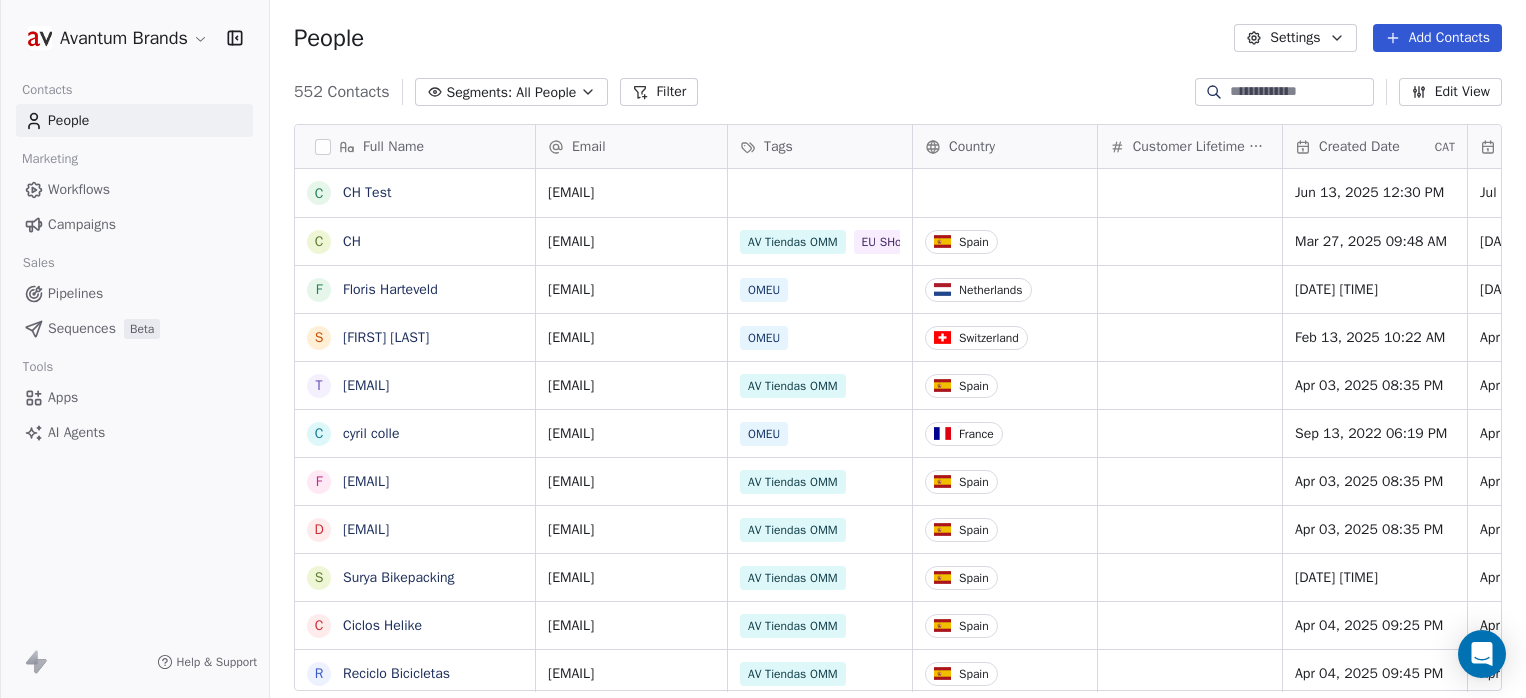 scroll, scrollTop: 0, scrollLeft: 0, axis: both 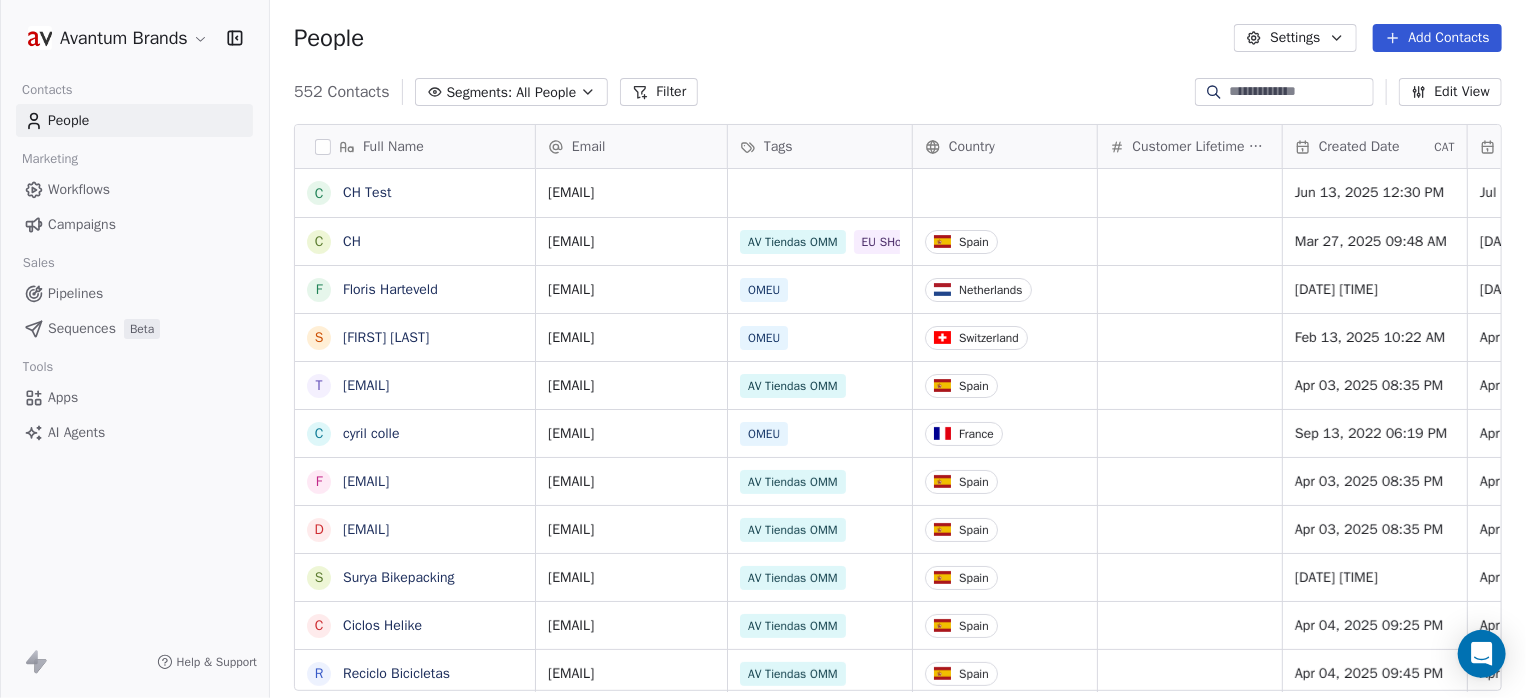 click at bounding box center [1300, 92] 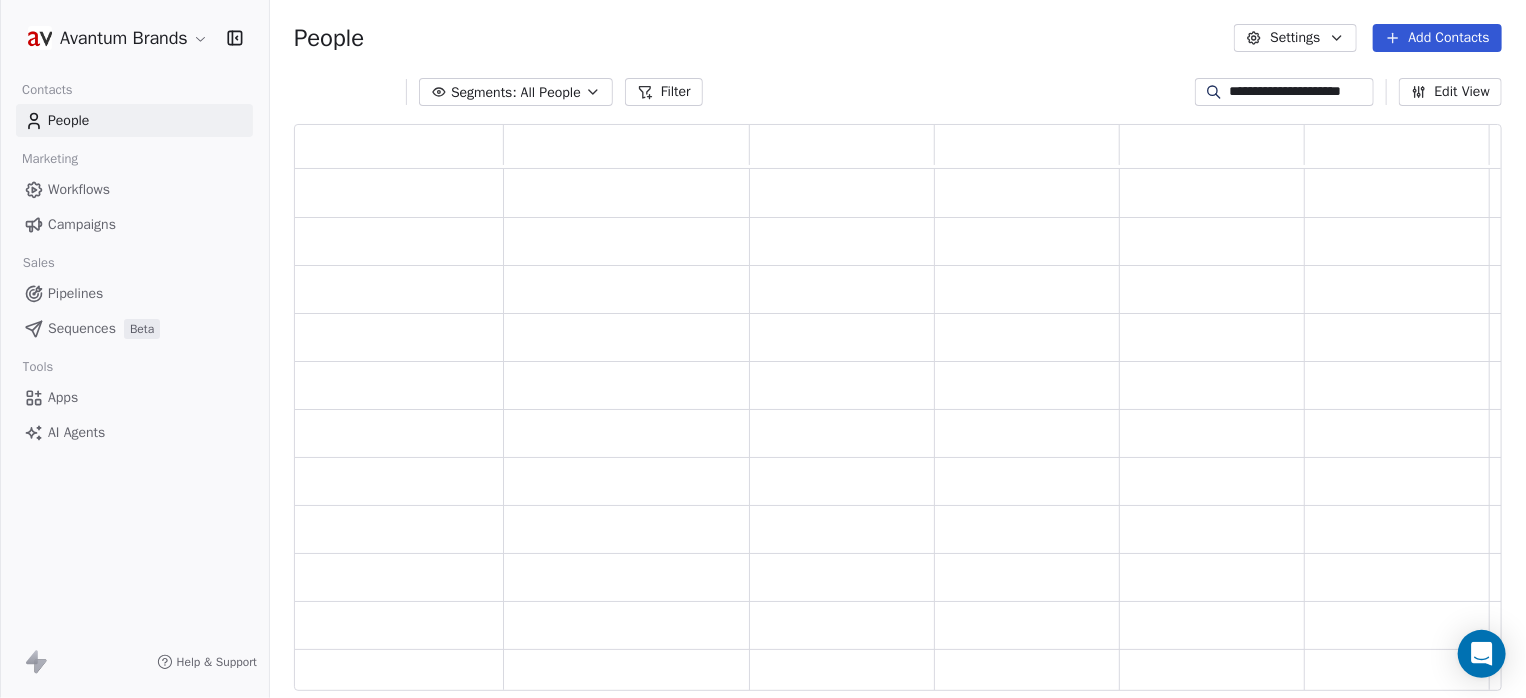 scroll, scrollTop: 16, scrollLeft: 15, axis: both 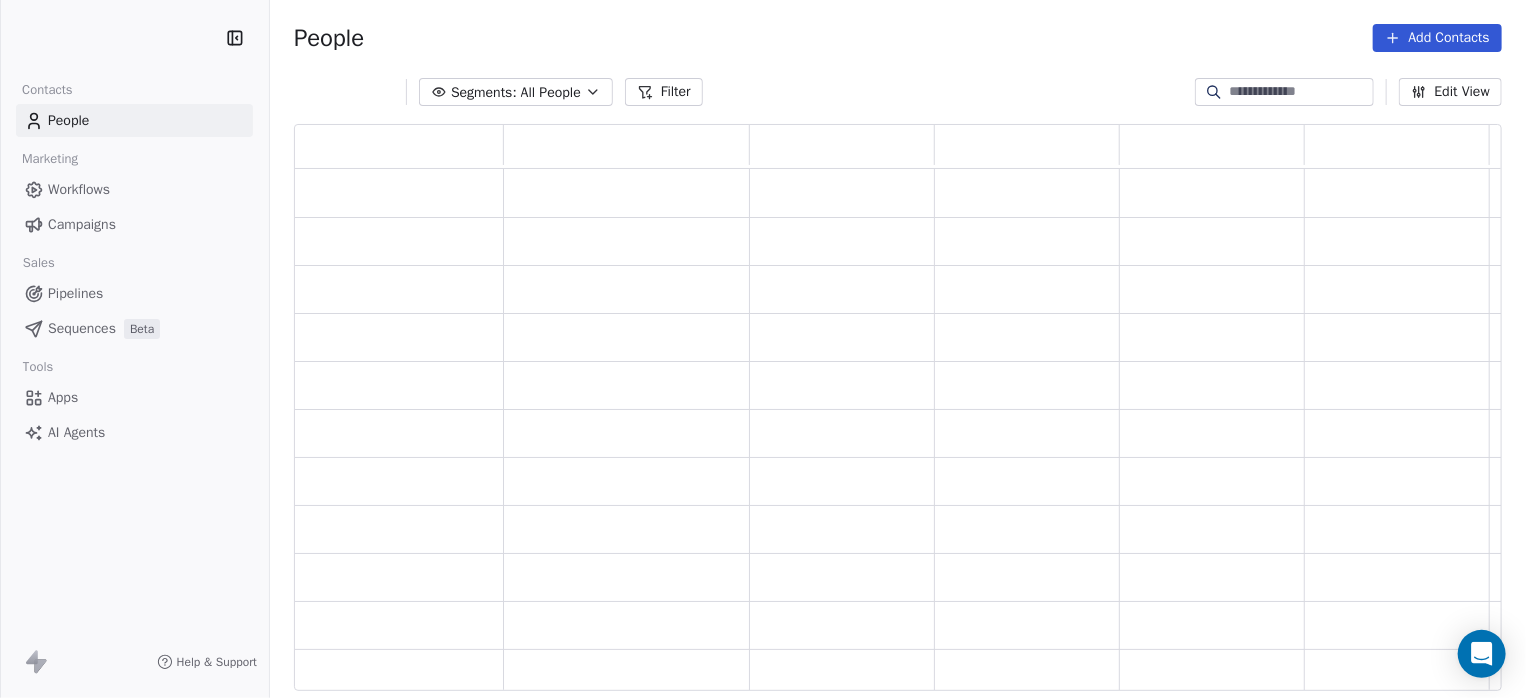 click at bounding box center (1300, 92) 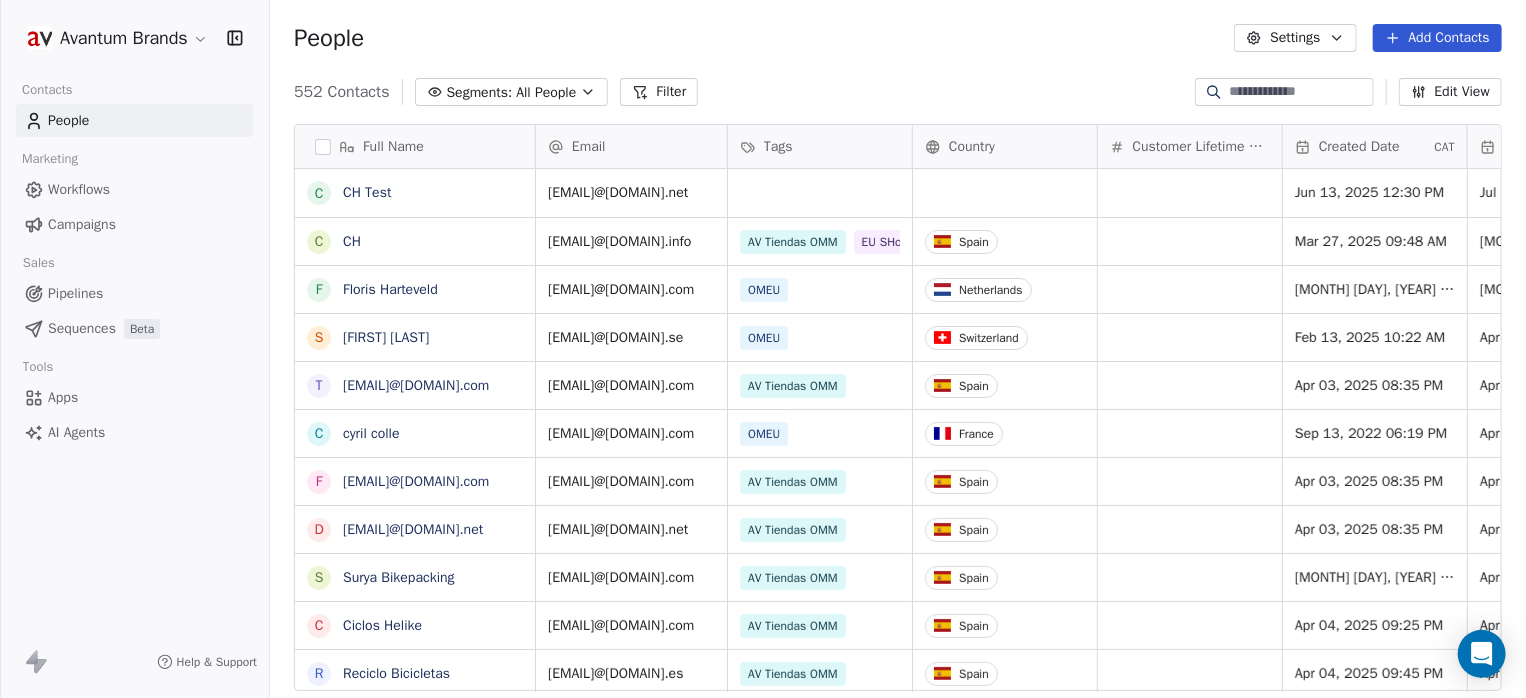 scroll, scrollTop: 16, scrollLeft: 15, axis: both 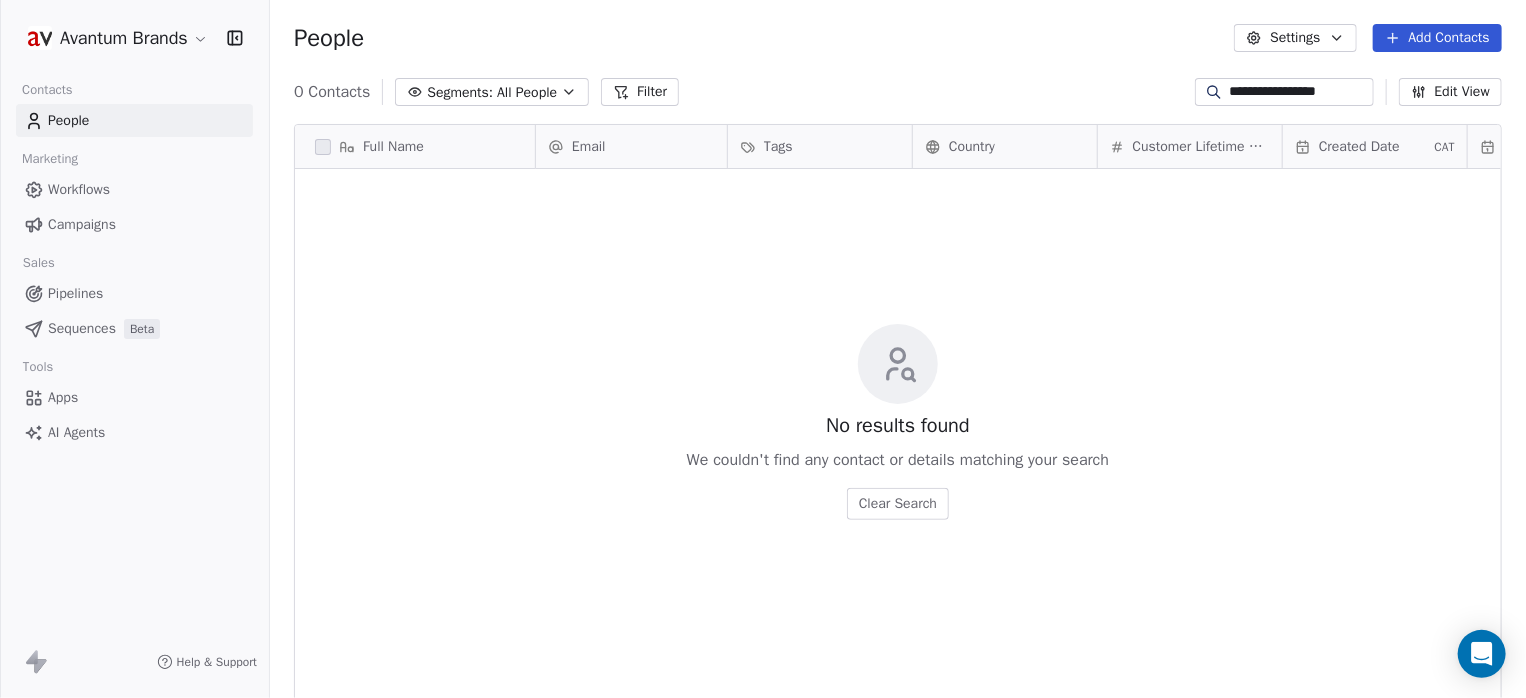 type on "**********" 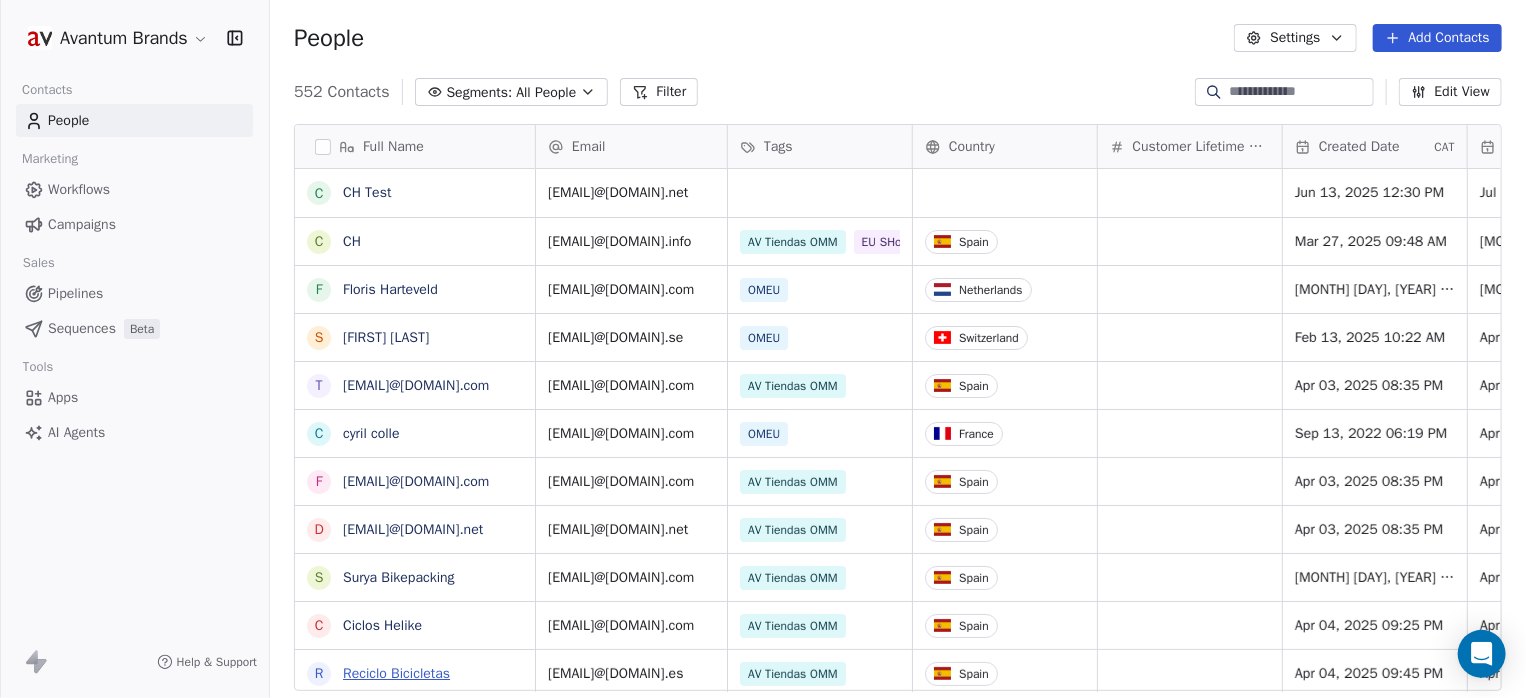 type 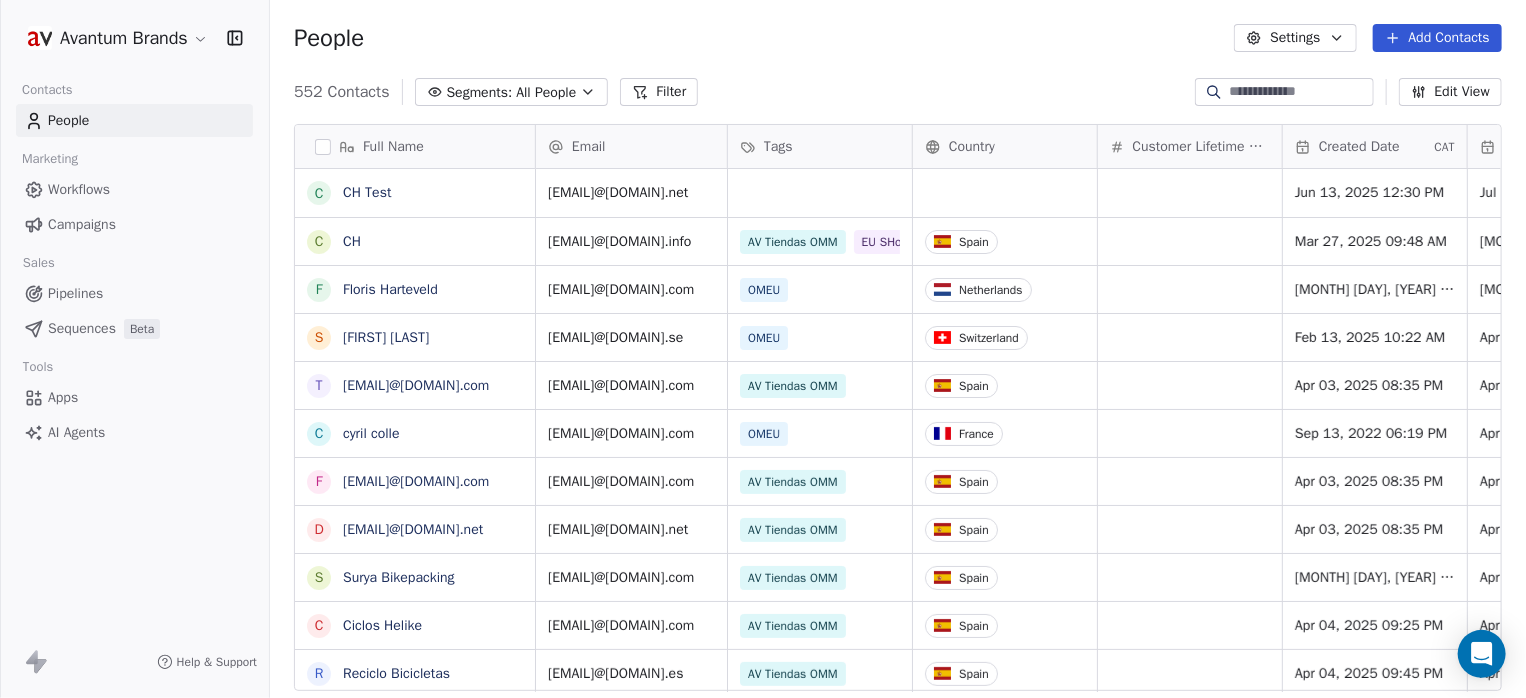 click on "People Settings  Add Contacts" at bounding box center (898, 38) 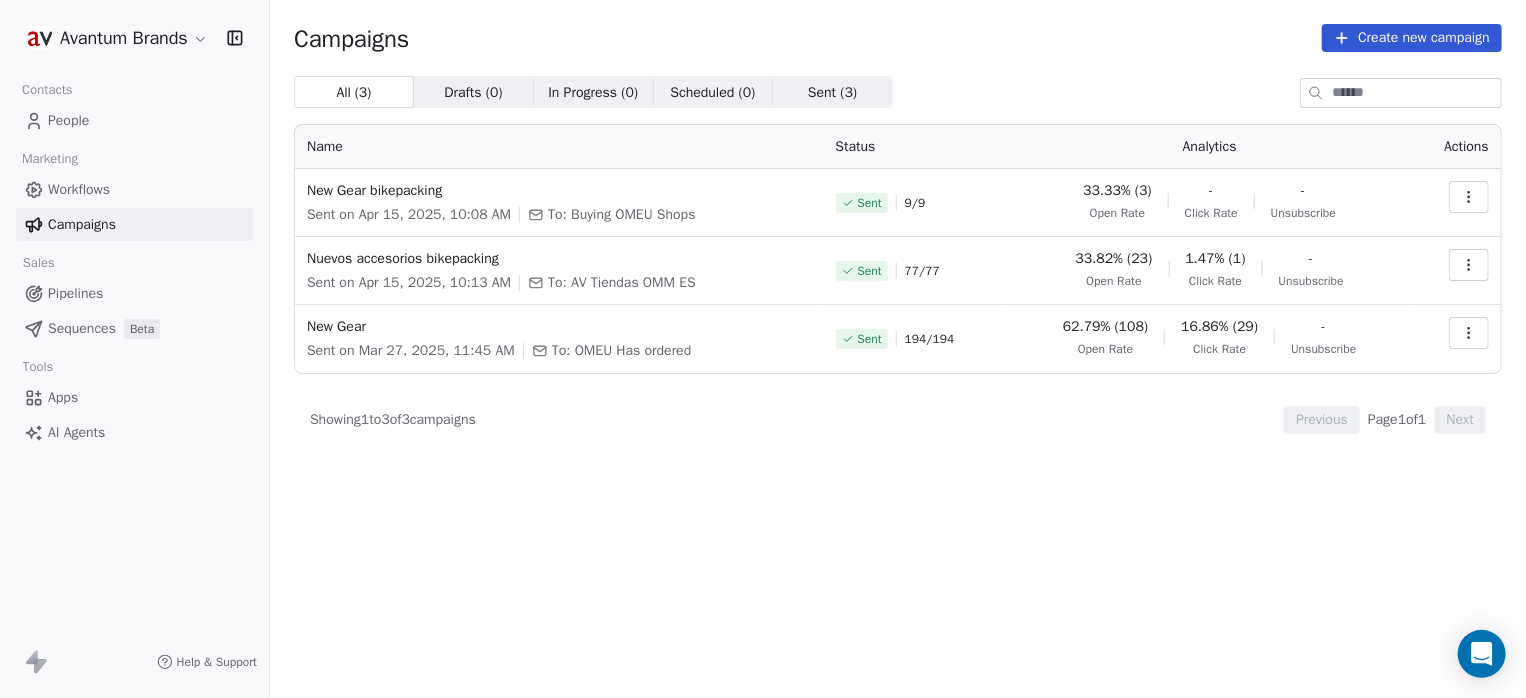 click on "Create new campaign" at bounding box center [1412, 38] 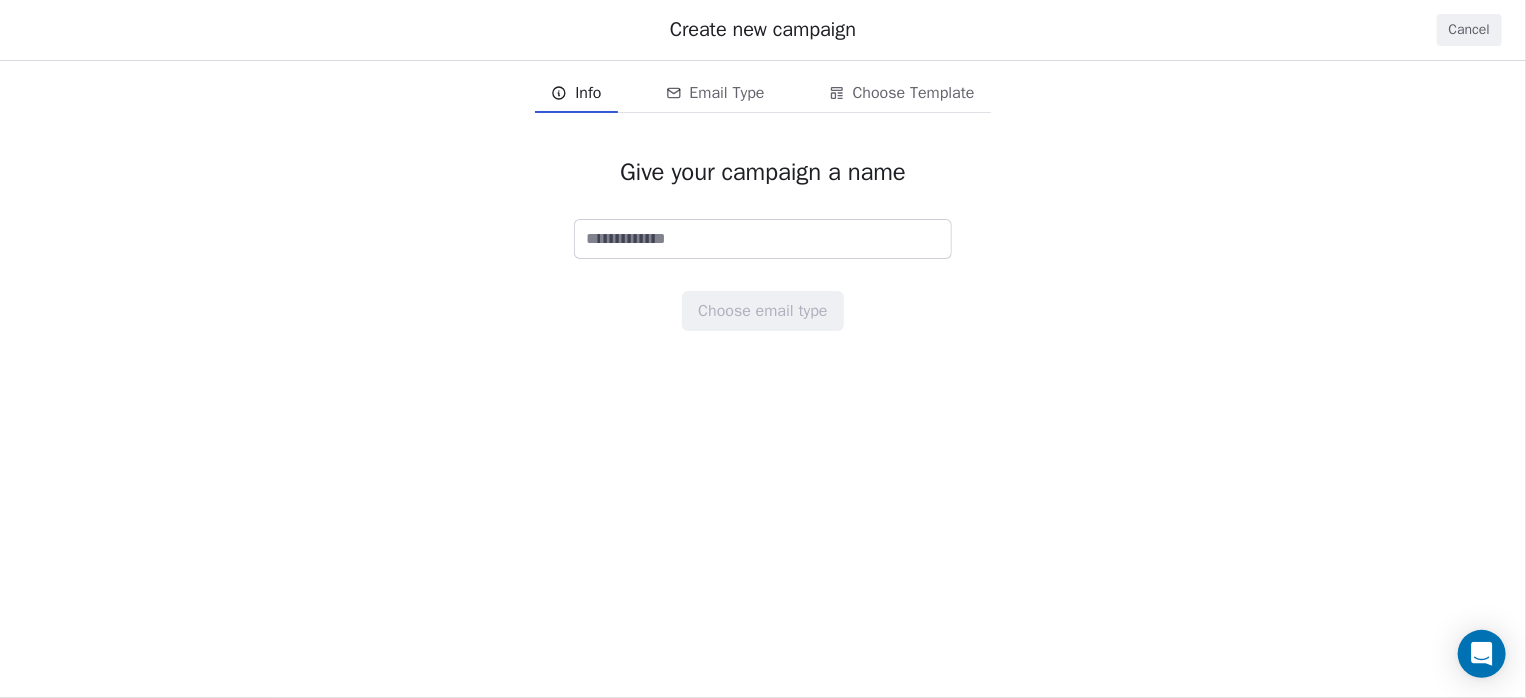 click at bounding box center [763, 239] 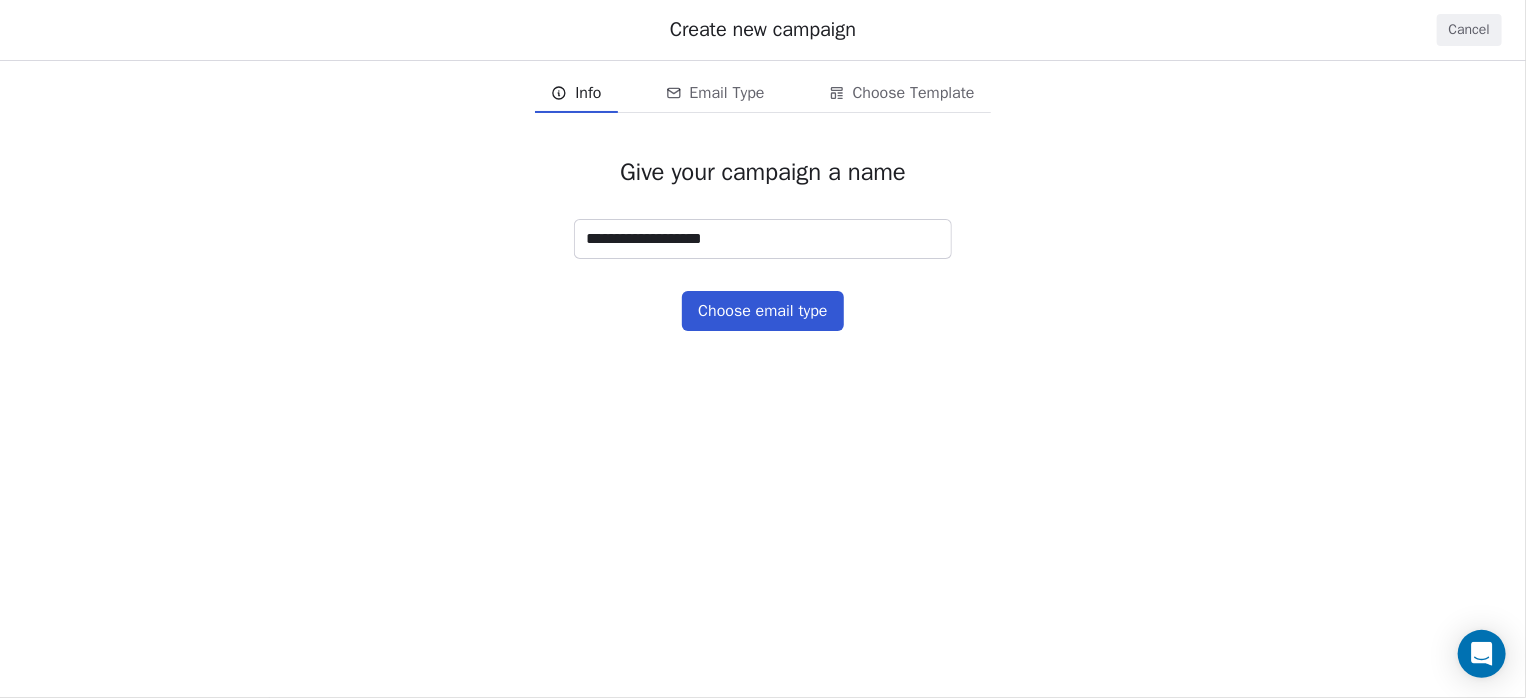 type on "**********" 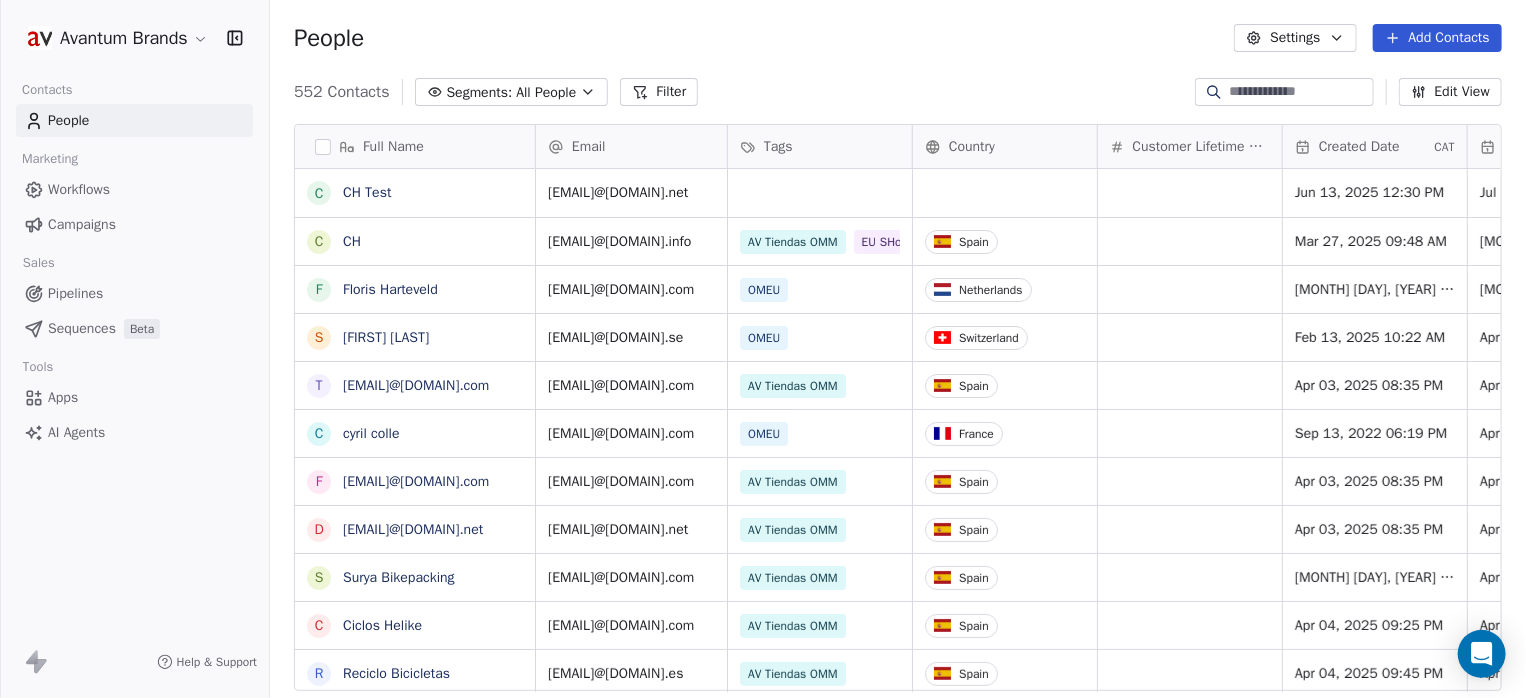 scroll, scrollTop: 16, scrollLeft: 15, axis: both 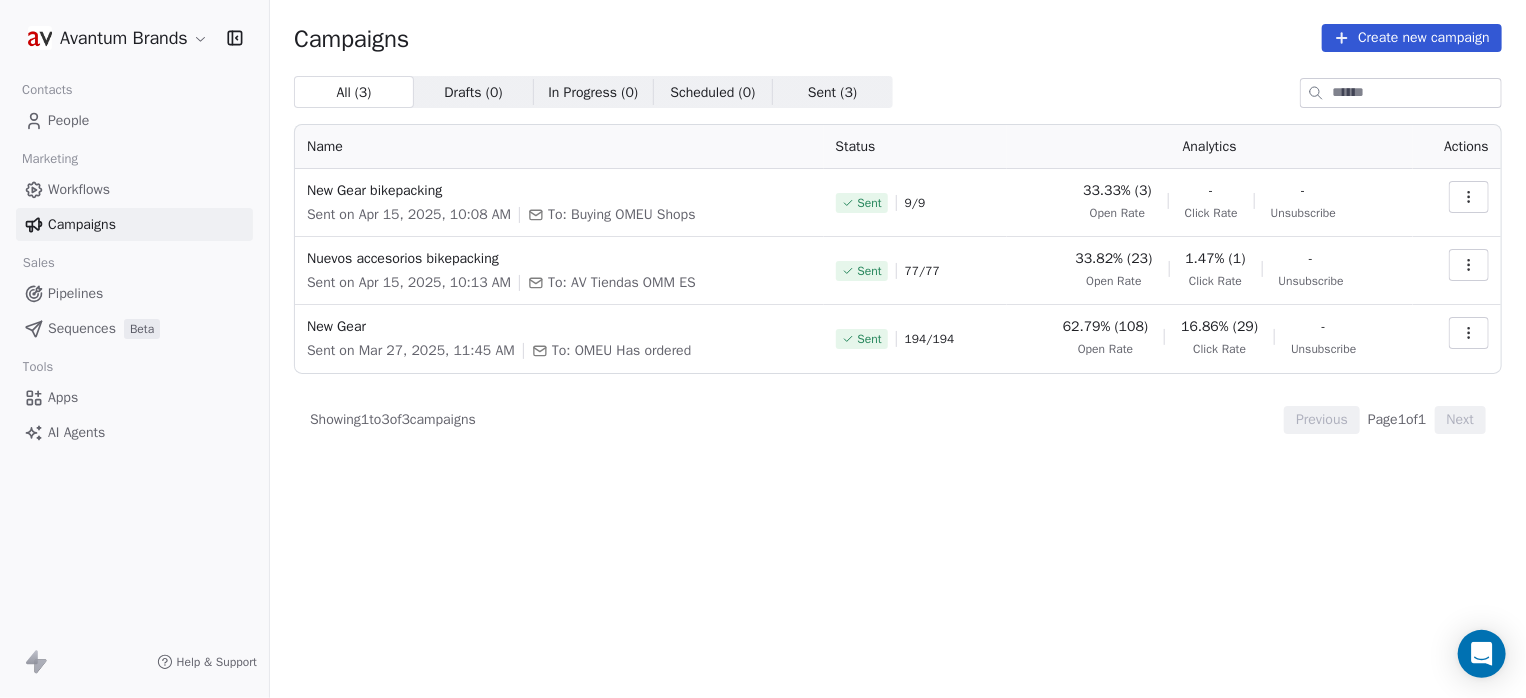 click on "Create new campaign" at bounding box center [1412, 38] 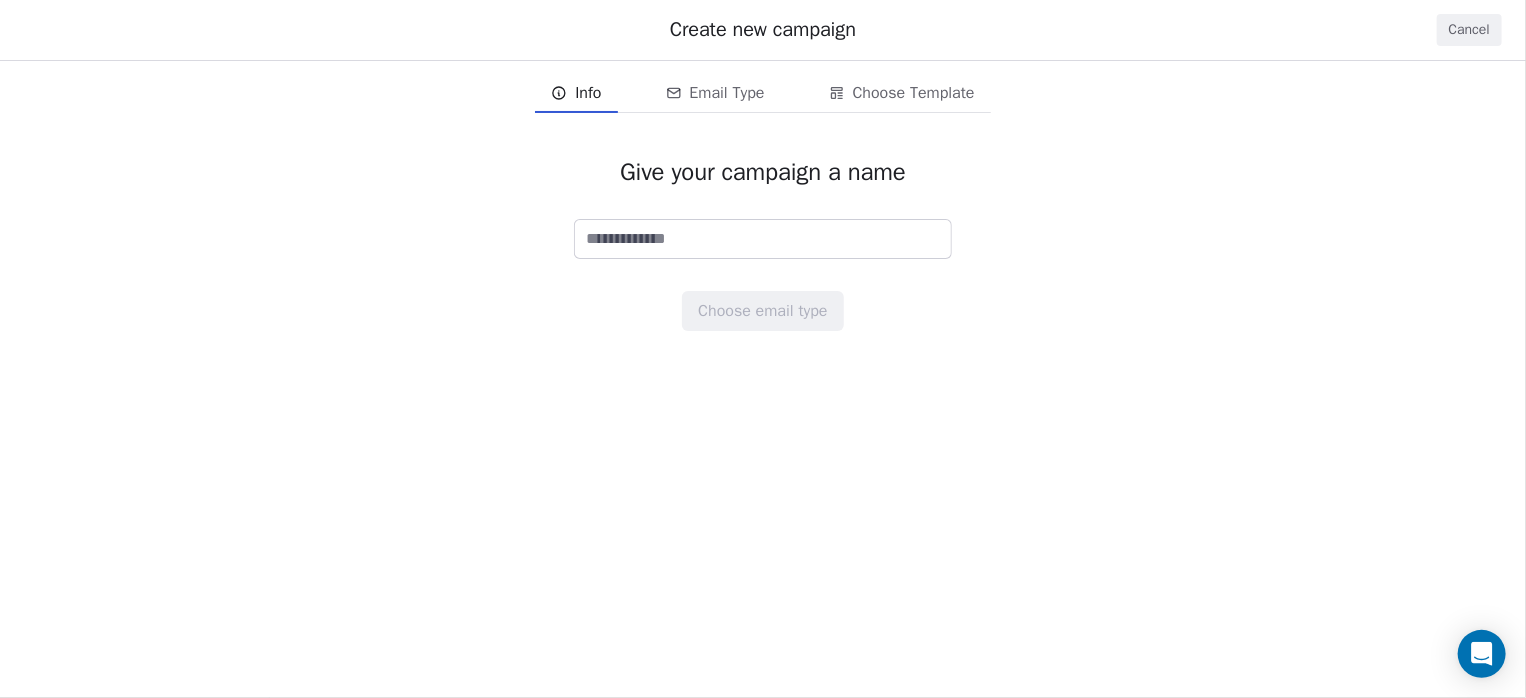 click at bounding box center (763, 239) 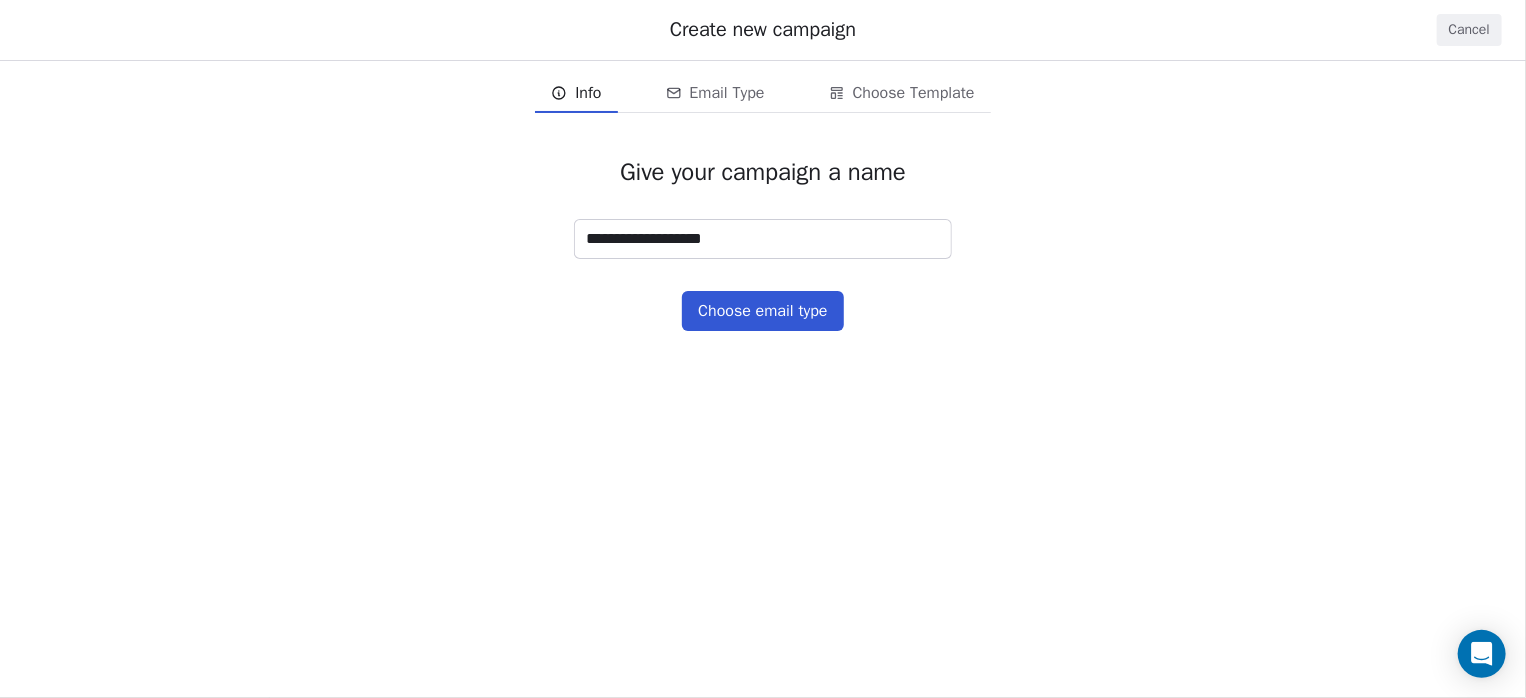 type on "**********" 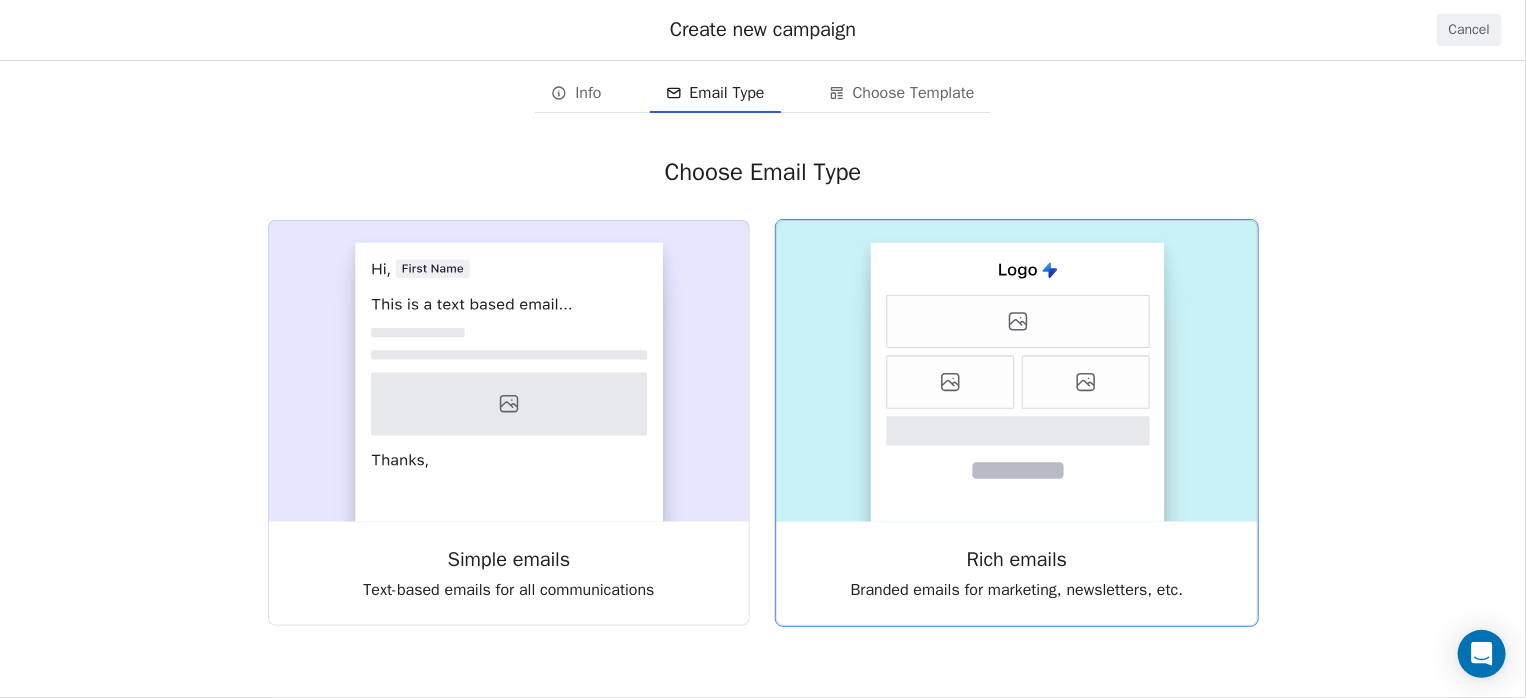 click 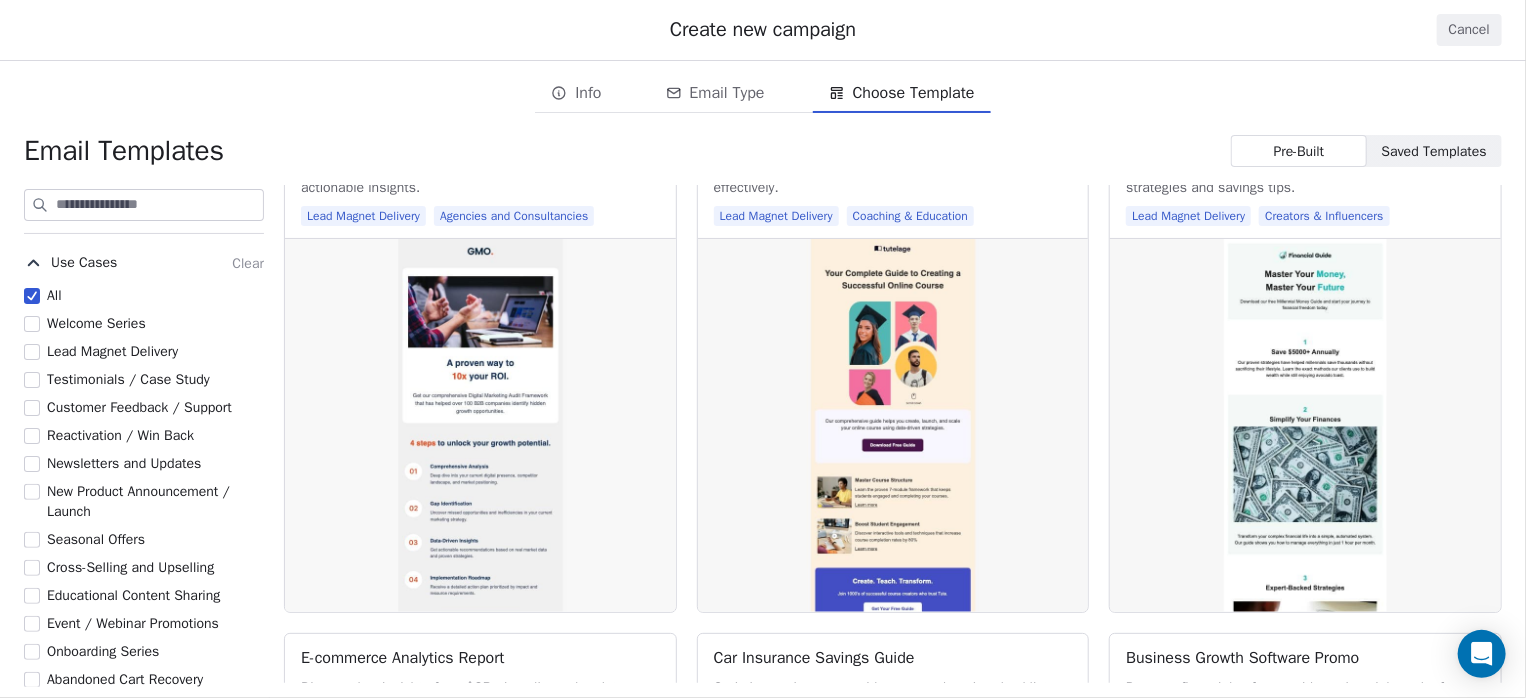 scroll, scrollTop: 1066, scrollLeft: 0, axis: vertical 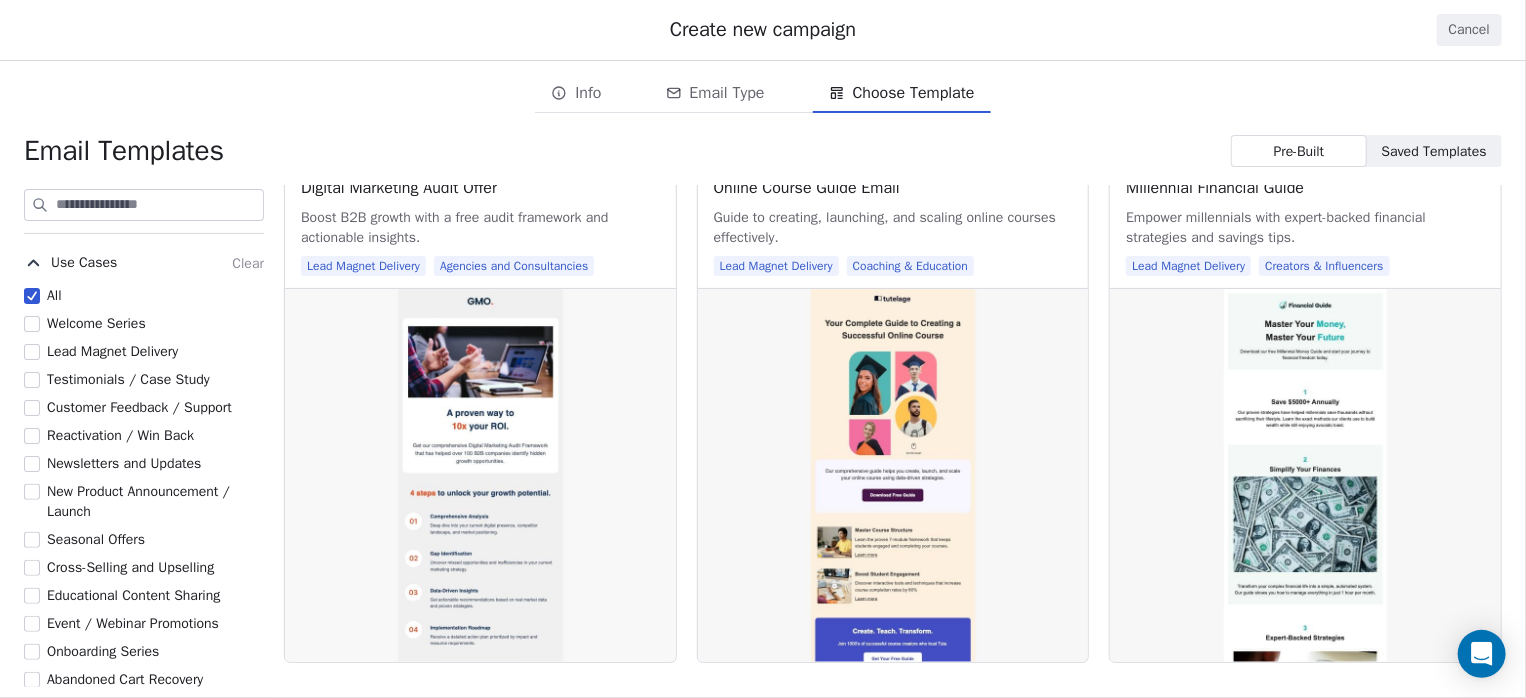 click on "New Product Announcement / Launch" at bounding box center [32, 492] 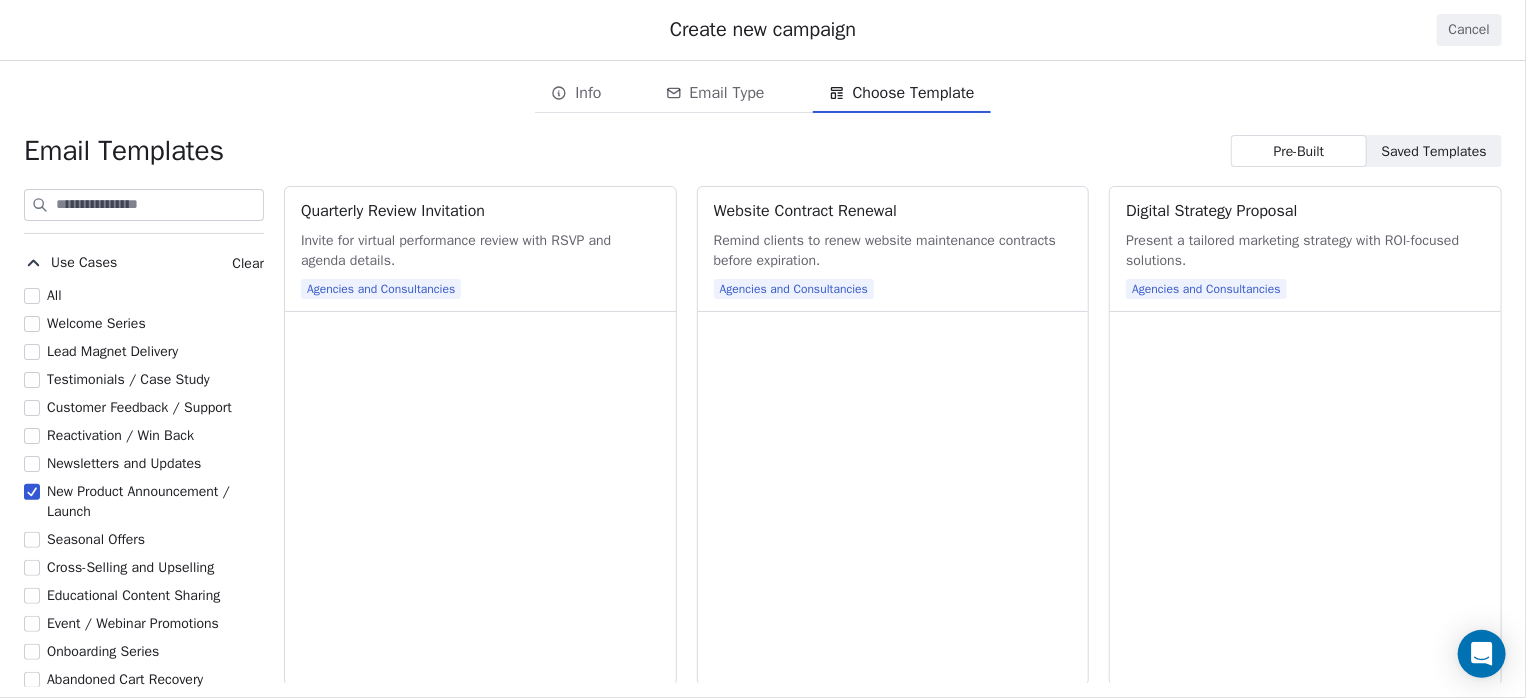 scroll, scrollTop: 5200, scrollLeft: 0, axis: vertical 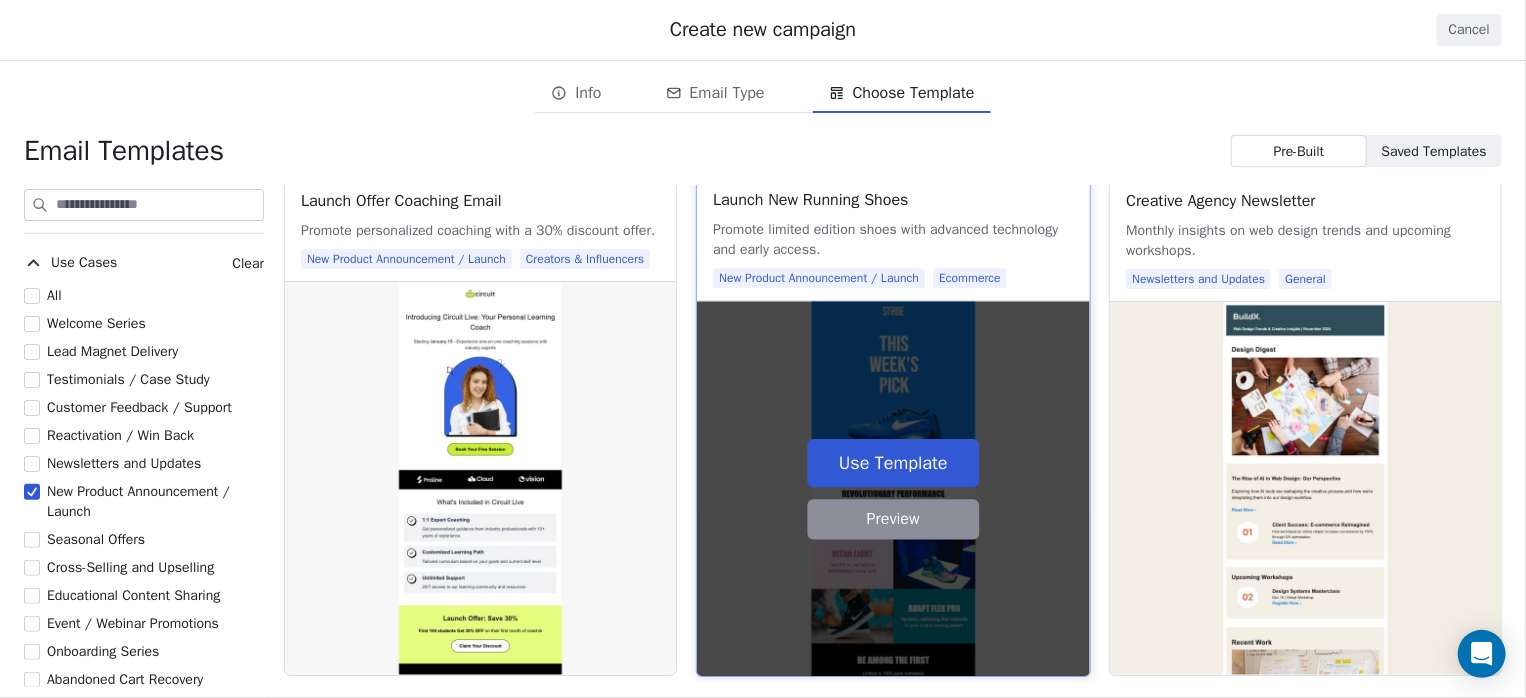 click on "Preview" at bounding box center (893, 519) 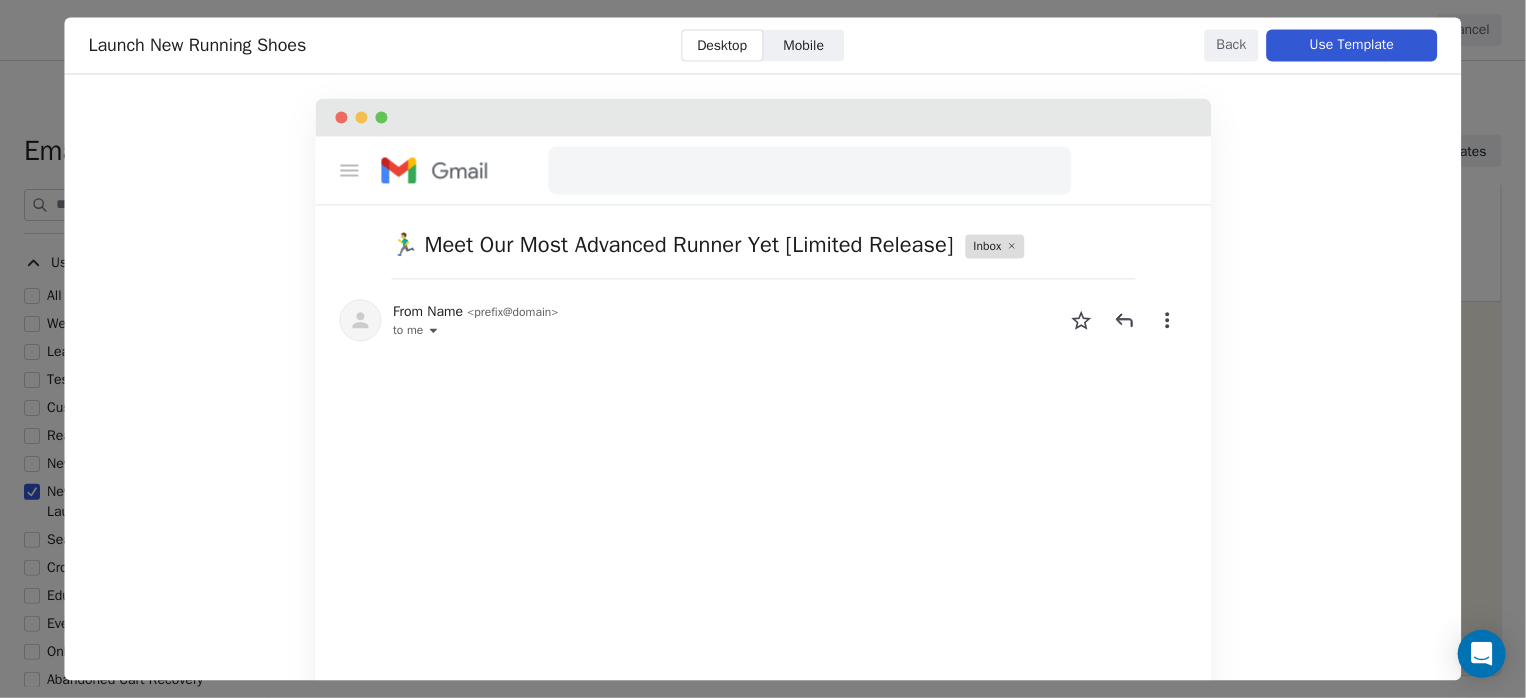scroll, scrollTop: 110, scrollLeft: 0, axis: vertical 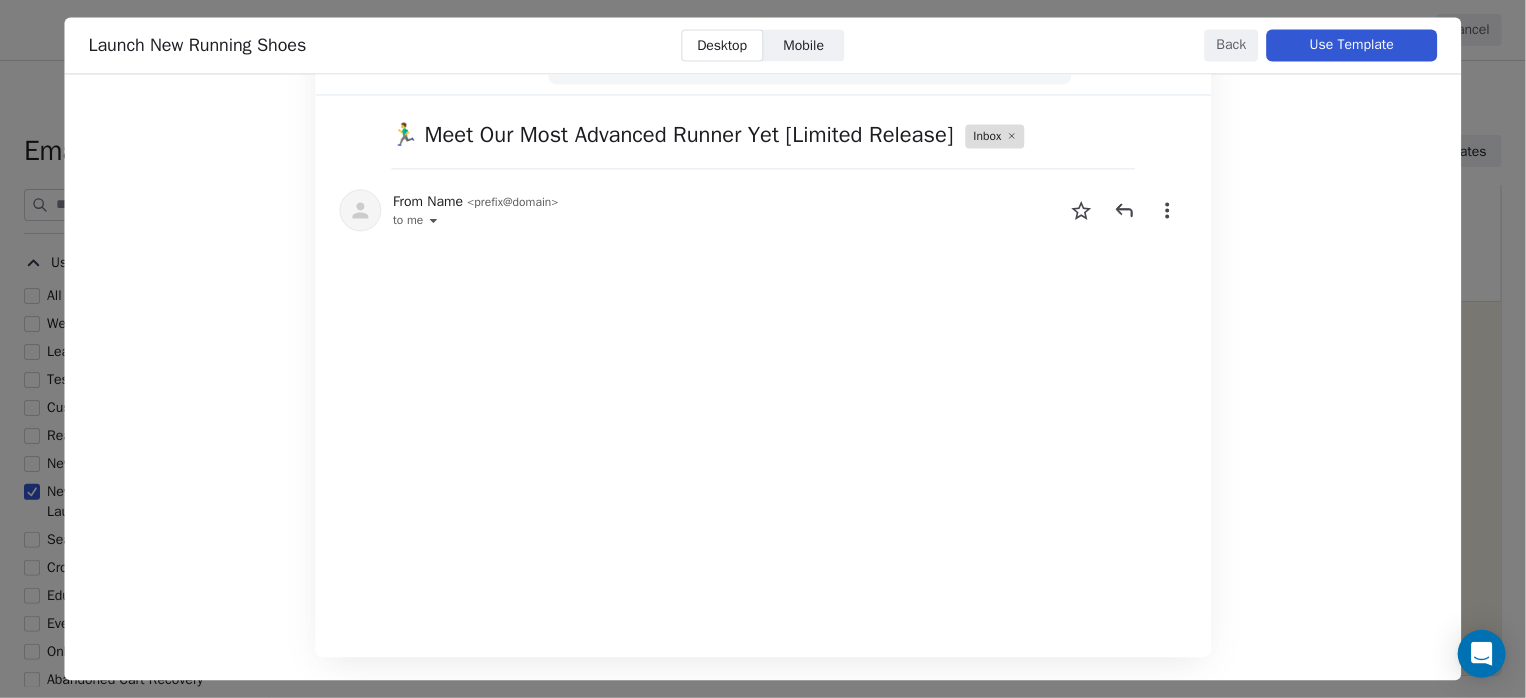 click on "Back" at bounding box center [1232, 45] 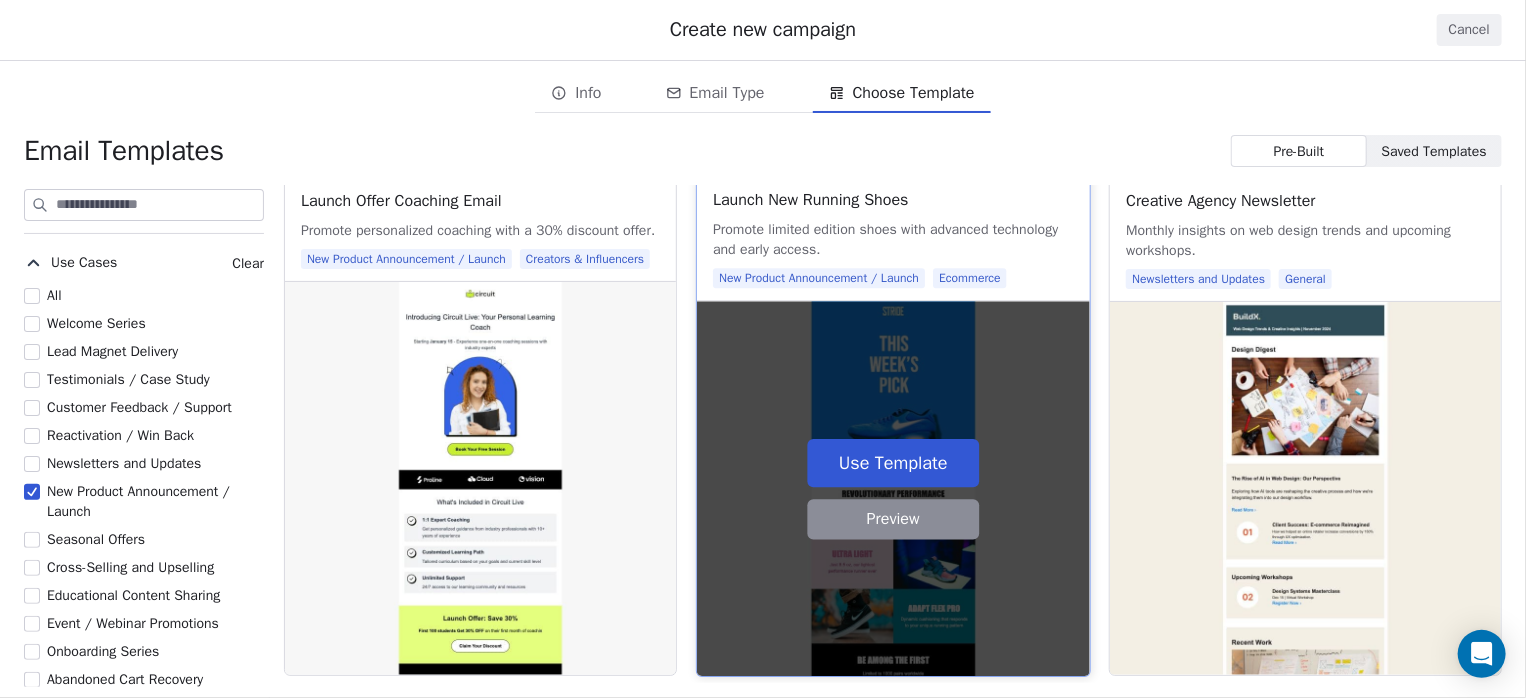 click on "Use Template" at bounding box center [893, 463] 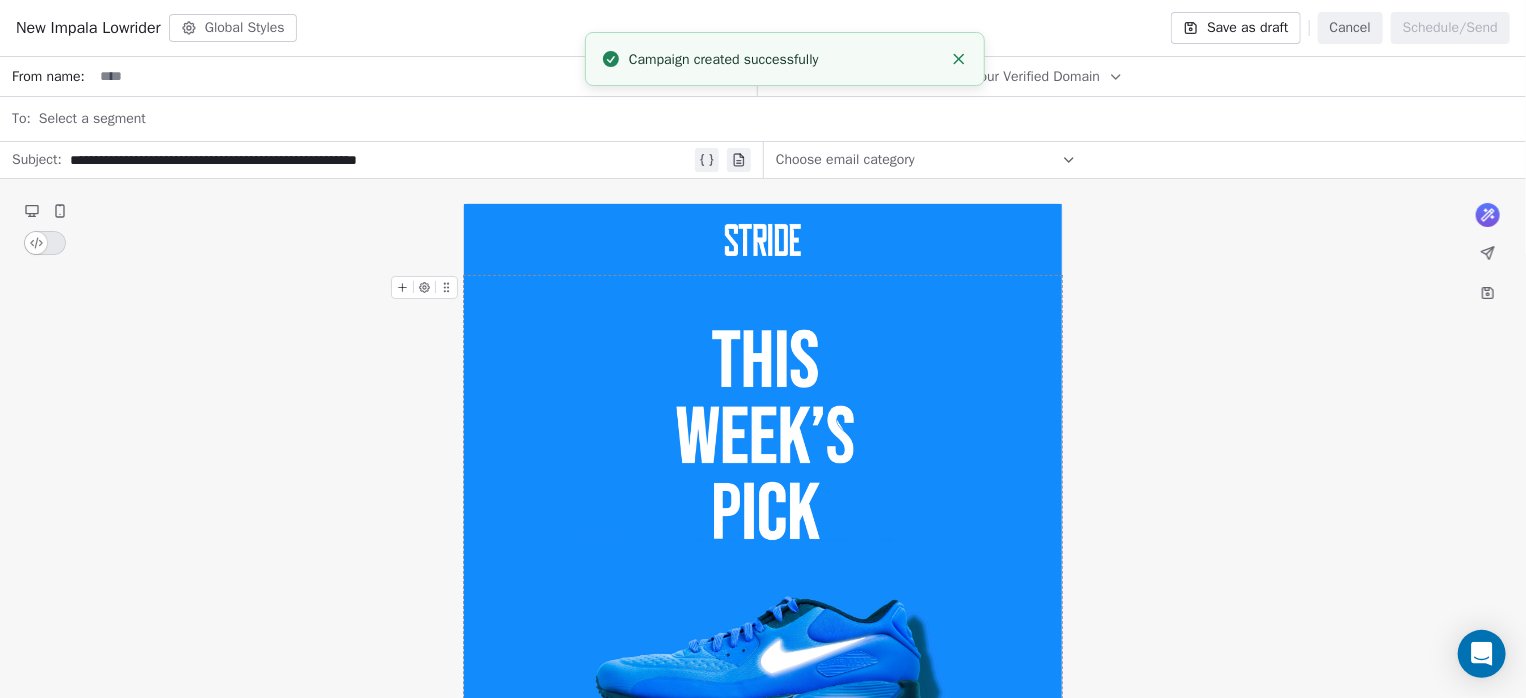 click at bounding box center [424, 76] 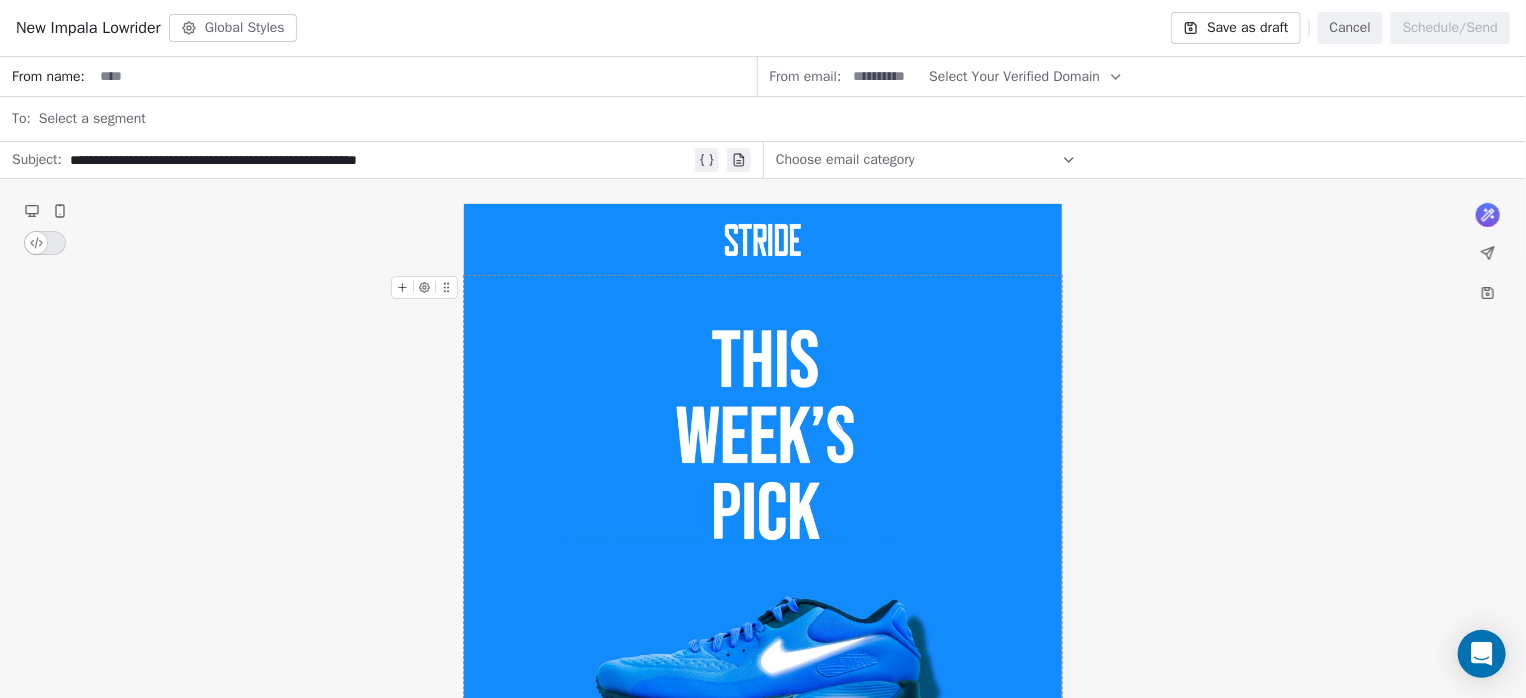type on "*" 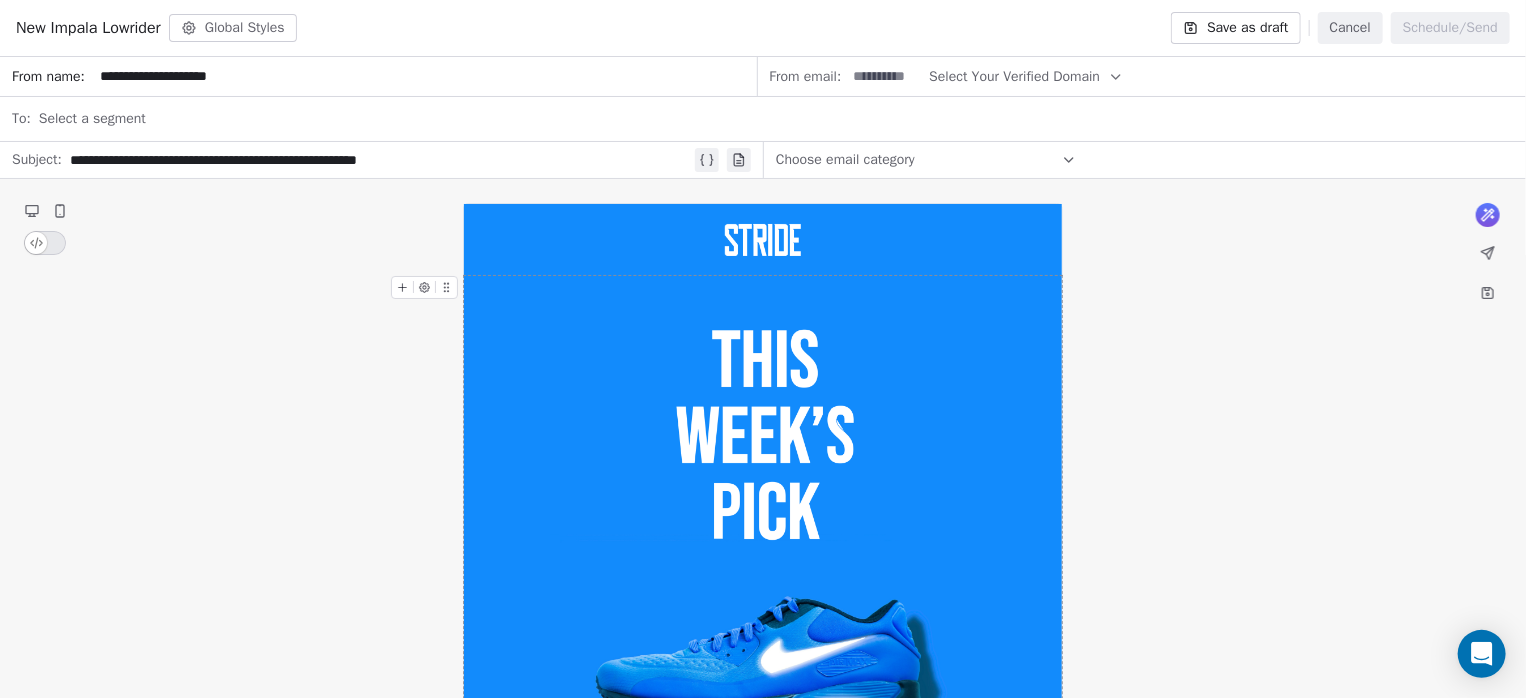 type on "**********" 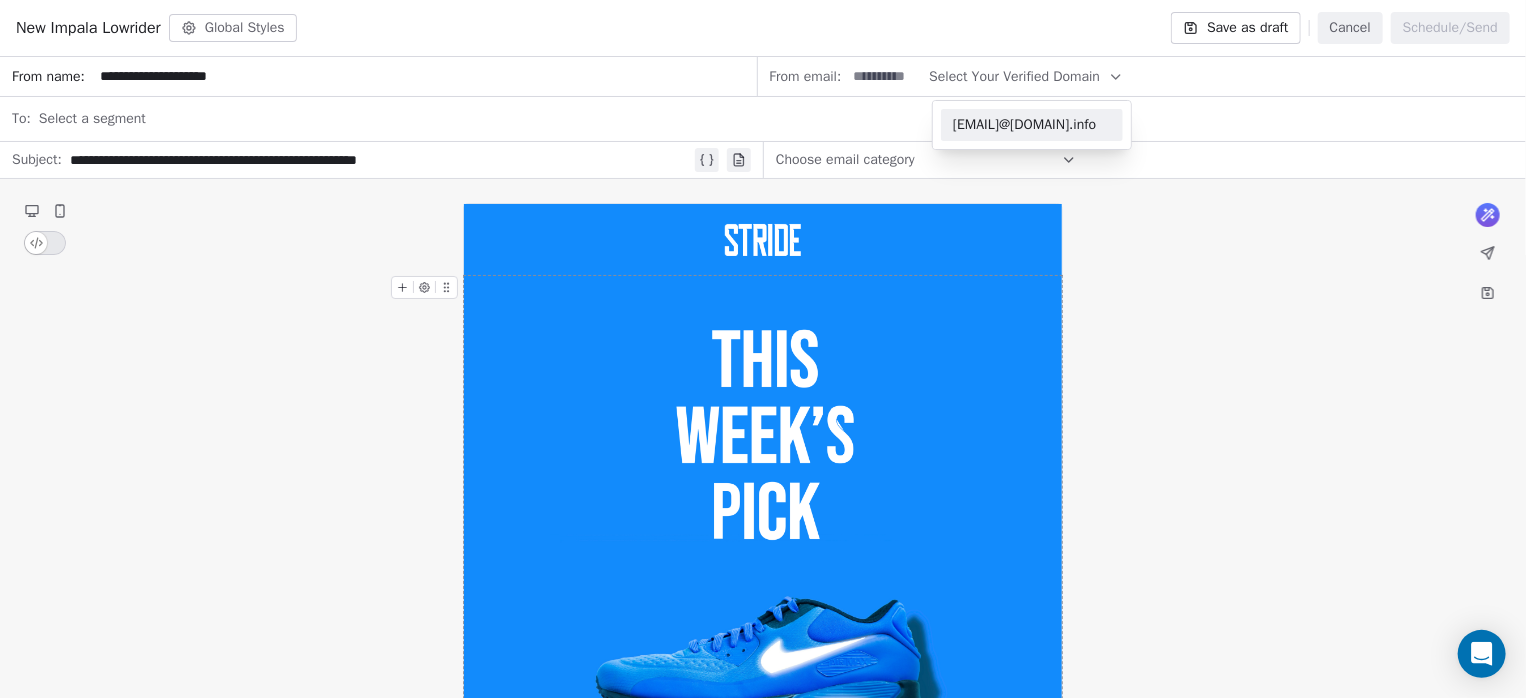 click on "[EMAIL]" at bounding box center (1032, 125) 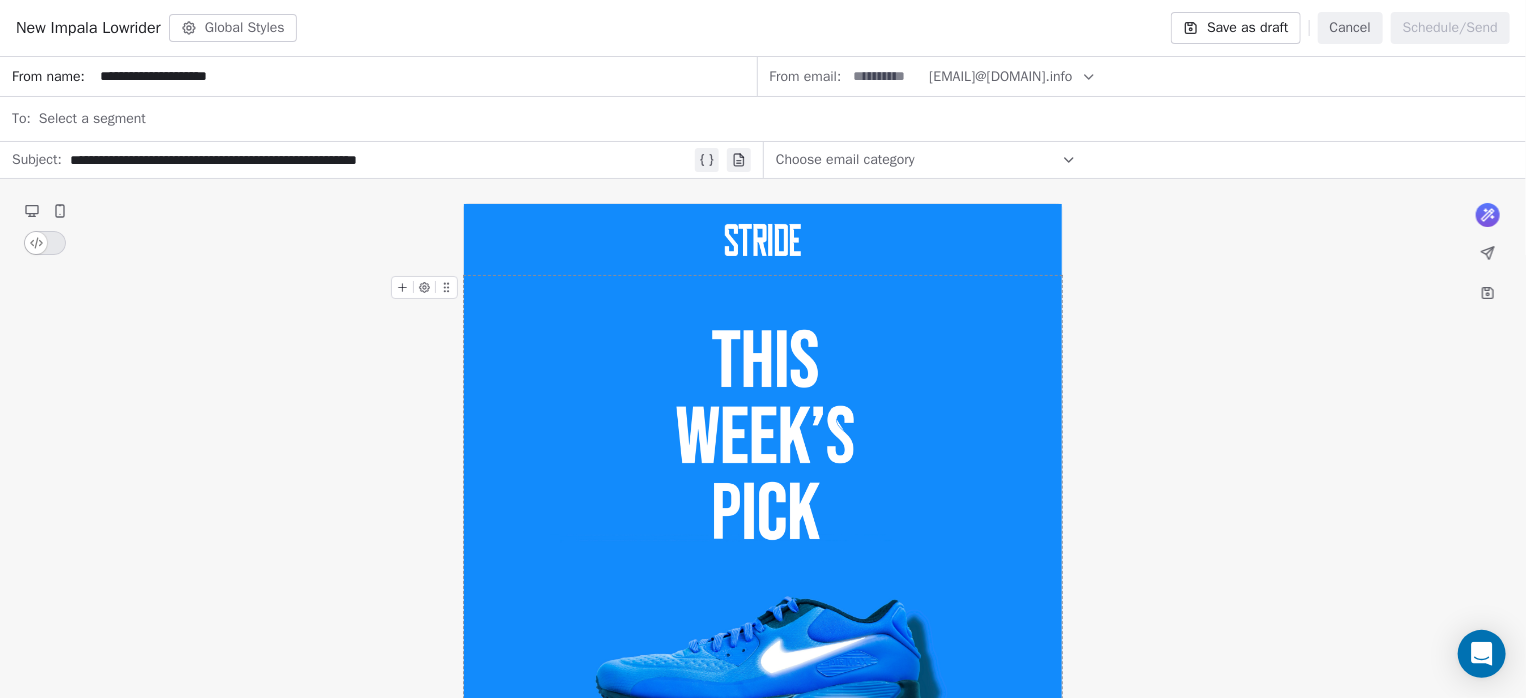 click on "Choose email category" at bounding box center (845, 160) 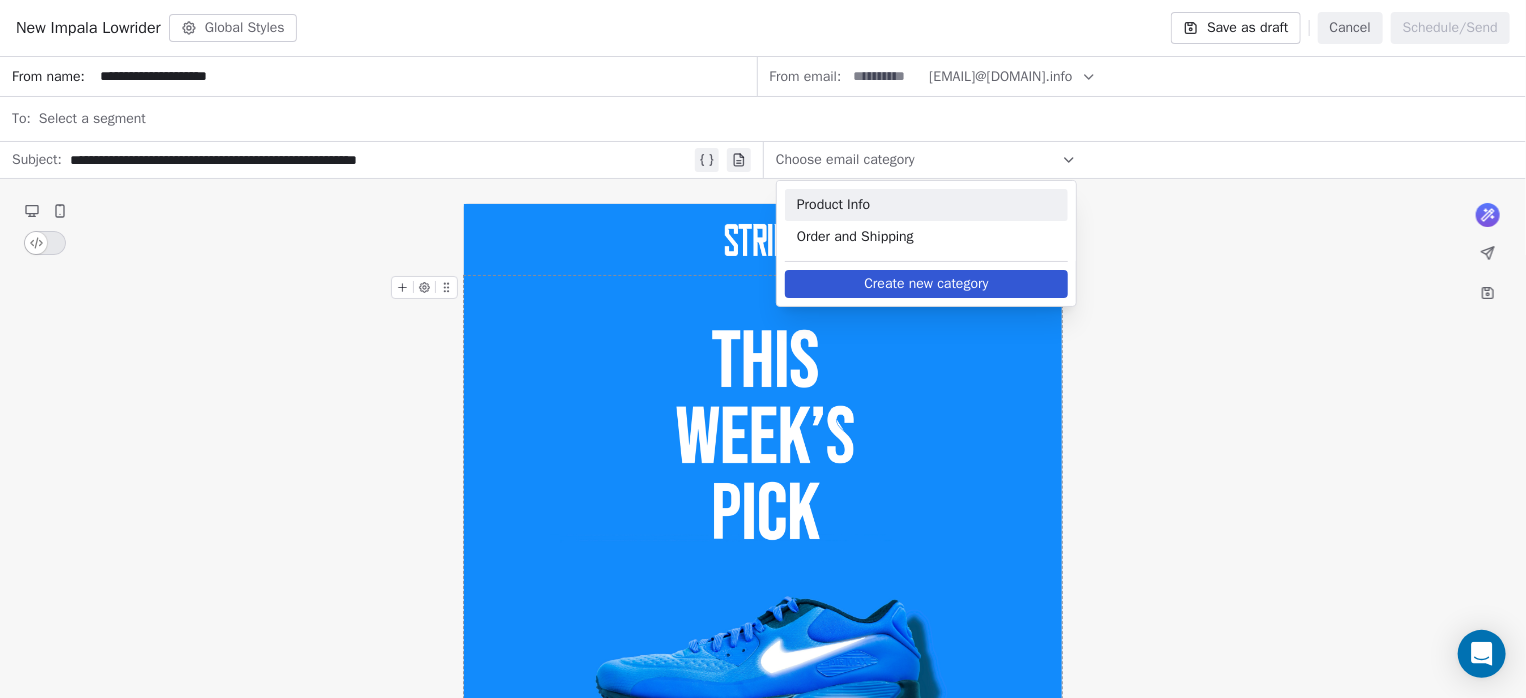 click on "Product Info" at bounding box center (926, 205) 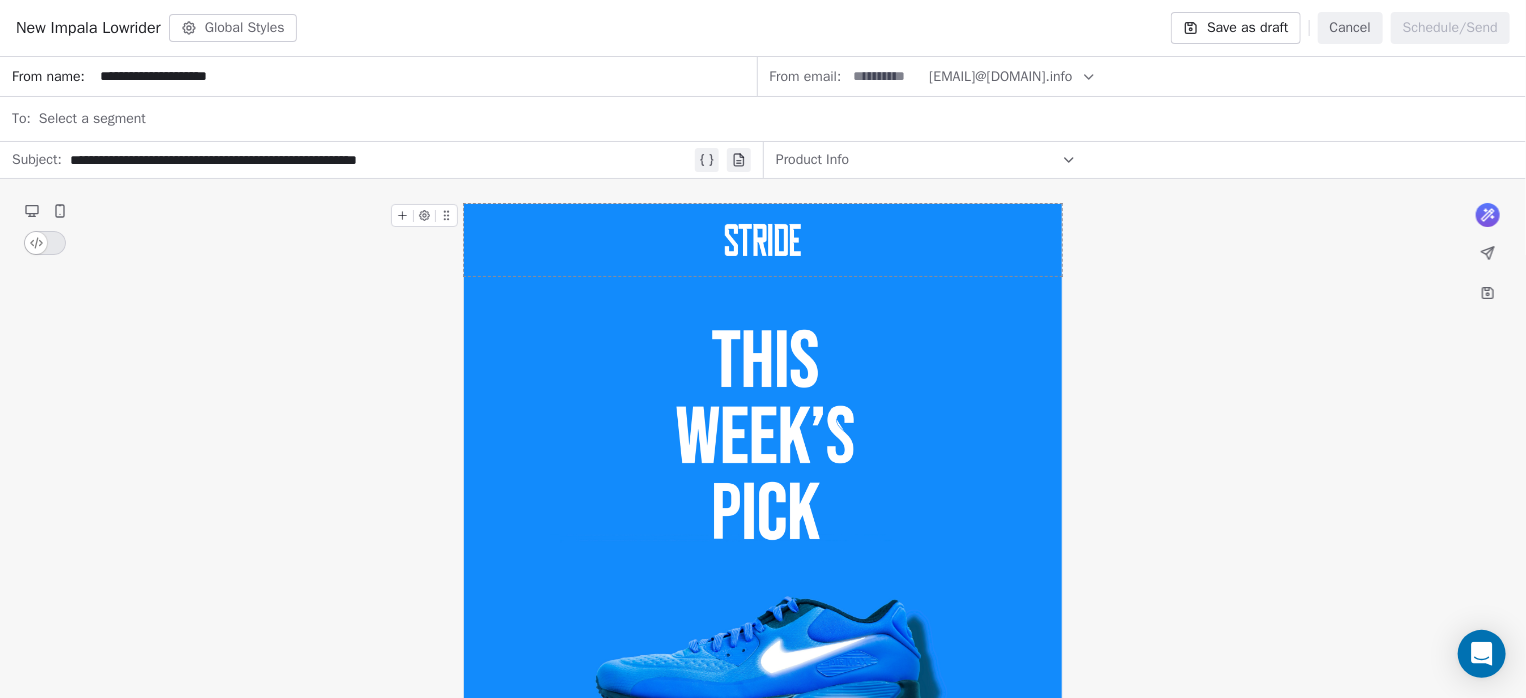 click on "Select a segment" at bounding box center (776, 119) 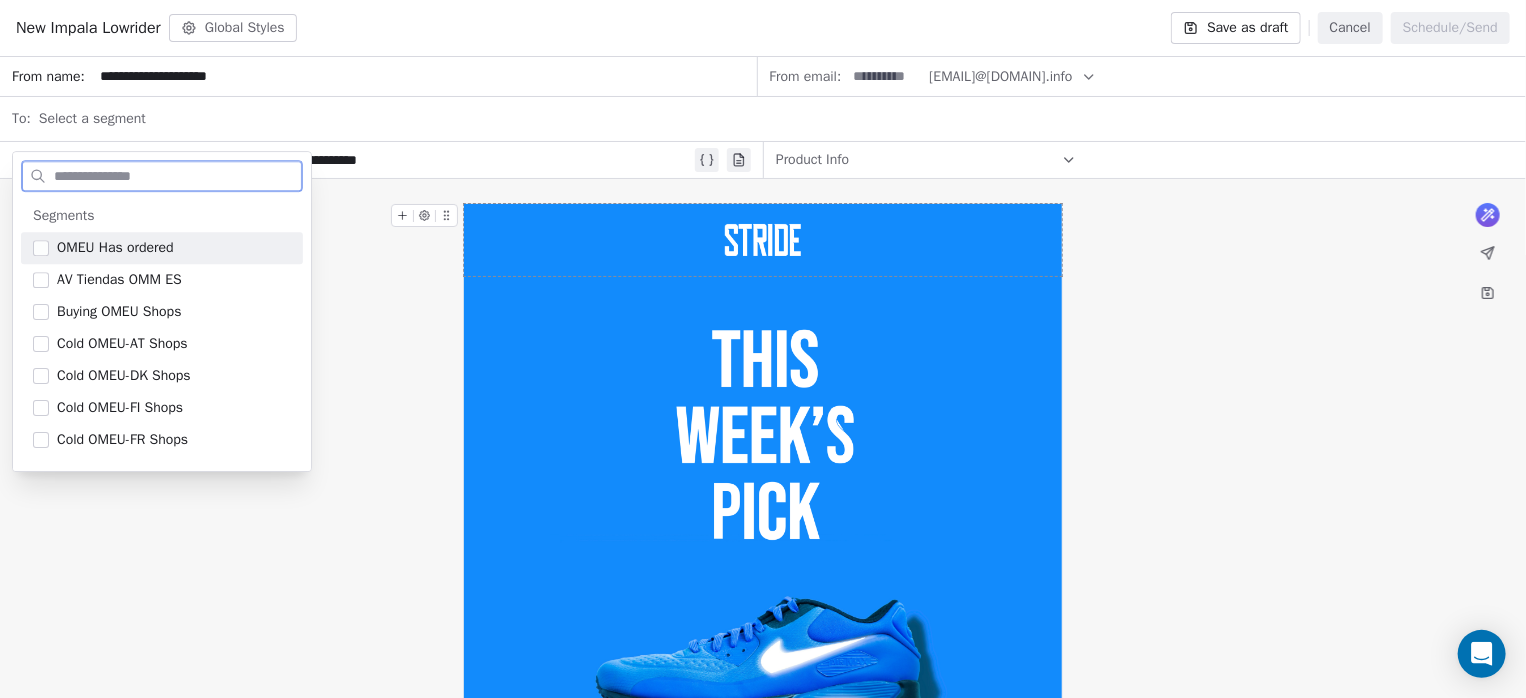 click at bounding box center (41, 248) 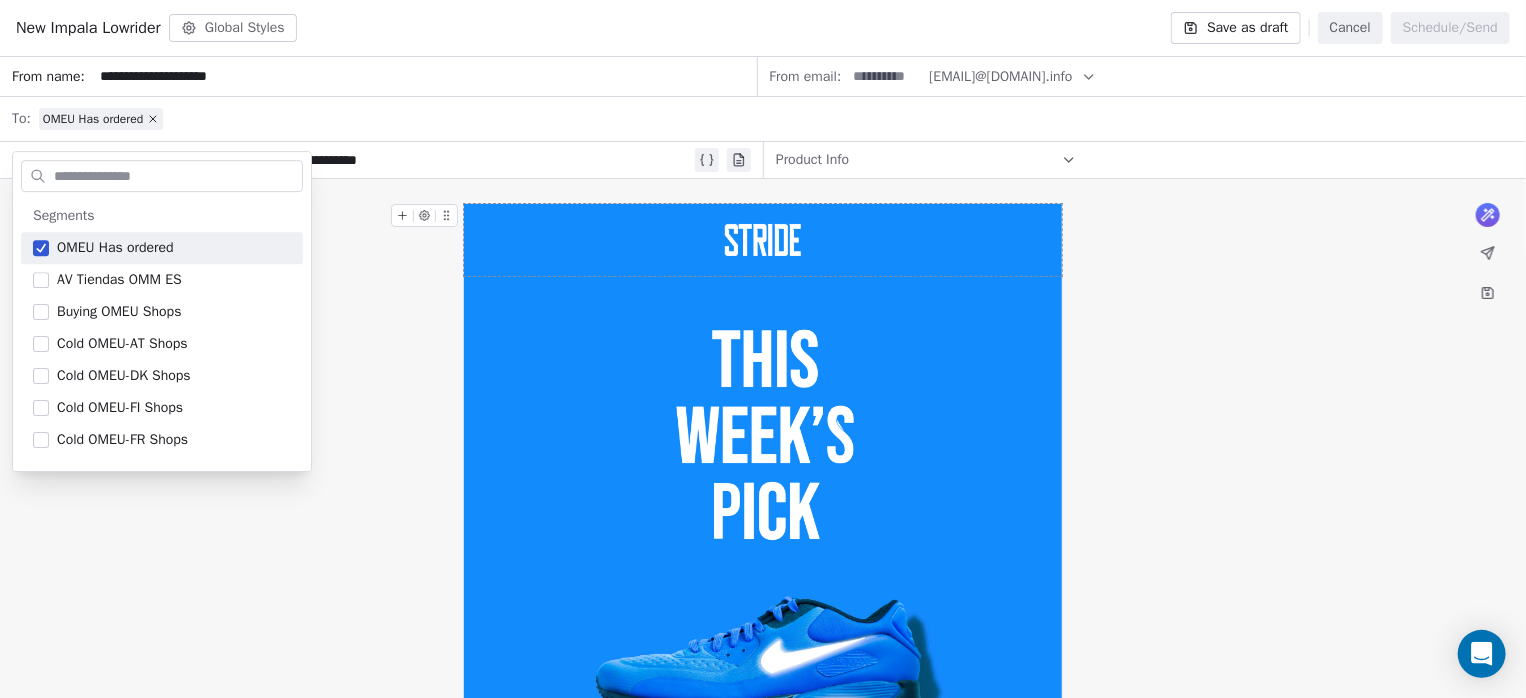 click on "New Impala Lowrider  Global Styles Save as draft Cancel Schedule/Send" at bounding box center (763, 28) 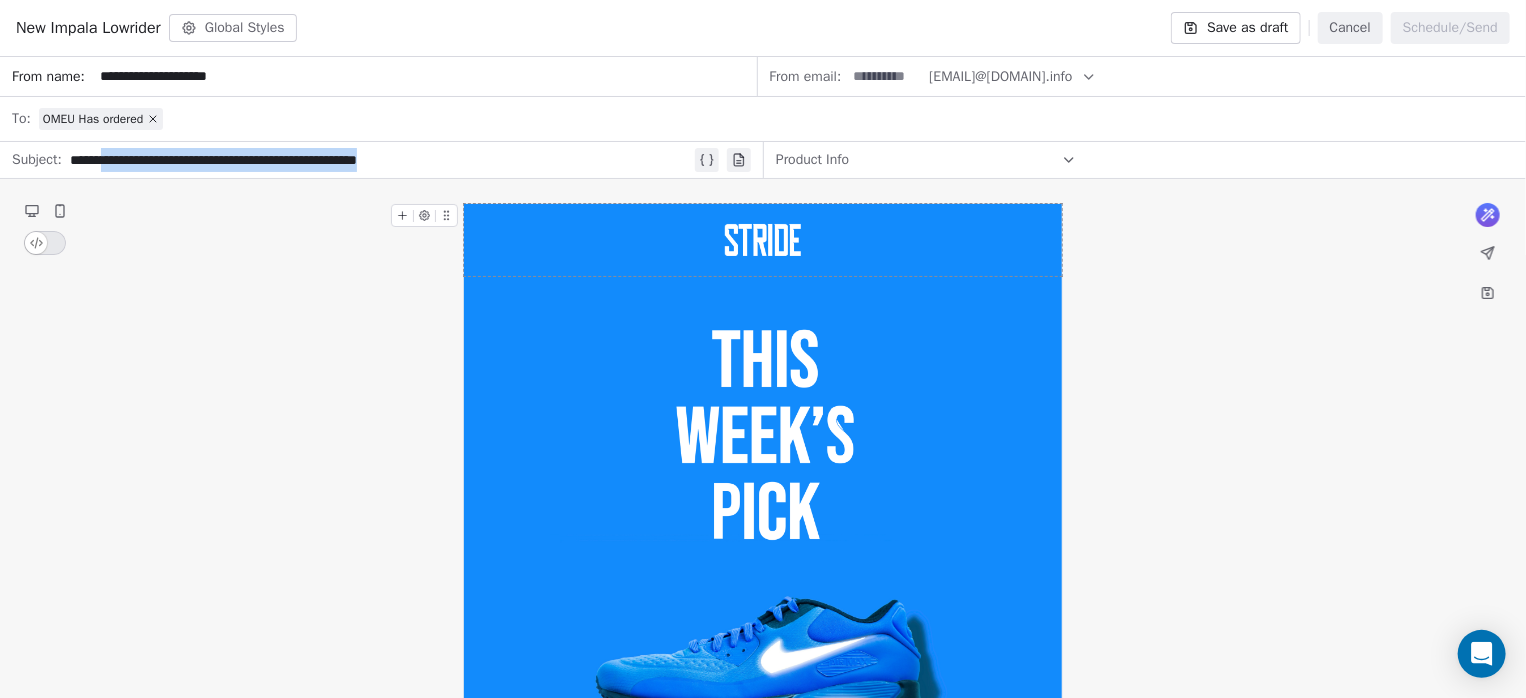 drag, startPoint x: 450, startPoint y: 156, endPoint x: 96, endPoint y: 173, distance: 354.40796 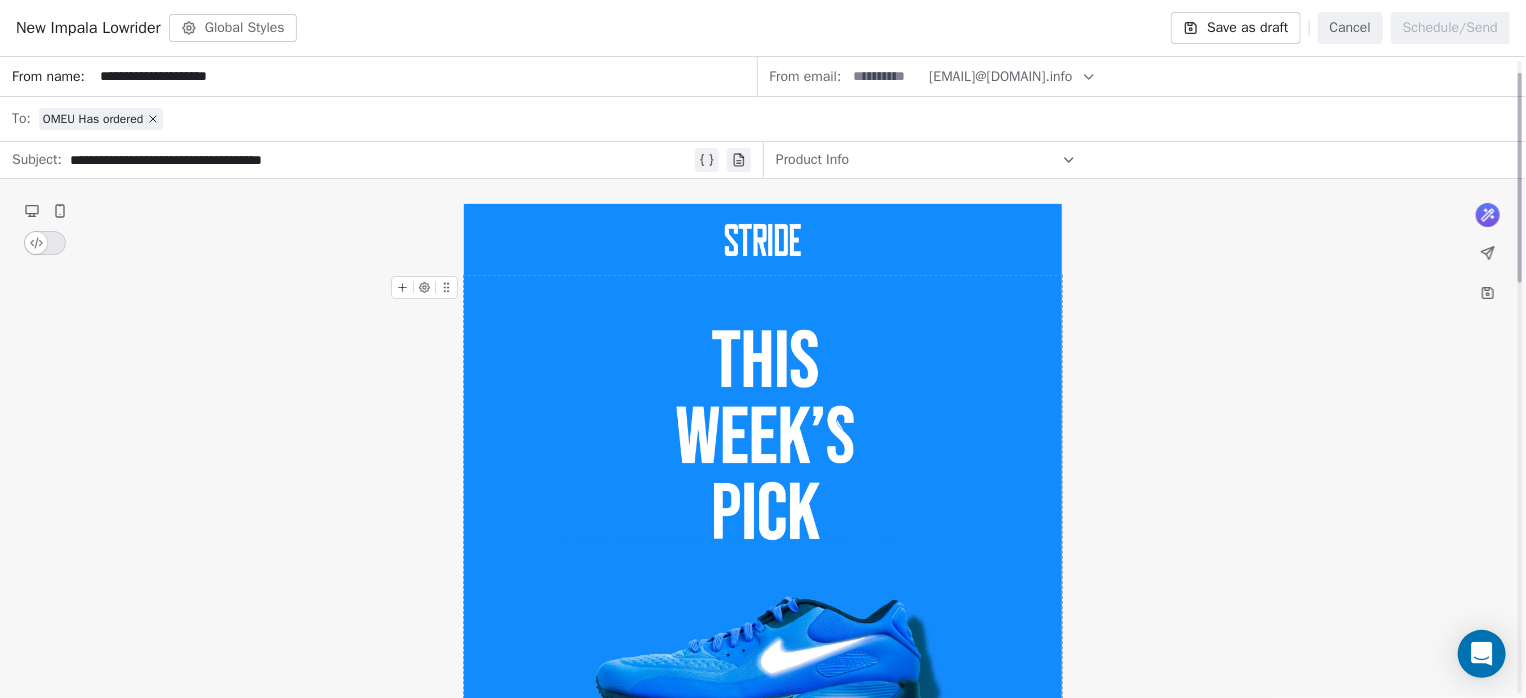 scroll, scrollTop: 133, scrollLeft: 0, axis: vertical 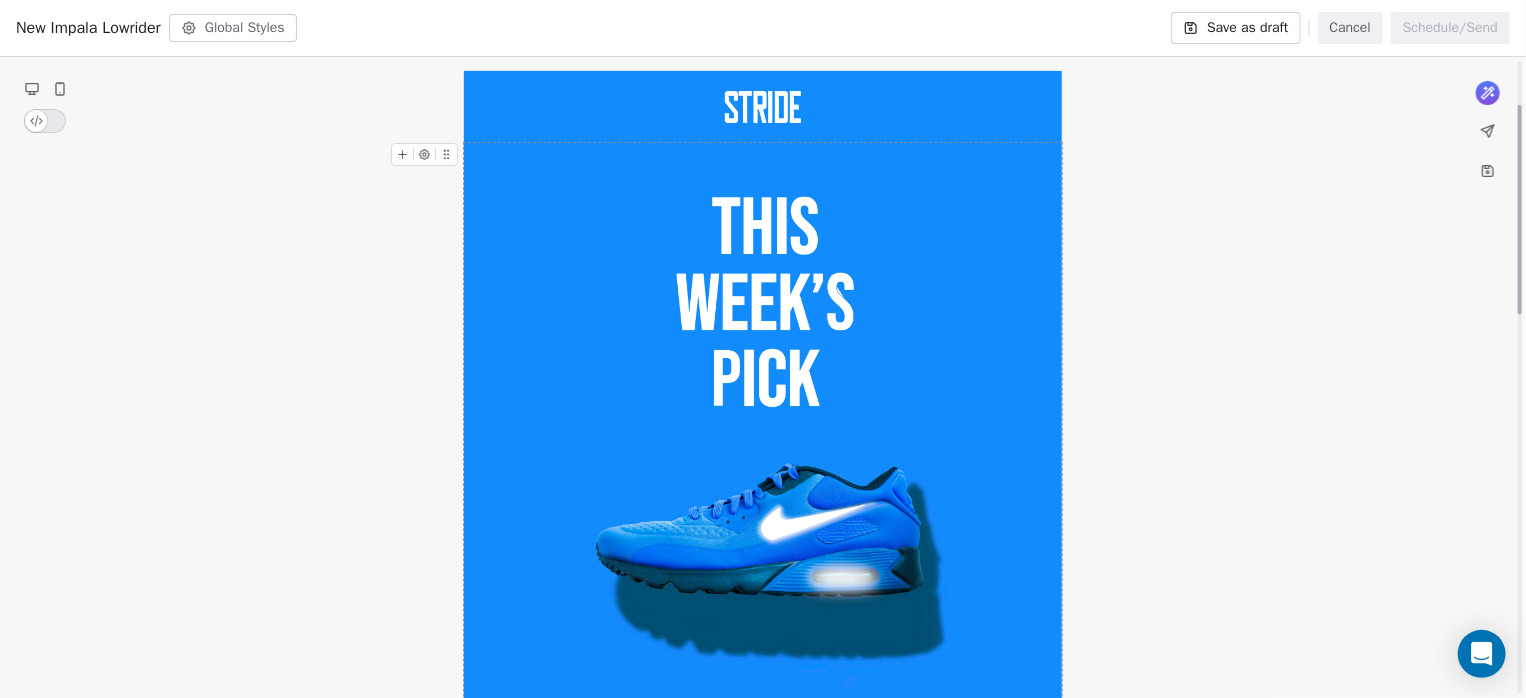 click at bounding box center [763, 429] 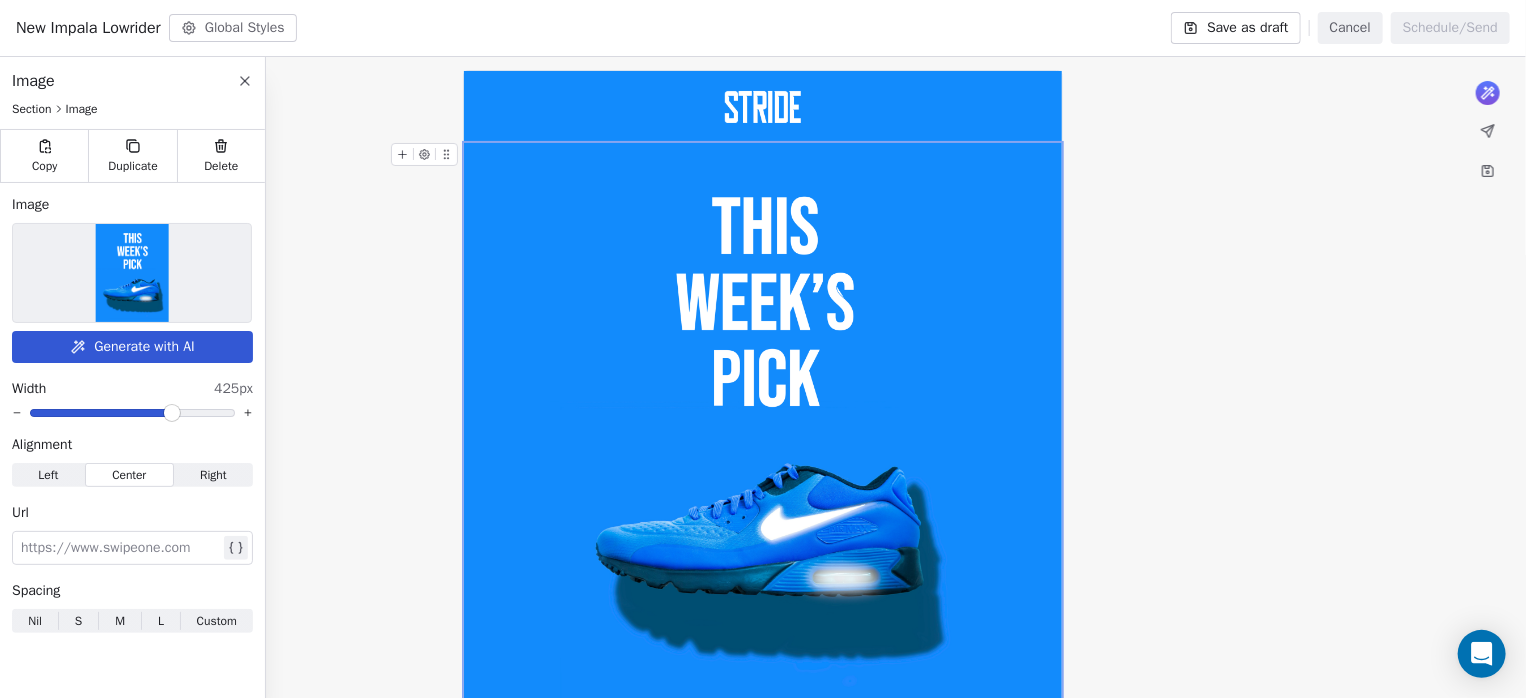 click at bounding box center (132, 273) 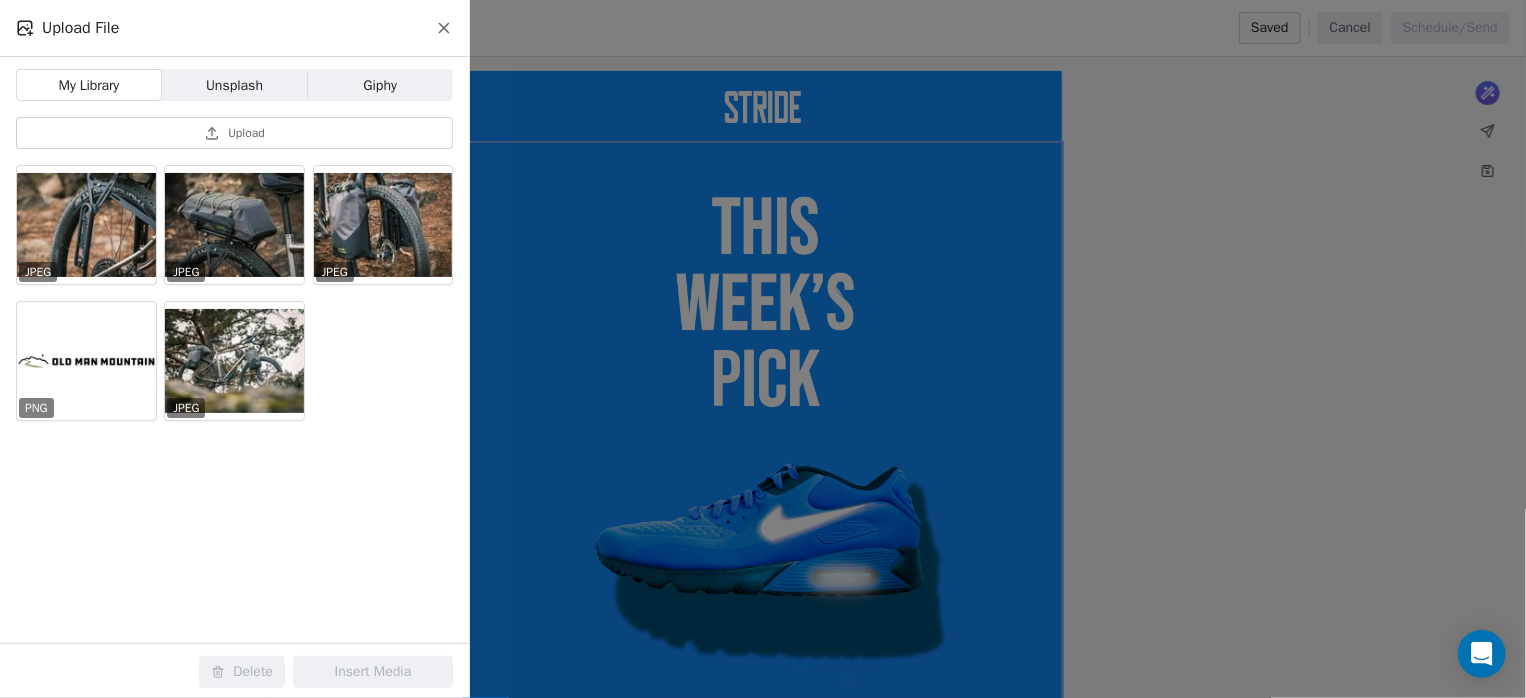 click on "Upload" at bounding box center (246, 133) 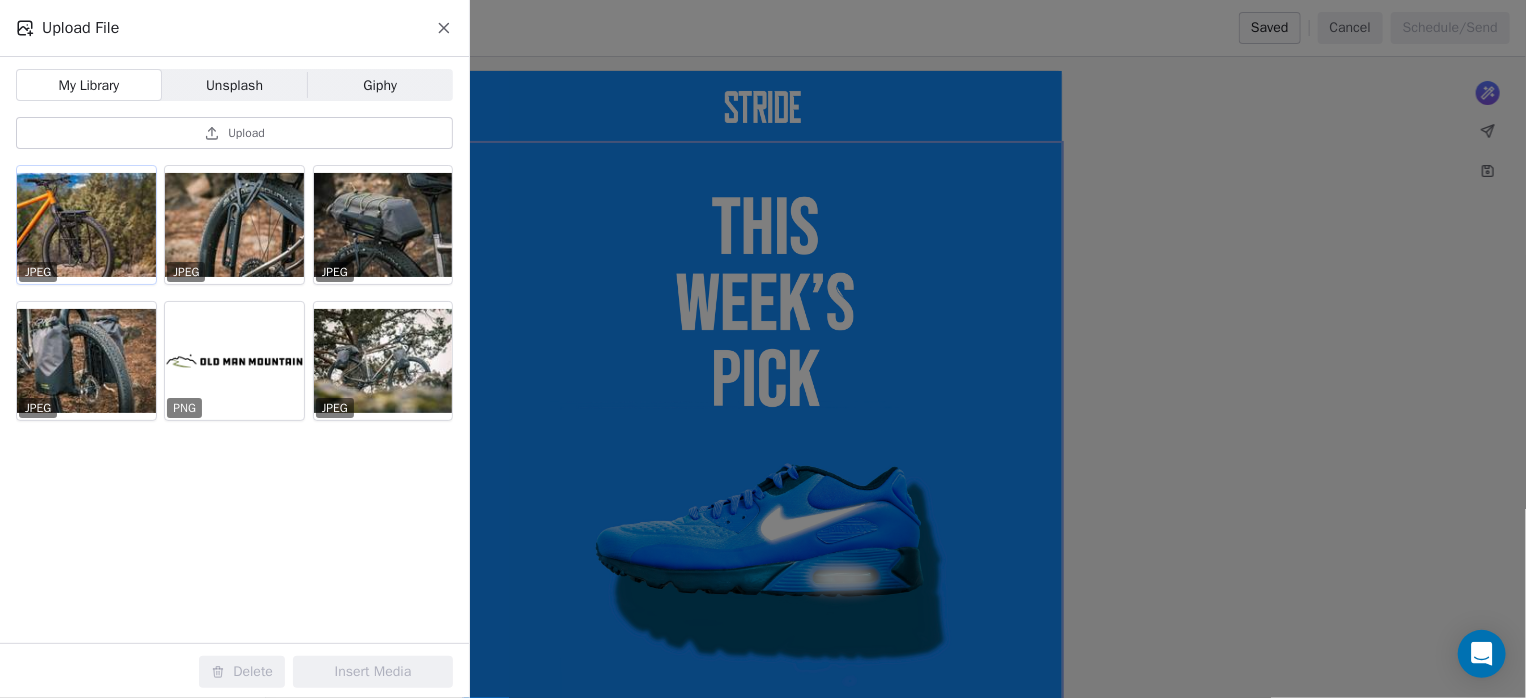 click at bounding box center [86, 225] 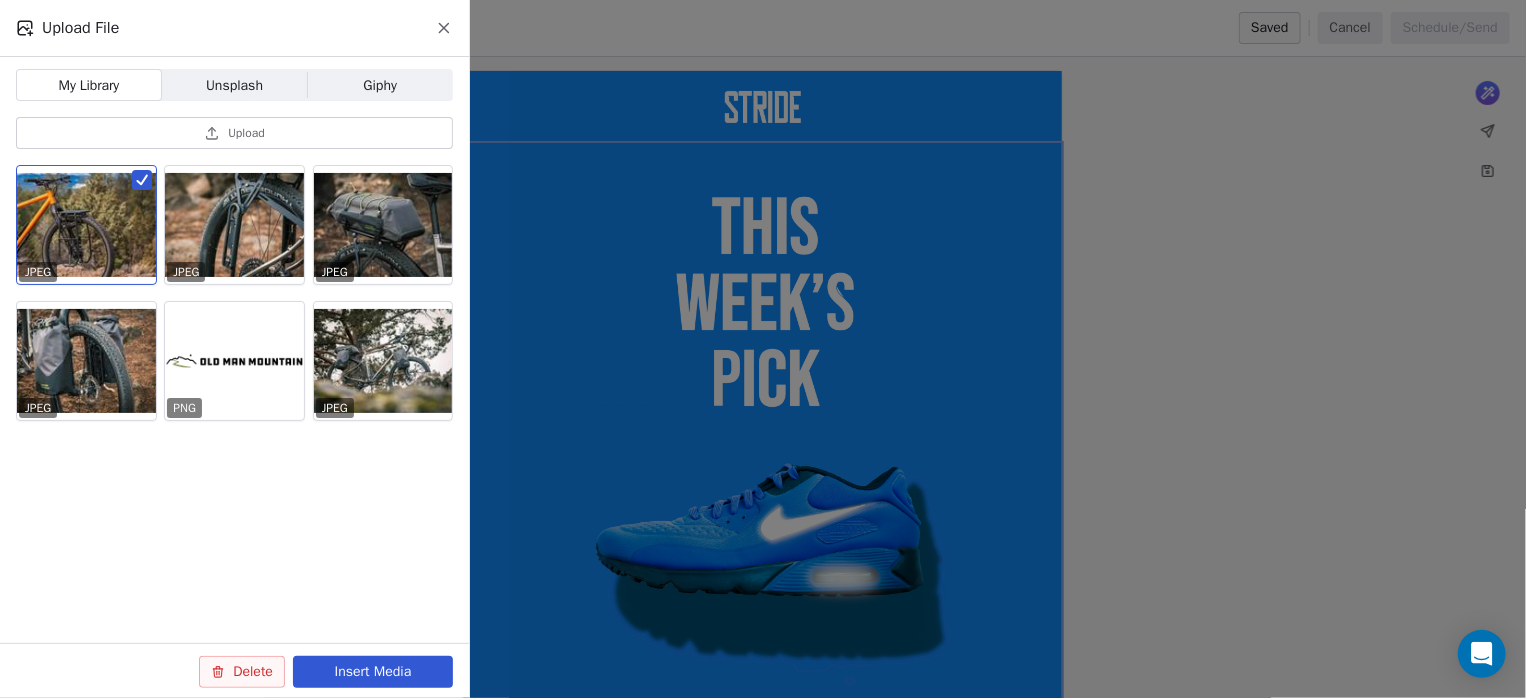 click on "Insert Media" at bounding box center [373, 672] 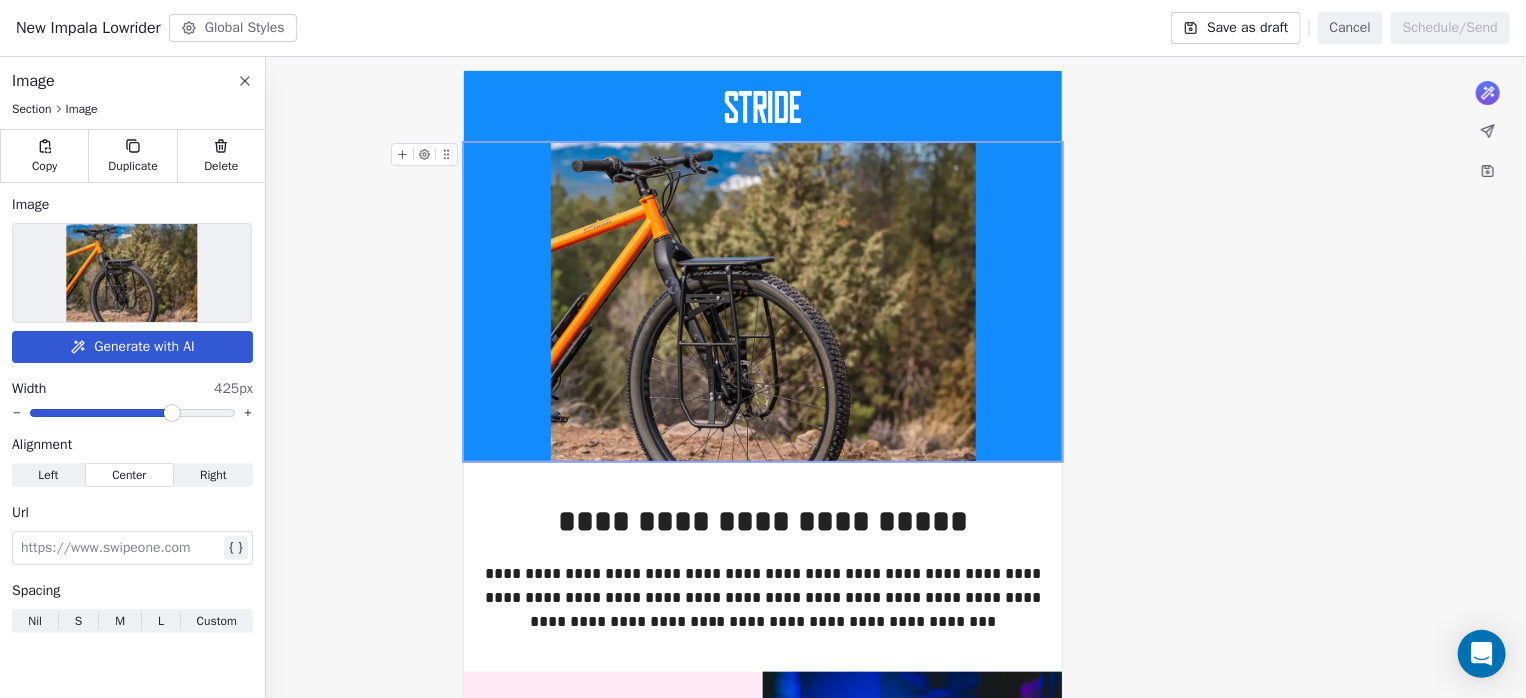 click at bounding box center (763, 302) 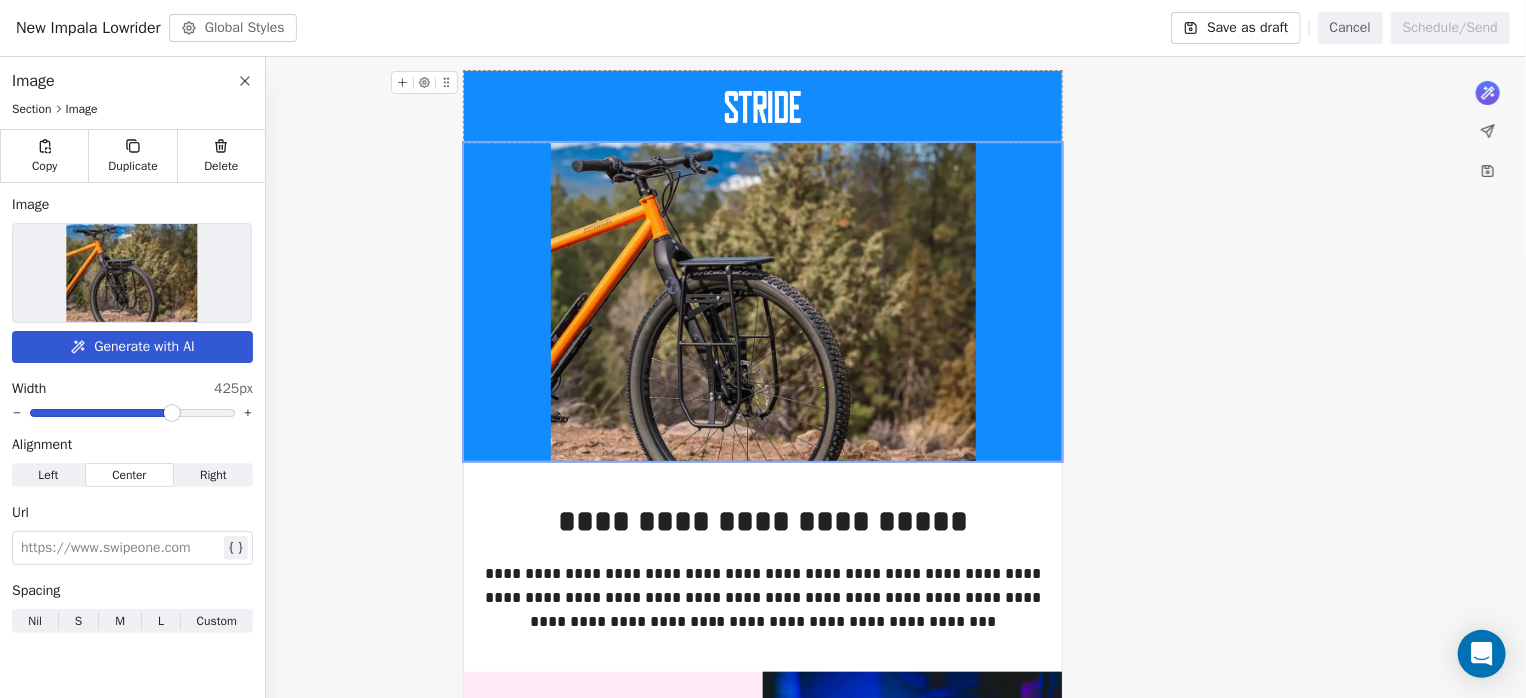 click at bounding box center [763, 107] 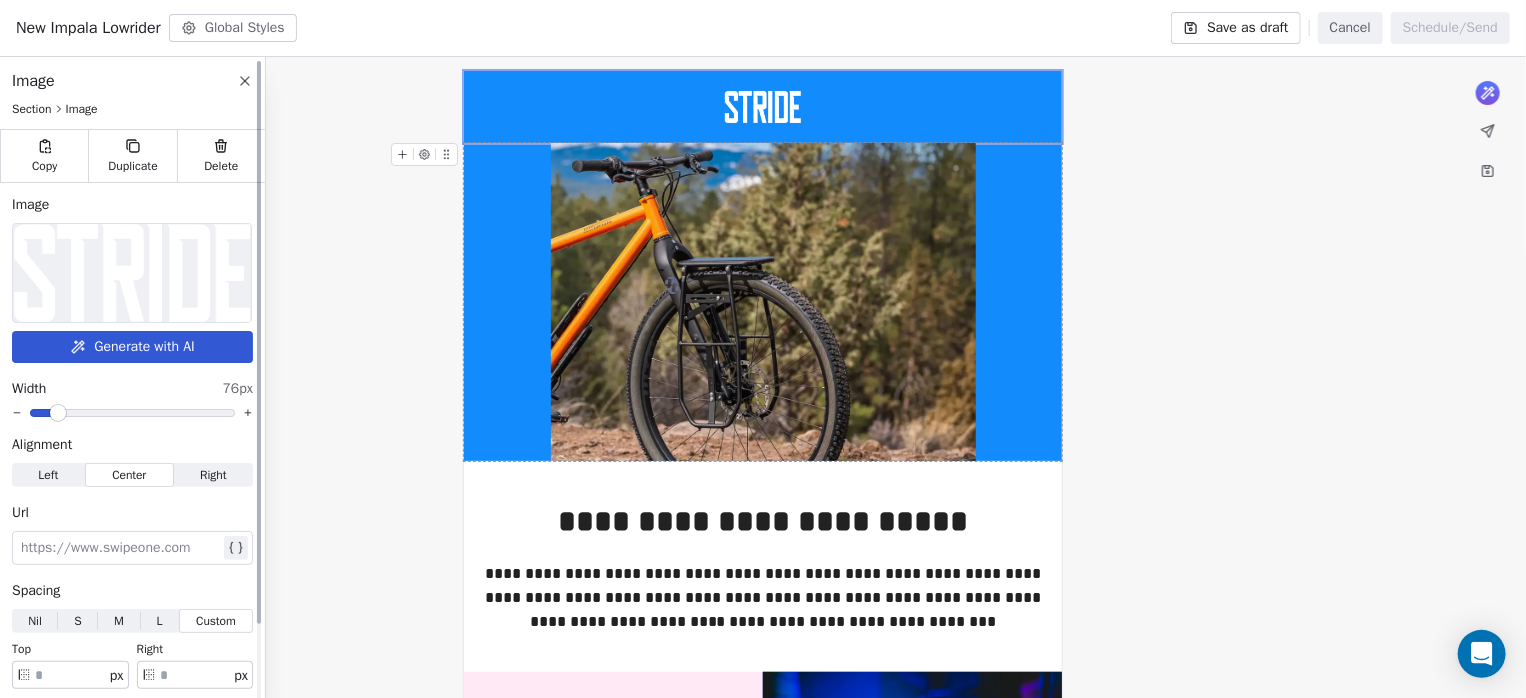 click at bounding box center [132, 273] 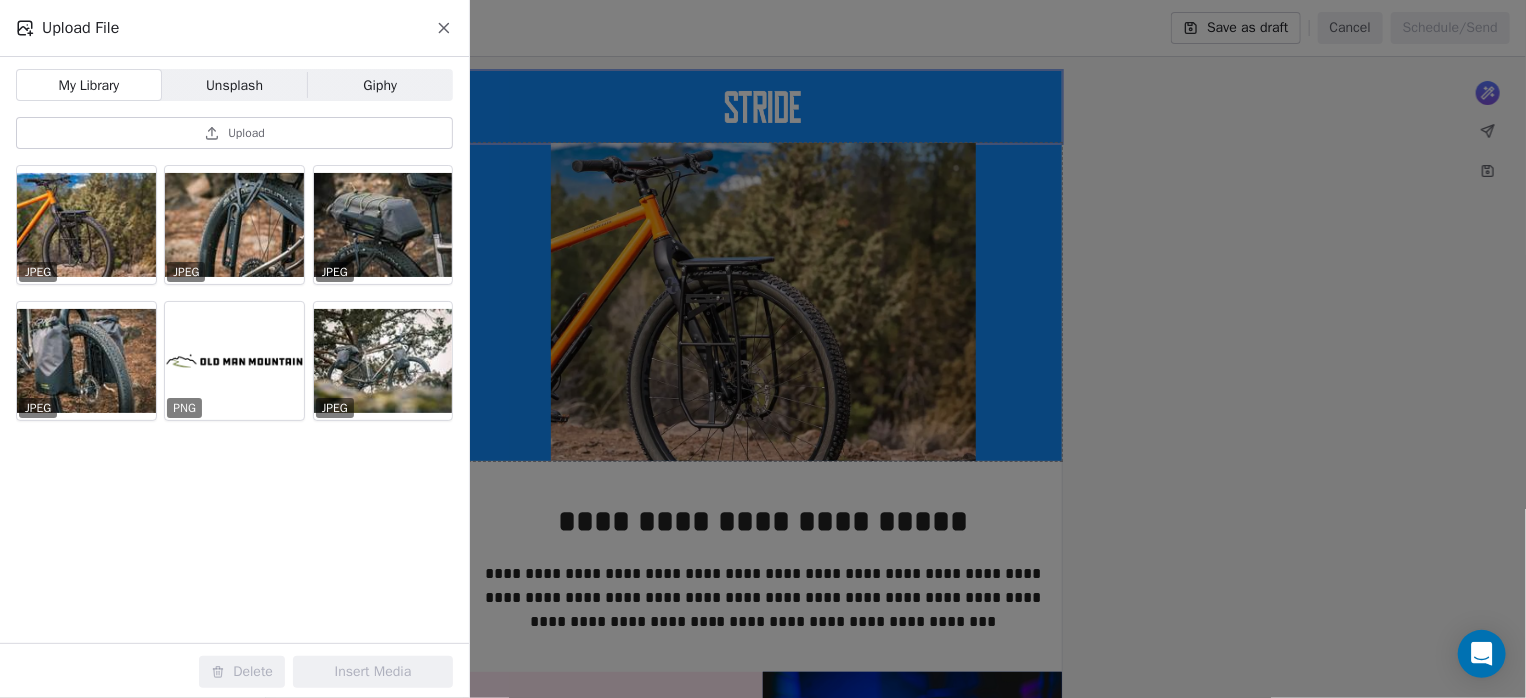 click on "Upload File My Library My Library Unsplash Unsplash Giphy Giphy Upload JPEG JPEG JPEG JPEG PNG JPEG Delete Insert Media" at bounding box center (763, 349) 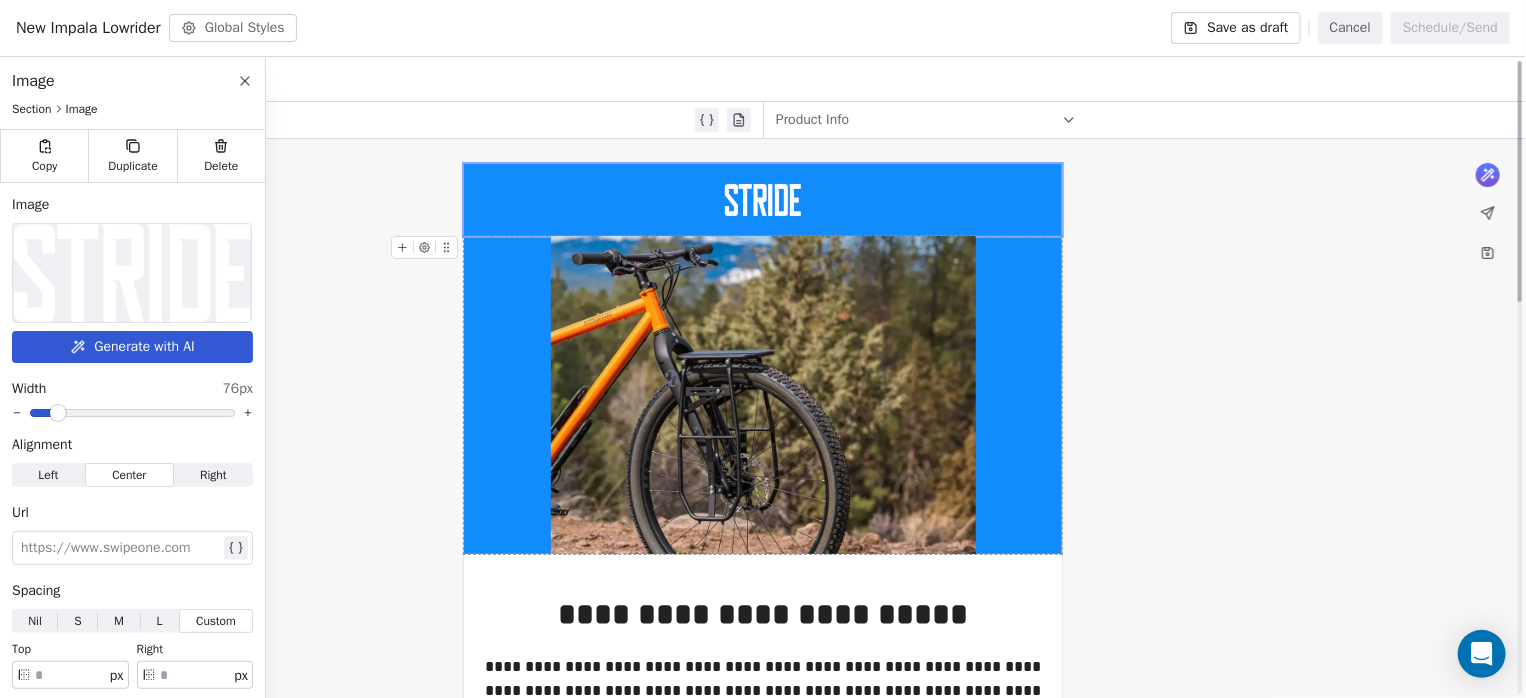 scroll, scrollTop: 0, scrollLeft: 0, axis: both 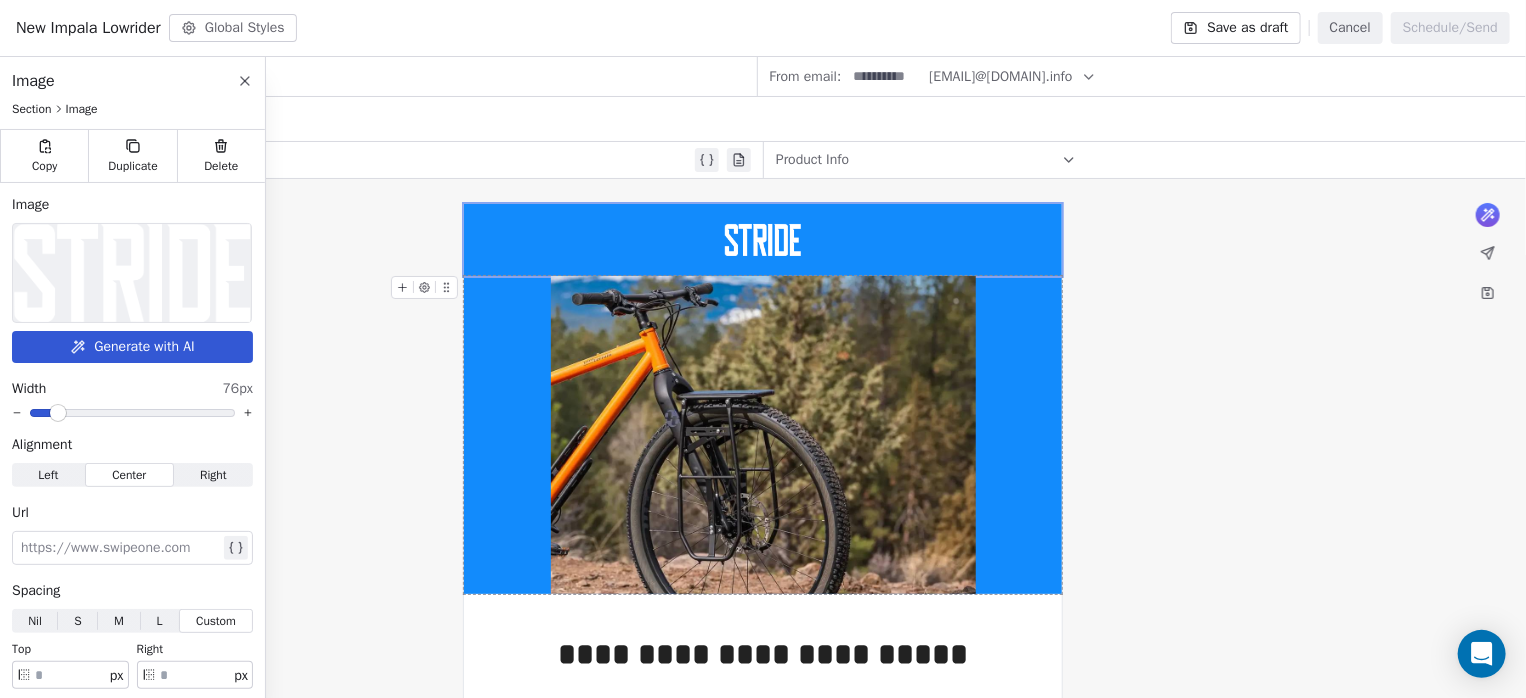 click at bounding box center [763, 435] 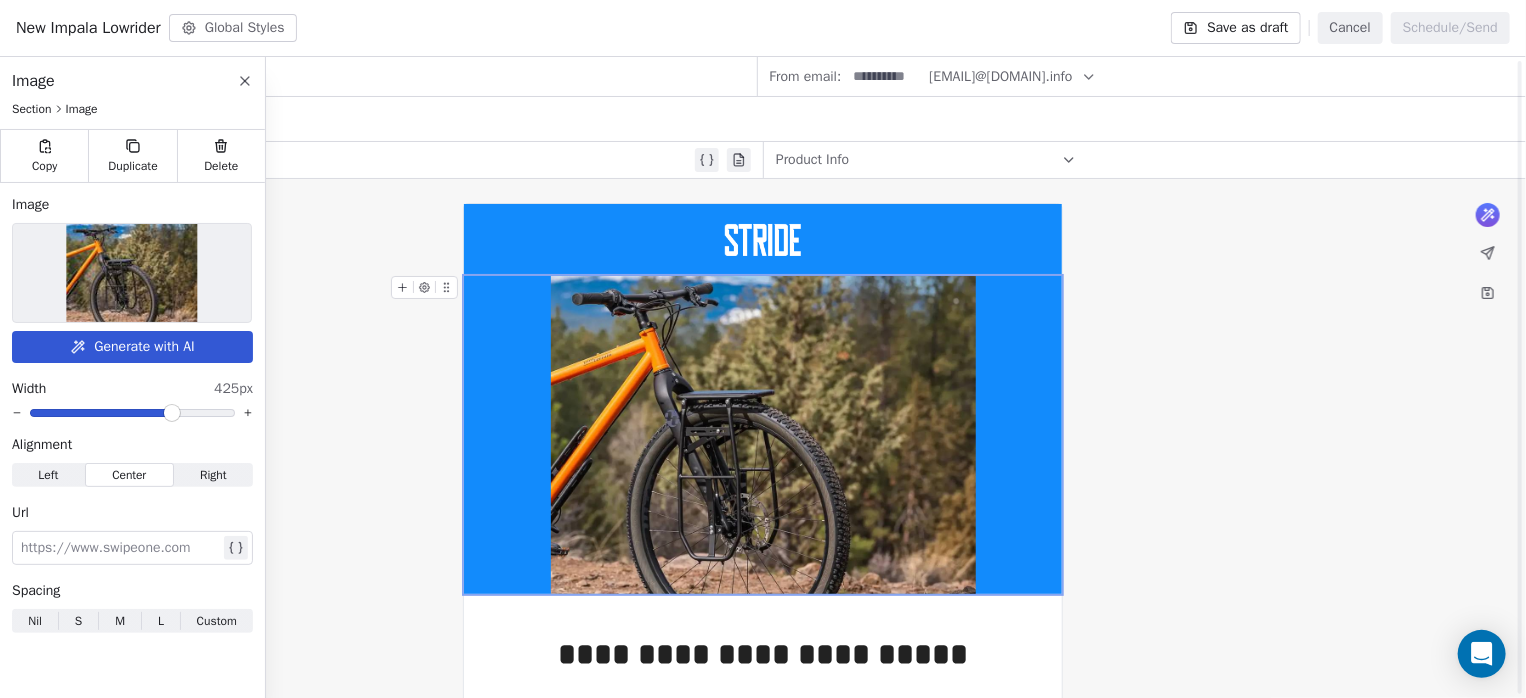 scroll, scrollTop: 133, scrollLeft: 0, axis: vertical 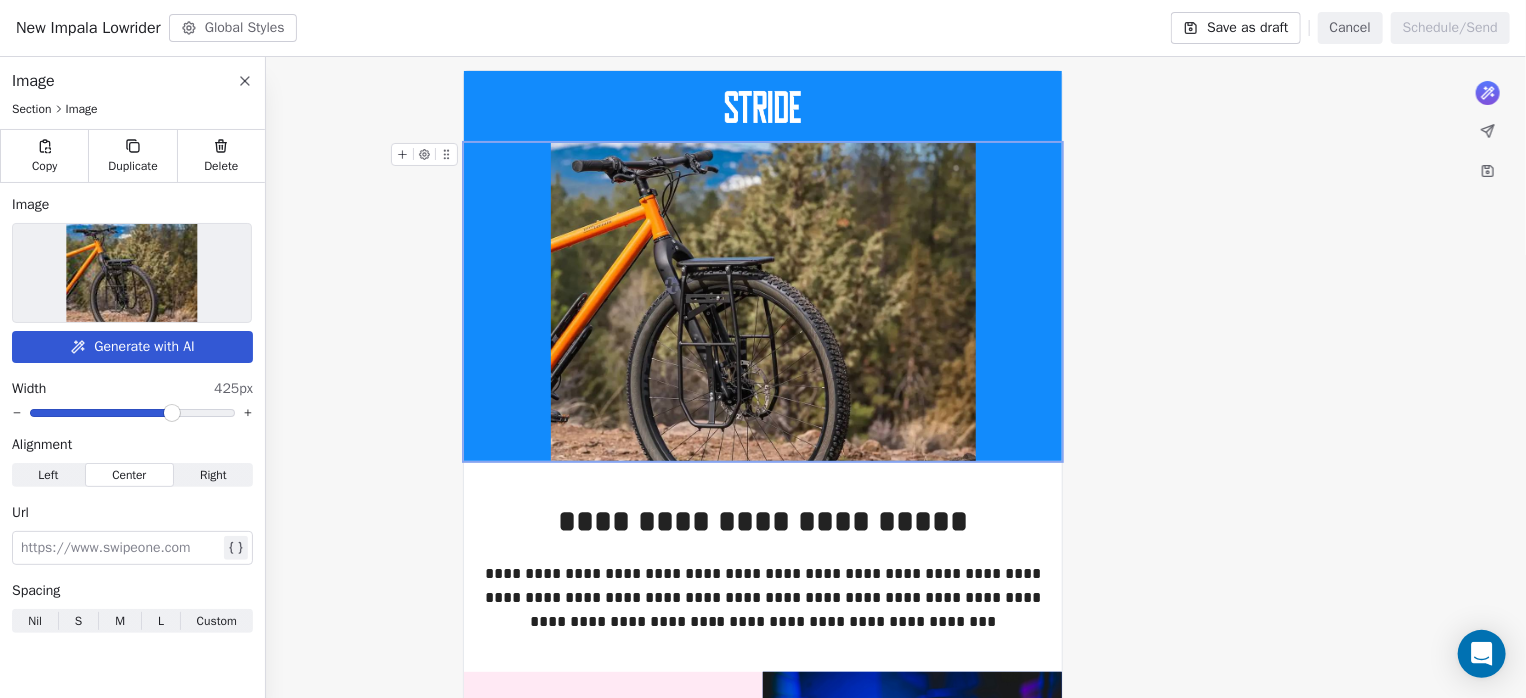 click at bounding box center [120, 548] 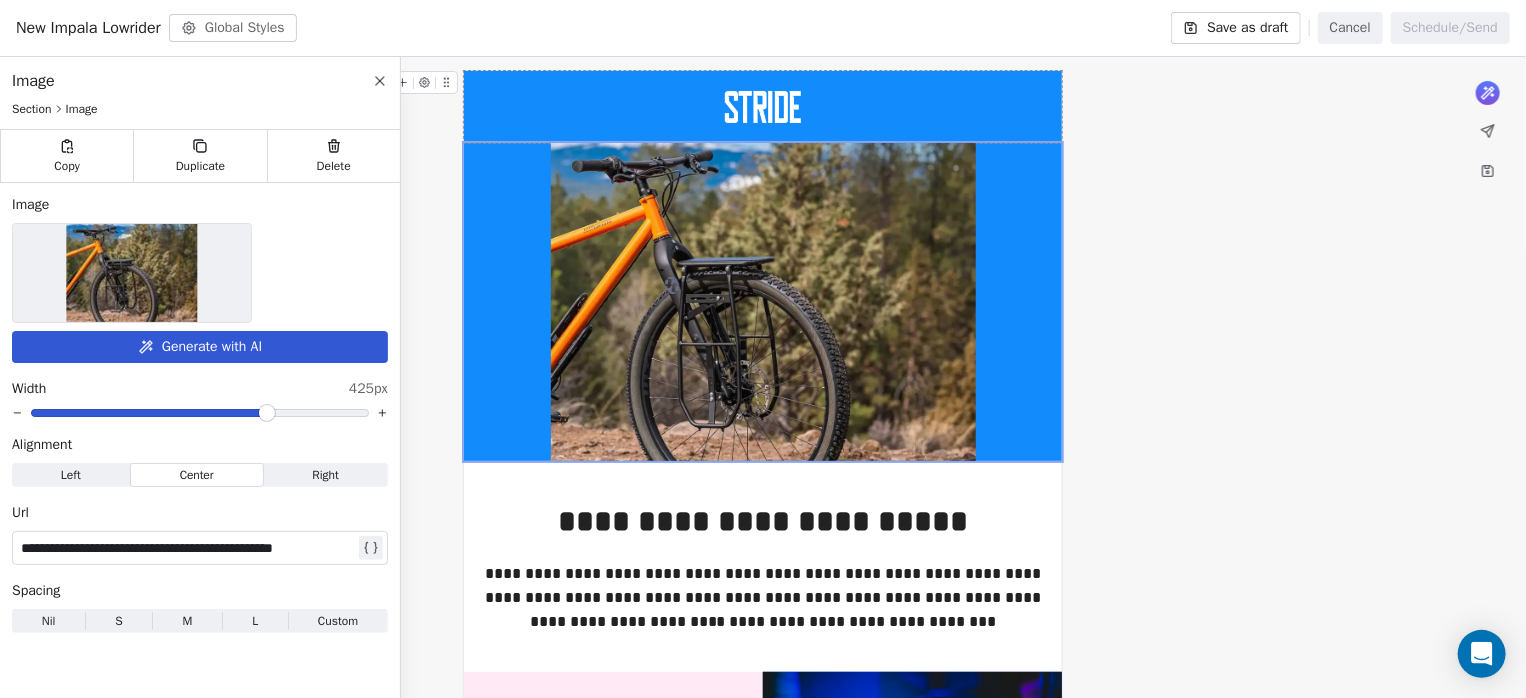 click at bounding box center (763, 107) 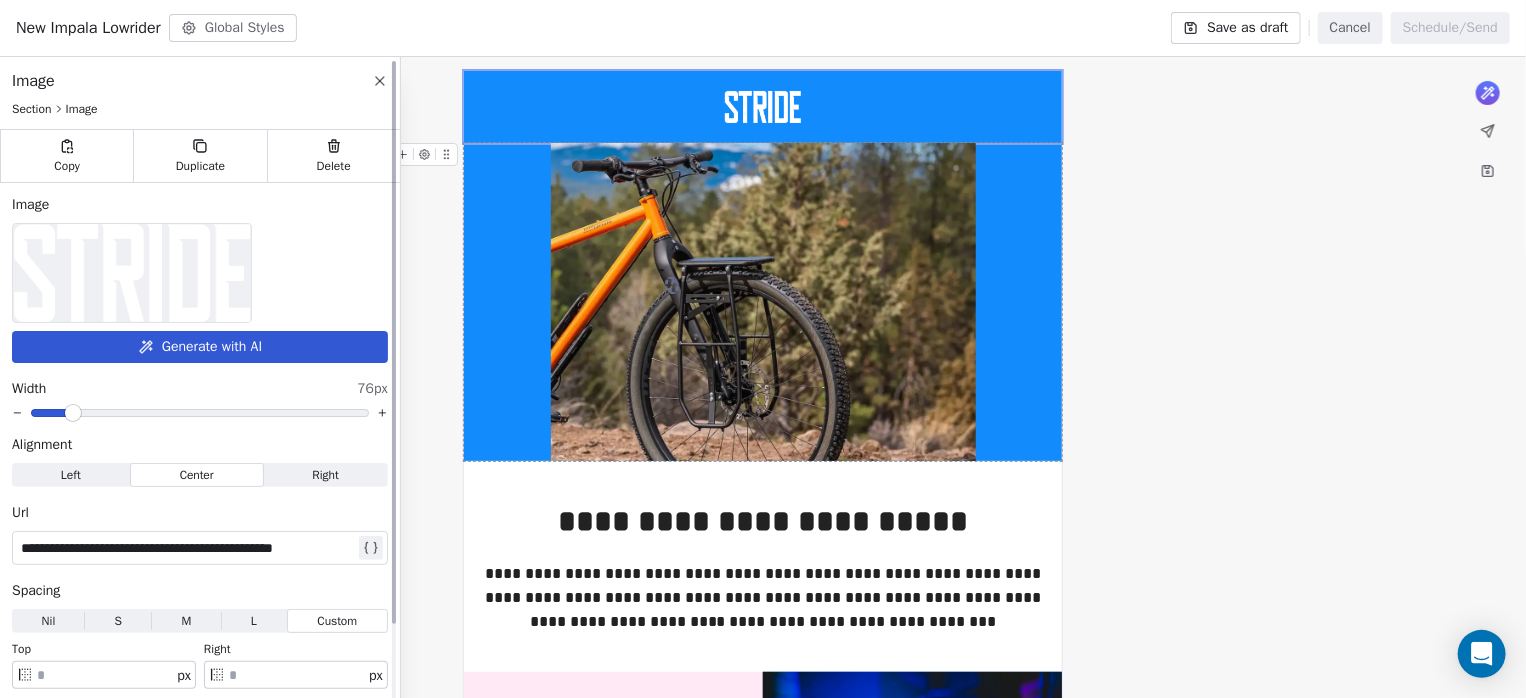 click at bounding box center [132, 273] 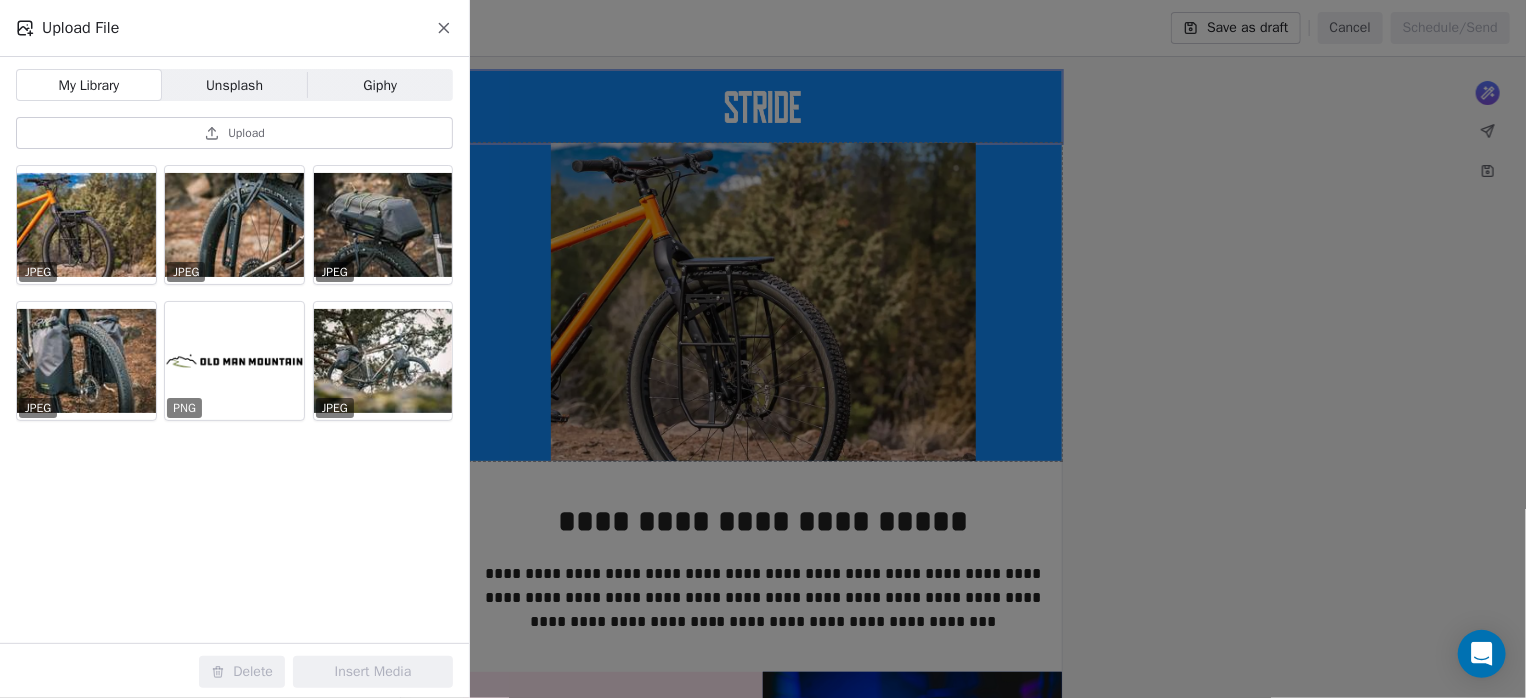 click on "Upload File My Library My Library Unsplash Unsplash Giphy Giphy Upload JPEG JPEG JPEG JPEG PNG JPEG Delete Insert Media" at bounding box center [763, 349] 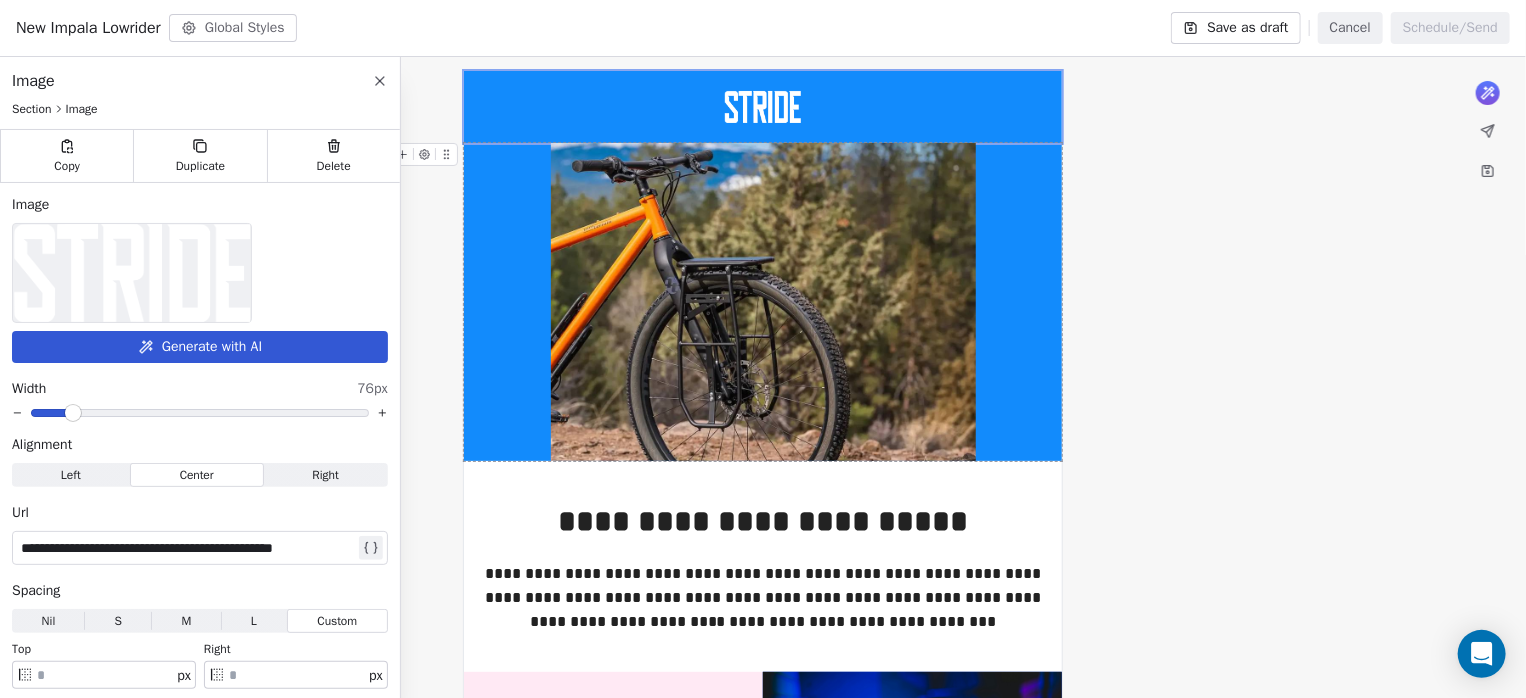 click at bounding box center (763, 302) 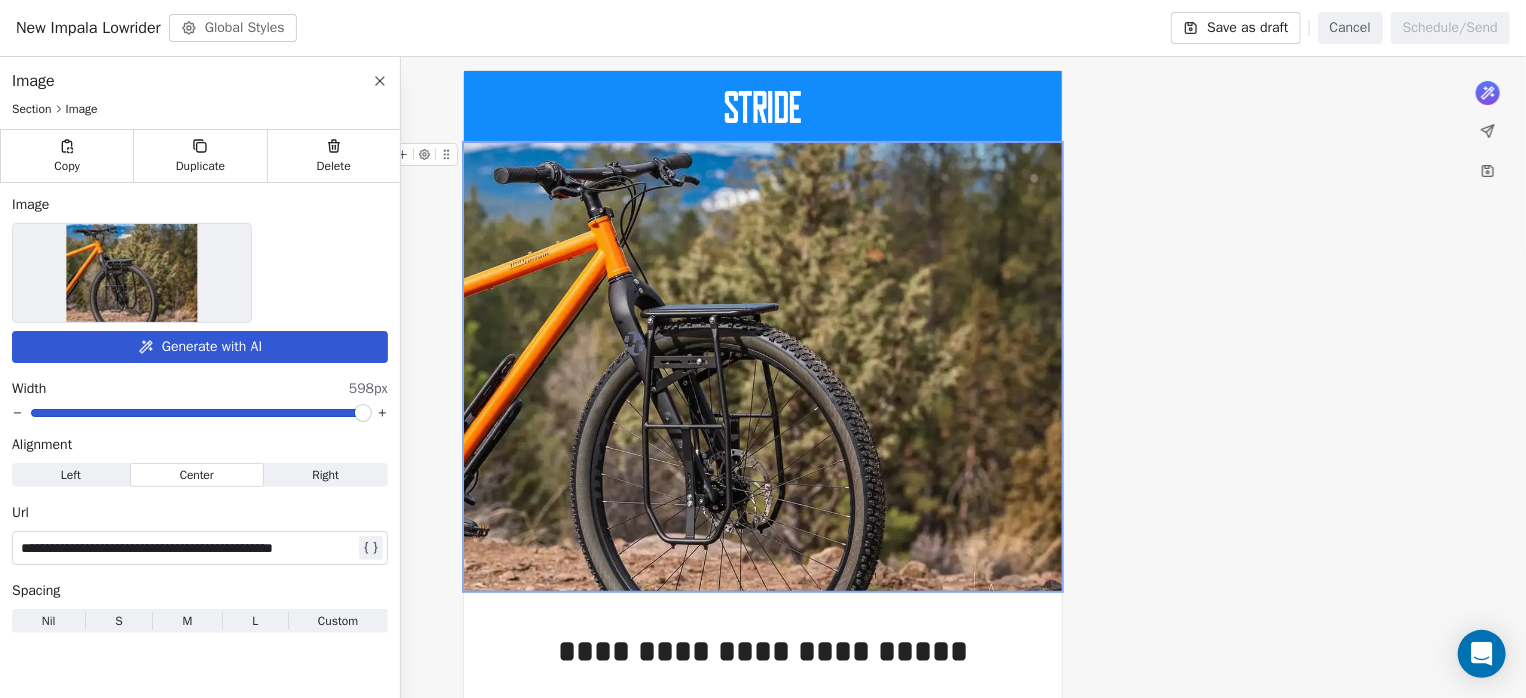 click at bounding box center [363, 413] 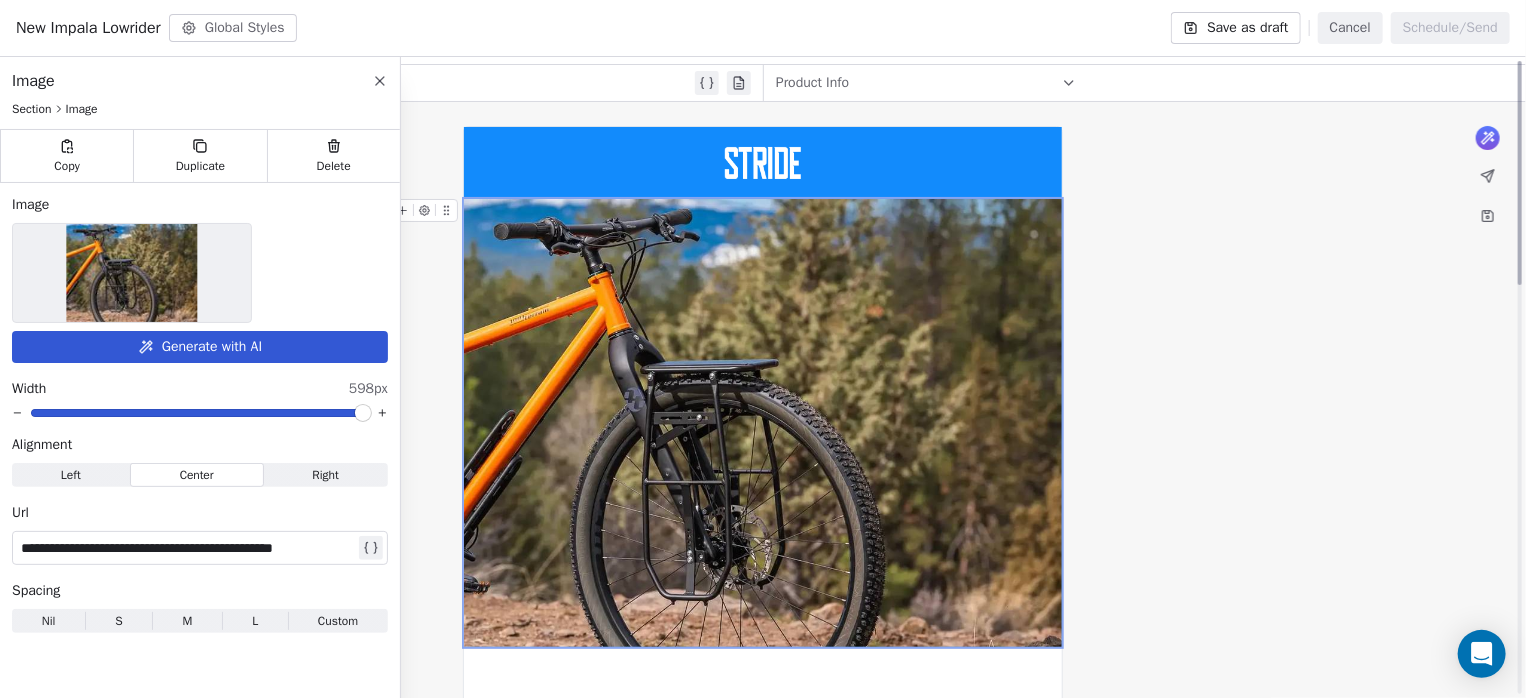 scroll, scrollTop: 0, scrollLeft: 0, axis: both 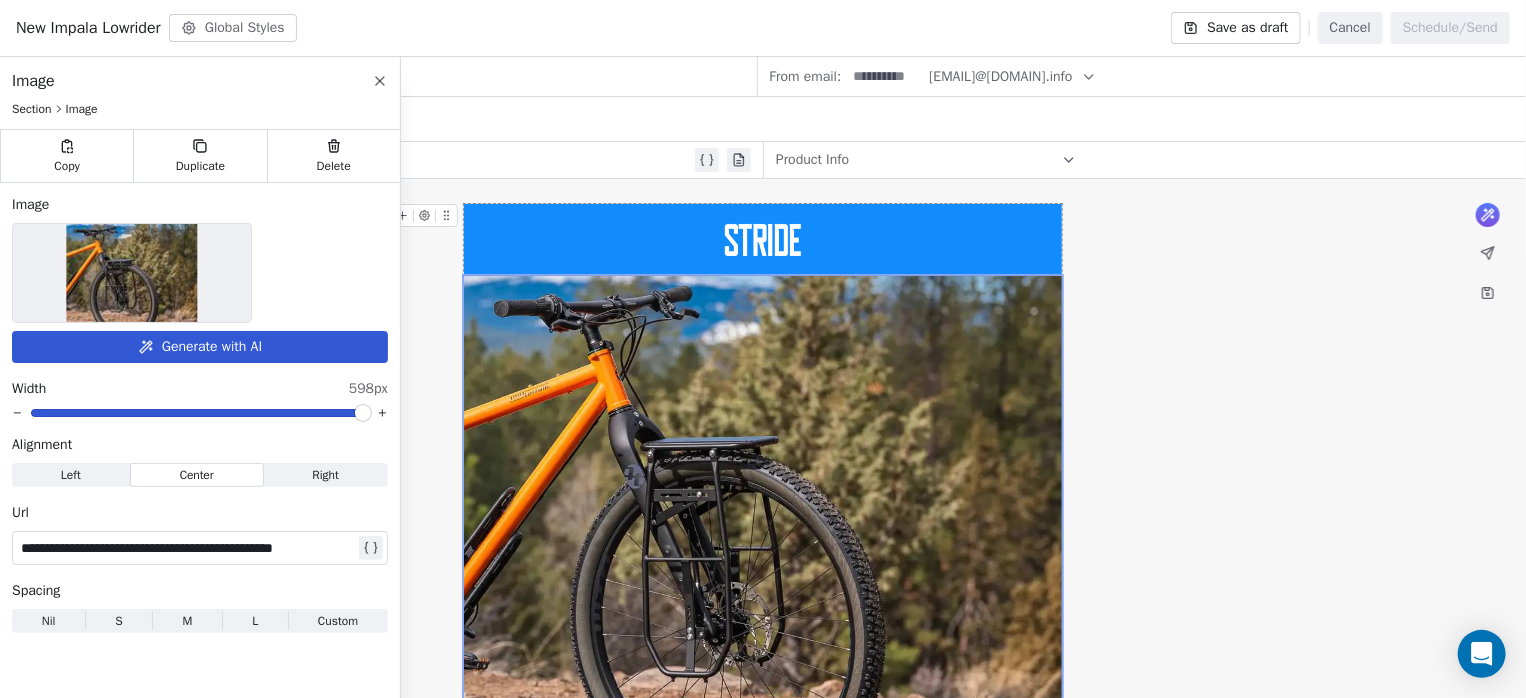 click at bounding box center (763, 240) 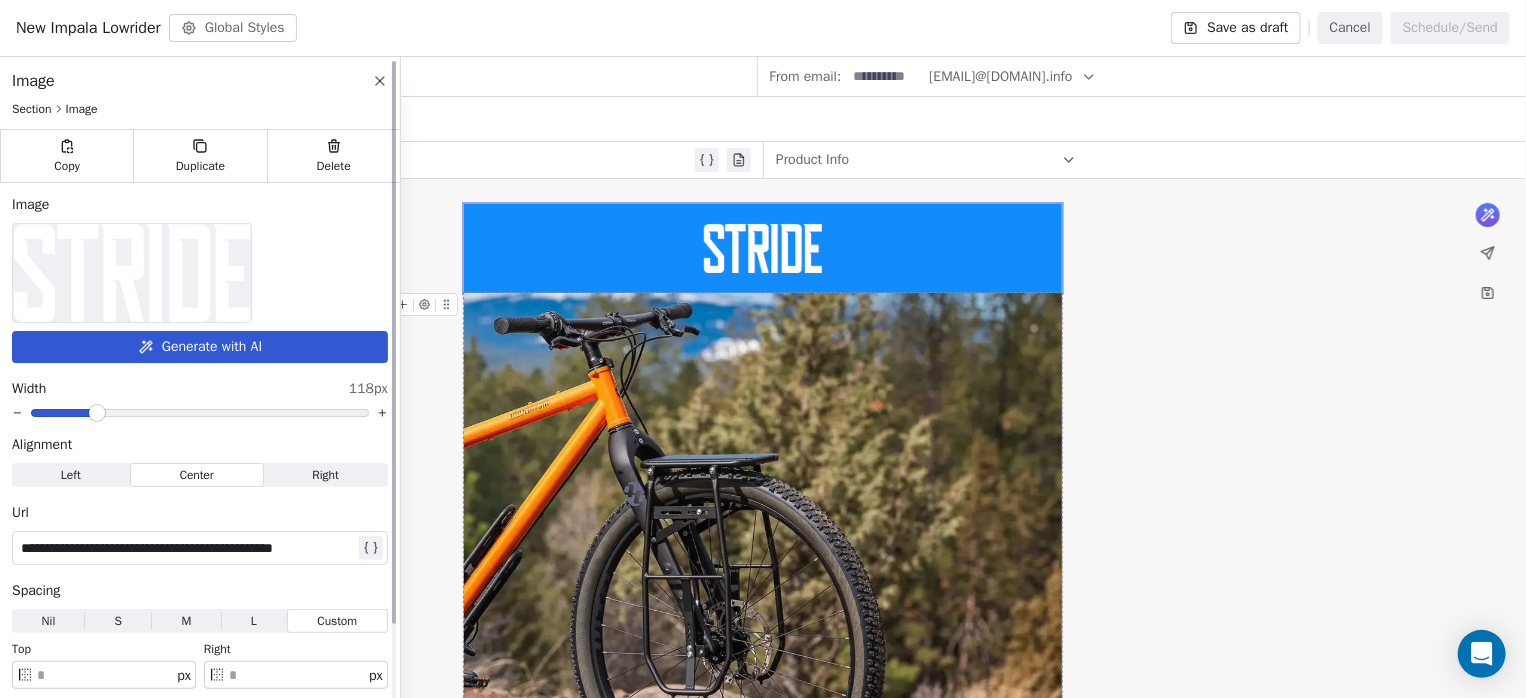 click at bounding box center [97, 413] 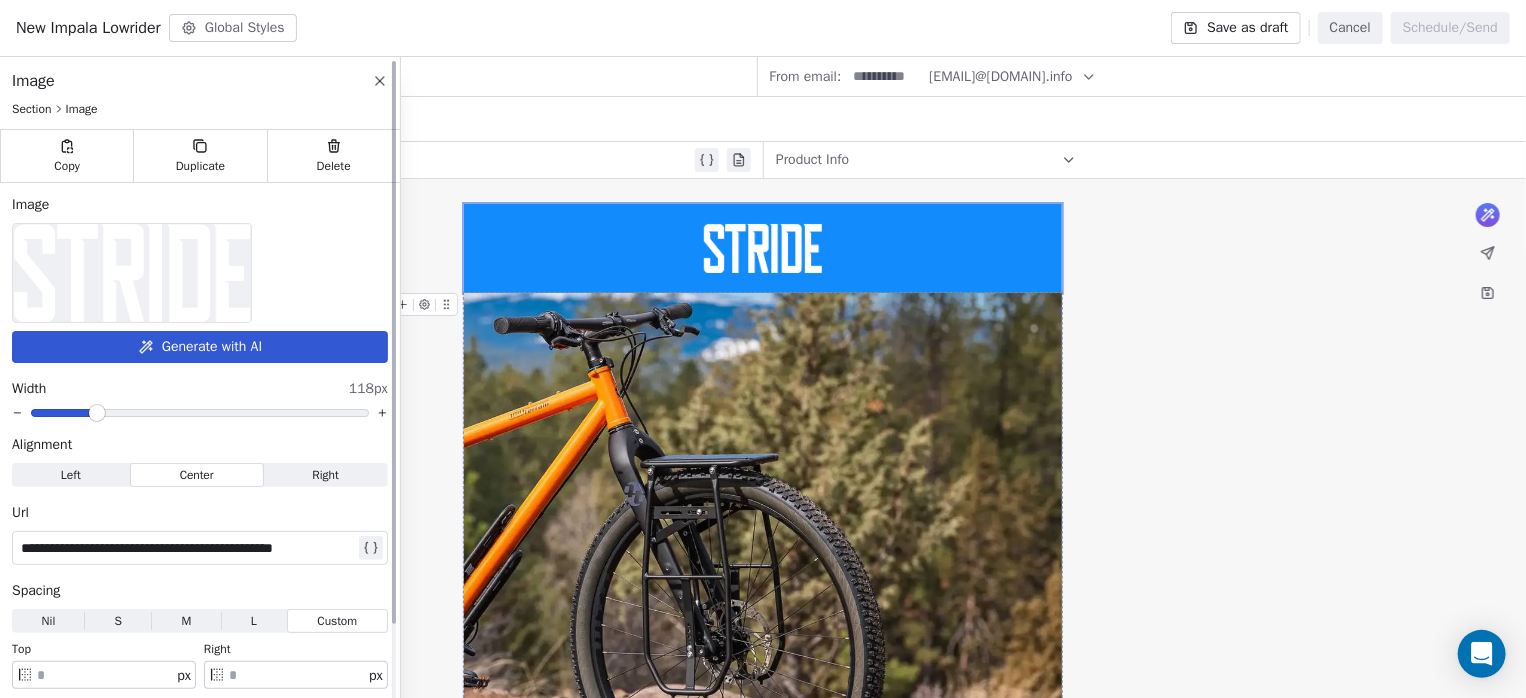 click at bounding box center [132, 273] 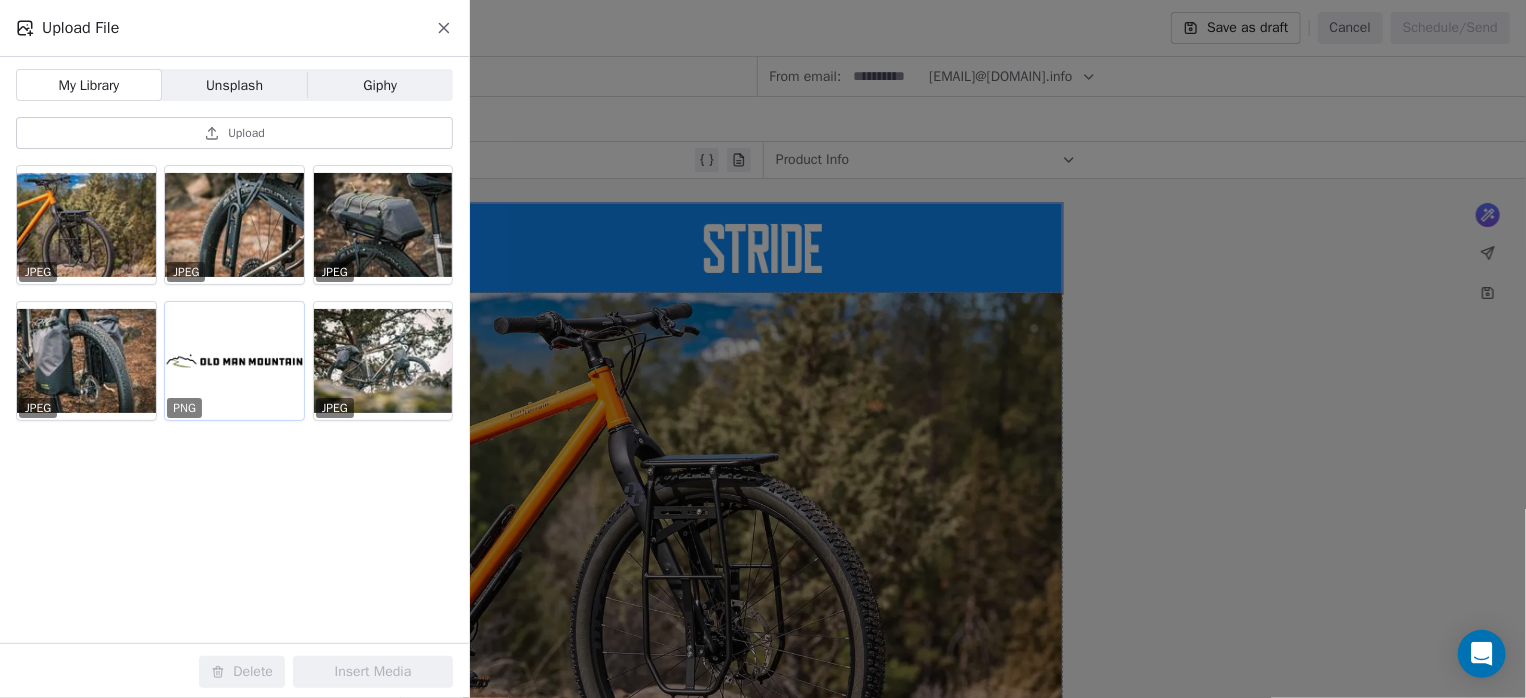 click at bounding box center [234, 361] 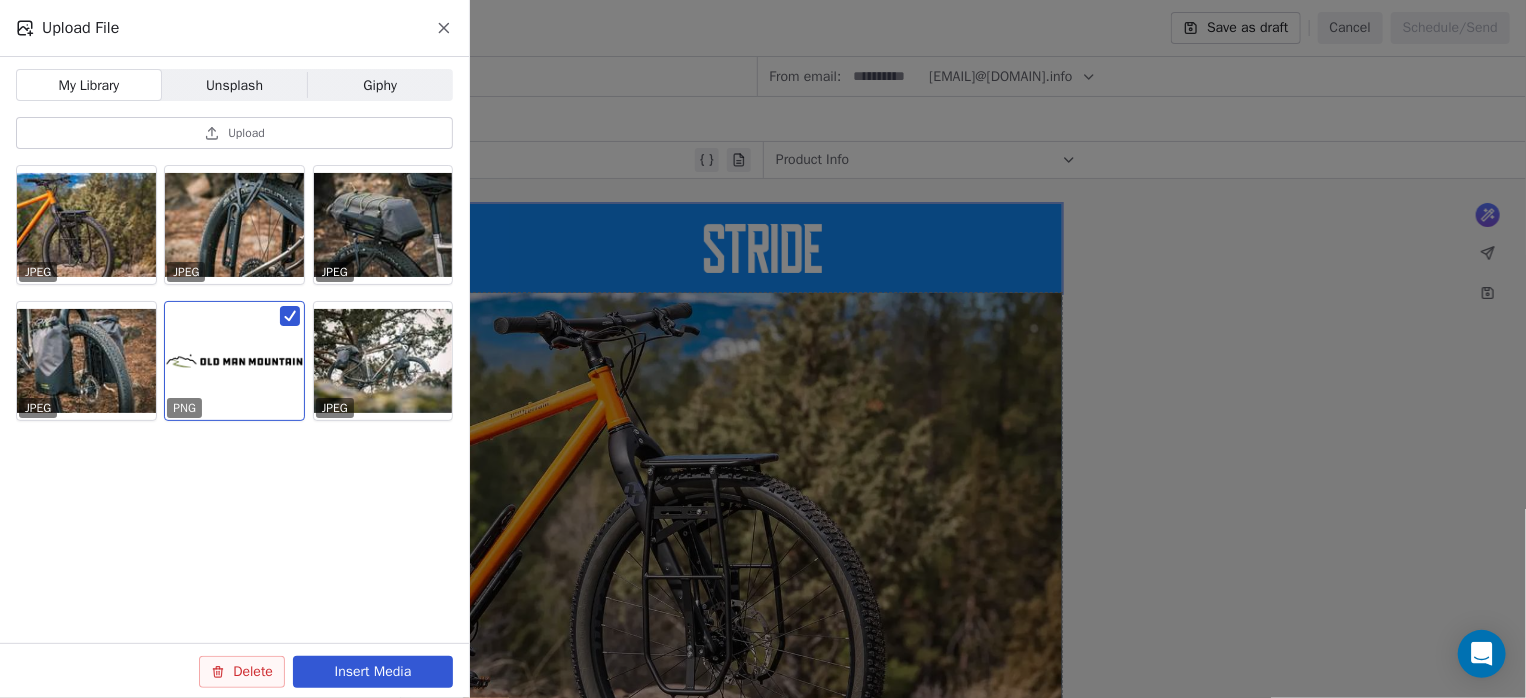 click on "Insert Media" at bounding box center [373, 672] 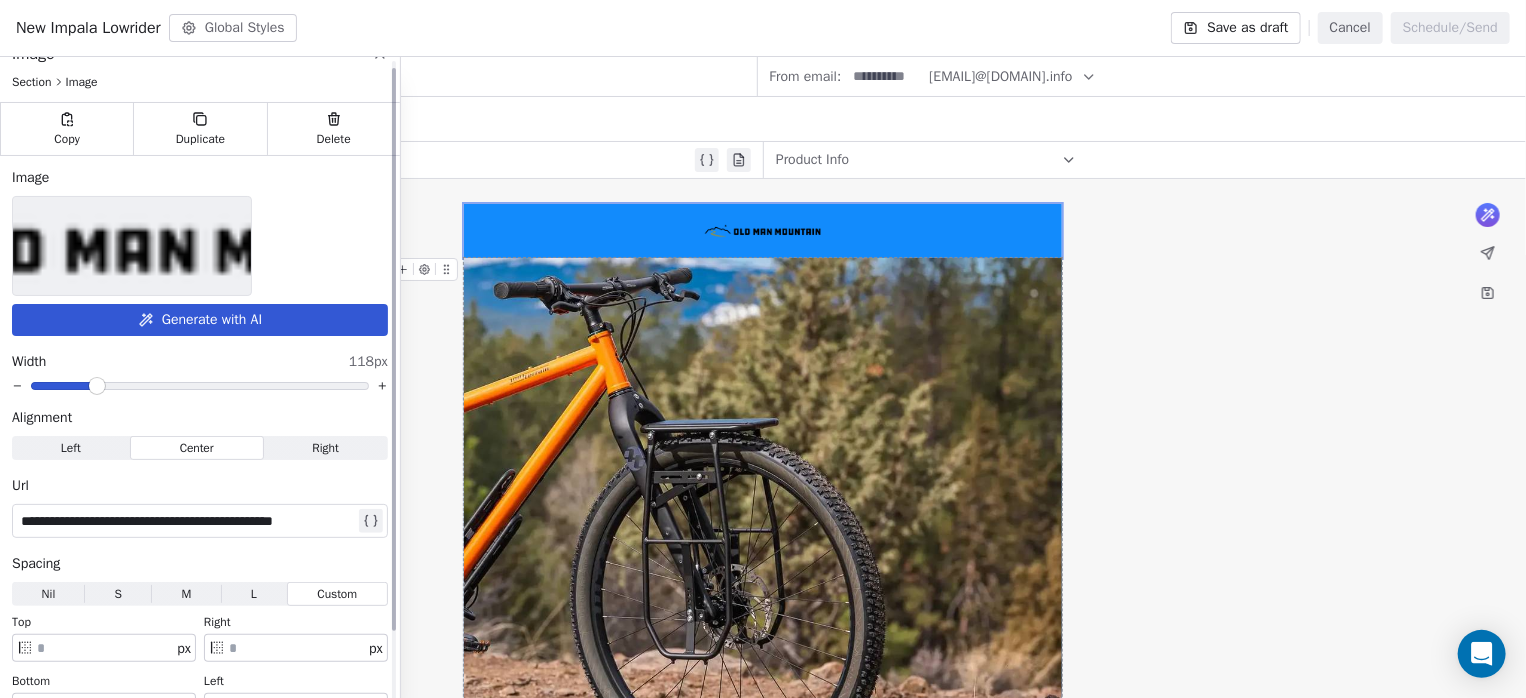 scroll, scrollTop: 0, scrollLeft: 0, axis: both 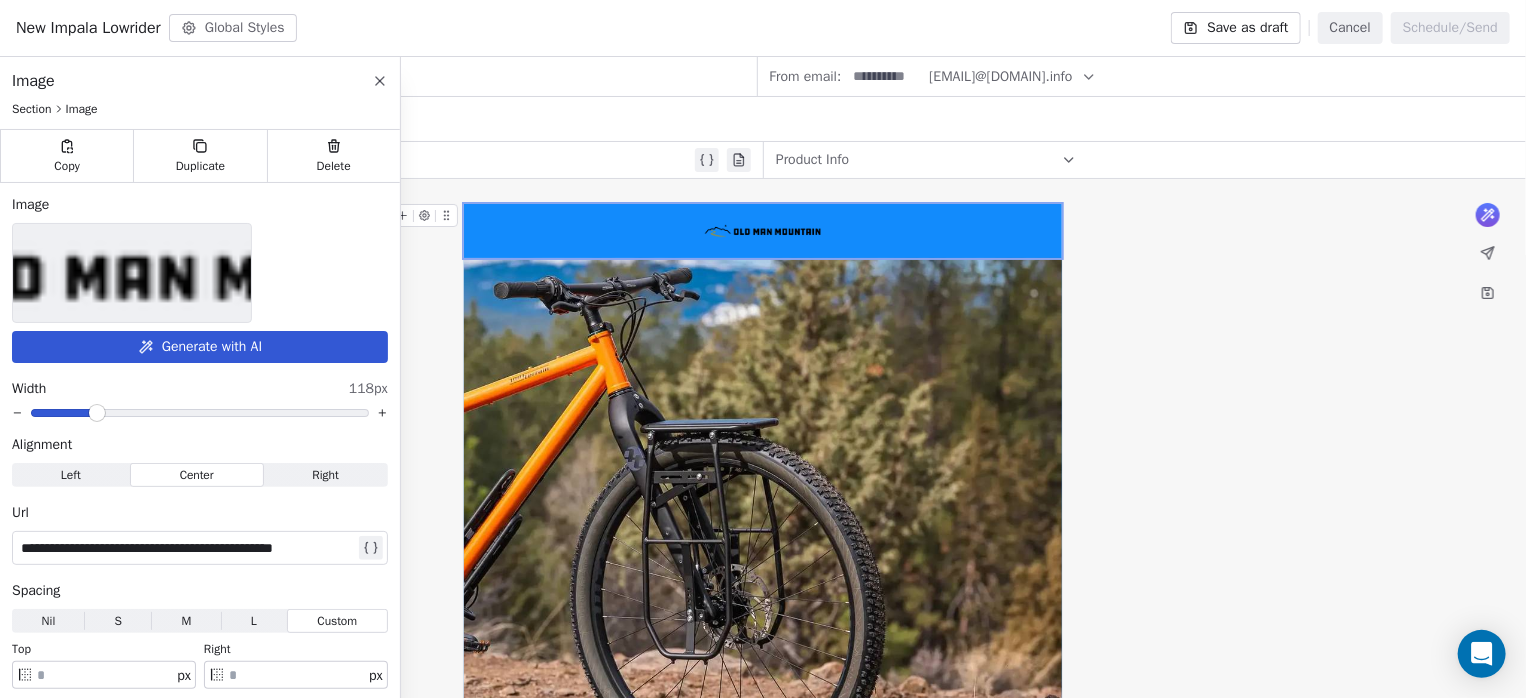 click at bounding box center (763, 231) 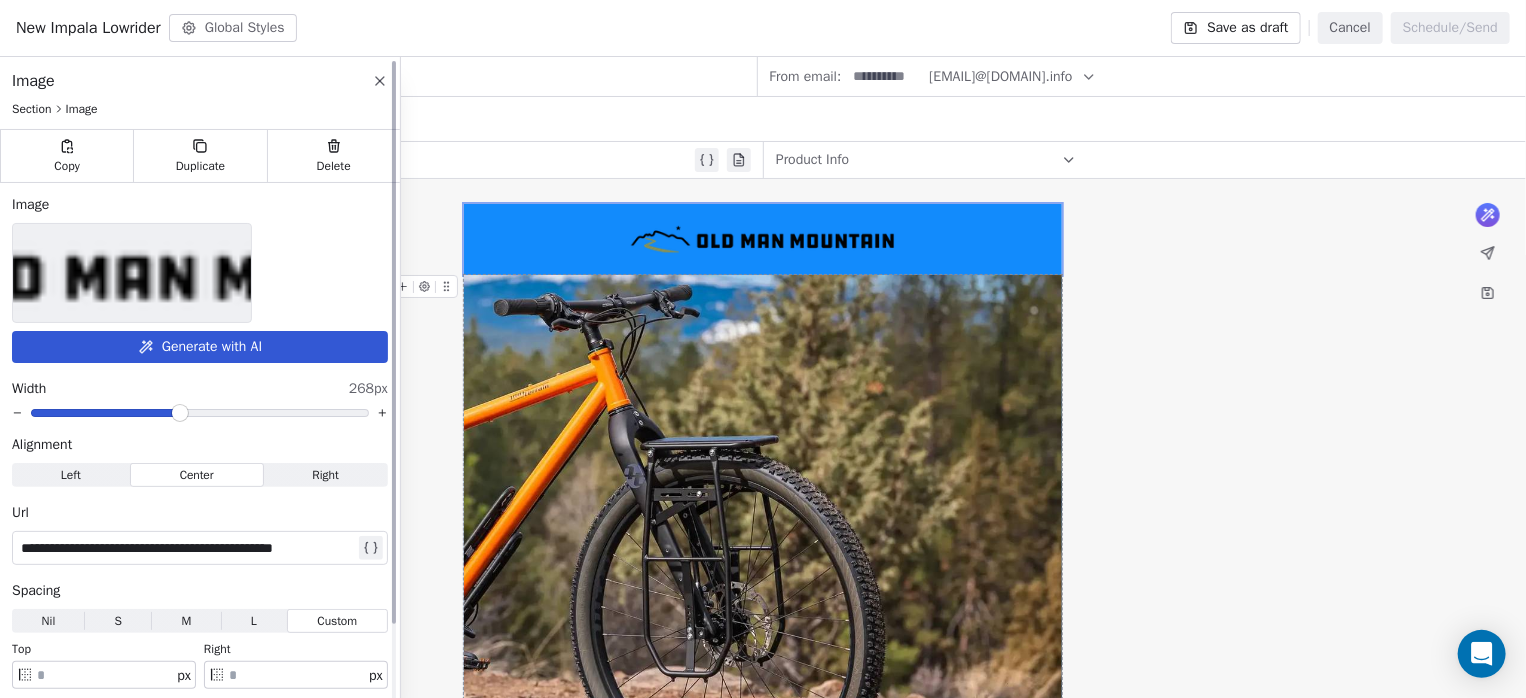 click at bounding box center [180, 413] 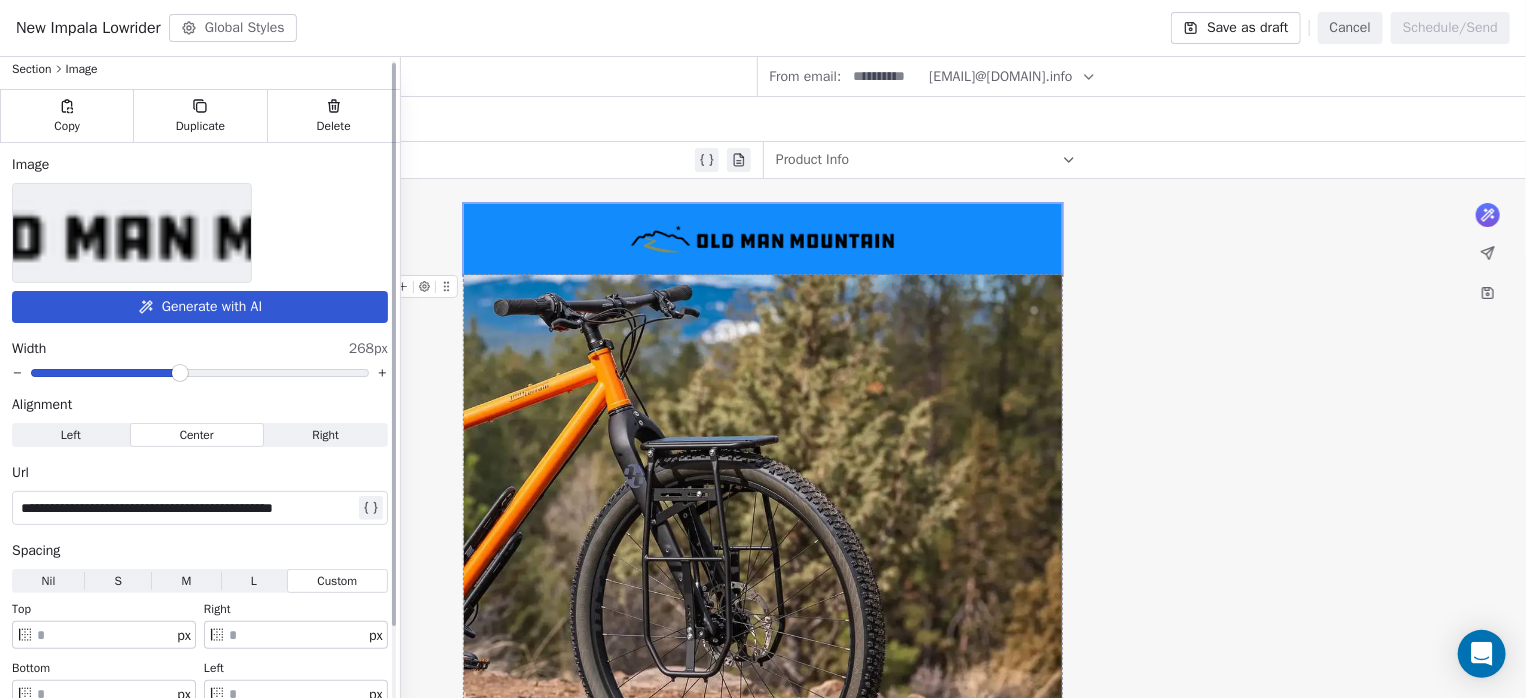scroll, scrollTop: 0, scrollLeft: 0, axis: both 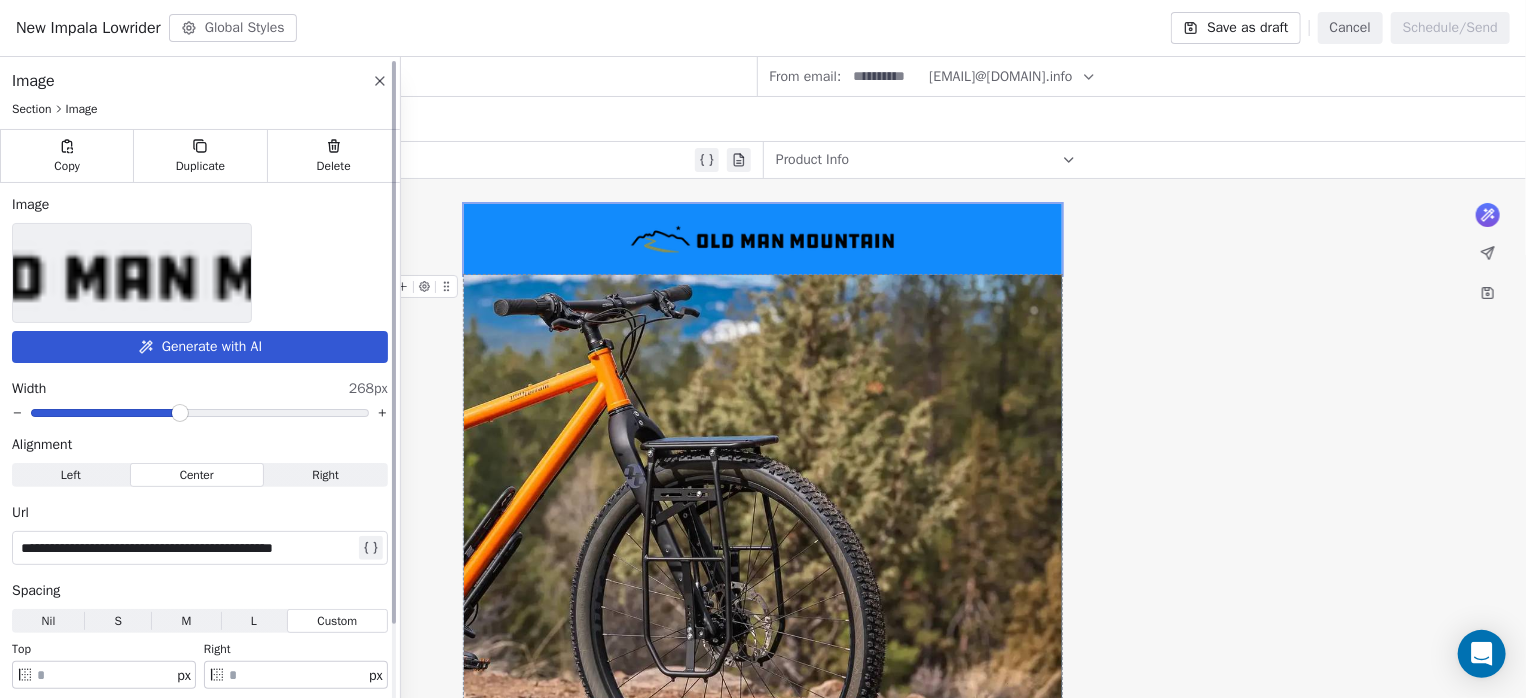 click 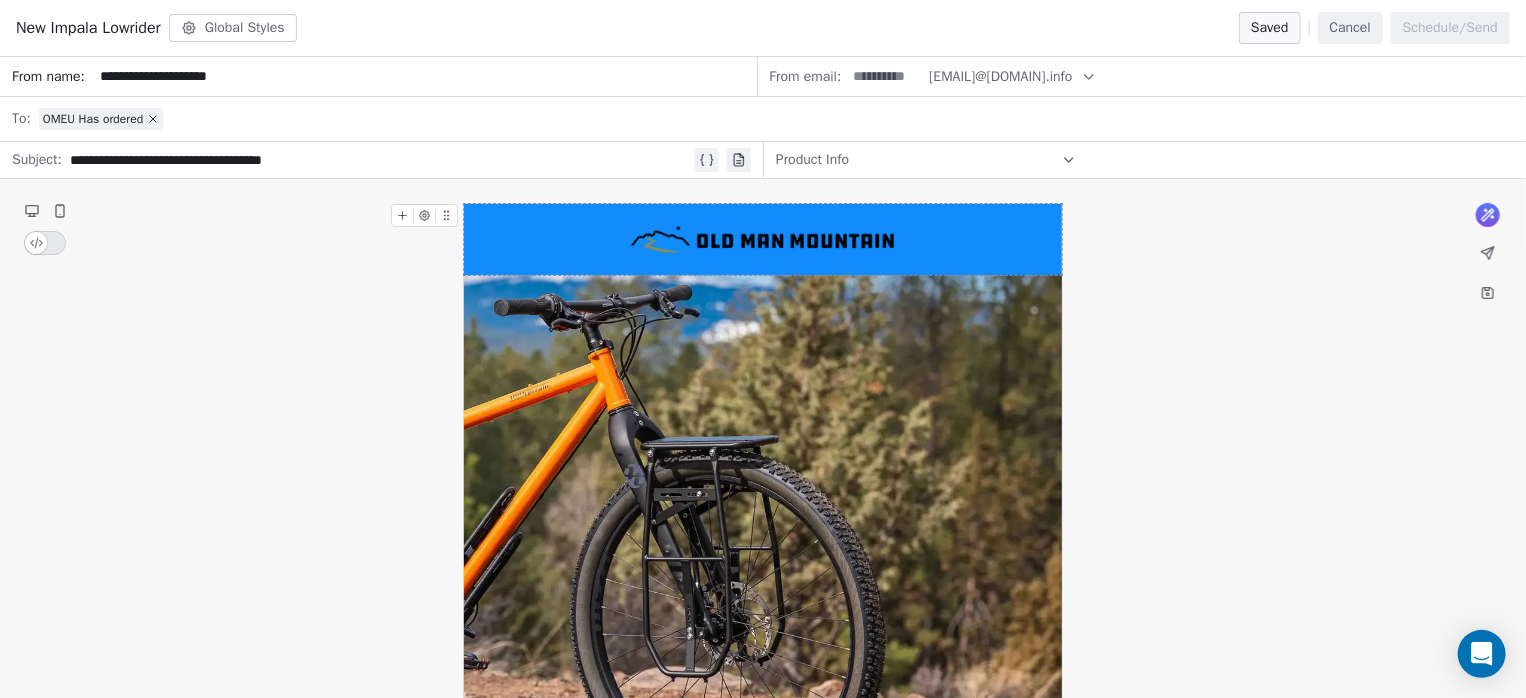 click at bounding box center (763, 239) 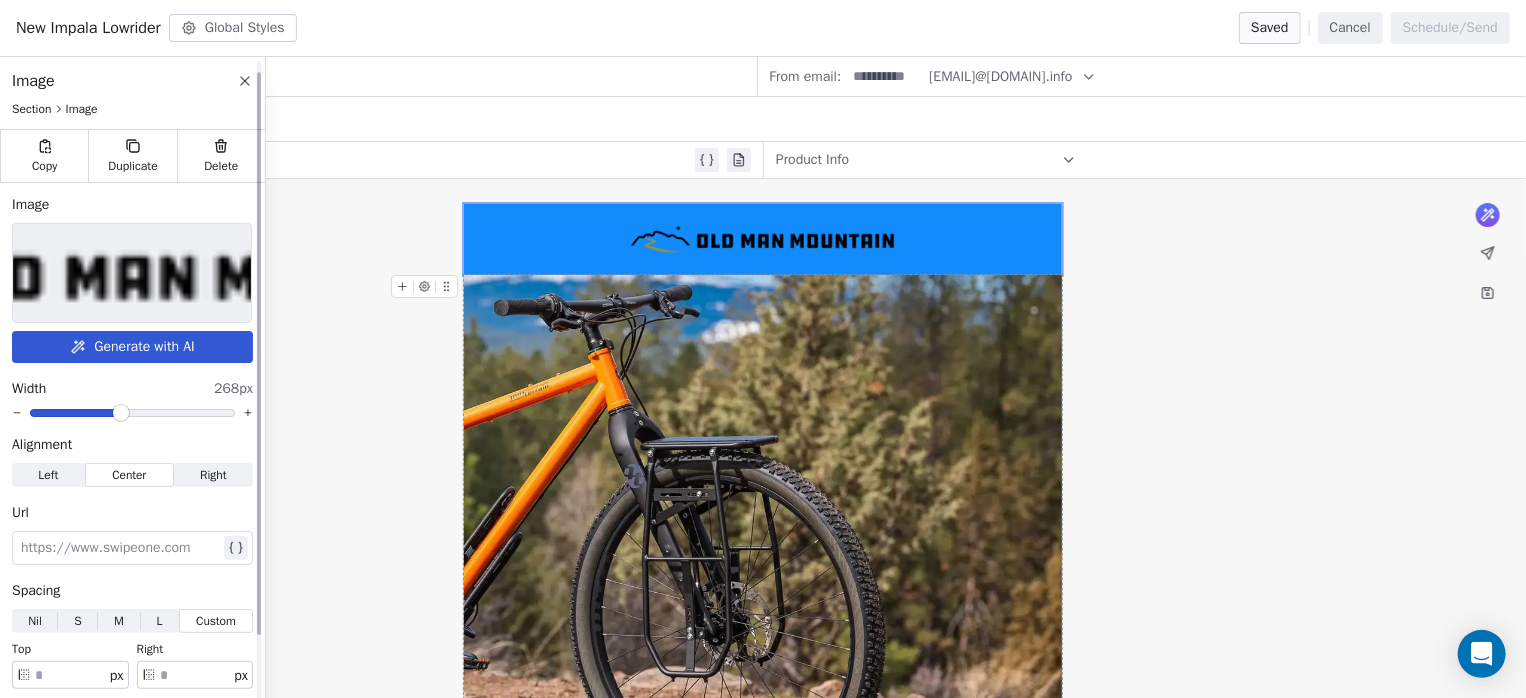 scroll, scrollTop: 87, scrollLeft: 0, axis: vertical 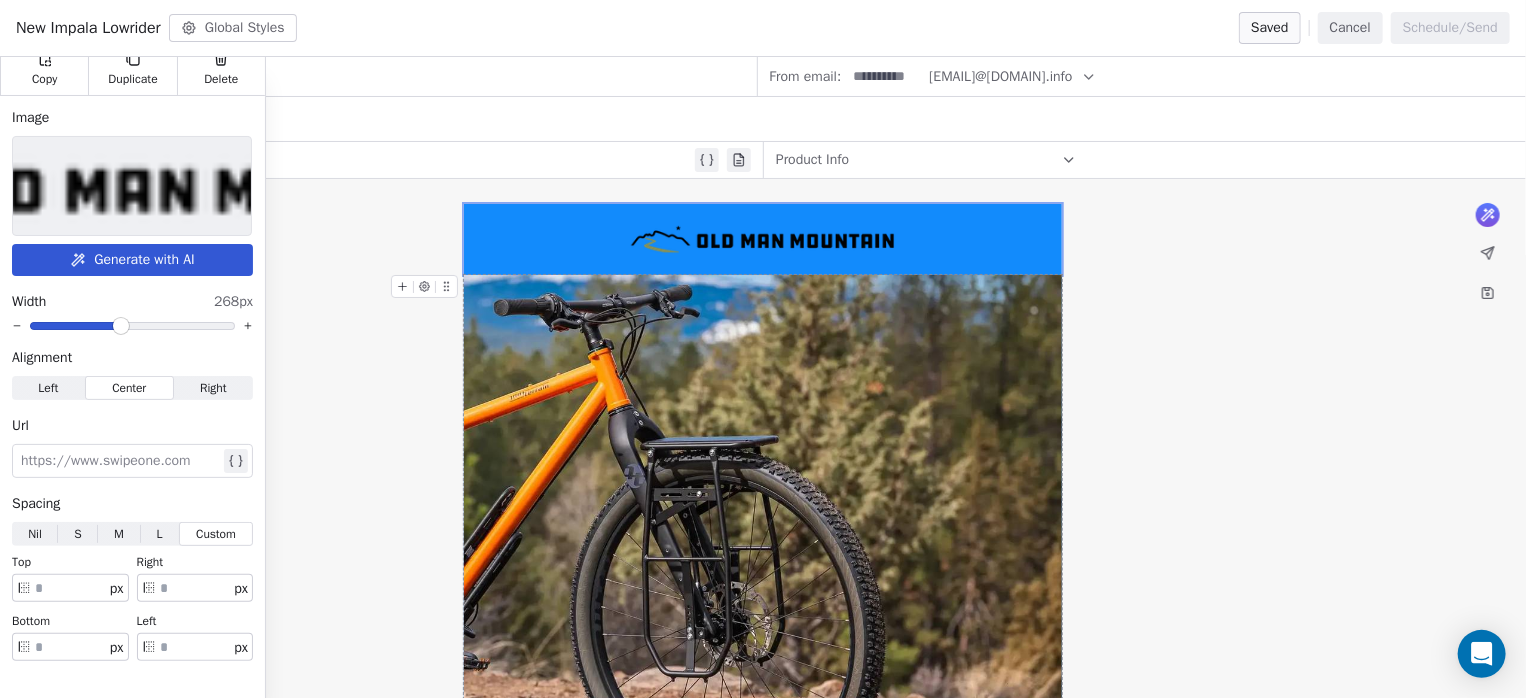click at bounding box center [763, 499] 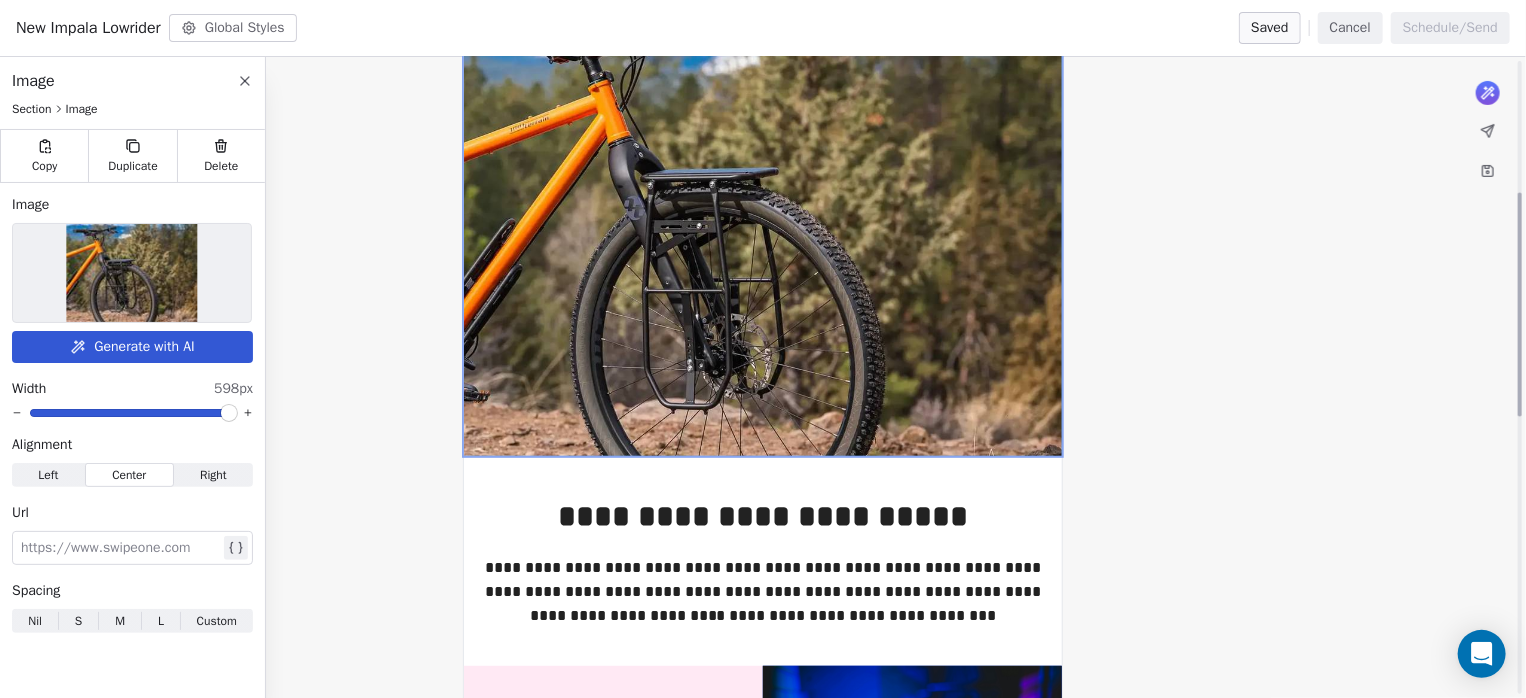 scroll, scrollTop: 400, scrollLeft: 0, axis: vertical 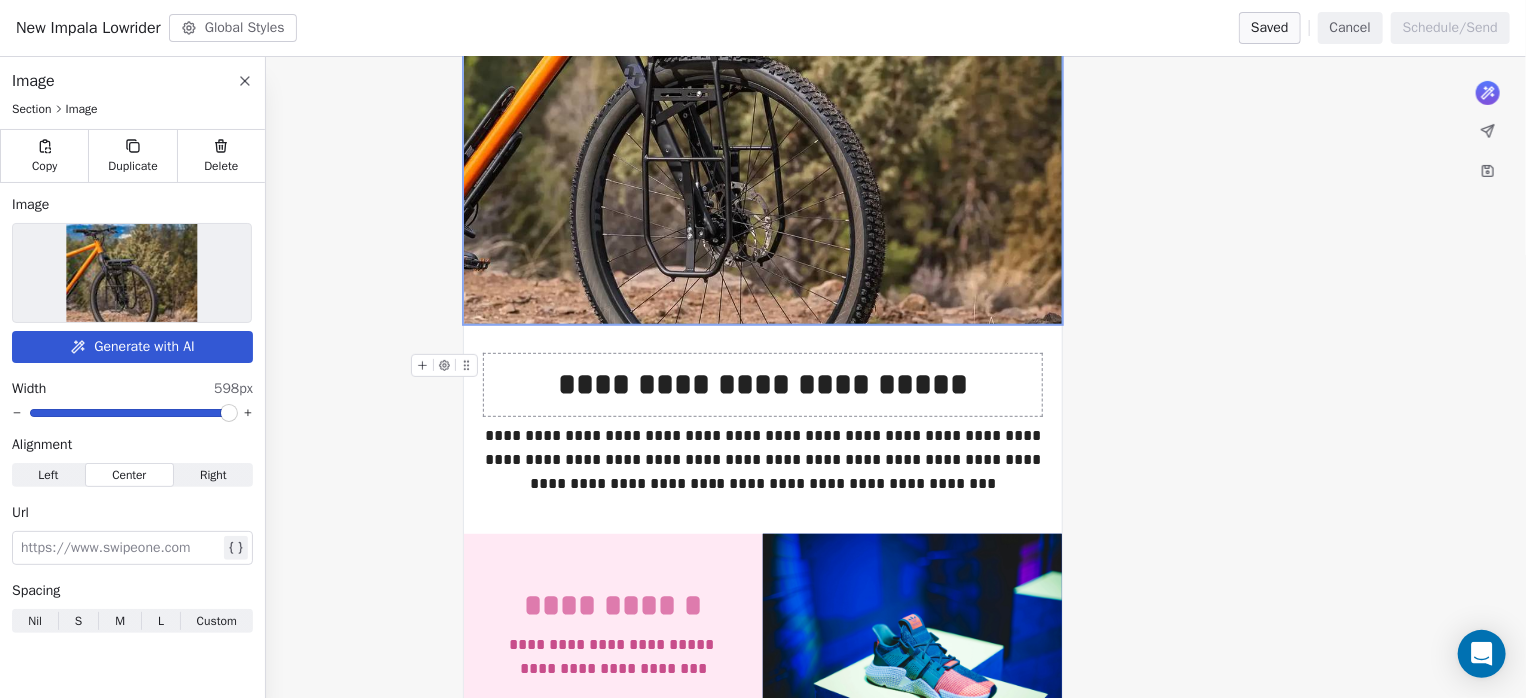 click on "**********" at bounding box center [763, 385] 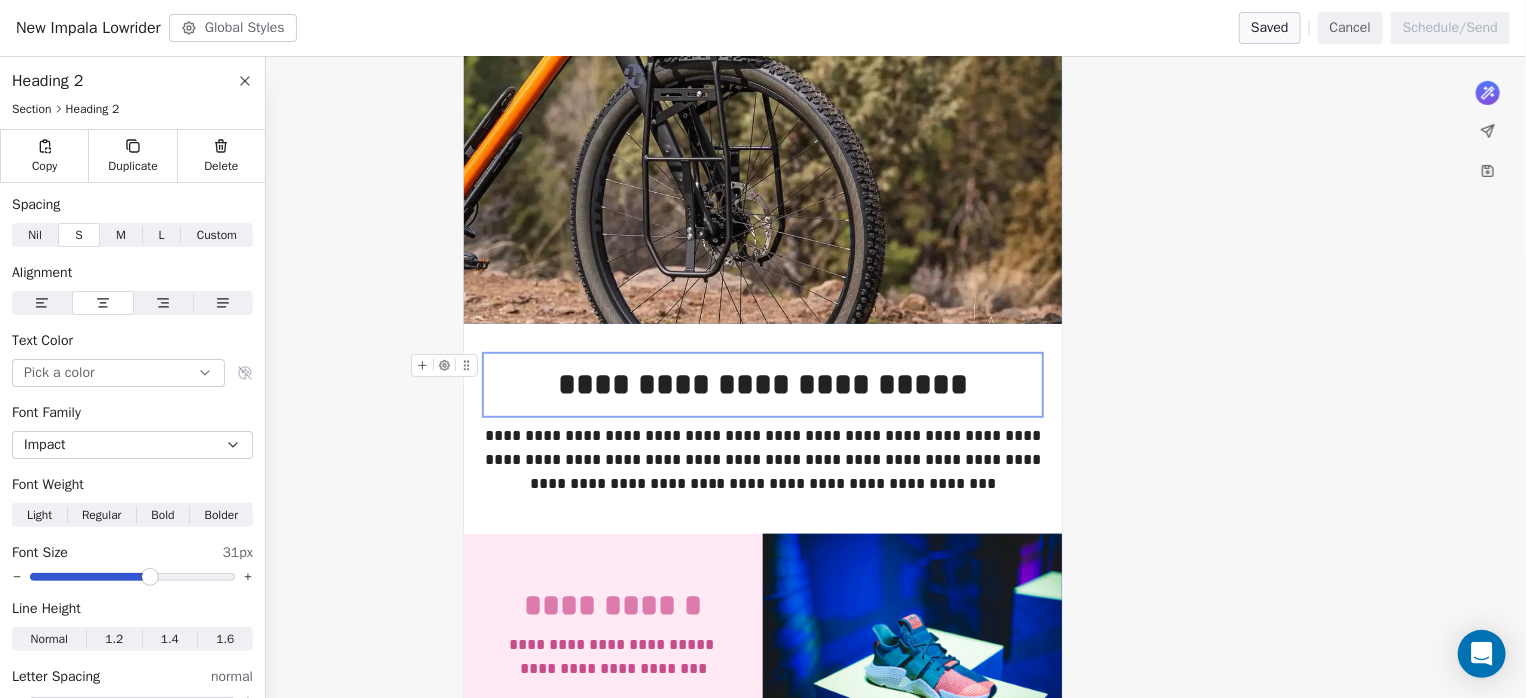 click on "**********" at bounding box center (763, 385) 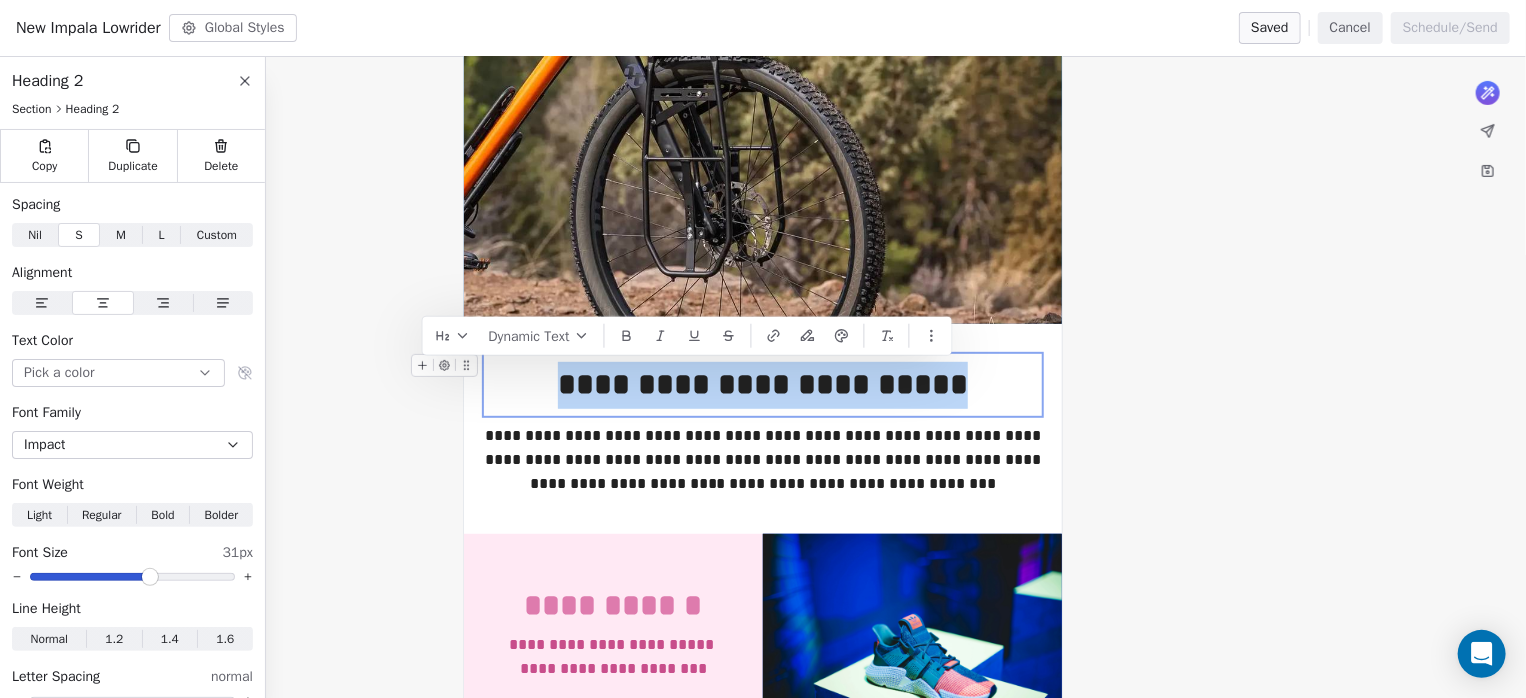 drag, startPoint x: 948, startPoint y: 385, endPoint x: 576, endPoint y: 388, distance: 372.0121 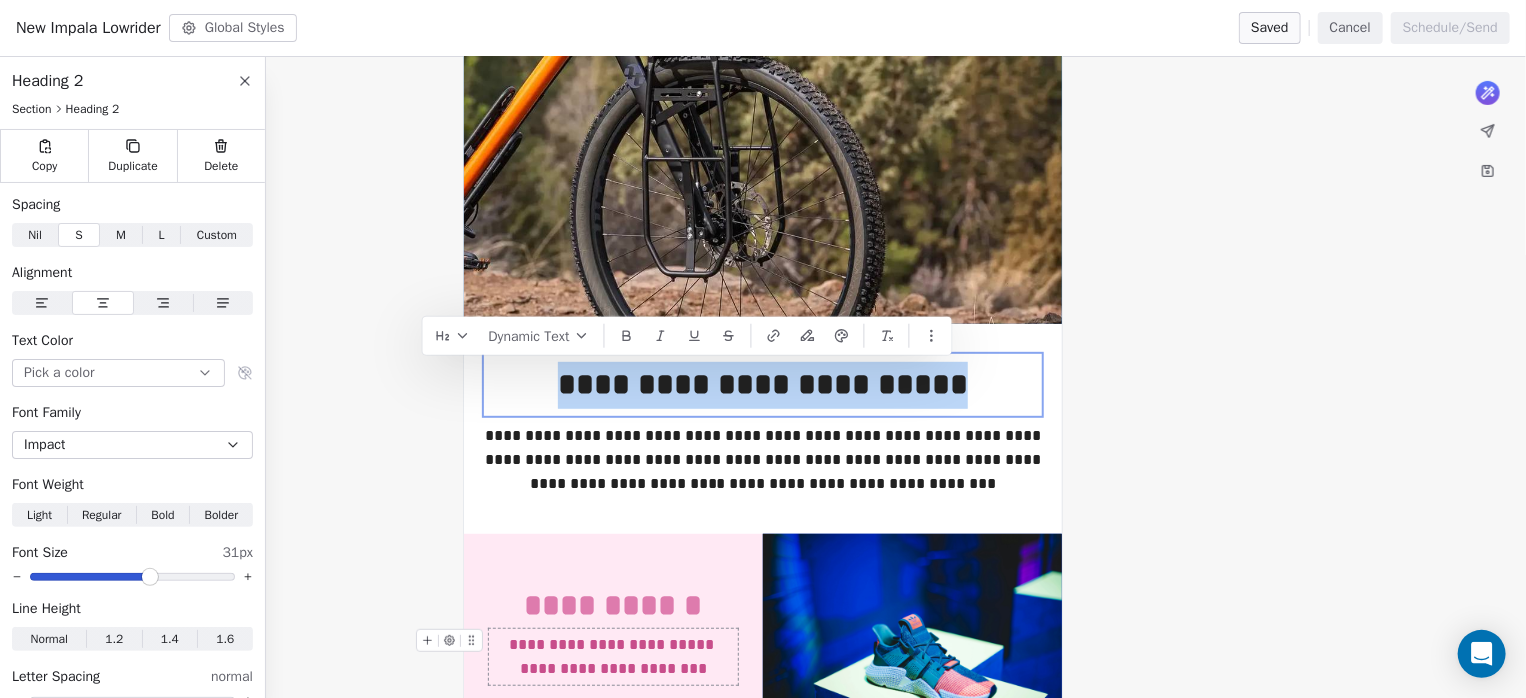 type 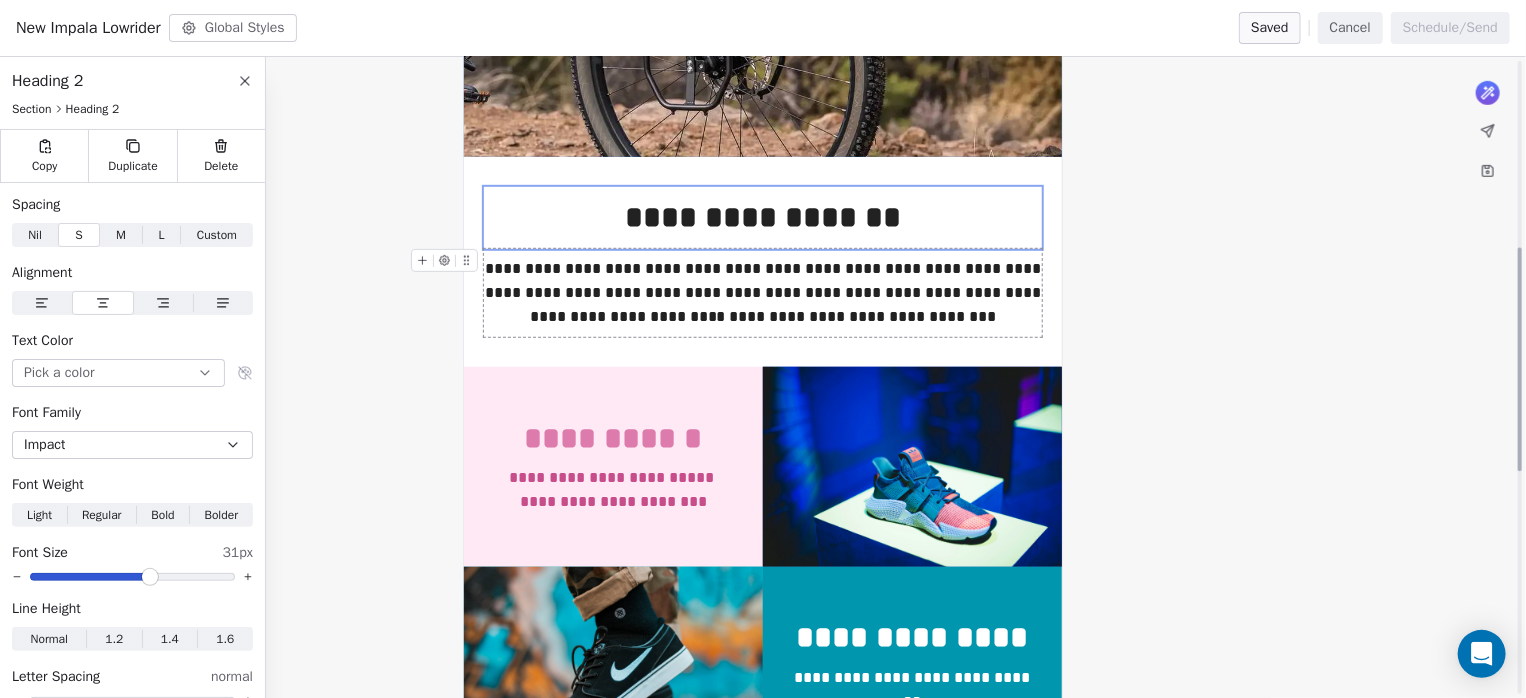 scroll, scrollTop: 533, scrollLeft: 0, axis: vertical 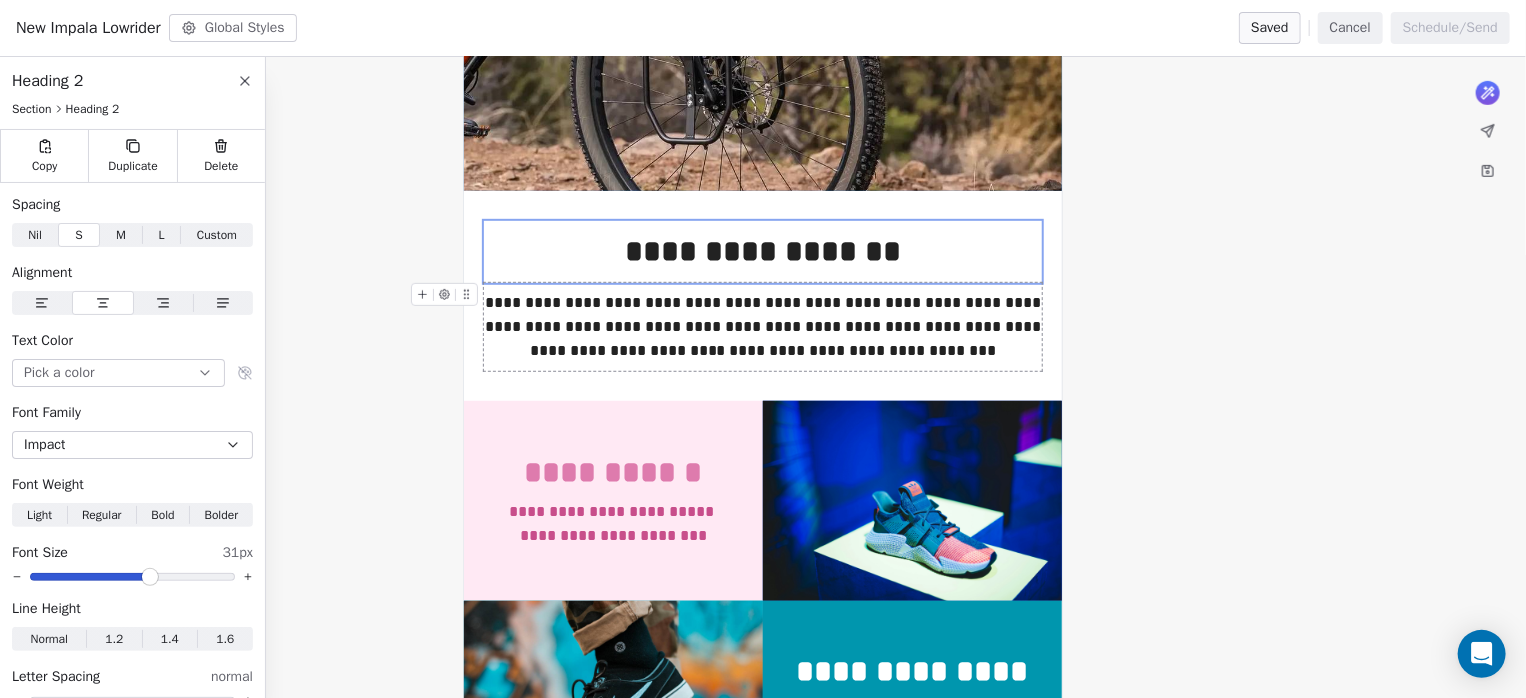 click on "**********" at bounding box center (763, 327) 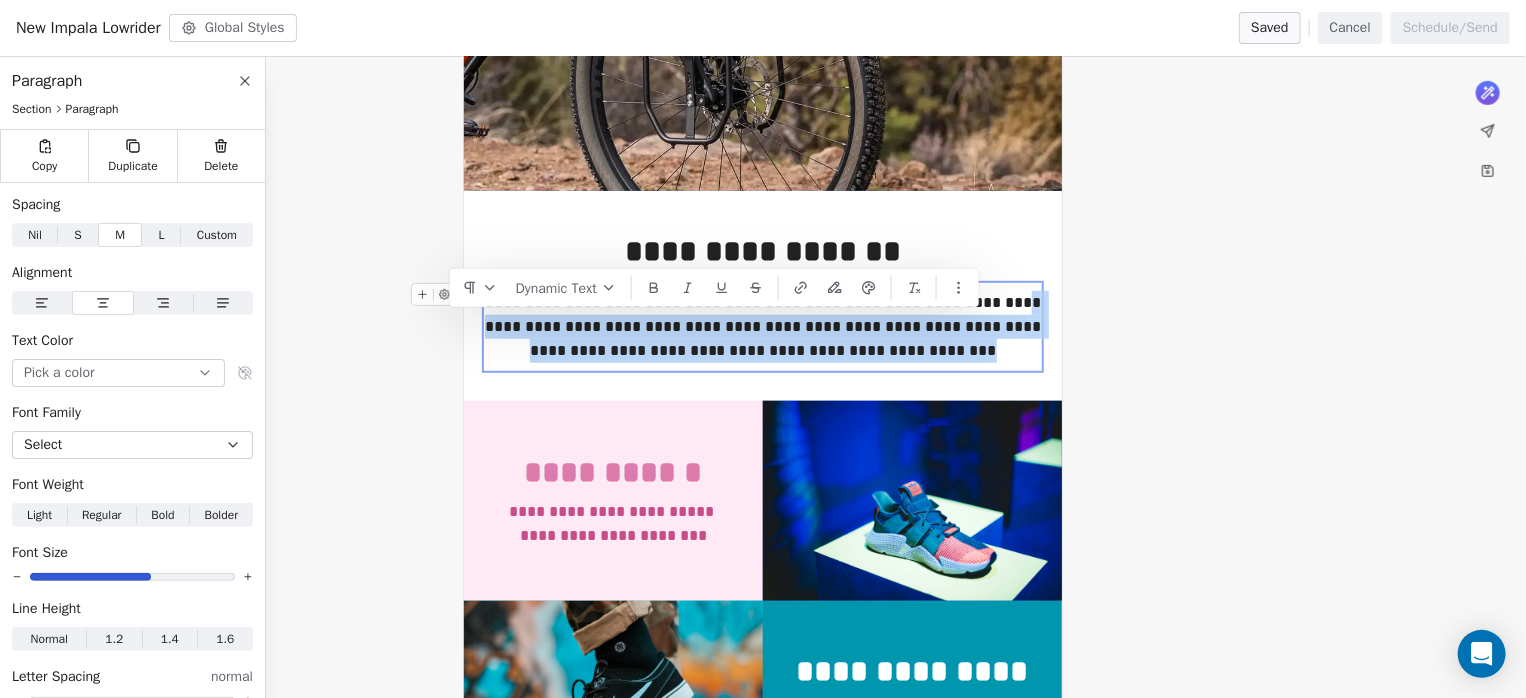 drag, startPoint x: 992, startPoint y: 352, endPoint x: 516, endPoint y: 315, distance: 477.43585 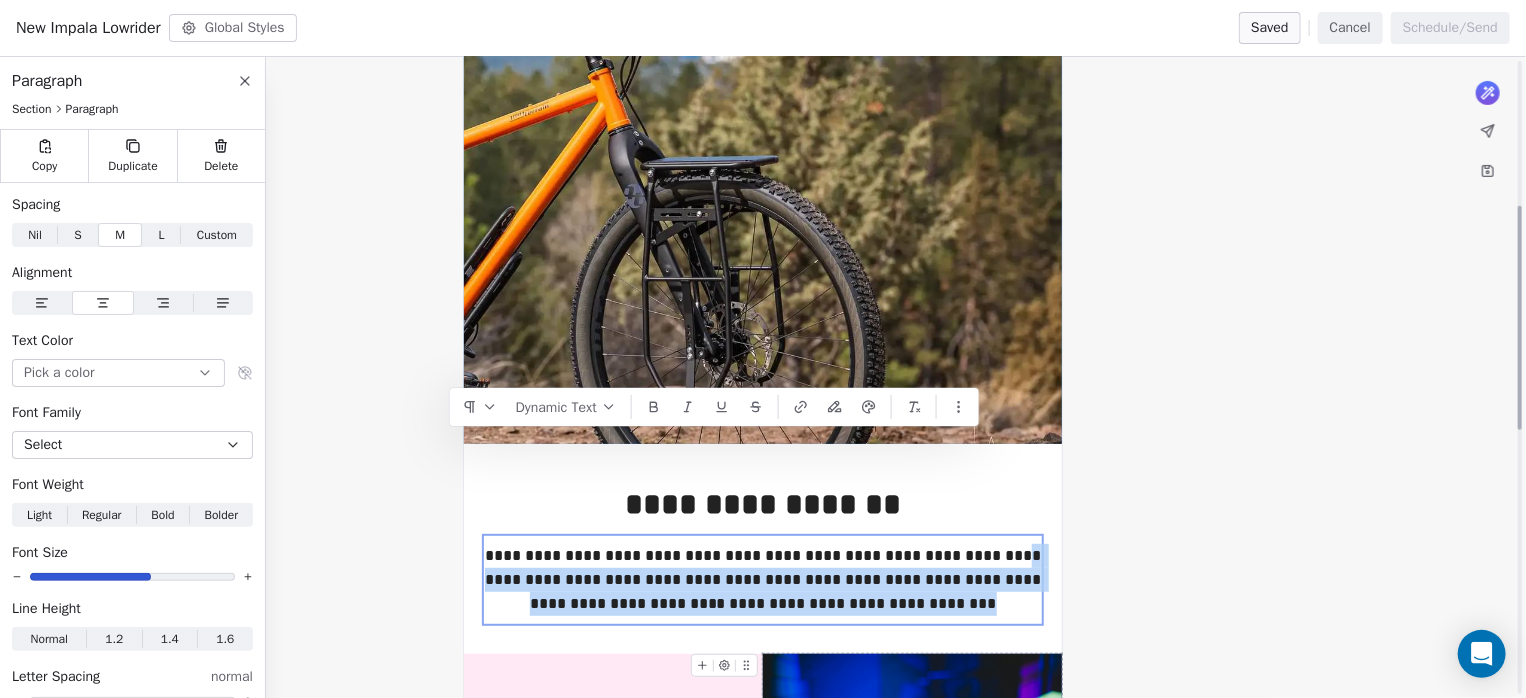 scroll, scrollTop: 266, scrollLeft: 0, axis: vertical 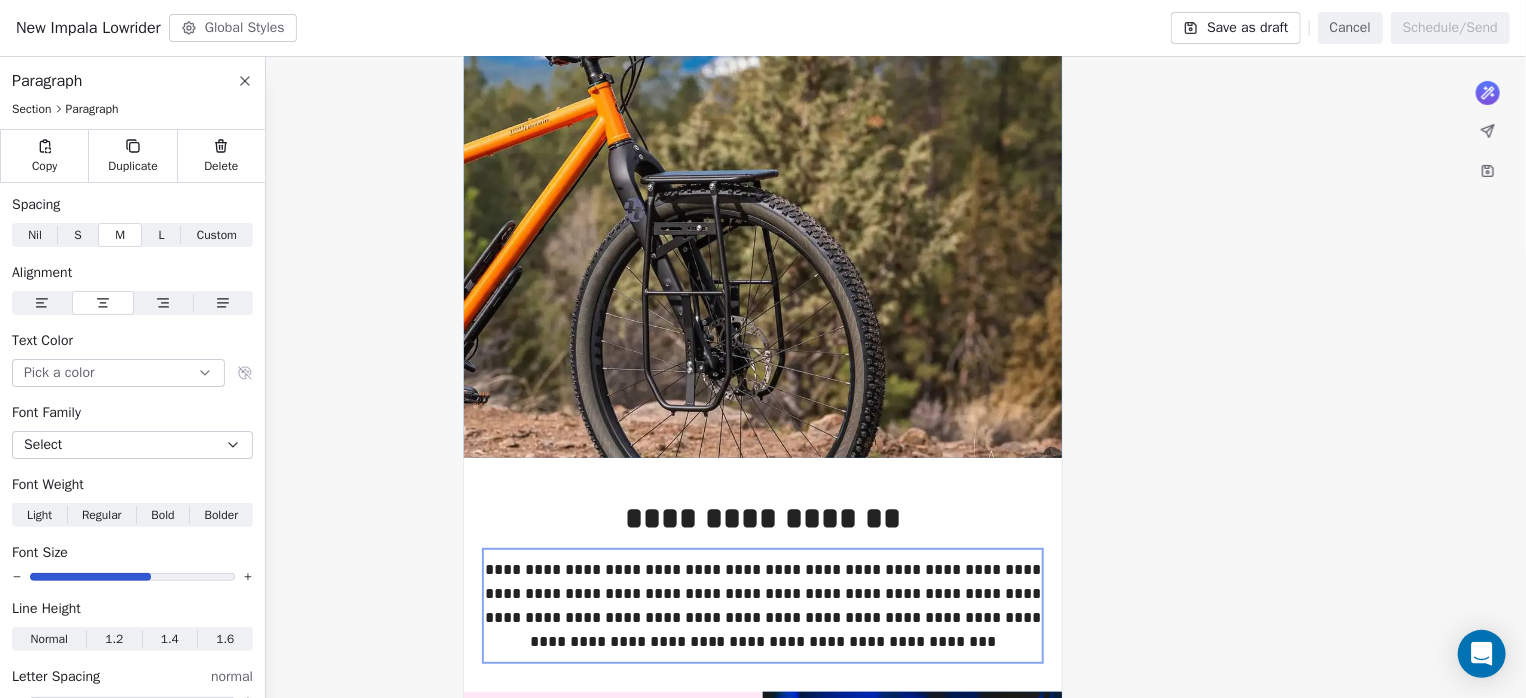 click on "**********" at bounding box center (763, 772) 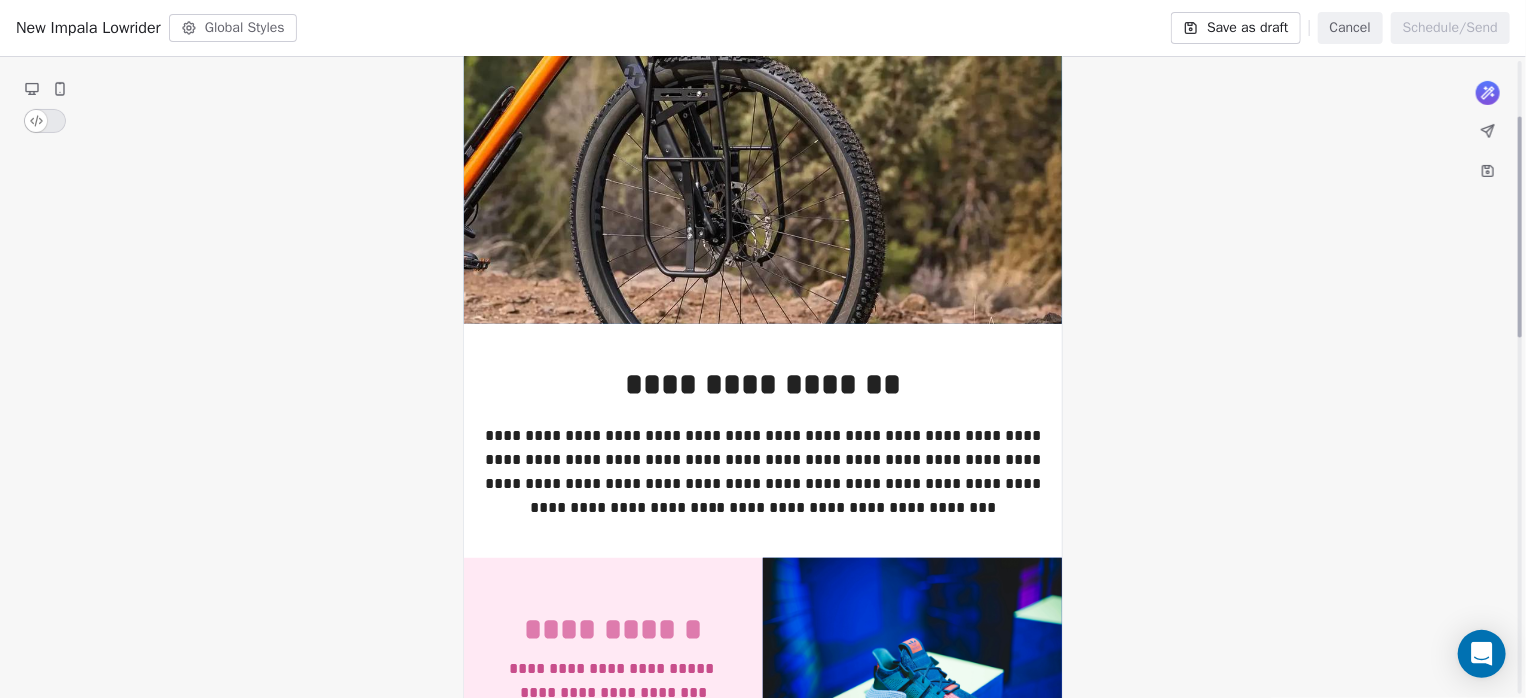 scroll, scrollTop: 0, scrollLeft: 0, axis: both 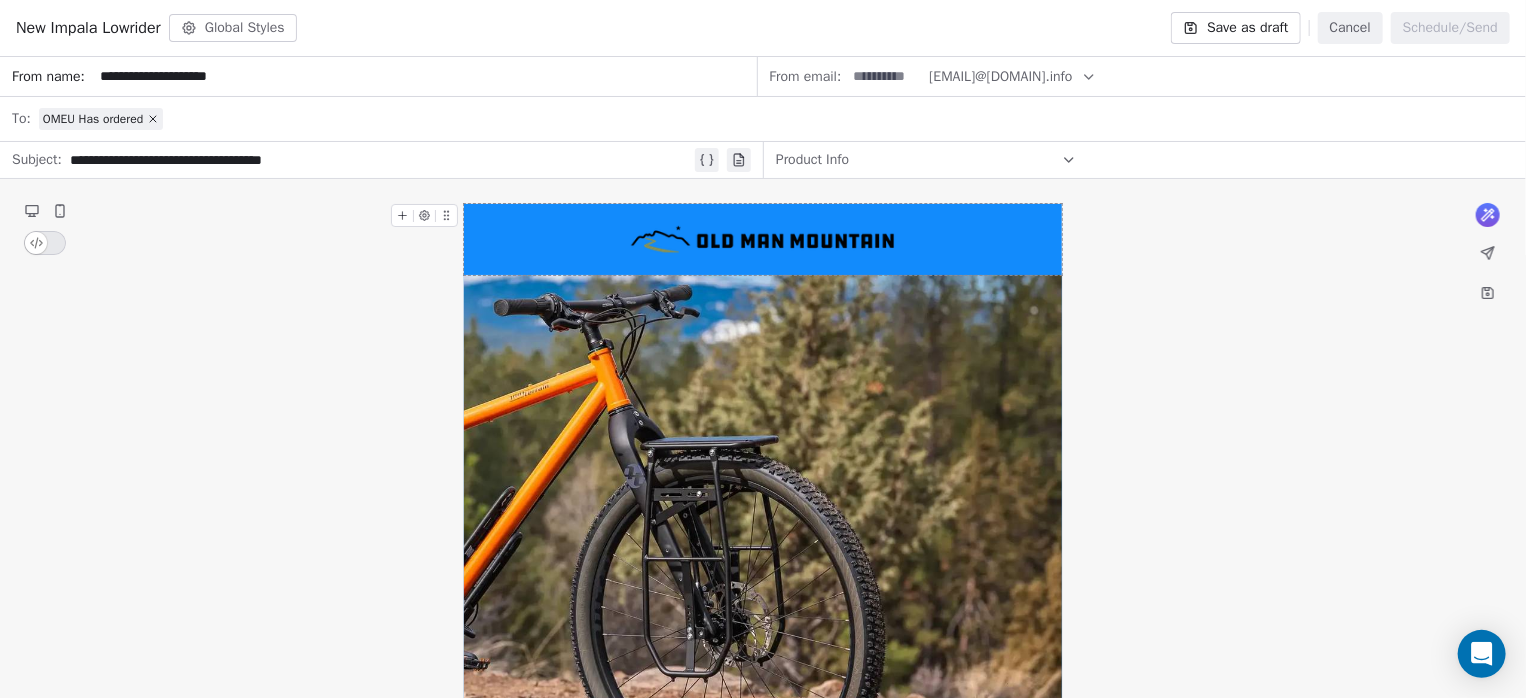 click at bounding box center [763, 239] 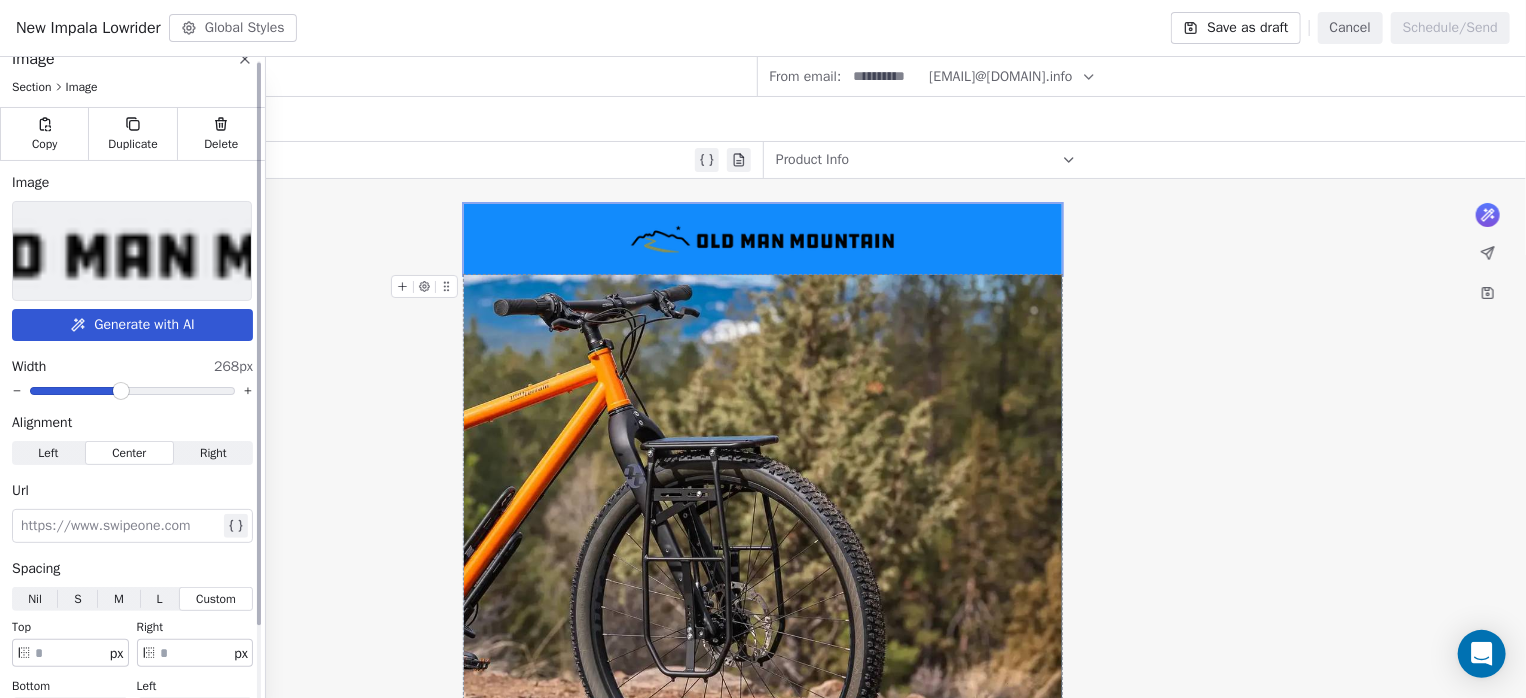 scroll, scrollTop: 87, scrollLeft: 0, axis: vertical 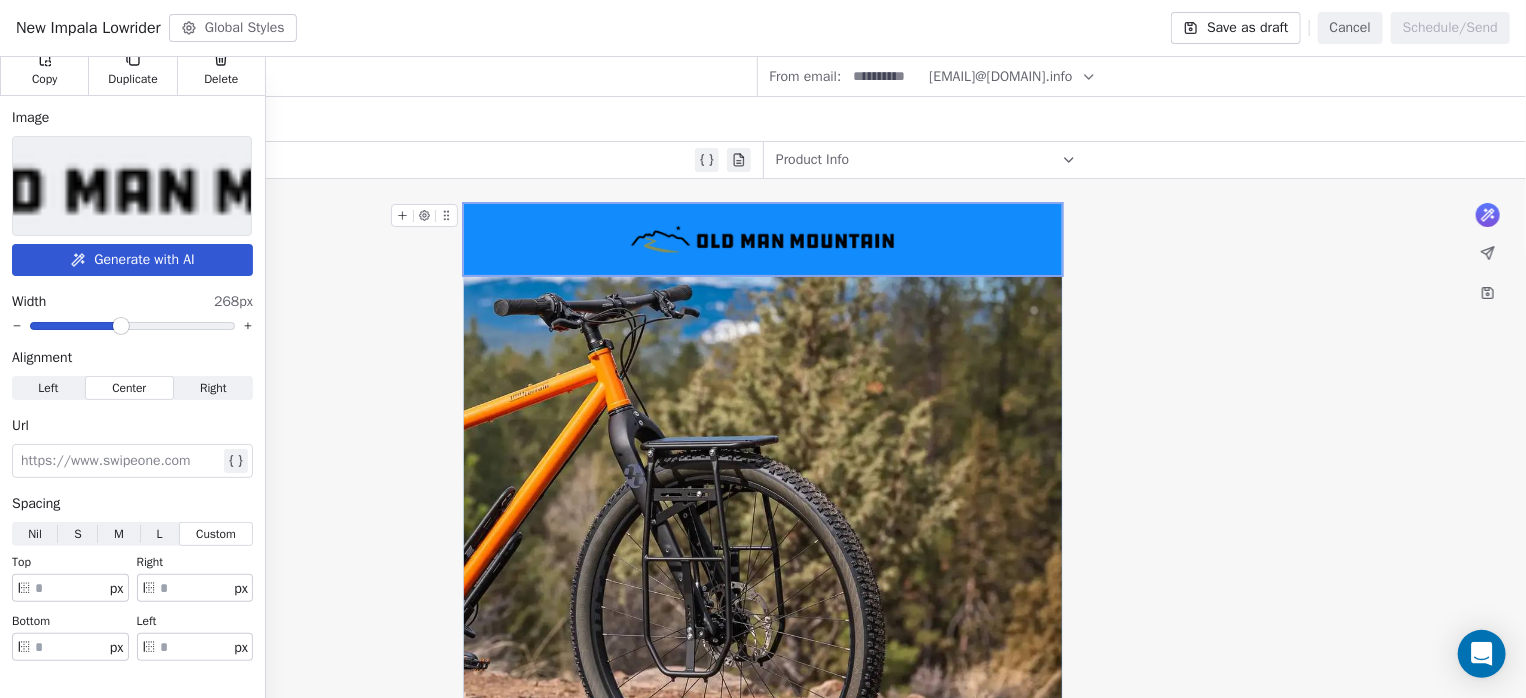 click at bounding box center [763, 239] 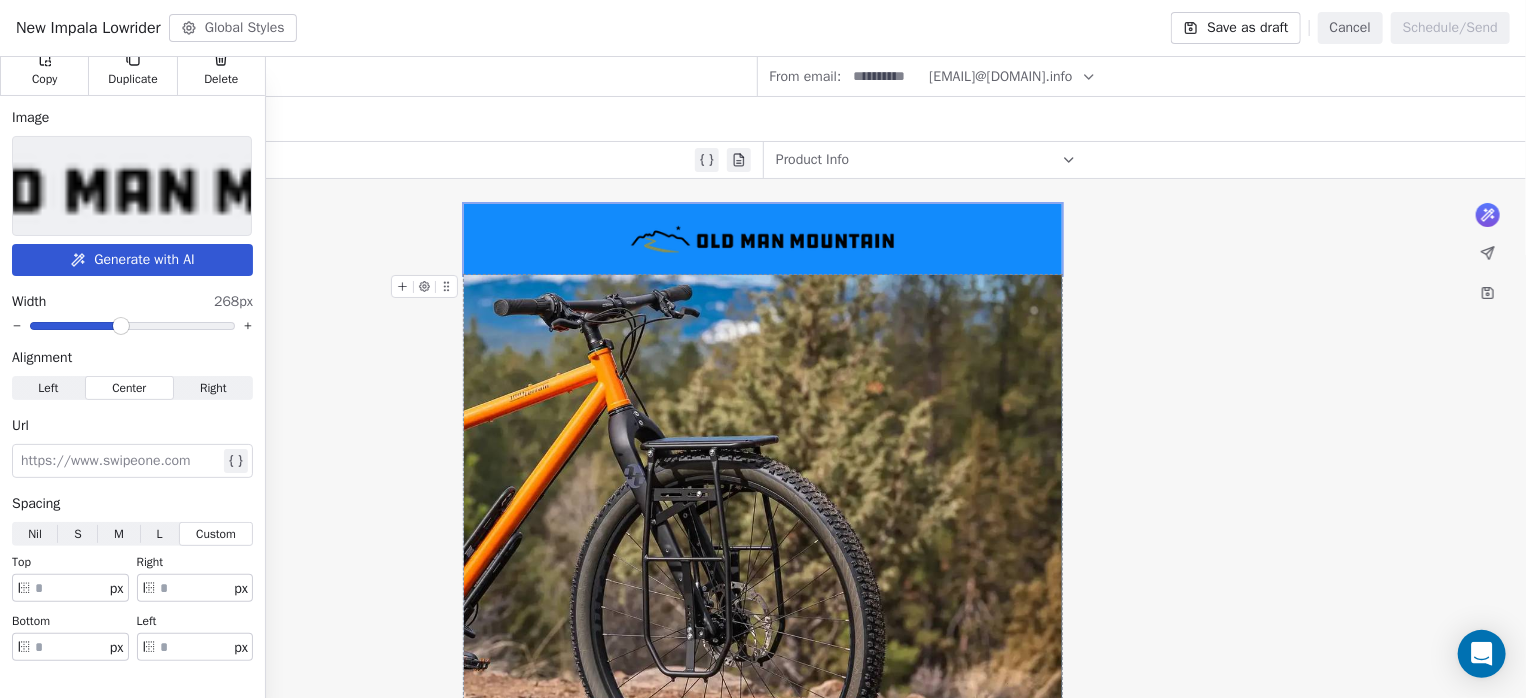 click at bounding box center (763, 499) 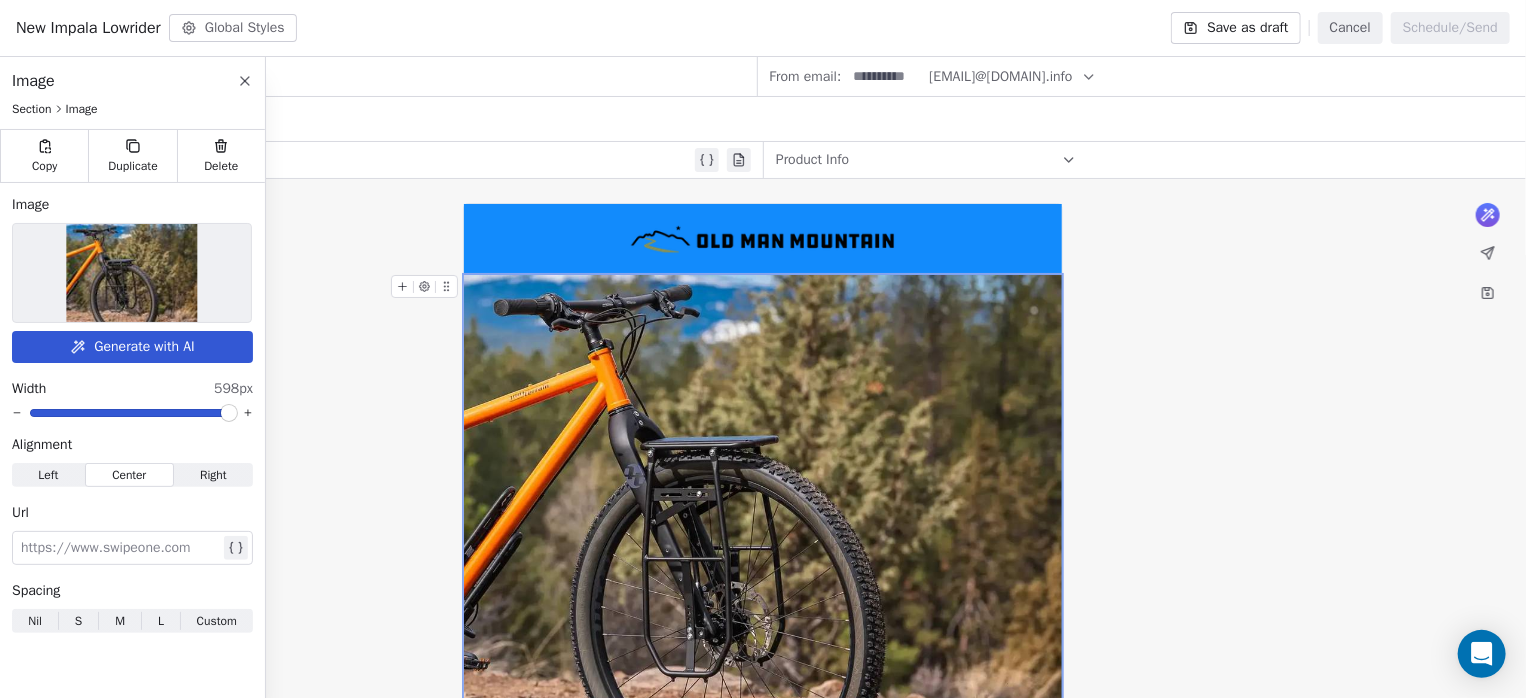 scroll, scrollTop: 0, scrollLeft: 0, axis: both 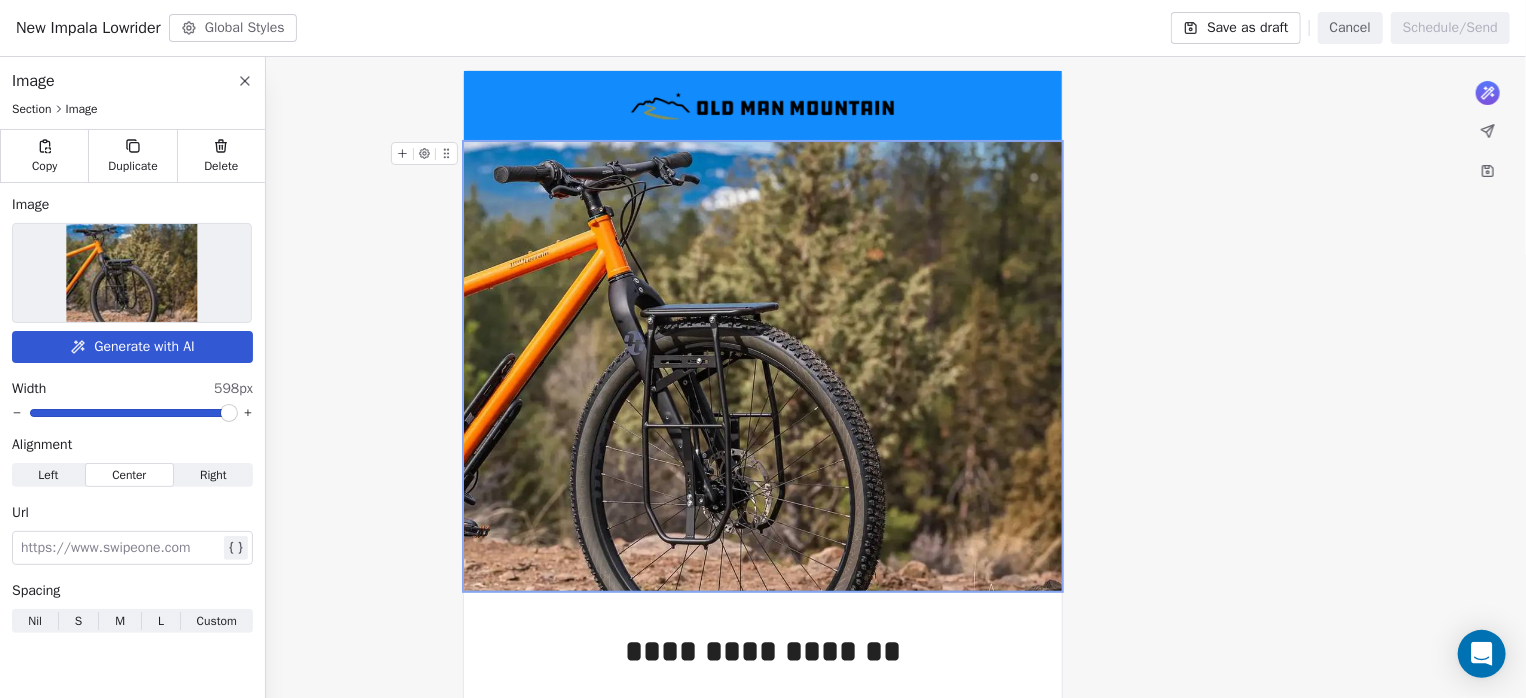 click at bounding box center (120, 548) 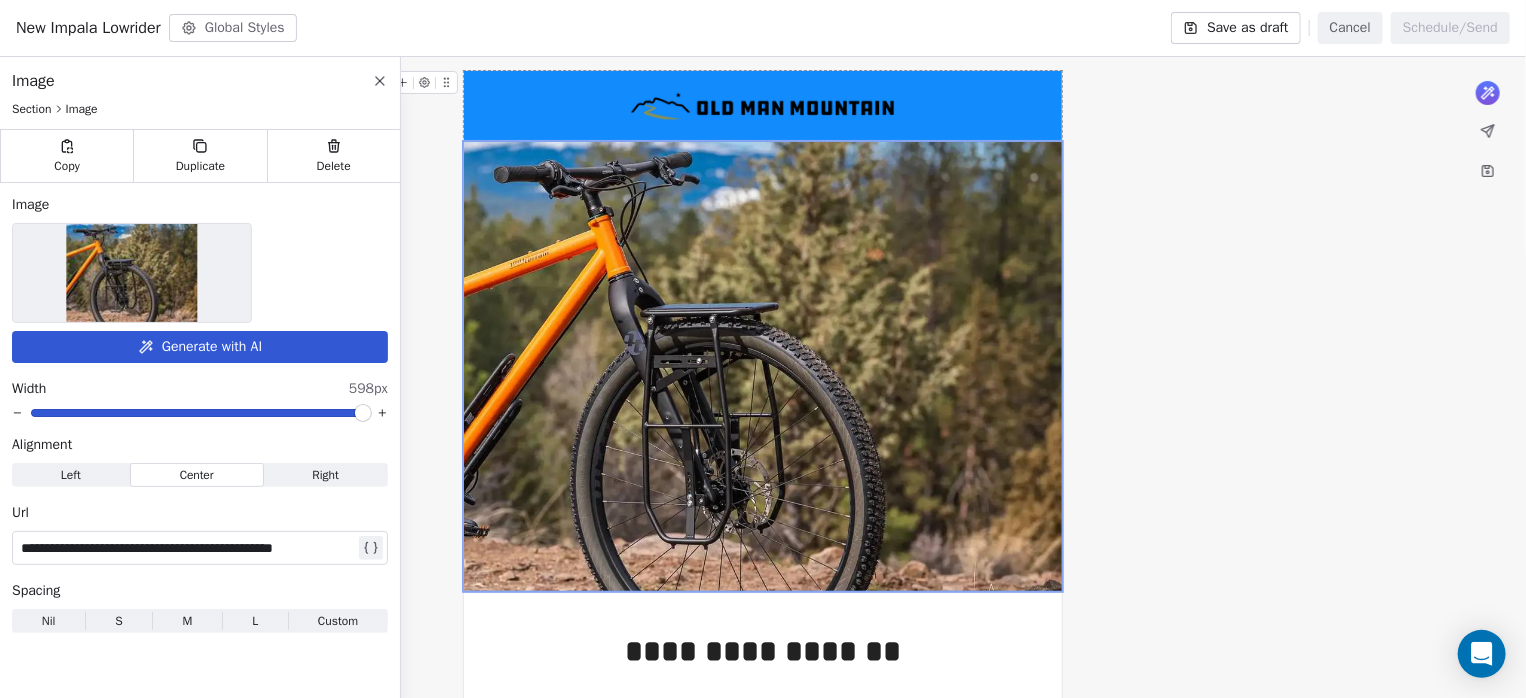 click at bounding box center (763, 106) 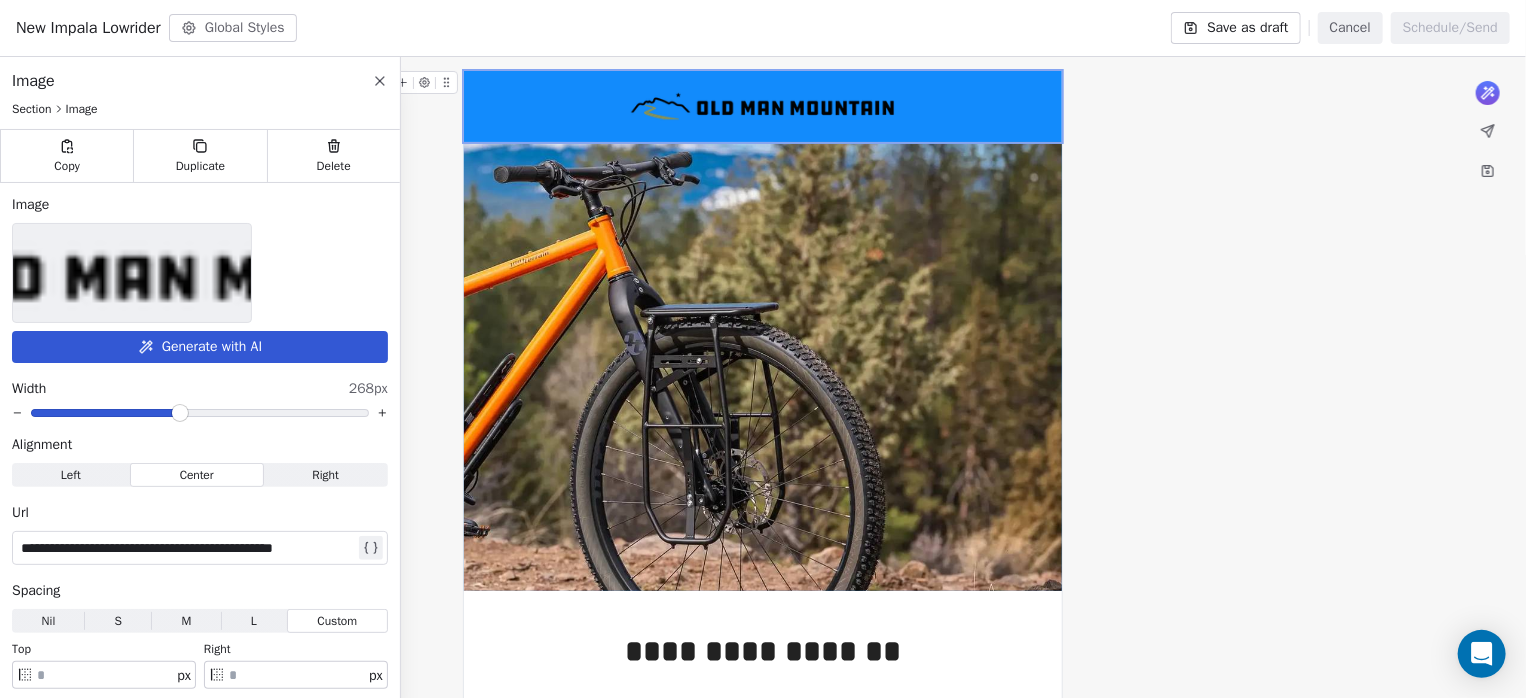 click at bounding box center (763, 106) 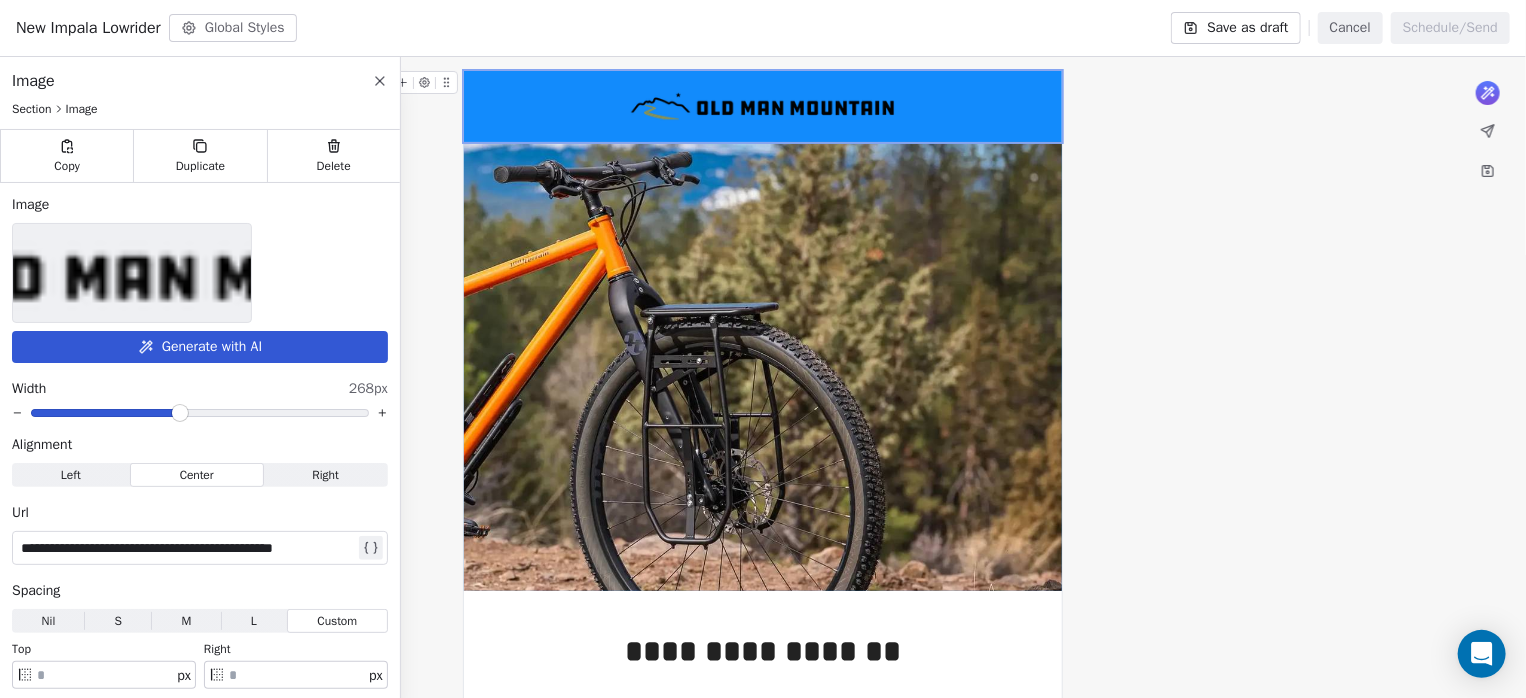 click at bounding box center [763, 106] 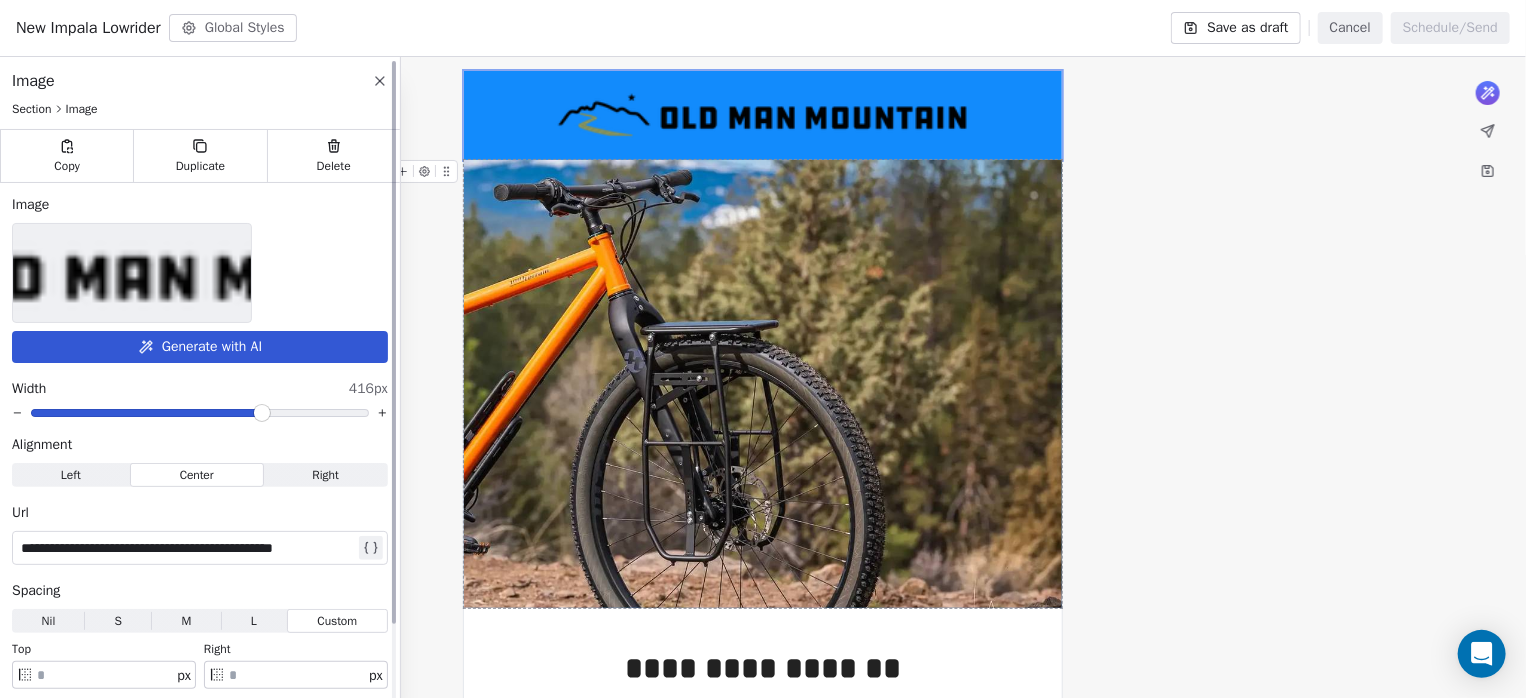 click at bounding box center (262, 413) 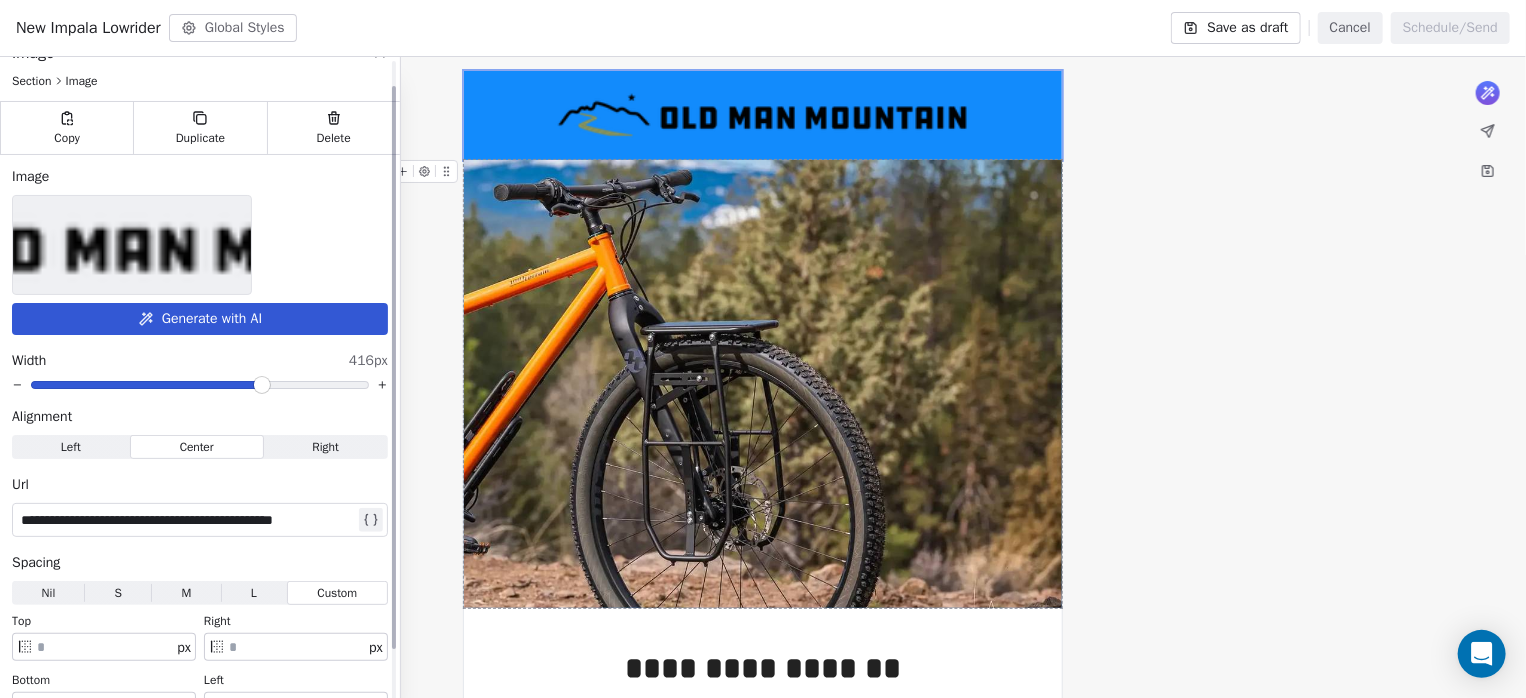 scroll, scrollTop: 0, scrollLeft: 0, axis: both 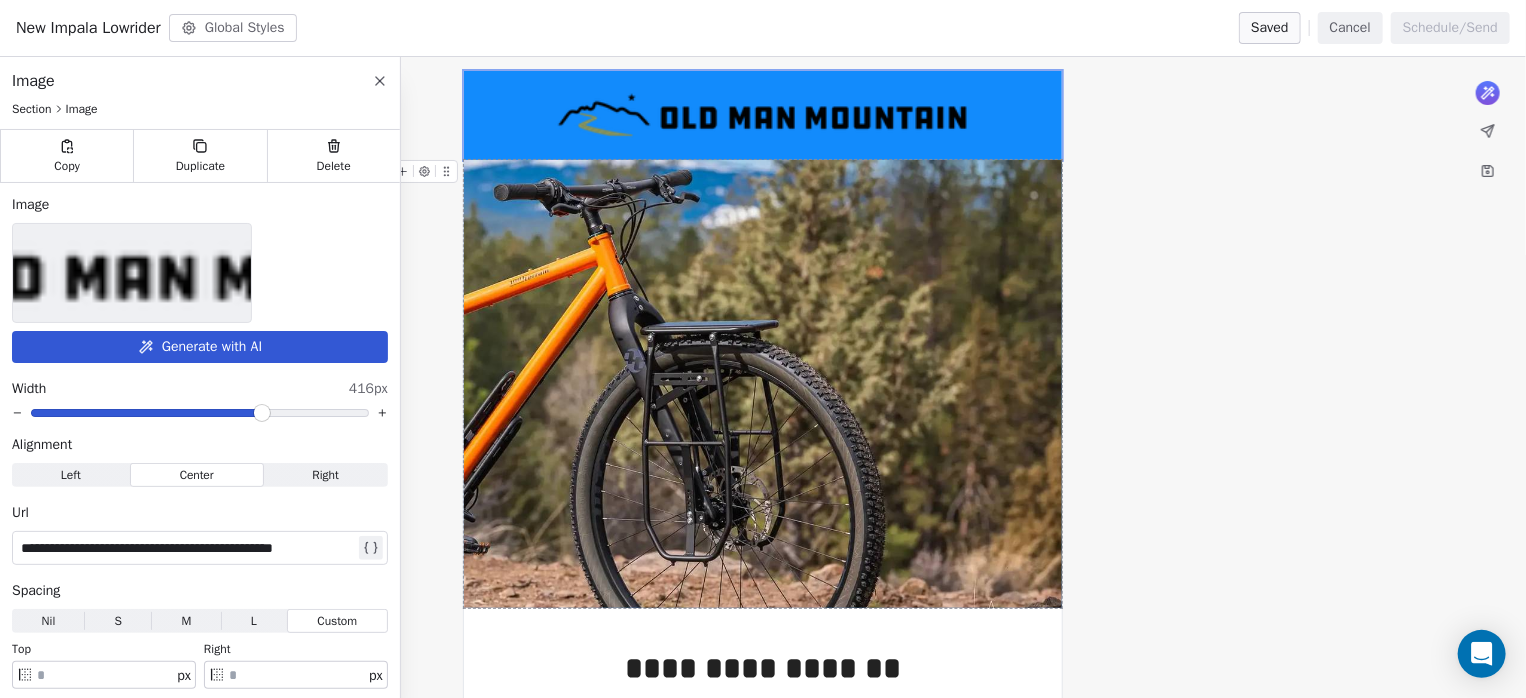 click at bounding box center [763, 384] 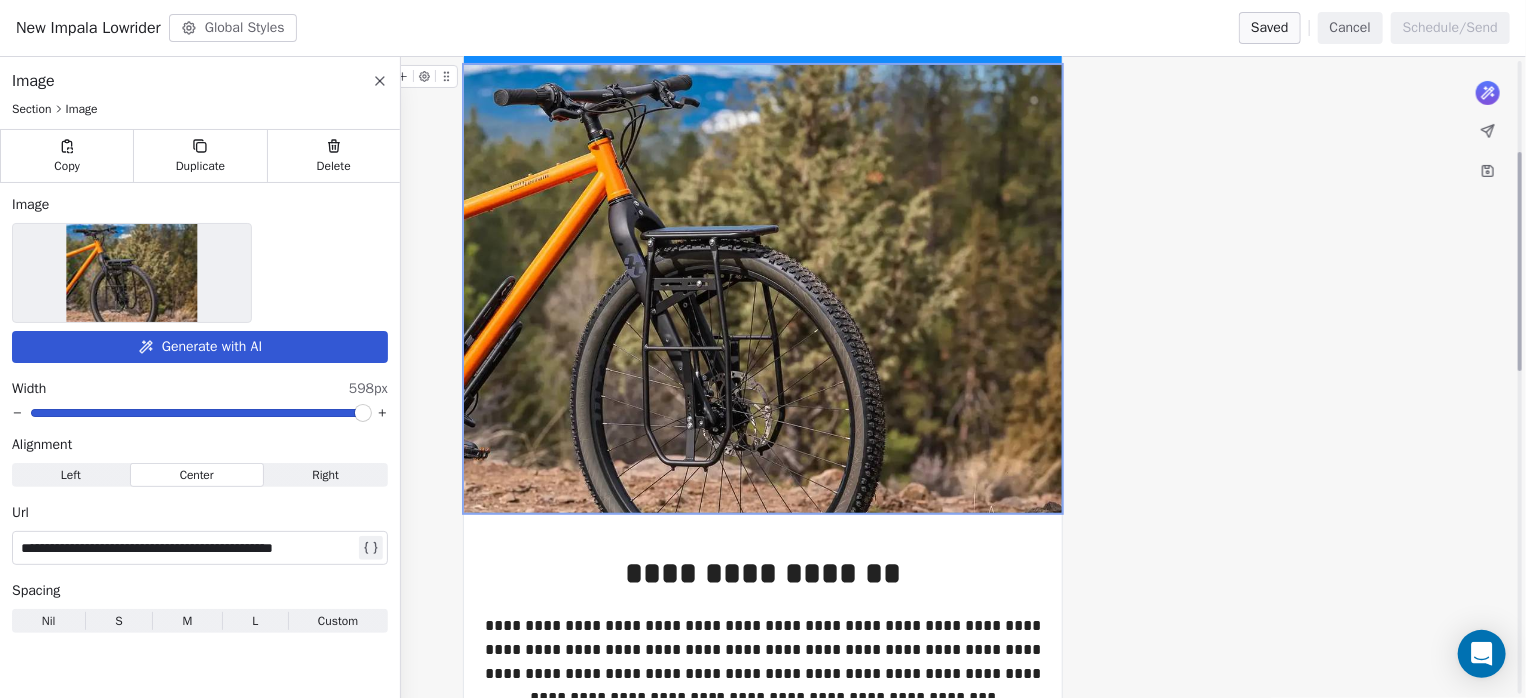 scroll, scrollTop: 266, scrollLeft: 0, axis: vertical 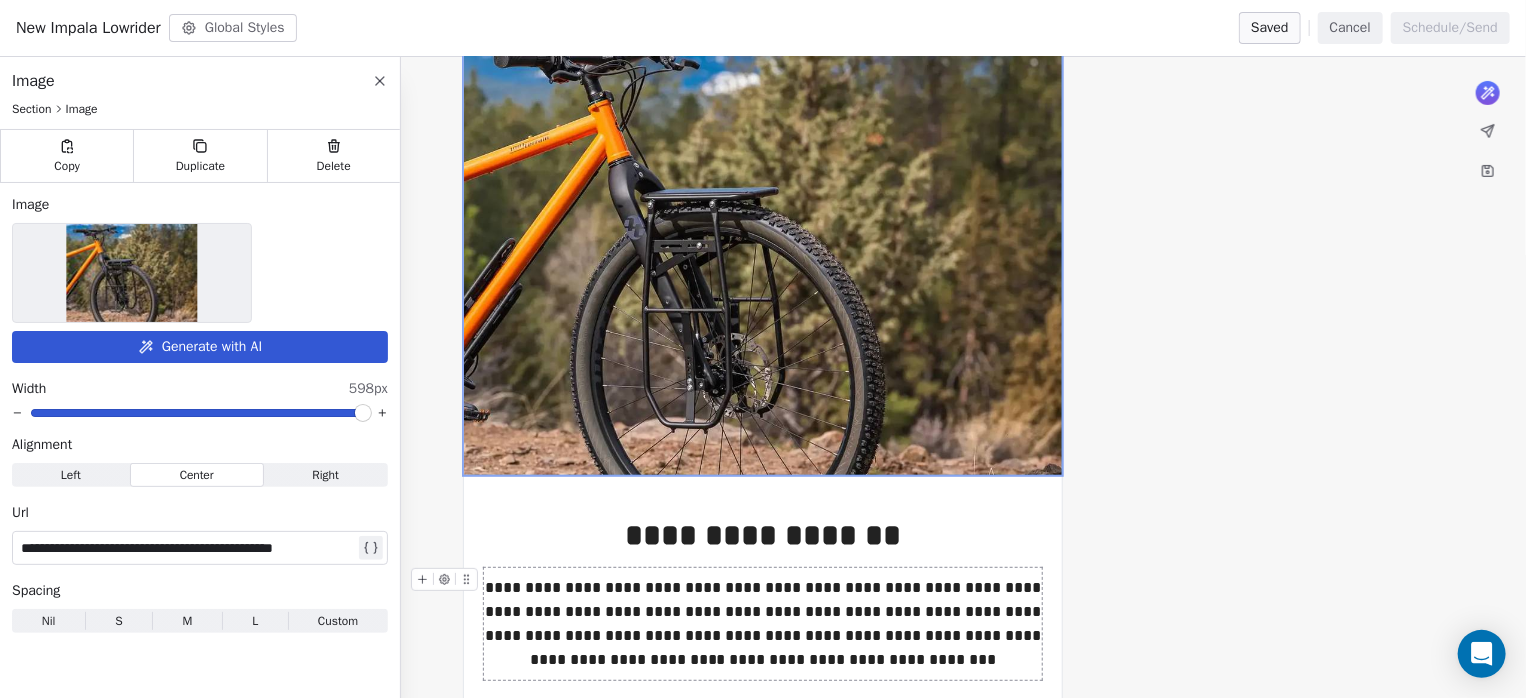 click on "**********" at bounding box center [763, 624] 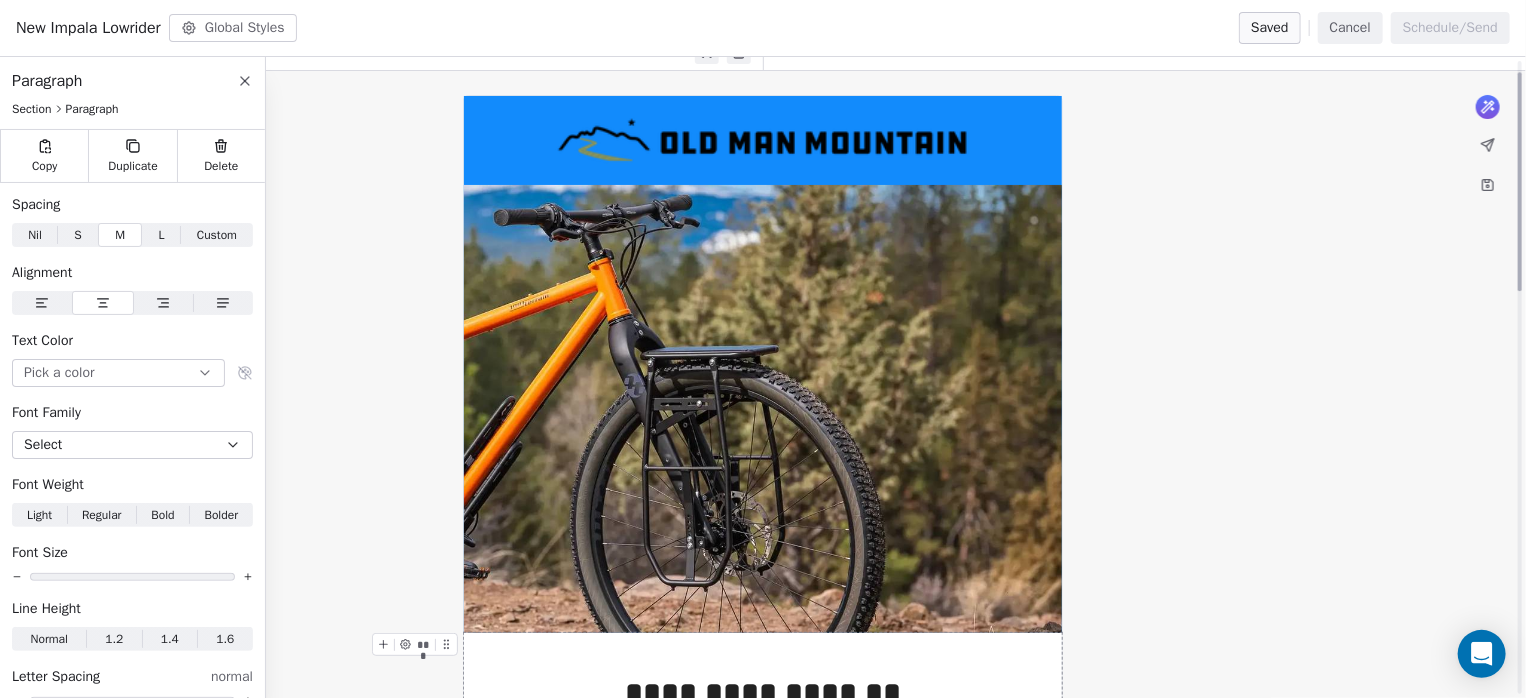 scroll, scrollTop: 0, scrollLeft: 0, axis: both 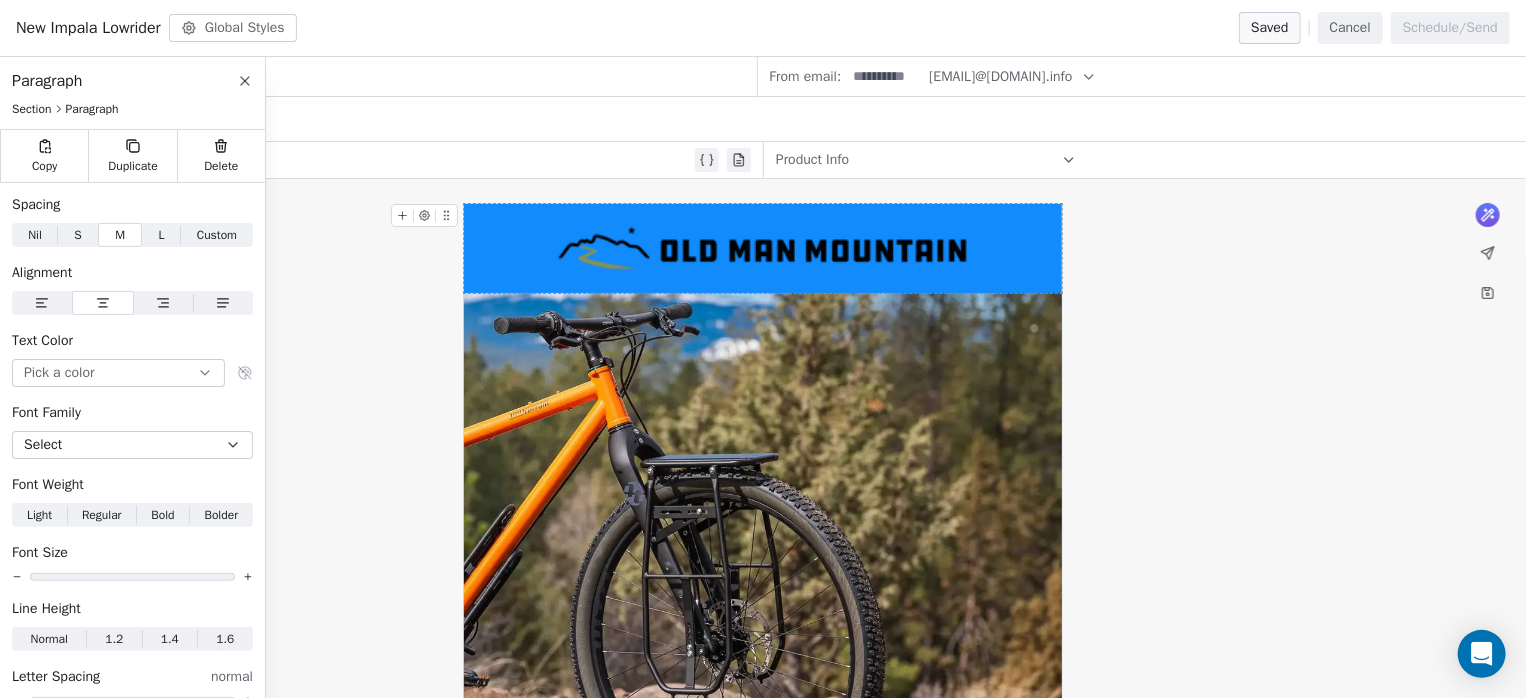 click at bounding box center (763, 248) 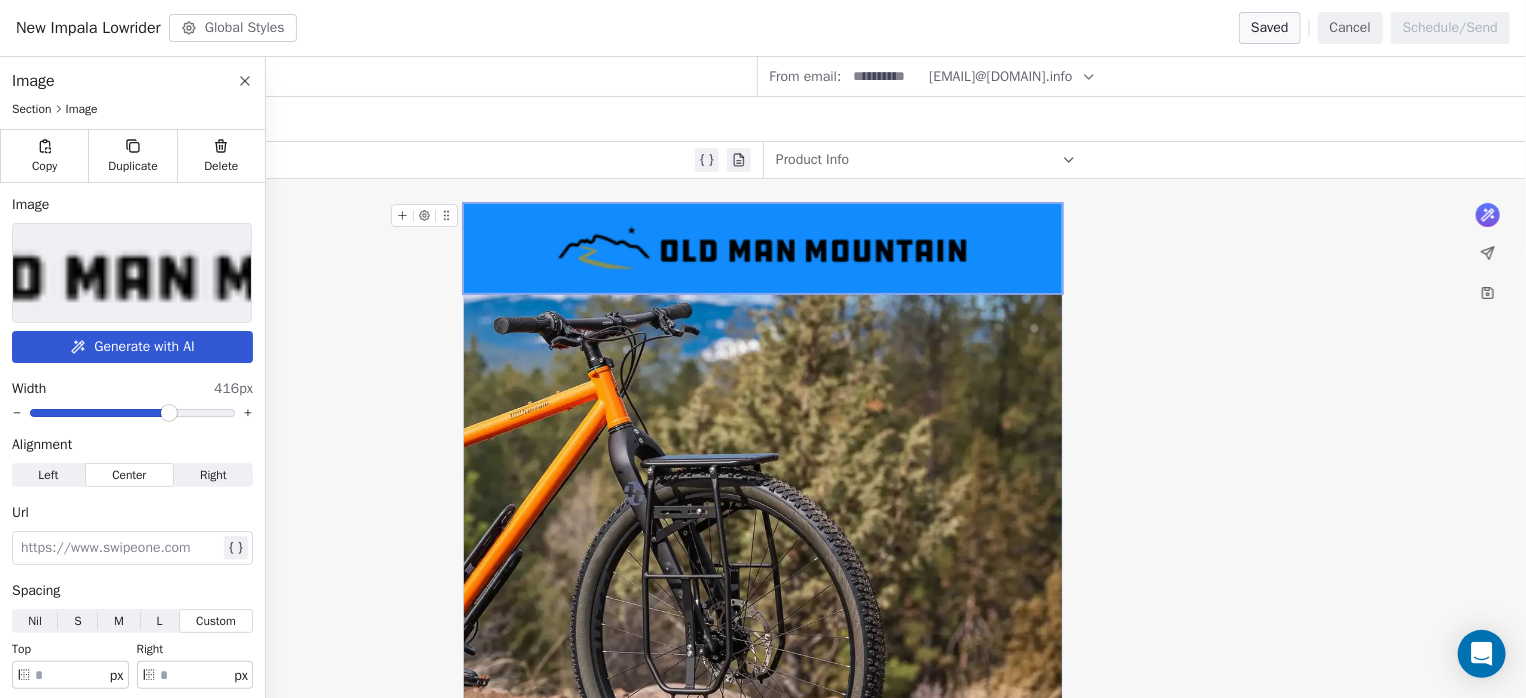 drag, startPoint x: 1040, startPoint y: 257, endPoint x: 380, endPoint y: 317, distance: 662.7217 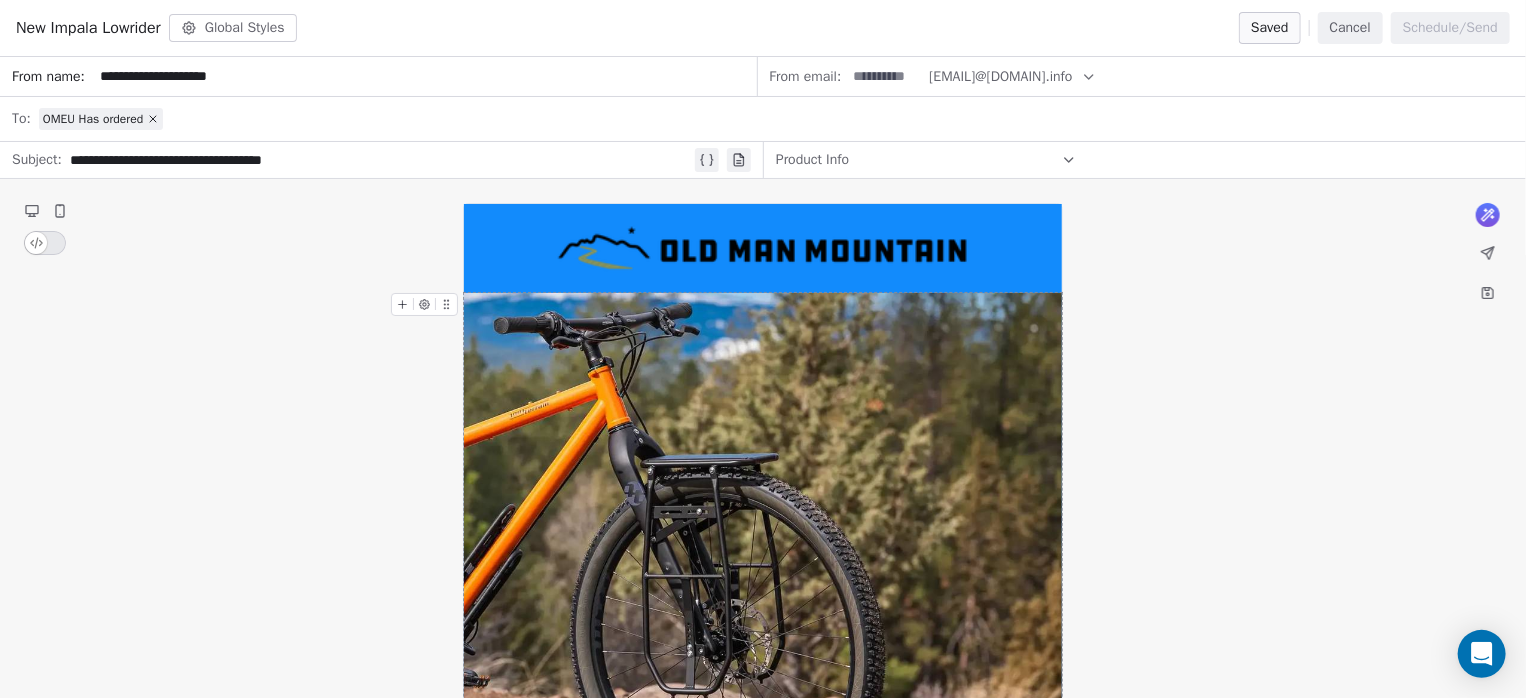 click on "Global Styles" at bounding box center (233, 28) 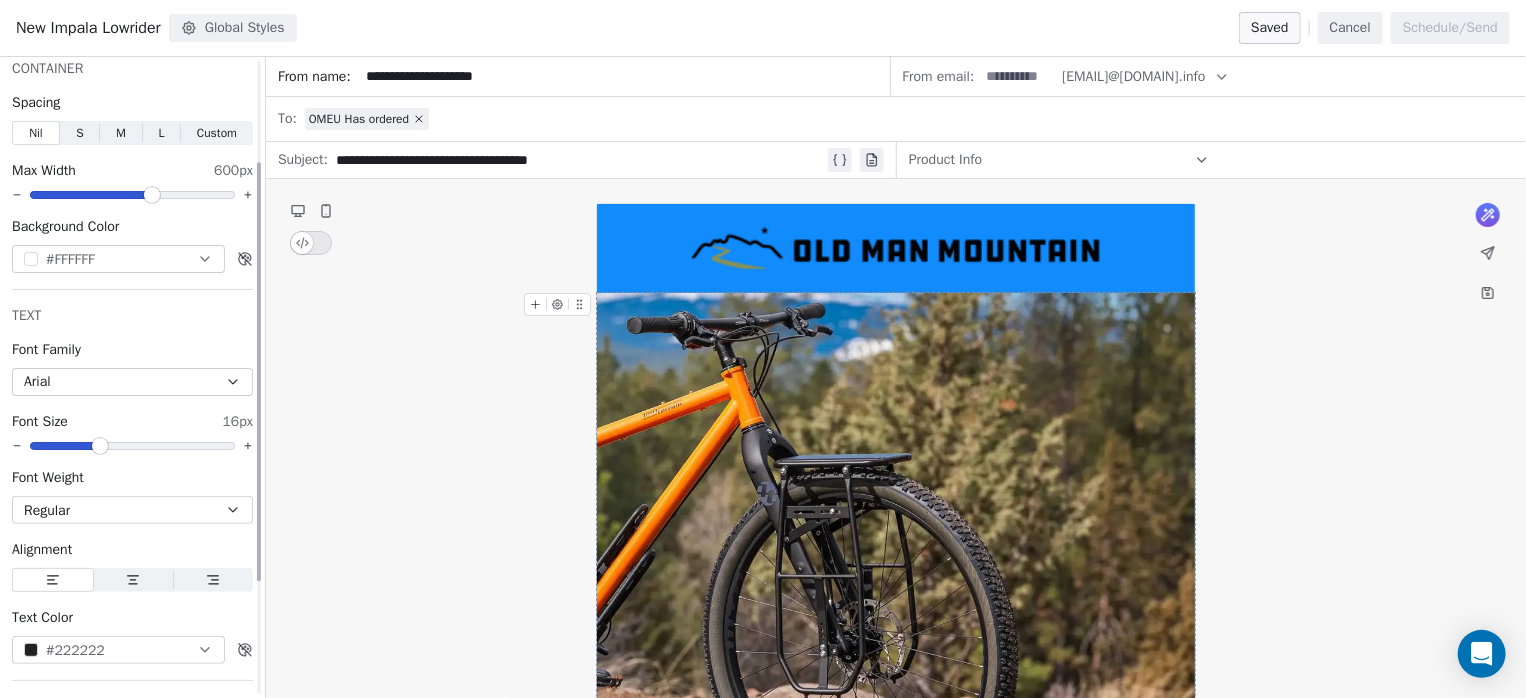 scroll, scrollTop: 266, scrollLeft: 0, axis: vertical 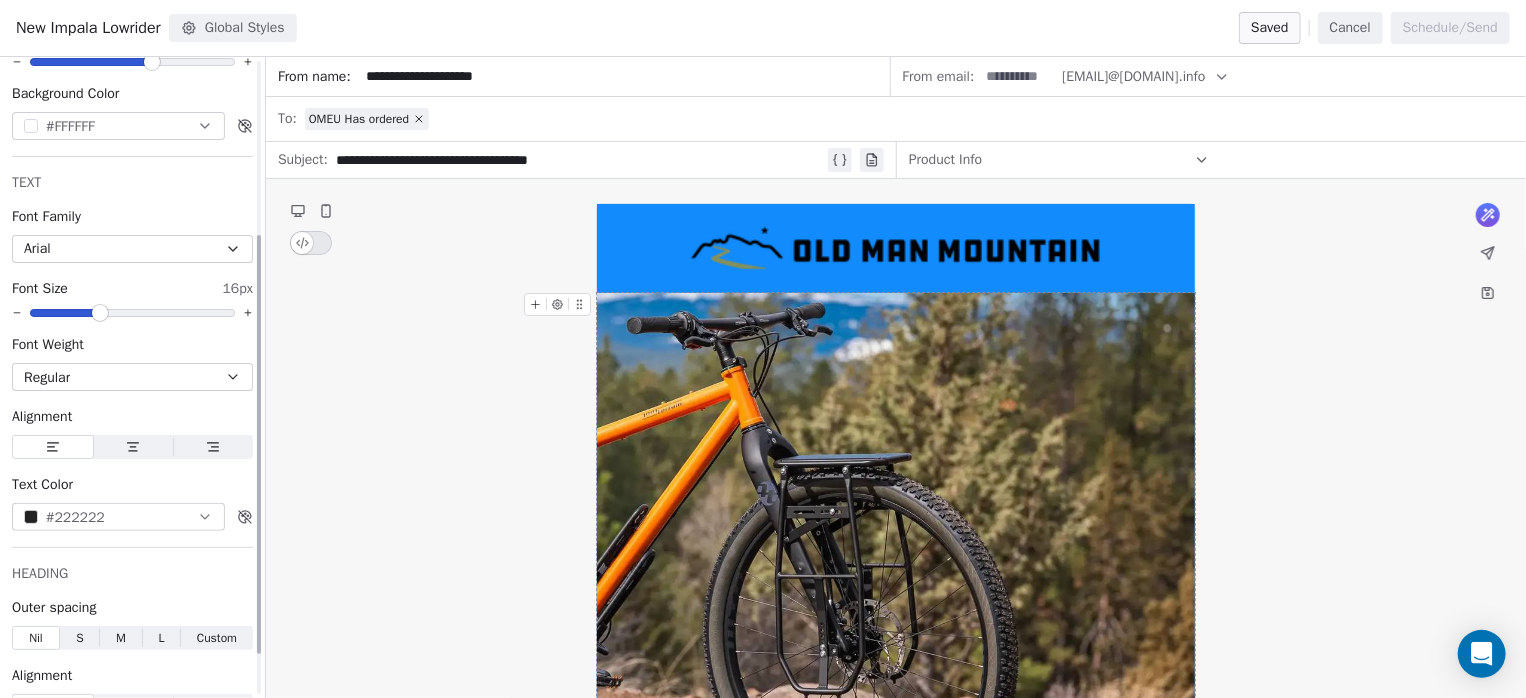 click on "#222222" at bounding box center [118, 517] 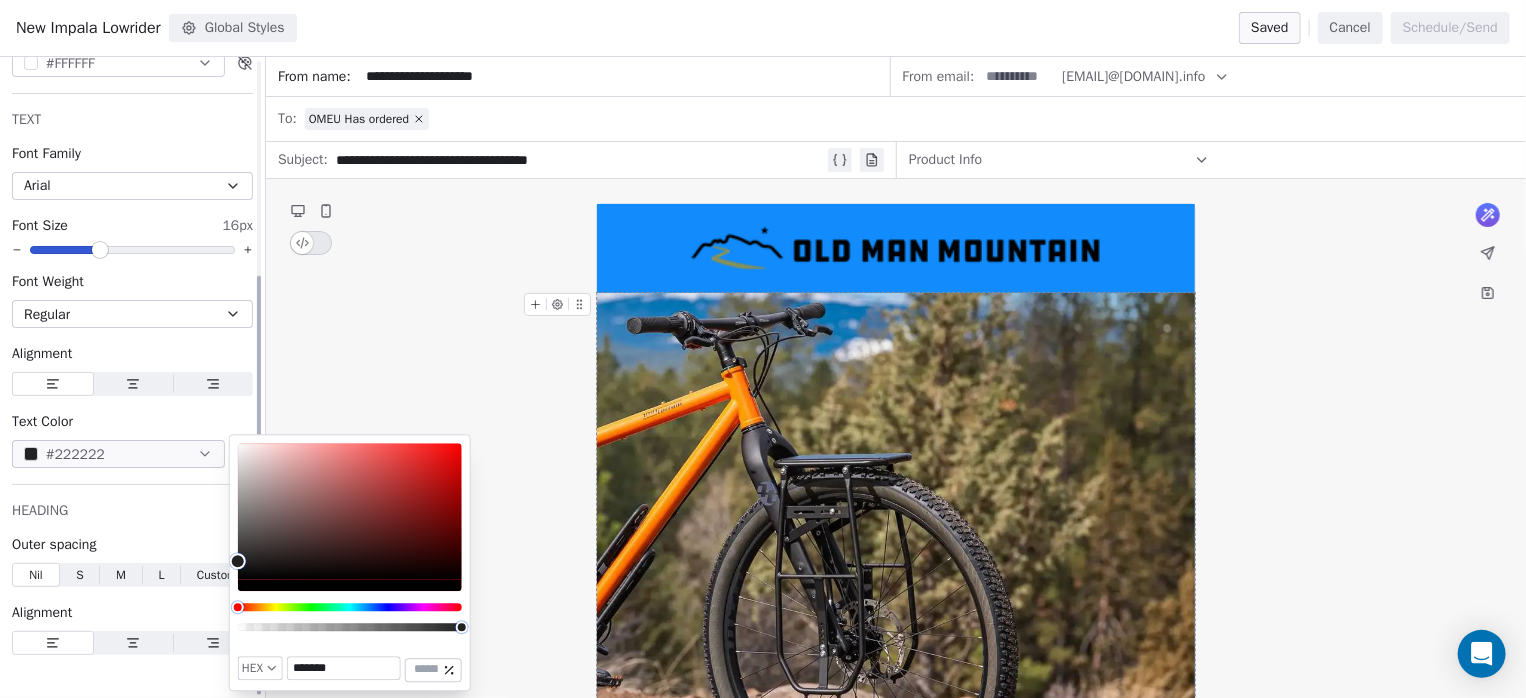 scroll, scrollTop: 0, scrollLeft: 0, axis: both 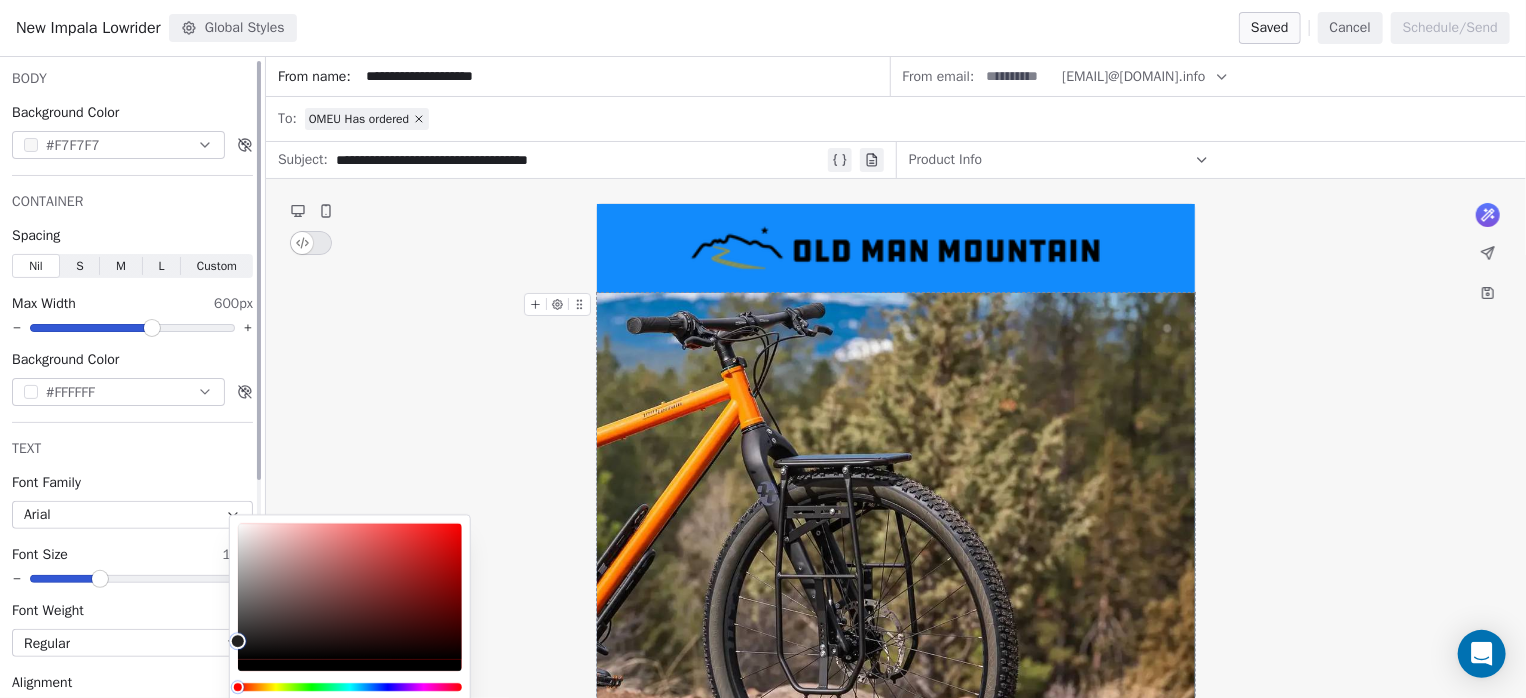 click on "BODY" at bounding box center [132, 79] 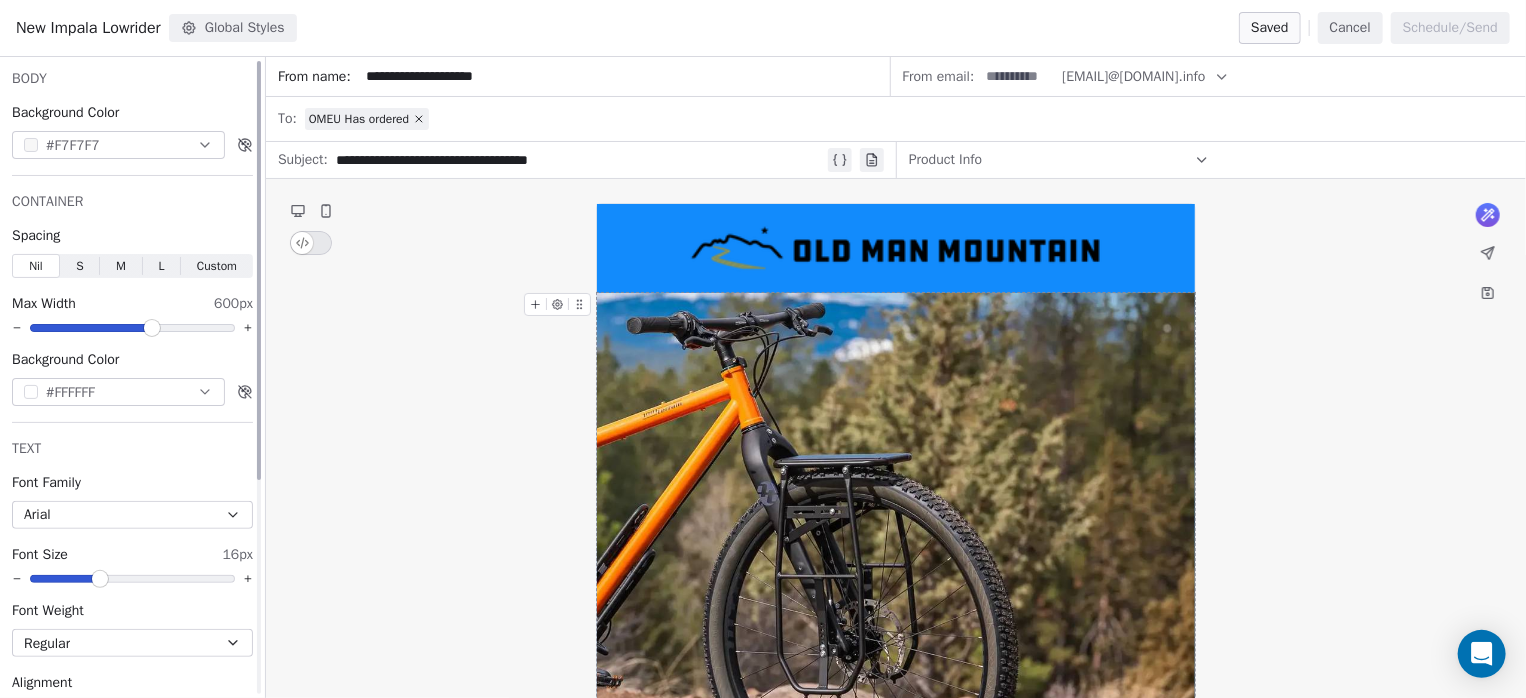 click on "#F7F7F7" at bounding box center (118, 145) 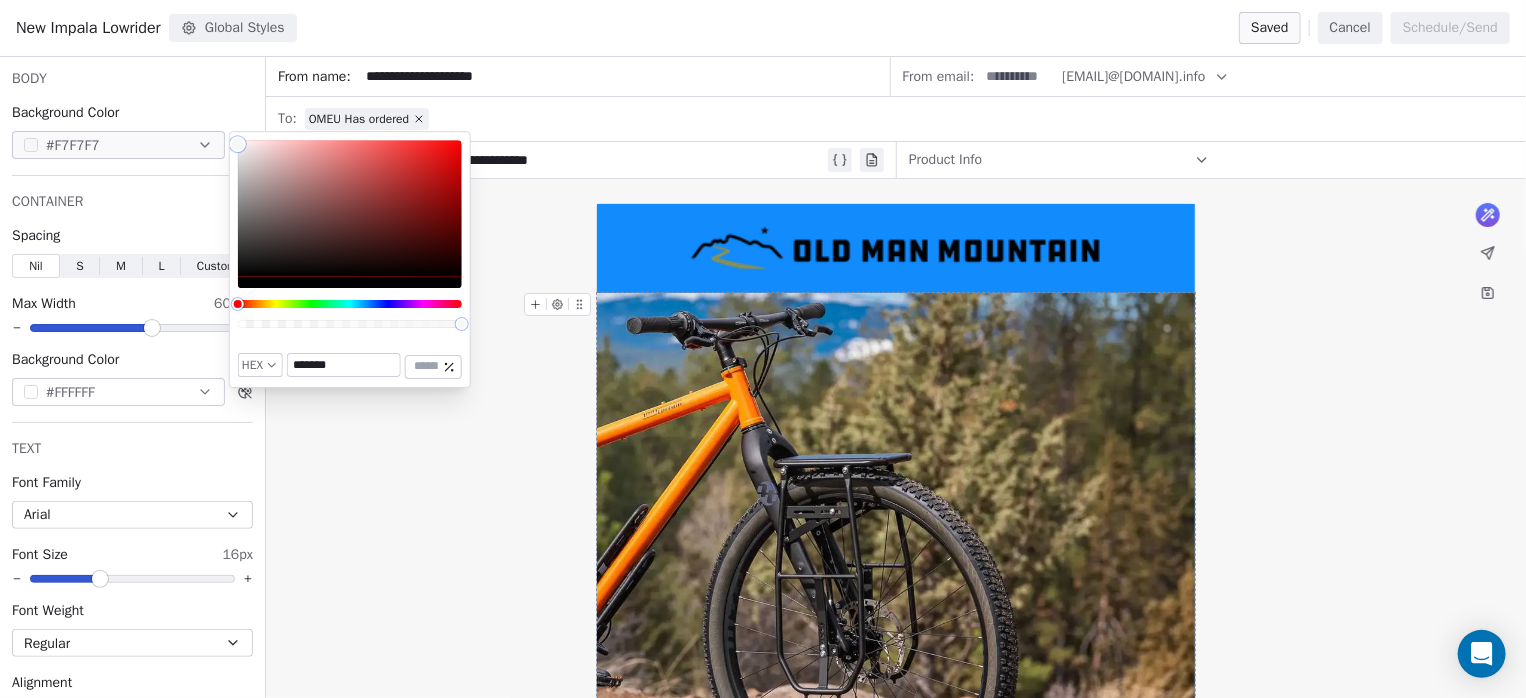 drag, startPoint x: 350, startPoint y: 365, endPoint x: 303, endPoint y: 364, distance: 47.010635 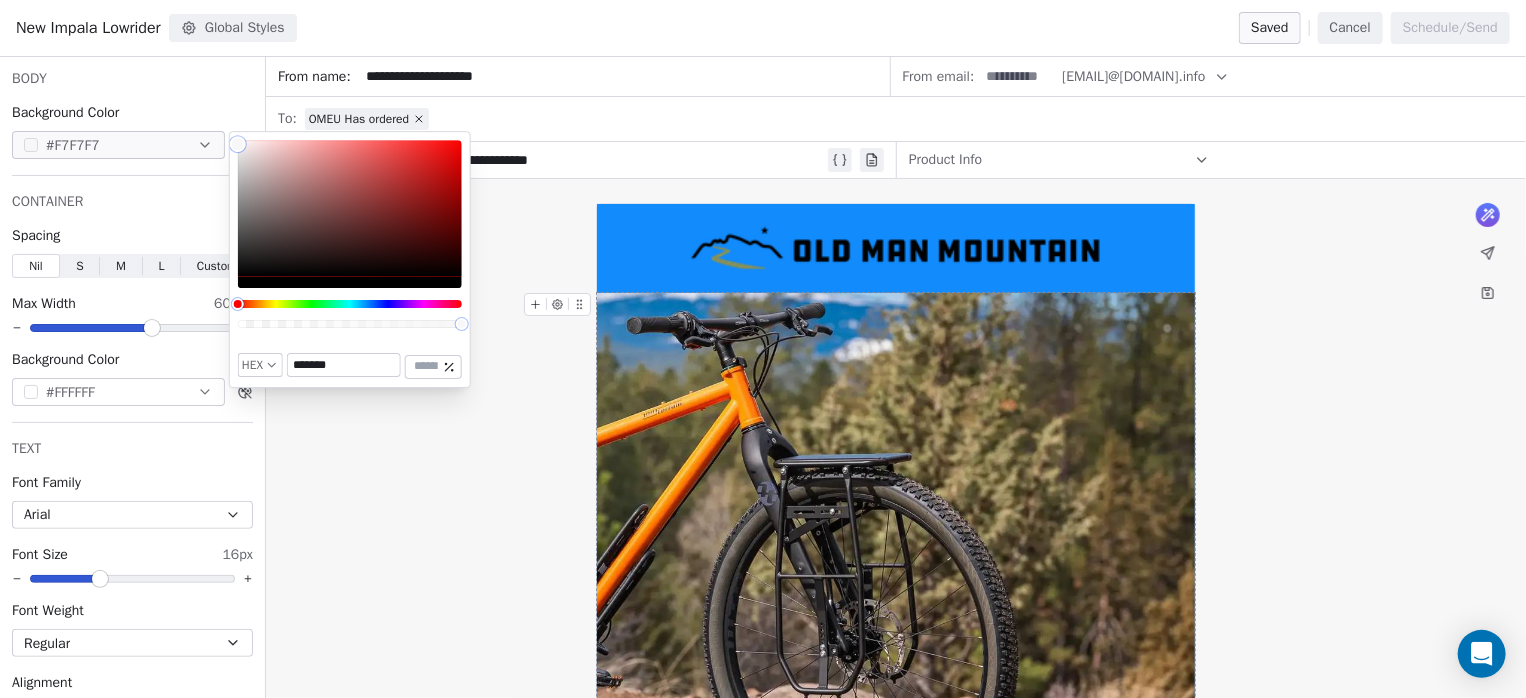 click on "*******" at bounding box center (344, 365) 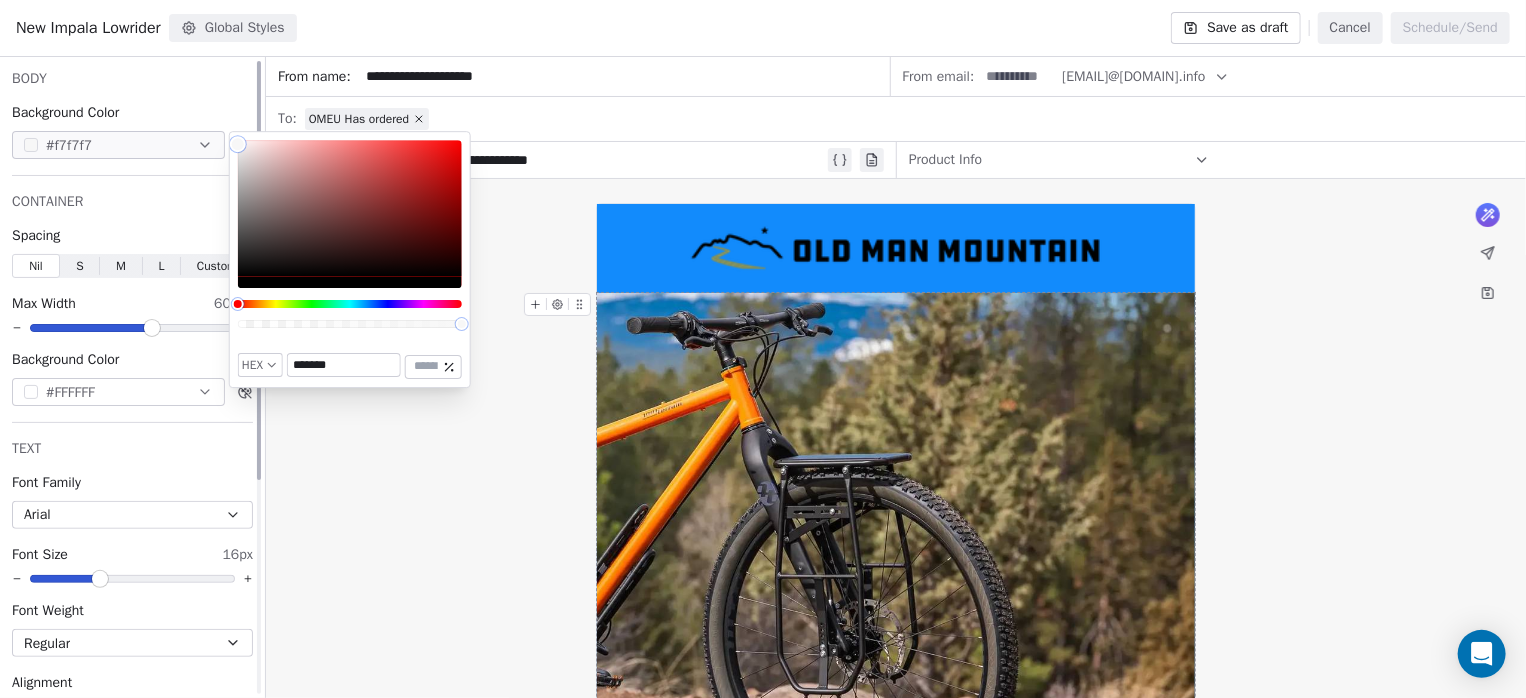 click on "#f7f7f7" at bounding box center (118, 145) 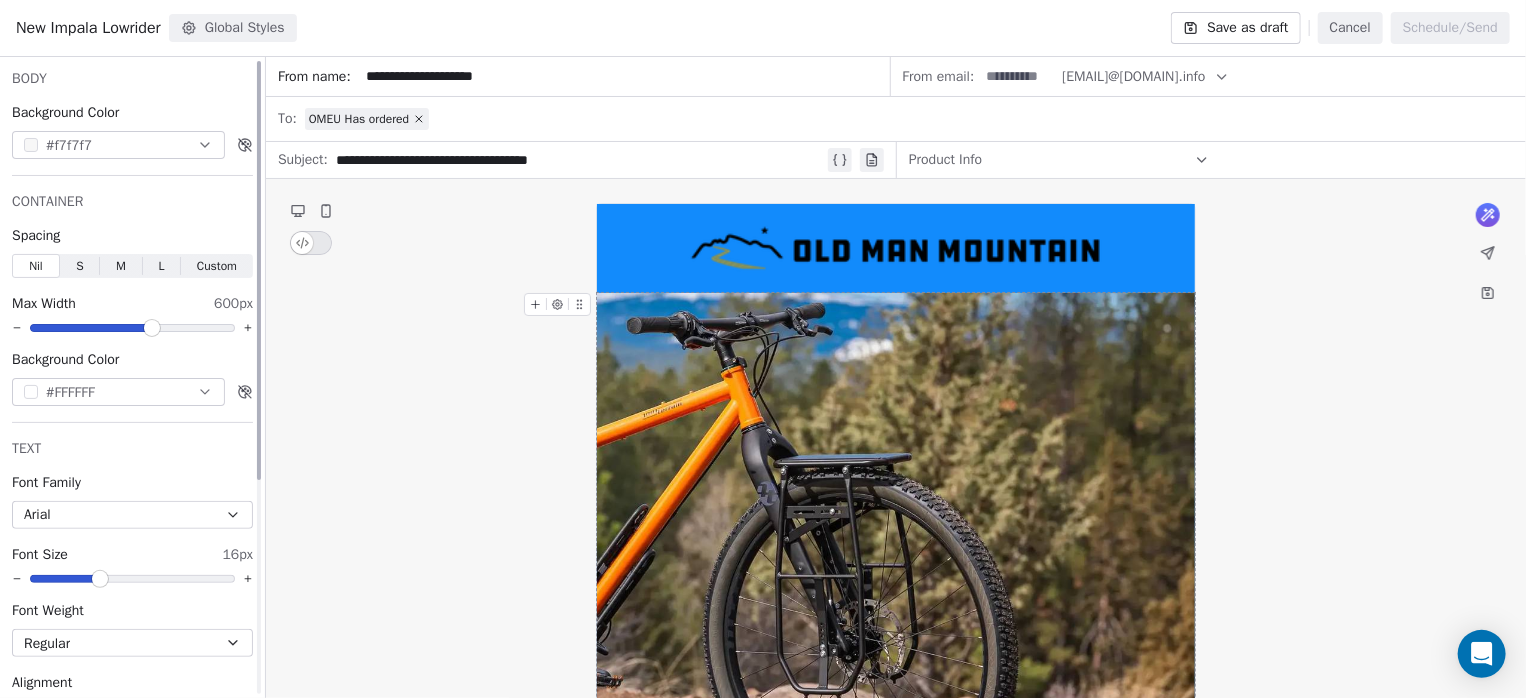click on "#f7f7f7" at bounding box center [118, 145] 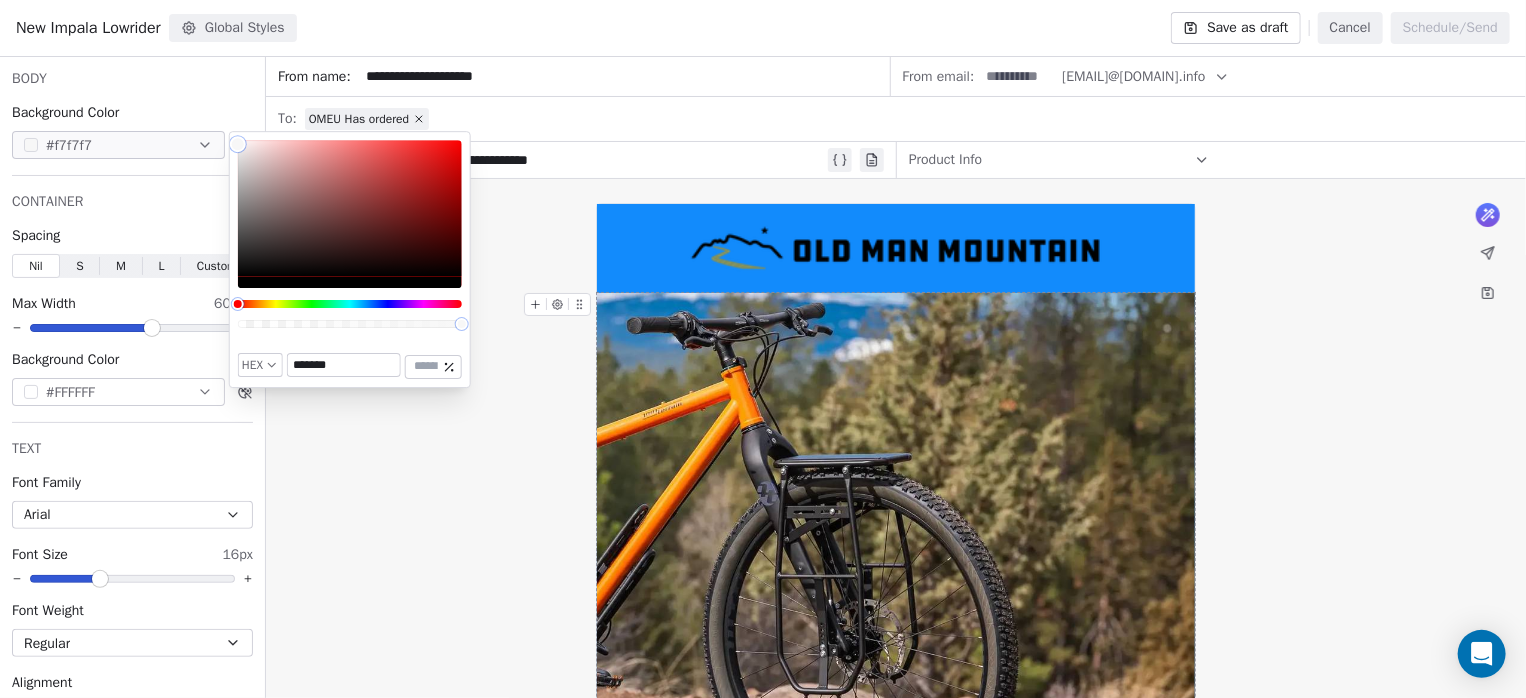 drag, startPoint x: 342, startPoint y: 364, endPoint x: 301, endPoint y: 364, distance: 41 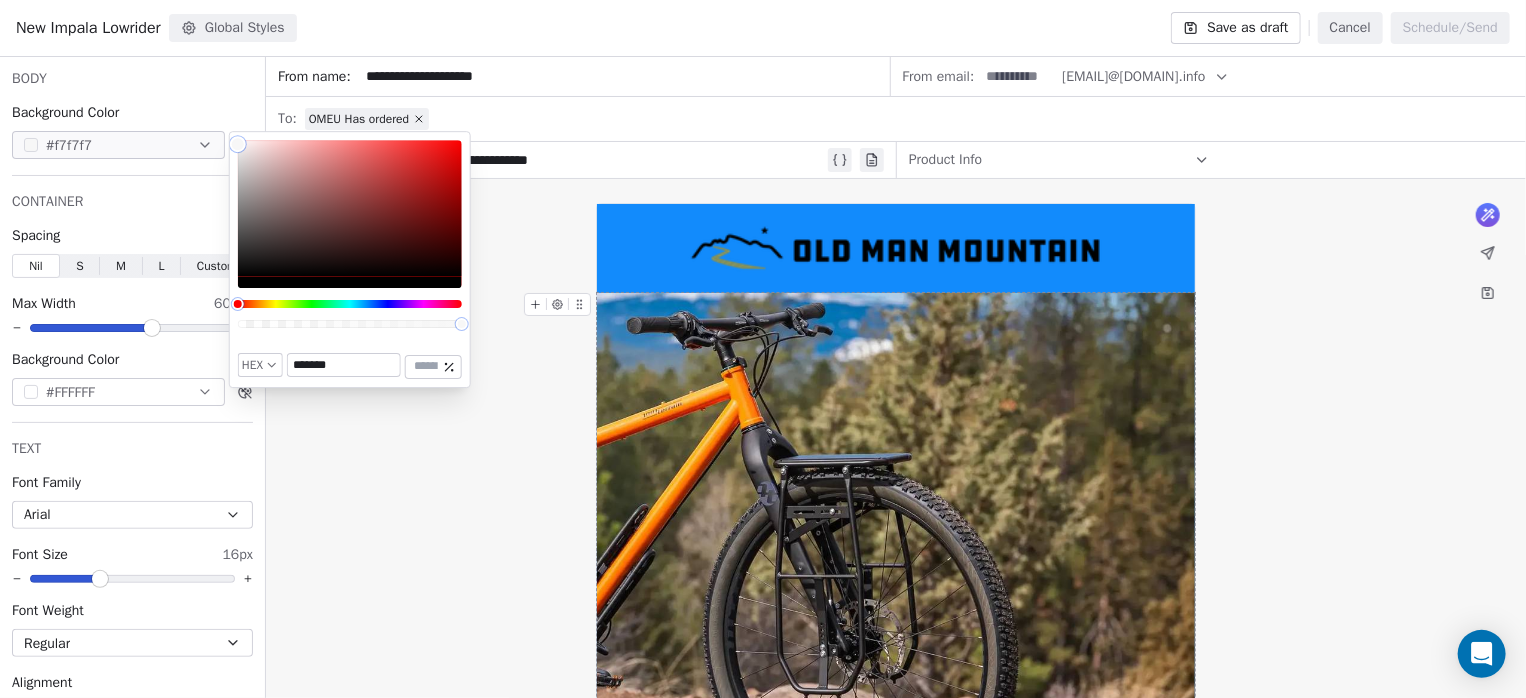 click on "*******" at bounding box center (344, 365) 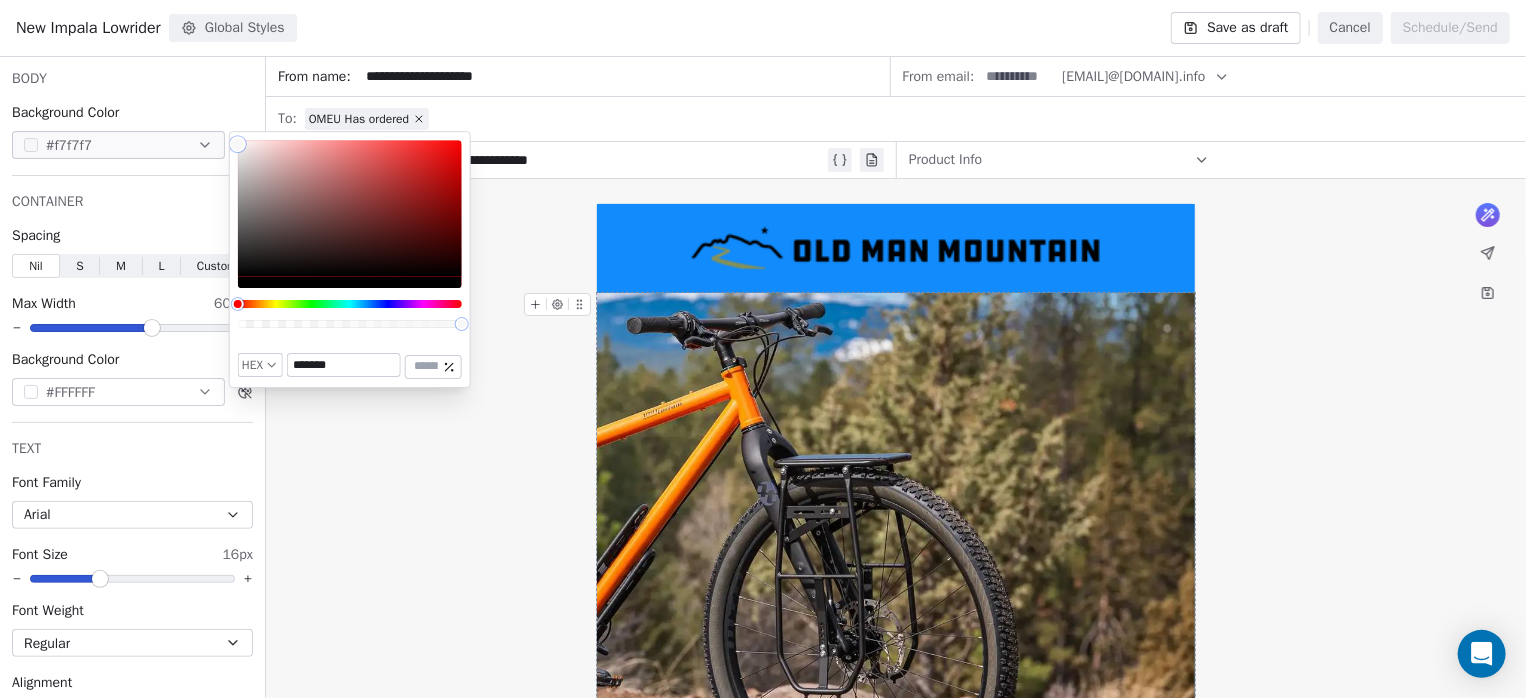 paste 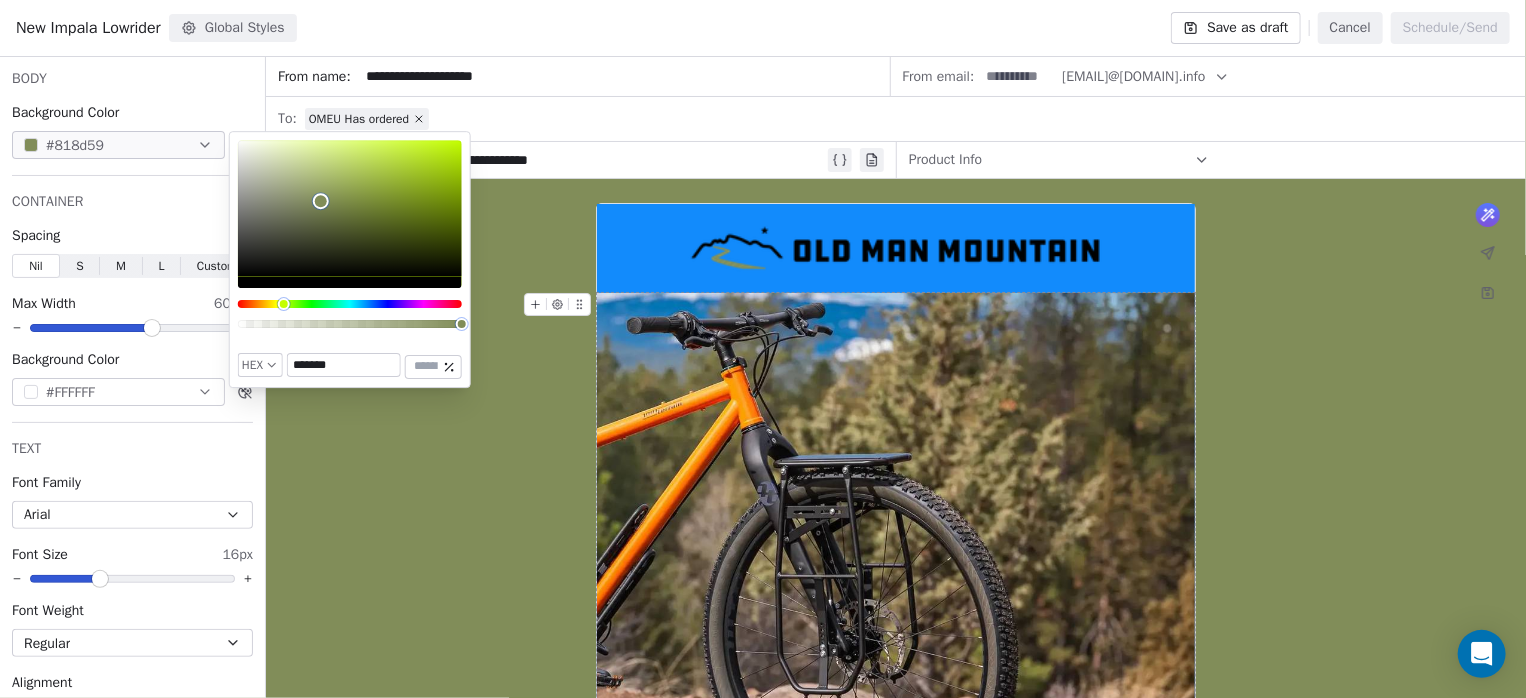 type on "*******" 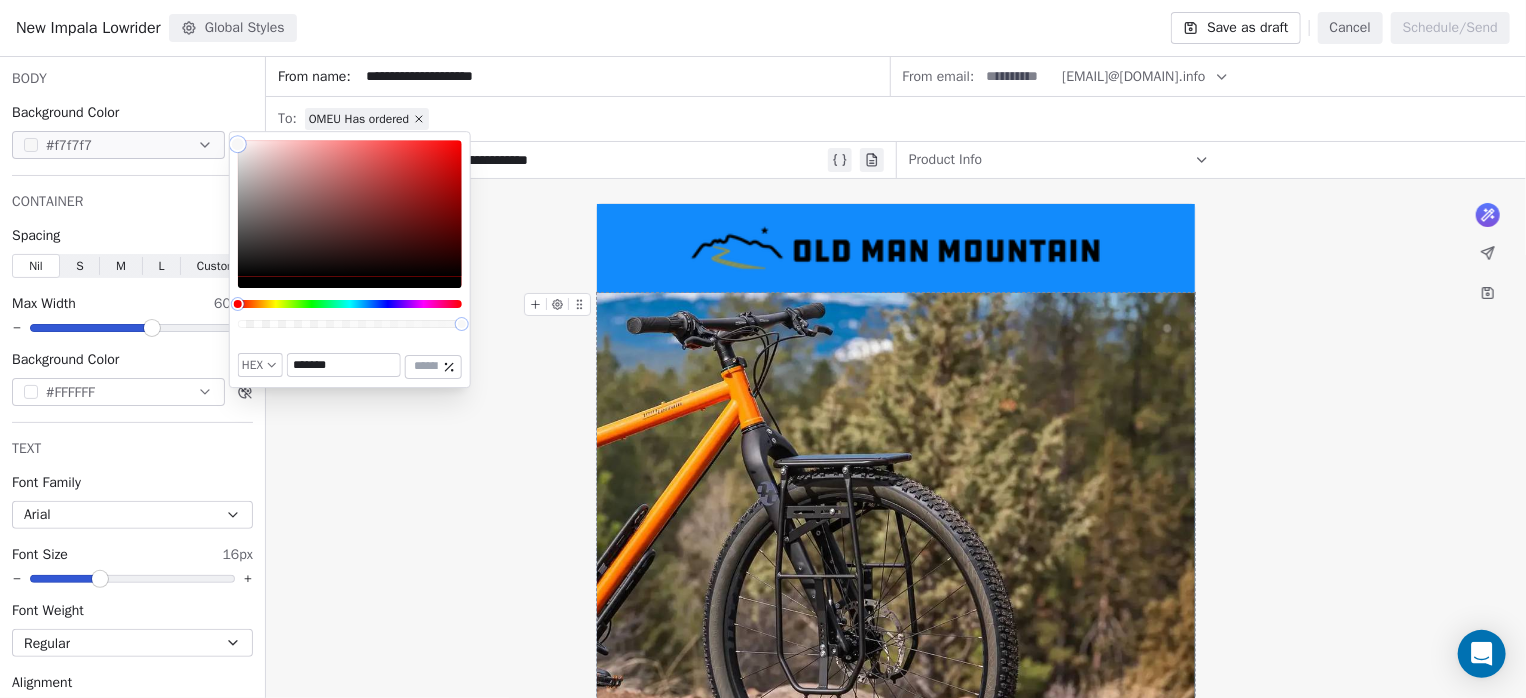 click on "**********" at bounding box center (896, 1047) 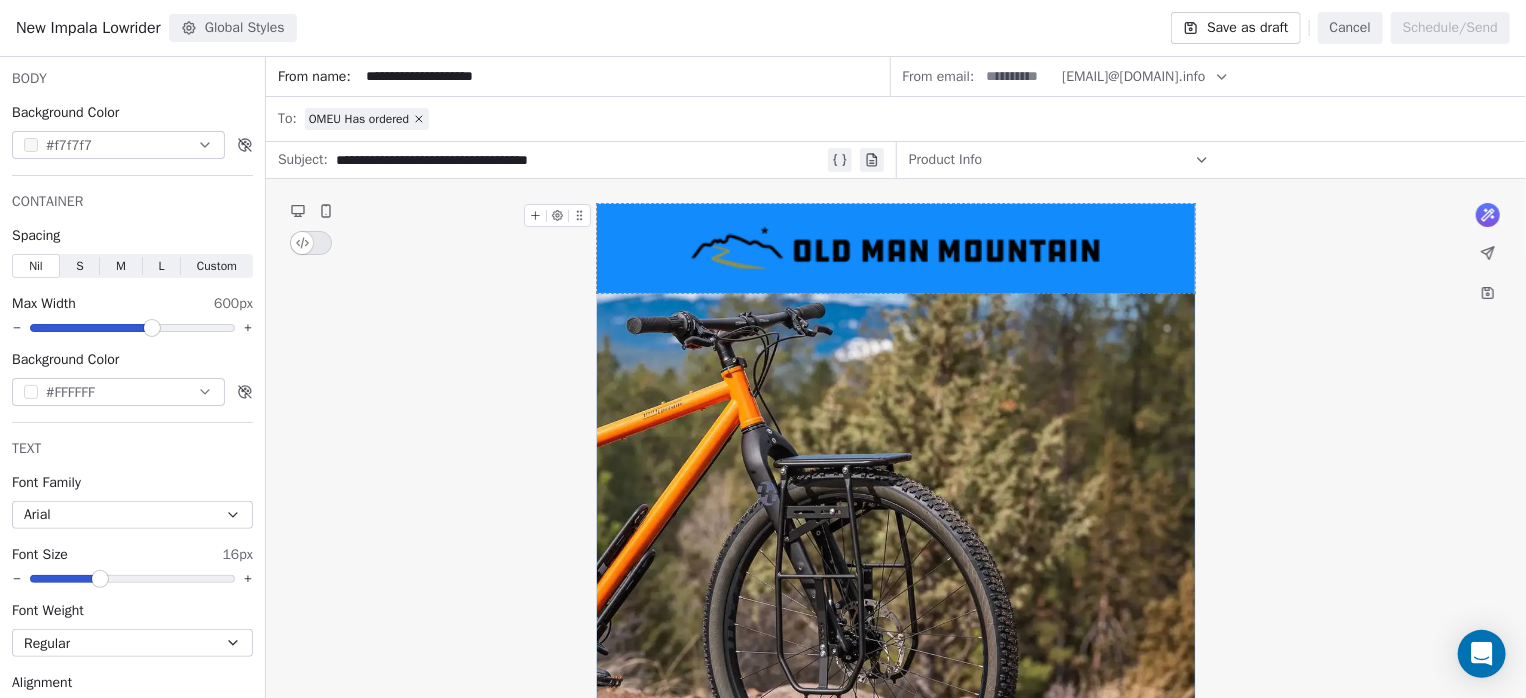 click at bounding box center (896, 248) 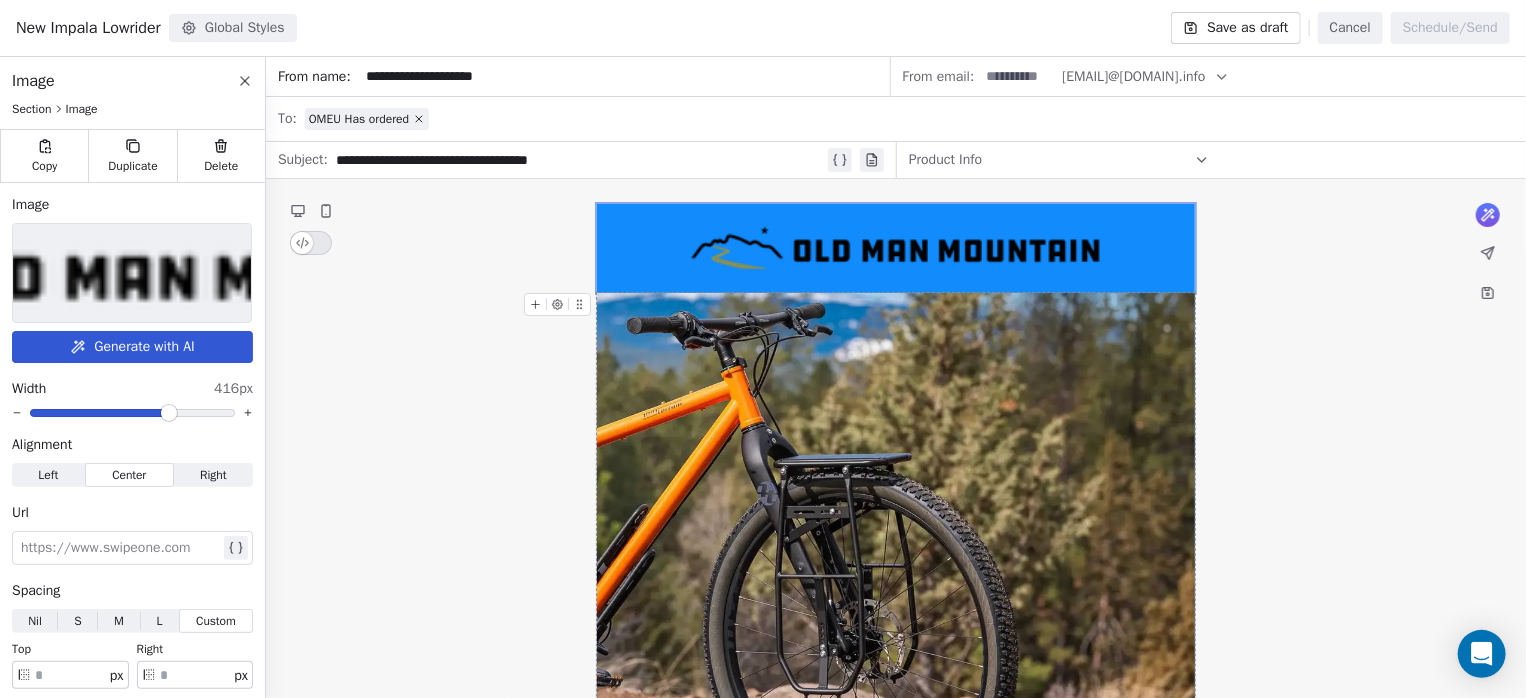 click on "Global Styles" at bounding box center [233, 28] 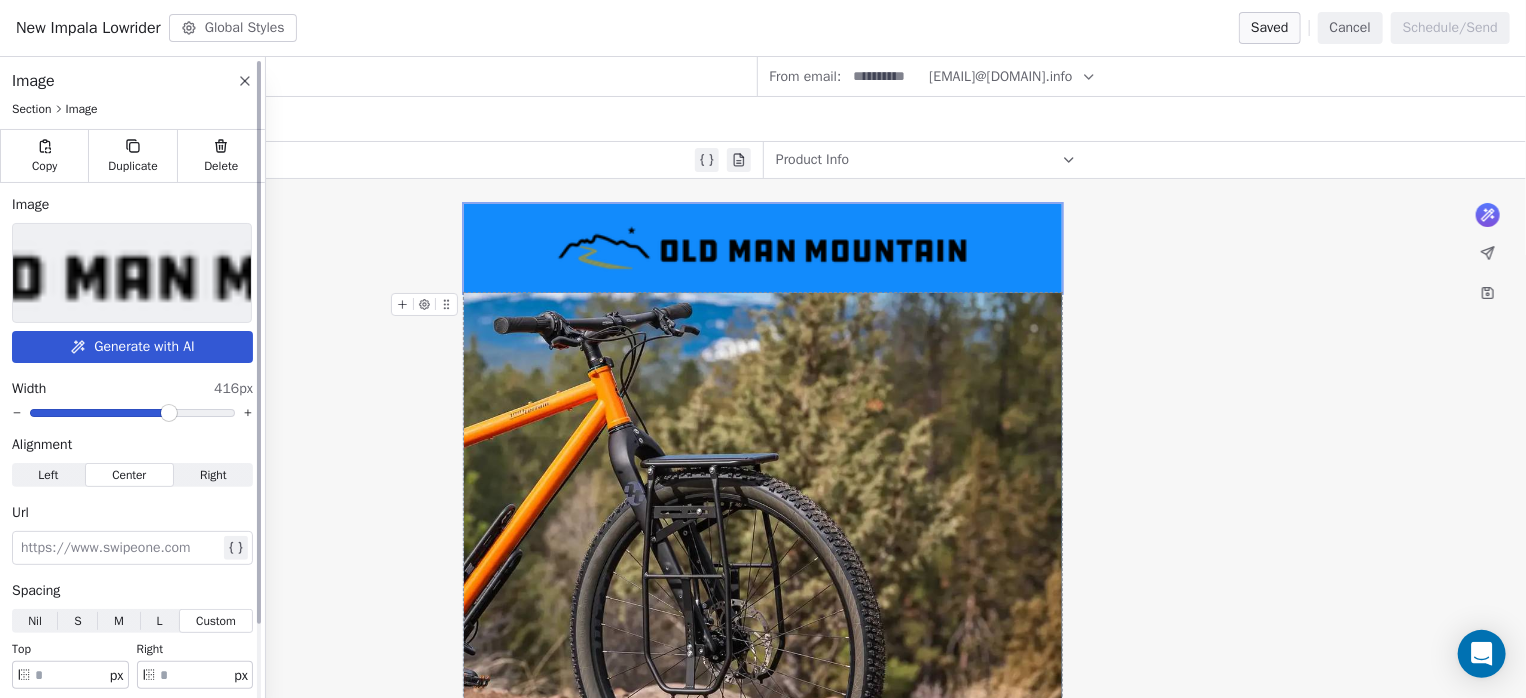 click 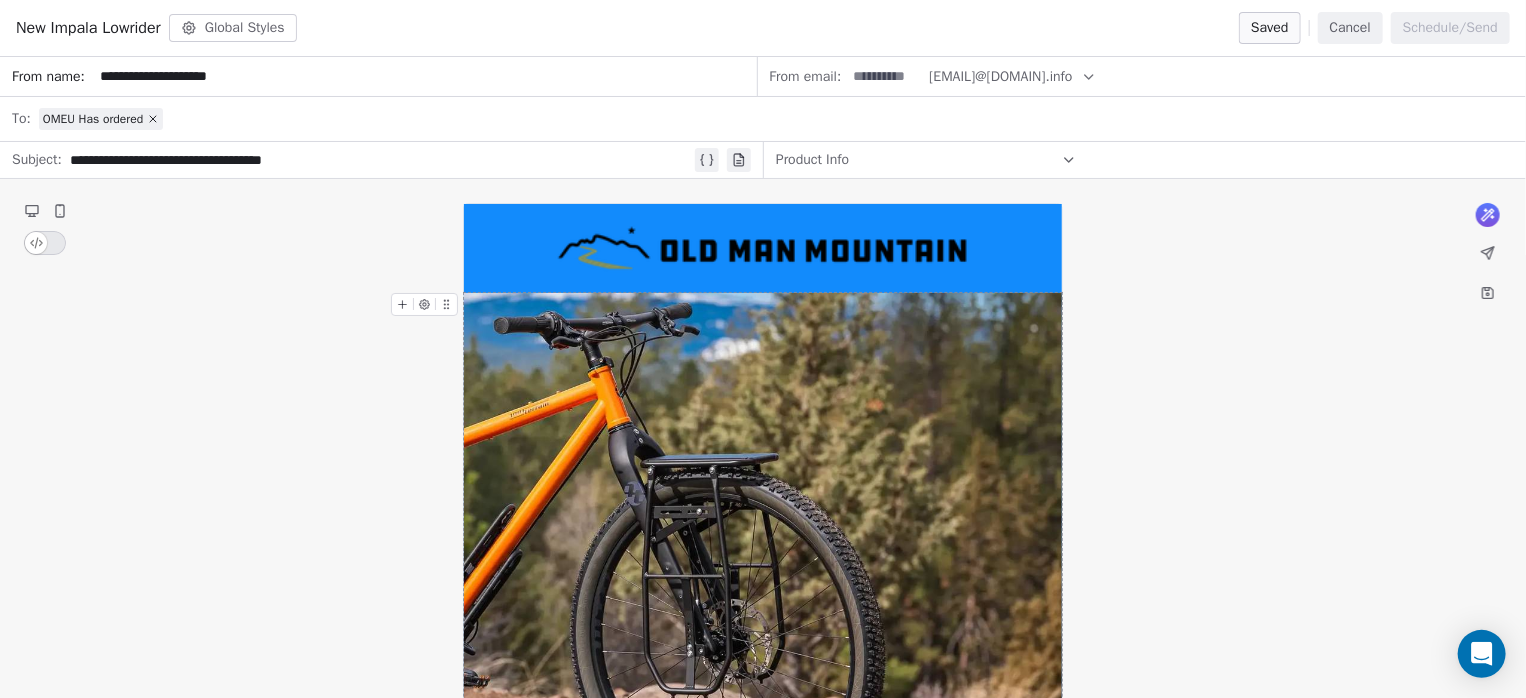 click on "Global Styles" at bounding box center (233, 28) 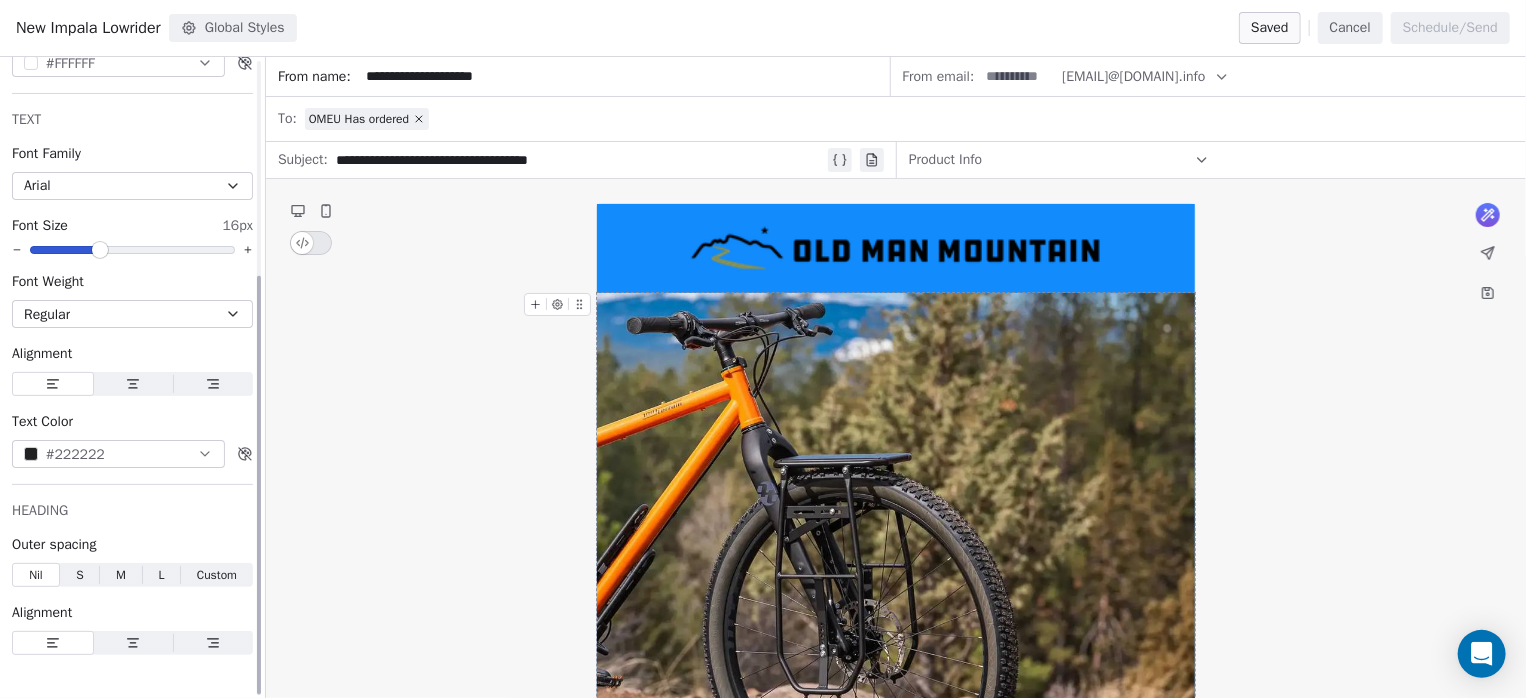 scroll, scrollTop: 0, scrollLeft: 0, axis: both 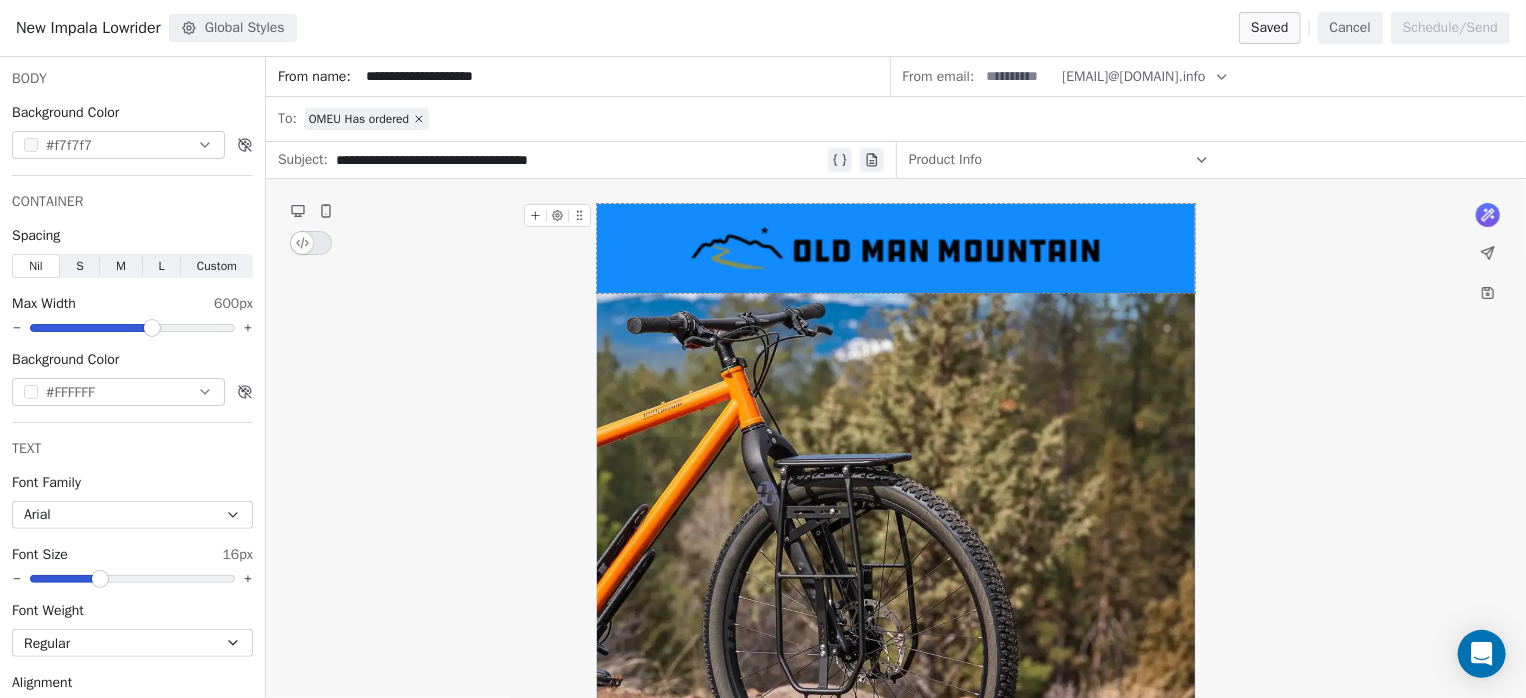 click 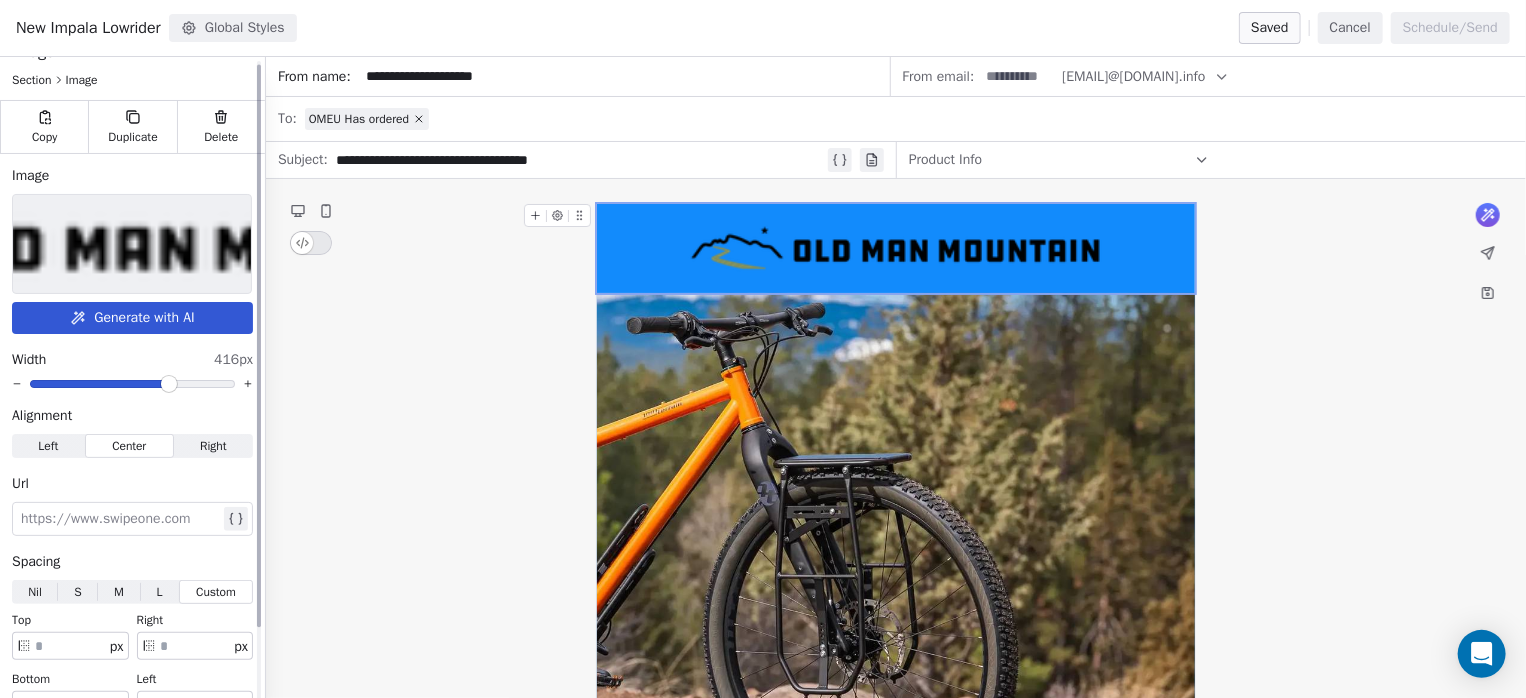 scroll, scrollTop: 0, scrollLeft: 0, axis: both 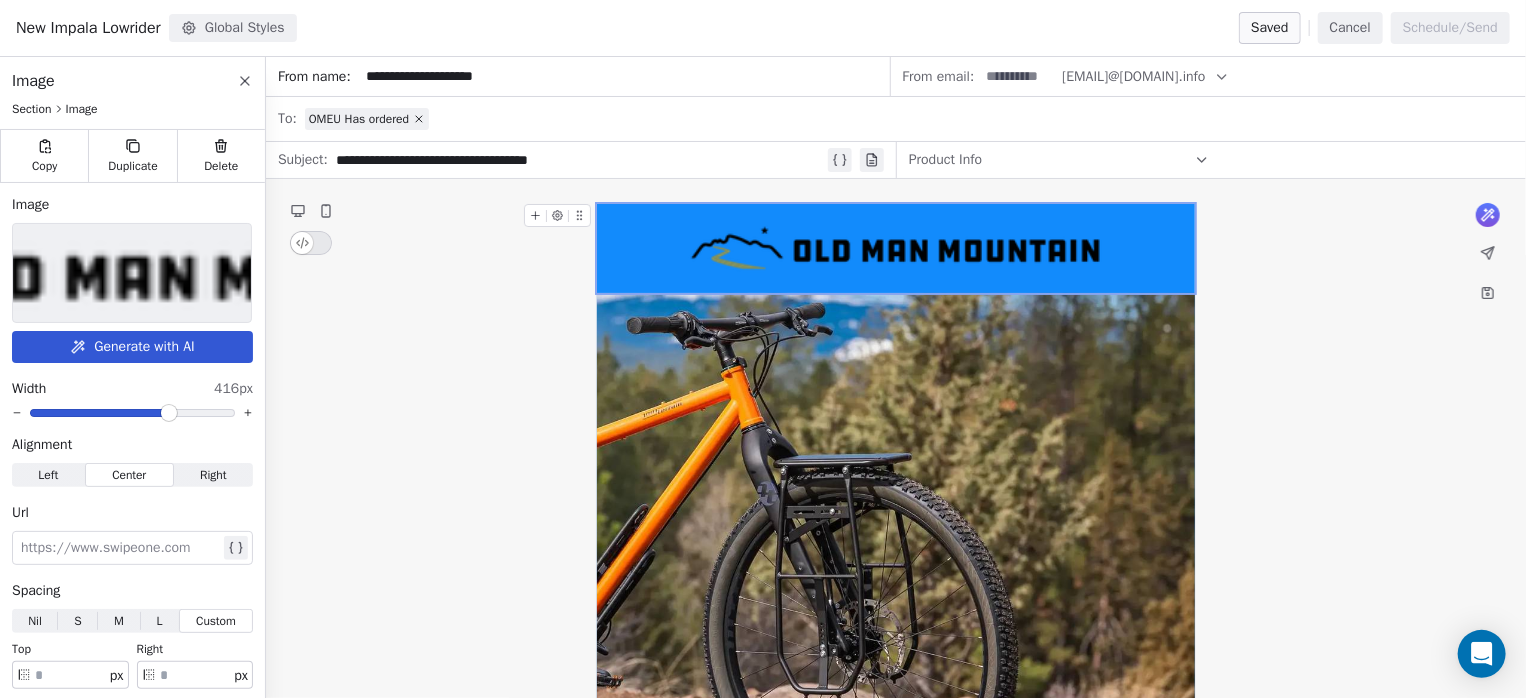 click 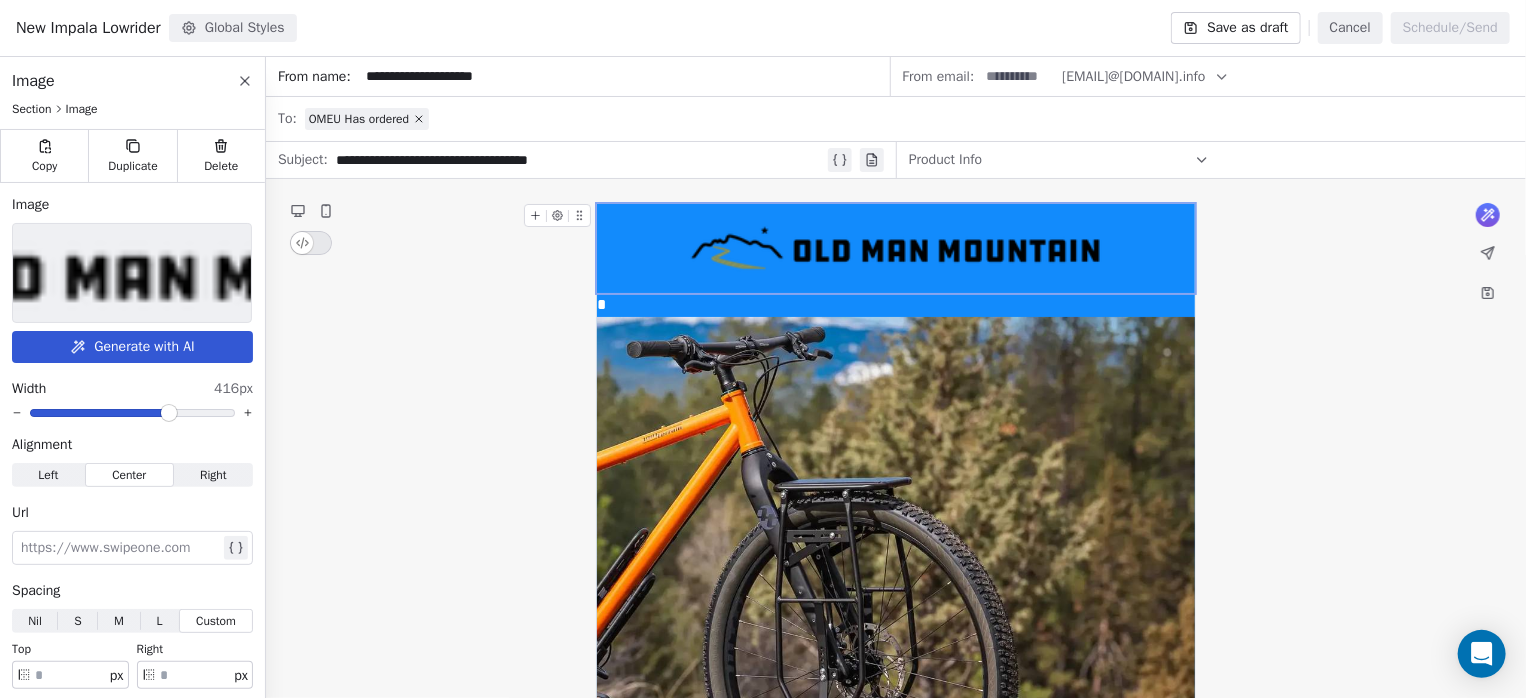 click on "**********" at bounding box center [896, 1059] 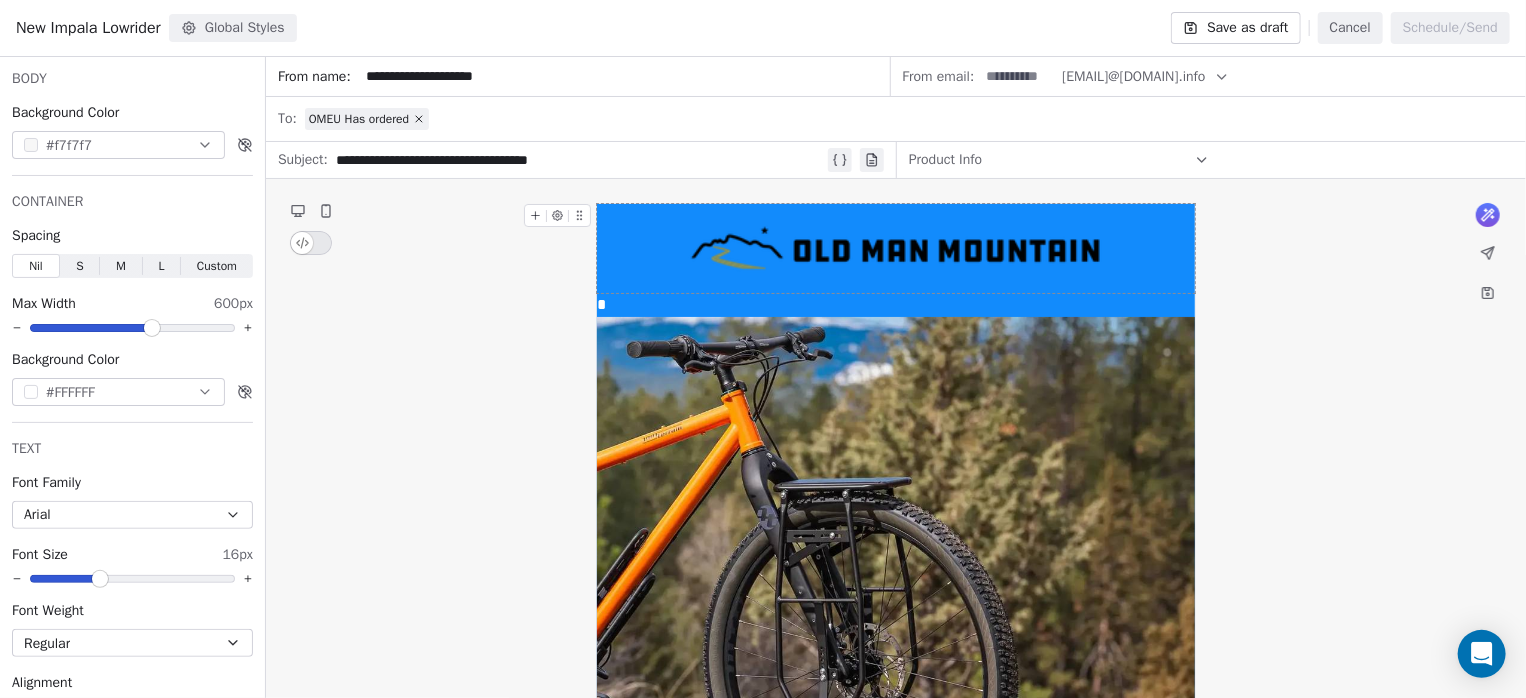 click at bounding box center [557, 215] 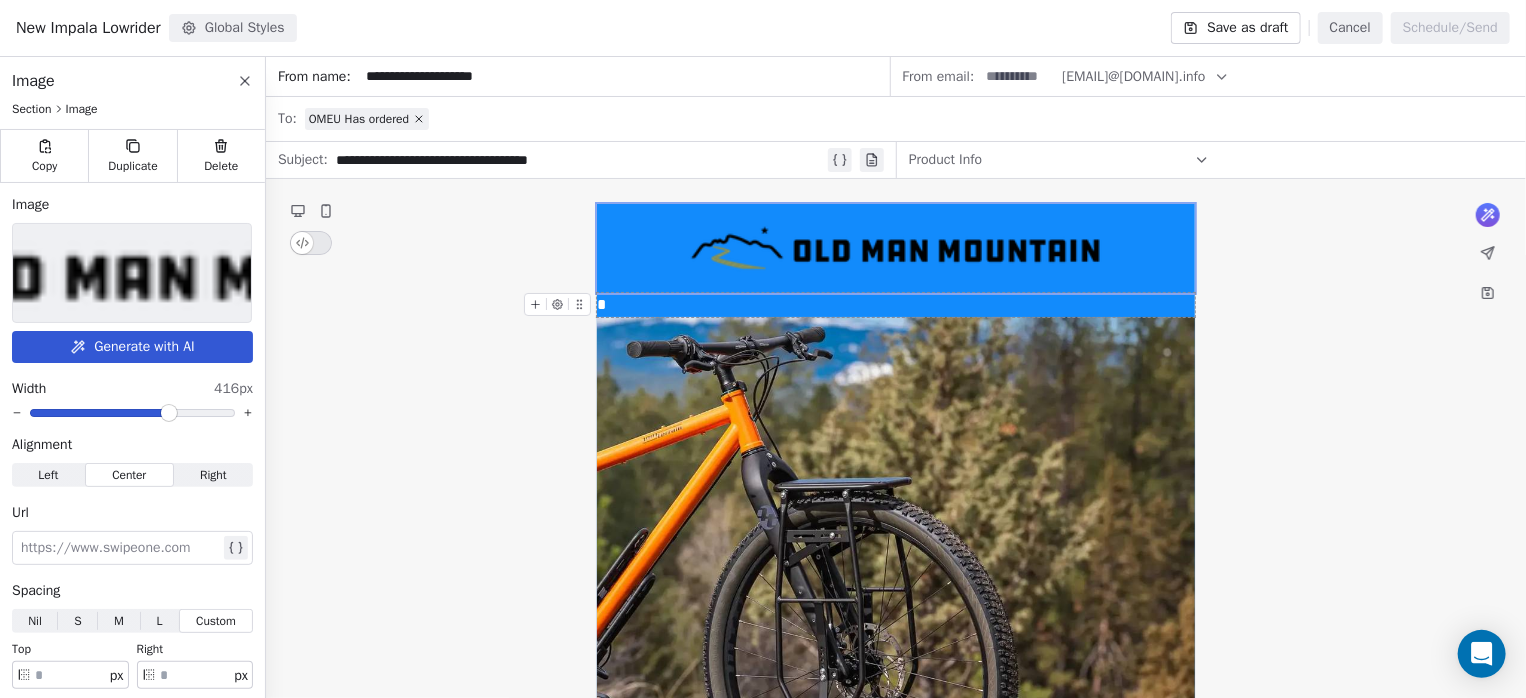 type 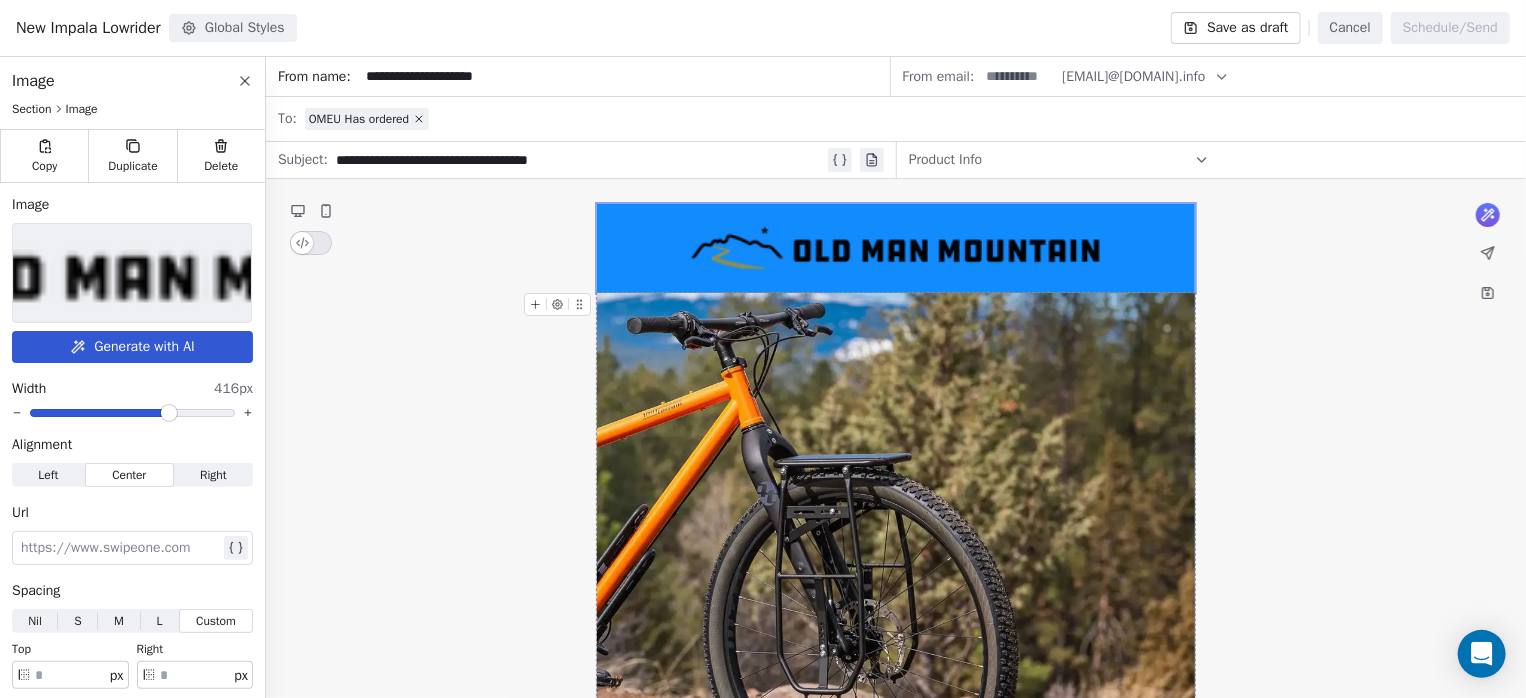 click on "**********" at bounding box center (896, 1047) 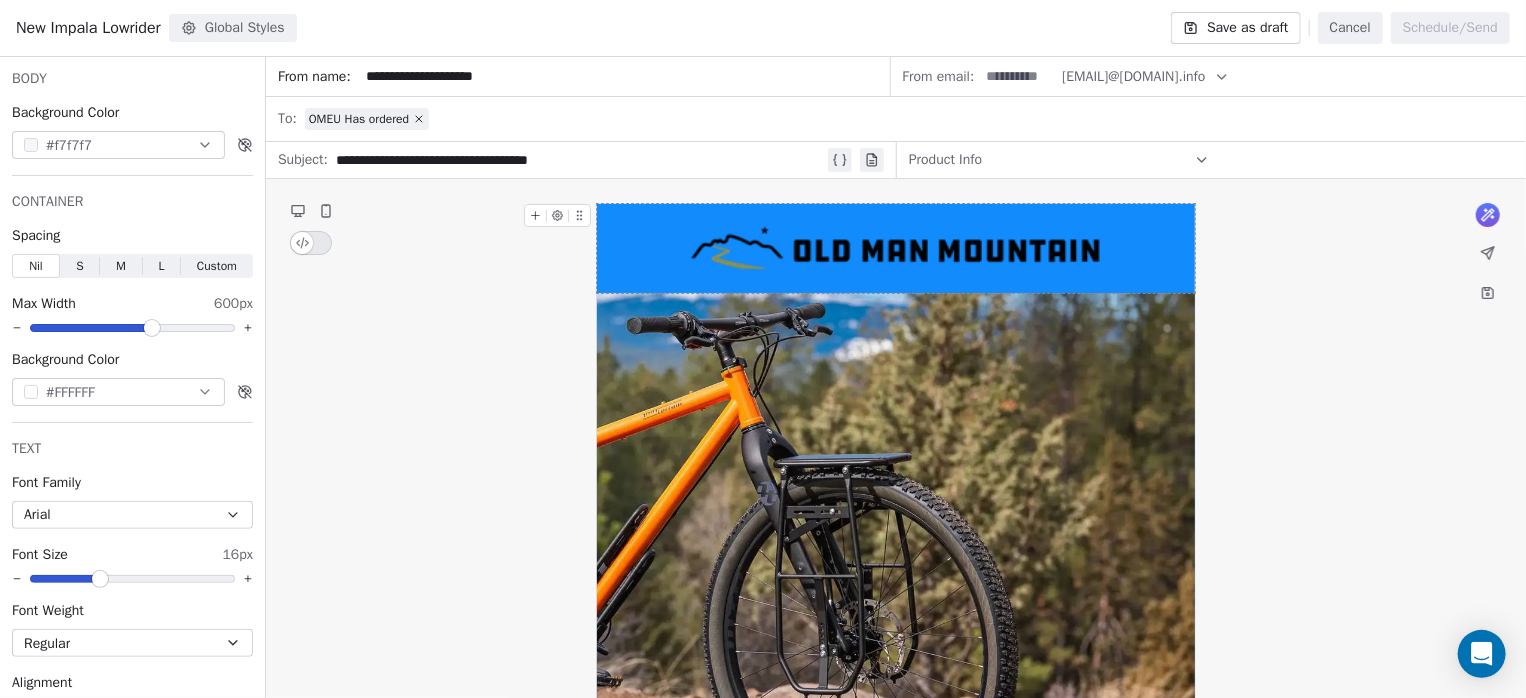 click at bounding box center [896, 248] 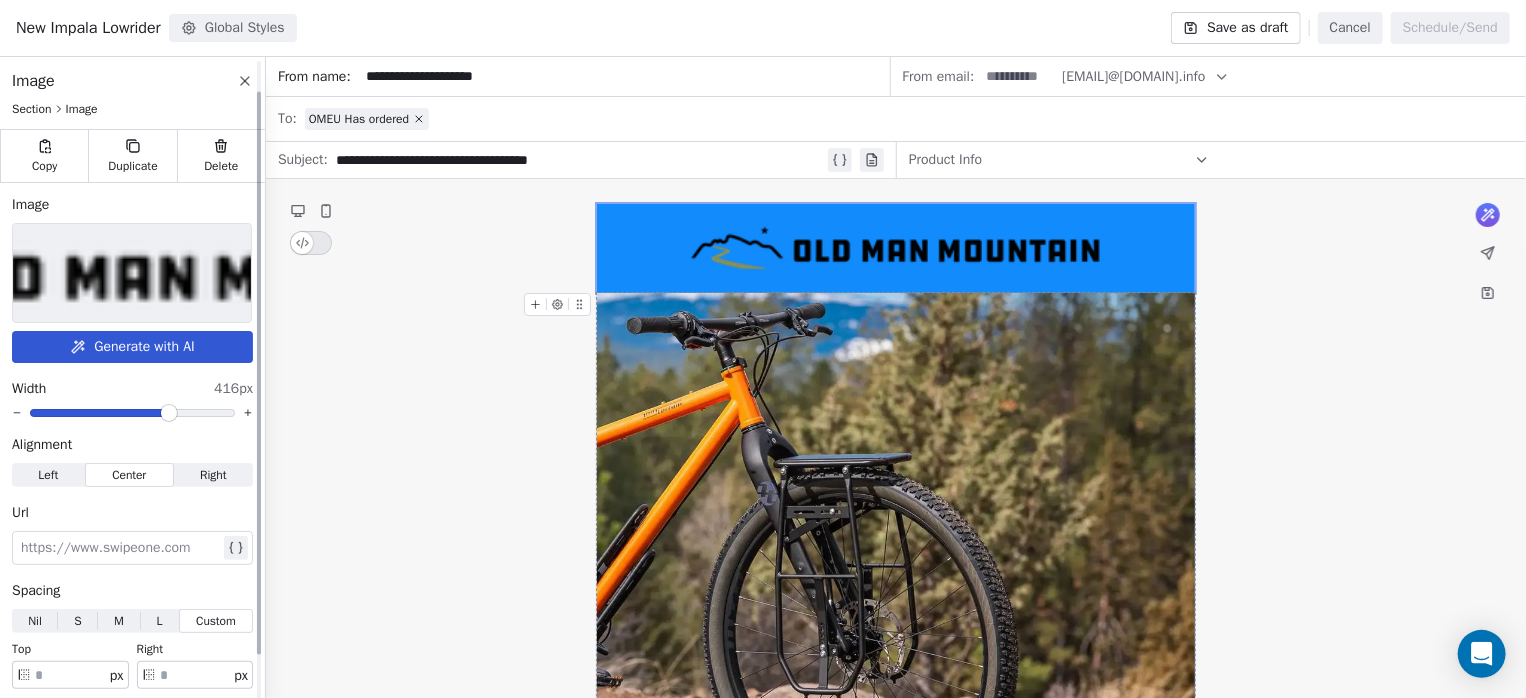 scroll, scrollTop: 87, scrollLeft: 0, axis: vertical 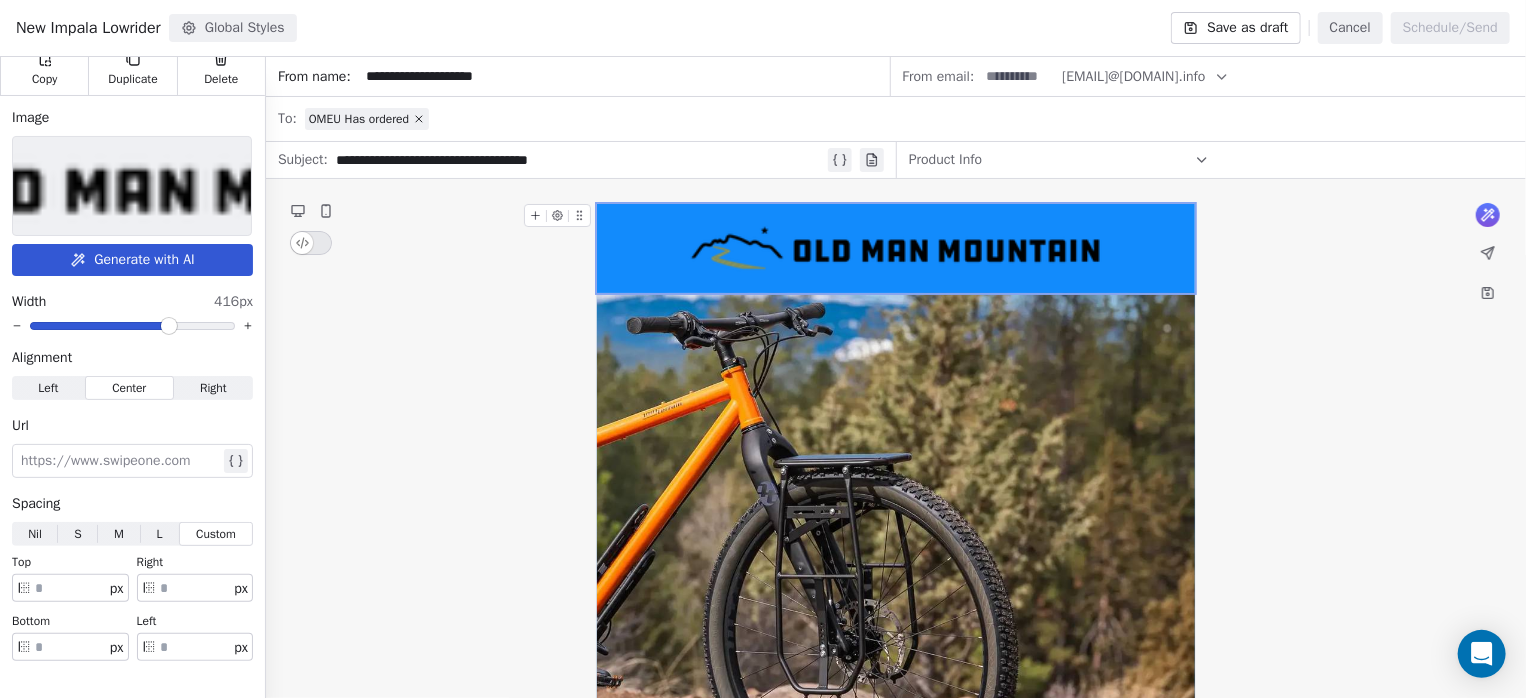 click at bounding box center (896, 248) 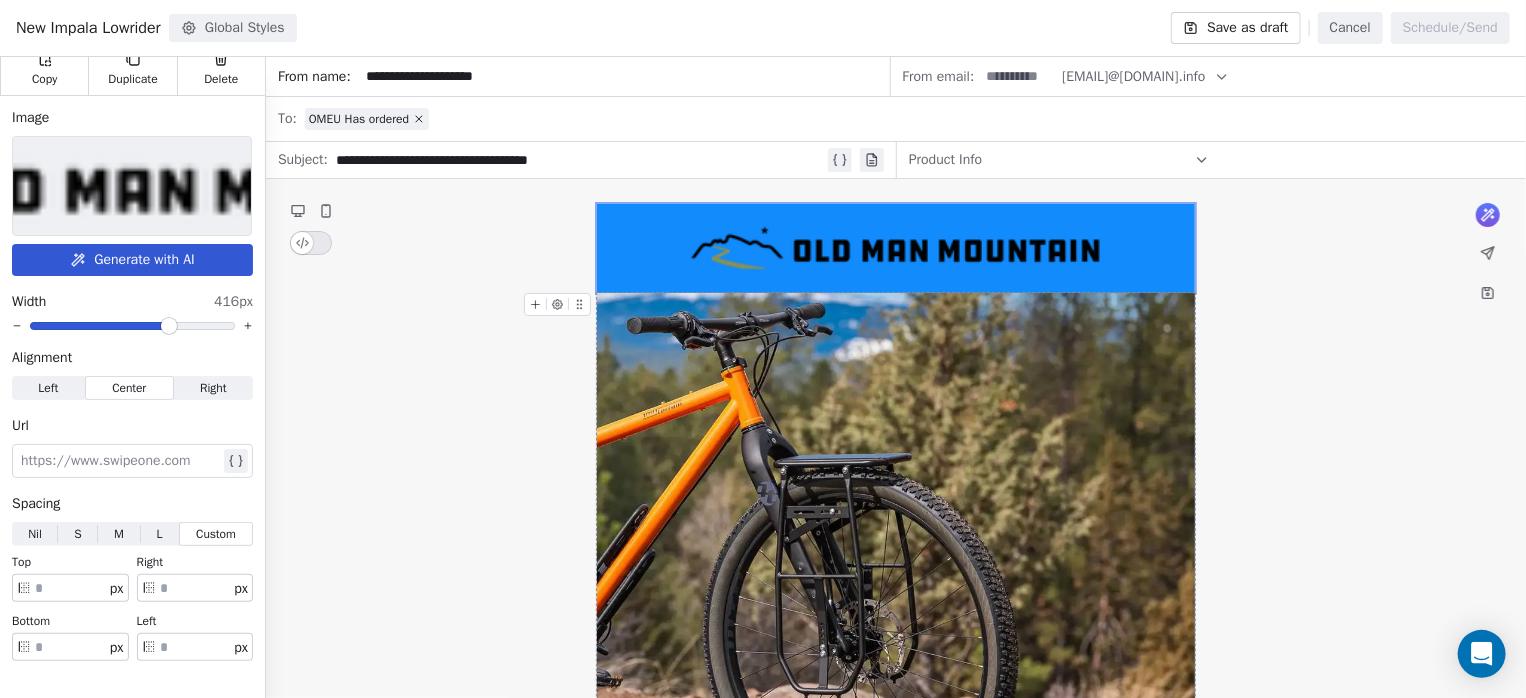 click at bounding box center [896, 517] 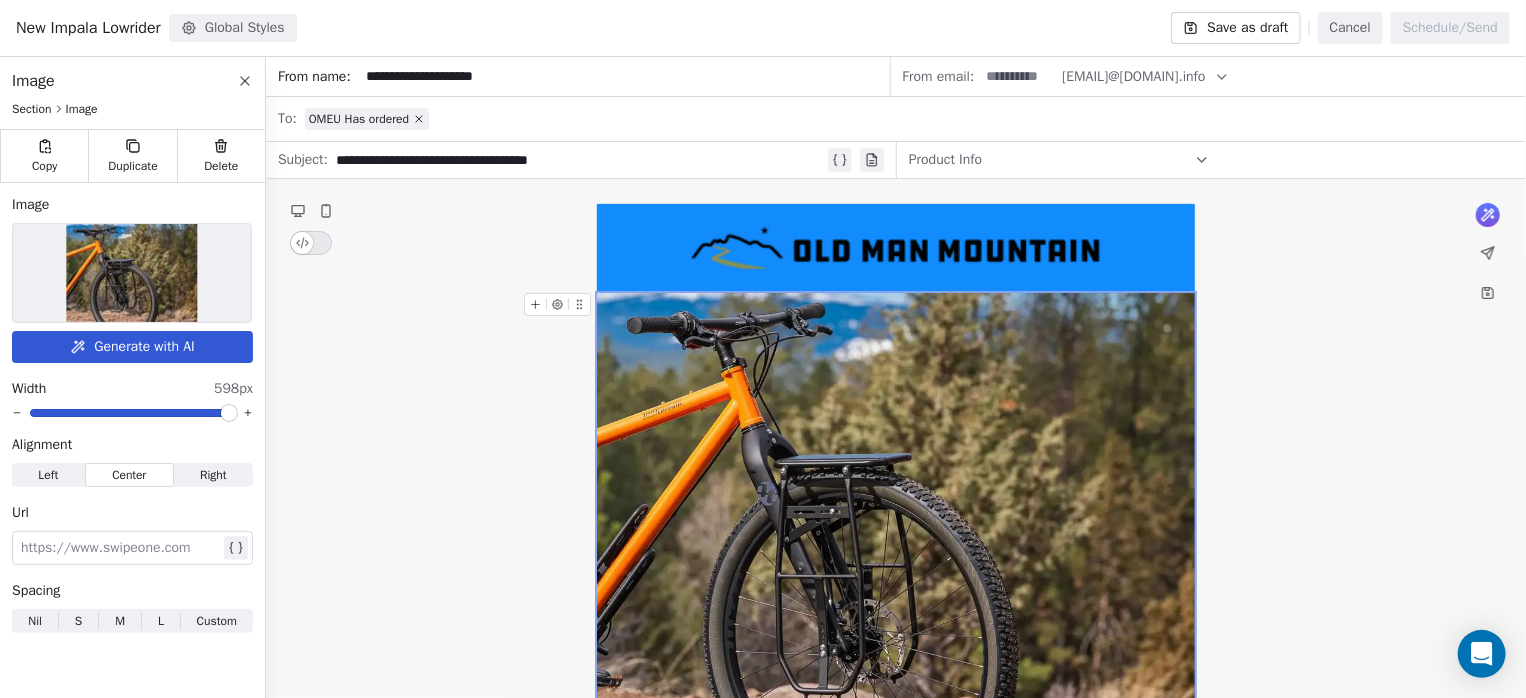 scroll, scrollTop: 0, scrollLeft: 0, axis: both 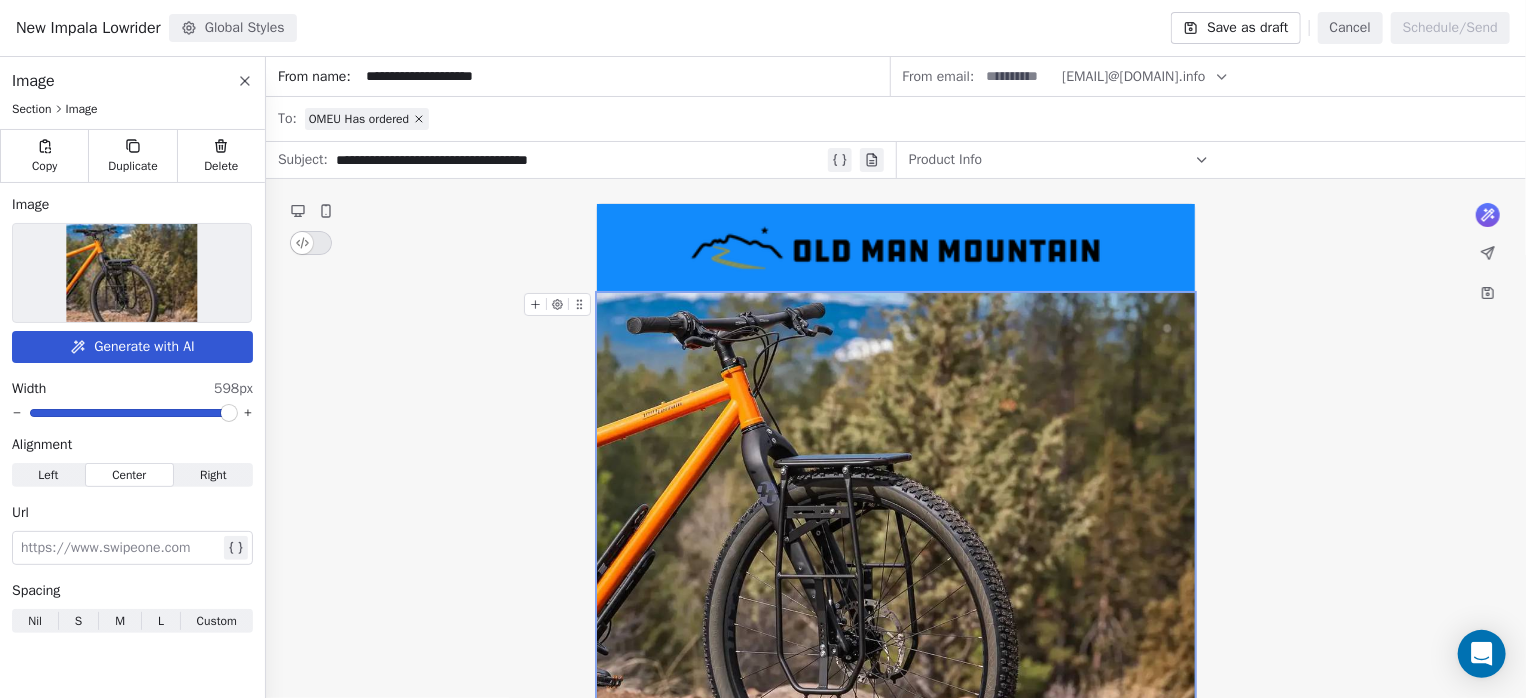 click 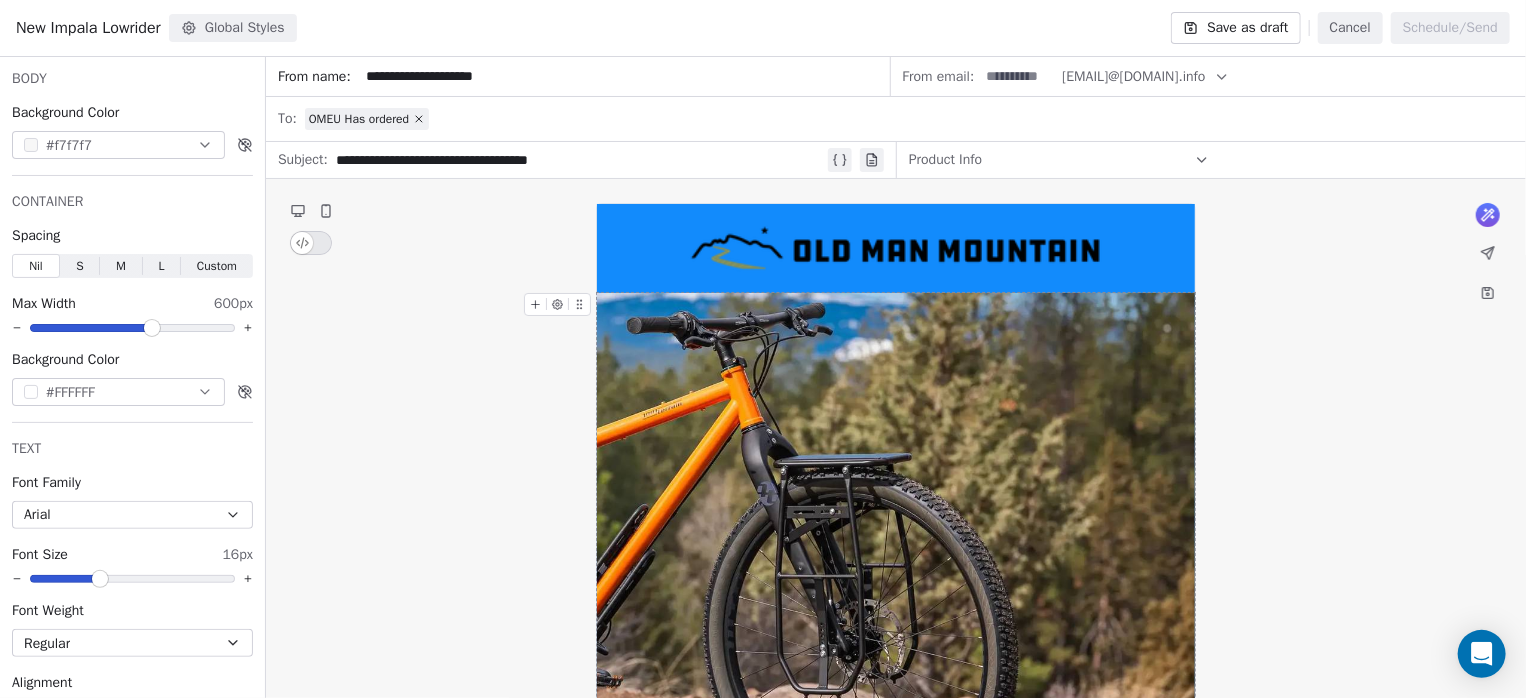 click on "**********" at bounding box center [896, 1047] 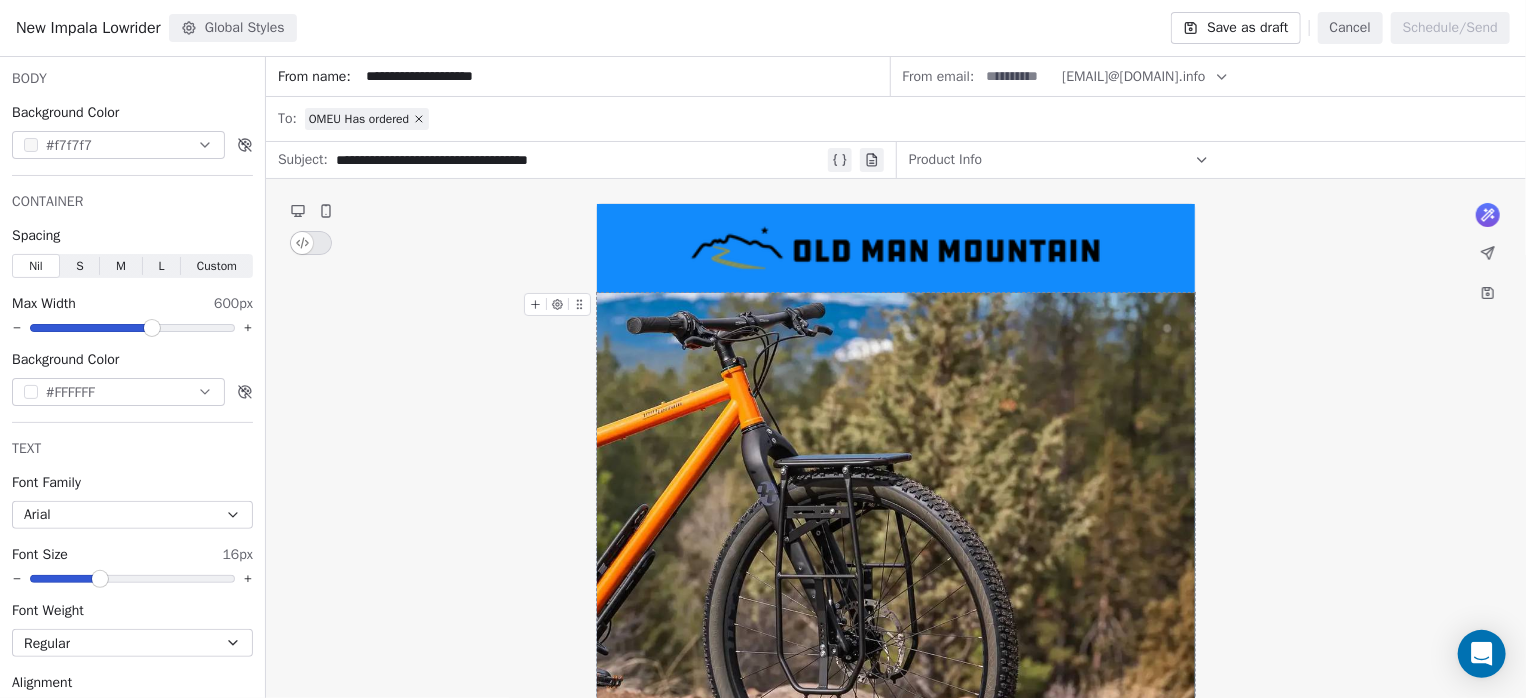 click at bounding box center (896, 517) 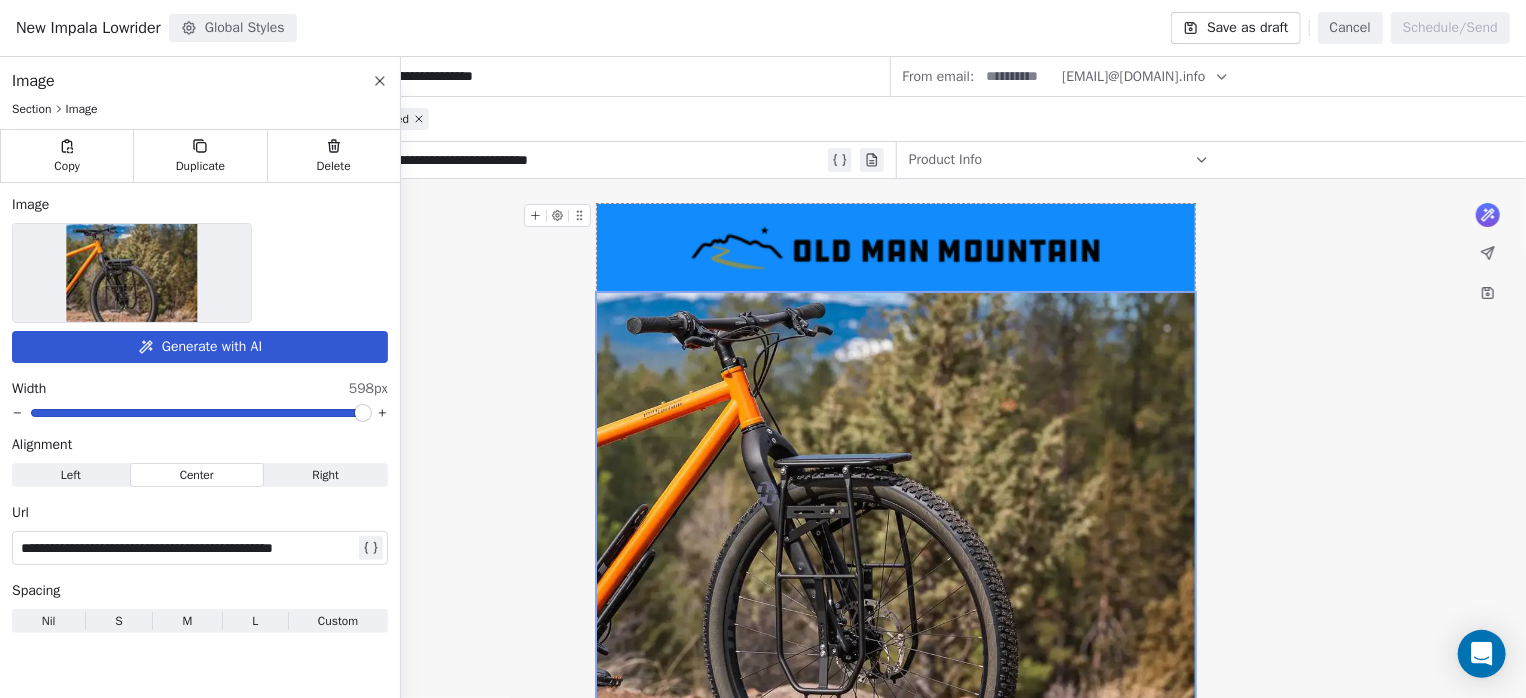 click at bounding box center (896, 248) 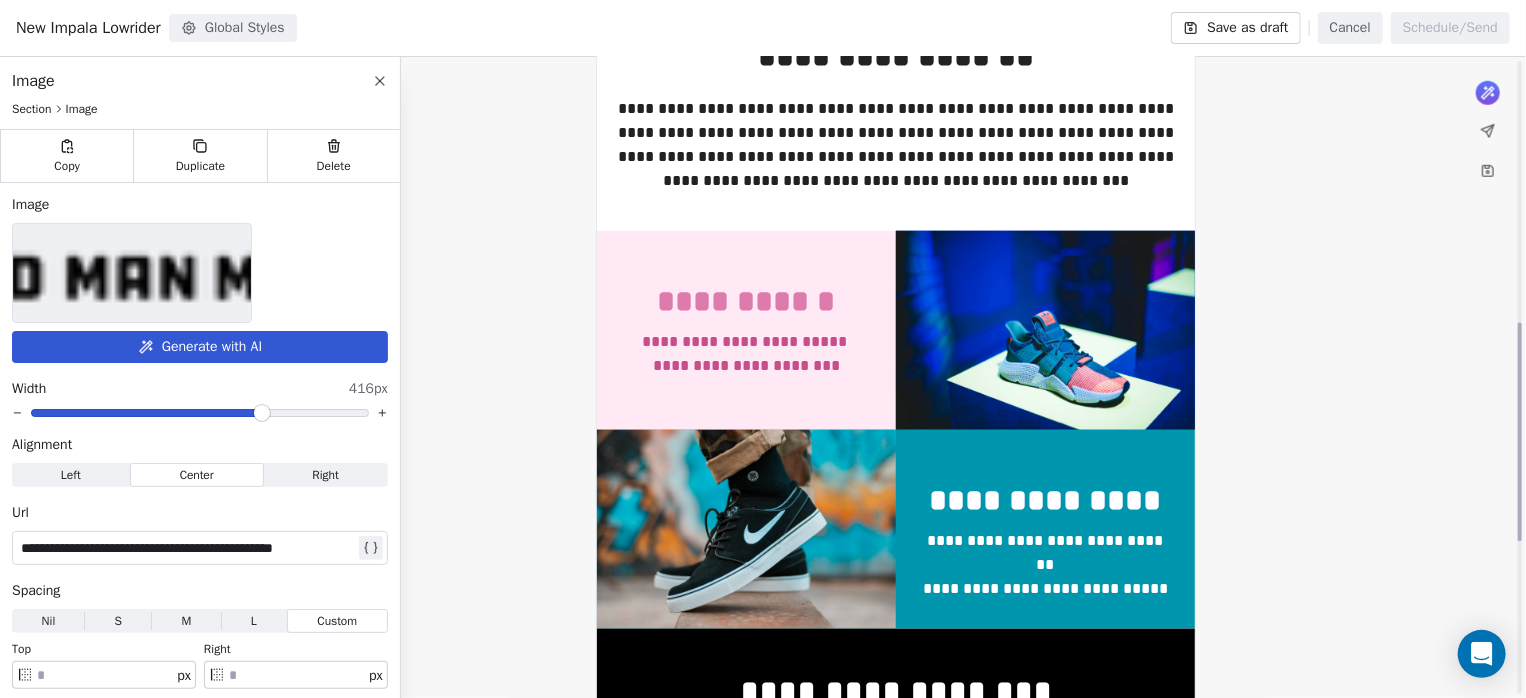 scroll, scrollTop: 800, scrollLeft: 0, axis: vertical 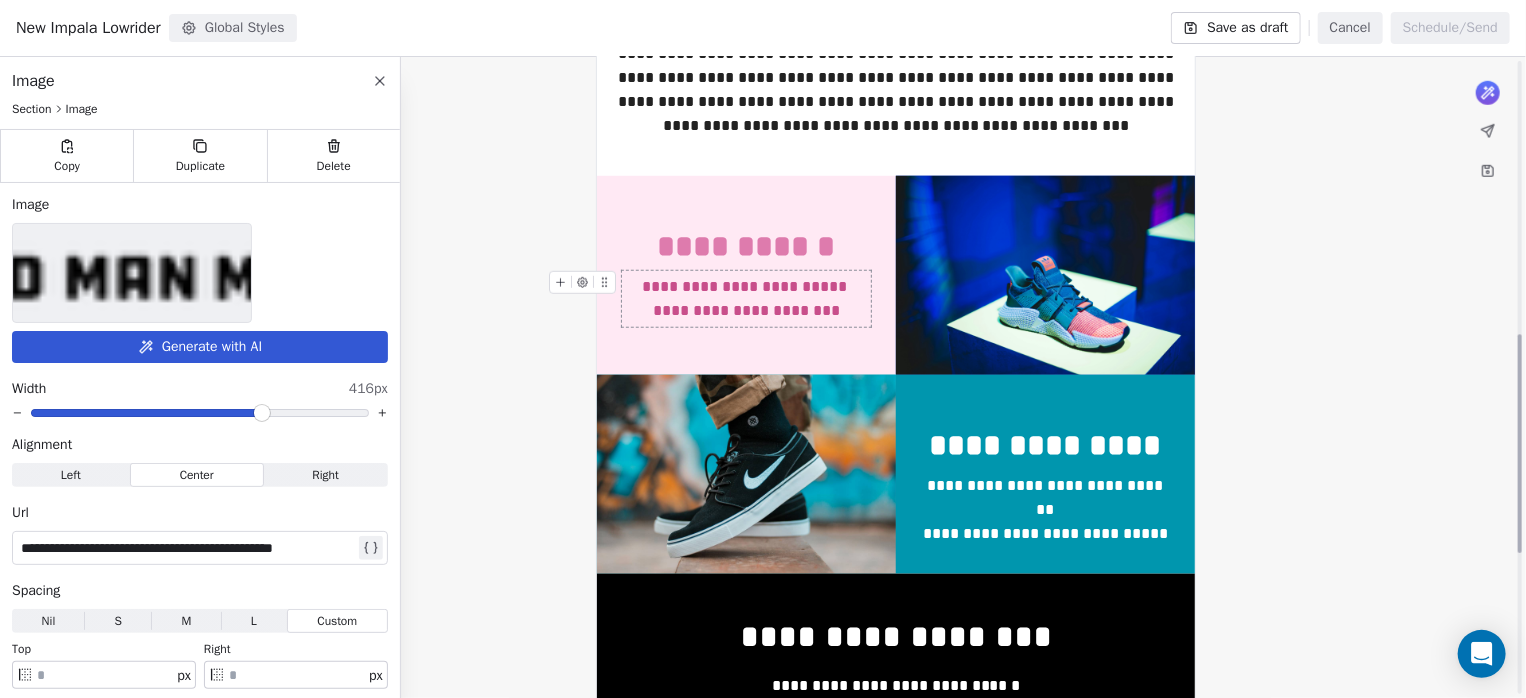 click on "**********" at bounding box center (746, 298) 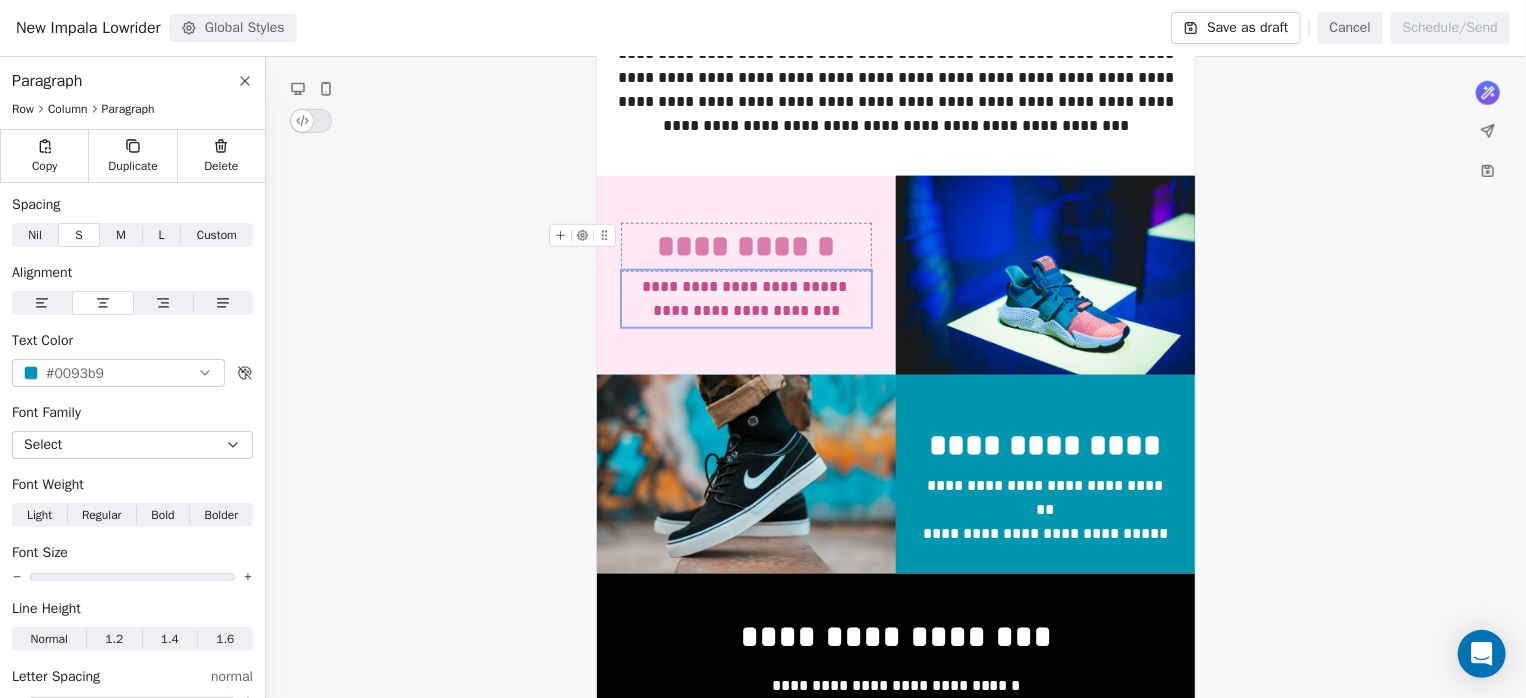 click on "**********" at bounding box center [746, 247] 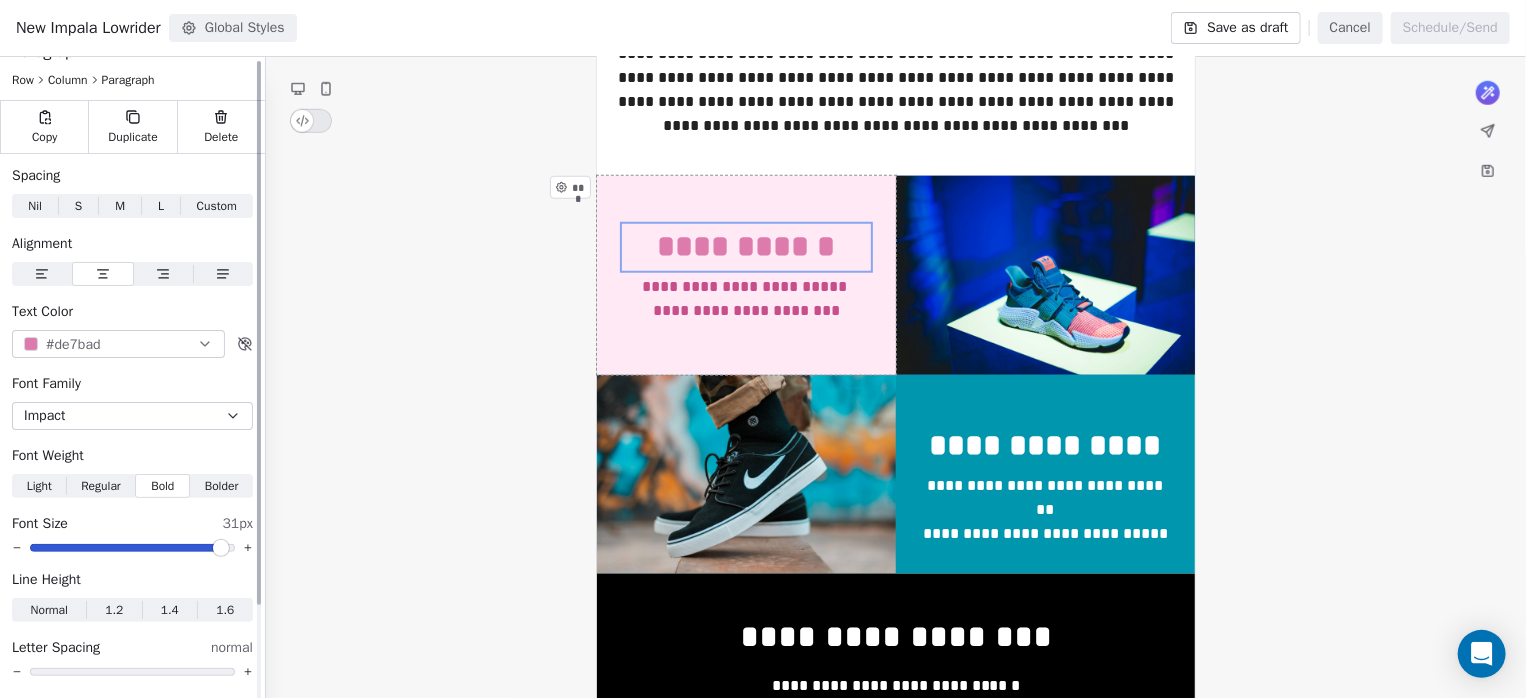 scroll, scrollTop: 0, scrollLeft: 0, axis: both 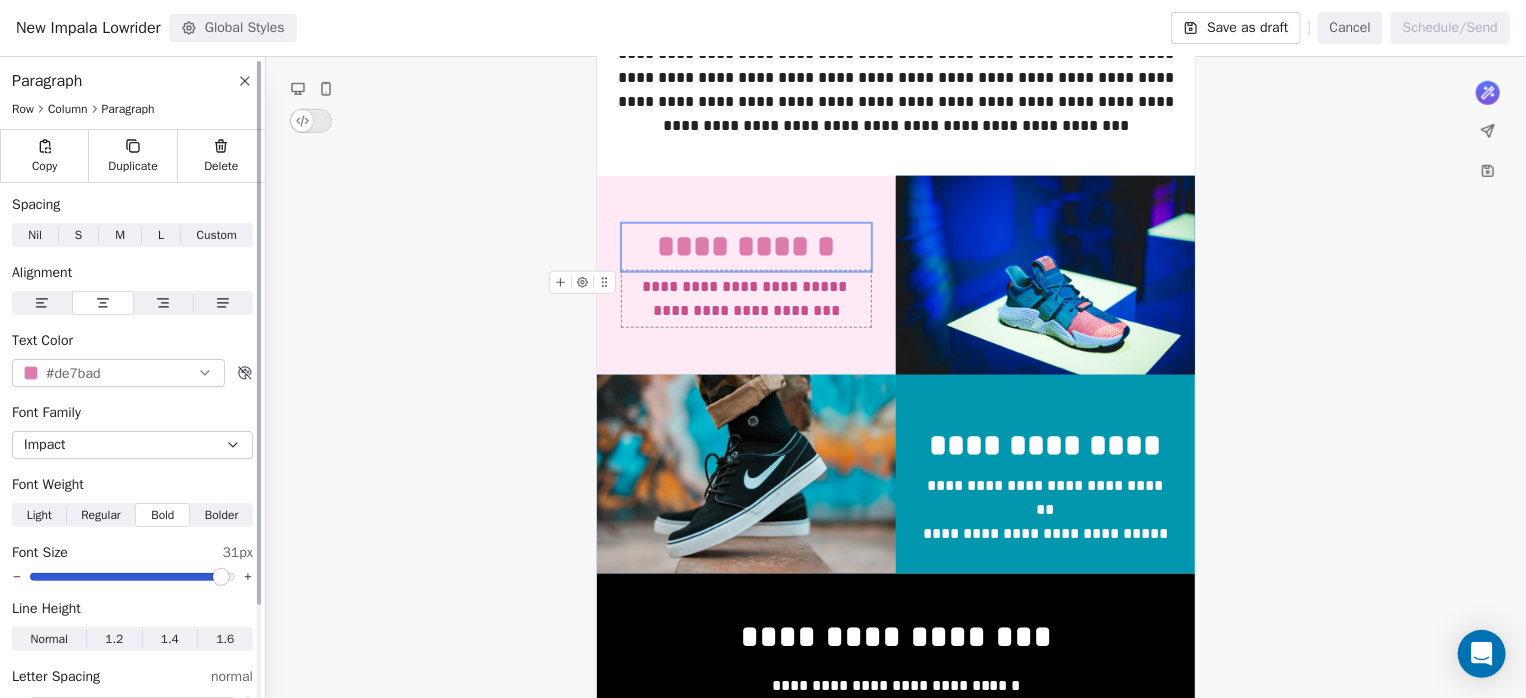 click 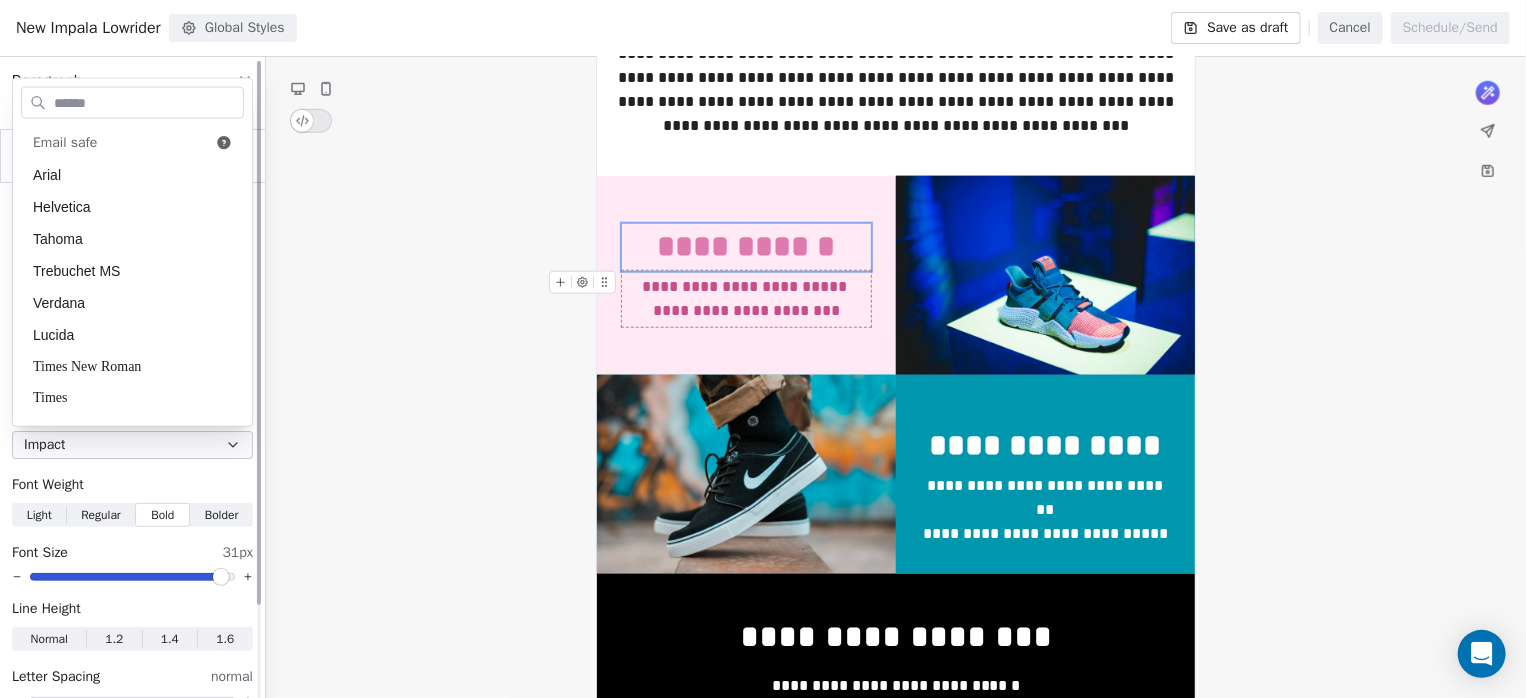 scroll, scrollTop: 270, scrollLeft: 0, axis: vertical 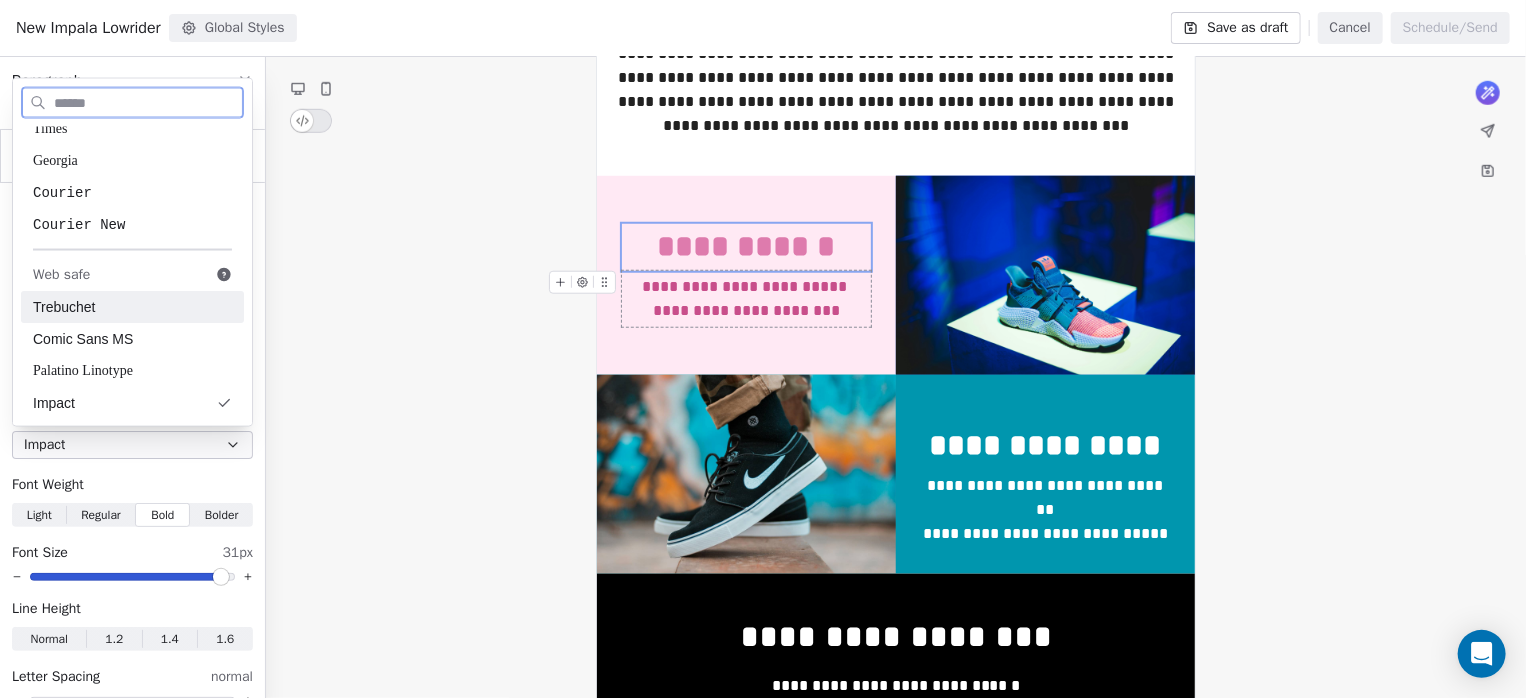 click on "Trebuchet" at bounding box center (132, 307) 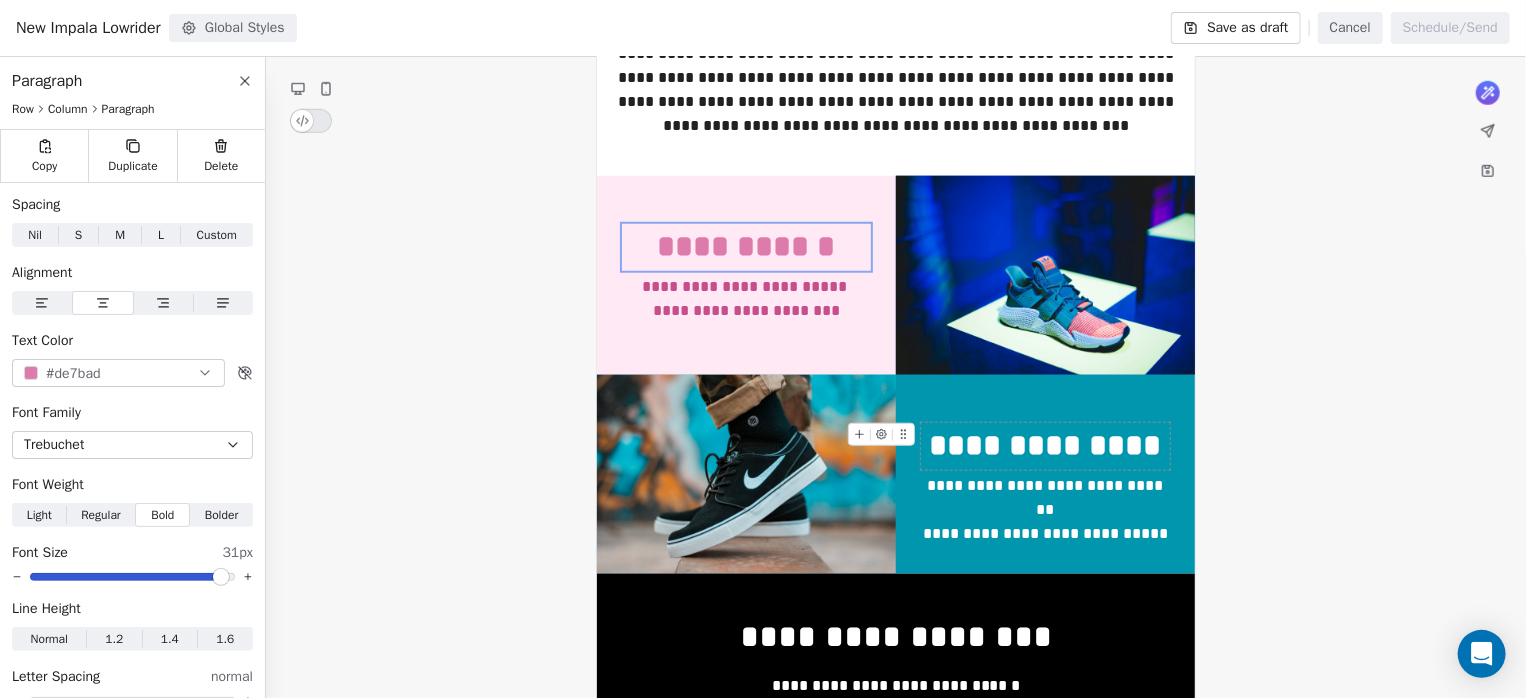 click on "**********" at bounding box center (1045, 446) 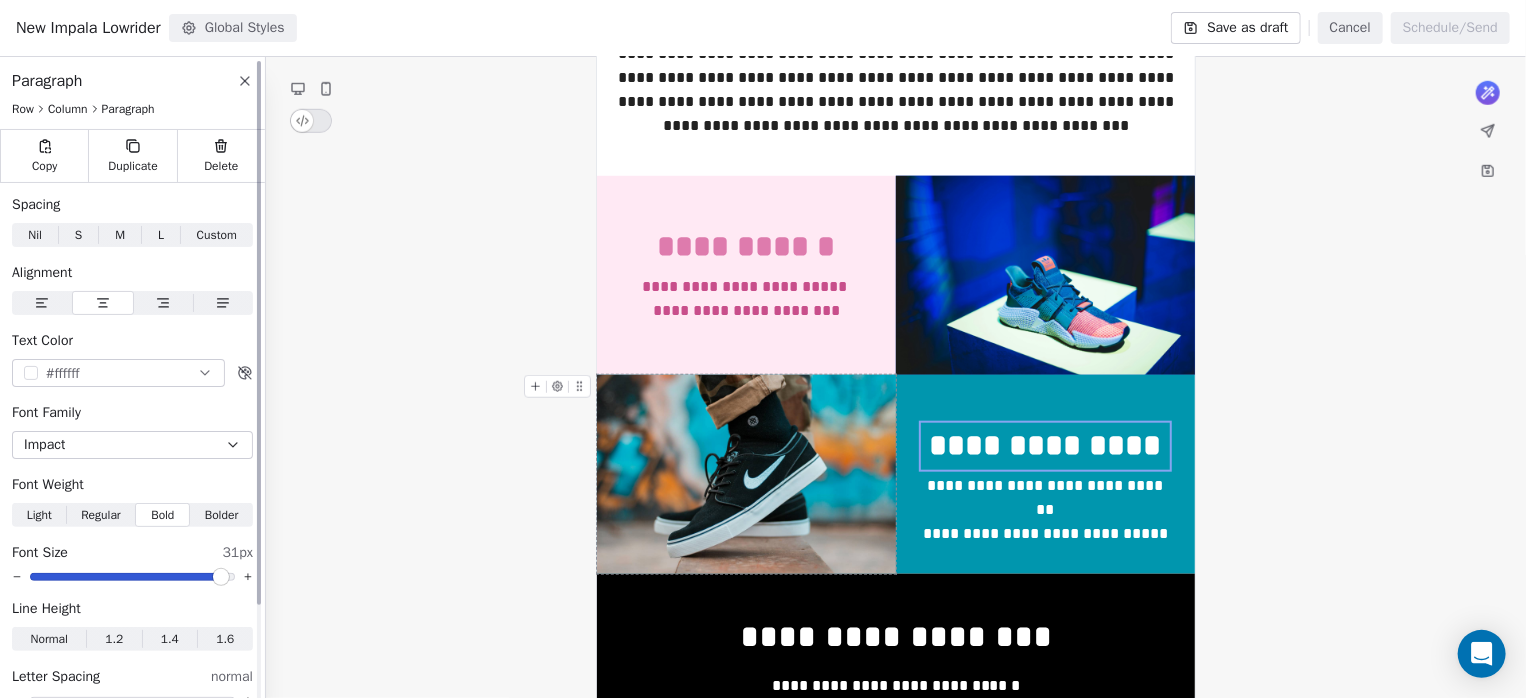 click 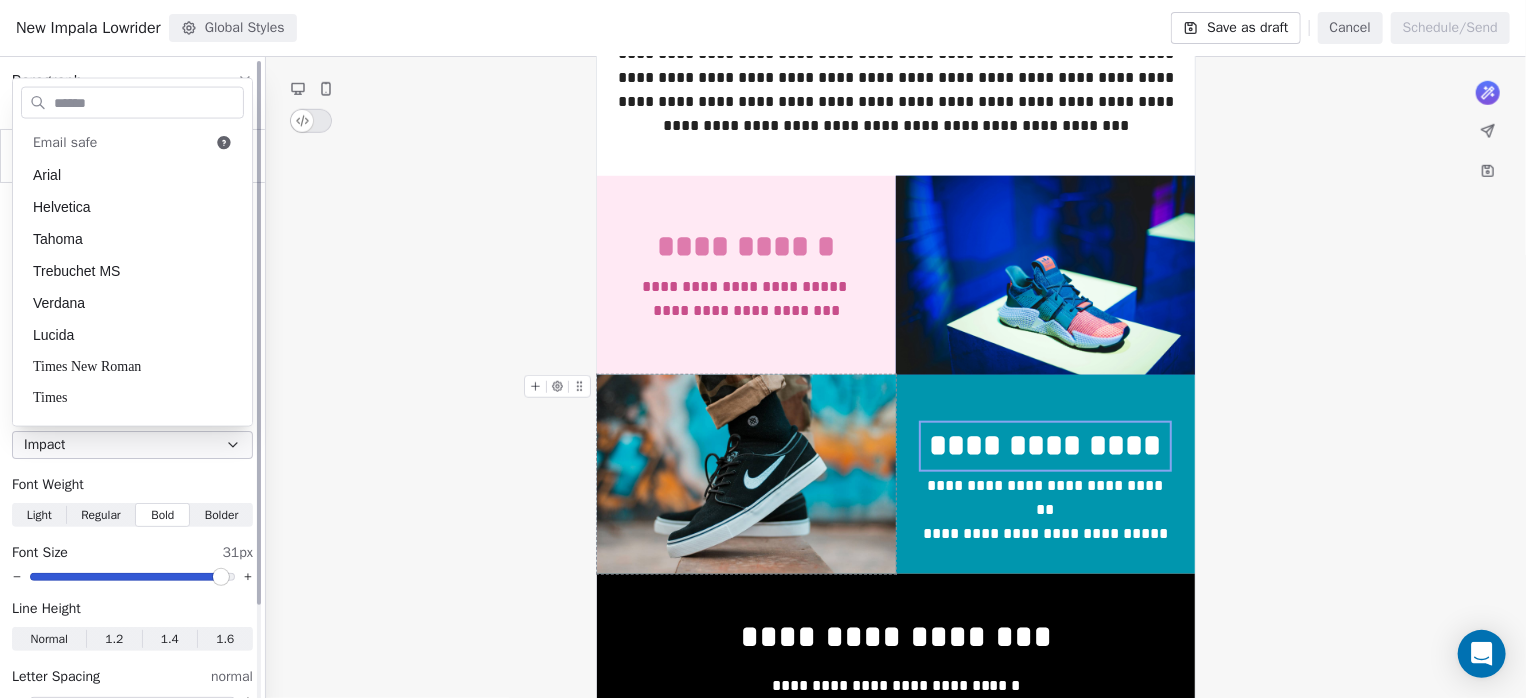 scroll, scrollTop: 270, scrollLeft: 0, axis: vertical 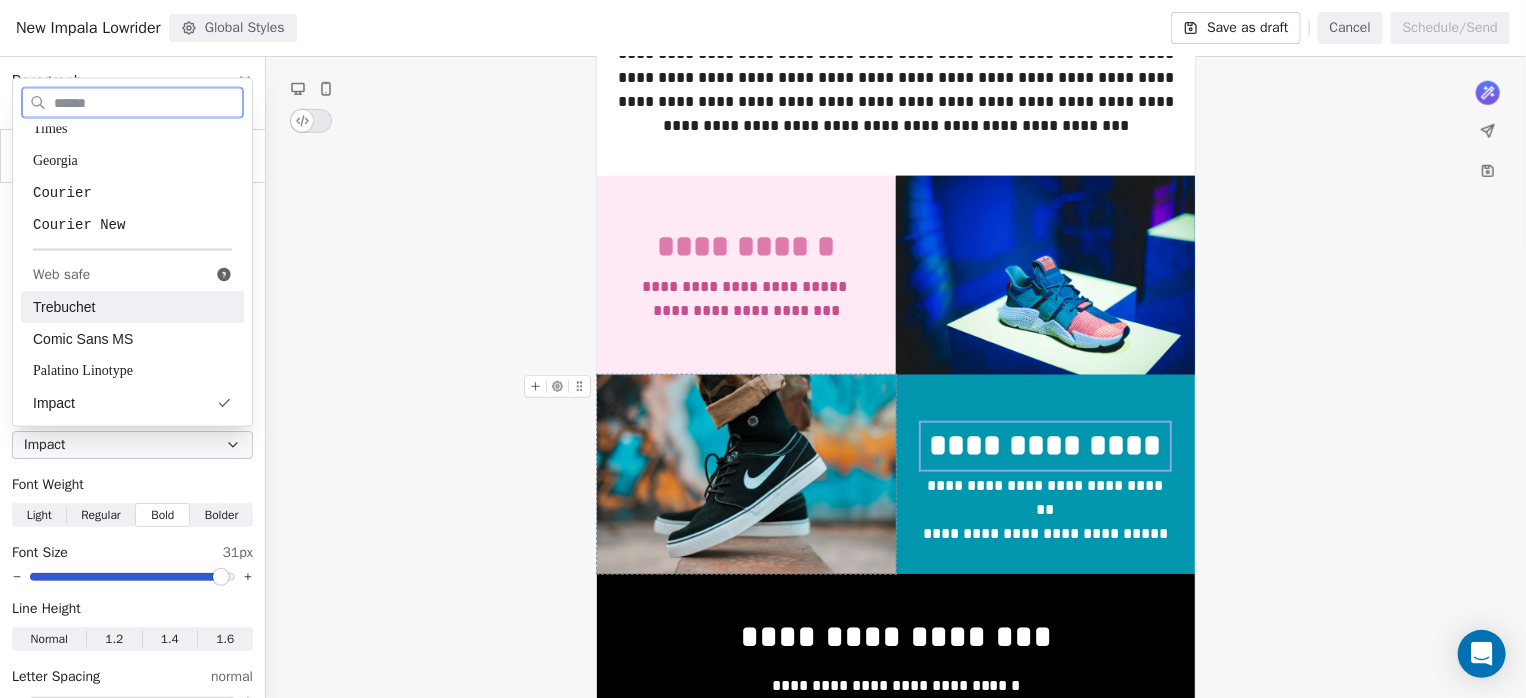 click on "Trebuchet" at bounding box center [132, 307] 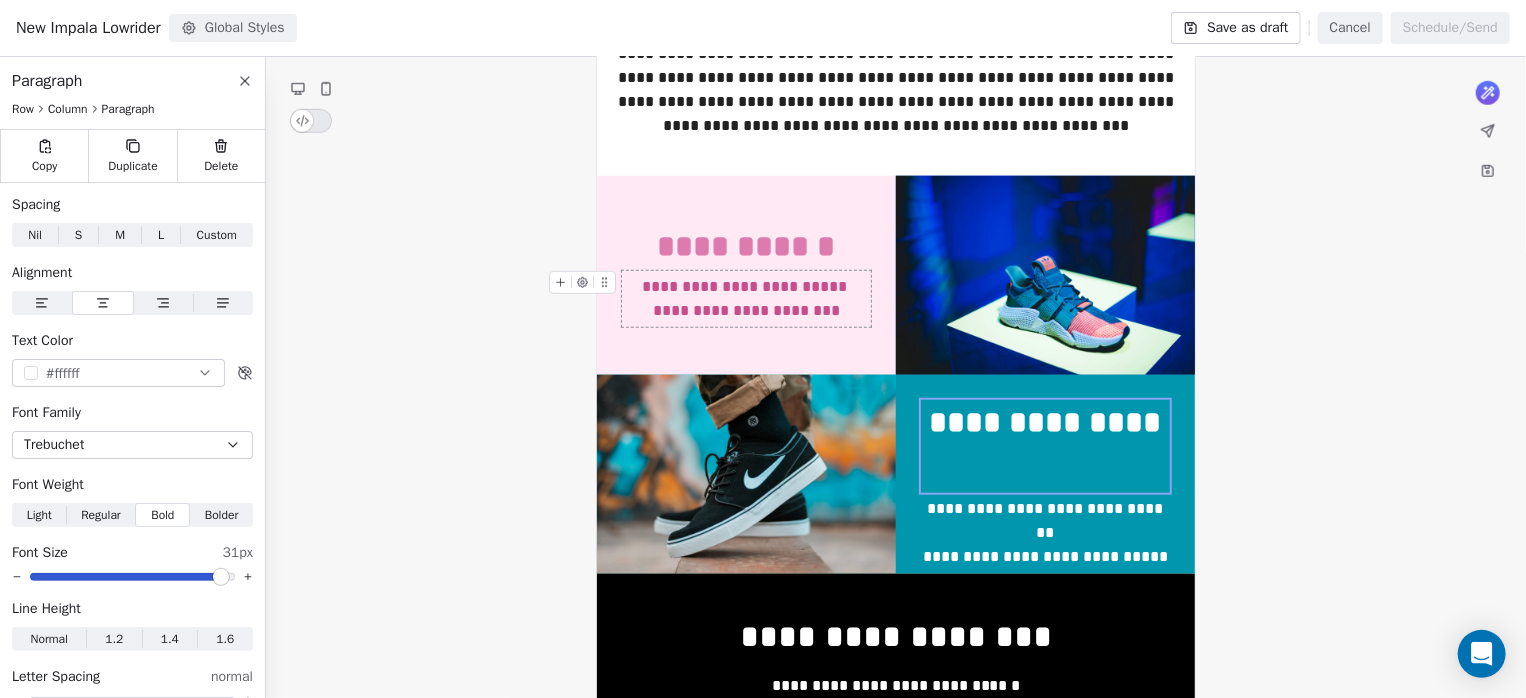 click on "**********" at bounding box center (746, 299) 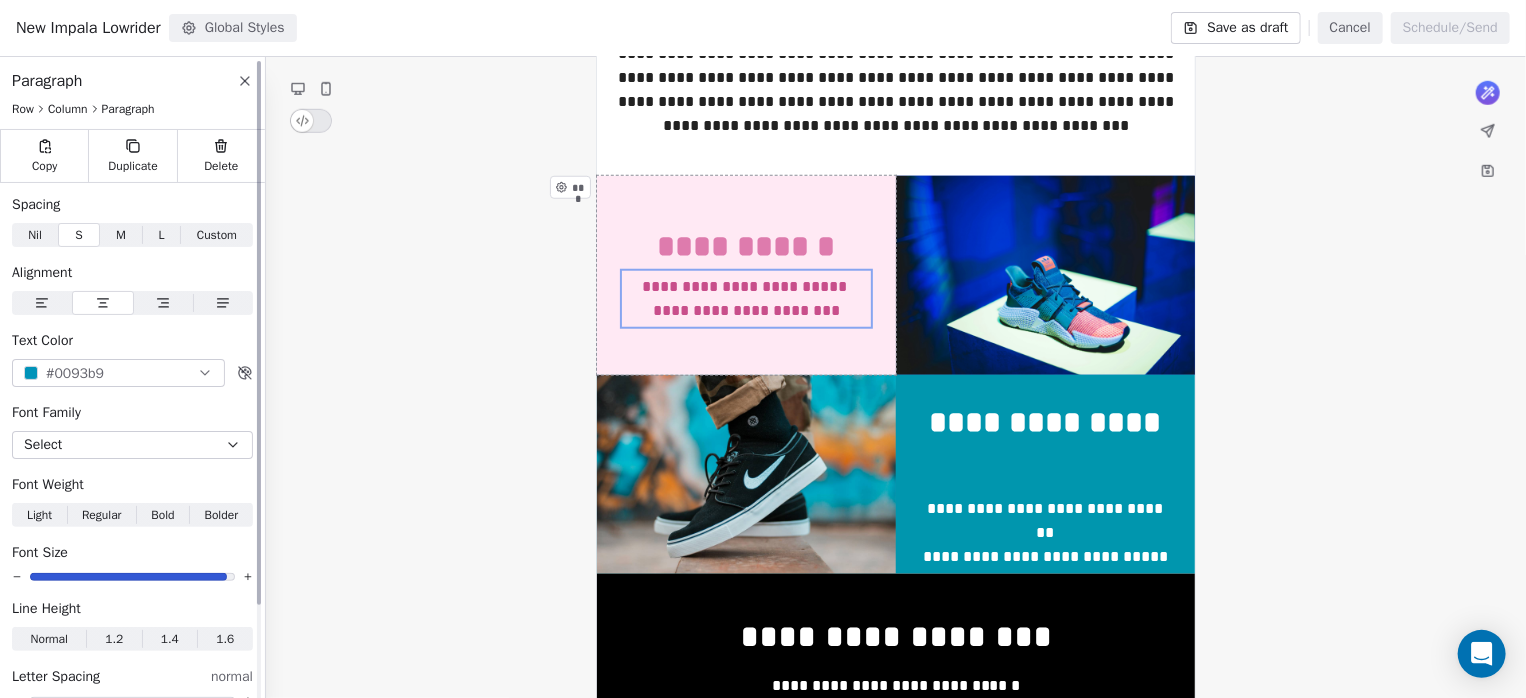click 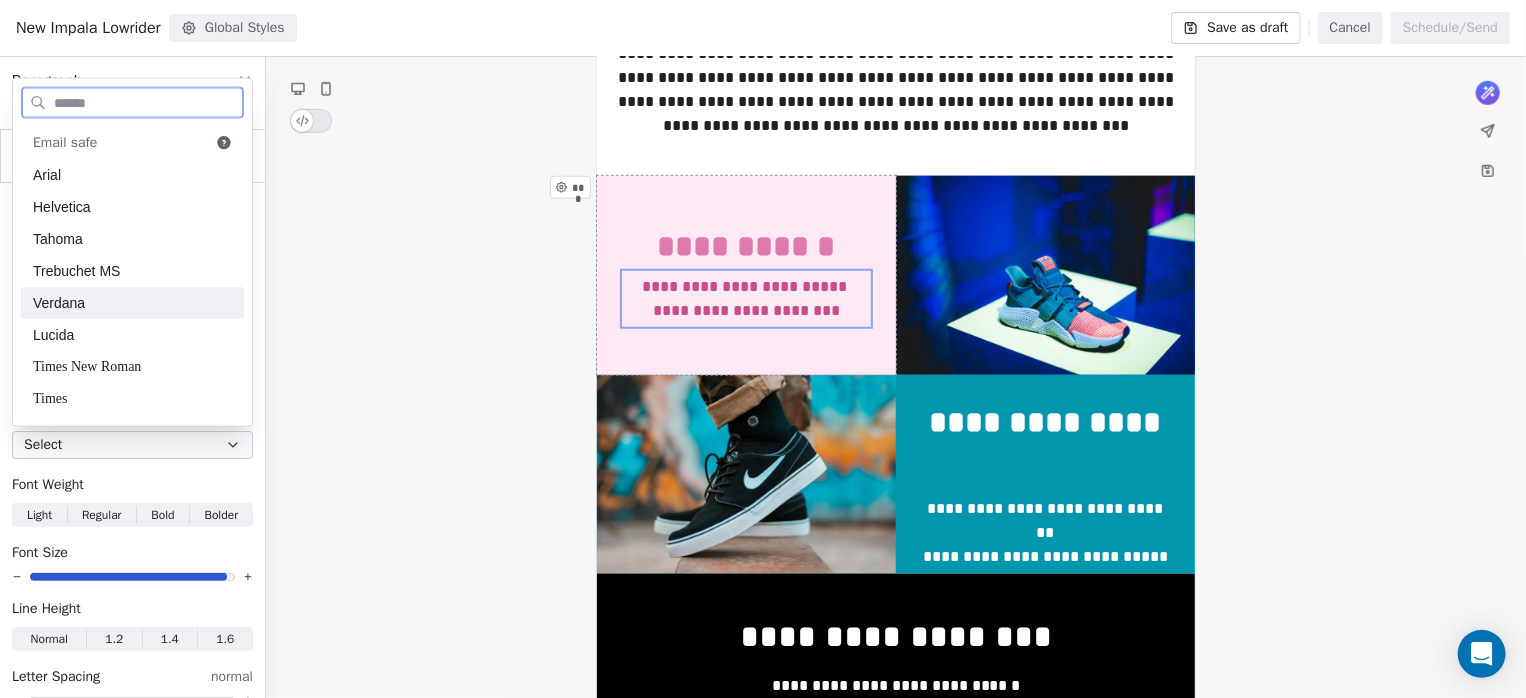 click on "Verdana" at bounding box center [132, 303] 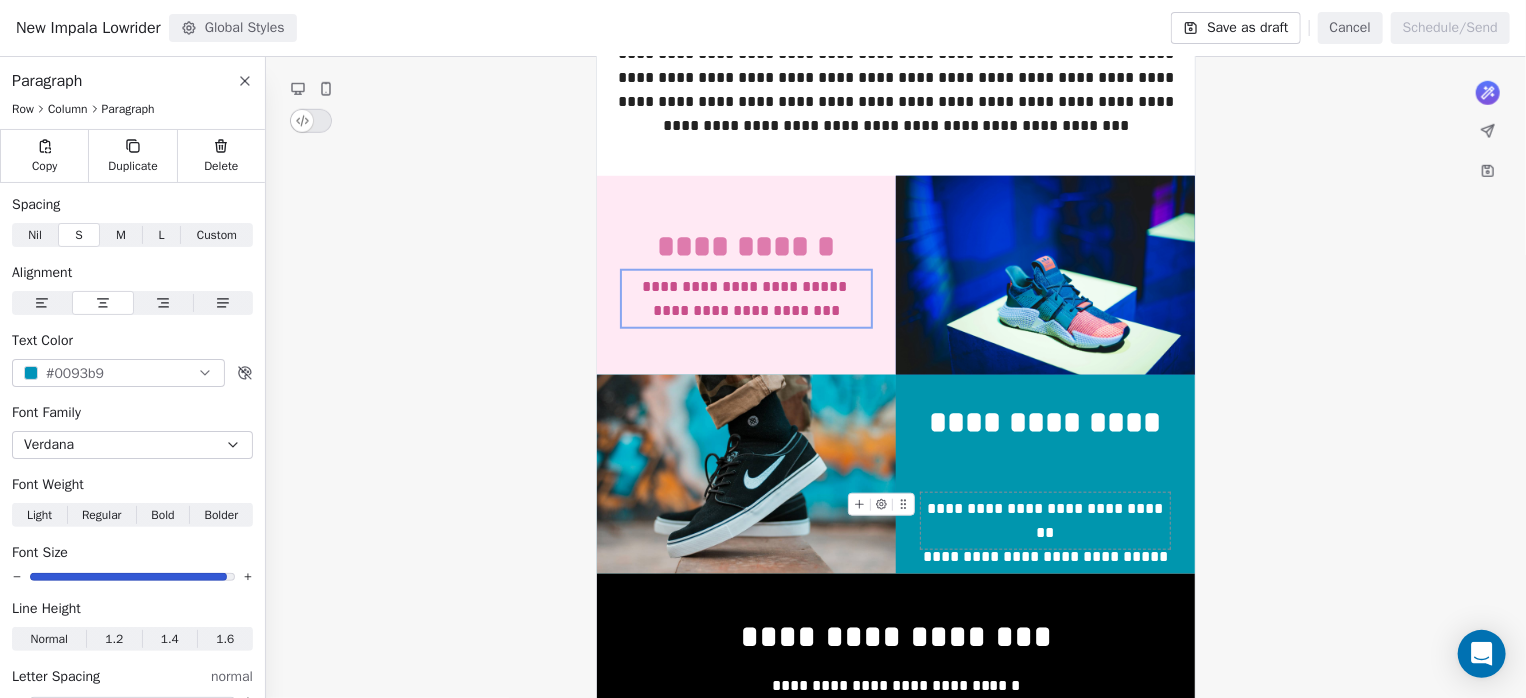 click on "**********" at bounding box center [1045, 521] 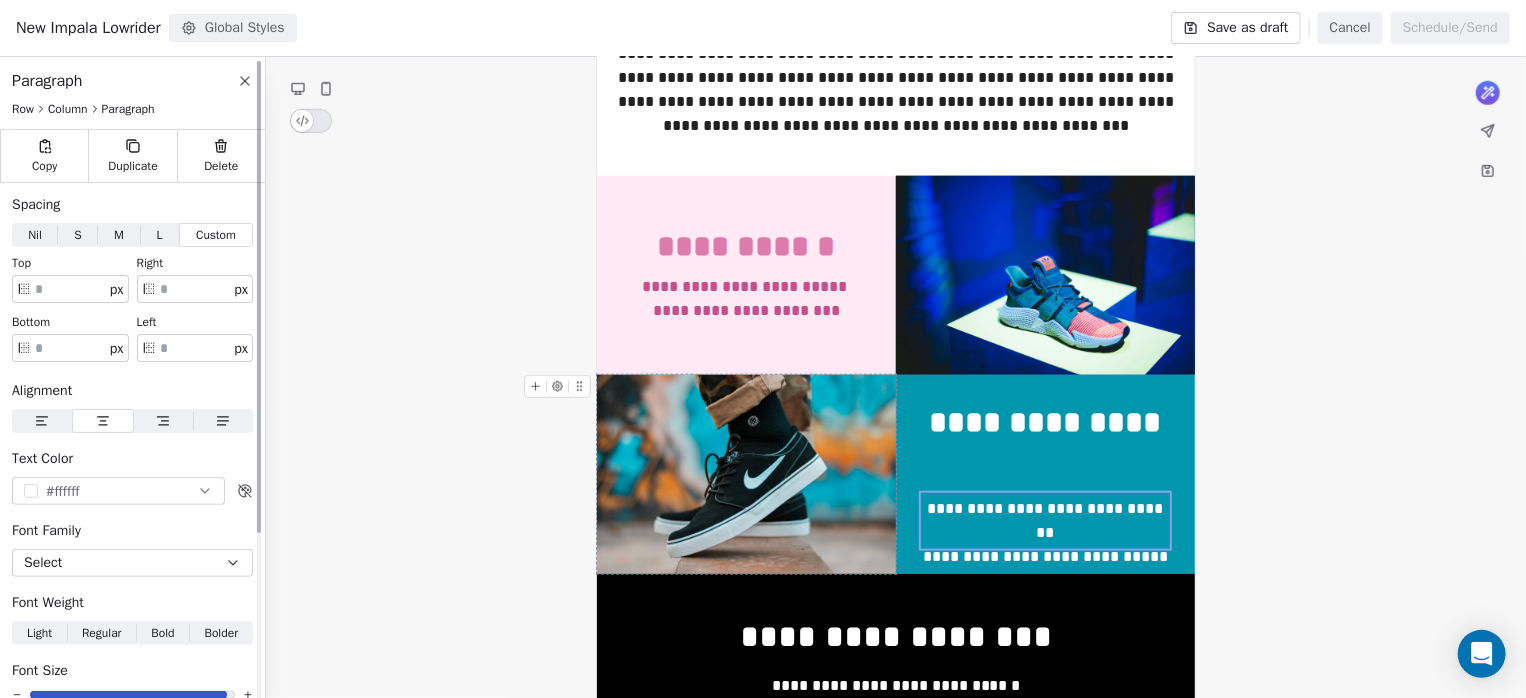 click on "Select" at bounding box center (132, 563) 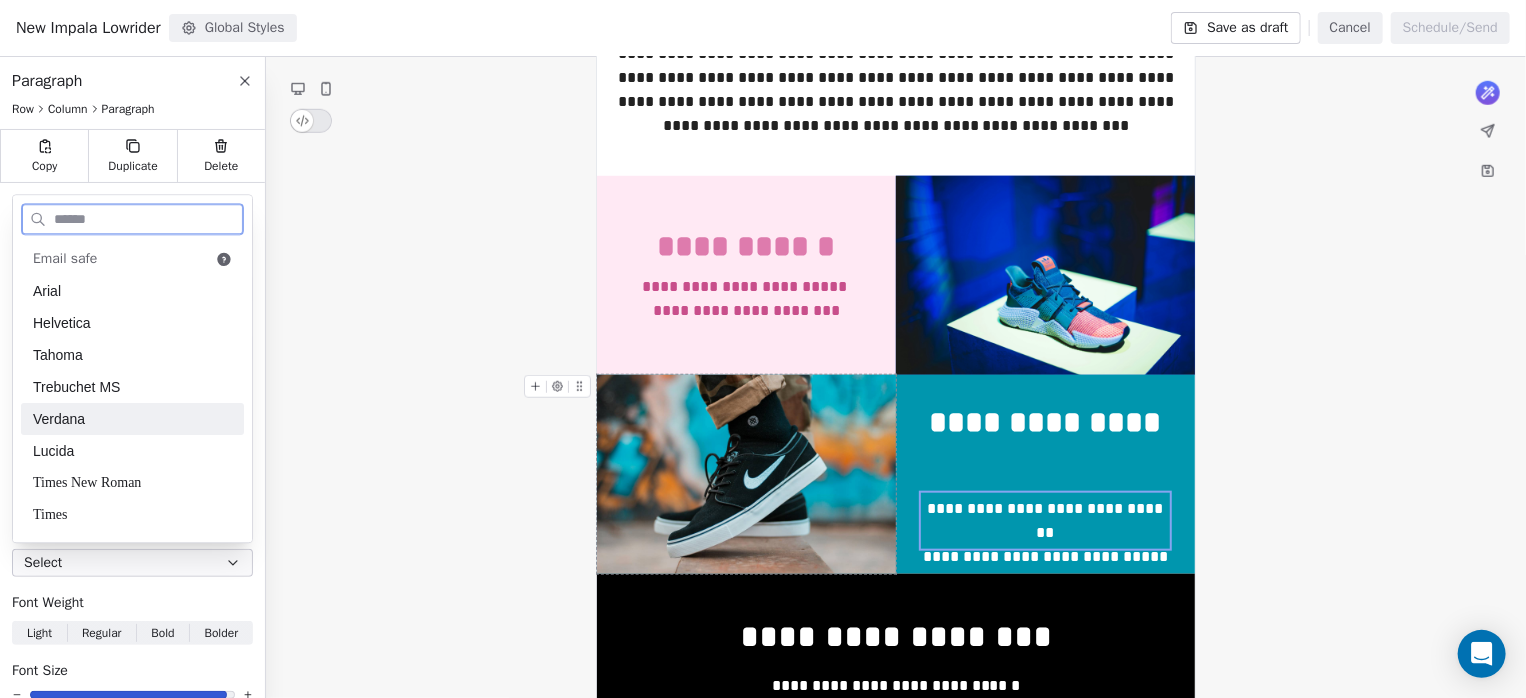 click on "Verdana" at bounding box center (132, 419) 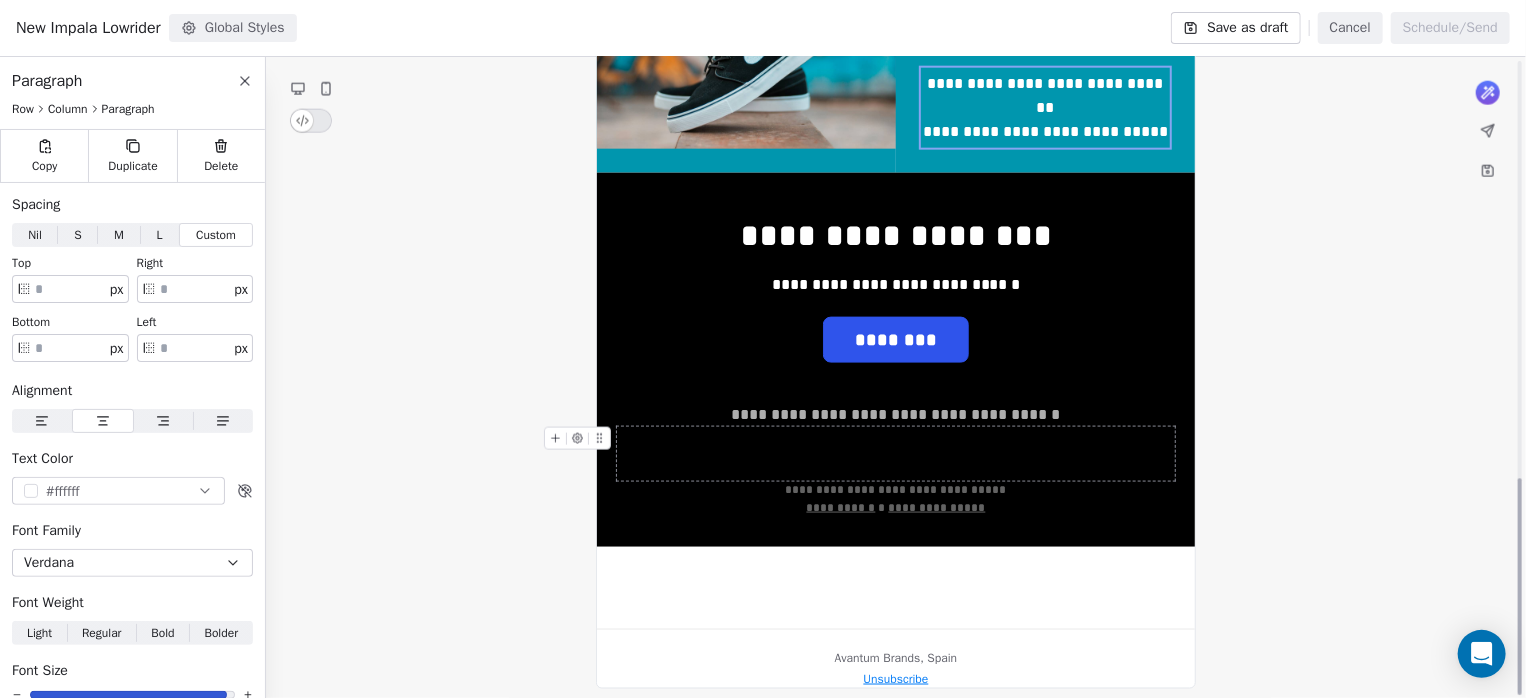 scroll, scrollTop: 1239, scrollLeft: 0, axis: vertical 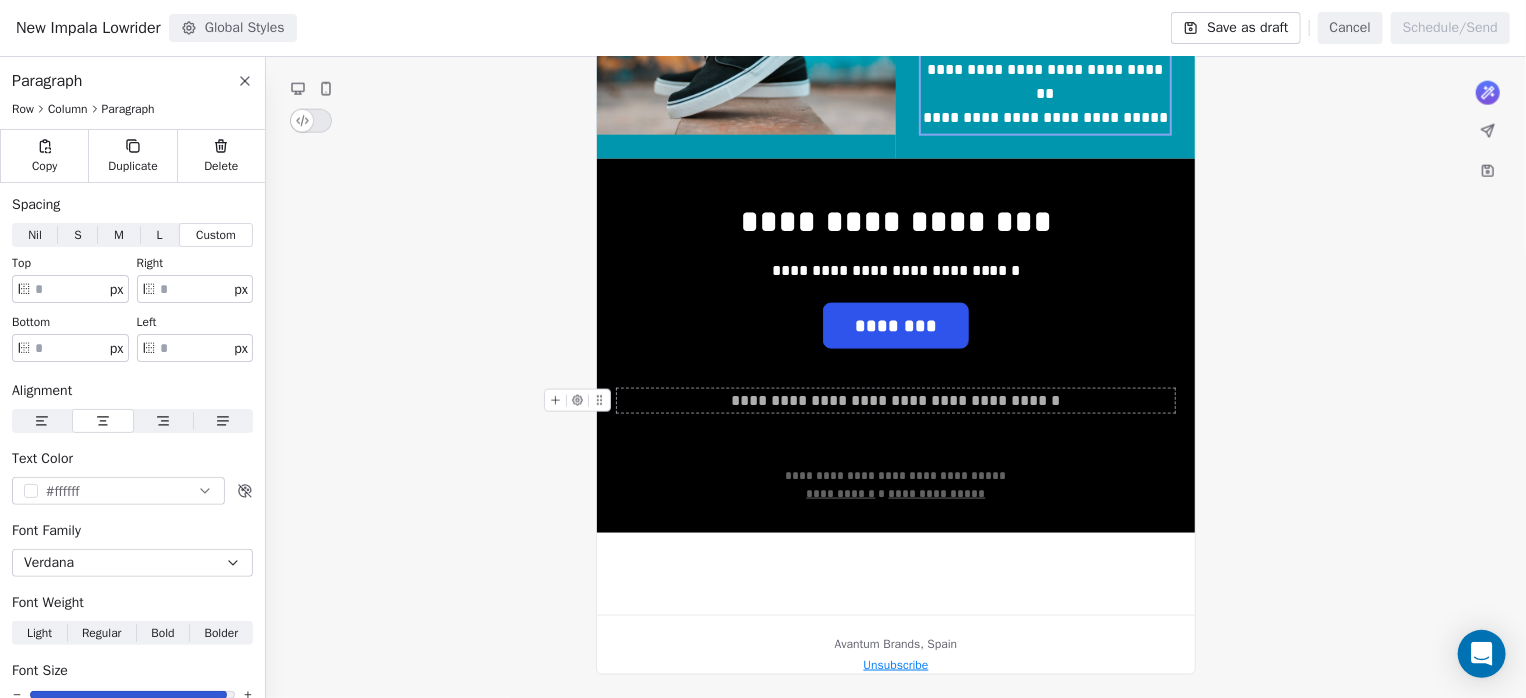 click on "**********" at bounding box center [896, 400] 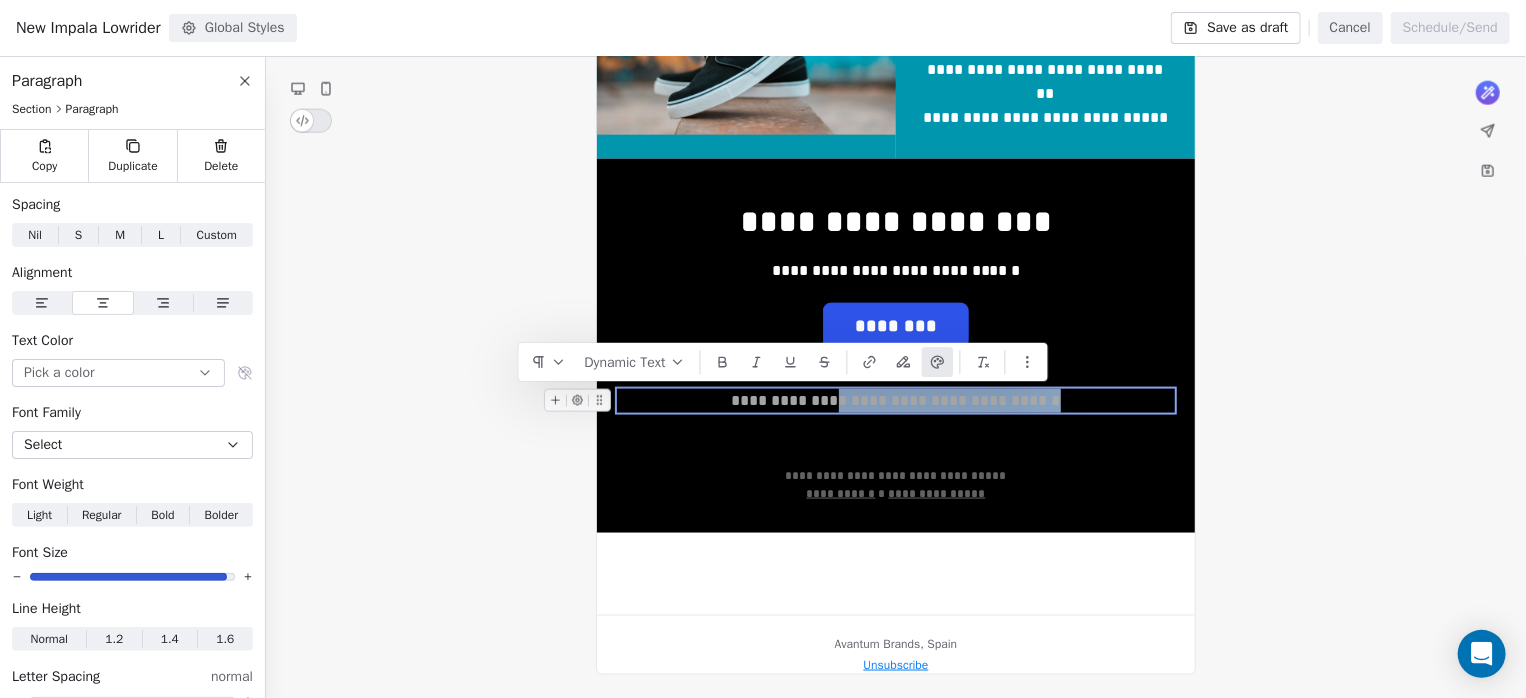 drag, startPoint x: 1046, startPoint y: 405, endPoint x: 837, endPoint y: 398, distance: 209.11719 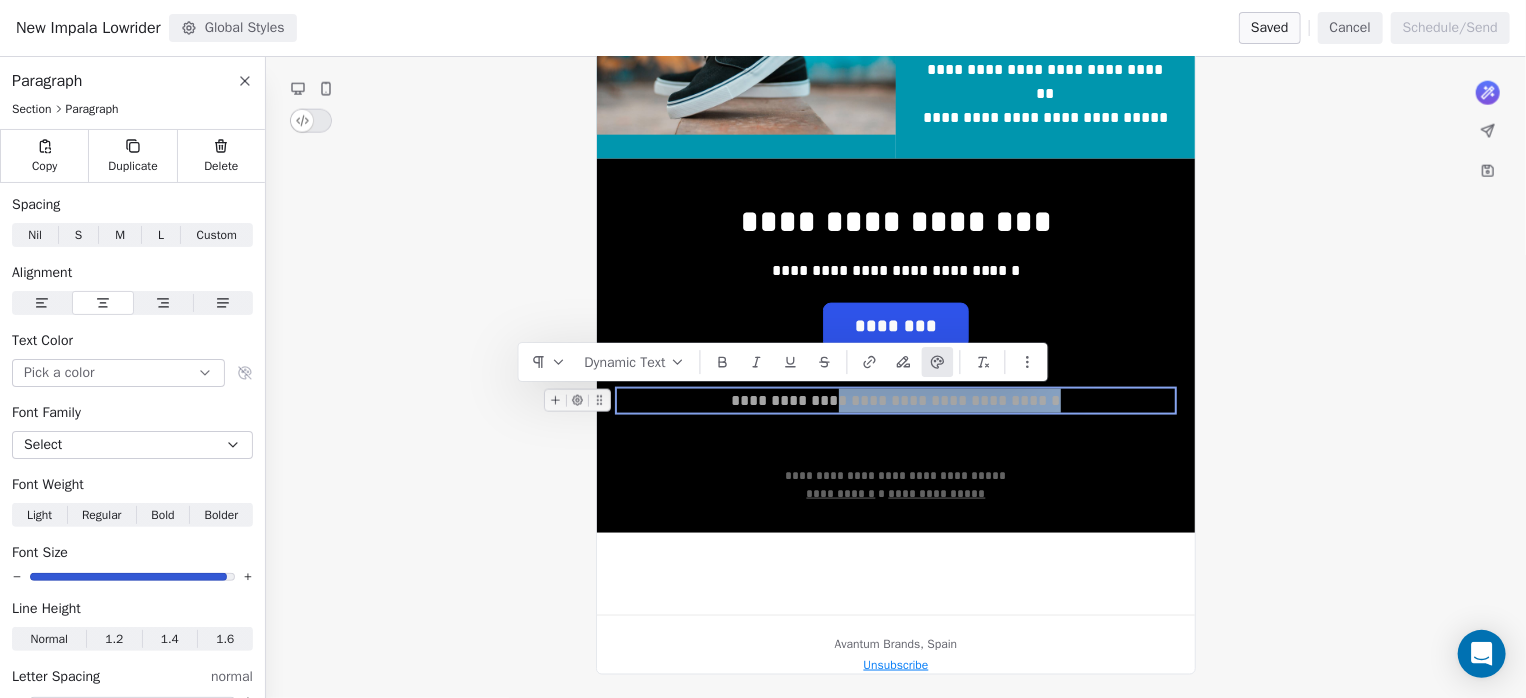 click on "**********" at bounding box center [896, 400] 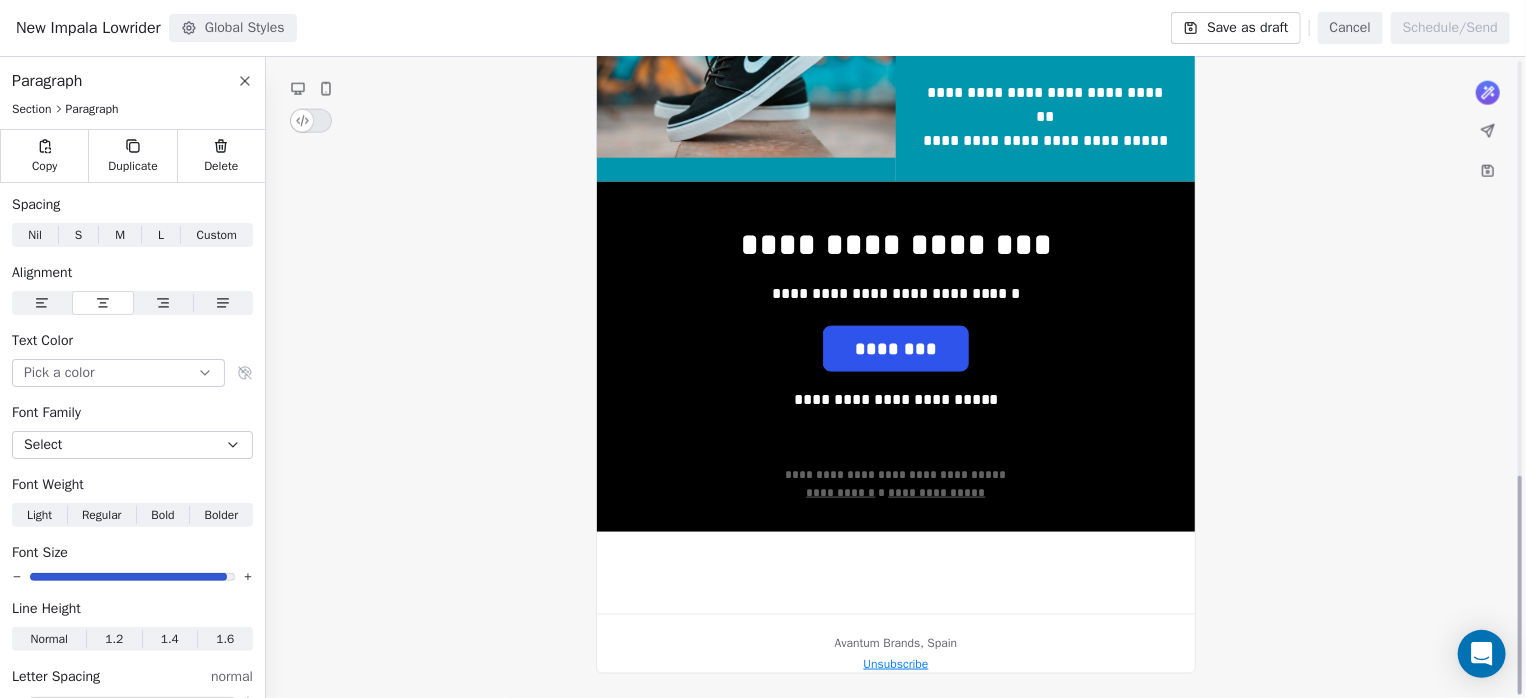 scroll, scrollTop: 1215, scrollLeft: 0, axis: vertical 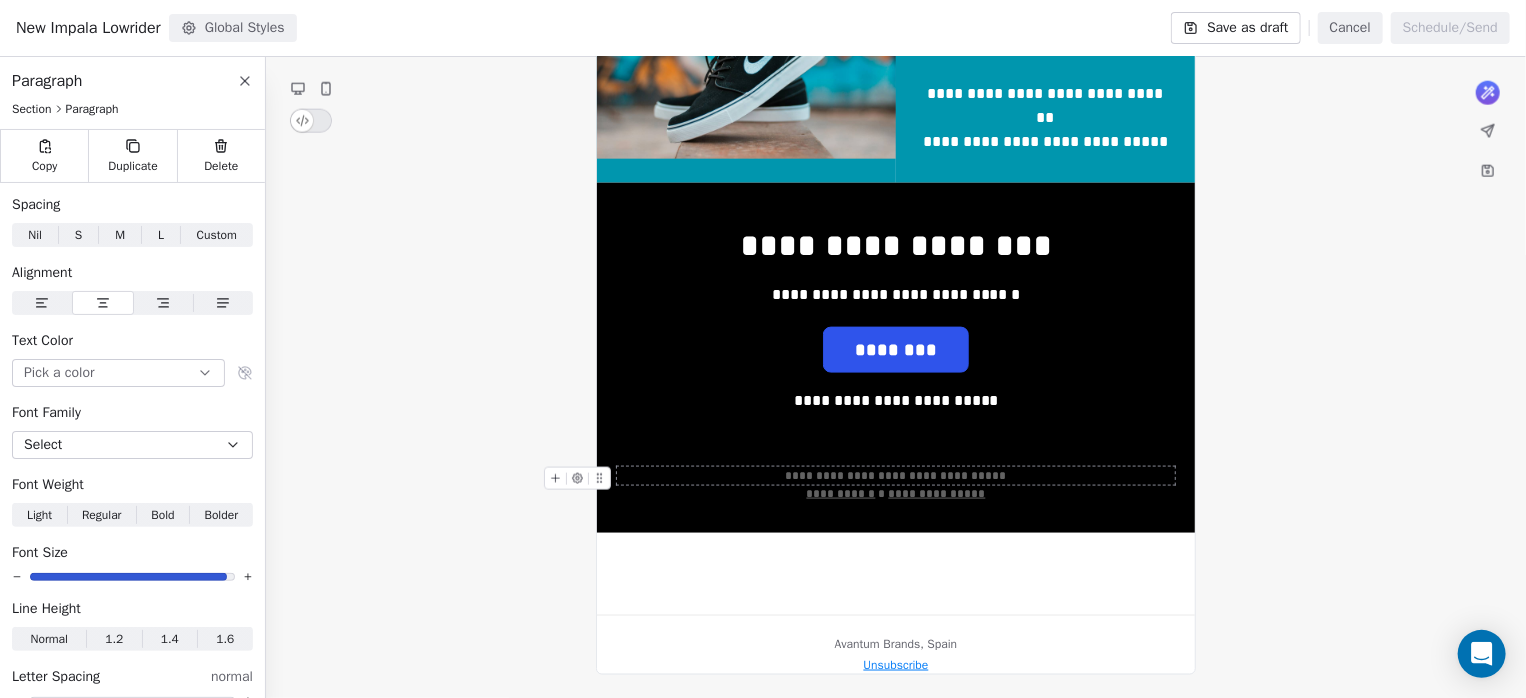 click on "**********" at bounding box center (896, 476) 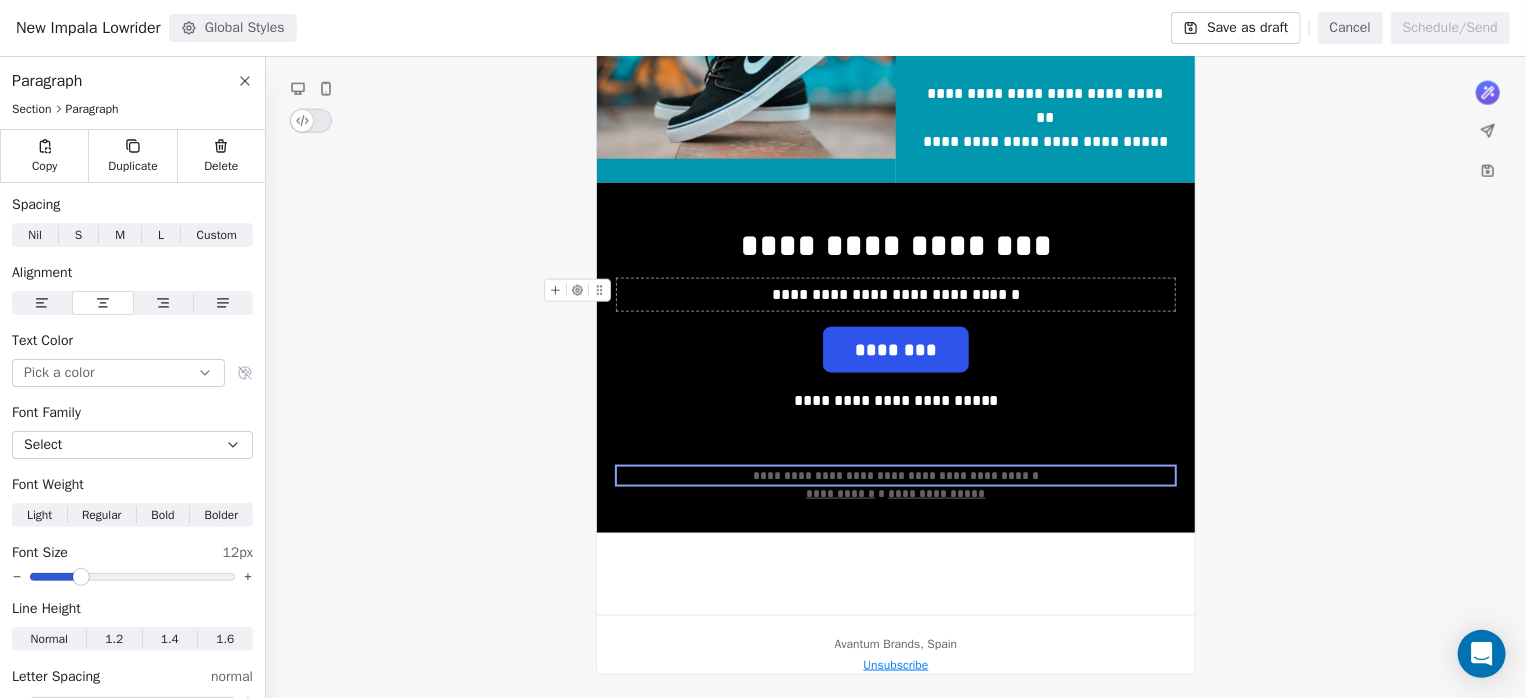 click on "**********" at bounding box center (896, 295) 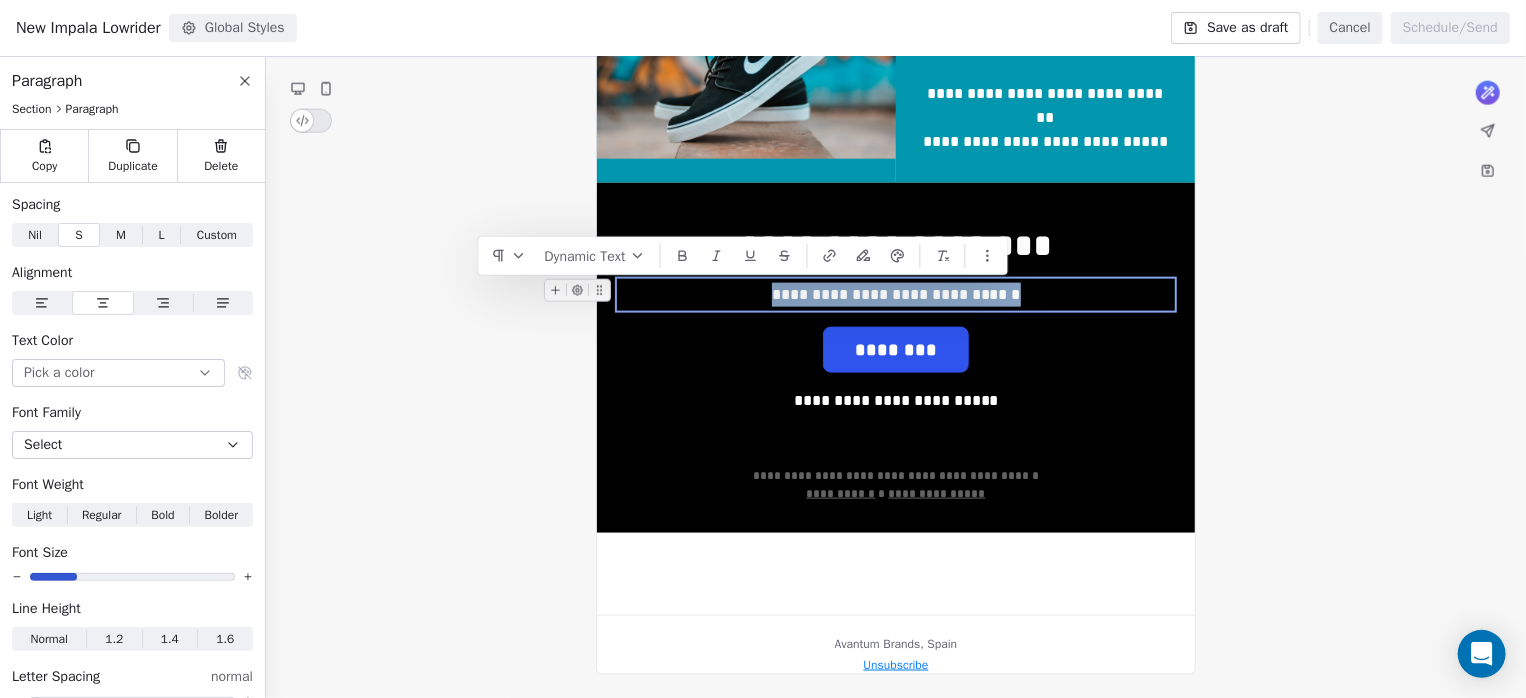 drag, startPoint x: 1021, startPoint y: 297, endPoint x: 787, endPoint y: 292, distance: 234.0534 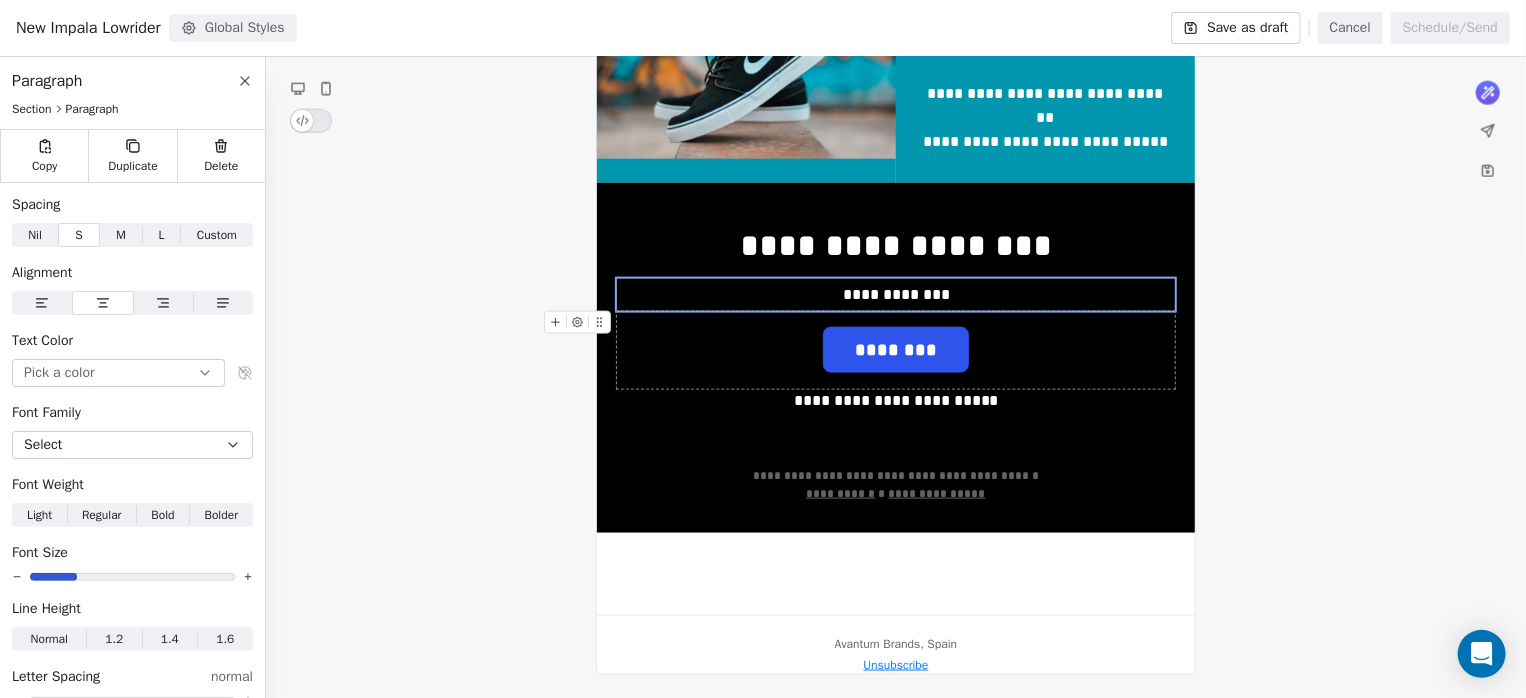 click on "********" at bounding box center (896, 350) 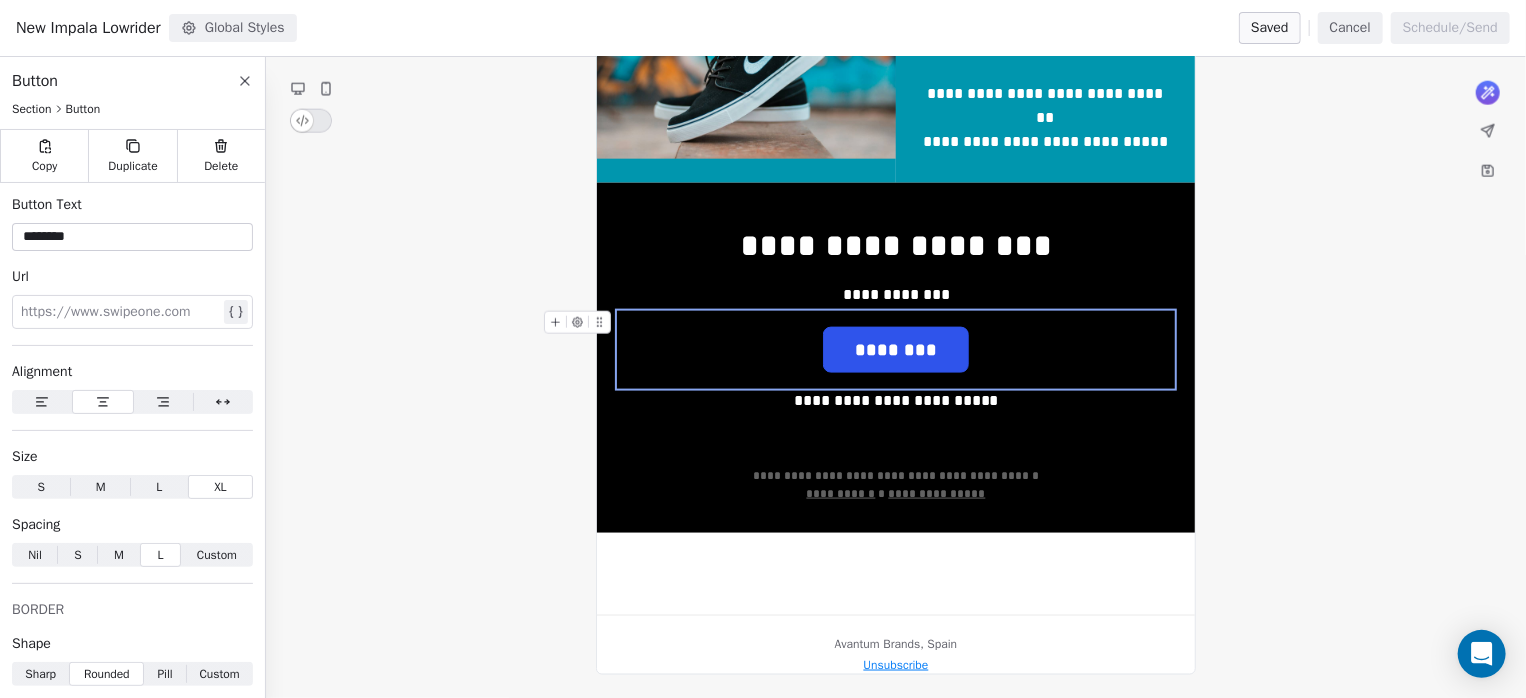 click on "********" at bounding box center [896, 350] 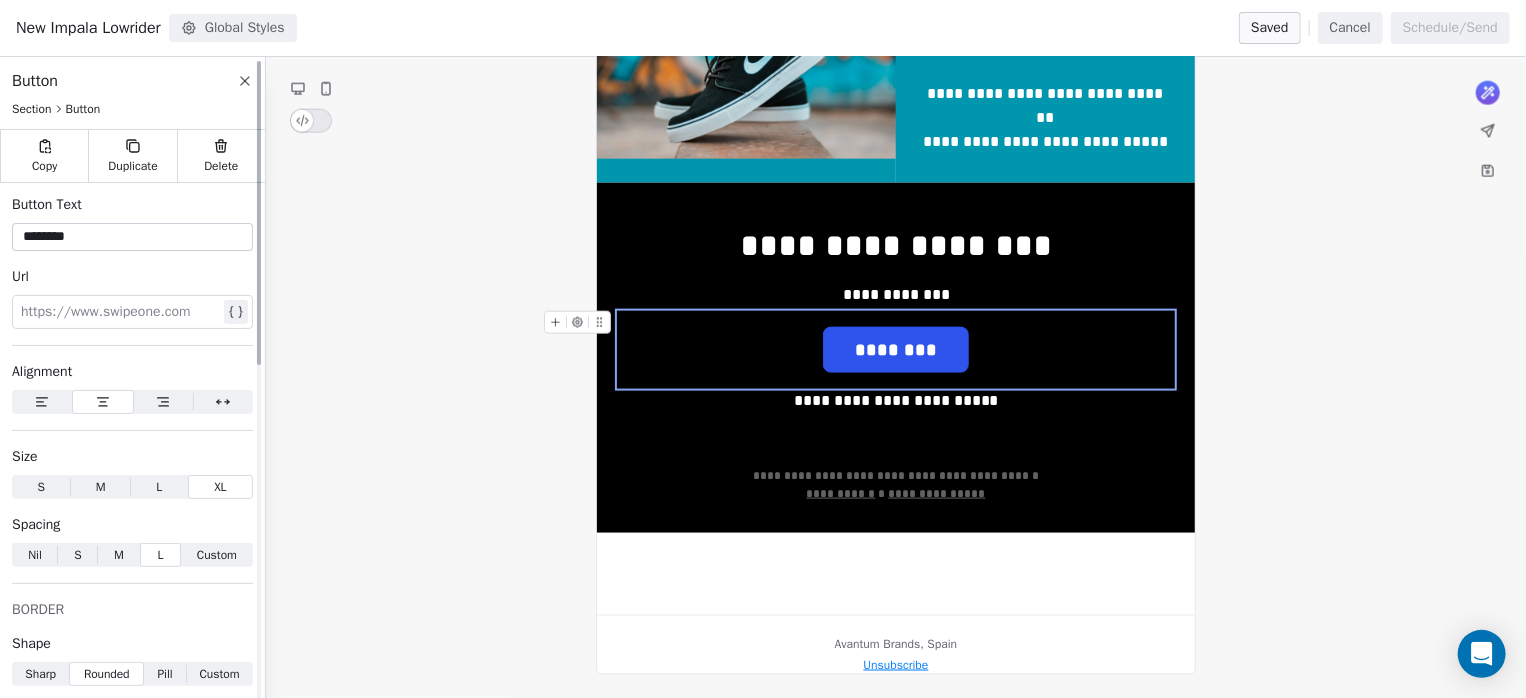 click at bounding box center (120, 312) 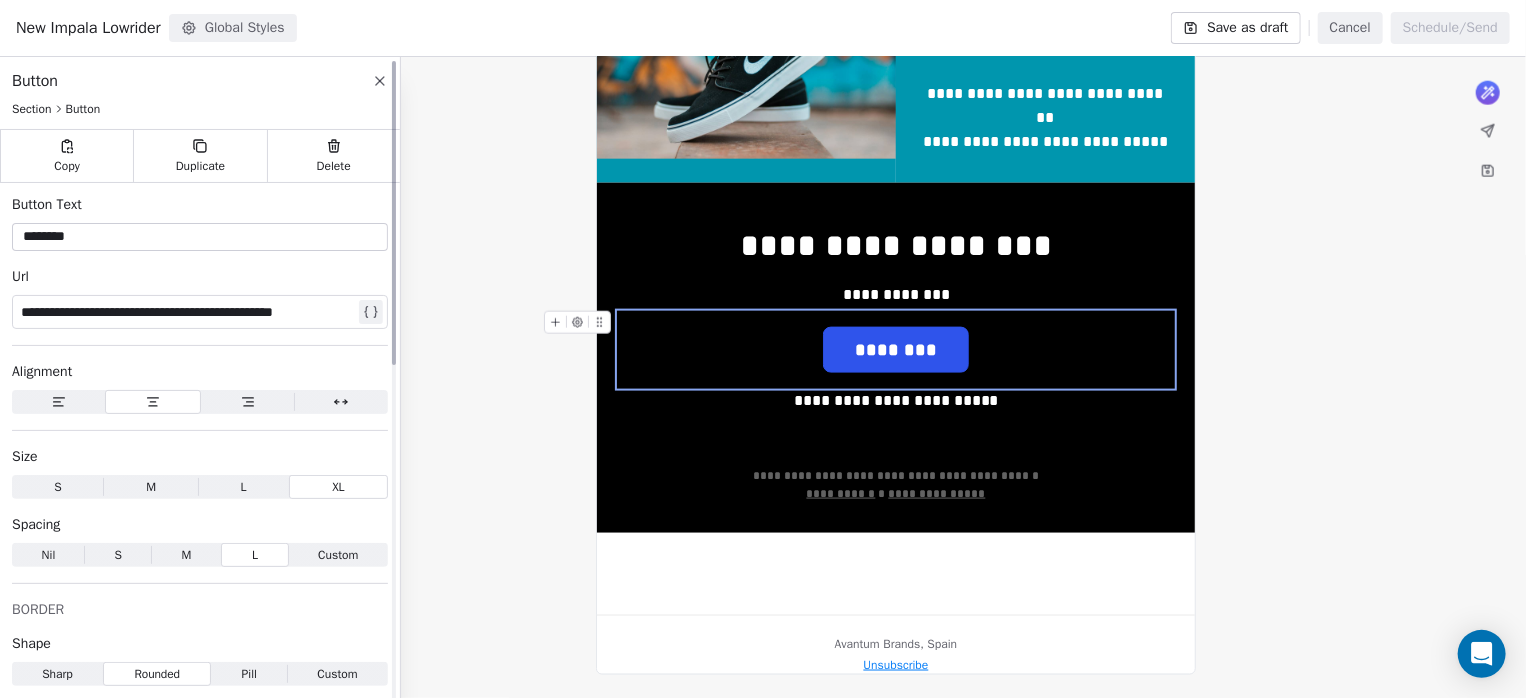drag, startPoint x: 116, startPoint y: 227, endPoint x: 0, endPoint y: 239, distance: 116.61904 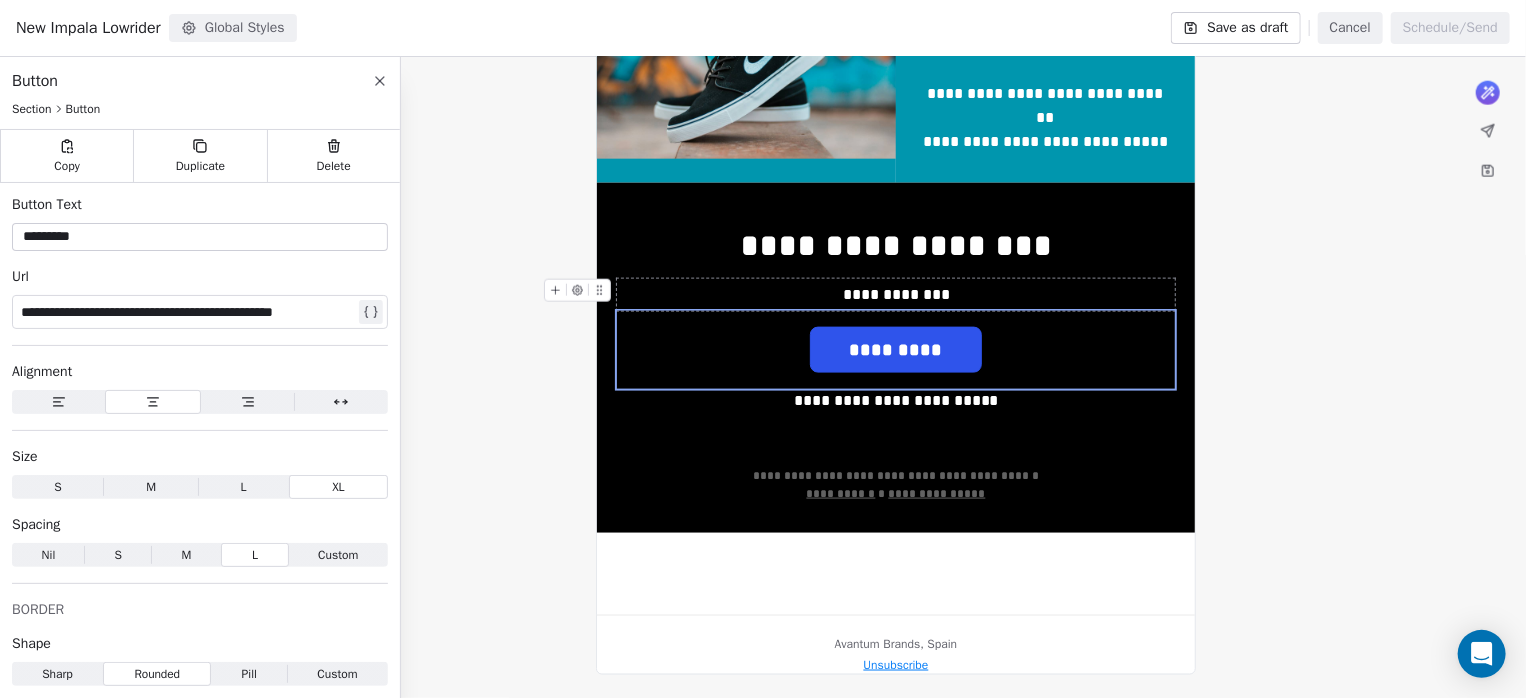type on "*********" 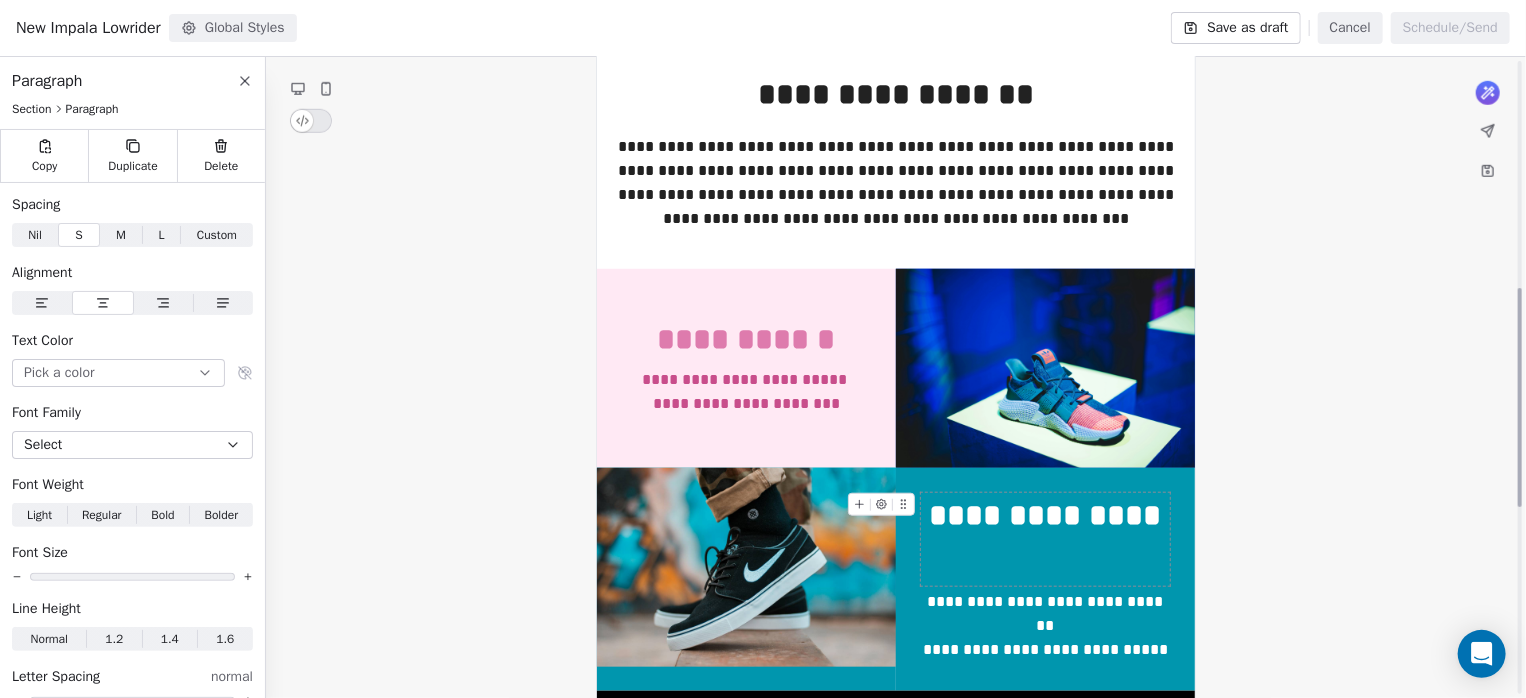 scroll, scrollTop: 548, scrollLeft: 0, axis: vertical 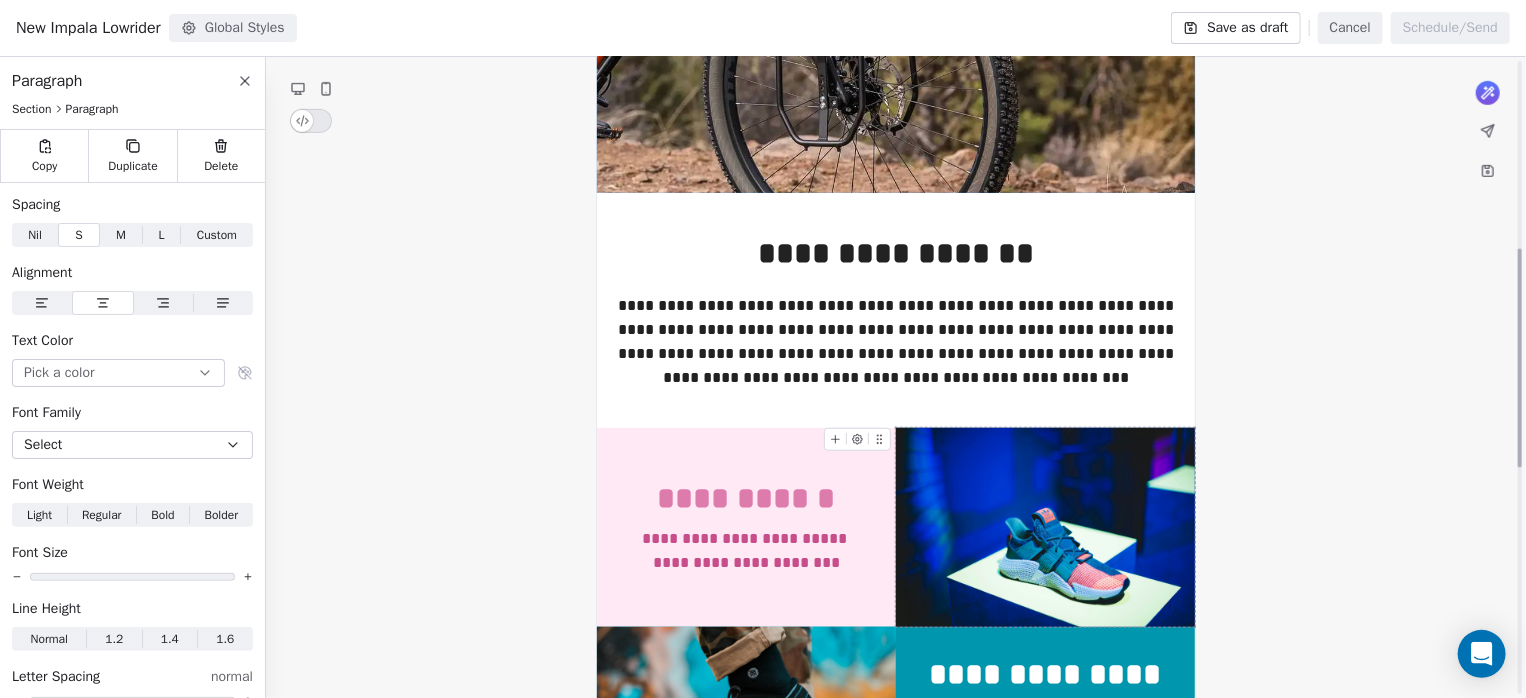 click at bounding box center [1045, 527] 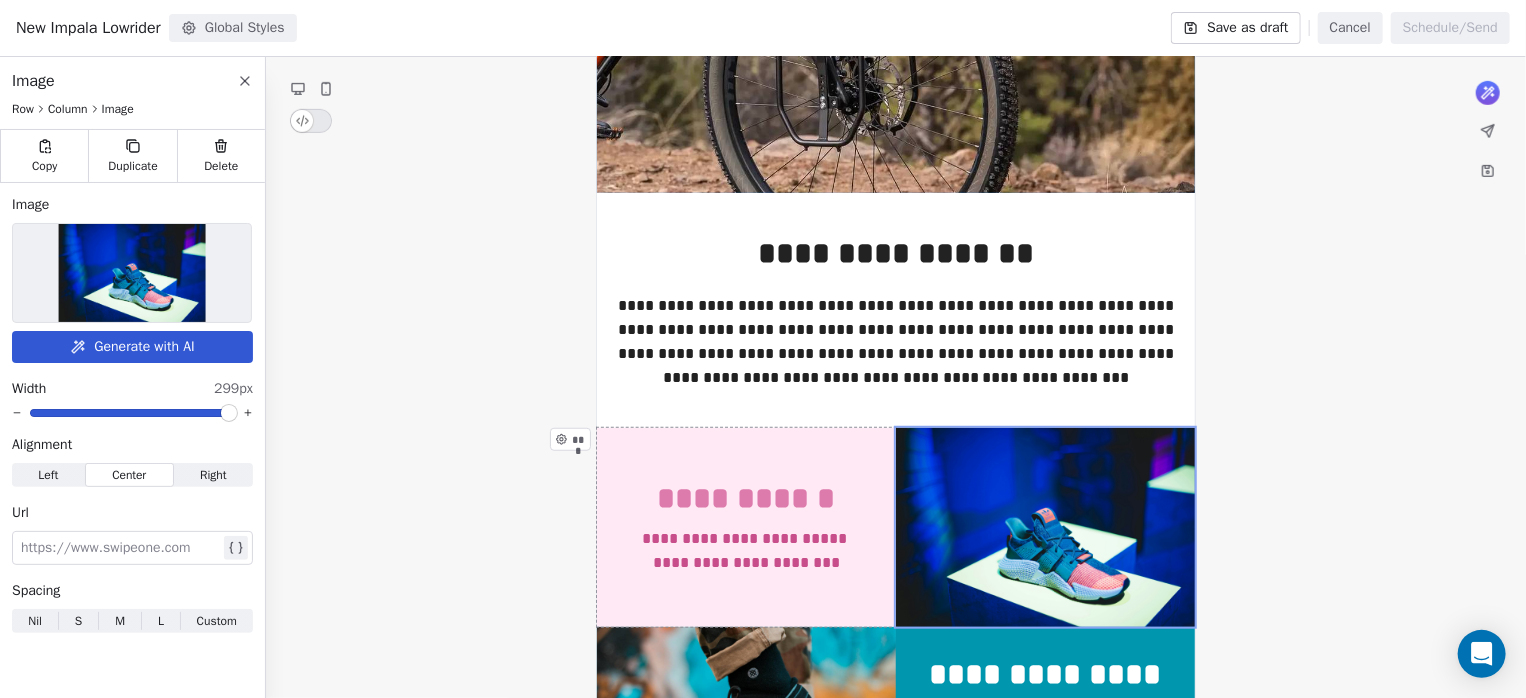 click at bounding box center (132, 273) 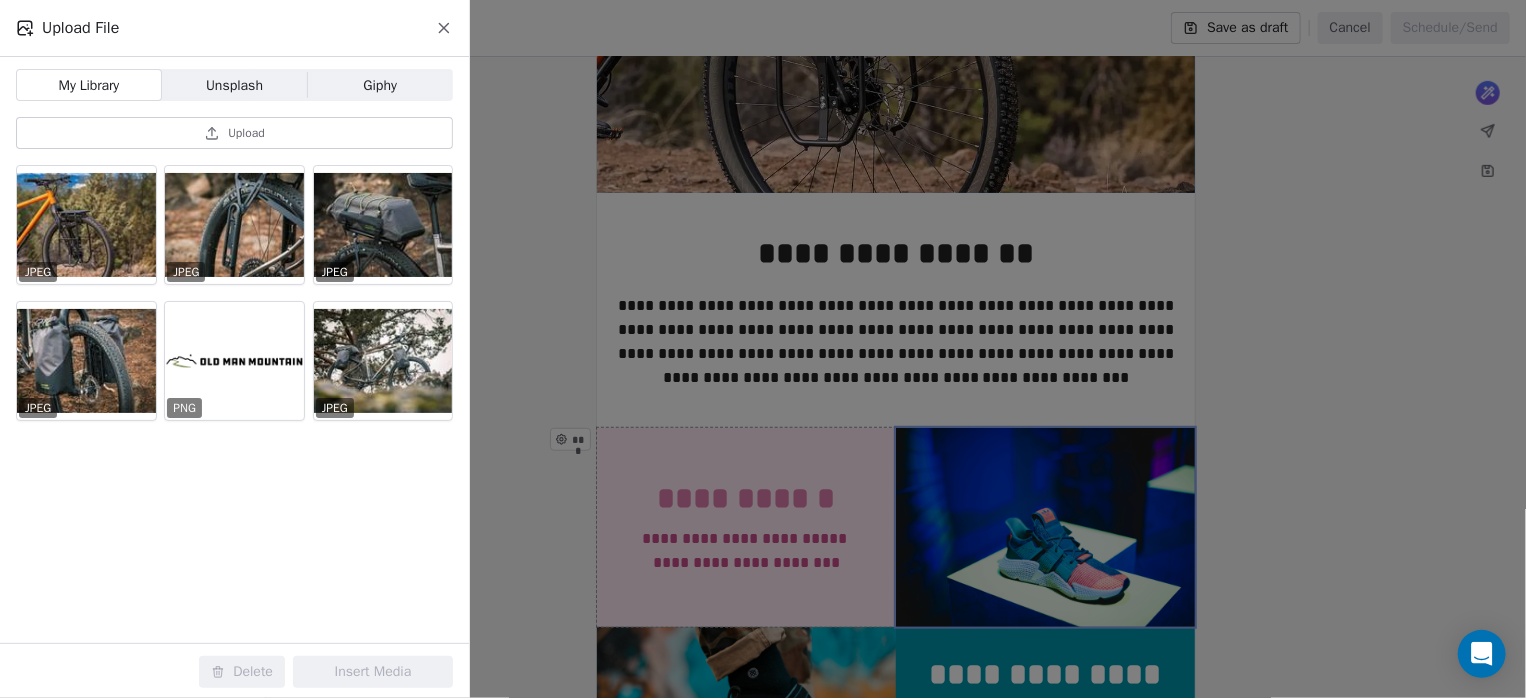 click on "Upload" at bounding box center [246, 133] 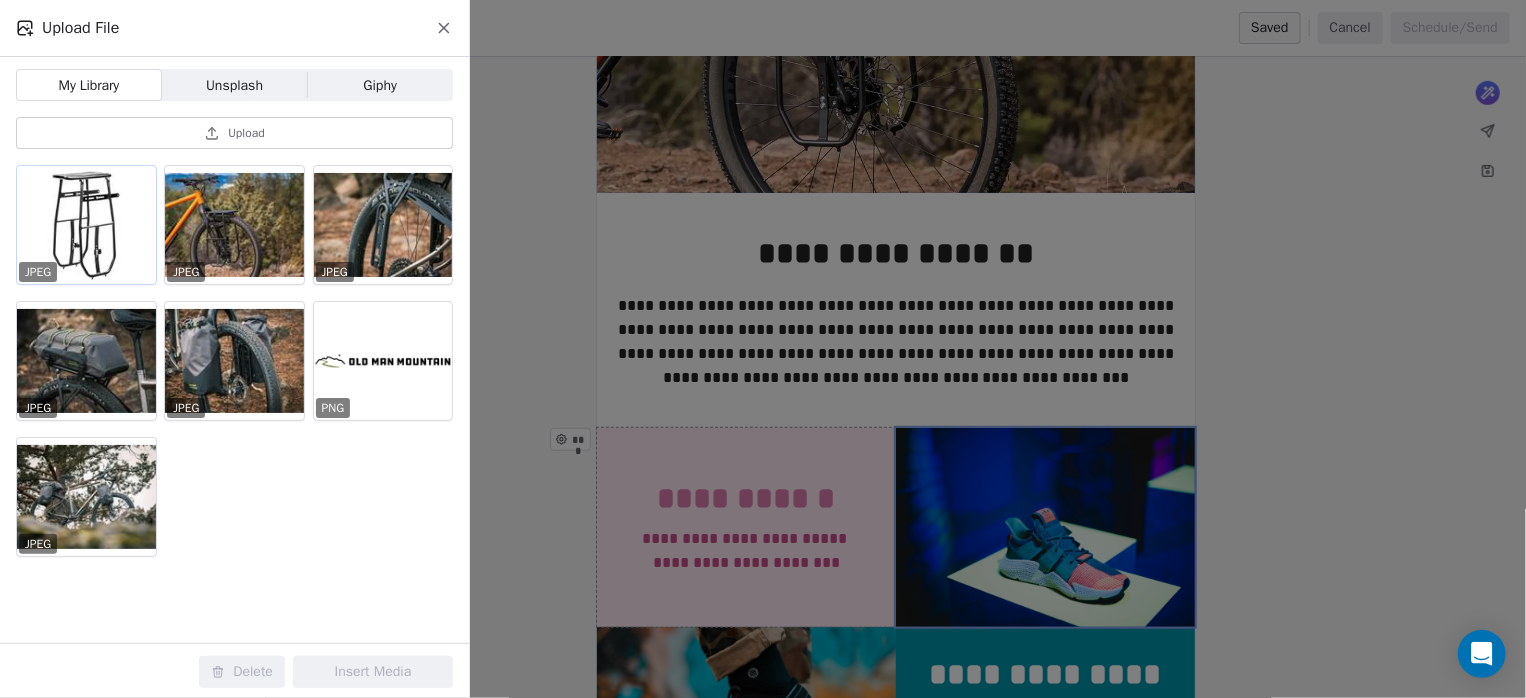 click at bounding box center (86, 225) 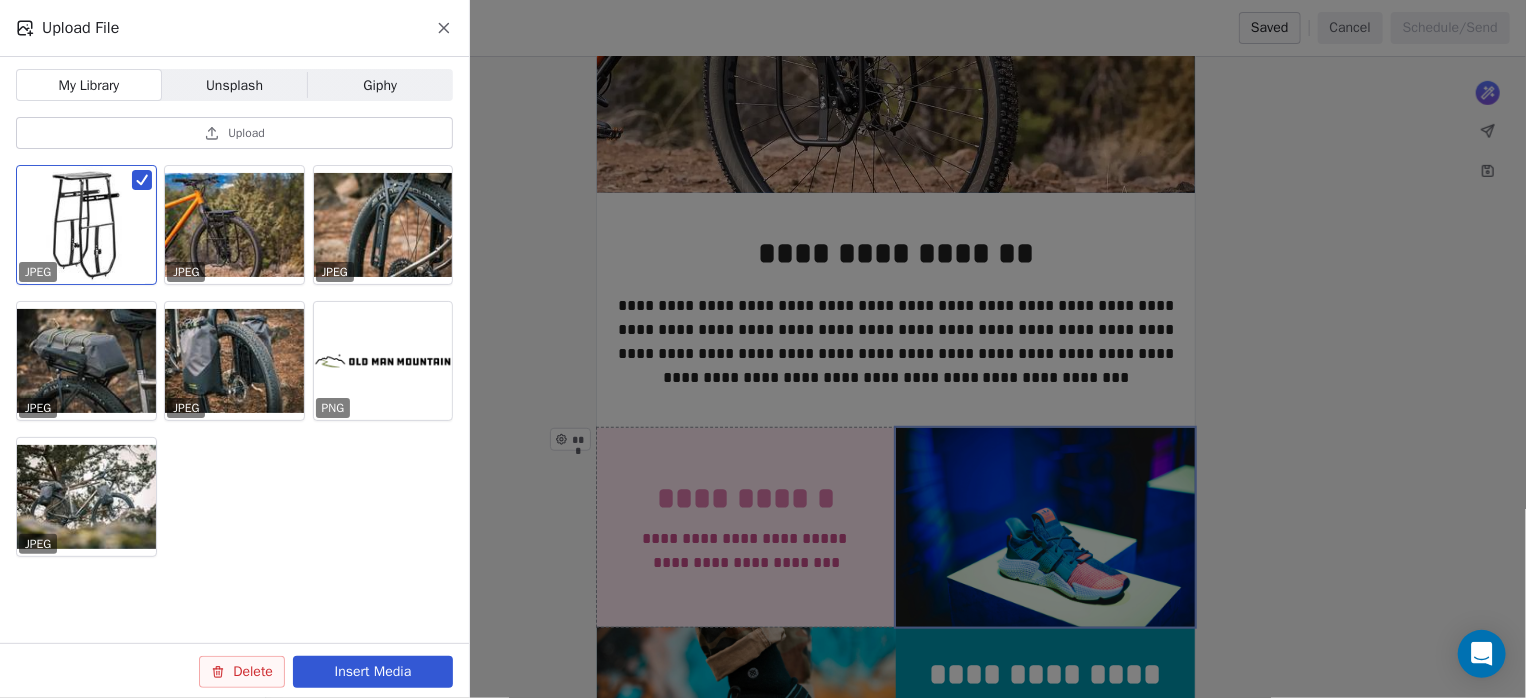 click on "Insert Media" at bounding box center [373, 672] 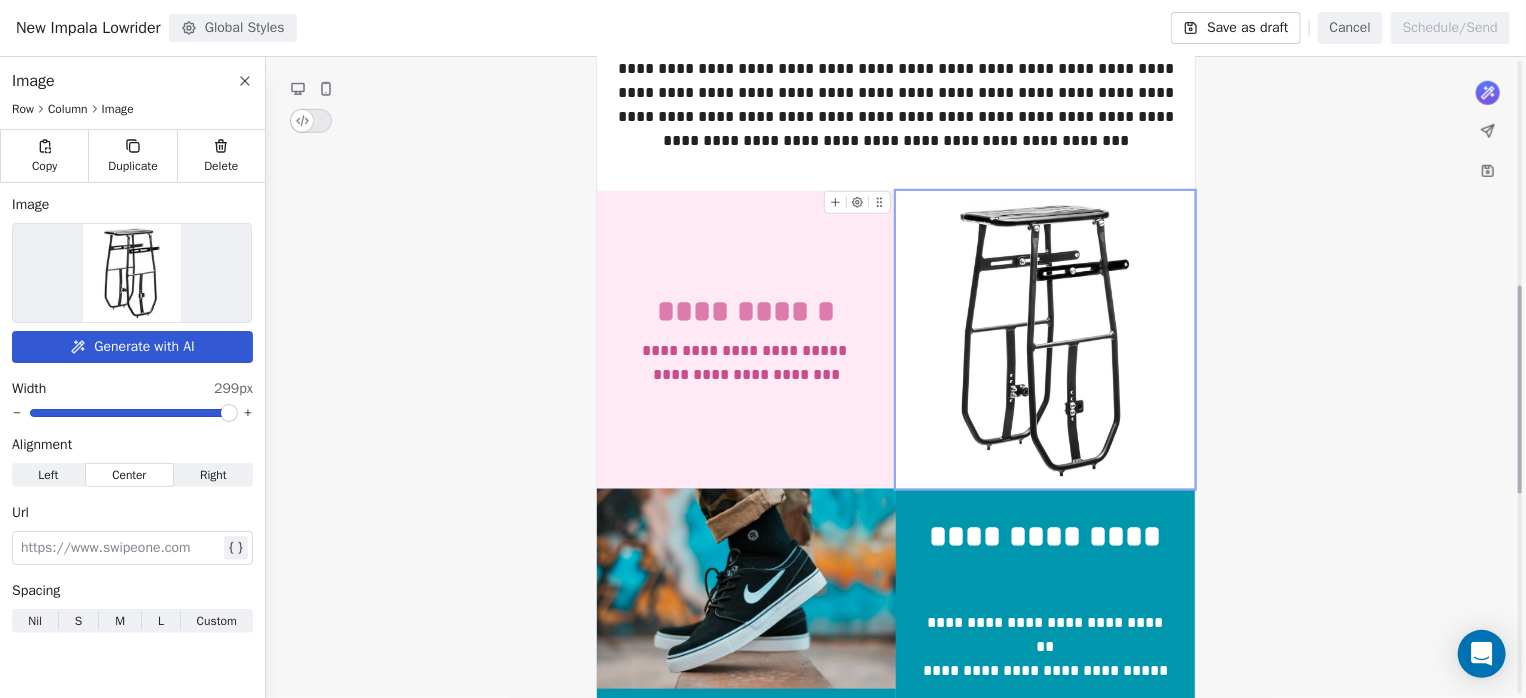 scroll, scrollTop: 815, scrollLeft: 0, axis: vertical 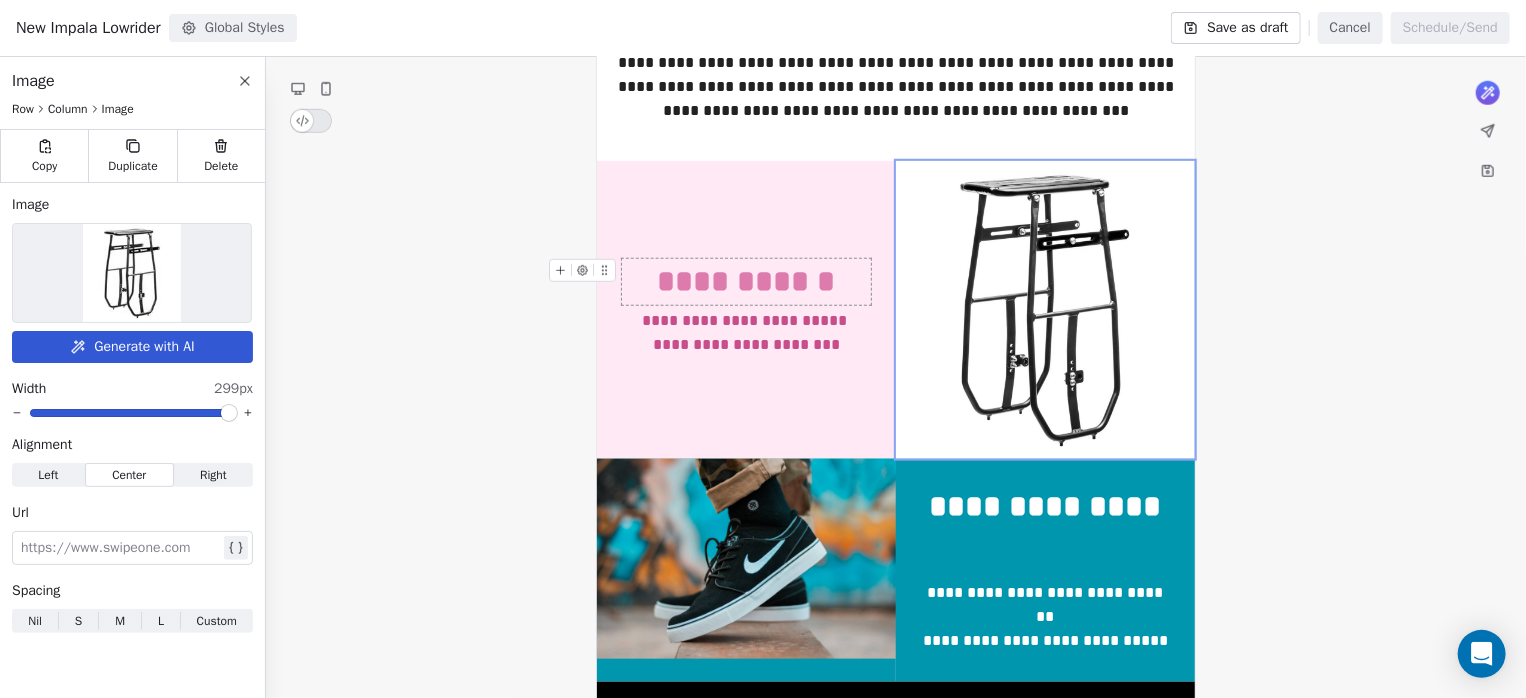 click on "**********" at bounding box center [746, 282] 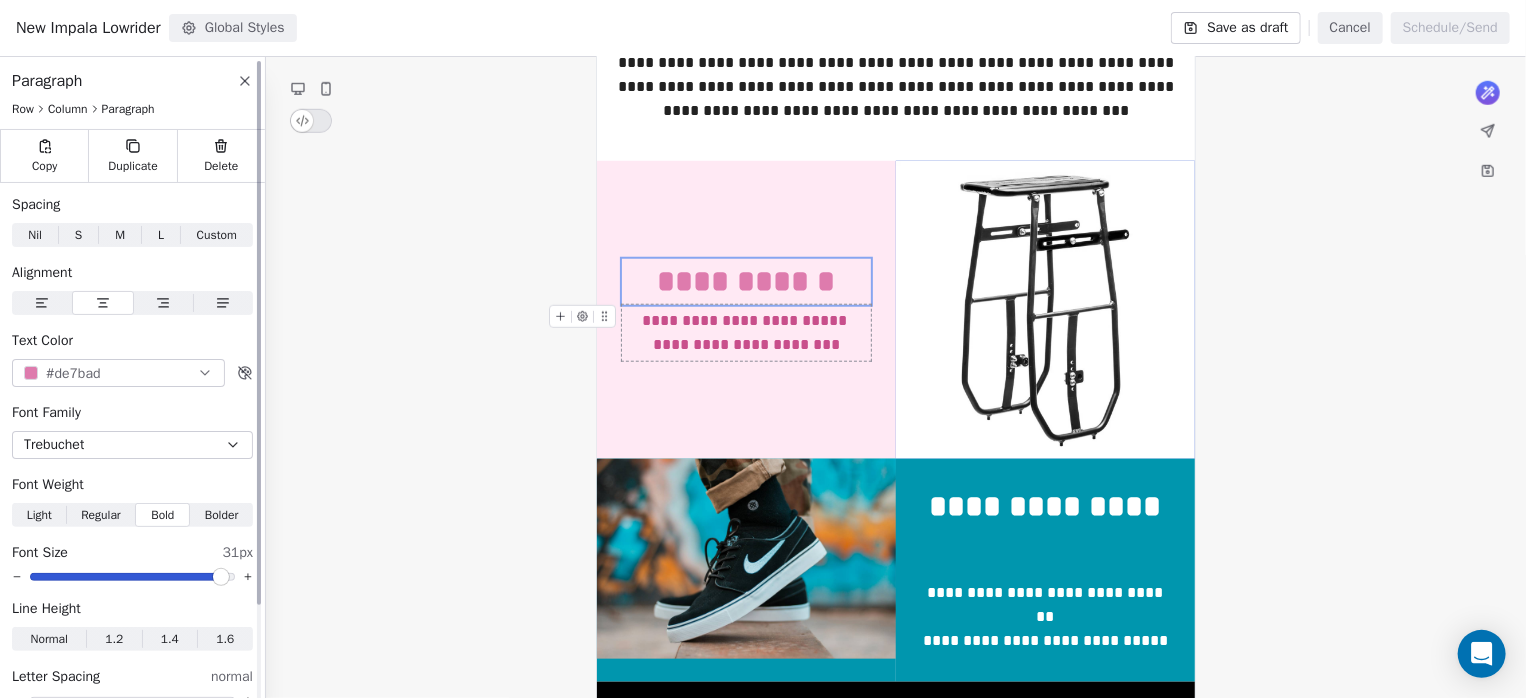 click 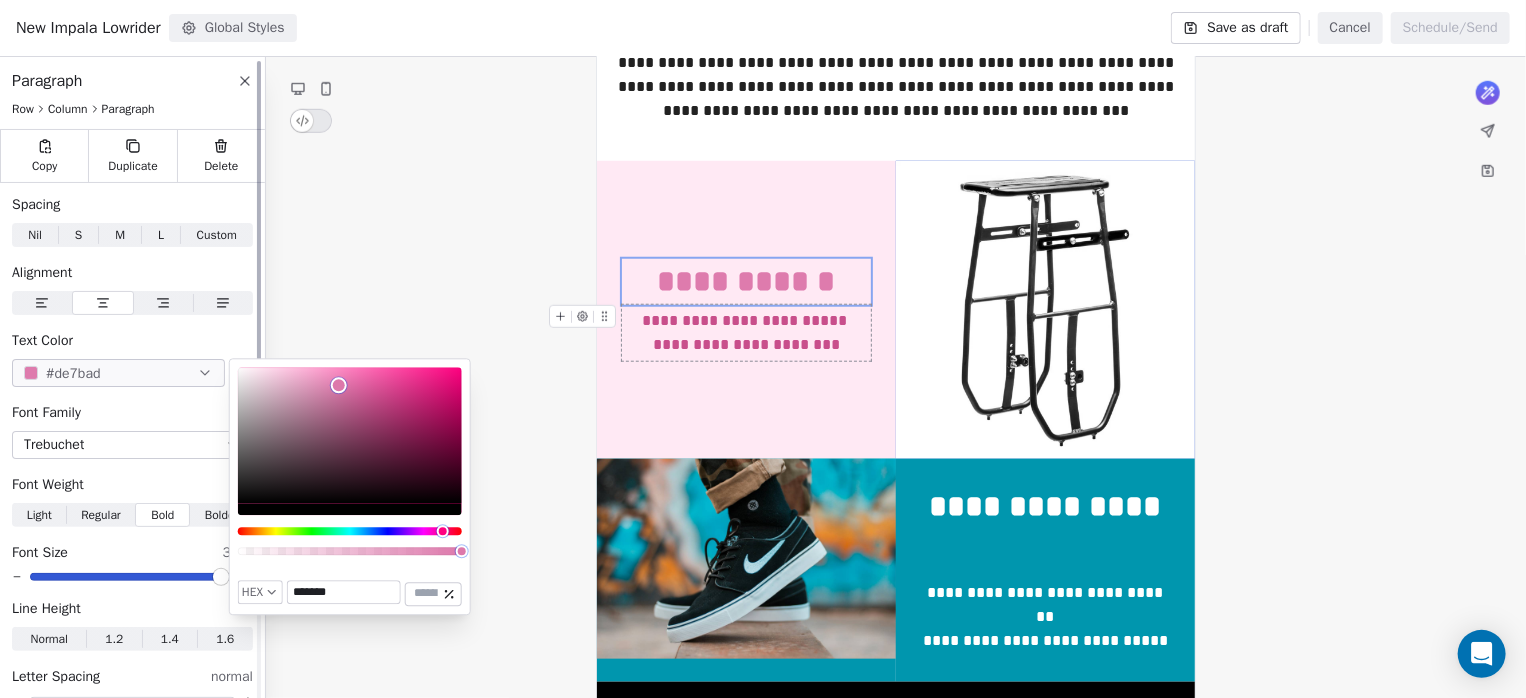 click on "#de7bad" at bounding box center [118, 373] 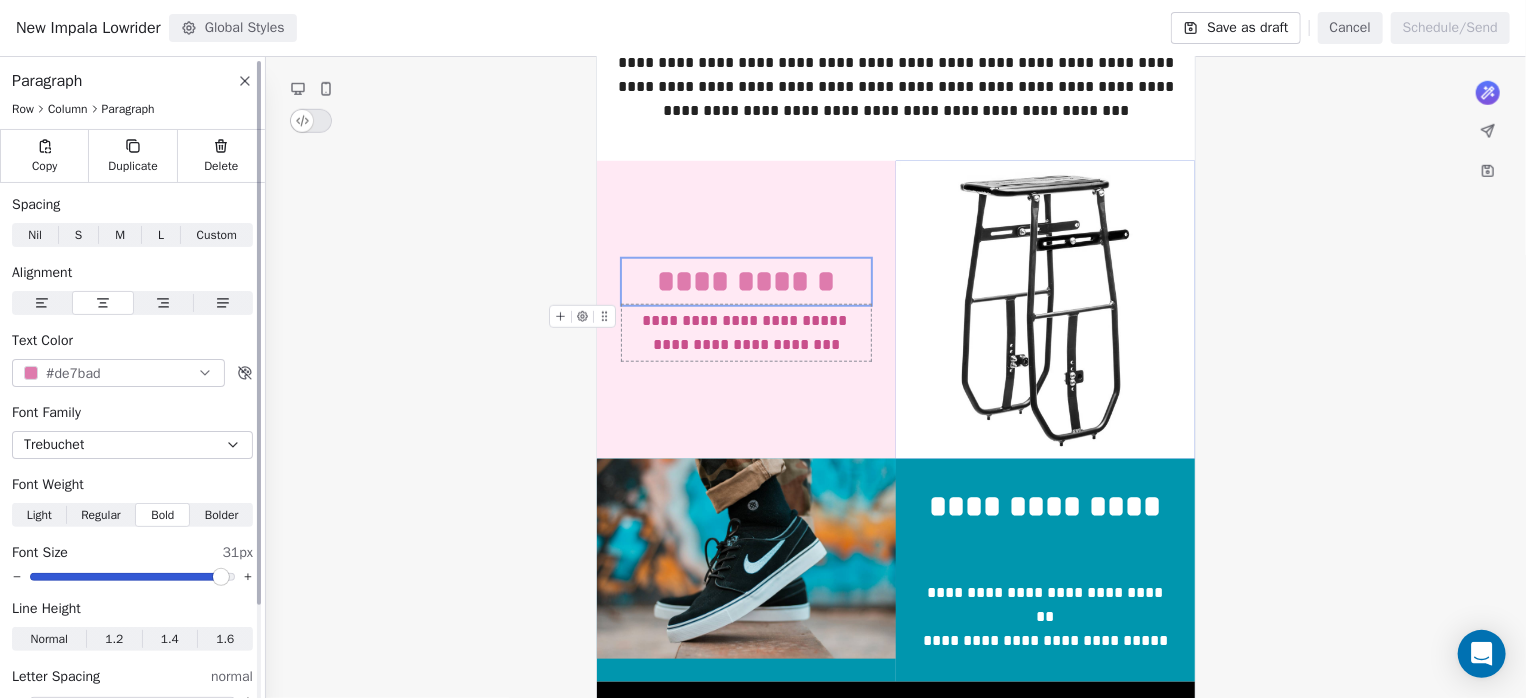 click on "#de7bad" at bounding box center (118, 373) 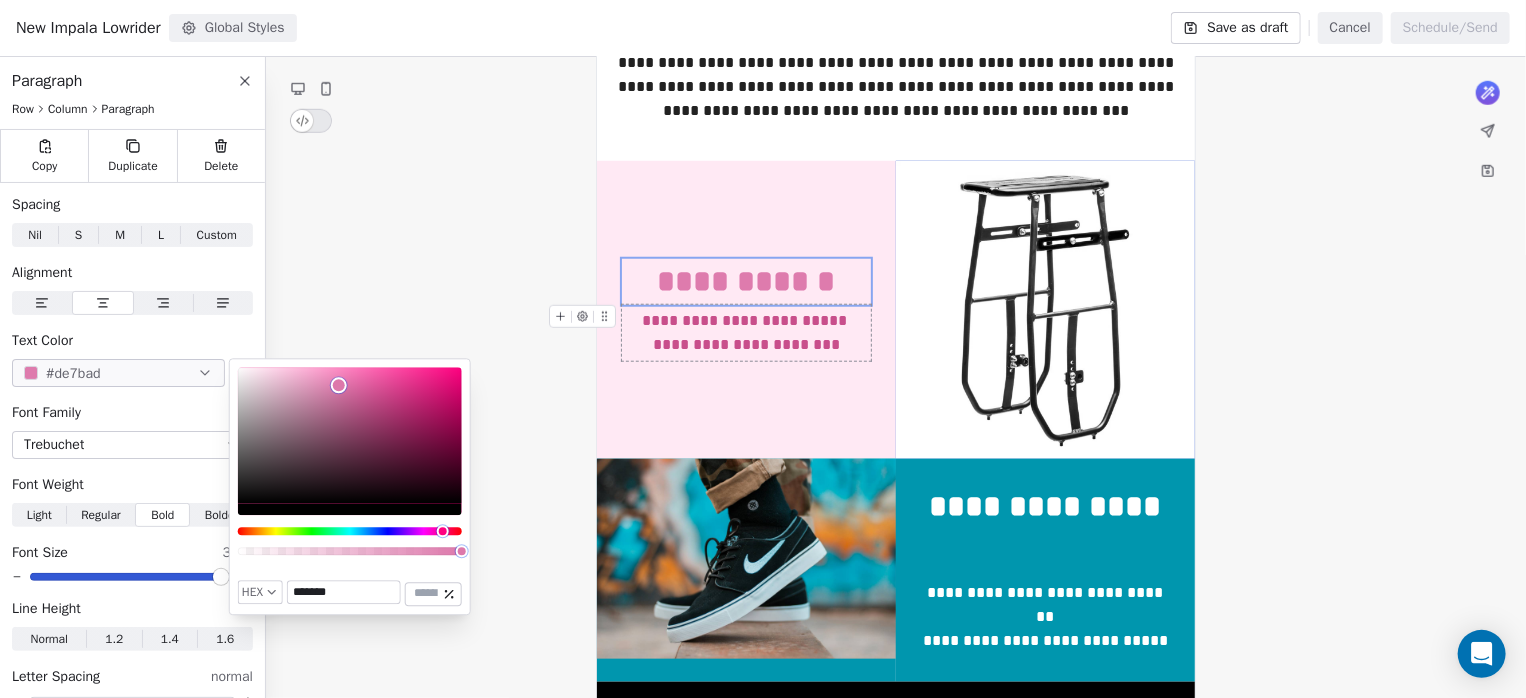 click on "*******" at bounding box center (344, 593) 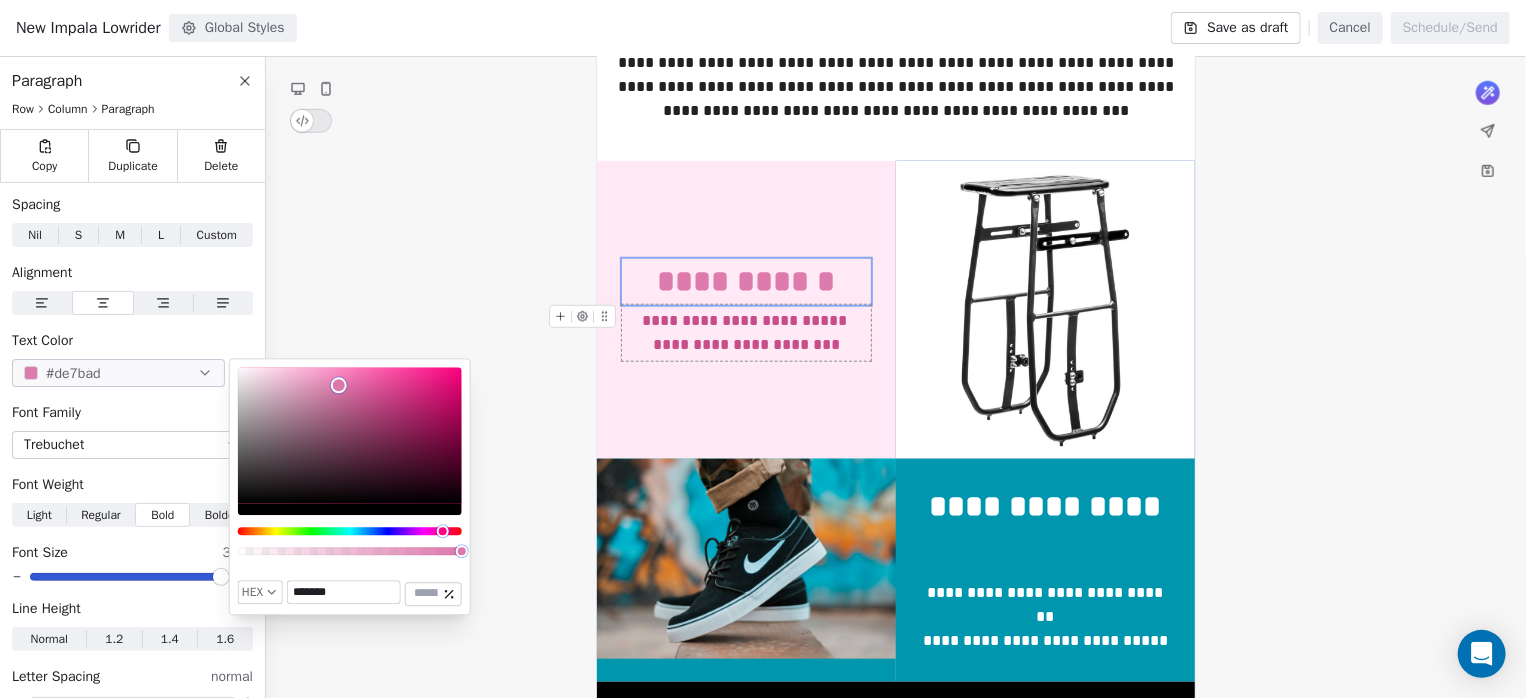 paste 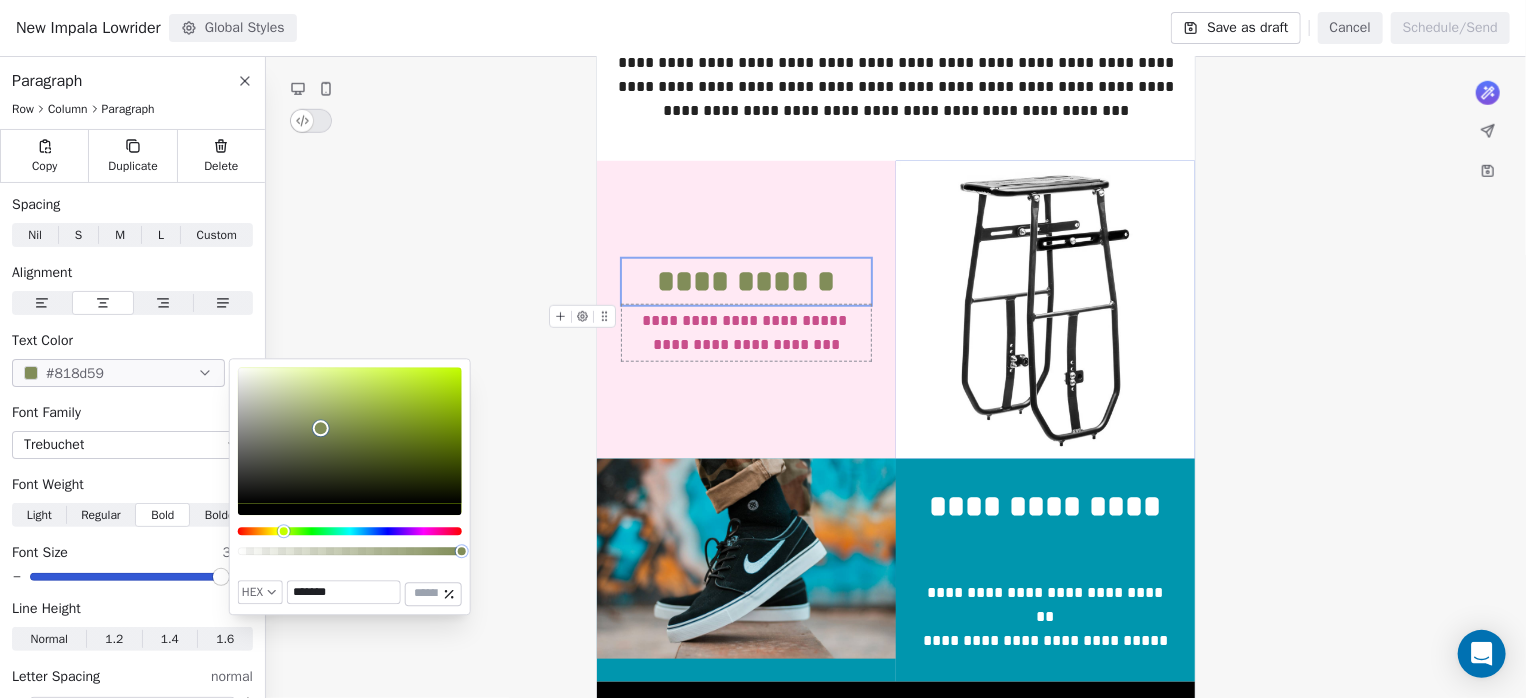 type on "*******" 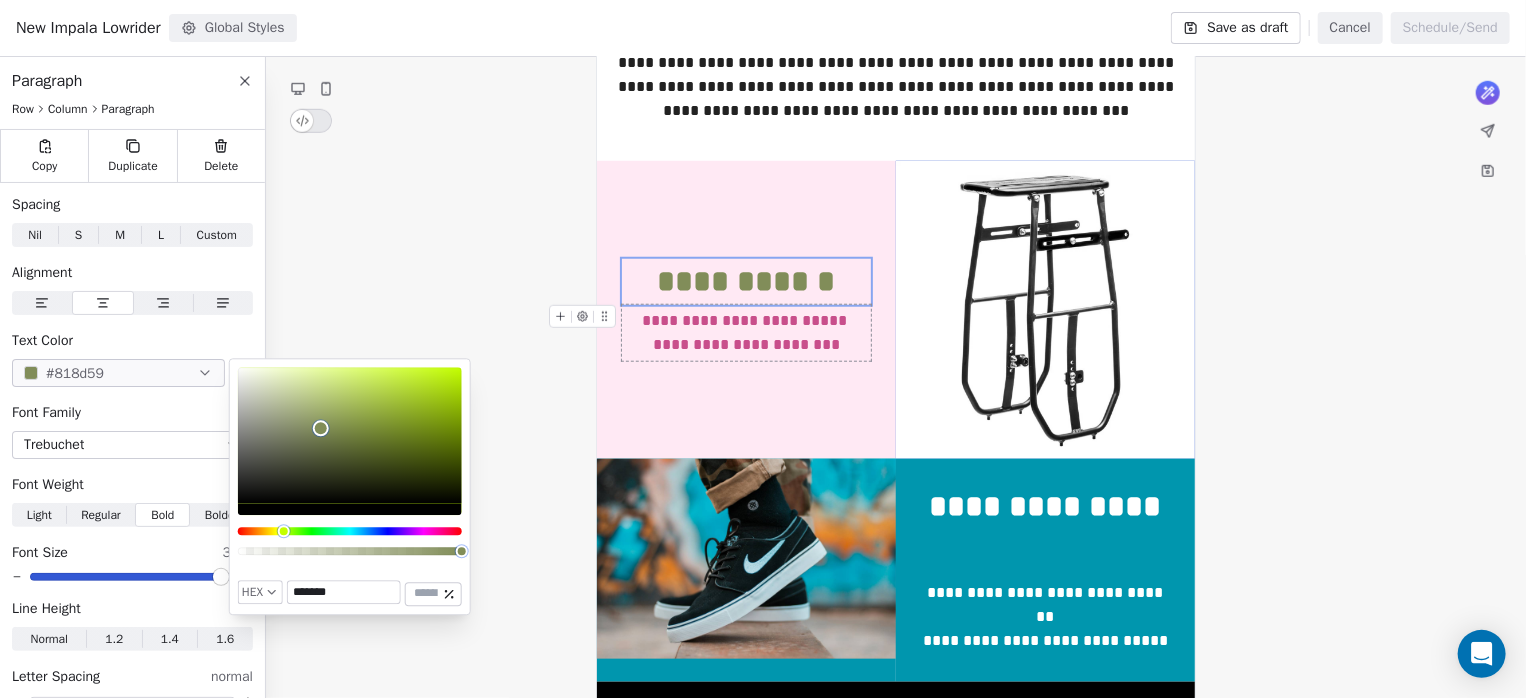 click on "**********" at bounding box center [746, 333] 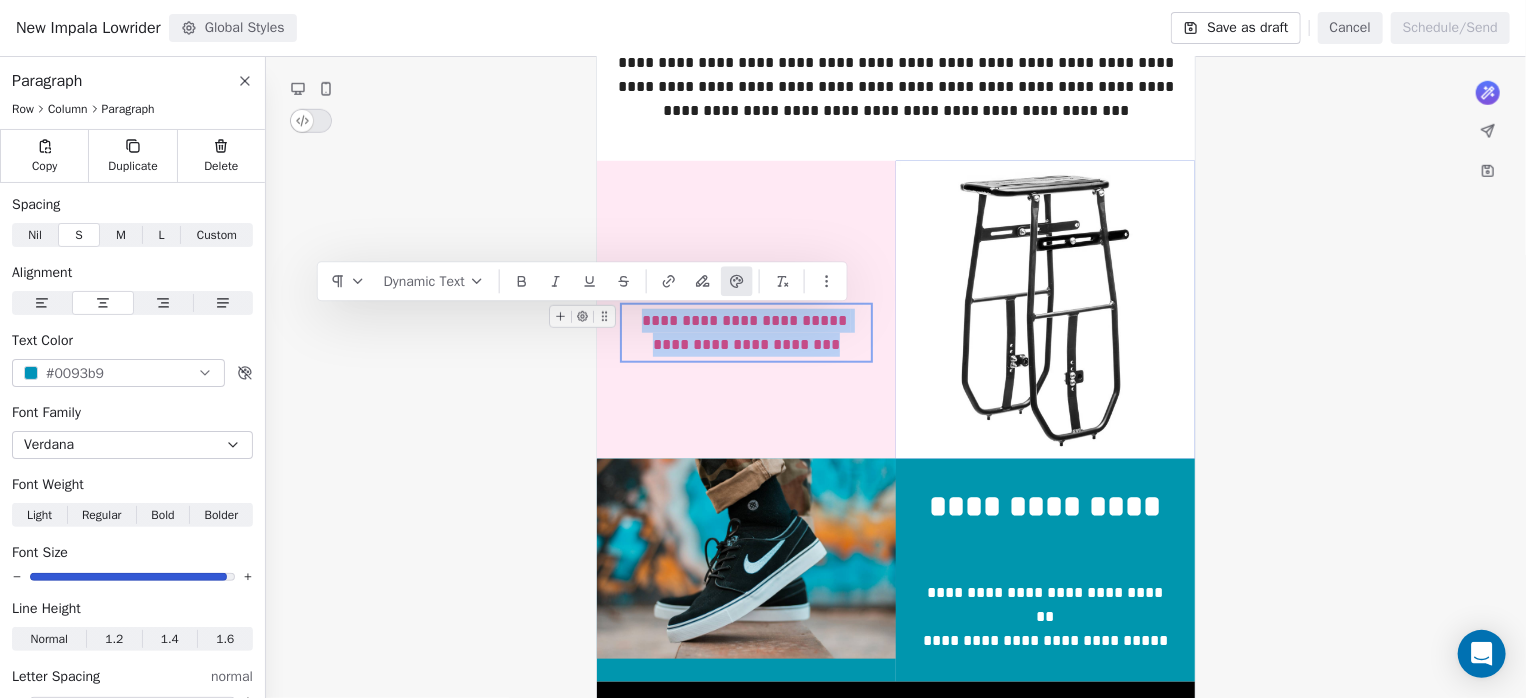 drag, startPoint x: 852, startPoint y: 348, endPoint x: 637, endPoint y: 321, distance: 216.68872 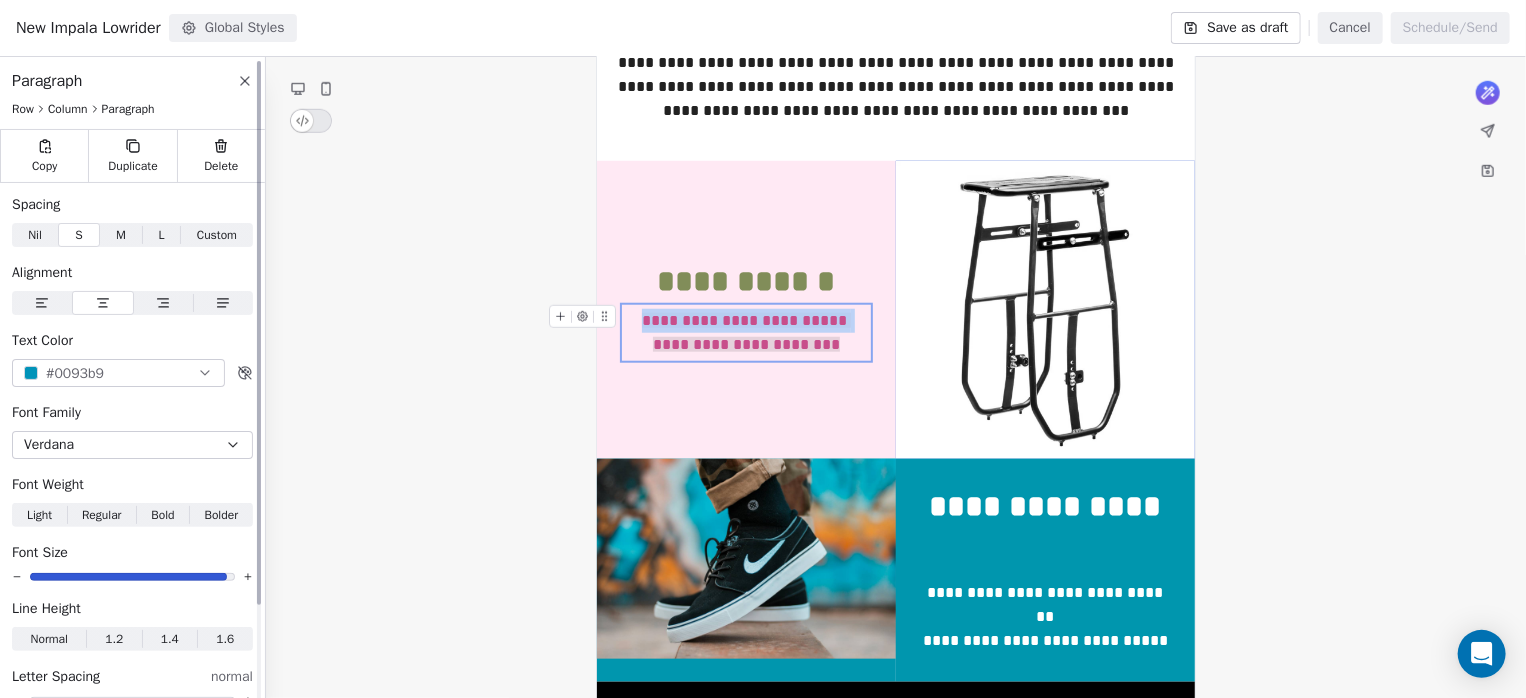 click 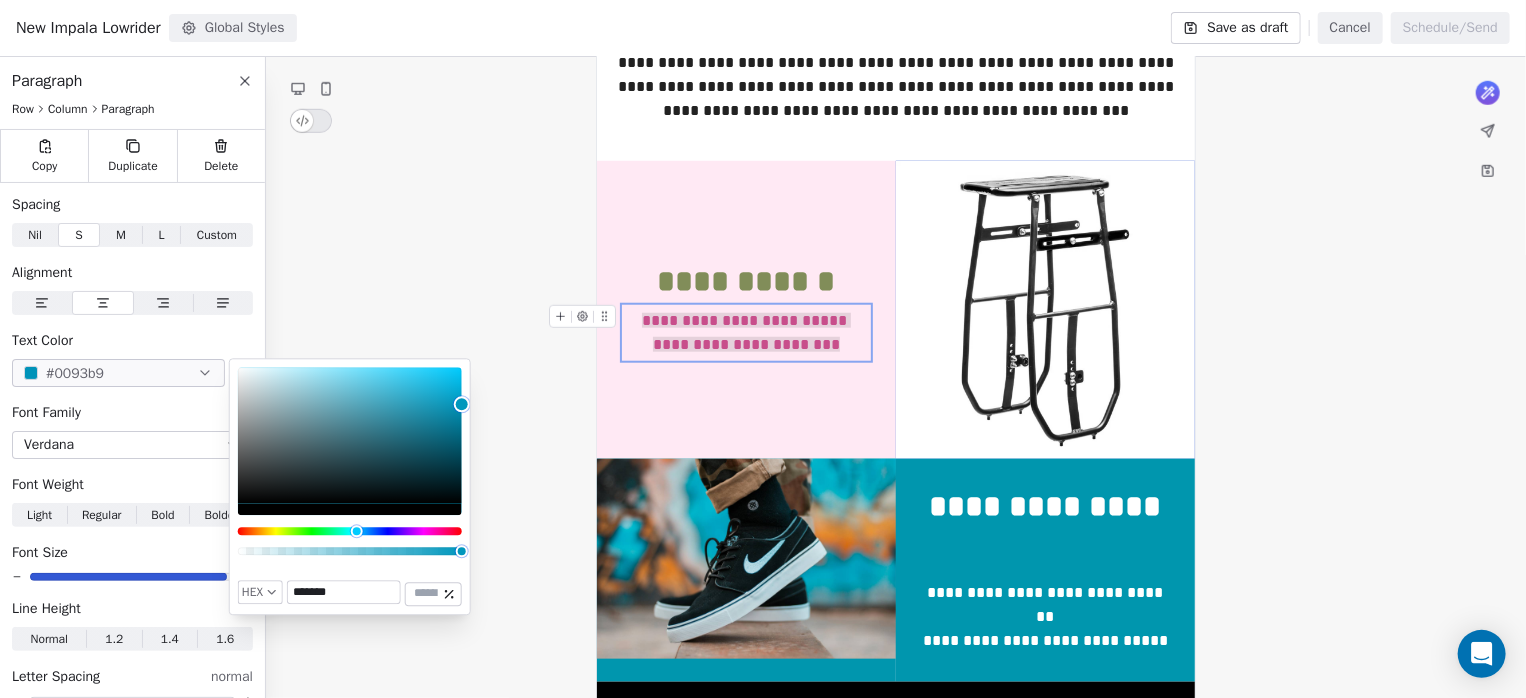 click on "*******" at bounding box center (344, 593) 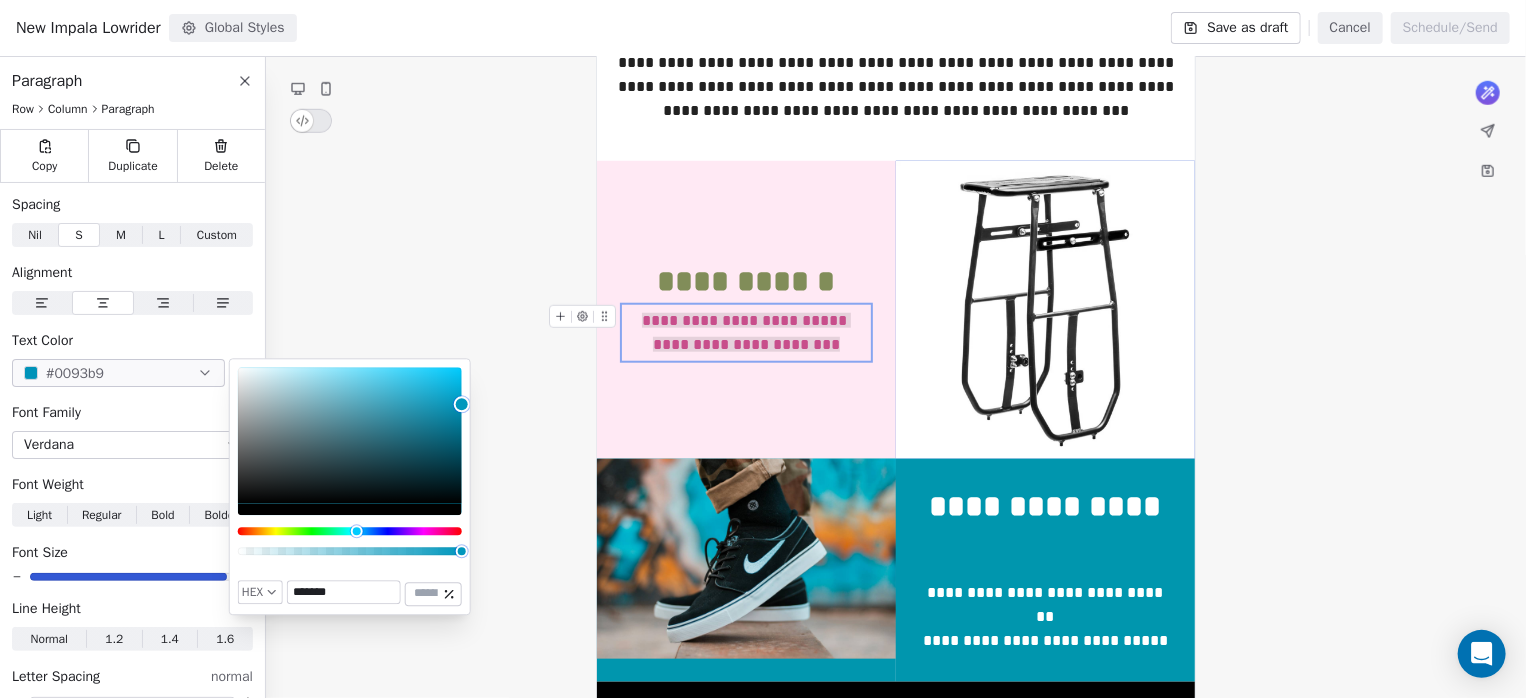 paste 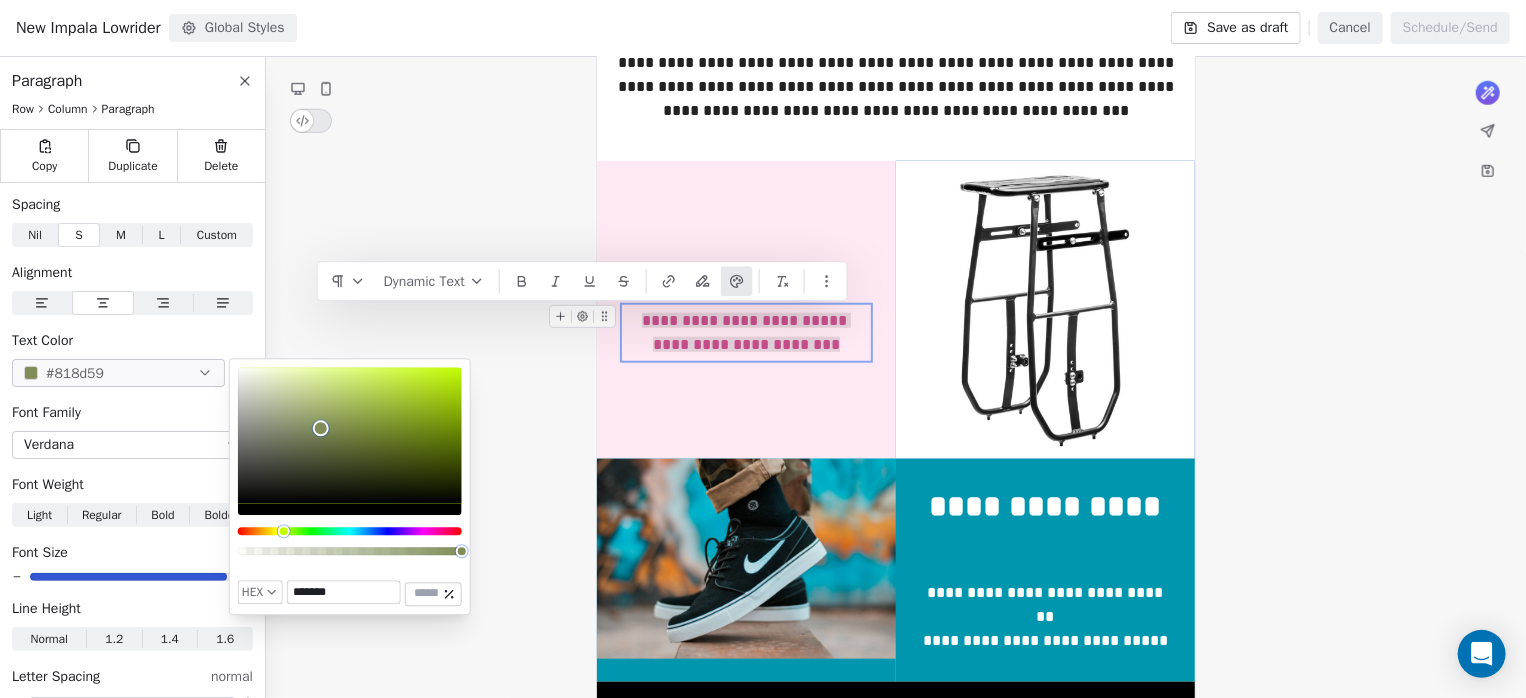type on "*******" 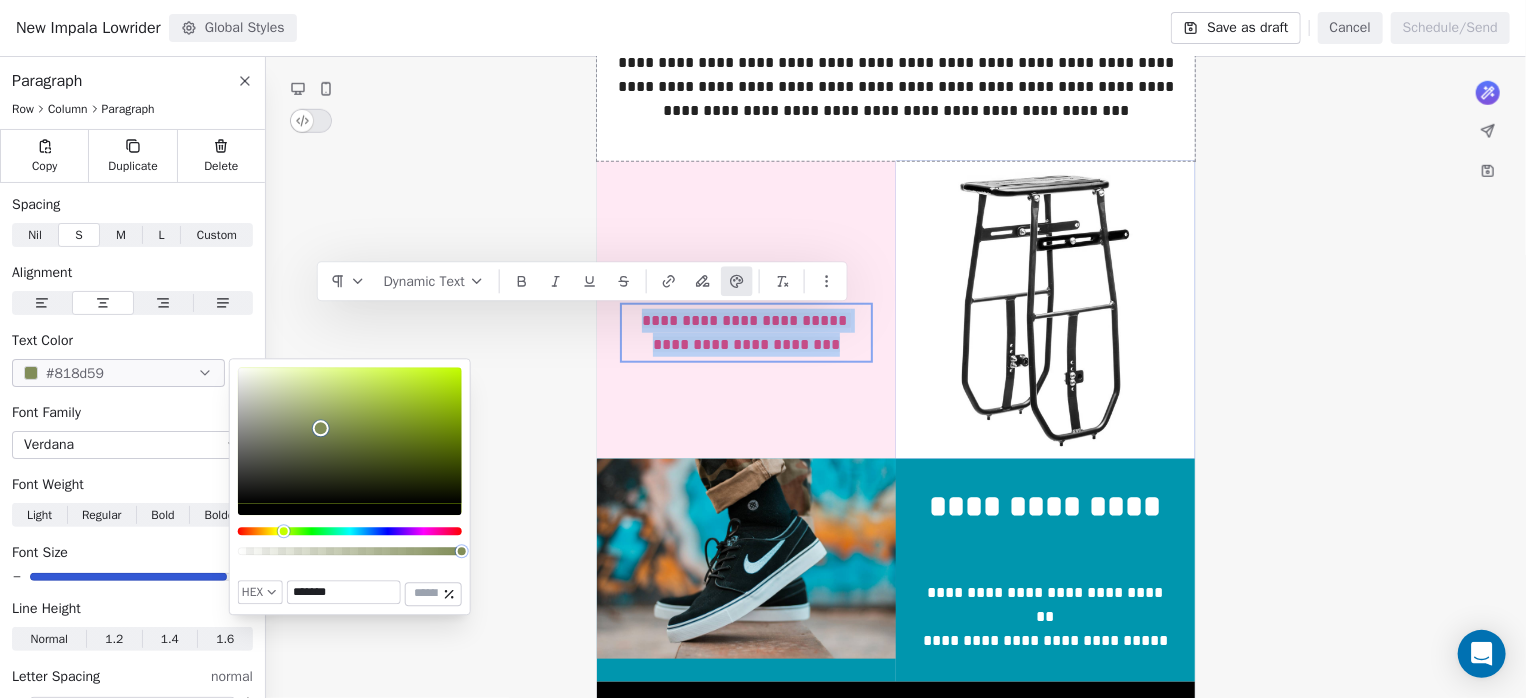 click on "**********" at bounding box center (896, 43) 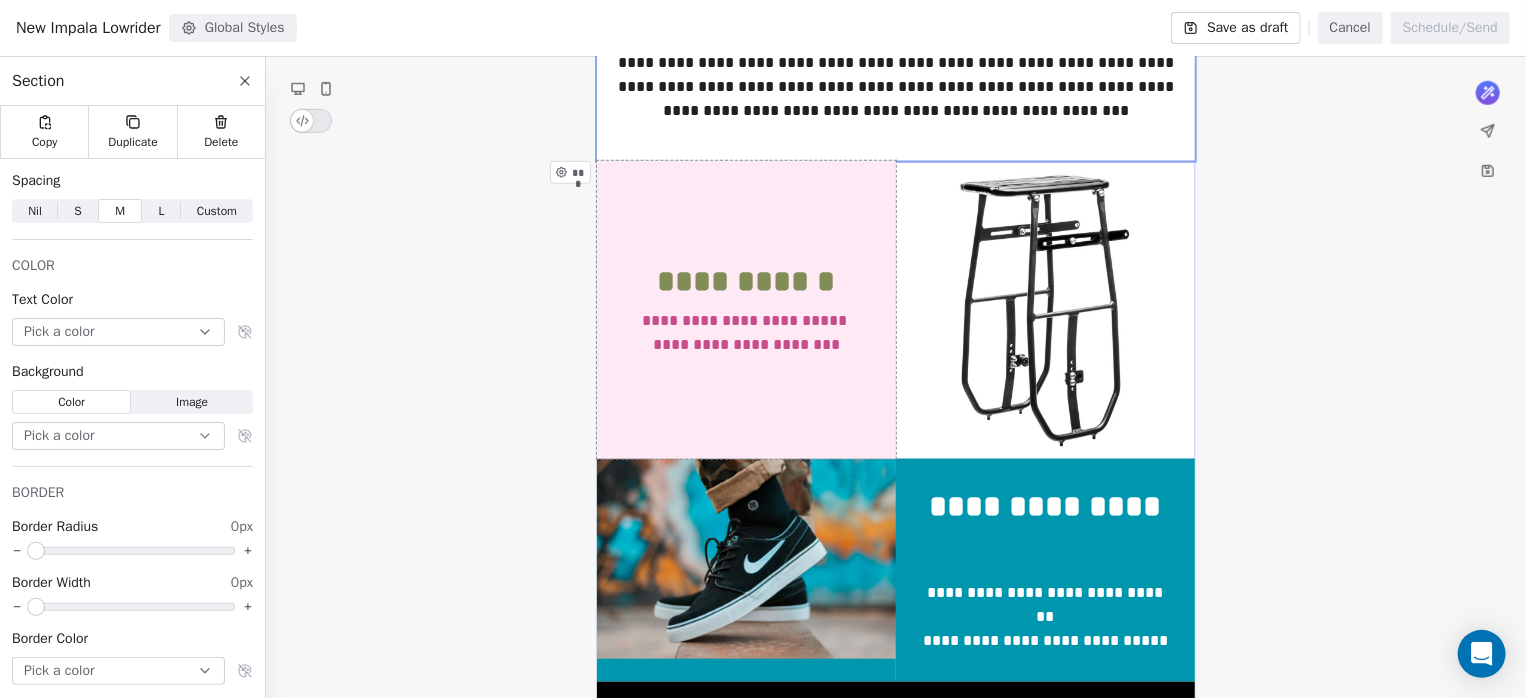 click on "**********" at bounding box center [746, 310] 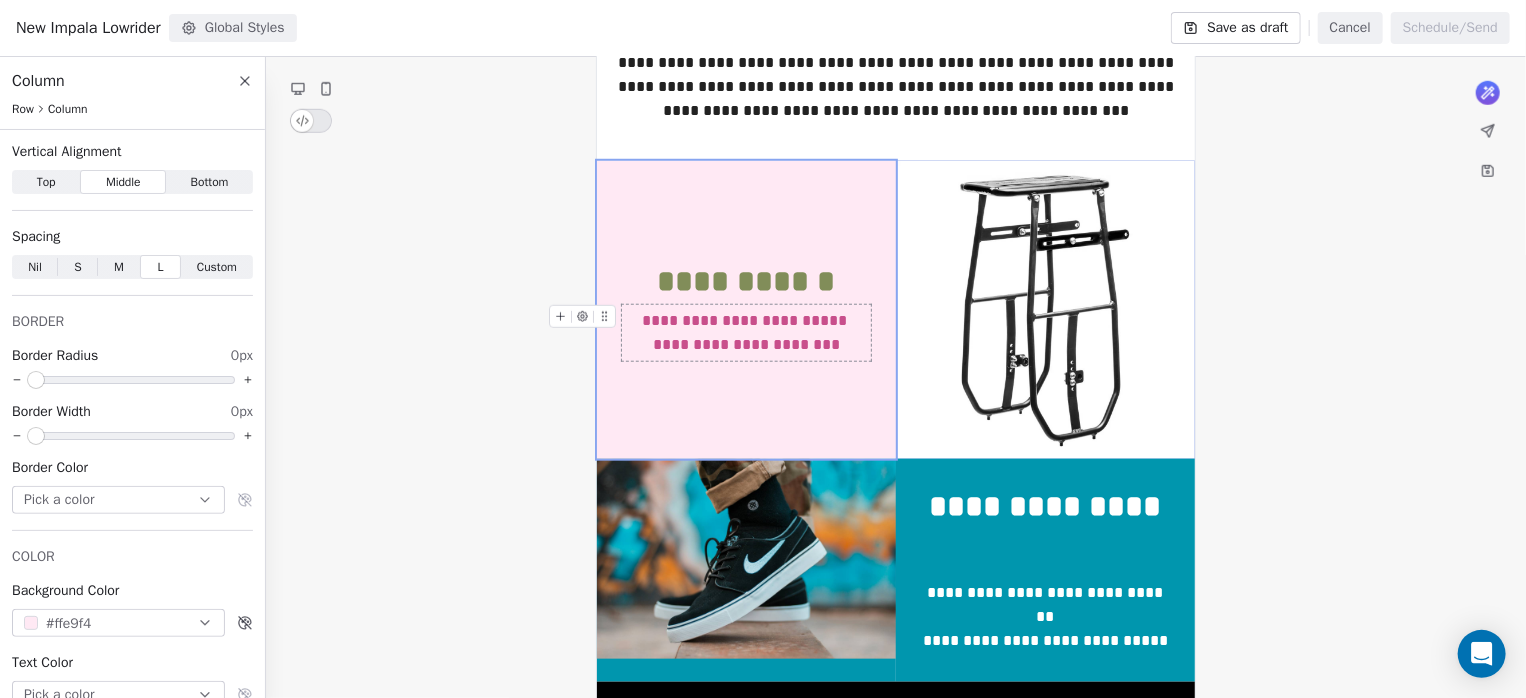 click on "**********" at bounding box center [746, 332] 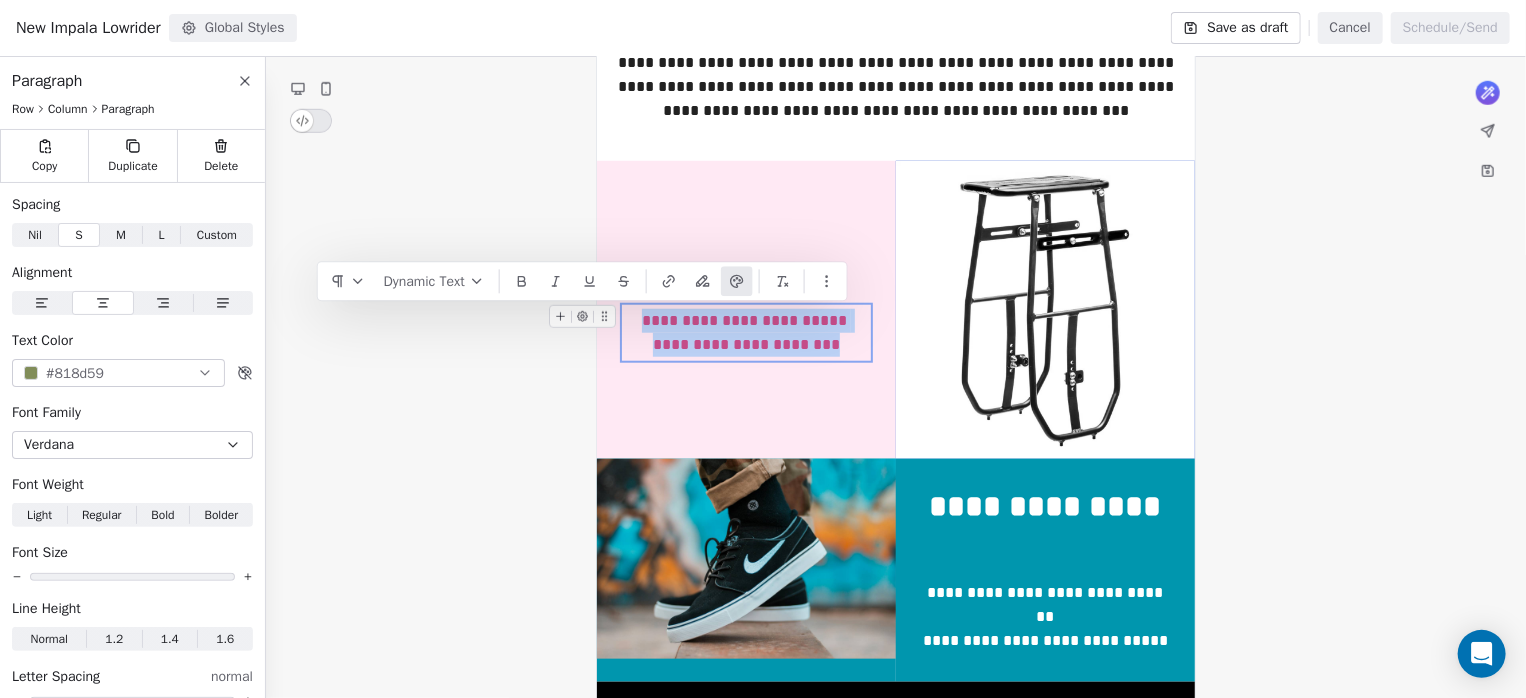 drag, startPoint x: 848, startPoint y: 347, endPoint x: 632, endPoint y: 320, distance: 217.68095 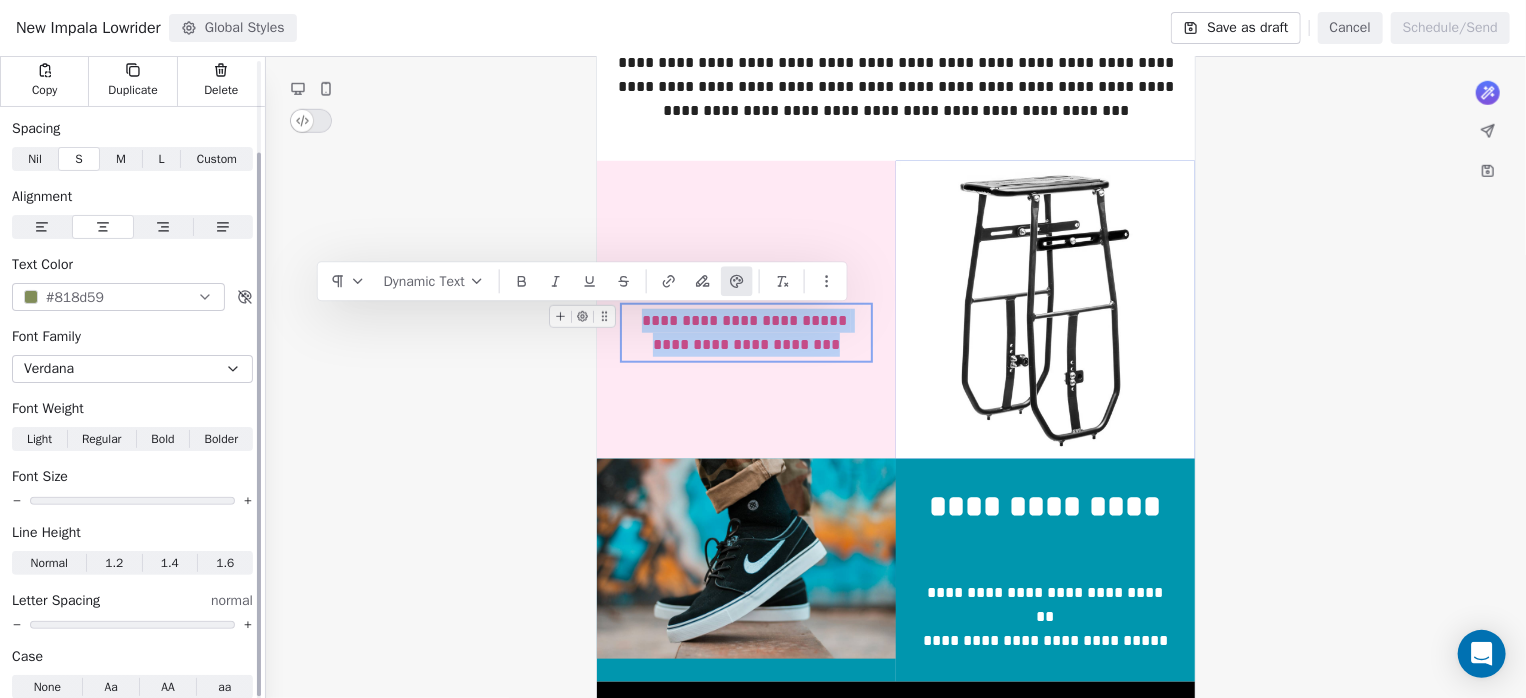 scroll, scrollTop: 112, scrollLeft: 0, axis: vertical 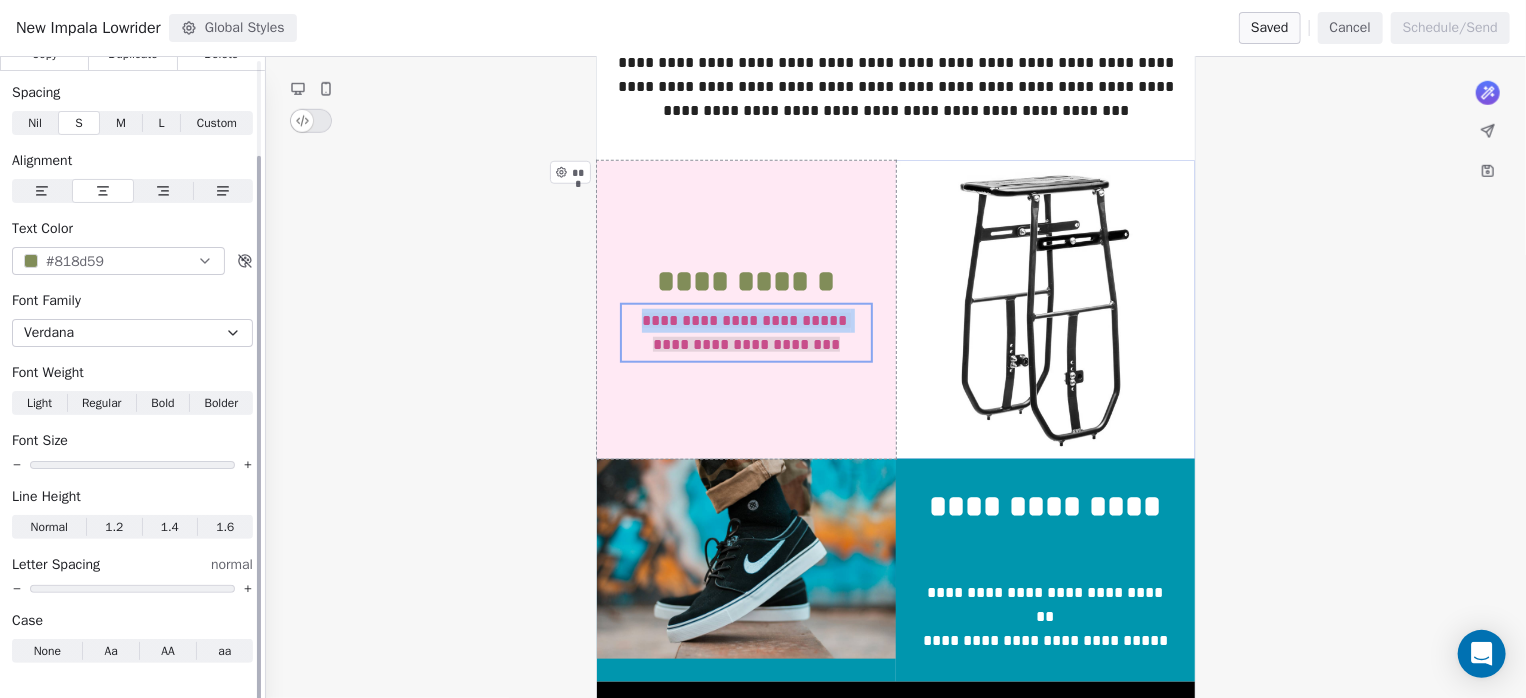 click on "#818d59" at bounding box center [118, 261] 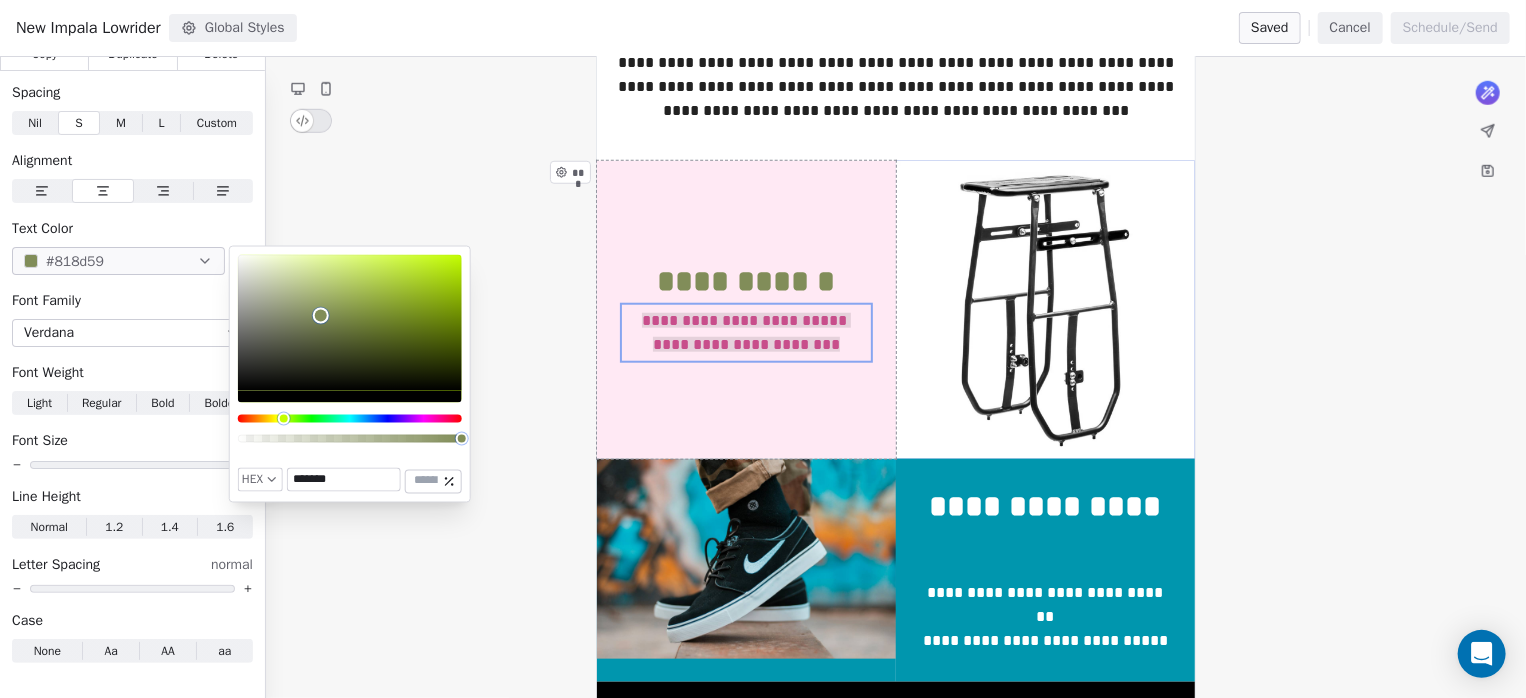 click on "*******" at bounding box center (344, 480) 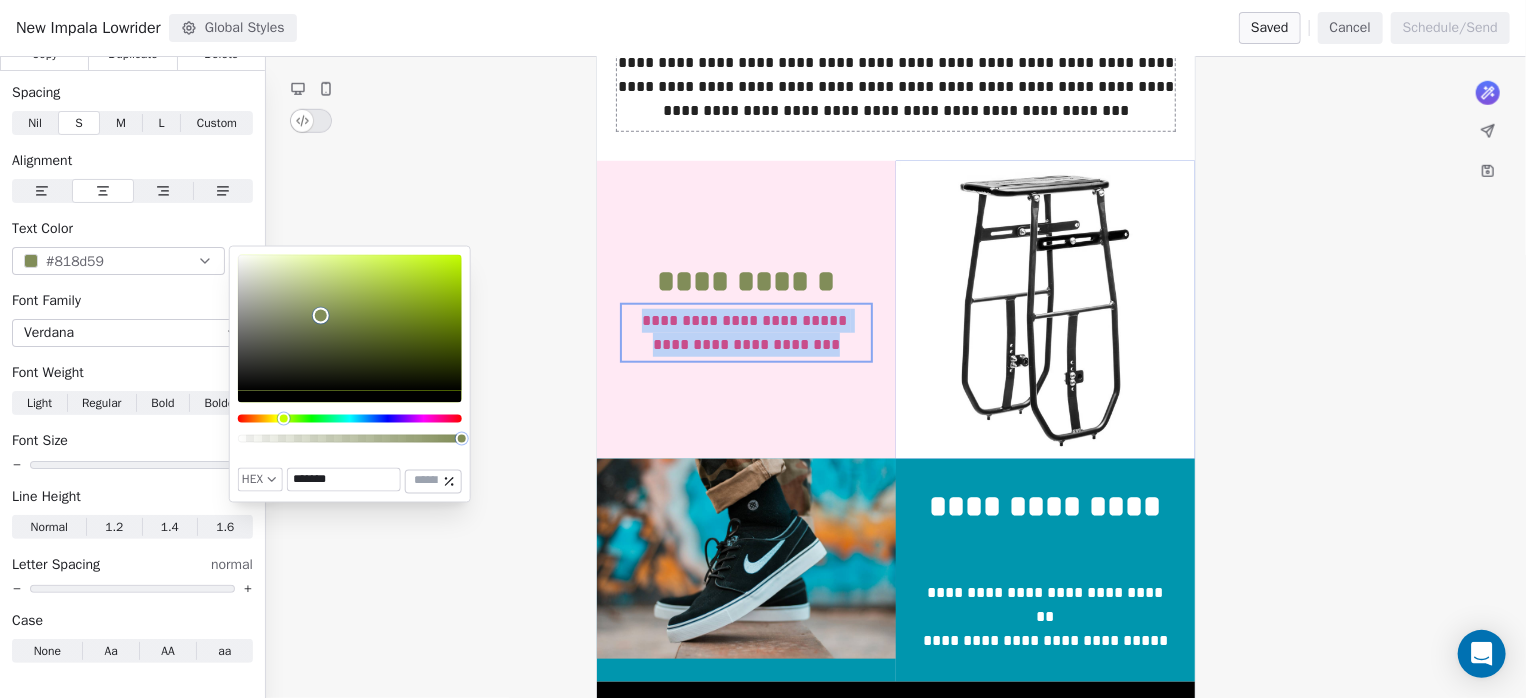 click on "**********" at bounding box center [896, 75] 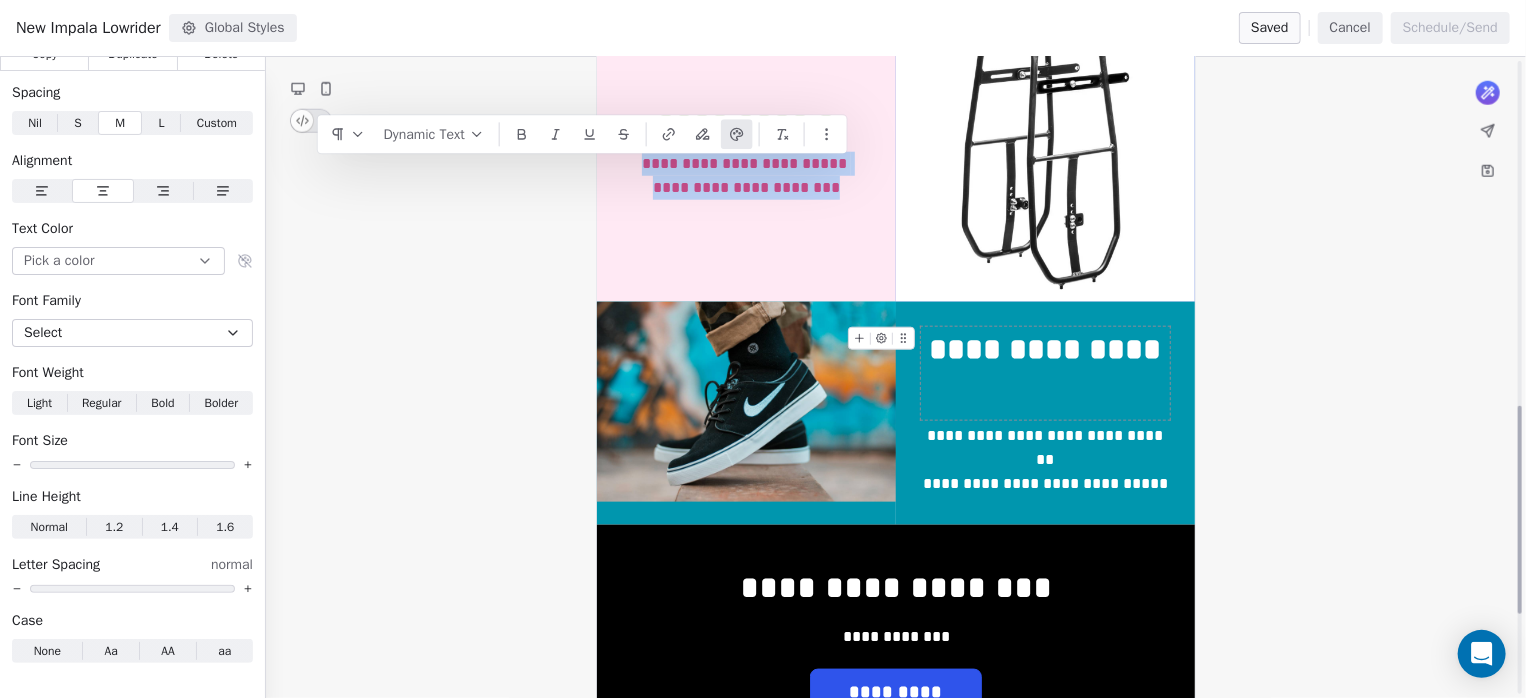 scroll, scrollTop: 1081, scrollLeft: 0, axis: vertical 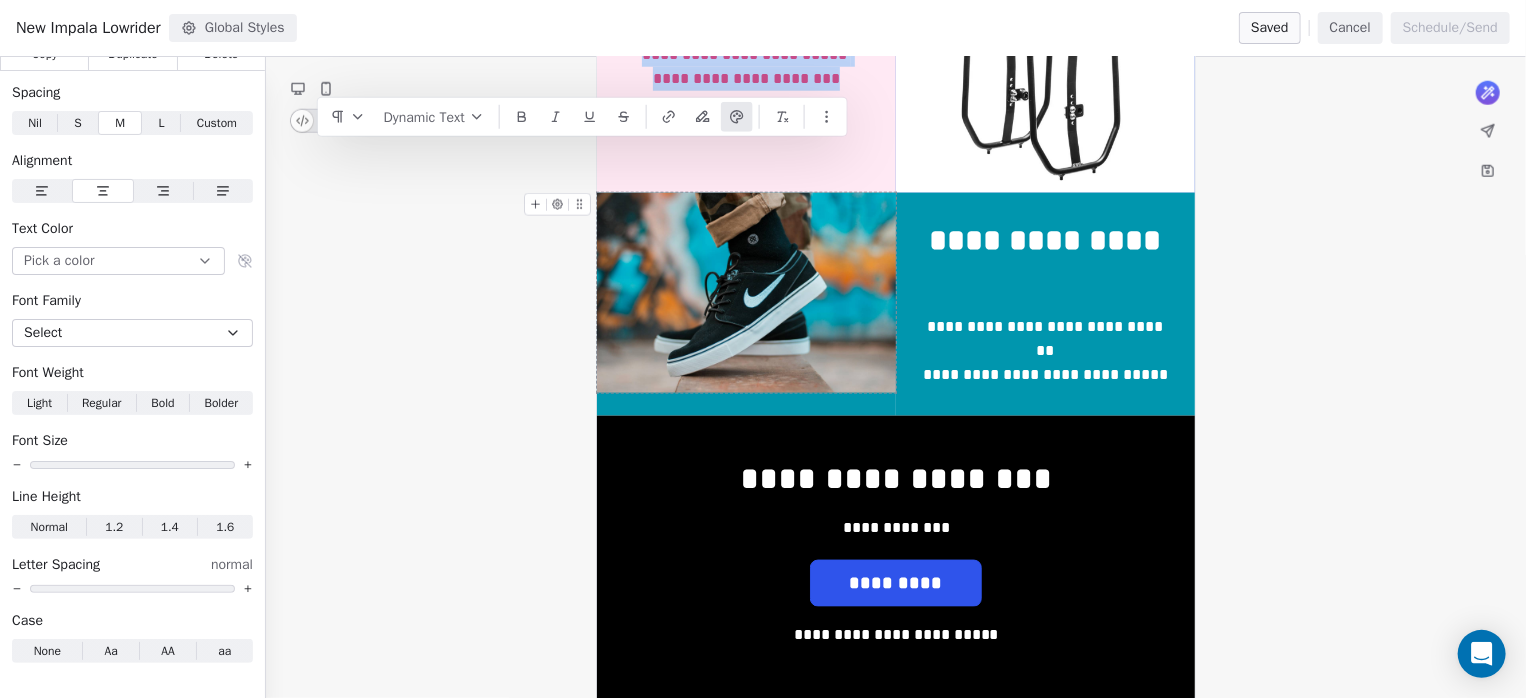 click at bounding box center (746, 292) 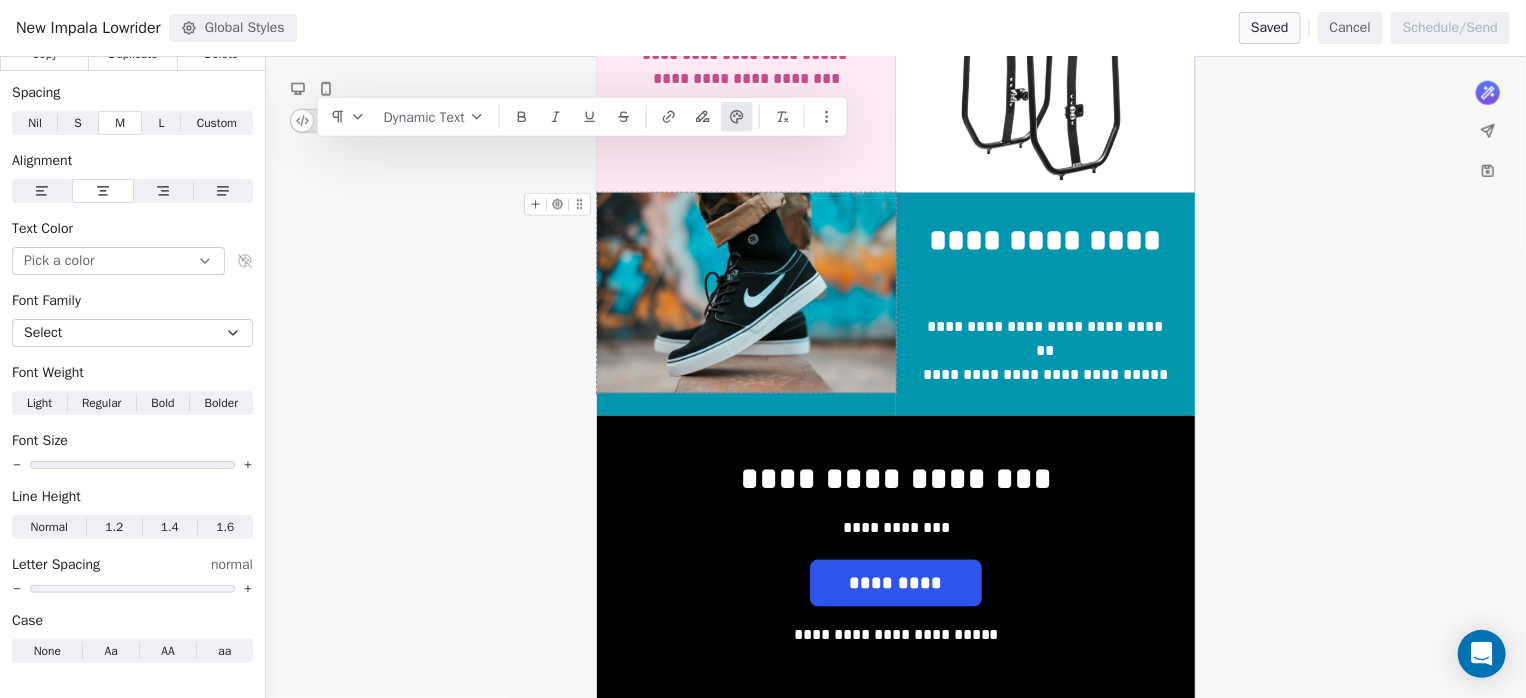 scroll, scrollTop: 0, scrollLeft: 0, axis: both 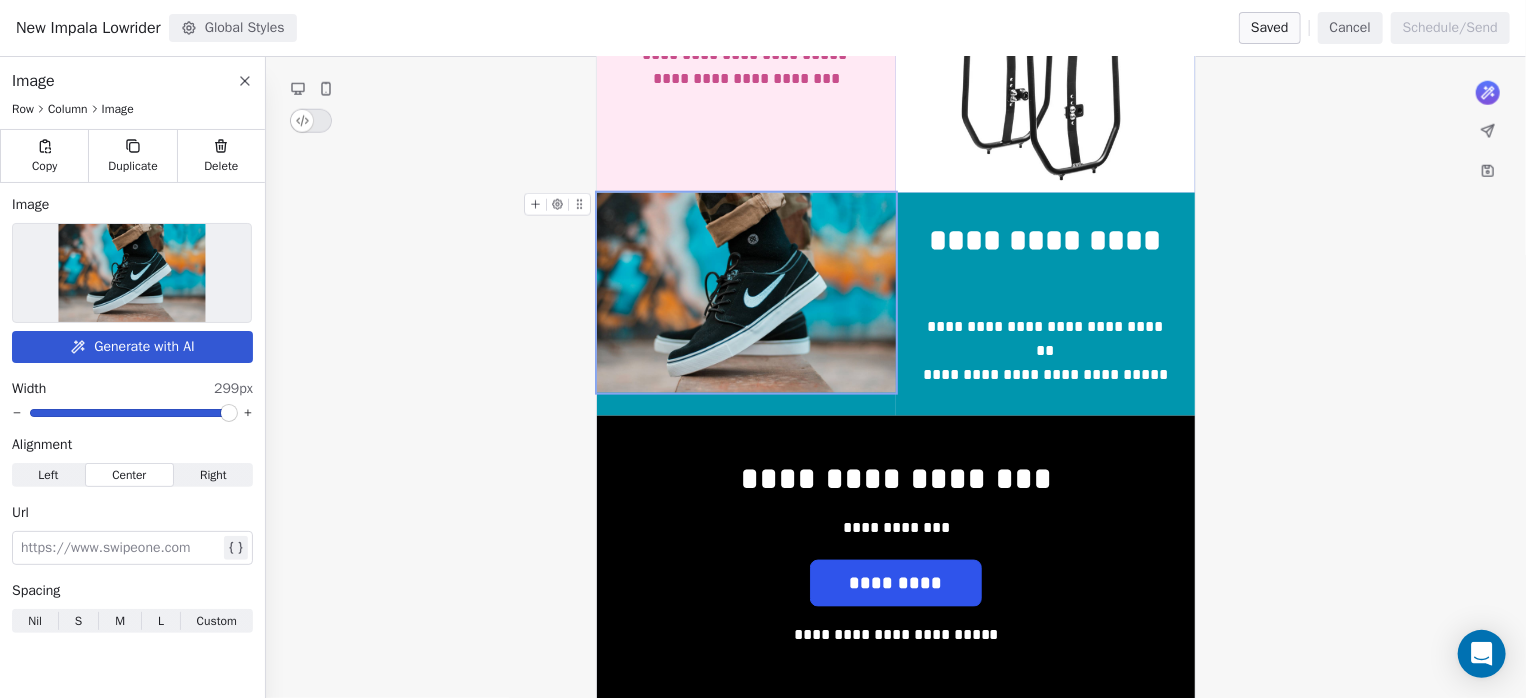 click at bounding box center (132, 273) 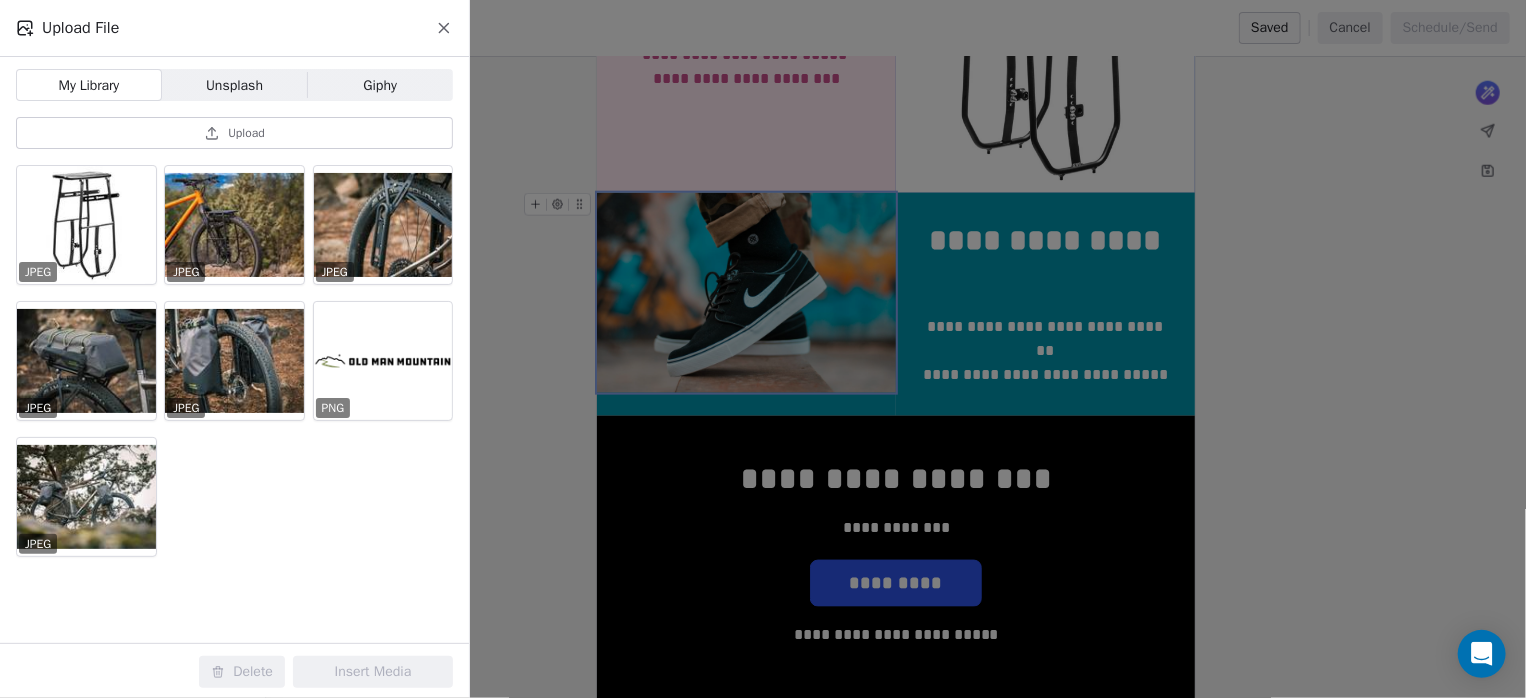 click on "Upload" at bounding box center [234, 133] 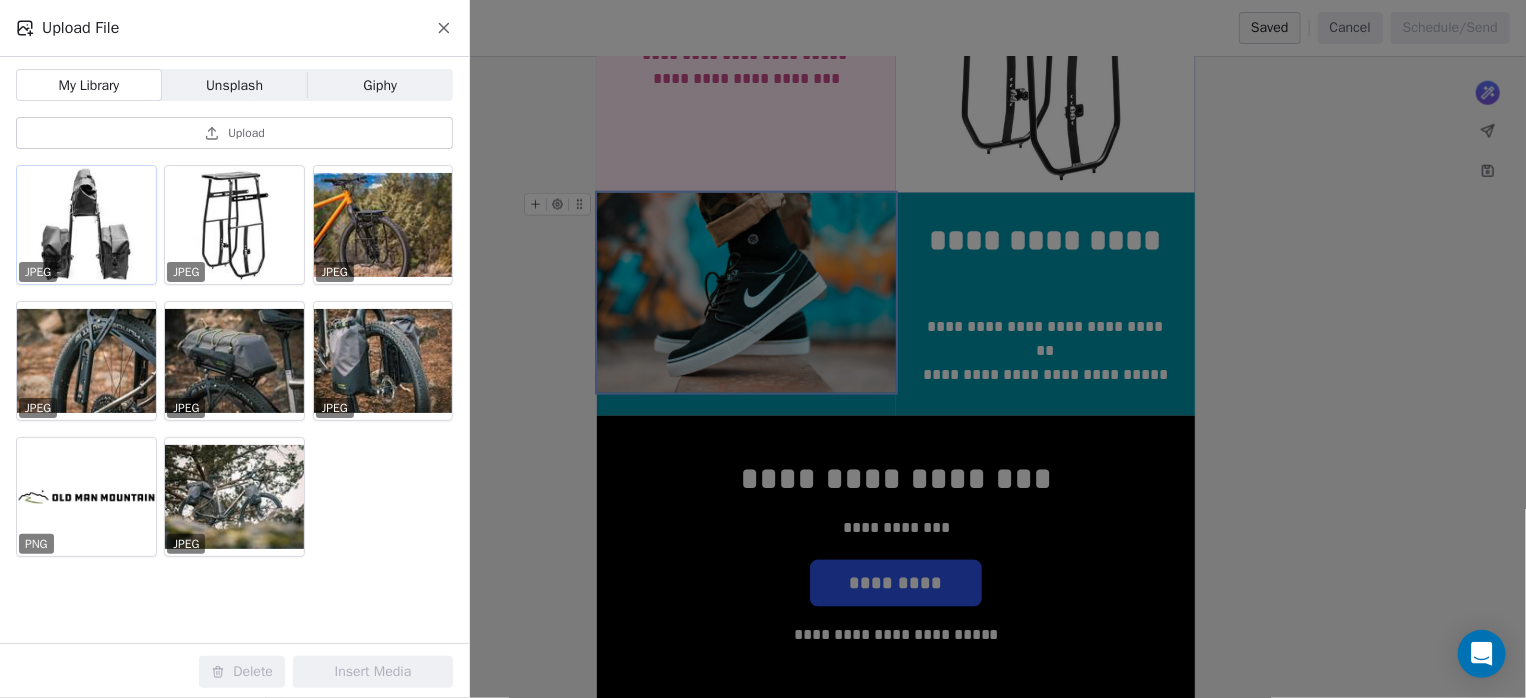 click at bounding box center (86, 225) 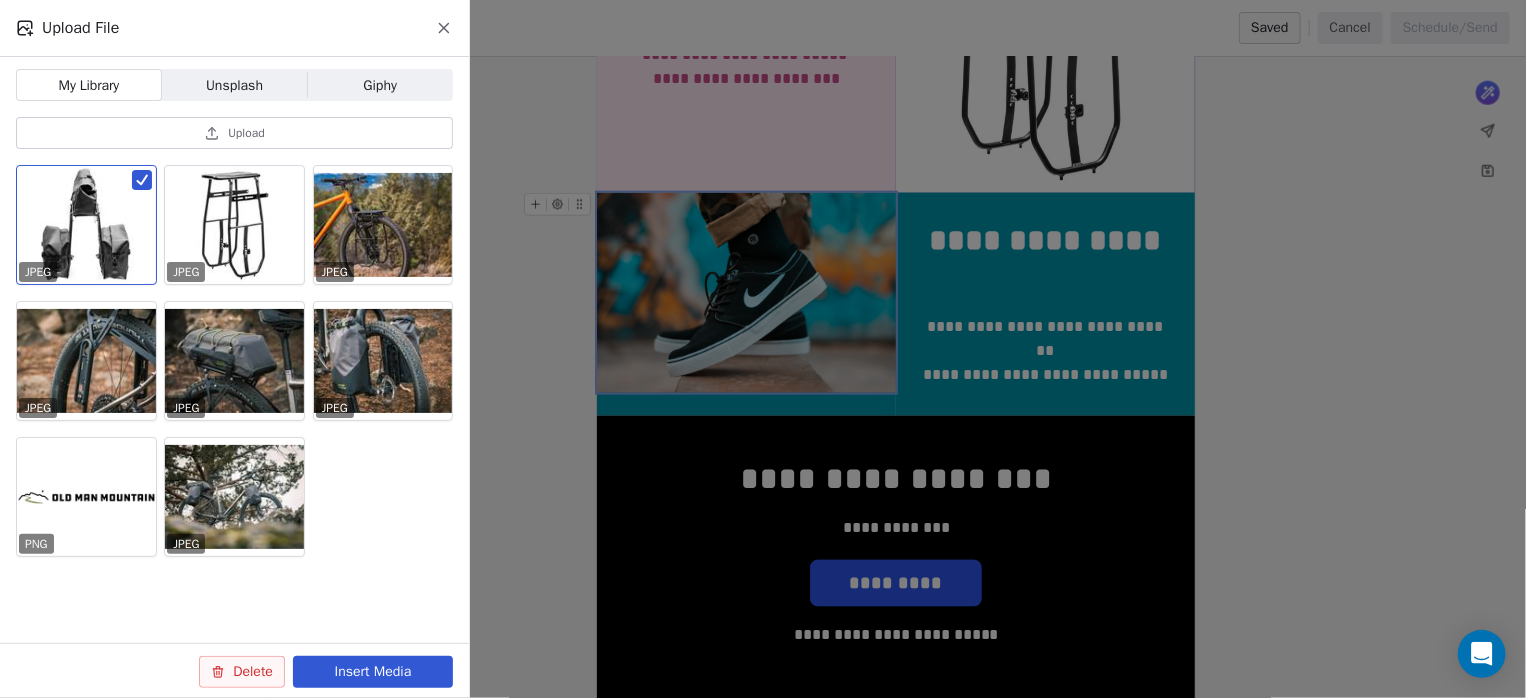 click on "Insert Media" at bounding box center (373, 672) 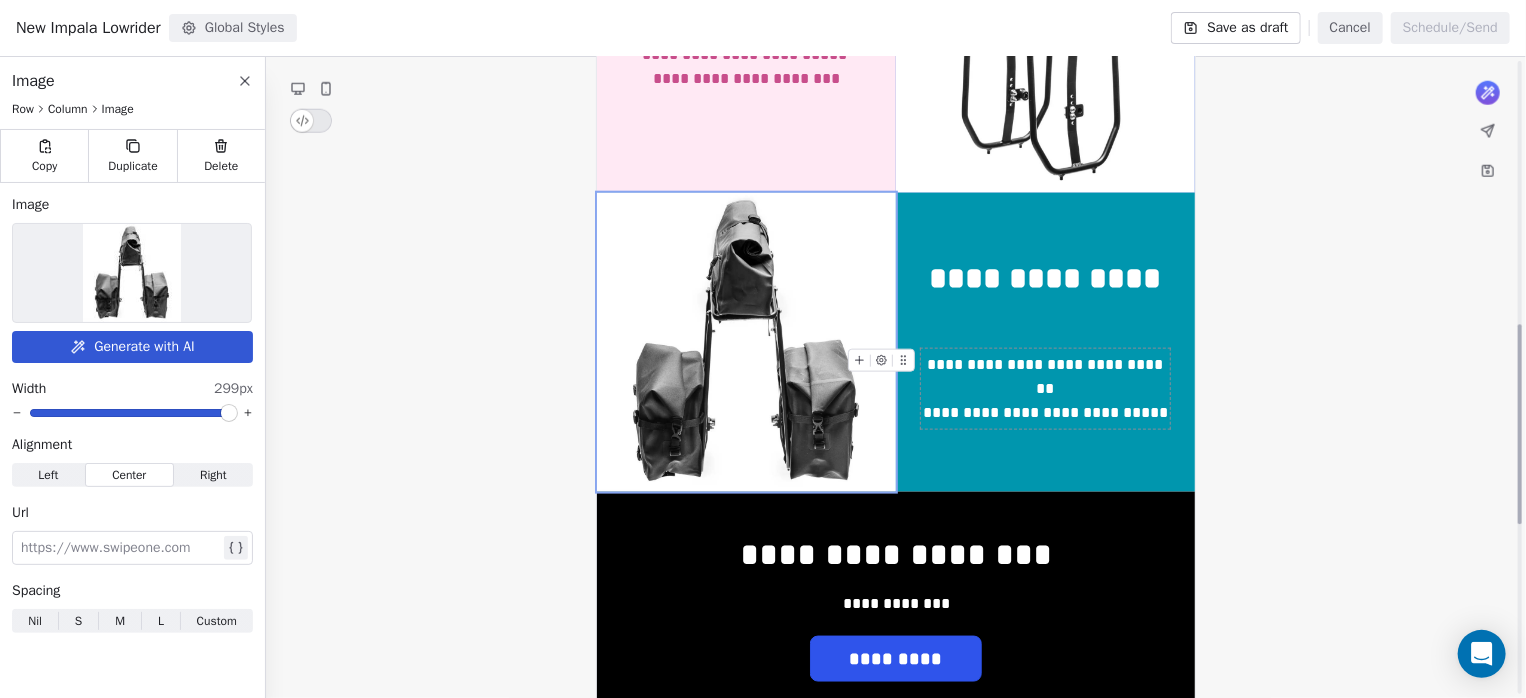 scroll, scrollTop: 681, scrollLeft: 0, axis: vertical 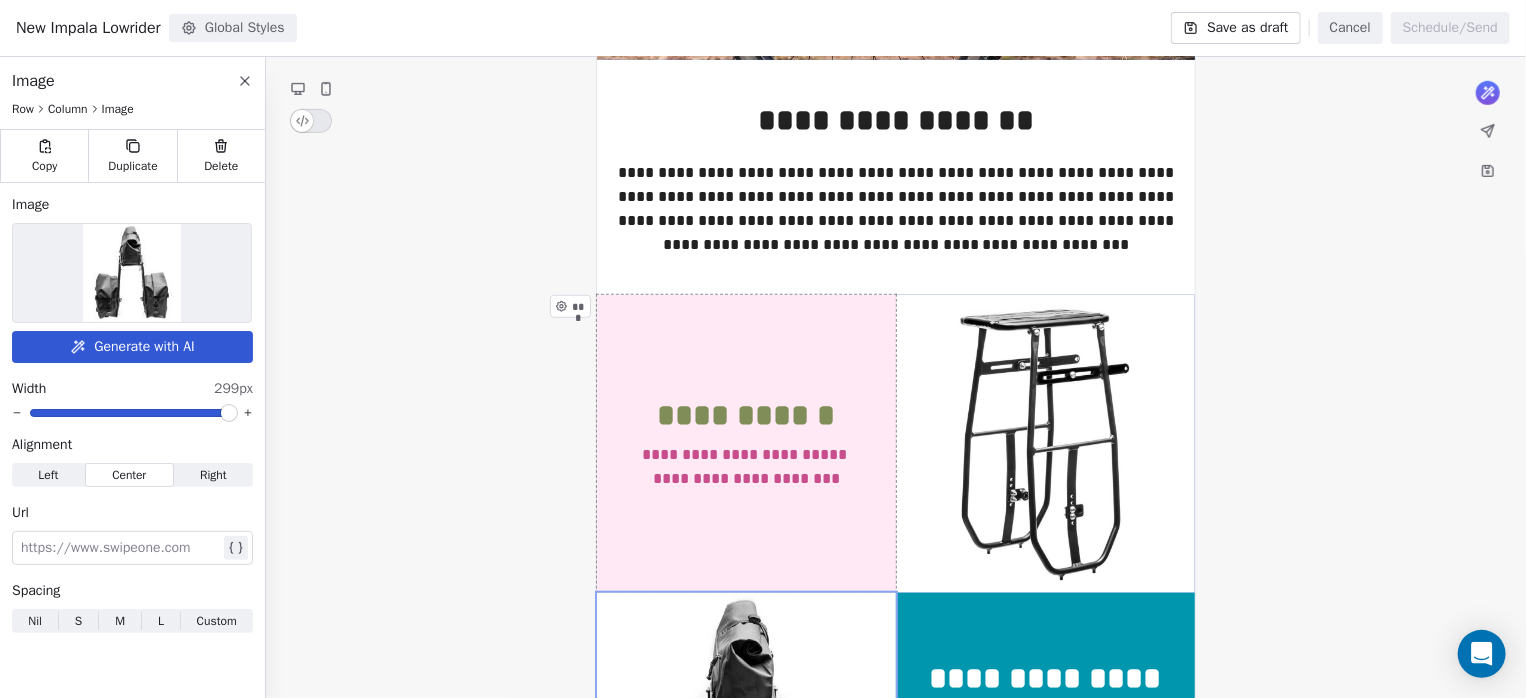 click on "**********" at bounding box center (746, 467) 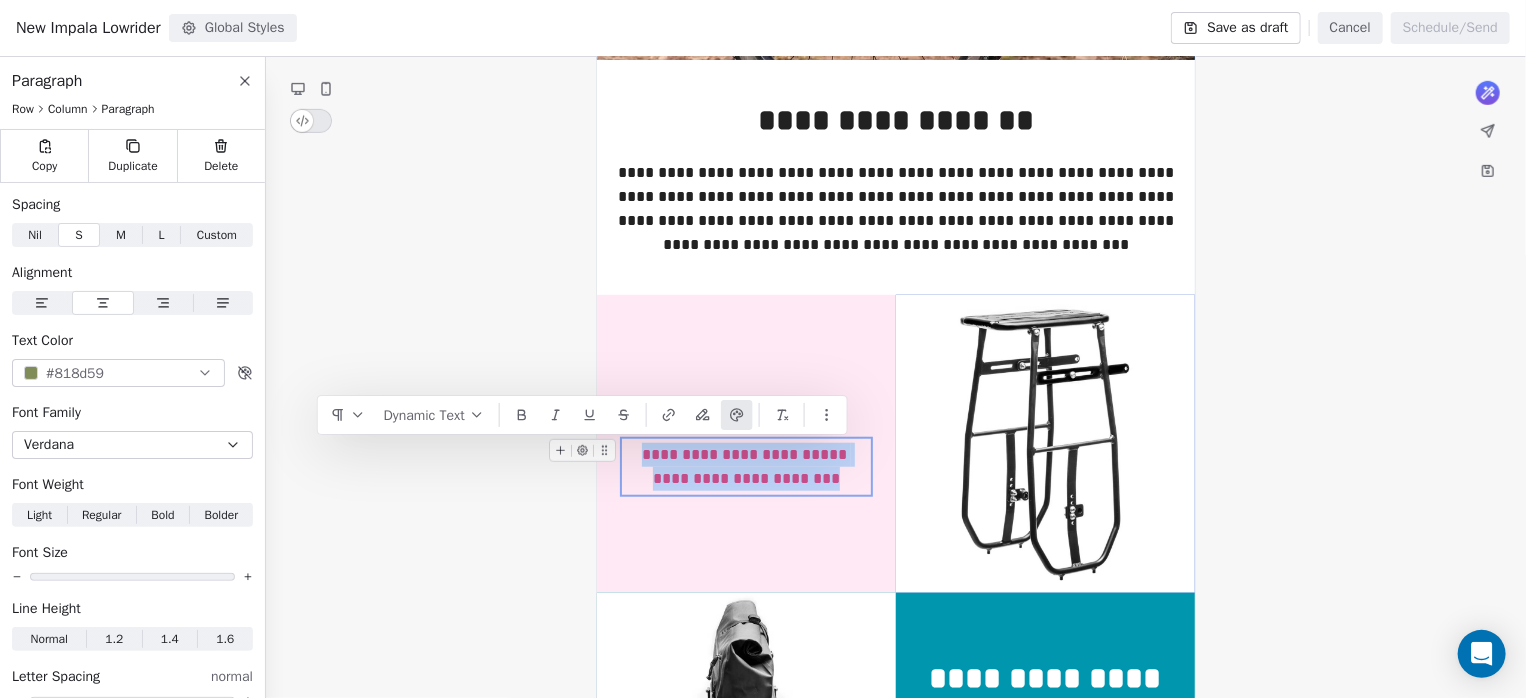 drag, startPoint x: 852, startPoint y: 479, endPoint x: 640, endPoint y: 461, distance: 212.76277 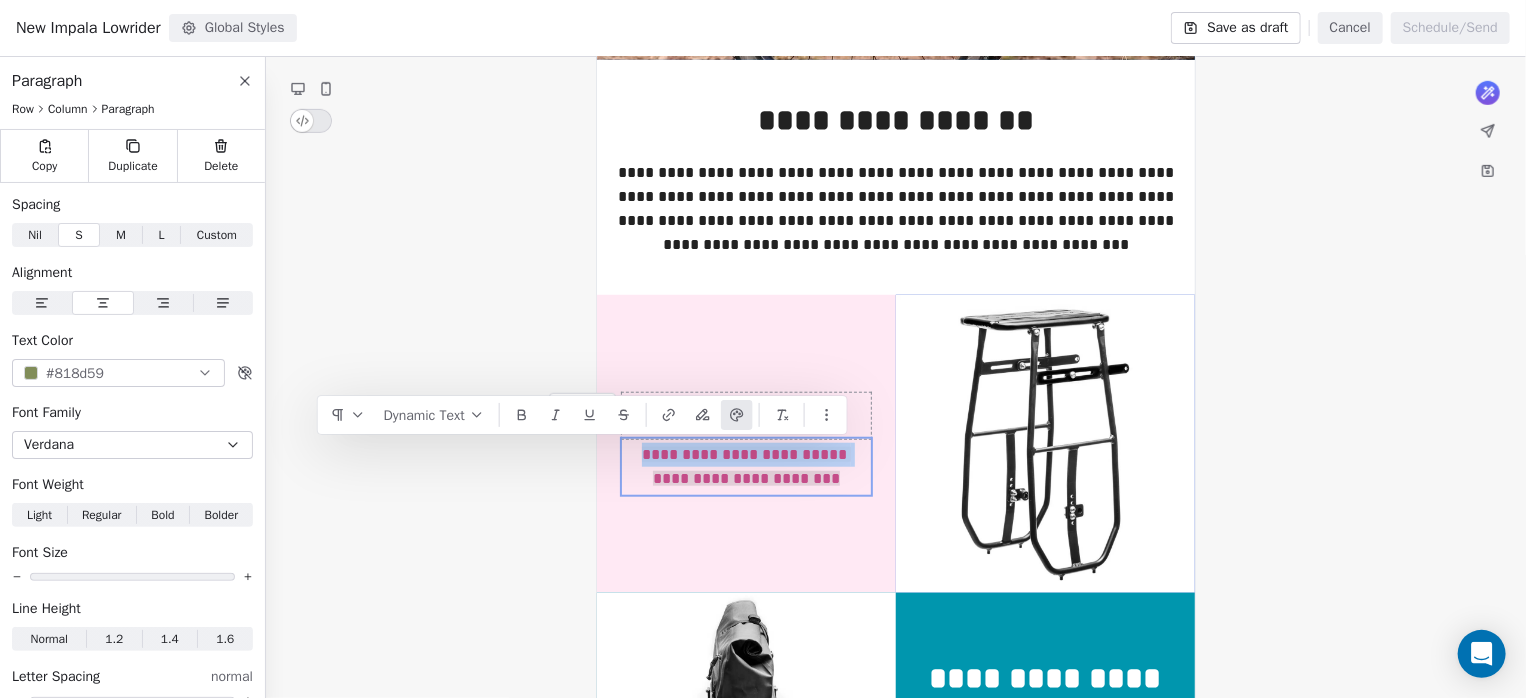 click 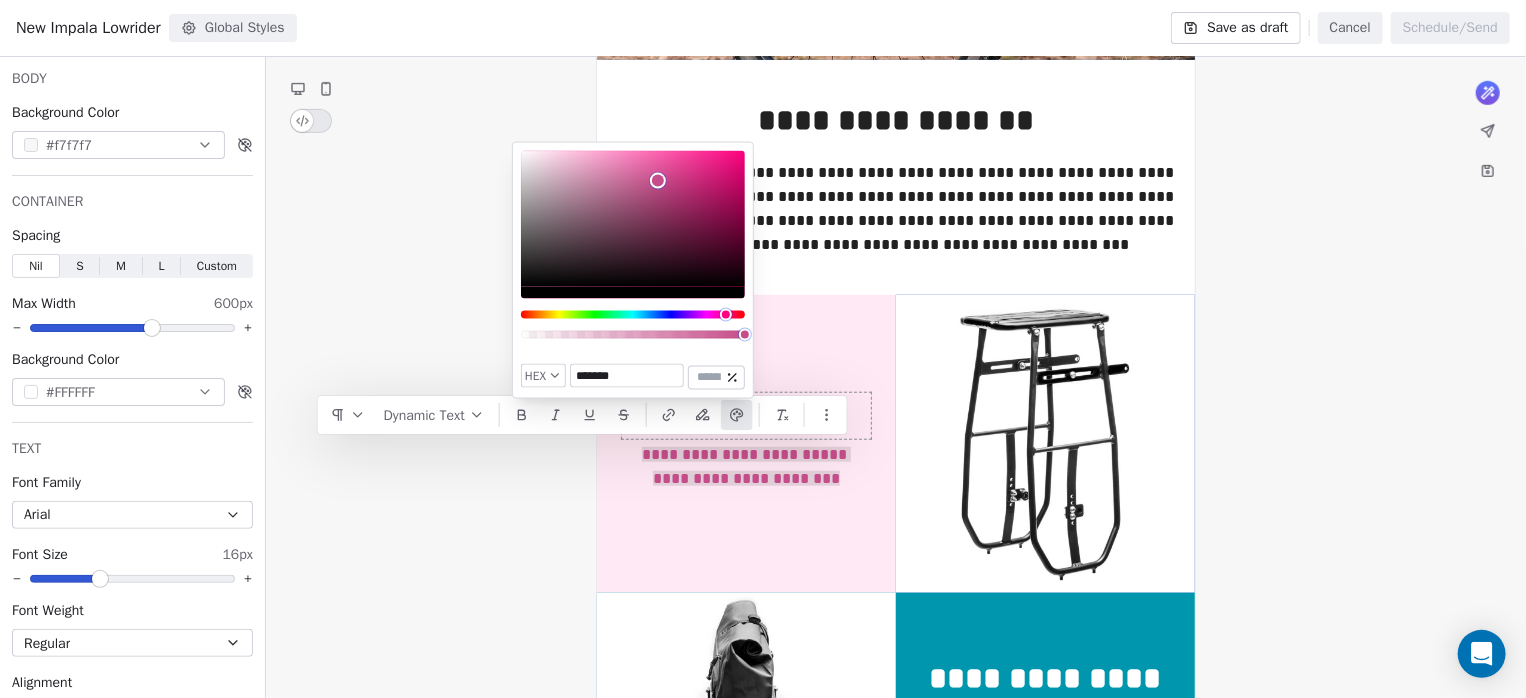 drag, startPoint x: 657, startPoint y: 374, endPoint x: 584, endPoint y: 371, distance: 73.061615 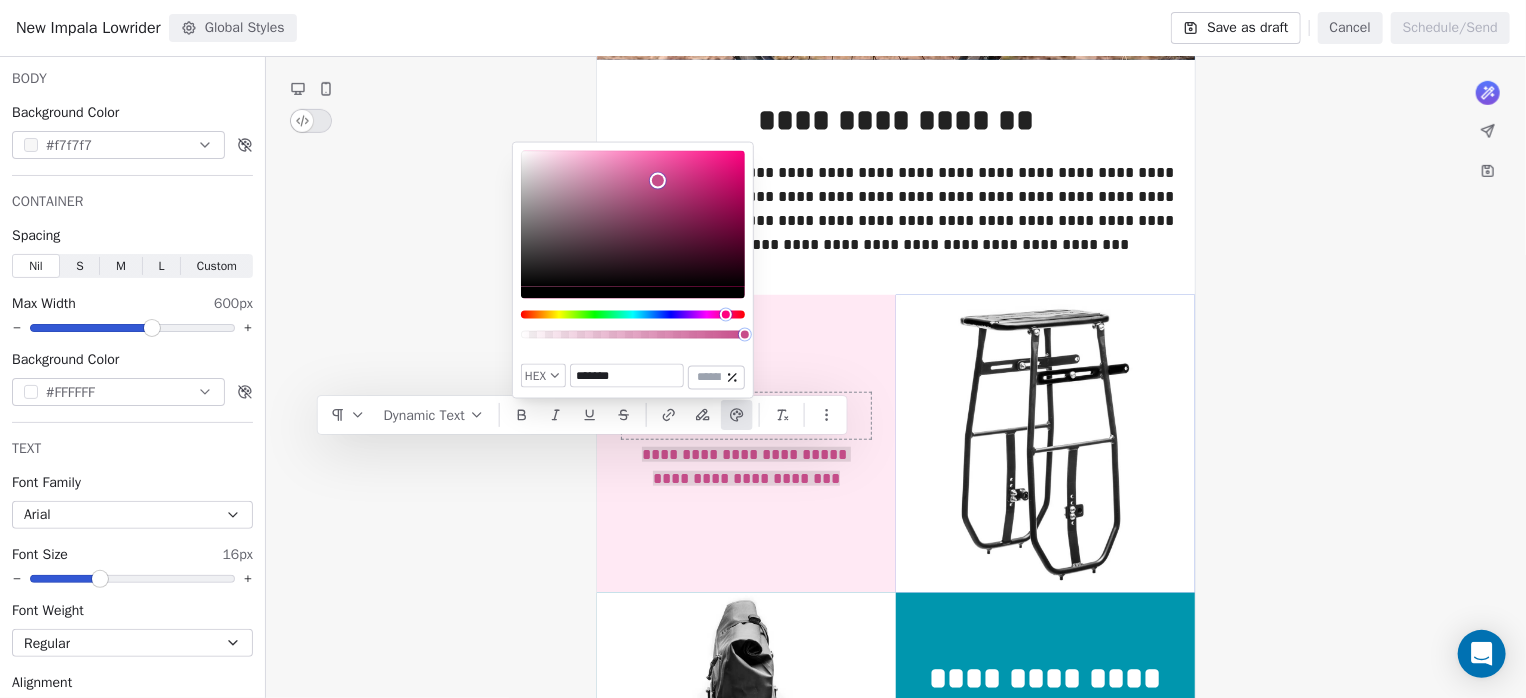 click on "*******" at bounding box center (627, 376) 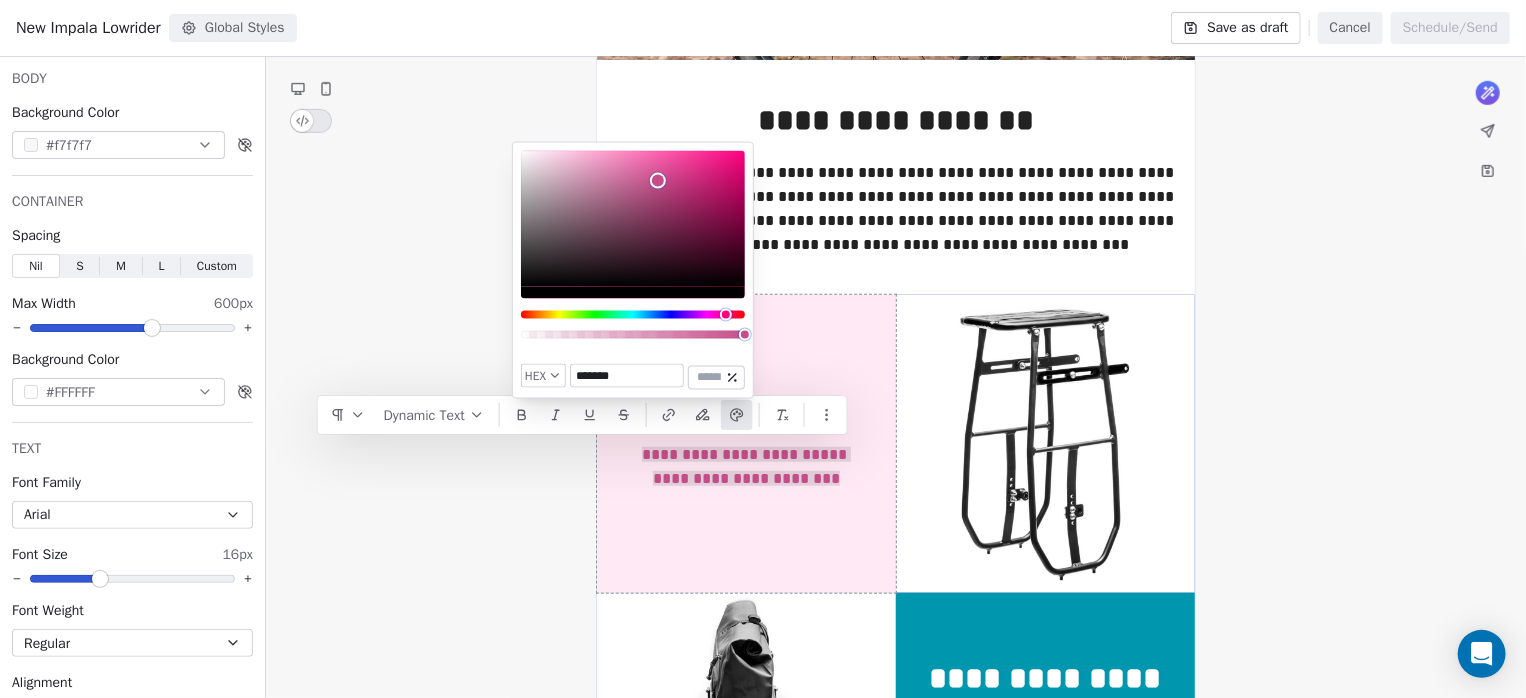 click on "*******" at bounding box center (627, 376) 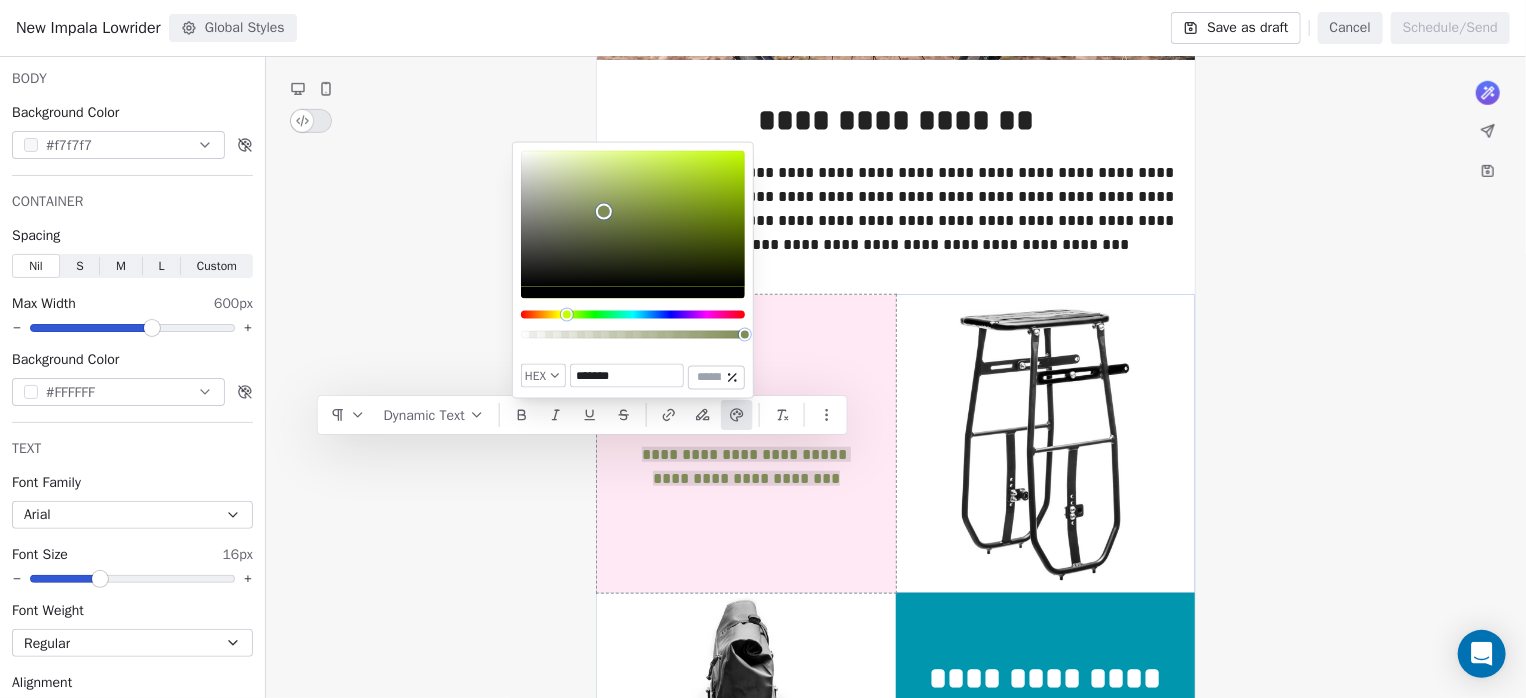 type on "*******" 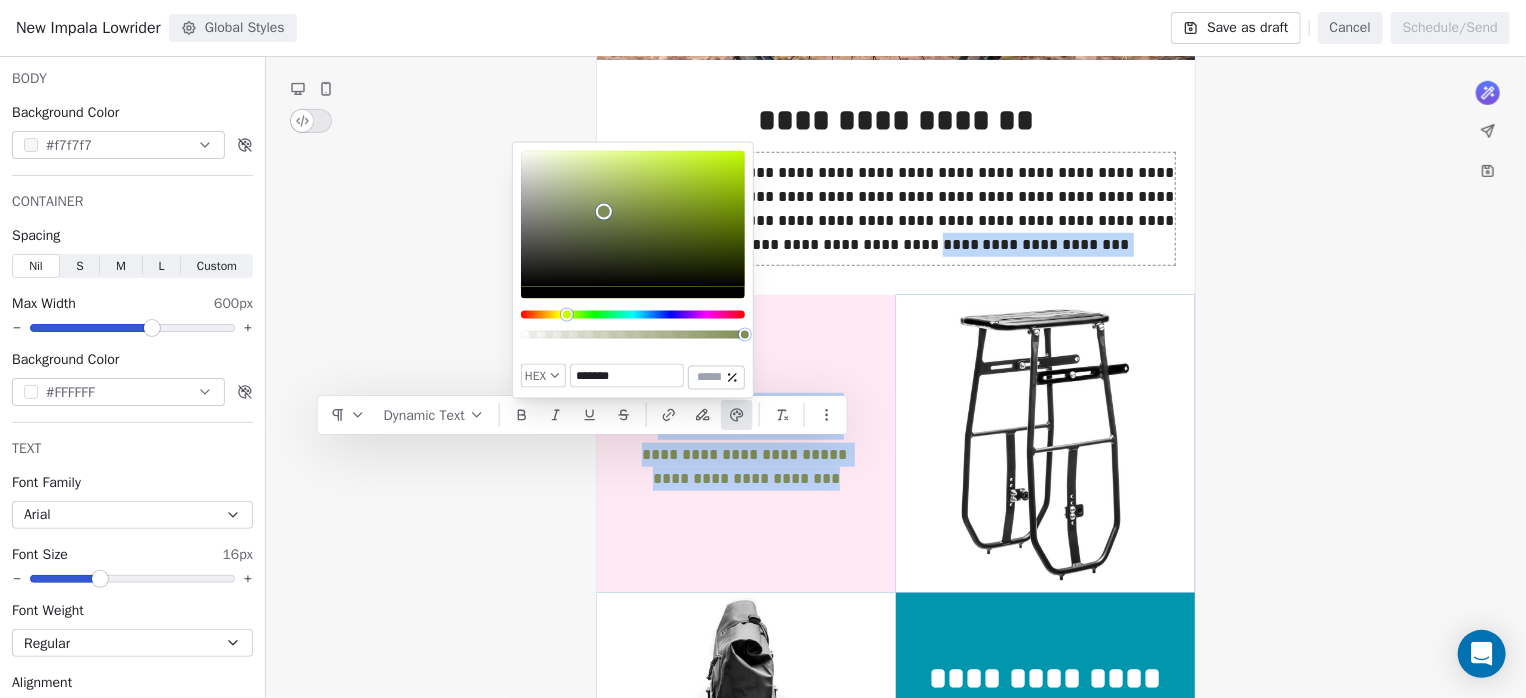 click on "**********" at bounding box center [896, 209] 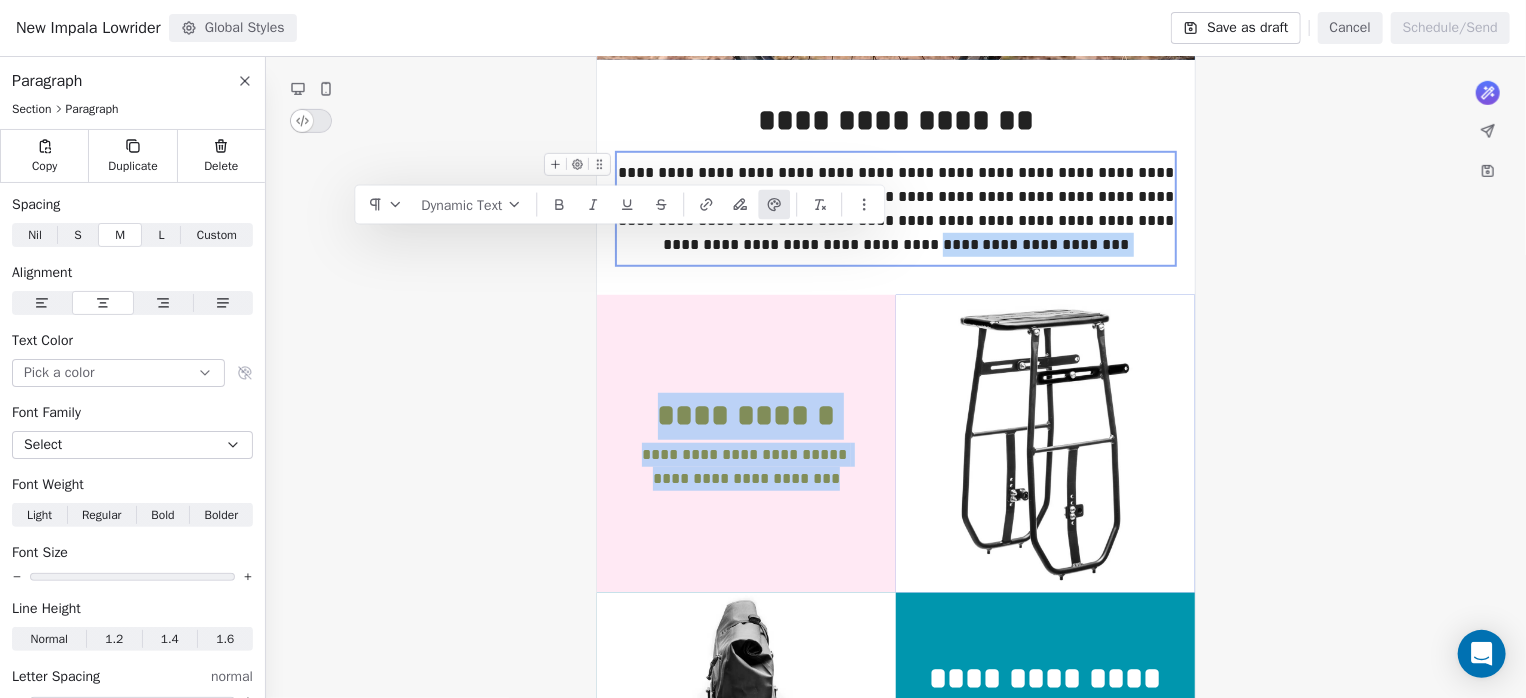 click on "**********" at bounding box center [896, 209] 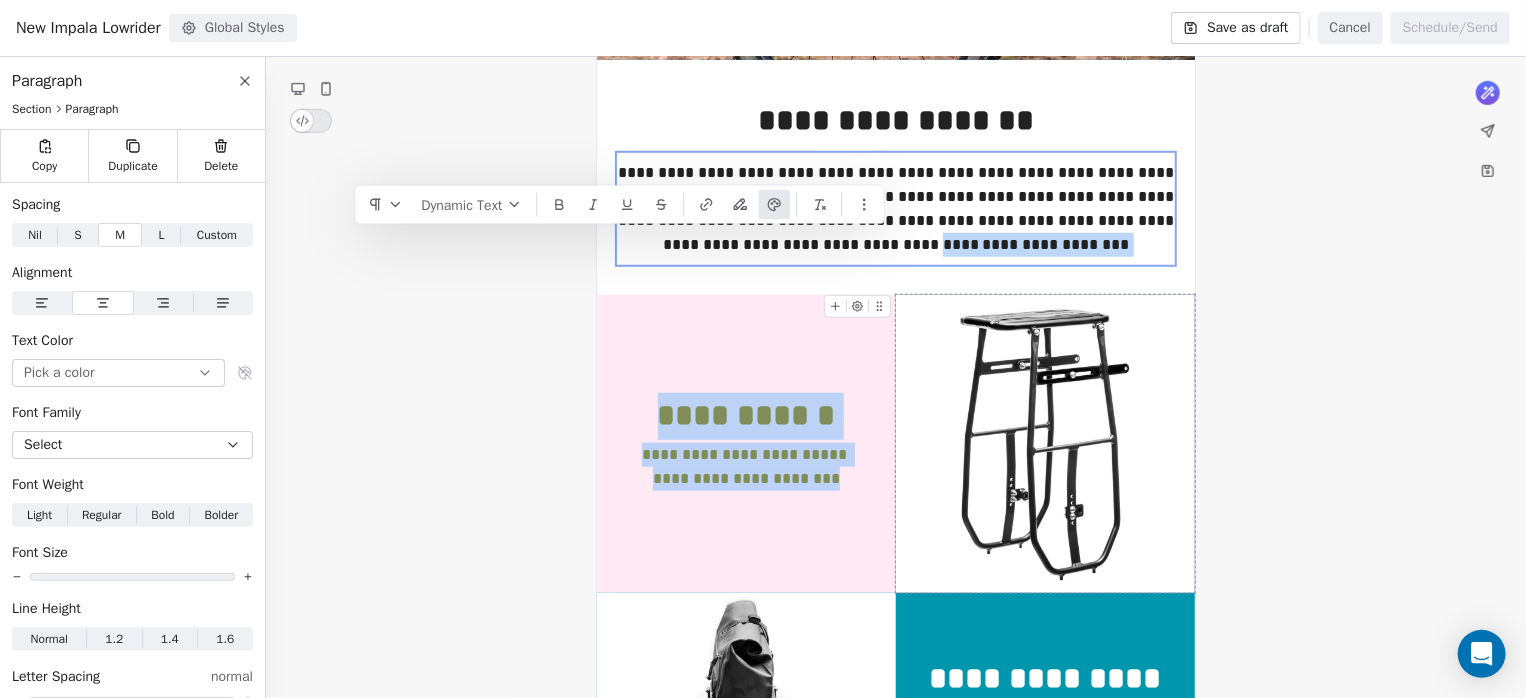 click at bounding box center (1045, 444) 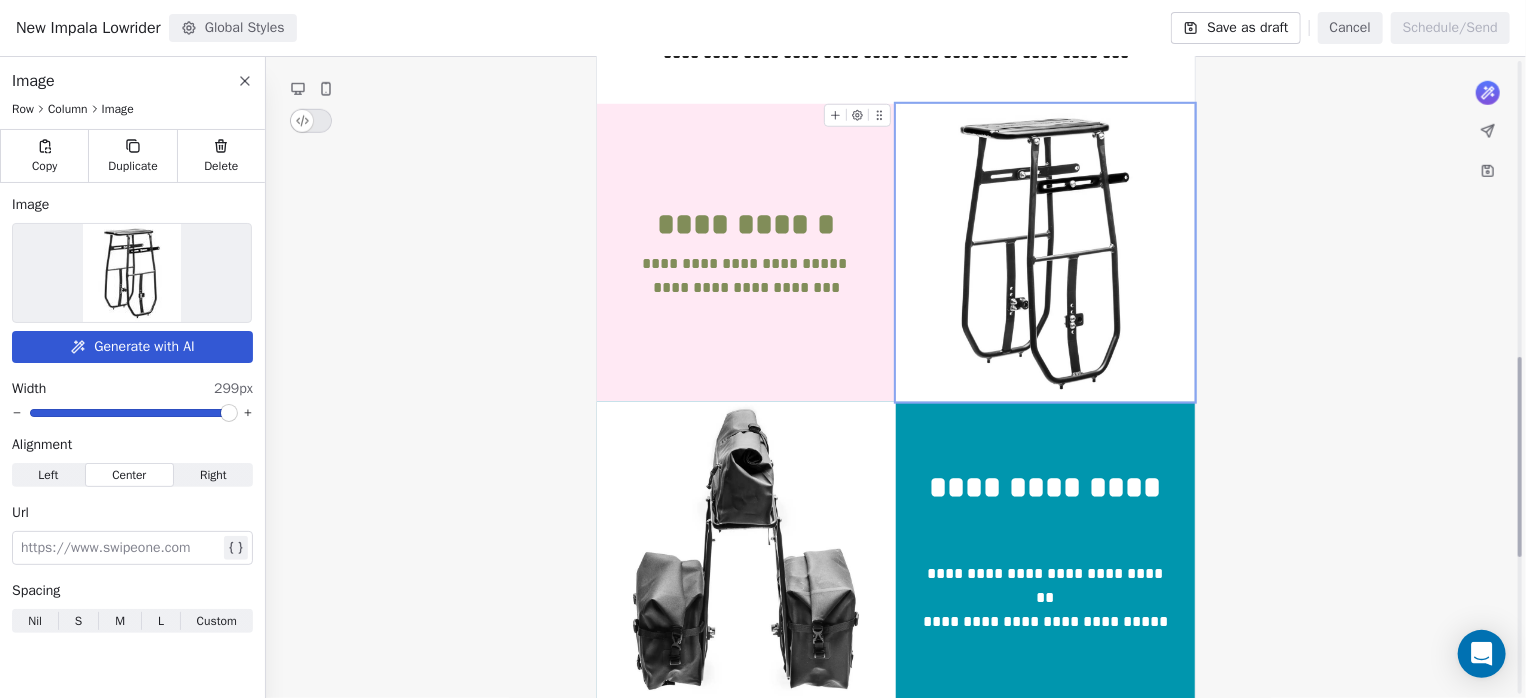 scroll, scrollTop: 948, scrollLeft: 0, axis: vertical 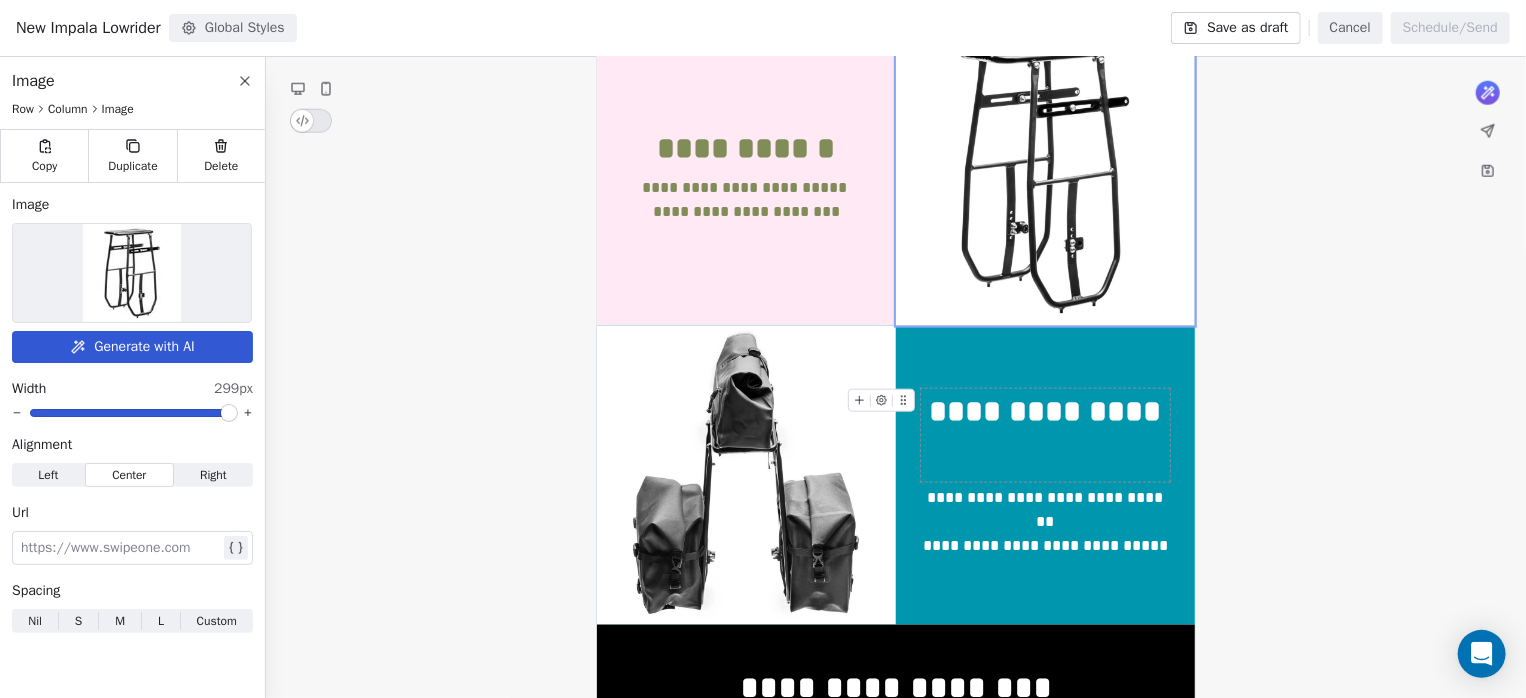 click on "**********" at bounding box center [1045, 435] 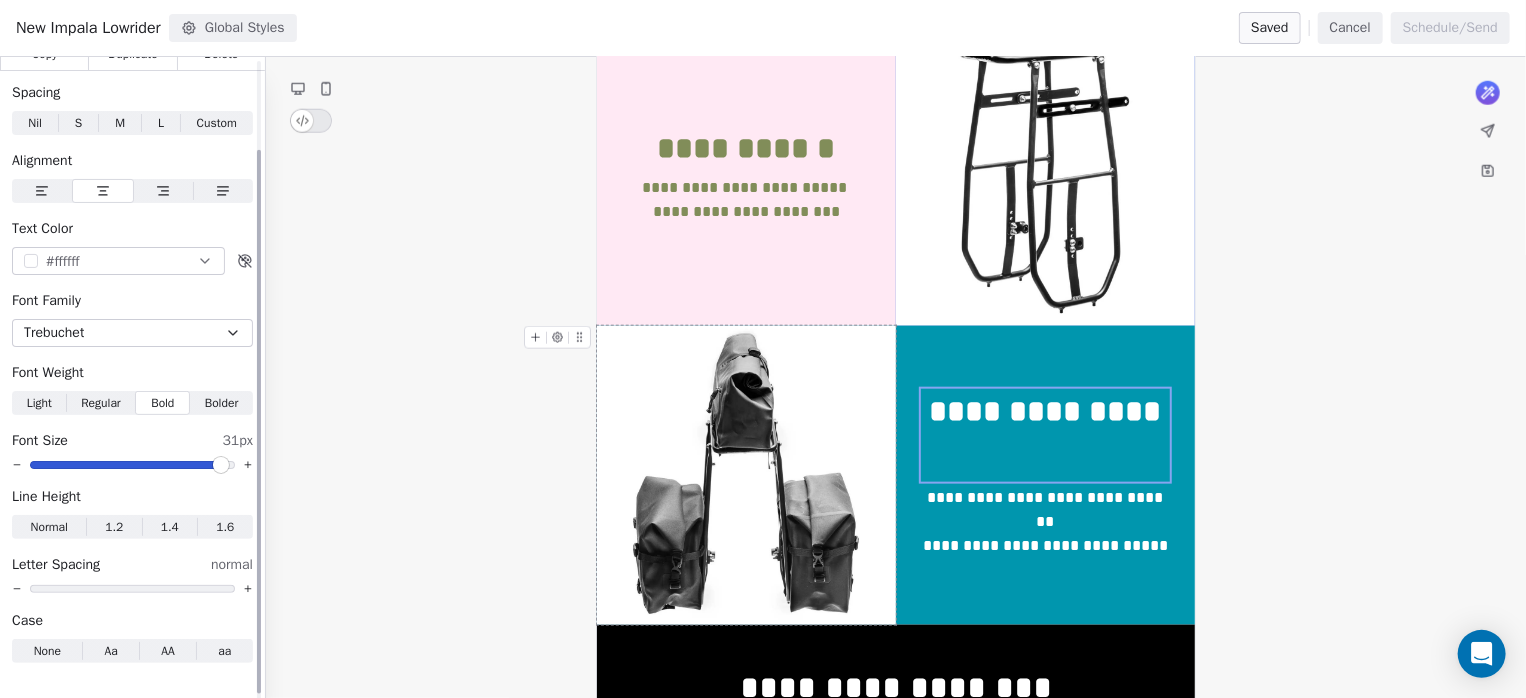 scroll, scrollTop: 0, scrollLeft: 0, axis: both 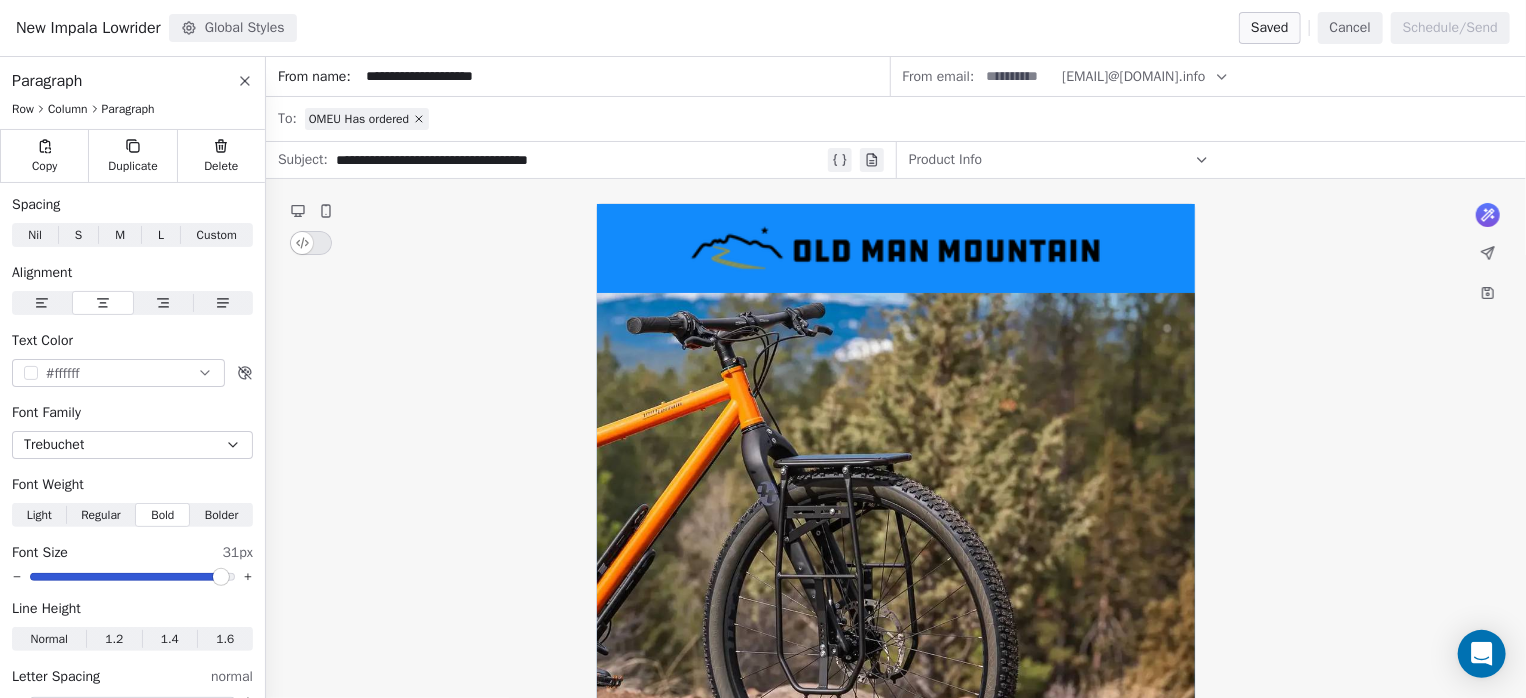 click at bounding box center [311, 243] 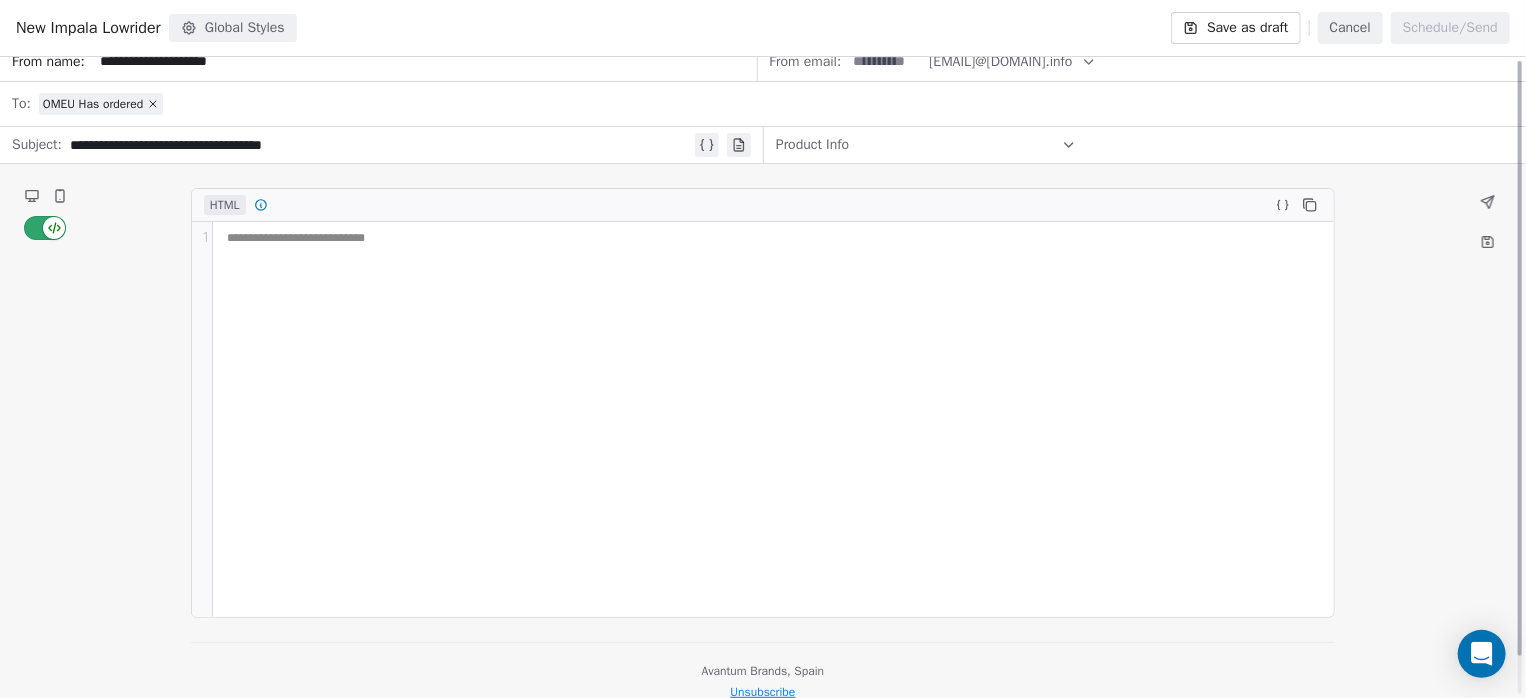 scroll, scrollTop: 0, scrollLeft: 0, axis: both 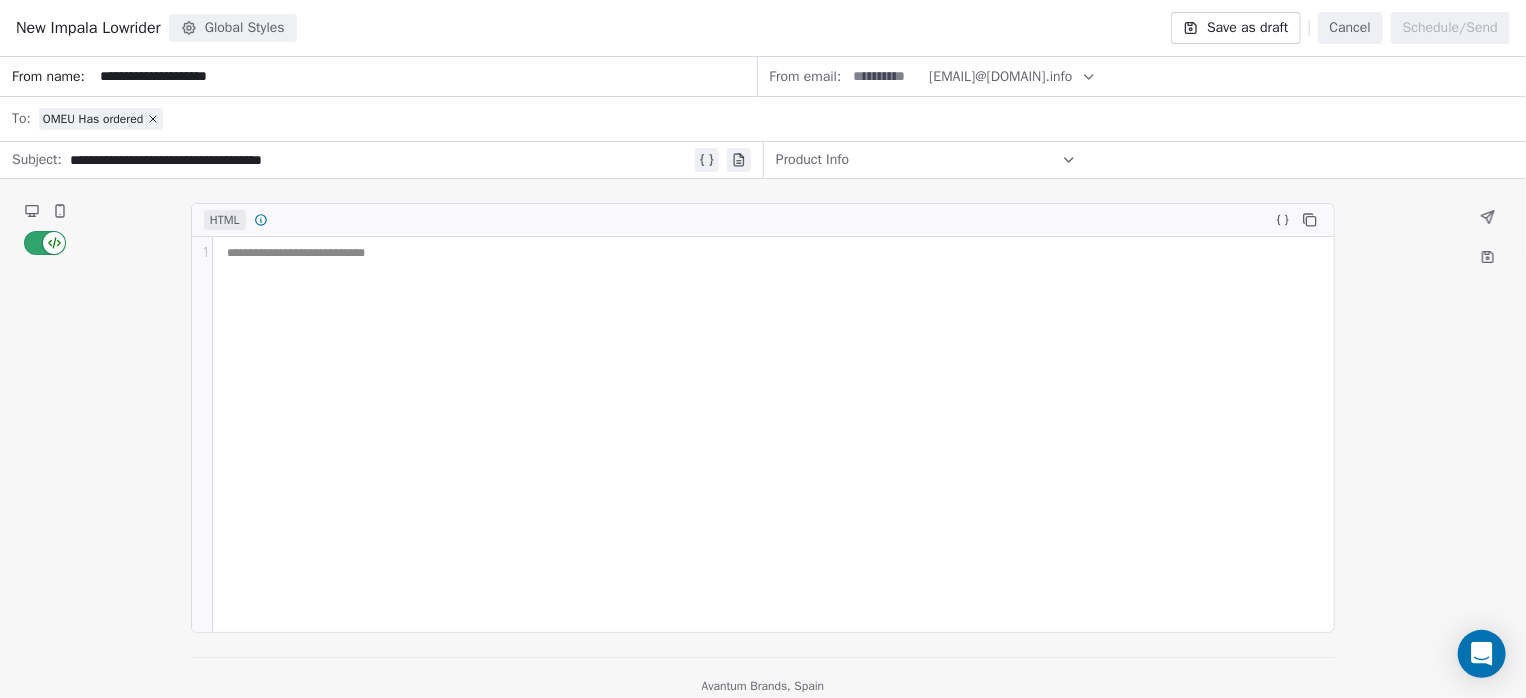 click at bounding box center [45, 243] 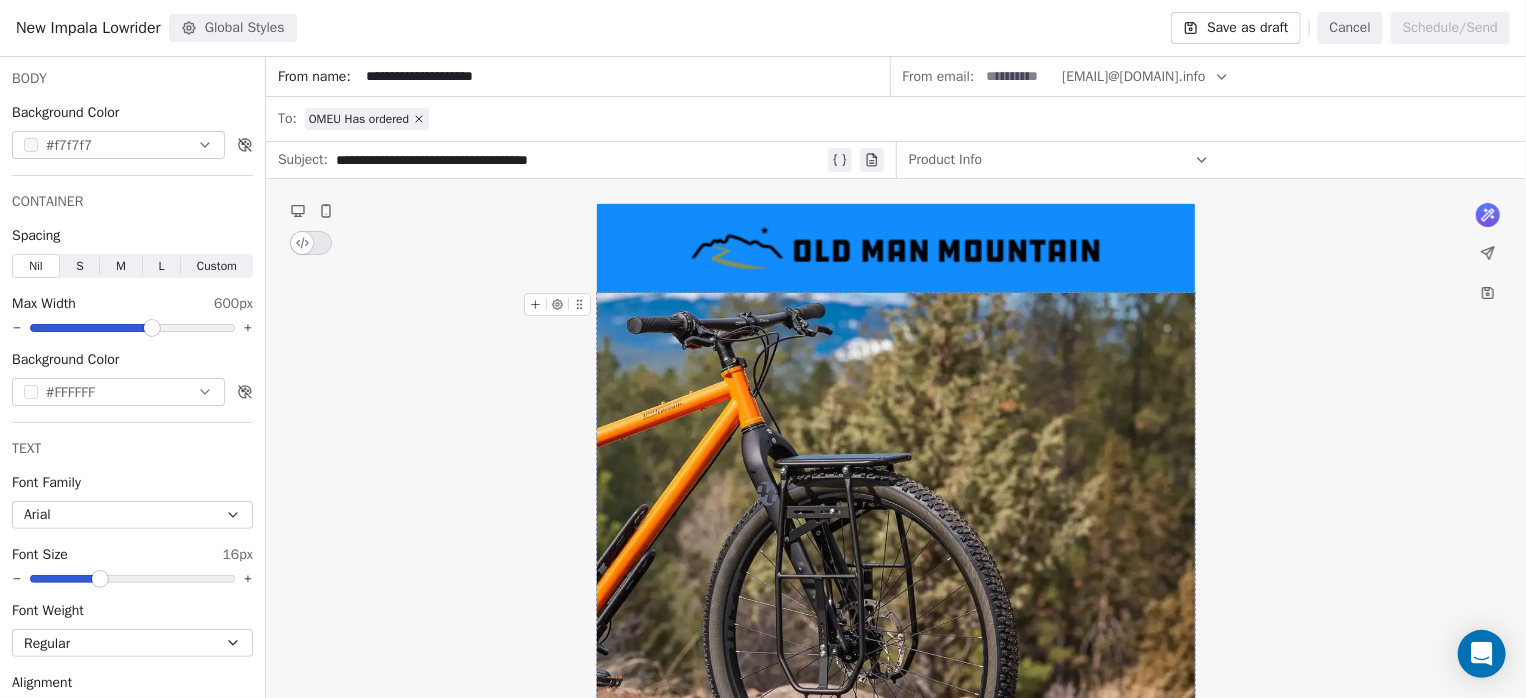 click on "Global Styles" at bounding box center [233, 28] 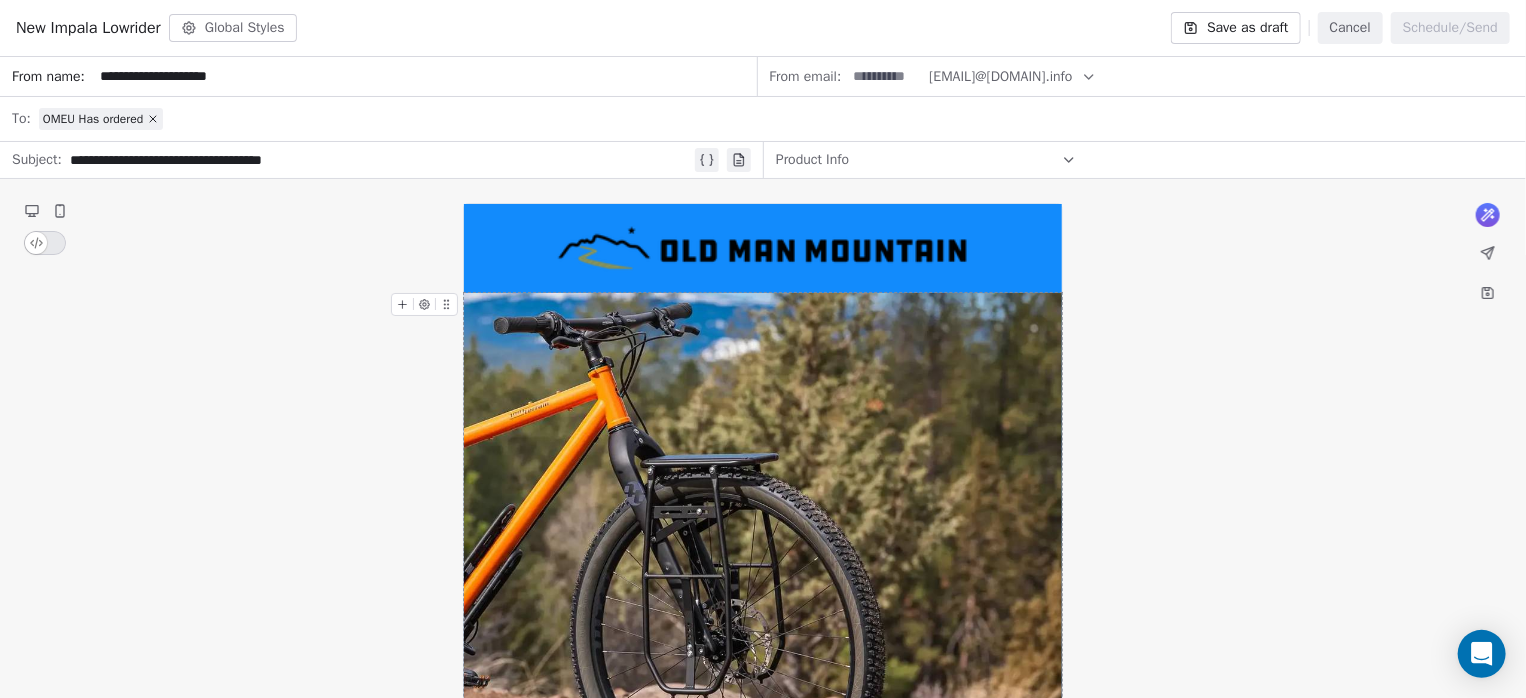 click on "Global Styles" at bounding box center [233, 28] 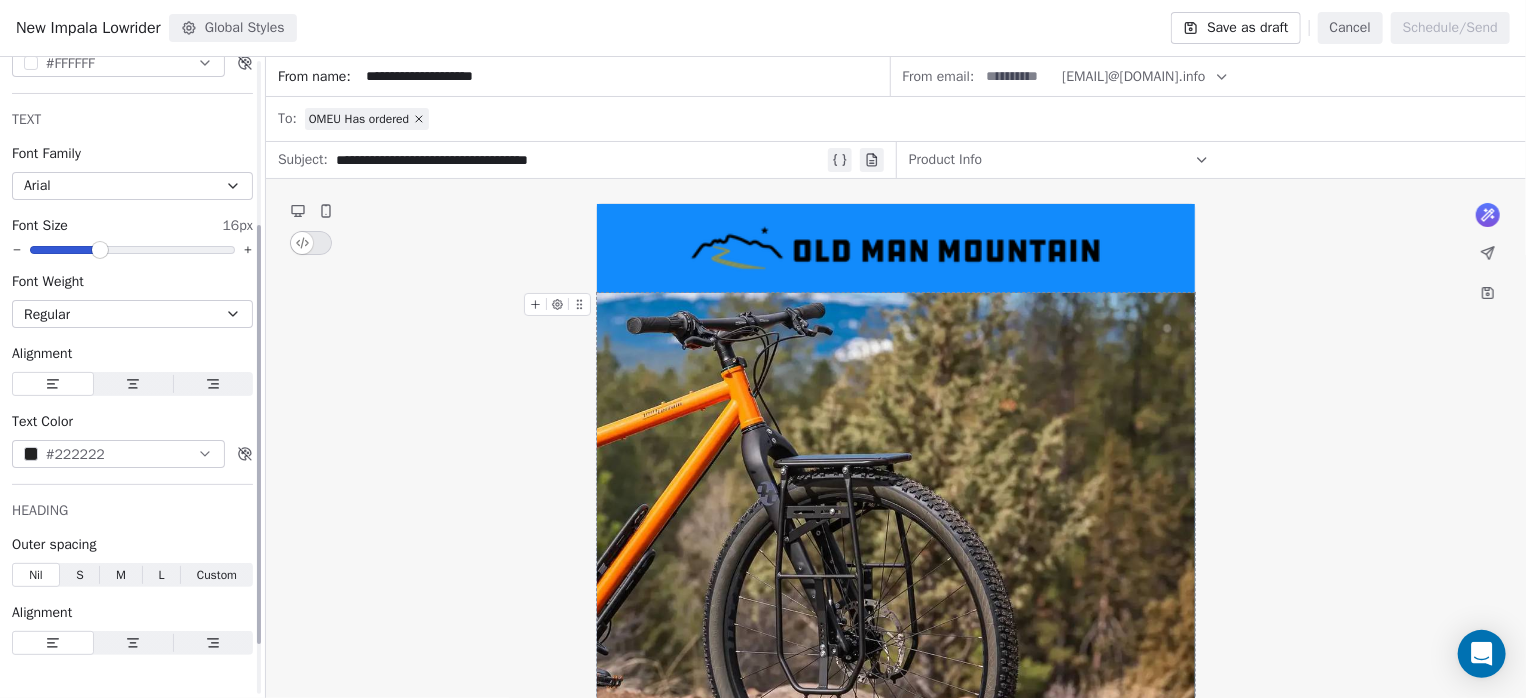 scroll, scrollTop: 0, scrollLeft: 0, axis: both 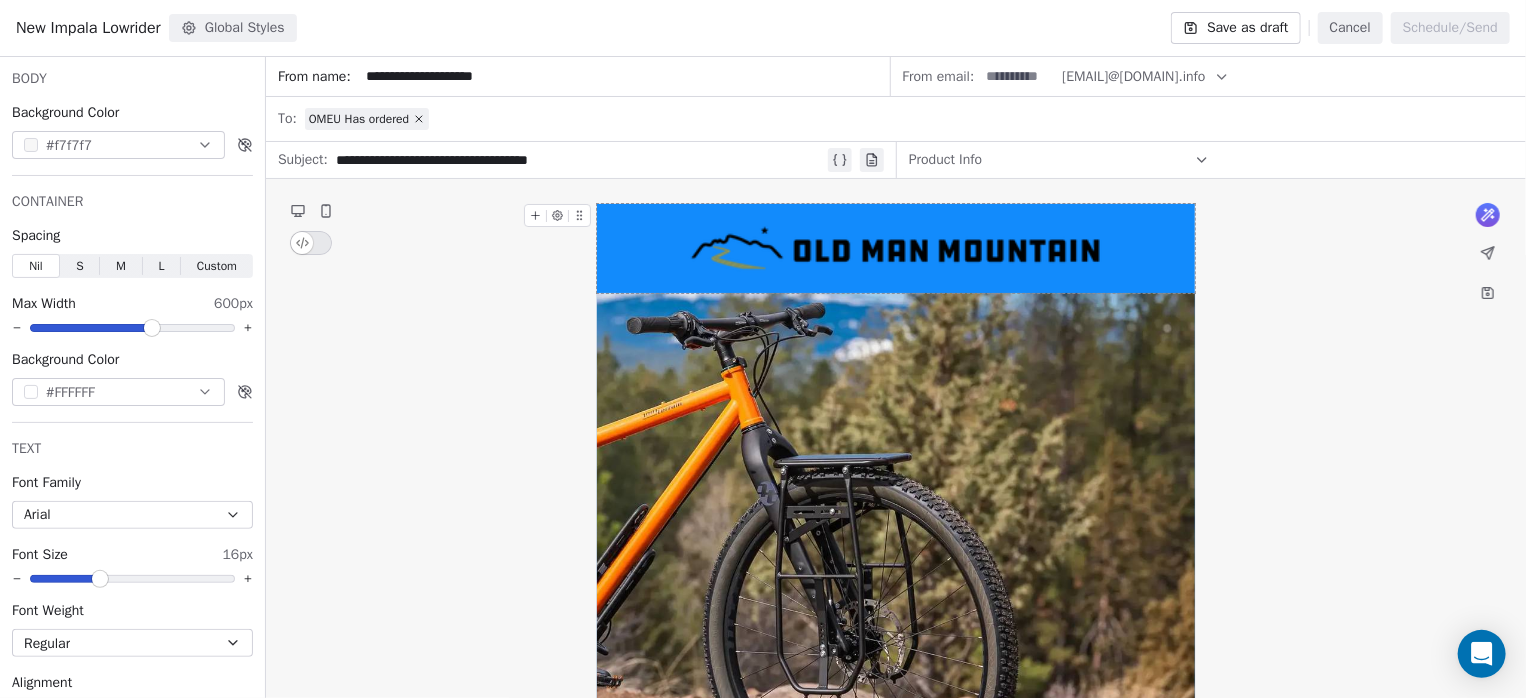 click at bounding box center (896, 248) 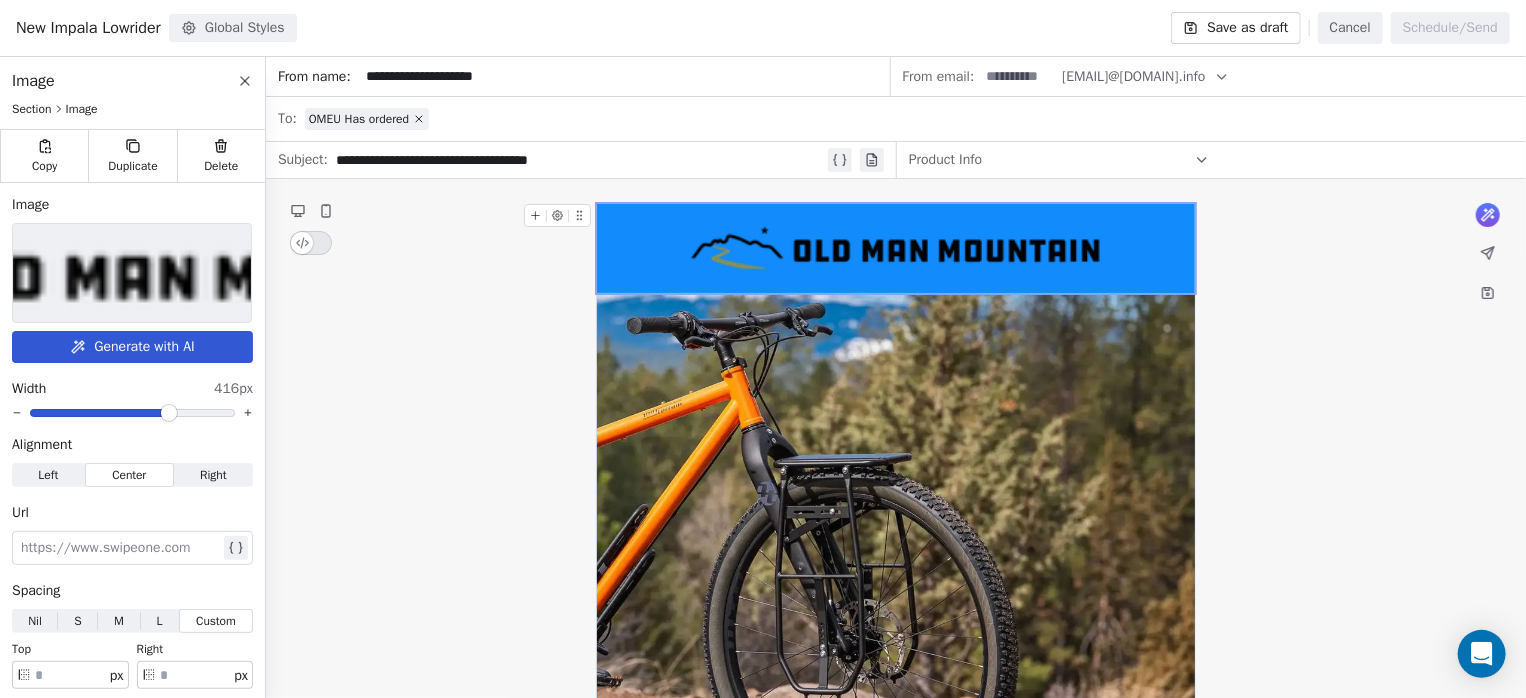 drag, startPoint x: 622, startPoint y: 246, endPoint x: 552, endPoint y: 216, distance: 76.15773 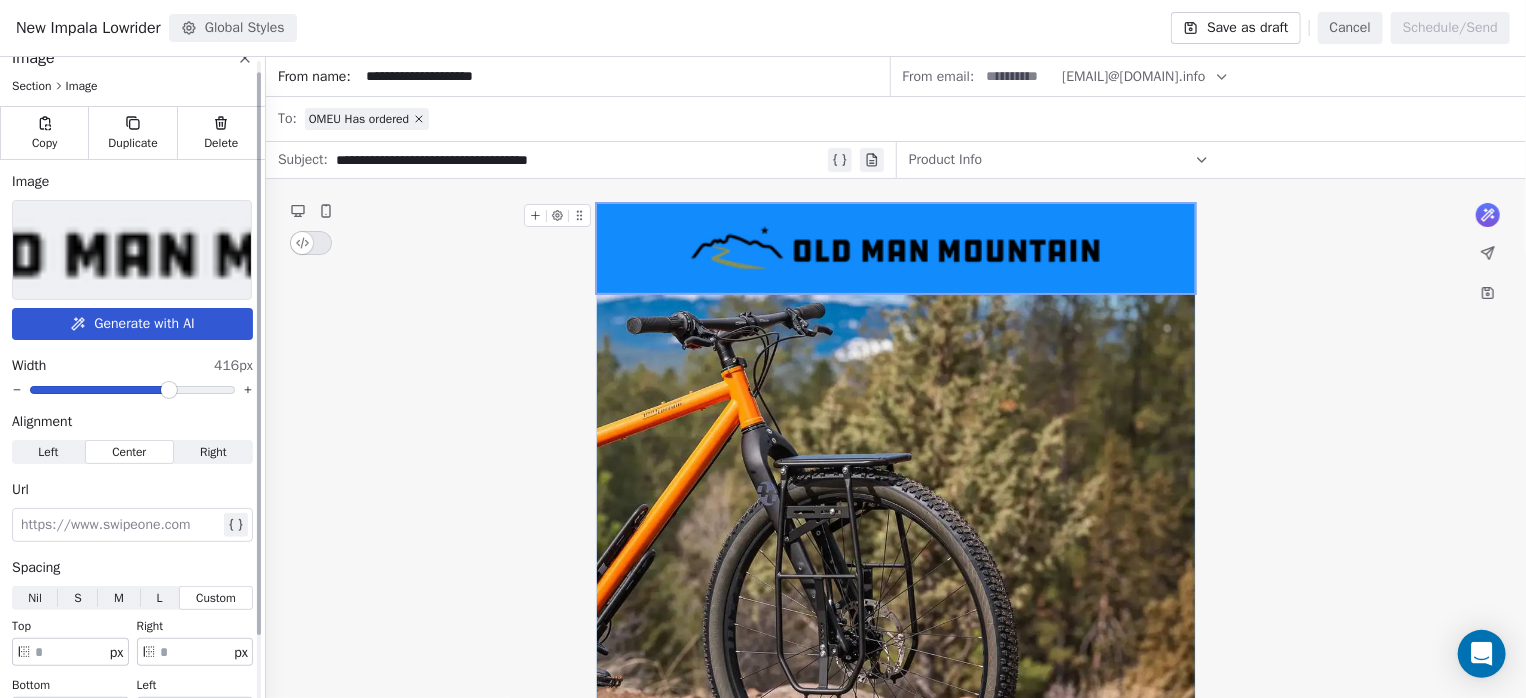 scroll, scrollTop: 0, scrollLeft: 0, axis: both 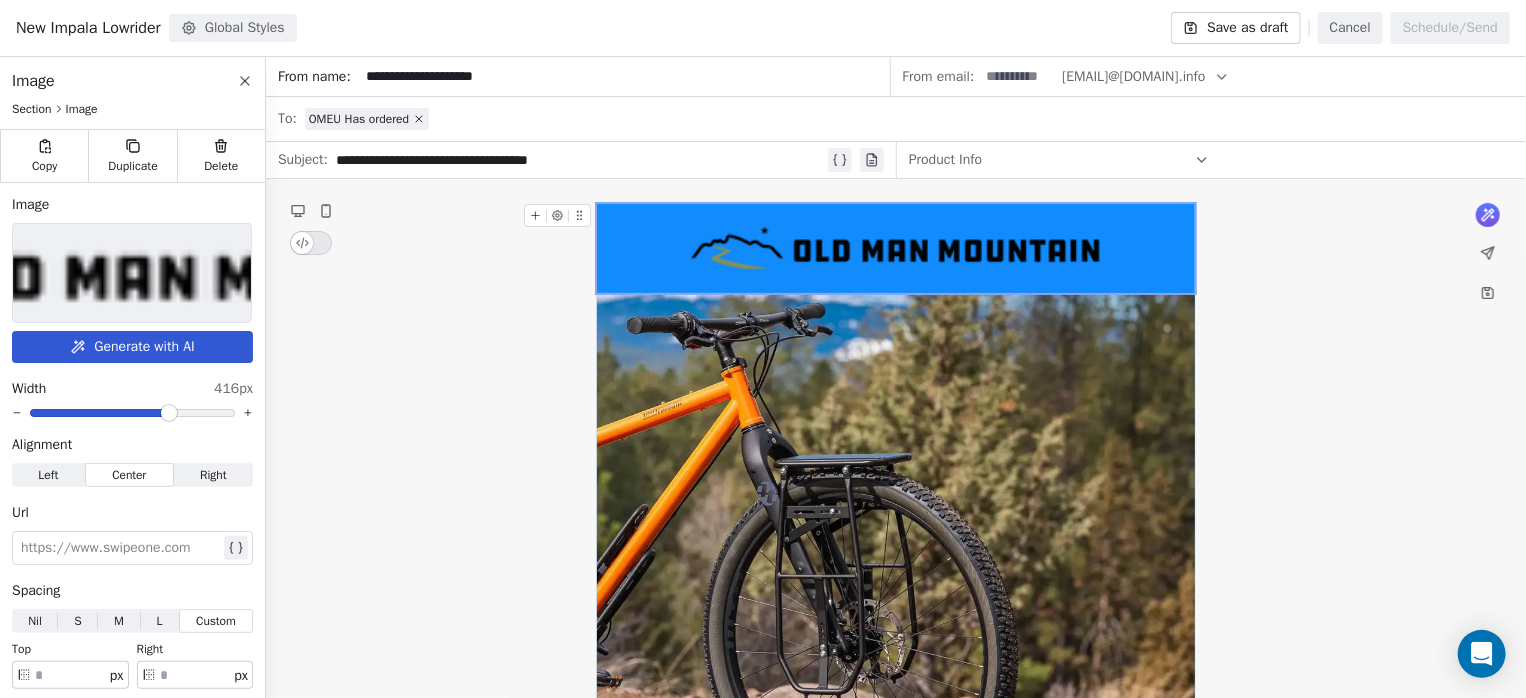 click on "Global Styles" at bounding box center [233, 28] 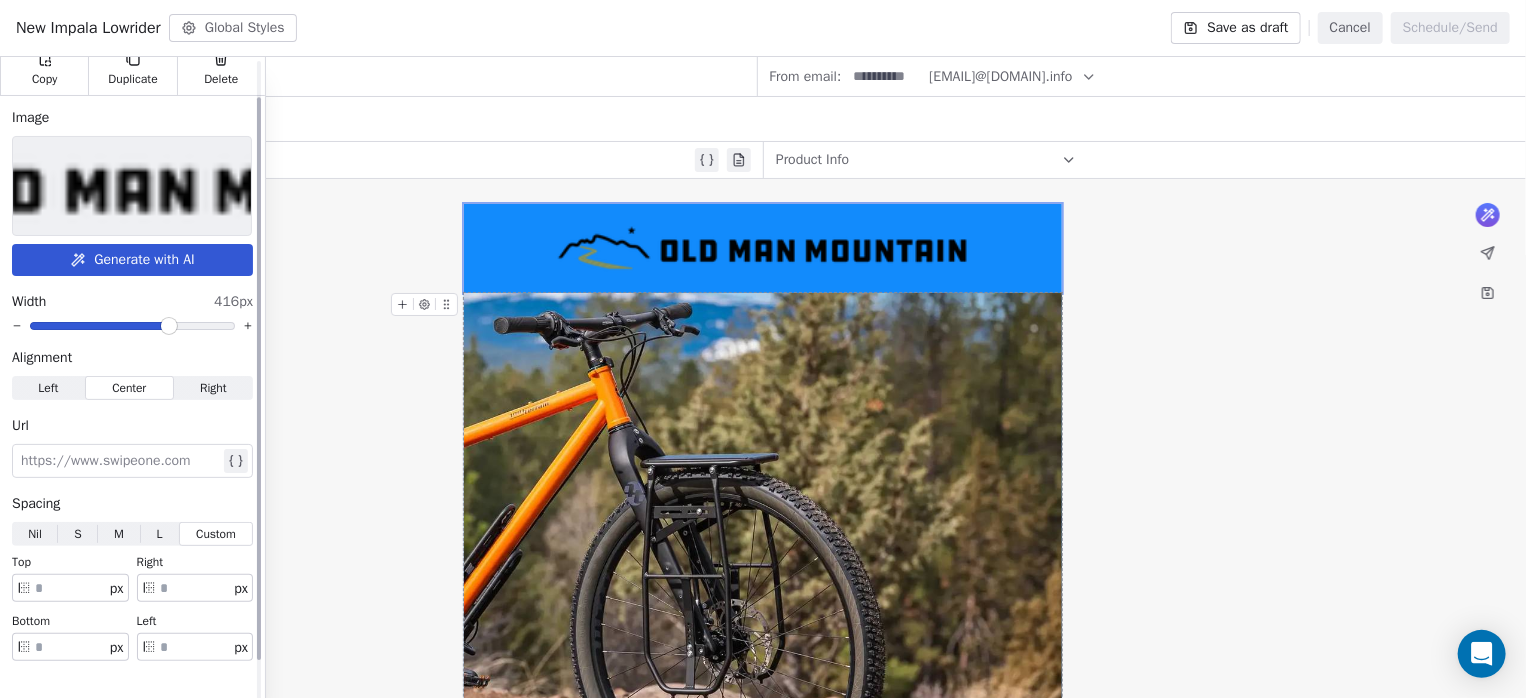 scroll, scrollTop: 0, scrollLeft: 0, axis: both 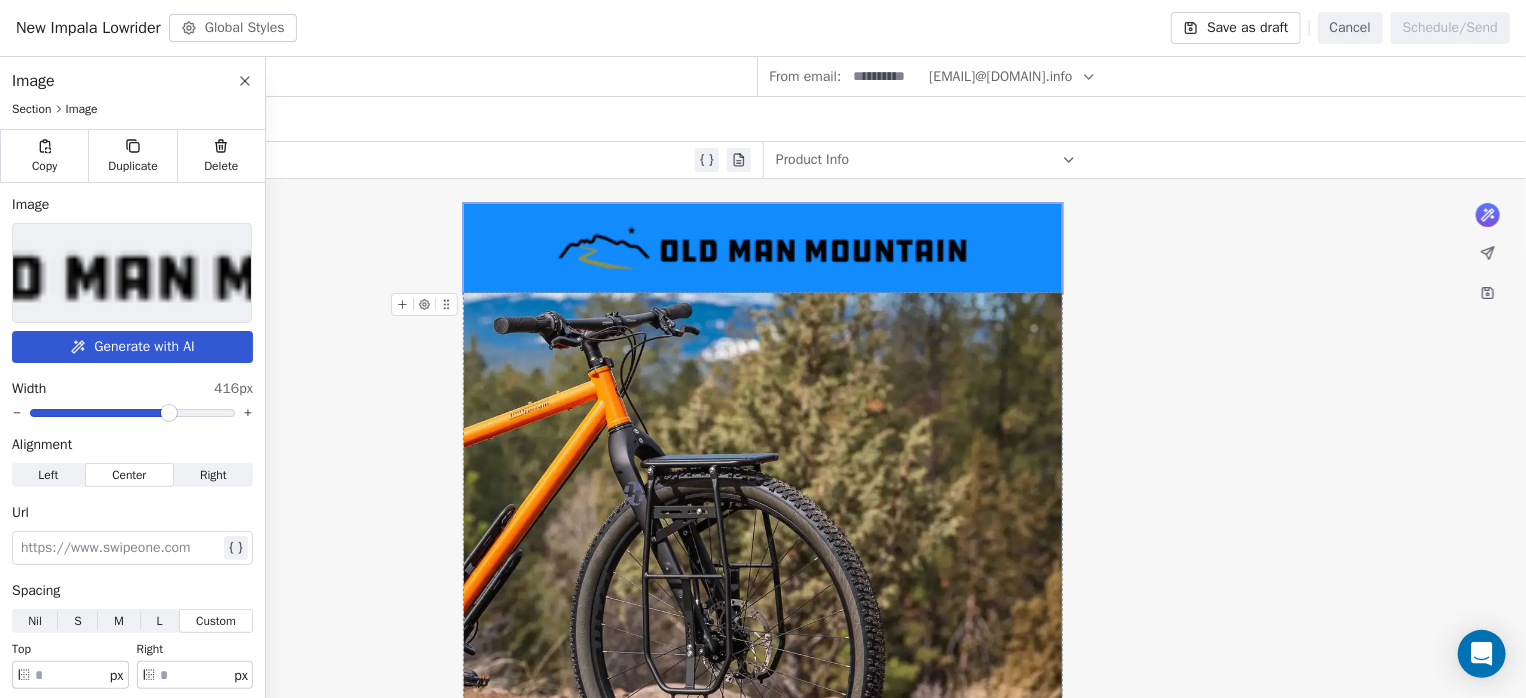 click on "Global Styles" at bounding box center (233, 28) 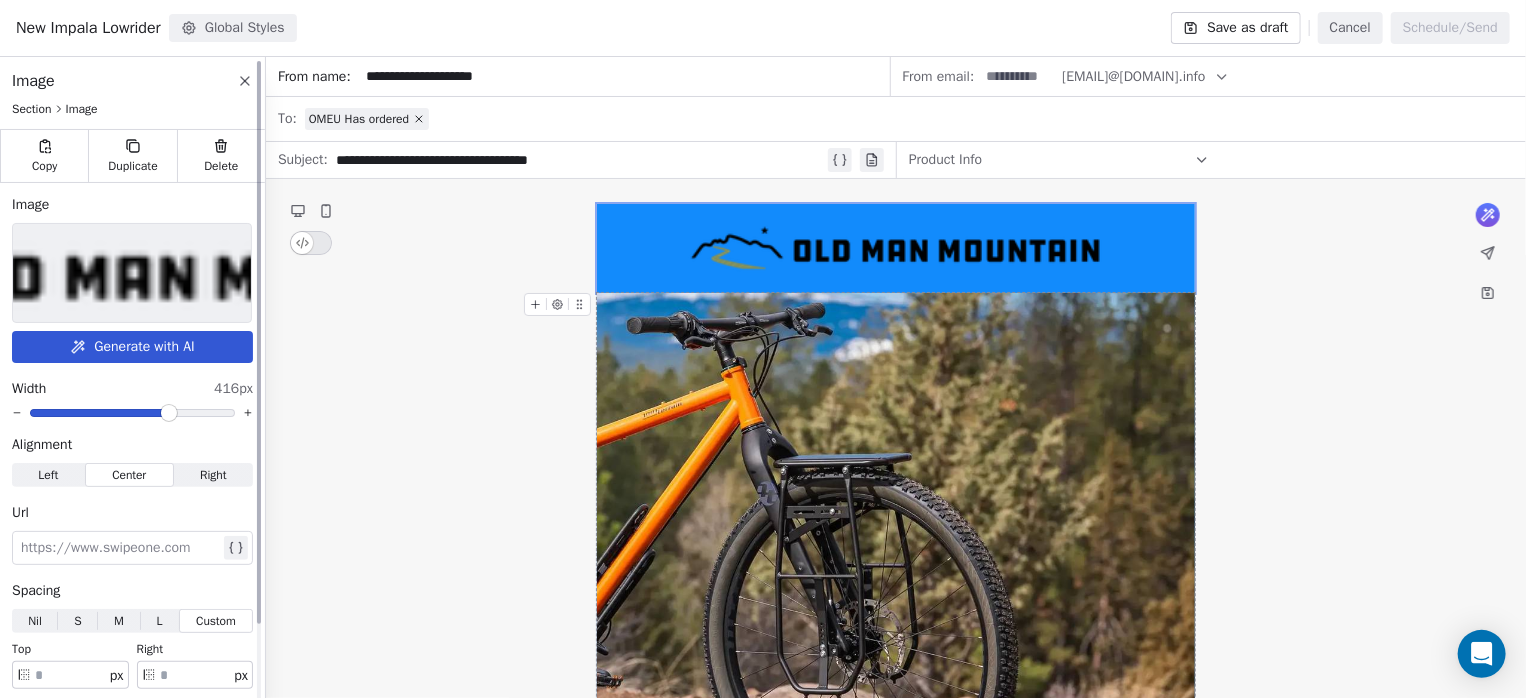 scroll, scrollTop: 87, scrollLeft: 0, axis: vertical 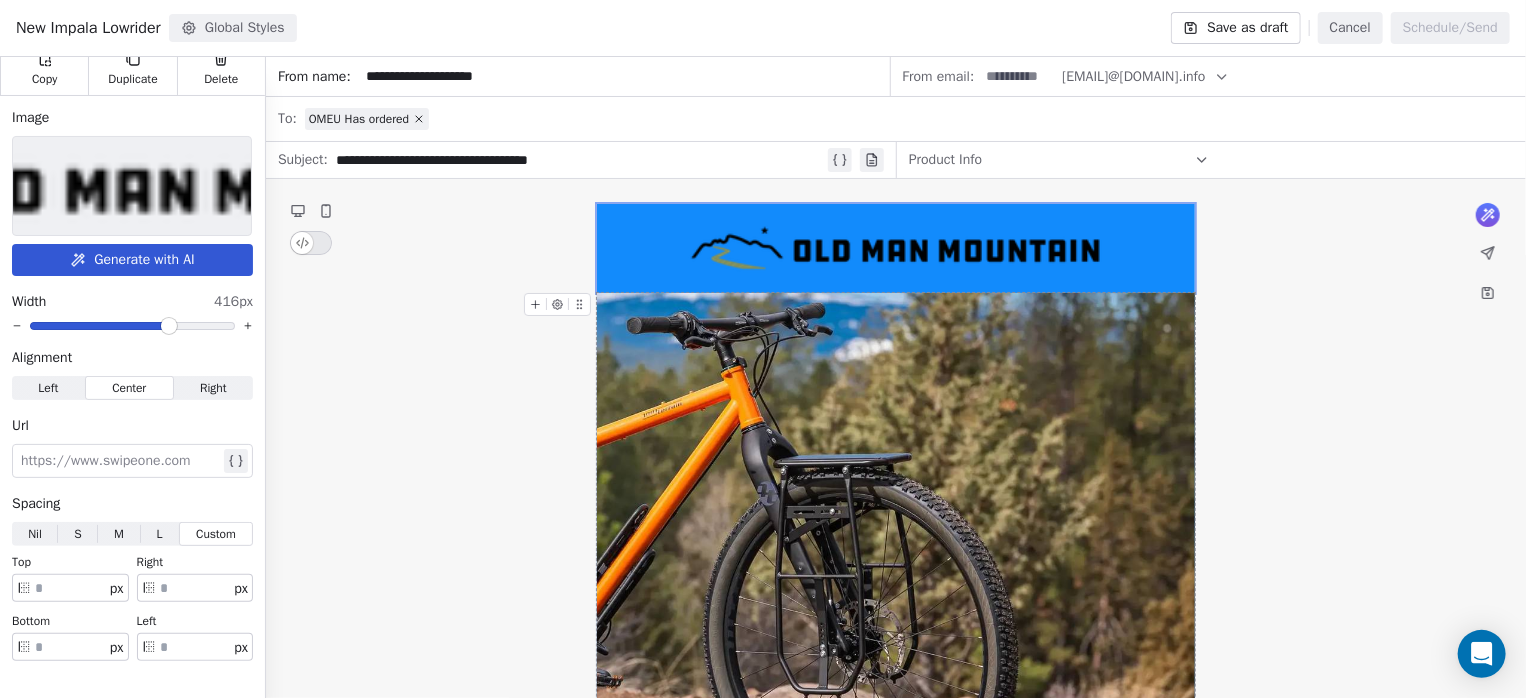 click on "**********" at bounding box center [896, 1134] 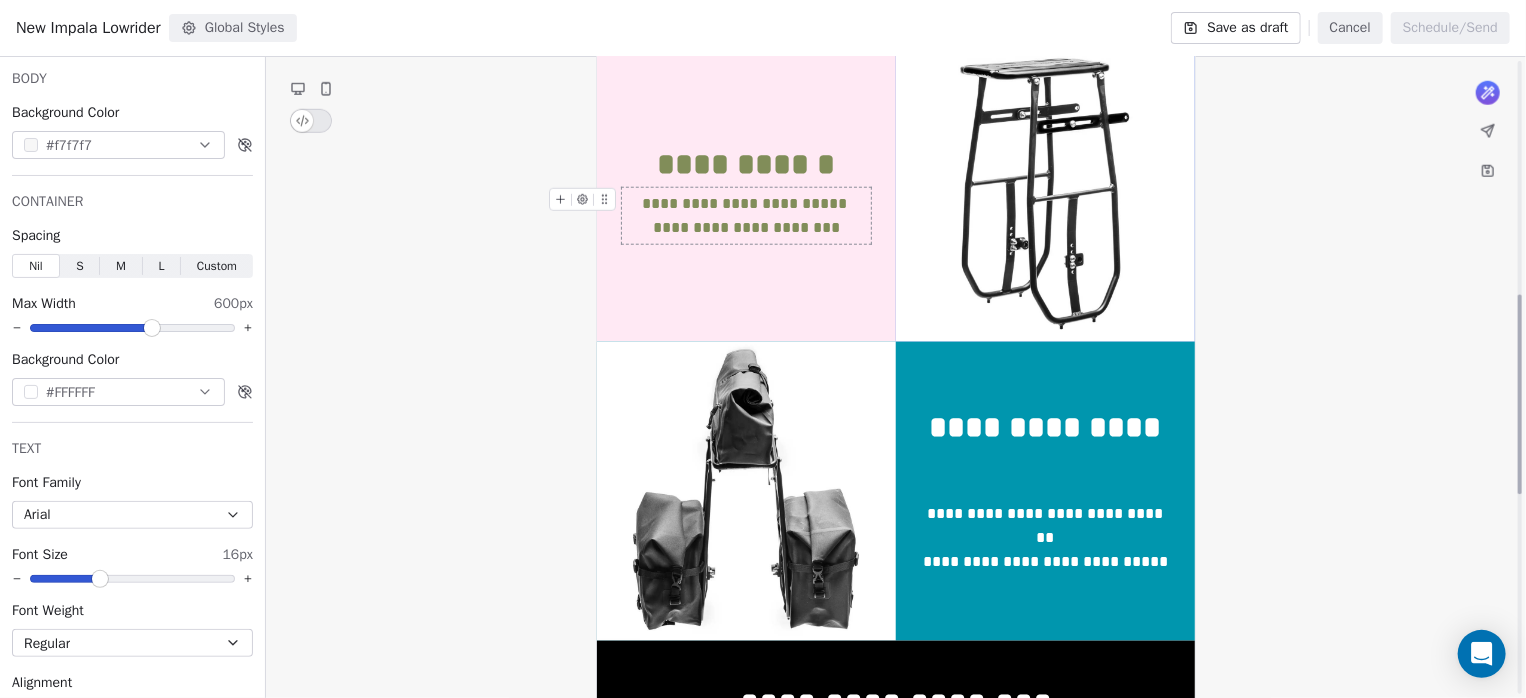 scroll, scrollTop: 933, scrollLeft: 0, axis: vertical 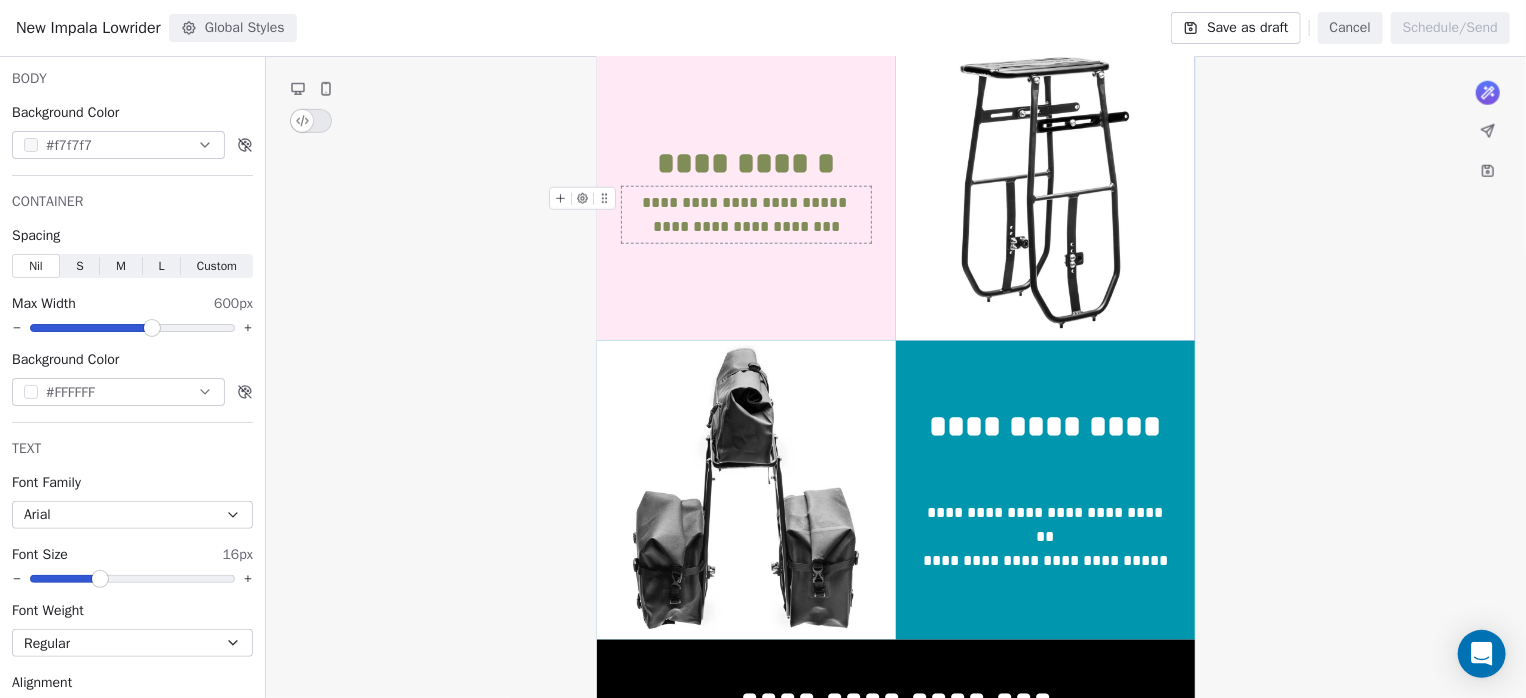 click on "**********" at bounding box center [746, 214] 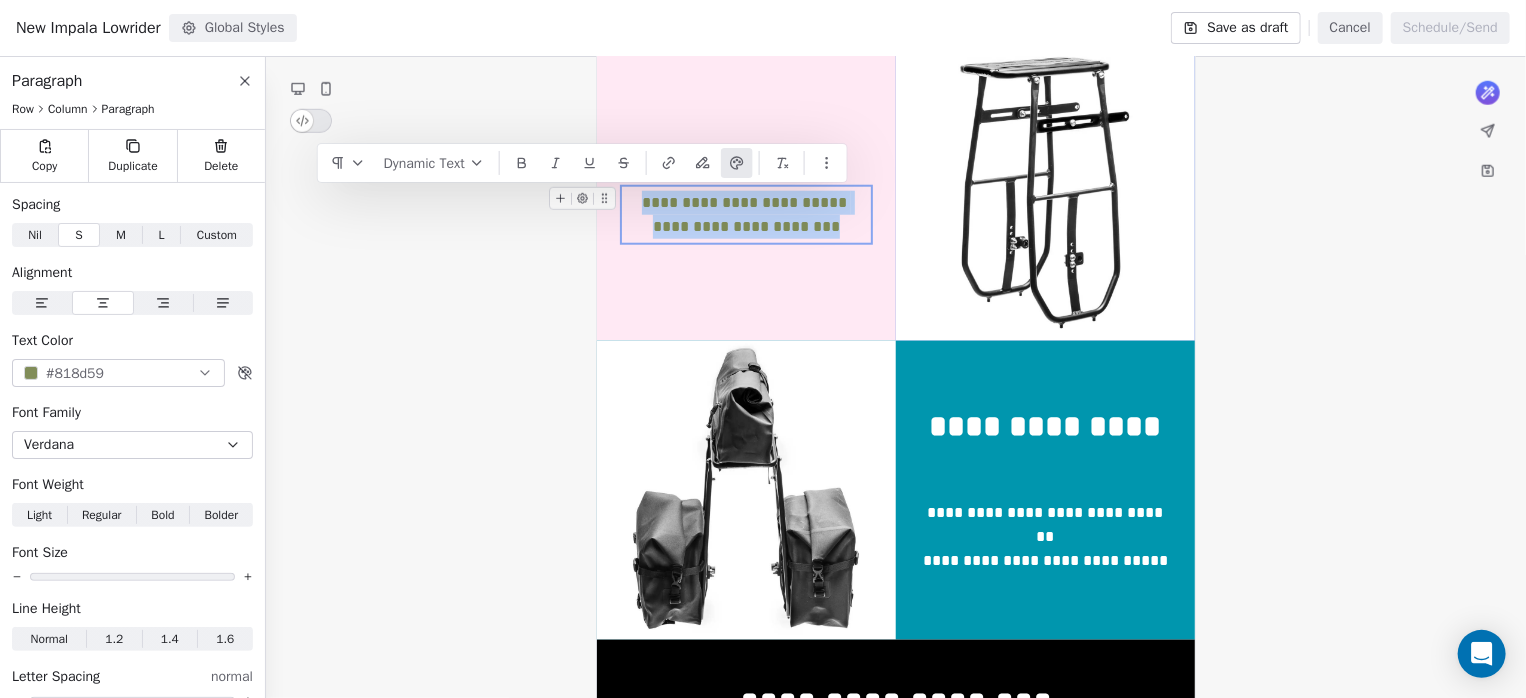 drag, startPoint x: 859, startPoint y: 224, endPoint x: 651, endPoint y: 199, distance: 209.49701 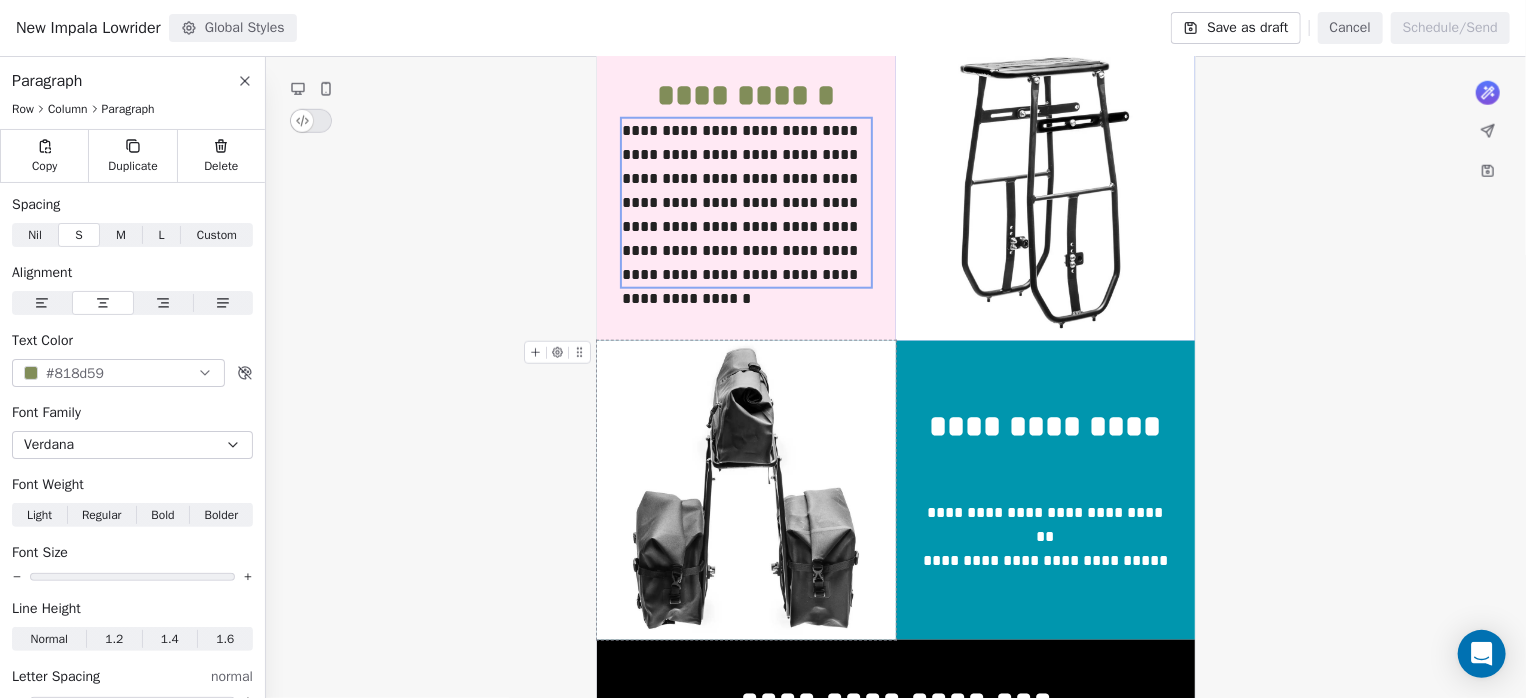 click on "**********" at bounding box center (896, 201) 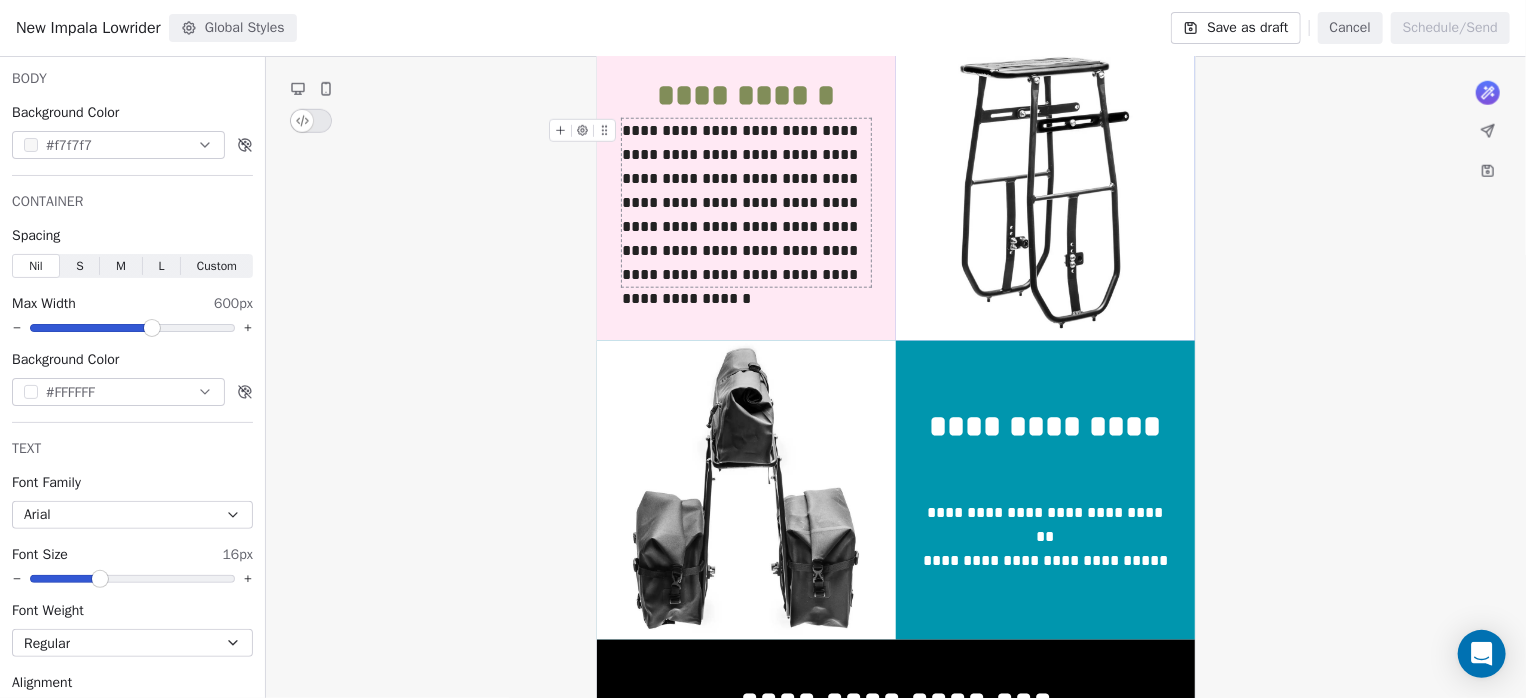 drag, startPoint x: 807, startPoint y: 272, endPoint x: 725, endPoint y: 256, distance: 83.546394 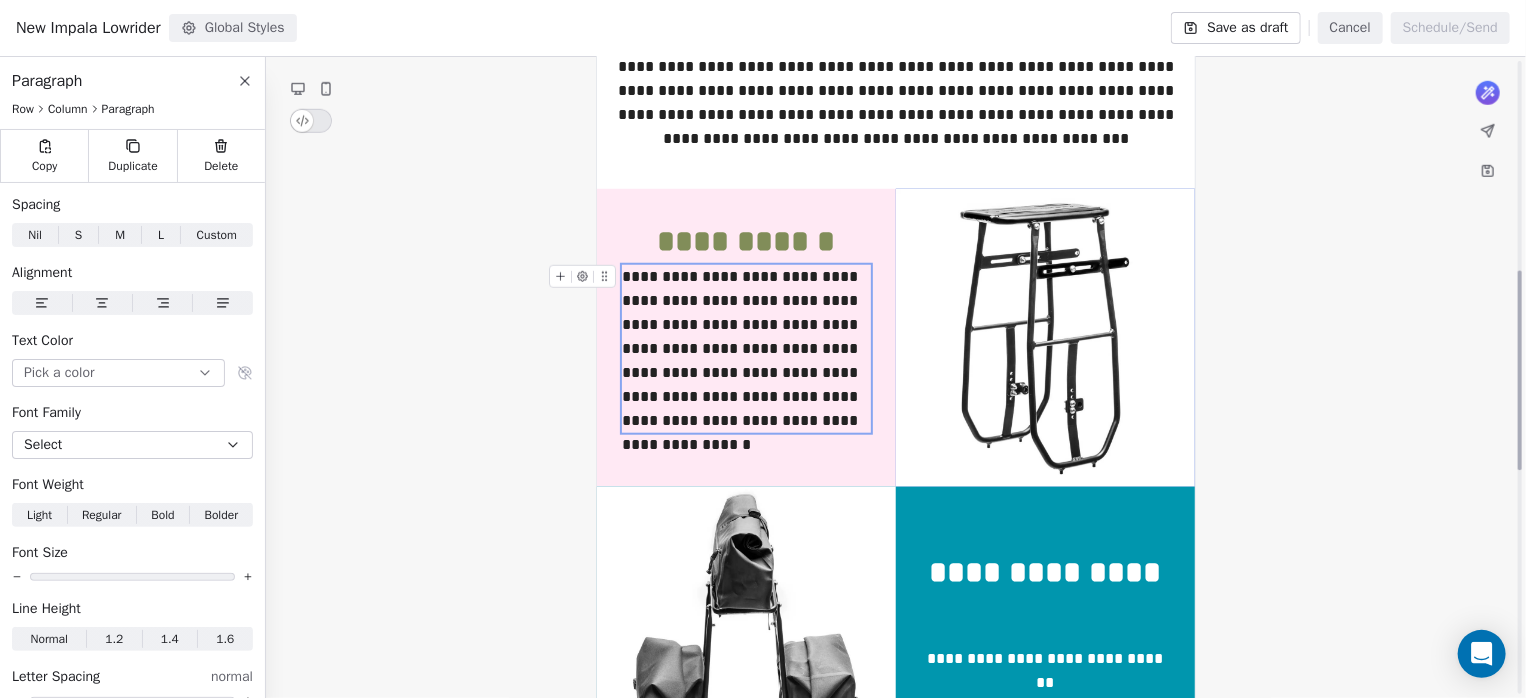 scroll, scrollTop: 800, scrollLeft: 0, axis: vertical 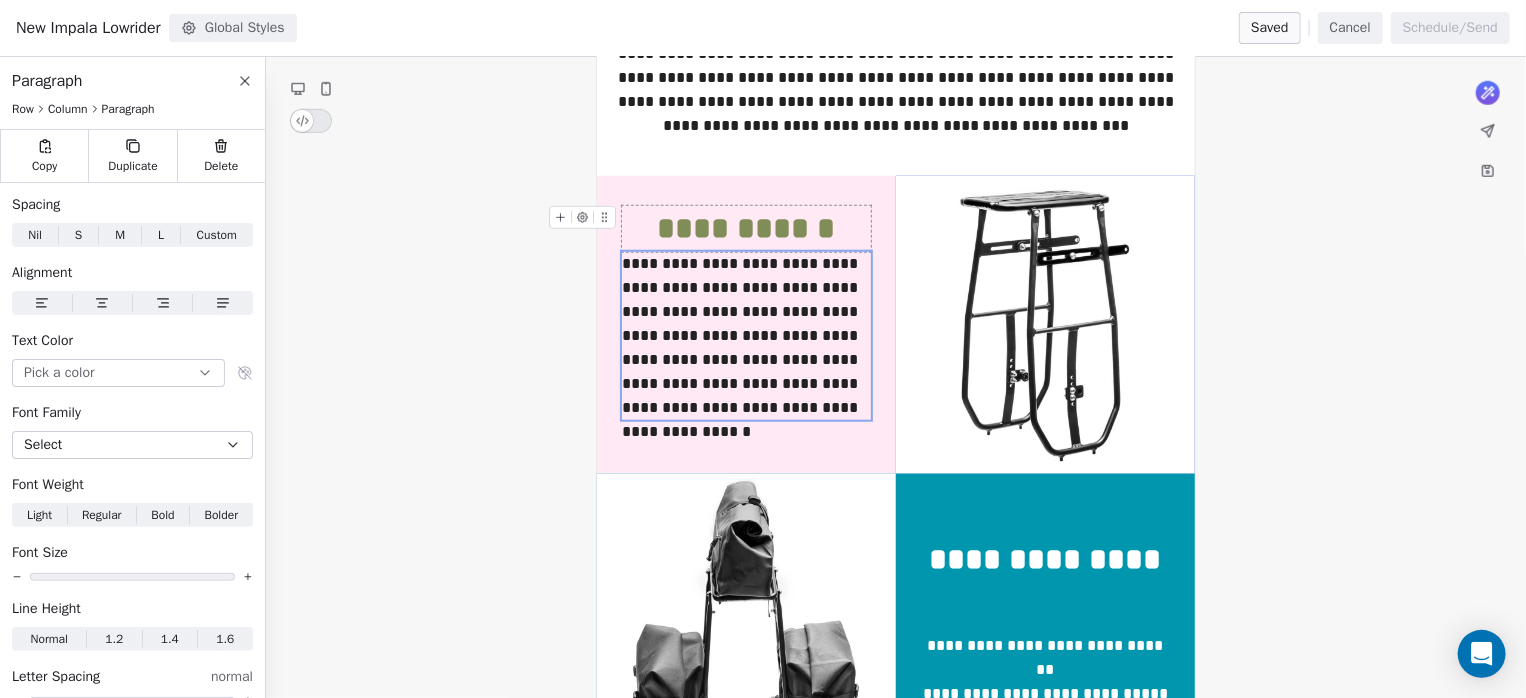 click on "**********" at bounding box center (746, 229) 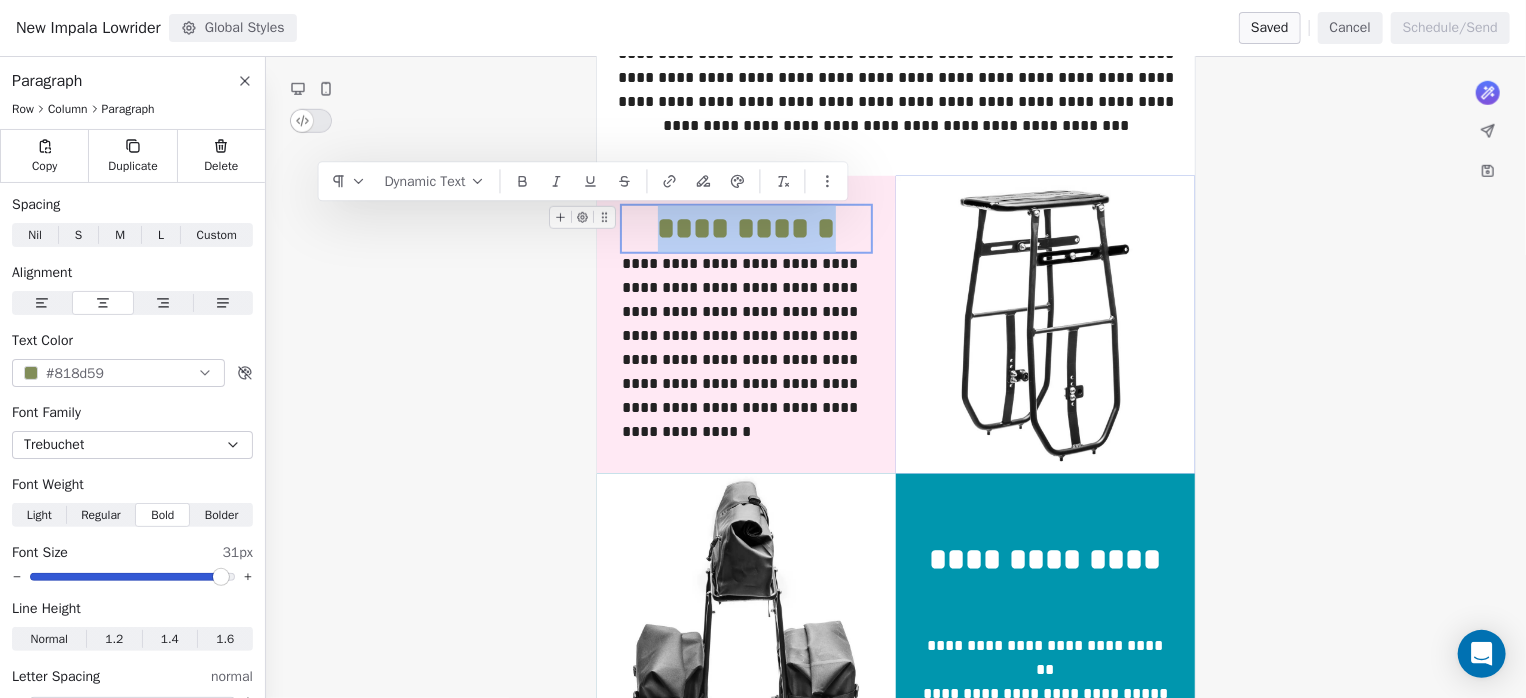 drag, startPoint x: 849, startPoint y: 228, endPoint x: 648, endPoint y: 234, distance: 201.08954 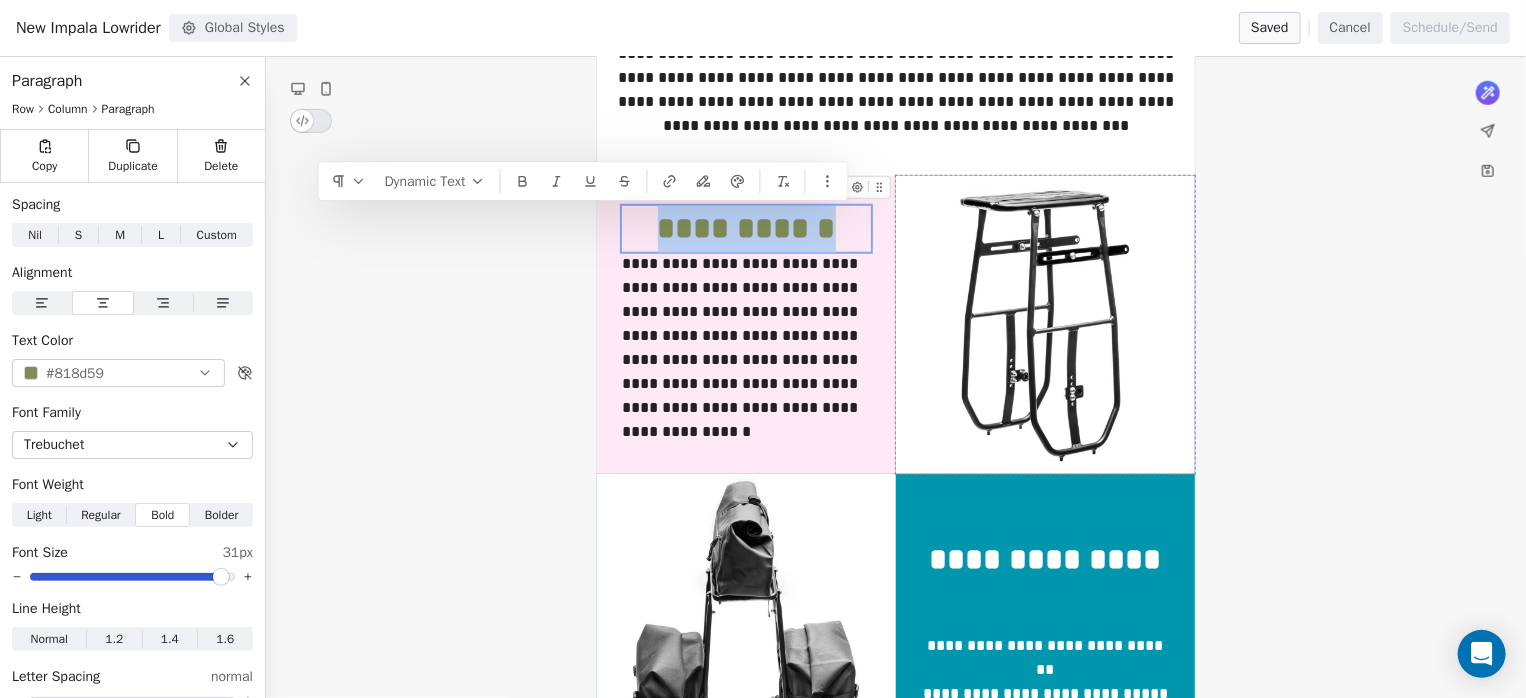 type 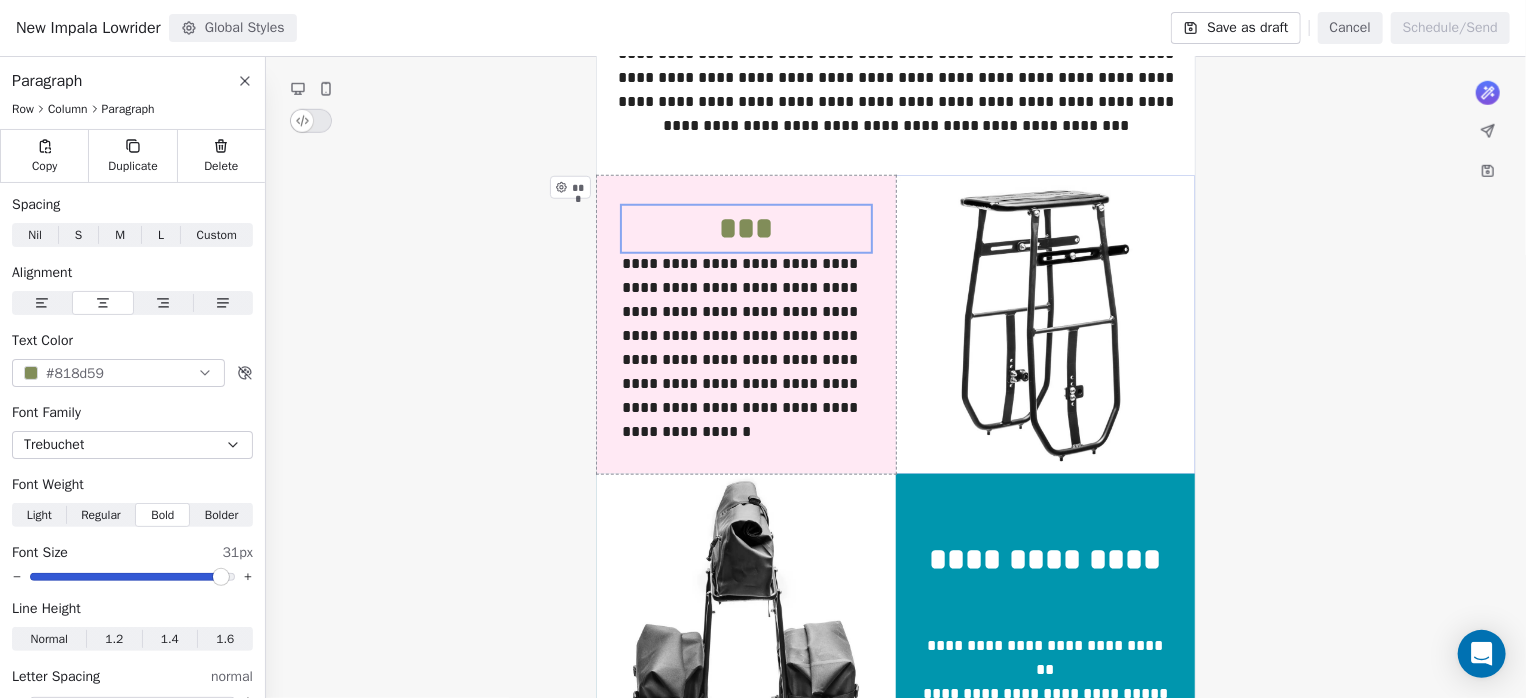 click on "**********" at bounding box center (896, 334) 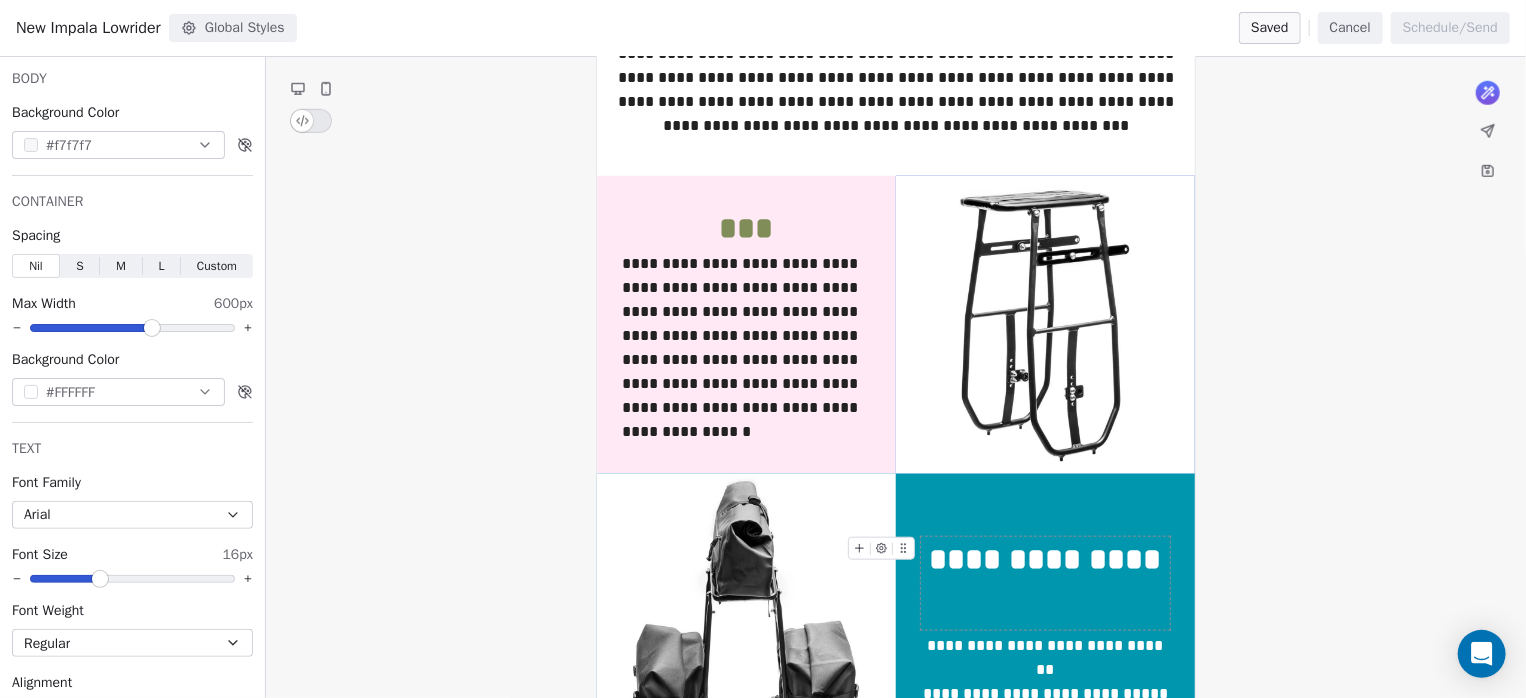 click on "**********" at bounding box center (1045, 583) 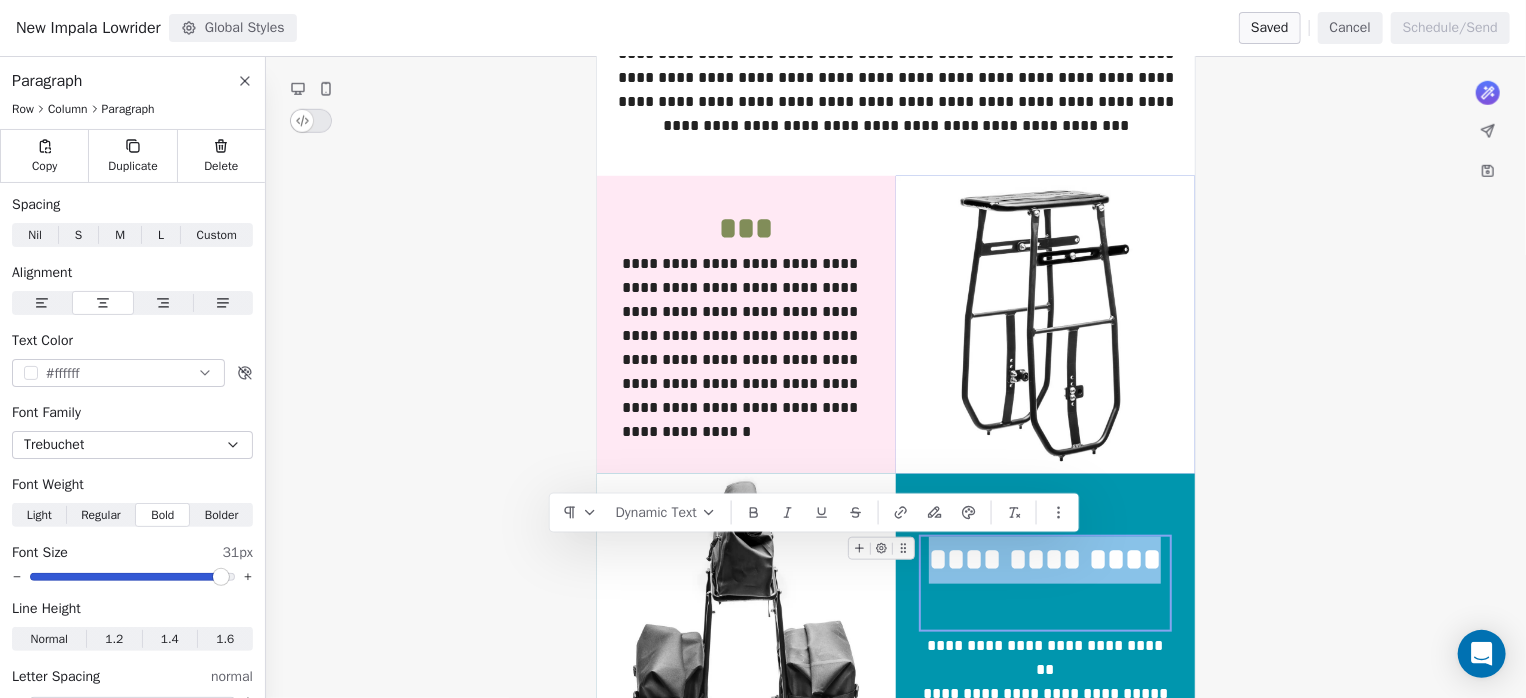 drag, startPoint x: 1084, startPoint y: 614, endPoint x: 949, endPoint y: 557, distance: 146.5401 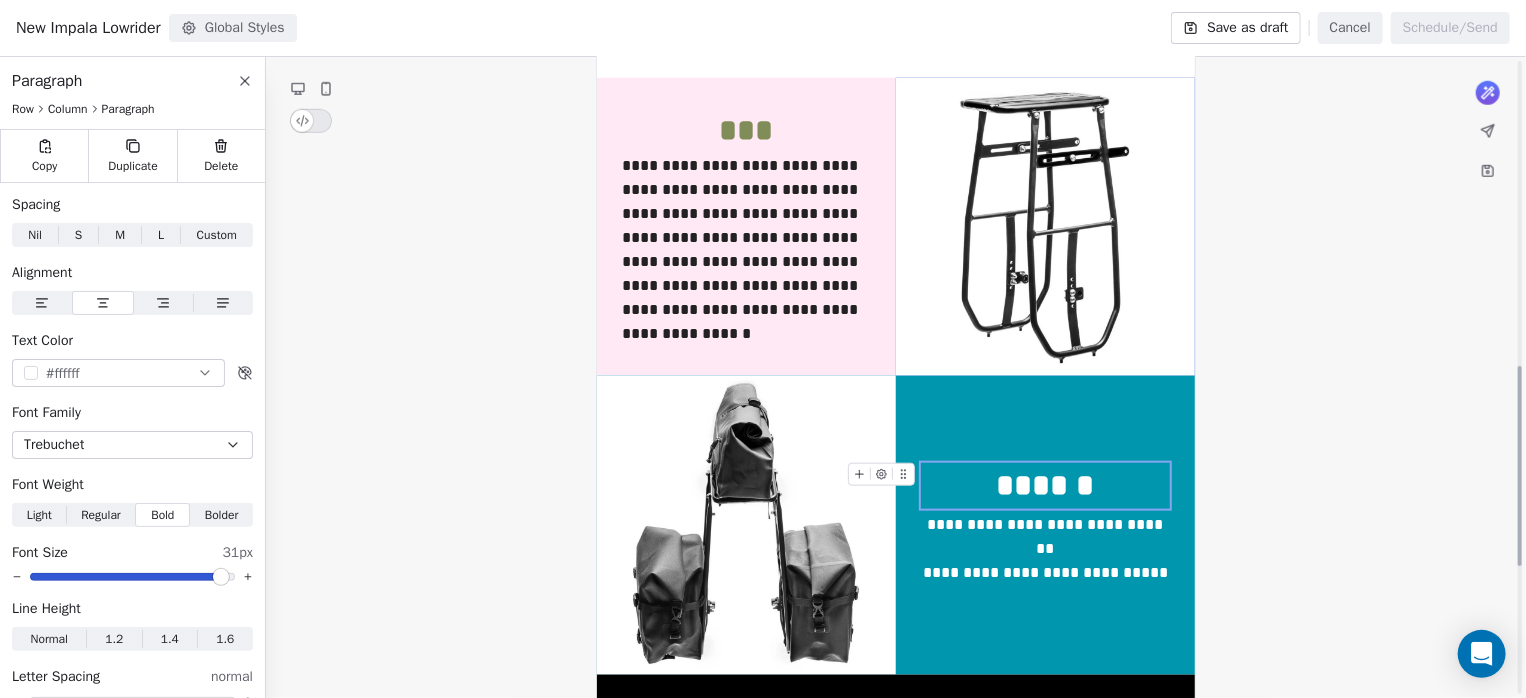 scroll, scrollTop: 1066, scrollLeft: 0, axis: vertical 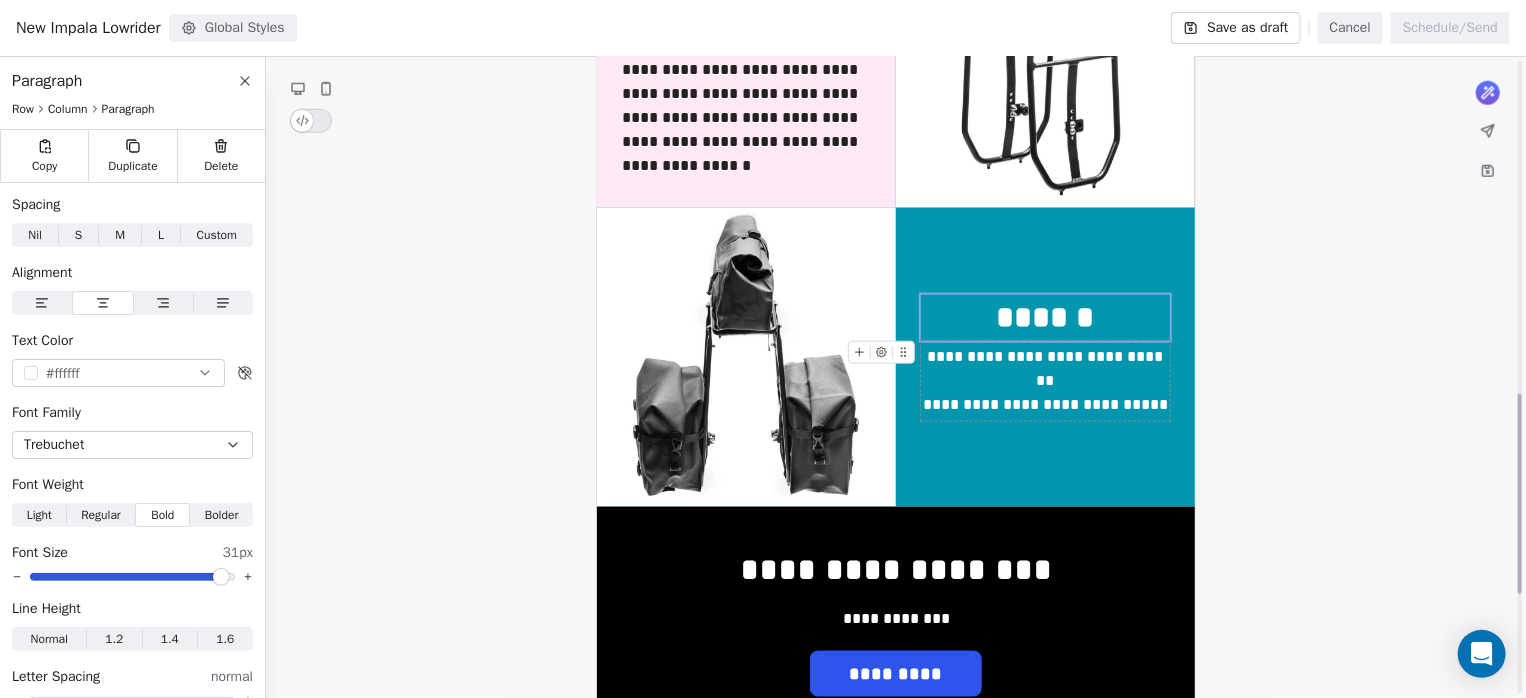 click on "**********" at bounding box center (1045, 381) 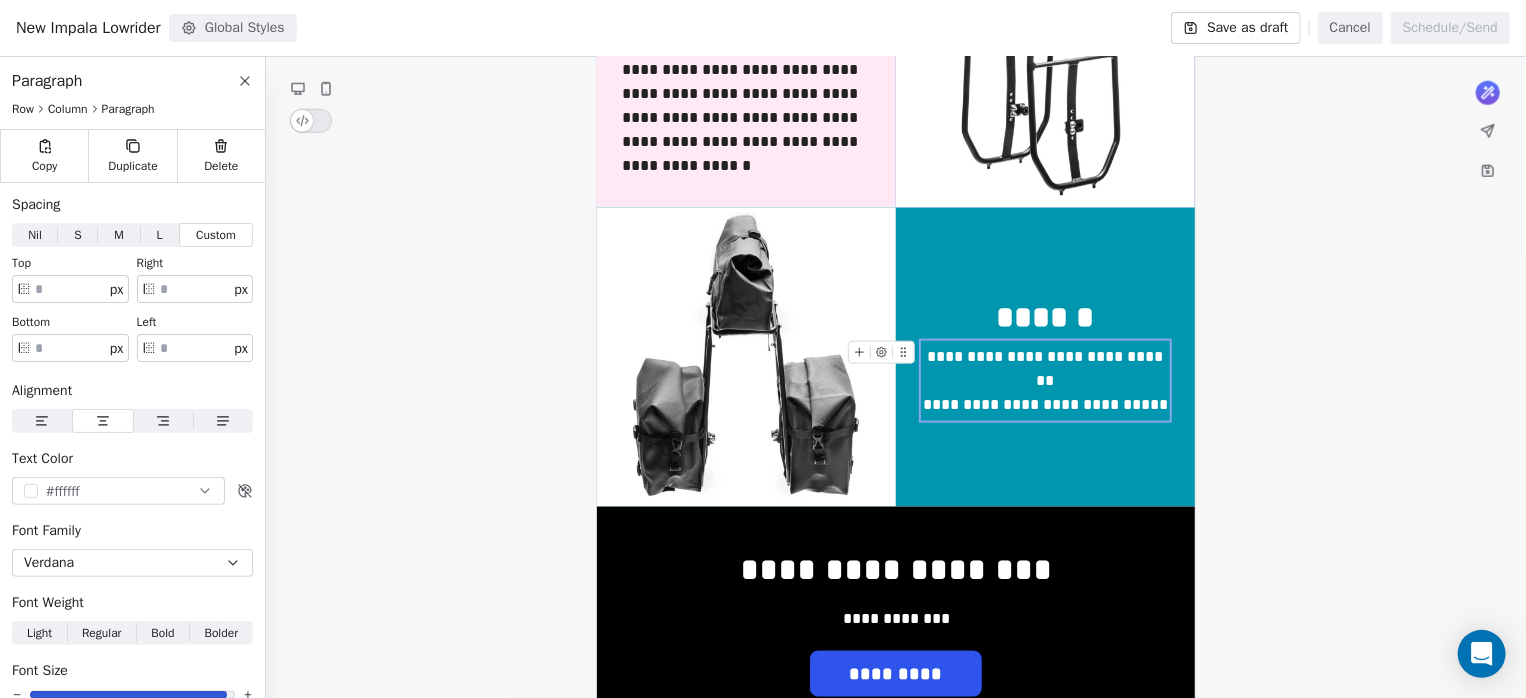 click on "**********" at bounding box center [1045, 381] 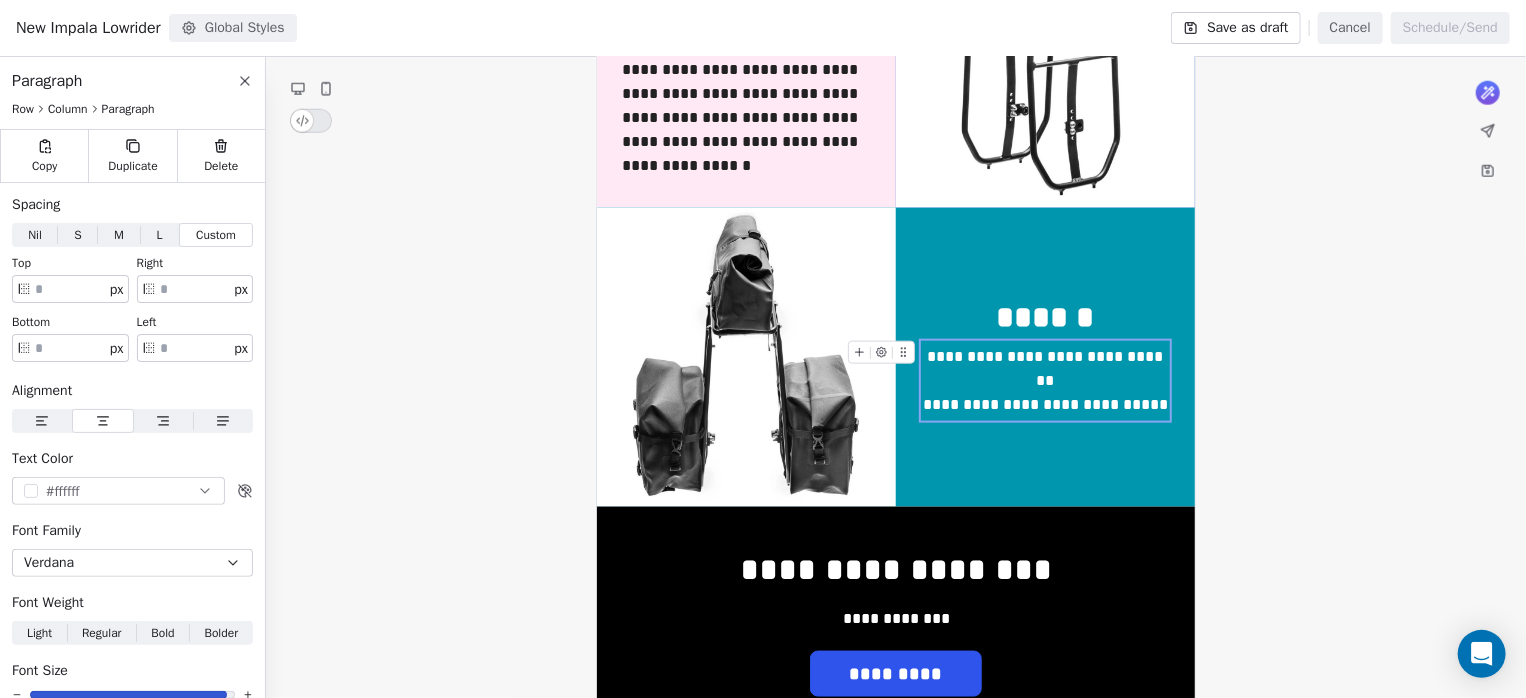 drag, startPoint x: 1166, startPoint y: 407, endPoint x: 920, endPoint y: 352, distance: 252.0734 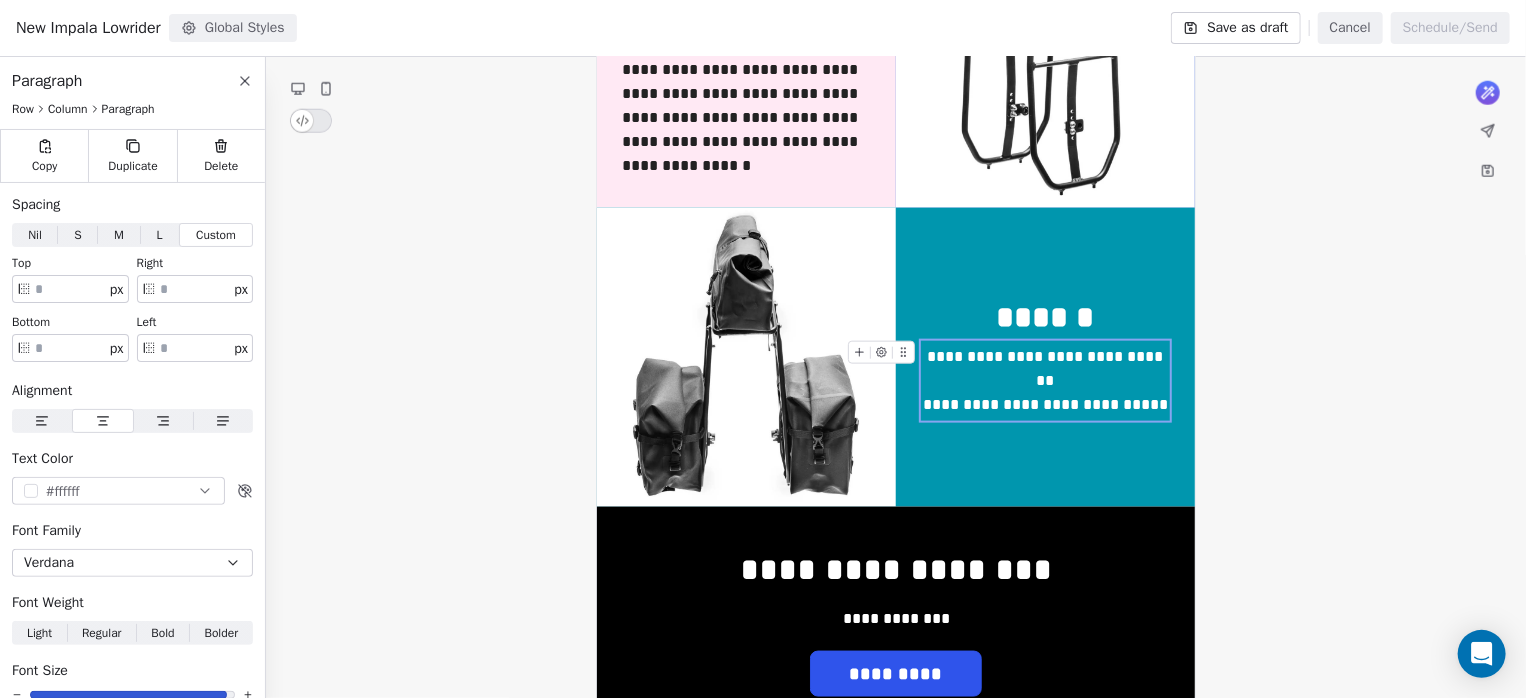 click on "**********" at bounding box center (1045, 381) 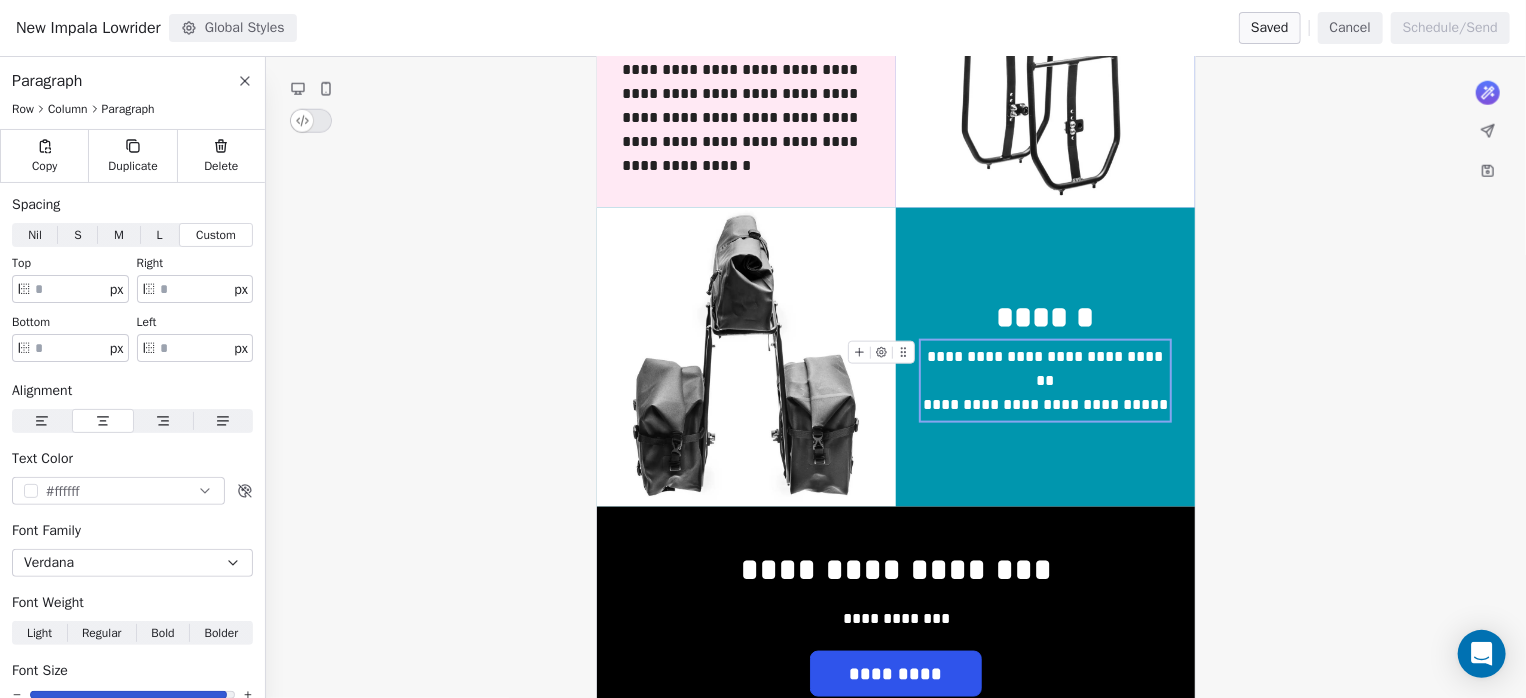 click on "**********" at bounding box center (1045, 381) 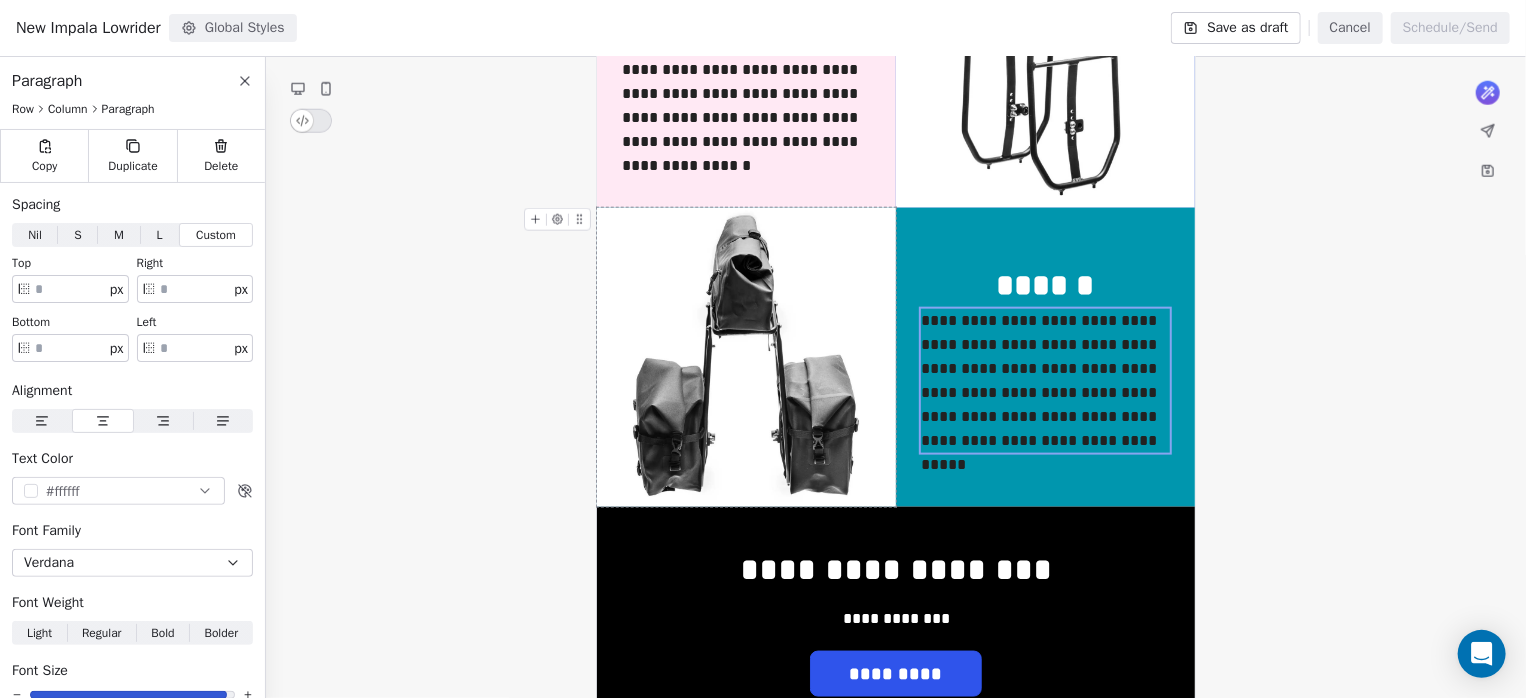 click on "**********" at bounding box center [896, 68] 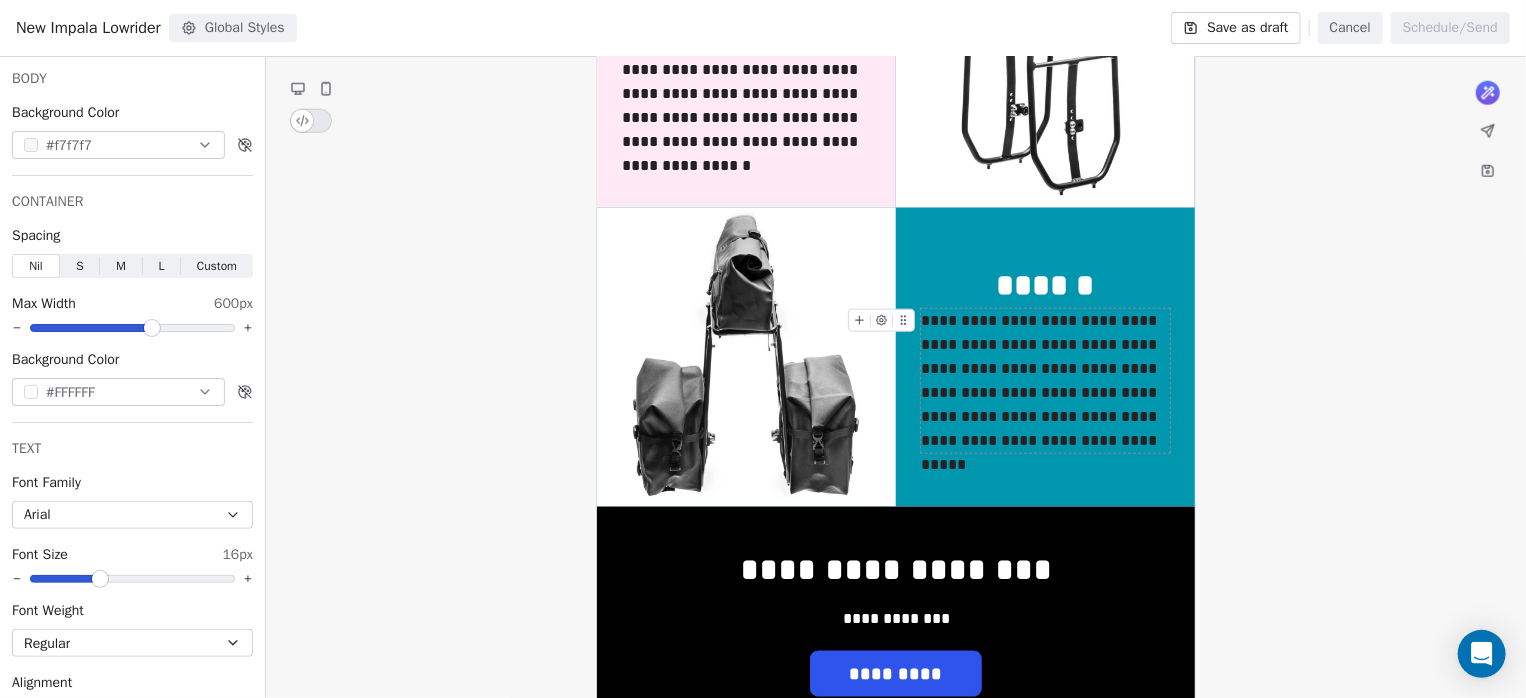 click on "**********" at bounding box center [1045, 381] 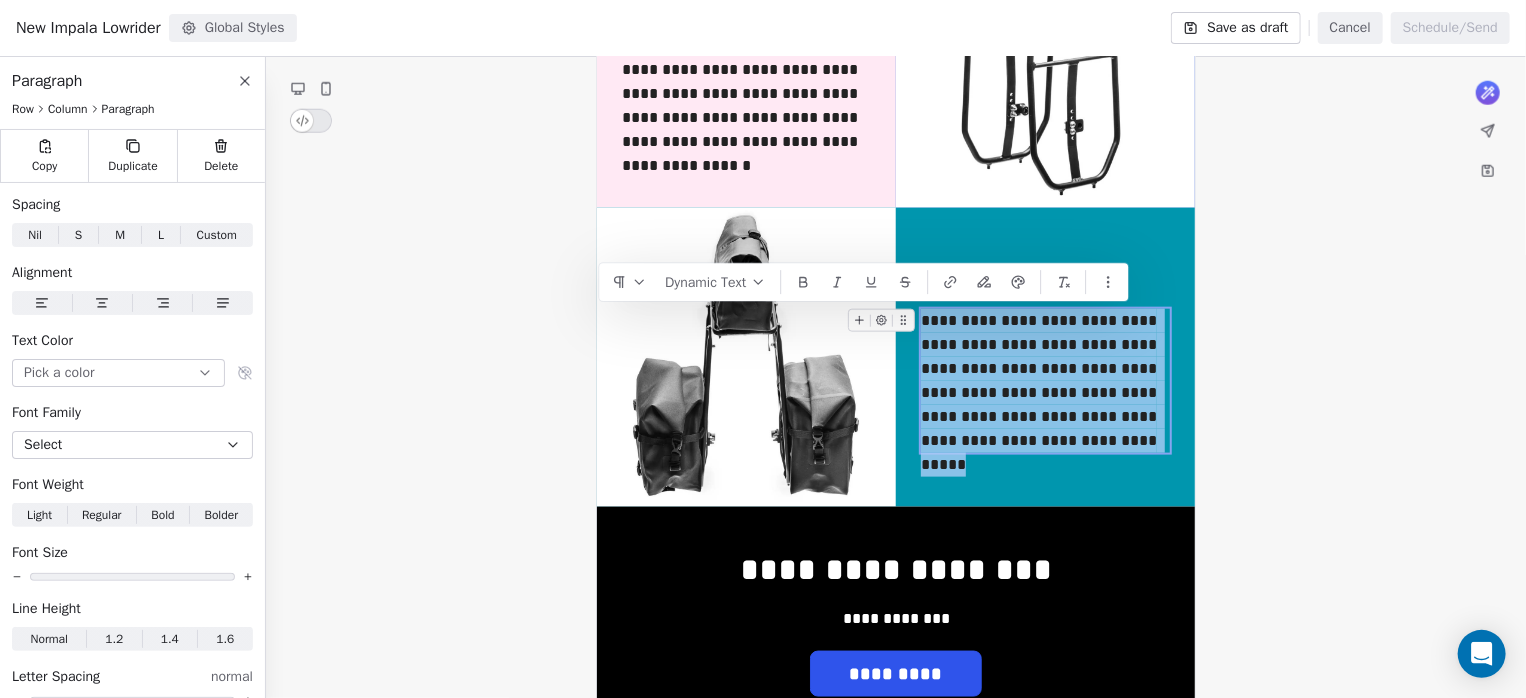 drag, startPoint x: 1140, startPoint y: 439, endPoint x: 924, endPoint y: 320, distance: 246.61102 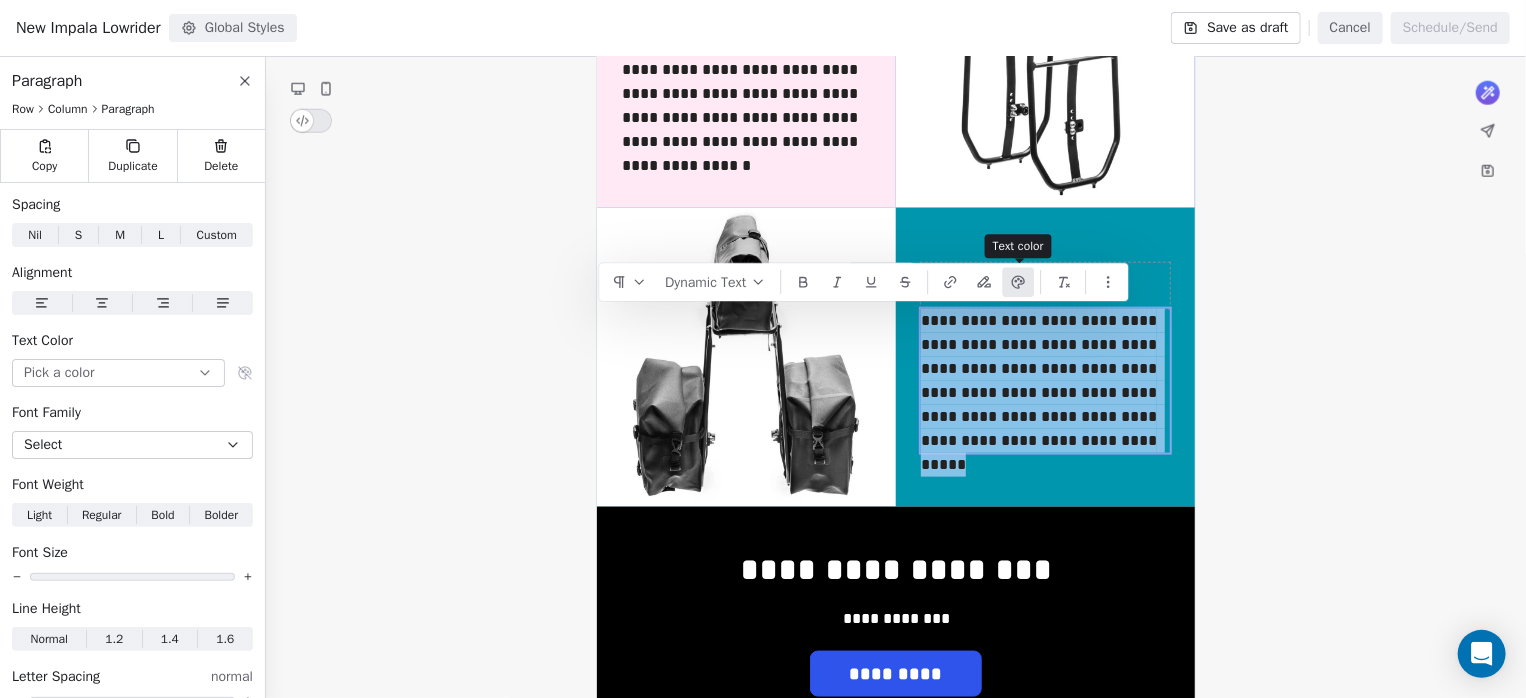 click 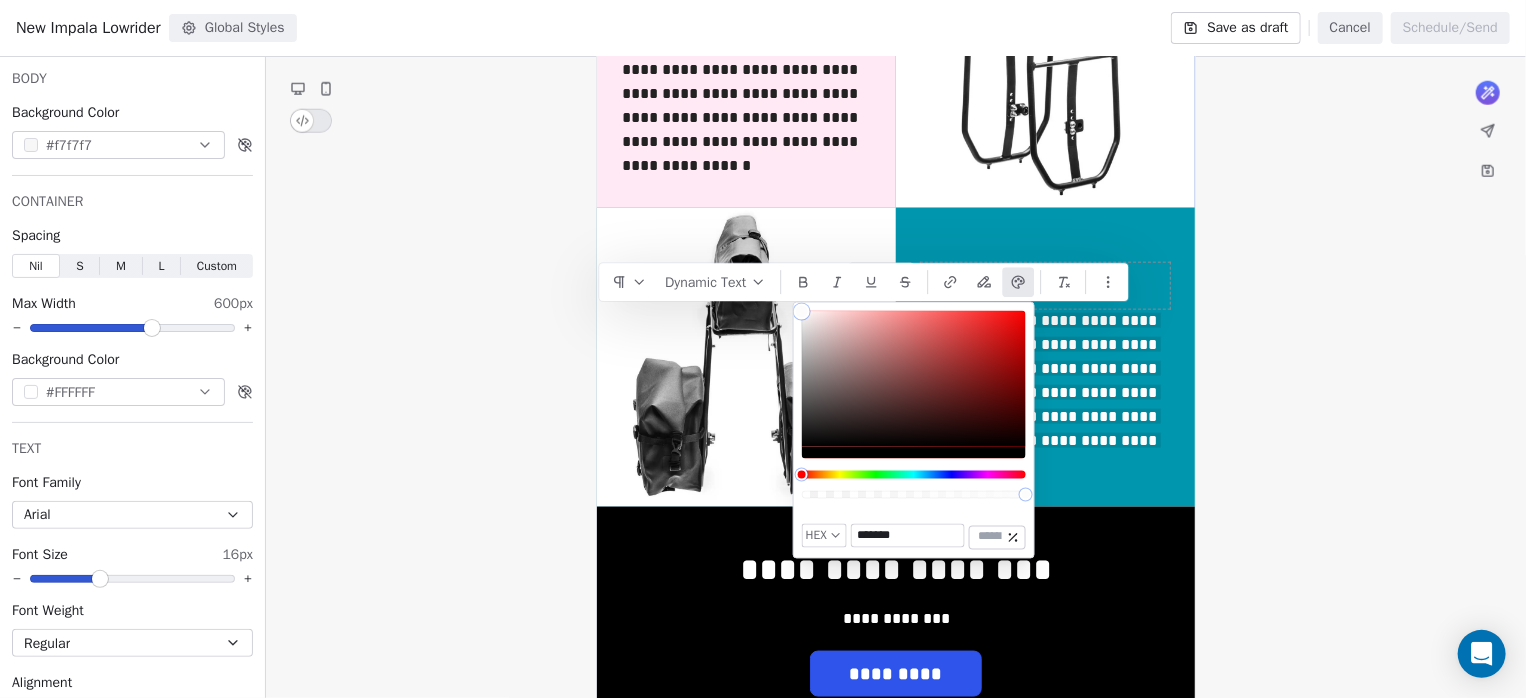 click at bounding box center (914, 379) 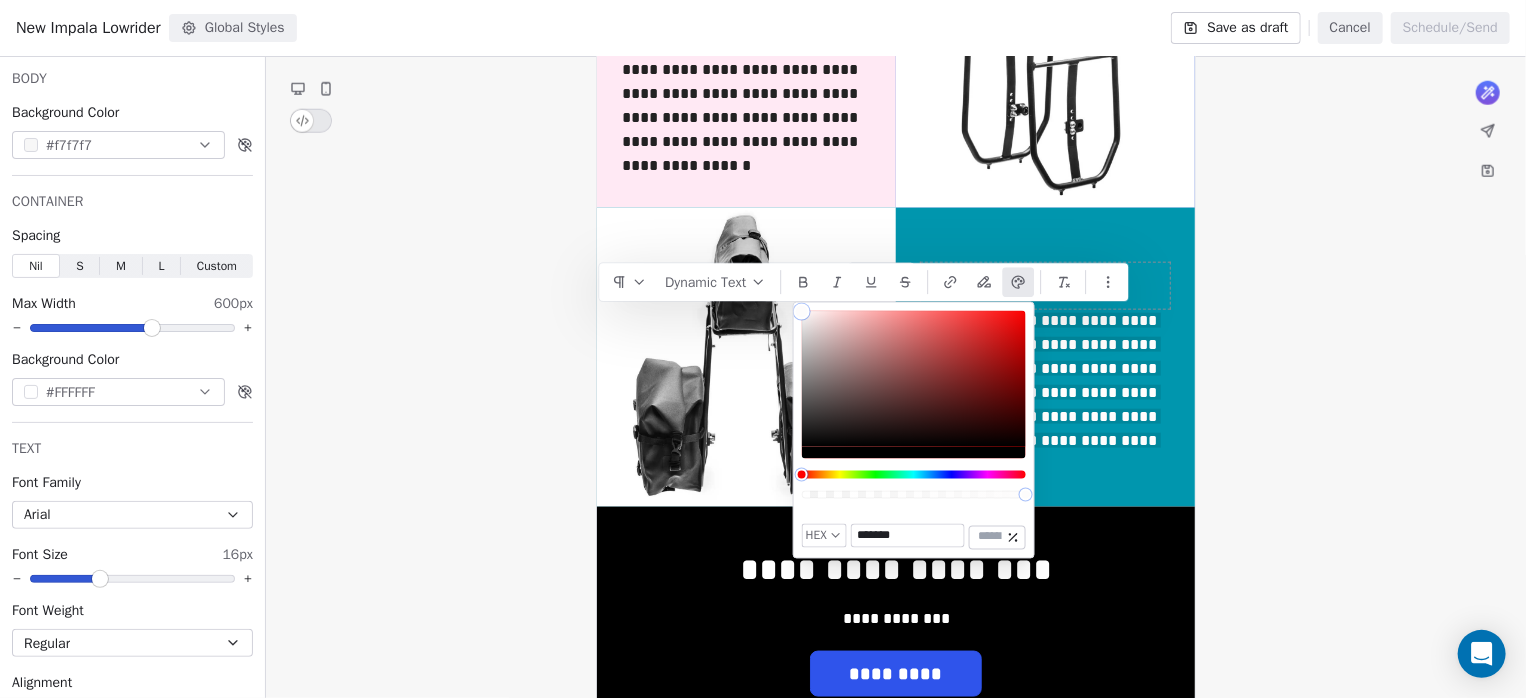 click on "*******" at bounding box center [908, 536] 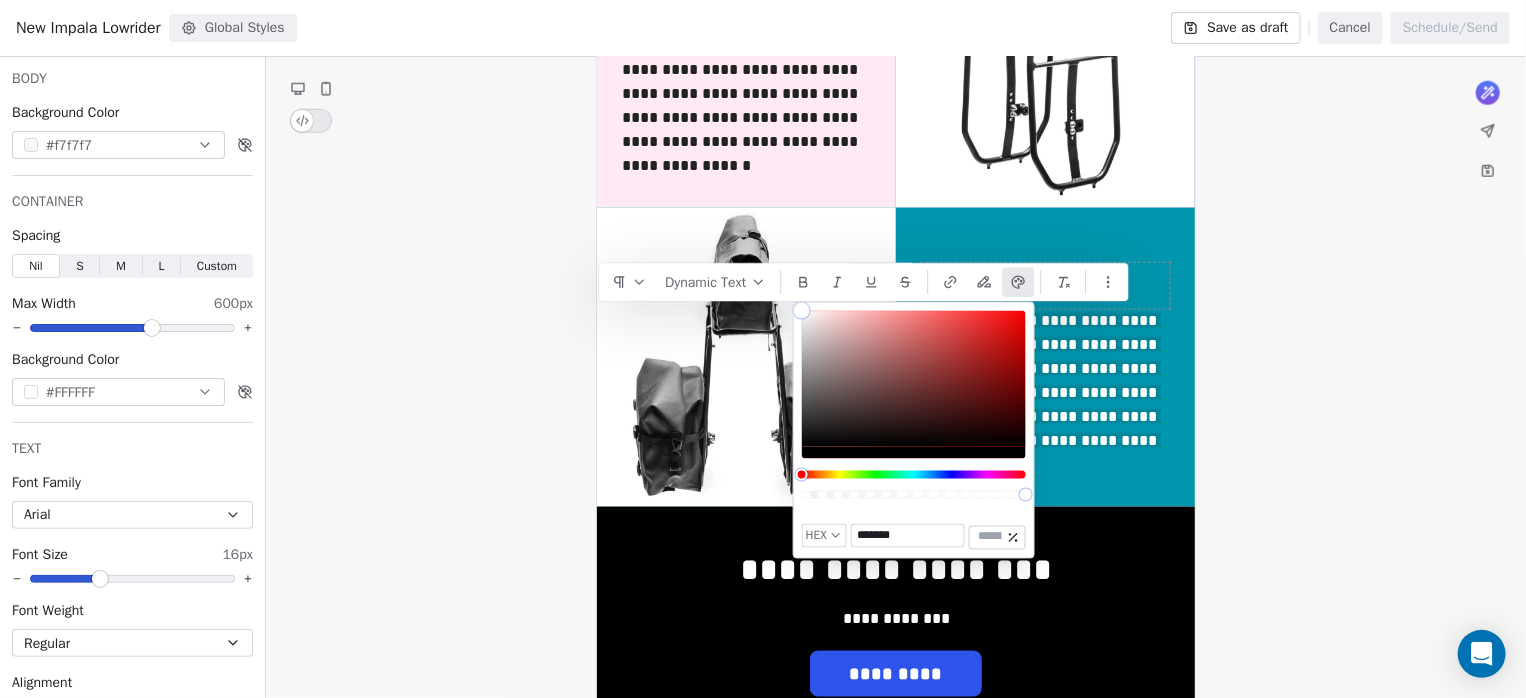 type on "*******" 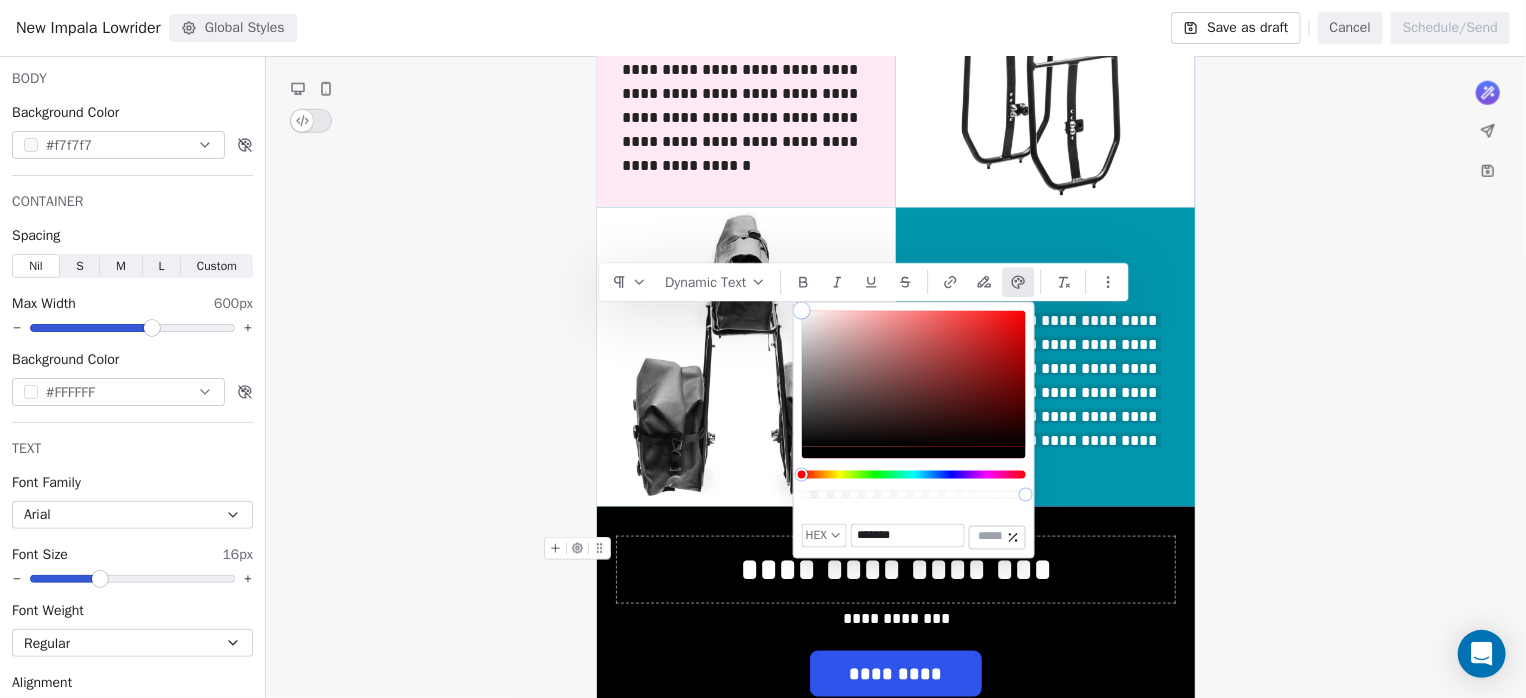click on "**********" at bounding box center (896, 68) 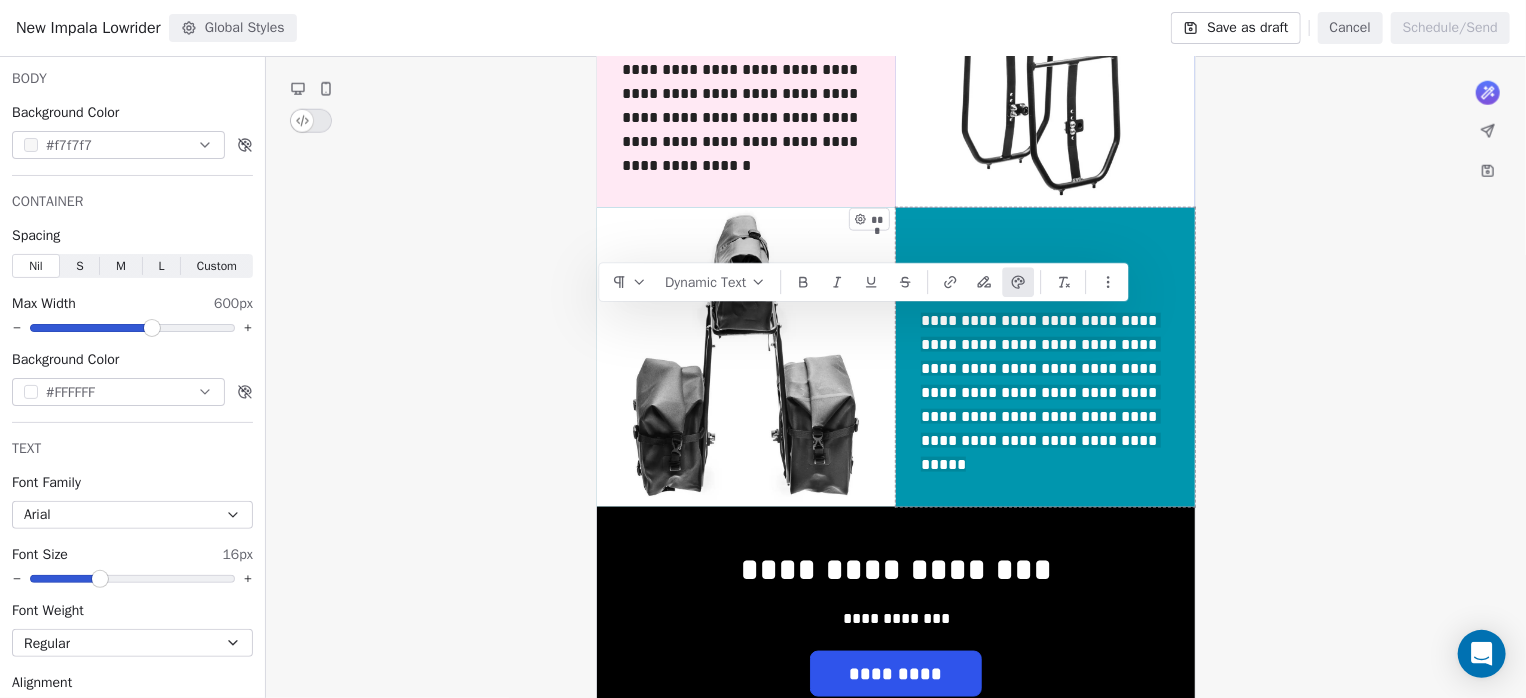 click on "**********" at bounding box center [896, 68] 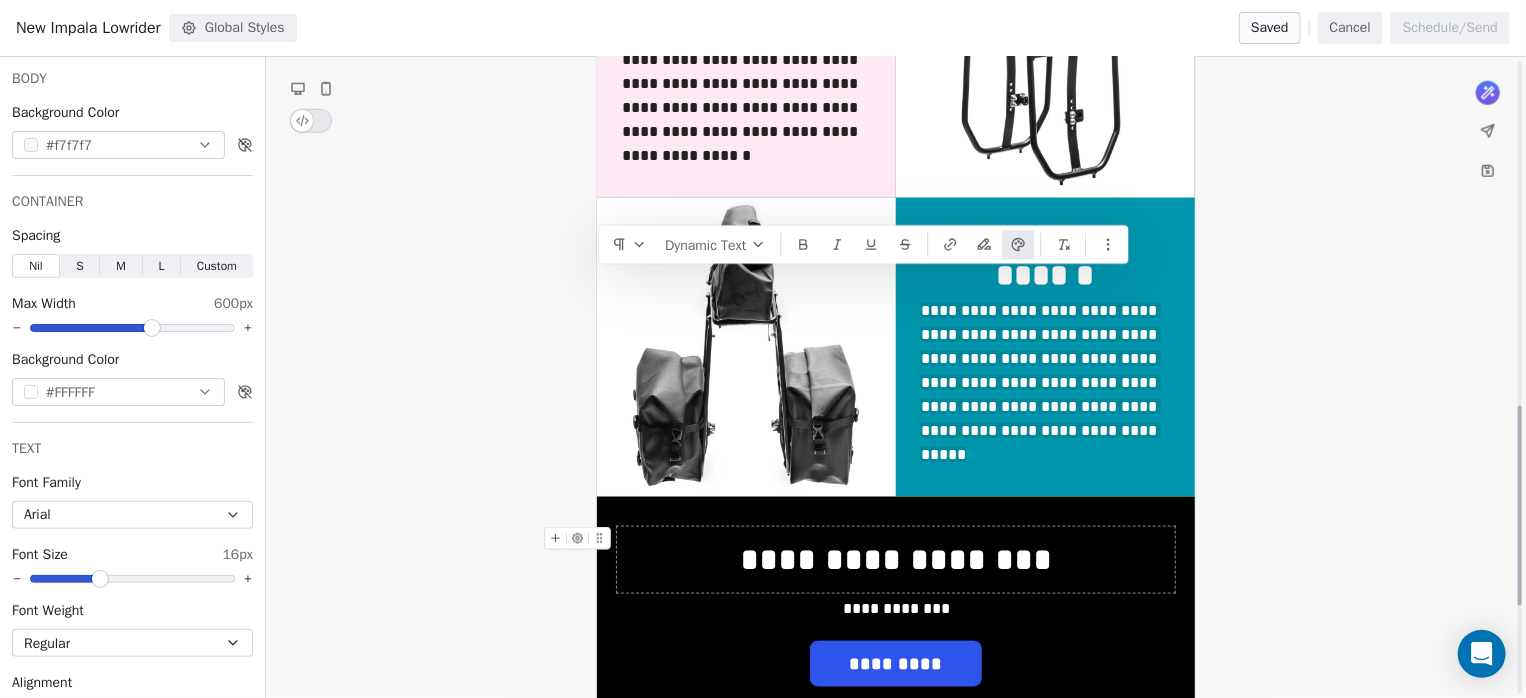 scroll, scrollTop: 1066, scrollLeft: 0, axis: vertical 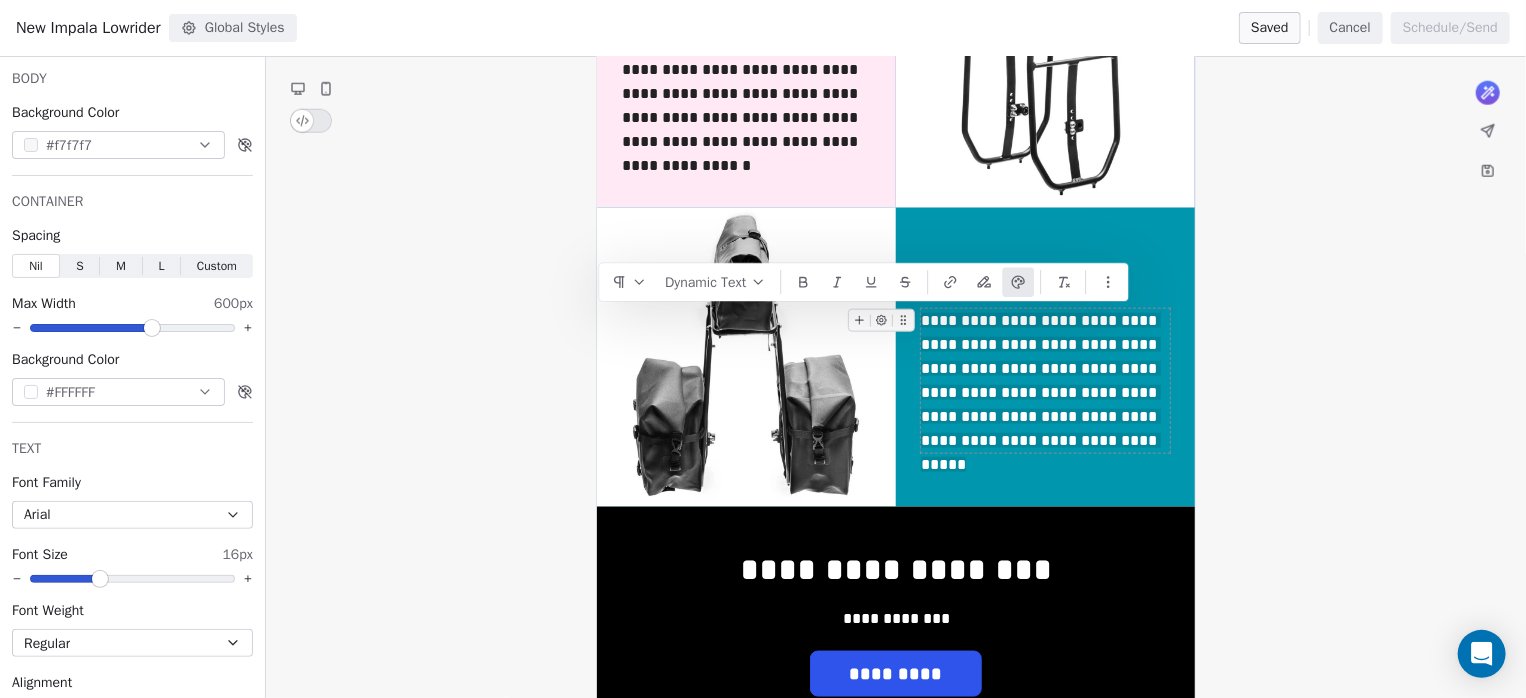 click on "**********" at bounding box center (896, 68) 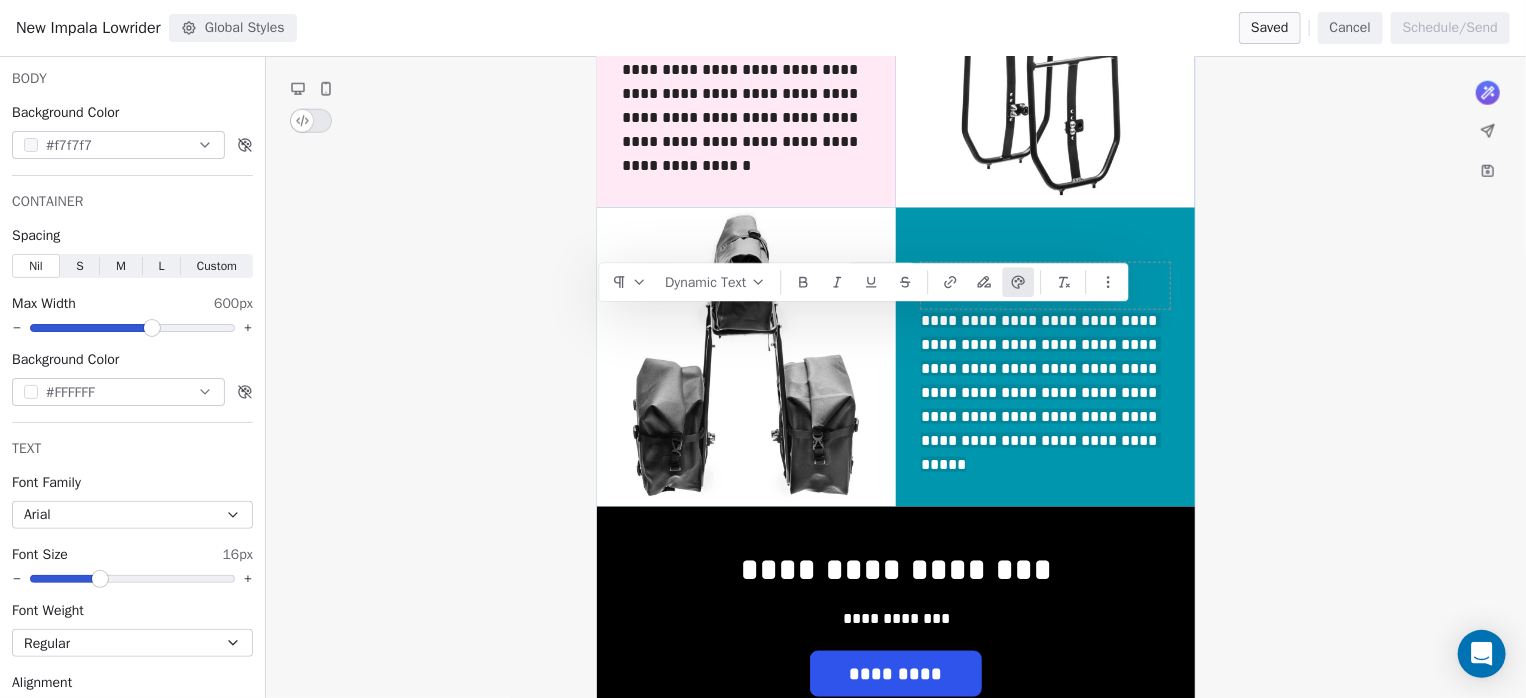 click on "**********" at bounding box center [896, 68] 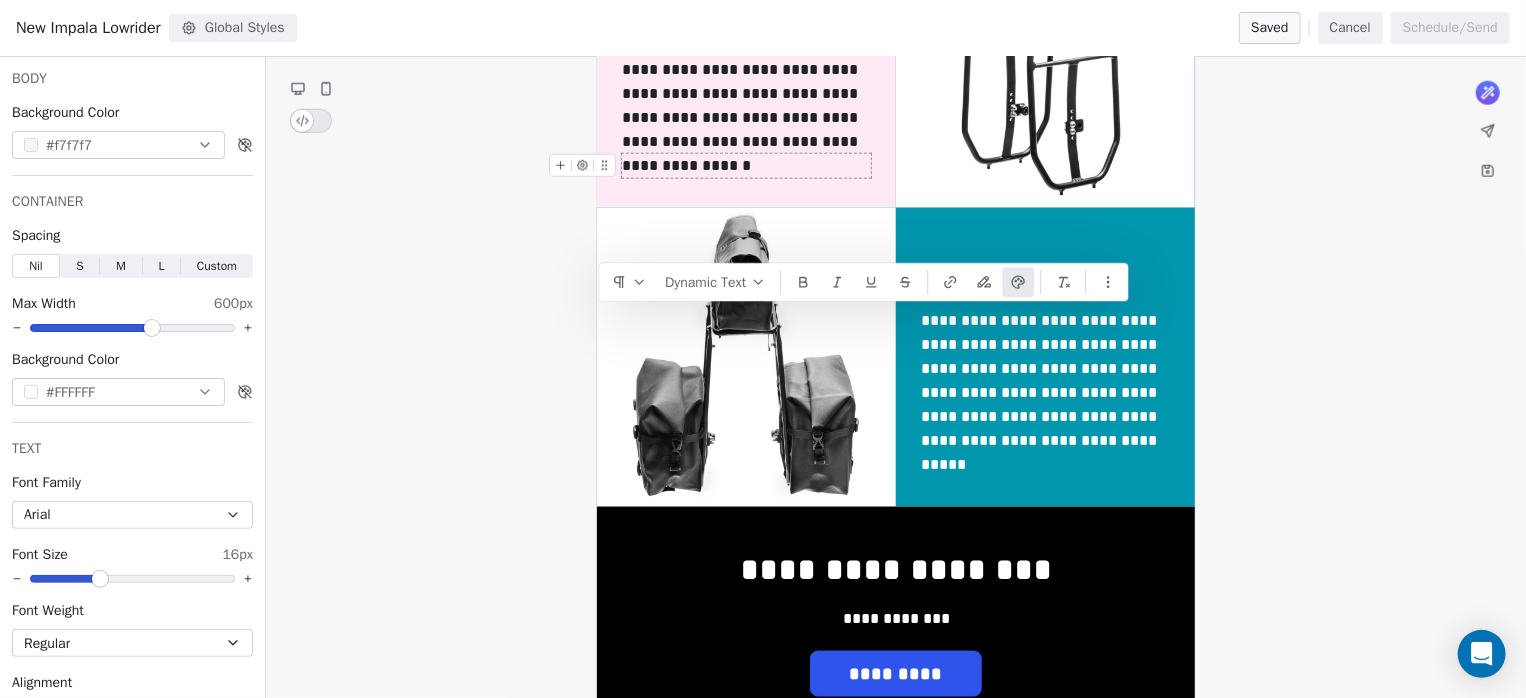 click at bounding box center [746, 166] 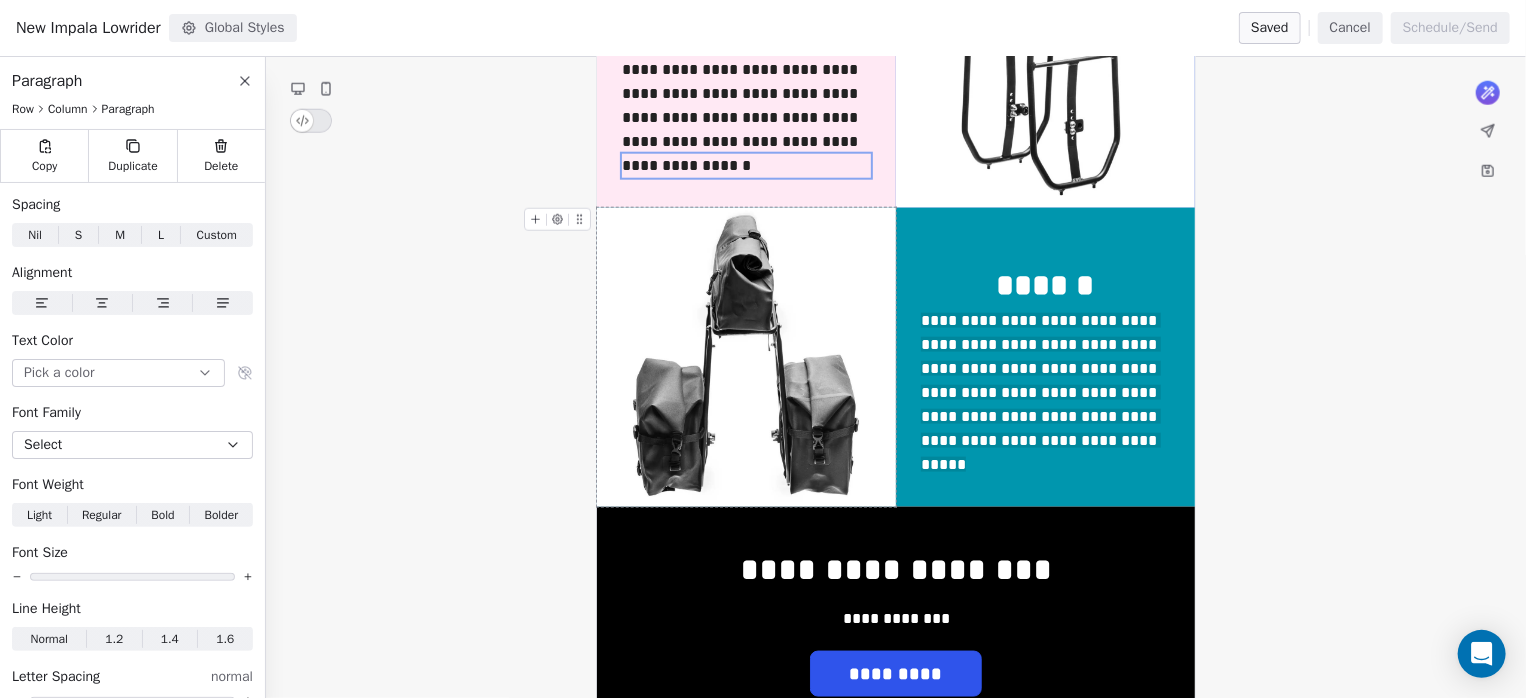 click on "**********" at bounding box center [896, 68] 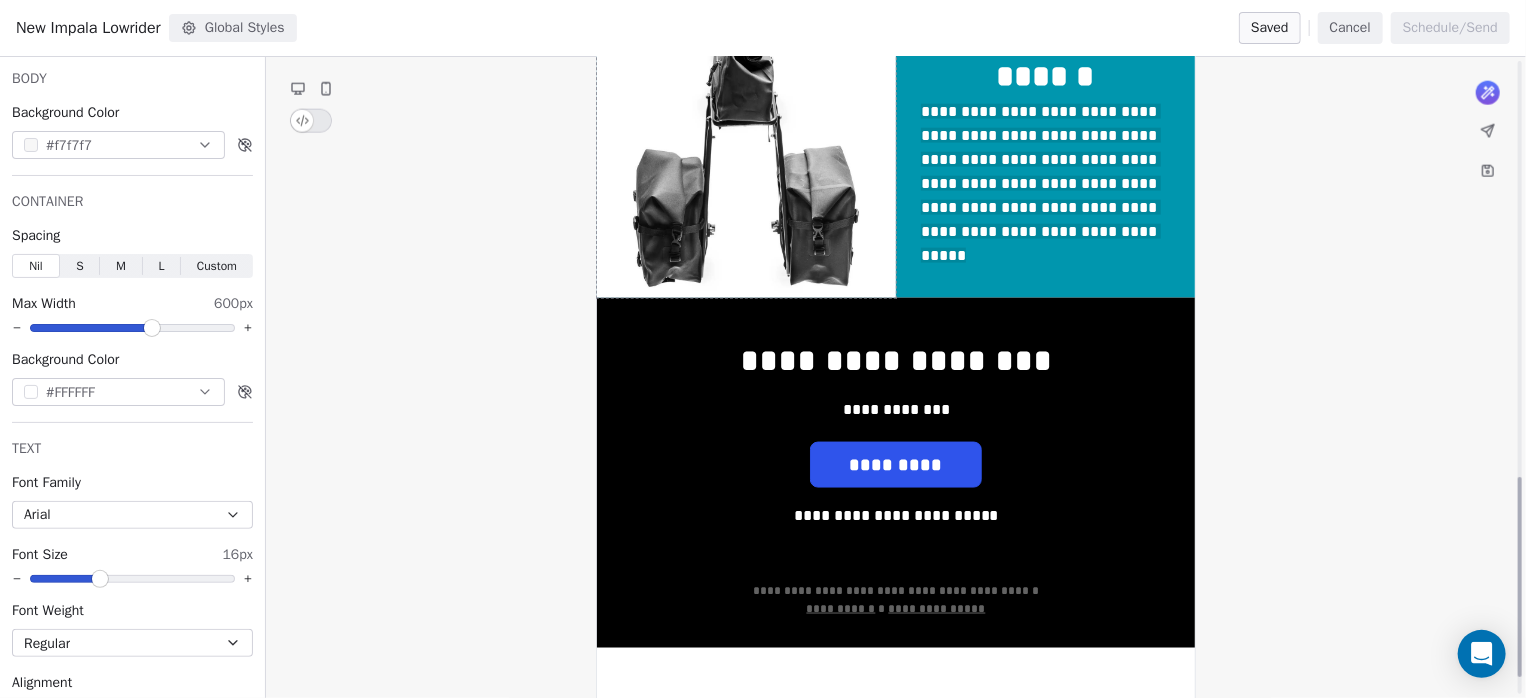 scroll, scrollTop: 1333, scrollLeft: 0, axis: vertical 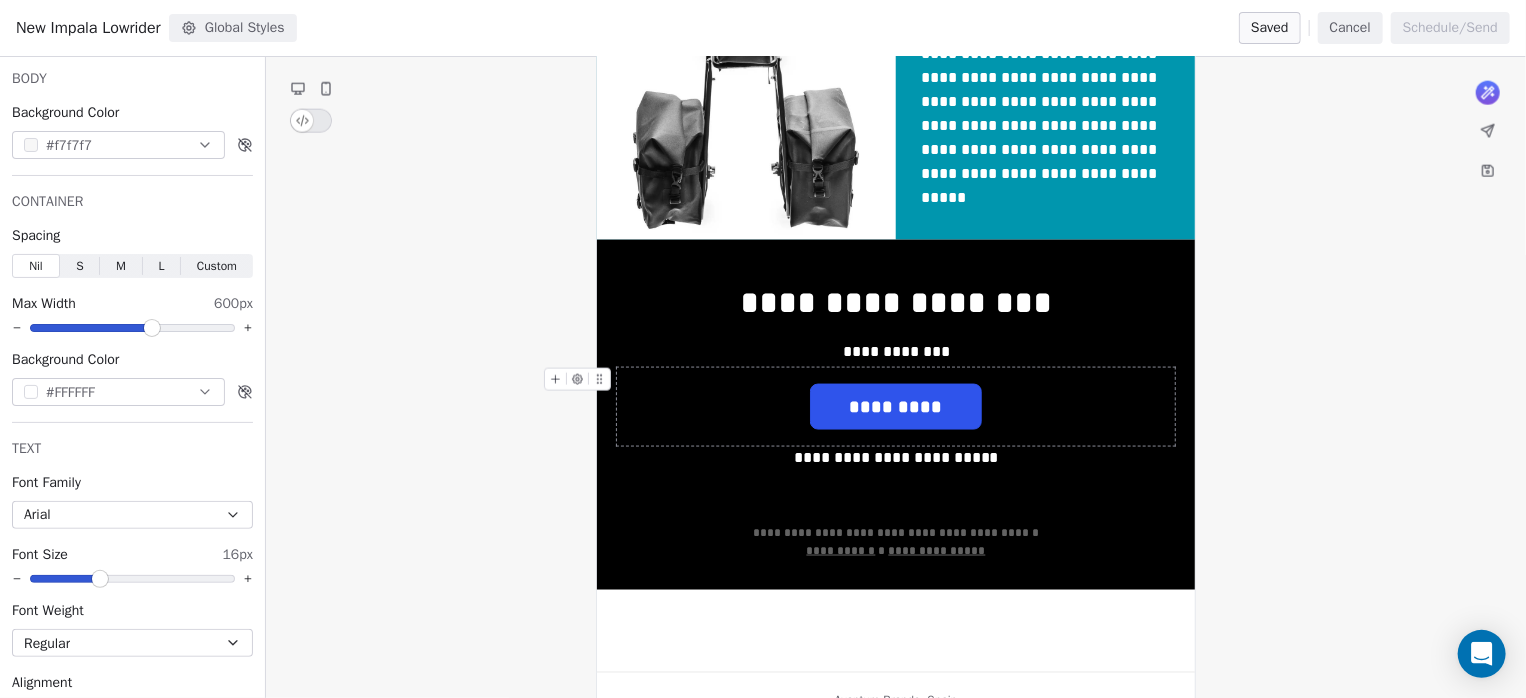click on "*********" at bounding box center (896, 407) 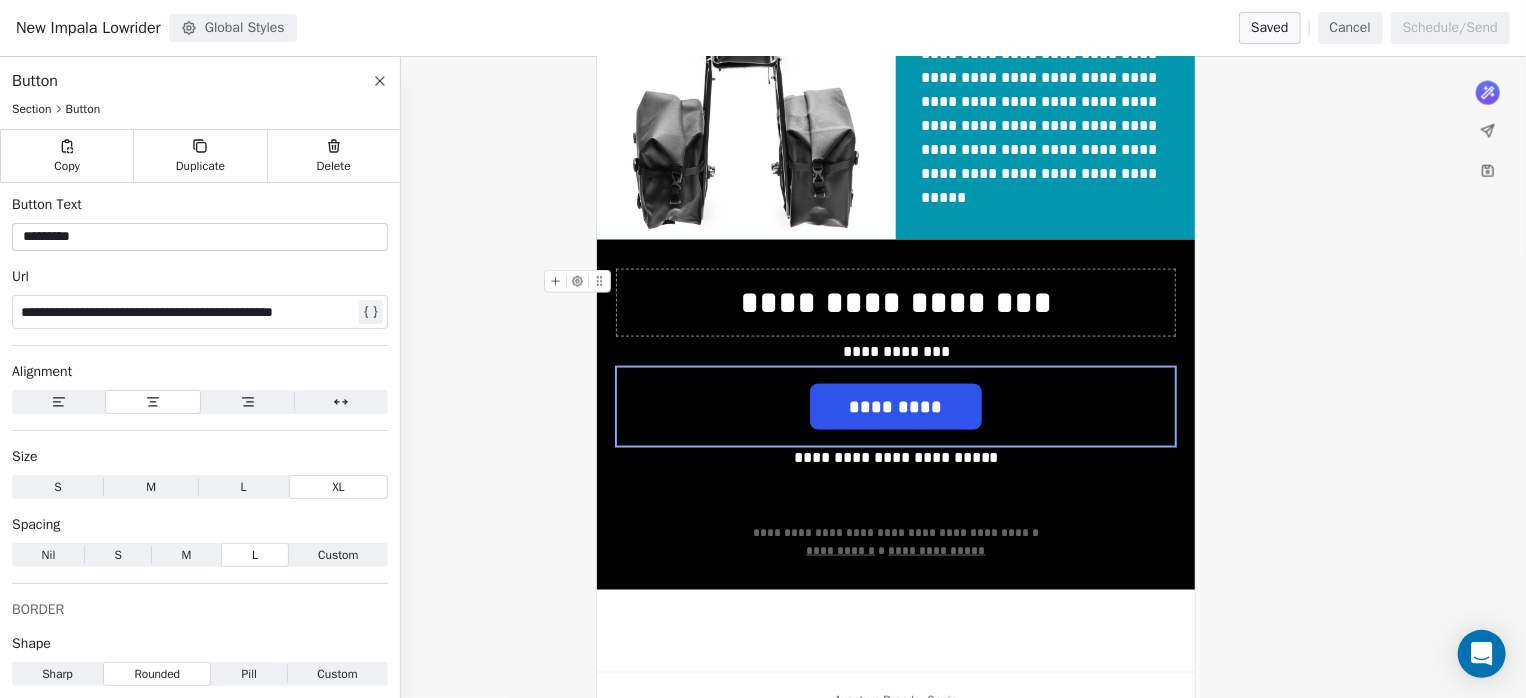 click on "**********" at bounding box center [896, 303] 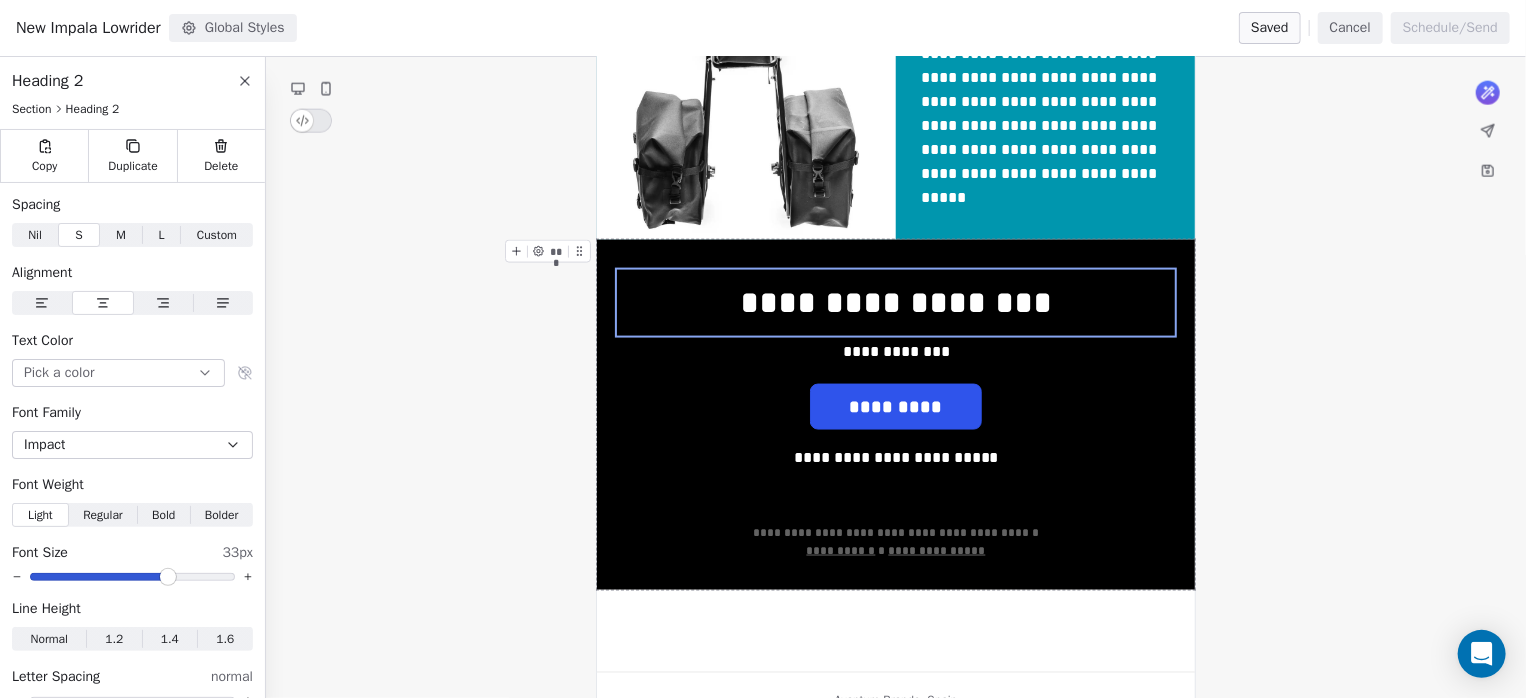 click on "**********" at bounding box center [896, 415] 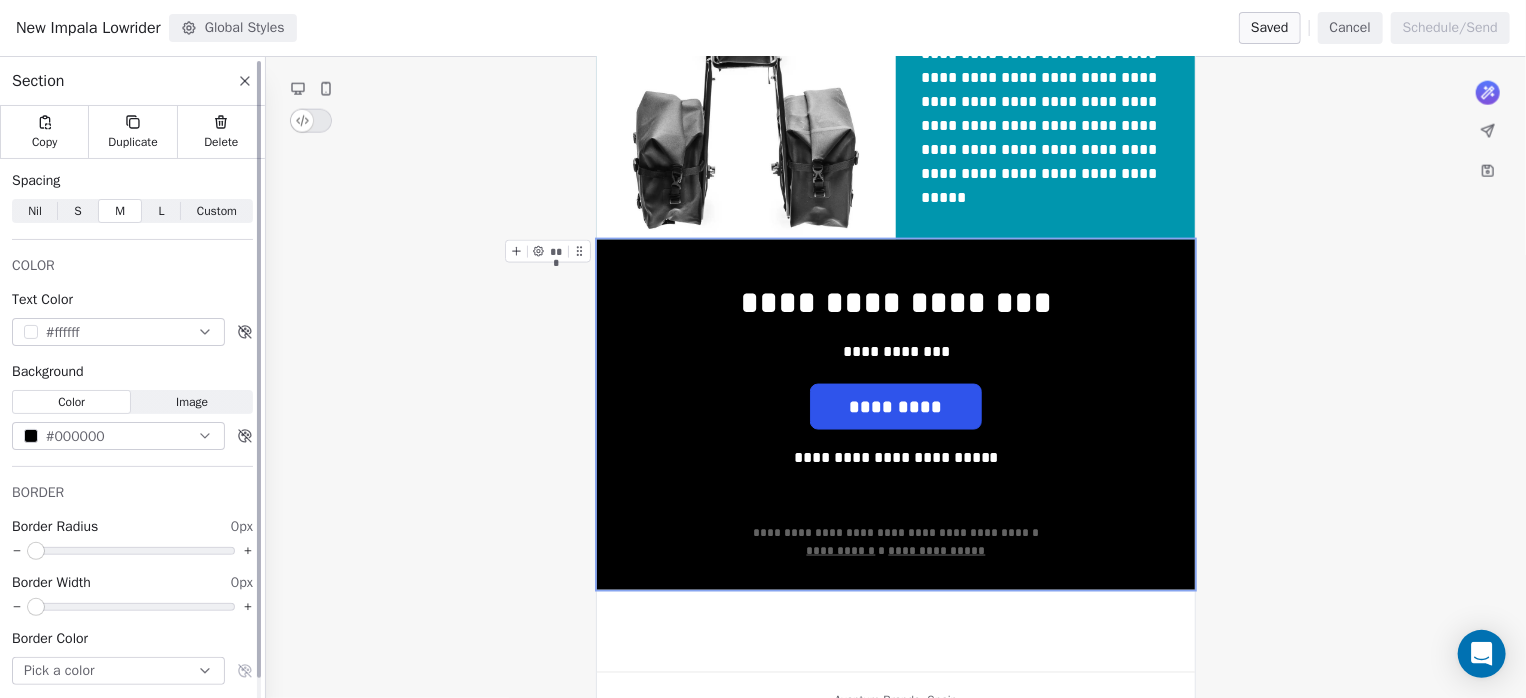 click on "#000000" at bounding box center (118, 436) 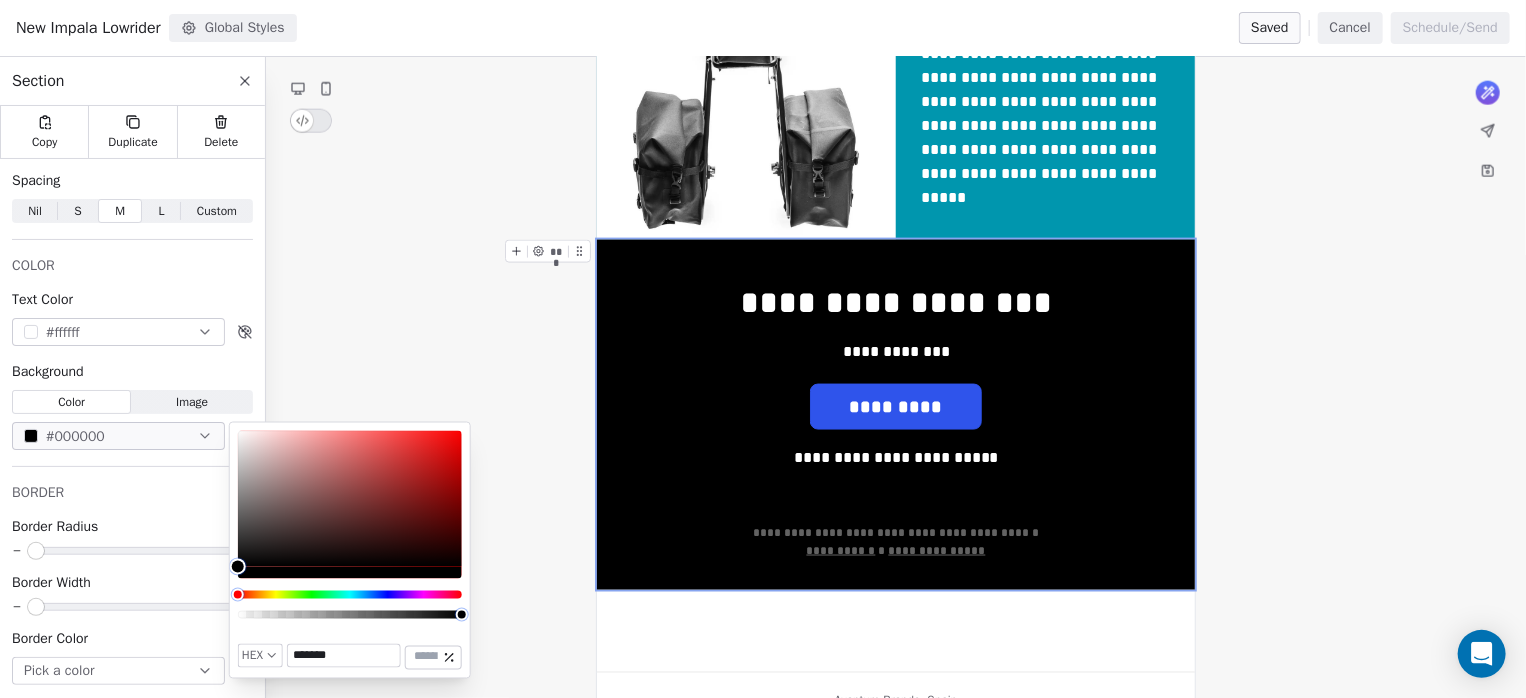 click on "*******" at bounding box center [344, 656] 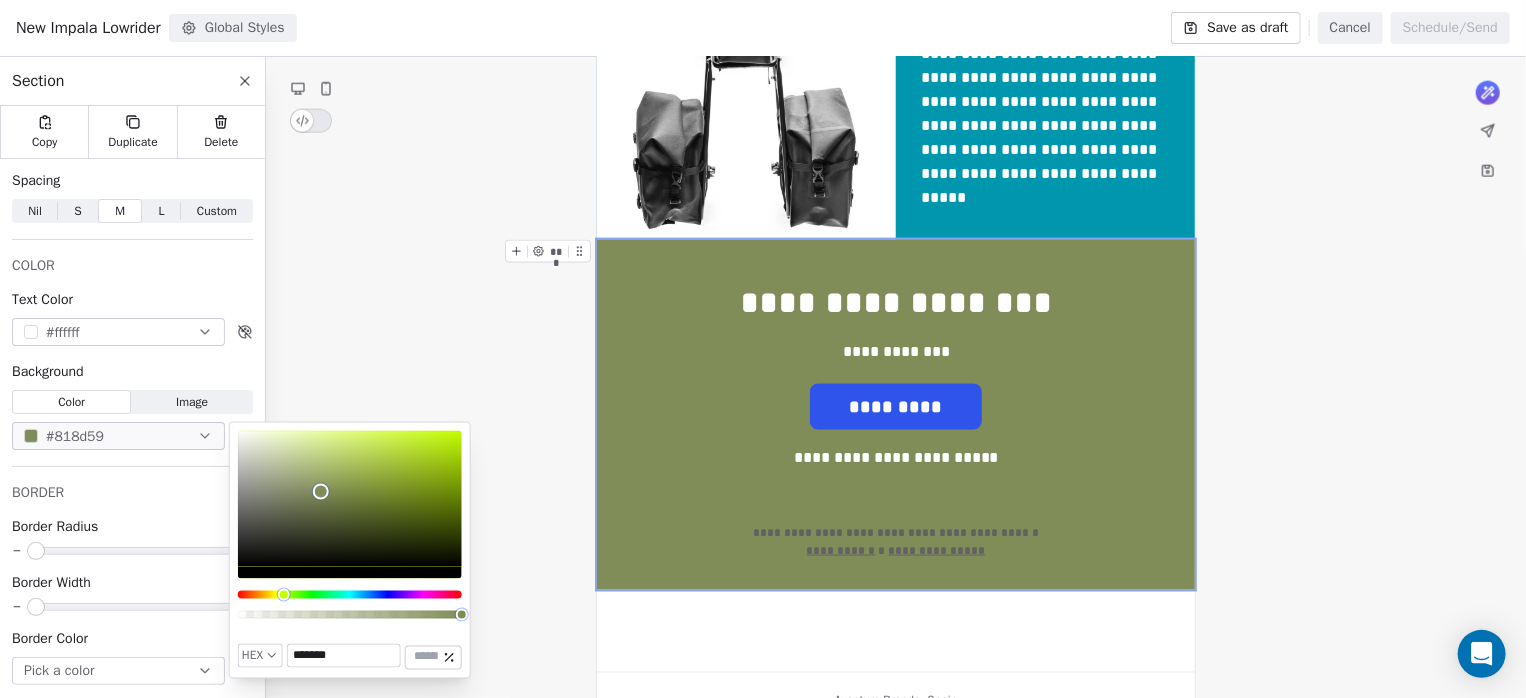 type on "*******" 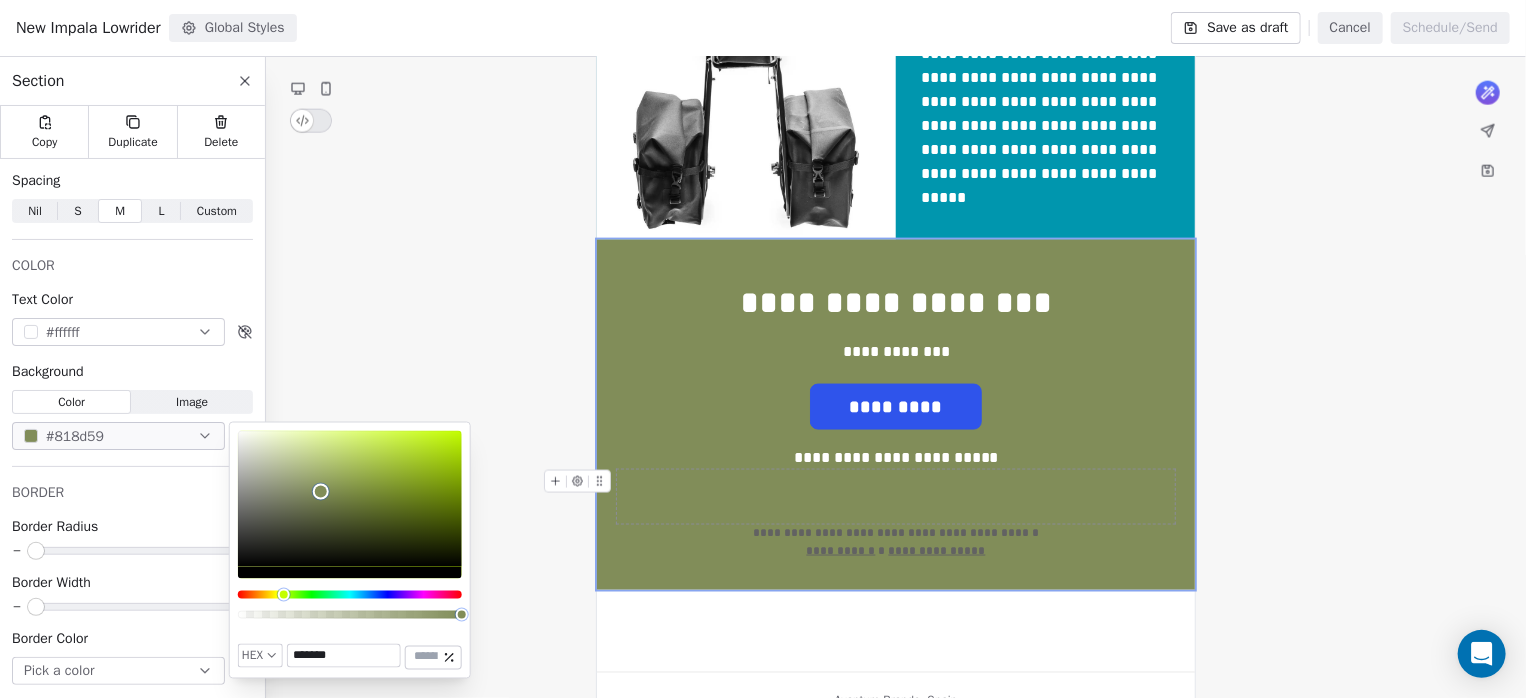 click at bounding box center [896, 497] 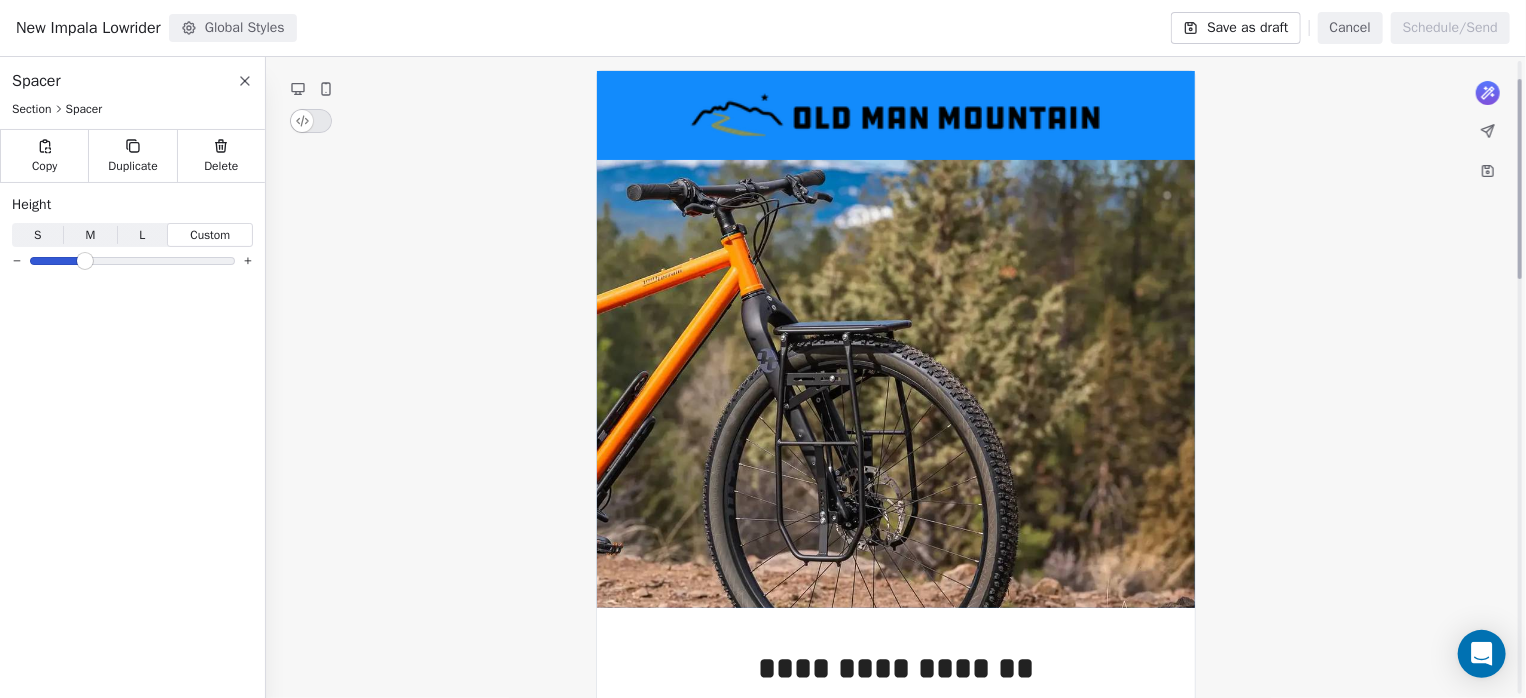 scroll, scrollTop: 0, scrollLeft: 0, axis: both 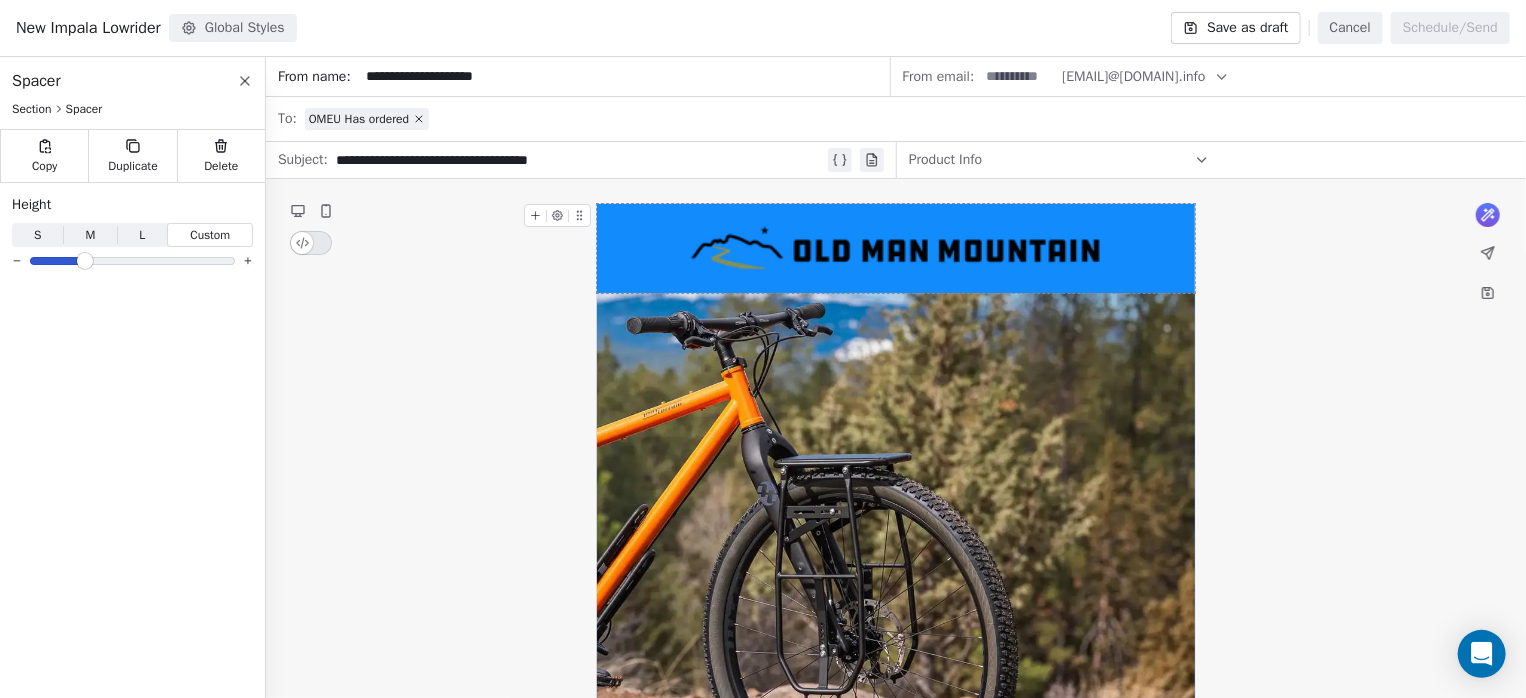 click at bounding box center (896, 248) 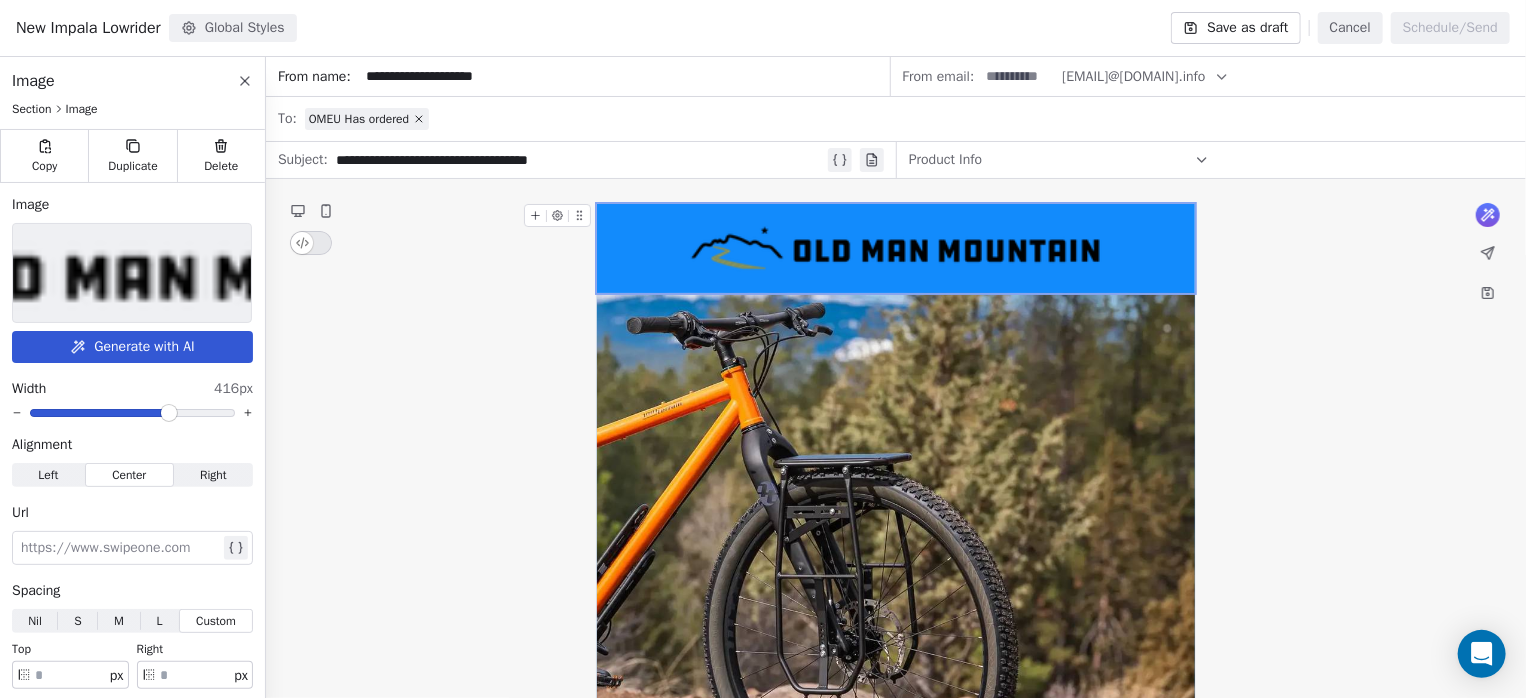 click at bounding box center [896, 248] 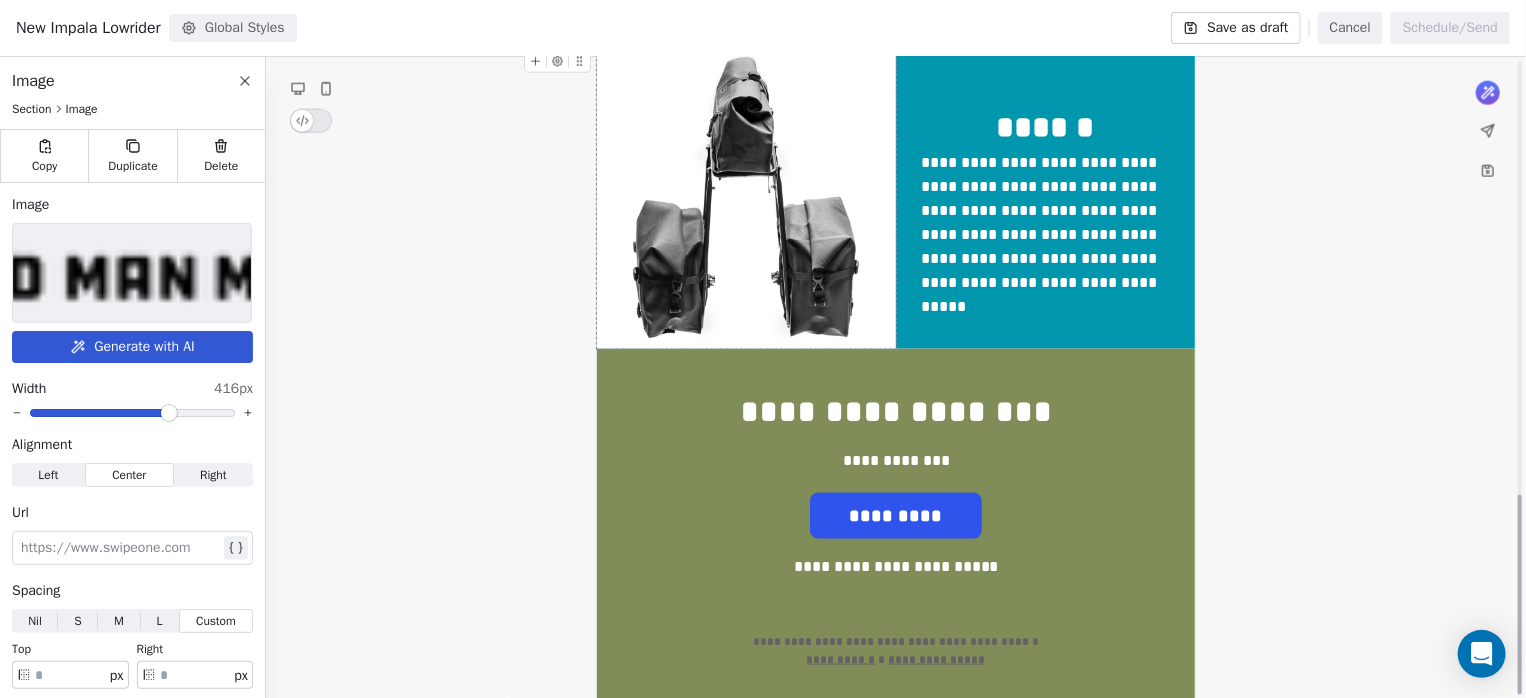 scroll, scrollTop: 1390, scrollLeft: 0, axis: vertical 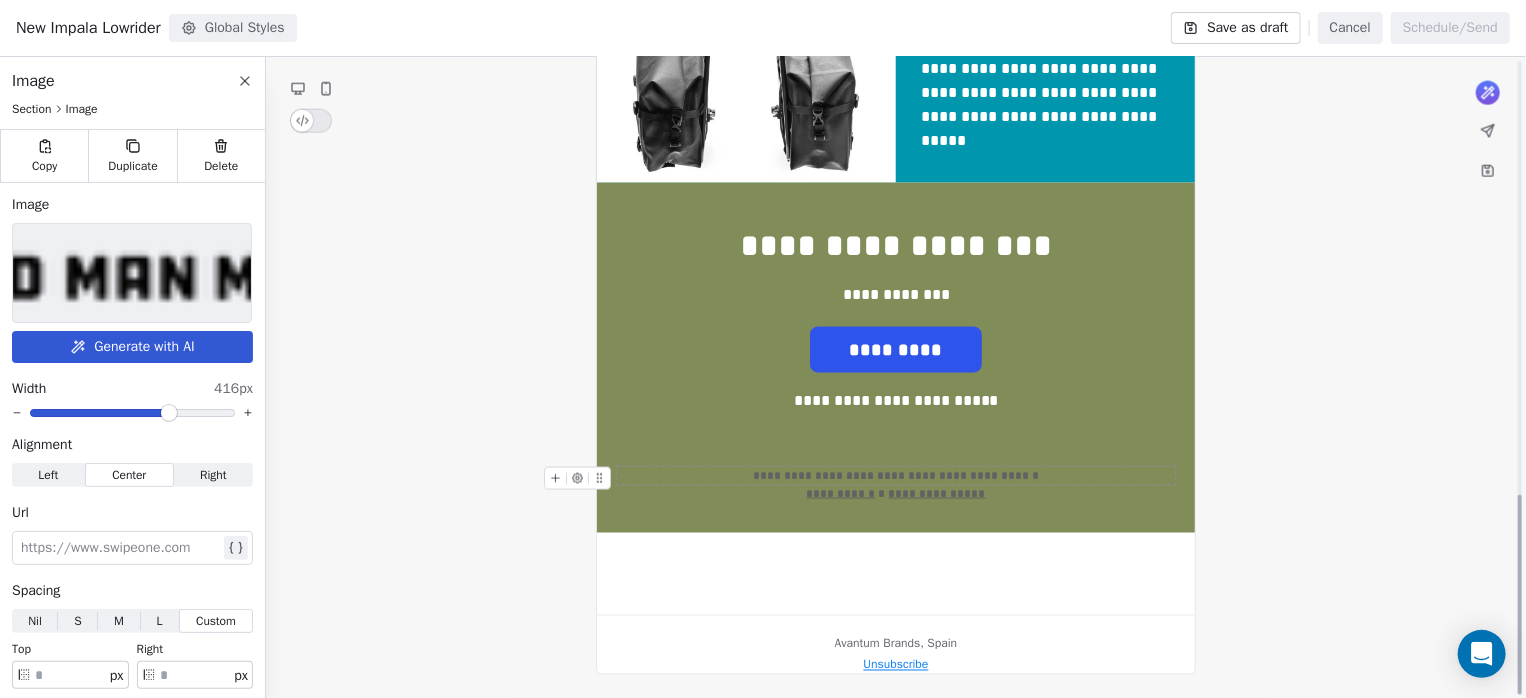 click on "**********" at bounding box center [896, 476] 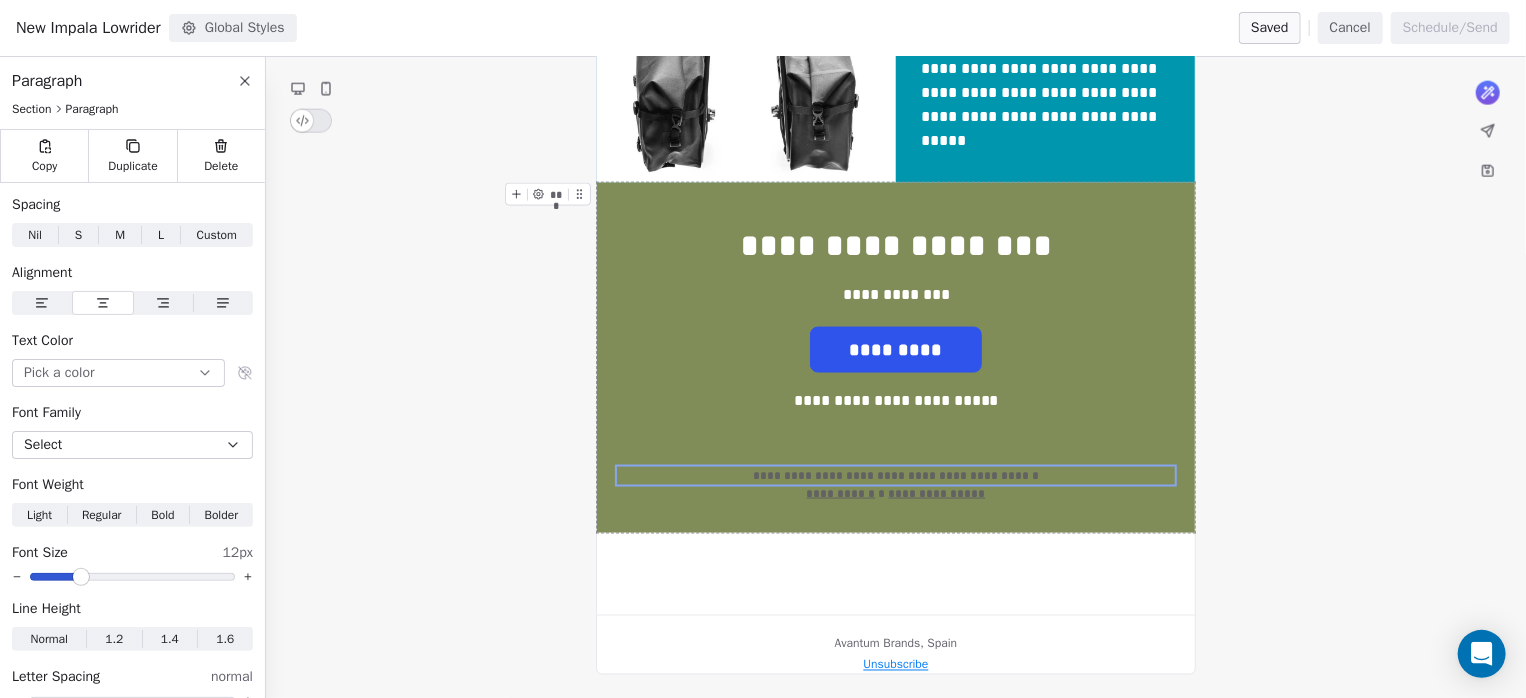 click on "**********" at bounding box center [896, 358] 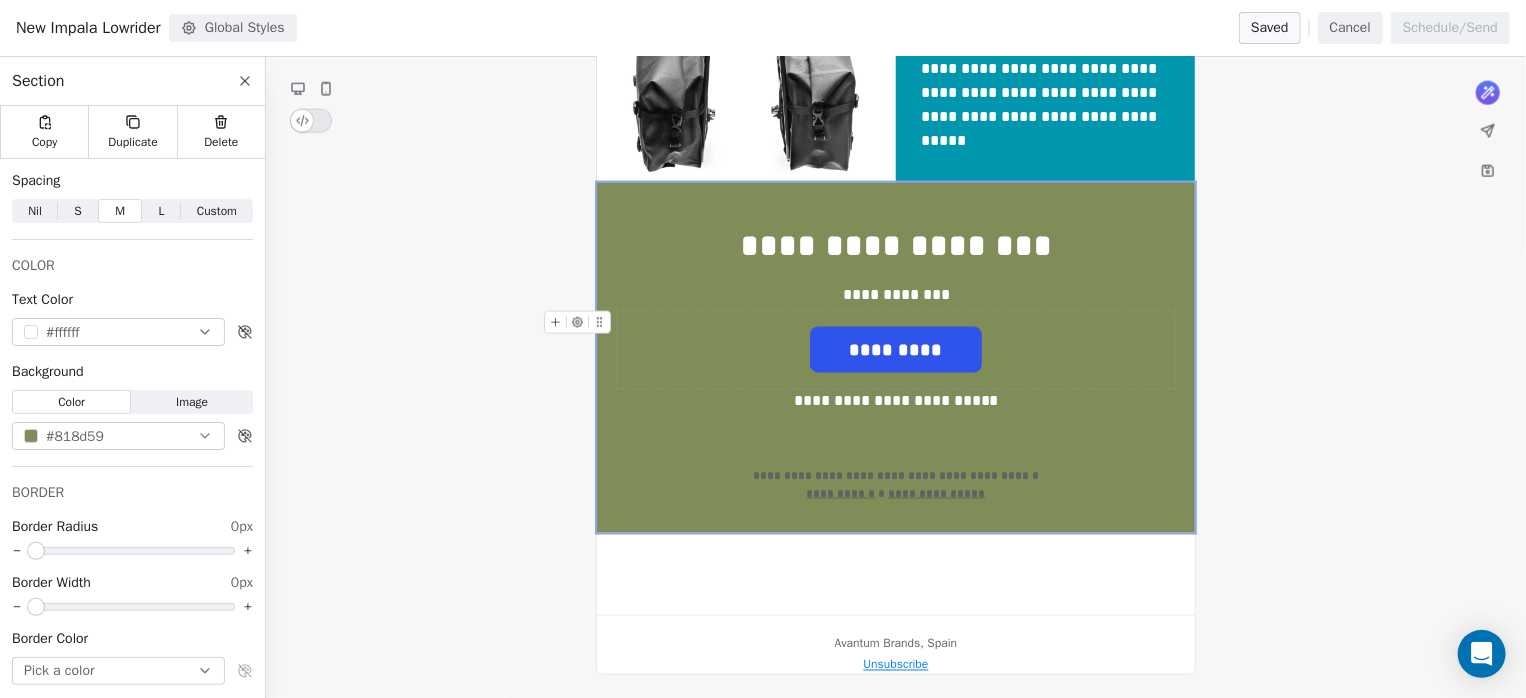 click on "*********" at bounding box center [896, 350] 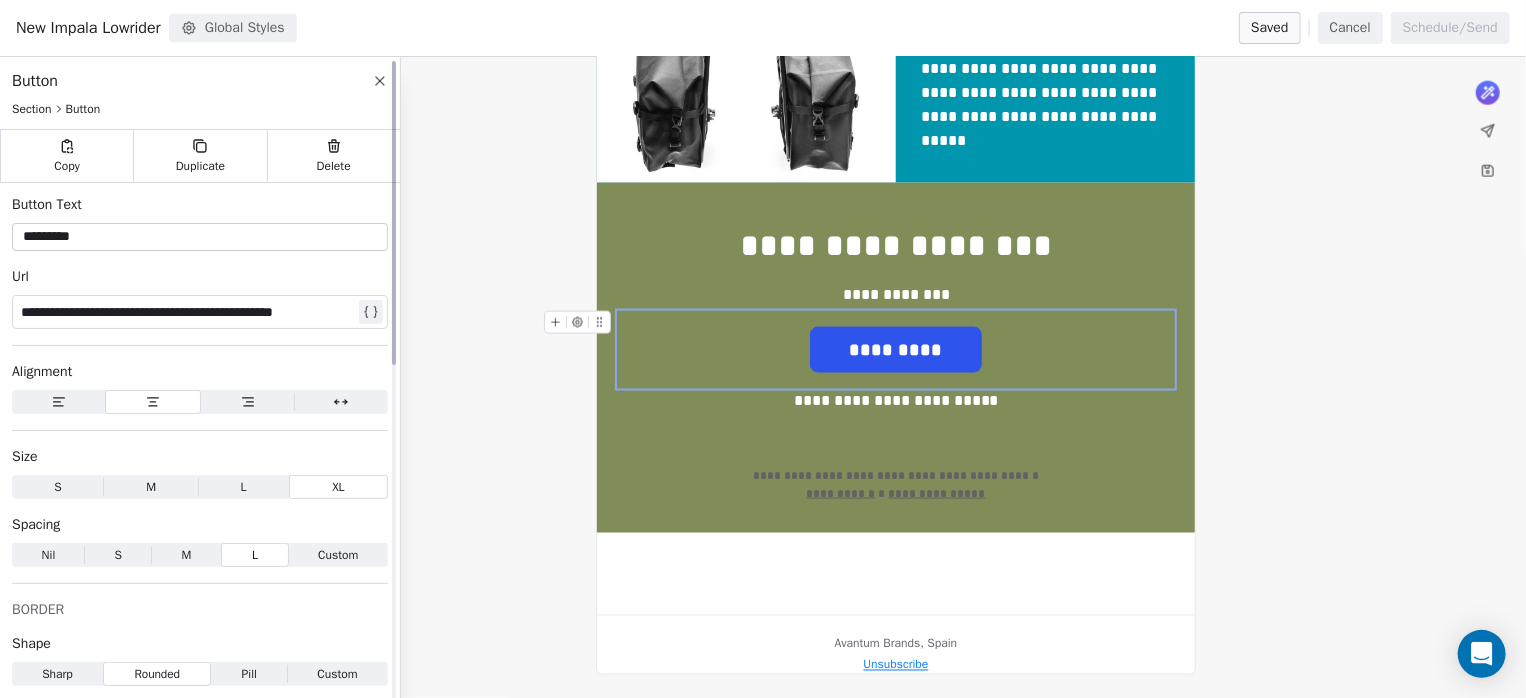 scroll, scrollTop: 266, scrollLeft: 0, axis: vertical 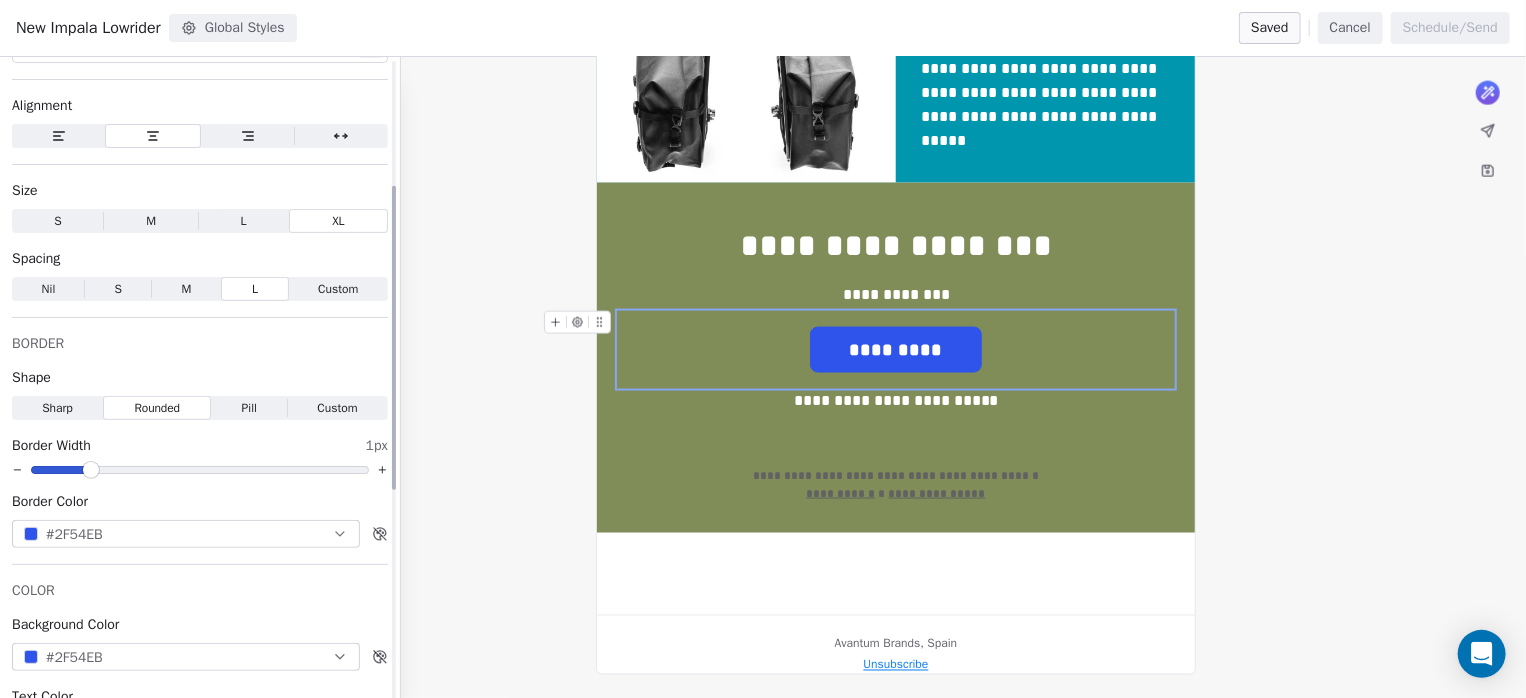 click on "#2F54EB" at bounding box center [186, 657] 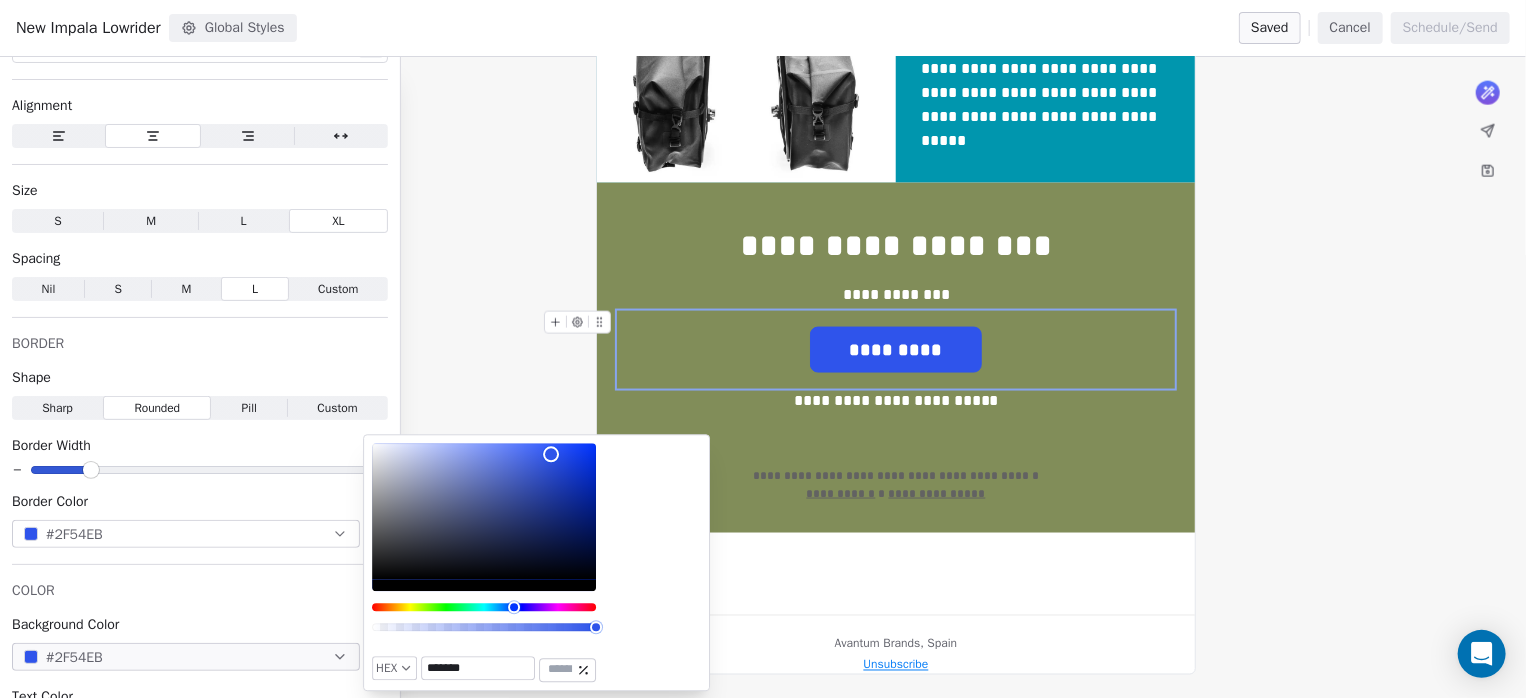 drag, startPoint x: 504, startPoint y: 663, endPoint x: 433, endPoint y: 668, distance: 71.17584 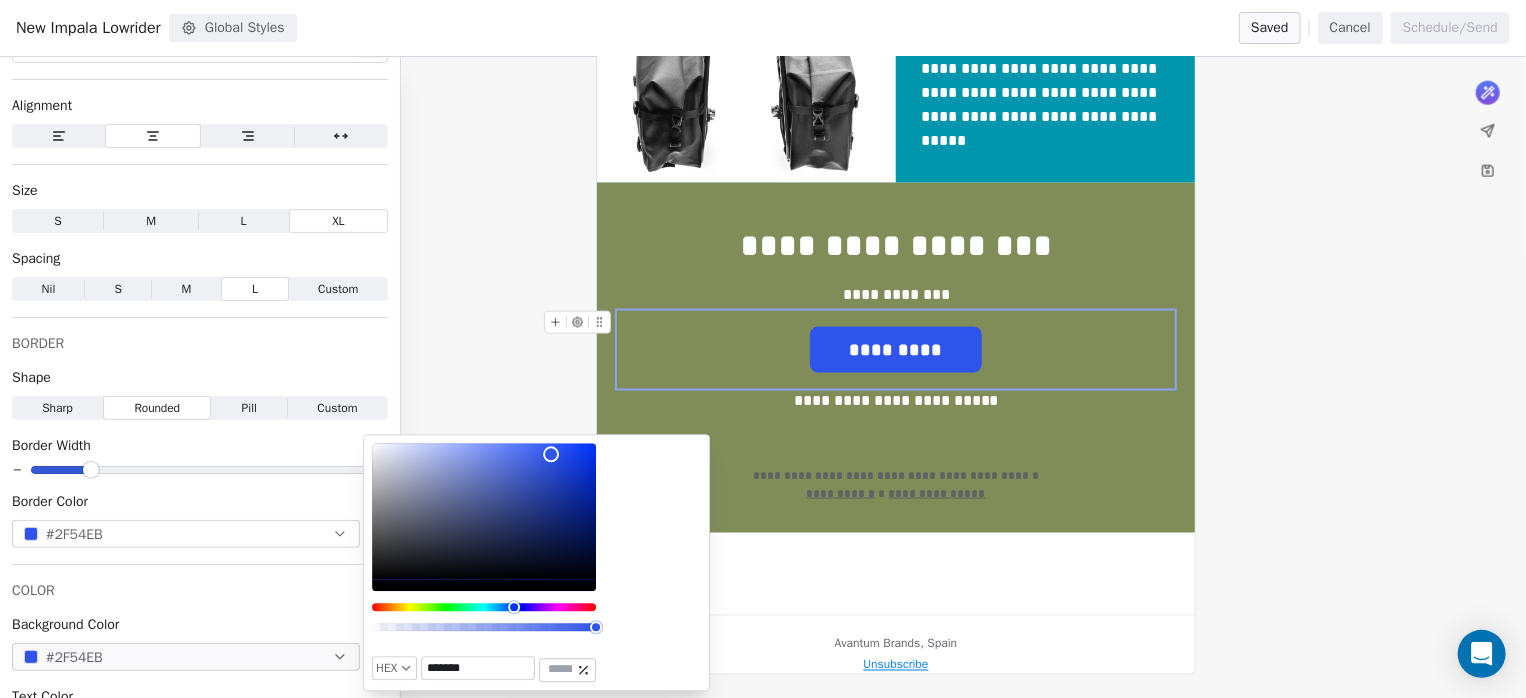 click on "*******" at bounding box center [478, 669] 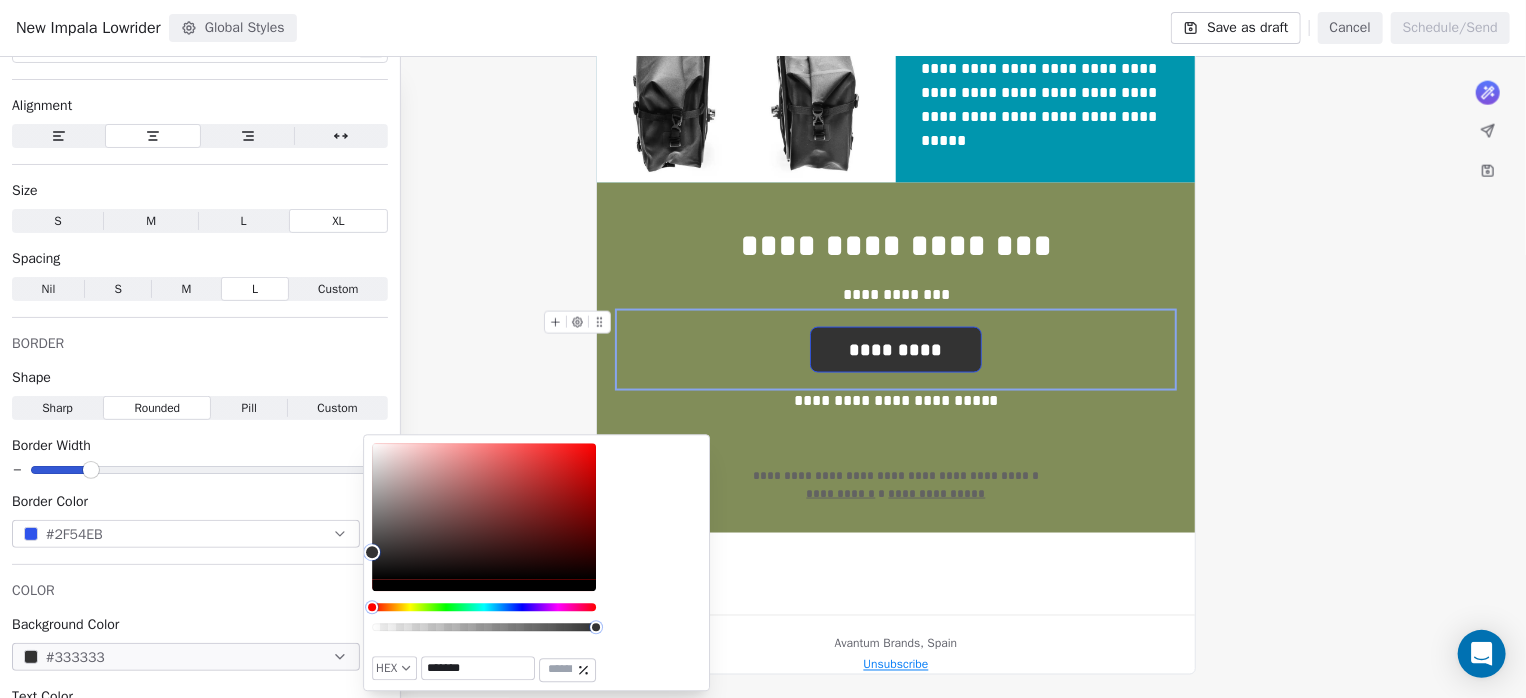 type on "*******" 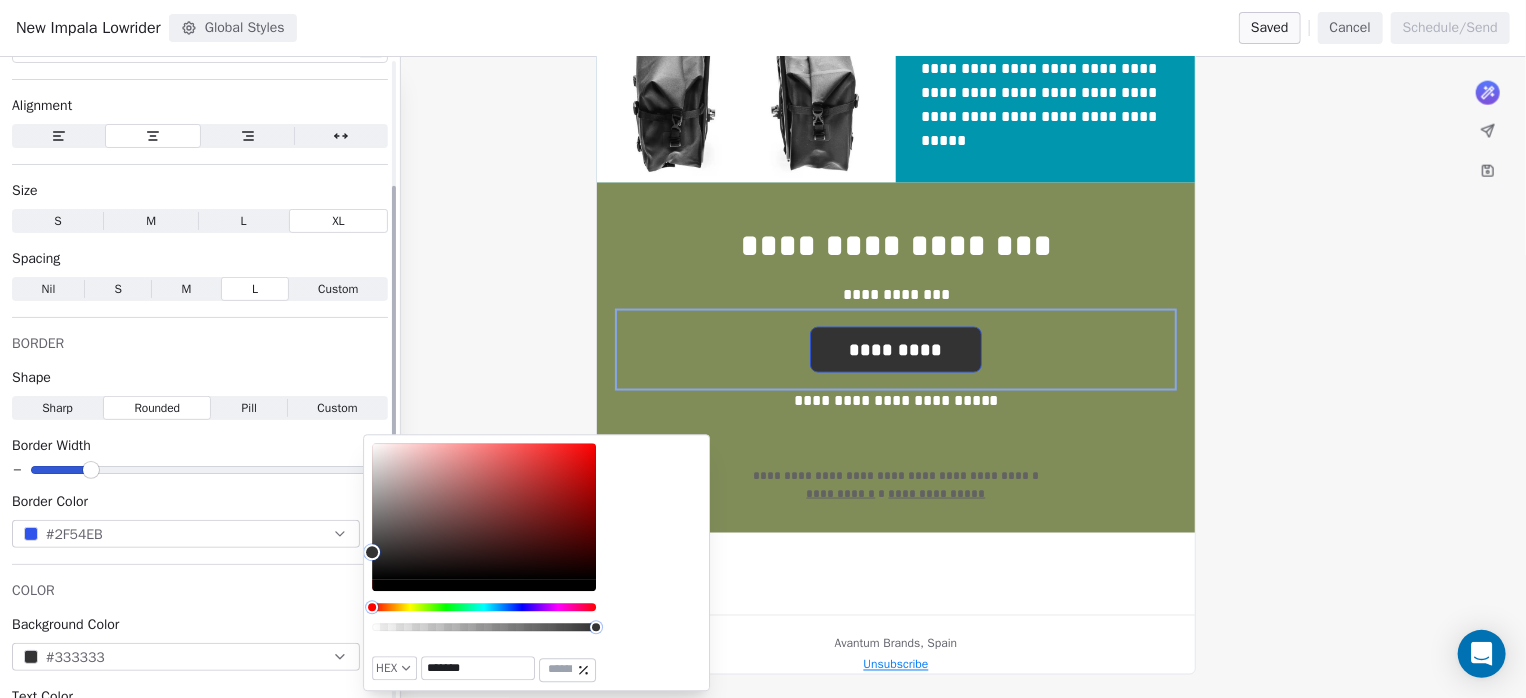 click on "#2F54EB" at bounding box center (186, 534) 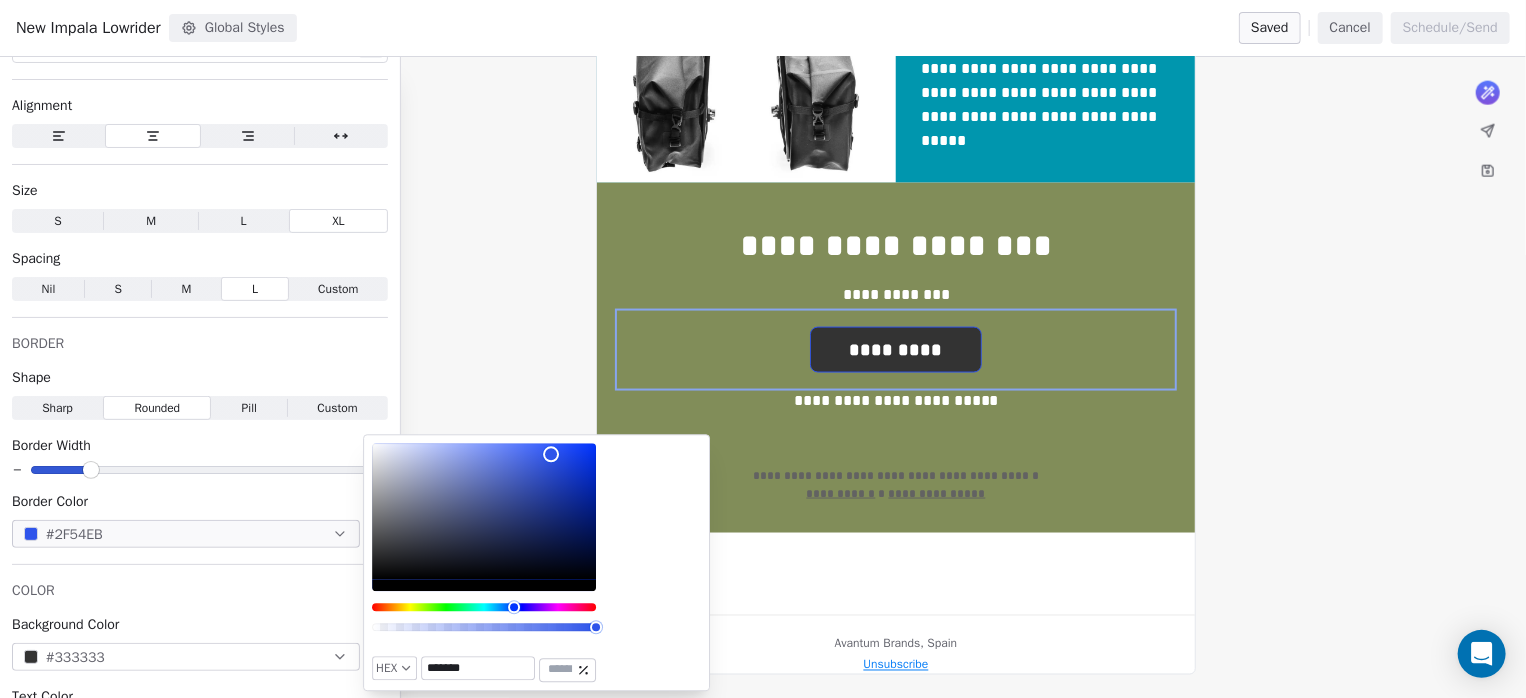 click on "*******" at bounding box center [478, 669] 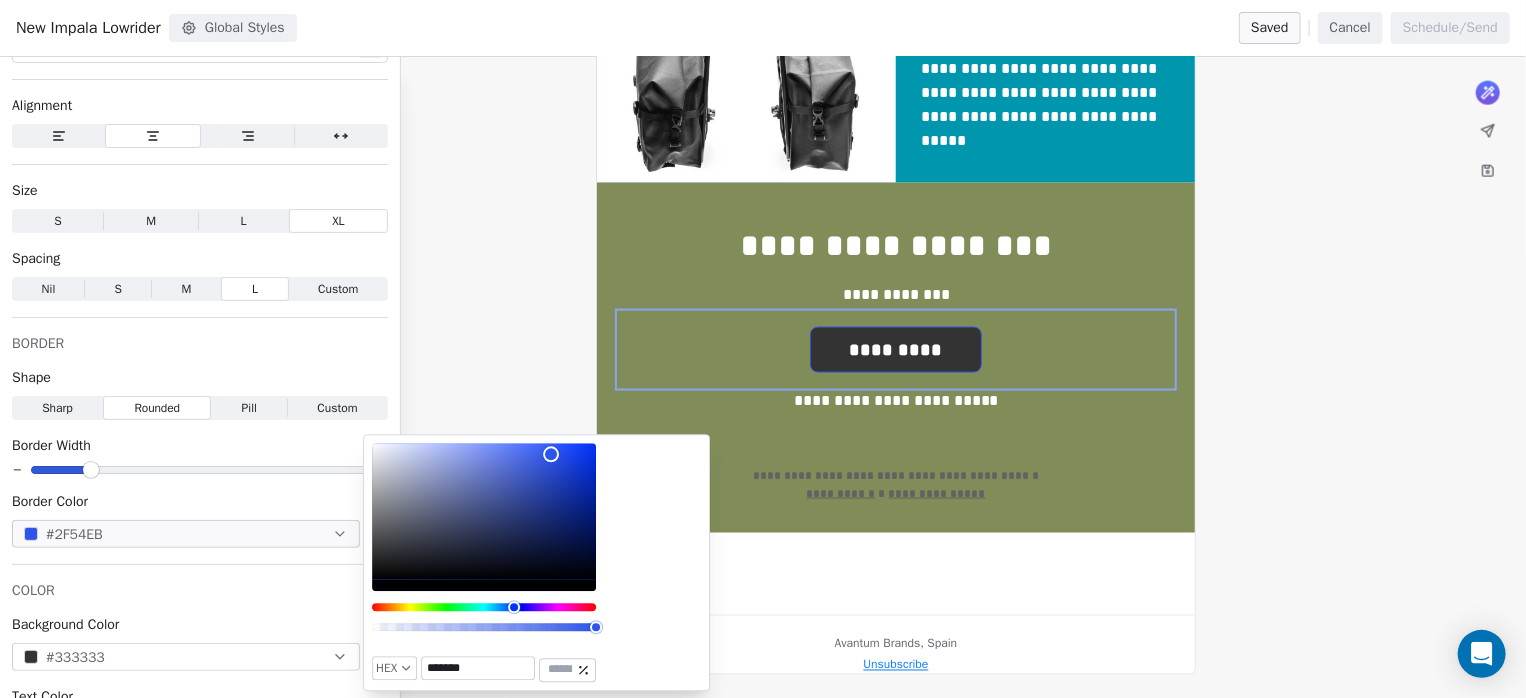 paste 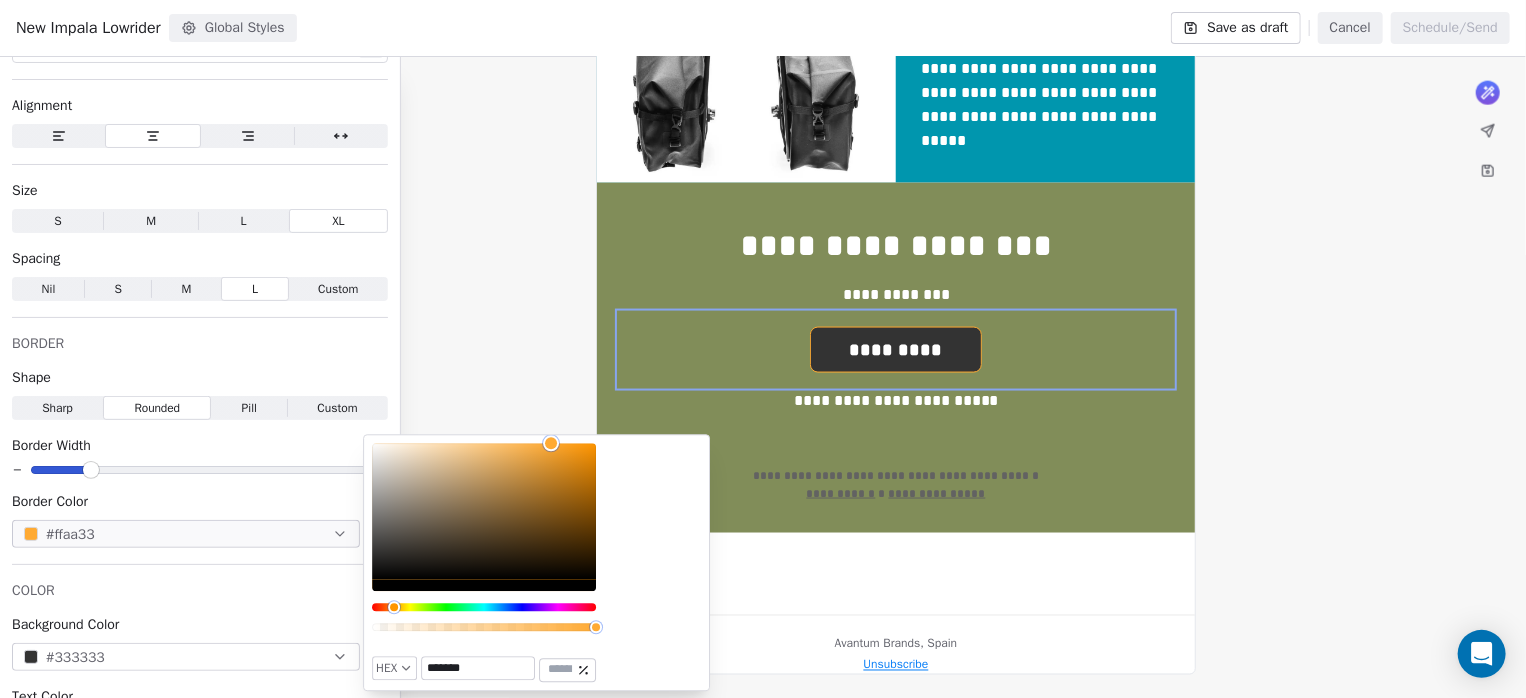 type on "*******" 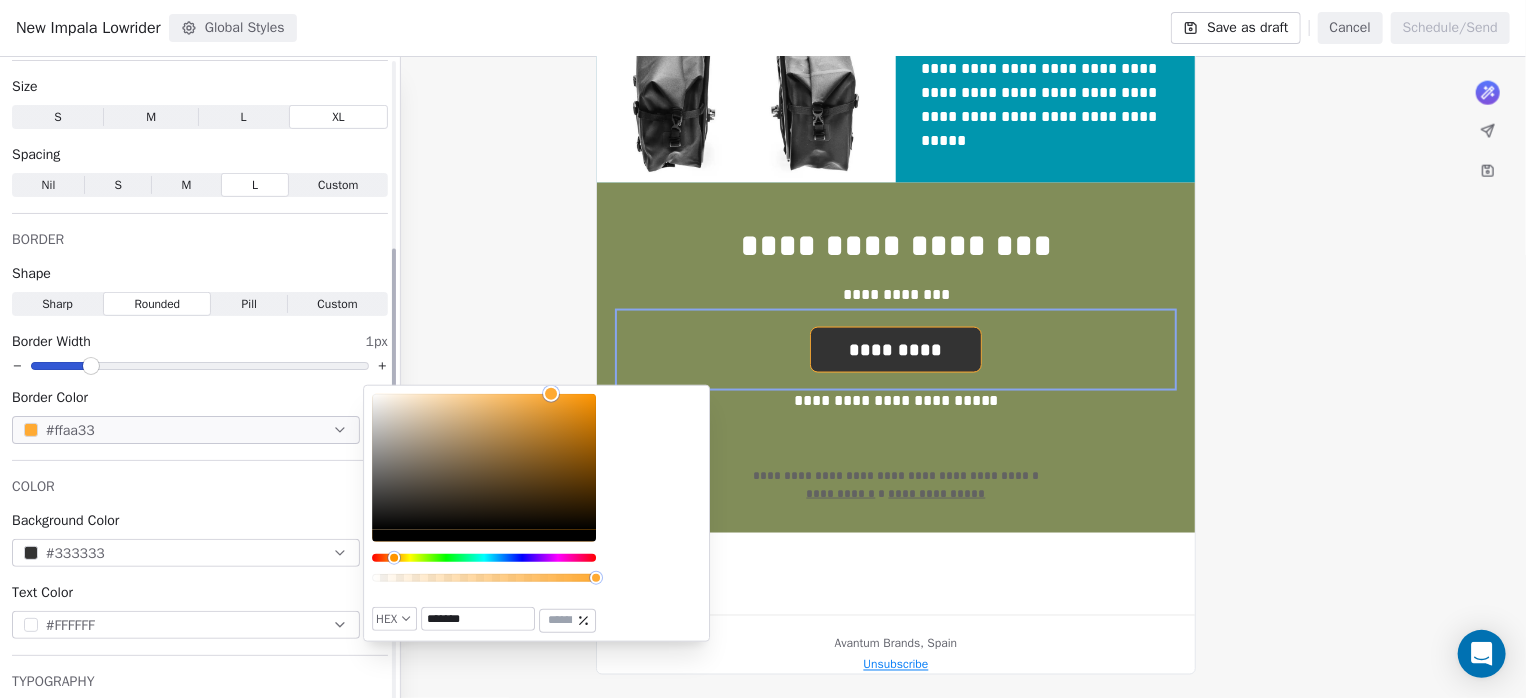 scroll, scrollTop: 400, scrollLeft: 0, axis: vertical 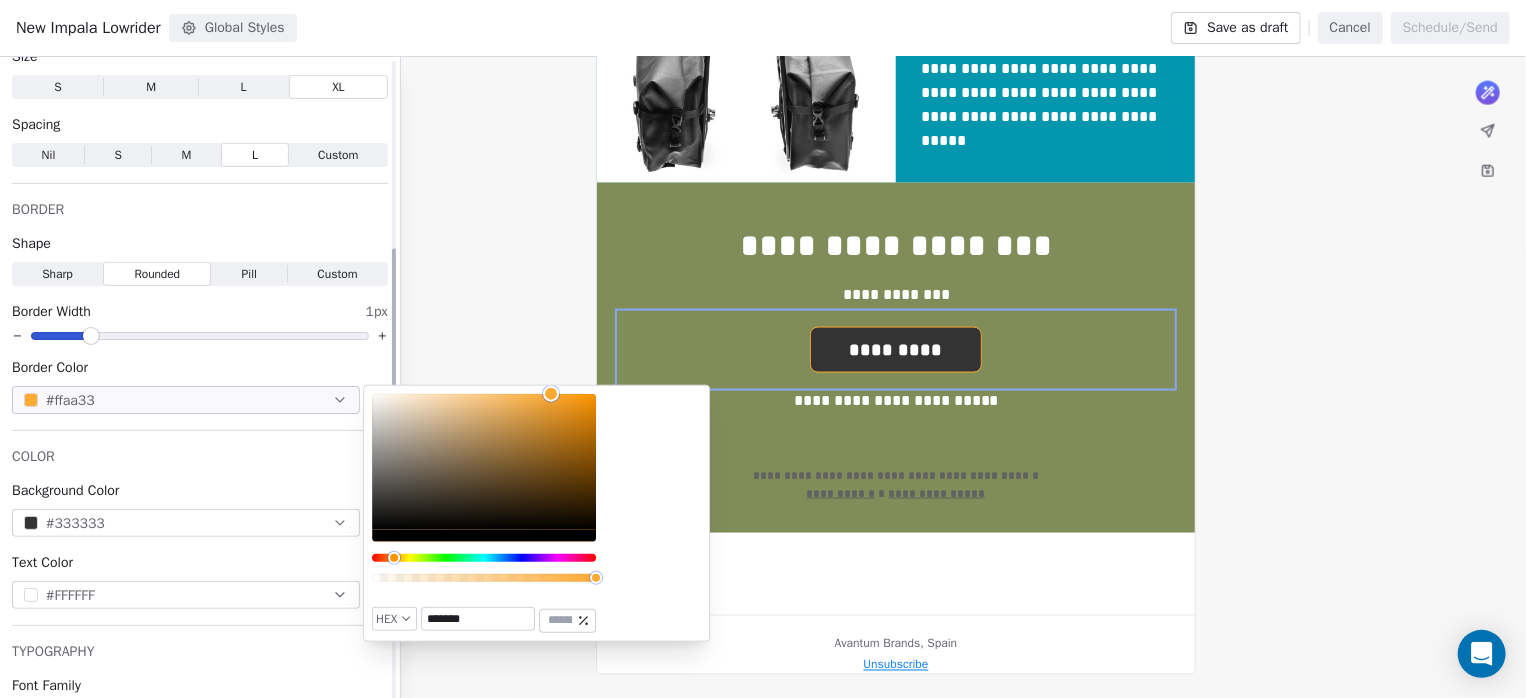 click on "#333333" at bounding box center [186, 523] 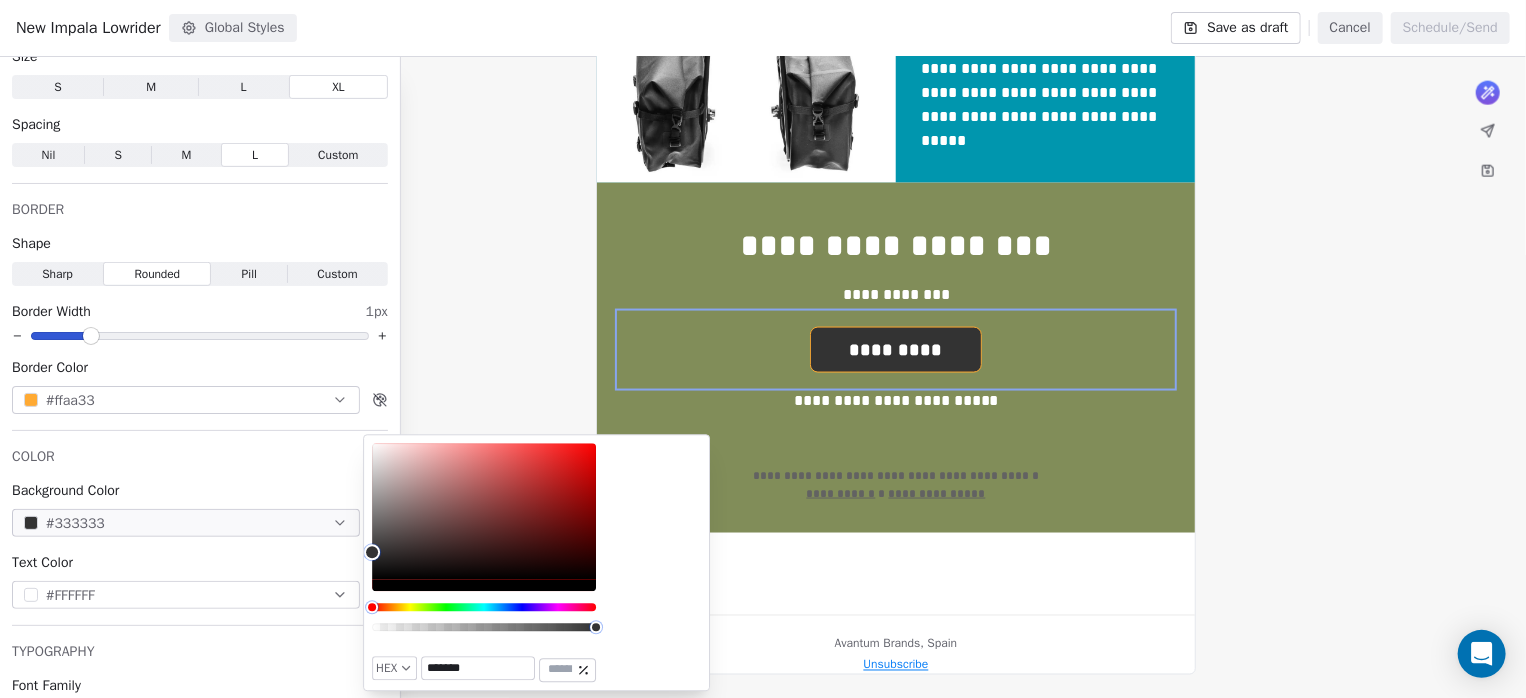 click on "*******" at bounding box center (478, 669) 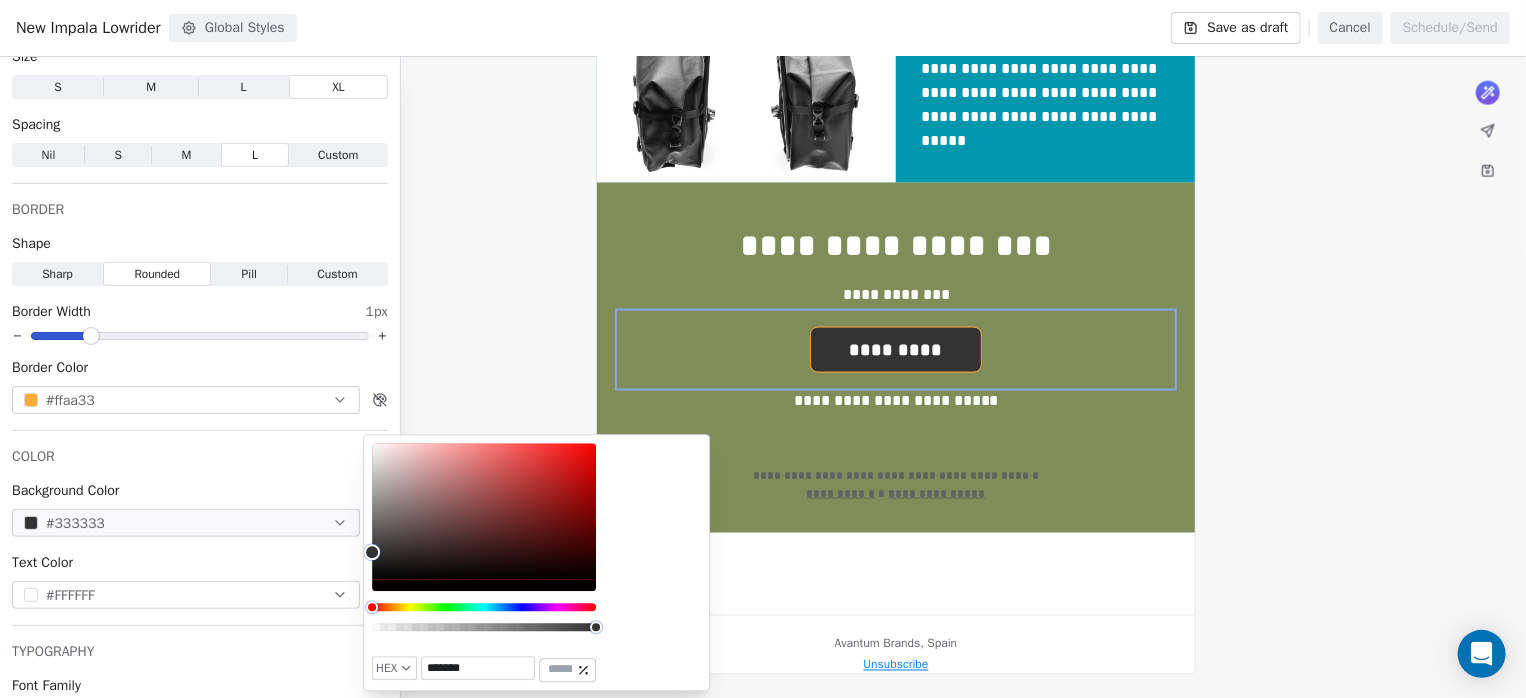 paste 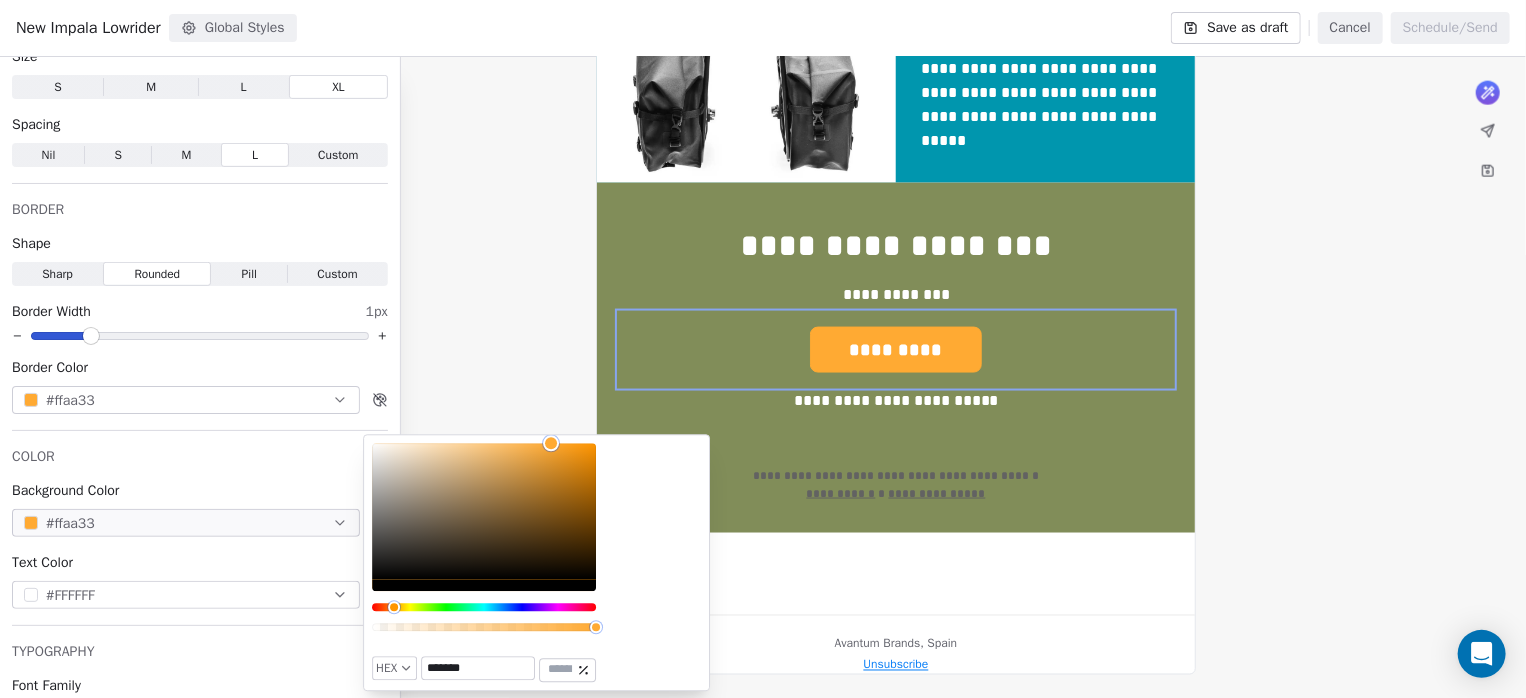type on "*******" 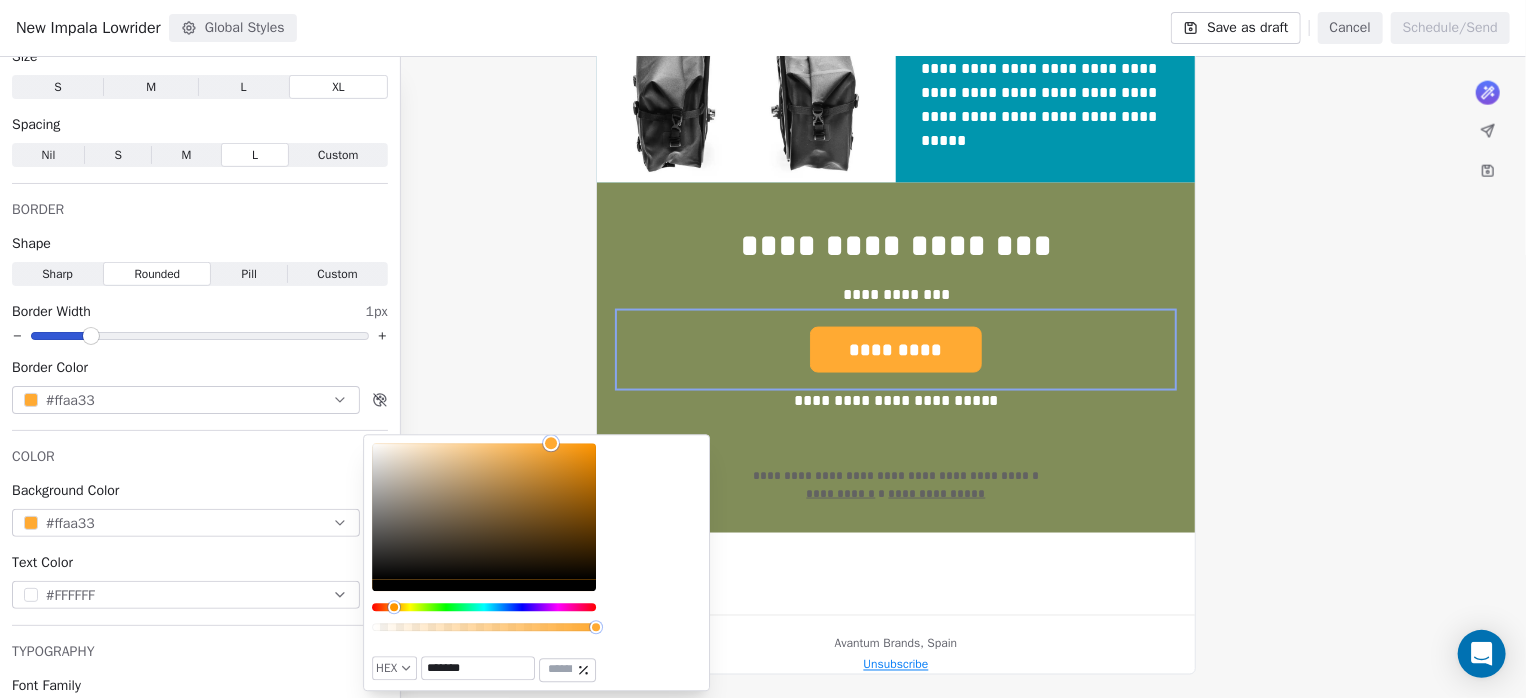 click on "**********" at bounding box center [896, -256] 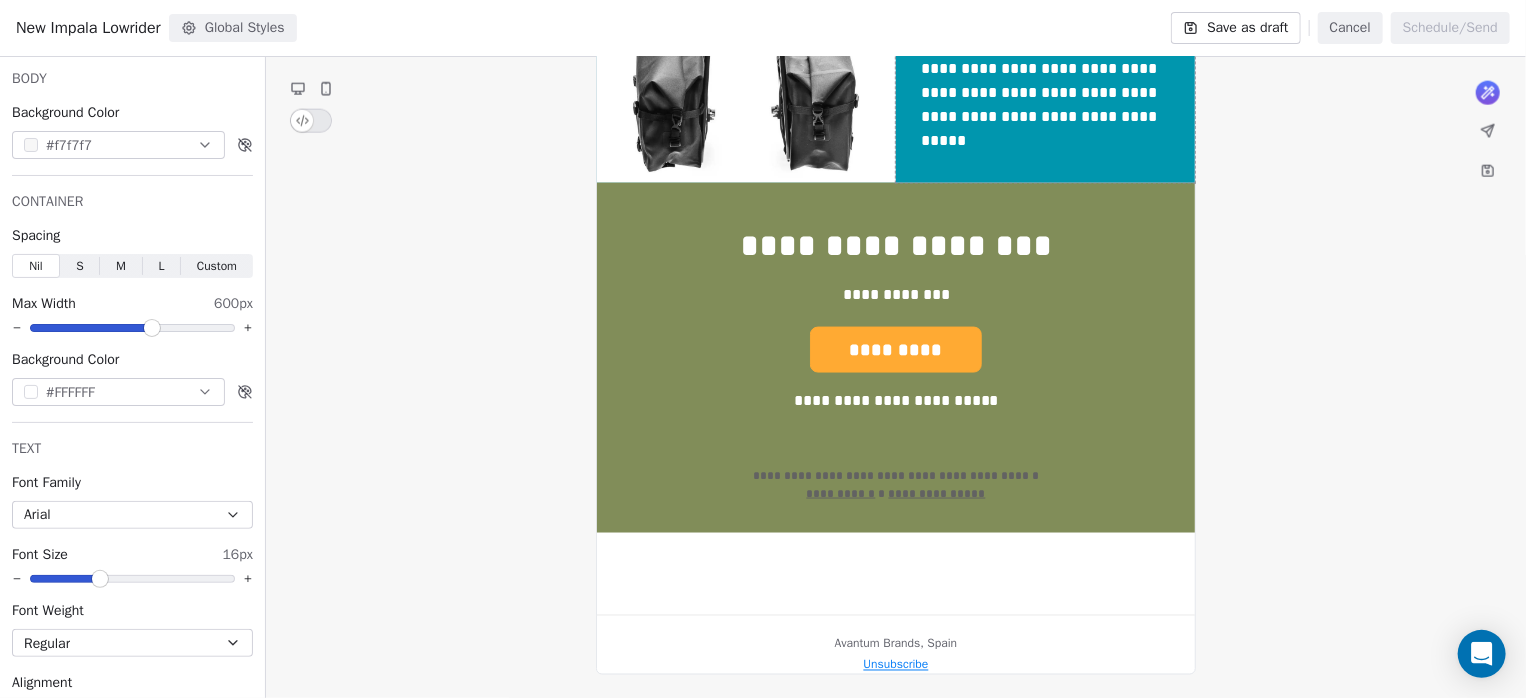 click on "**********" at bounding box center [1045, 33] 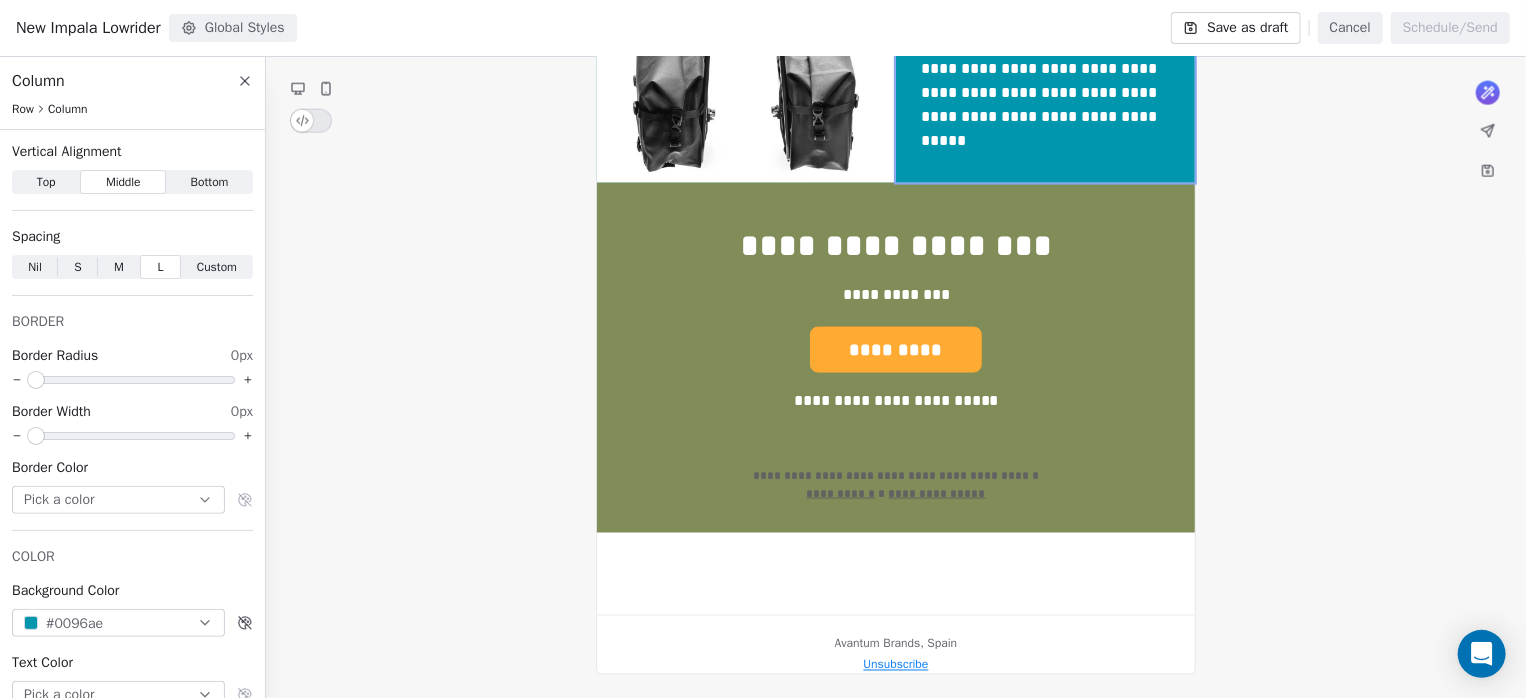 click on "**********" at bounding box center [1045, 33] 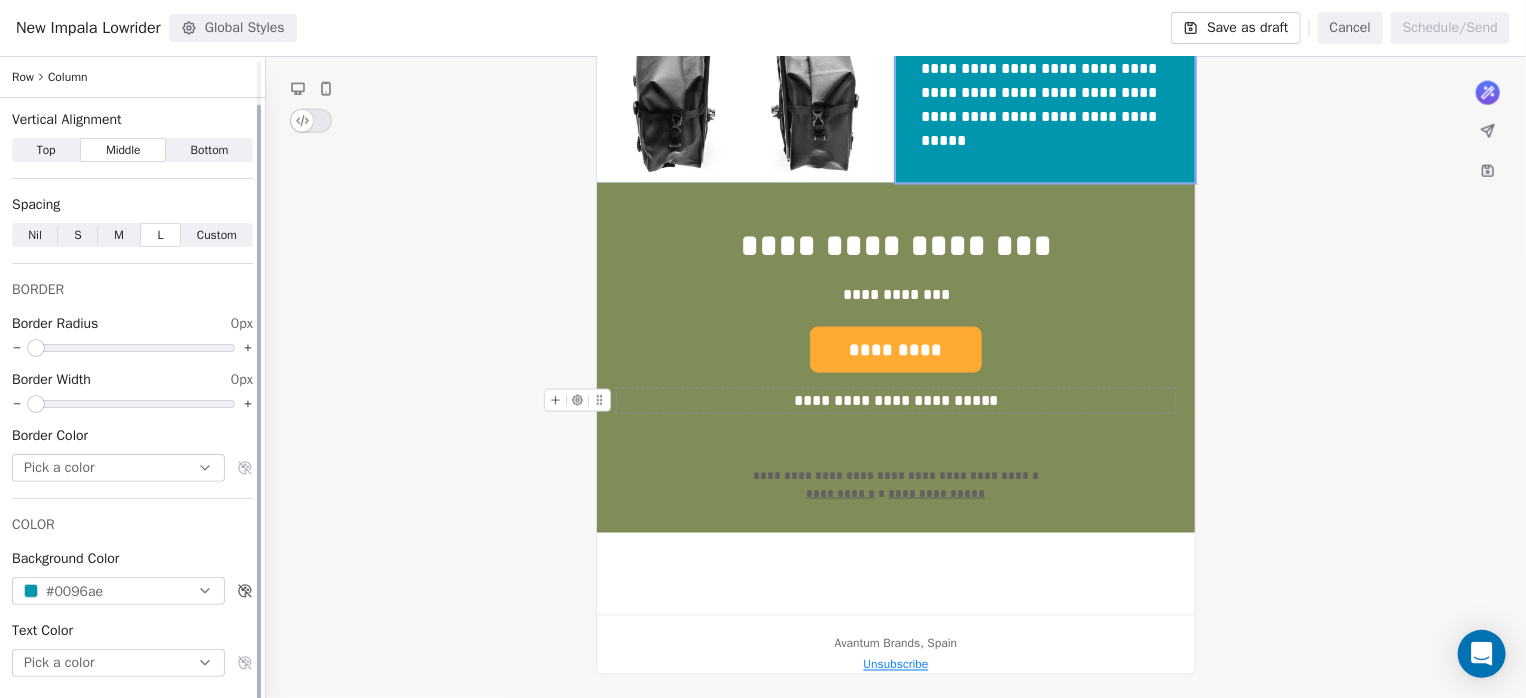 scroll, scrollTop: 47, scrollLeft: 0, axis: vertical 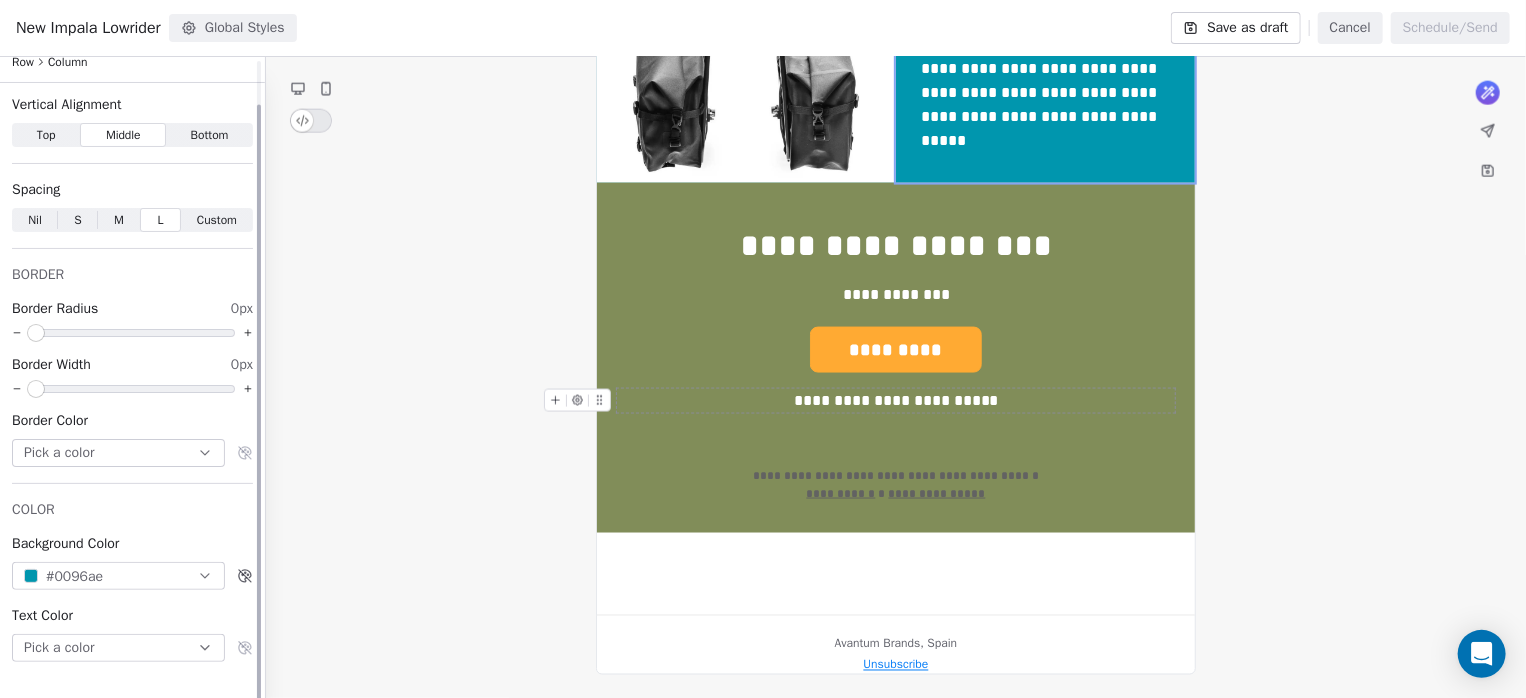 click 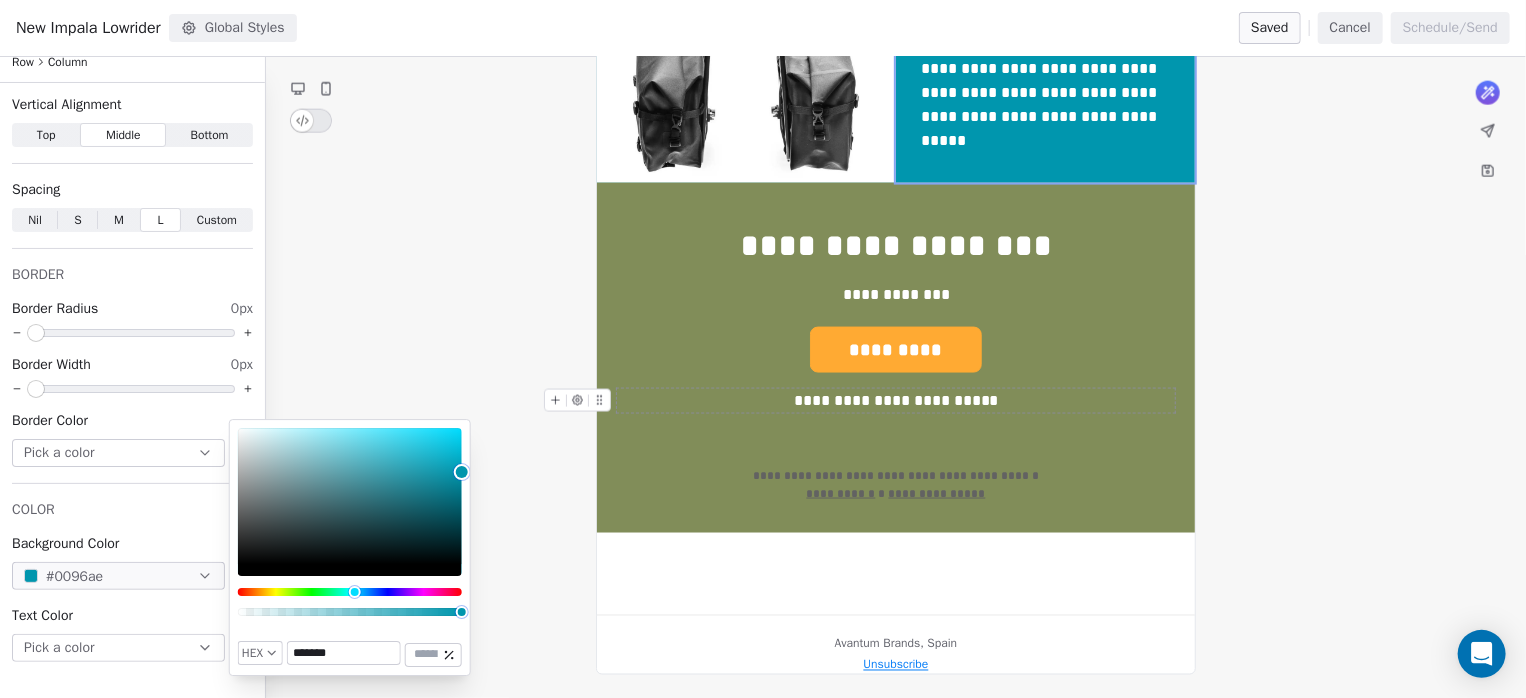 click on "*******" at bounding box center [344, 653] 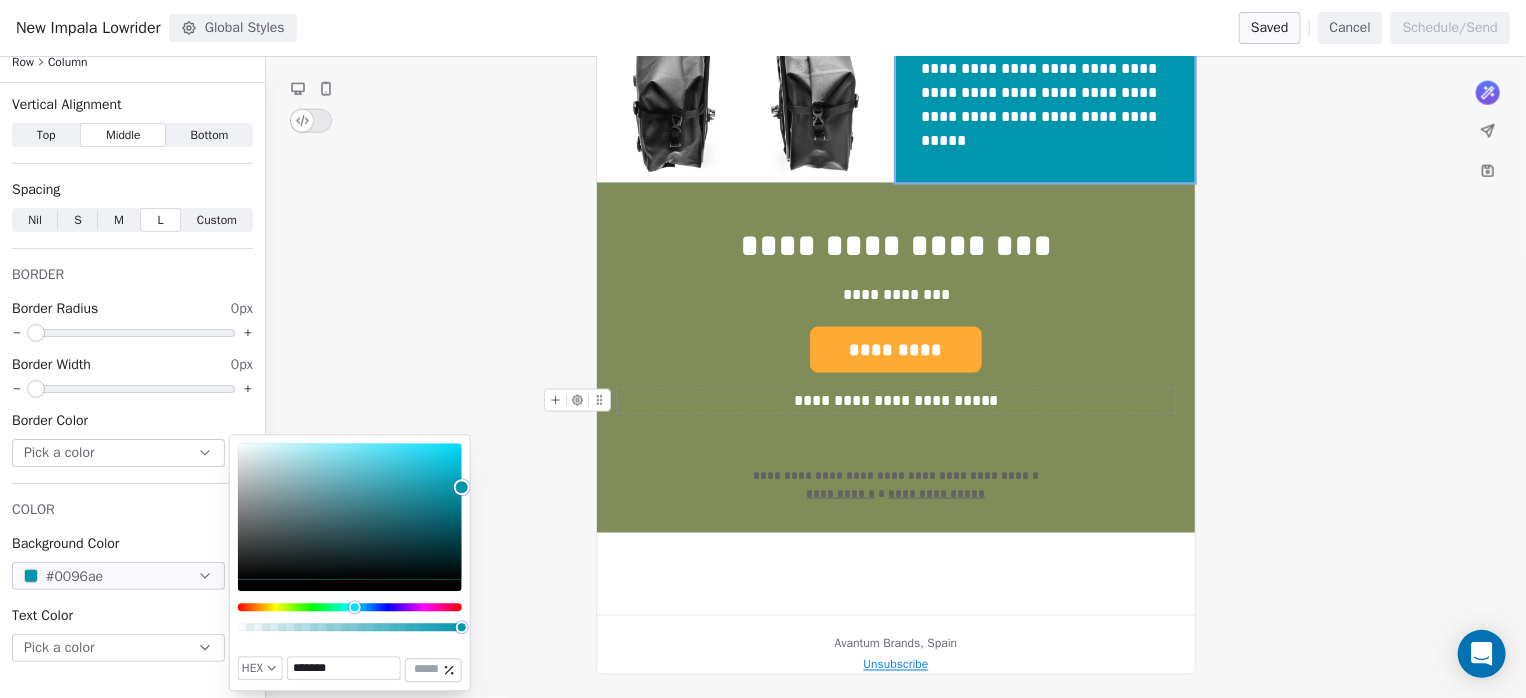 click on "*******" at bounding box center [344, 669] 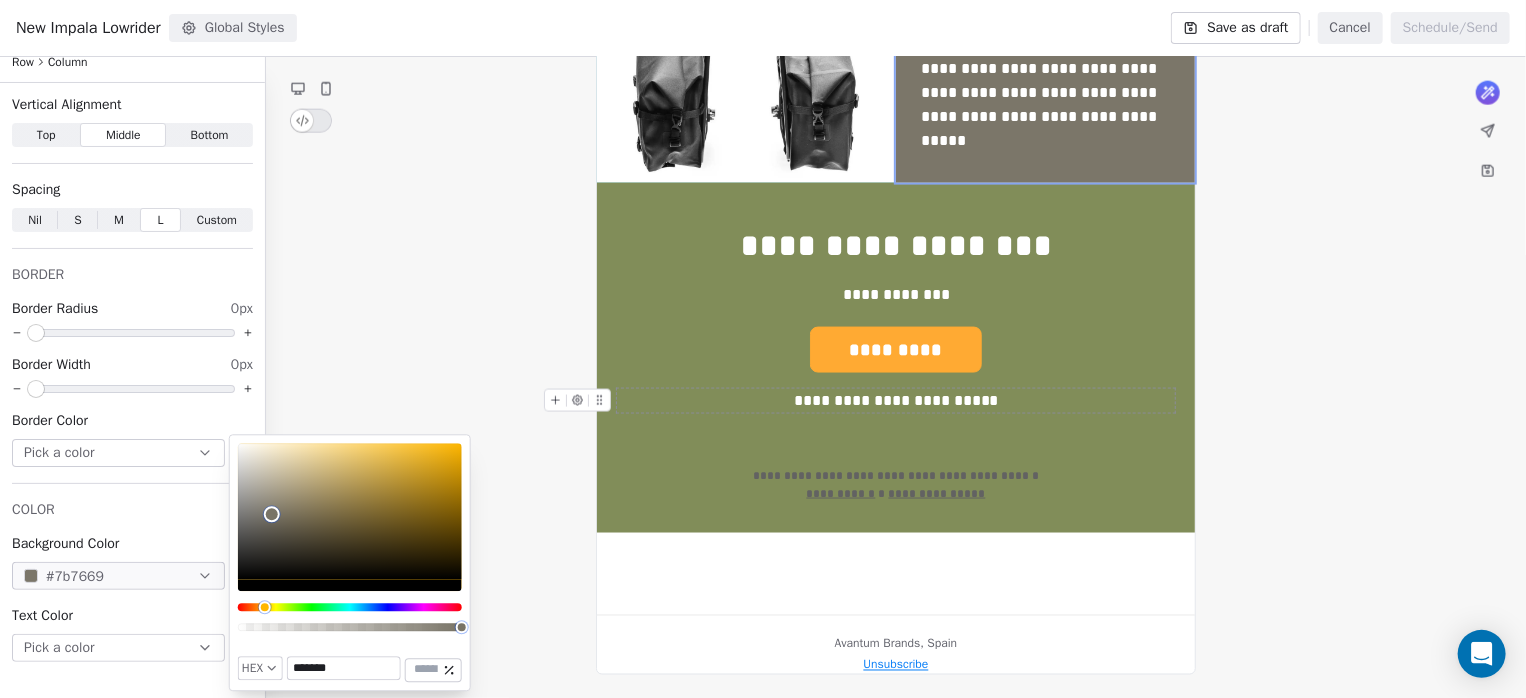 type on "*******" 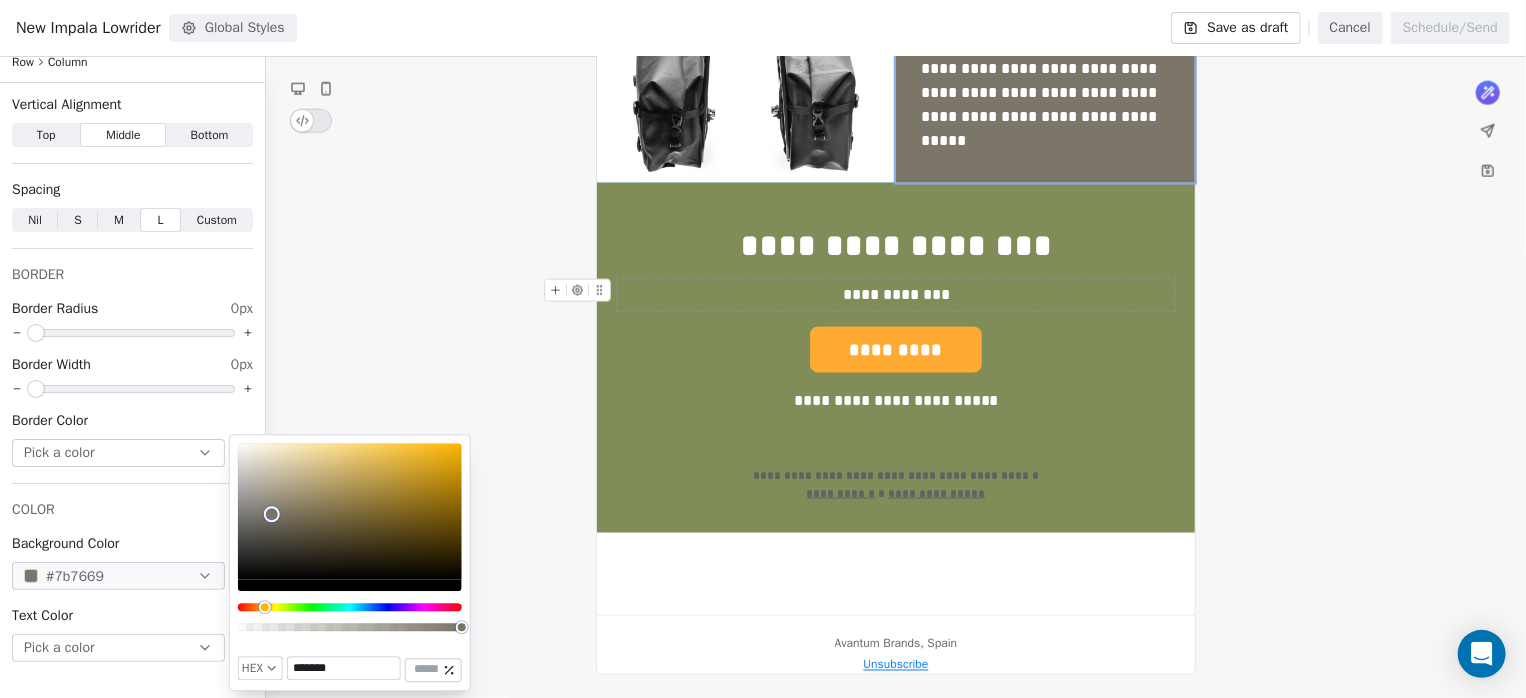 drag, startPoint x: 1498, startPoint y: 194, endPoint x: 1297, endPoint y: 282, distance: 219.4197 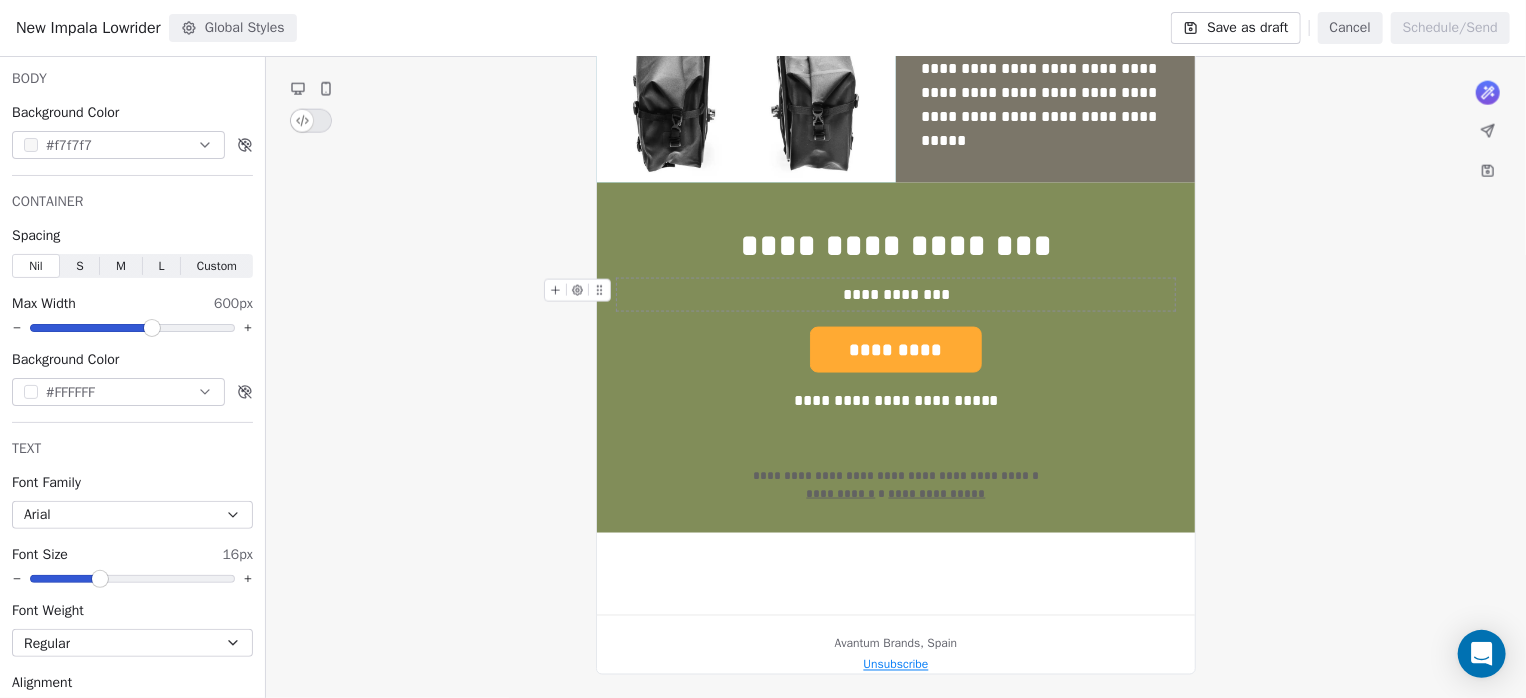 click on "**********" at bounding box center (896, -256) 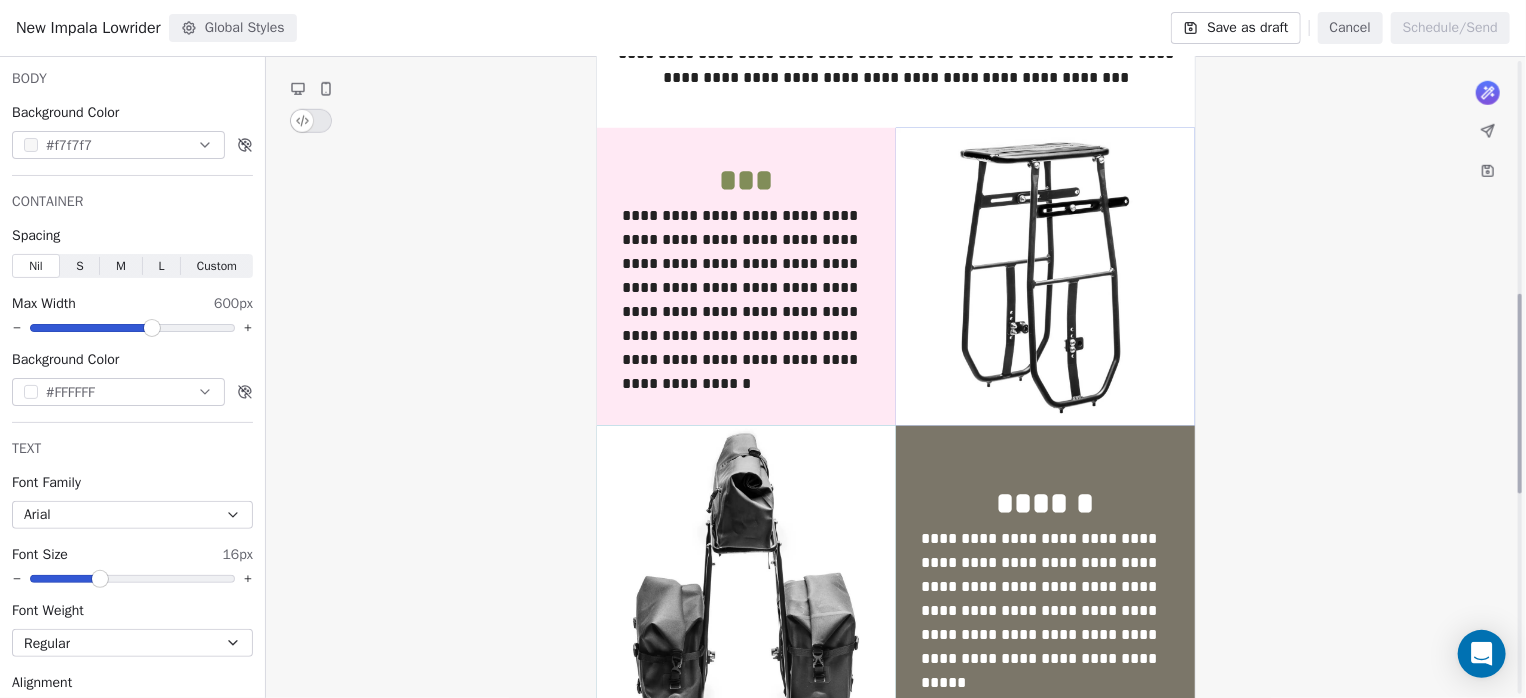 scroll, scrollTop: 724, scrollLeft: 0, axis: vertical 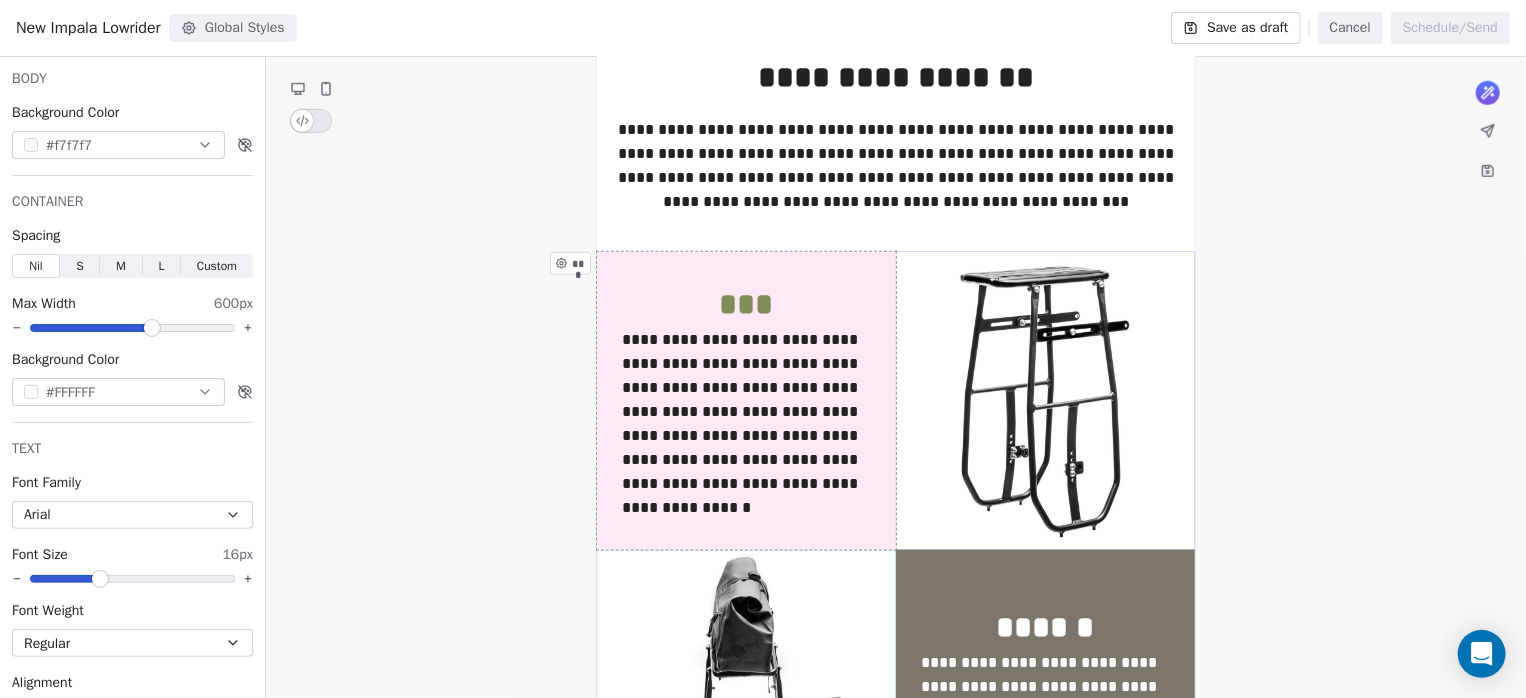 click on "**********" at bounding box center (746, 401) 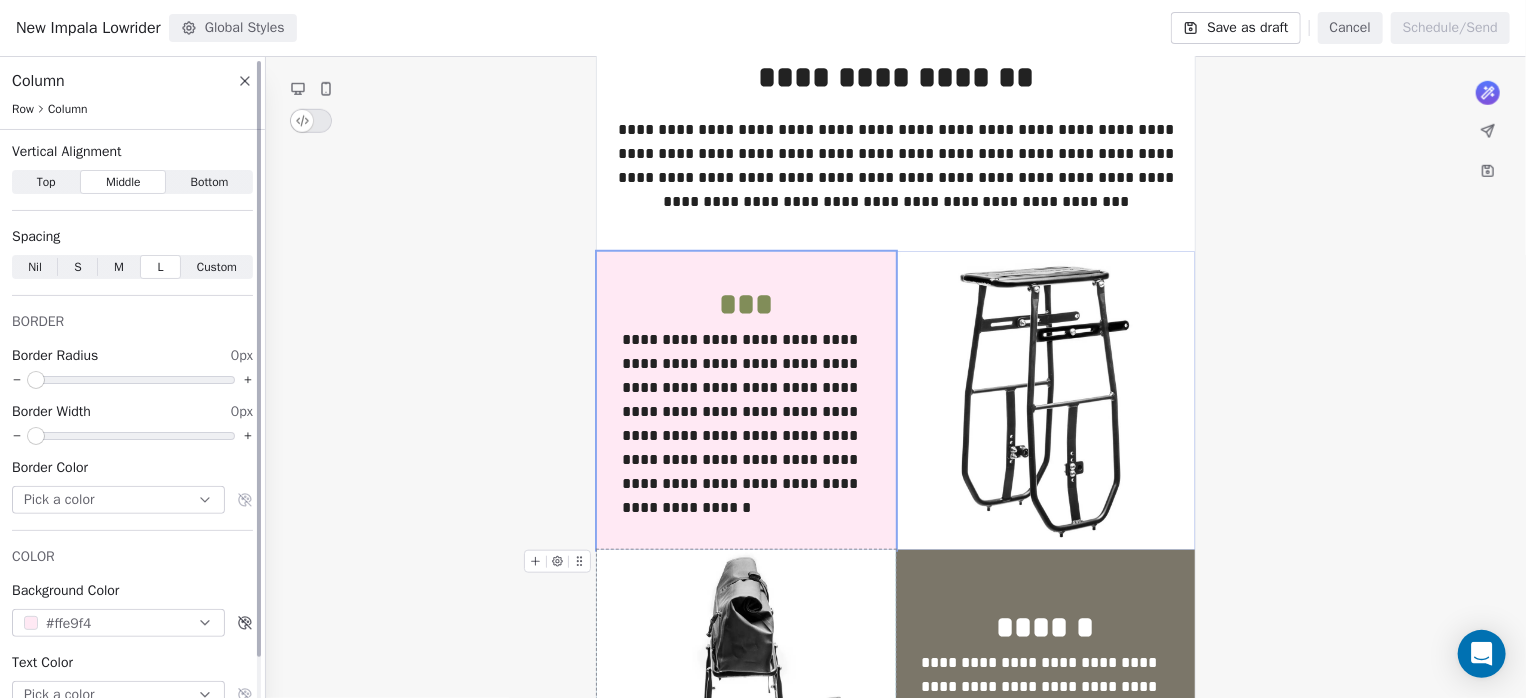 scroll, scrollTop: 47, scrollLeft: 0, axis: vertical 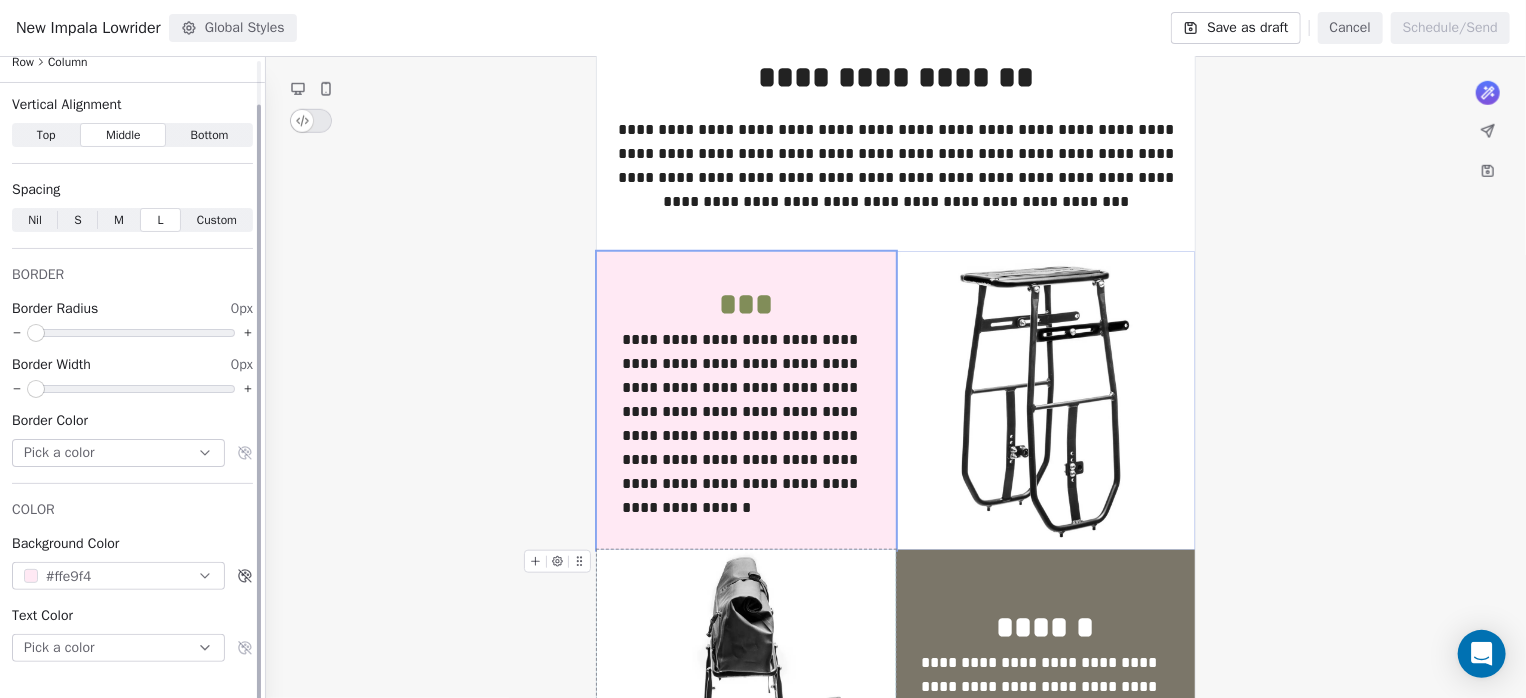 click 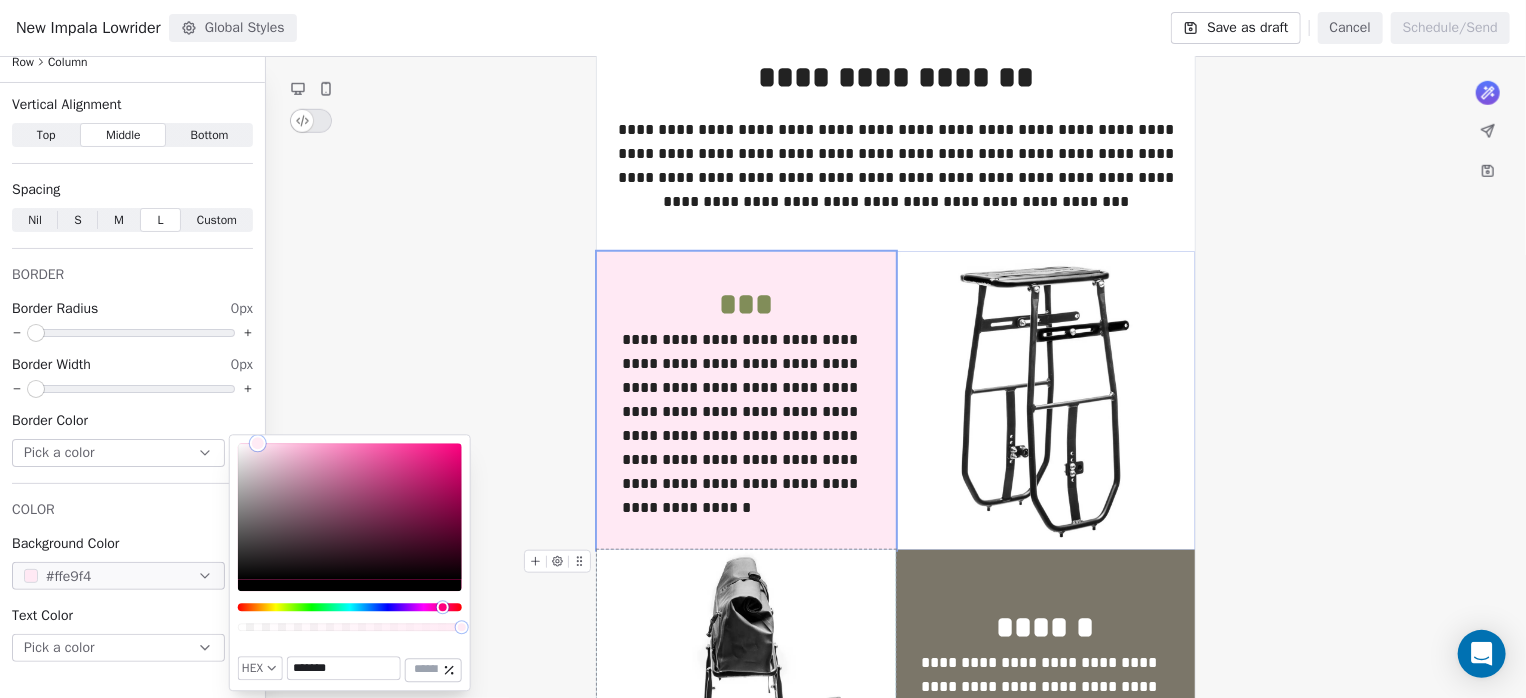 click on "*******" at bounding box center (344, 669) 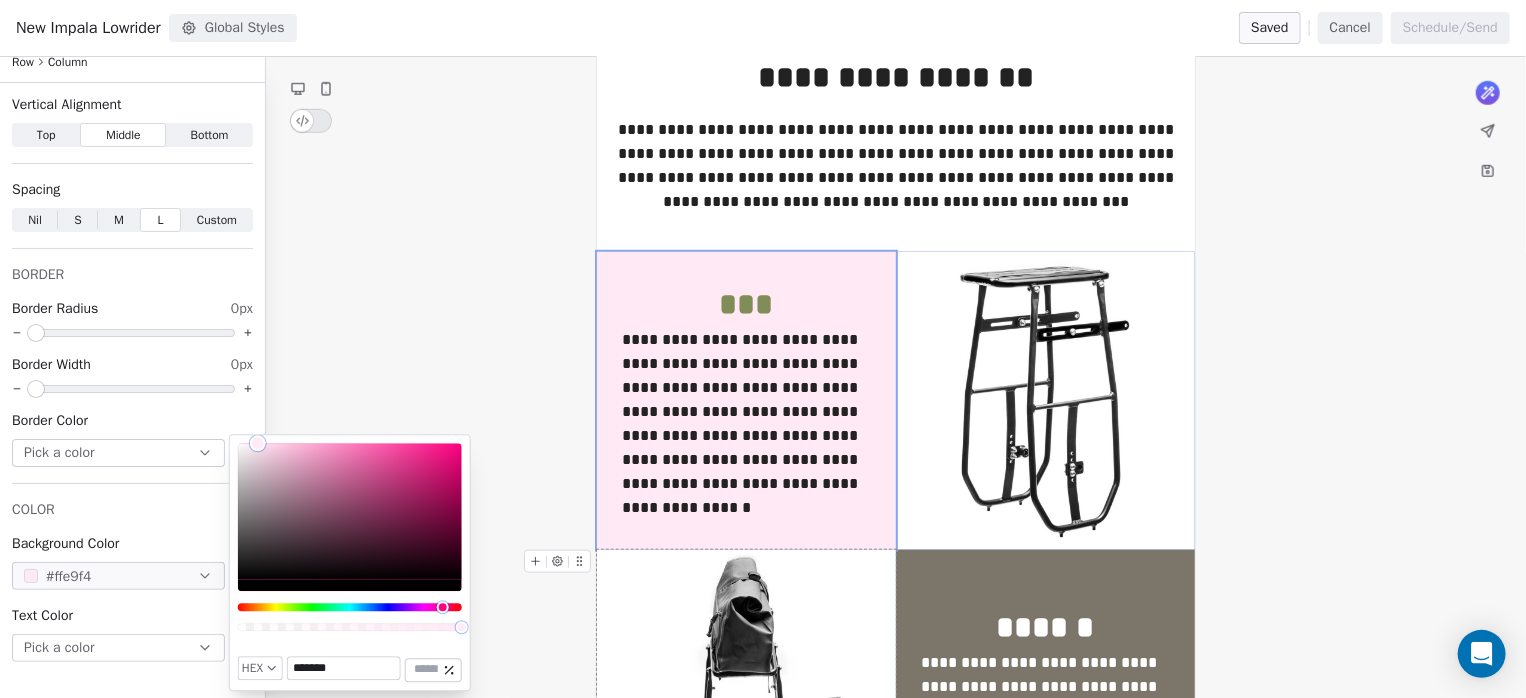 paste 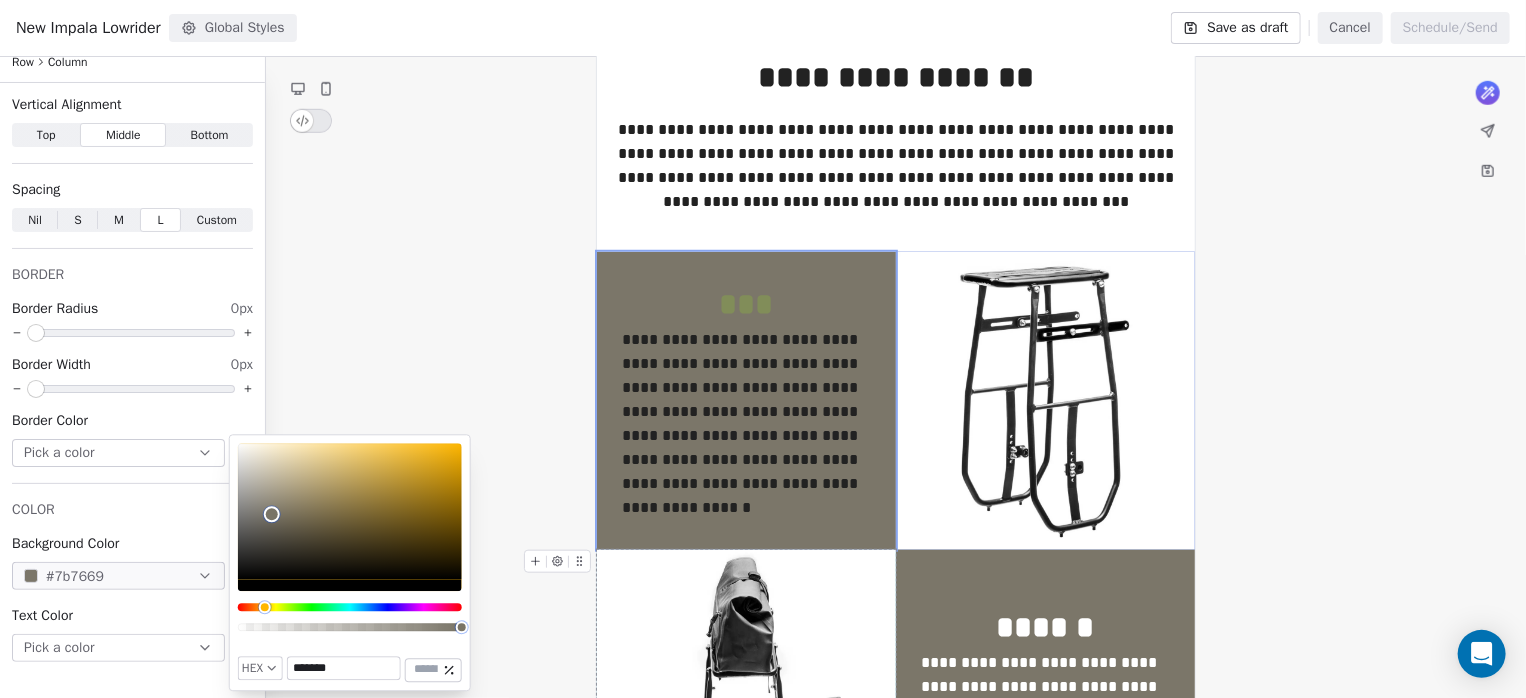 type on "*******" 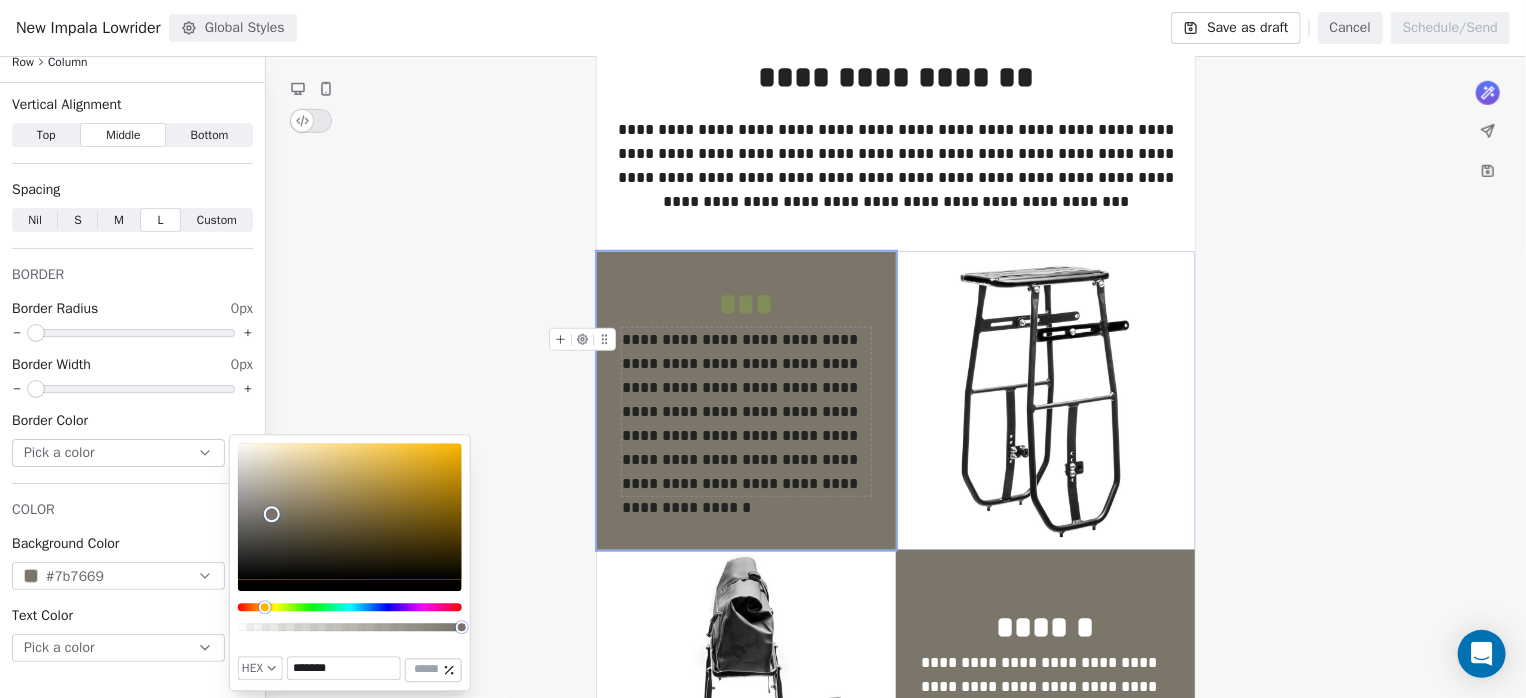 click on "**********" at bounding box center (746, 412) 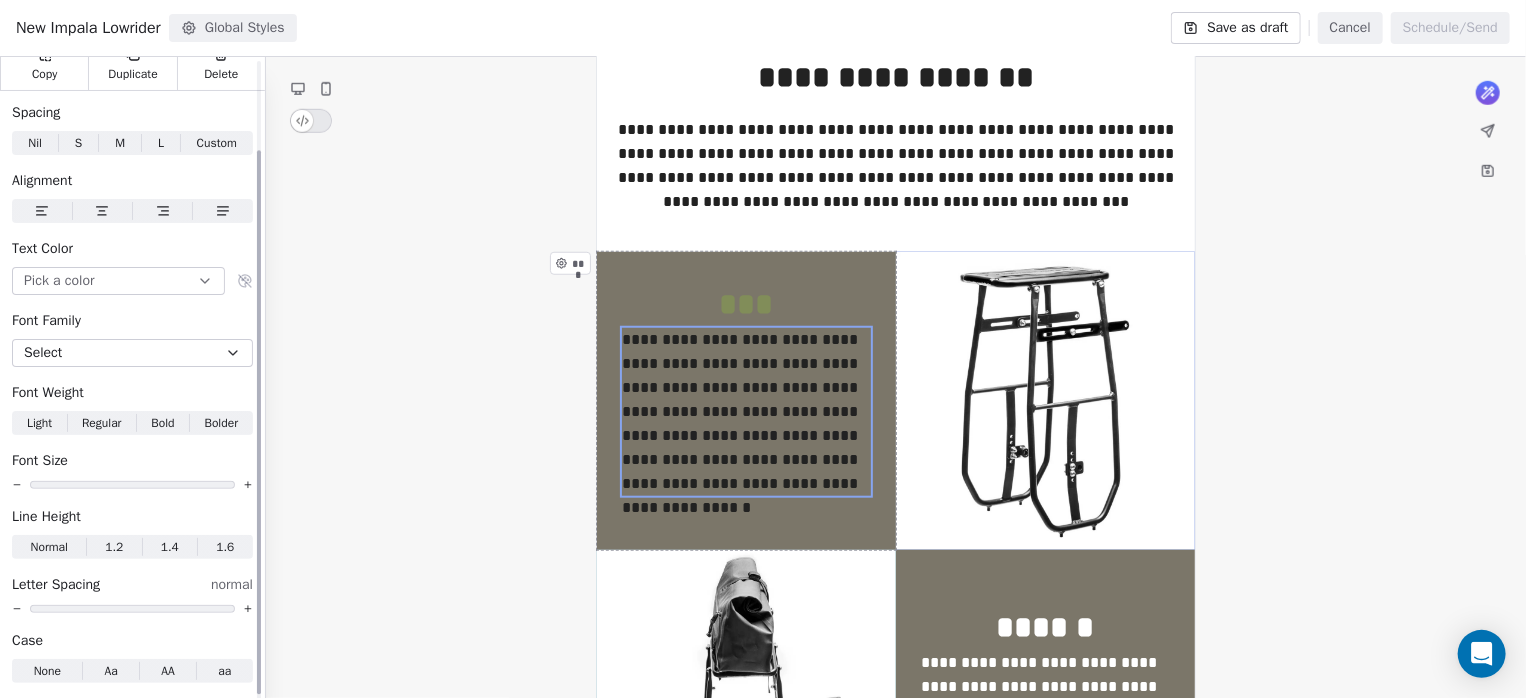scroll, scrollTop: 112, scrollLeft: 0, axis: vertical 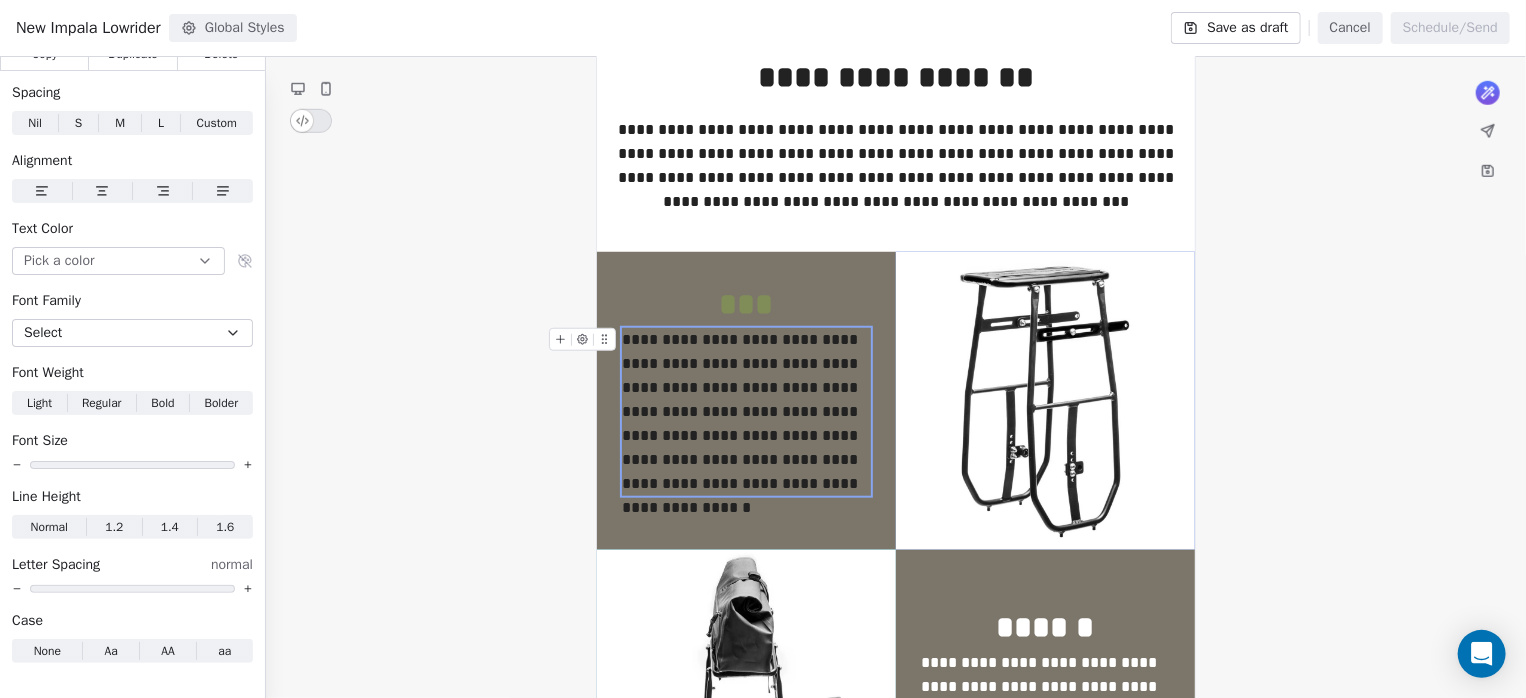 click on "**********" at bounding box center (746, 412) 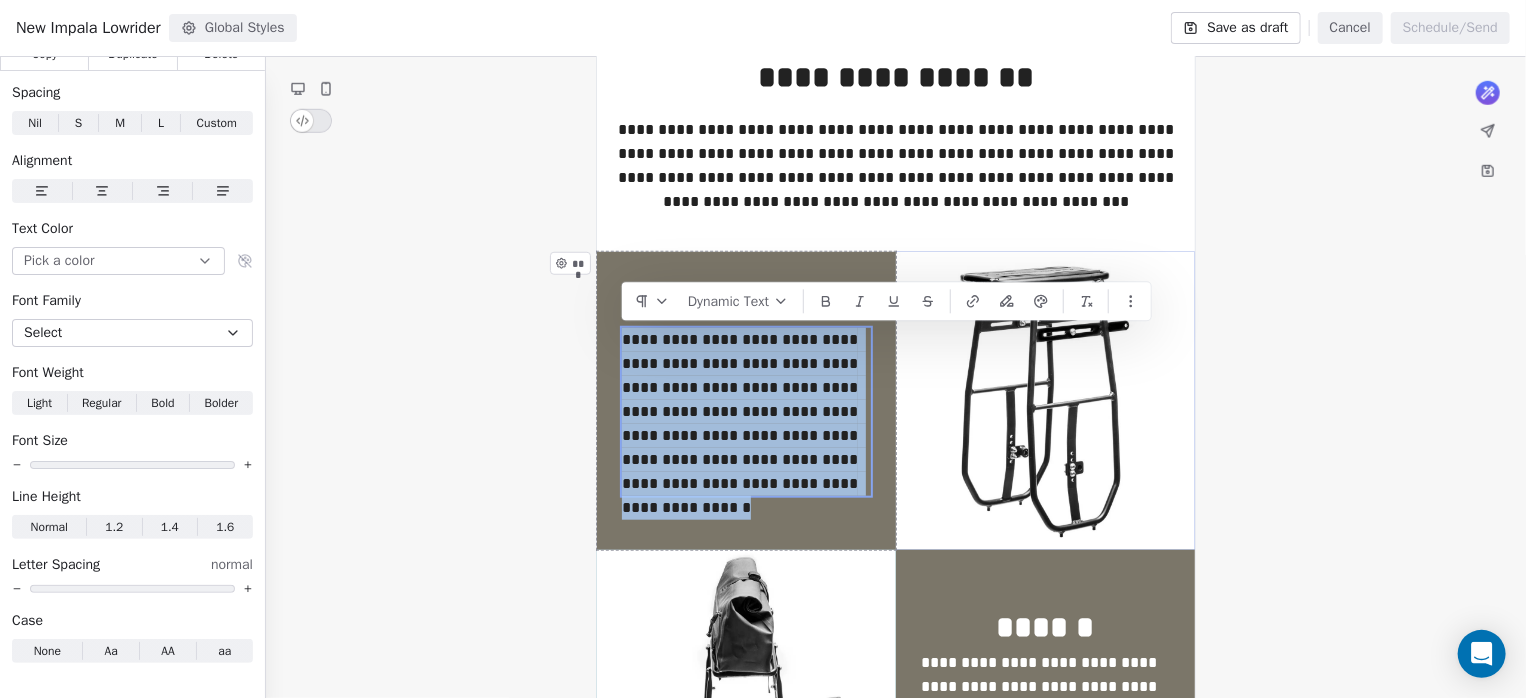 drag, startPoint x: 795, startPoint y: 489, endPoint x: 616, endPoint y: 348, distance: 227.864 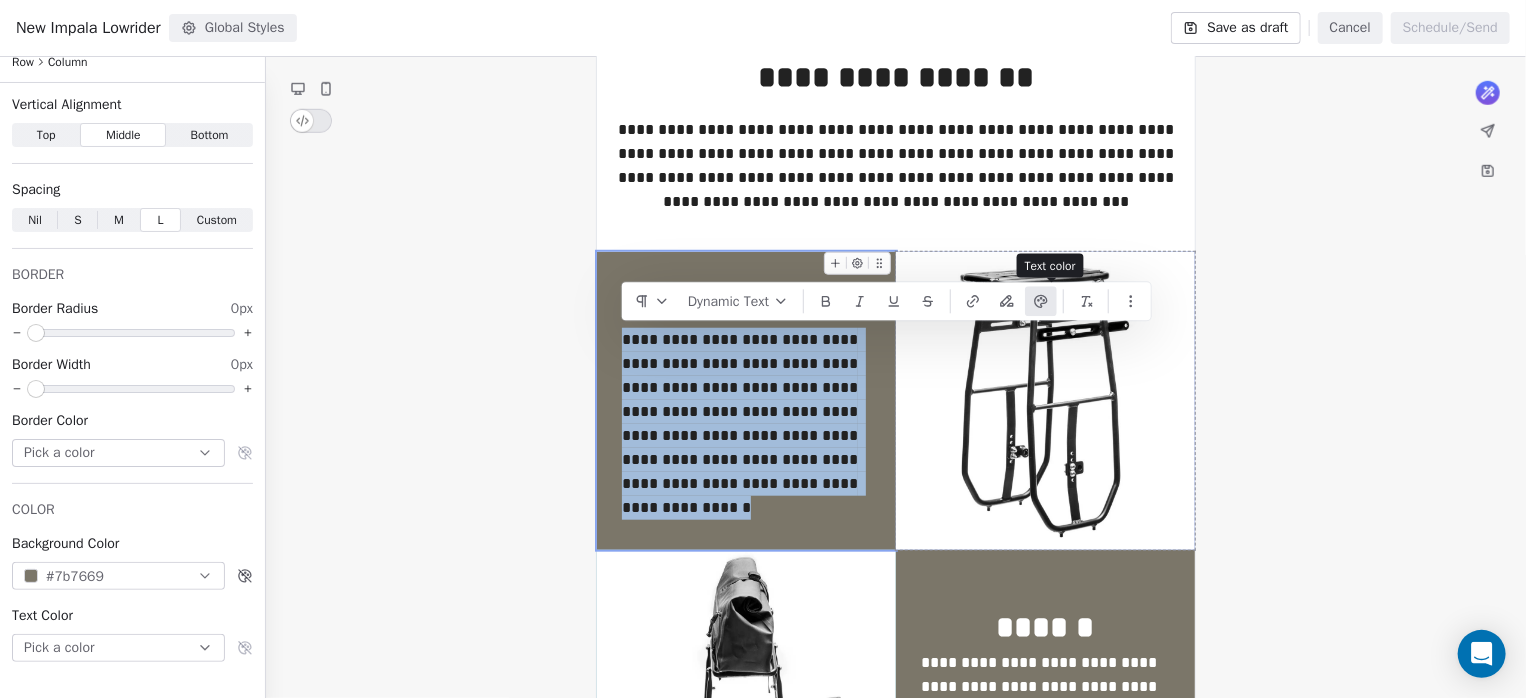 click 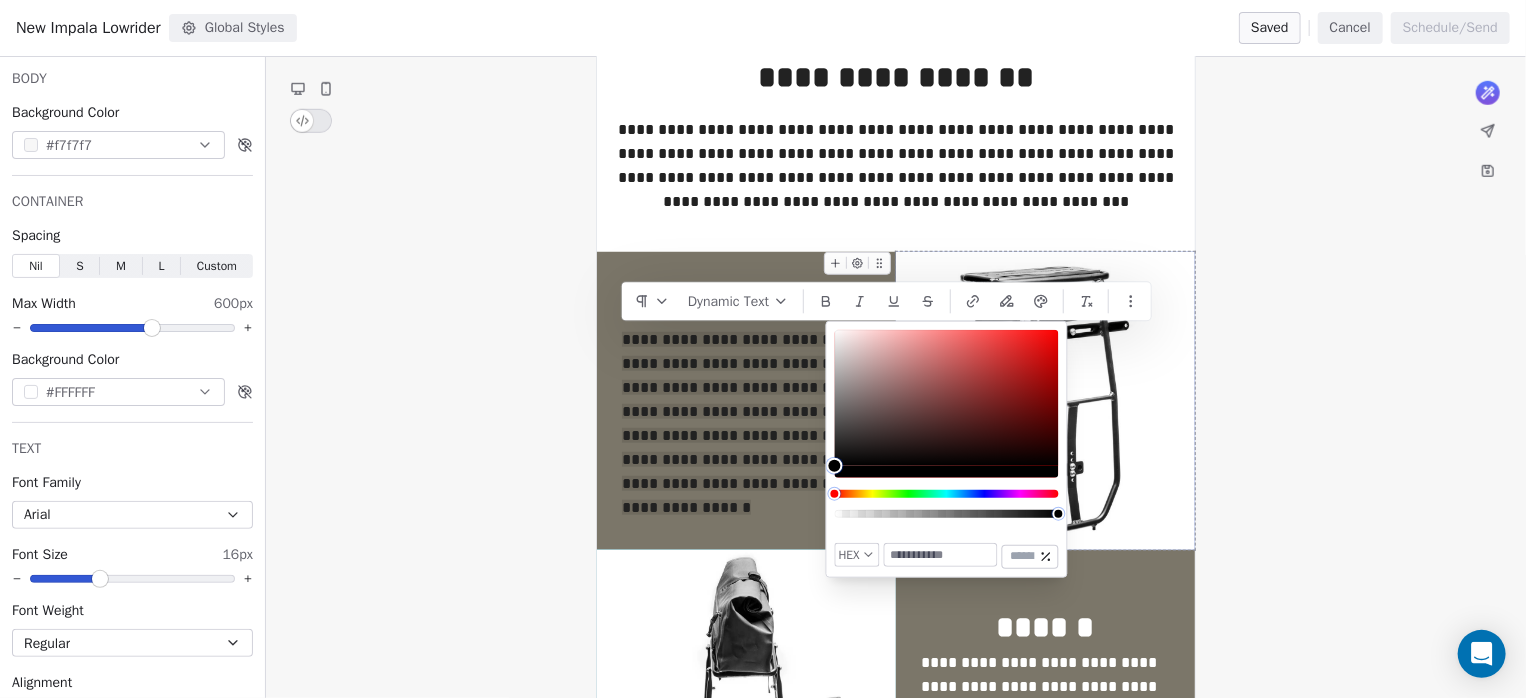 click at bounding box center (941, 555) 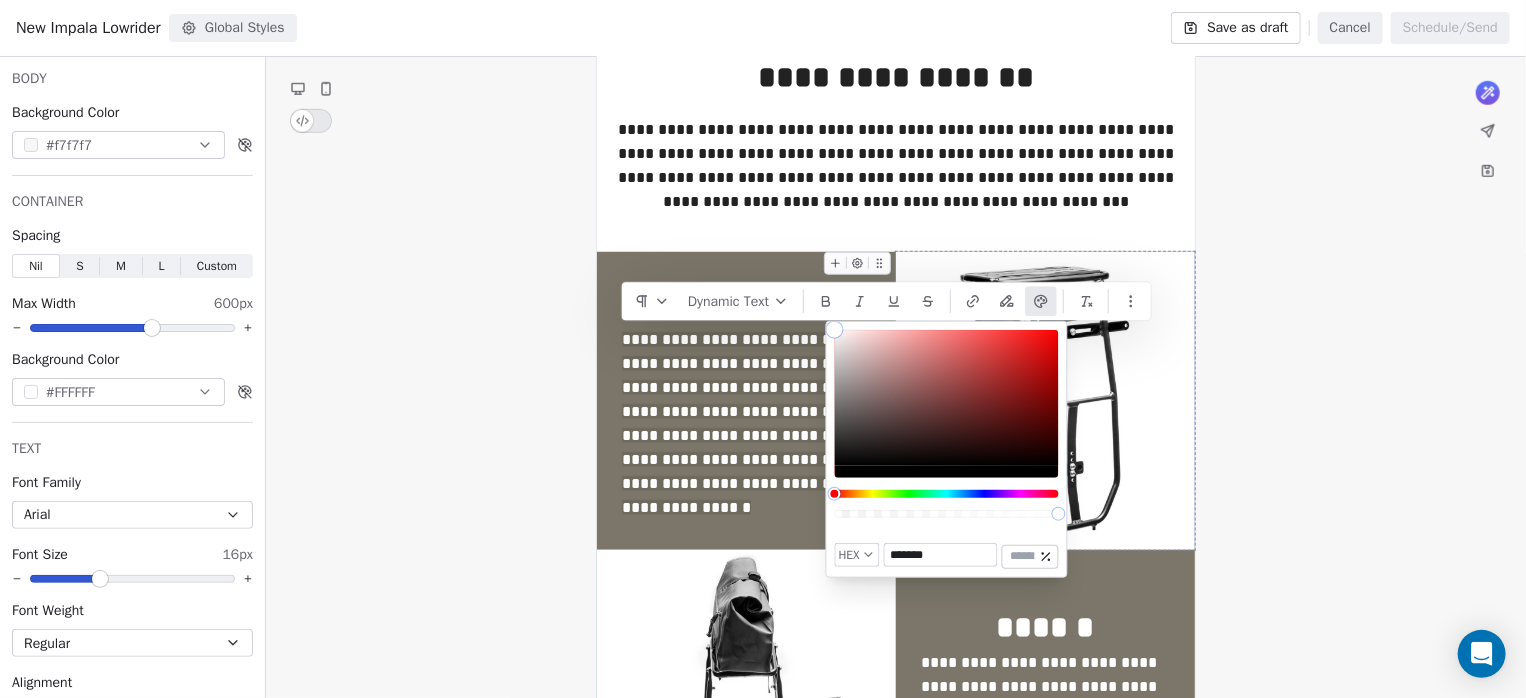 type on "*******" 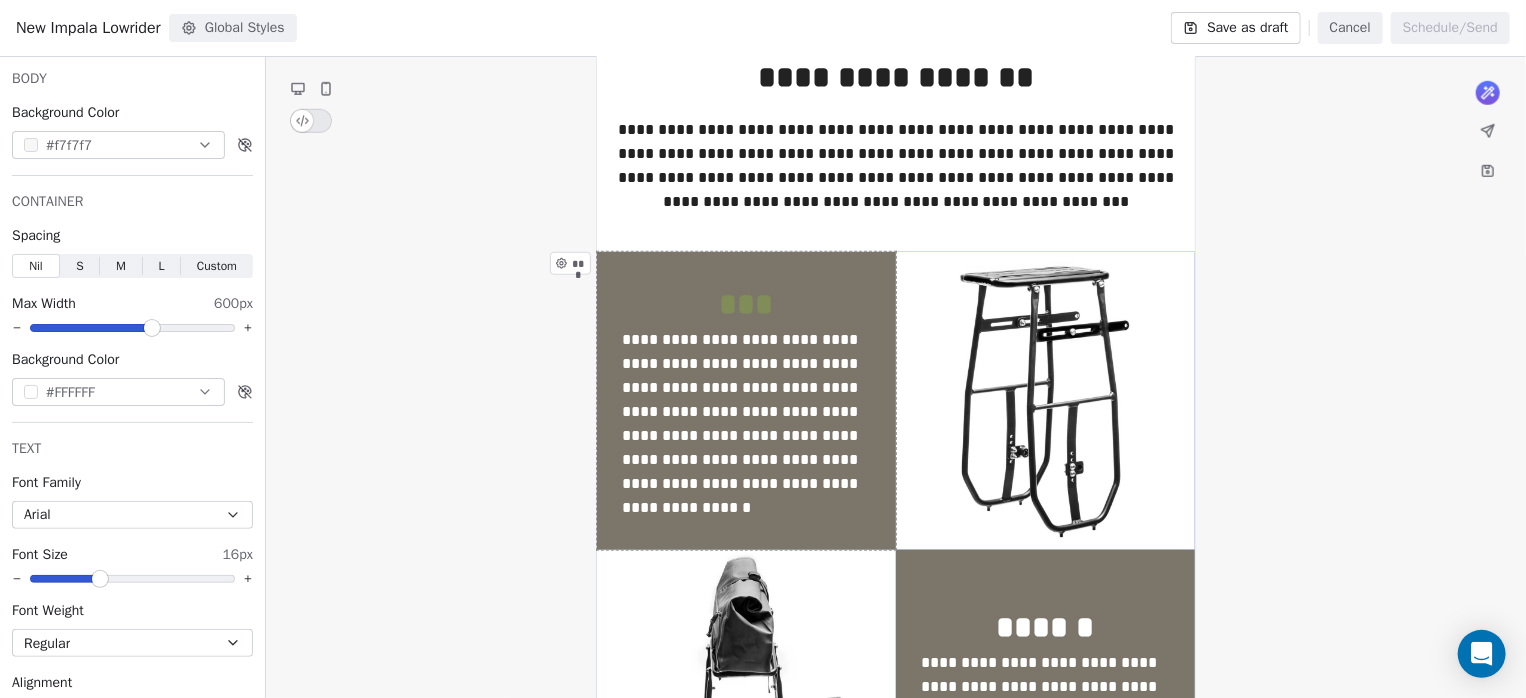 click on "**********" at bounding box center [746, 401] 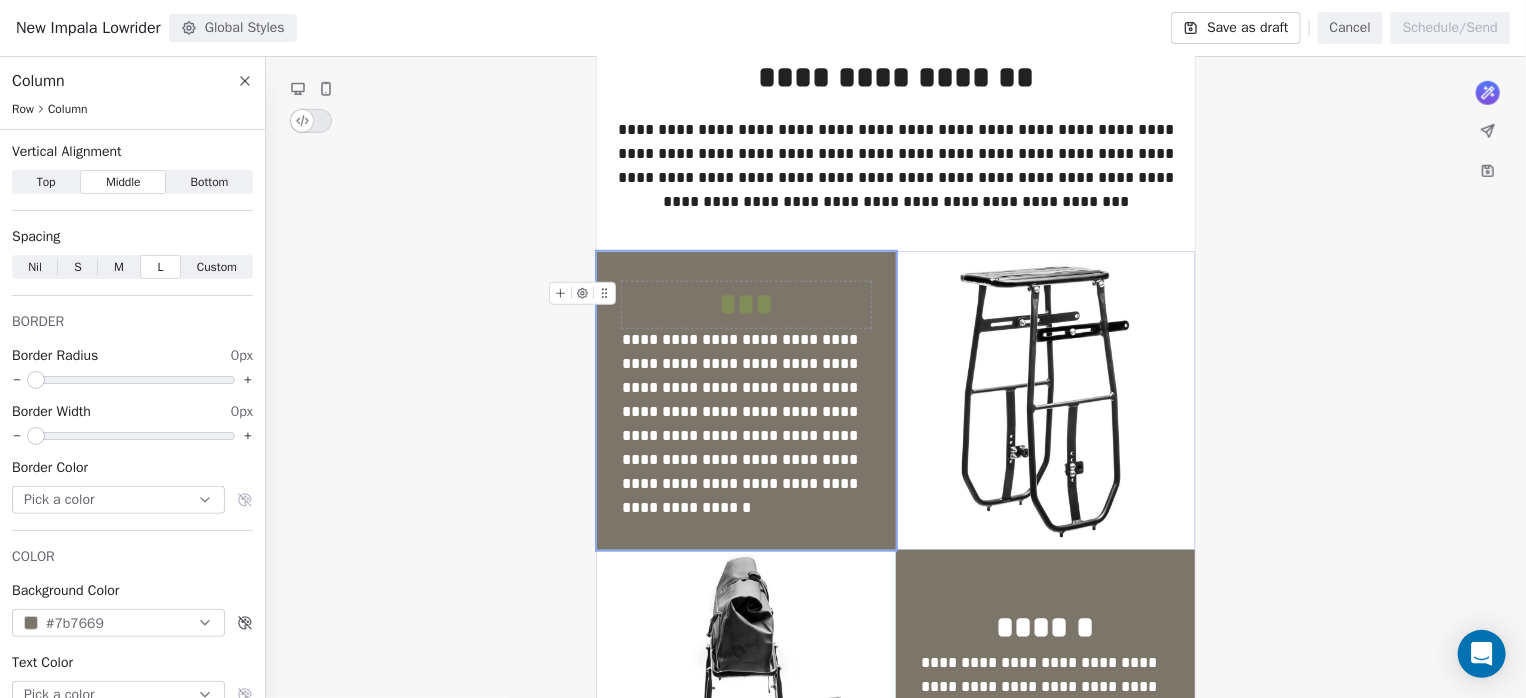 click on "***" at bounding box center (746, 305) 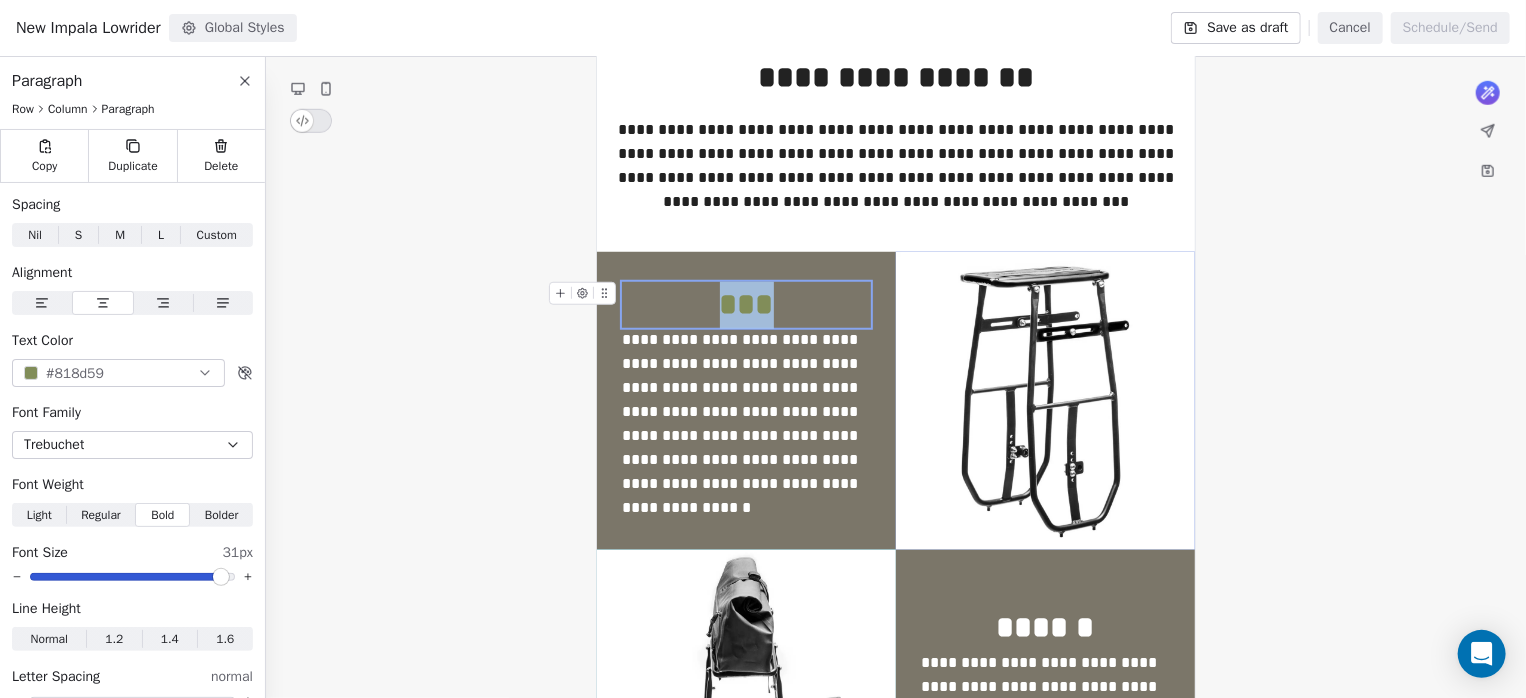 click on "***" at bounding box center (746, 305) 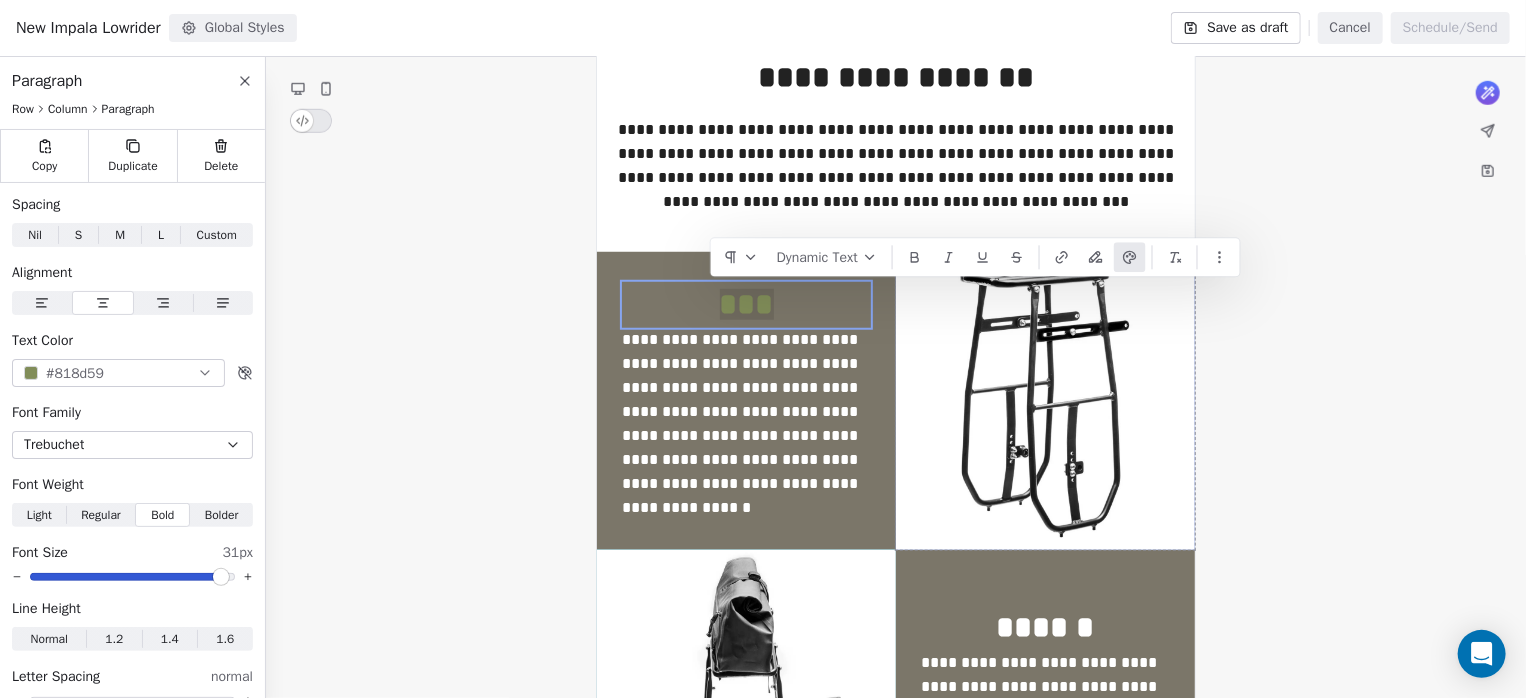 click 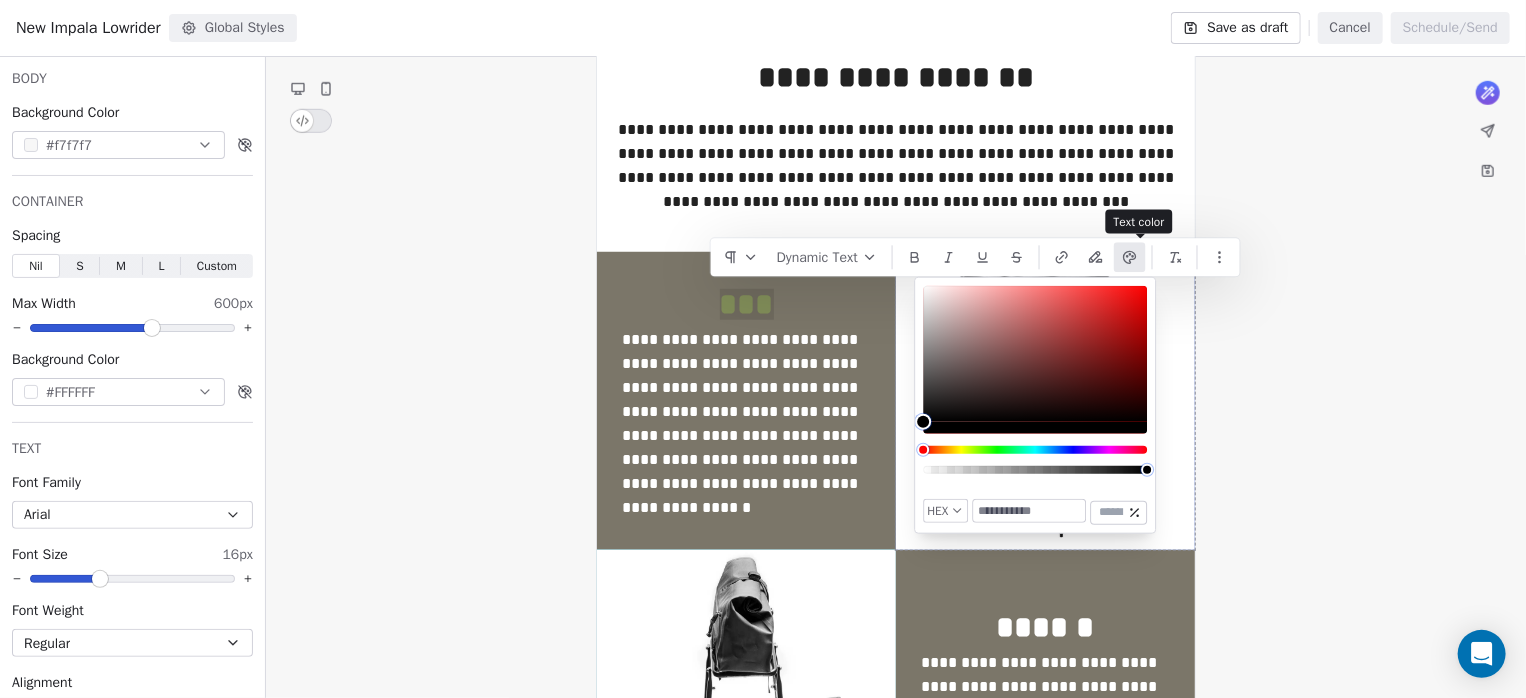 click at bounding box center [1130, 257] 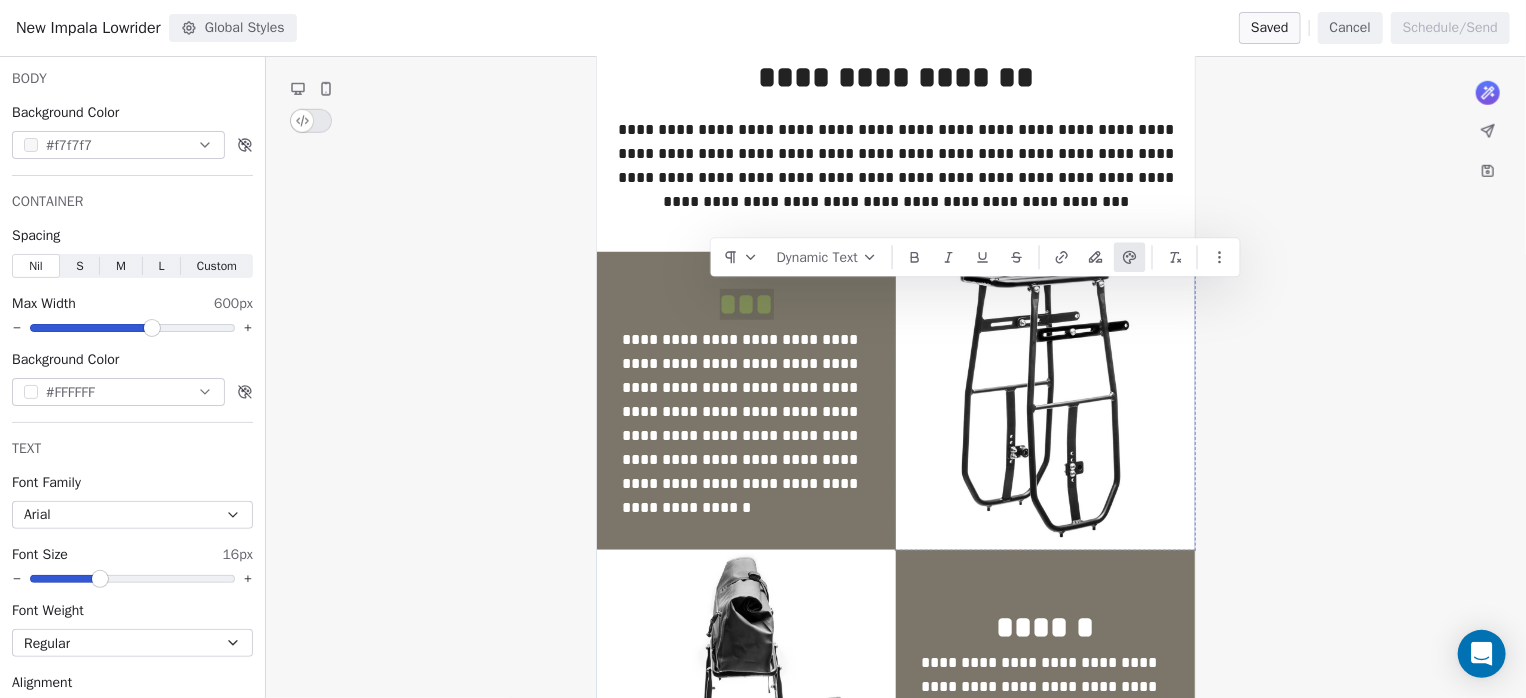 click at bounding box center (1130, 257) 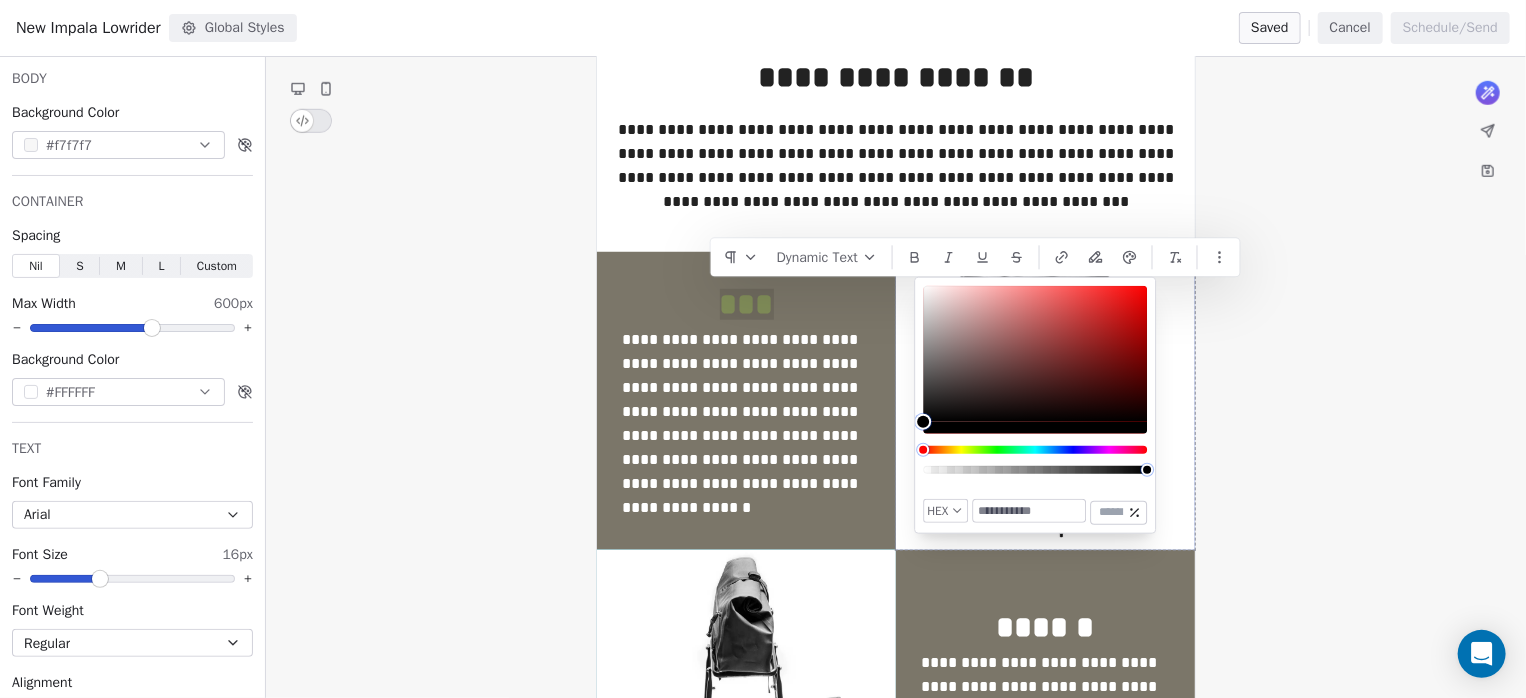 click at bounding box center (1030, 511) 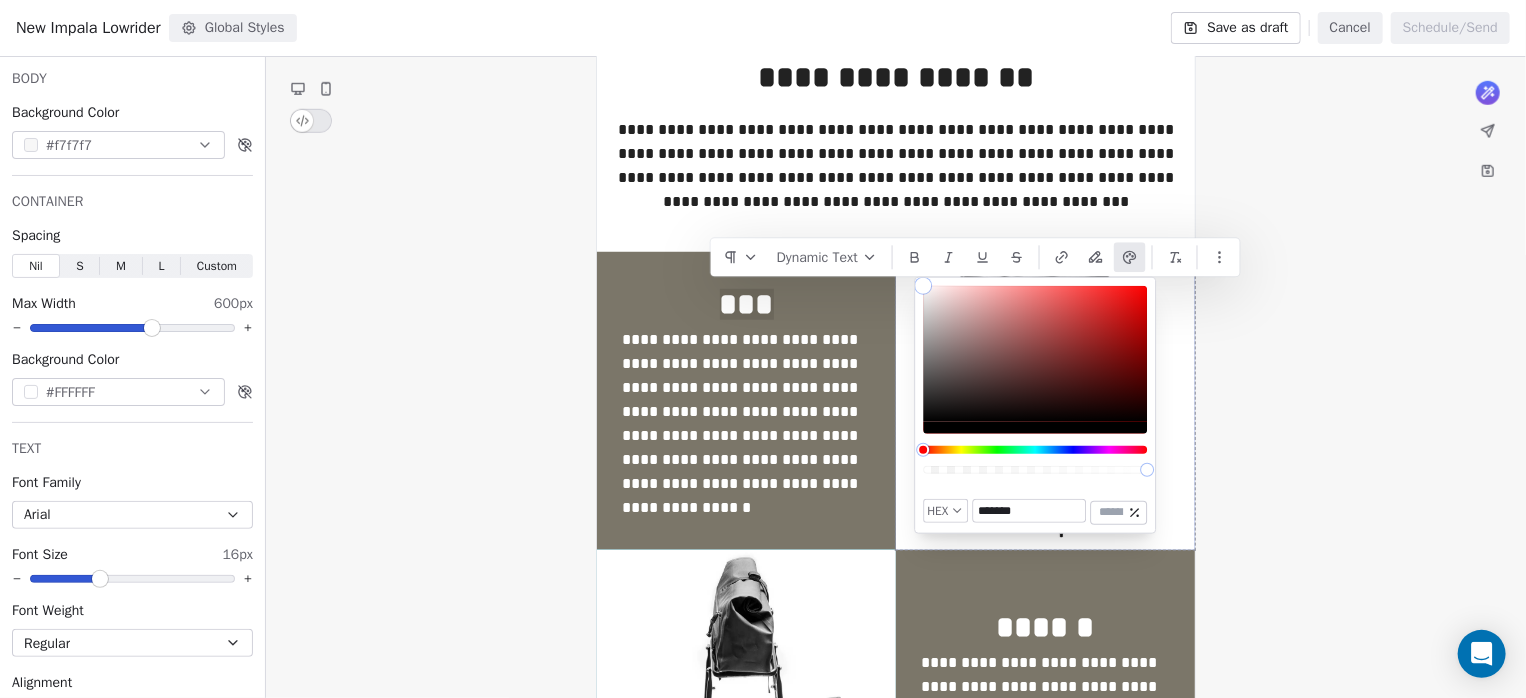 type on "*******" 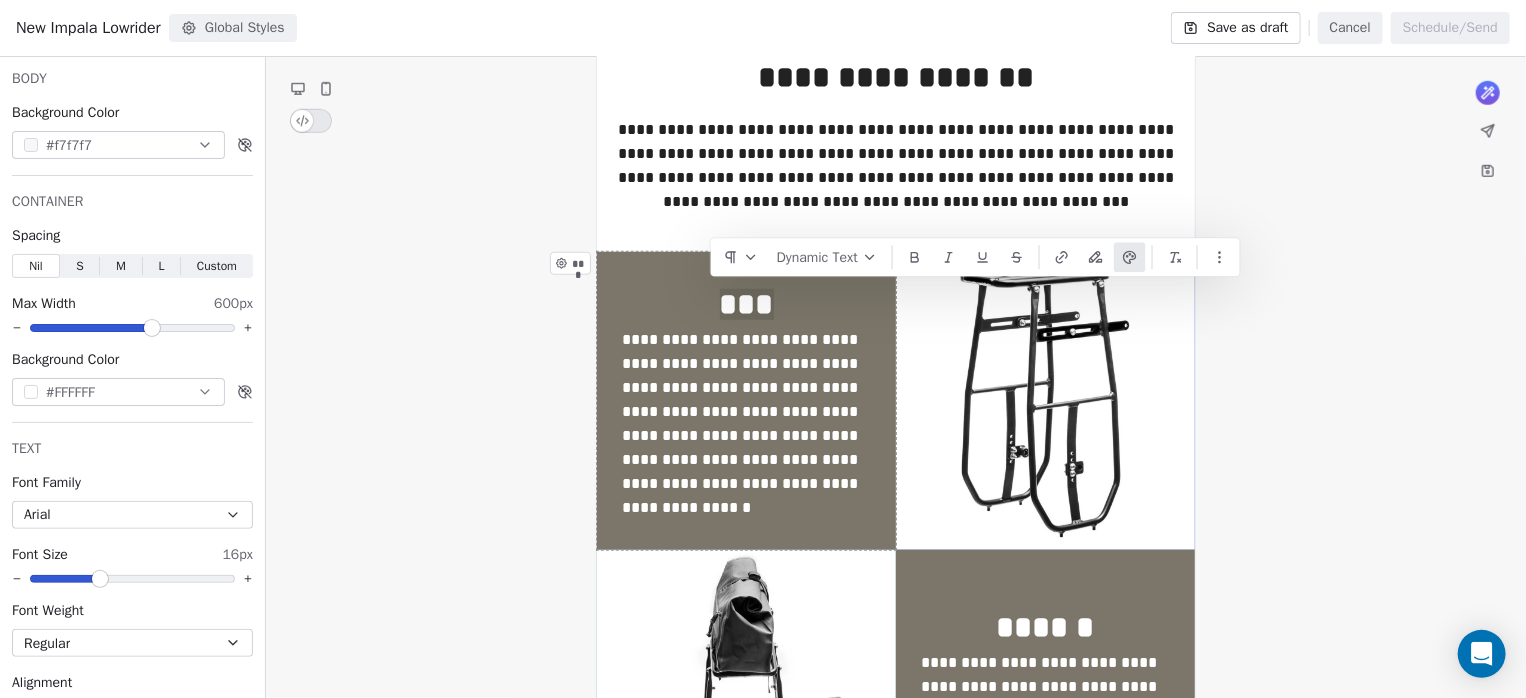 click on "**********" at bounding box center [896, 410] 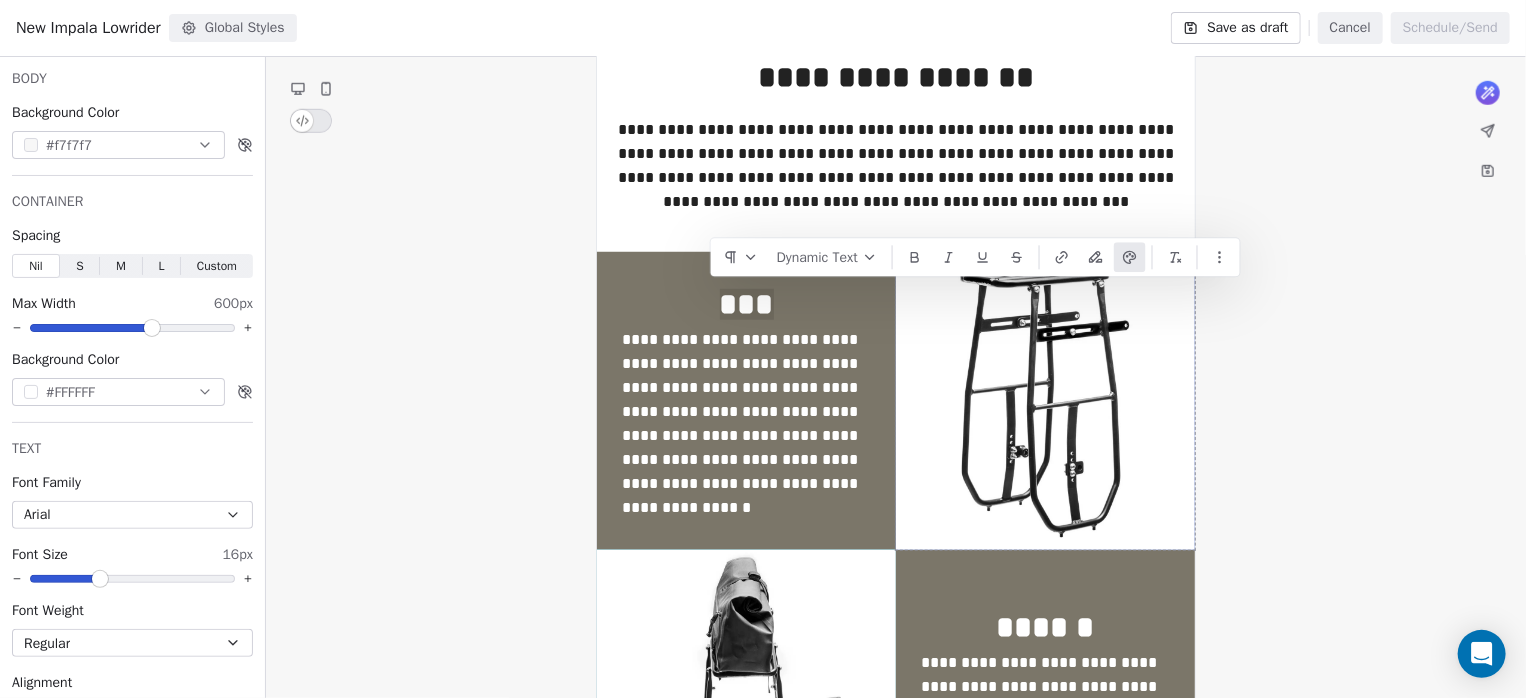 click on "**********" at bounding box center (896, 410) 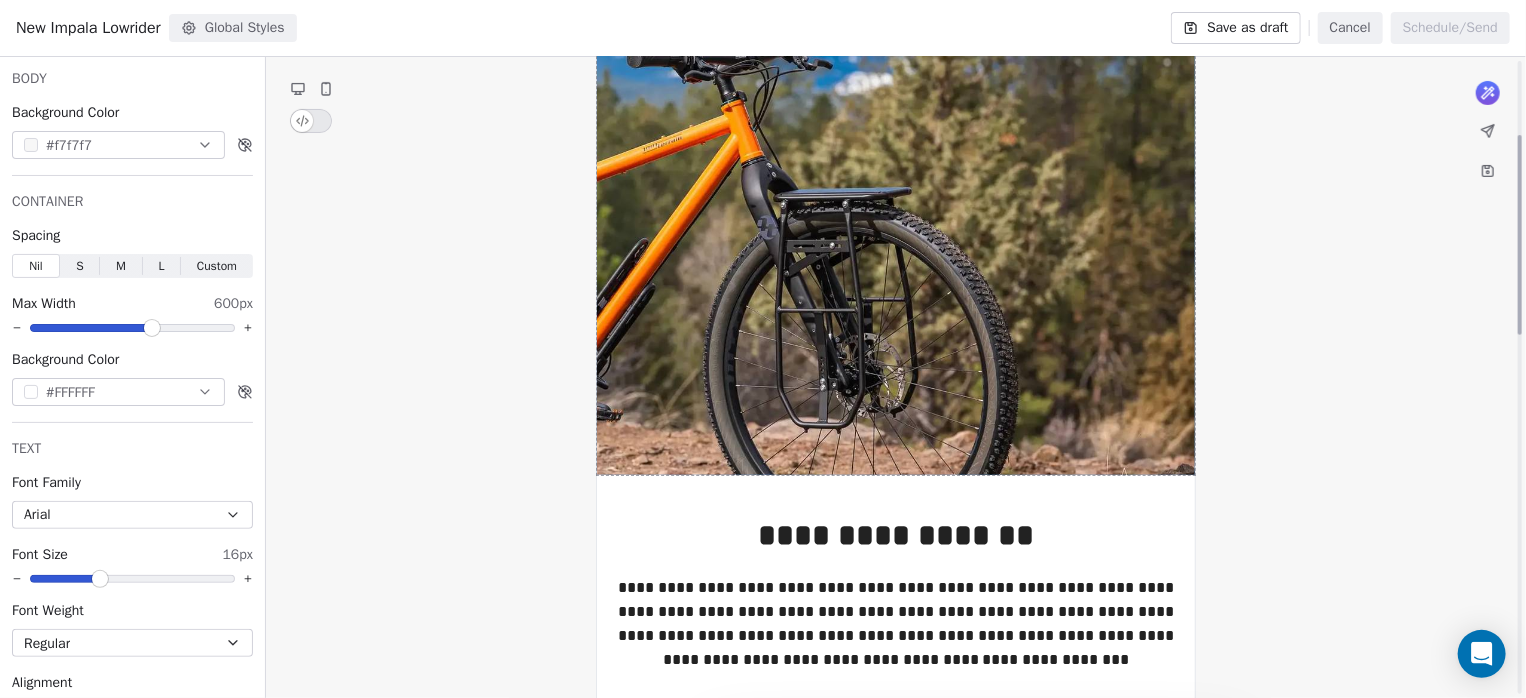 scroll, scrollTop: 0, scrollLeft: 0, axis: both 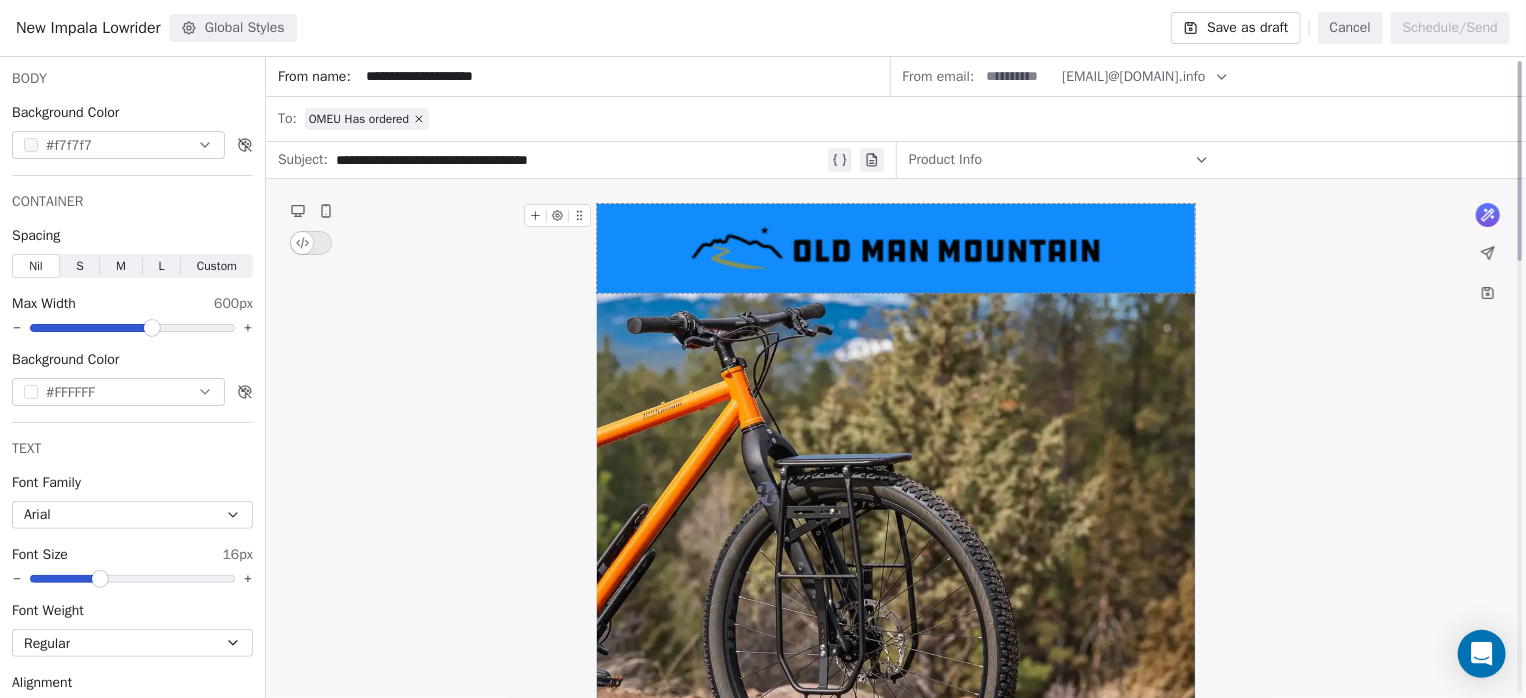 click at bounding box center (896, 248) 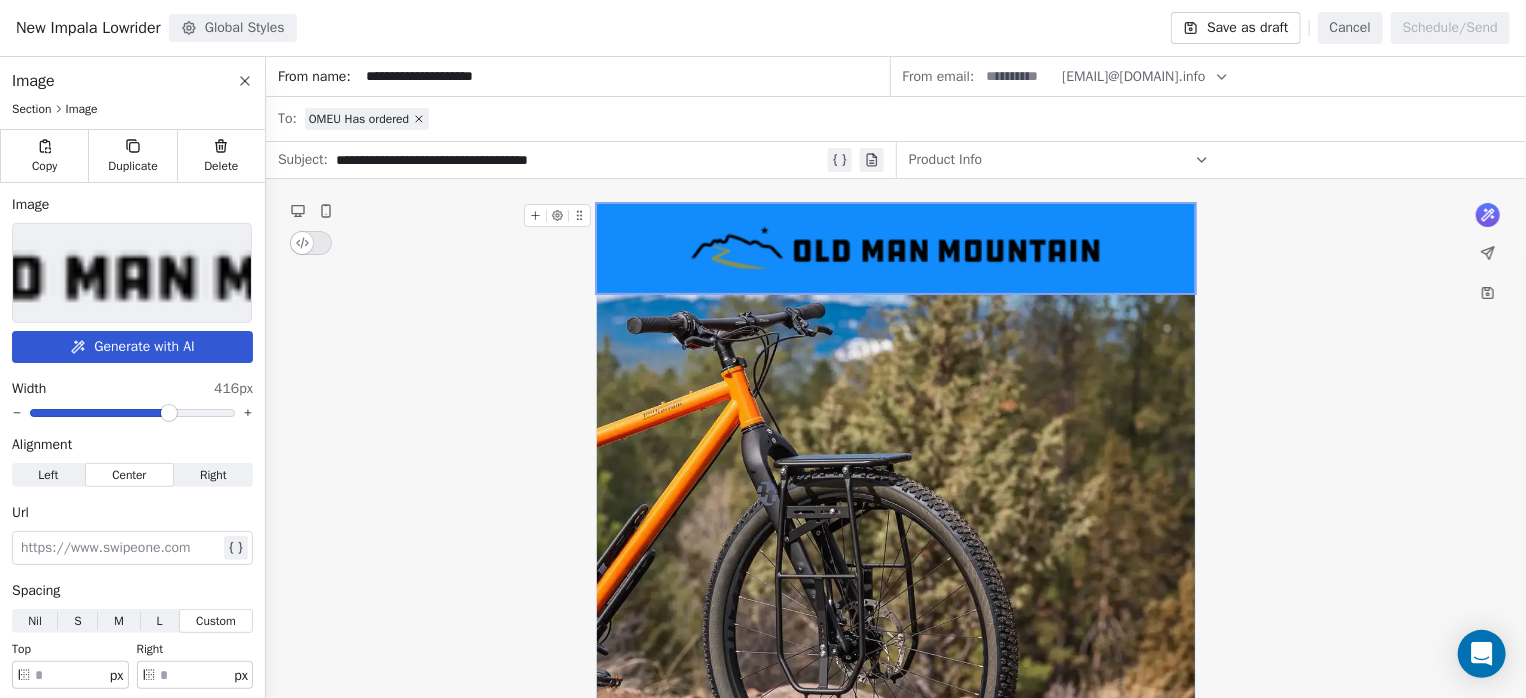 click at bounding box center (896, 248) 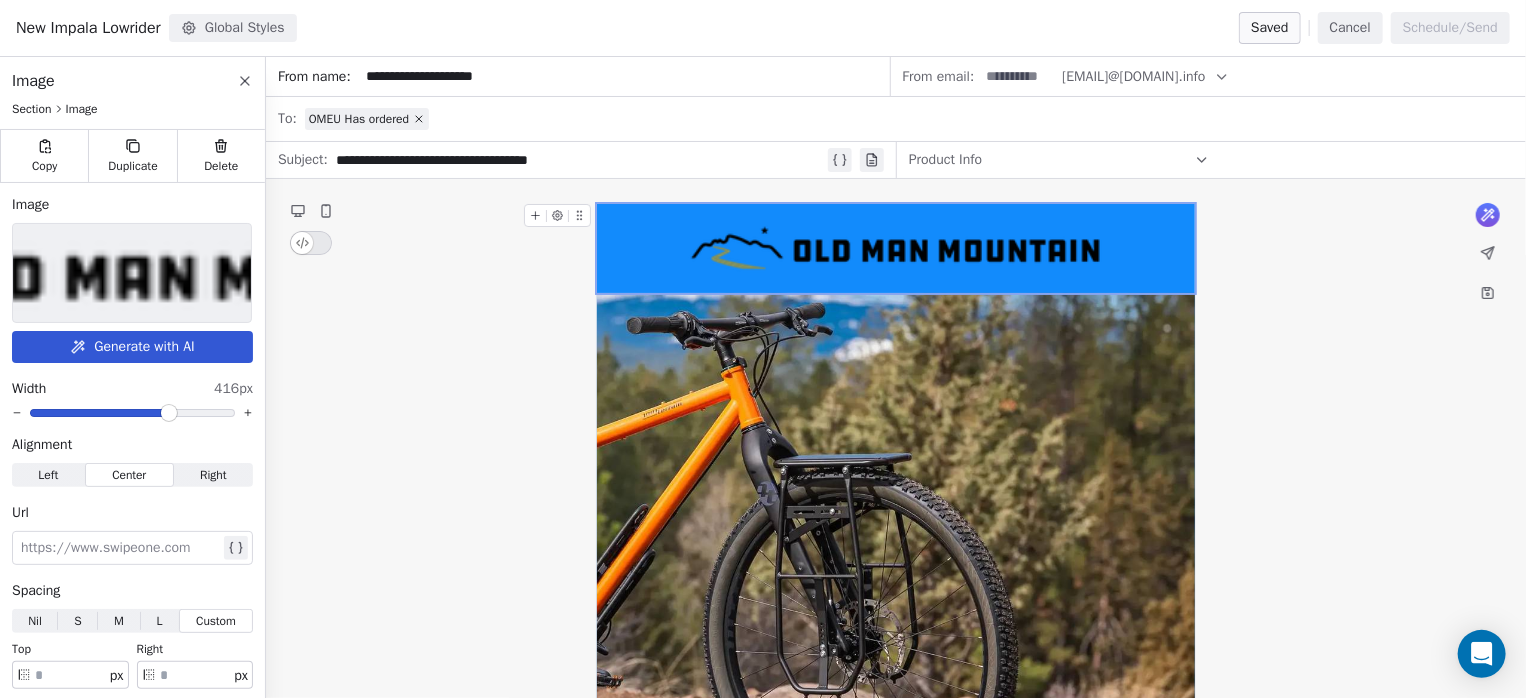 click at bounding box center (896, 248) 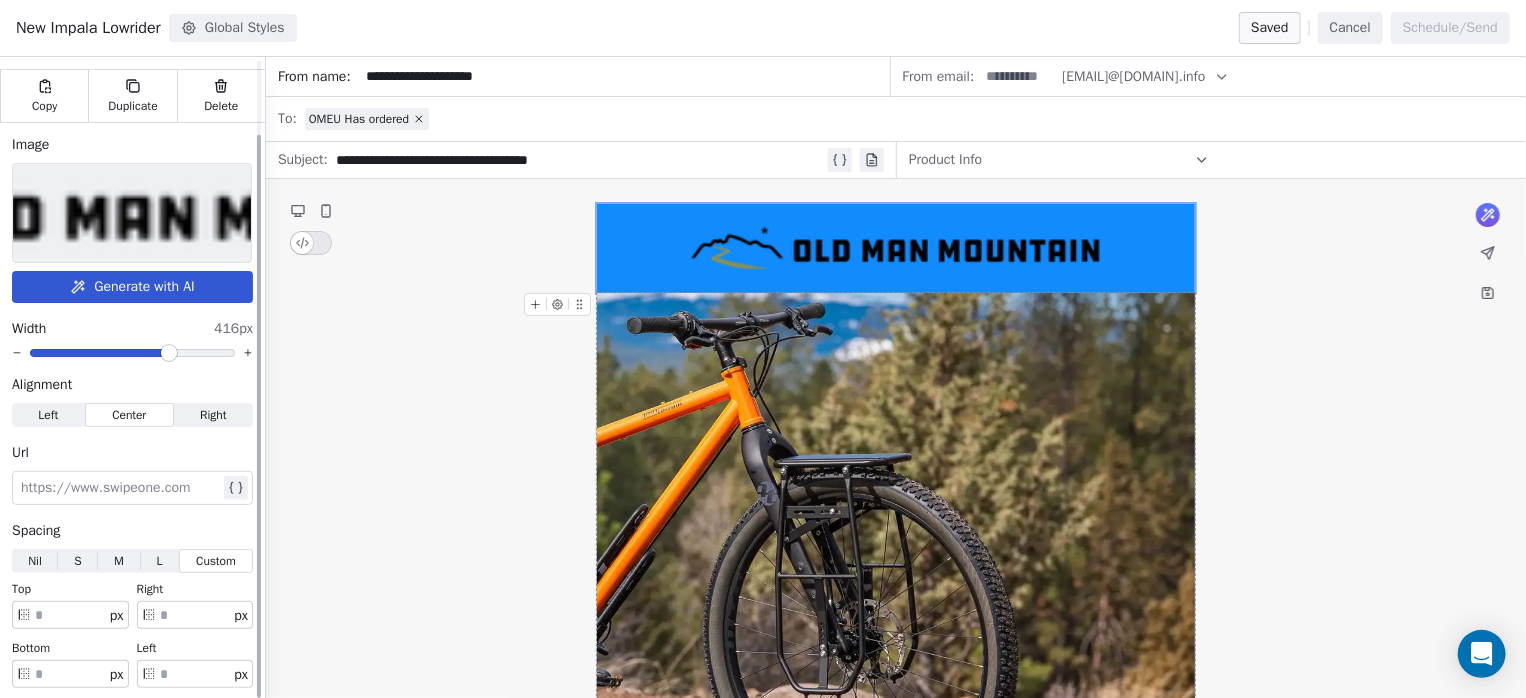 scroll, scrollTop: 87, scrollLeft: 0, axis: vertical 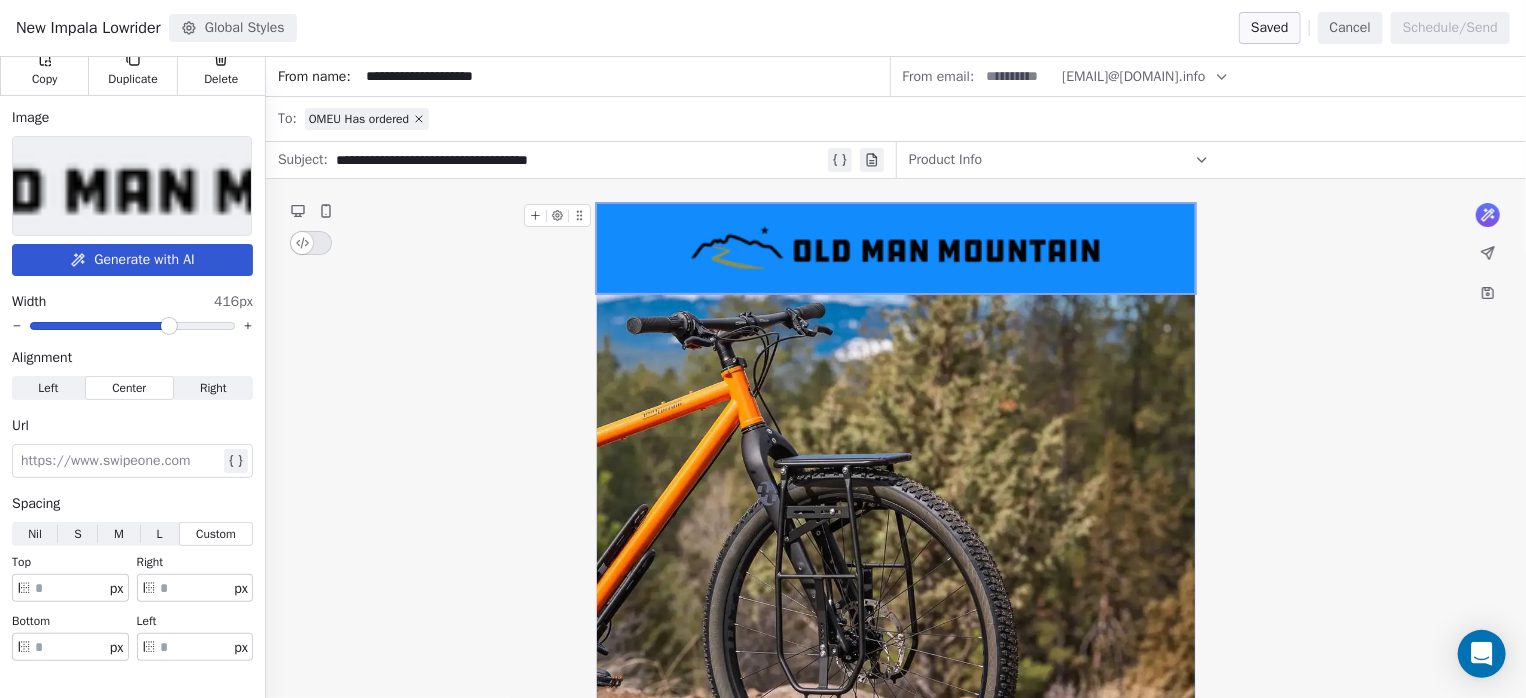 click at bounding box center [896, 248] 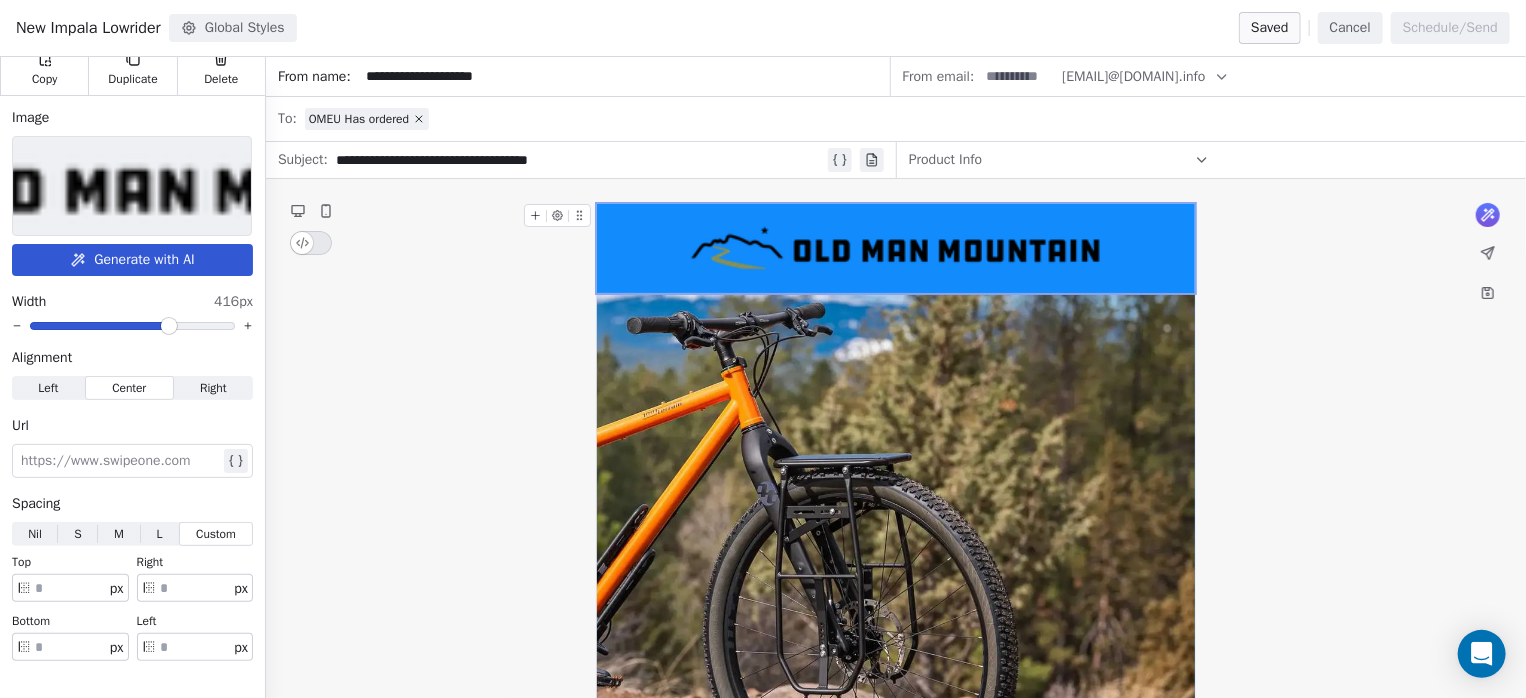 click at bounding box center [896, 248] 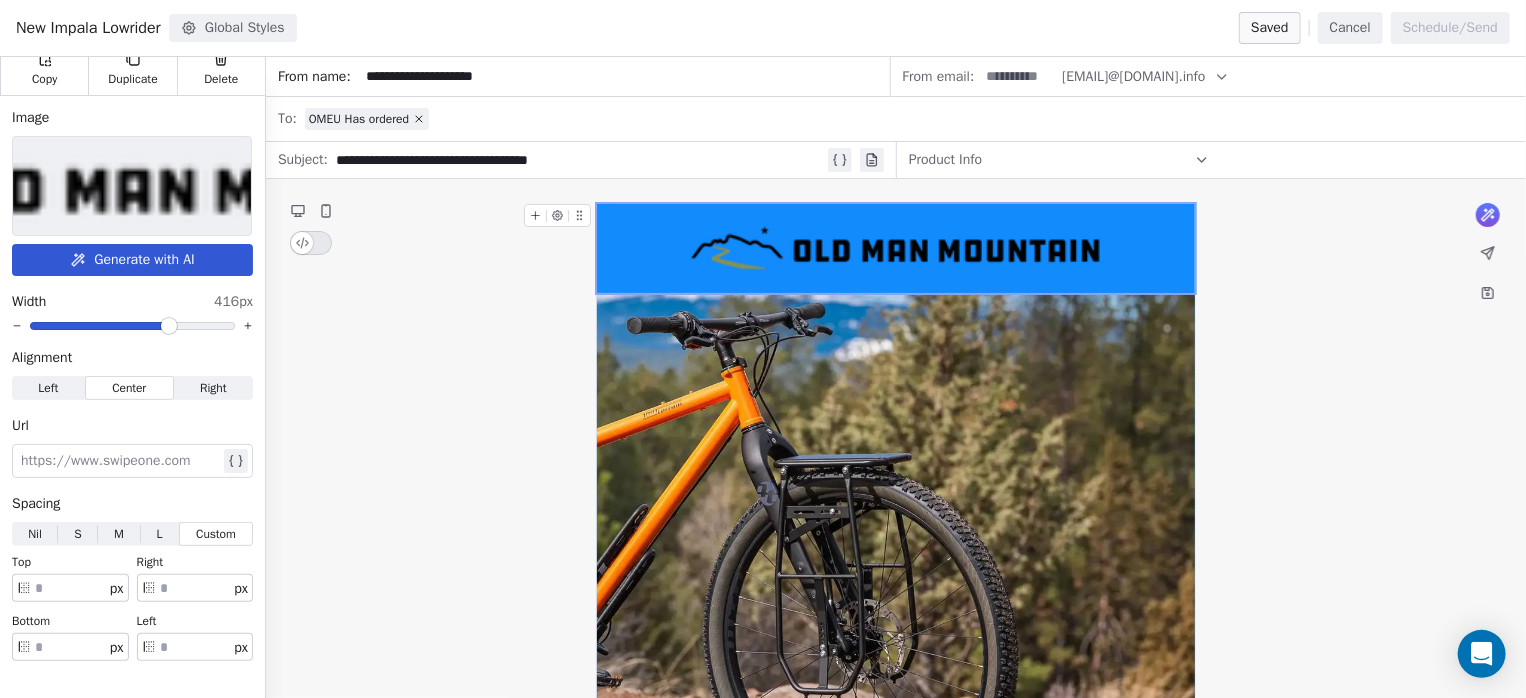 click on "**********" at bounding box center [896, 1134] 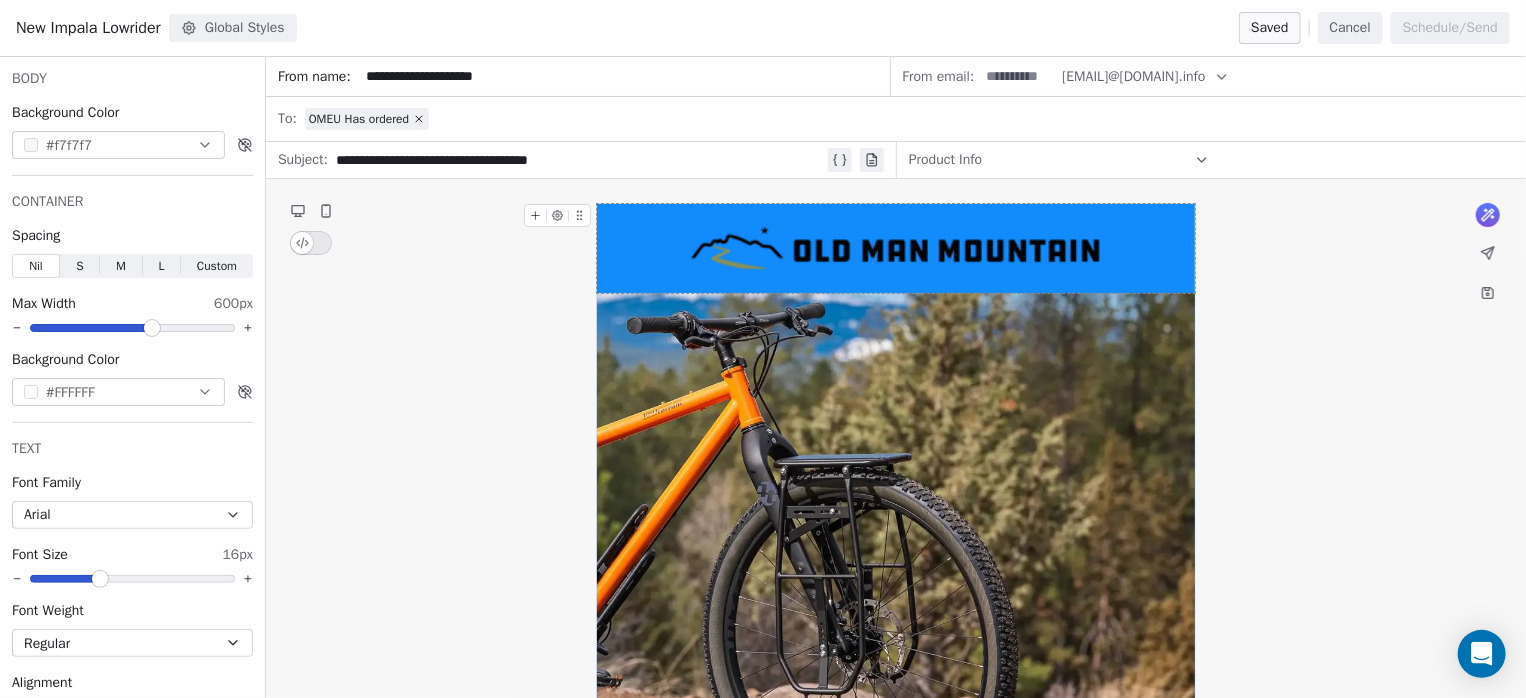 click at bounding box center (896, 248) 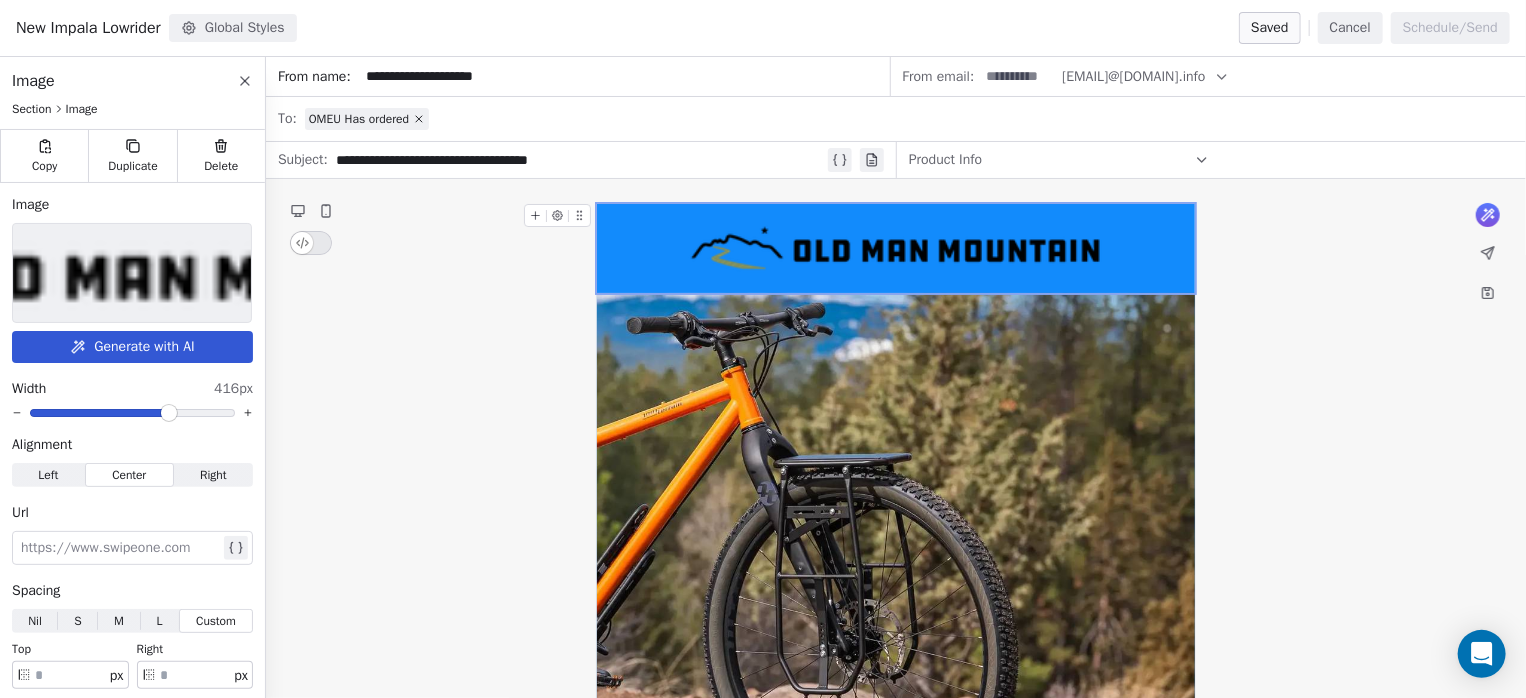 click on "**********" at bounding box center [896, 1134] 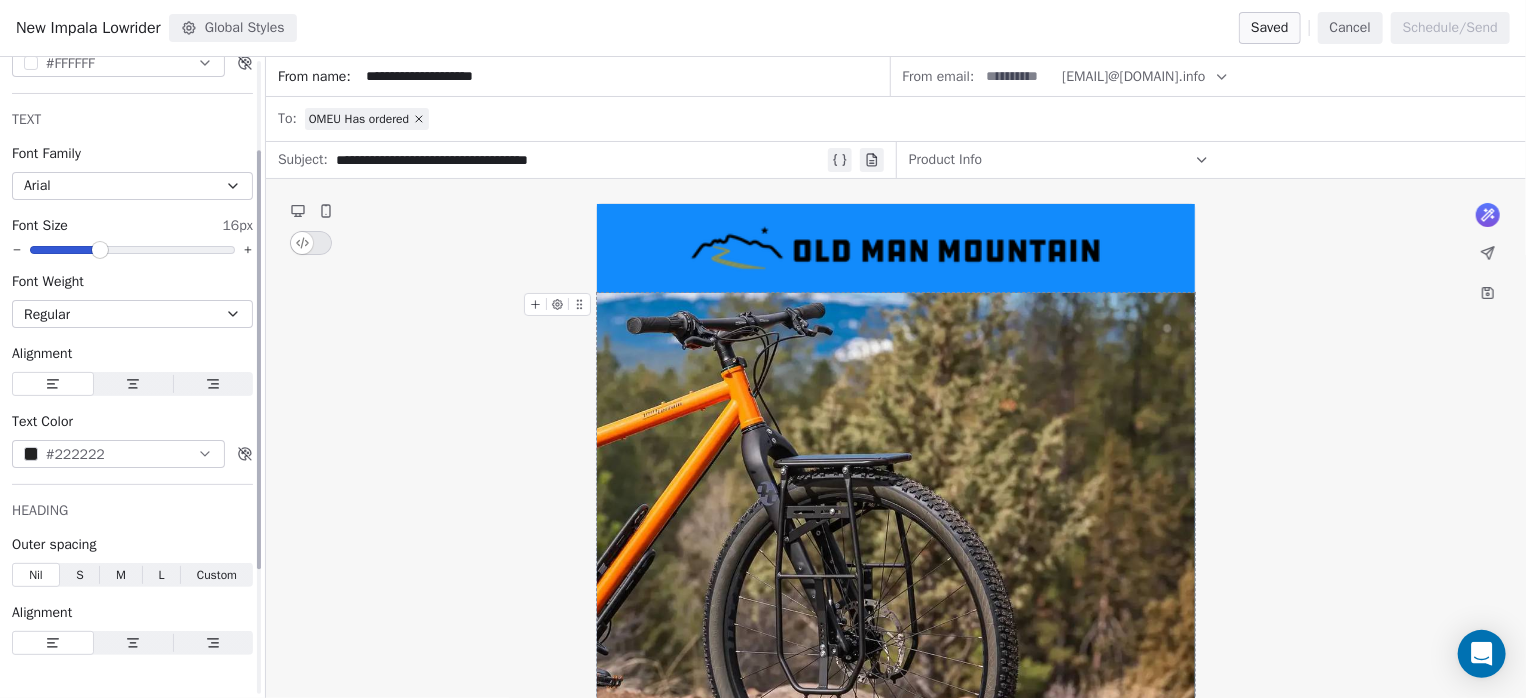 scroll, scrollTop: 0, scrollLeft: 0, axis: both 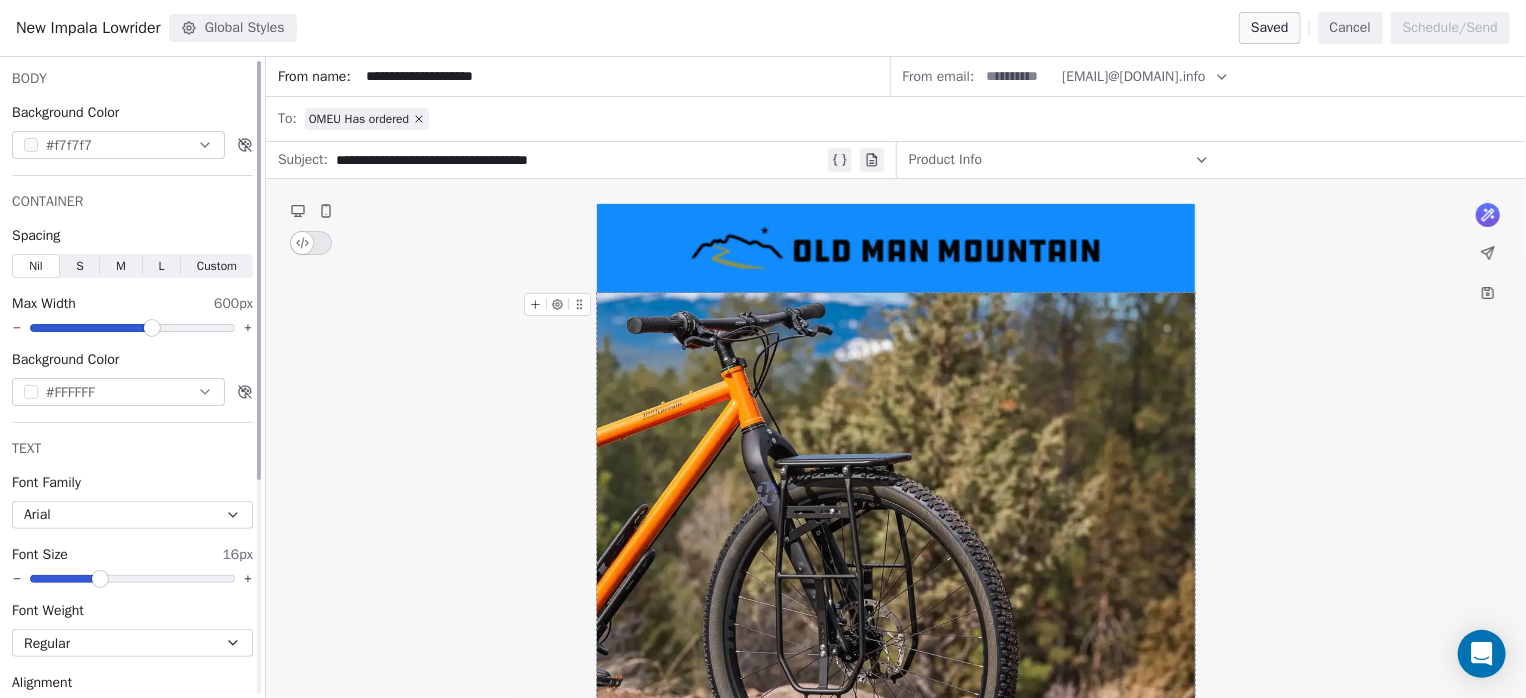 click on "#f7f7f7" at bounding box center [118, 145] 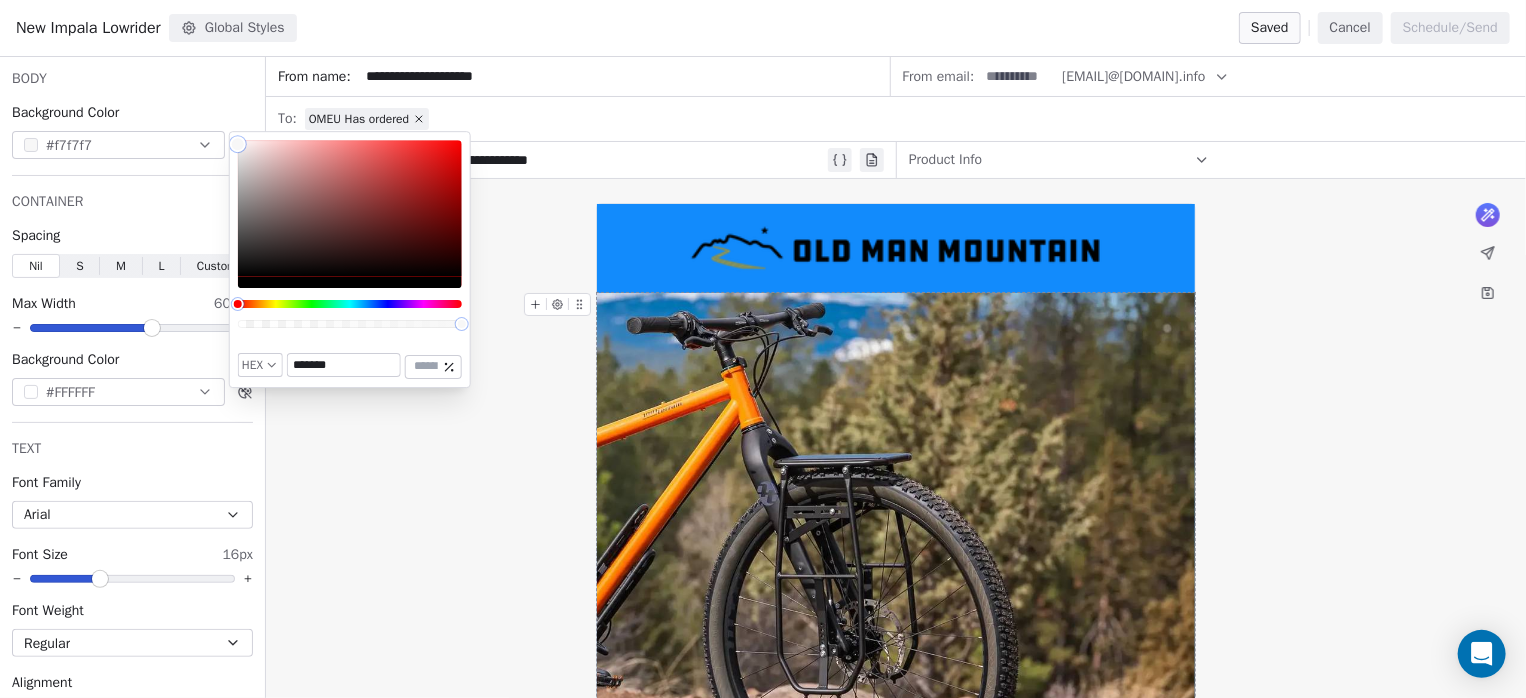 click on "**********" at bounding box center [896, 1134] 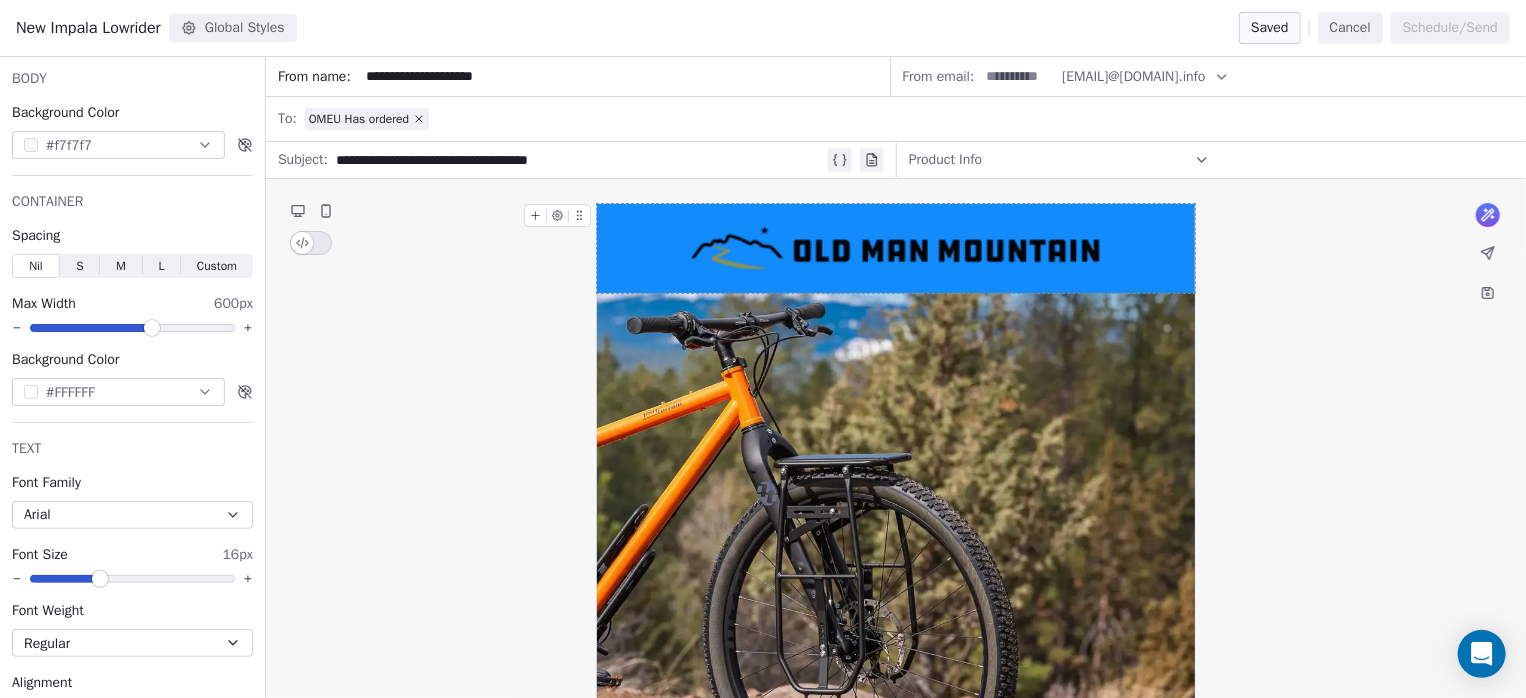 click at bounding box center (896, 248) 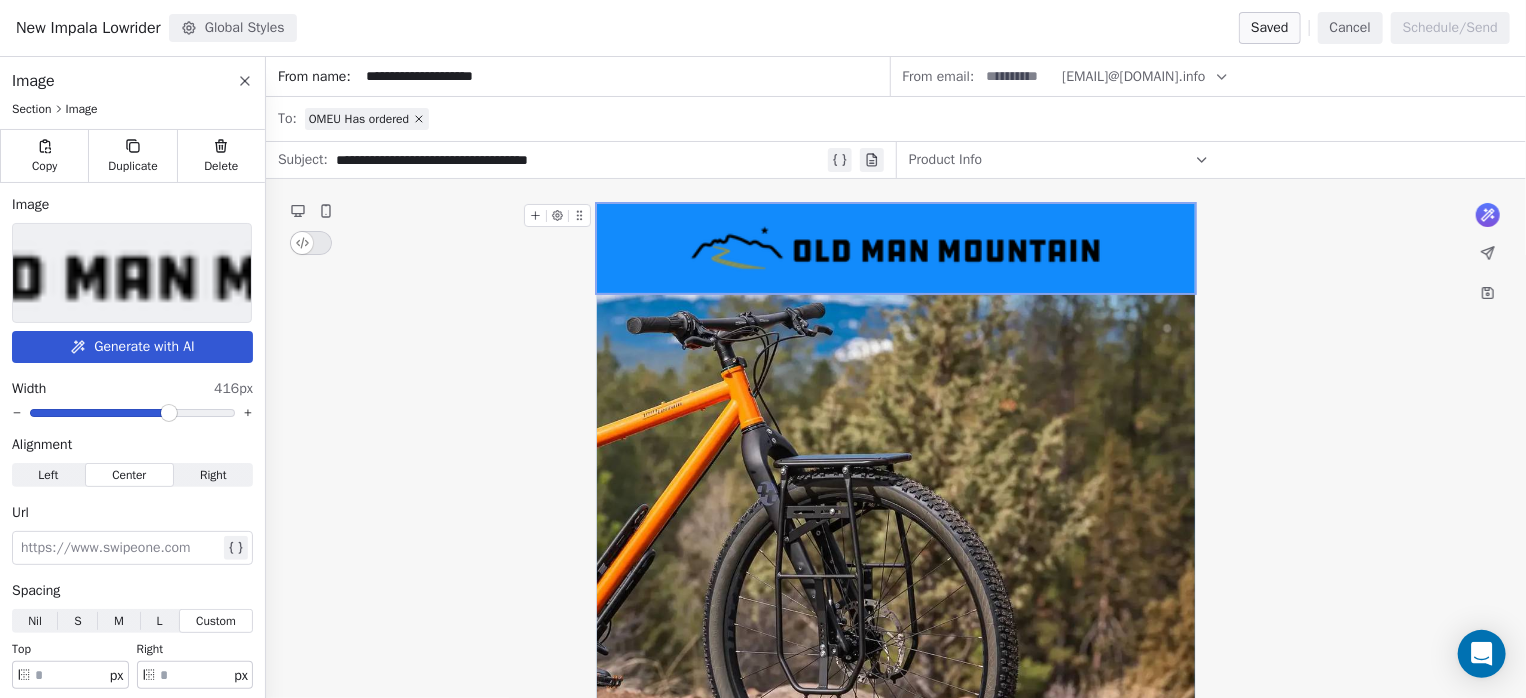 click at bounding box center [896, 248] 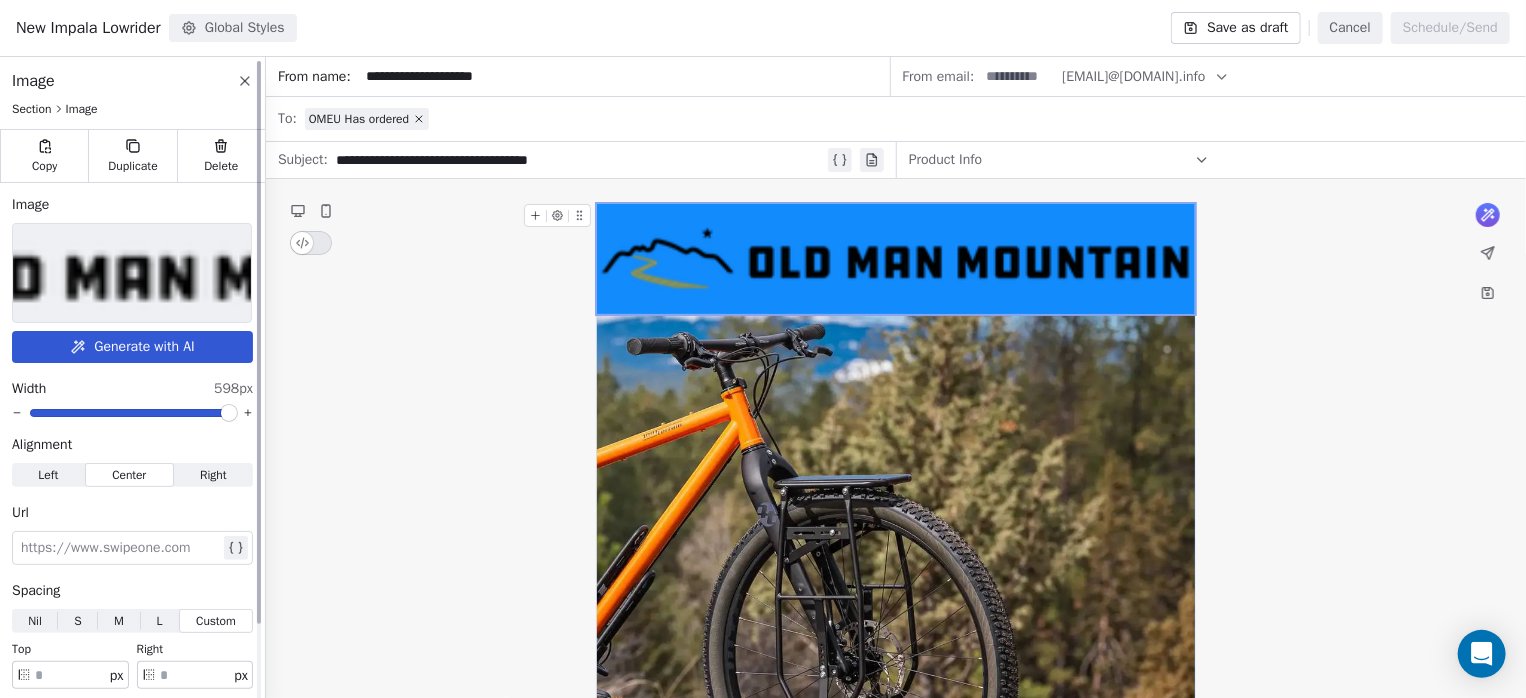 click at bounding box center (229, 413) 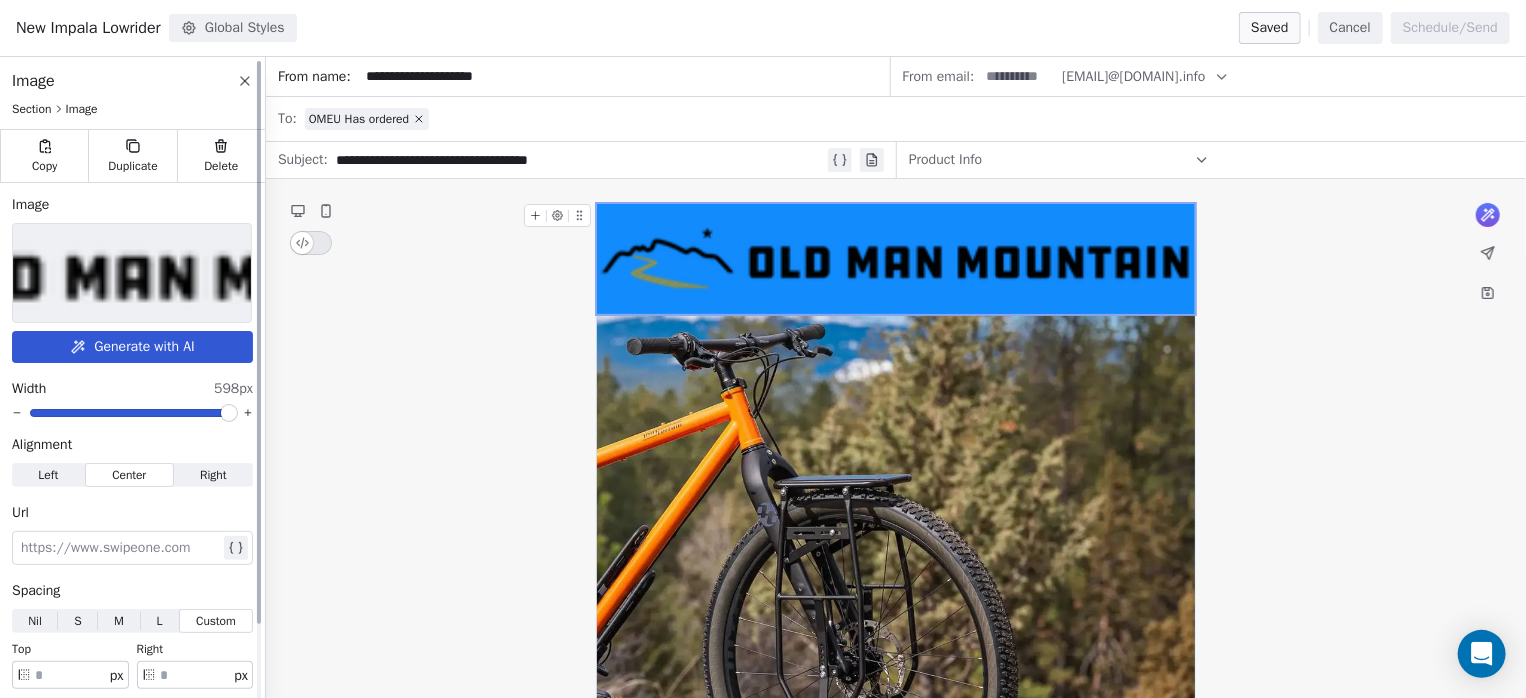 click at bounding box center [132, 273] 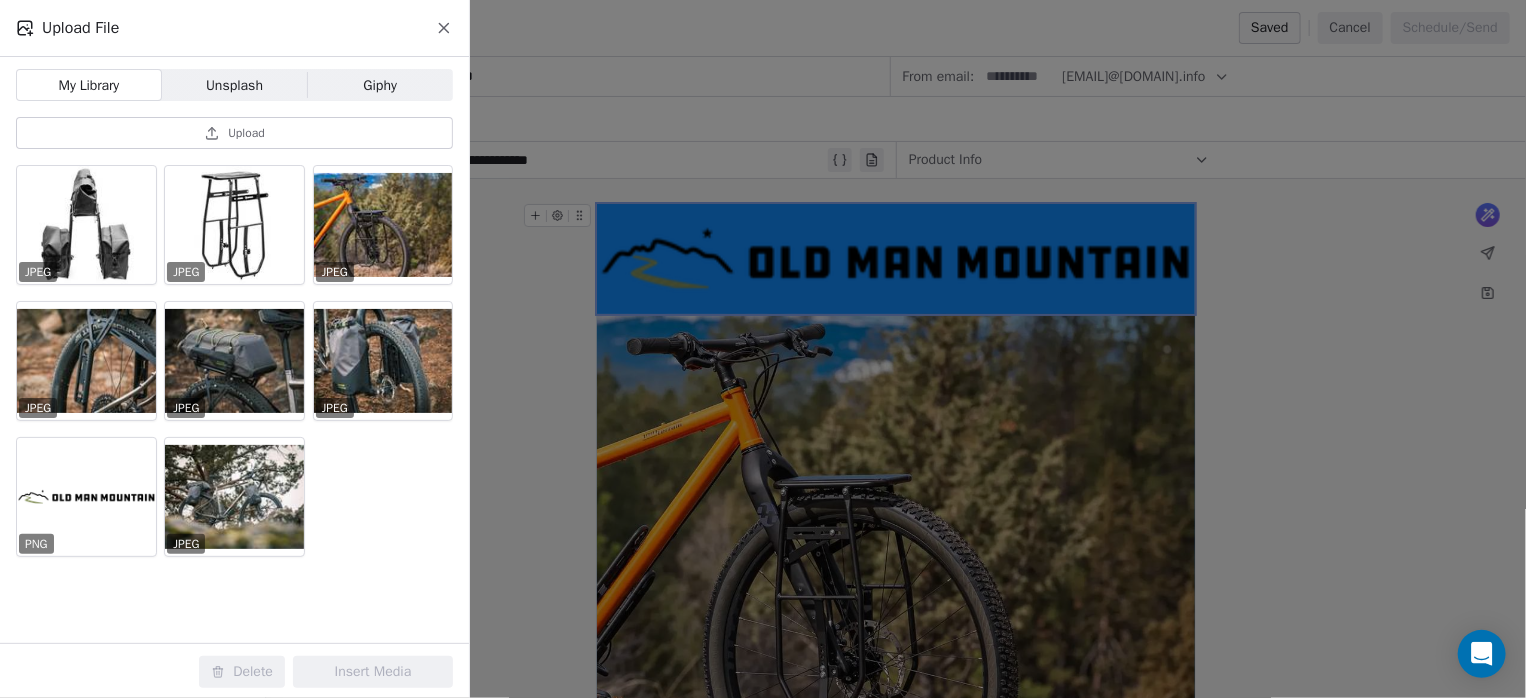 click on "Upload" at bounding box center [246, 133] 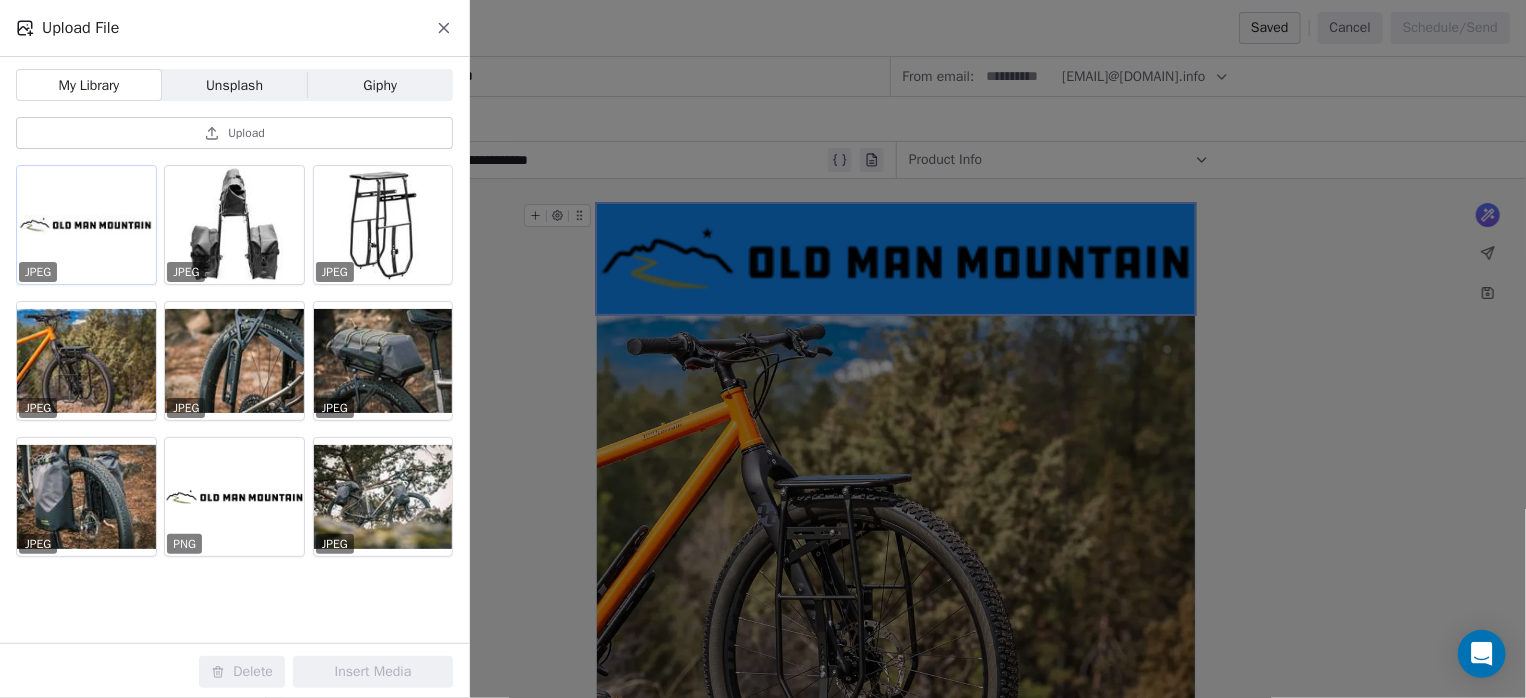 click at bounding box center (86, 225) 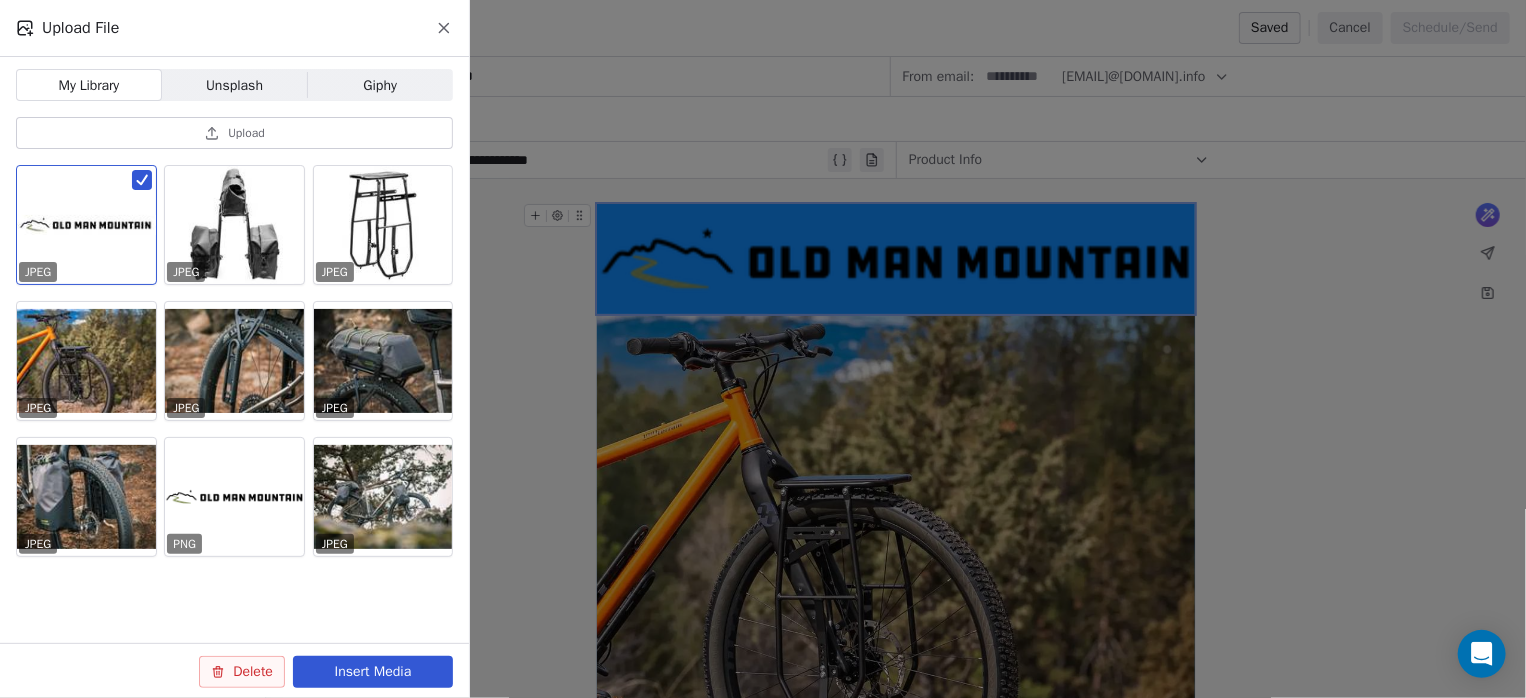 click on "Insert Media" at bounding box center (373, 672) 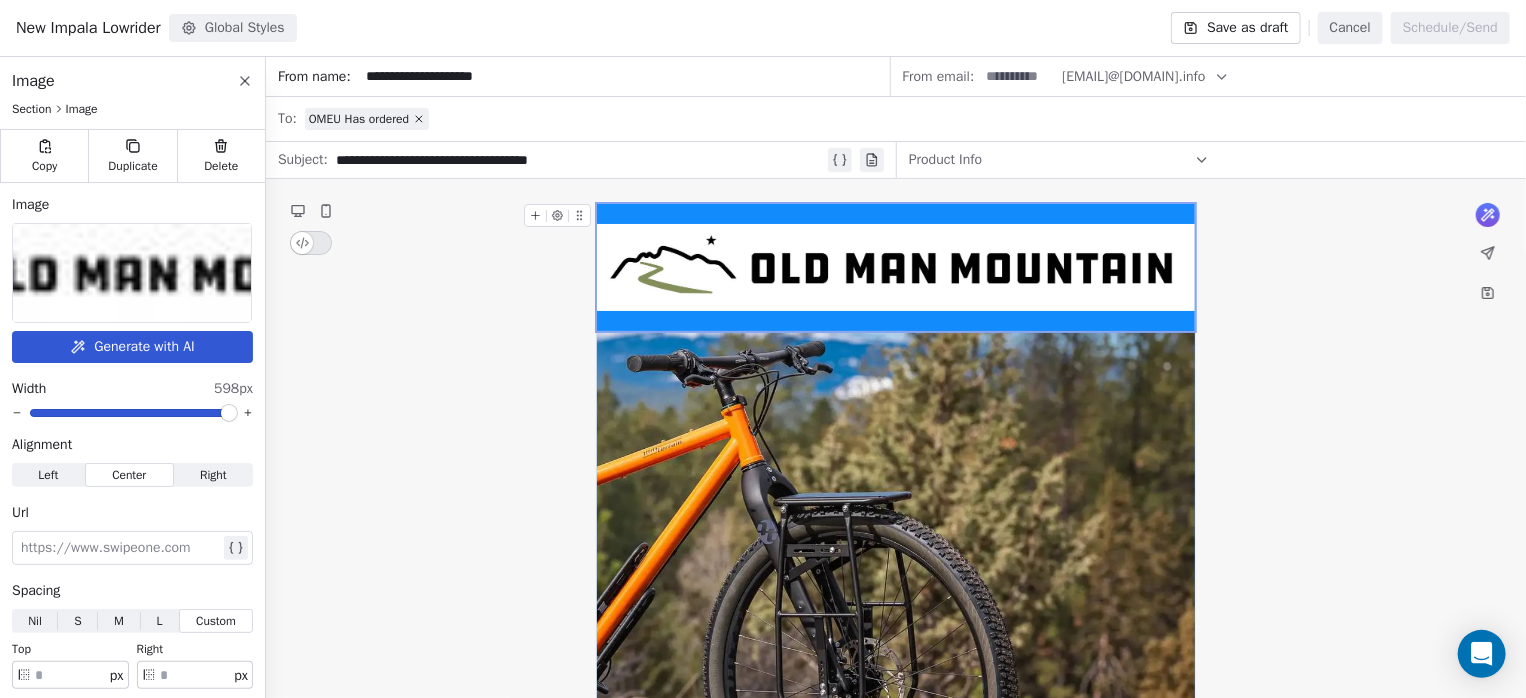 click at bounding box center [896, 267] 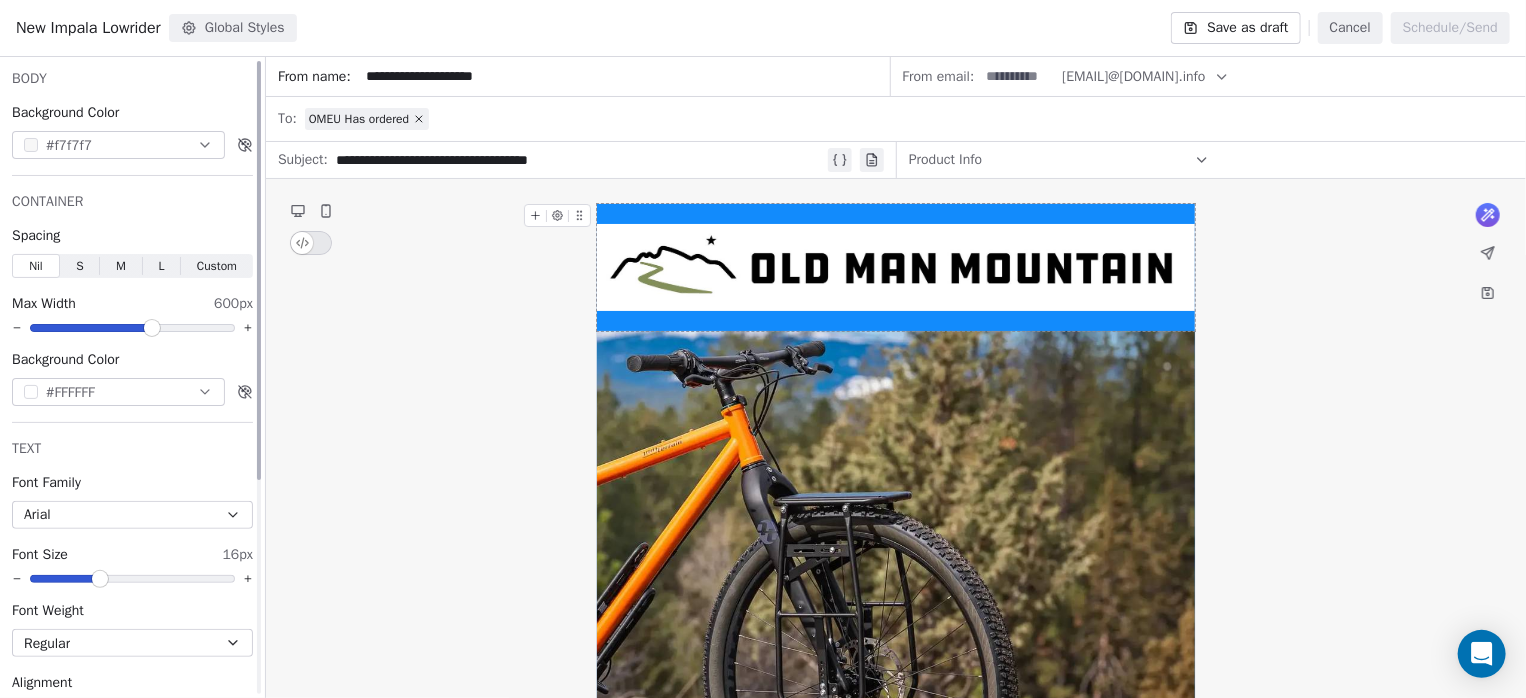 click on "#FFFFFF" at bounding box center (118, 392) 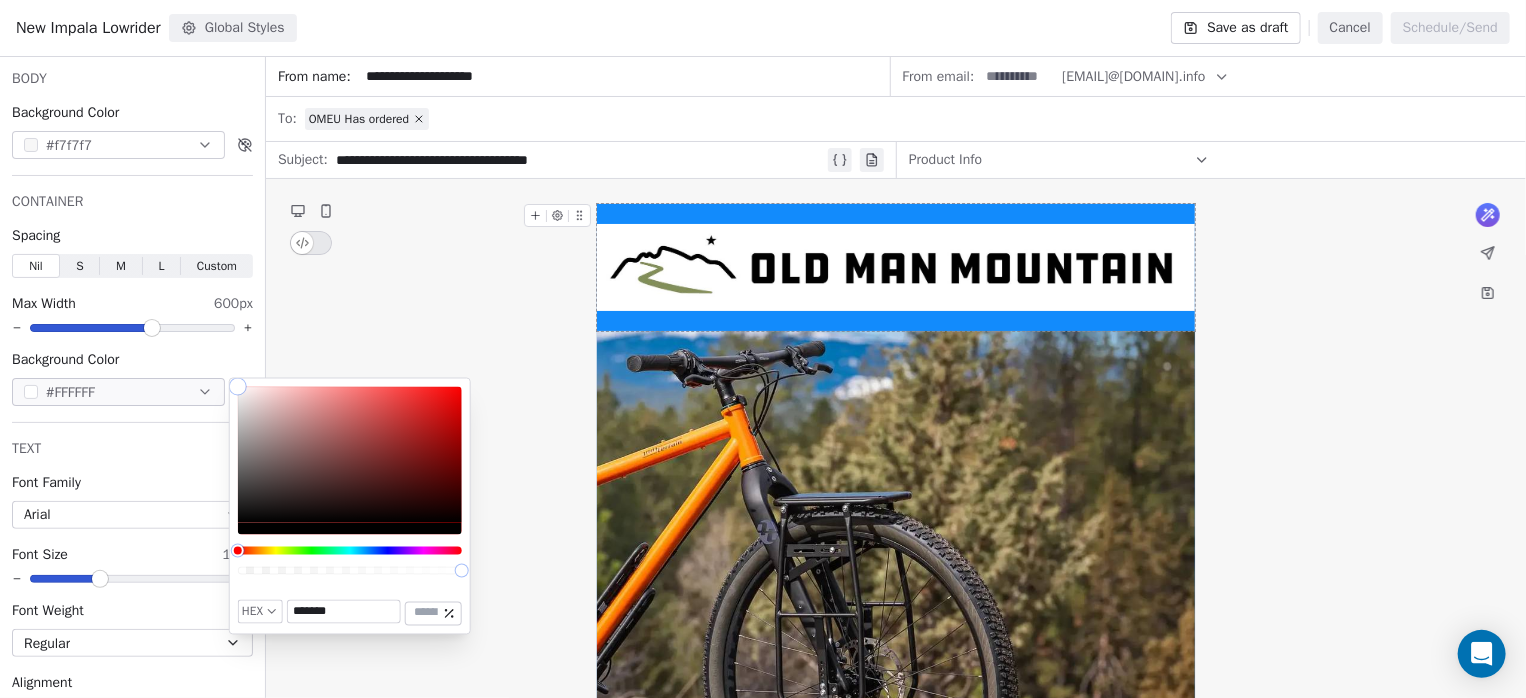 click on "**********" at bounding box center [896, 1153] 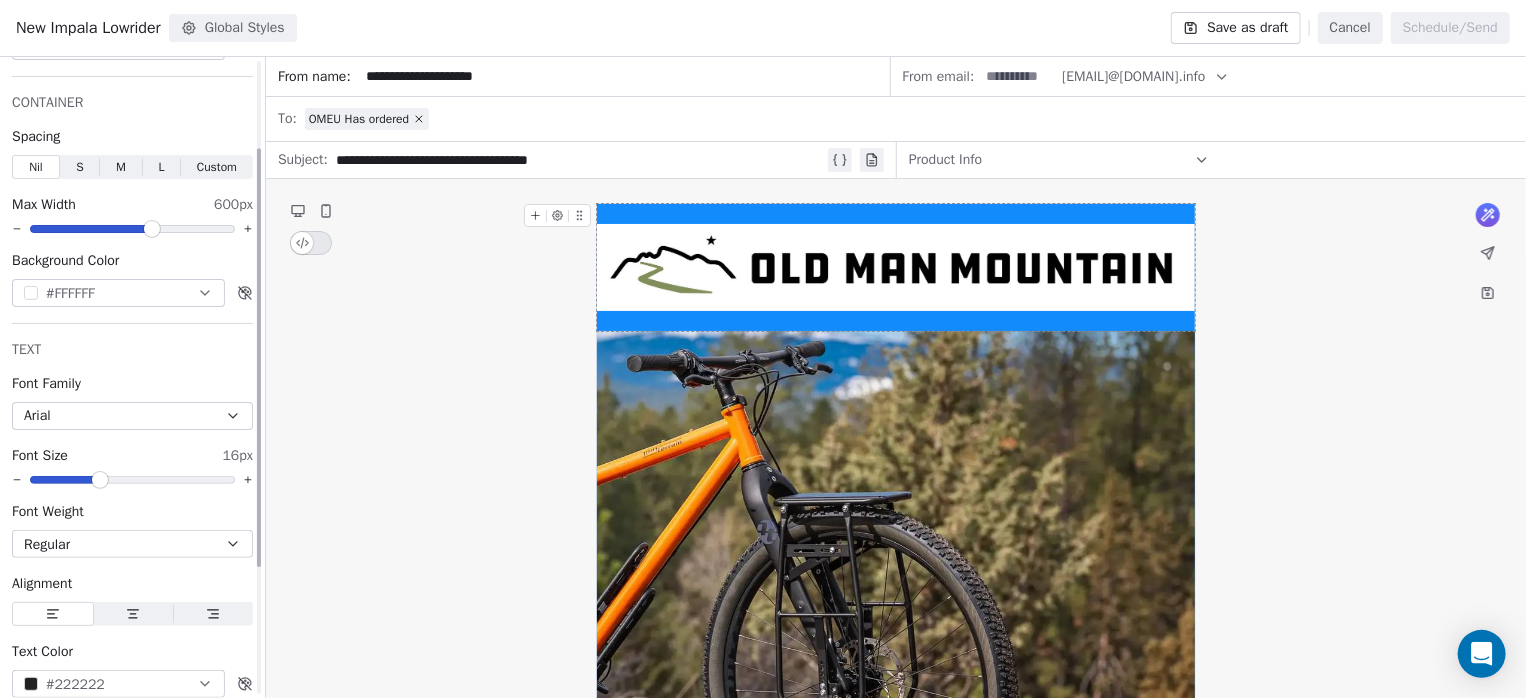 scroll, scrollTop: 133, scrollLeft: 0, axis: vertical 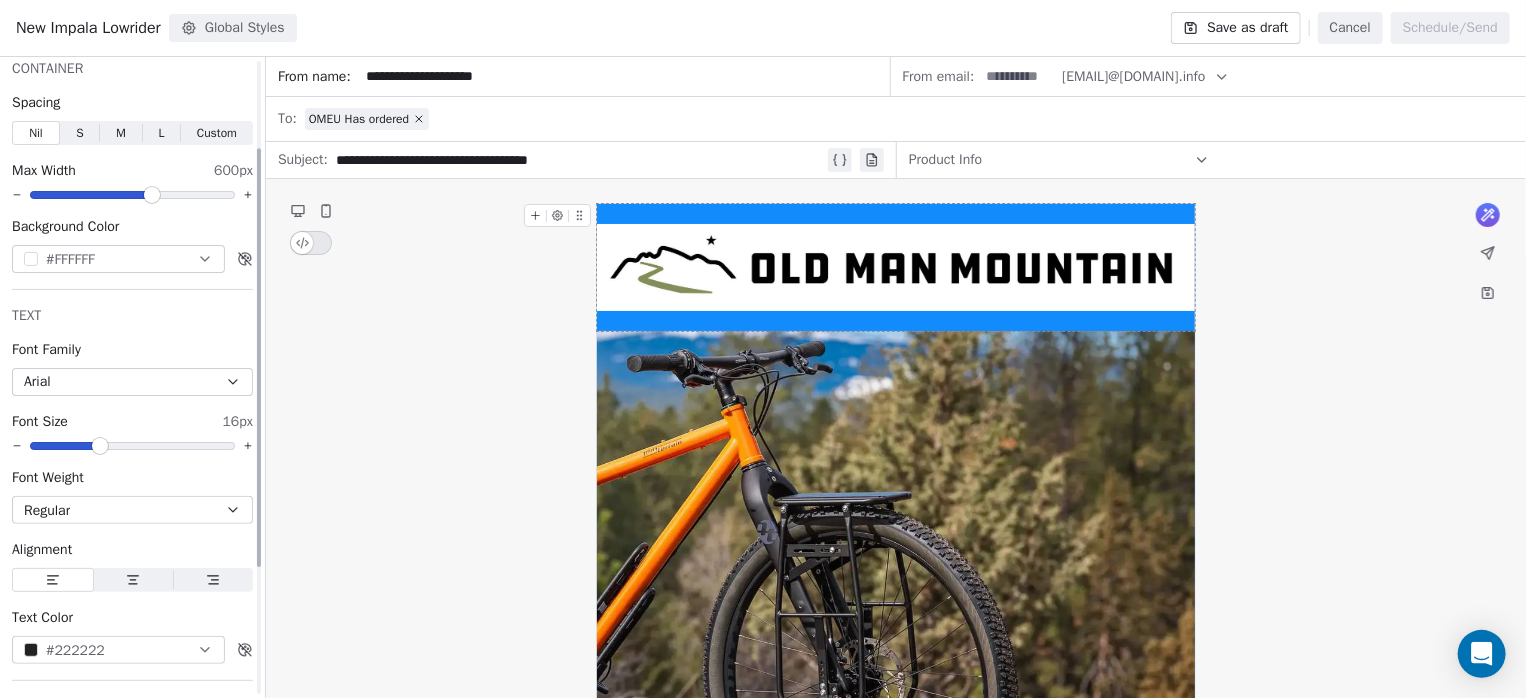 click at bounding box center (100, 446) 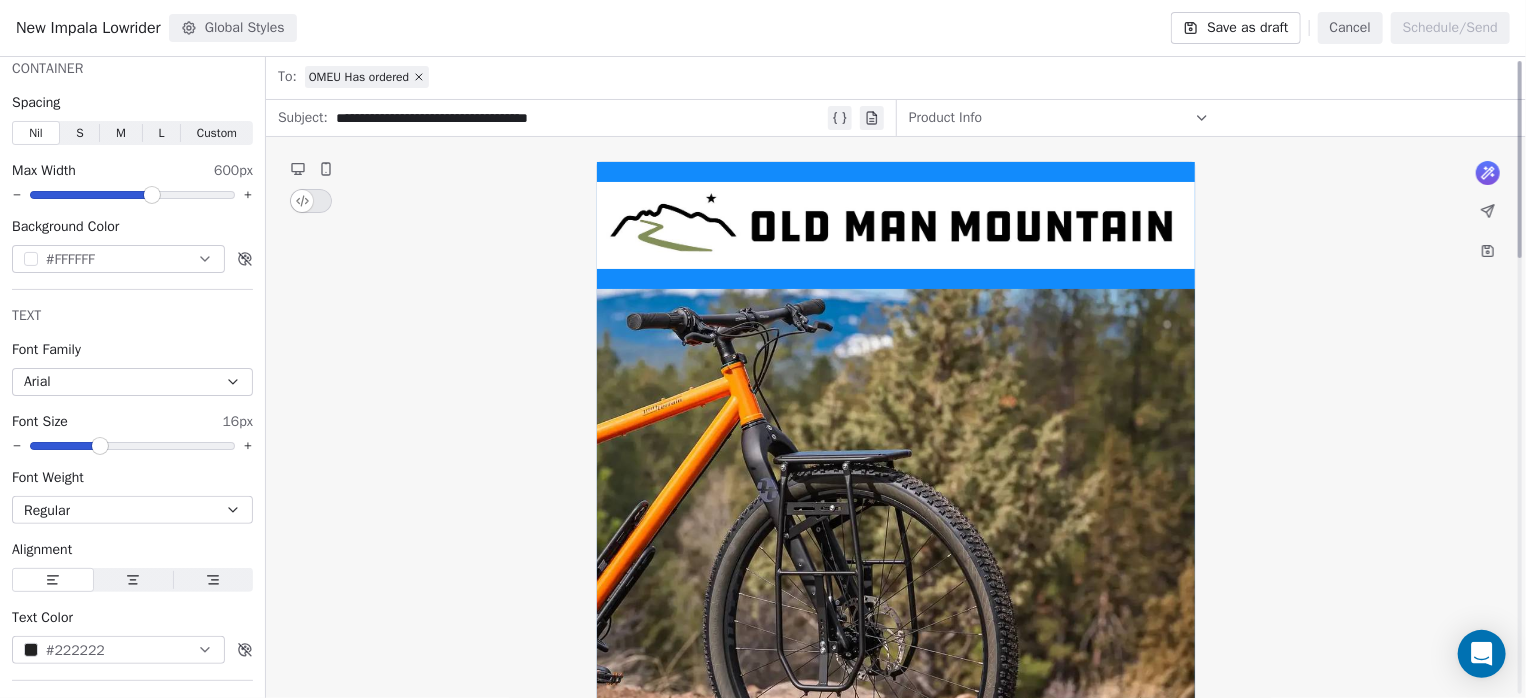 scroll, scrollTop: 0, scrollLeft: 0, axis: both 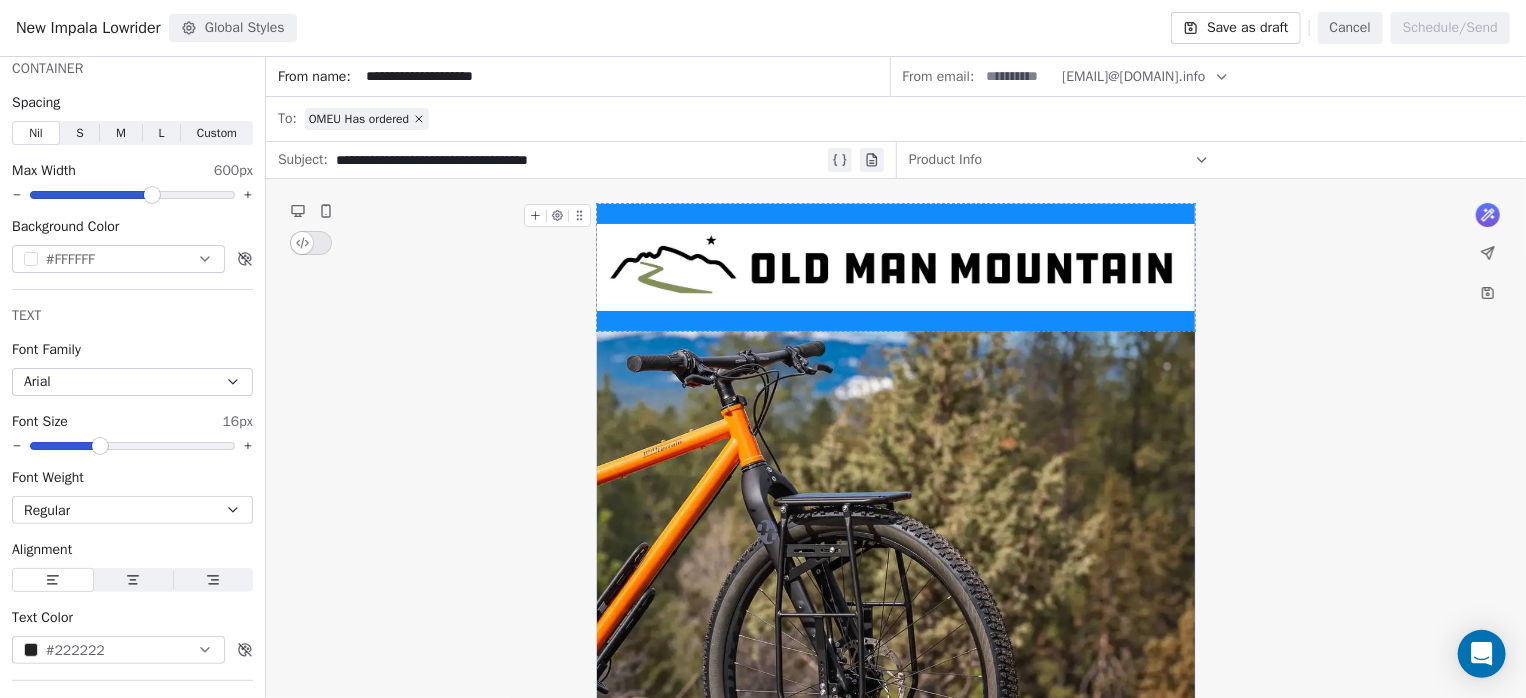 click at bounding box center (896, 267) 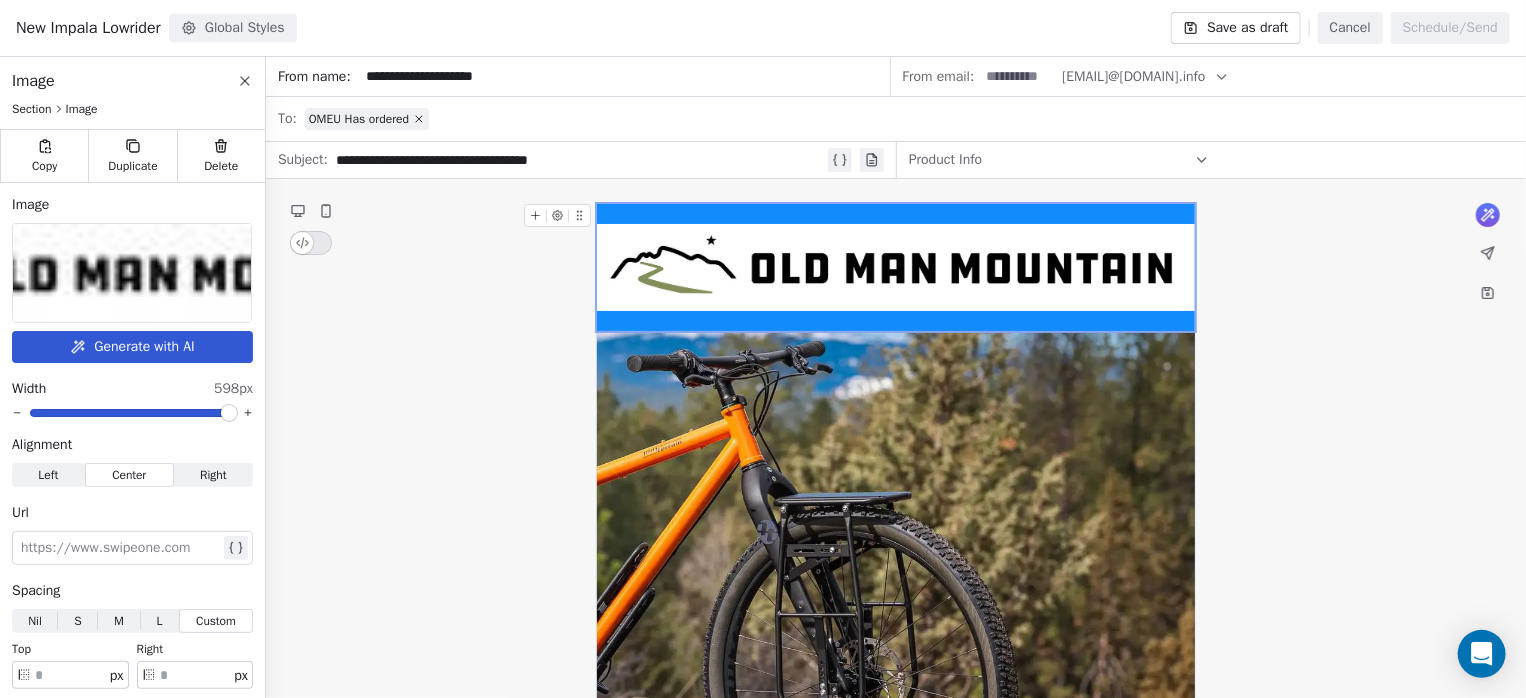click at bounding box center [896, 267] 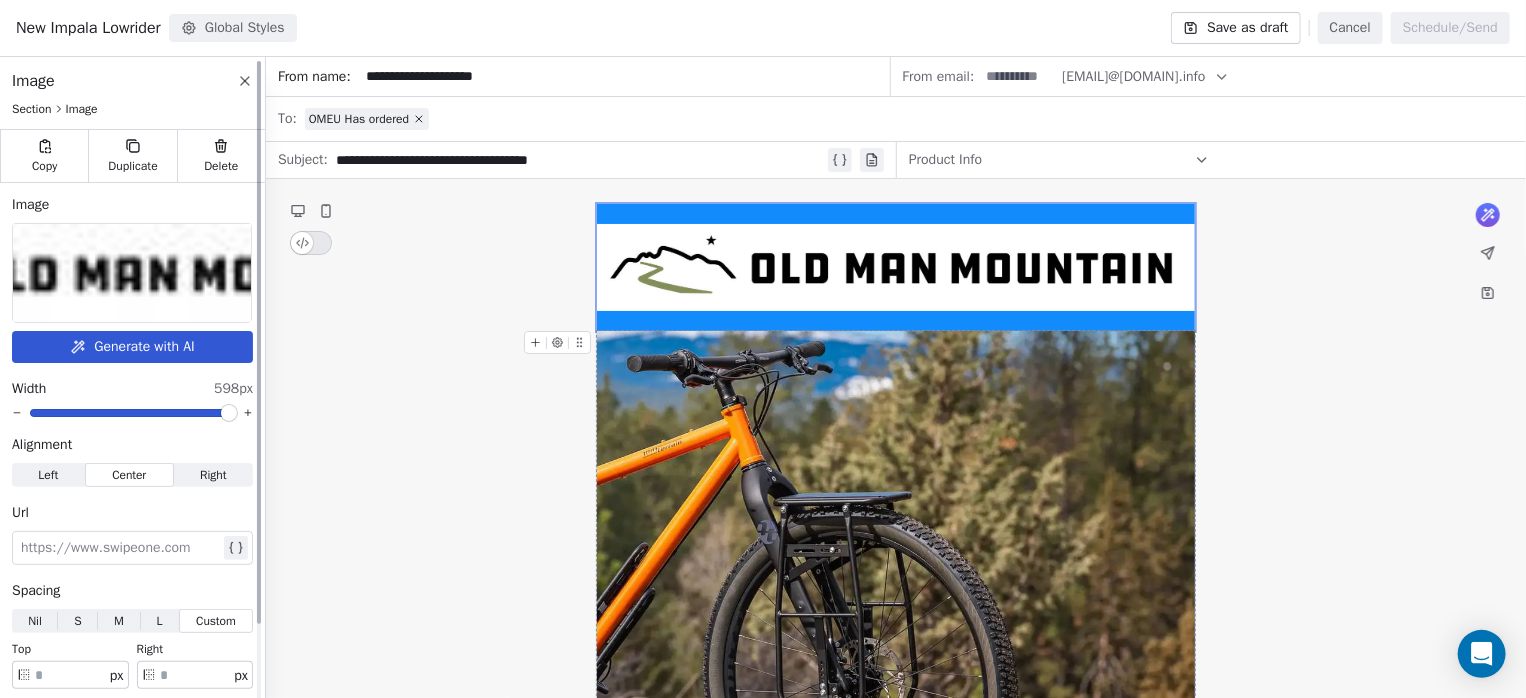 click at bounding box center (229, 413) 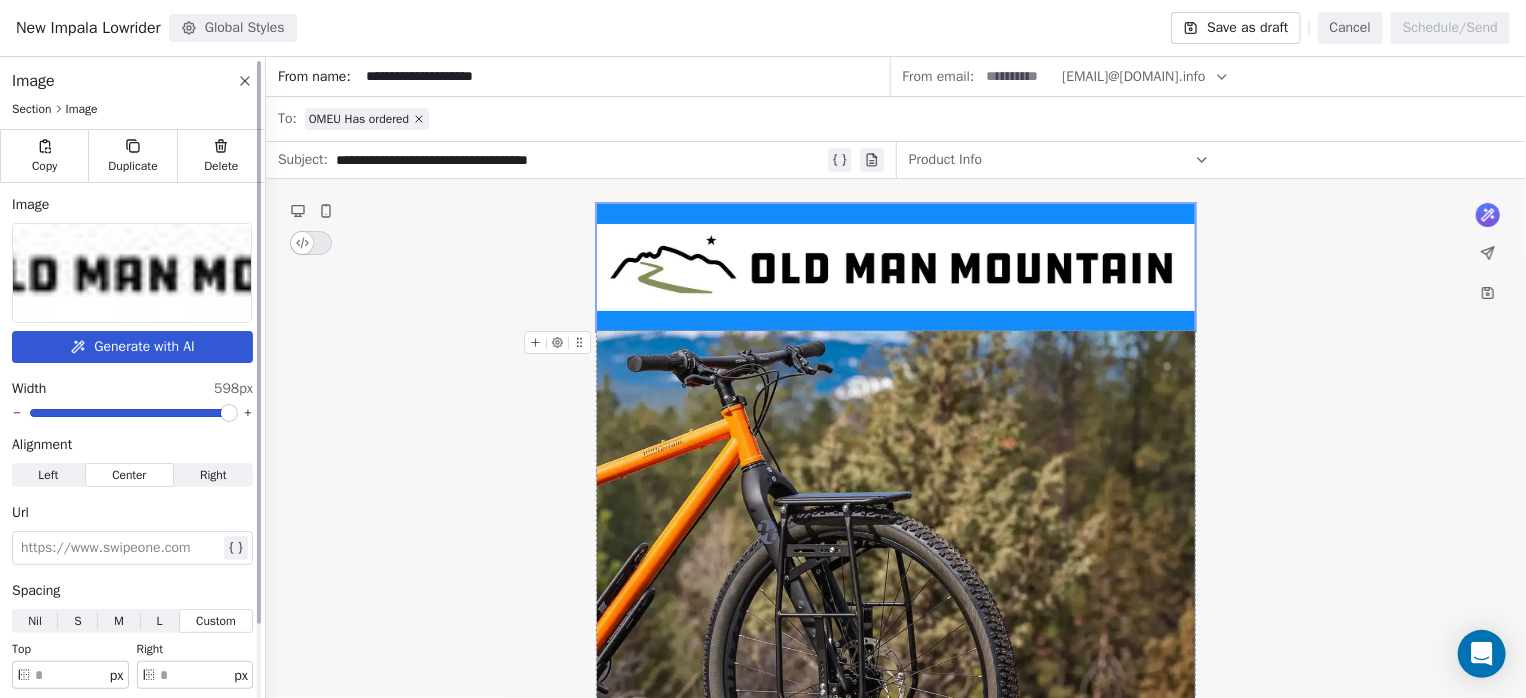 click on "Left Left" at bounding box center (48, 475) 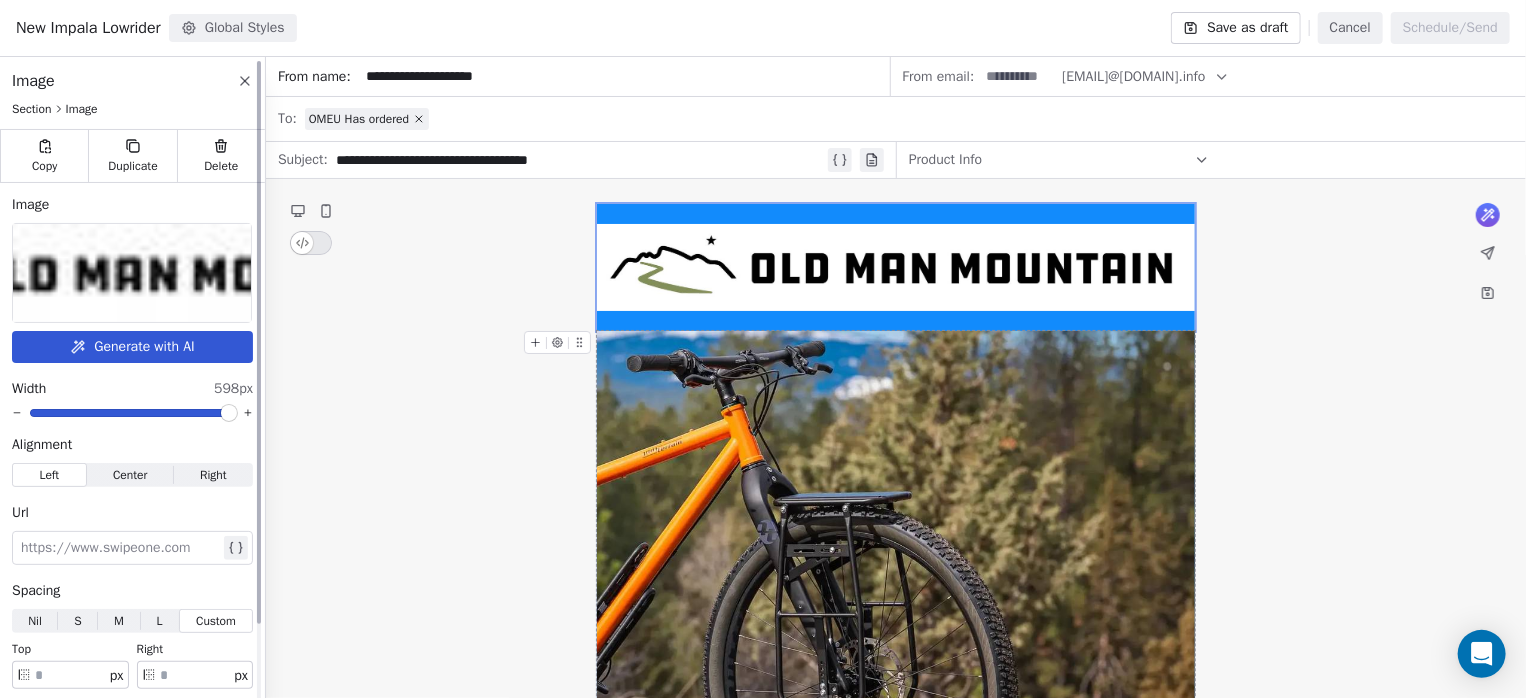click on "Center" at bounding box center (130, 475) 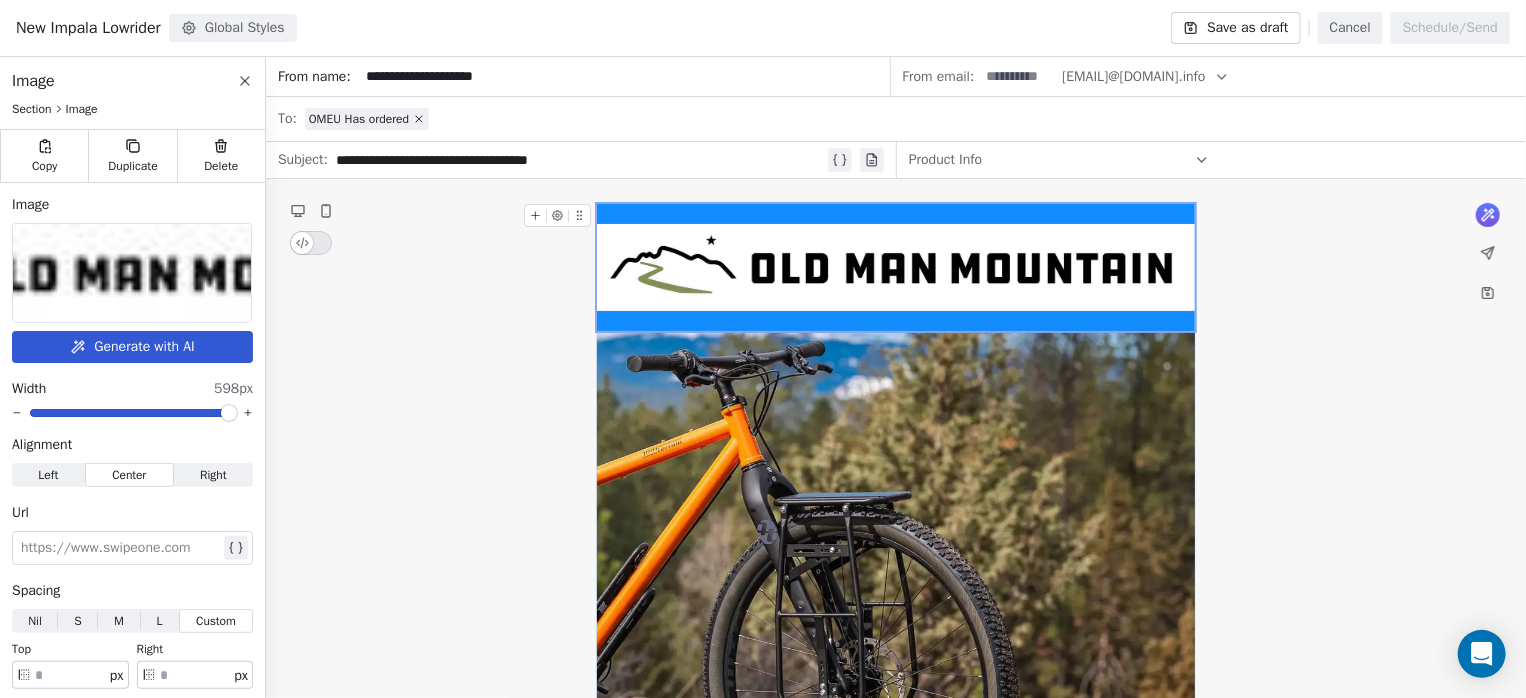 click at bounding box center [896, 267] 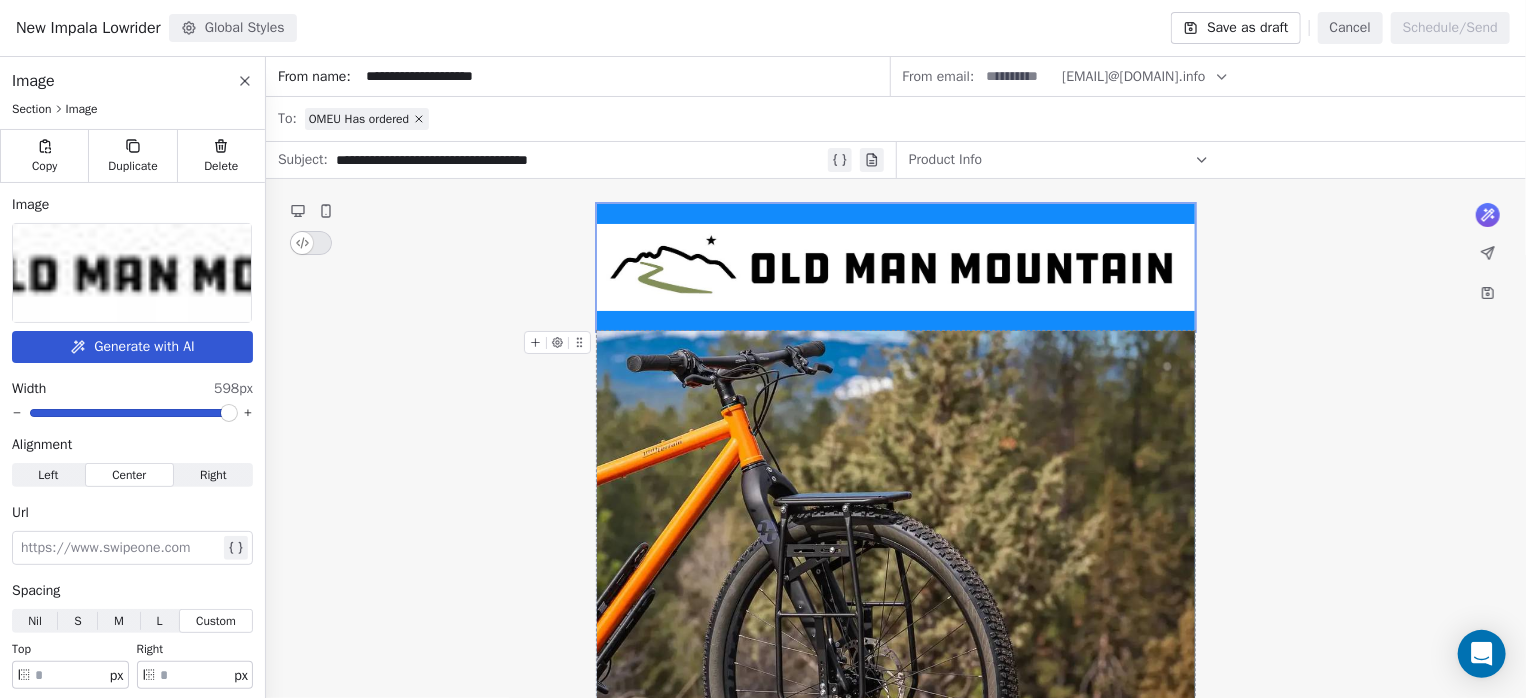 click at bounding box center (896, 555) 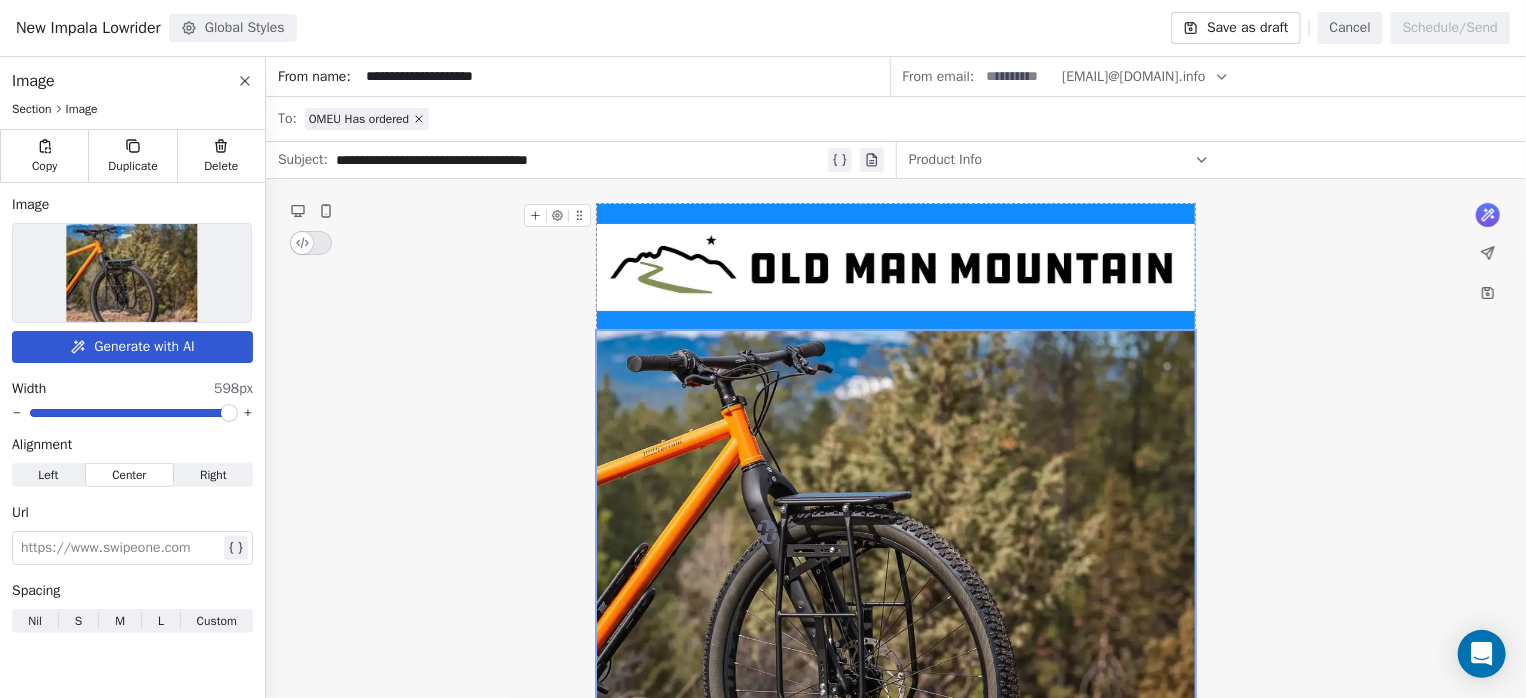 click at bounding box center (896, 267) 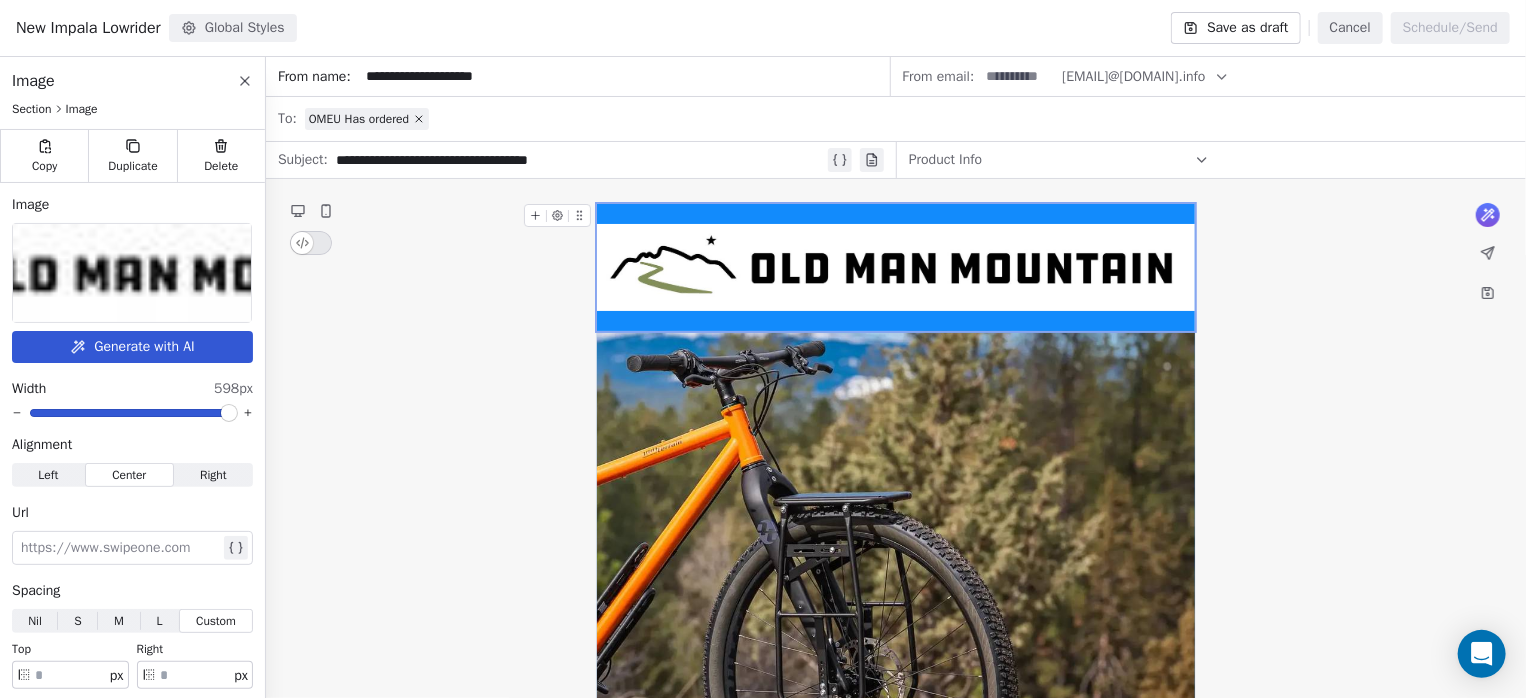 click at bounding box center [896, 267] 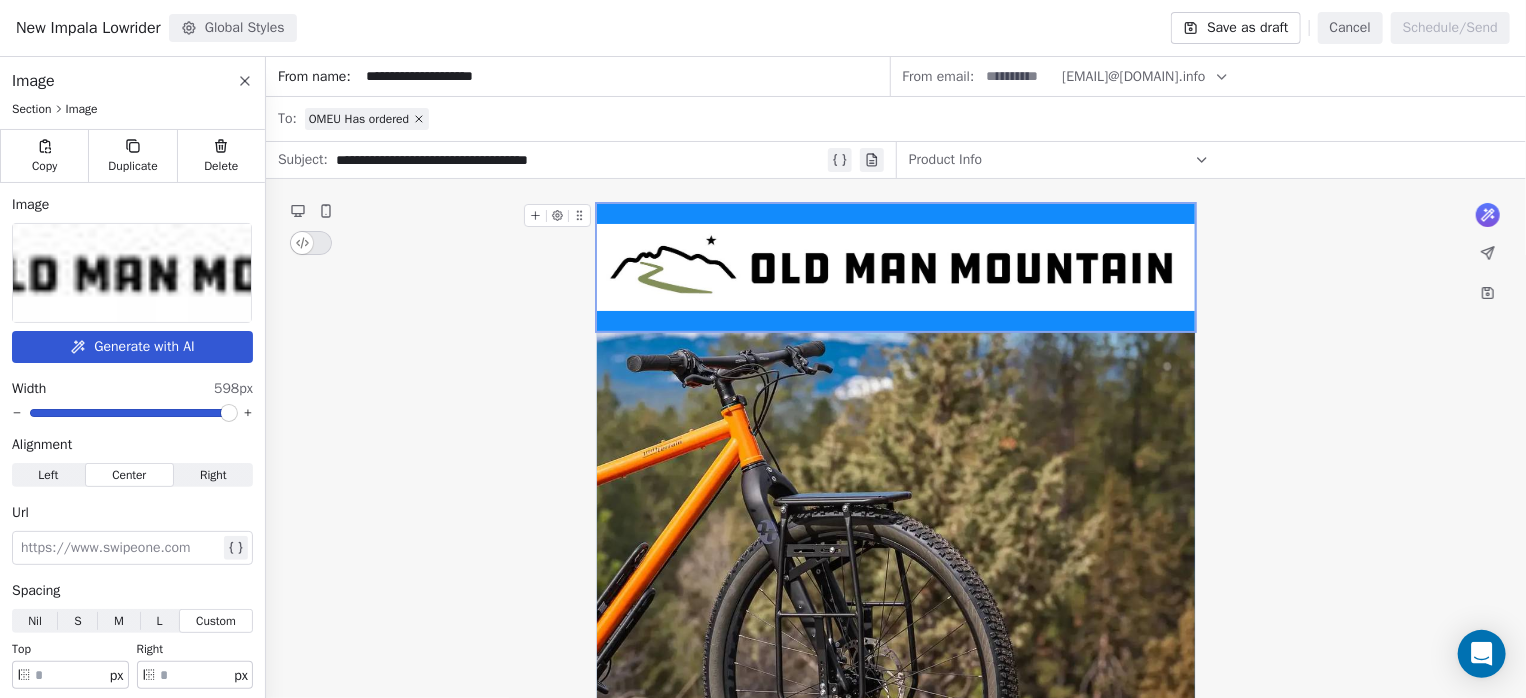 click at bounding box center (896, 267) 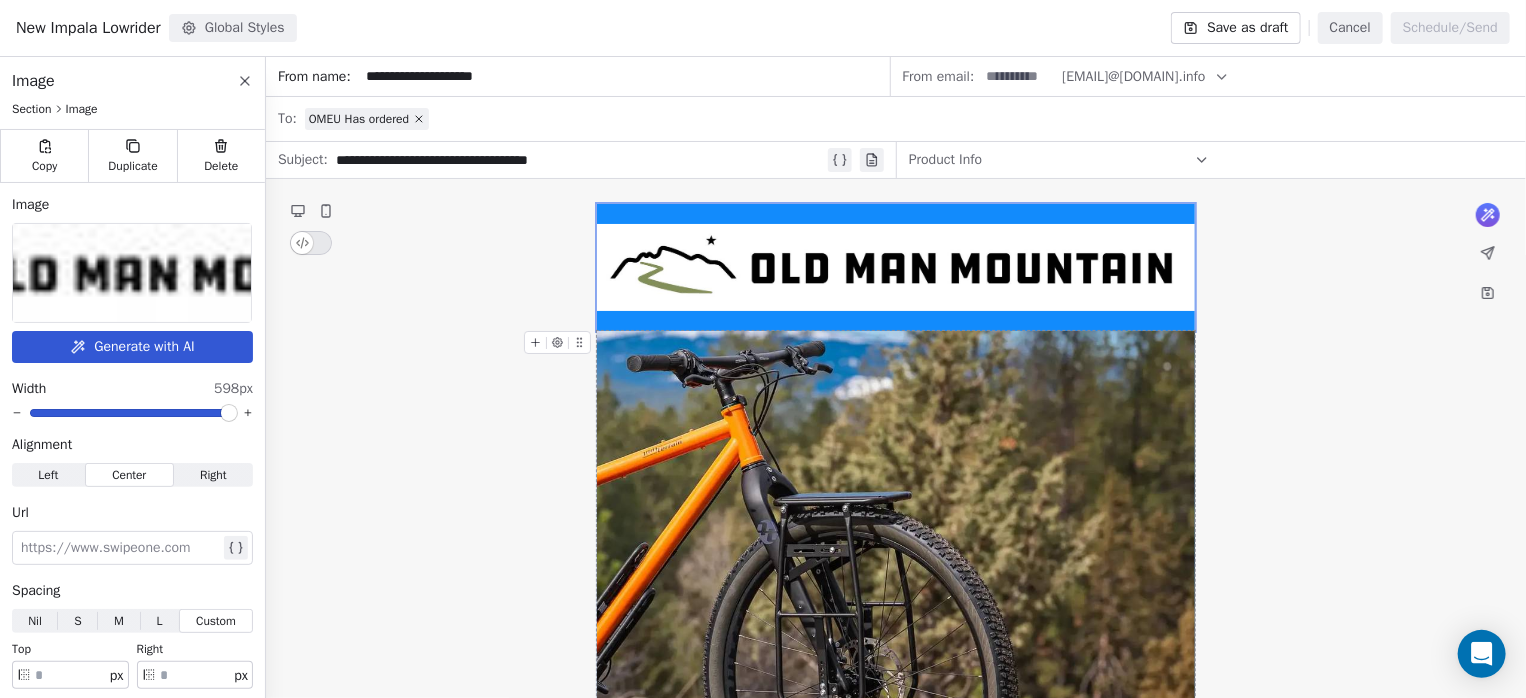 click at bounding box center [896, 555] 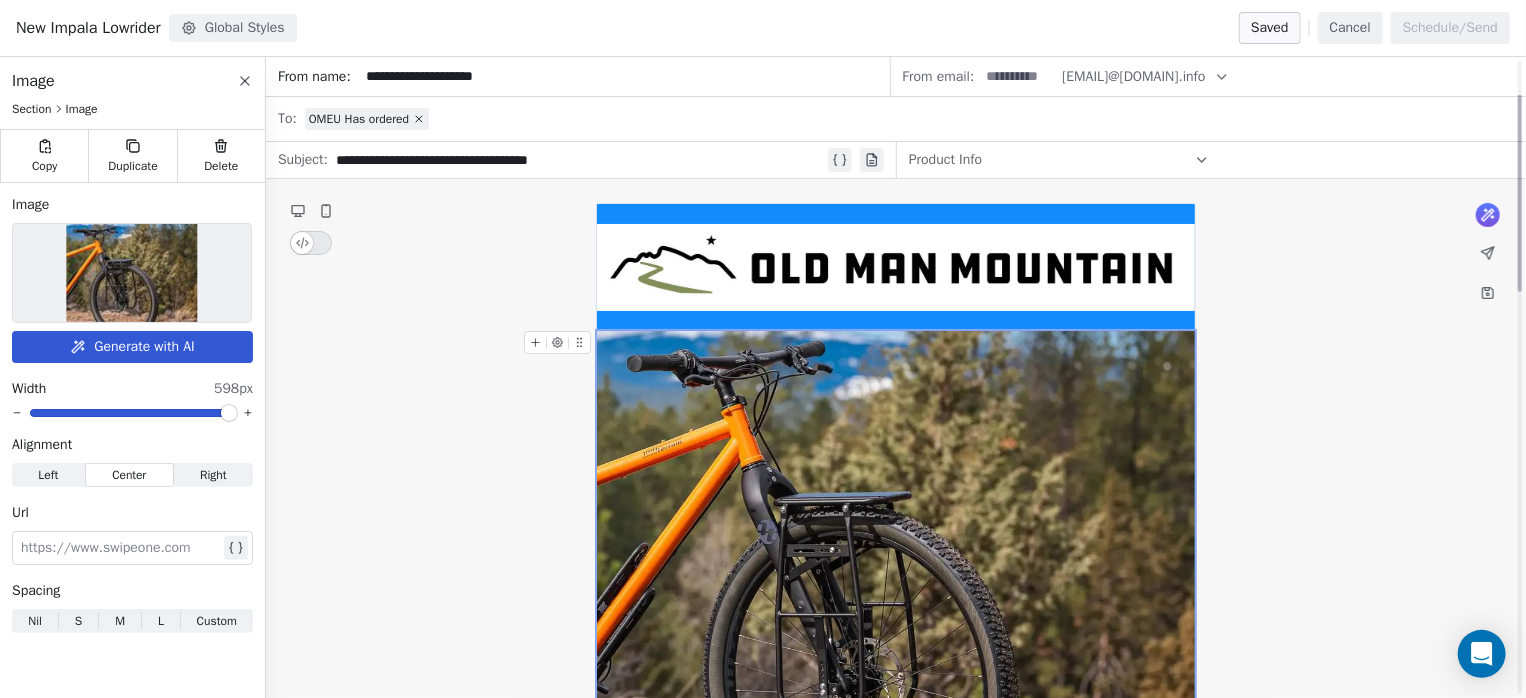 scroll, scrollTop: 266, scrollLeft: 0, axis: vertical 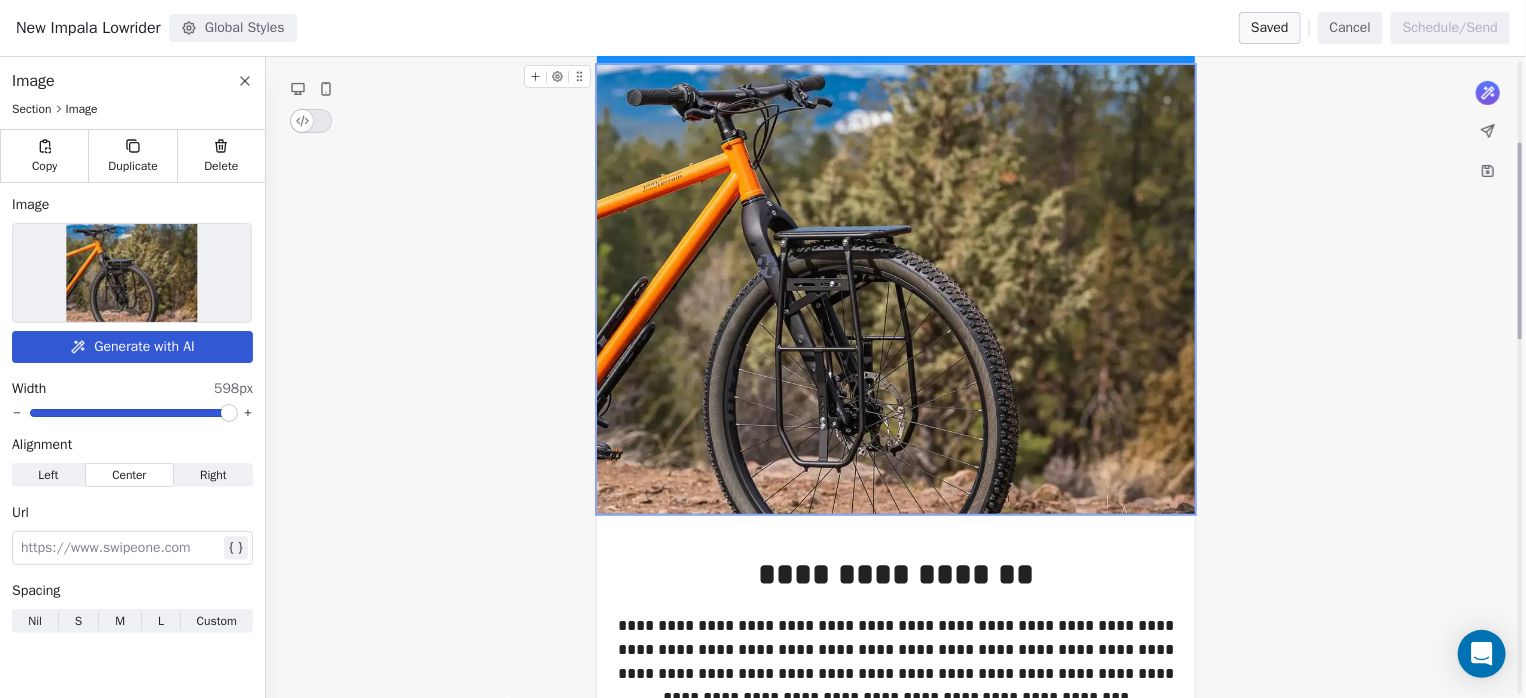 click at bounding box center (896, 289) 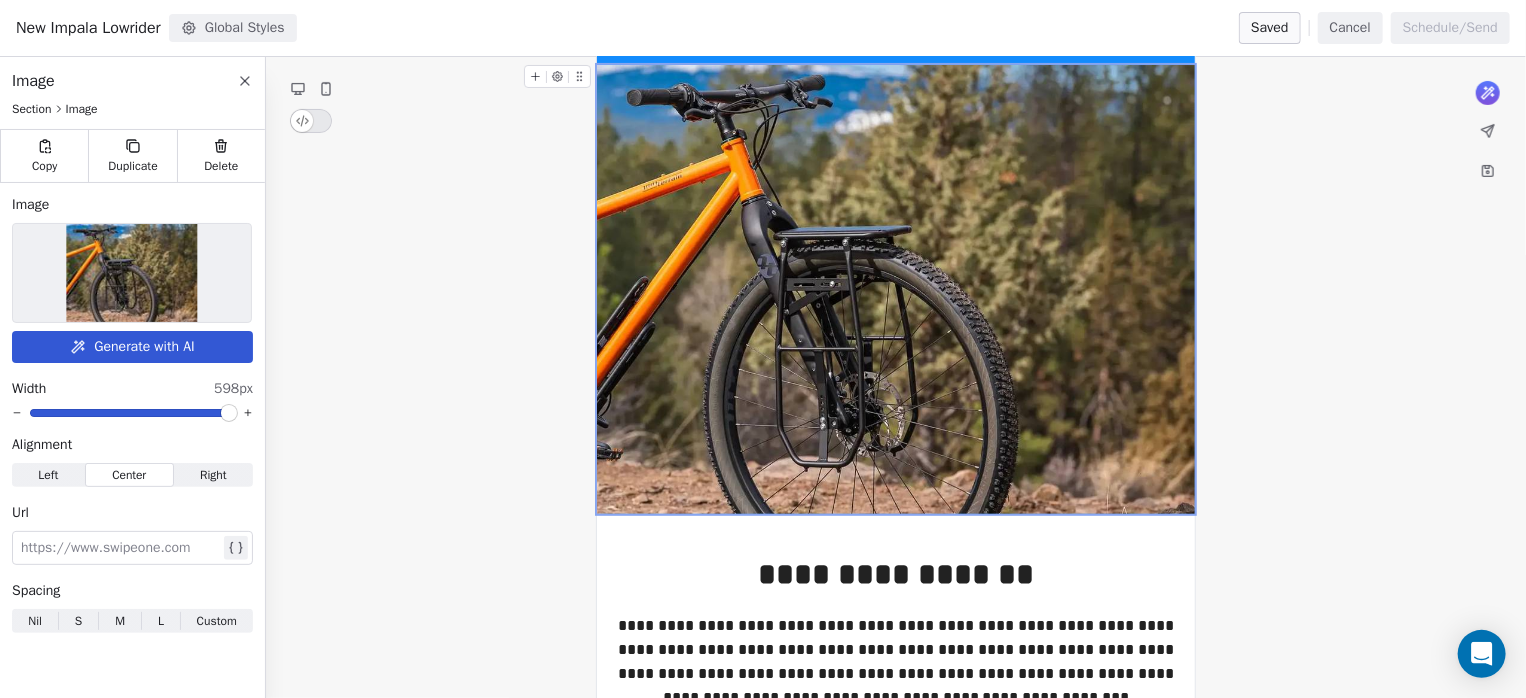 click at bounding box center [896, 289] 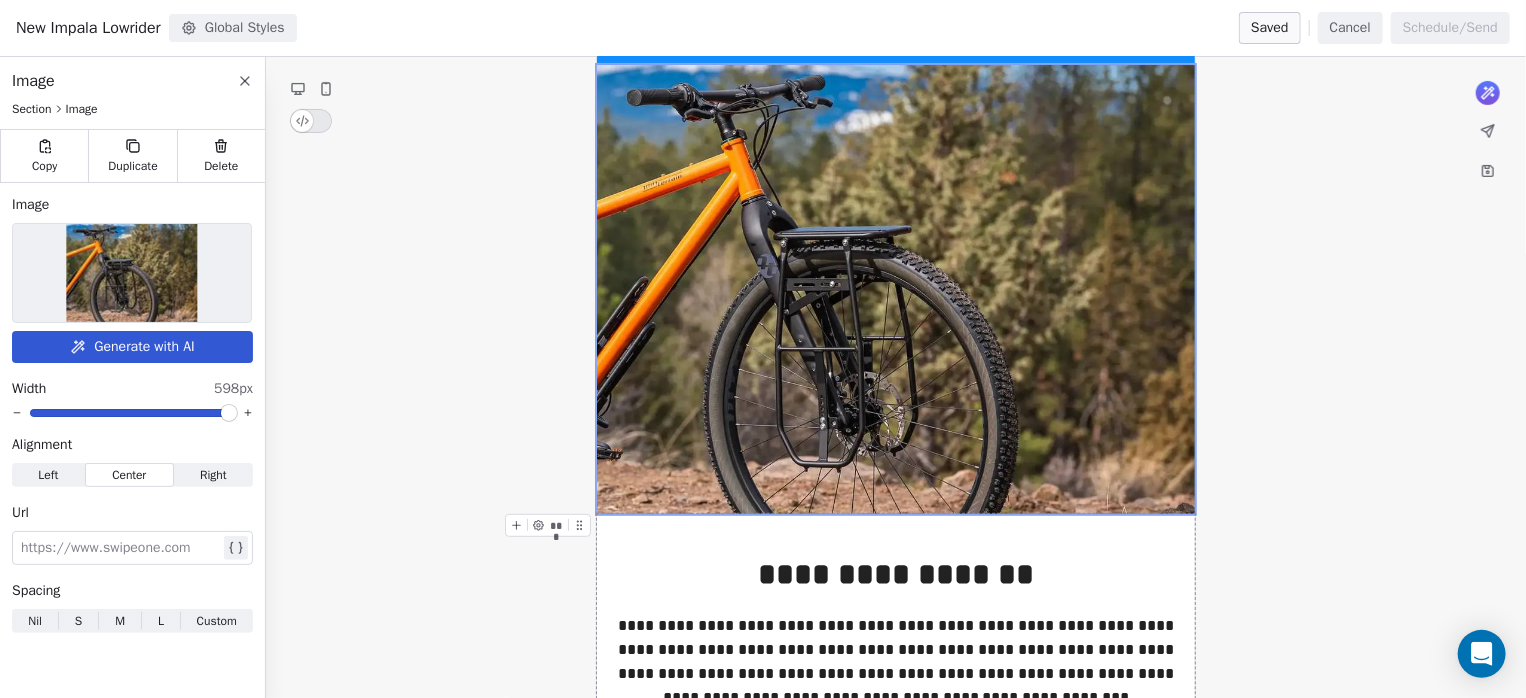 click on "**********" at bounding box center [896, 631] 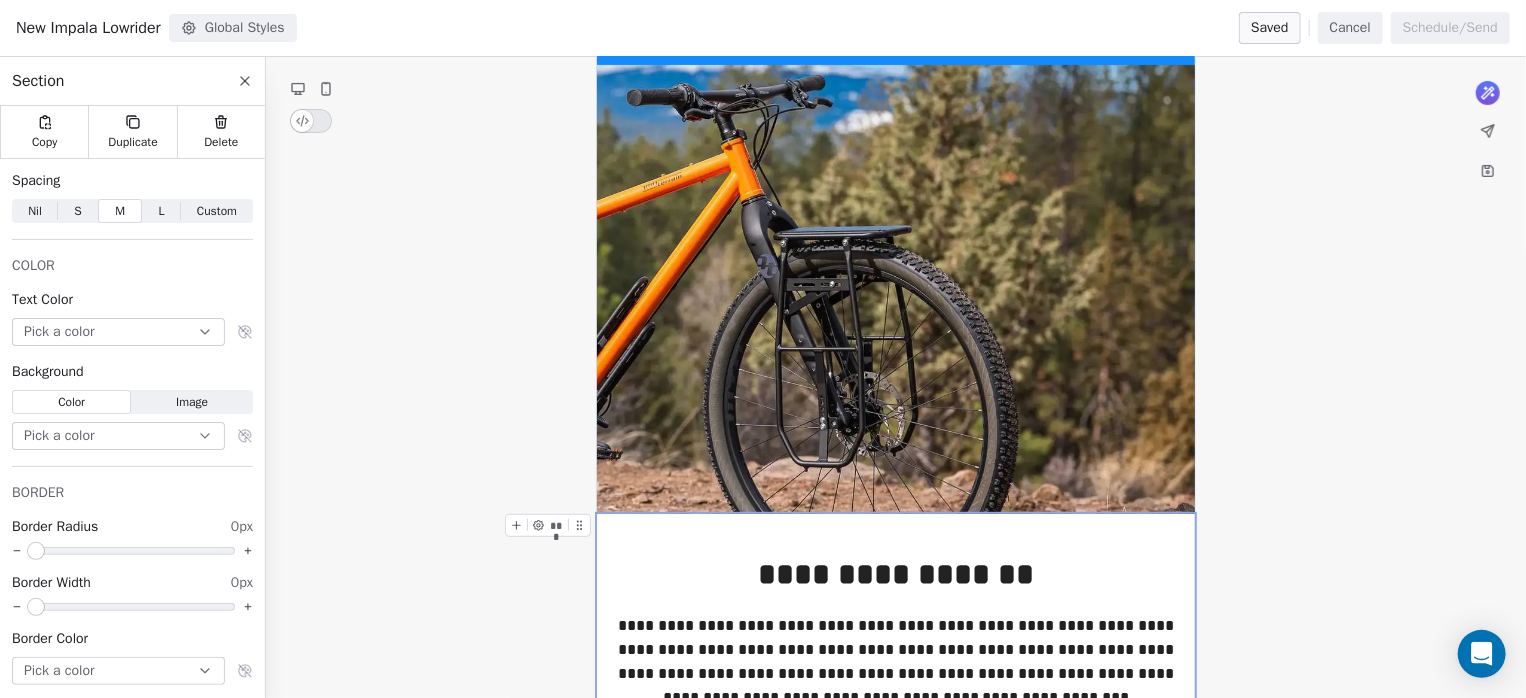 click on "**********" at bounding box center (896, 631) 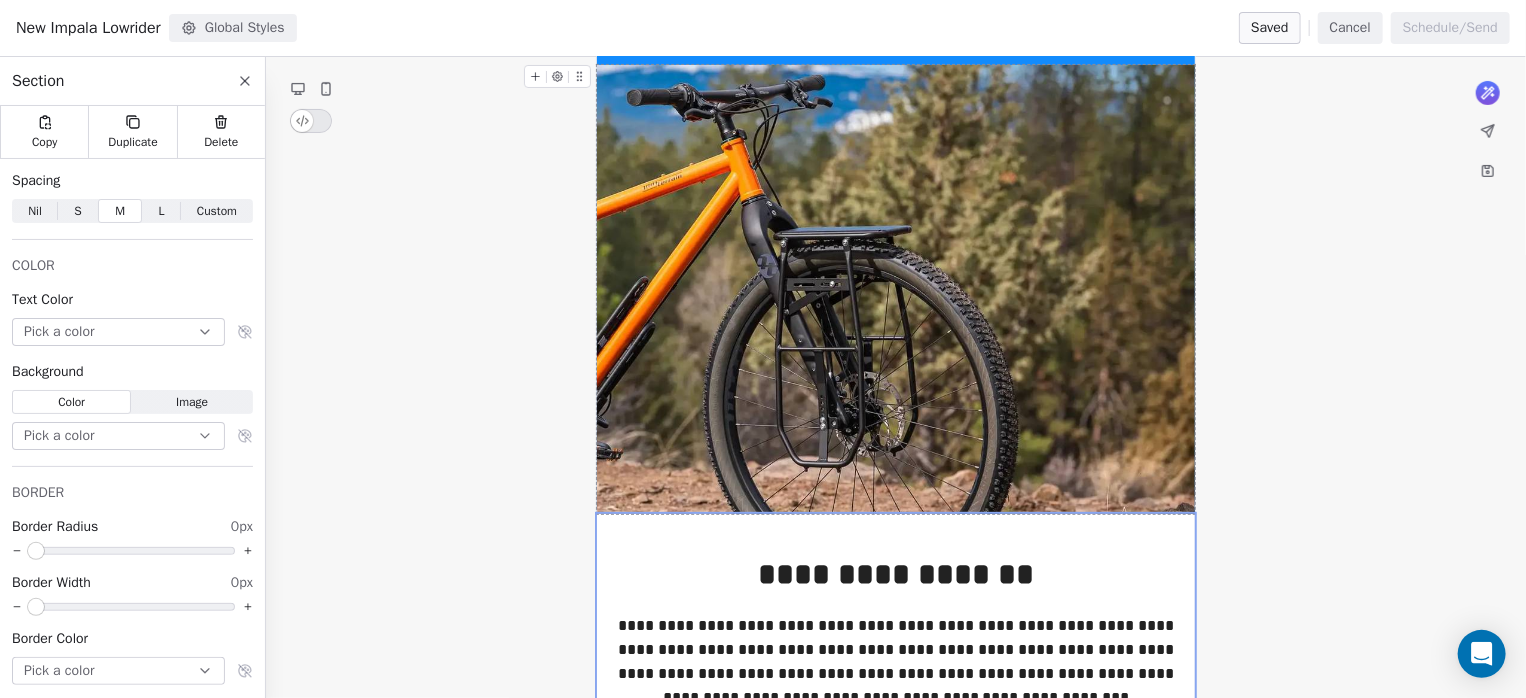 click at bounding box center (896, 289) 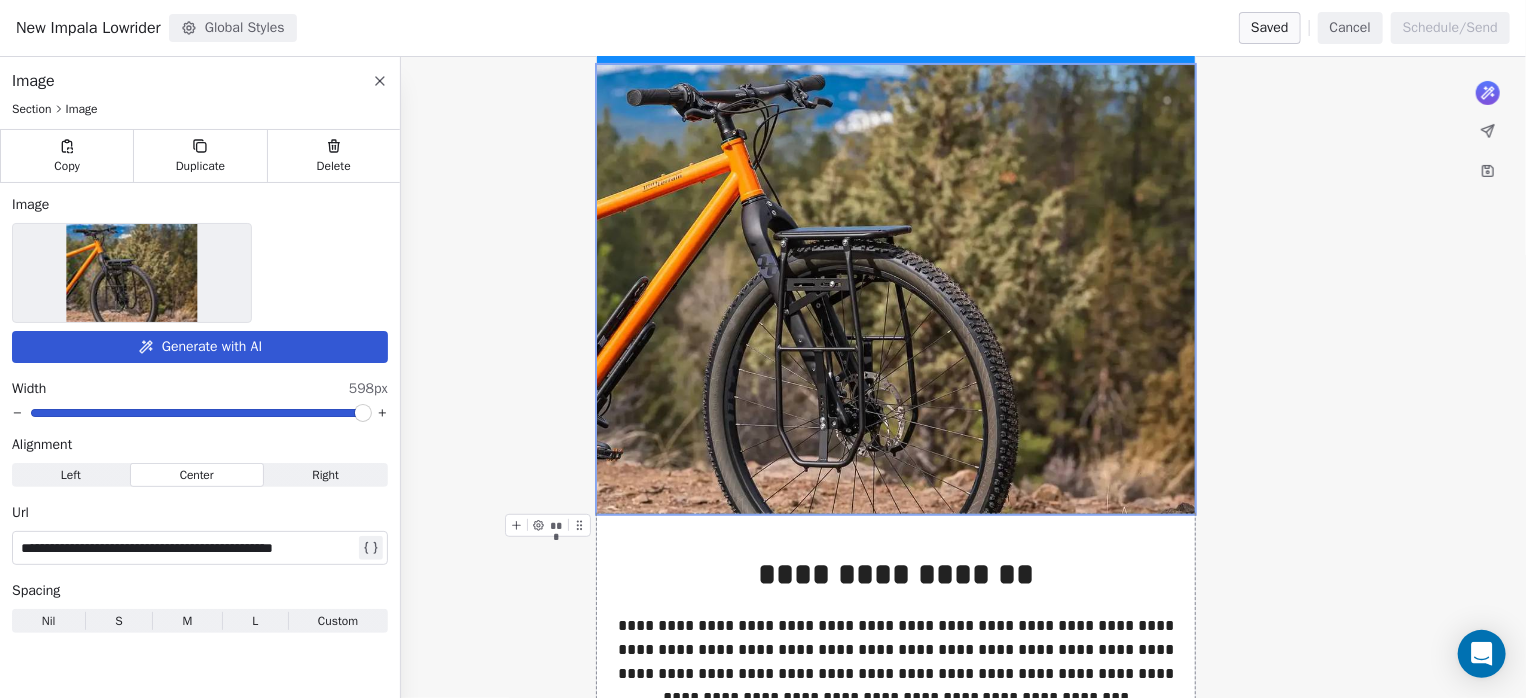click on "**********" at bounding box center [188, 548] 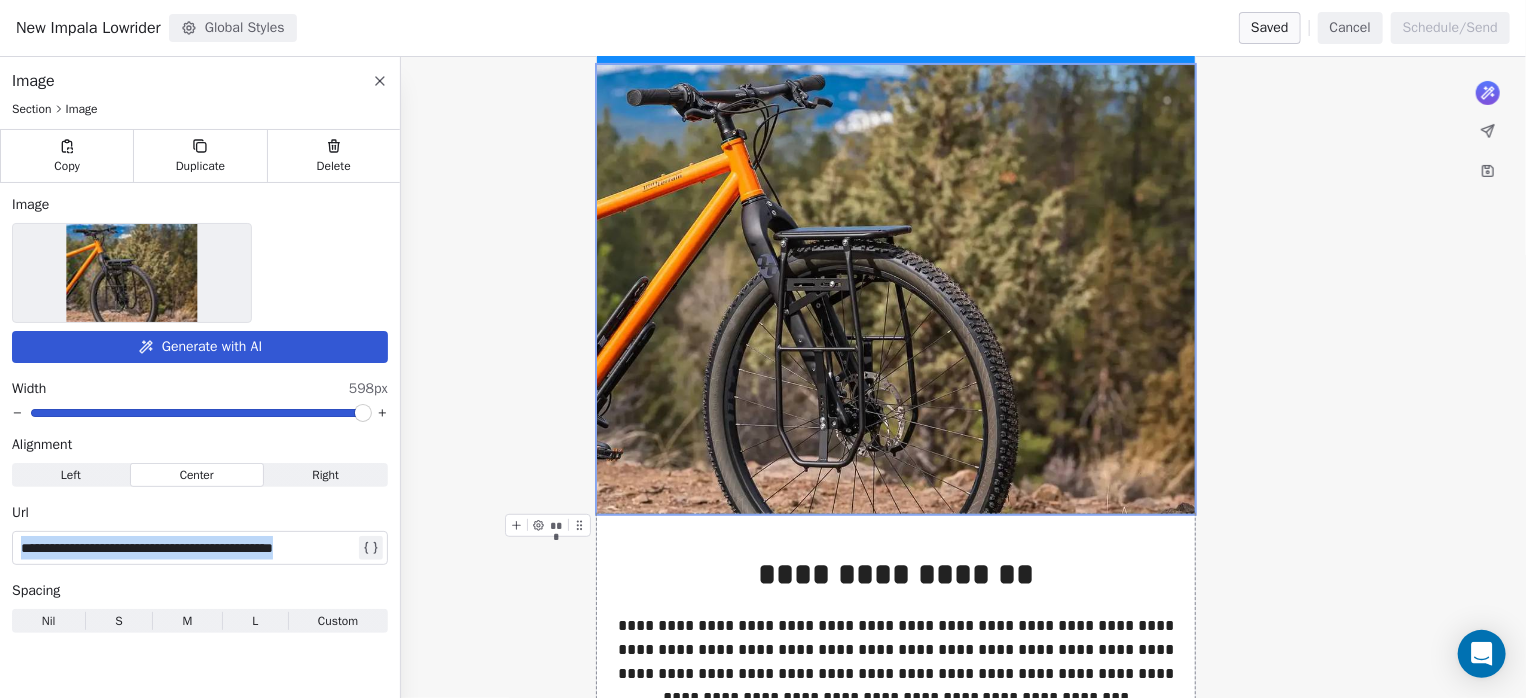 copy on "**********" 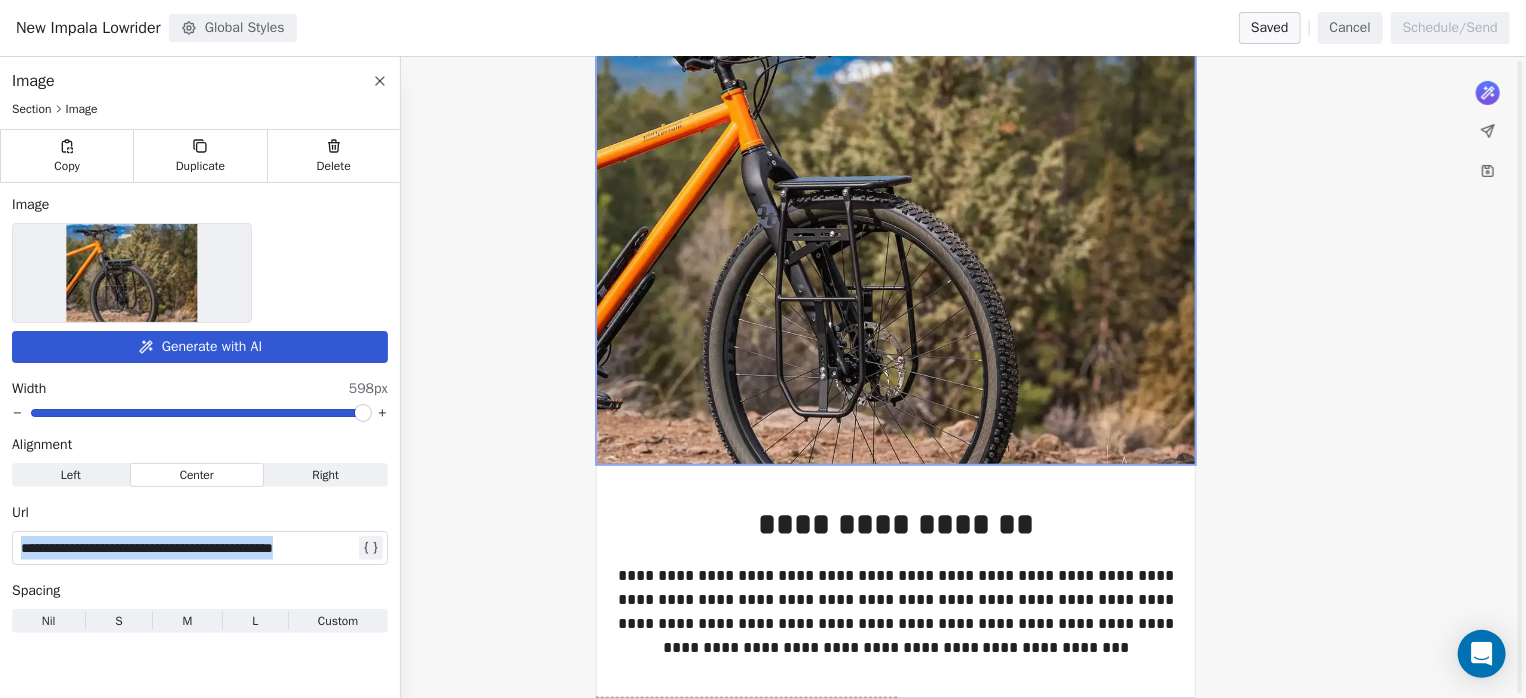 scroll, scrollTop: 0, scrollLeft: 0, axis: both 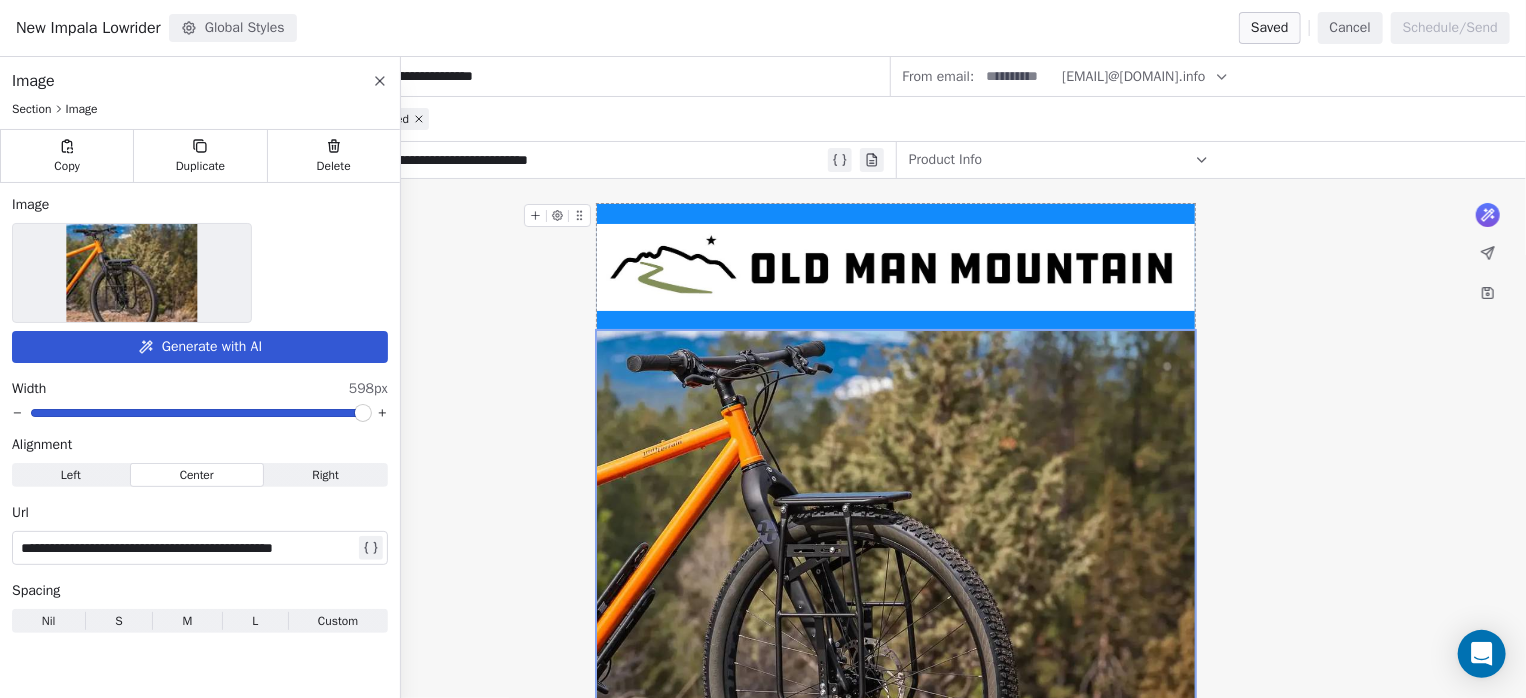 click at bounding box center [896, 267] 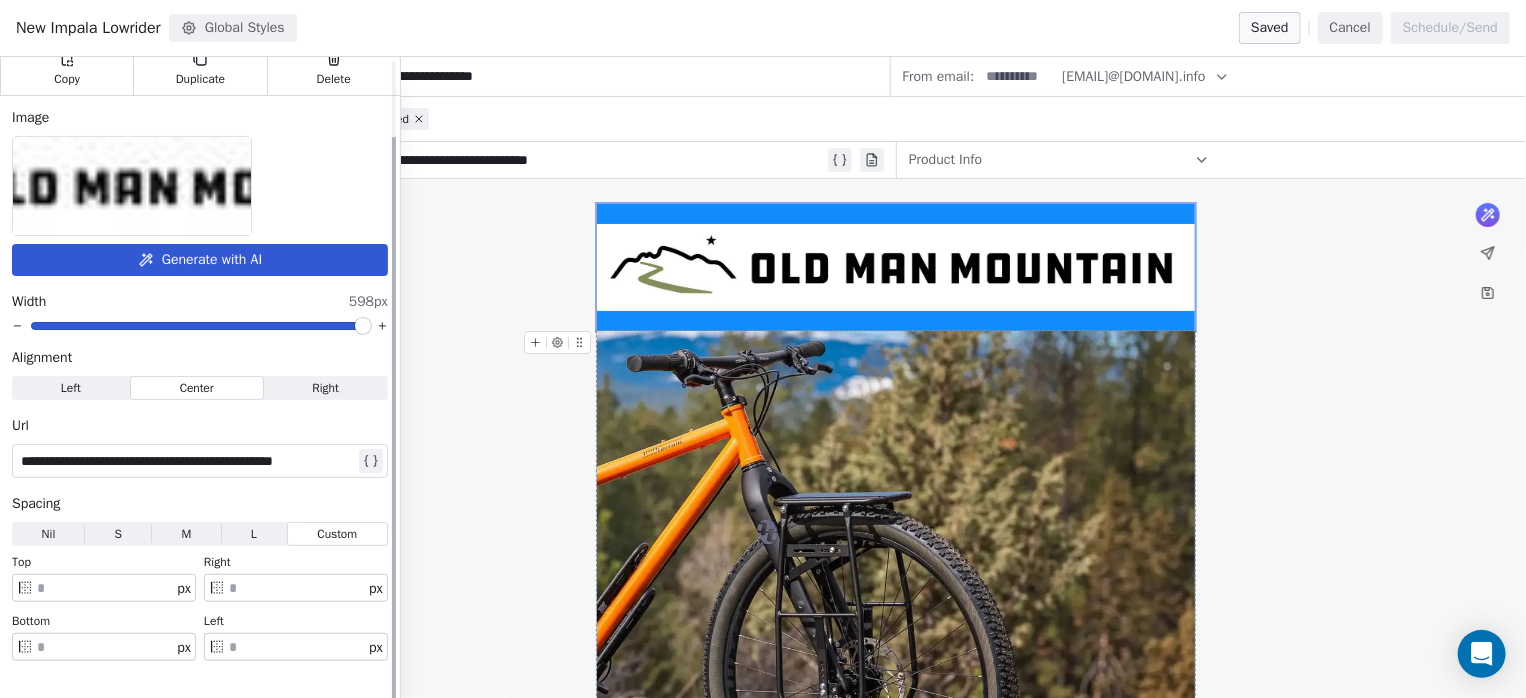 scroll, scrollTop: 0, scrollLeft: 0, axis: both 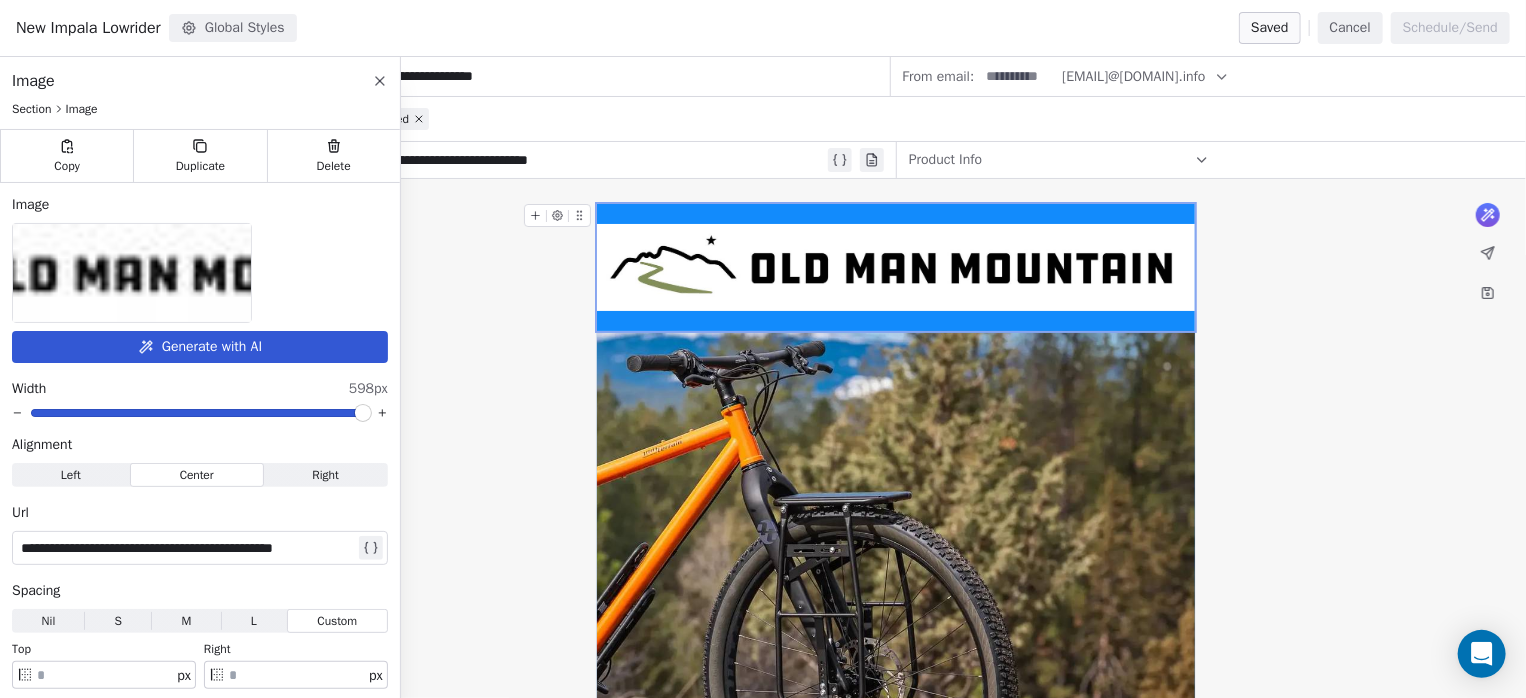 click at bounding box center [896, 267] 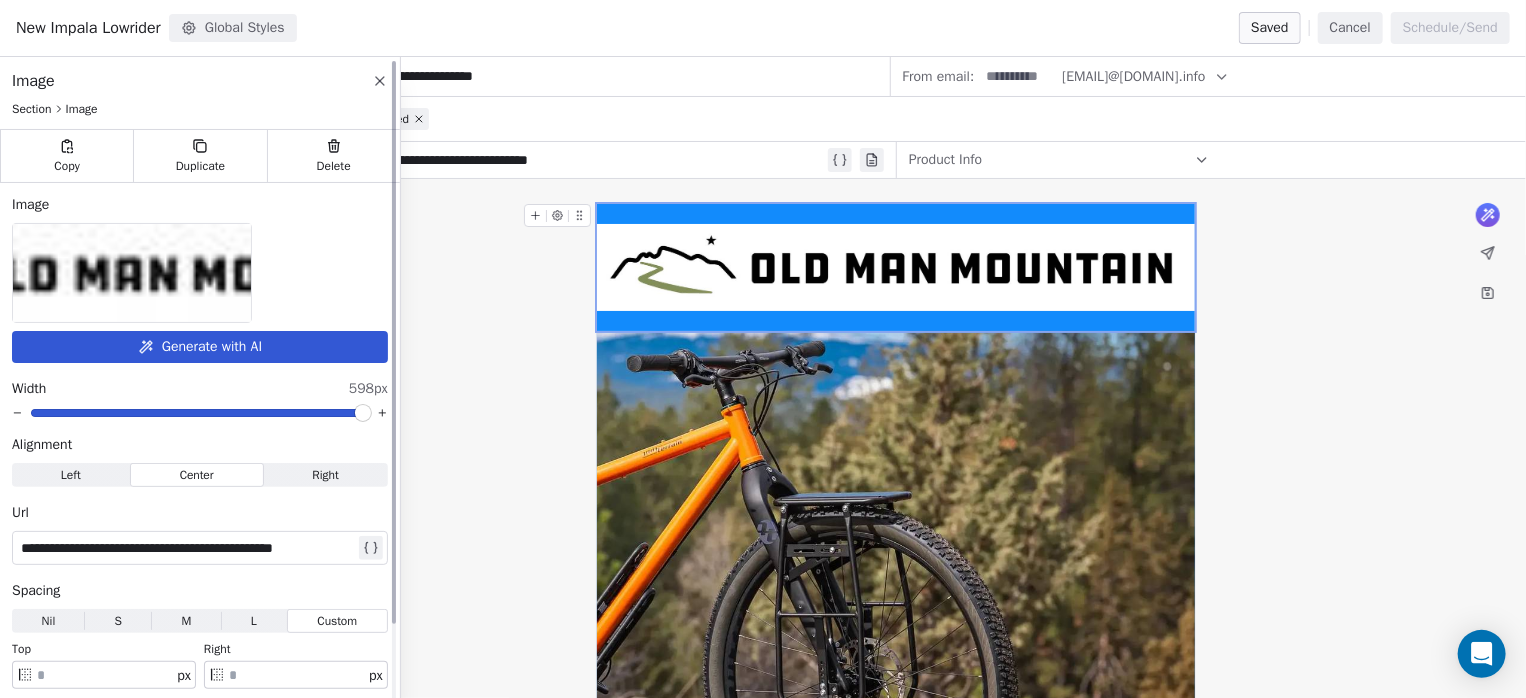 click 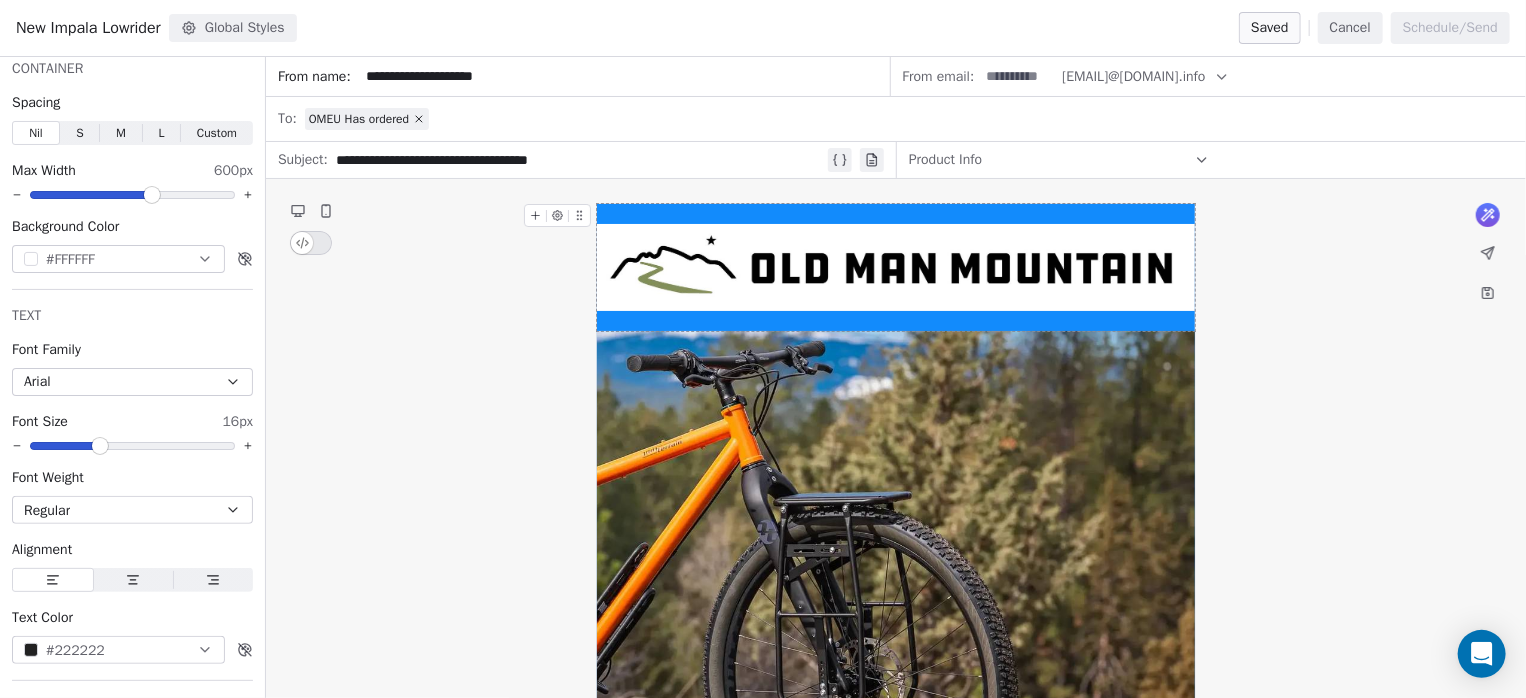 click 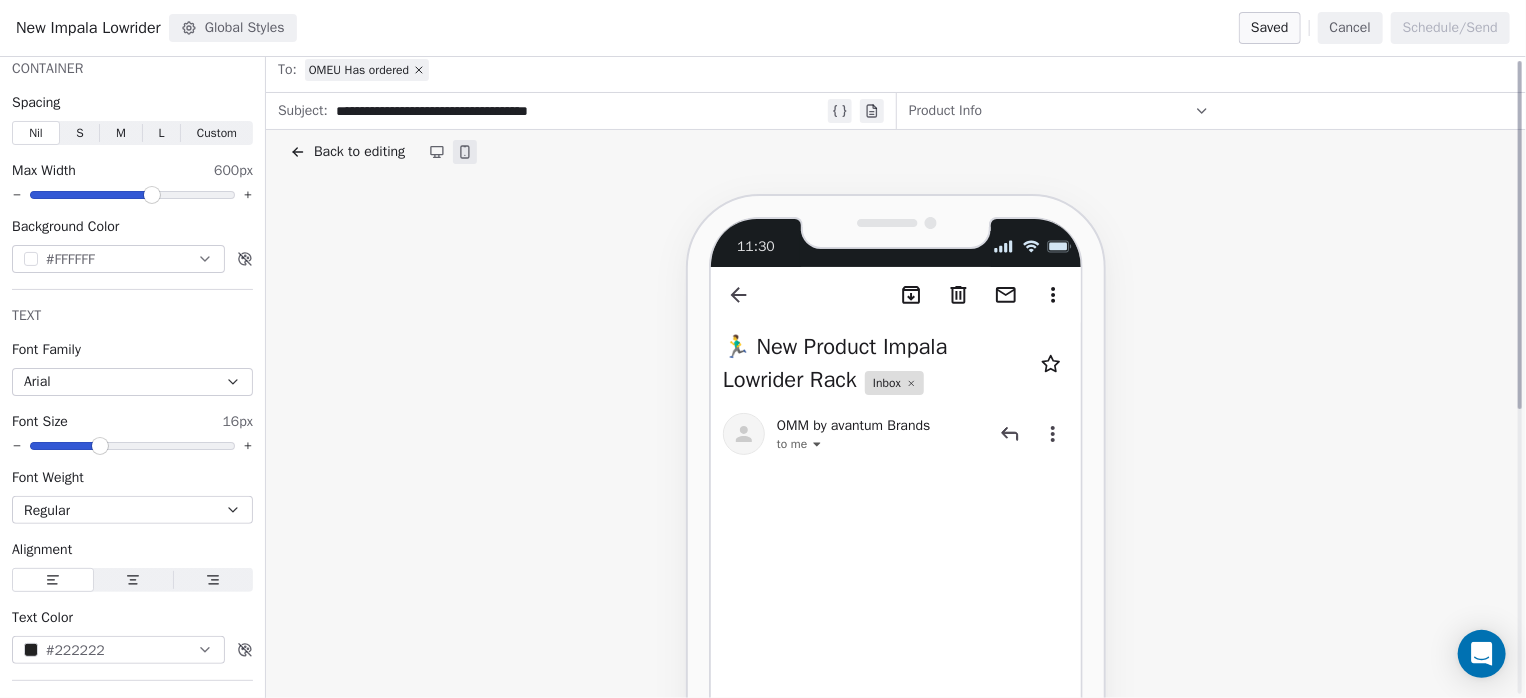 scroll, scrollTop: 0, scrollLeft: 0, axis: both 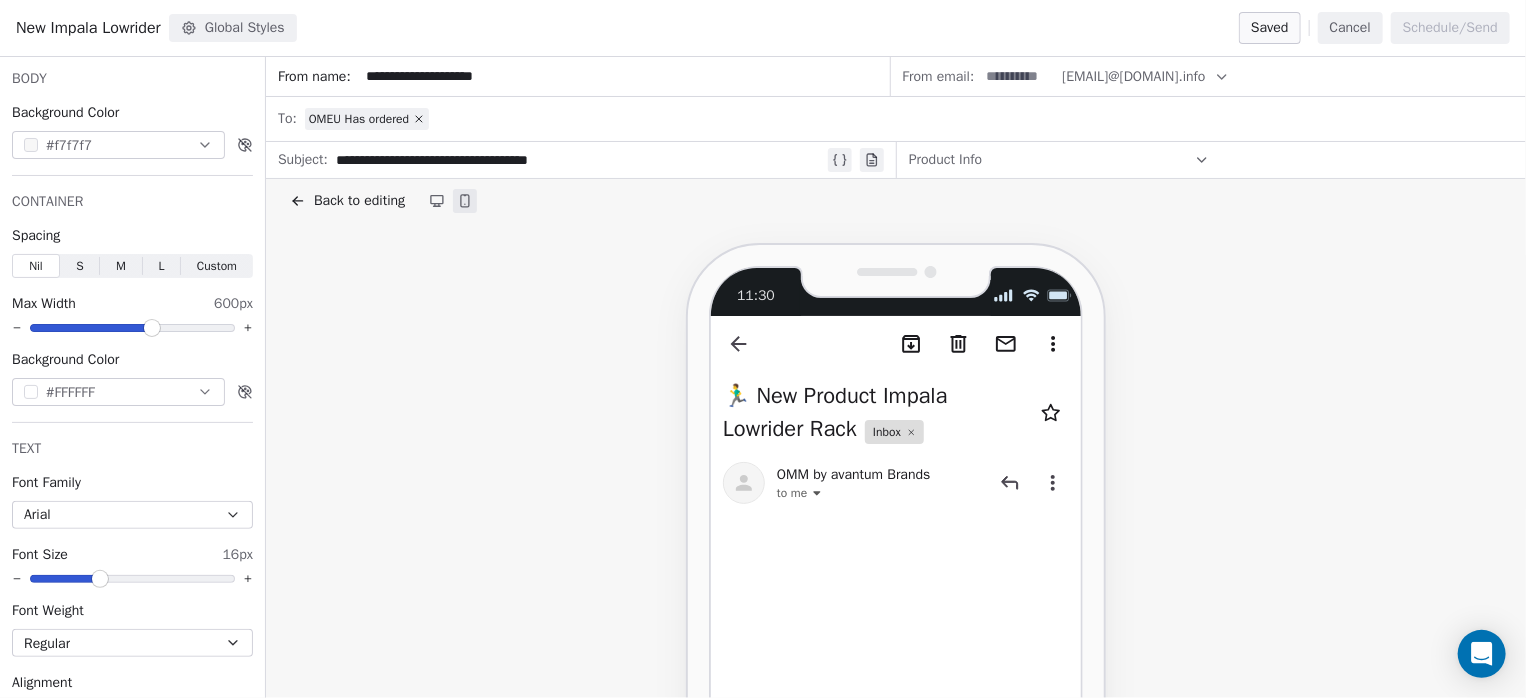 click 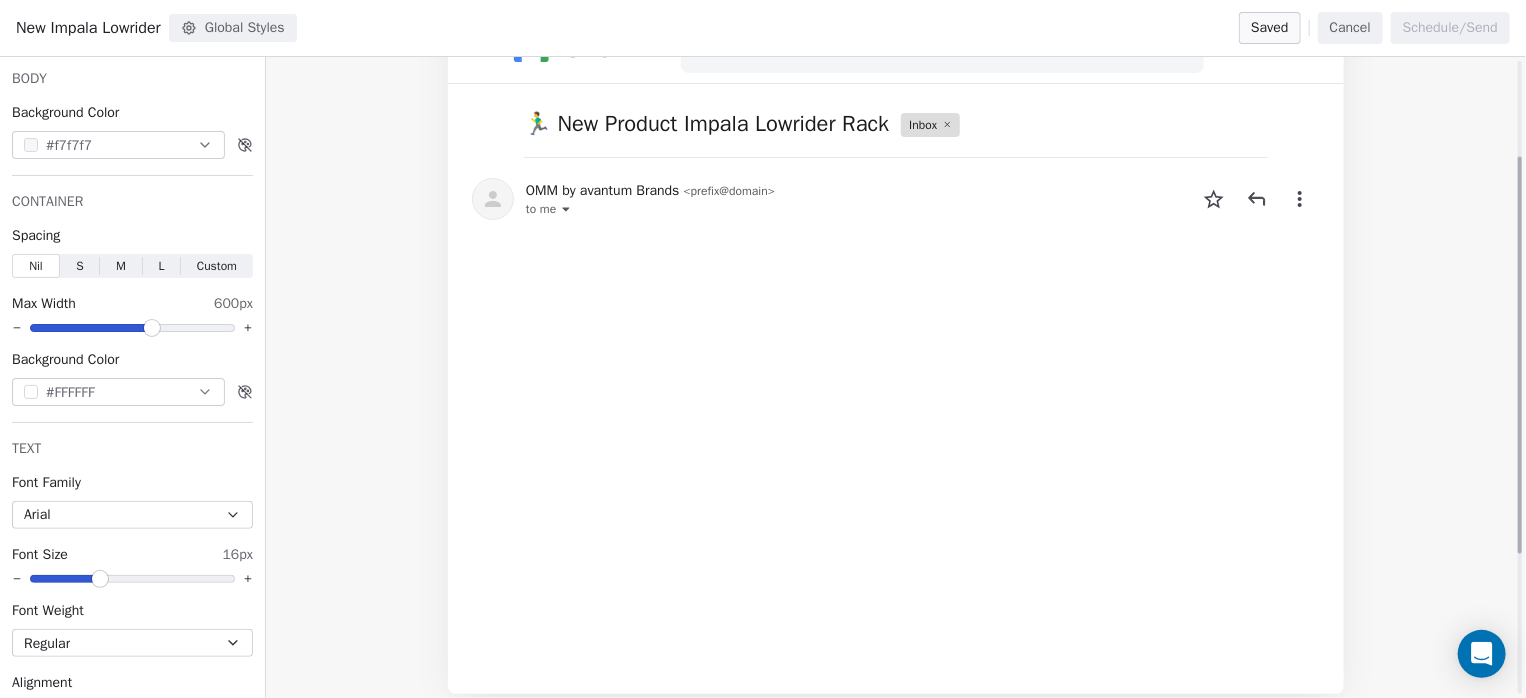 scroll, scrollTop: 0, scrollLeft: 0, axis: both 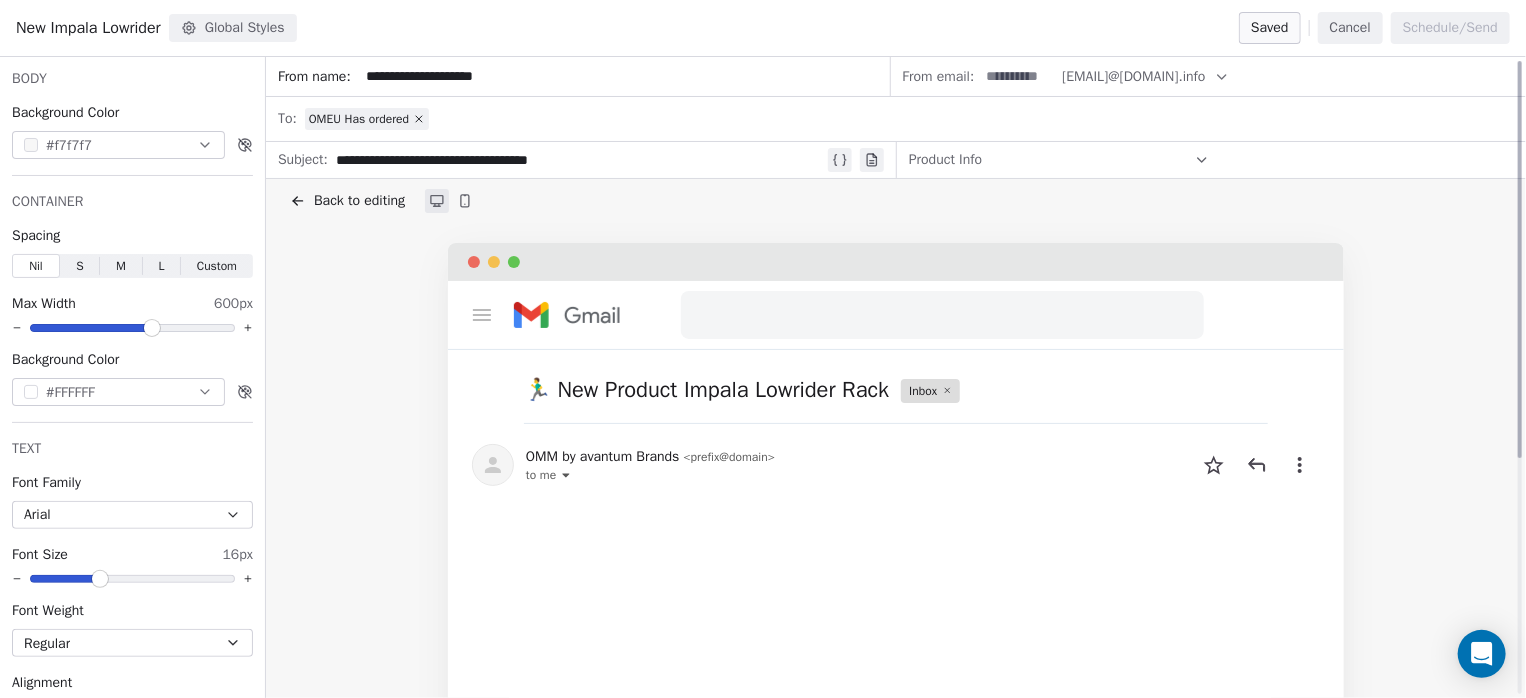 click on "Back to editing" at bounding box center [359, 201] 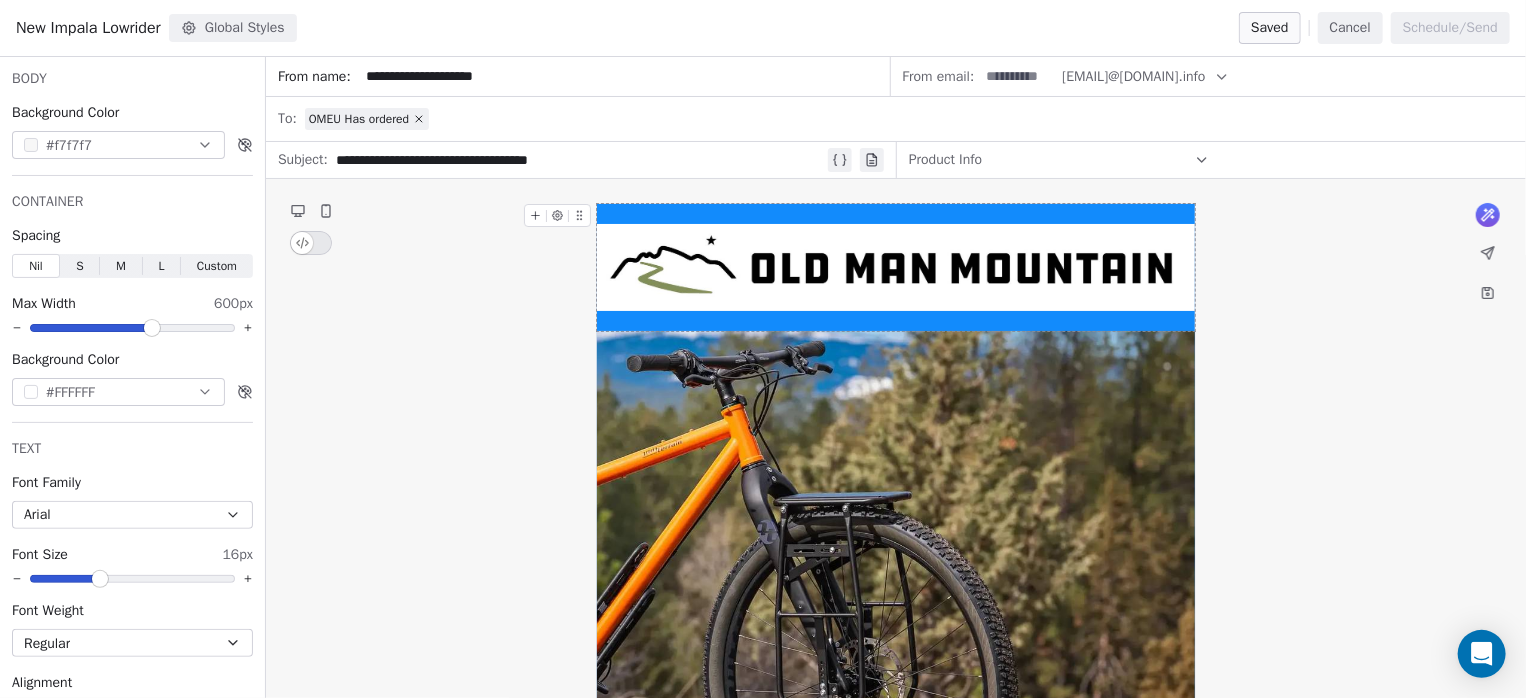click at bounding box center (896, 267) 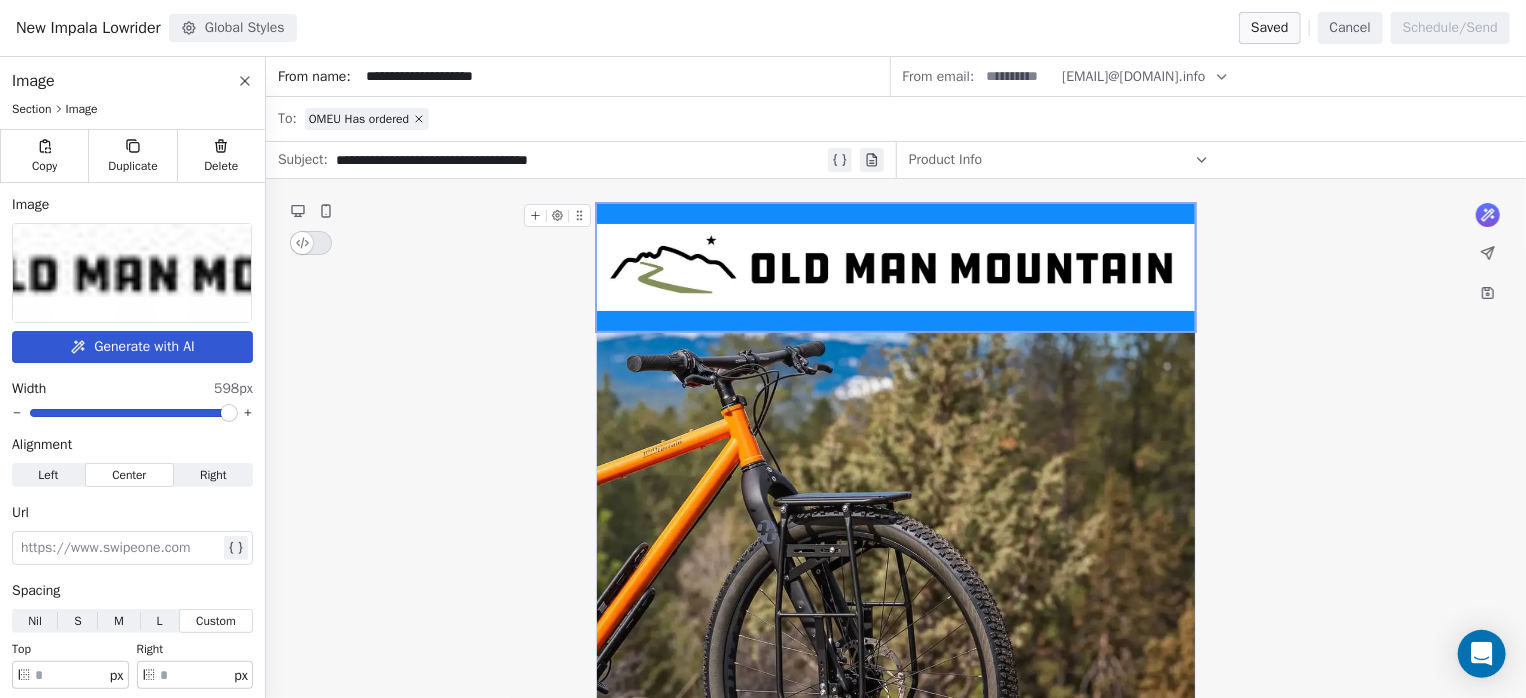 click on "**********" at bounding box center [896, 1160] 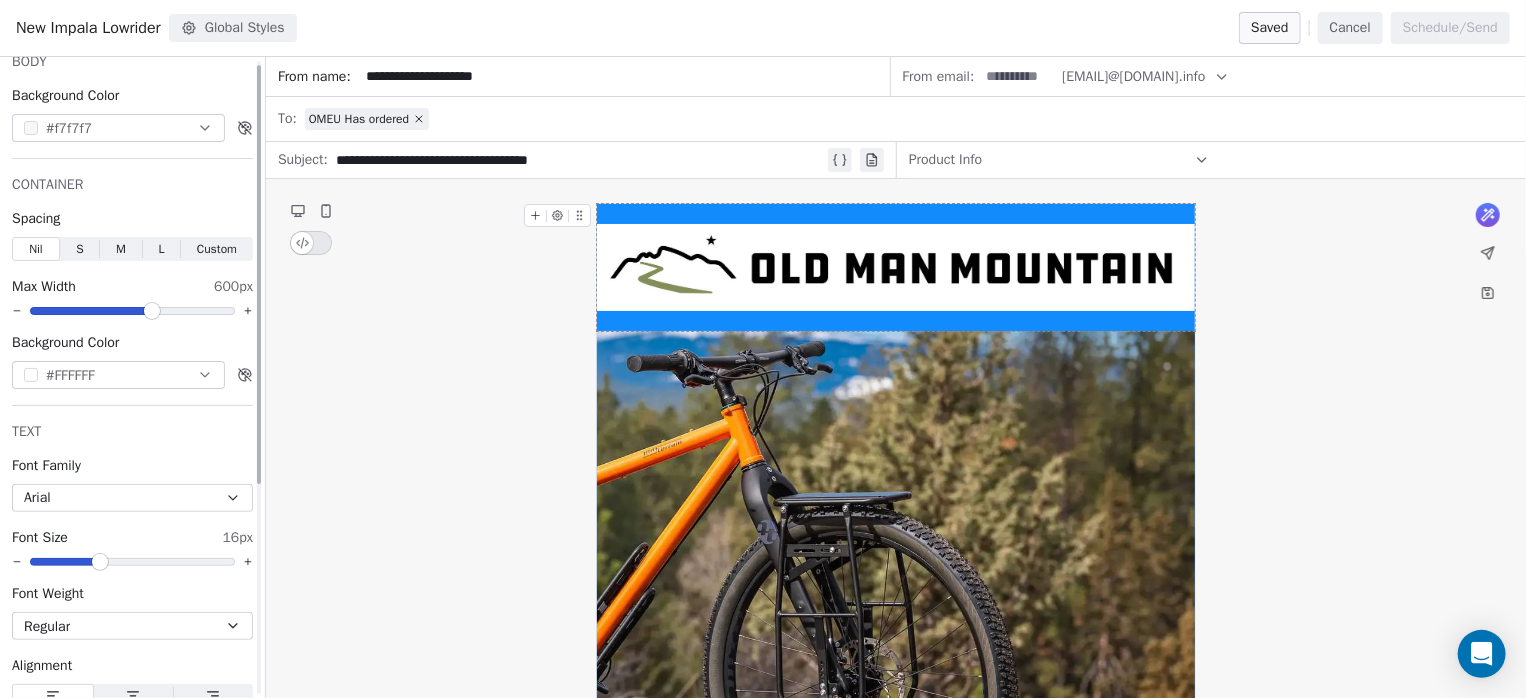scroll, scrollTop: 0, scrollLeft: 0, axis: both 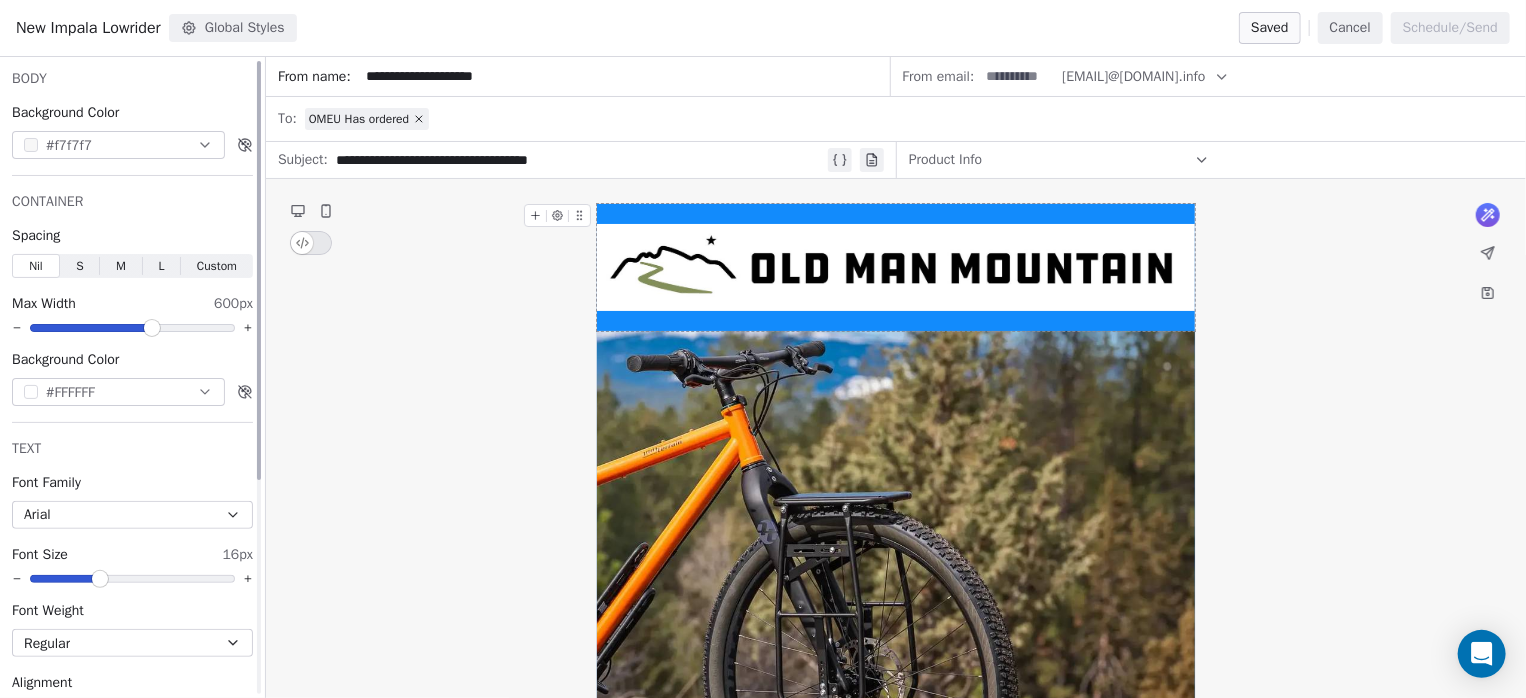 click on "#FFFFFF" at bounding box center (118, 392) 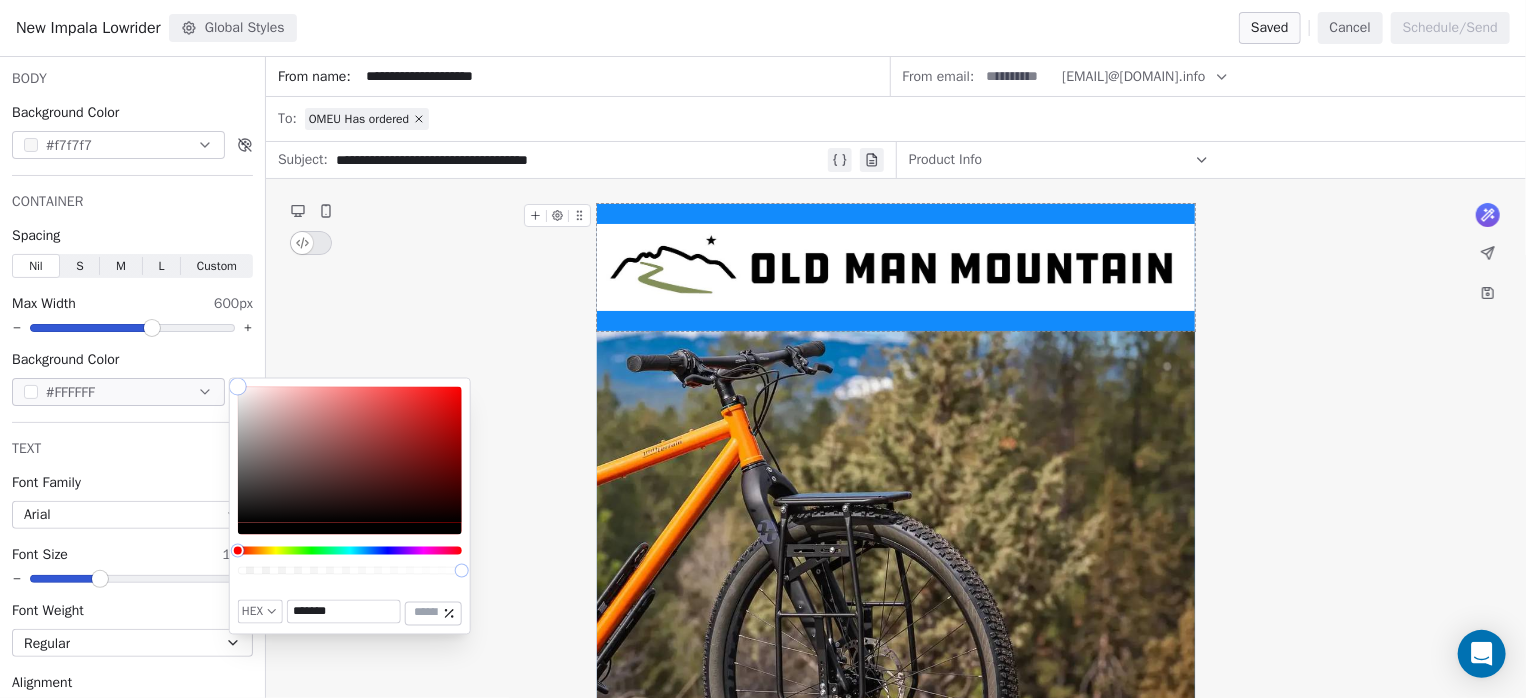 click on "*******" at bounding box center (344, 612) 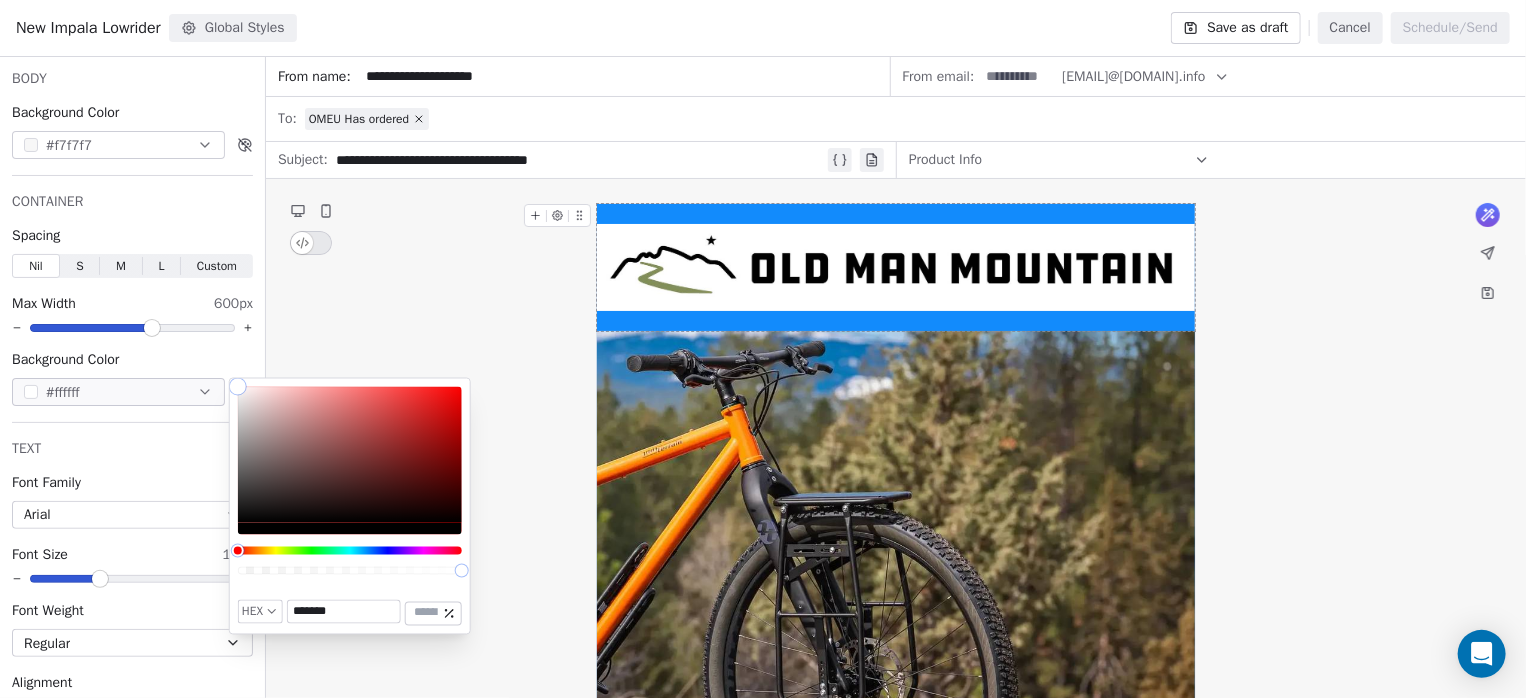 click on "**********" at bounding box center [896, 1160] 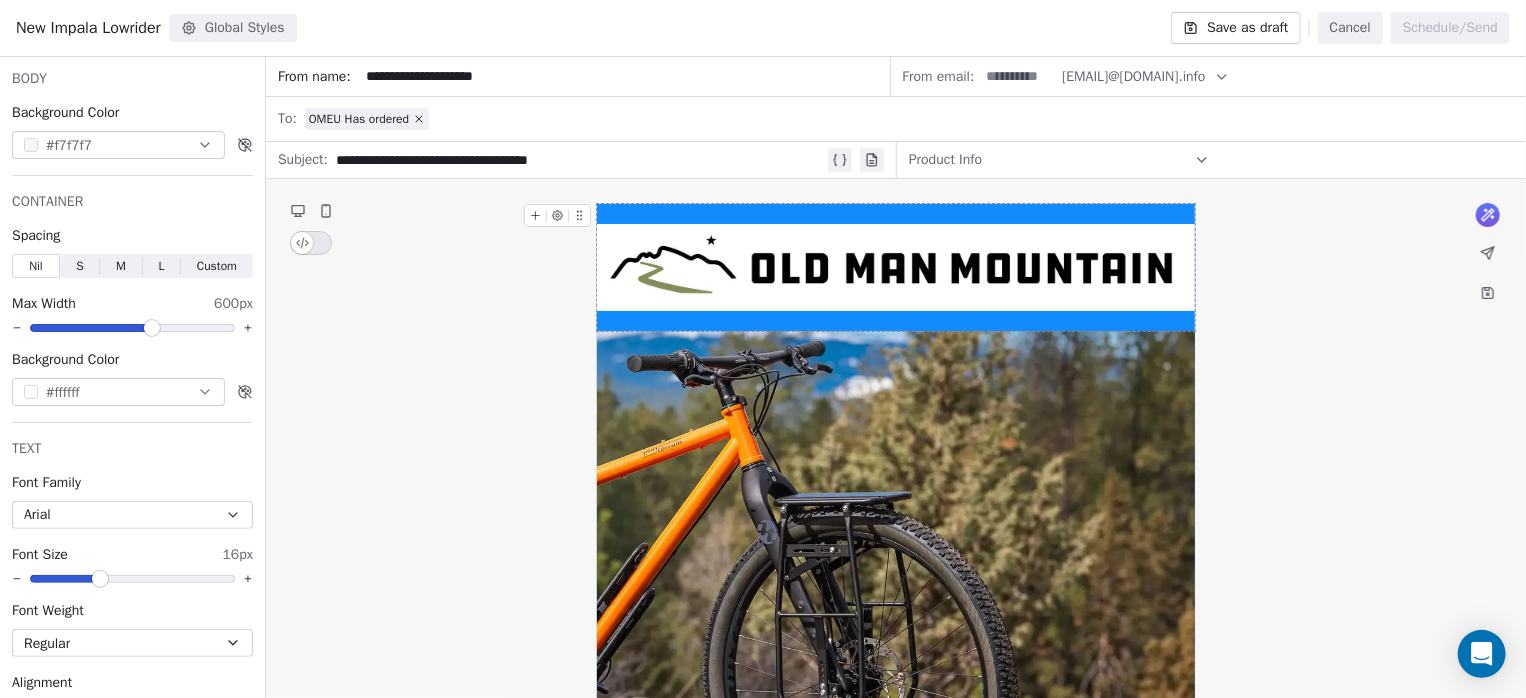 click at bounding box center (311, 243) 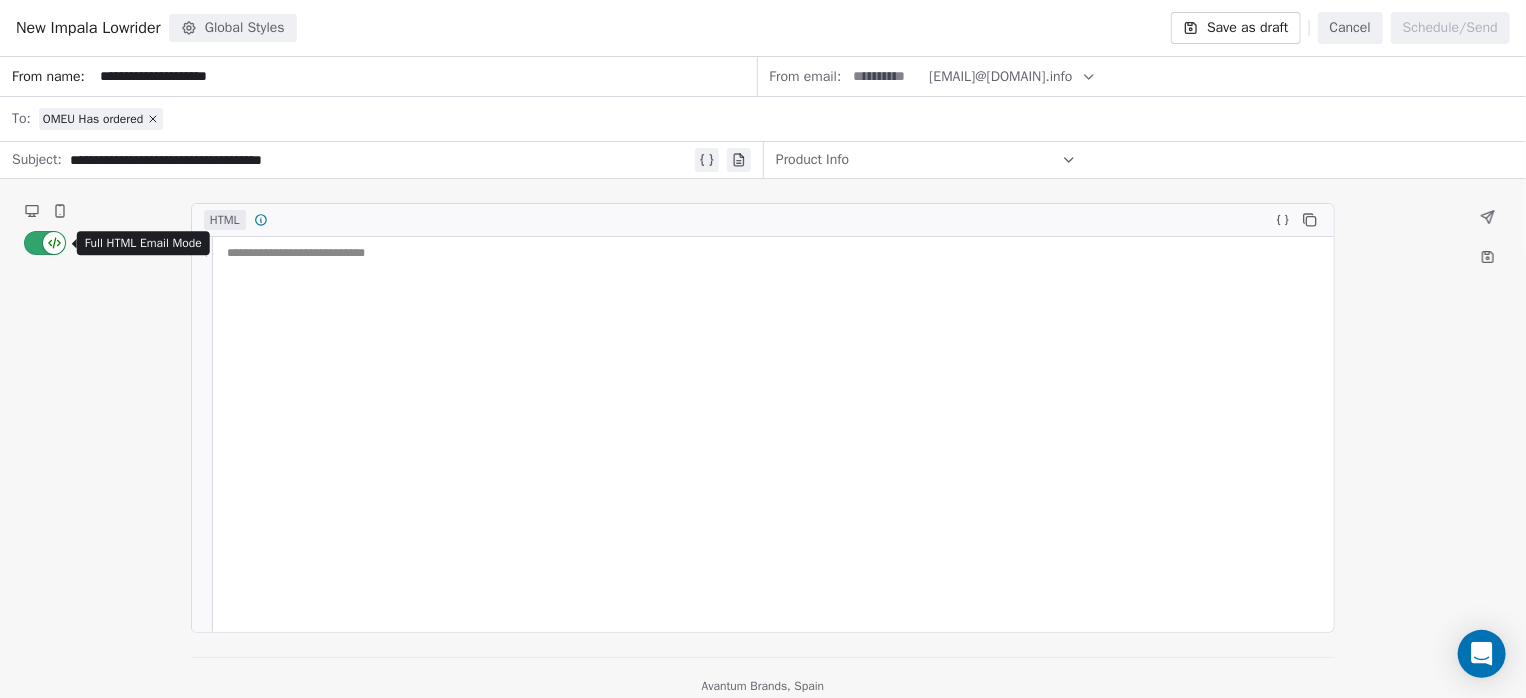 click at bounding box center [45, 243] 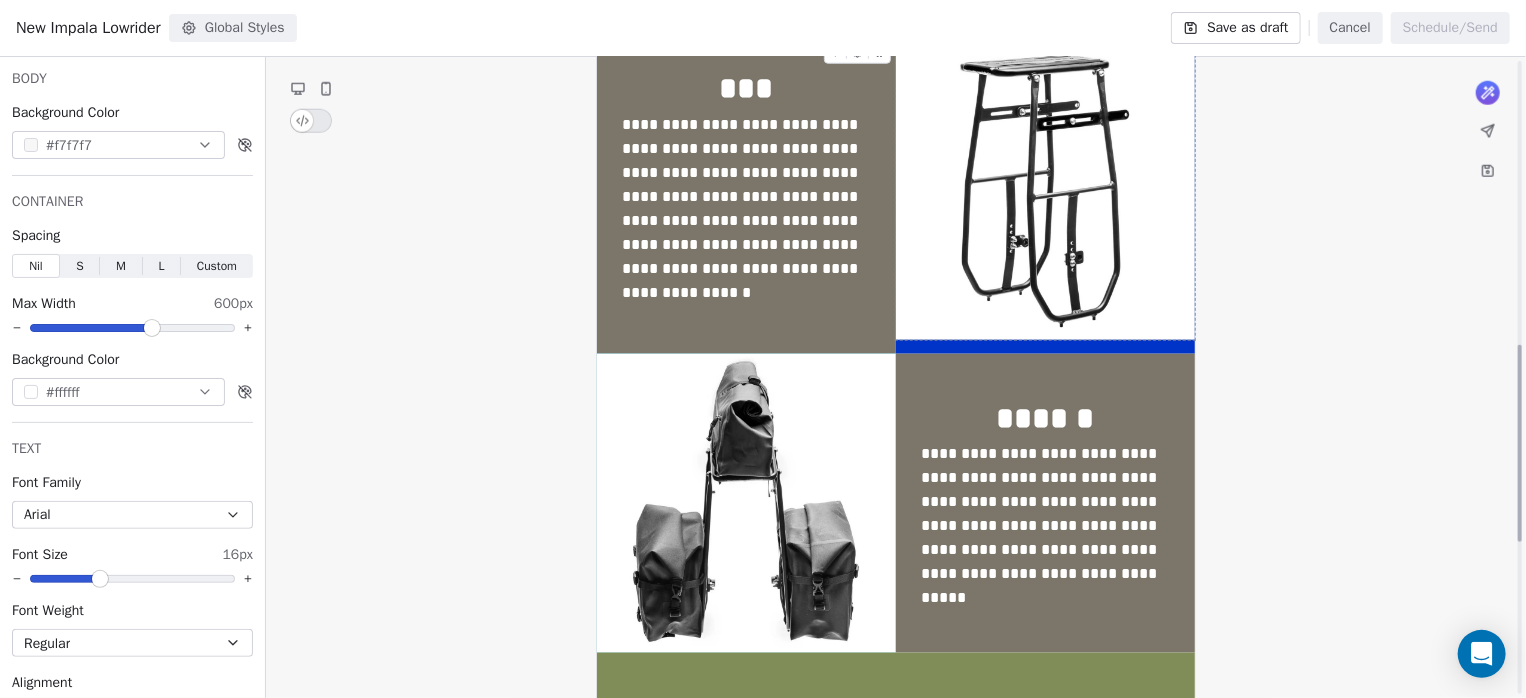 scroll, scrollTop: 895, scrollLeft: 0, axis: vertical 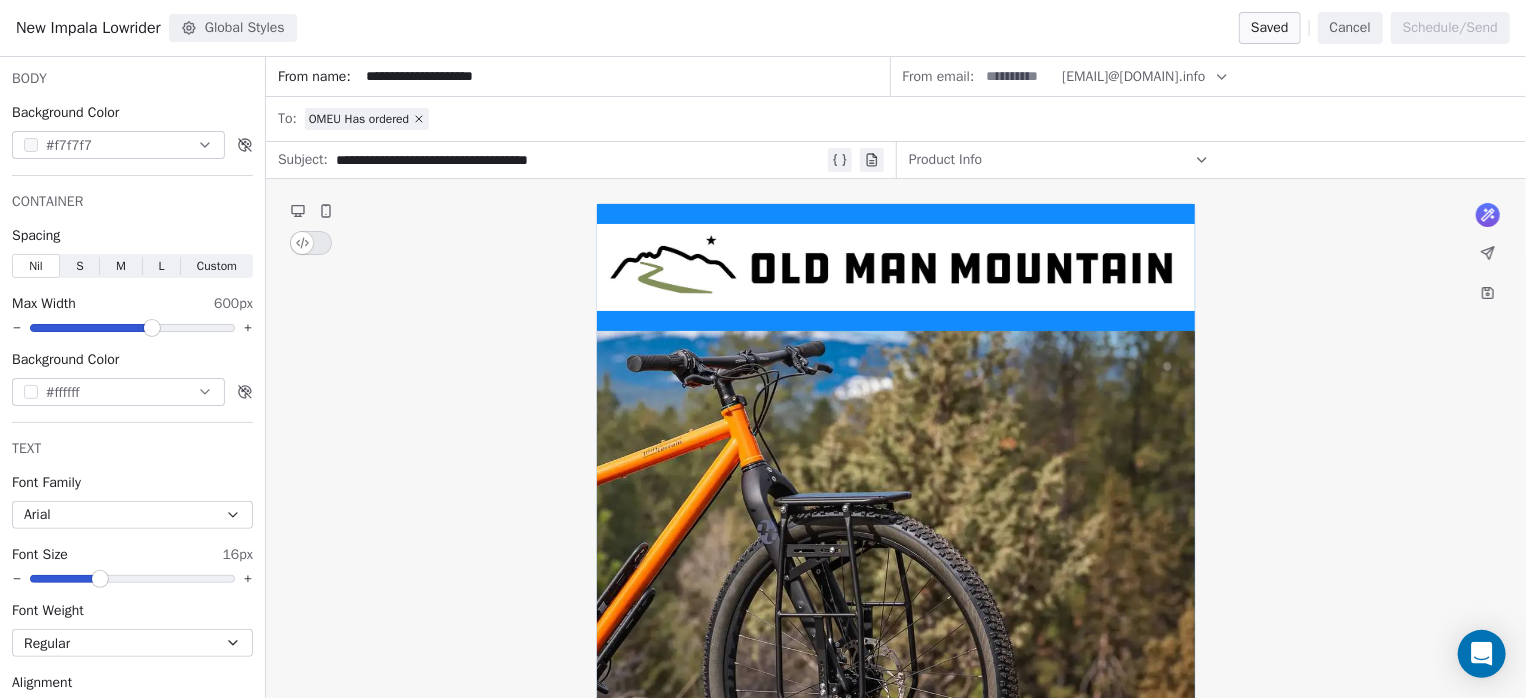 click on "**********" at bounding box center (896, 1160) 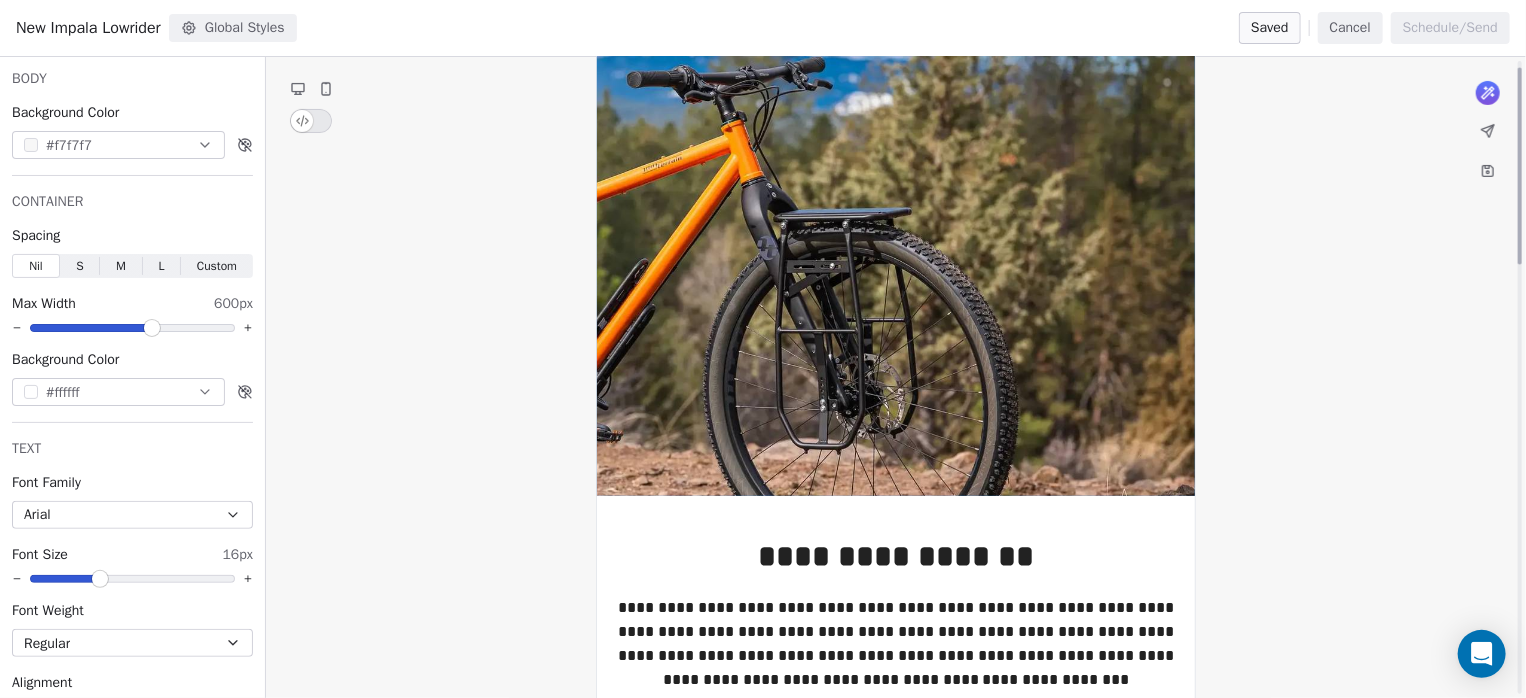 scroll, scrollTop: 0, scrollLeft: 0, axis: both 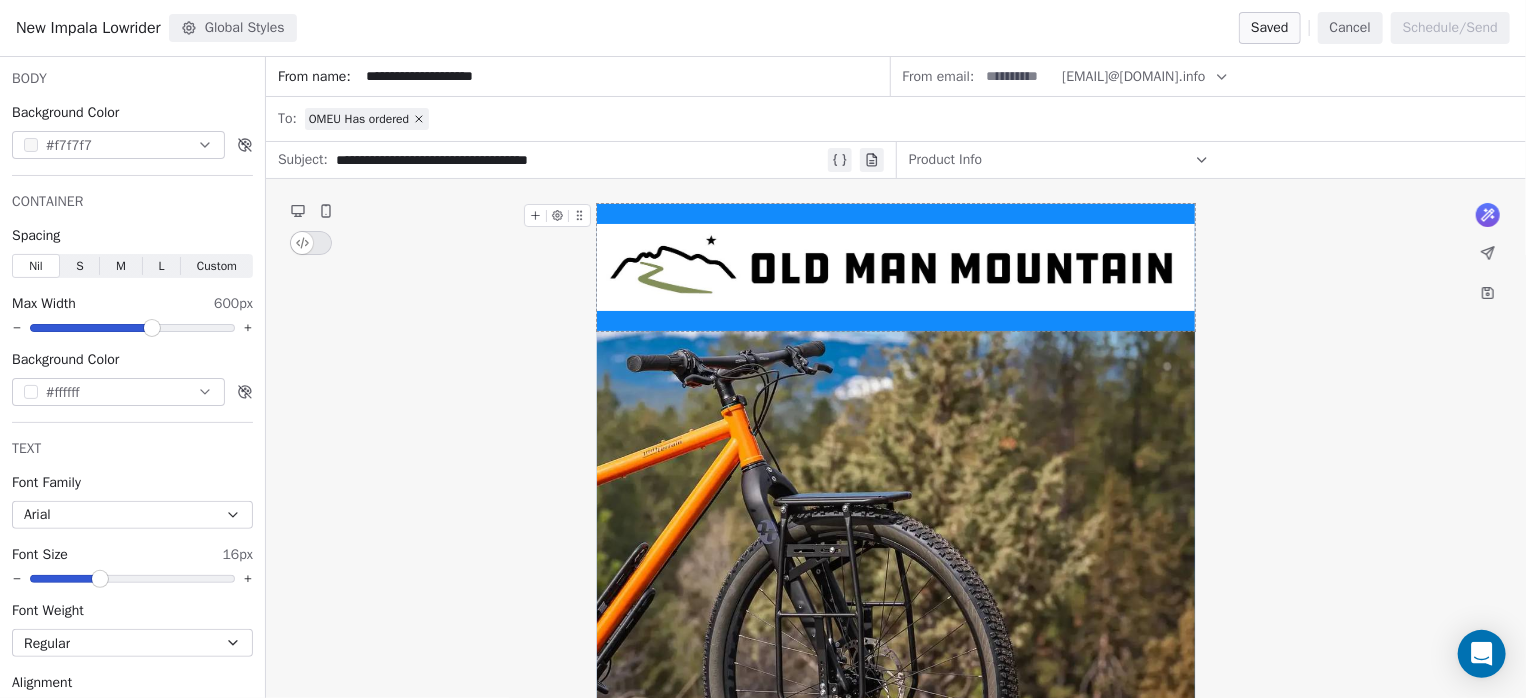 click on "New Impala Lowrider" at bounding box center (88, 28) 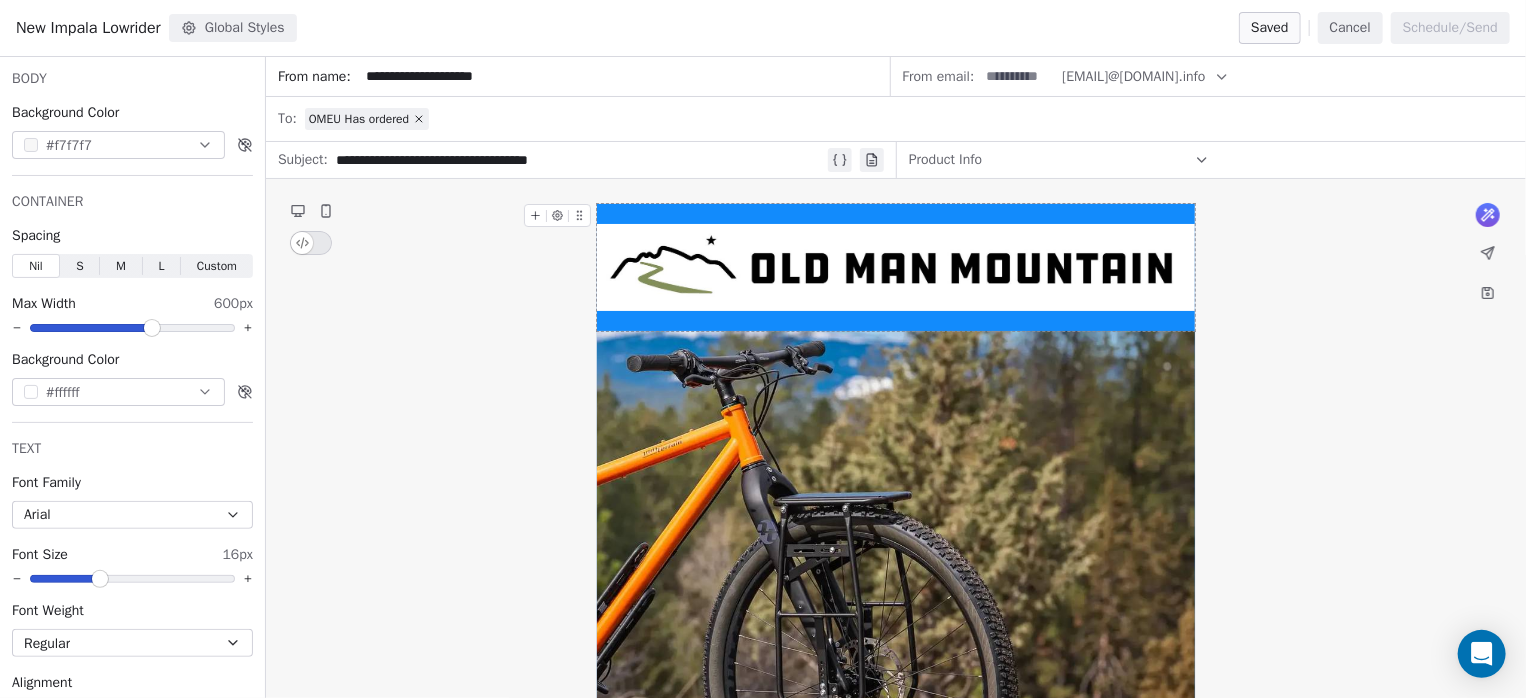 click on "New Impala Lowrider" at bounding box center [88, 28] 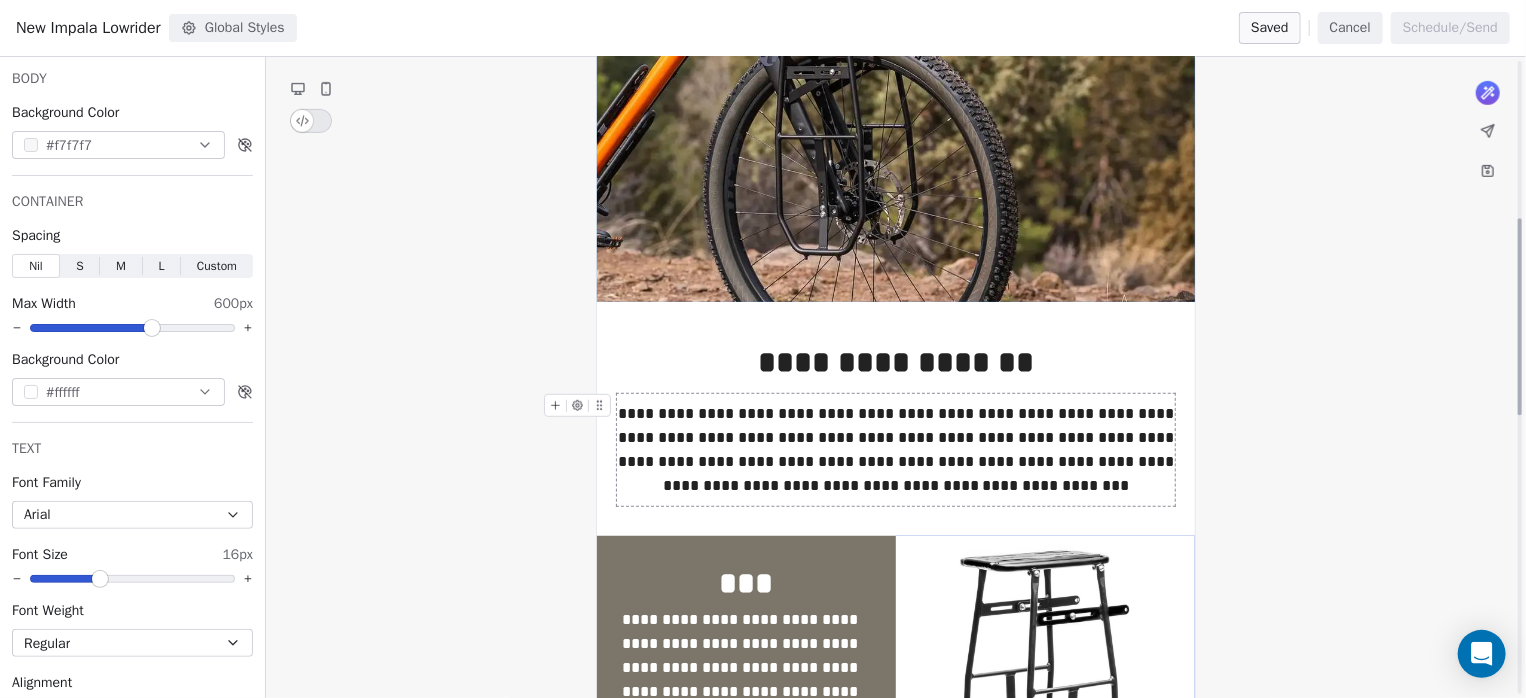 scroll, scrollTop: 533, scrollLeft: 0, axis: vertical 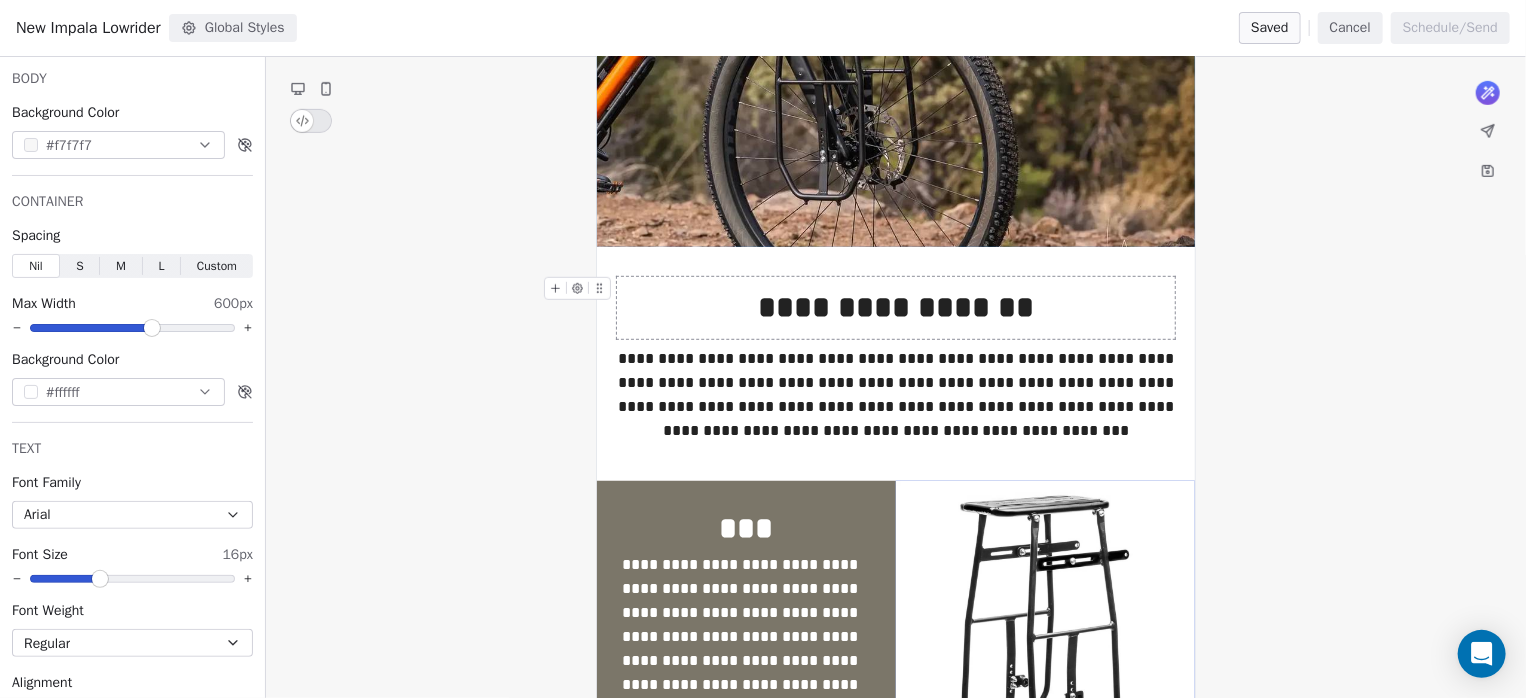 drag, startPoint x: 1033, startPoint y: 309, endPoint x: 753, endPoint y: 309, distance: 280 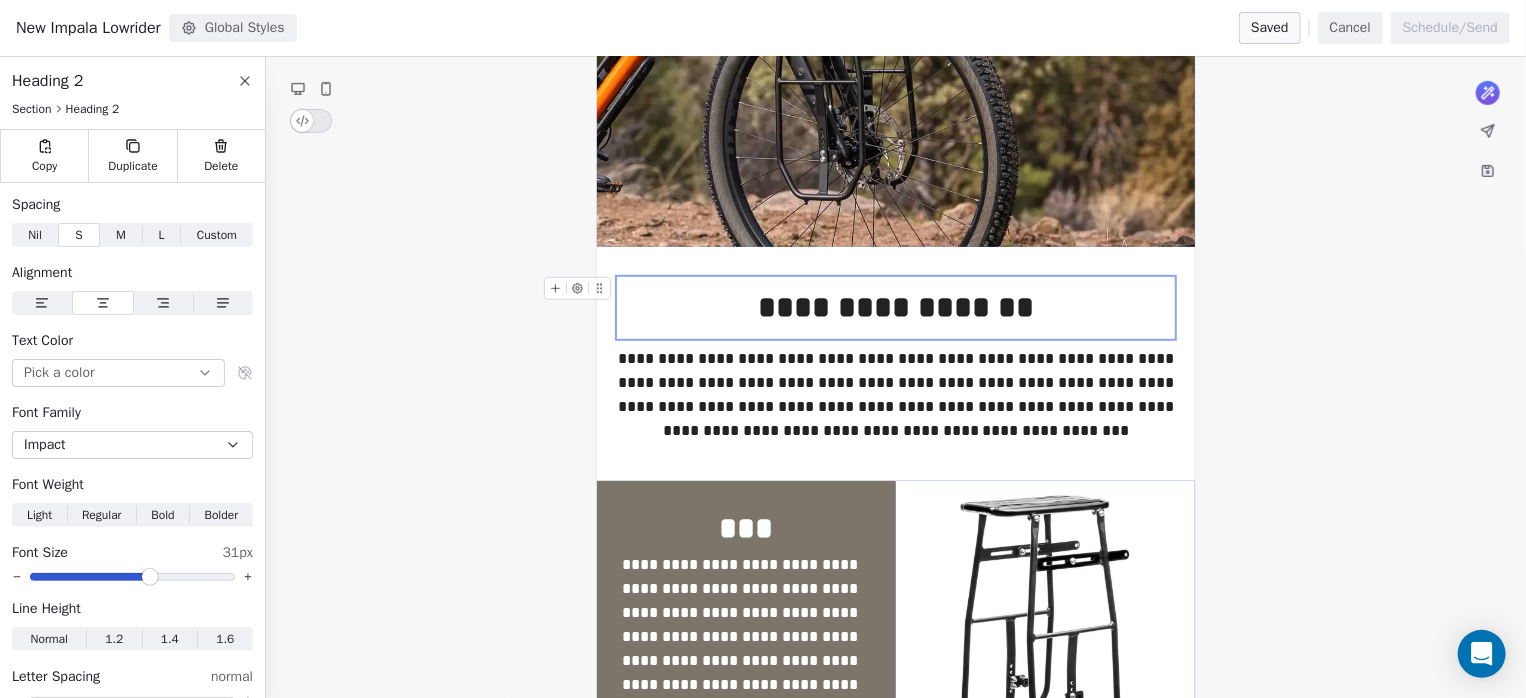 click on "**********" at bounding box center (896, 308) 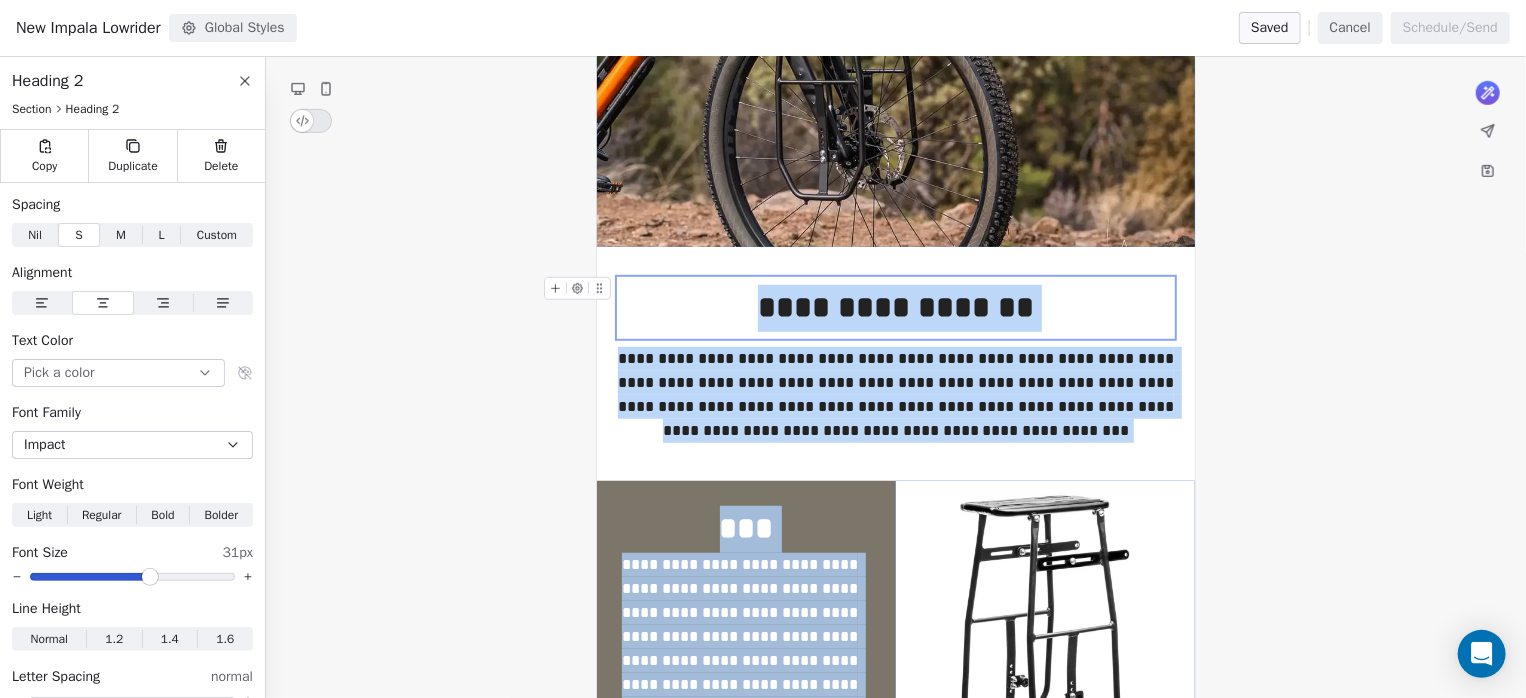 copy on "**********" 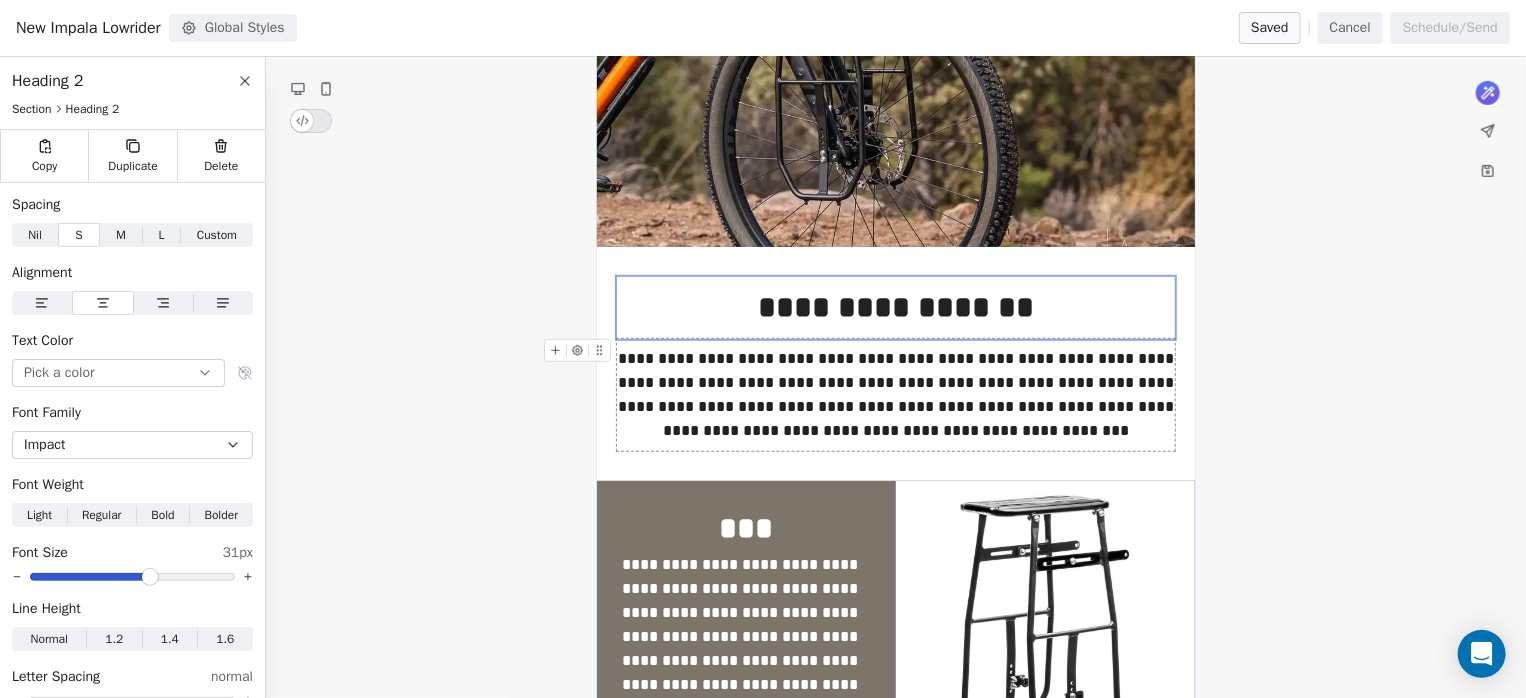 click on "**********" at bounding box center (896, 395) 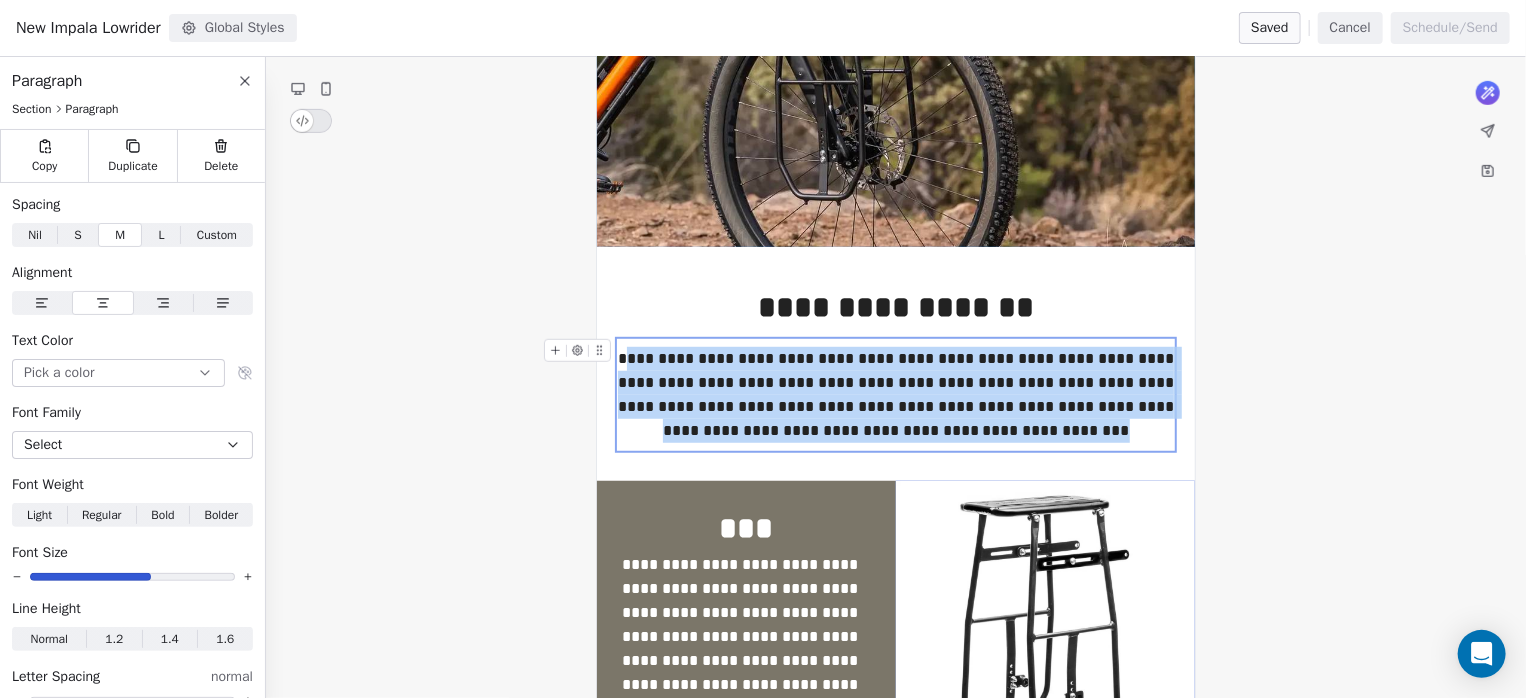 drag, startPoint x: 1058, startPoint y: 436, endPoint x: 640, endPoint y: 363, distance: 424.32654 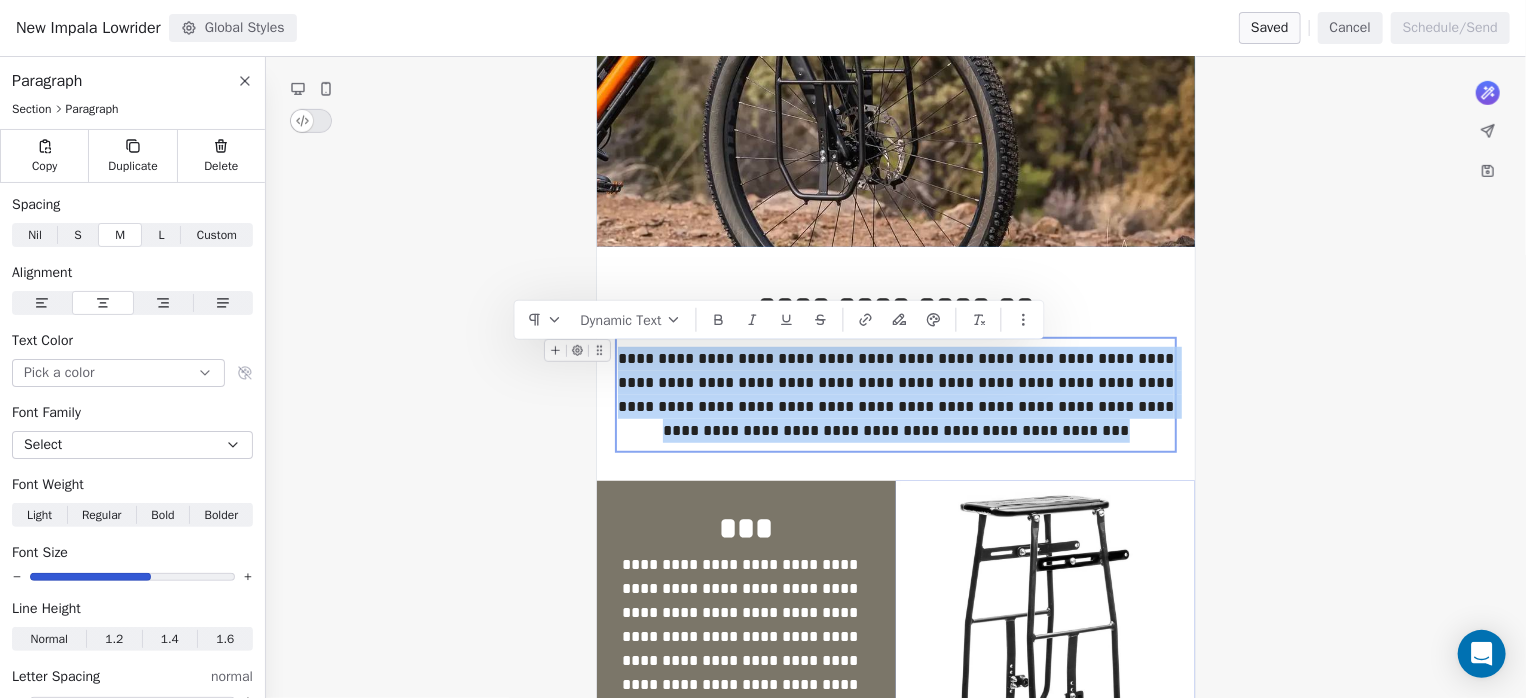 copy on "**********" 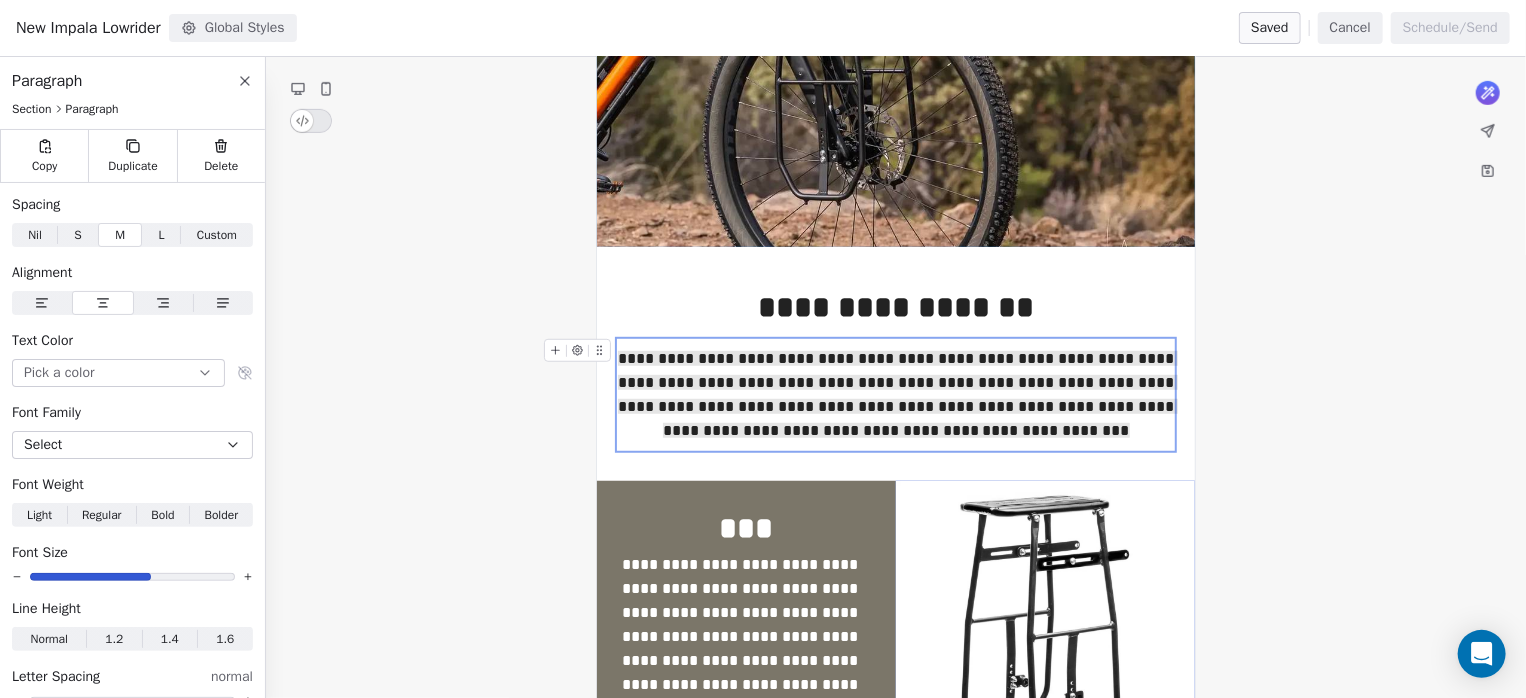 click on "**********" at bounding box center [896, 627] 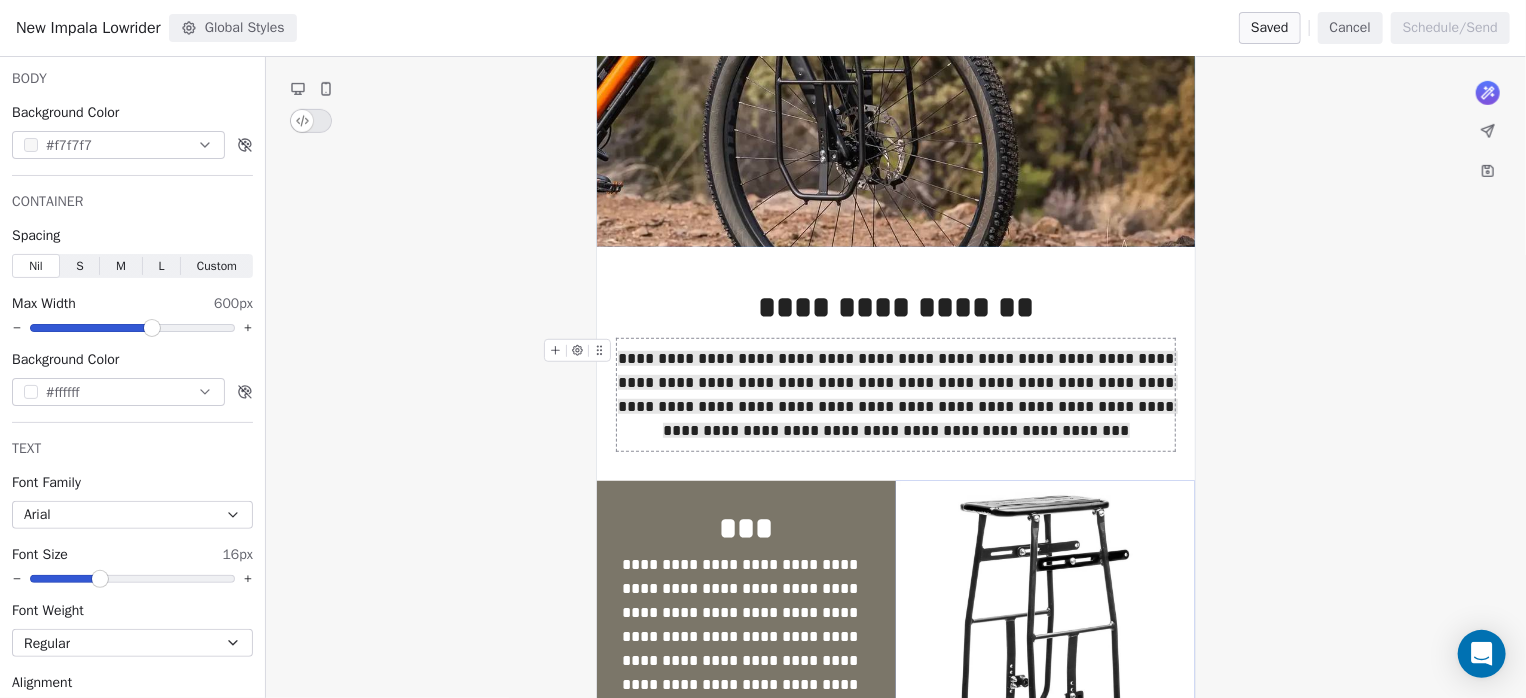 click on "**********" at bounding box center [896, 627] 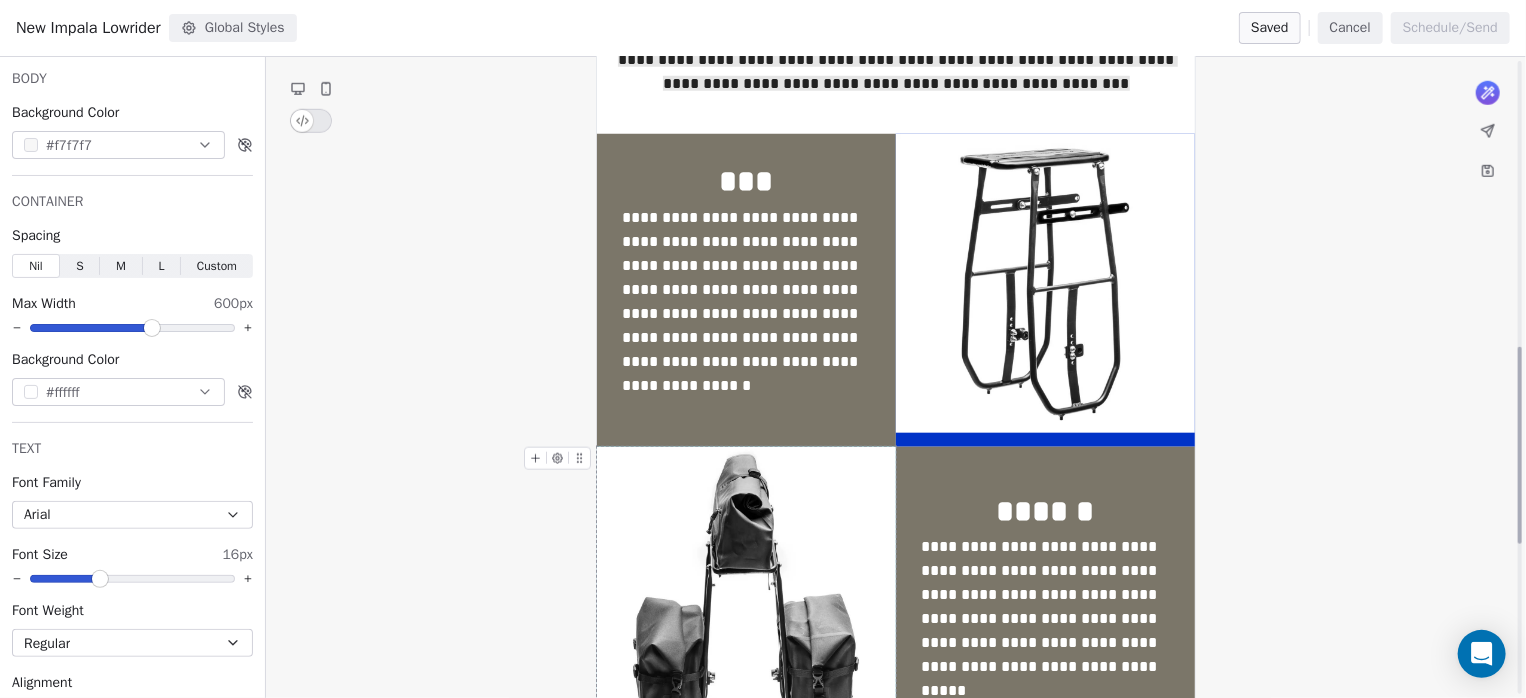 scroll, scrollTop: 933, scrollLeft: 0, axis: vertical 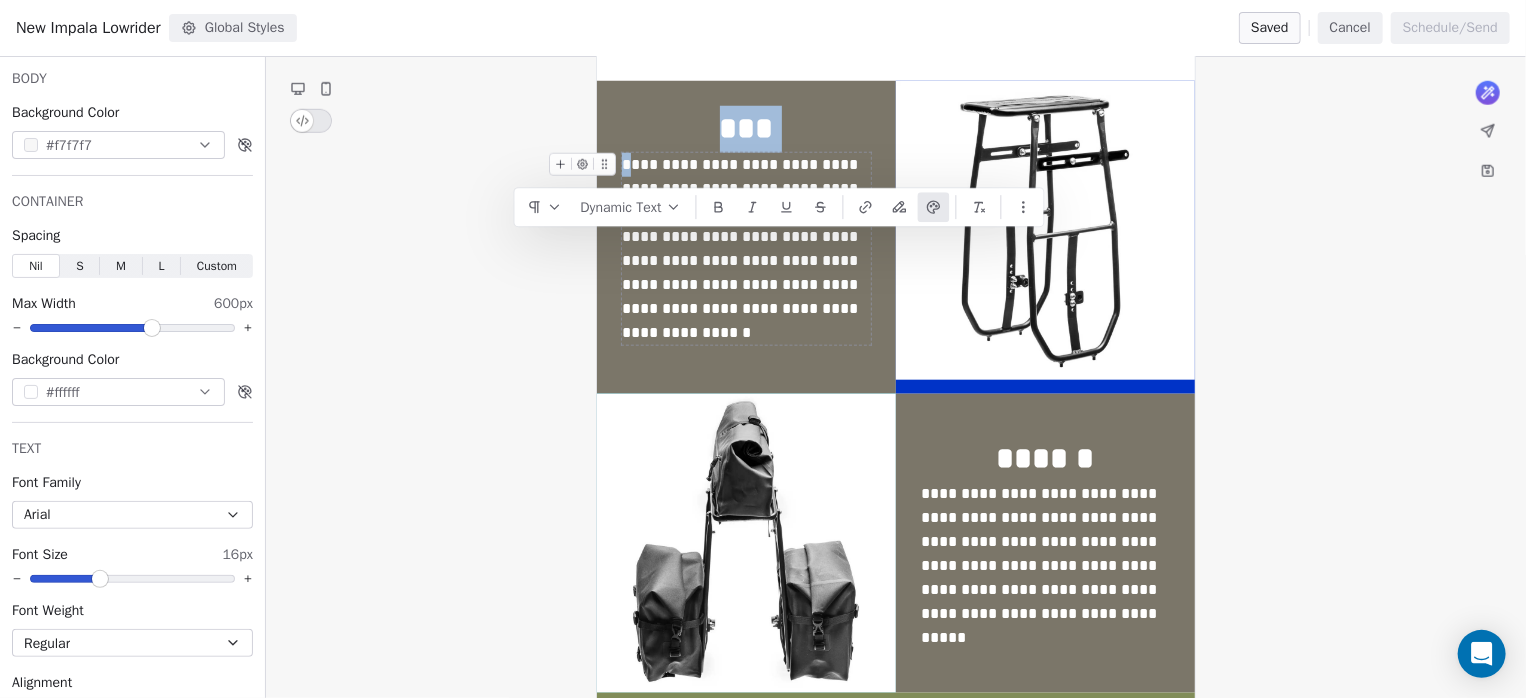 drag, startPoint x: 796, startPoint y: 319, endPoint x: 628, endPoint y: 163, distance: 229.25967 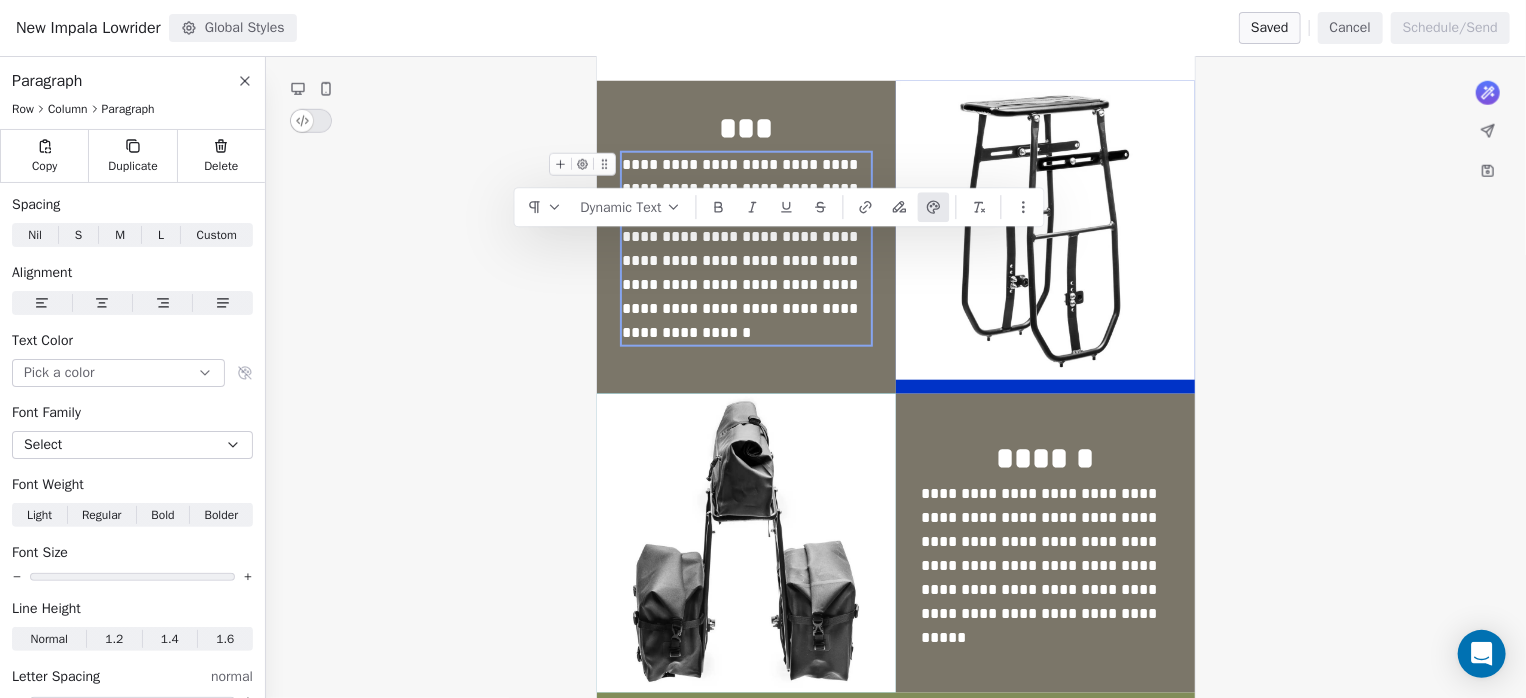 click on "**********" at bounding box center (746, 249) 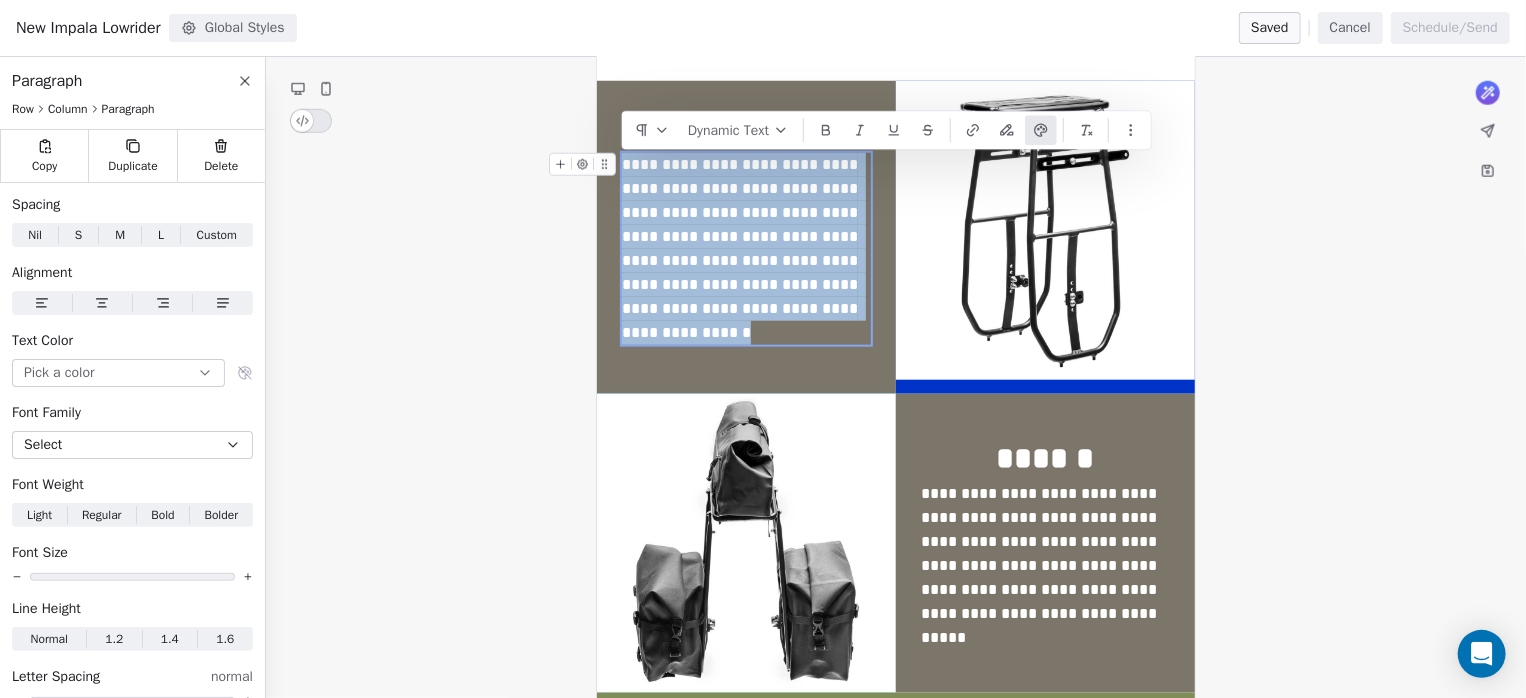 drag, startPoint x: 790, startPoint y: 317, endPoint x: 623, endPoint y: 167, distance: 224.47495 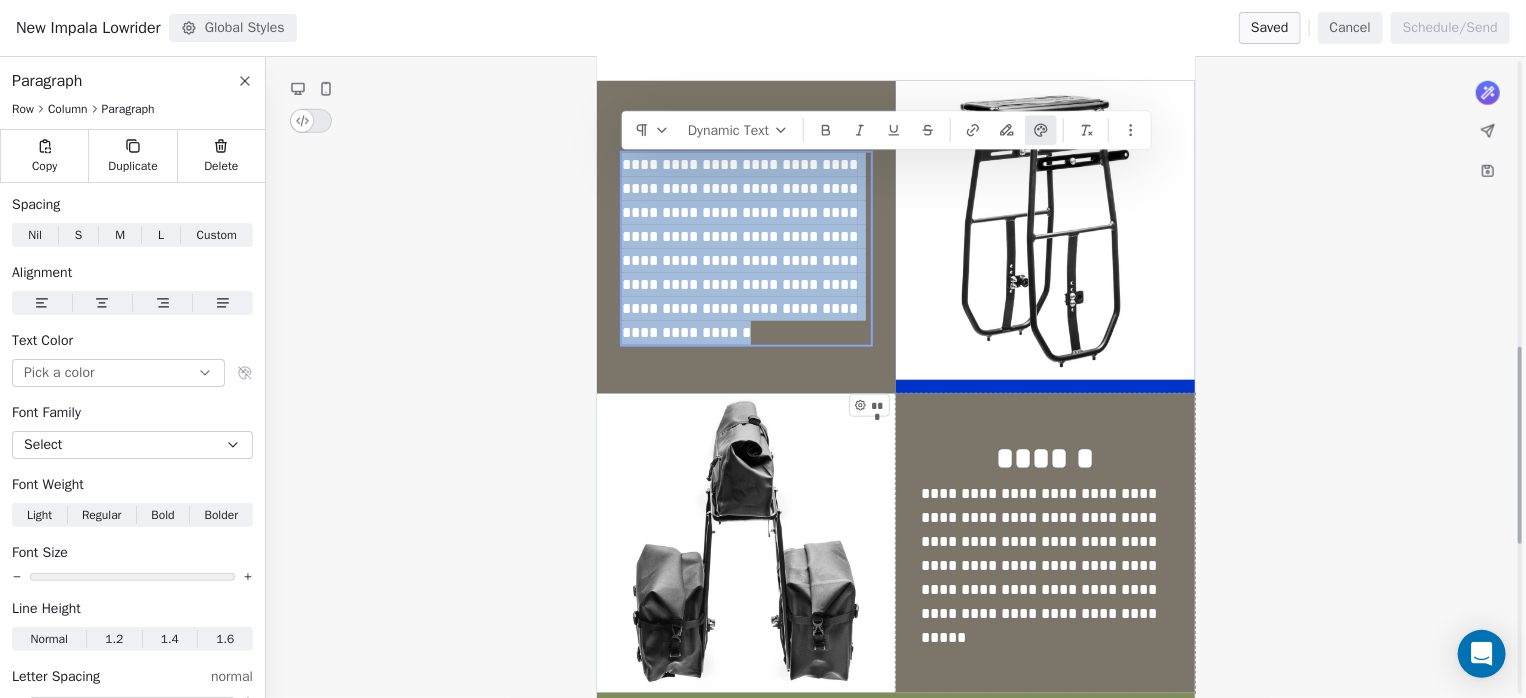 scroll, scrollTop: 1333, scrollLeft: 0, axis: vertical 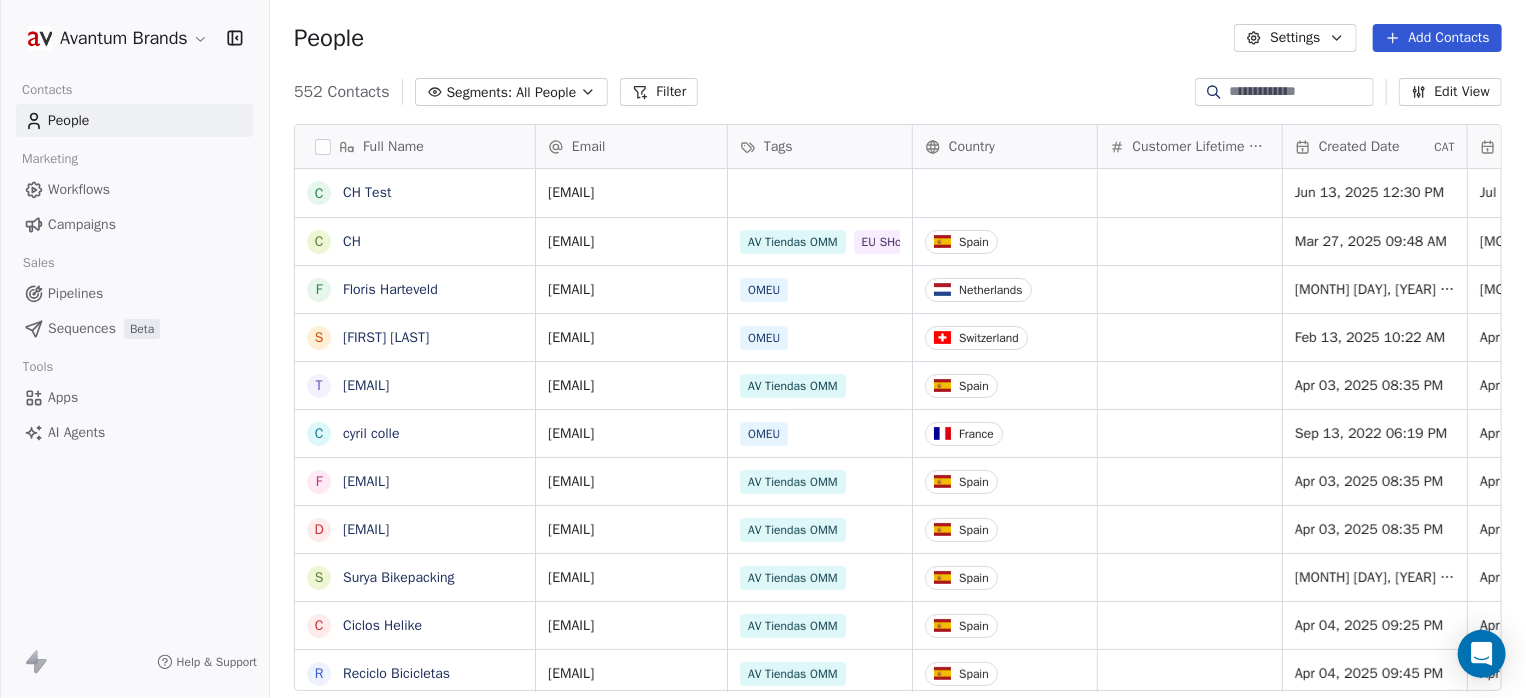 click on "Campaigns" at bounding box center (134, 224) 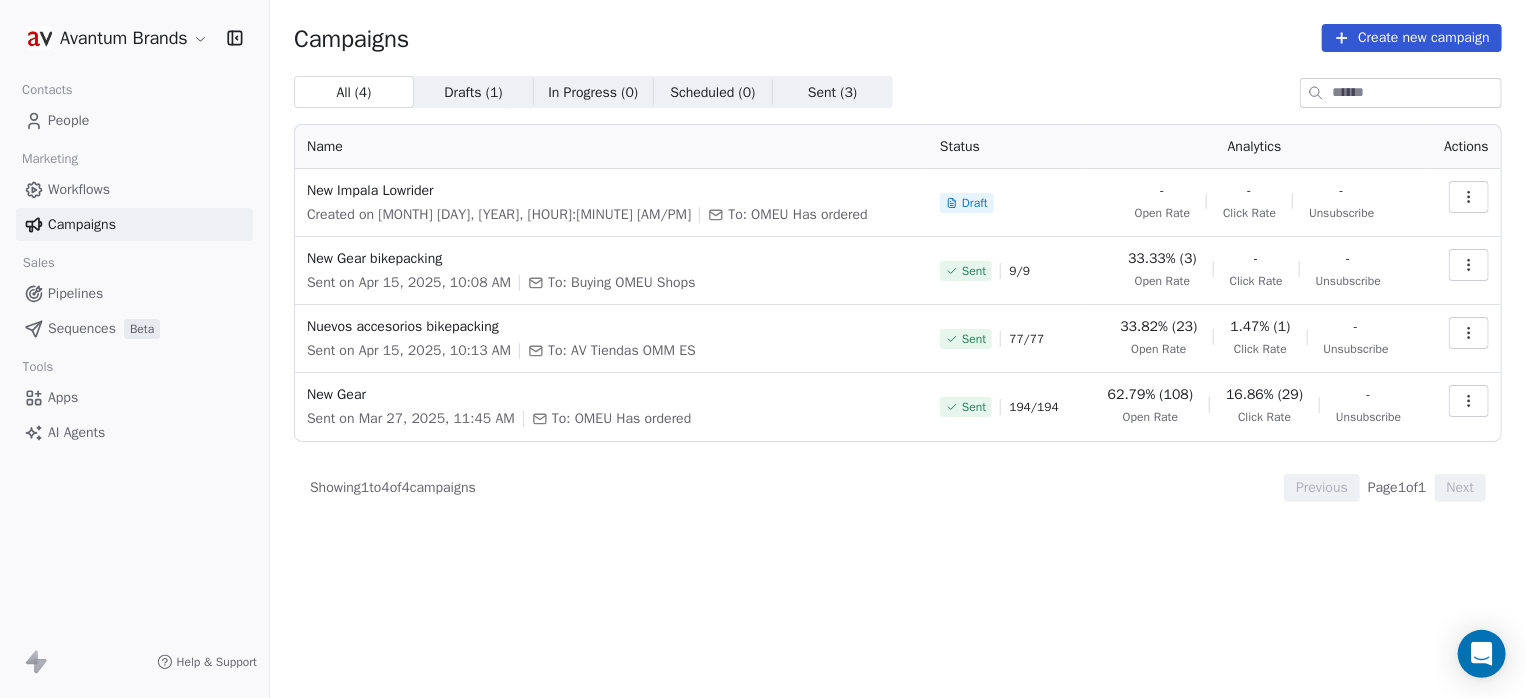 click on "Create new campaign" at bounding box center (1412, 38) 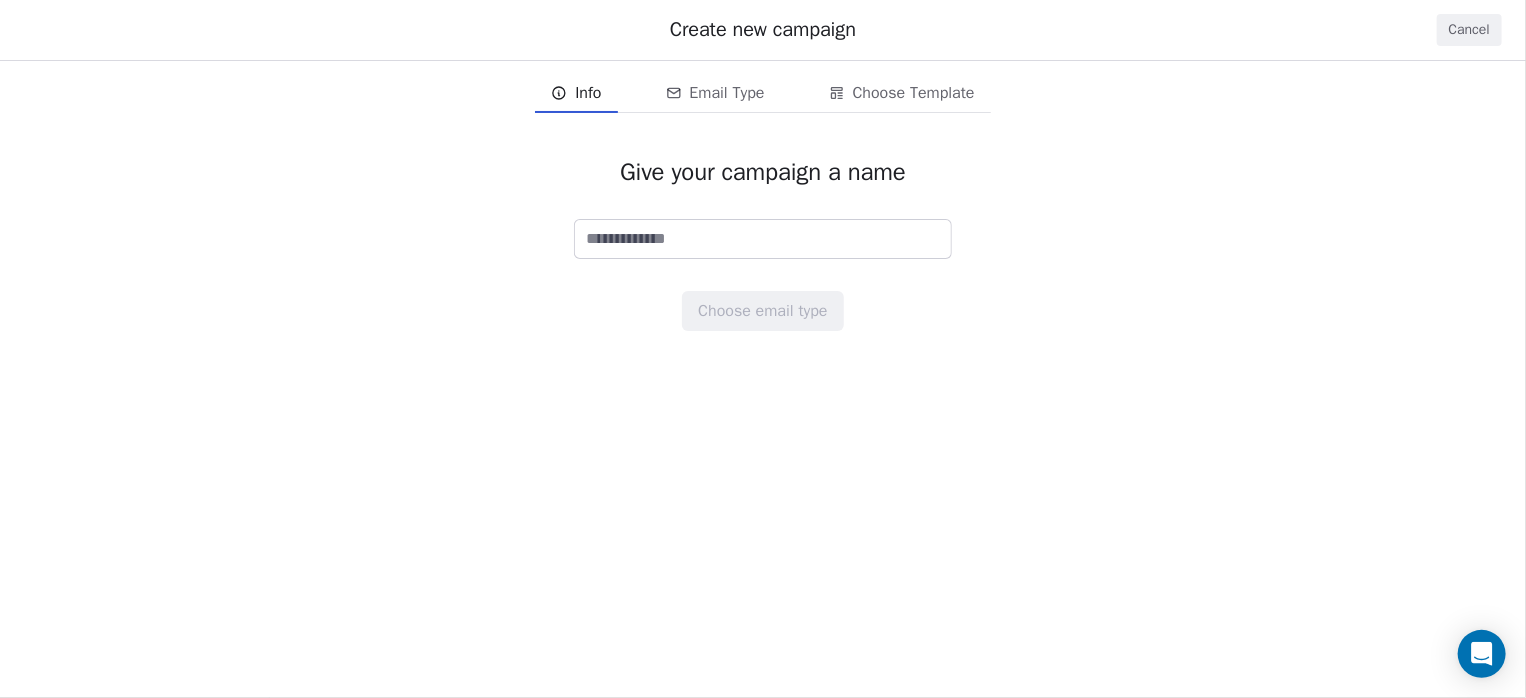 click at bounding box center (763, 239) 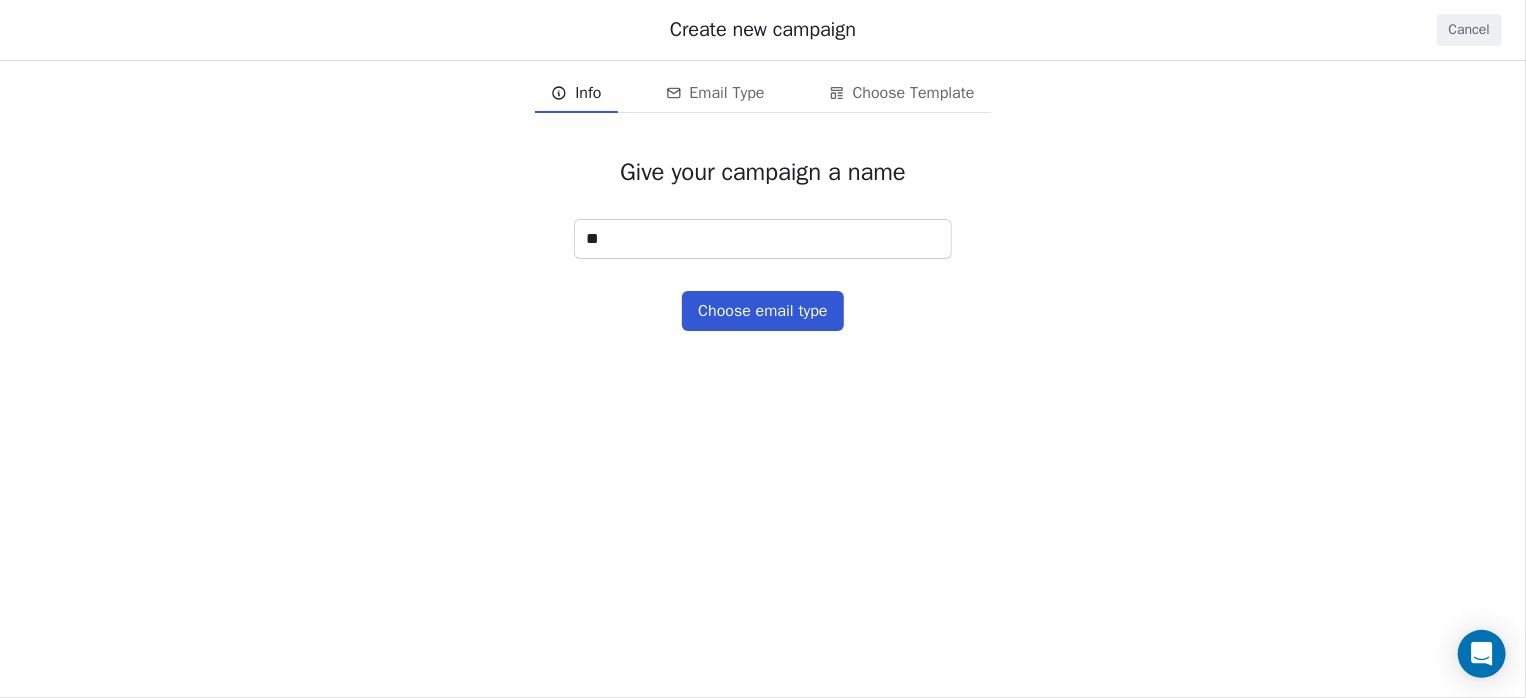 type on "*" 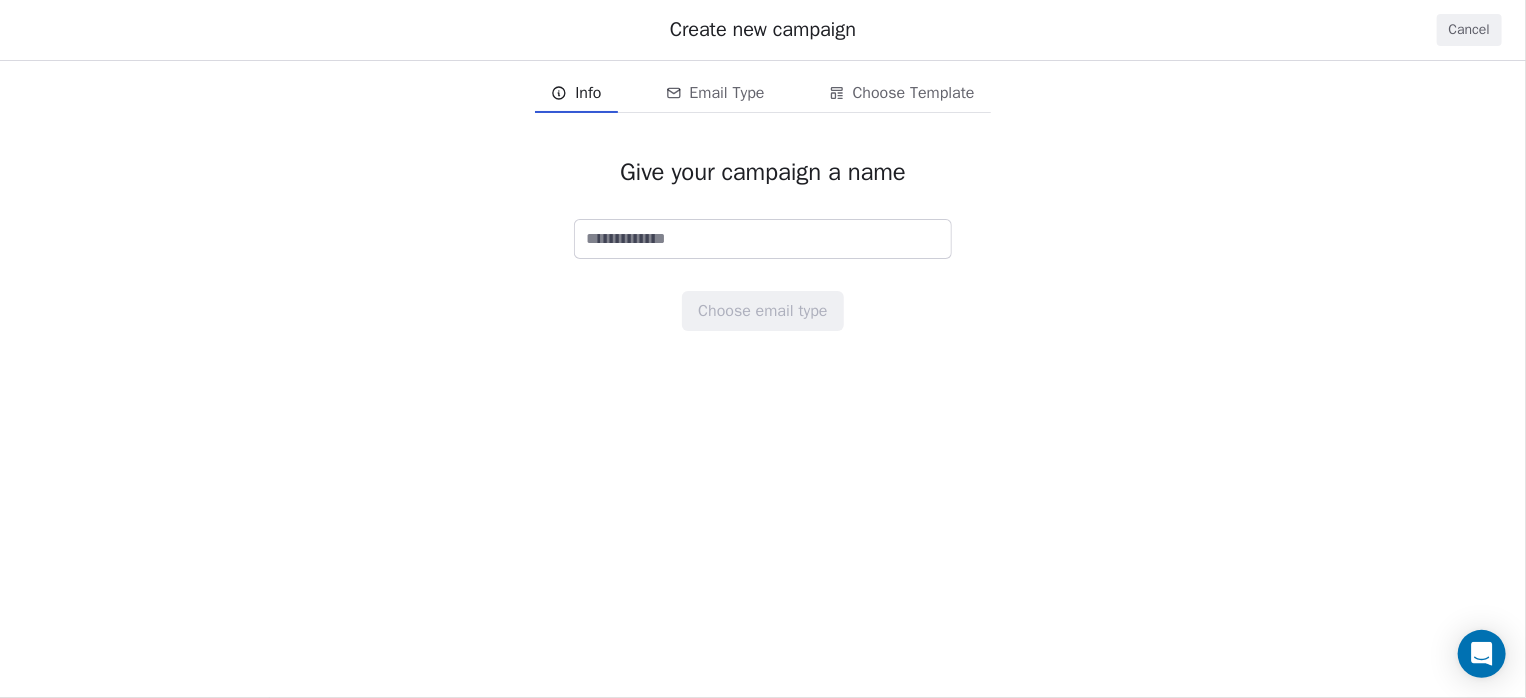 type on "*" 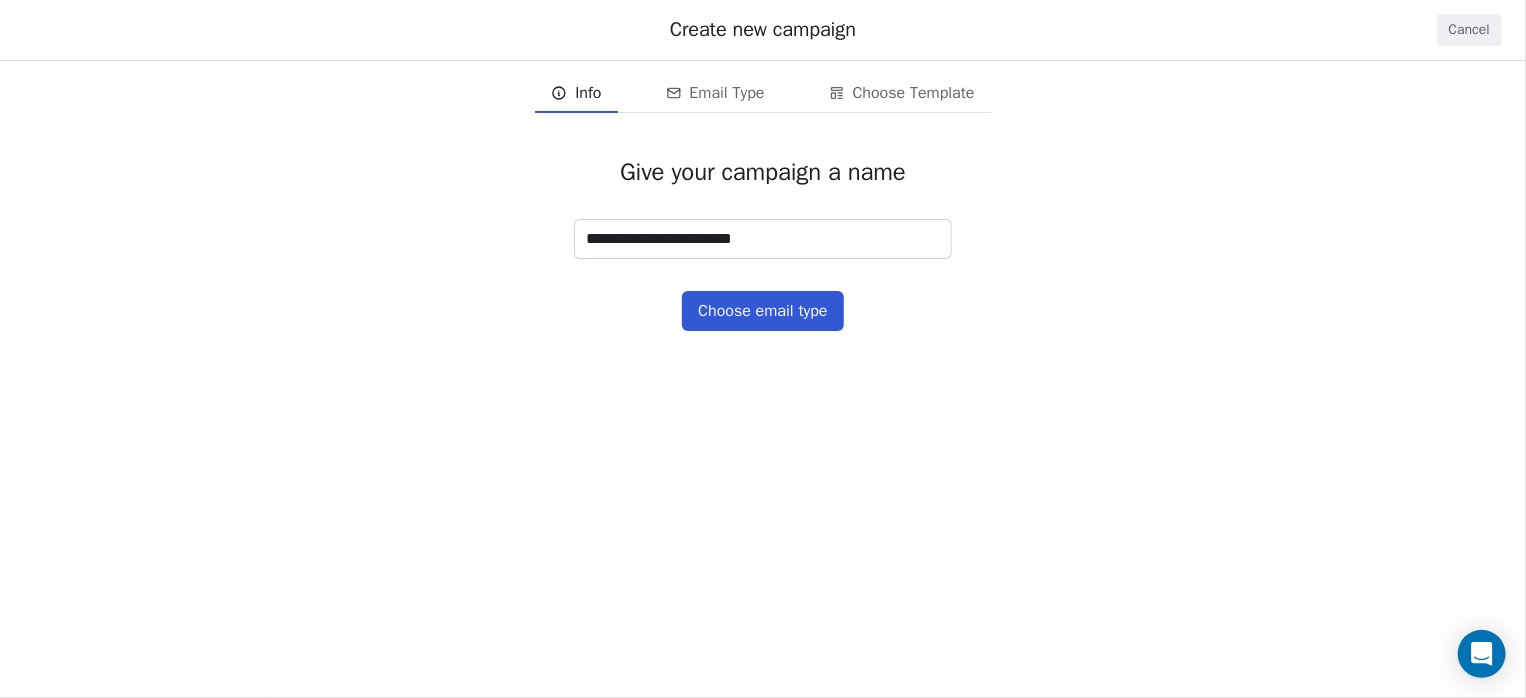 type on "**********" 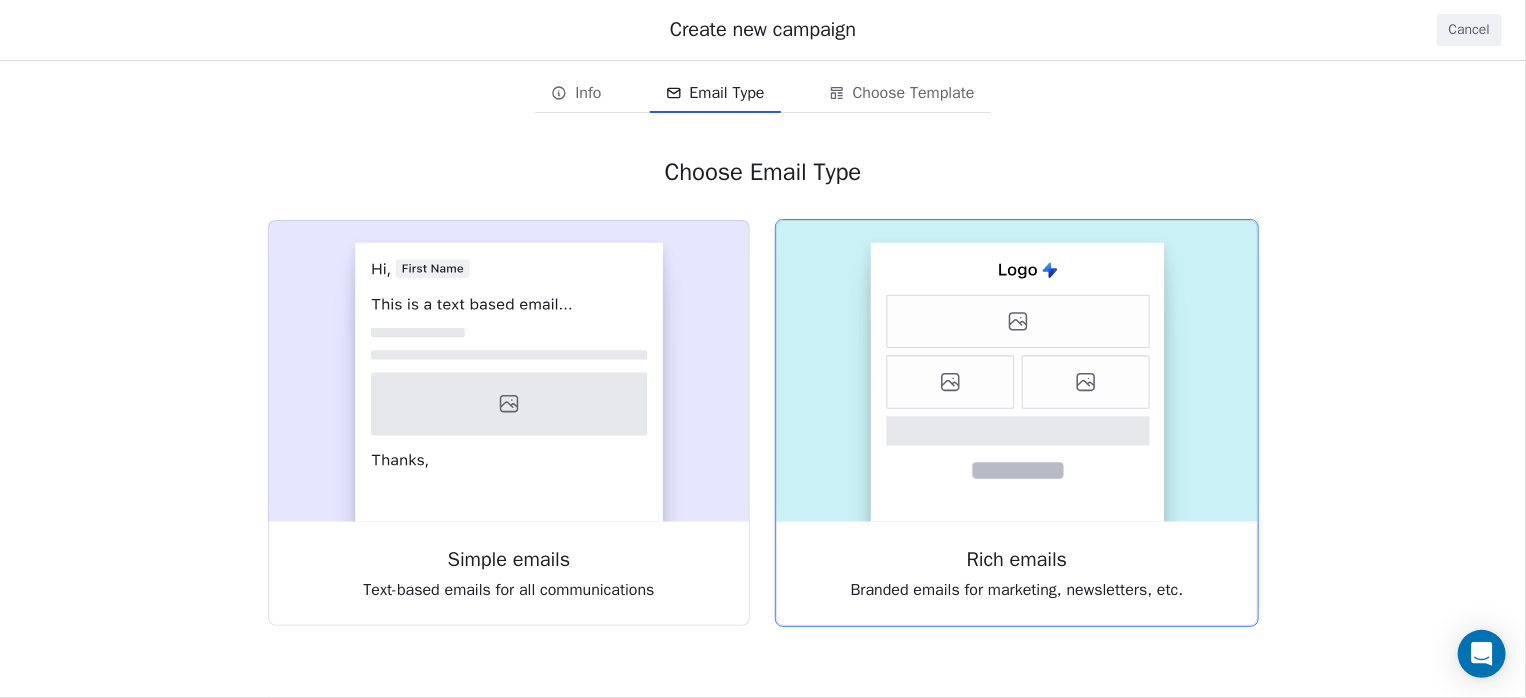 click 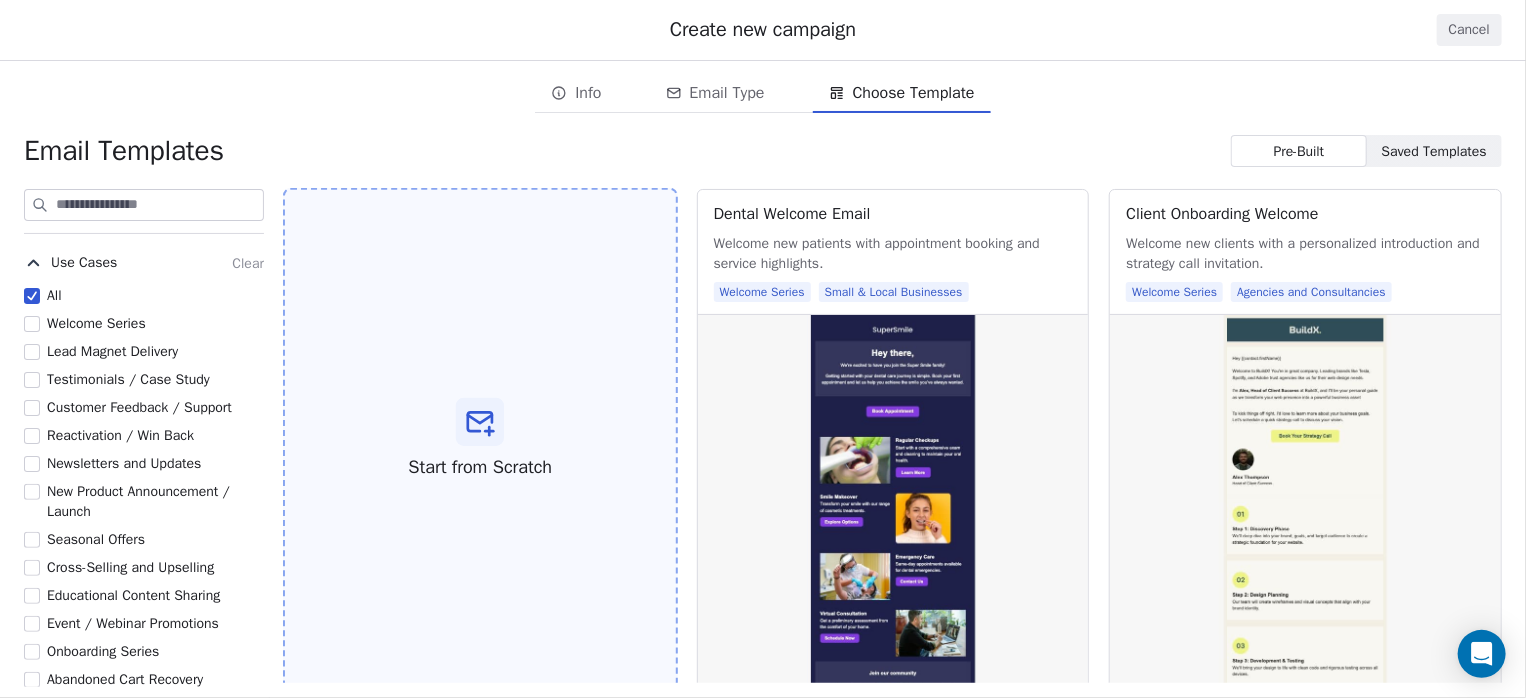 click at bounding box center (480, 422) 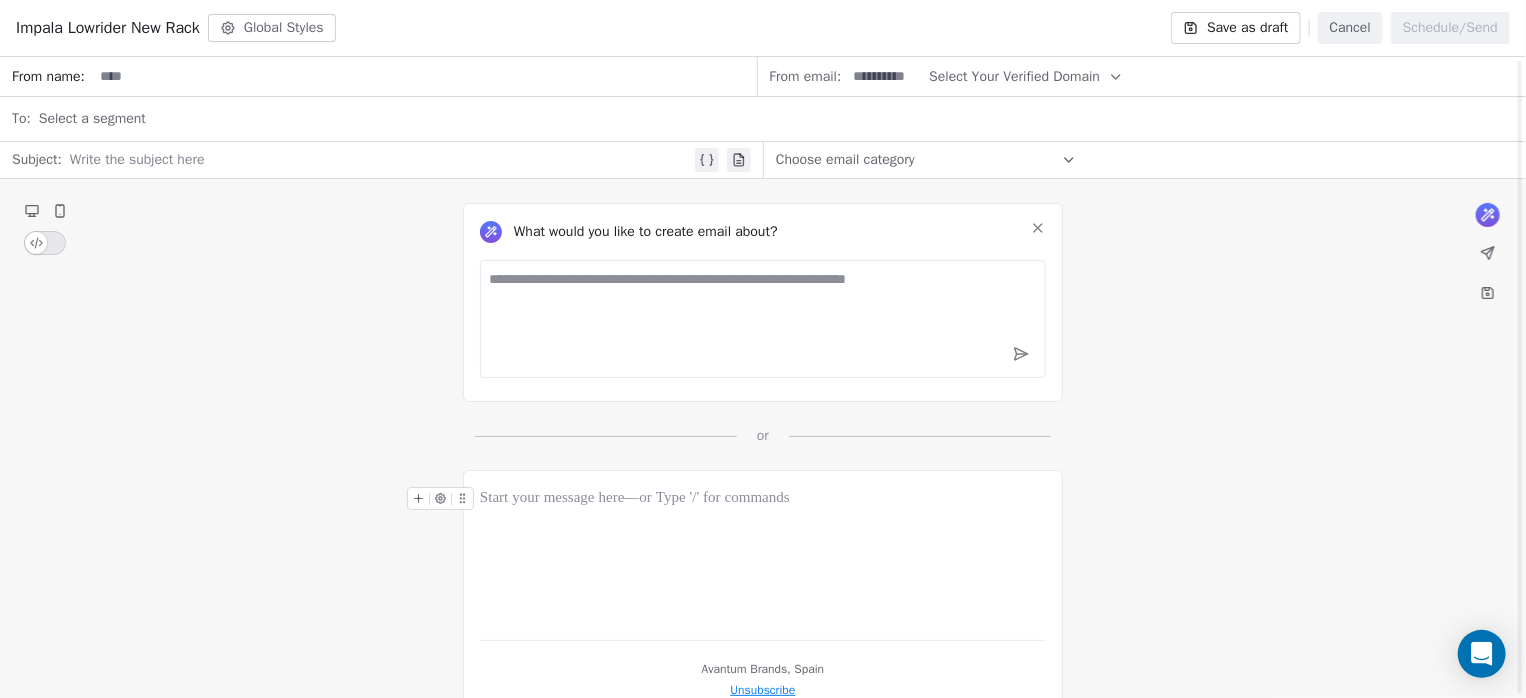 scroll, scrollTop: 42, scrollLeft: 0, axis: vertical 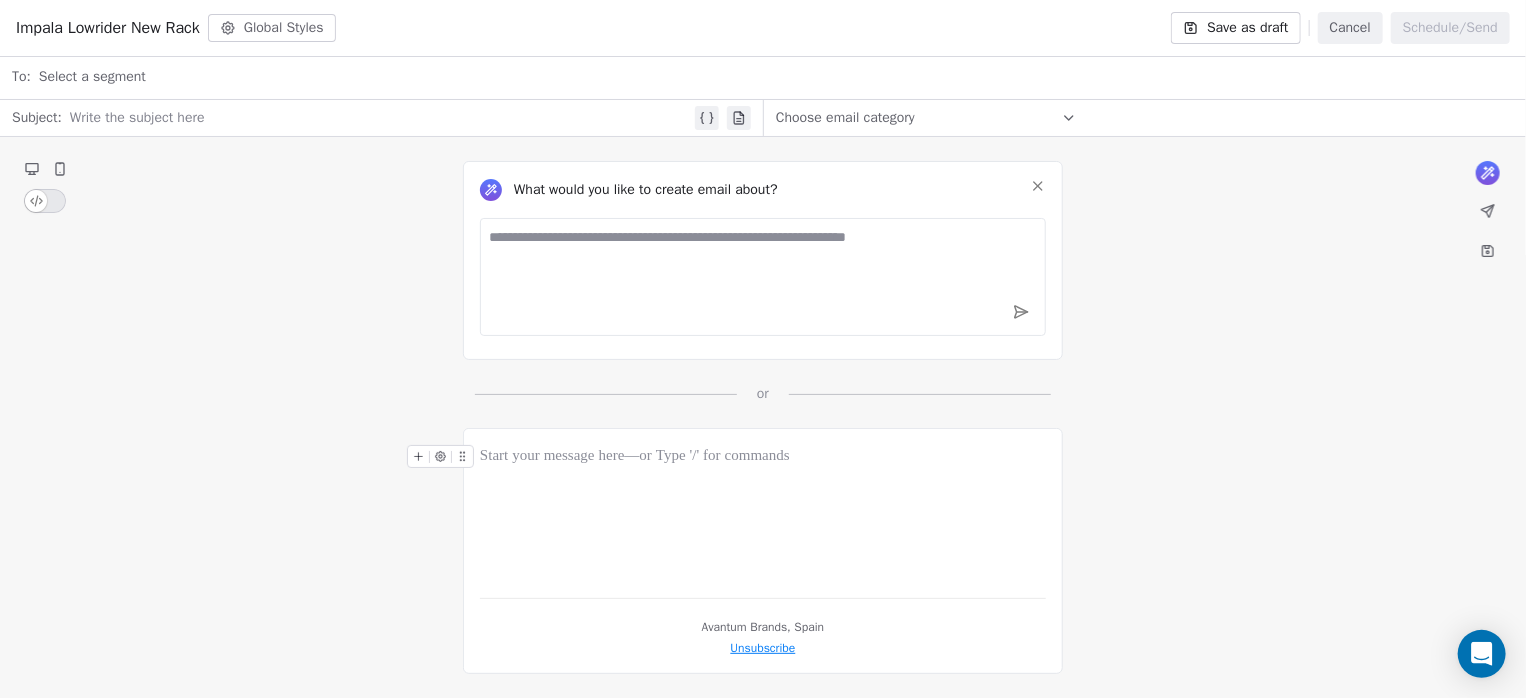 click 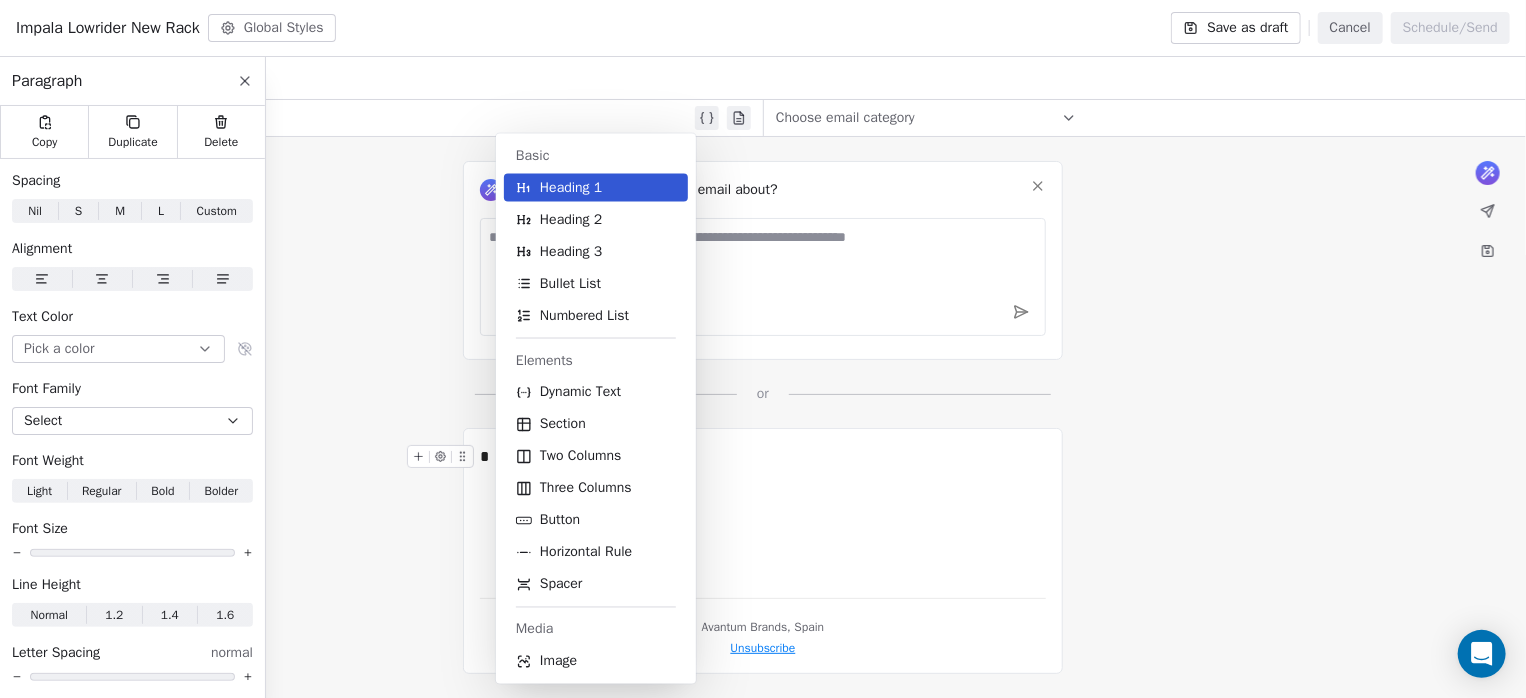 scroll, scrollTop: 0, scrollLeft: 0, axis: both 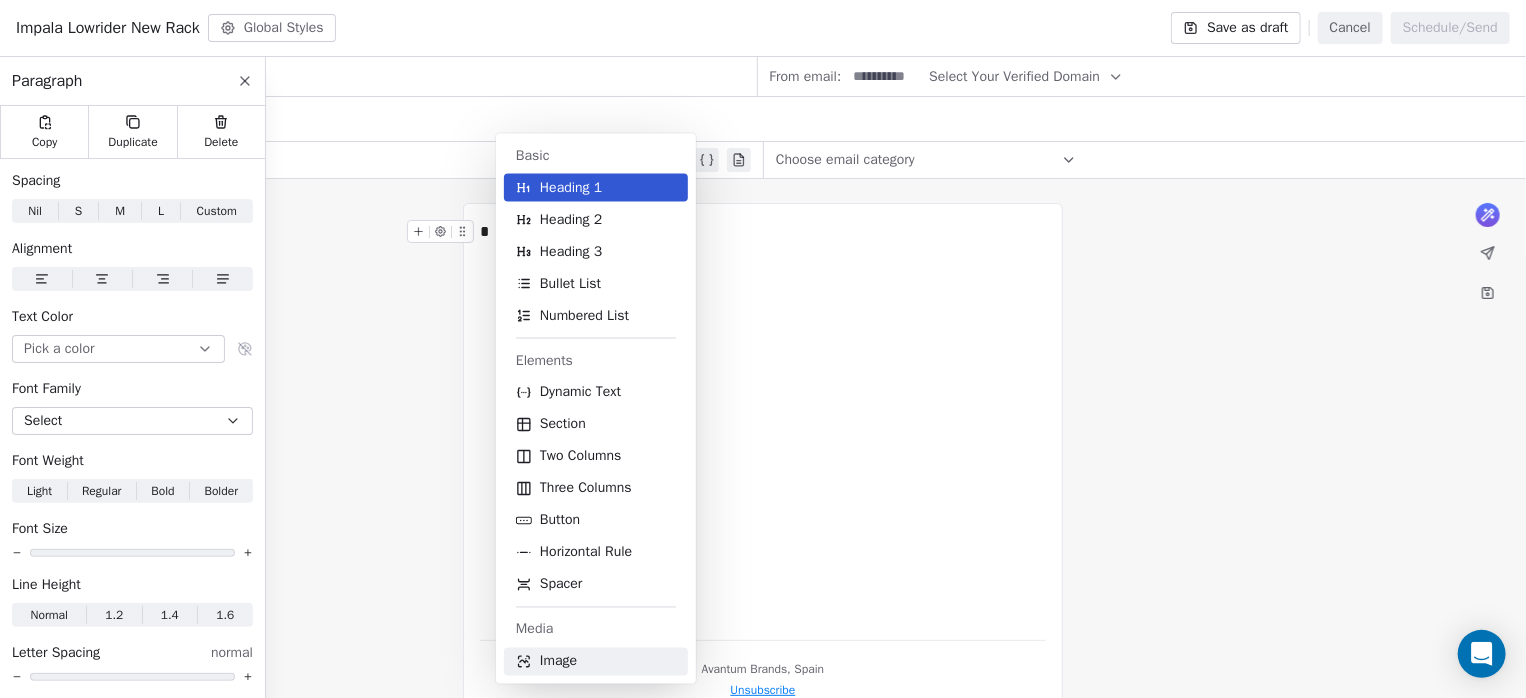 click on "Image" at bounding box center [558, 662] 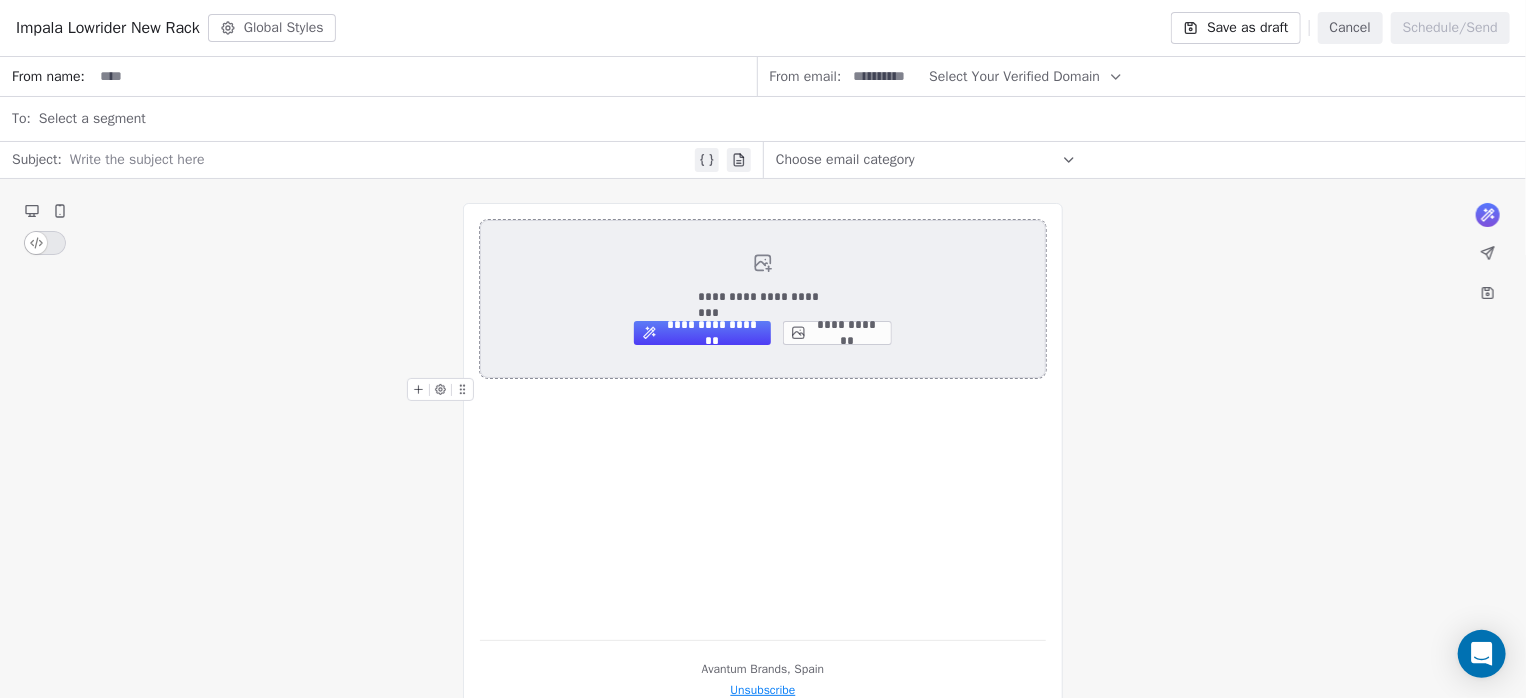 click on "**********" at bounding box center [837, 333] 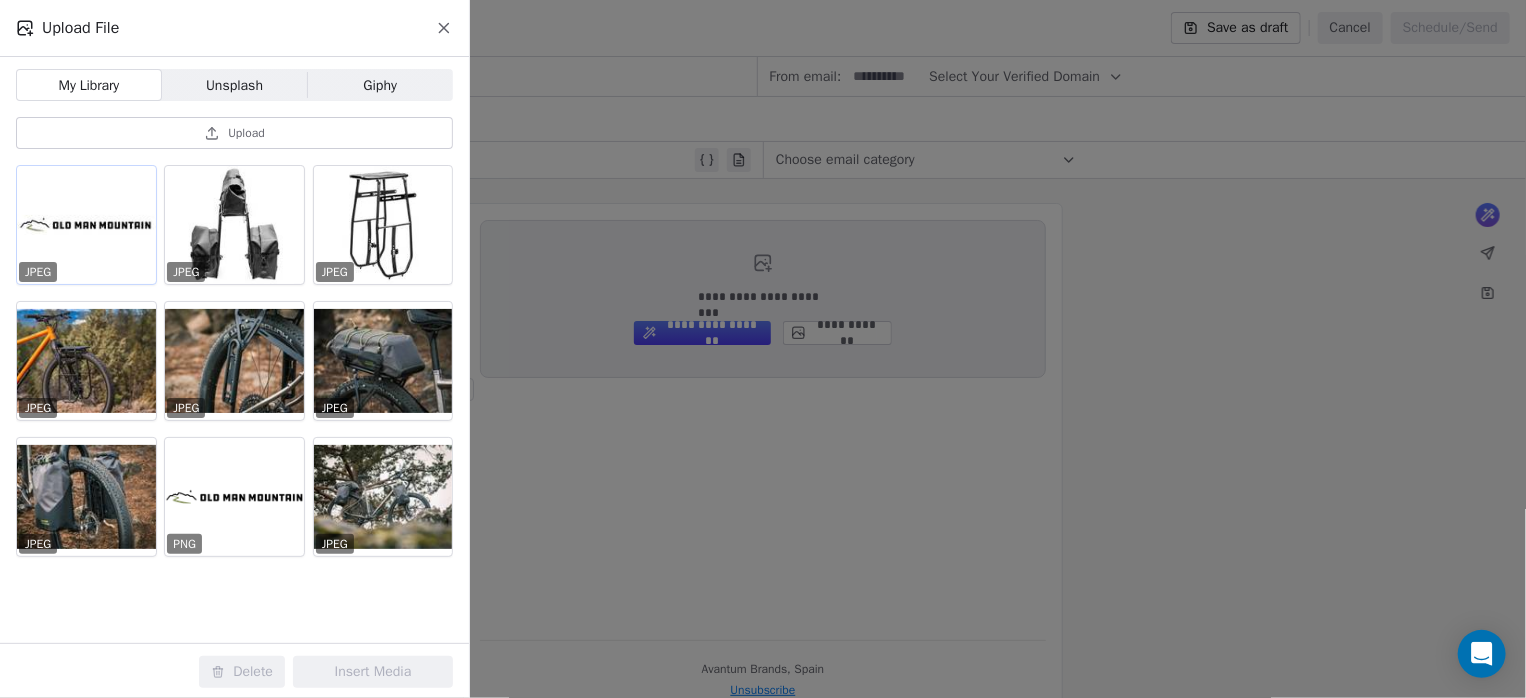 click at bounding box center (86, 225) 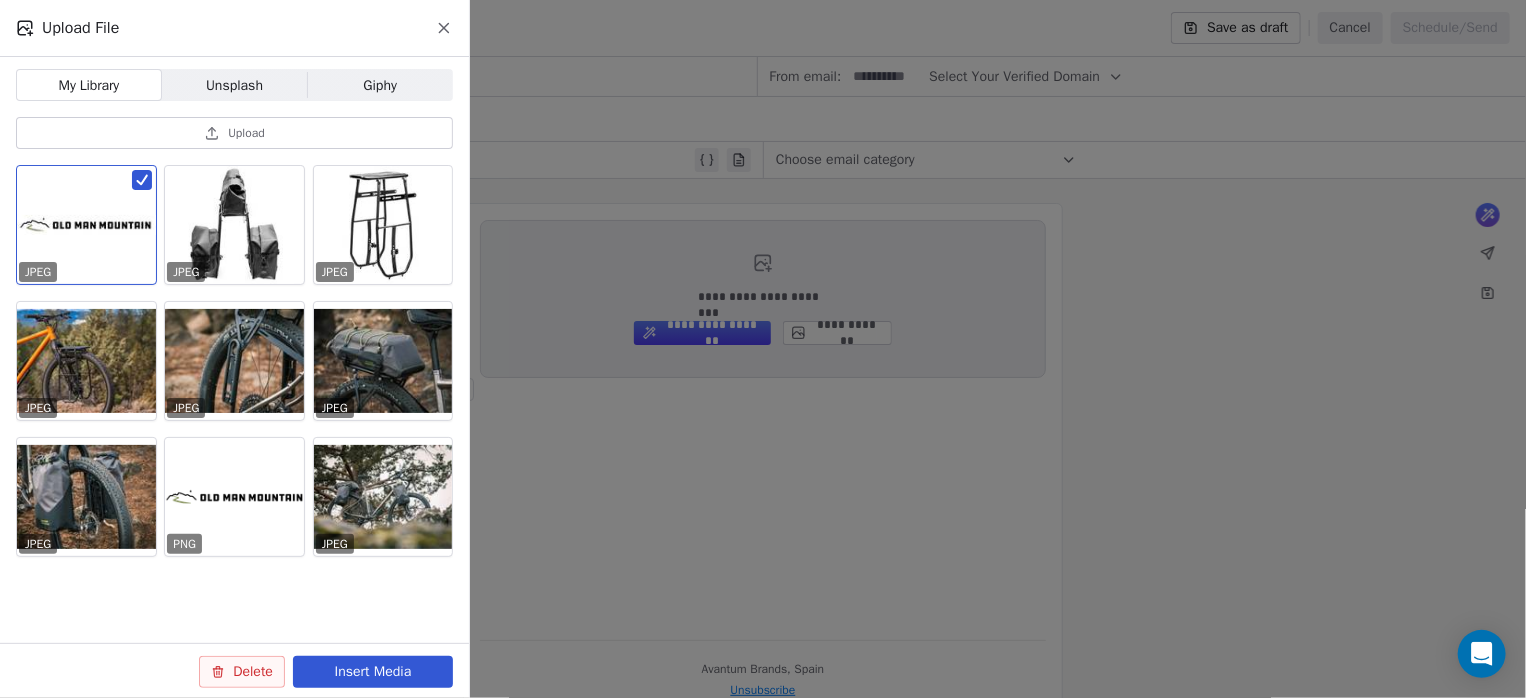 click on "Insert Media" at bounding box center [373, 672] 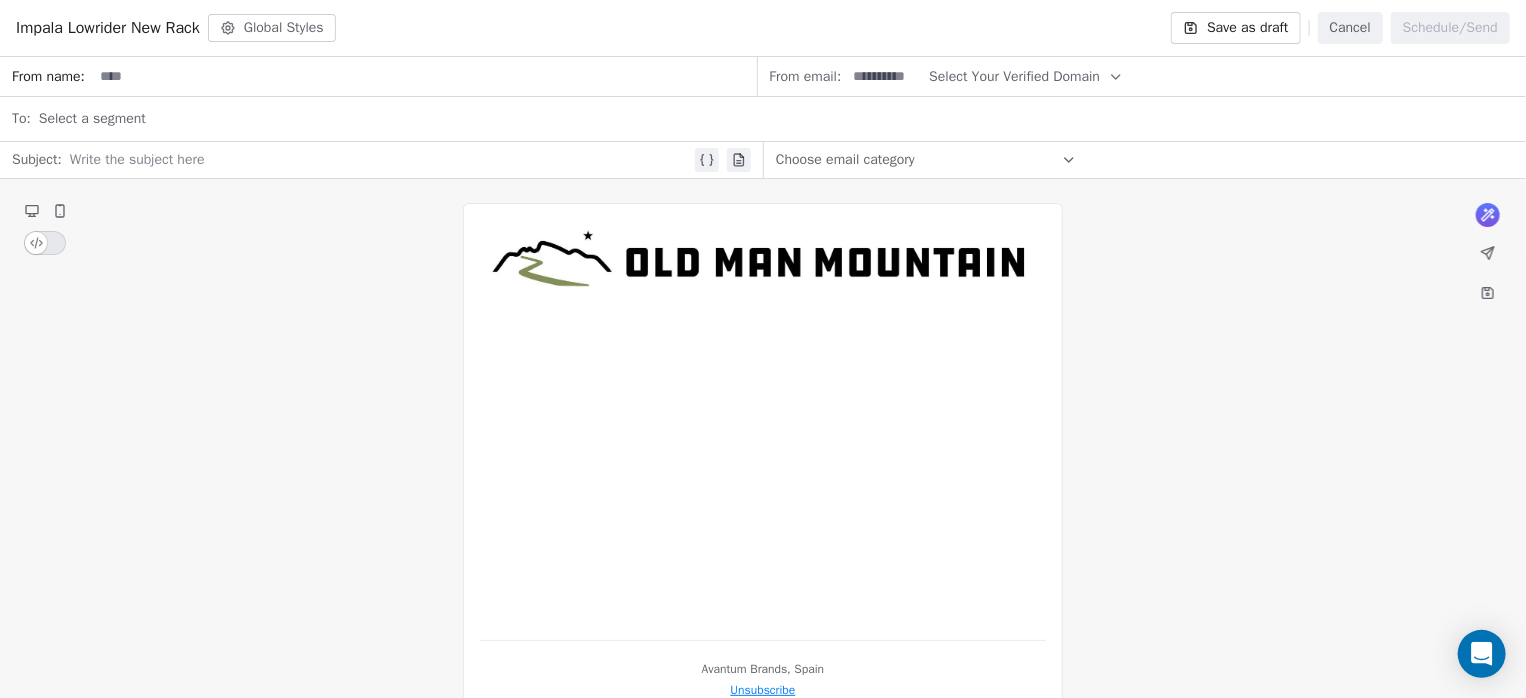 click at bounding box center (763, 422) 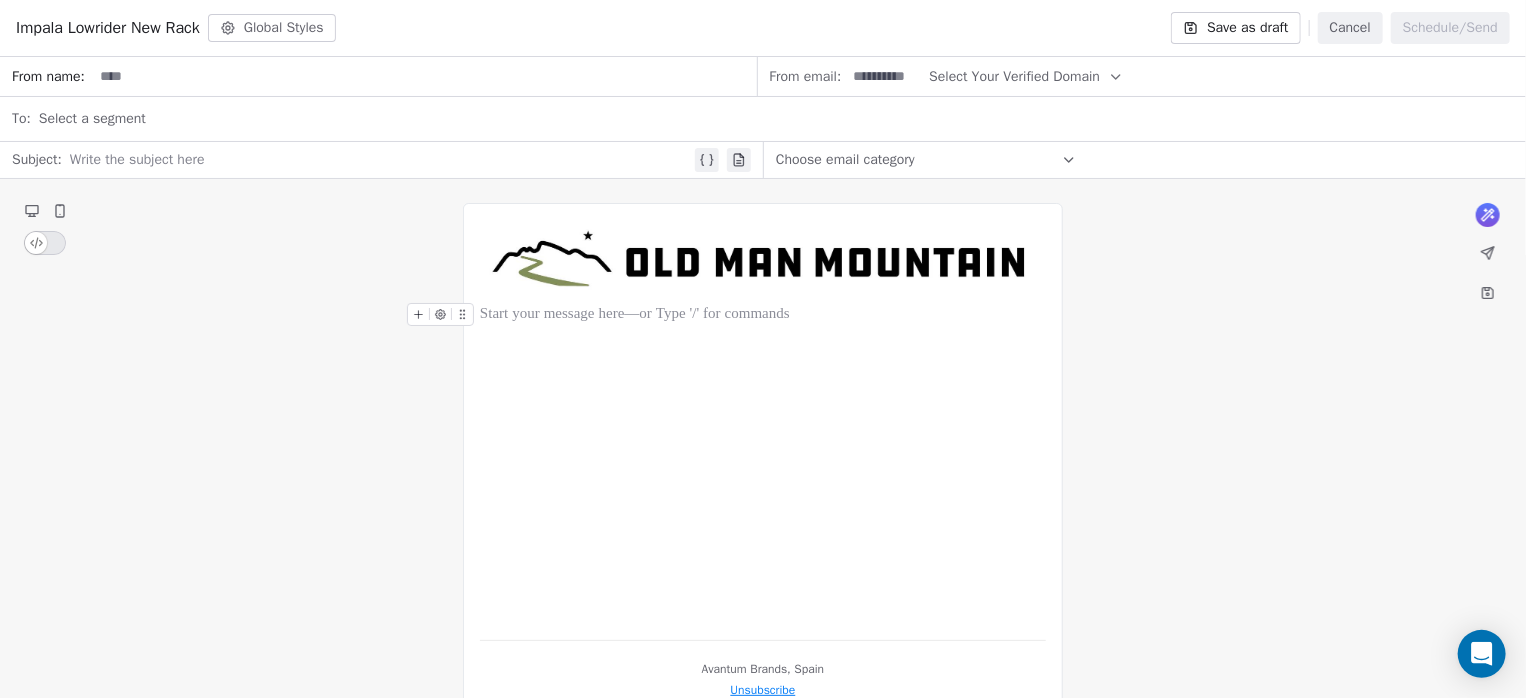 click 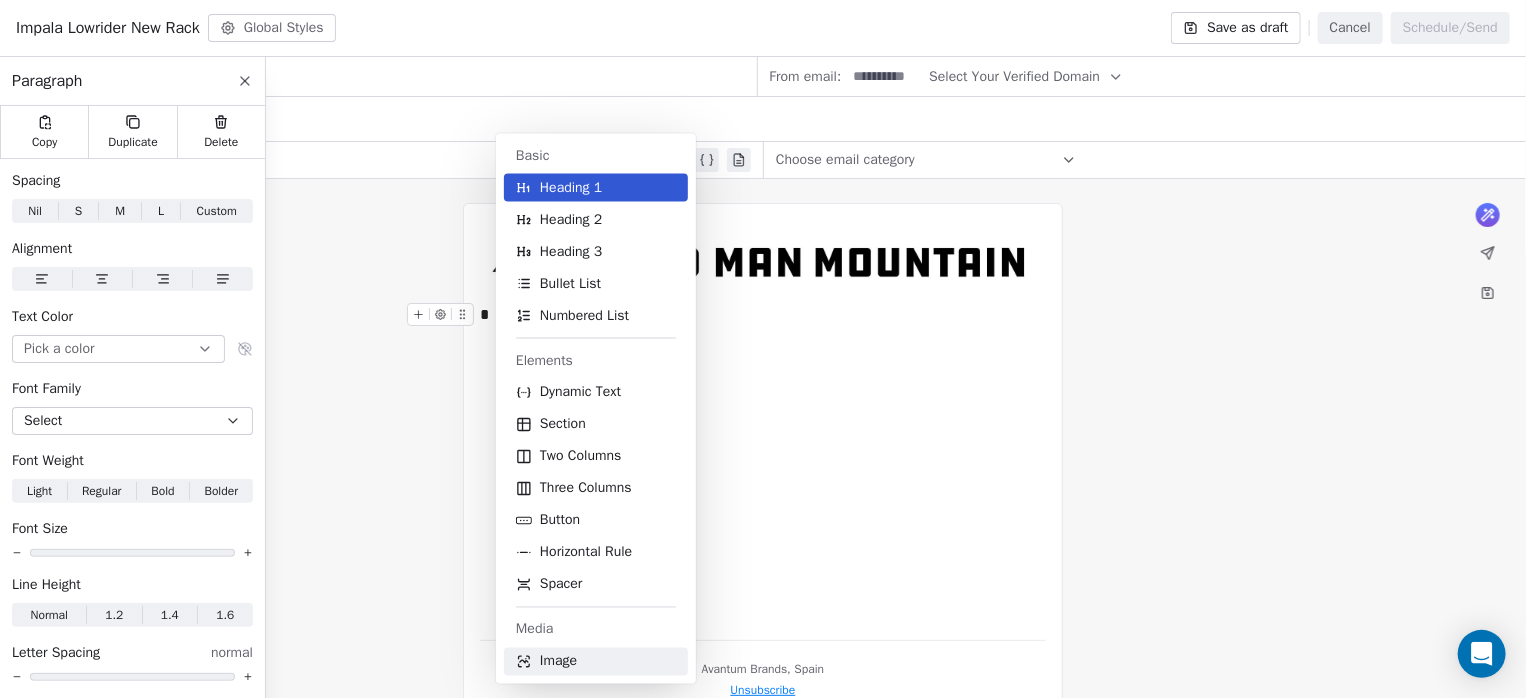 click on "Image" at bounding box center [596, 662] 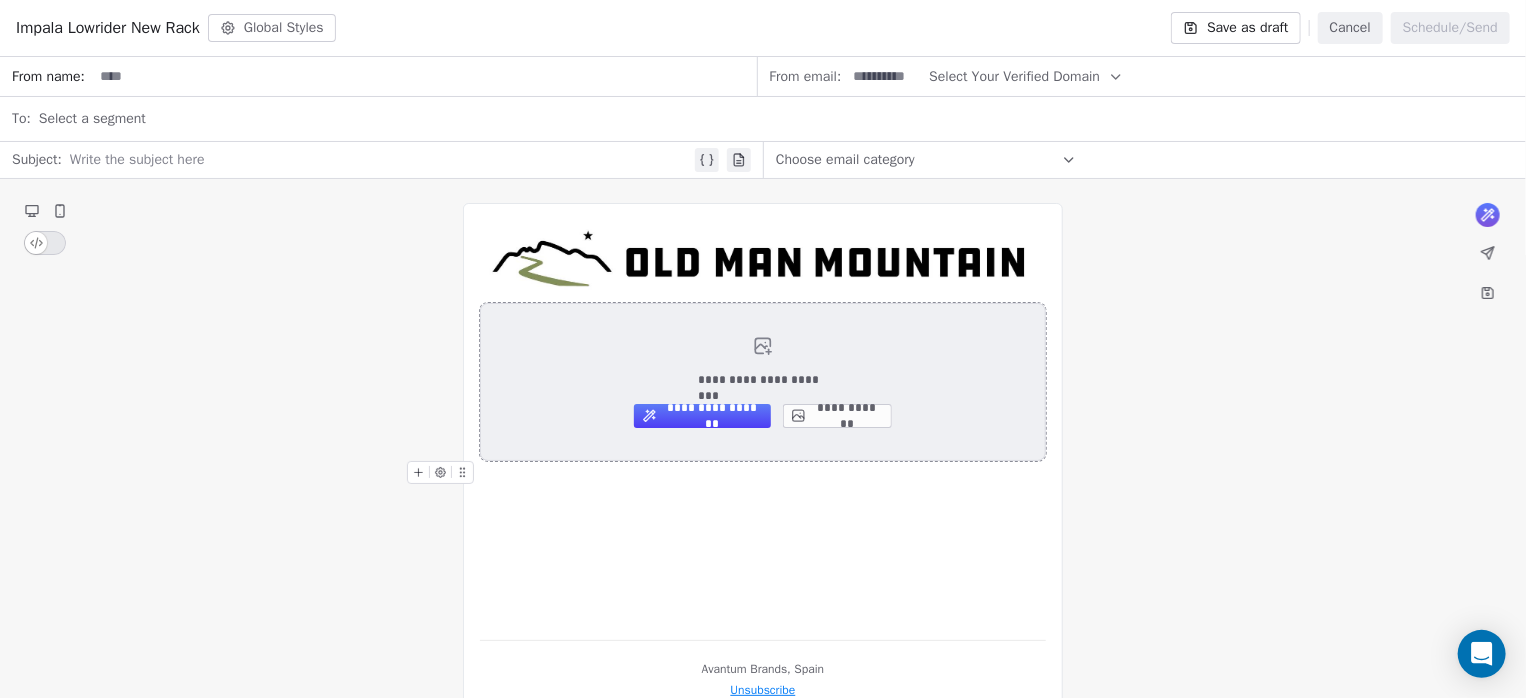 click on "**********" at bounding box center (837, 416) 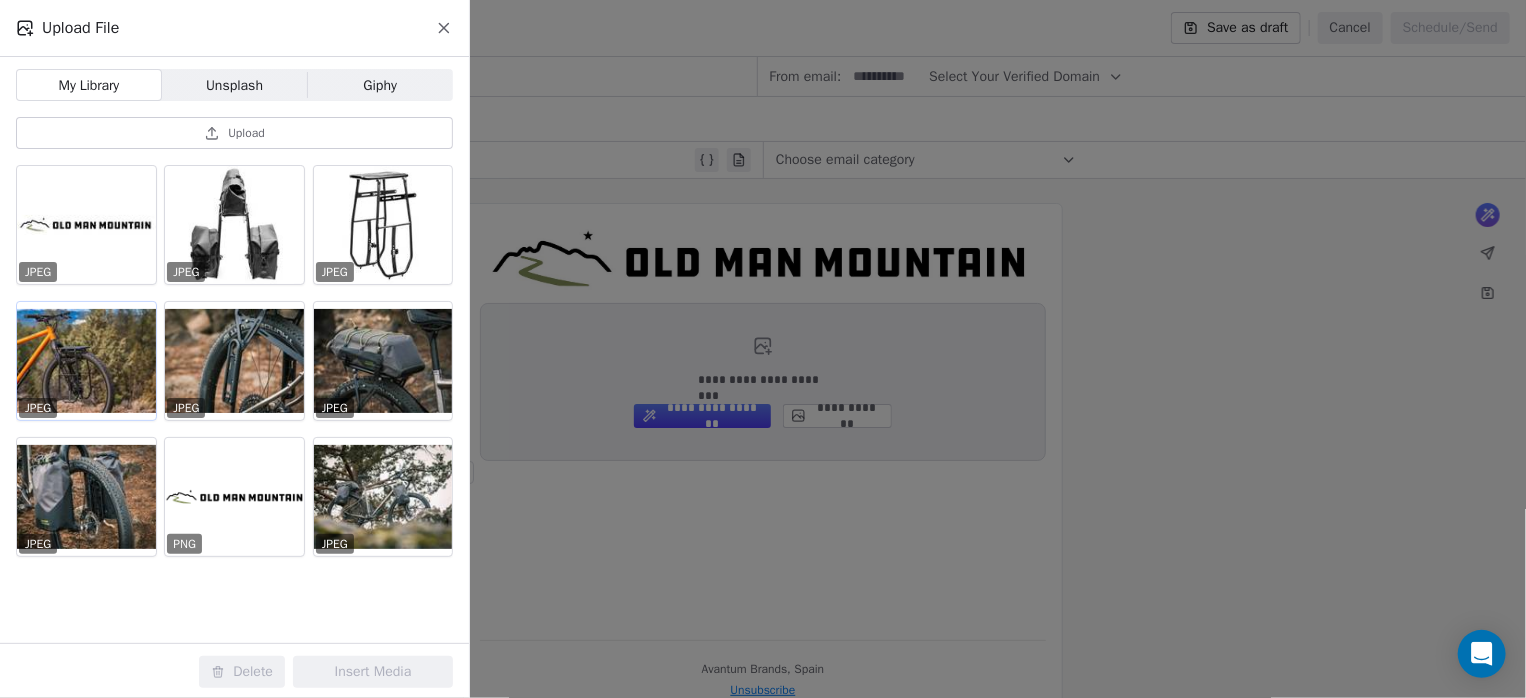 click at bounding box center (86, 361) 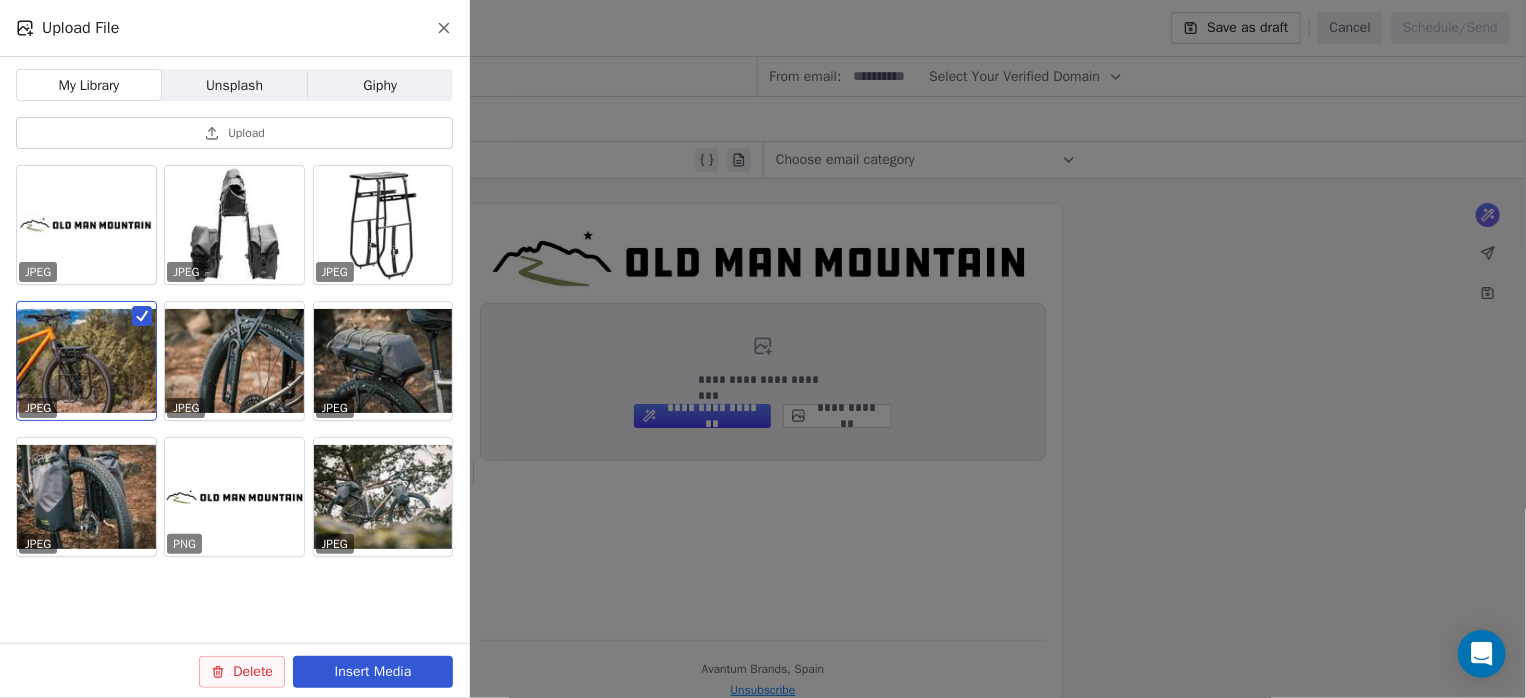 click on "Insert Media" at bounding box center [373, 672] 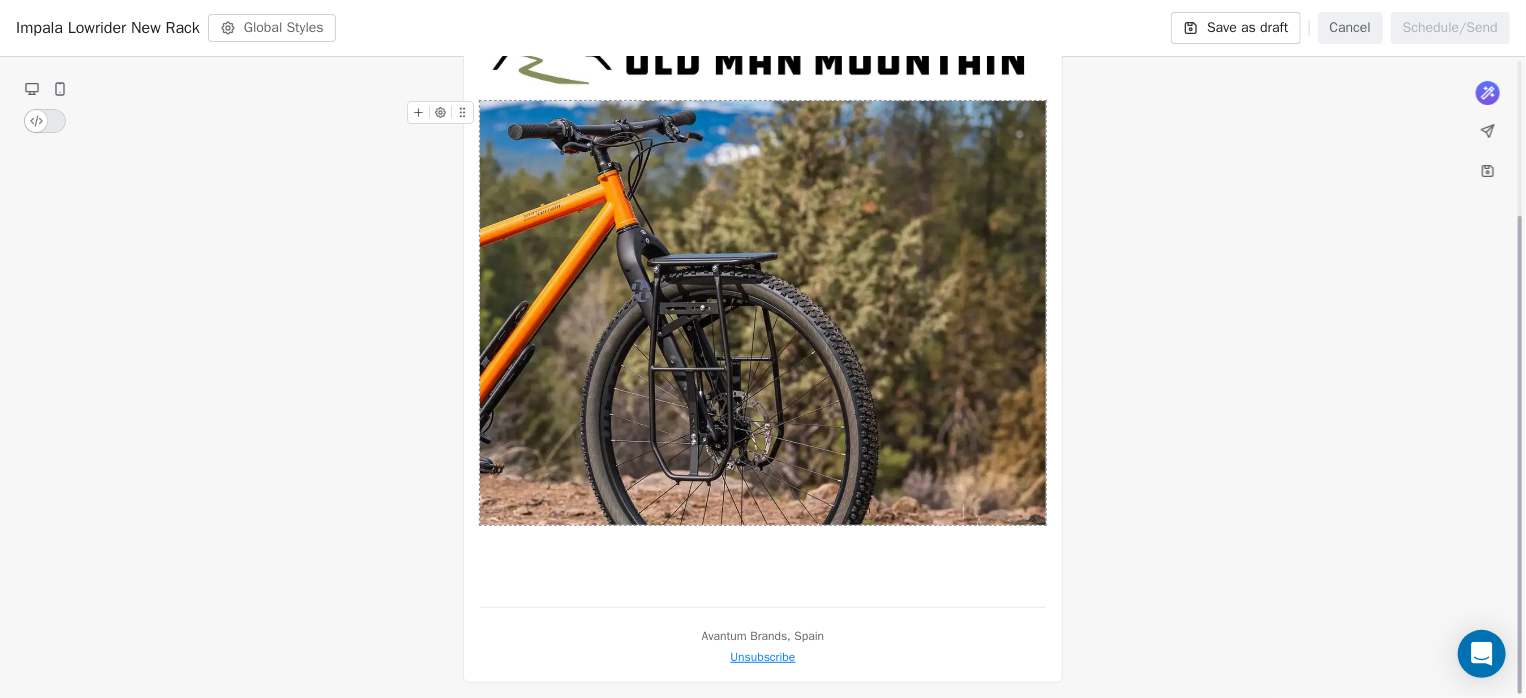 scroll, scrollTop: 209, scrollLeft: 0, axis: vertical 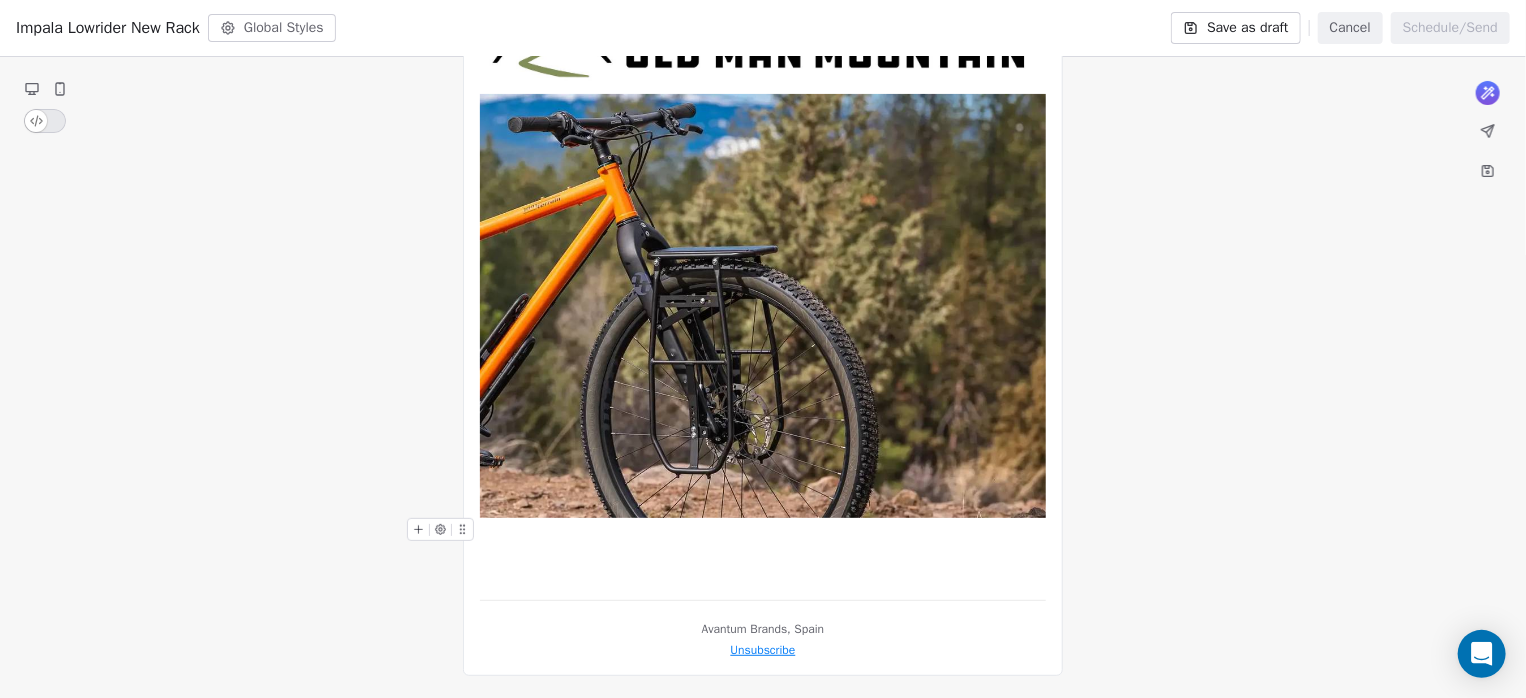 click 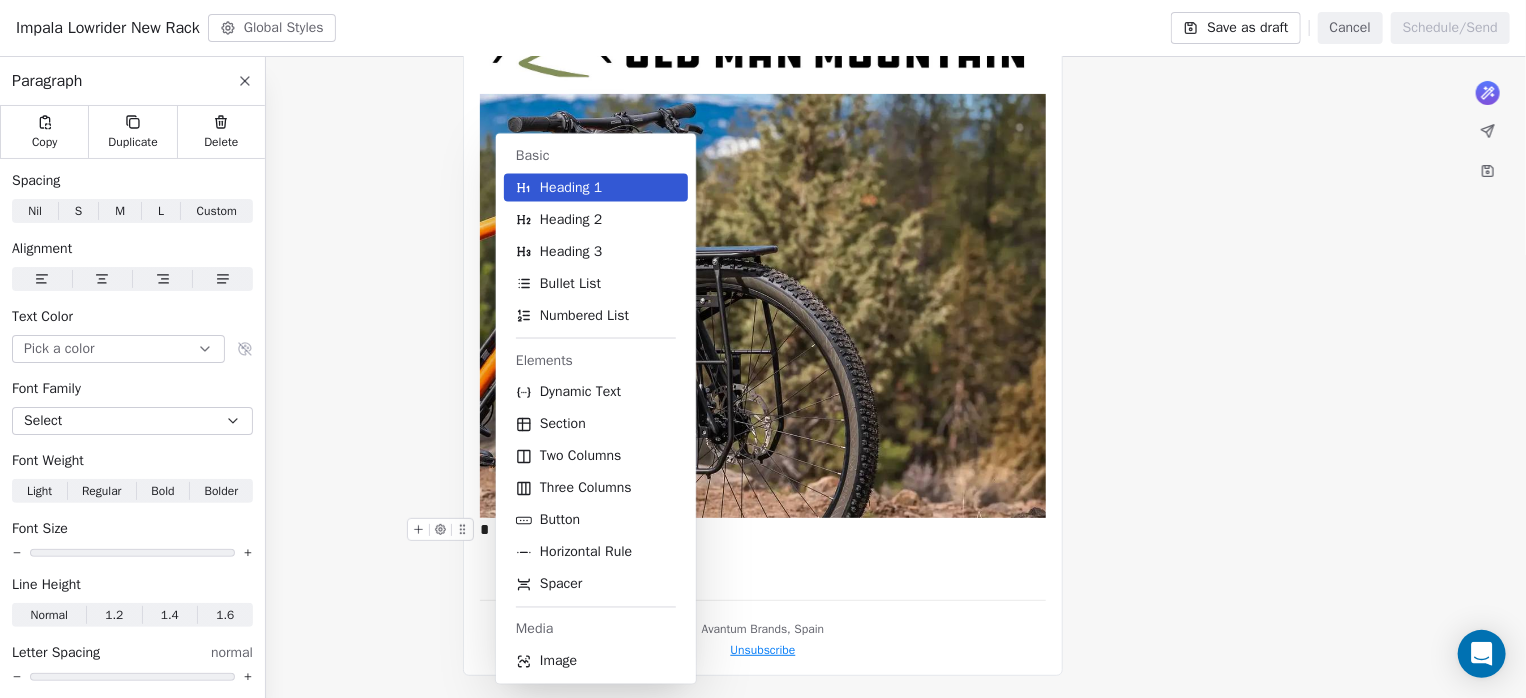 click on "Heading 1" at bounding box center (571, 188) 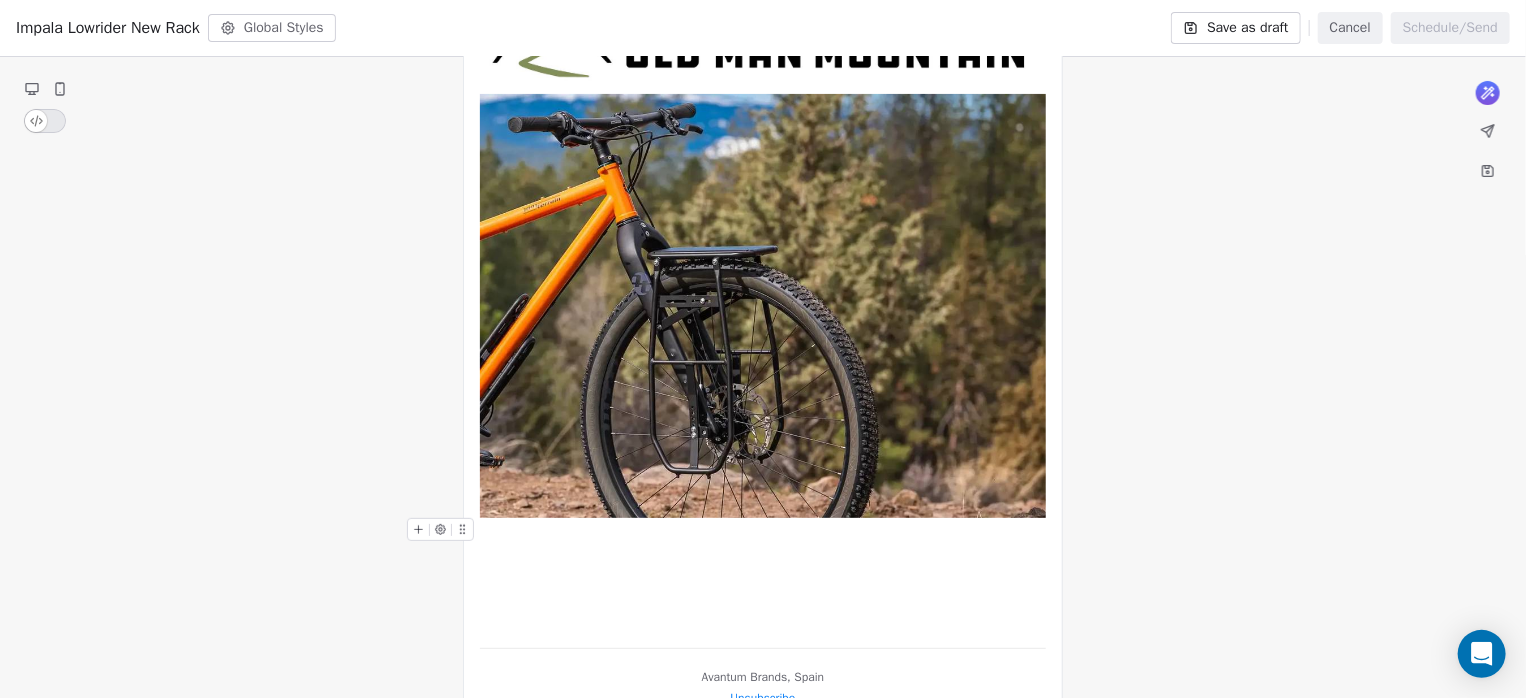 click at bounding box center (763, 542) 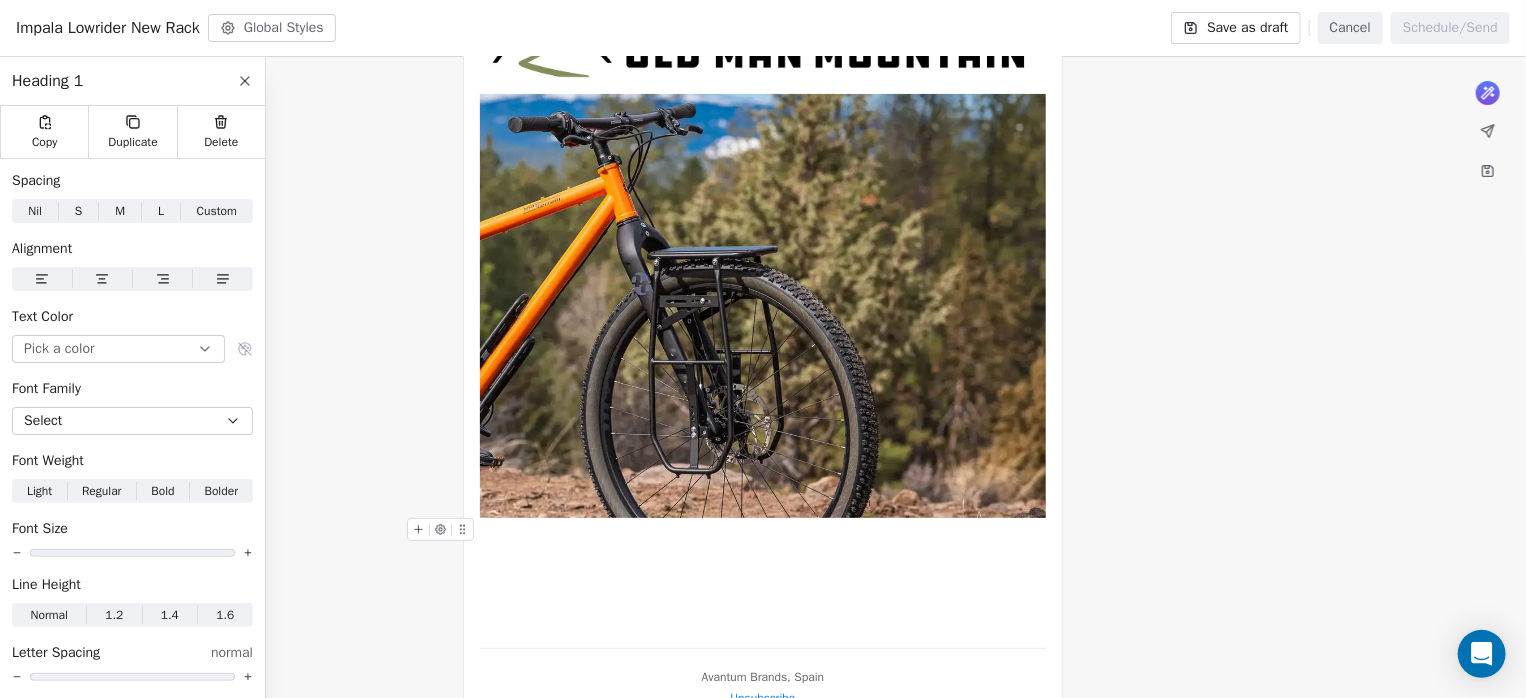 paste 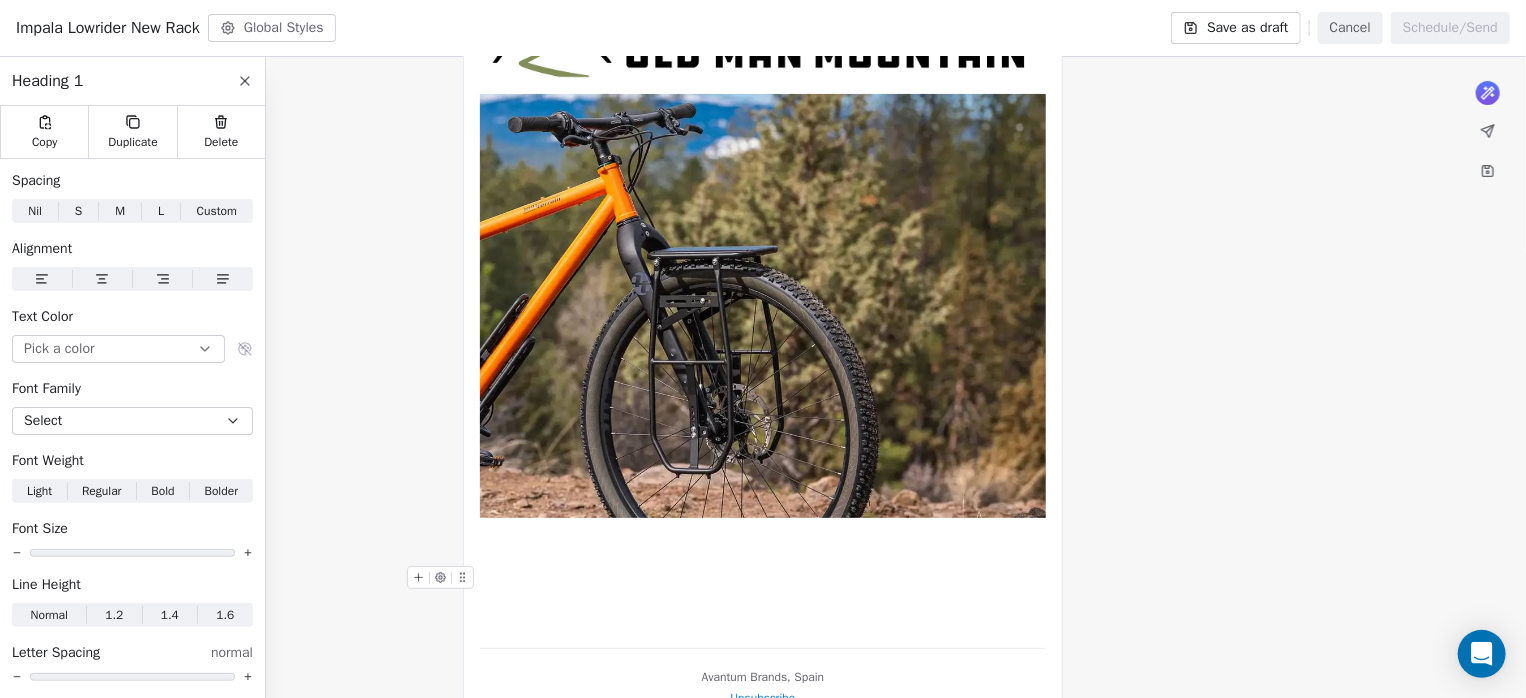 type 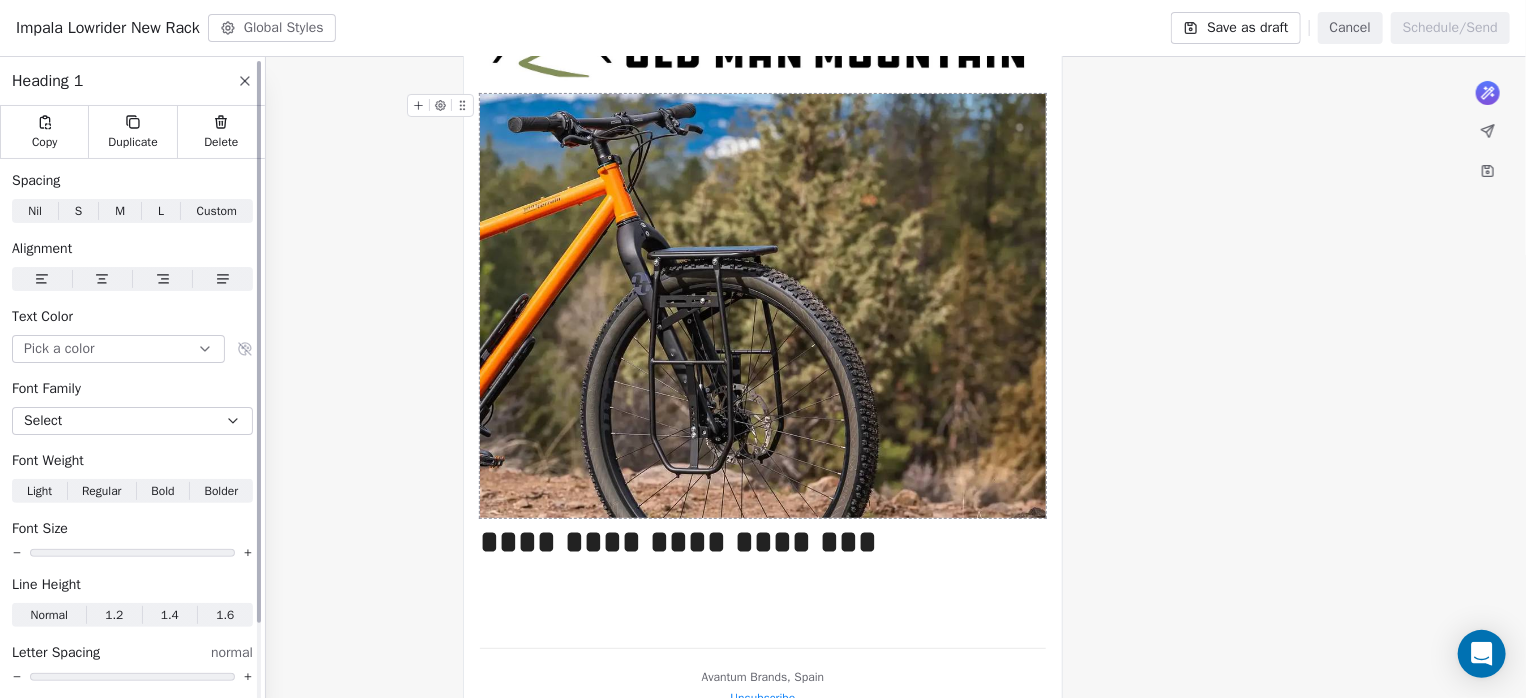 click 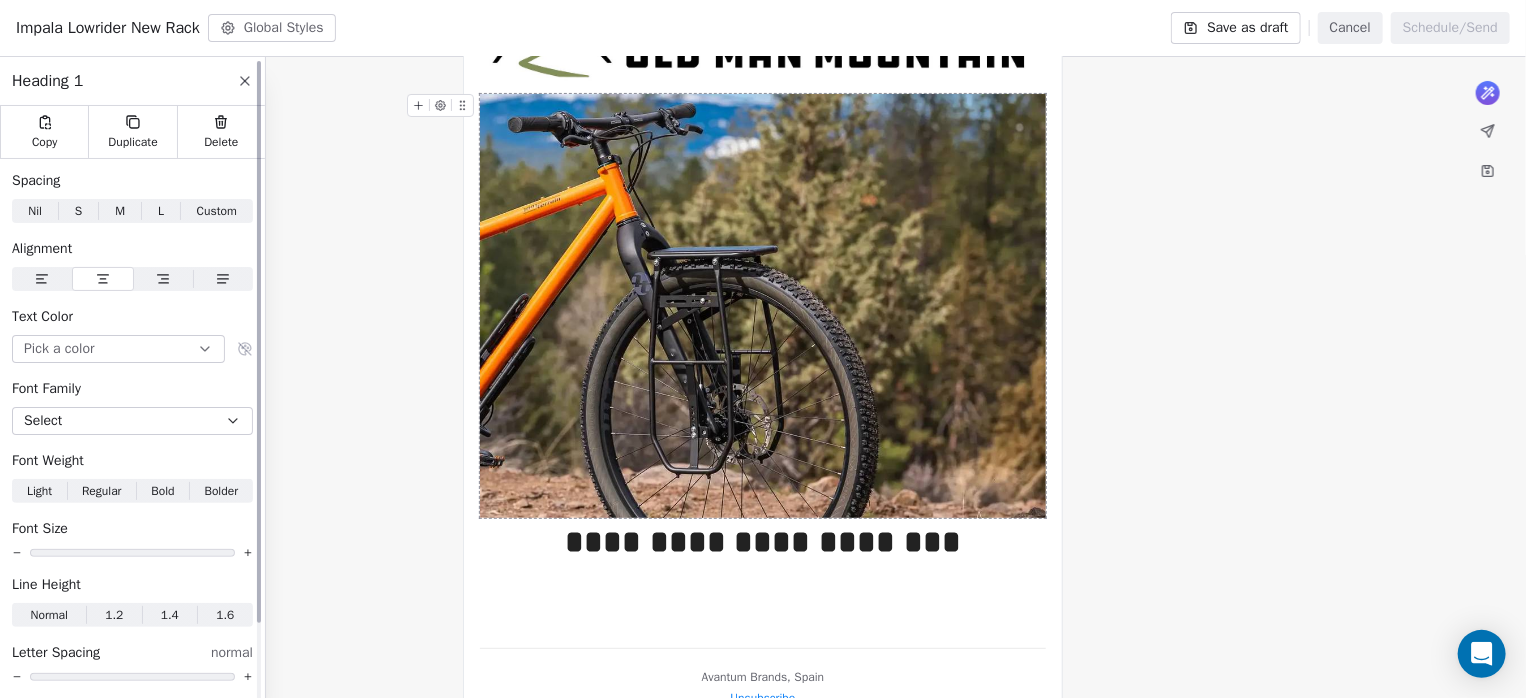 click 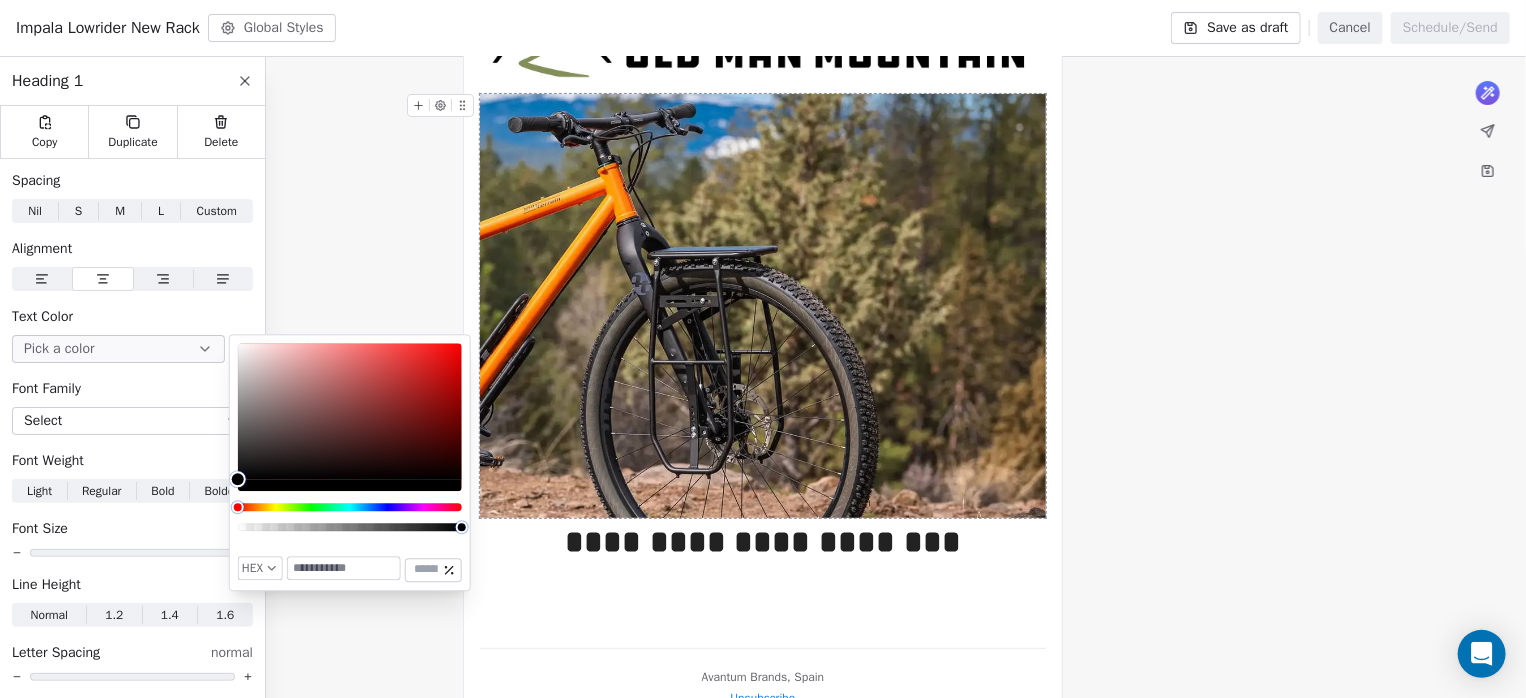 click at bounding box center [344, 569] 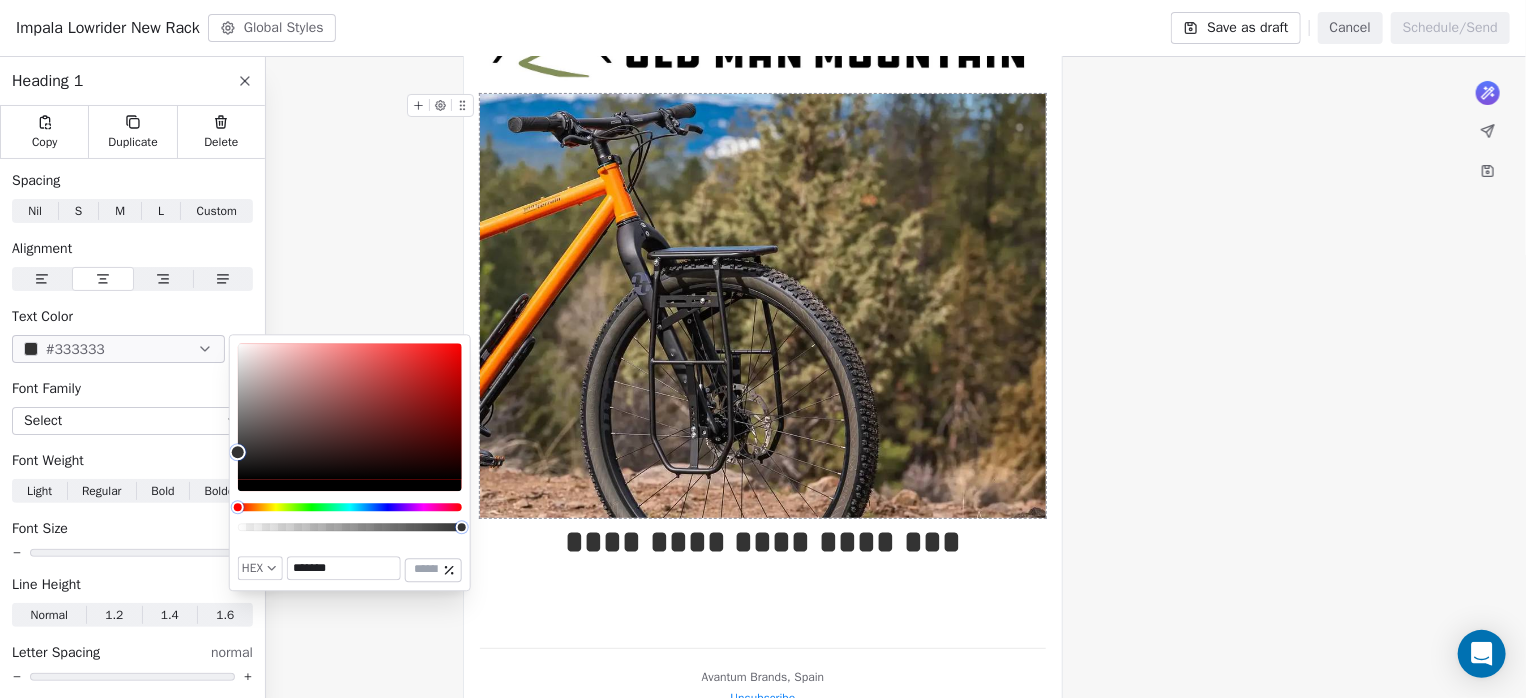 type on "*******" 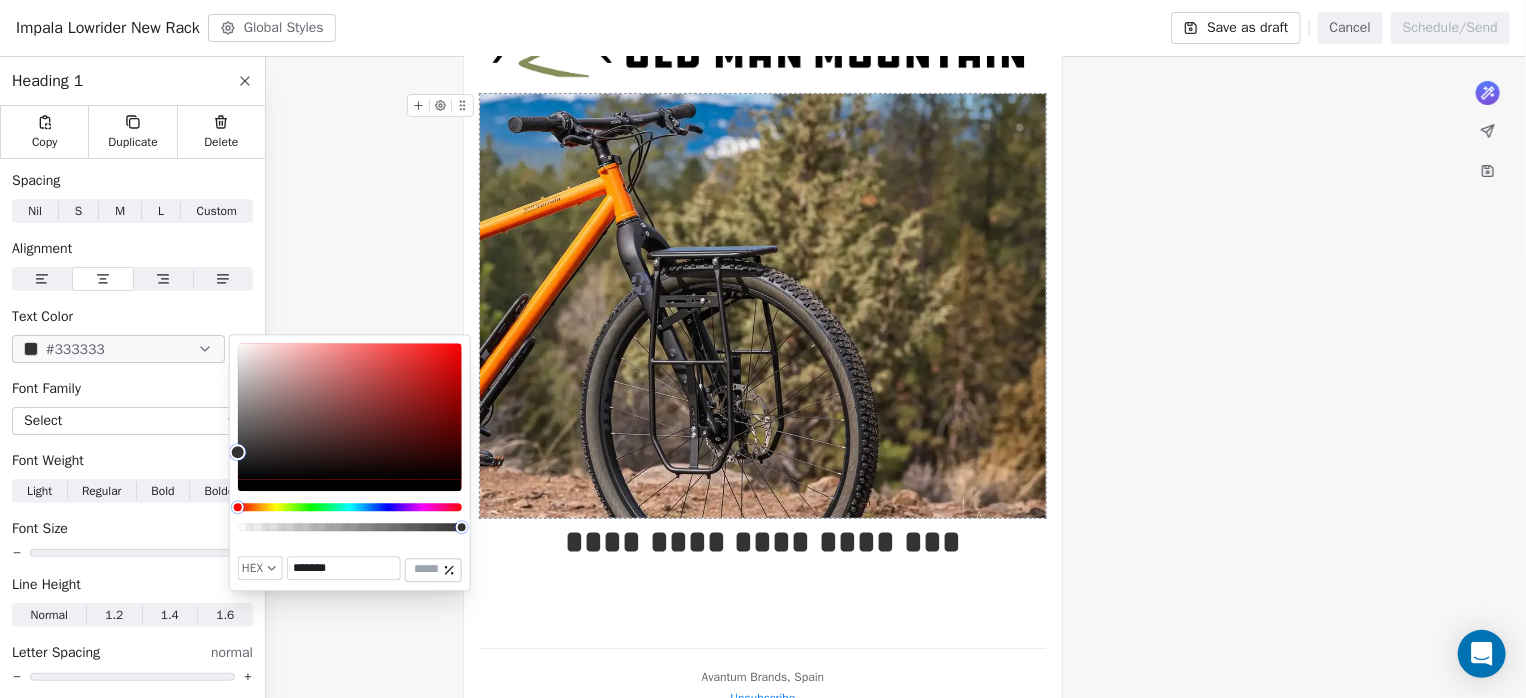 click on "**********" at bounding box center [763, 359] 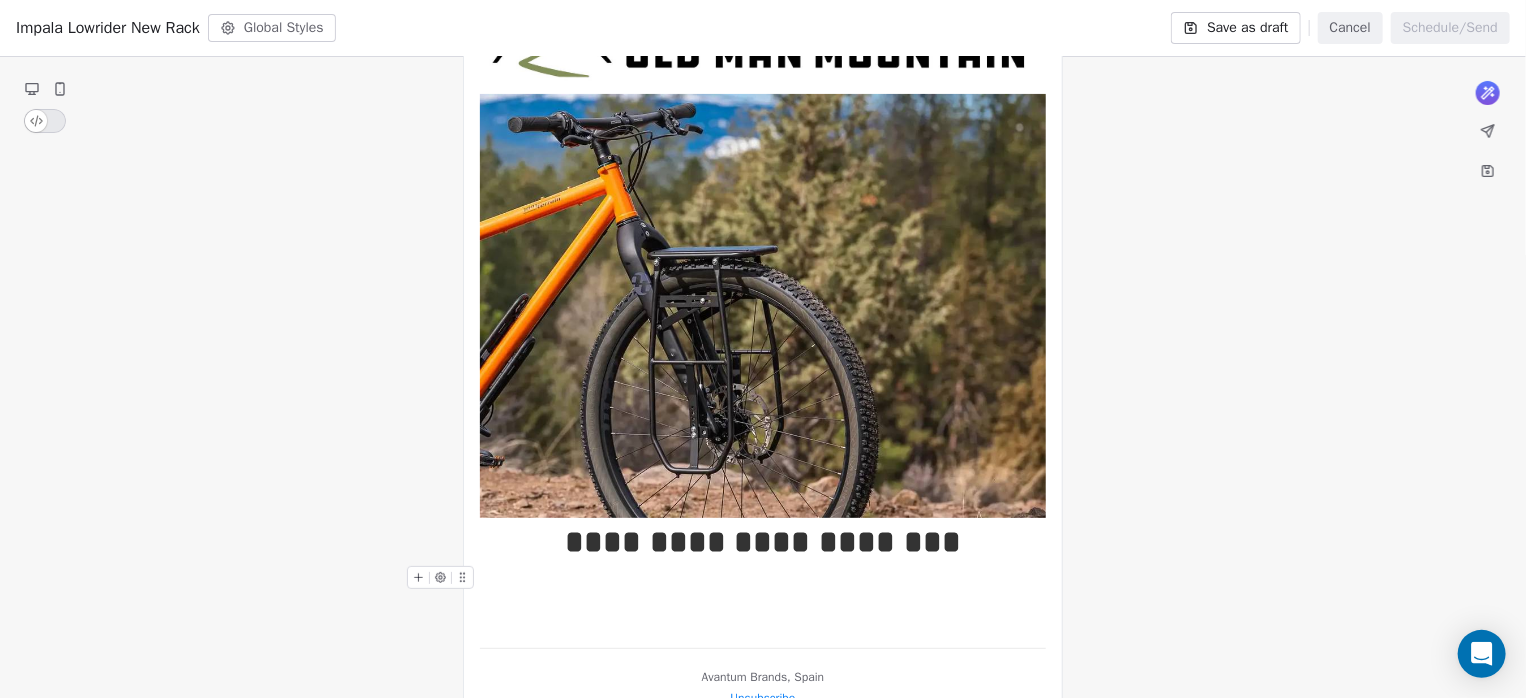 click 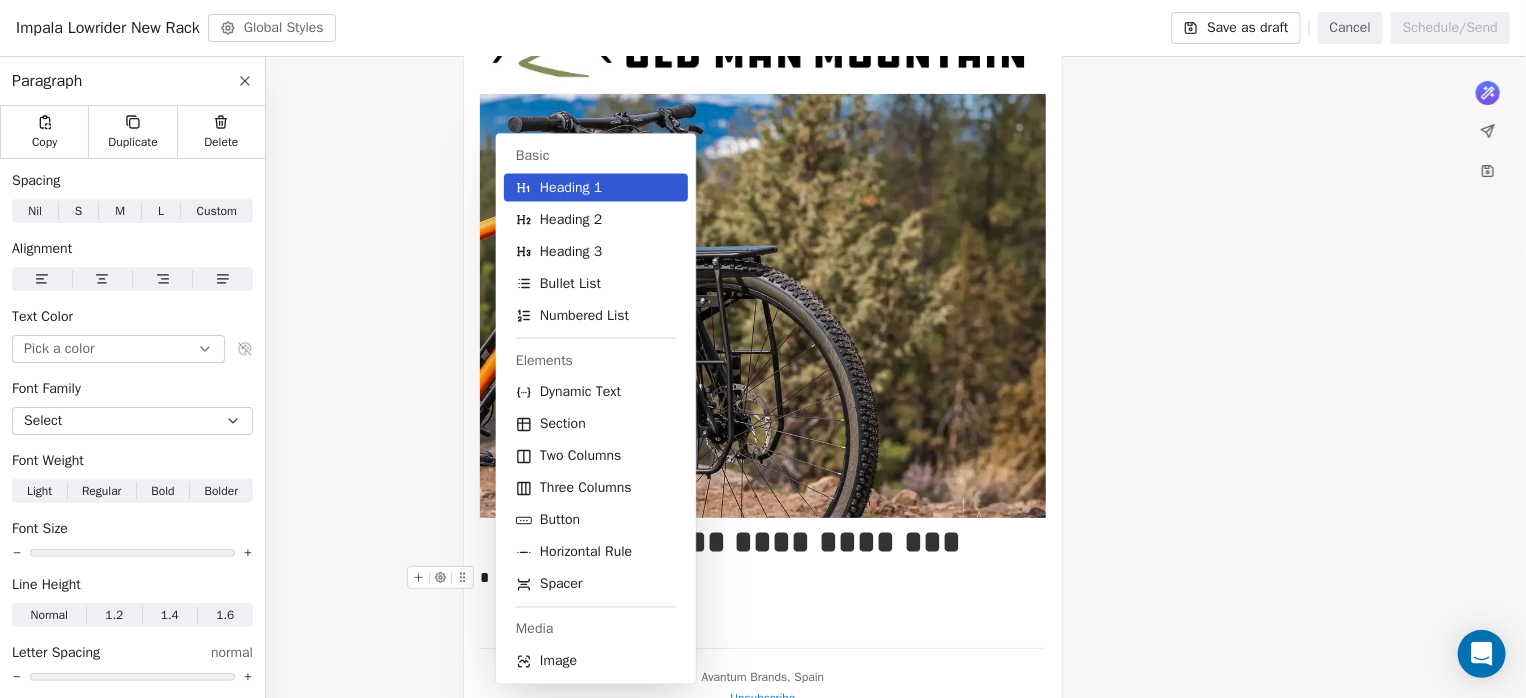 click on "**********" at bounding box center (763, 321) 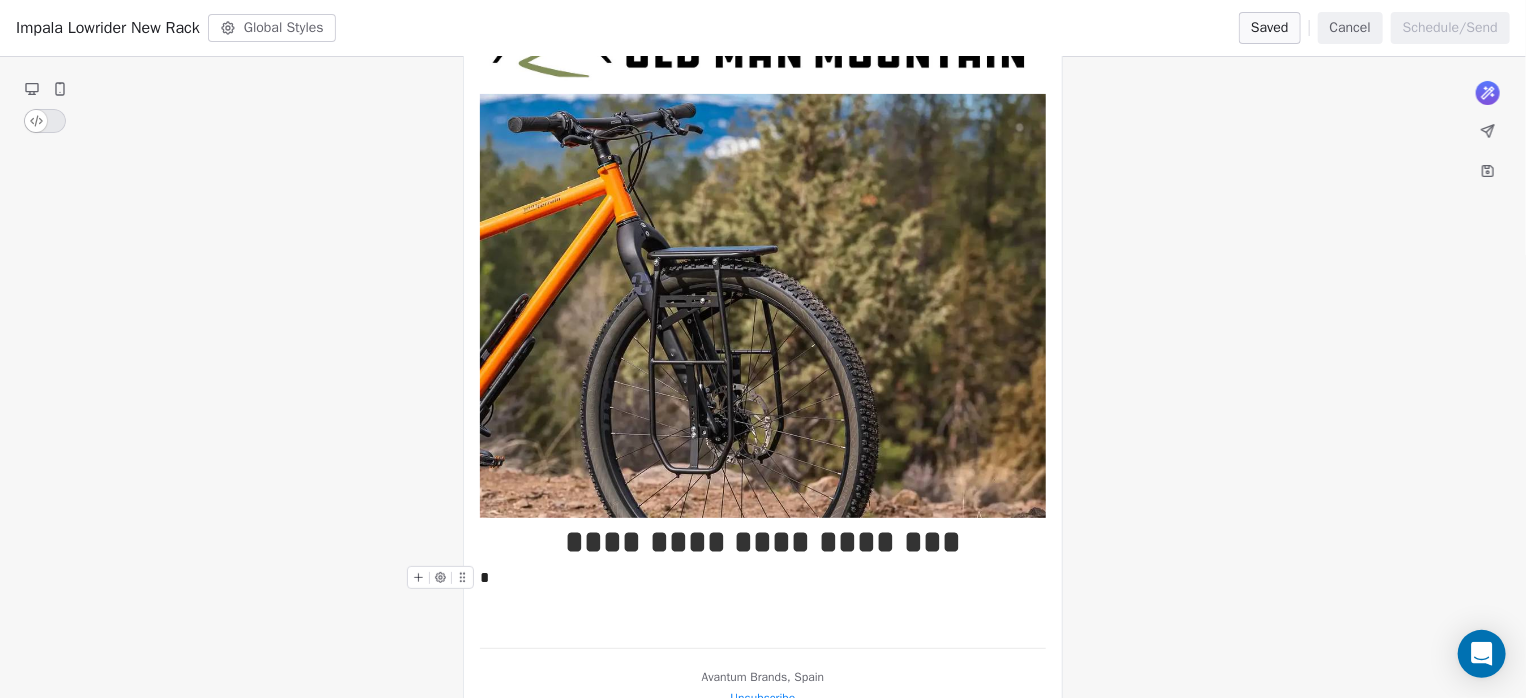 click on "*" at bounding box center (763, 578) 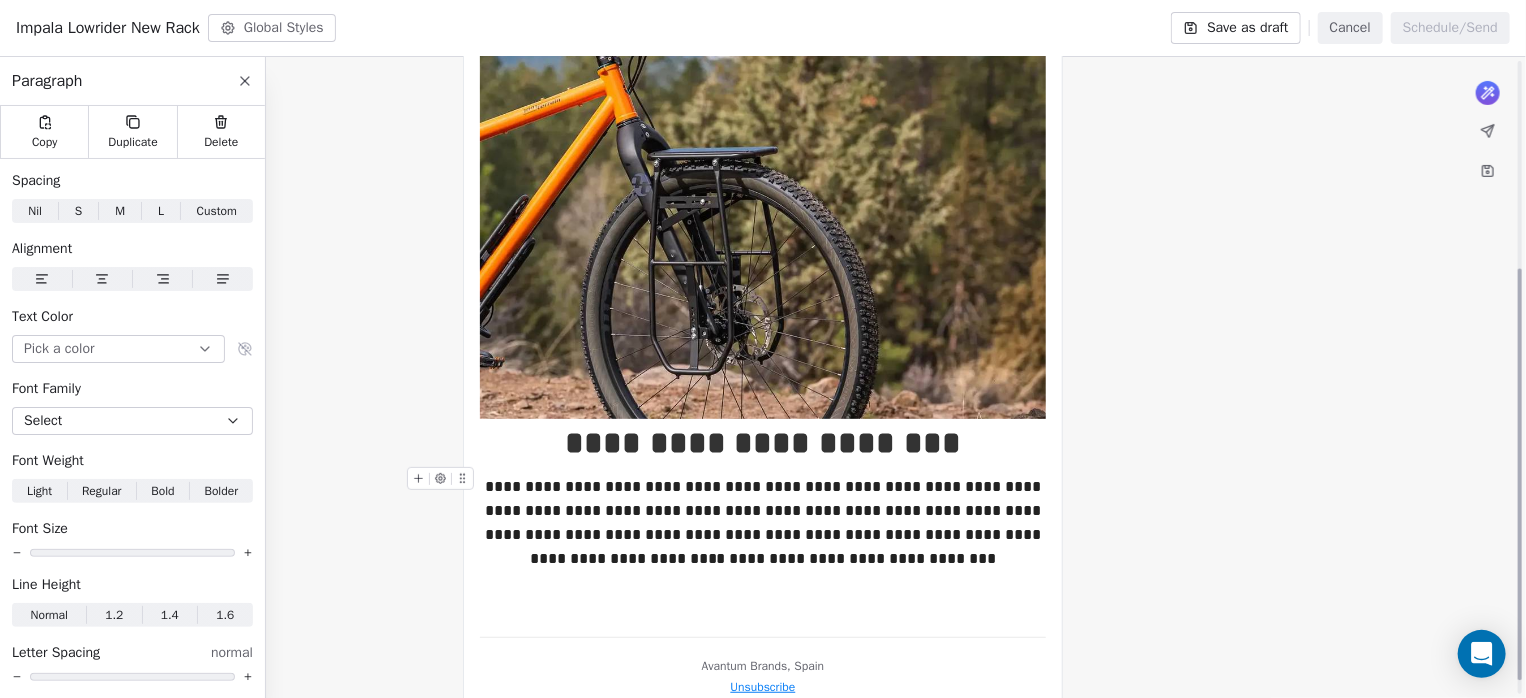 scroll, scrollTop: 343, scrollLeft: 0, axis: vertical 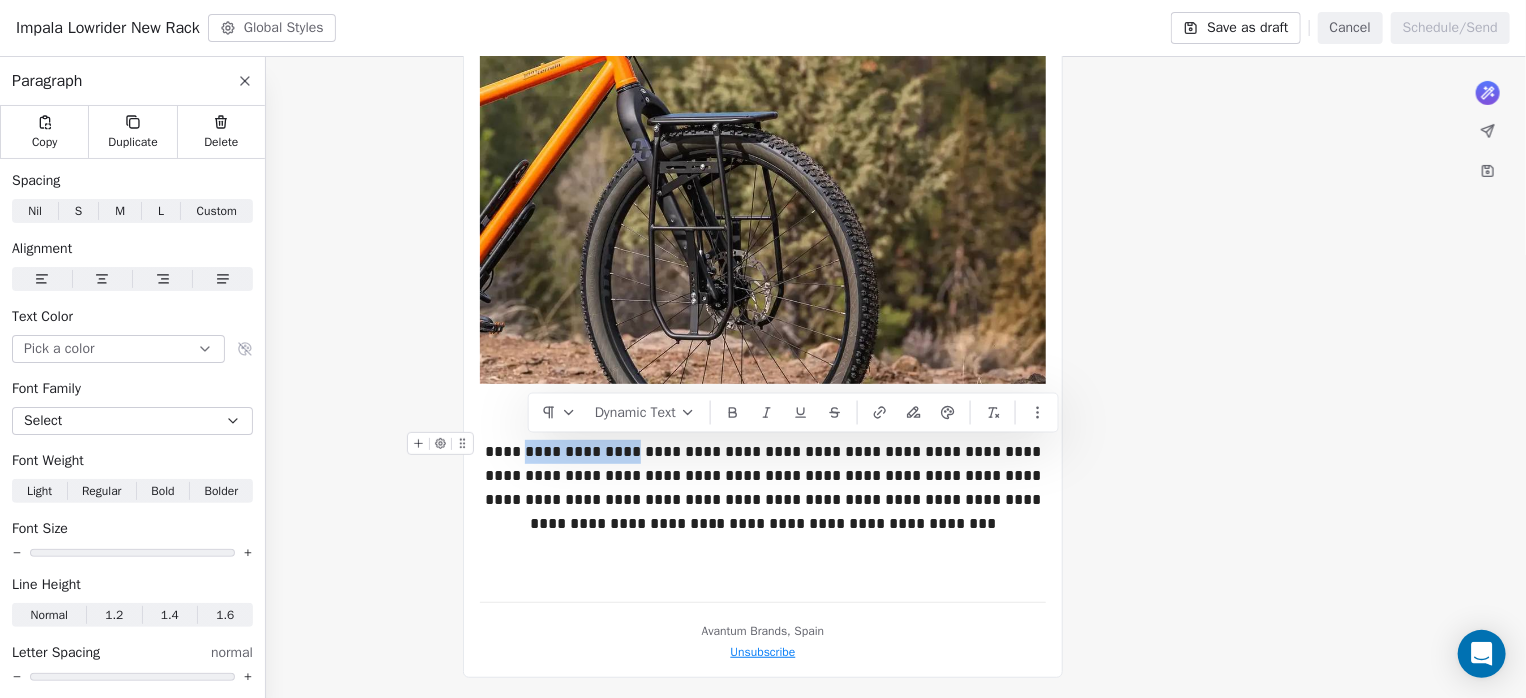 drag, startPoint x: 637, startPoint y: 450, endPoint x: 528, endPoint y: 447, distance: 109.041275 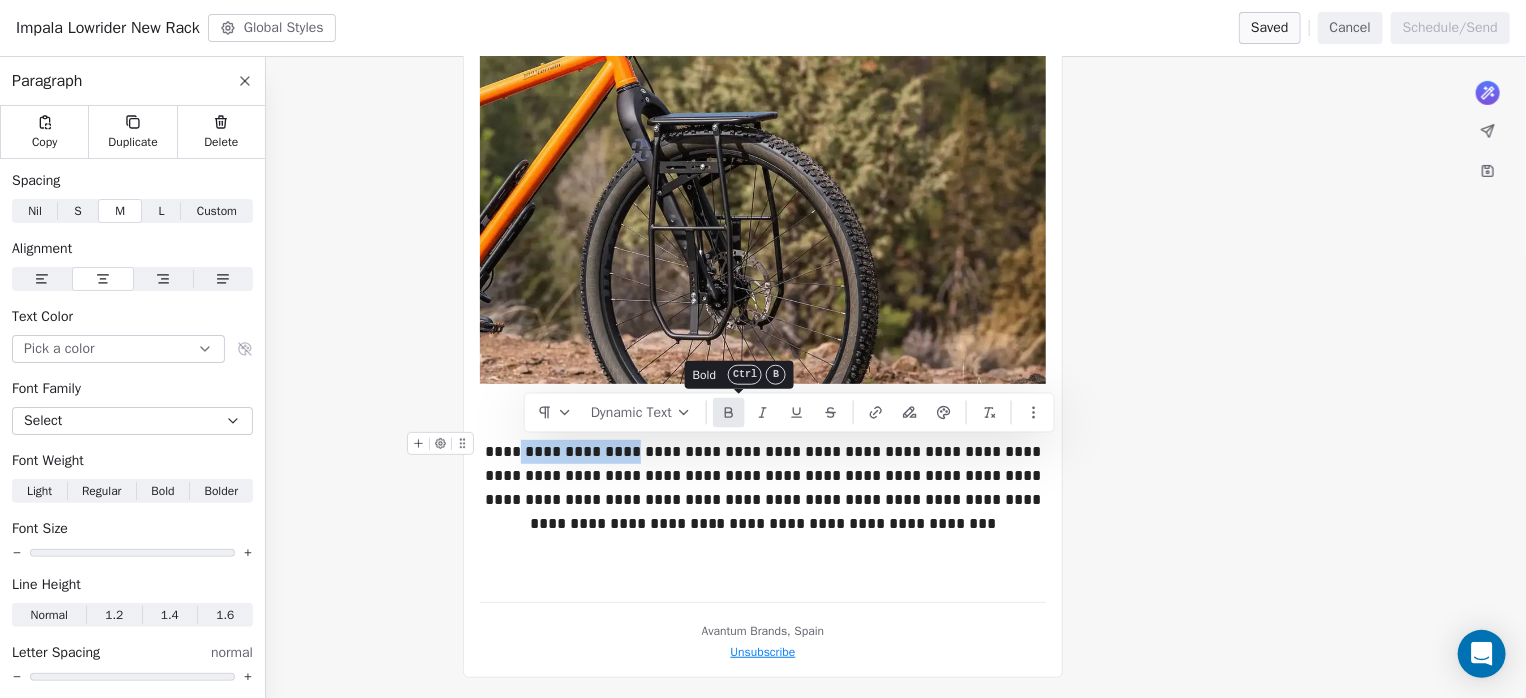 click 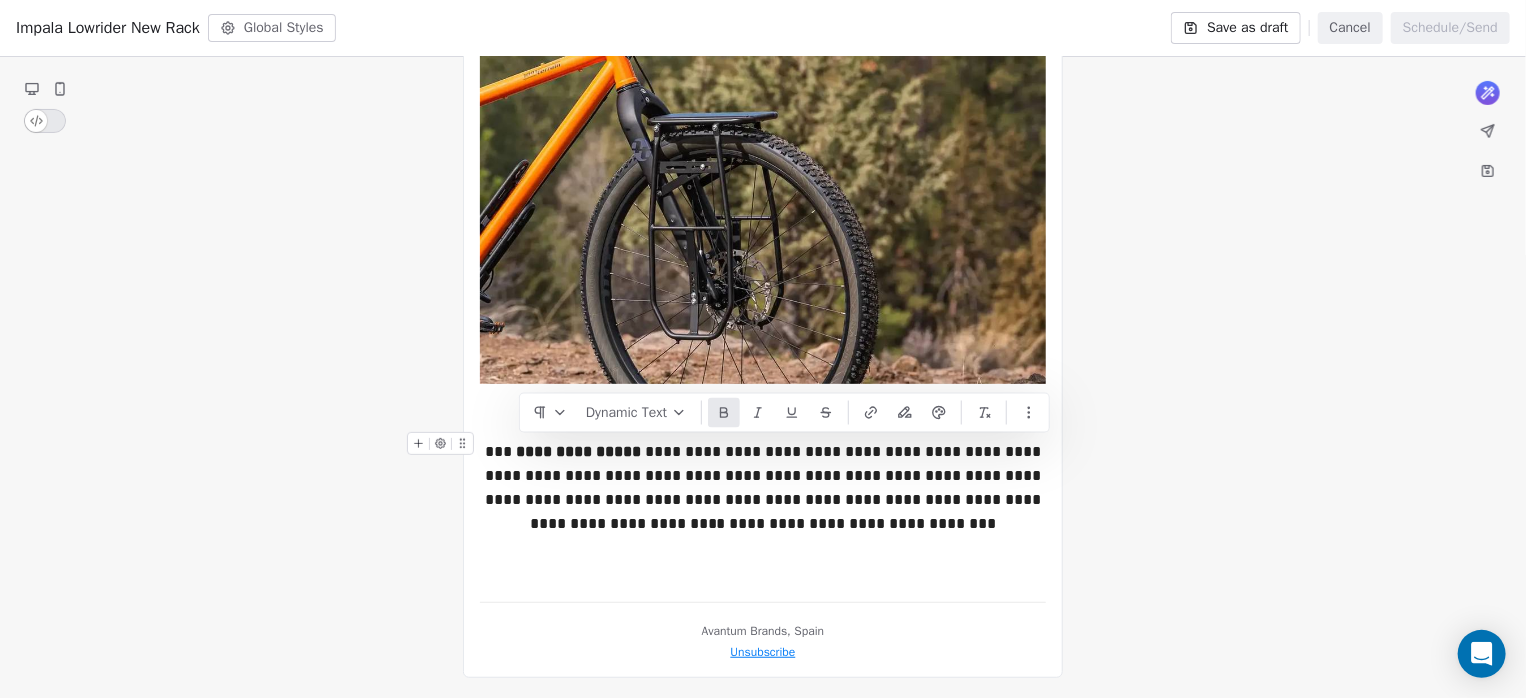 click on "**********" at bounding box center [763, 488] 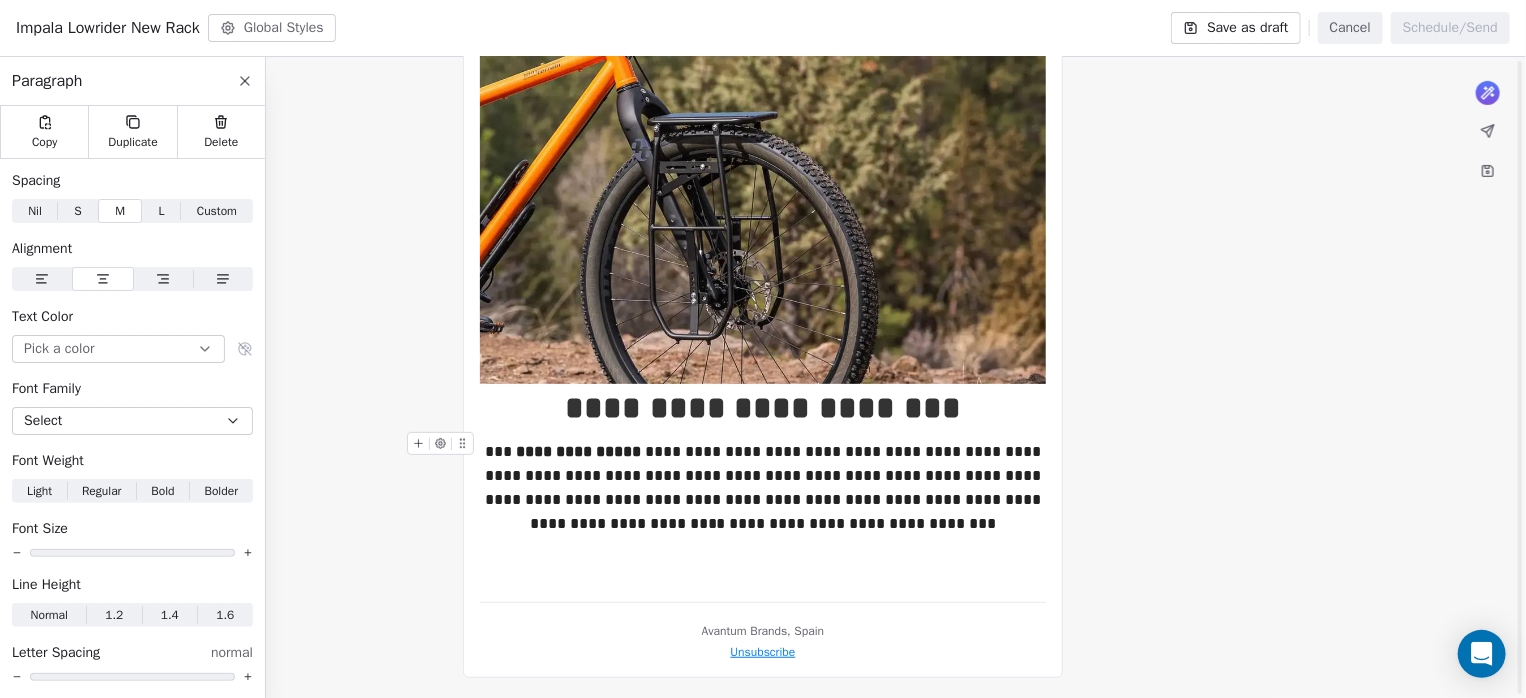 scroll, scrollTop: 345, scrollLeft: 0, axis: vertical 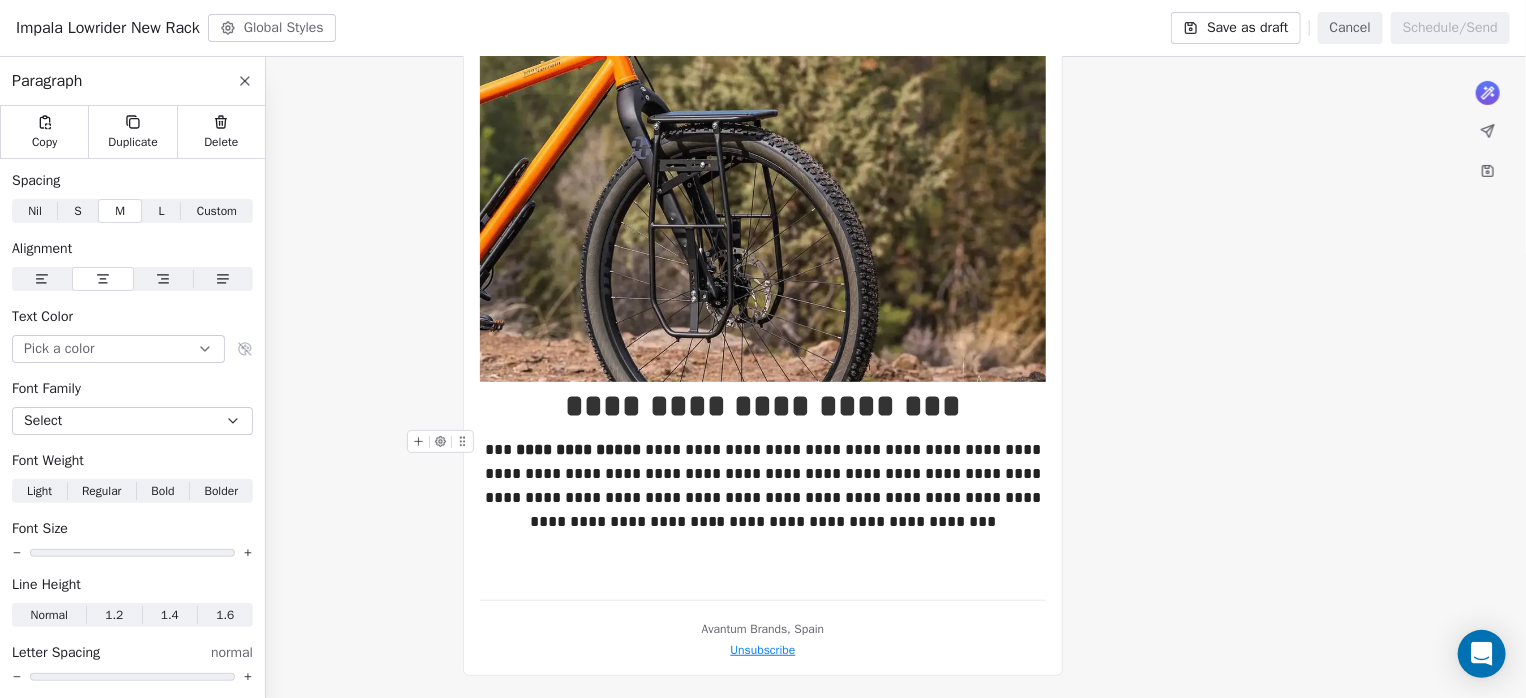 click on "**********" at bounding box center (763, 229) 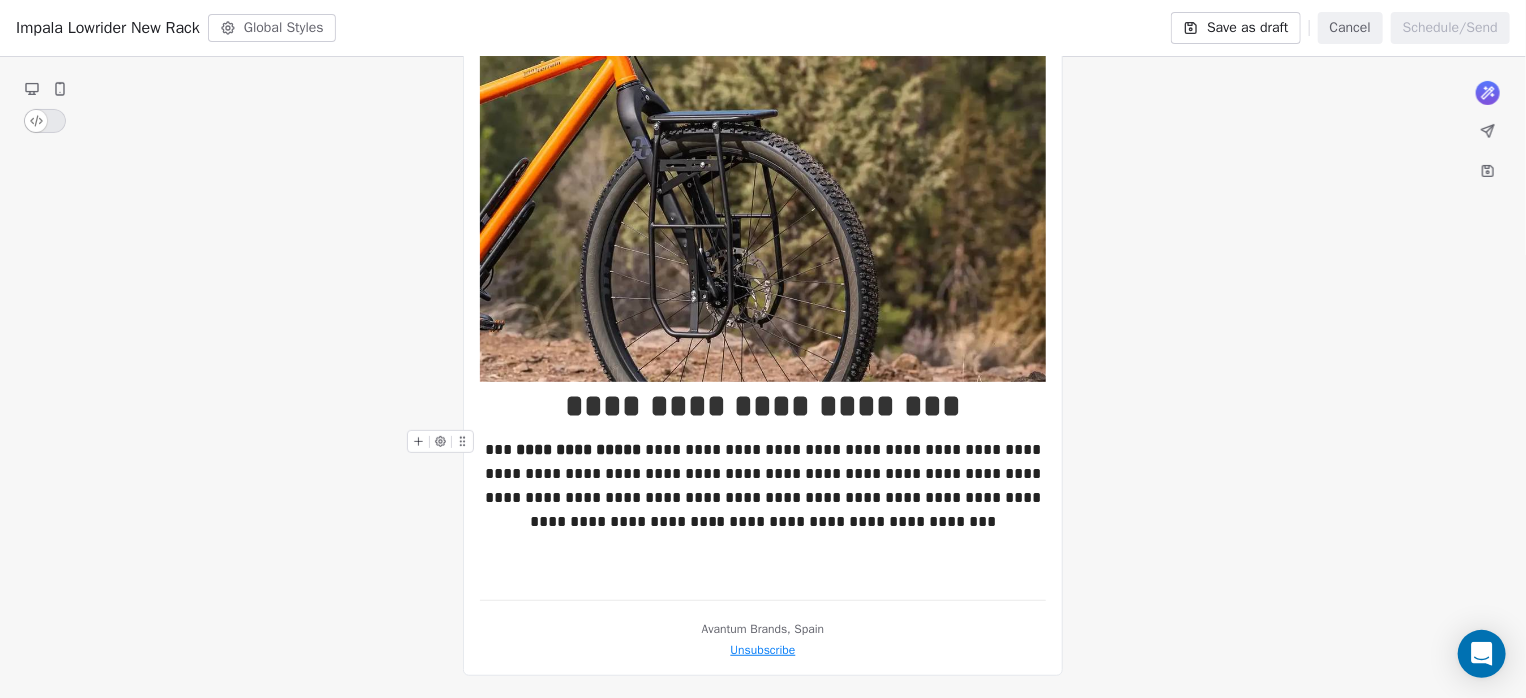 click on "**********" at bounding box center [763, 229] 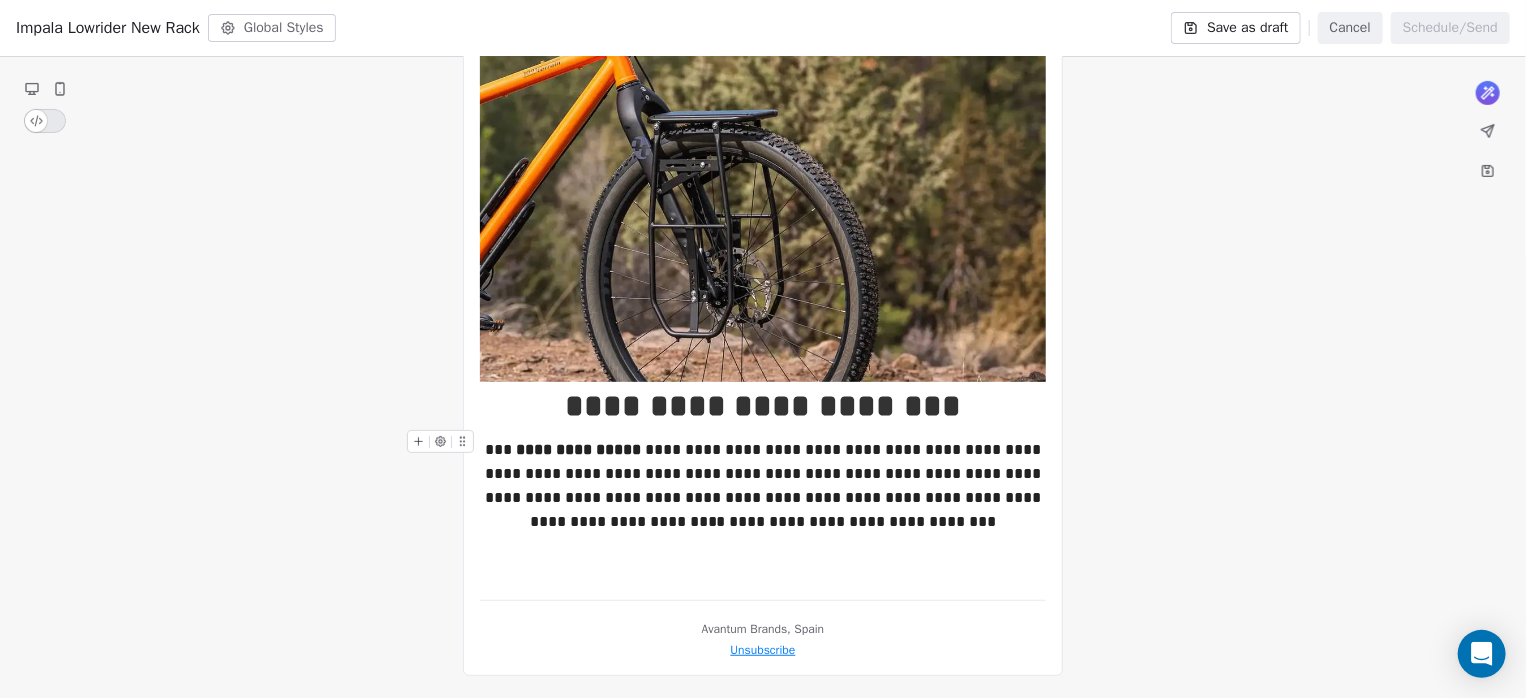 click on "**********" at bounding box center [763, 486] 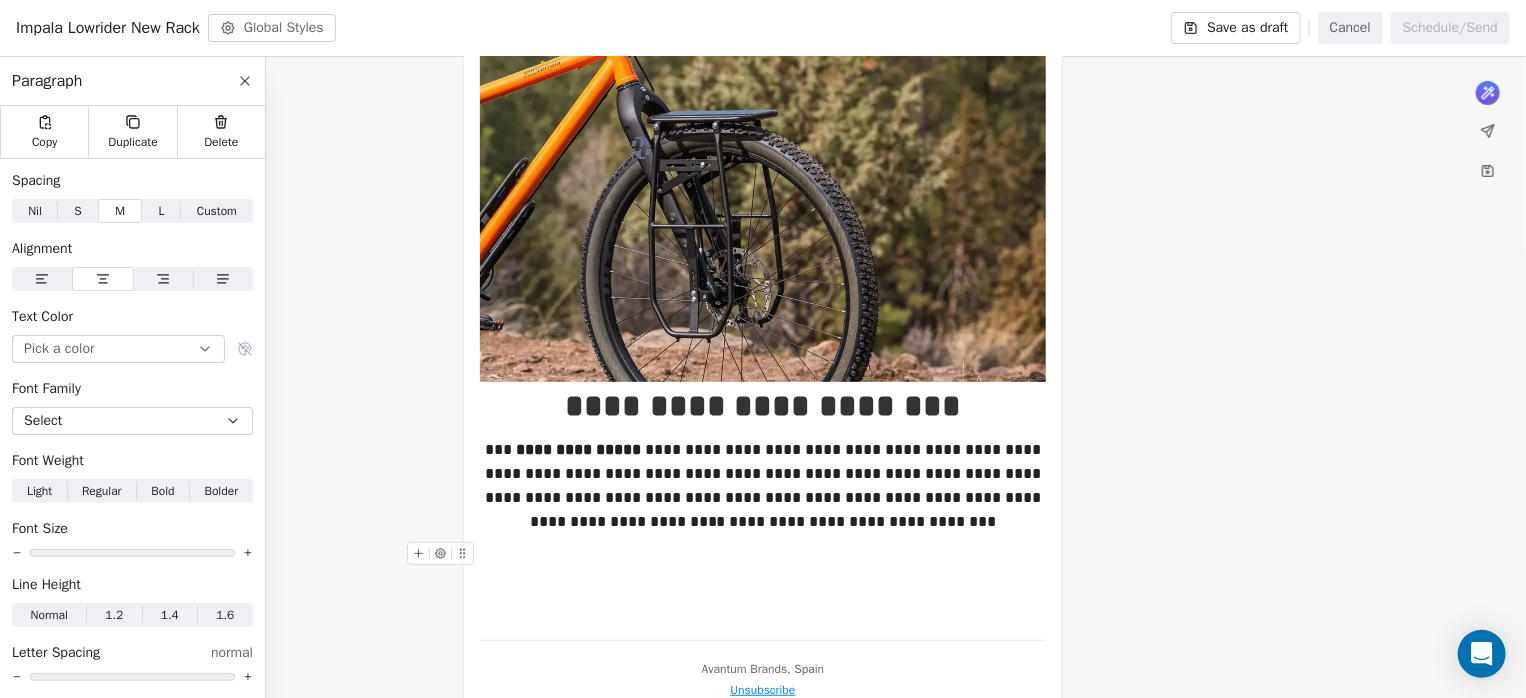 click 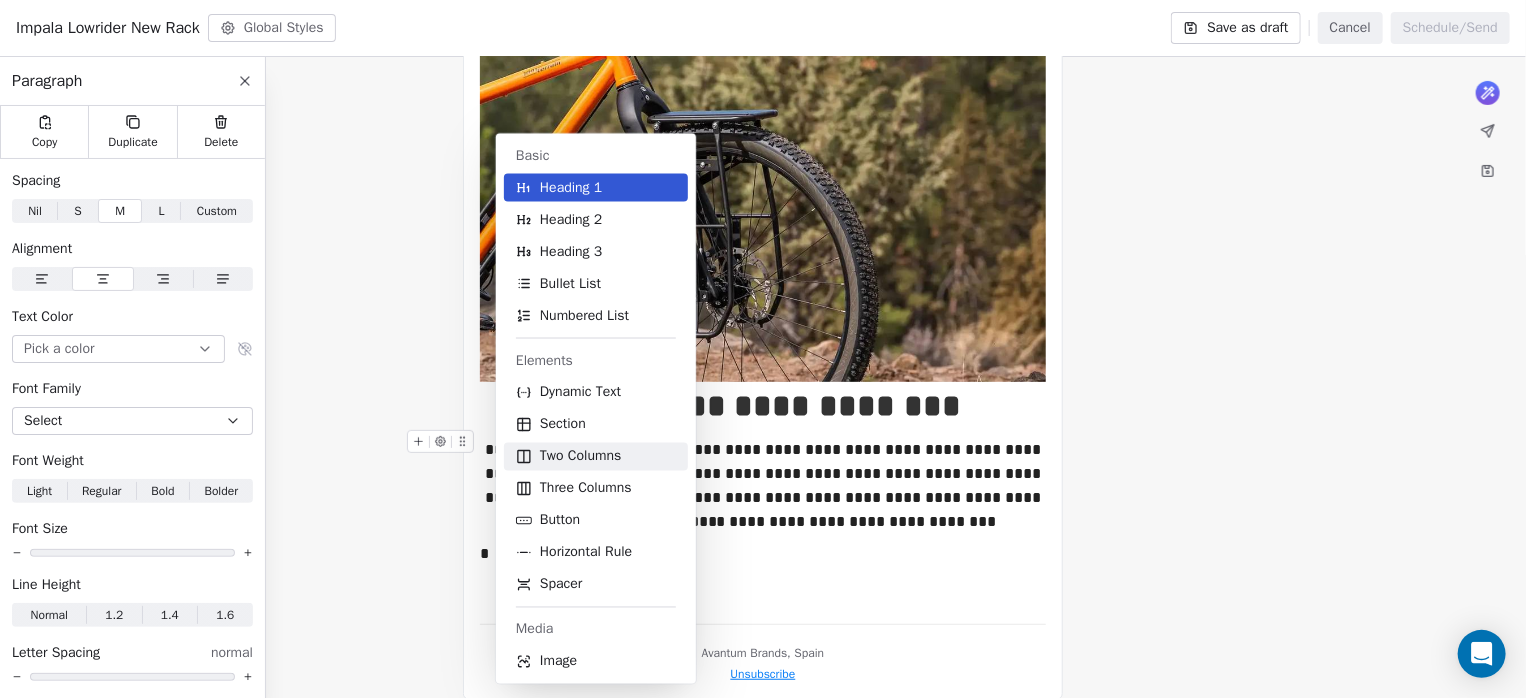 click on "Two Columns" at bounding box center [580, 457] 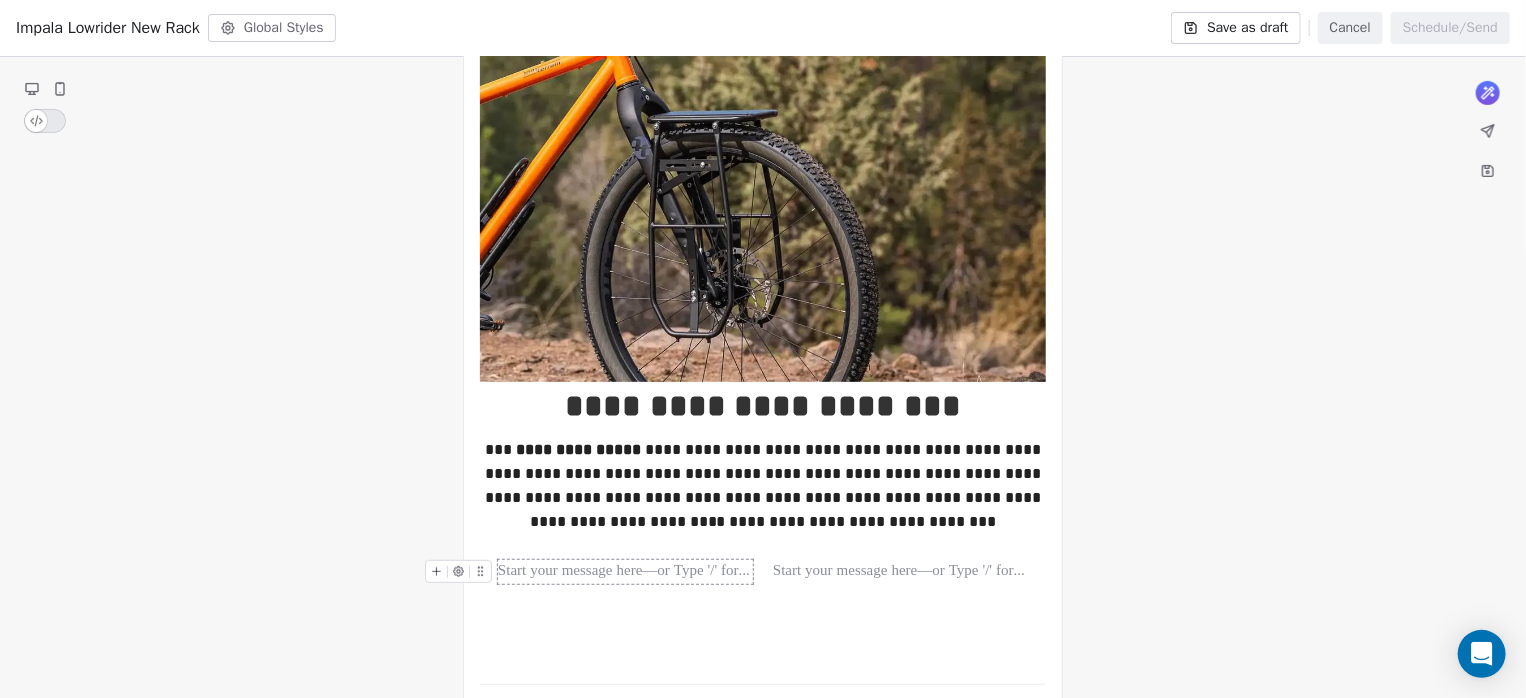 click 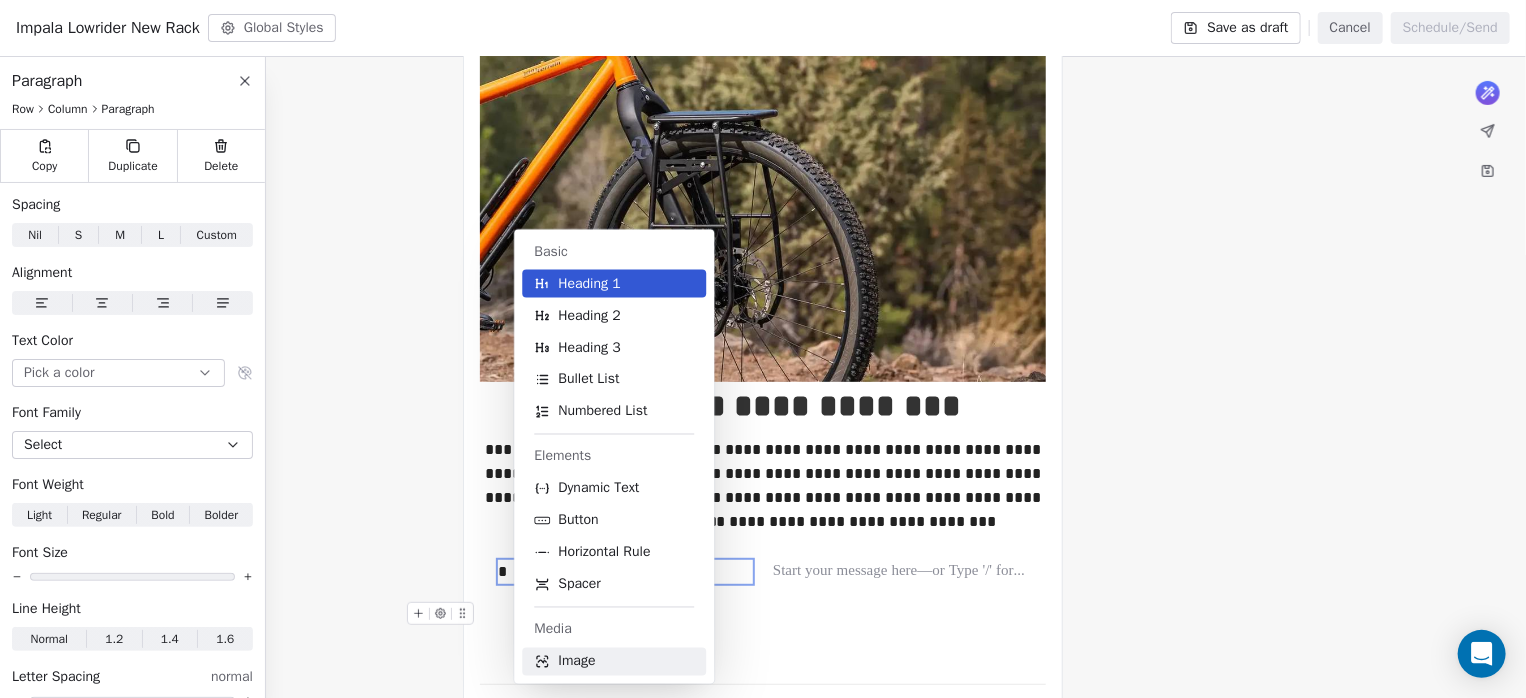 click on "Image" at bounding box center (576, 662) 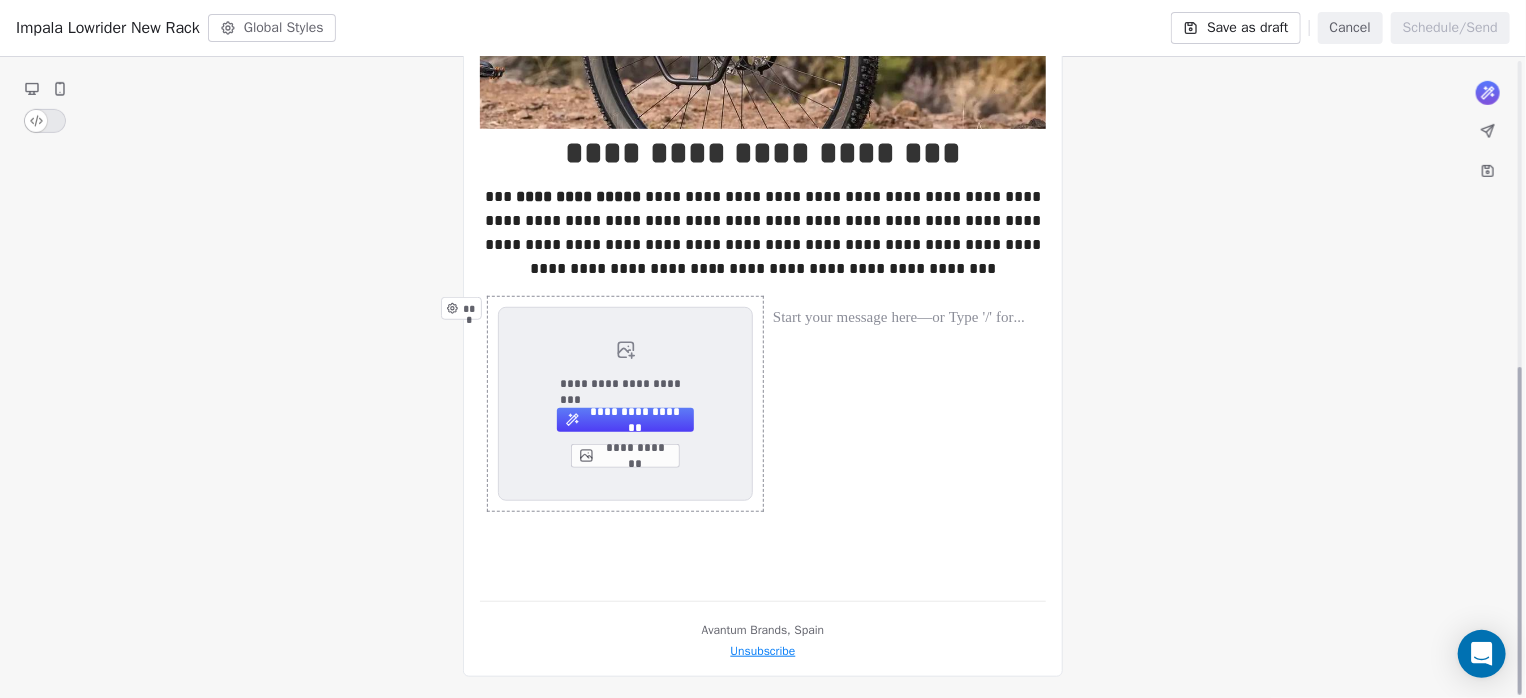 scroll, scrollTop: 599, scrollLeft: 0, axis: vertical 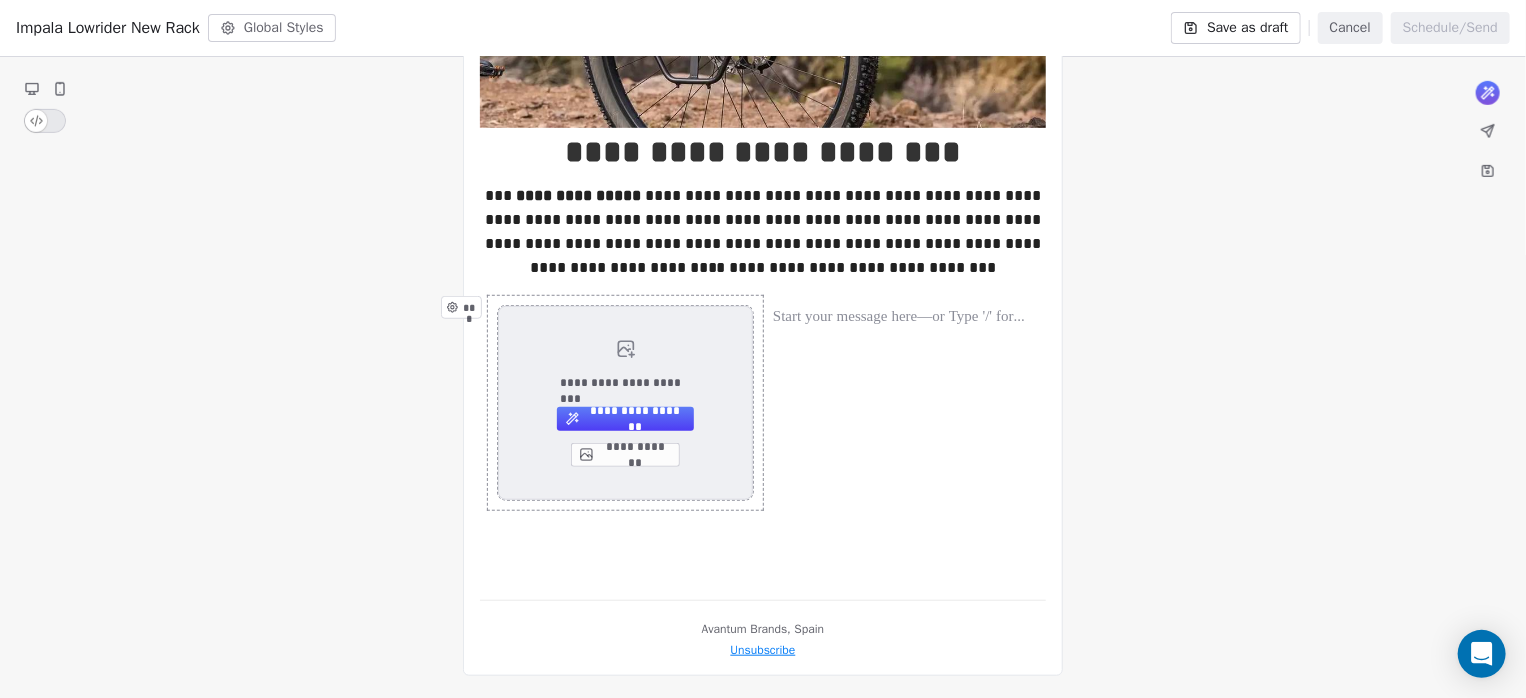 click on "**********" at bounding box center [625, 455] 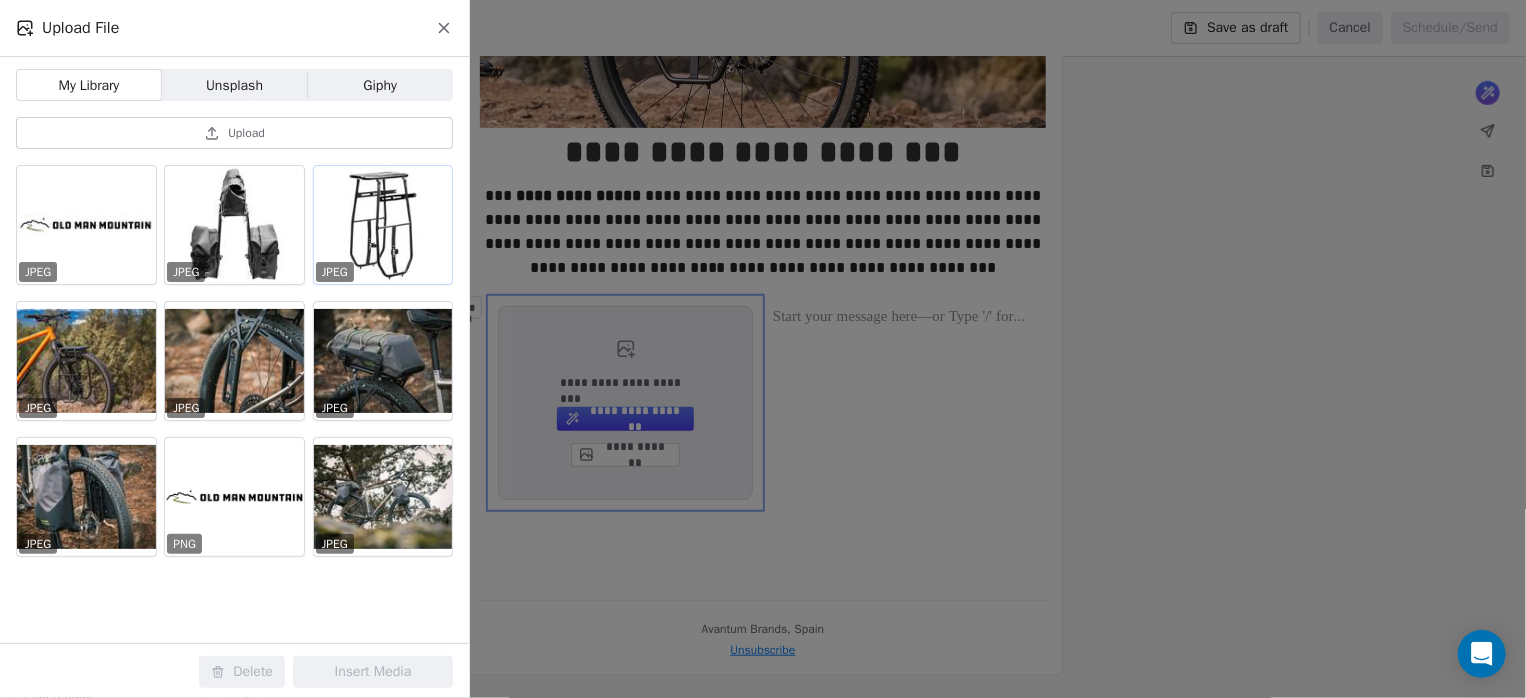 click at bounding box center (383, 225) 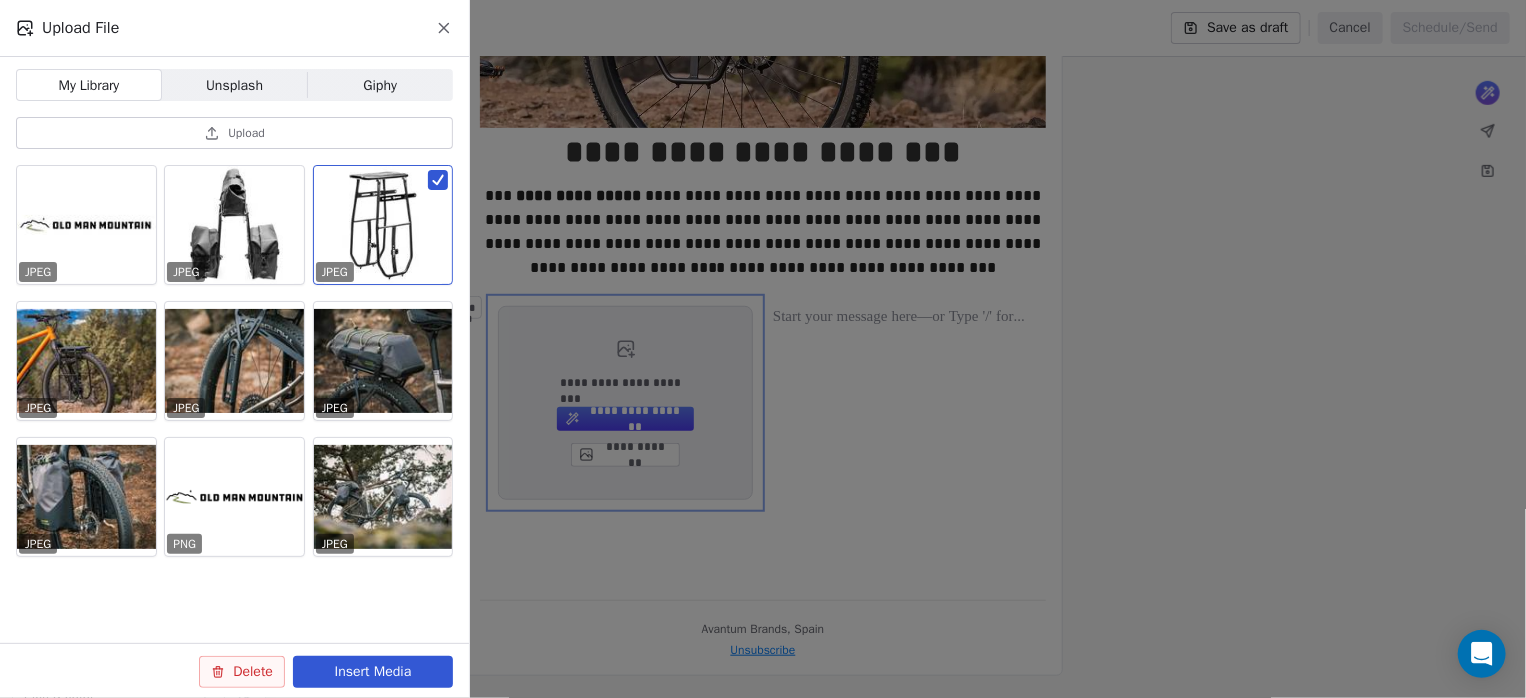 click on "Insert Media" at bounding box center [373, 672] 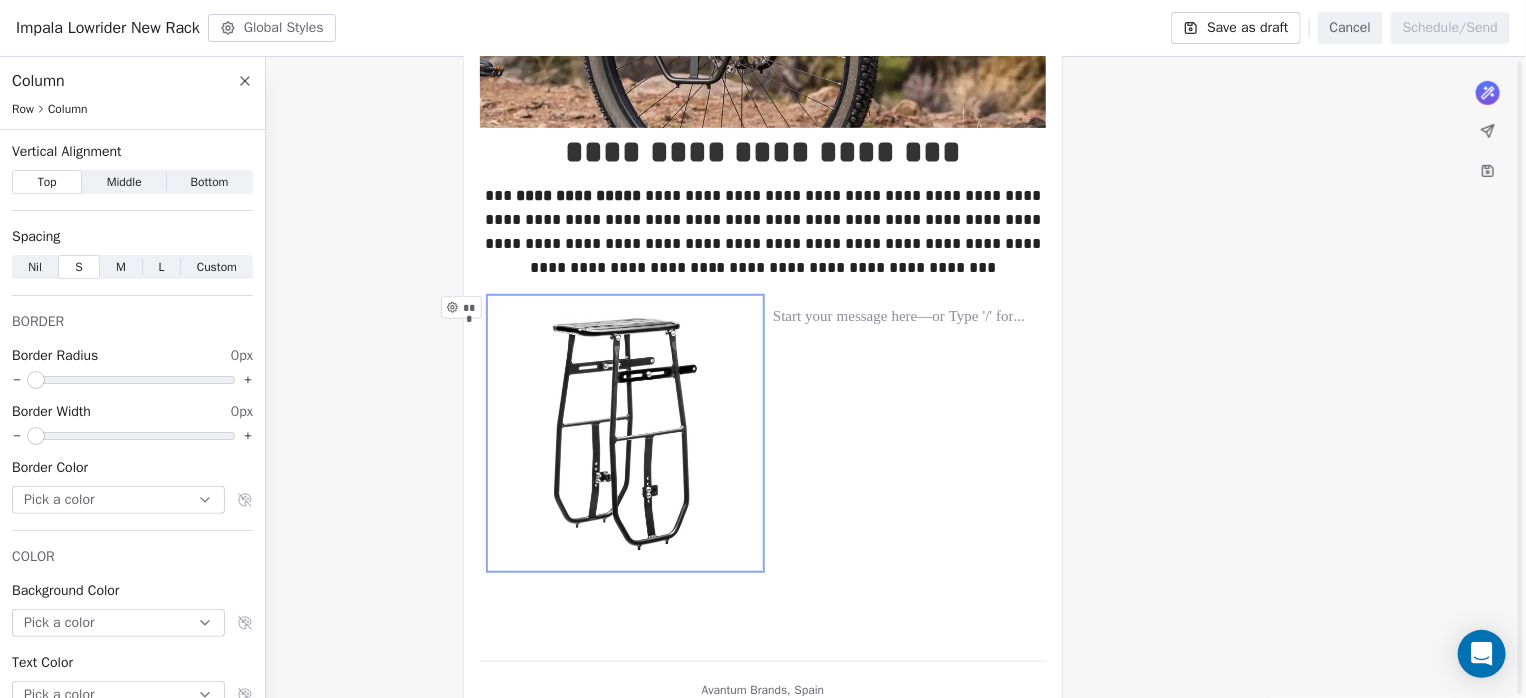 scroll, scrollTop: 599, scrollLeft: 0, axis: vertical 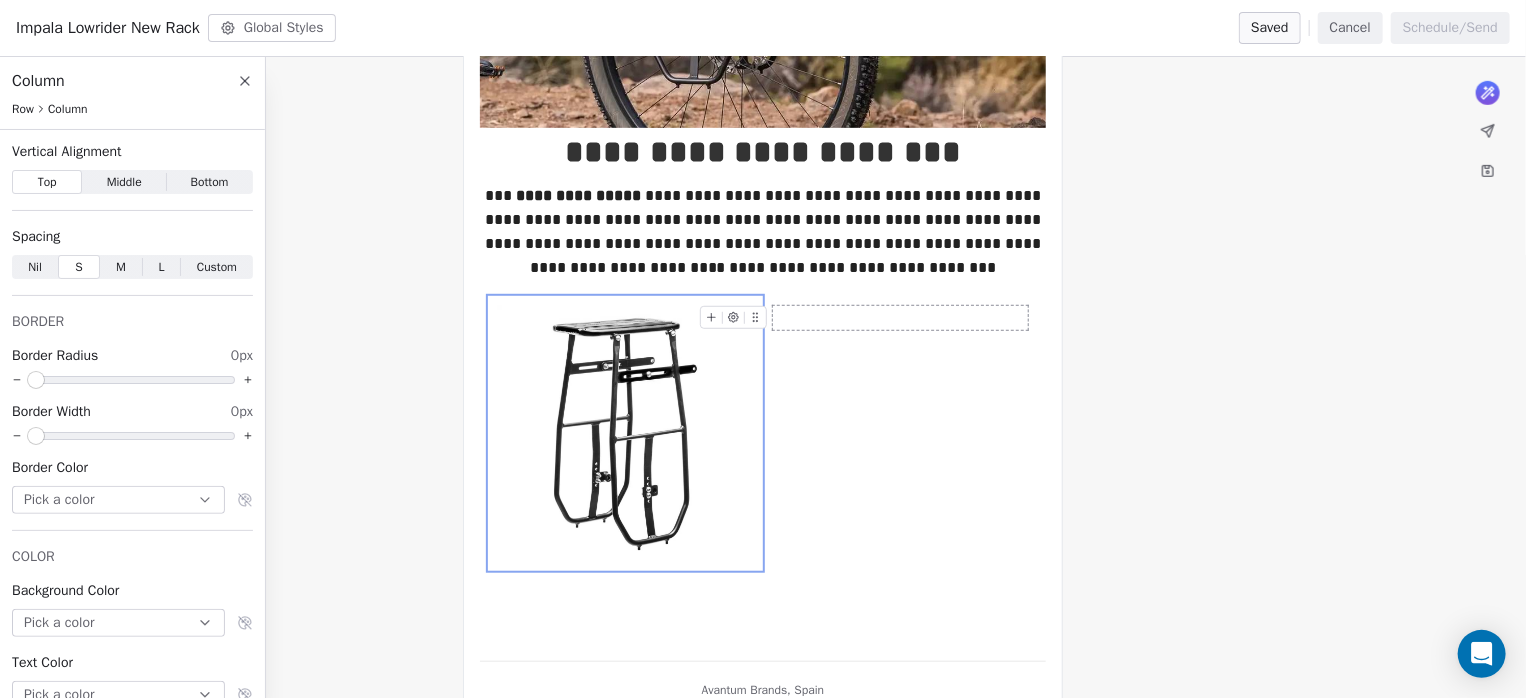 click at bounding box center (900, 318) 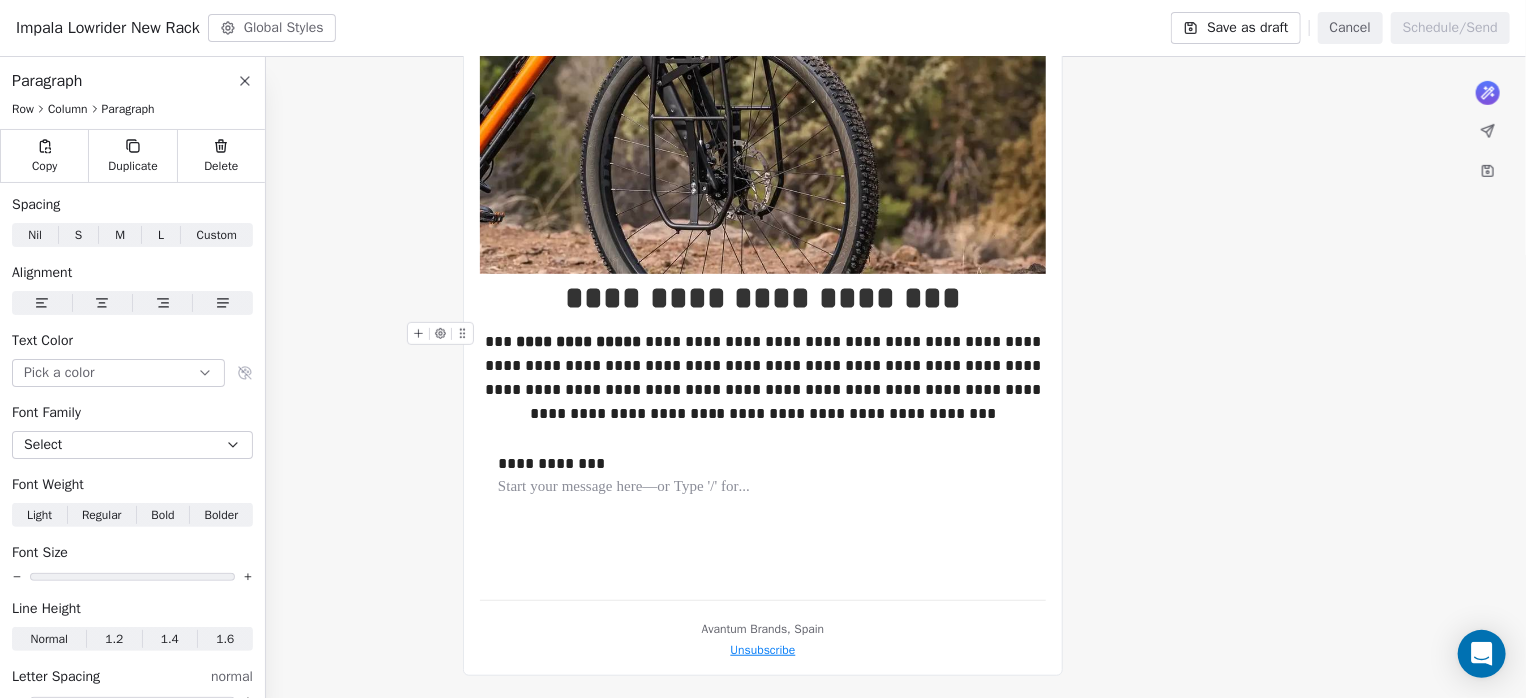 scroll, scrollTop: 597, scrollLeft: 0, axis: vertical 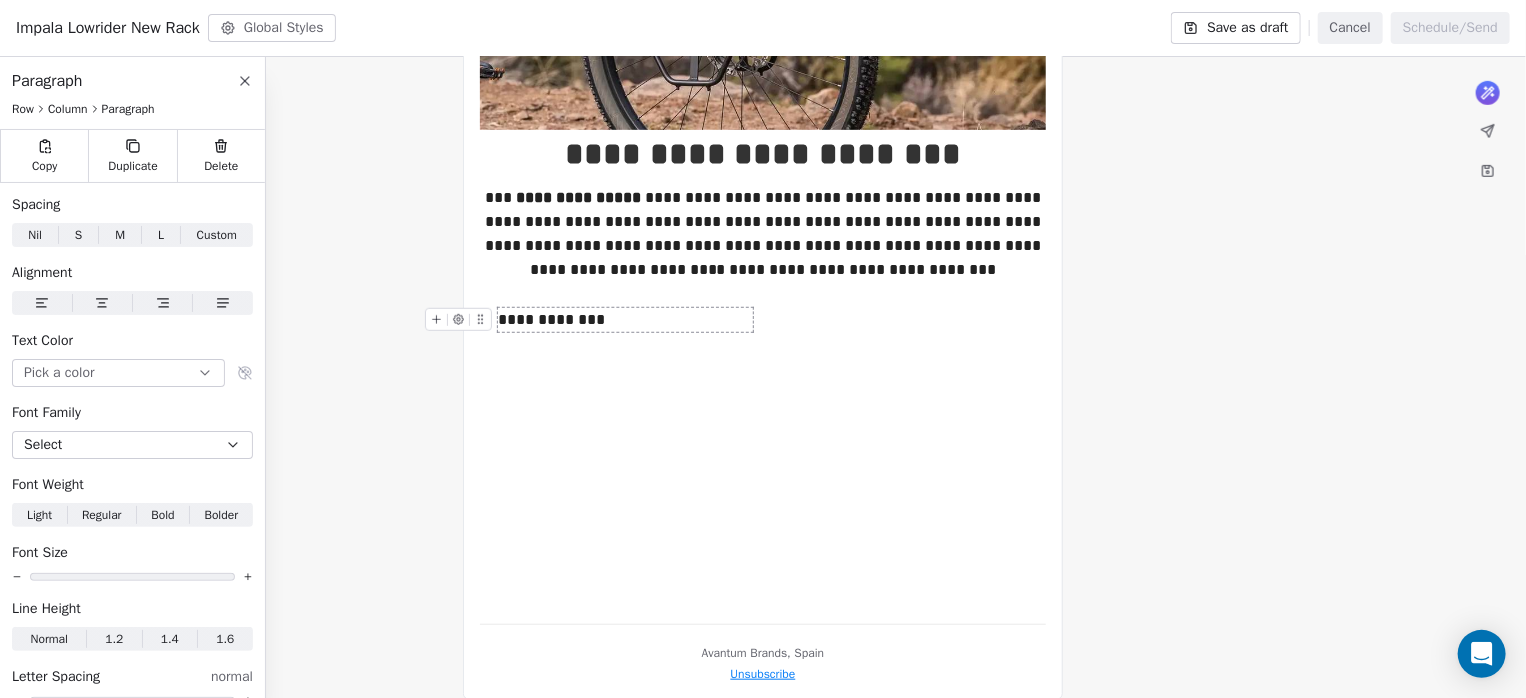 click on "**********" at bounding box center [625, 320] 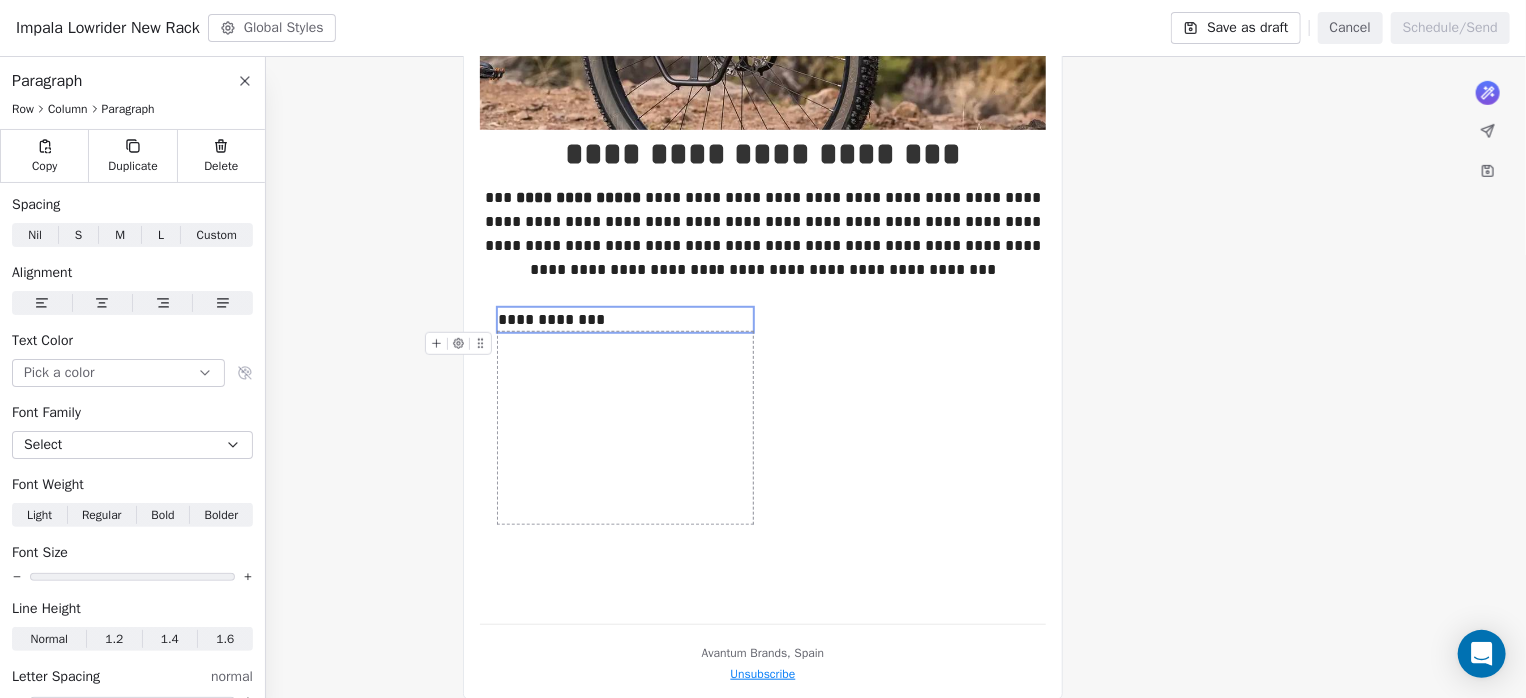 click on "**********" at bounding box center [625, 428] 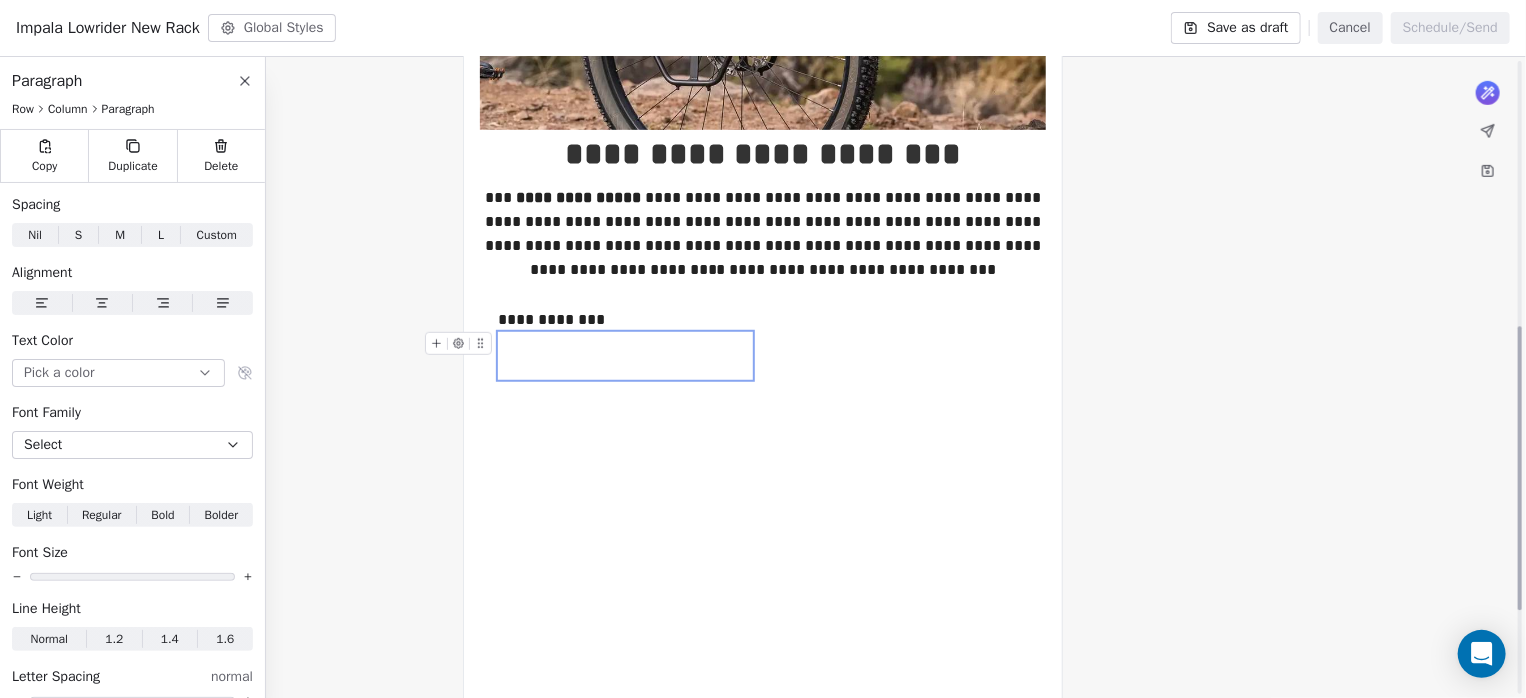 scroll, scrollTop: 599, scrollLeft: 0, axis: vertical 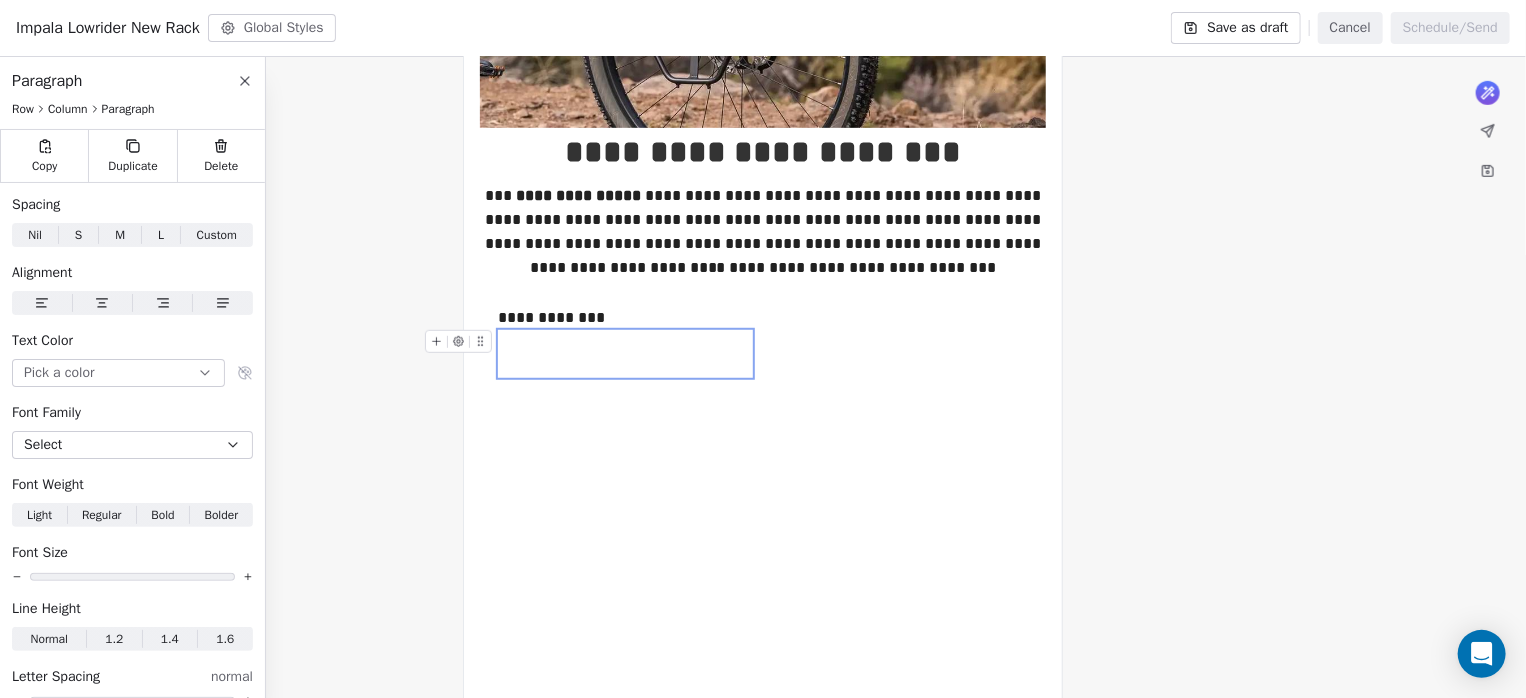 click on "**********" at bounding box center (625, 354) 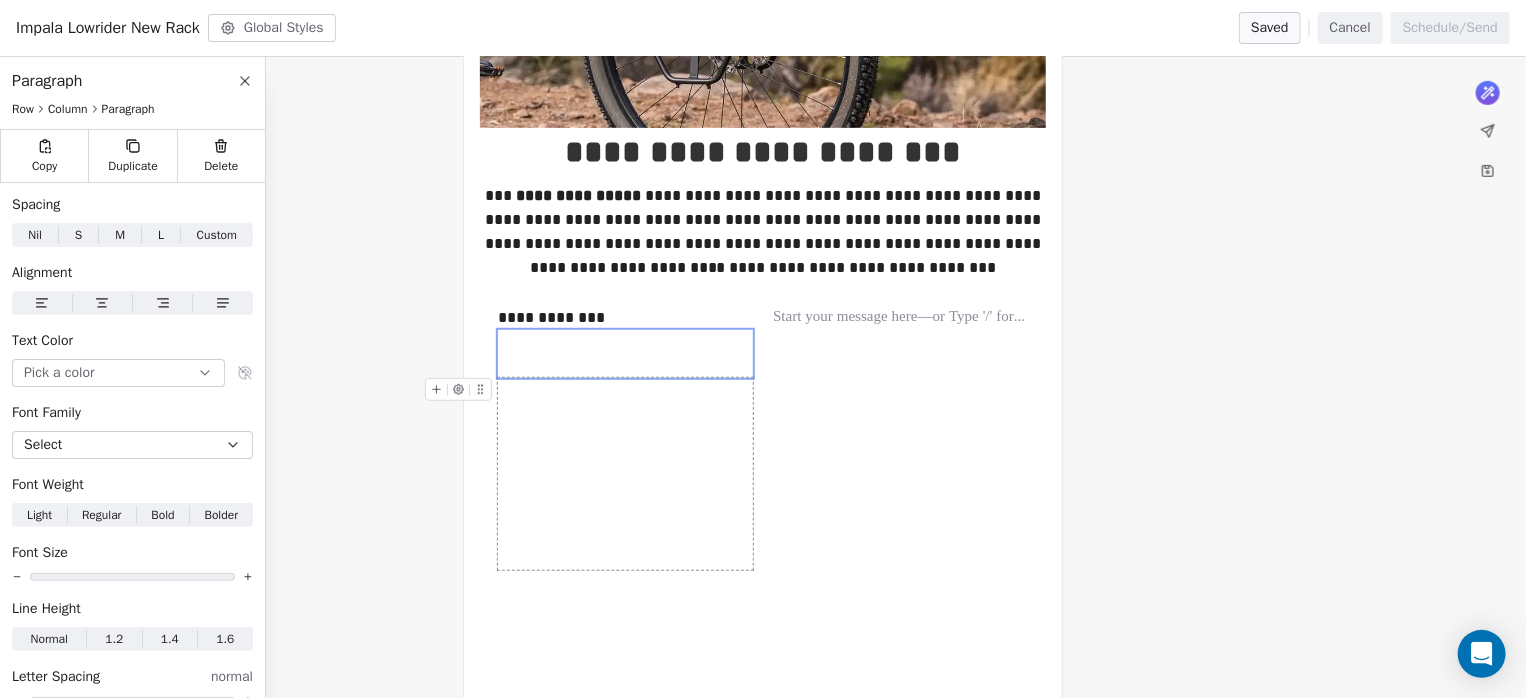 drag, startPoint x: 587, startPoint y: 436, endPoint x: 460, endPoint y: 395, distance: 133.45412 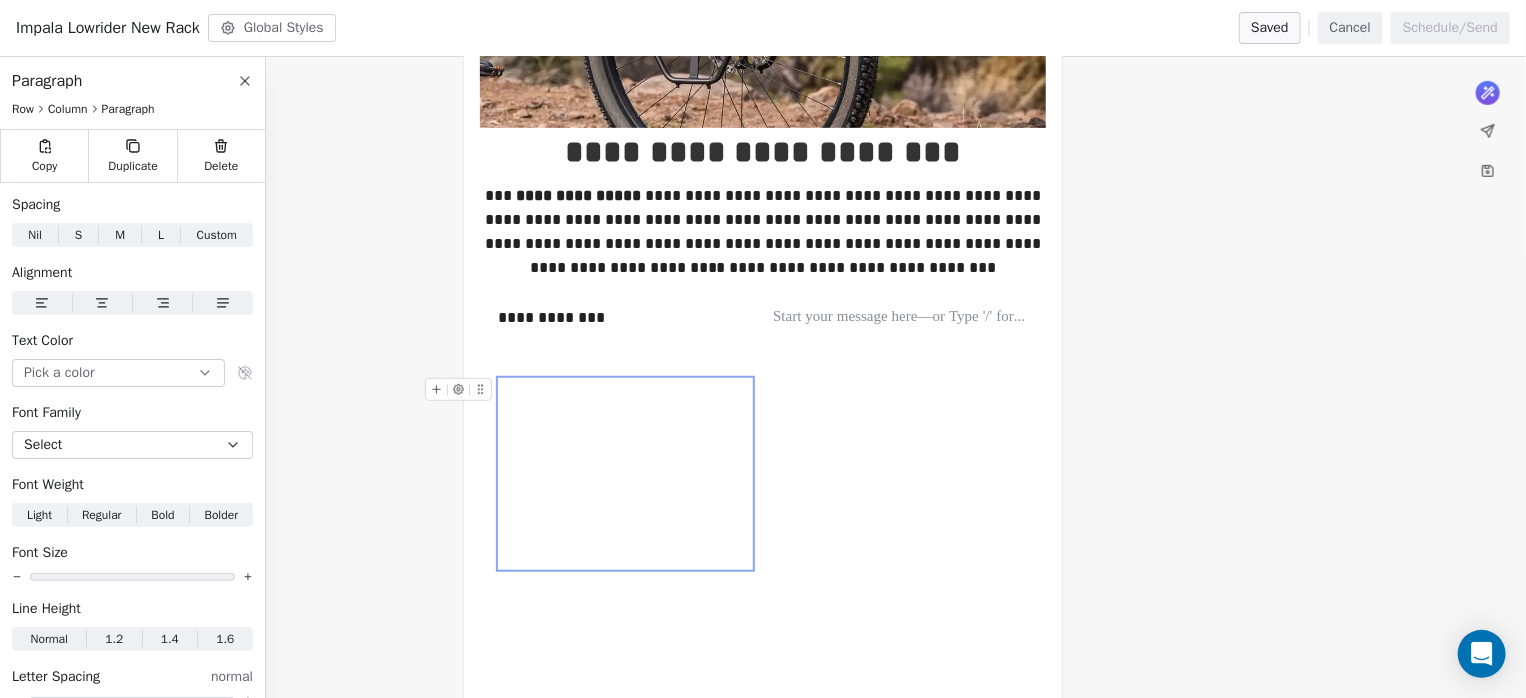 click at bounding box center [458, 389] 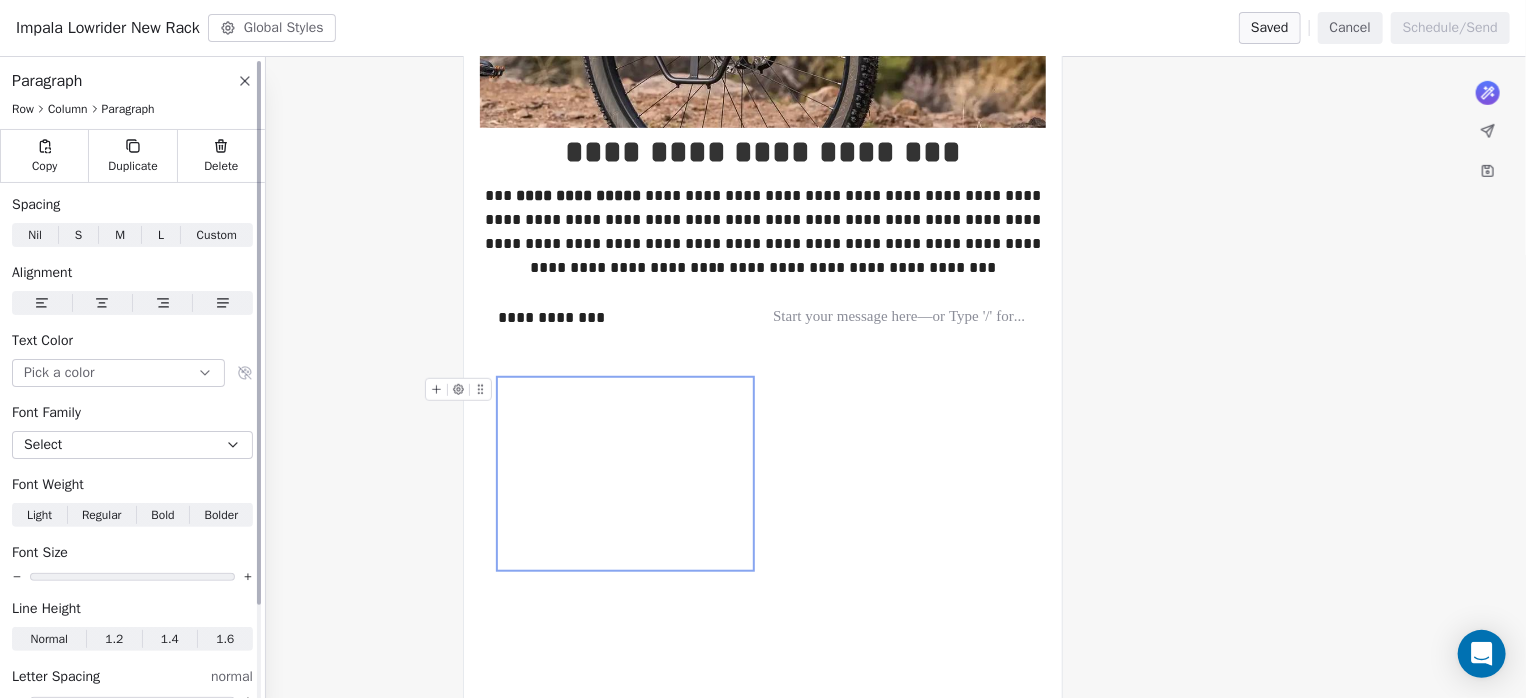 click 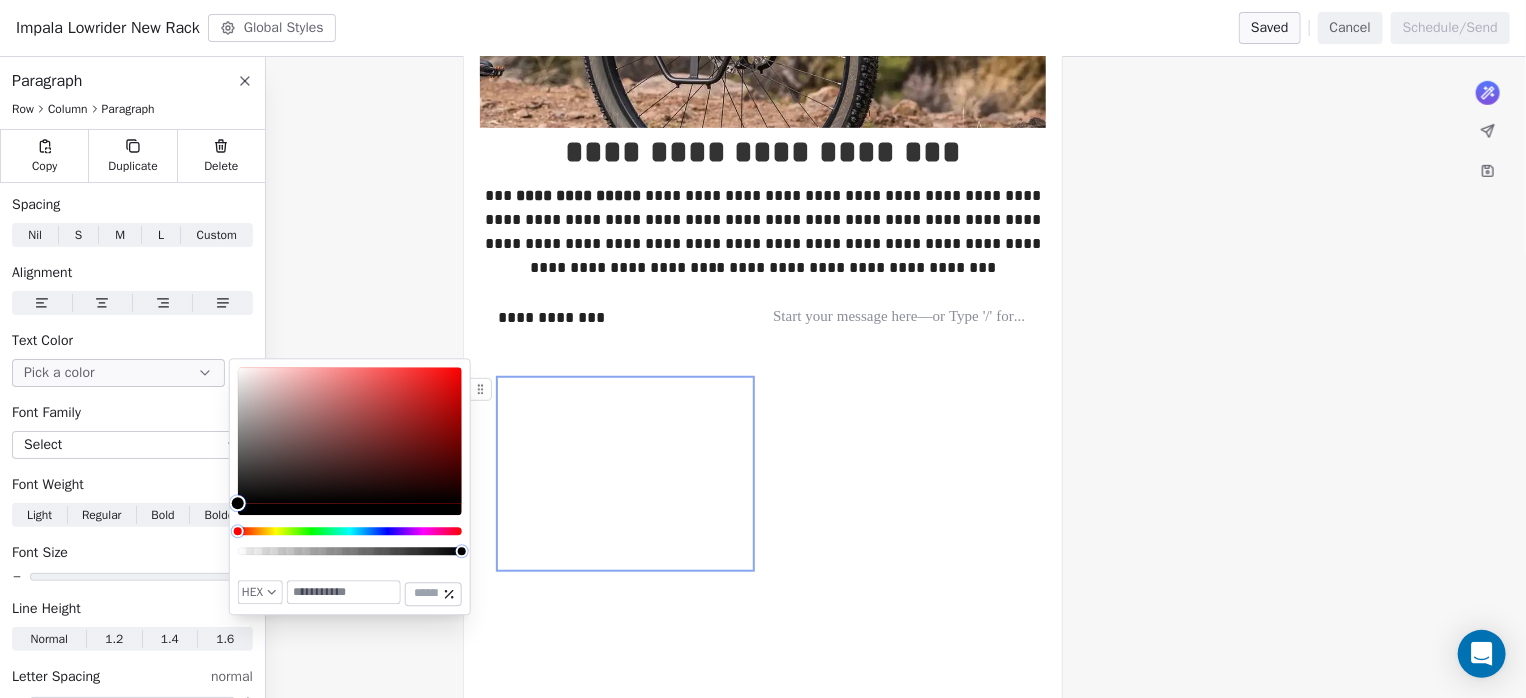 click at bounding box center (344, 593) 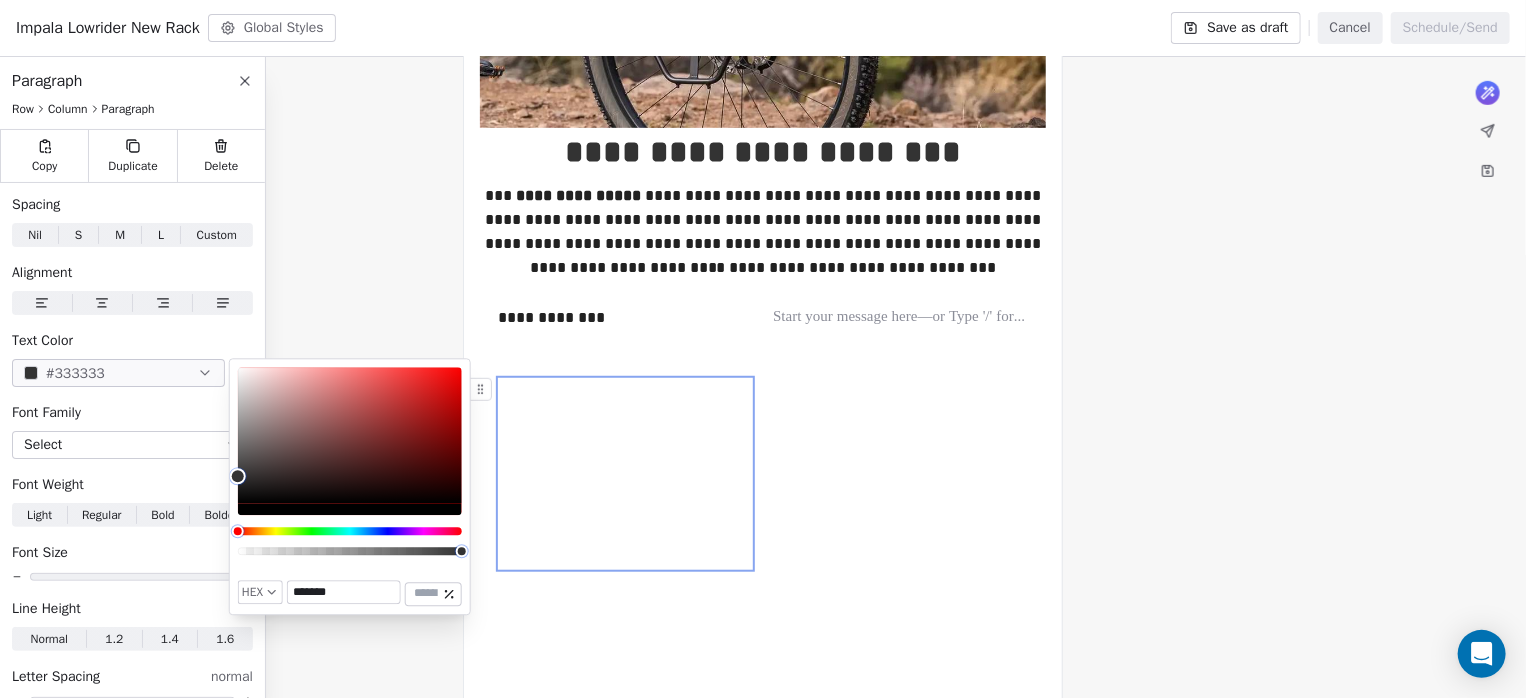 type on "*******" 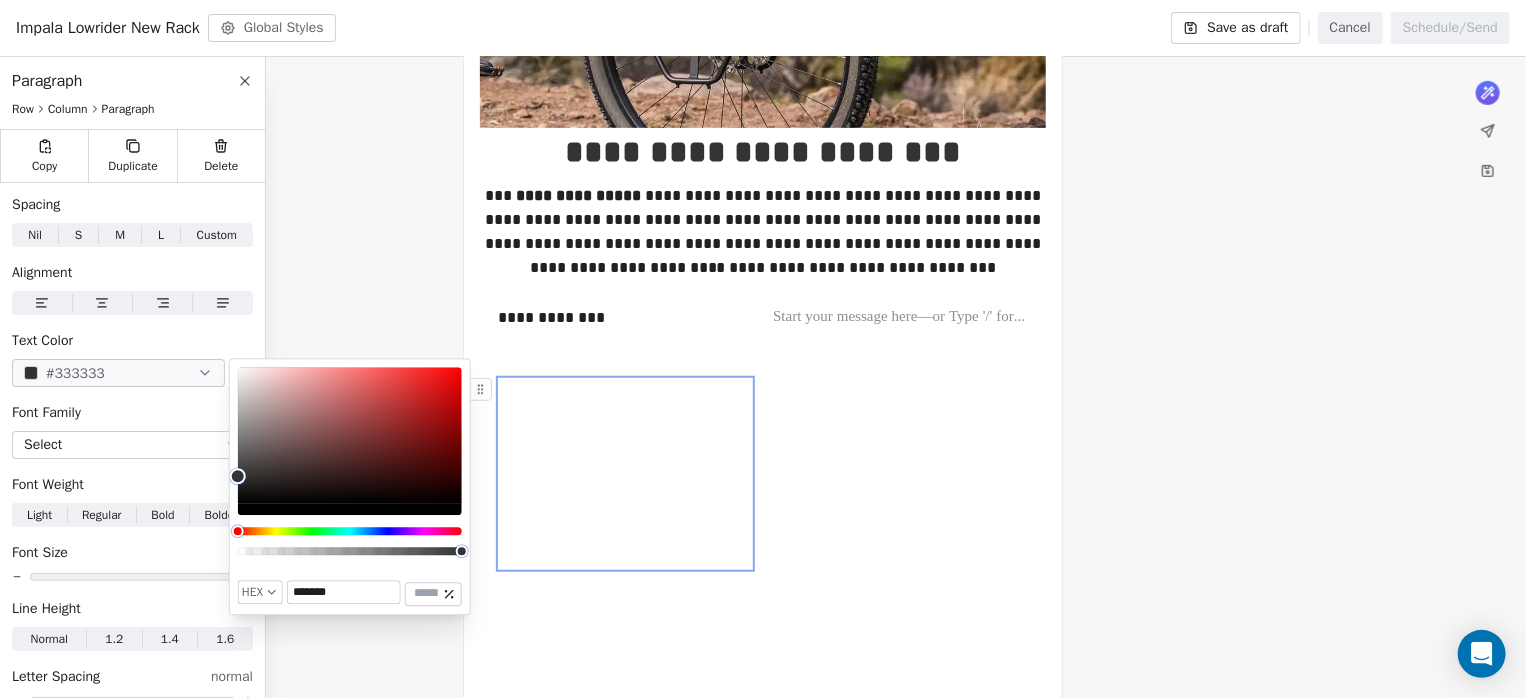 click on "**********" at bounding box center [625, 474] 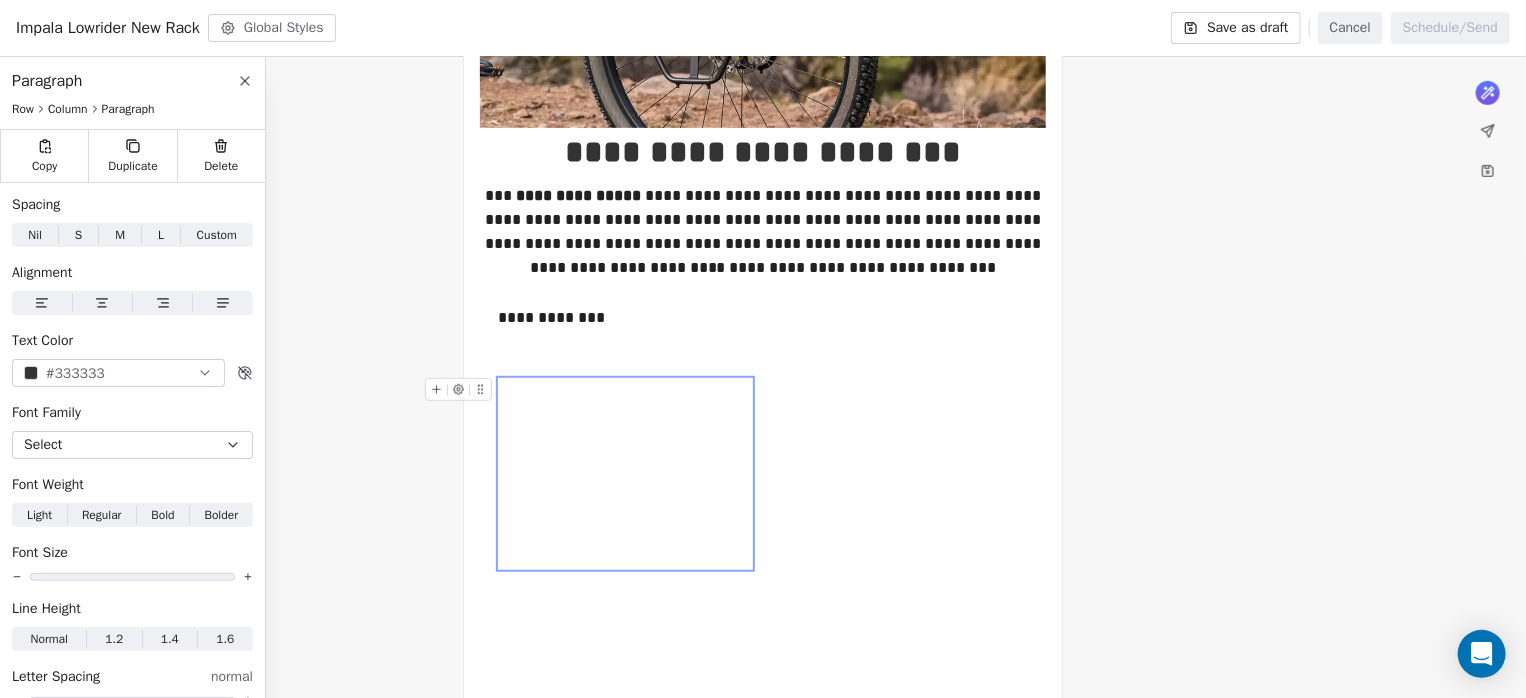 click on "**********" at bounding box center (625, 474) 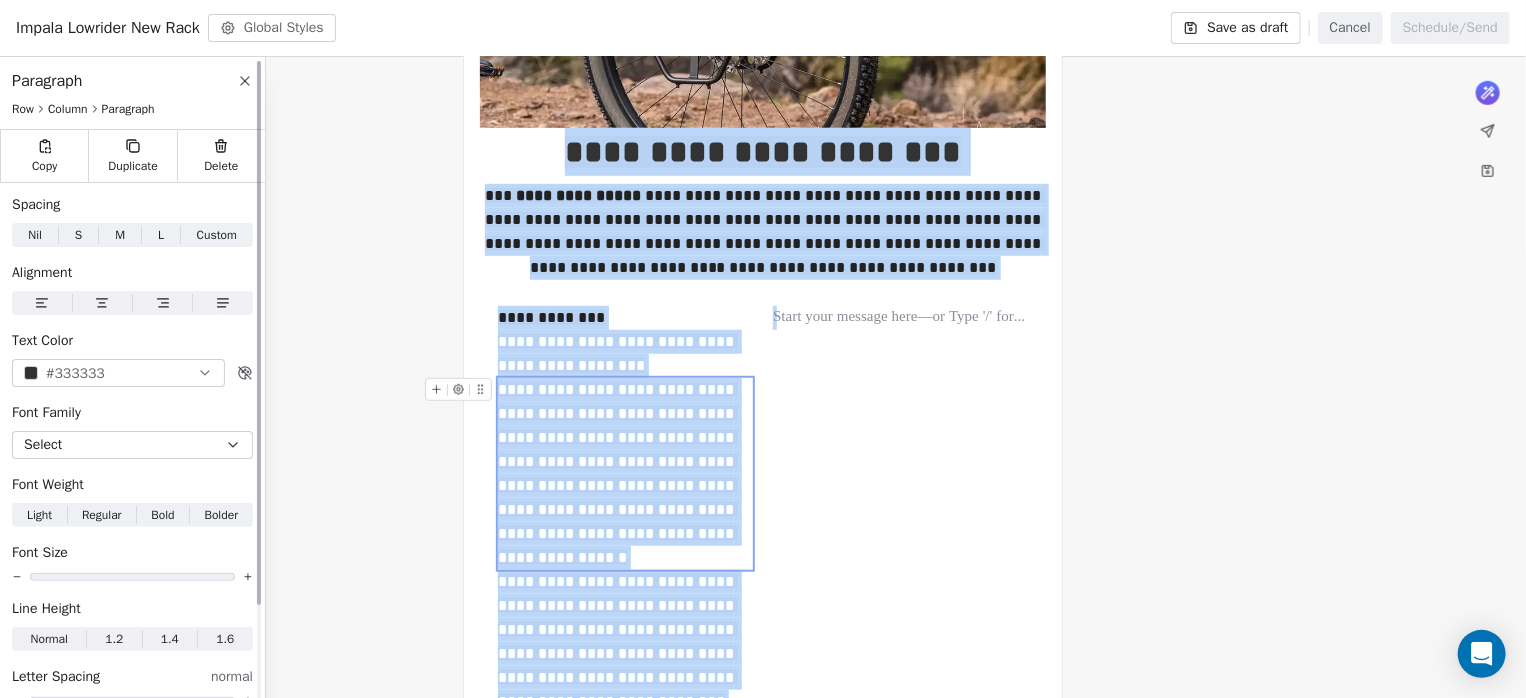 click on "#333333" at bounding box center [118, 373] 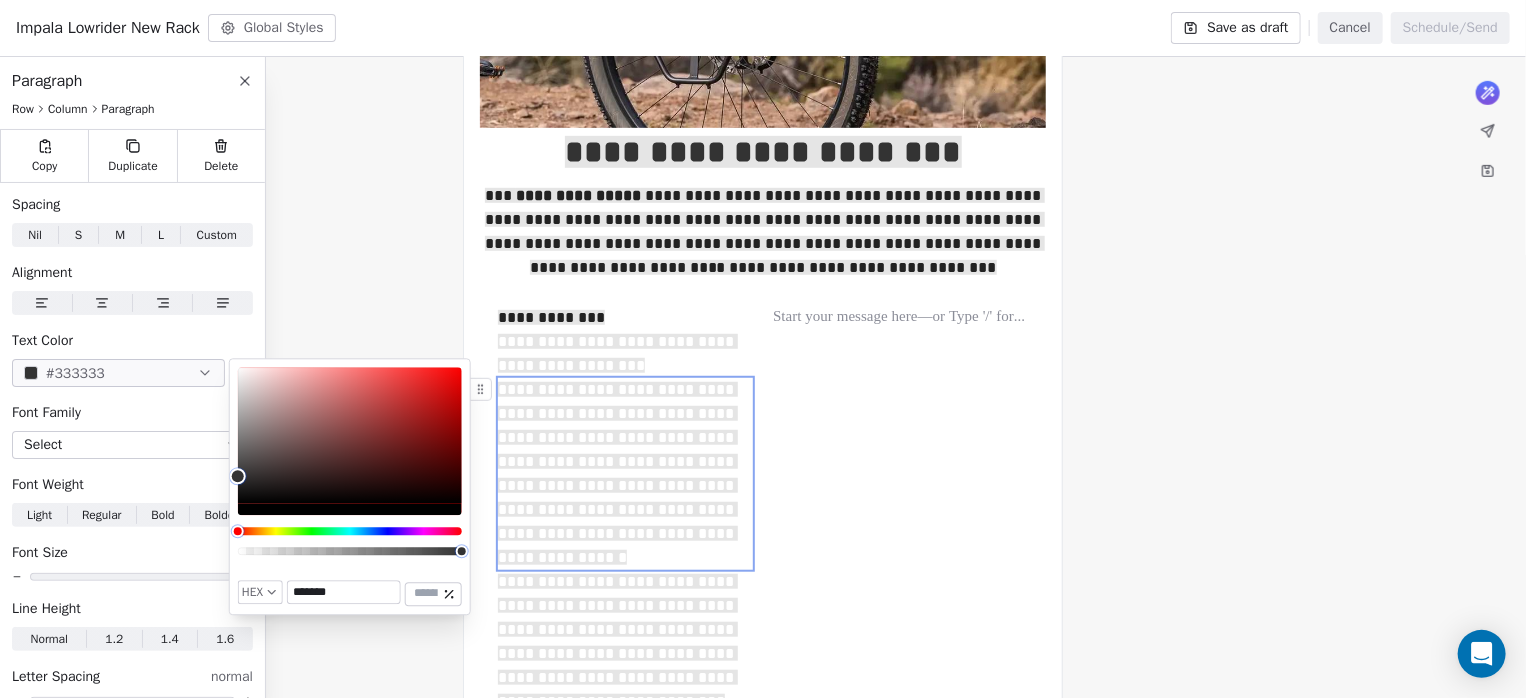 click on "*******" at bounding box center (344, 593) 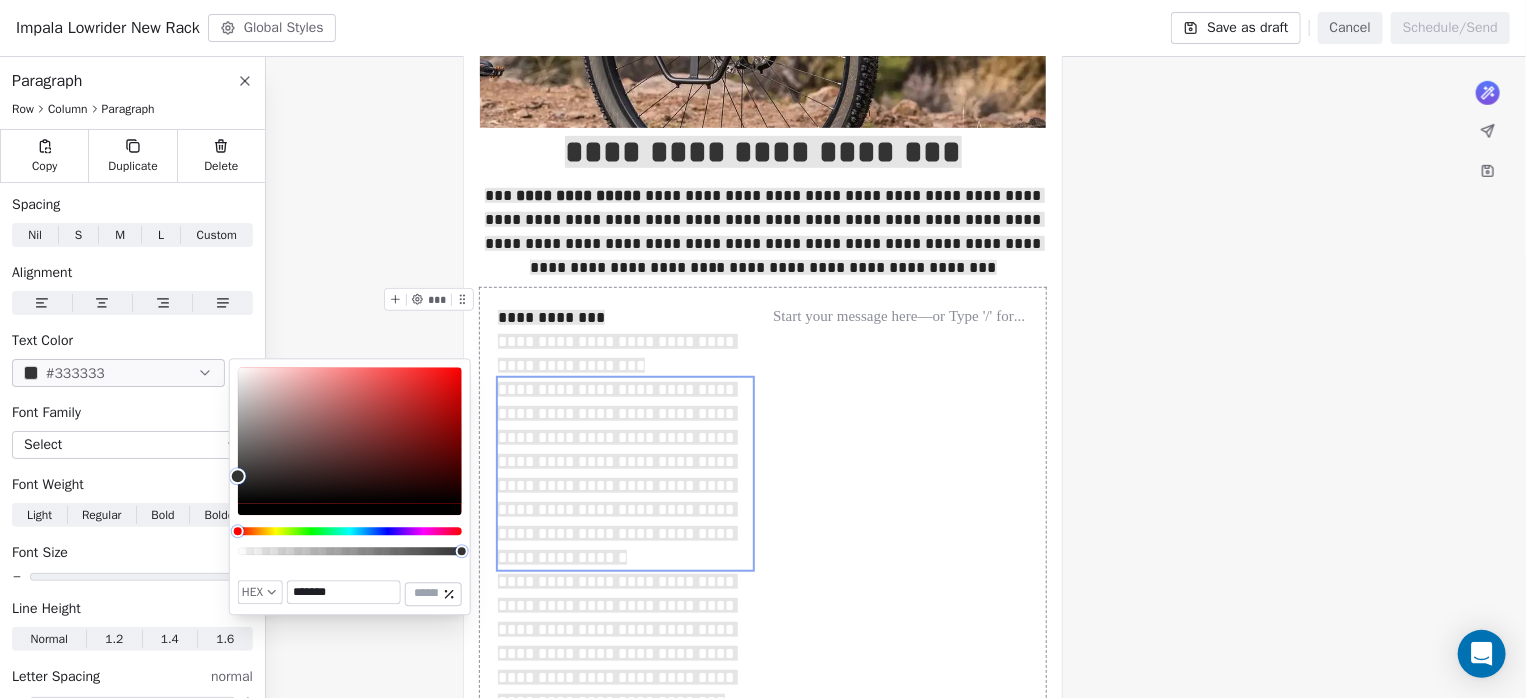click on "***" at bounding box center [900, 510] 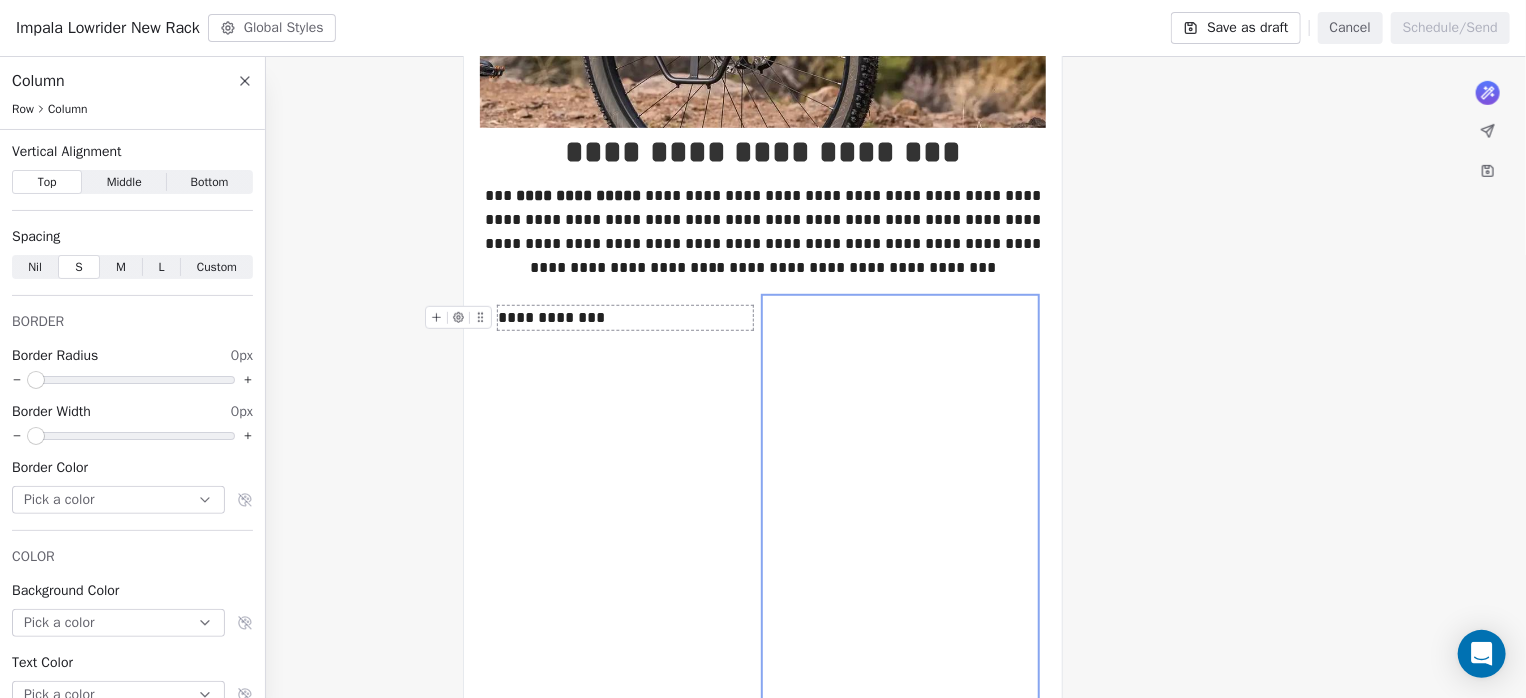 click on "**********" at bounding box center (625, 318) 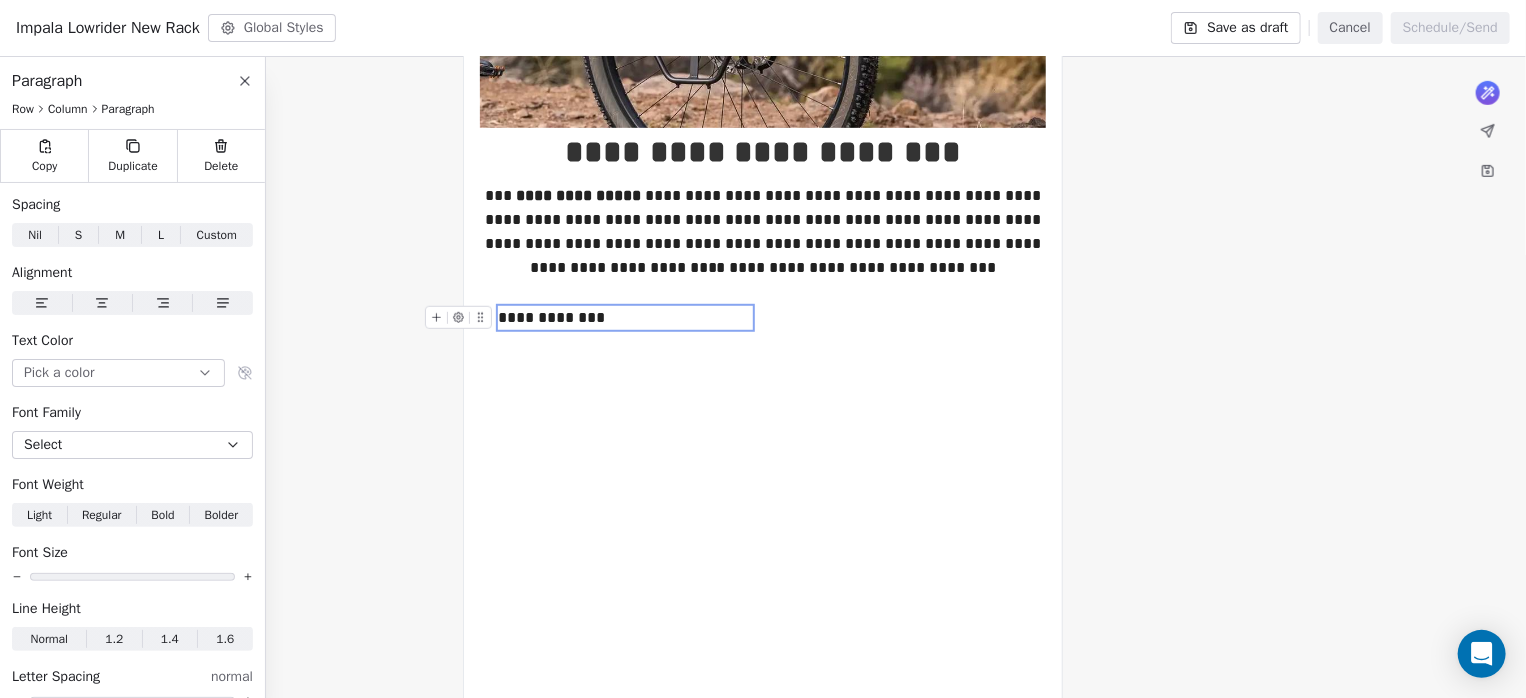click 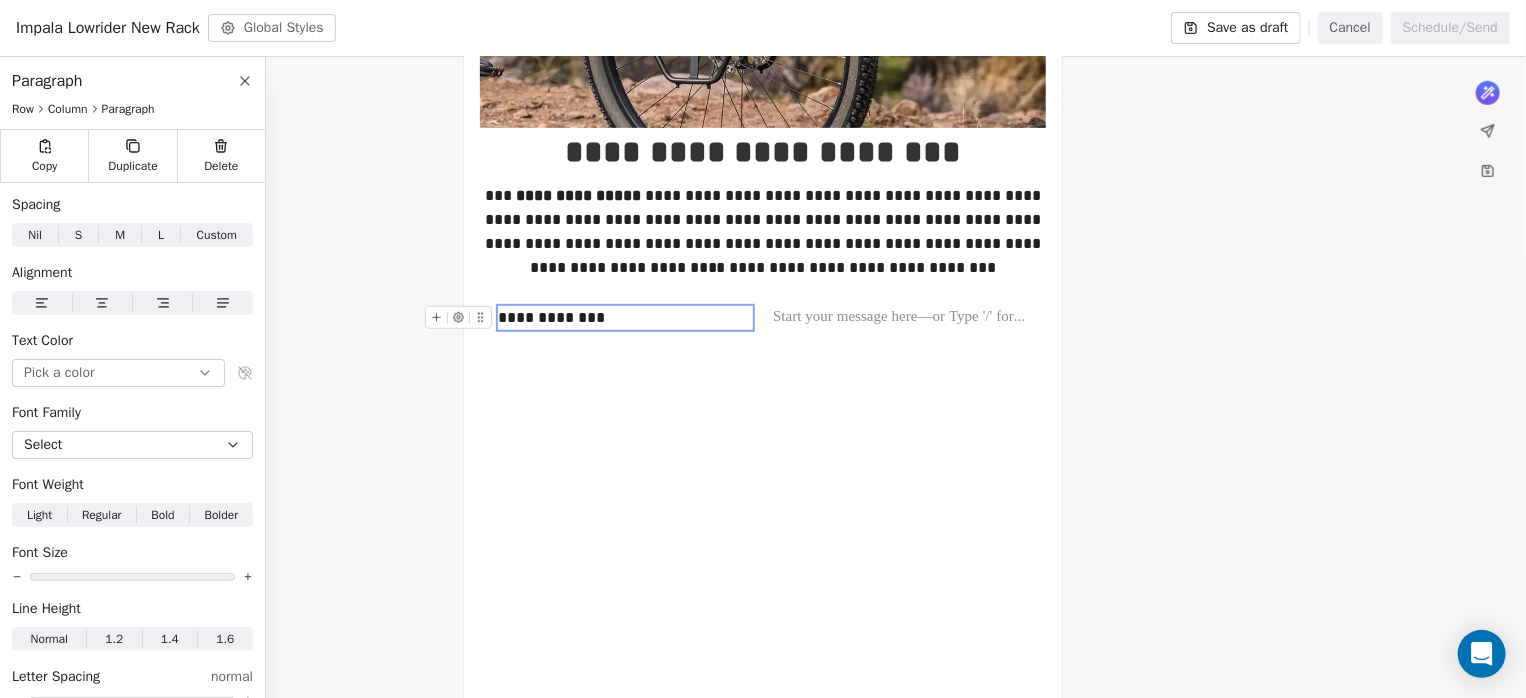 click on "**********" at bounding box center [625, 318] 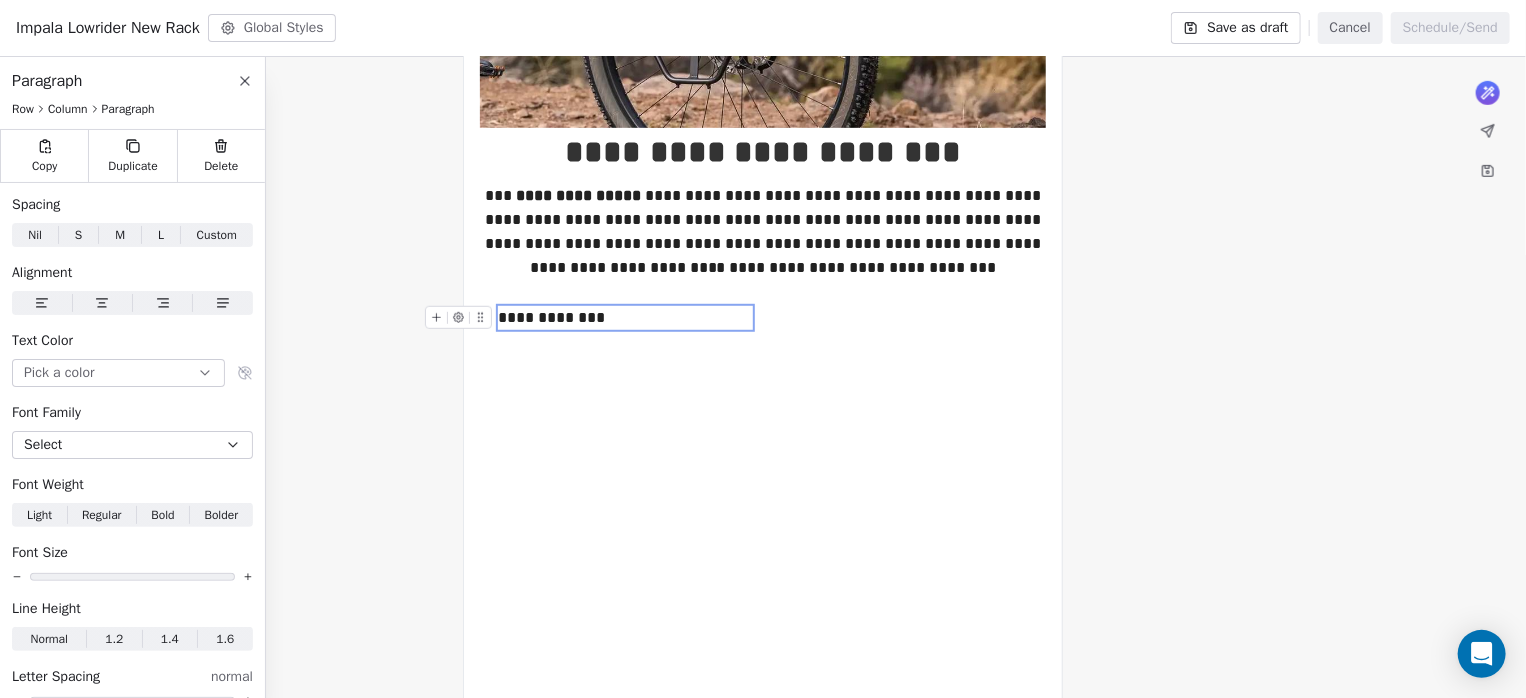 click on "**********" at bounding box center [625, 318] 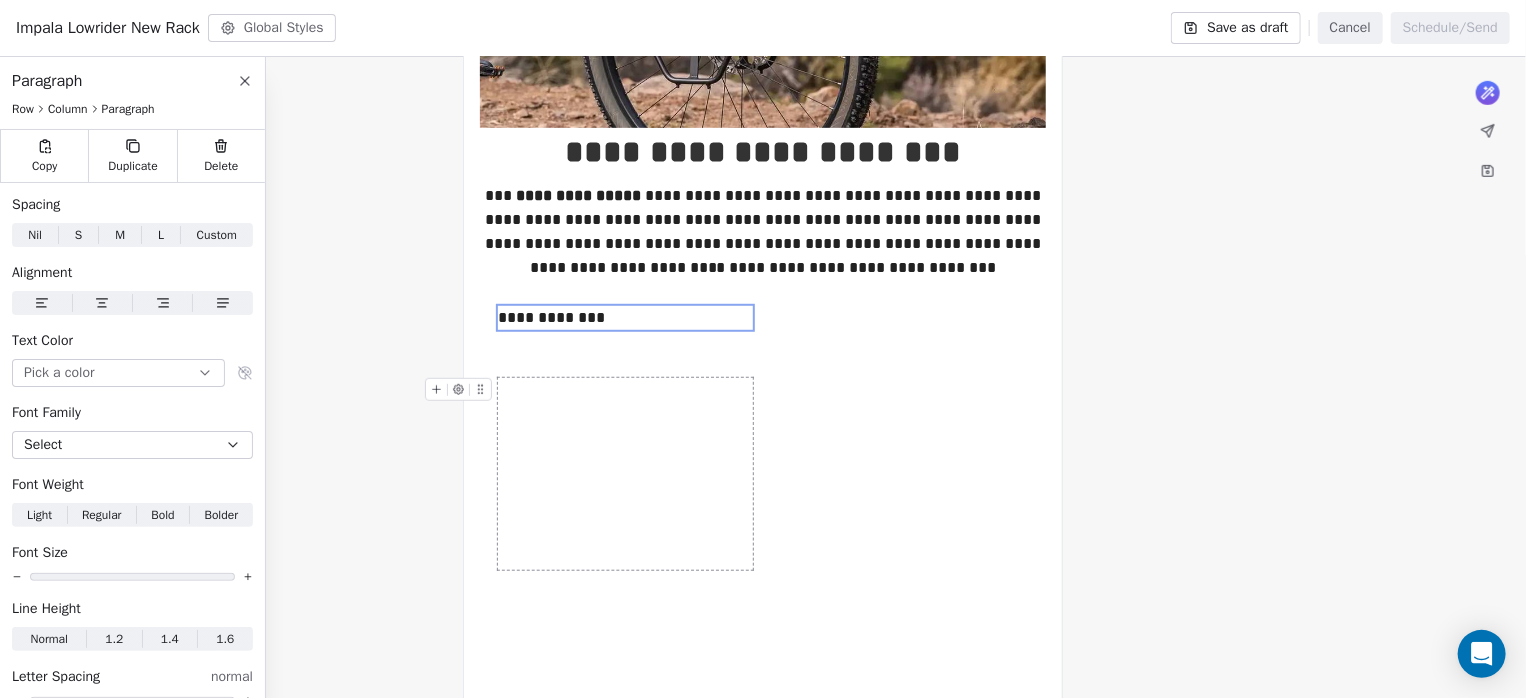 click on "**********" at bounding box center [618, 473] 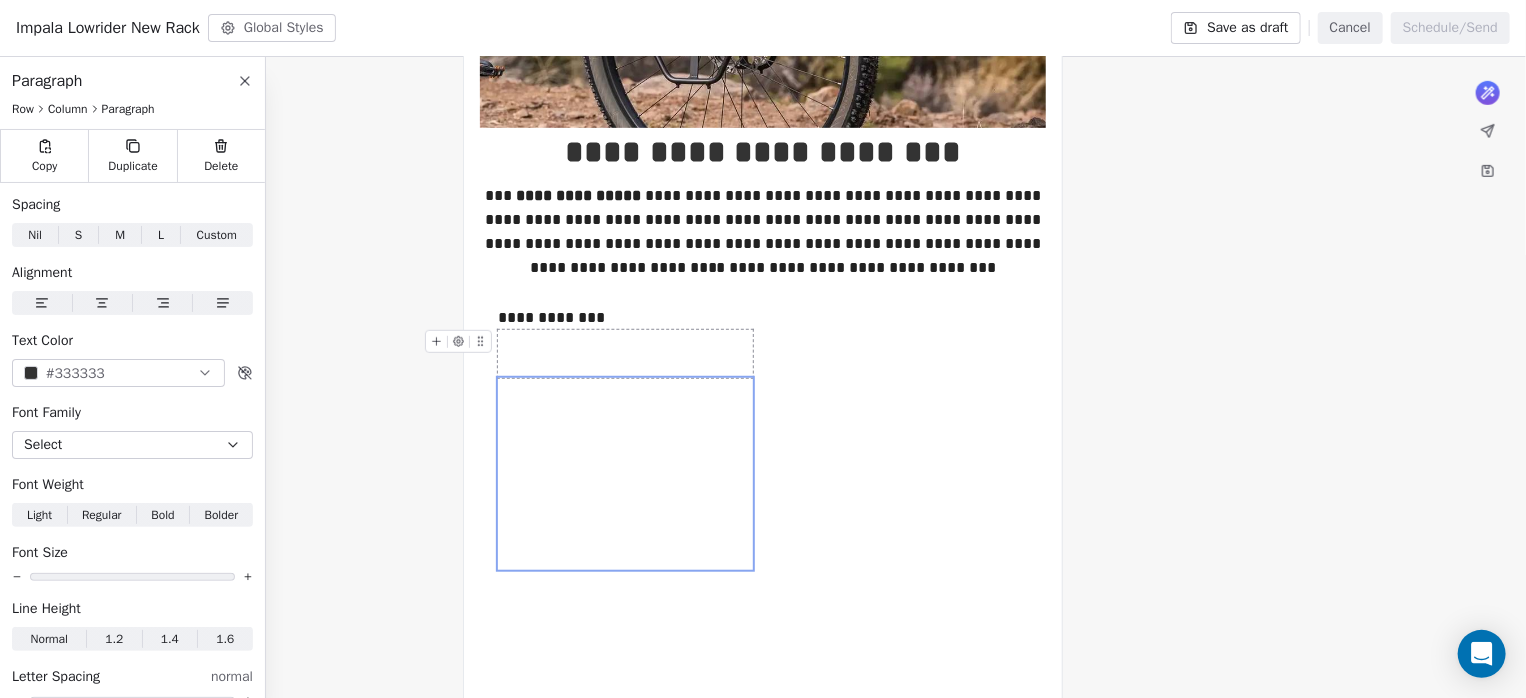 click on "**********" at bounding box center [618, 353] 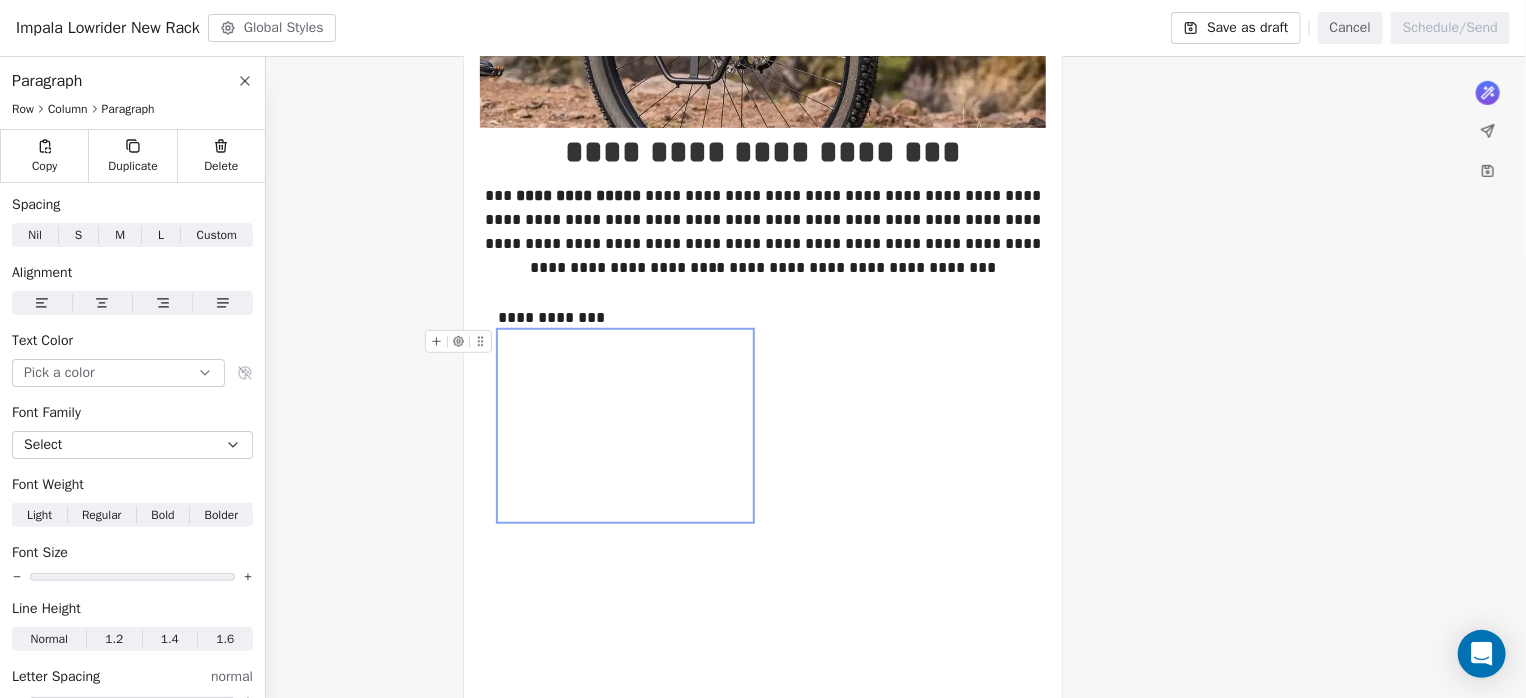 click on "**********" at bounding box center (618, 425) 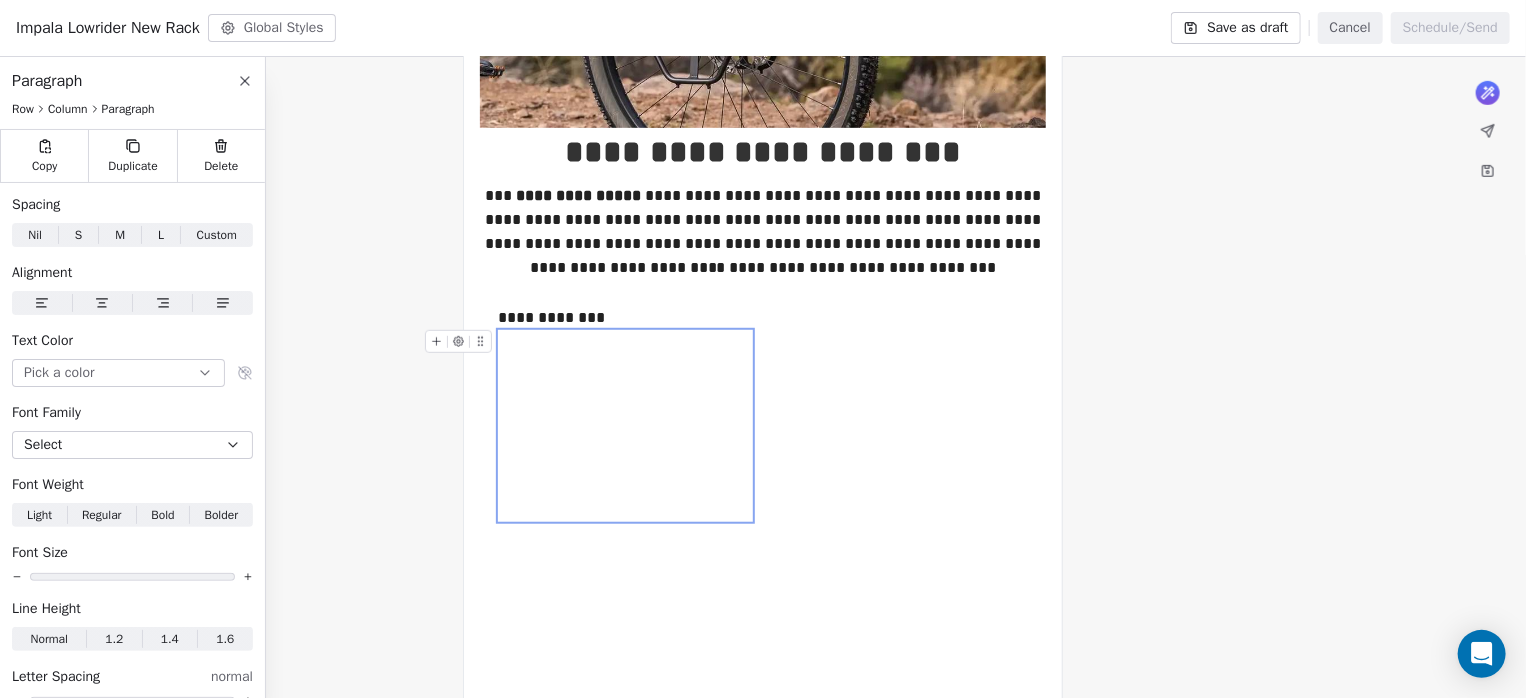 click on "**********" at bounding box center [618, 425] 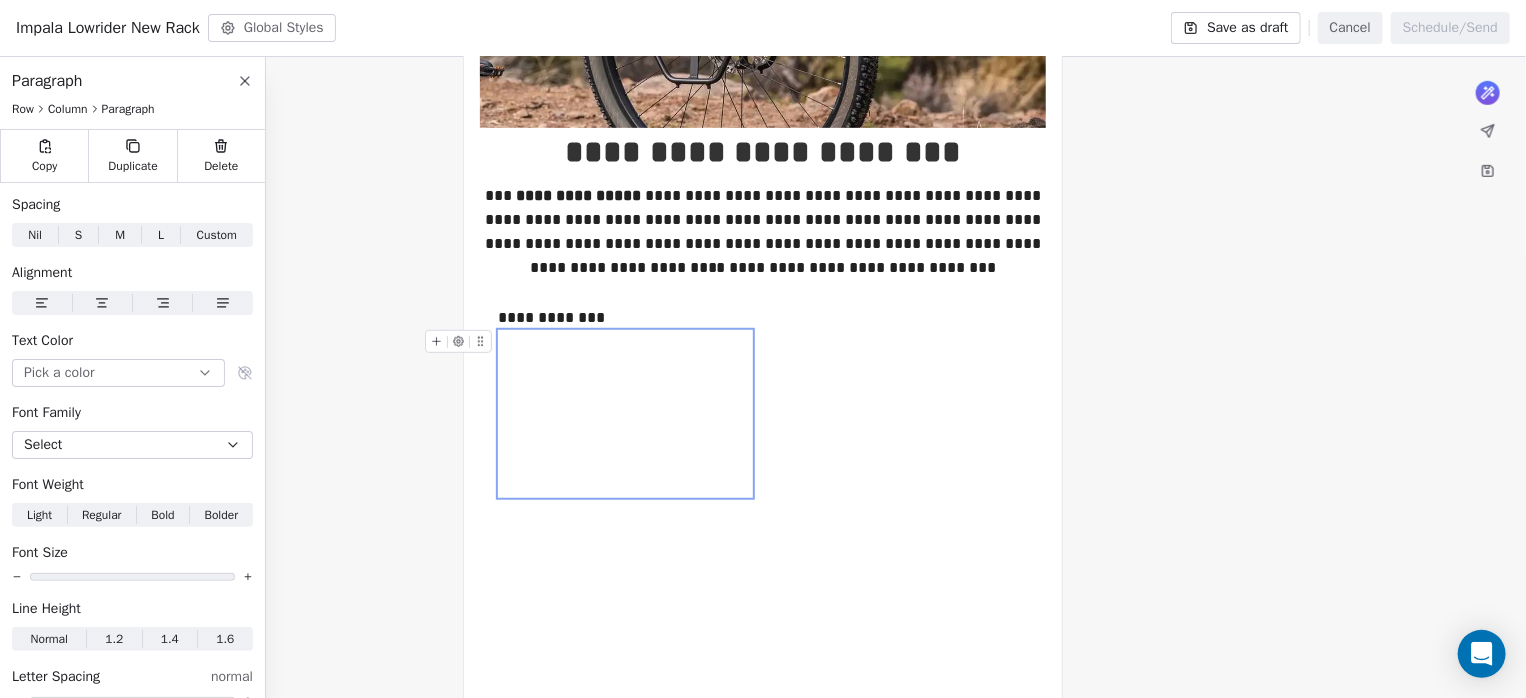 click on "**********" at bounding box center [618, 413] 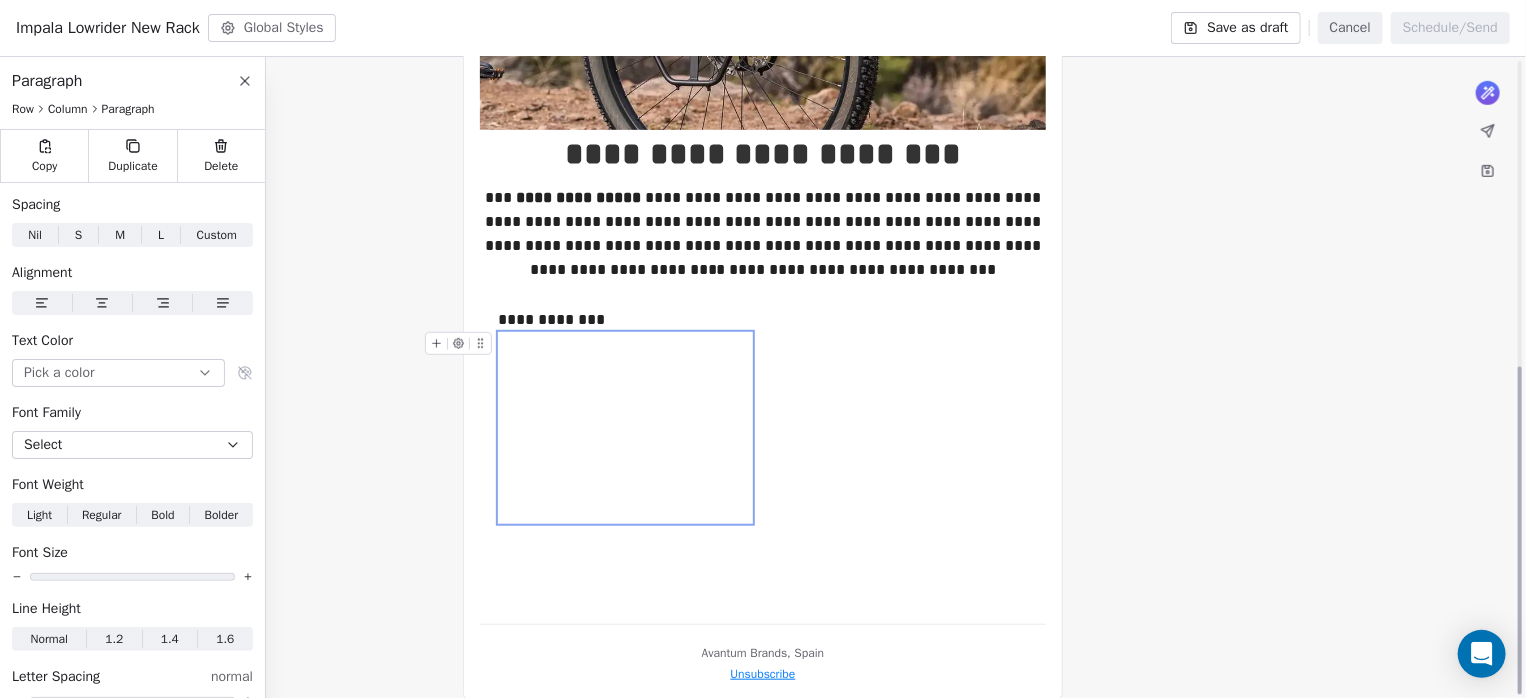 scroll, scrollTop: 573, scrollLeft: 0, axis: vertical 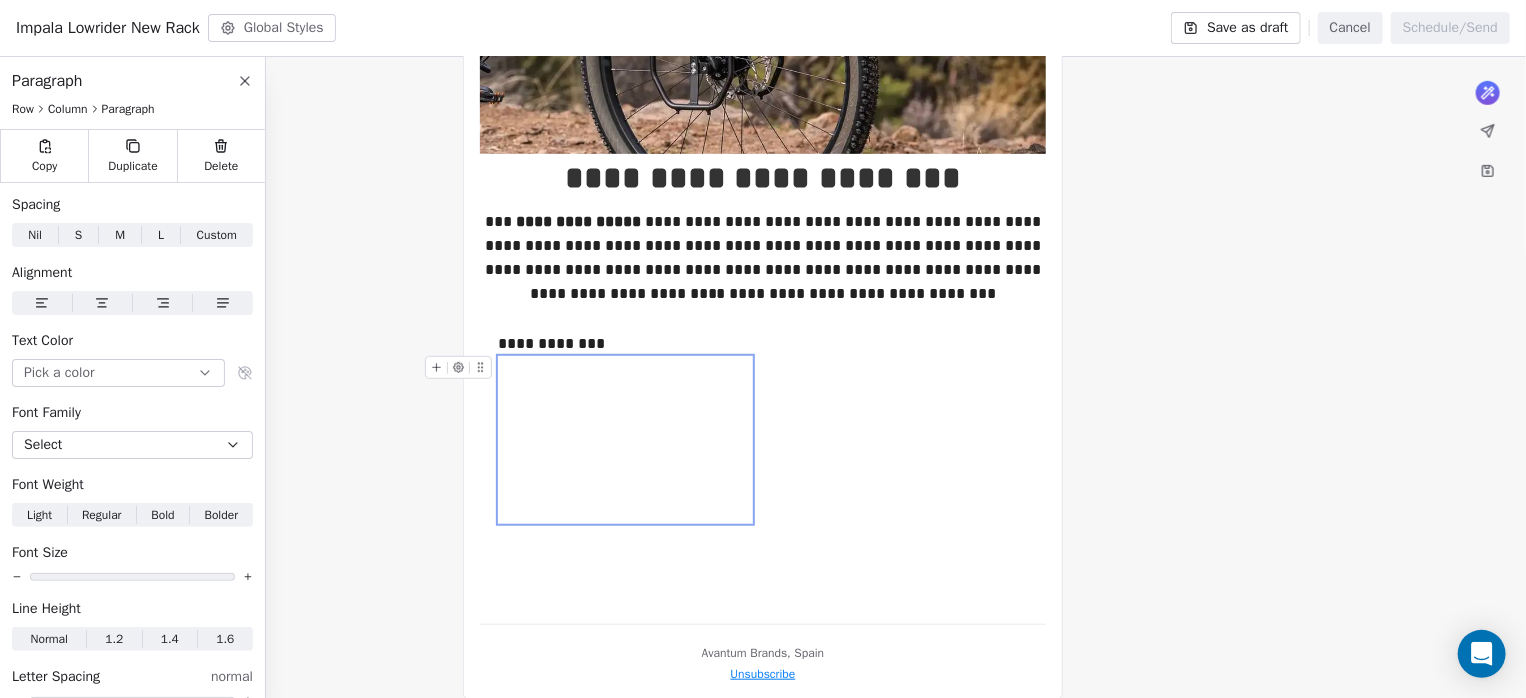 click on "**********" at bounding box center [618, 439] 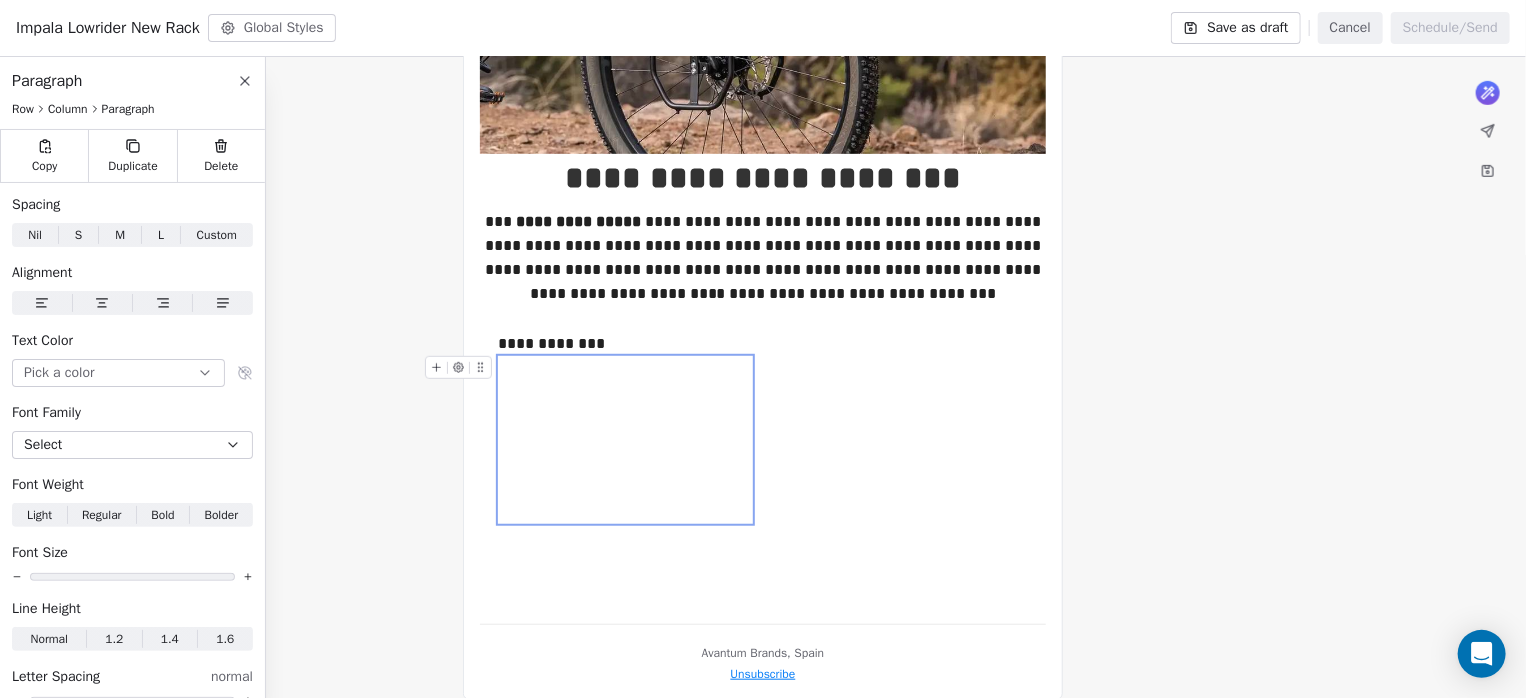 click on "**********" at bounding box center [618, 439] 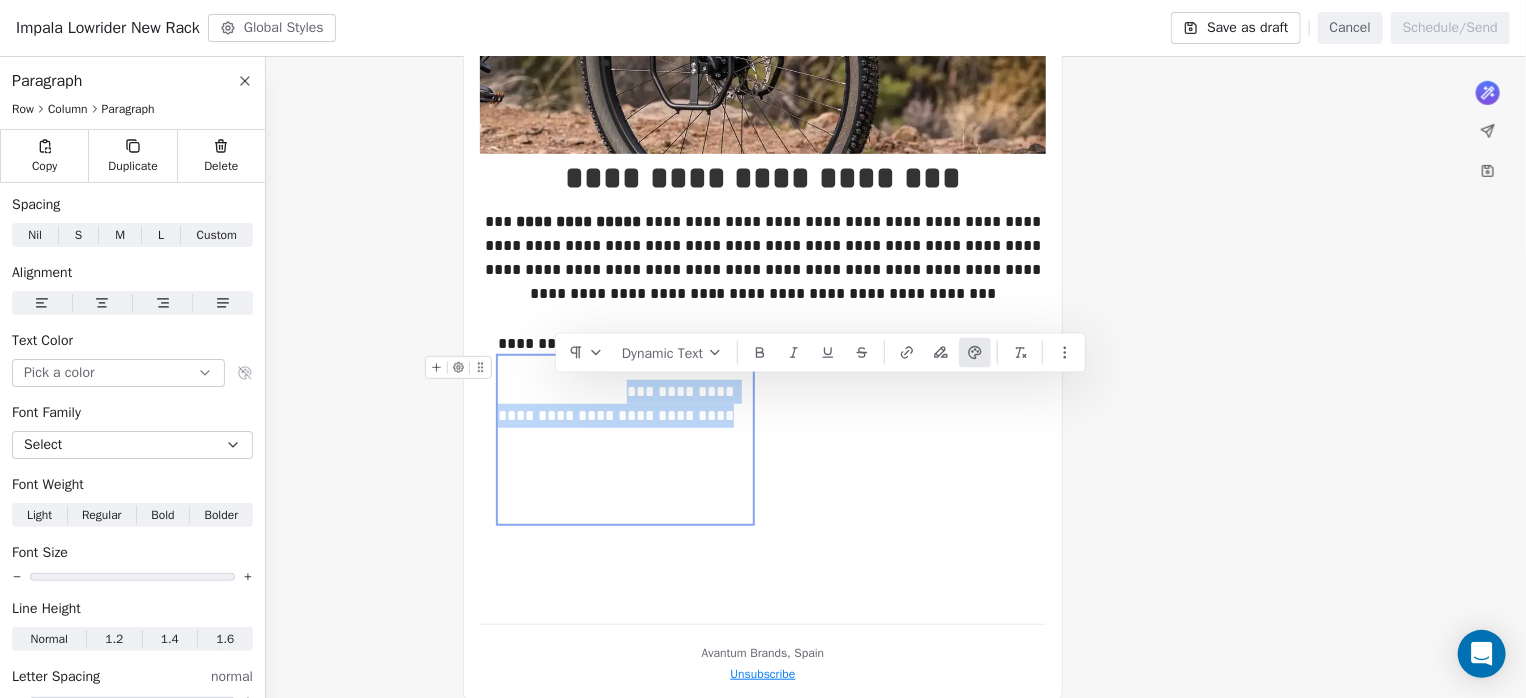 drag, startPoint x: 607, startPoint y: 419, endPoint x: 556, endPoint y: 398, distance: 55.154327 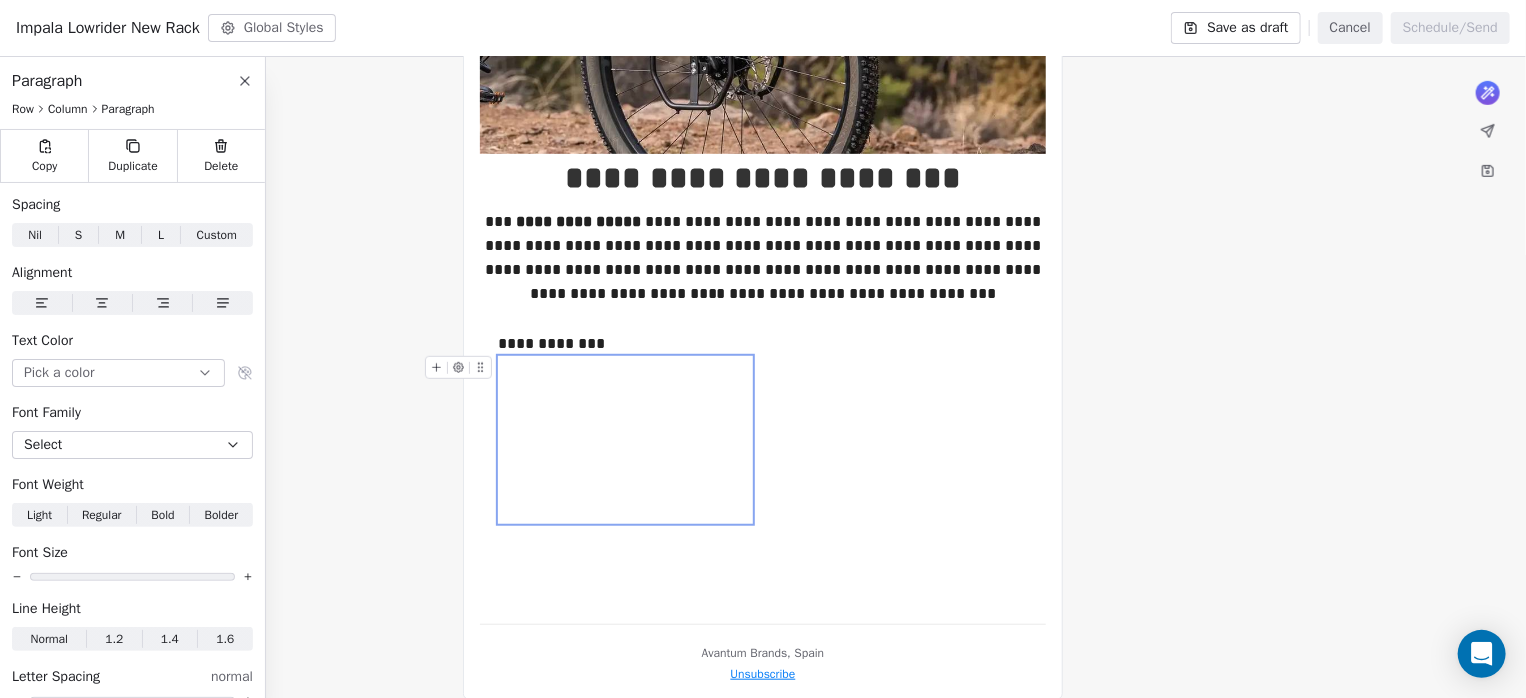 click on "**********" at bounding box center [618, 439] 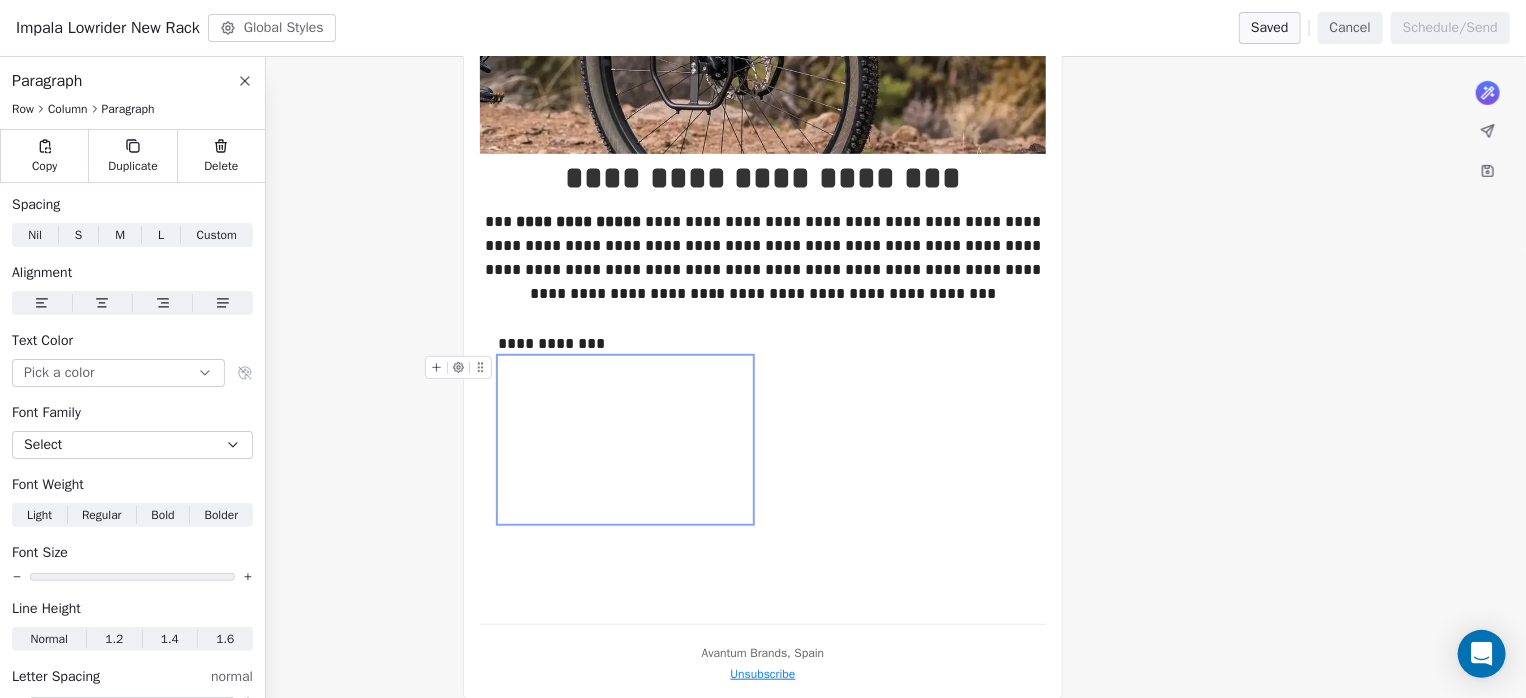 click on "**********" at bounding box center [625, 440] 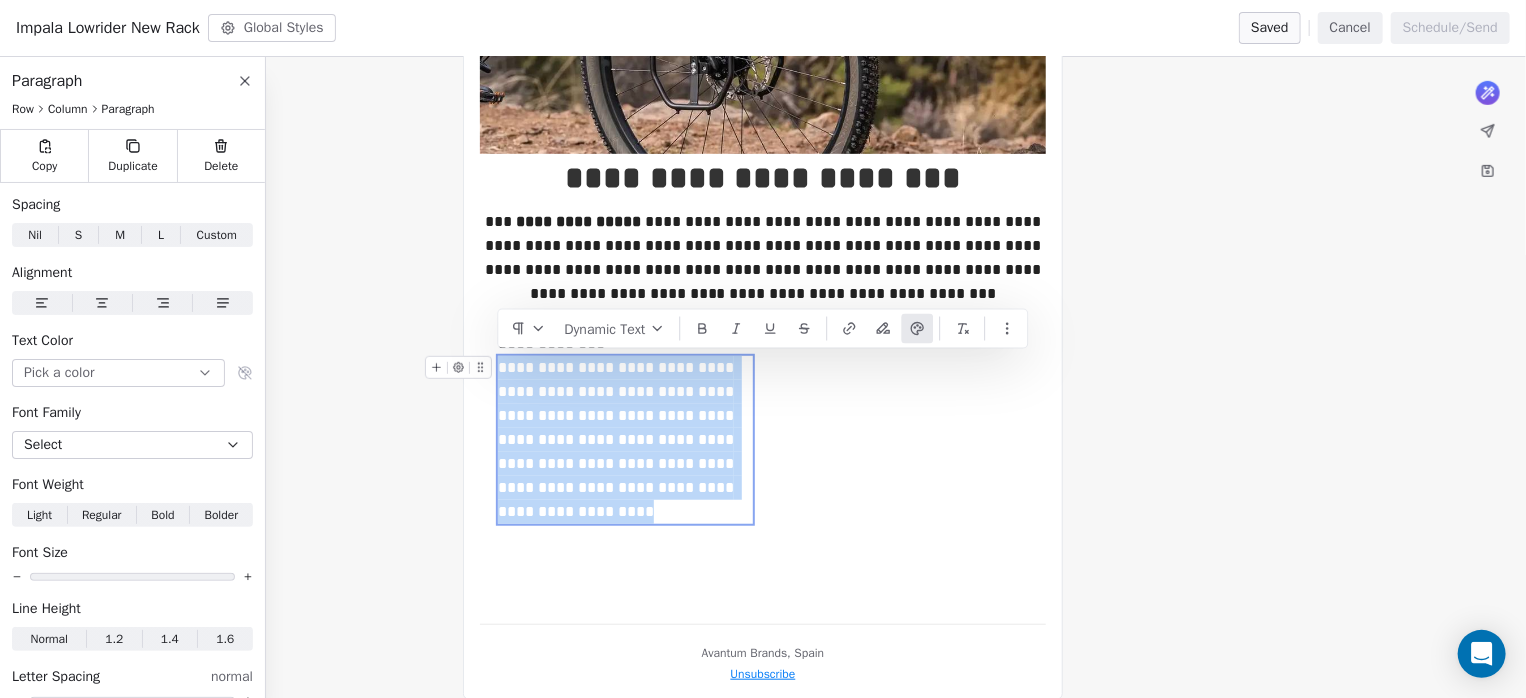 drag, startPoint x: 697, startPoint y: 492, endPoint x: 487, endPoint y: 364, distance: 245.93495 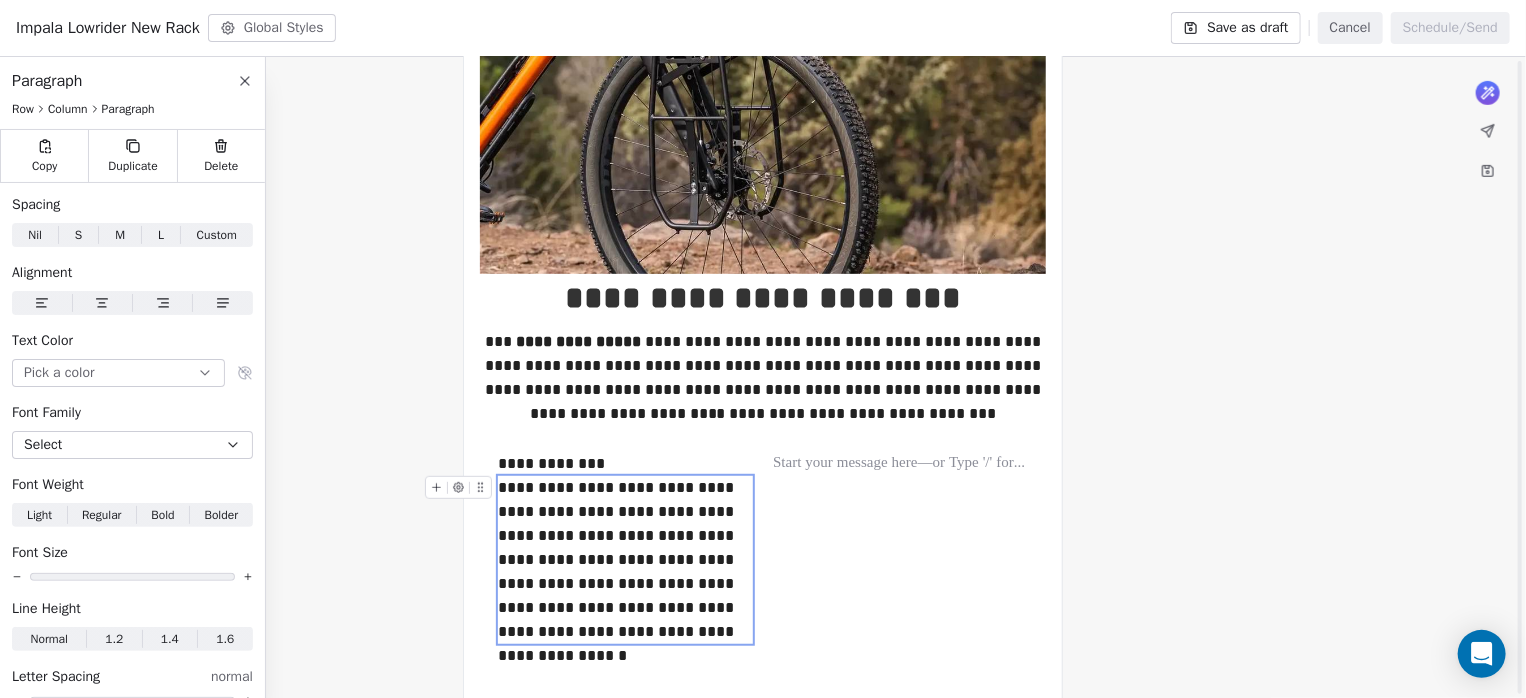 scroll, scrollTop: 573, scrollLeft: 0, axis: vertical 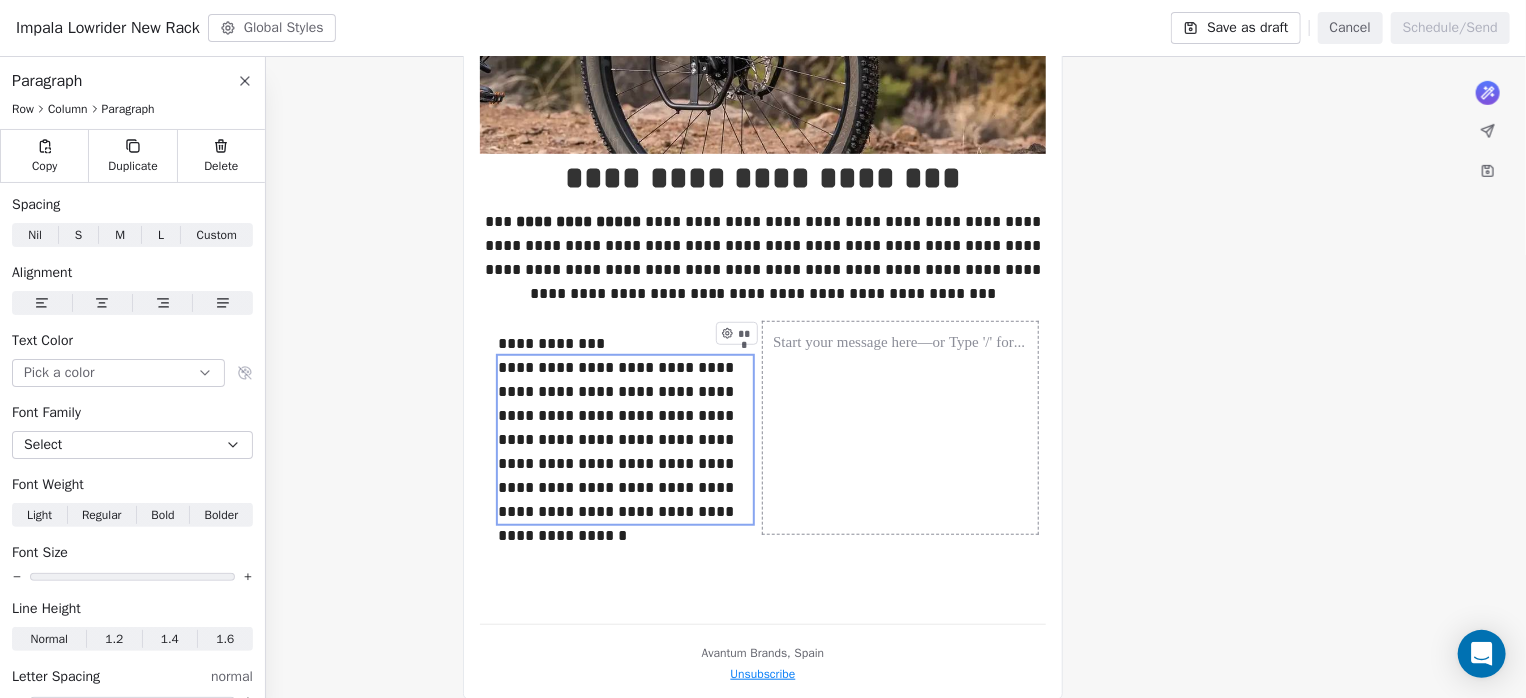 click on "***" at bounding box center [900, 428] 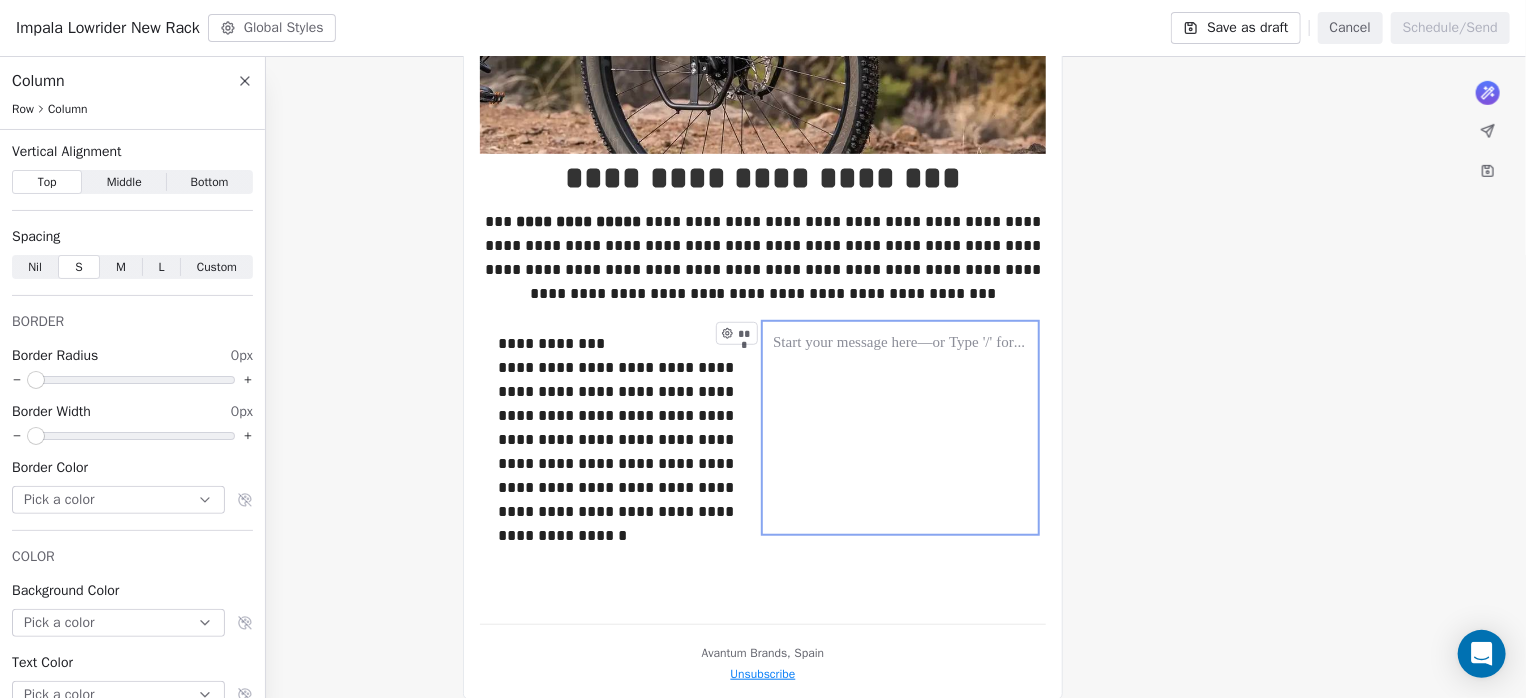 click on "***" at bounding box center [900, 428] 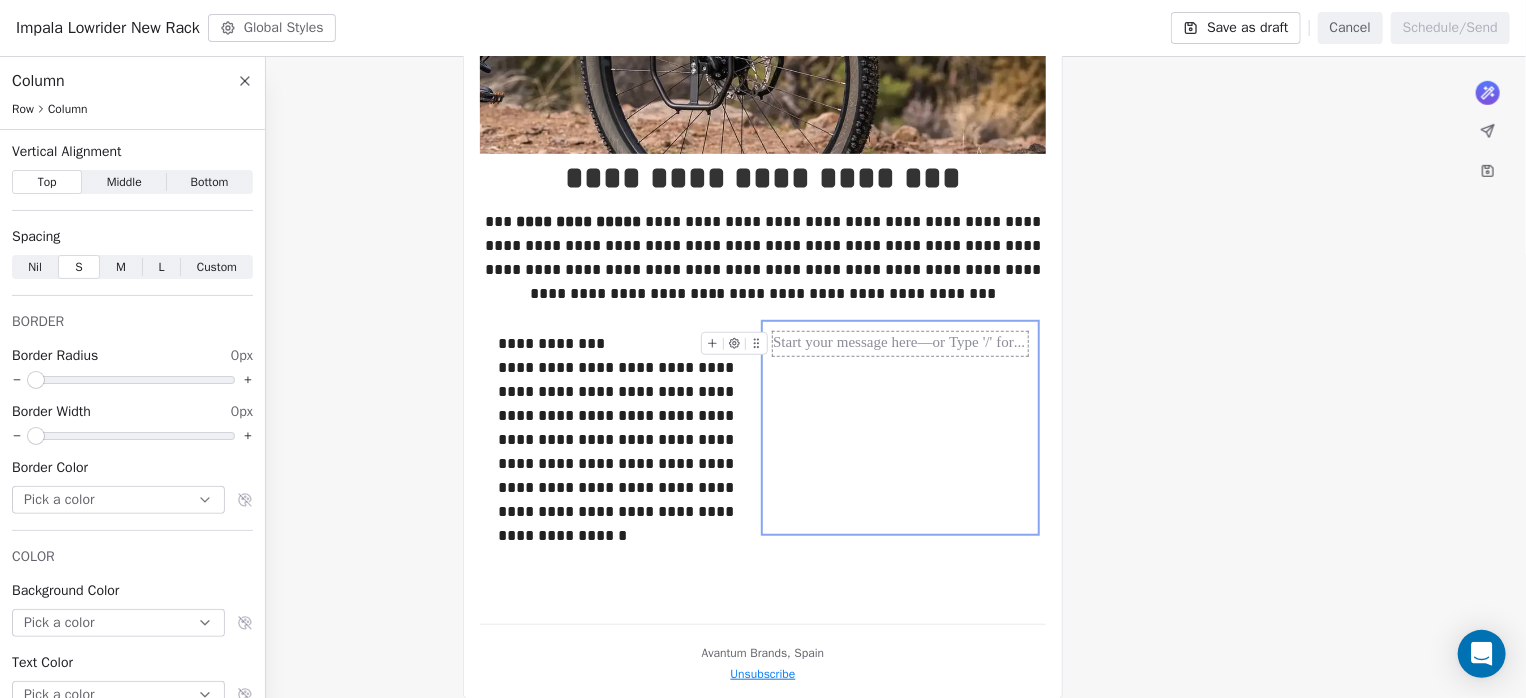 click 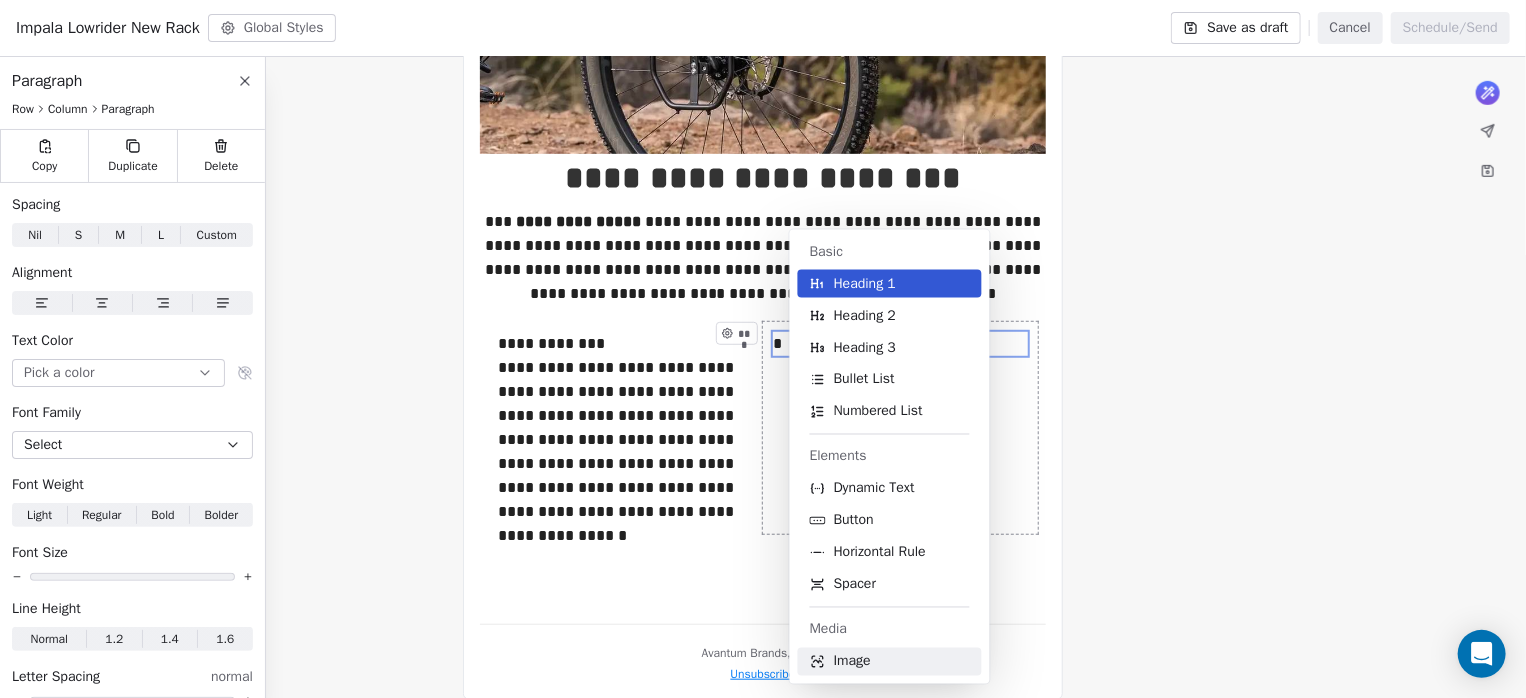 click on "Image" at bounding box center [852, 662] 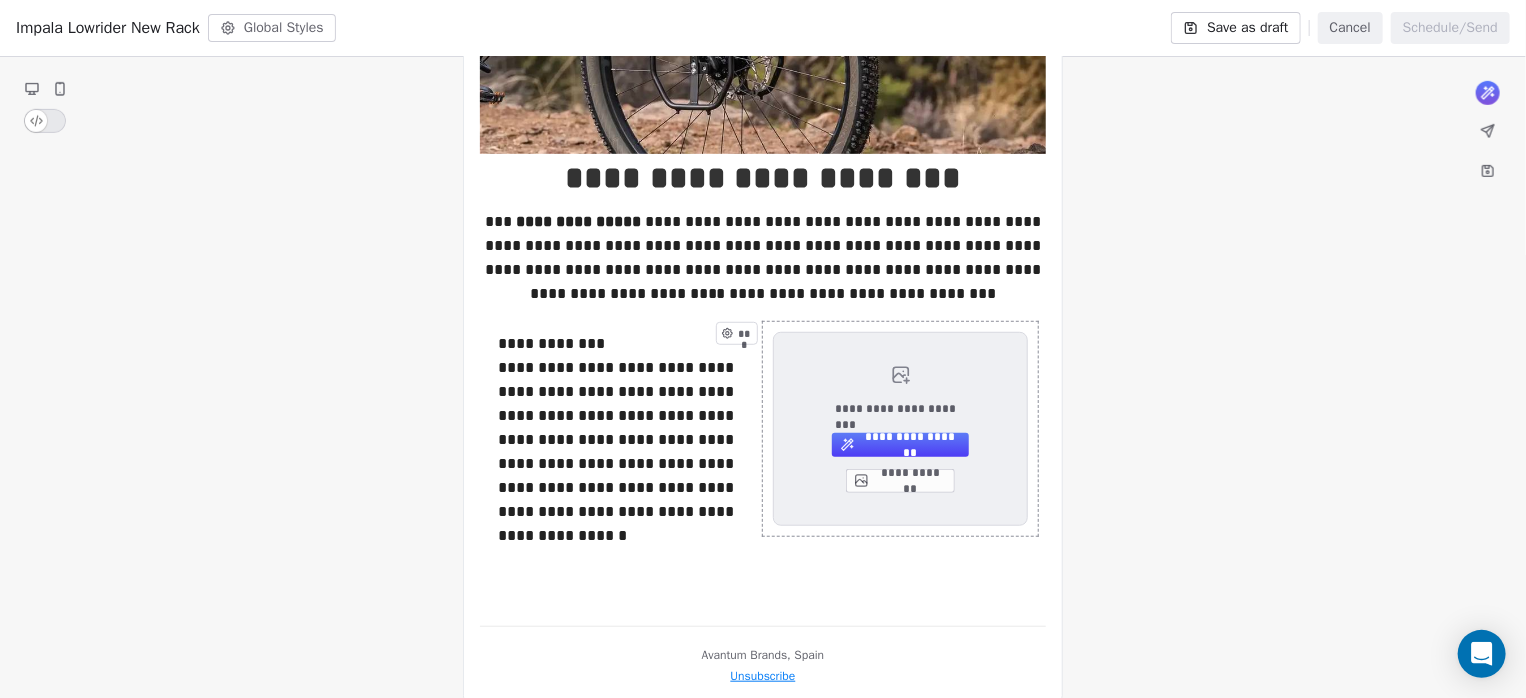 scroll, scrollTop: 512, scrollLeft: 0, axis: vertical 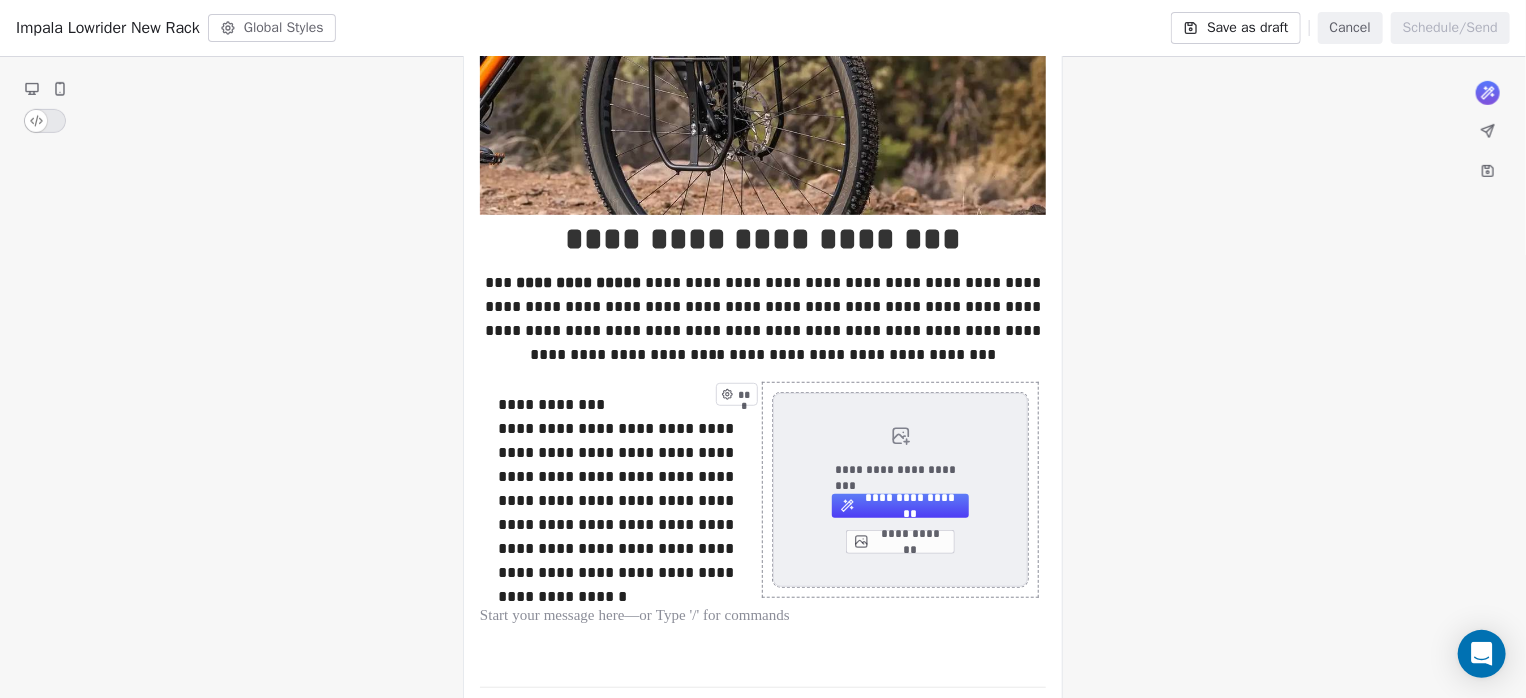 click on "**********" at bounding box center (900, 490) 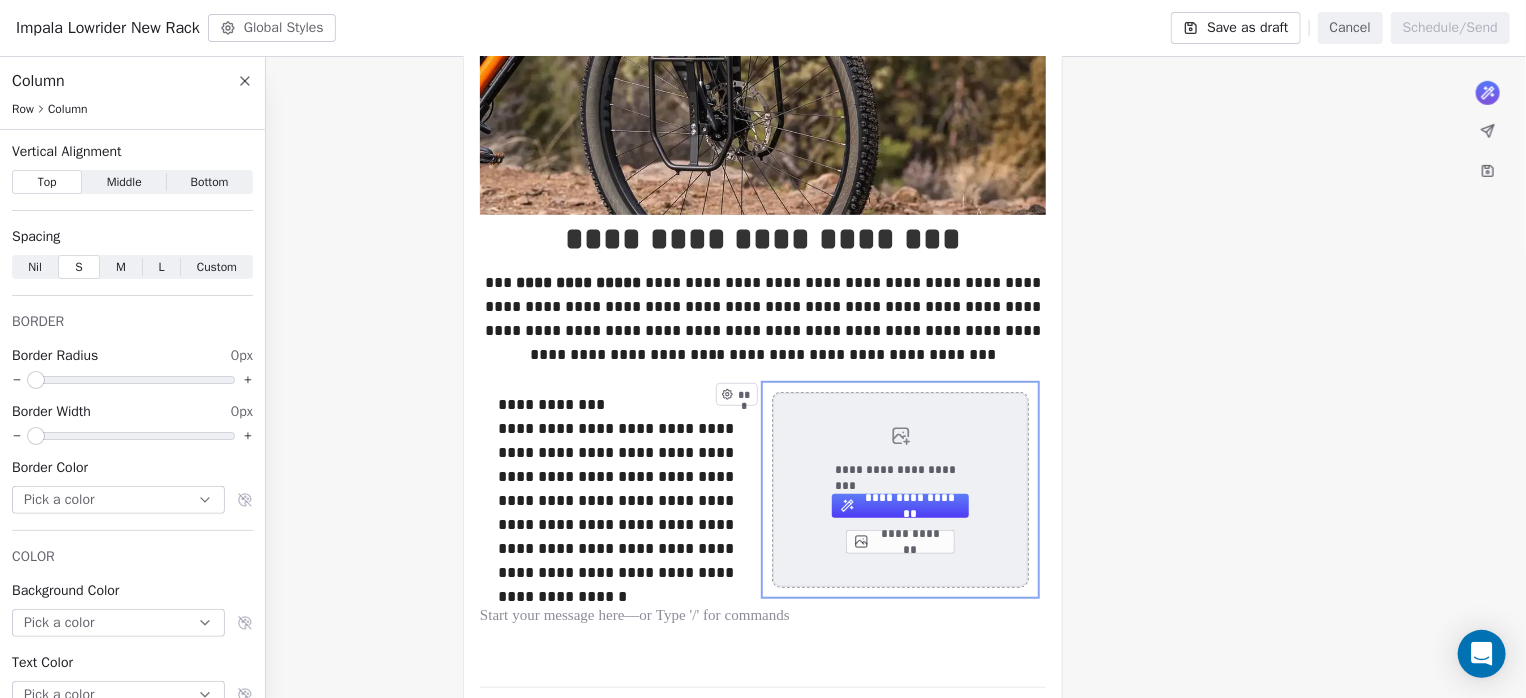 click on "**********" at bounding box center (900, 542) 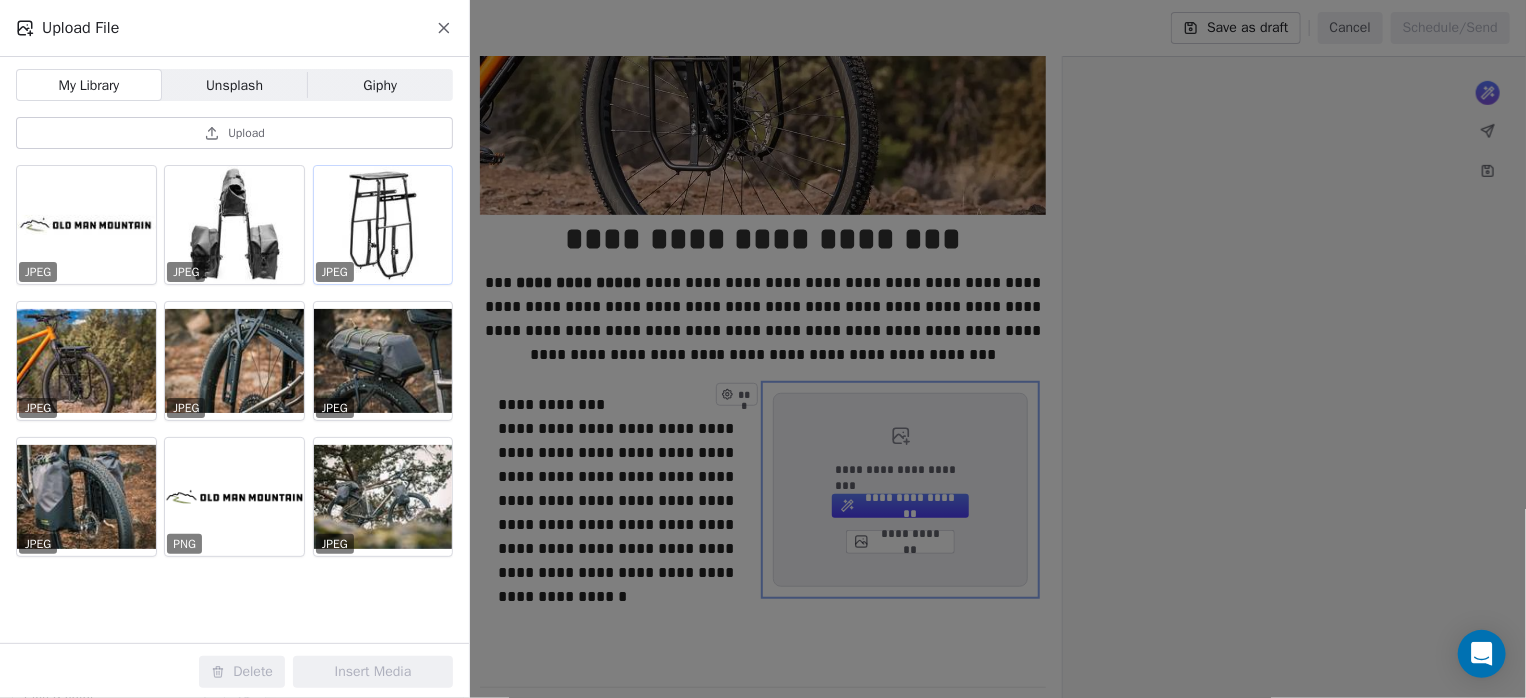 click at bounding box center [383, 225] 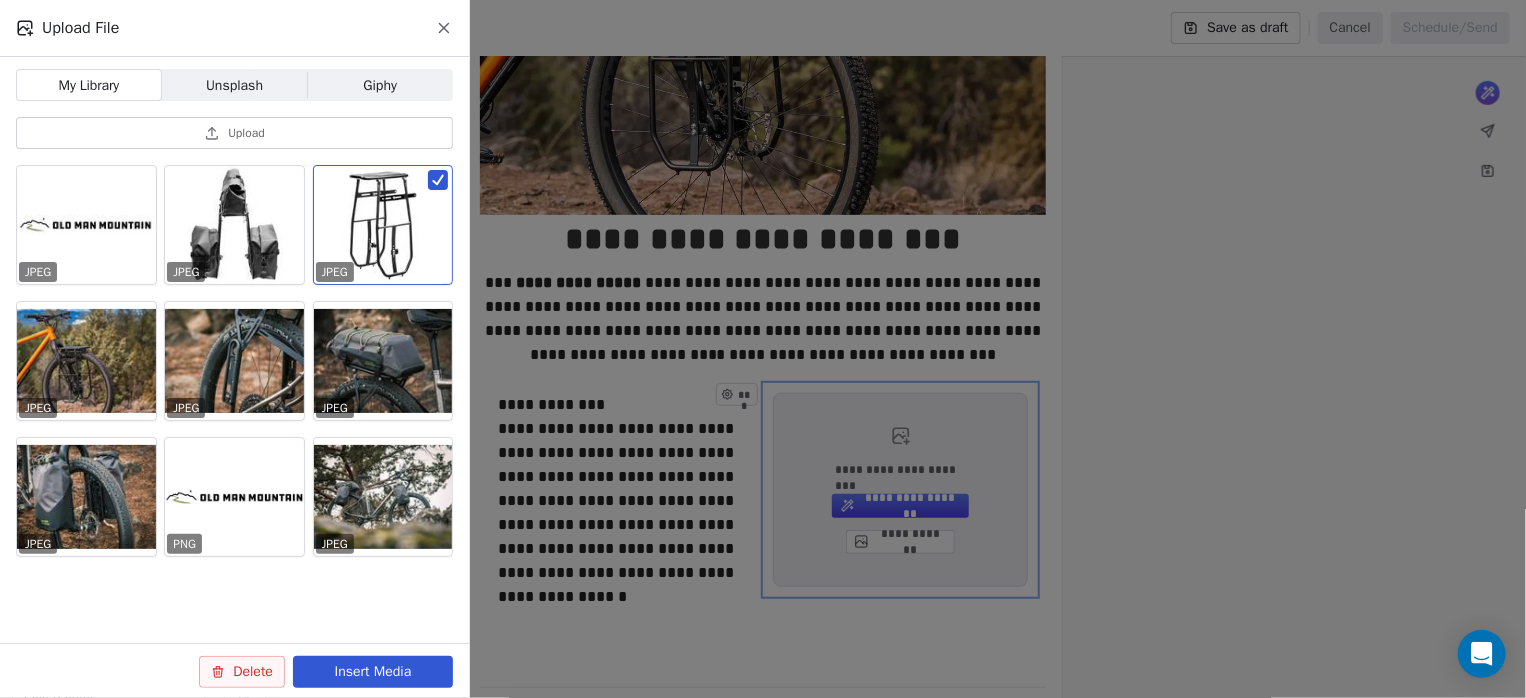 click on "Insert Media" at bounding box center (373, 672) 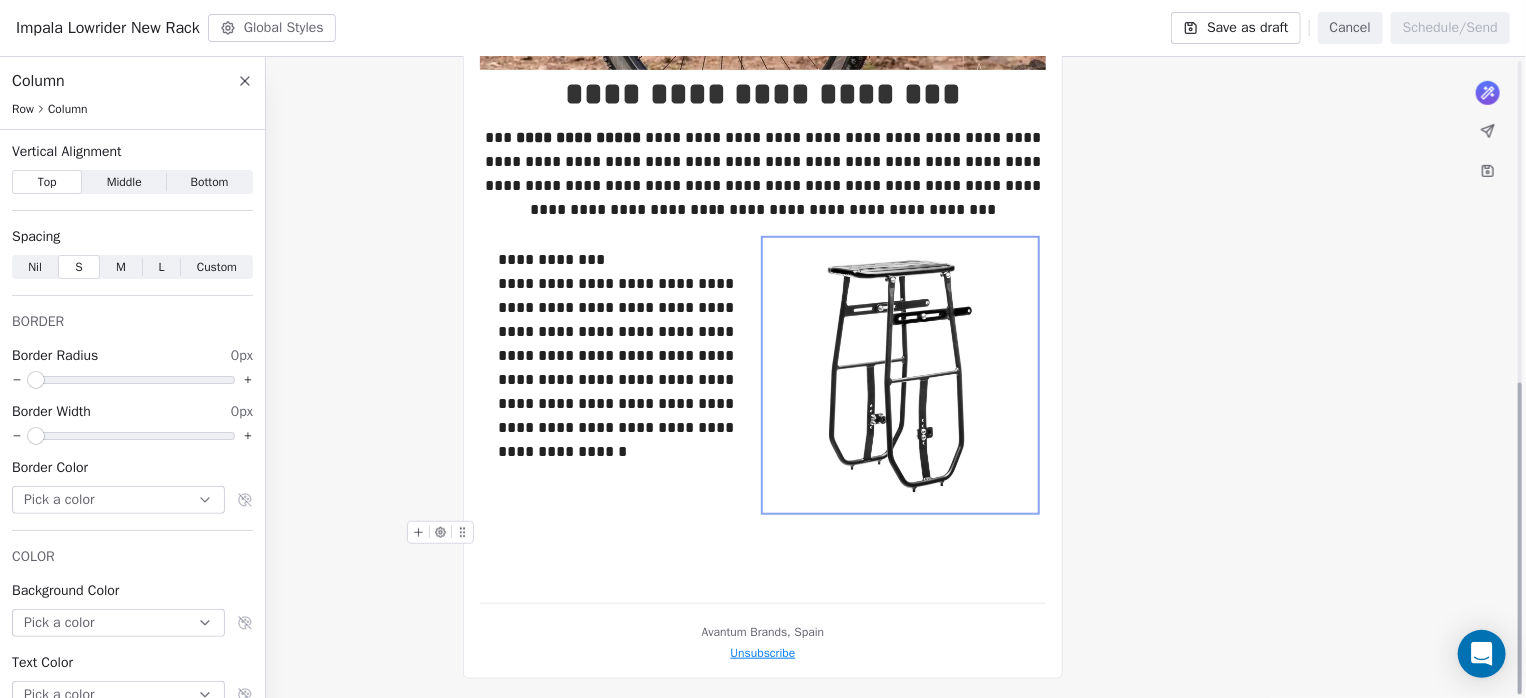scroll, scrollTop: 660, scrollLeft: 0, axis: vertical 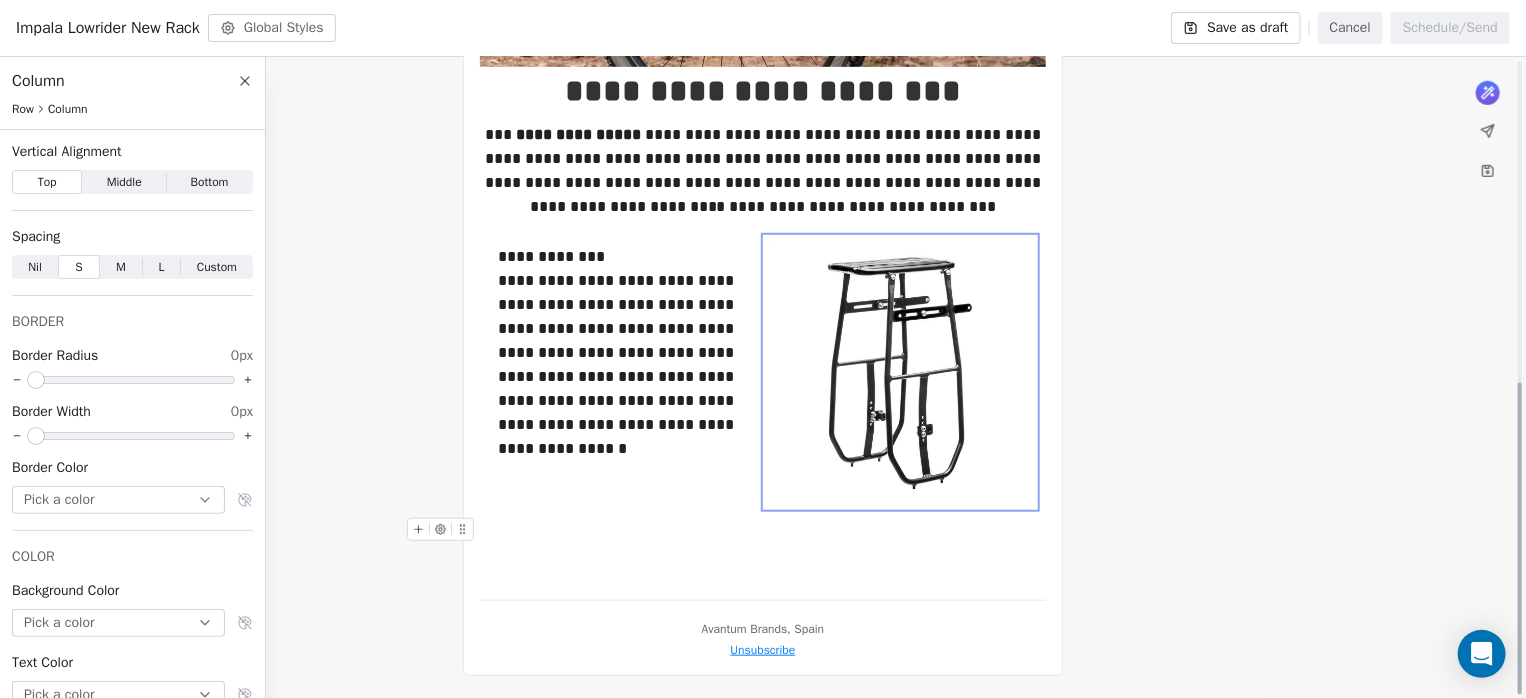 click at bounding box center [763, 530] 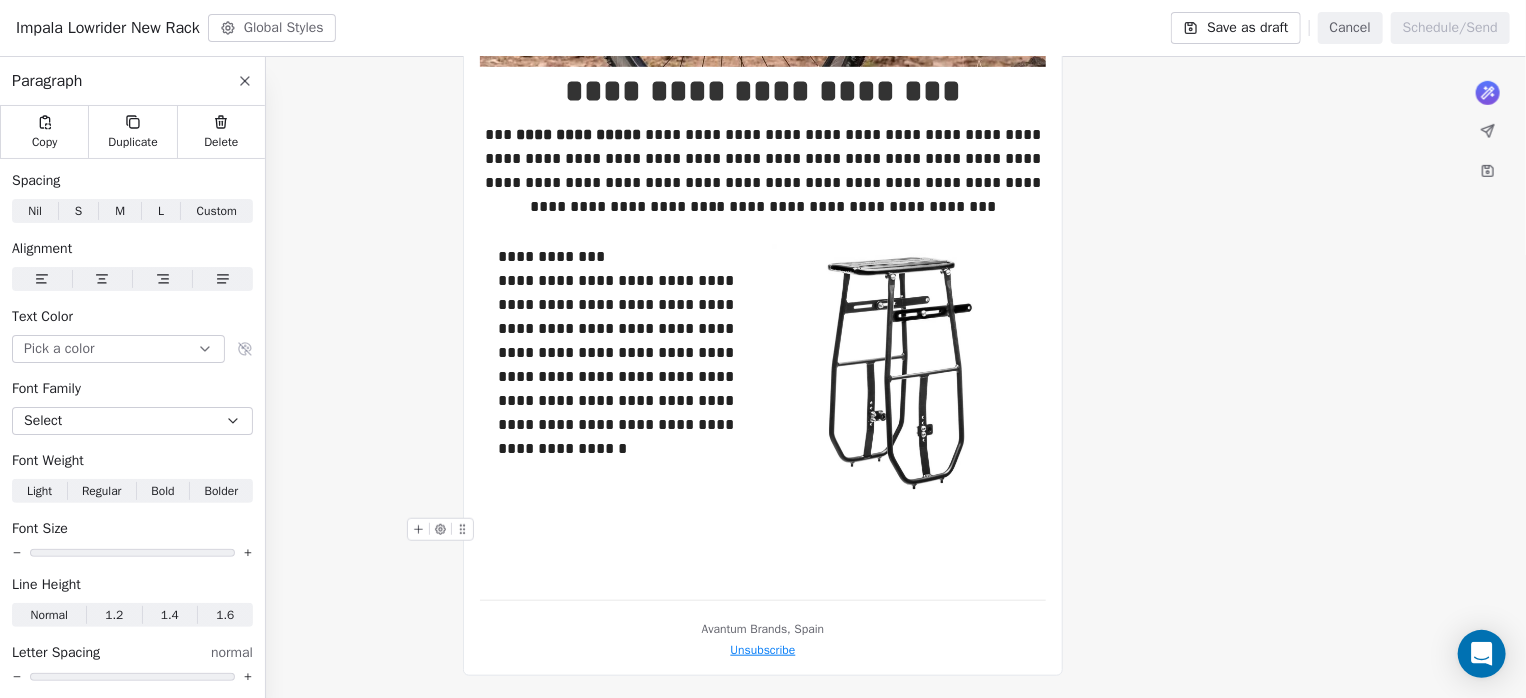 click 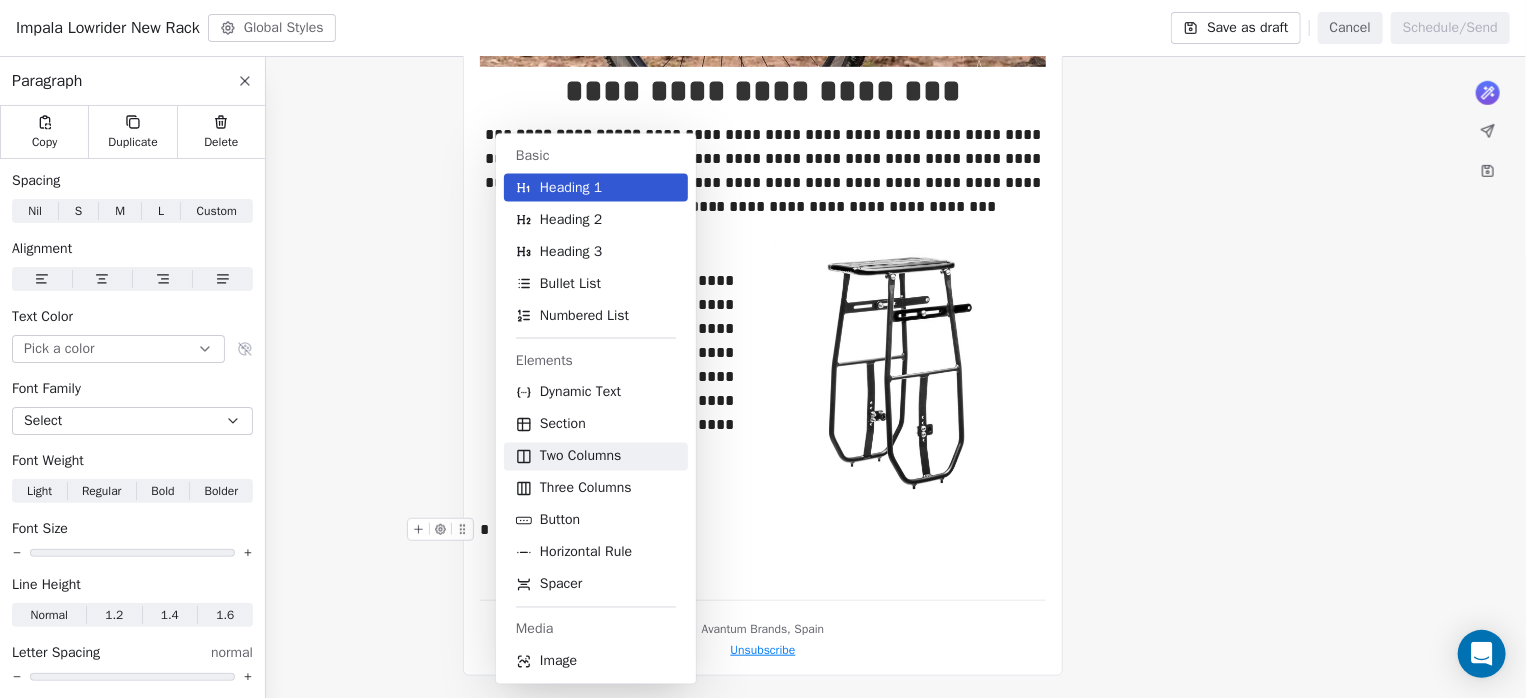 click on "Two Columns" at bounding box center [580, 457] 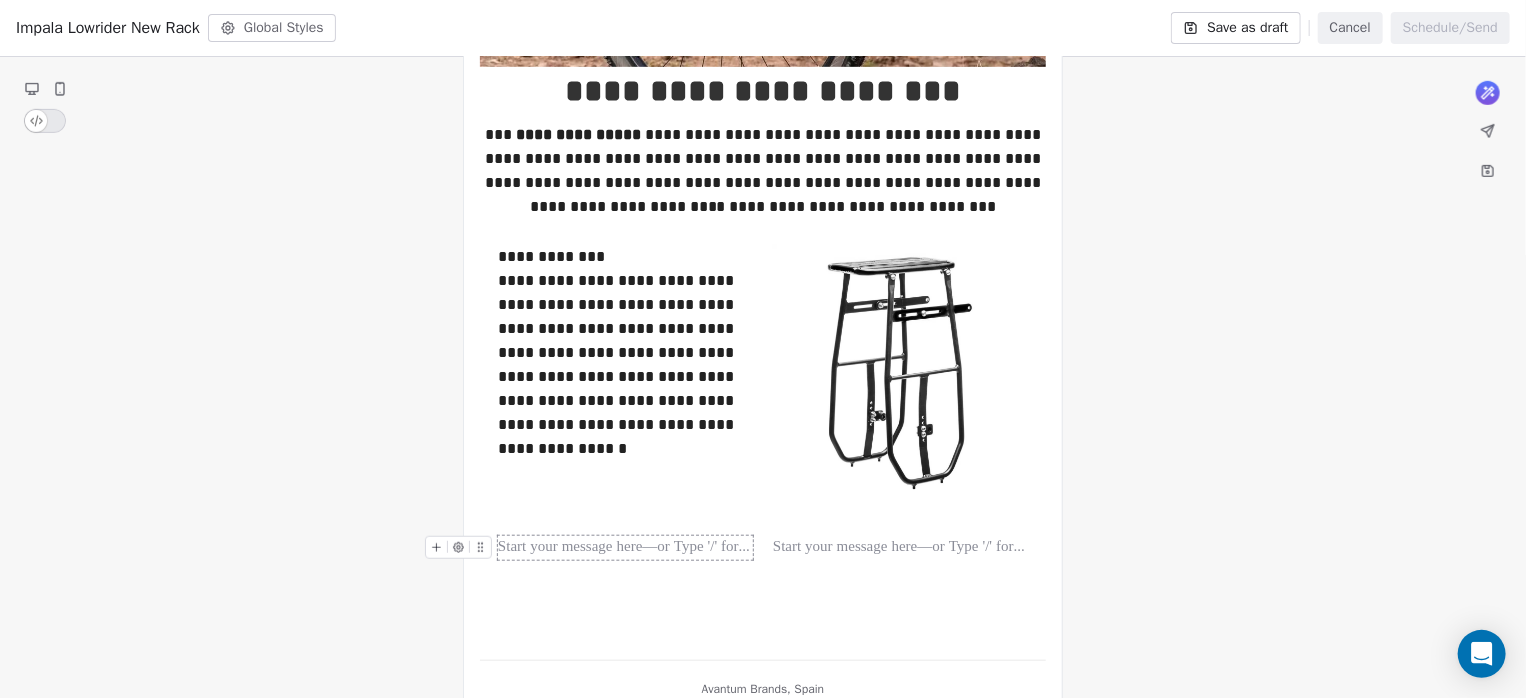 click 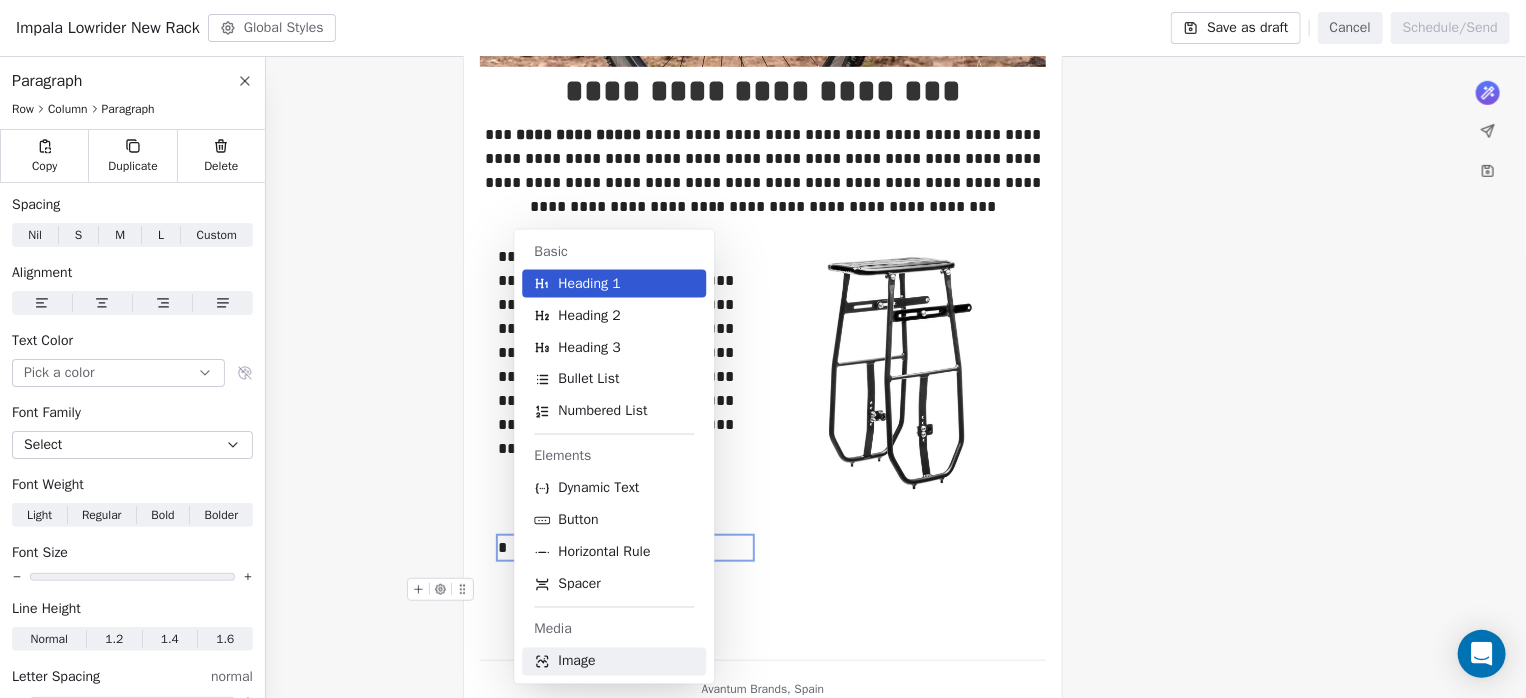 click on "Image" at bounding box center (576, 662) 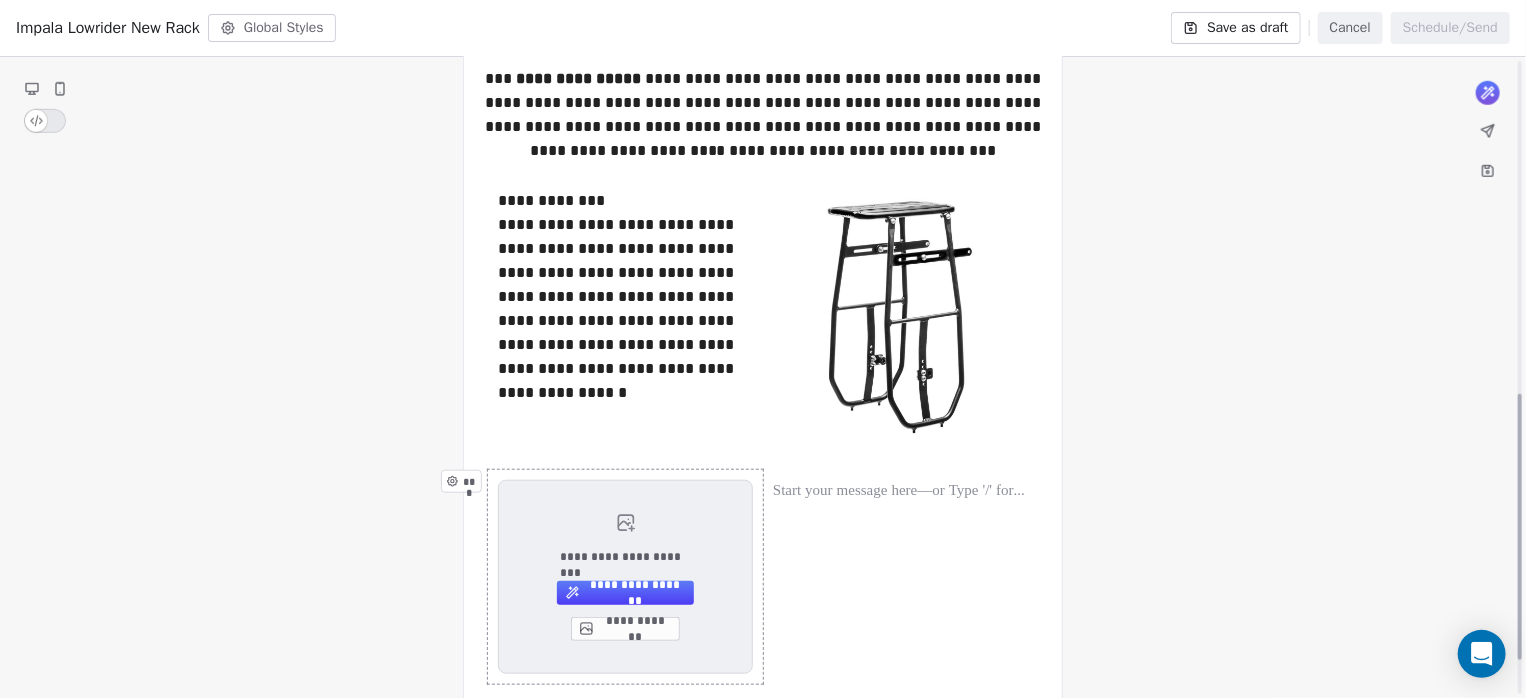 scroll, scrollTop: 865, scrollLeft: 0, axis: vertical 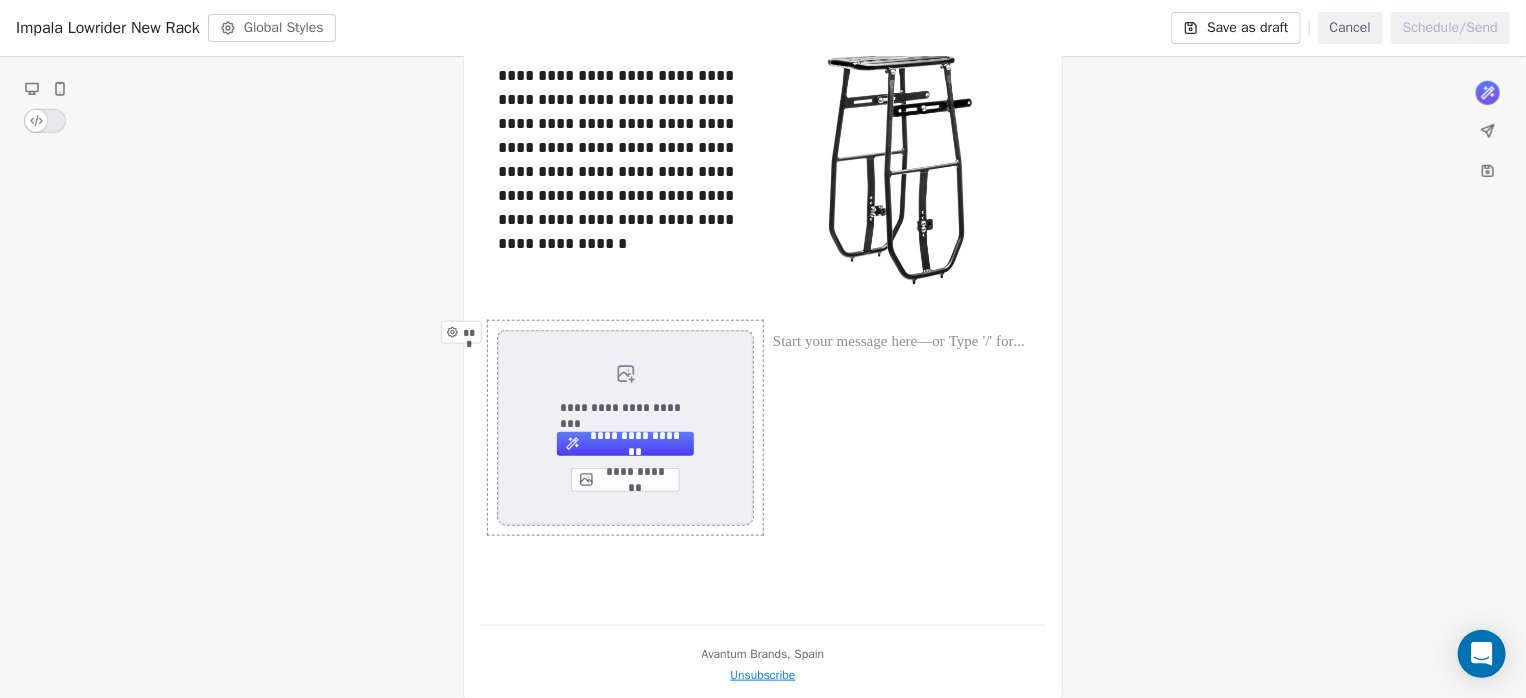 click on "**********" at bounding box center (625, 480) 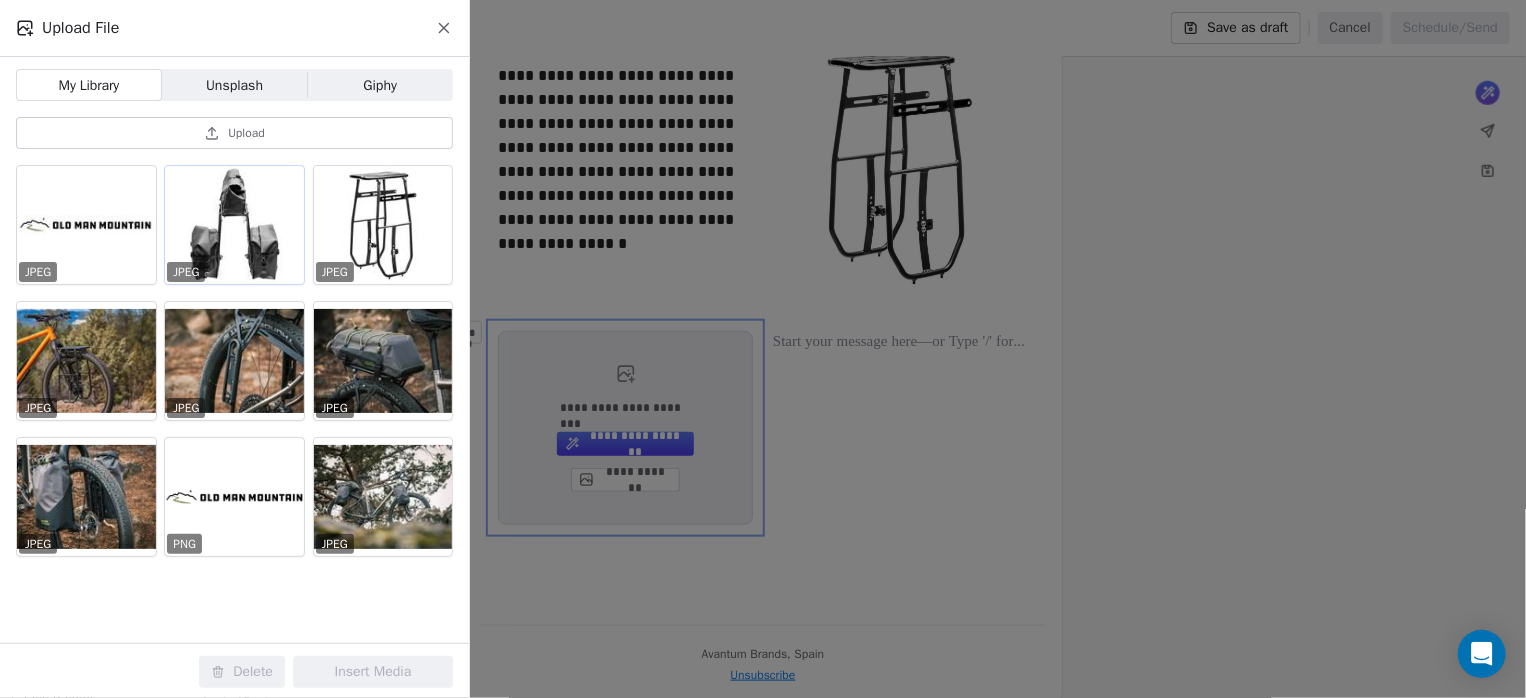 click at bounding box center [234, 225] 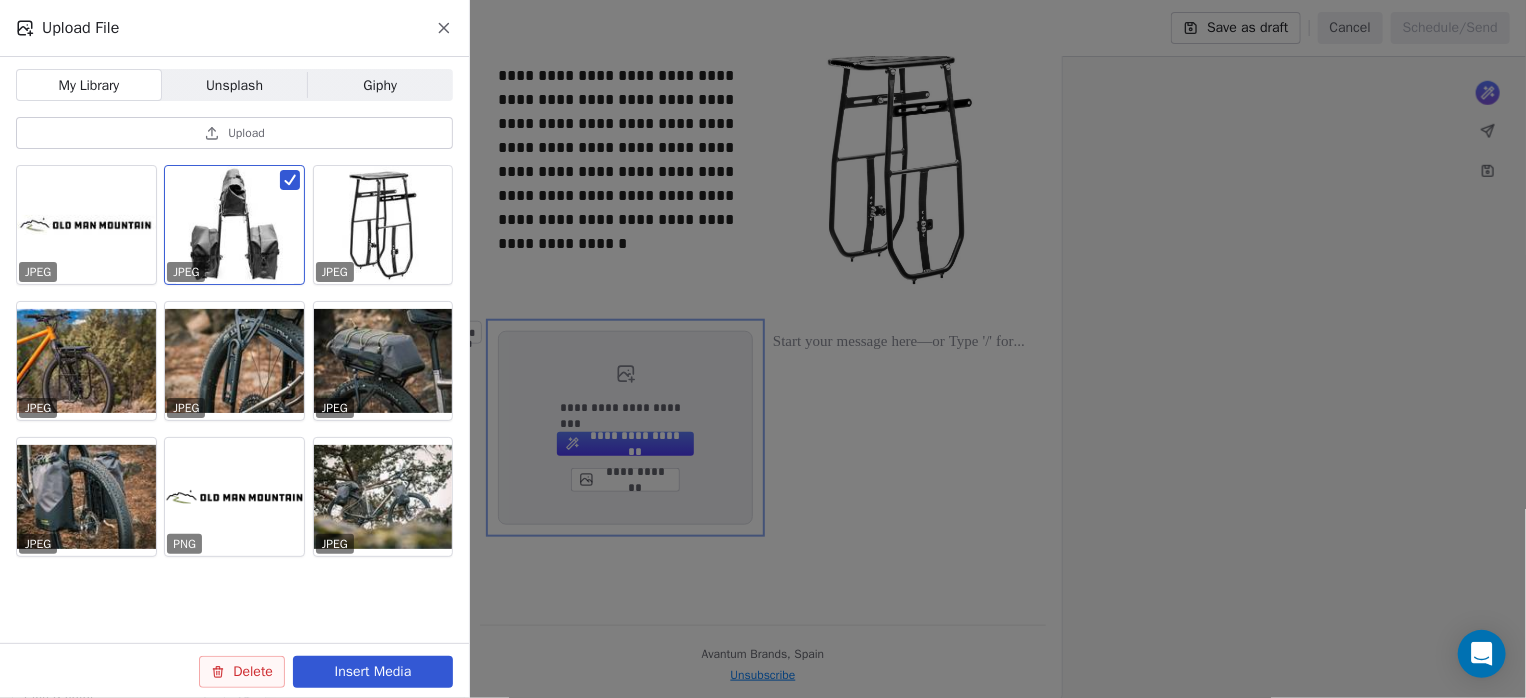 click on "Insert Media" at bounding box center (373, 672) 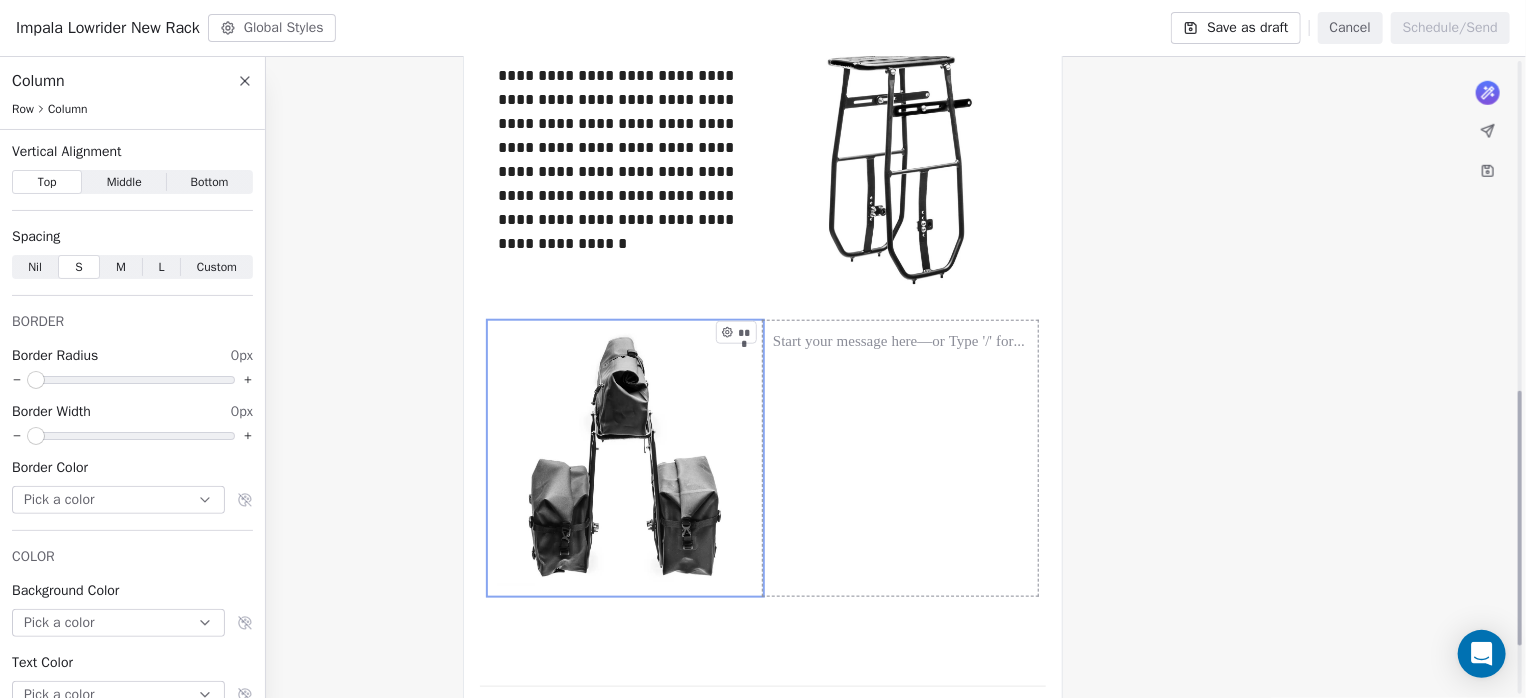 scroll, scrollTop: 732, scrollLeft: 0, axis: vertical 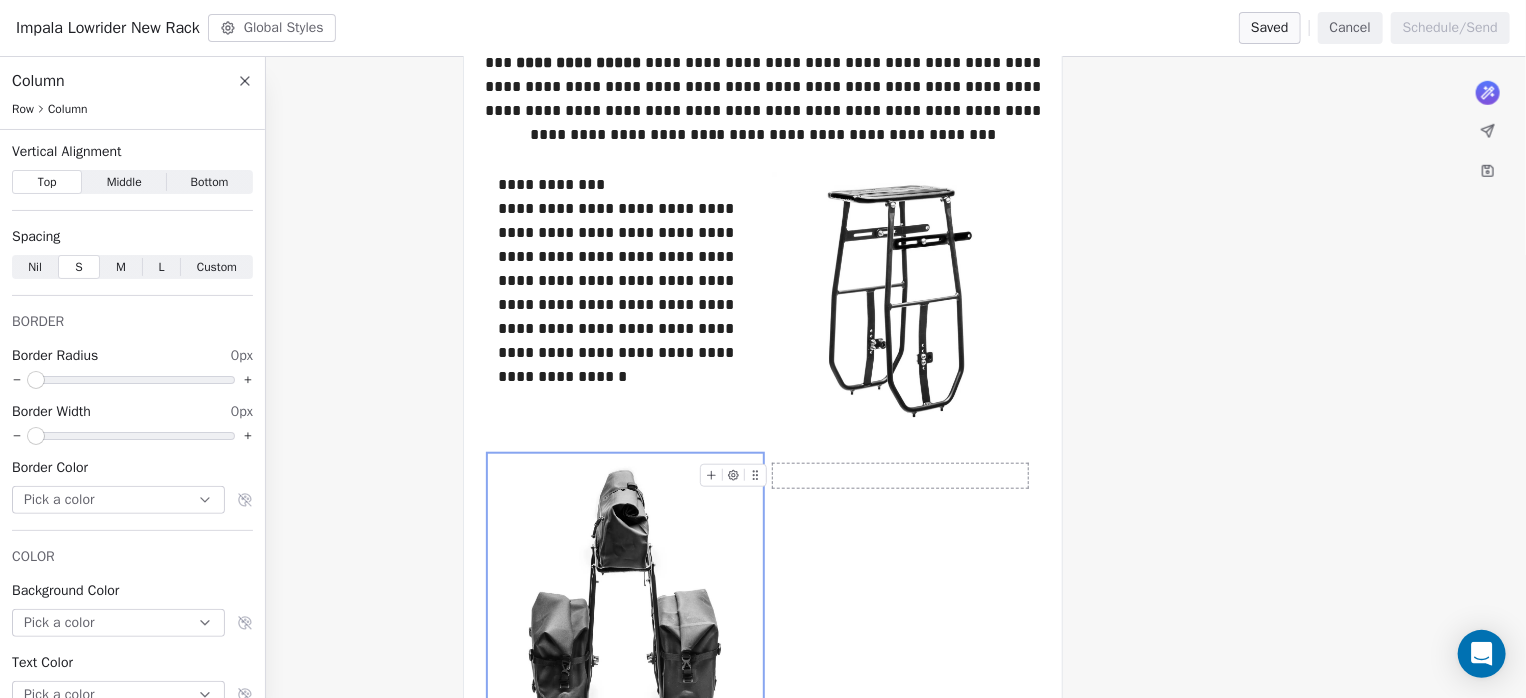 click at bounding box center [900, 476] 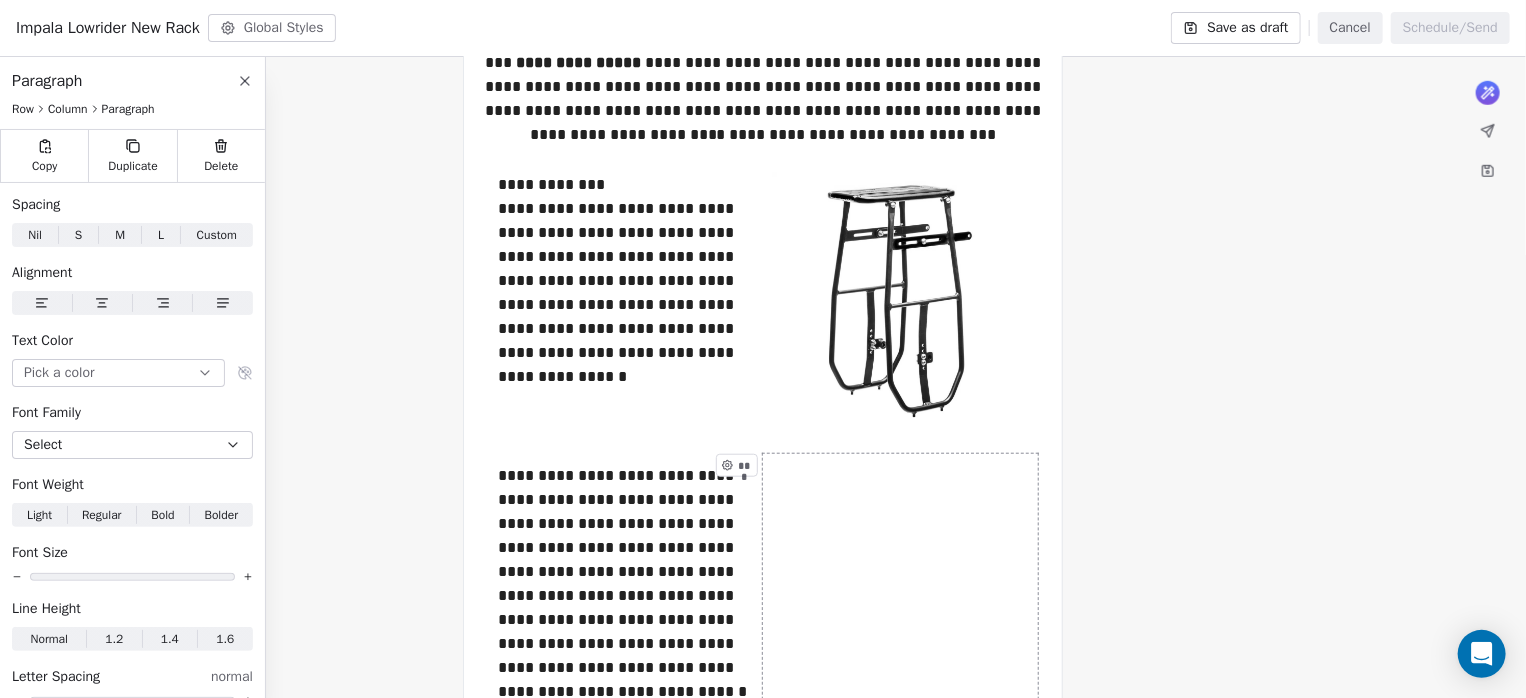 scroll, scrollTop: 757, scrollLeft: 0, axis: vertical 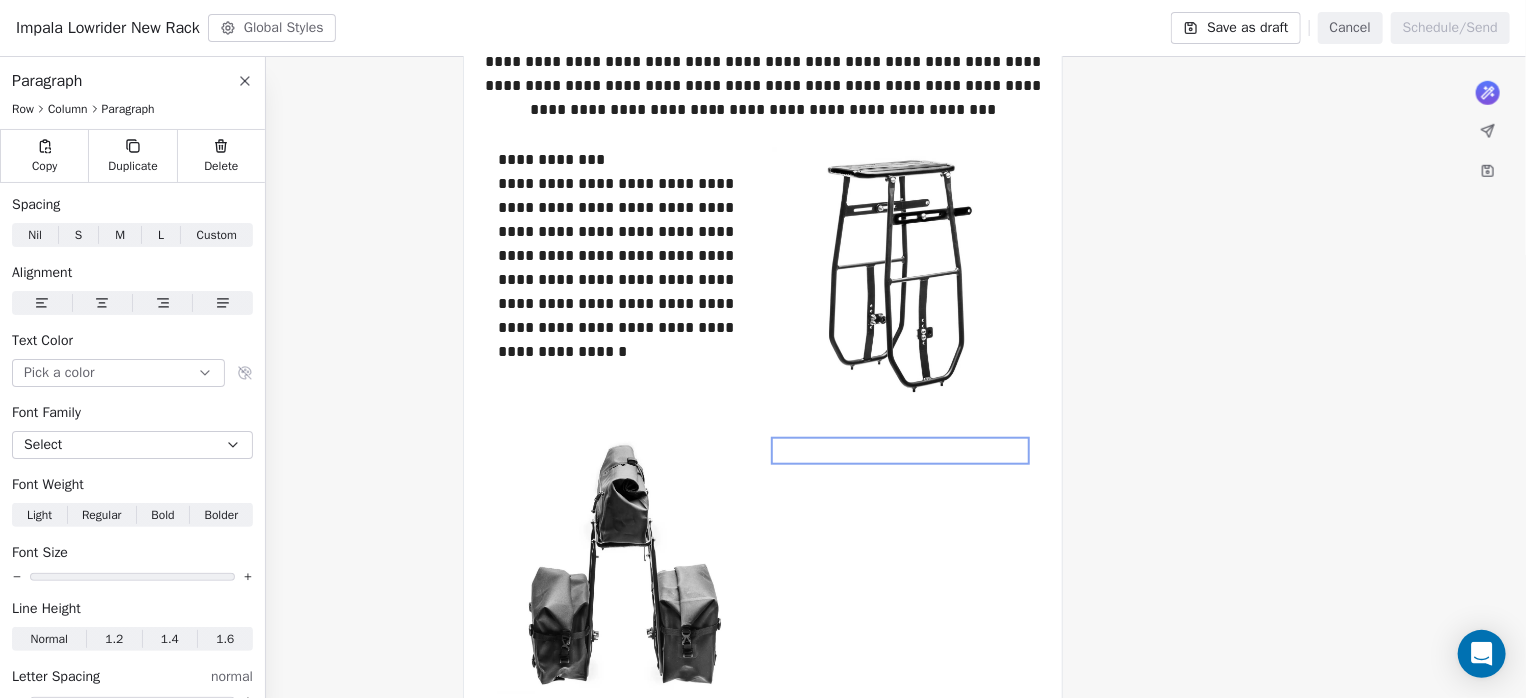 click on "***" at bounding box center (900, 566) 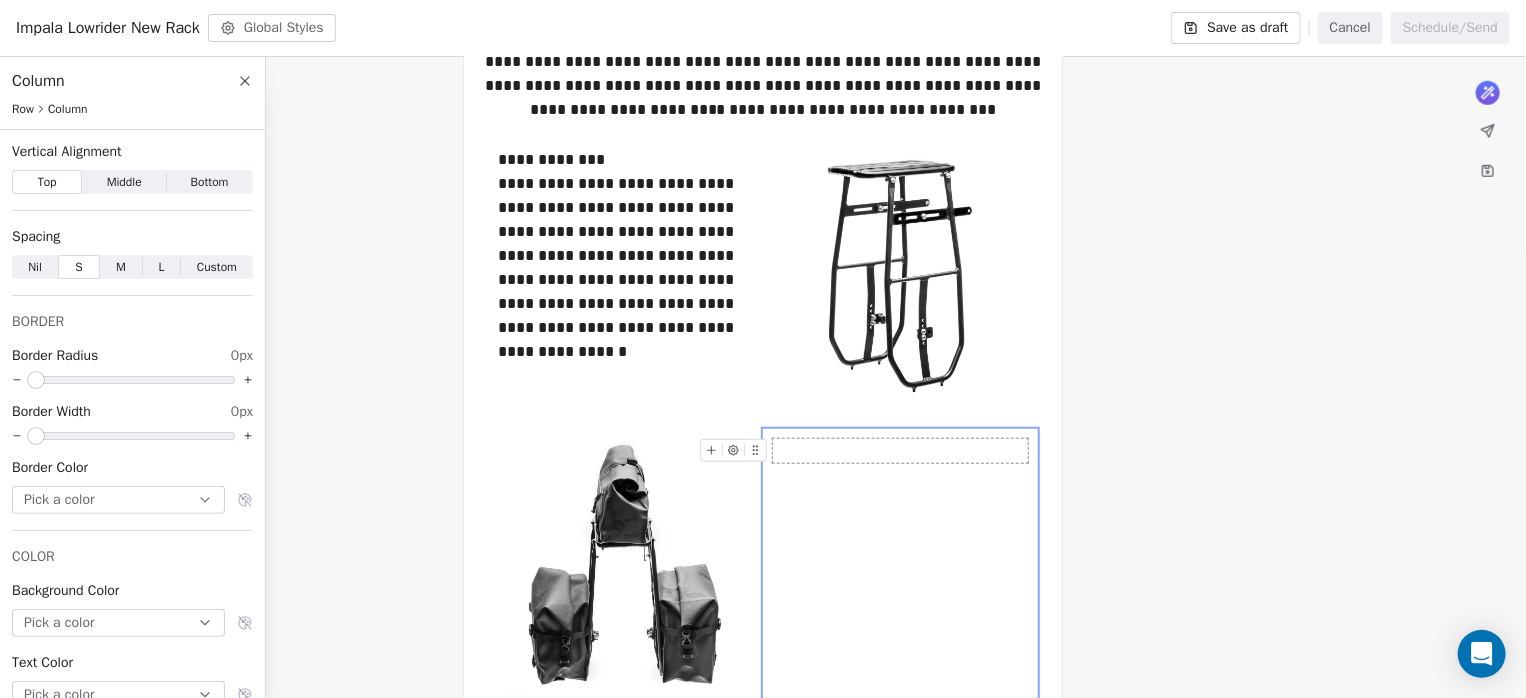 click at bounding box center (900, 451) 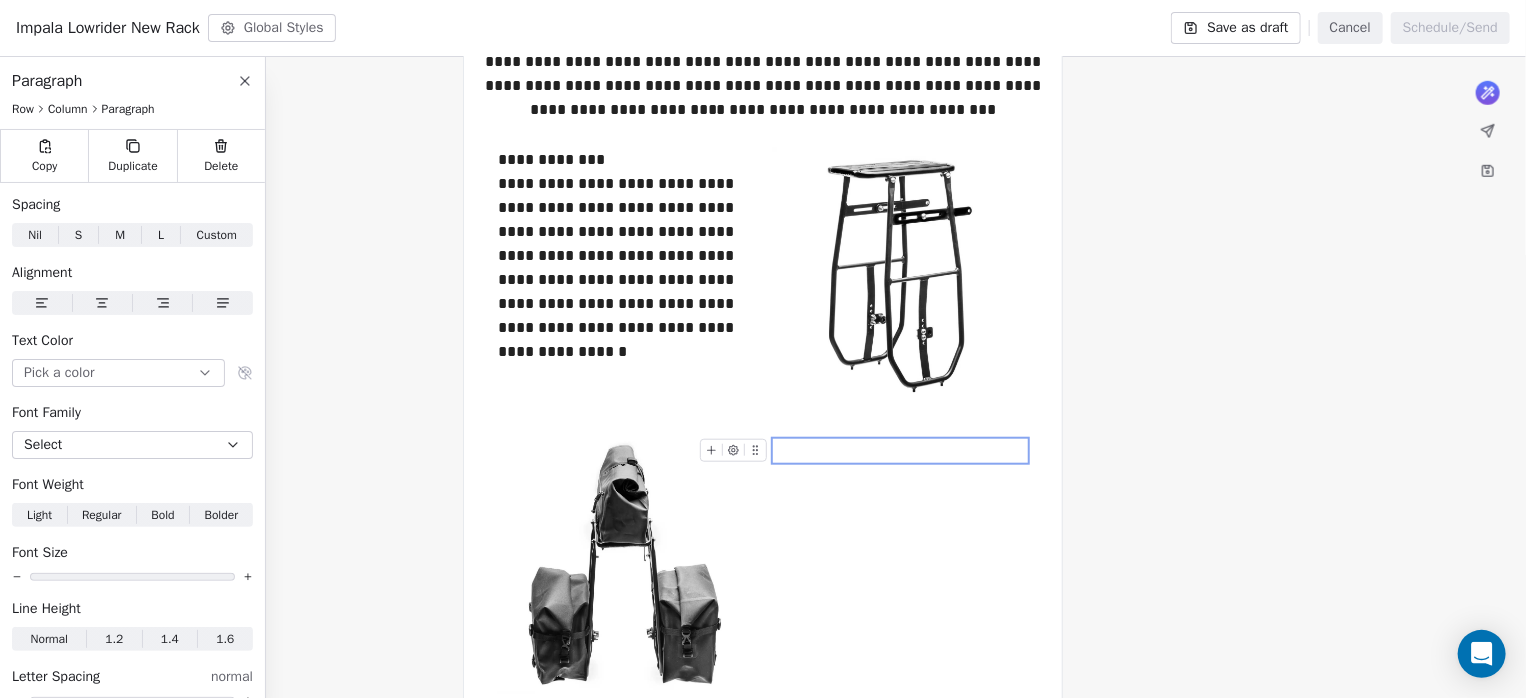 click at bounding box center [900, 451] 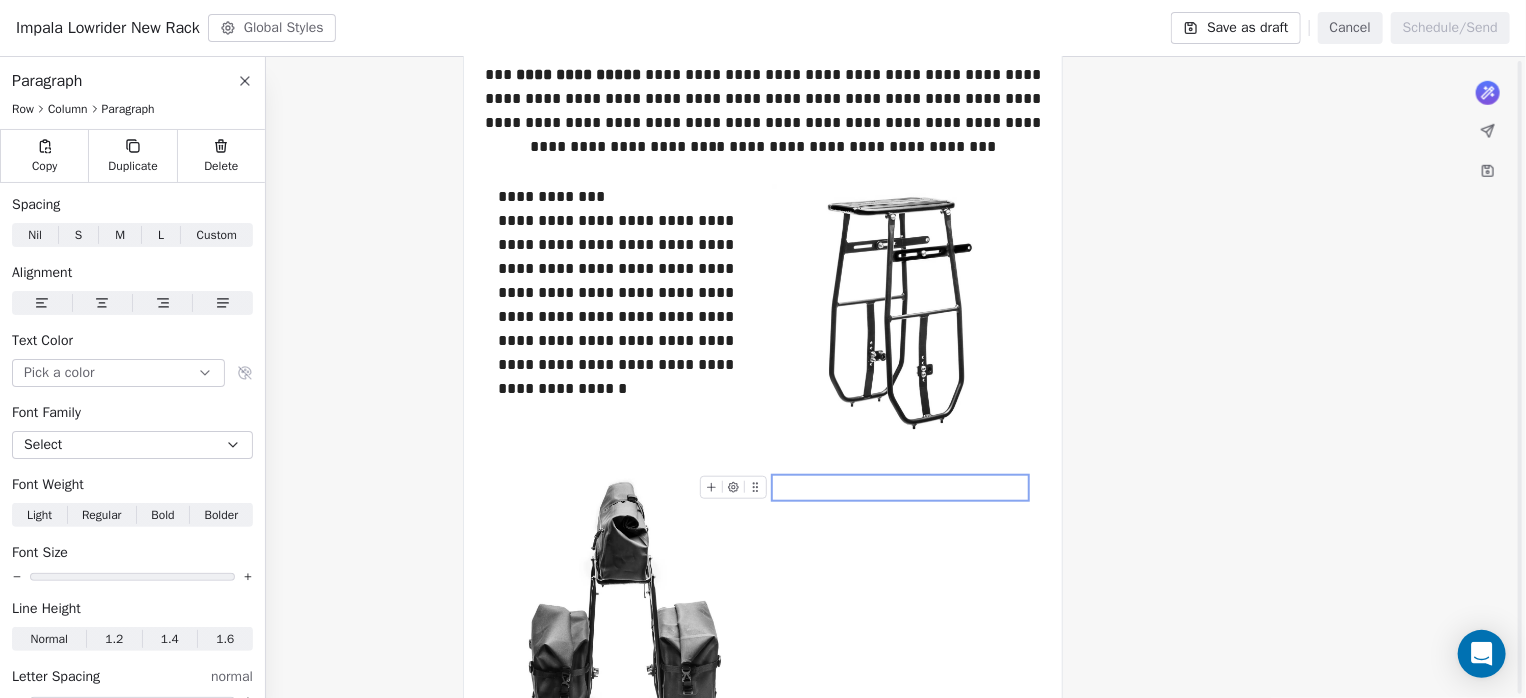 scroll, scrollTop: 757, scrollLeft: 0, axis: vertical 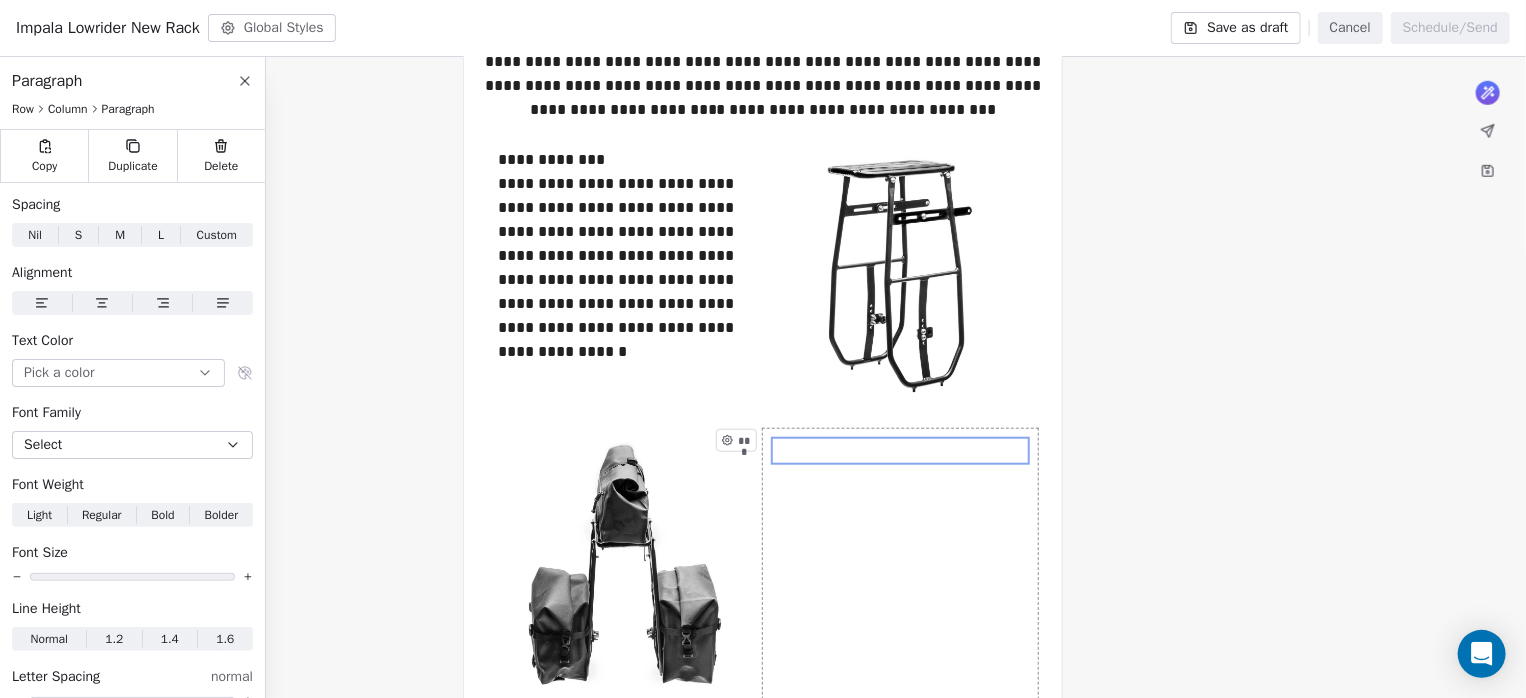 click on "***" at bounding box center (900, 566) 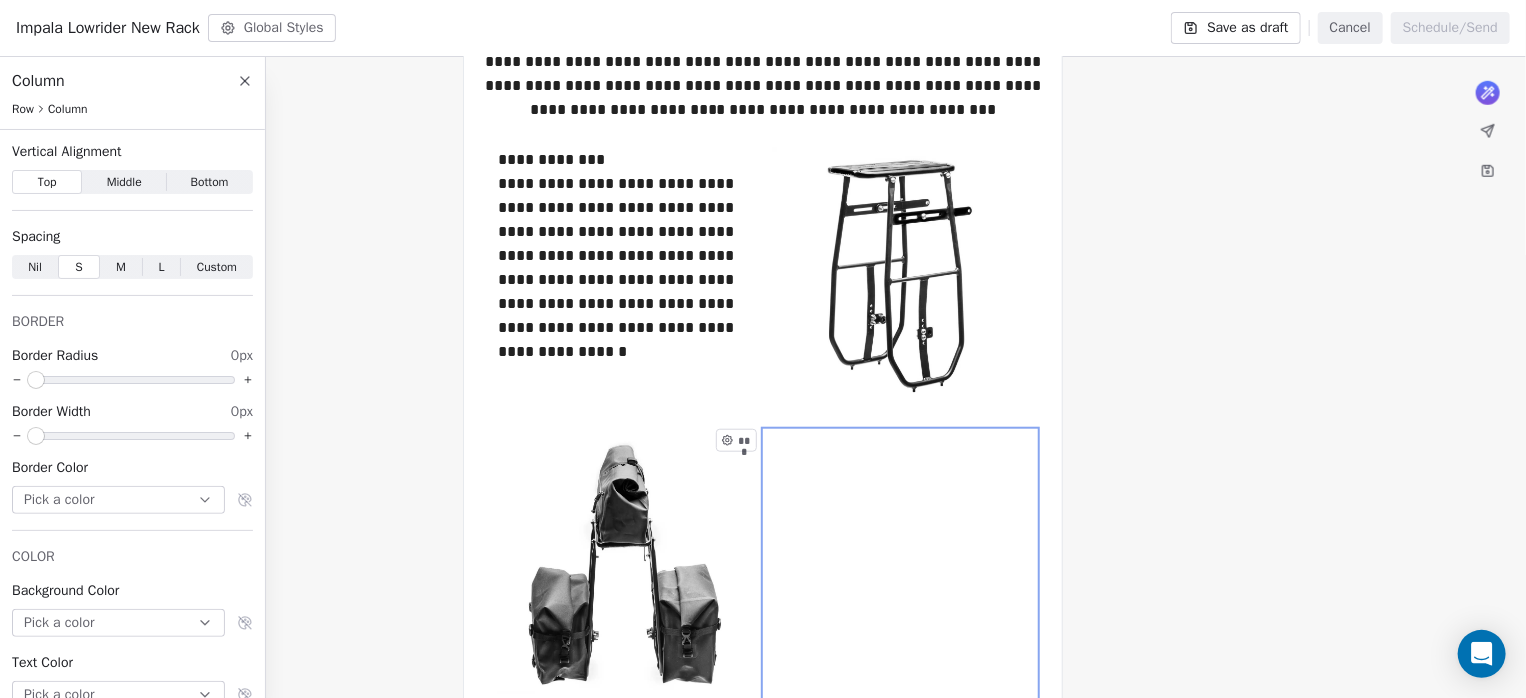 click on "***" at bounding box center (900, 566) 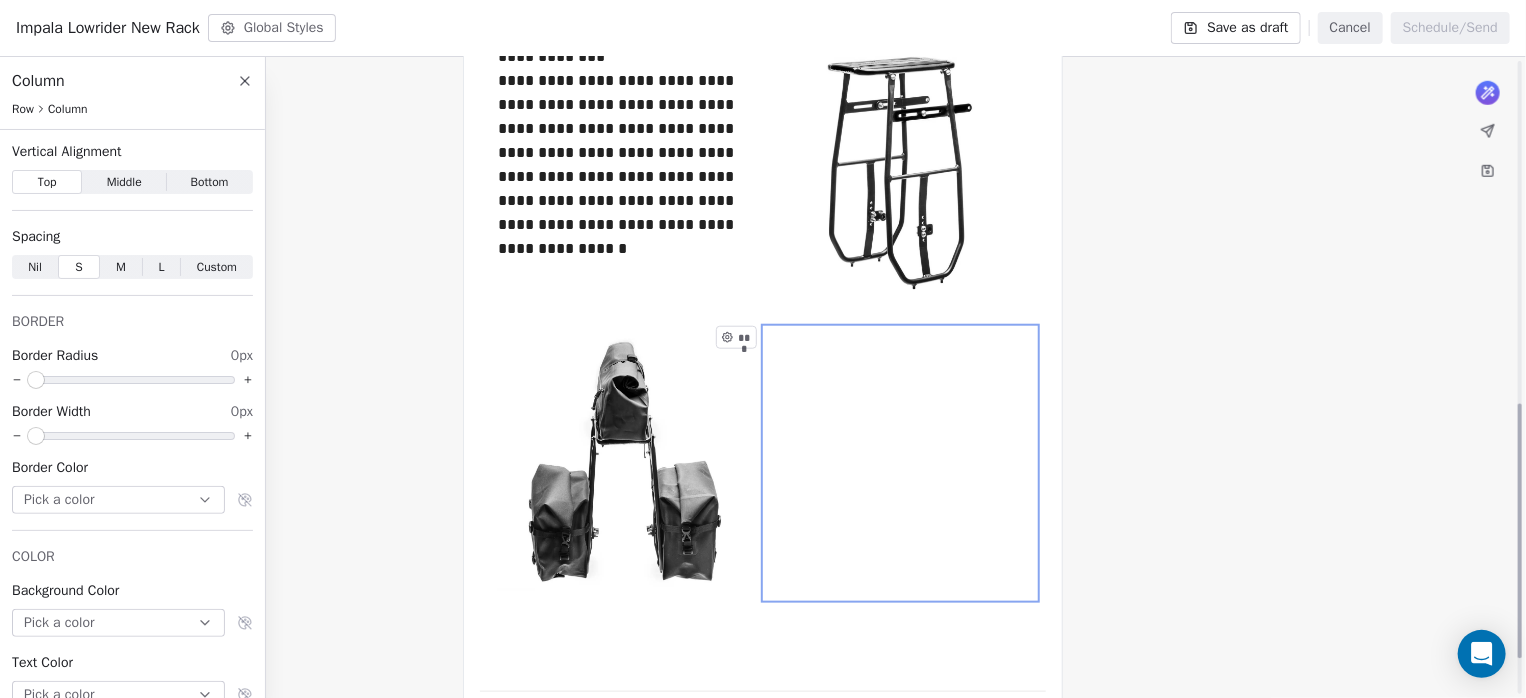 scroll, scrollTop: 890, scrollLeft: 0, axis: vertical 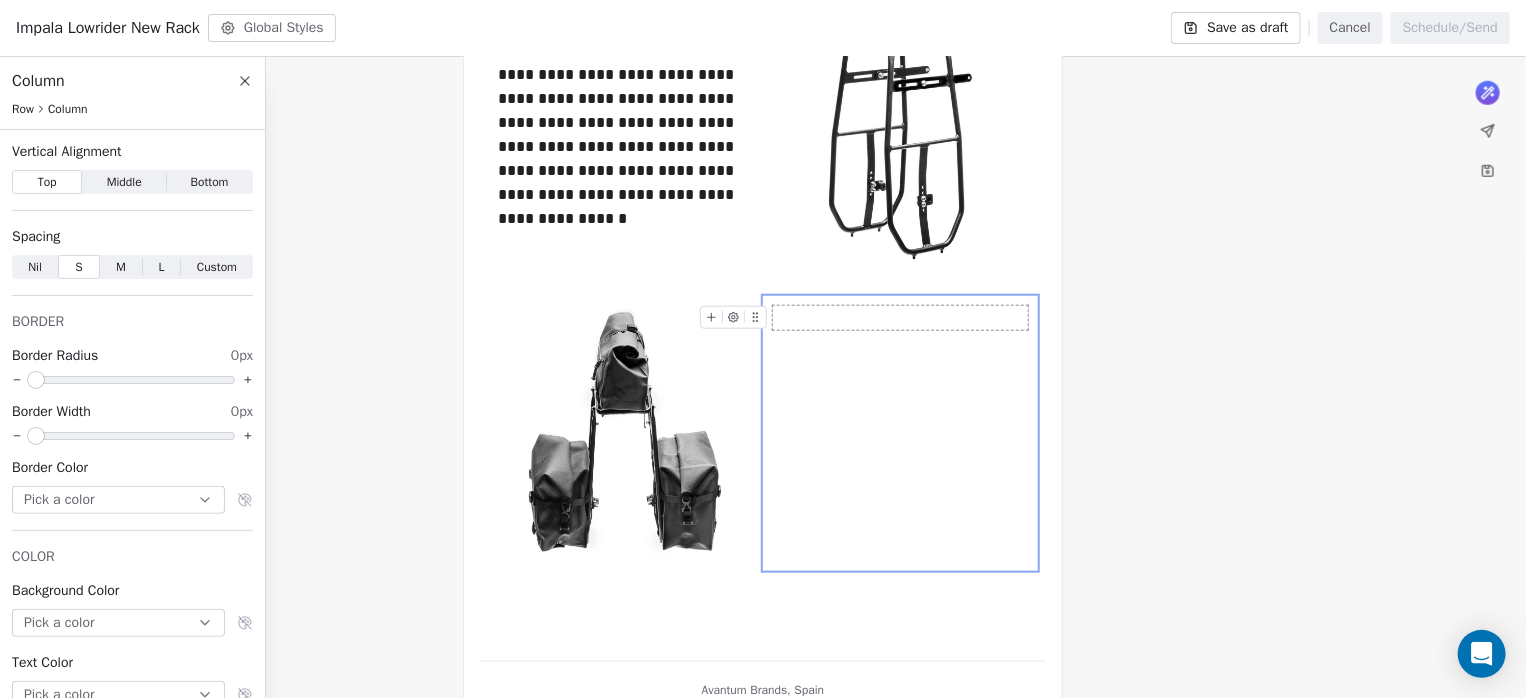 click at bounding box center [900, 318] 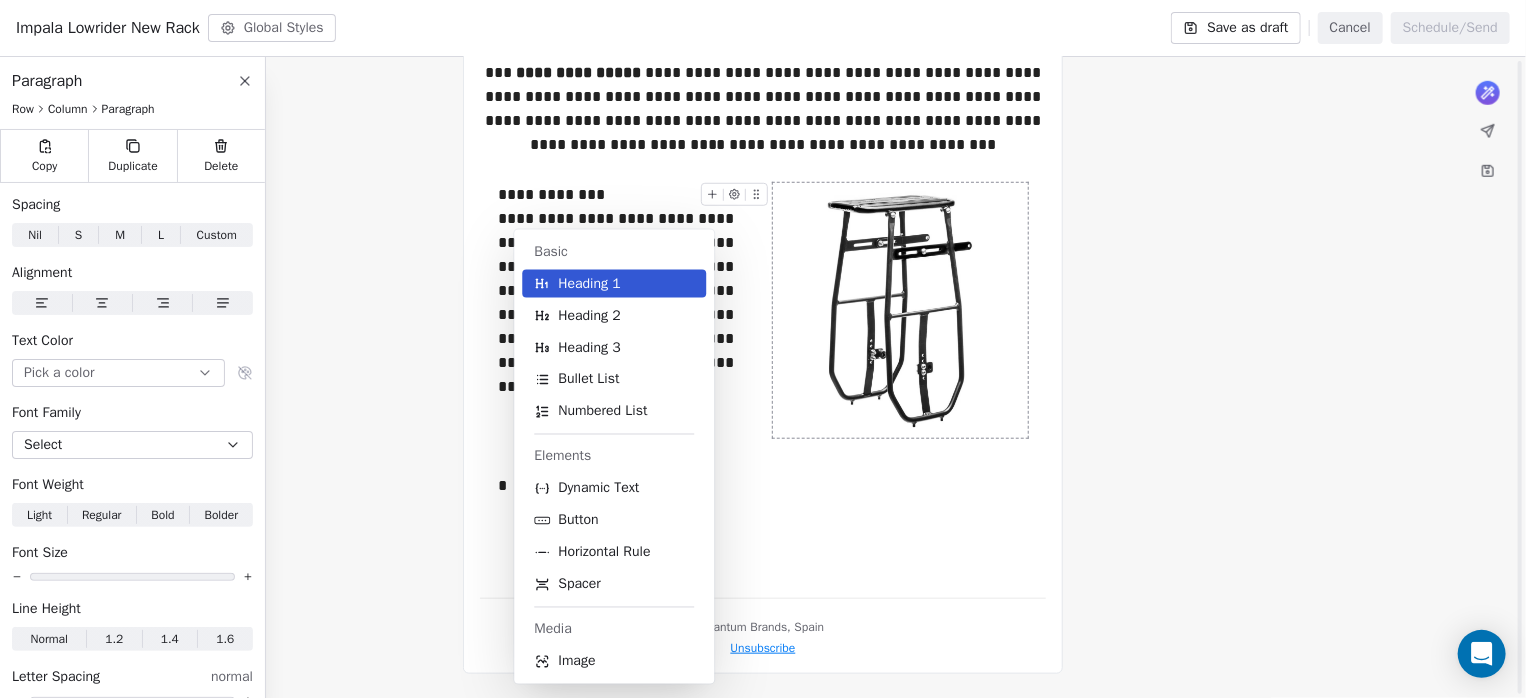 scroll, scrollTop: 720, scrollLeft: 0, axis: vertical 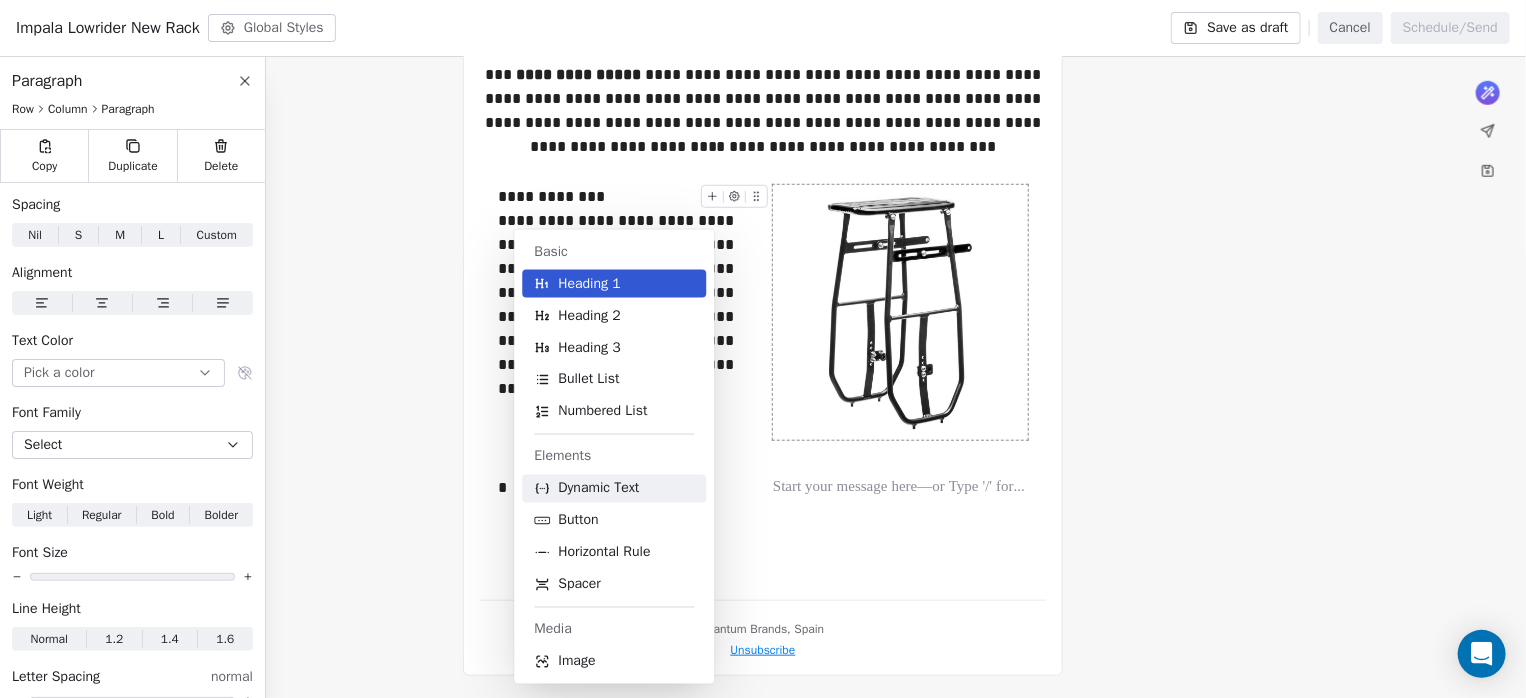 click on "Dynamic Text" at bounding box center (598, 489) 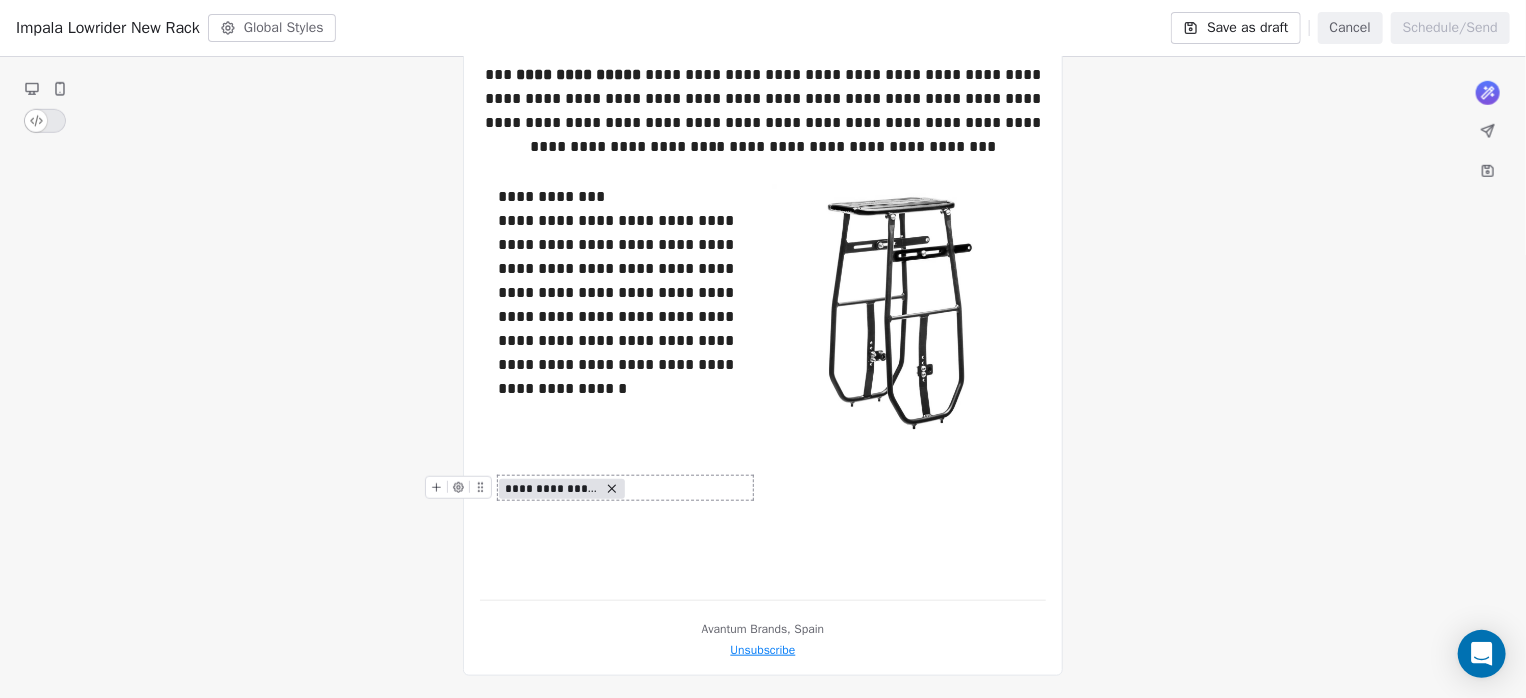 click 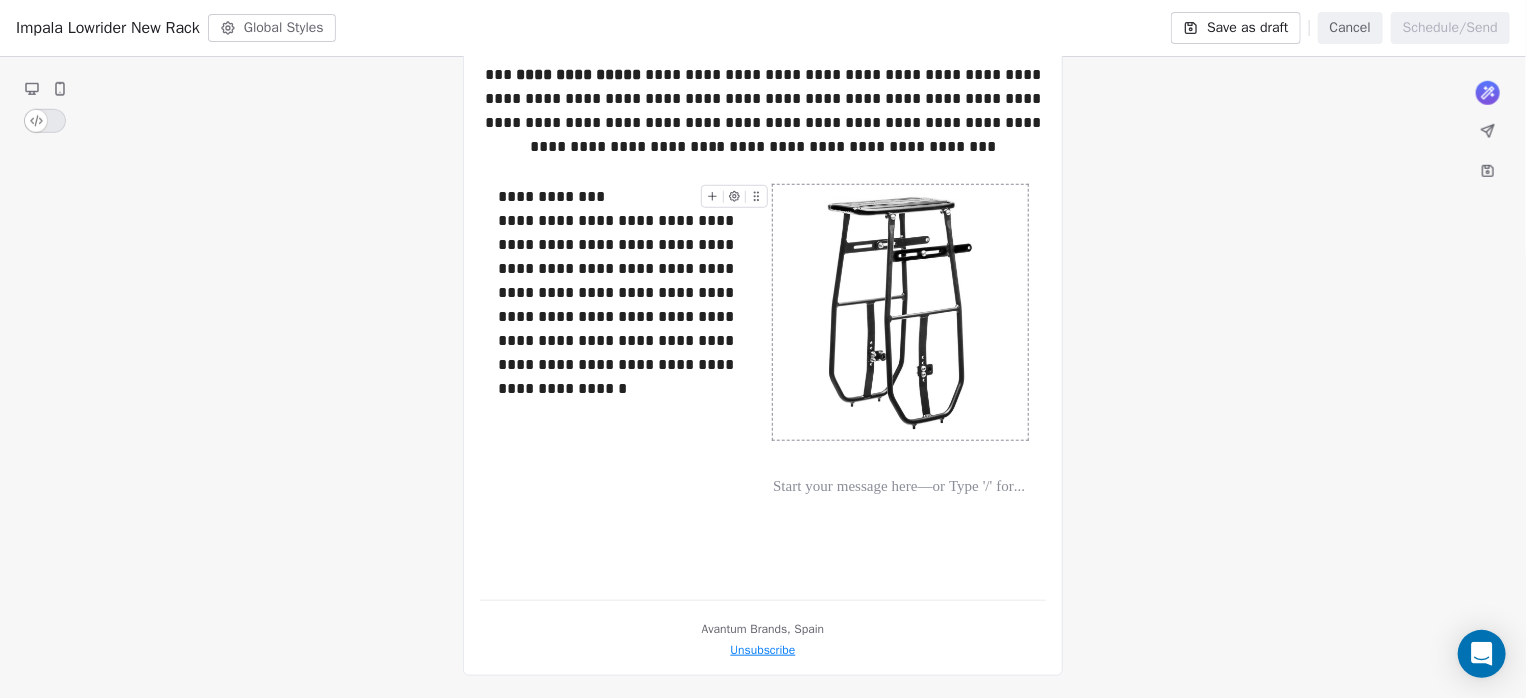 click on "**********" at bounding box center (763, 79) 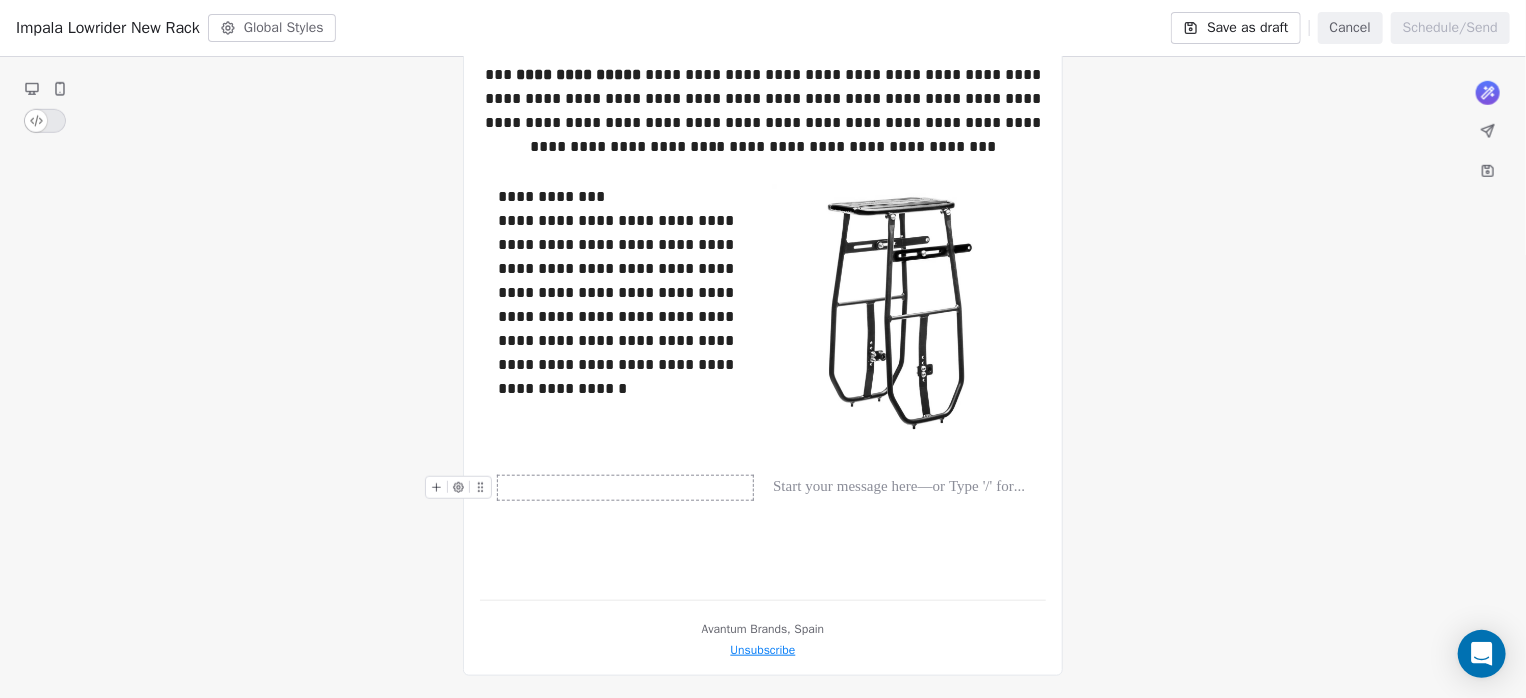 click at bounding box center [625, 488] 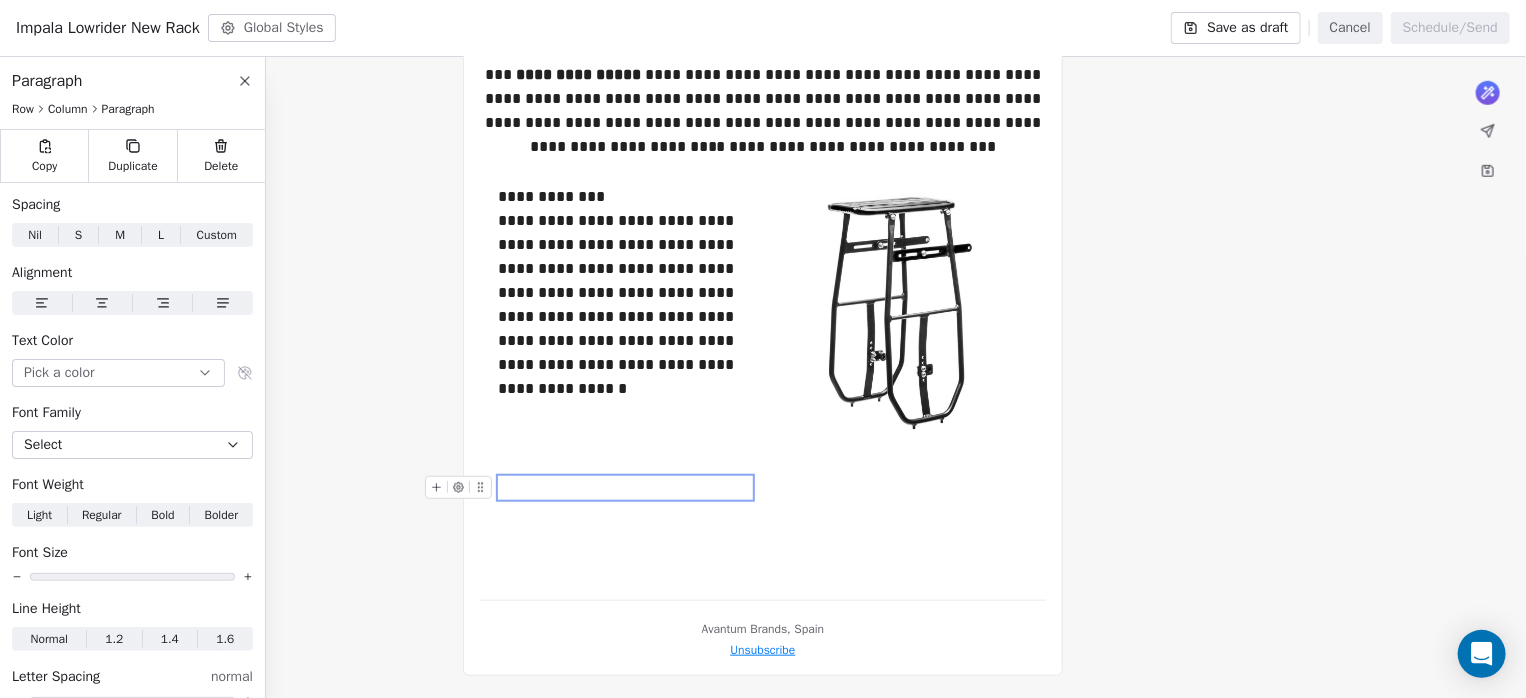 click 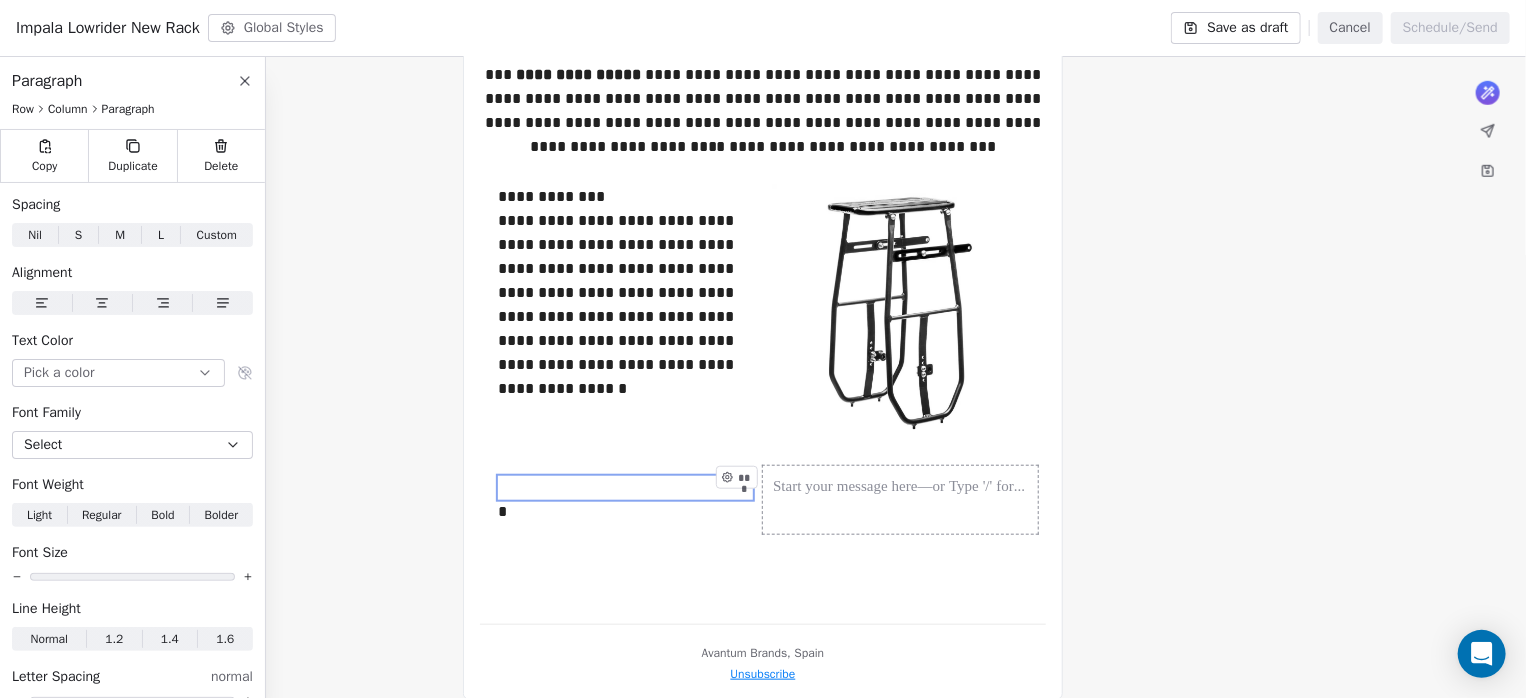 click on "***" at bounding box center (900, 500) 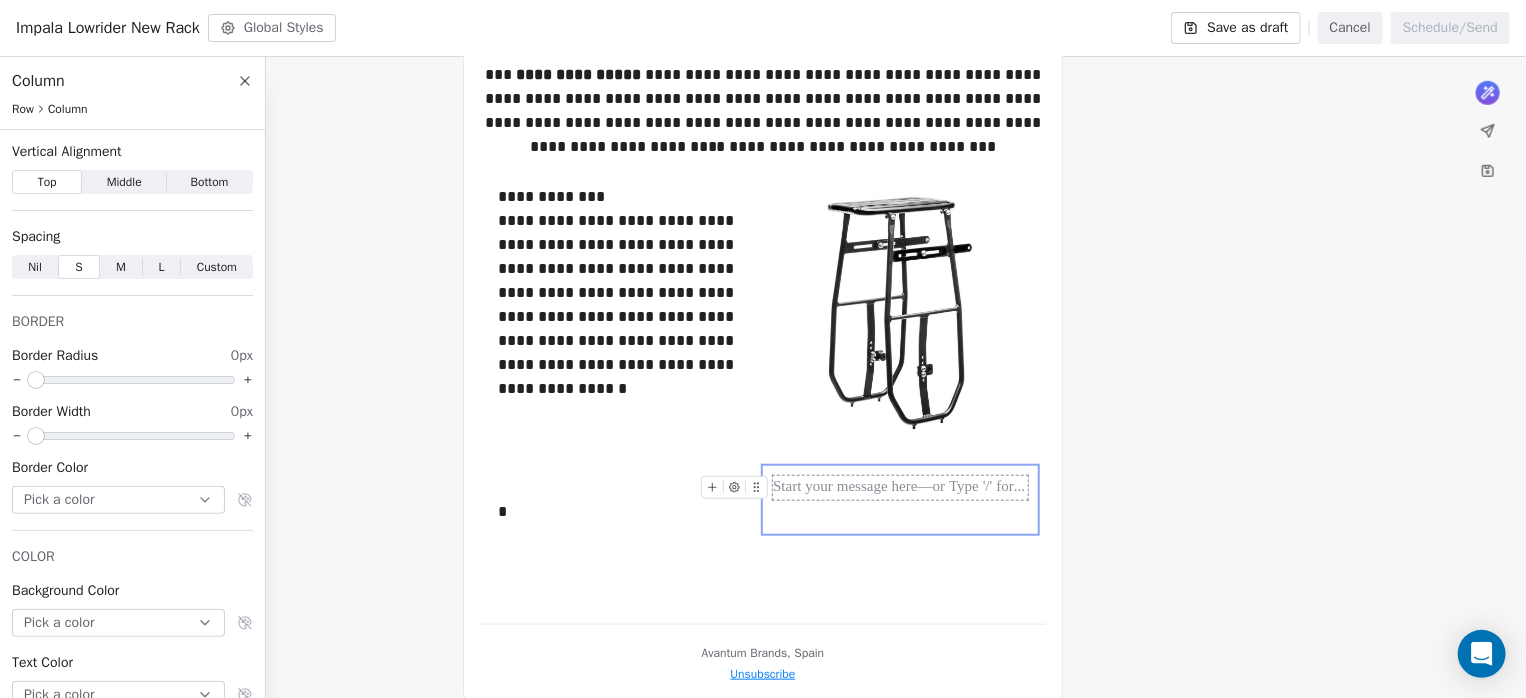 click at bounding box center (900, 488) 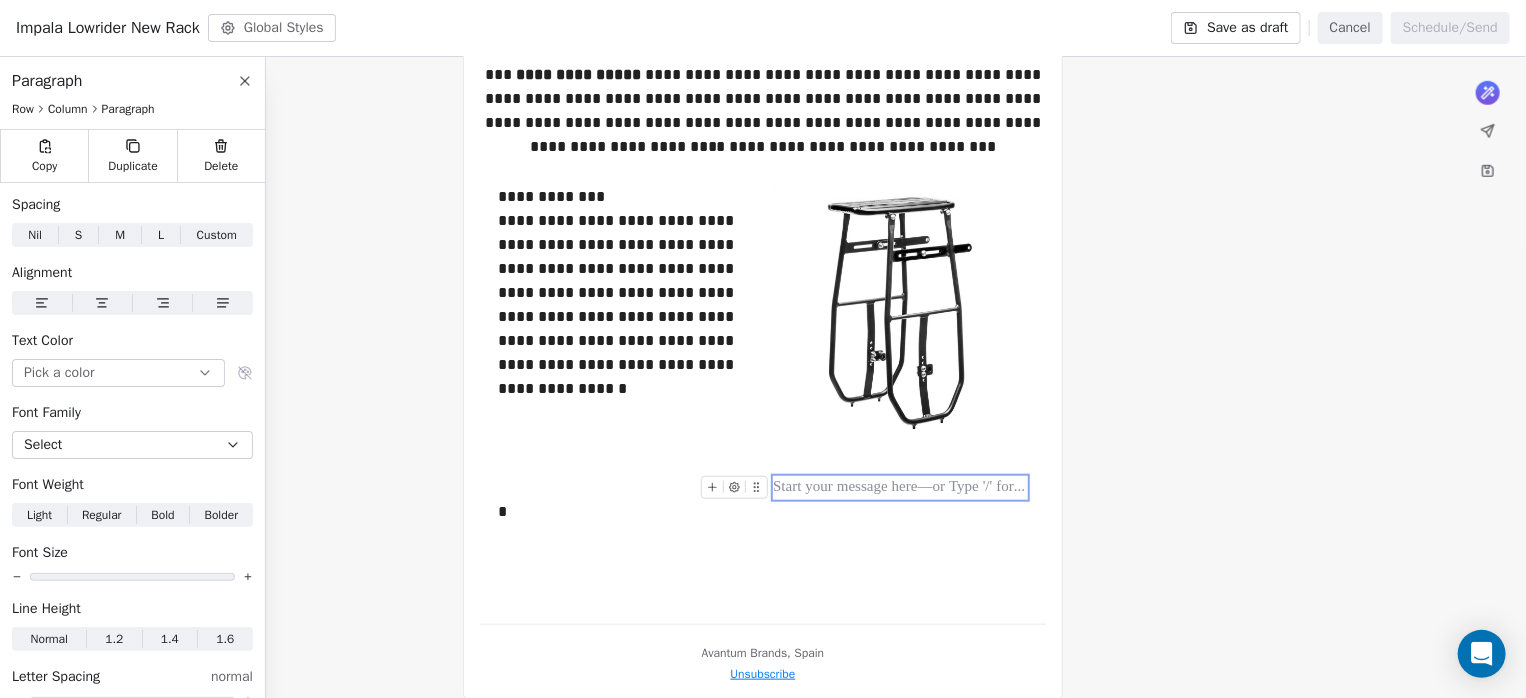 click at bounding box center (900, 488) 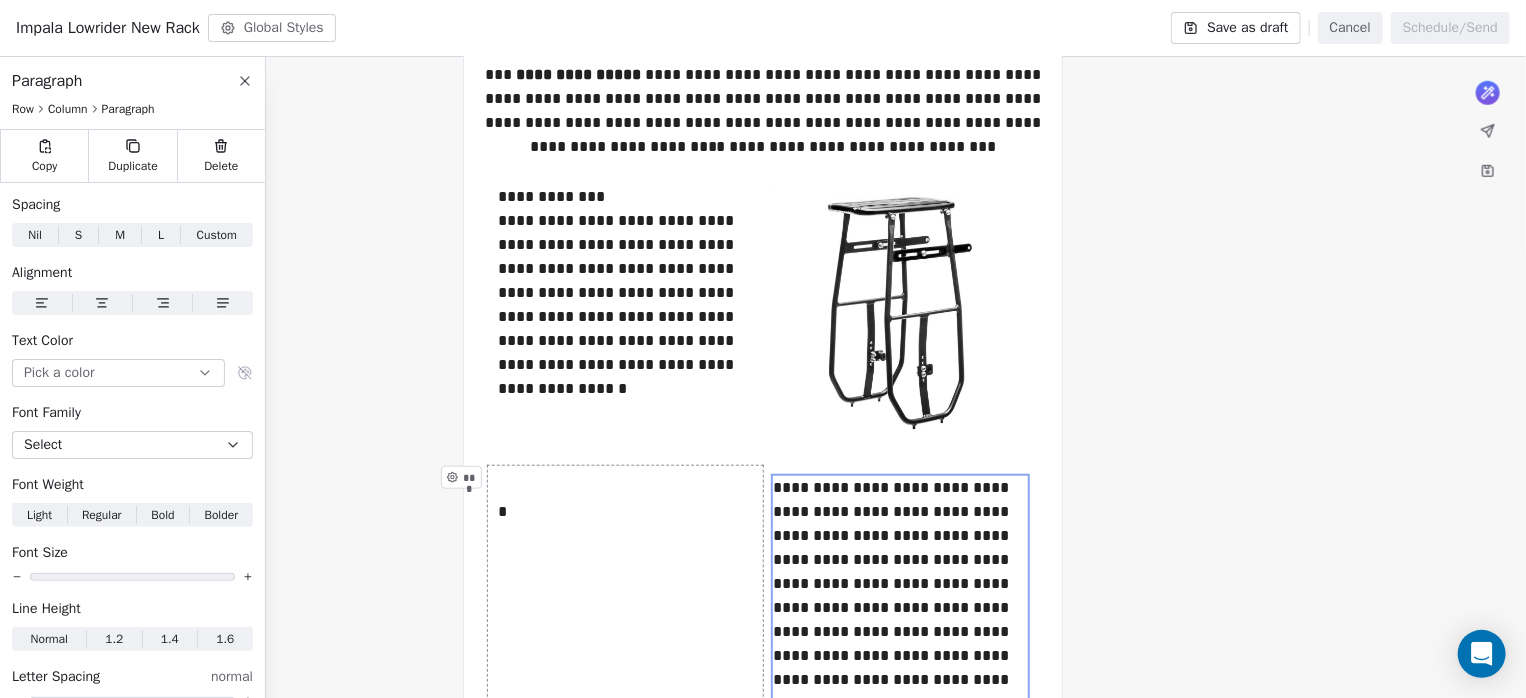 click on "* ***" at bounding box center (625, 596) 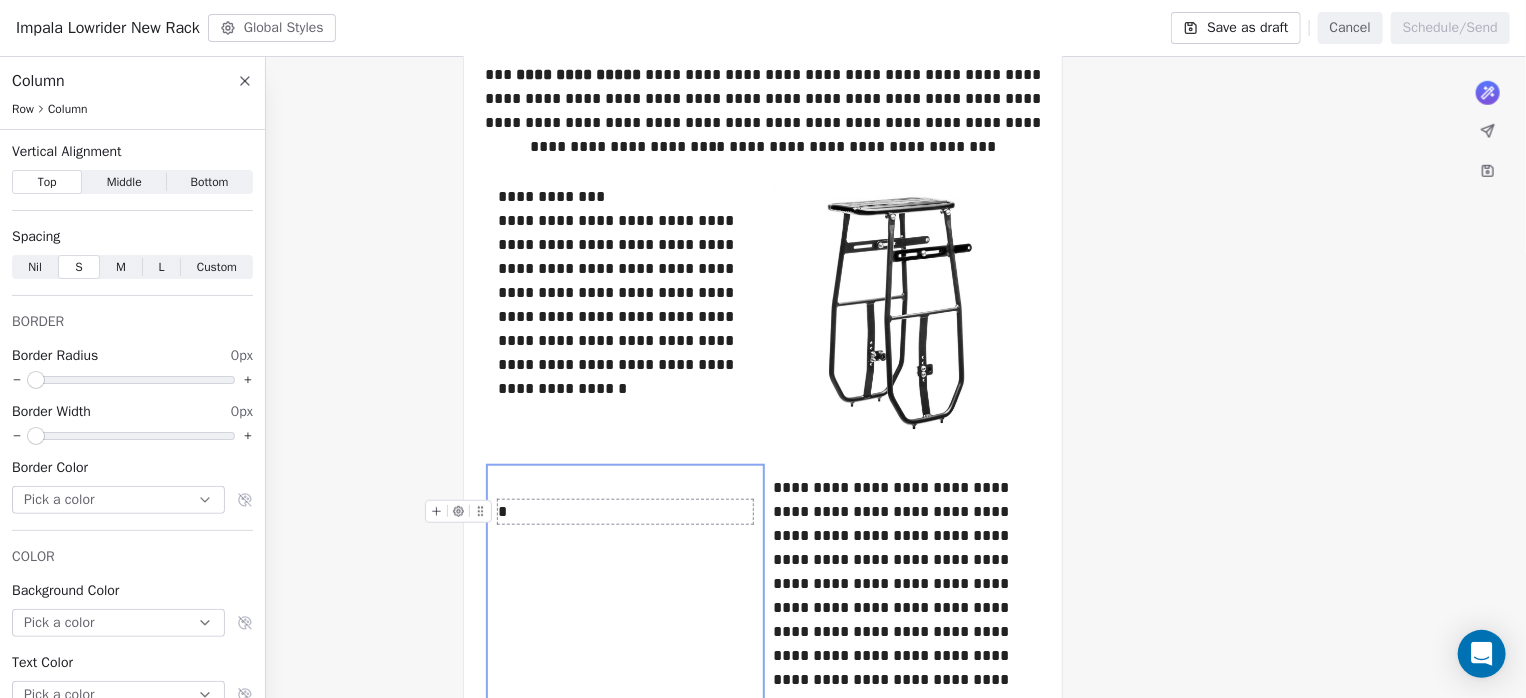 click on "*" at bounding box center (625, 512) 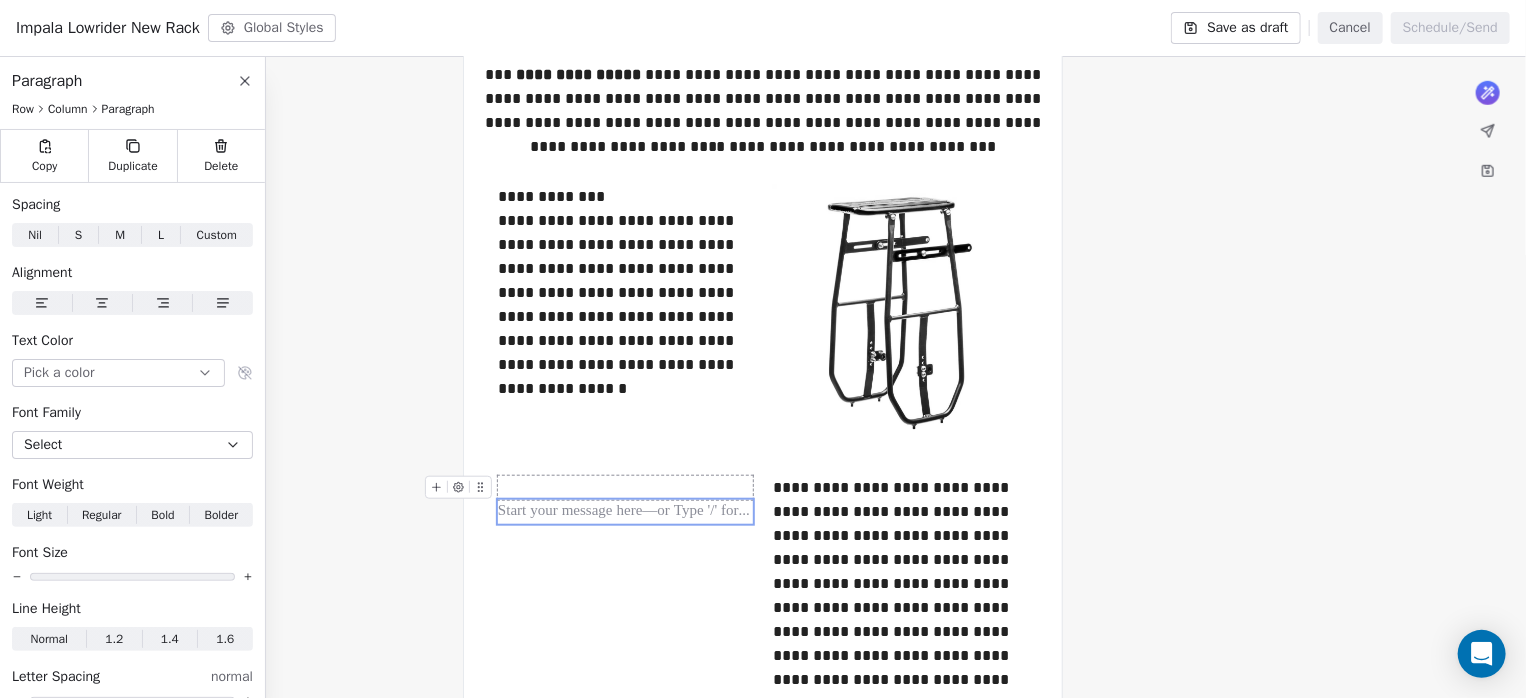 click at bounding box center (625, 488) 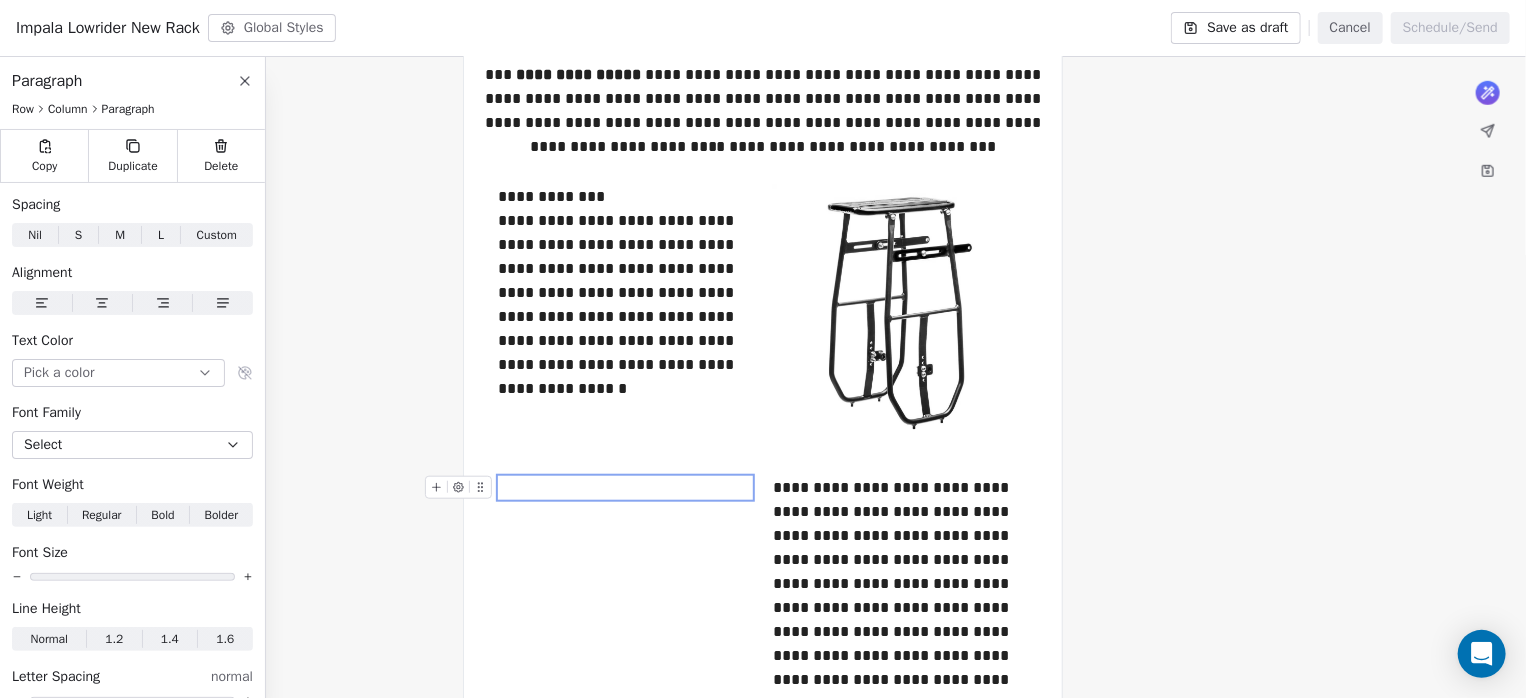 click 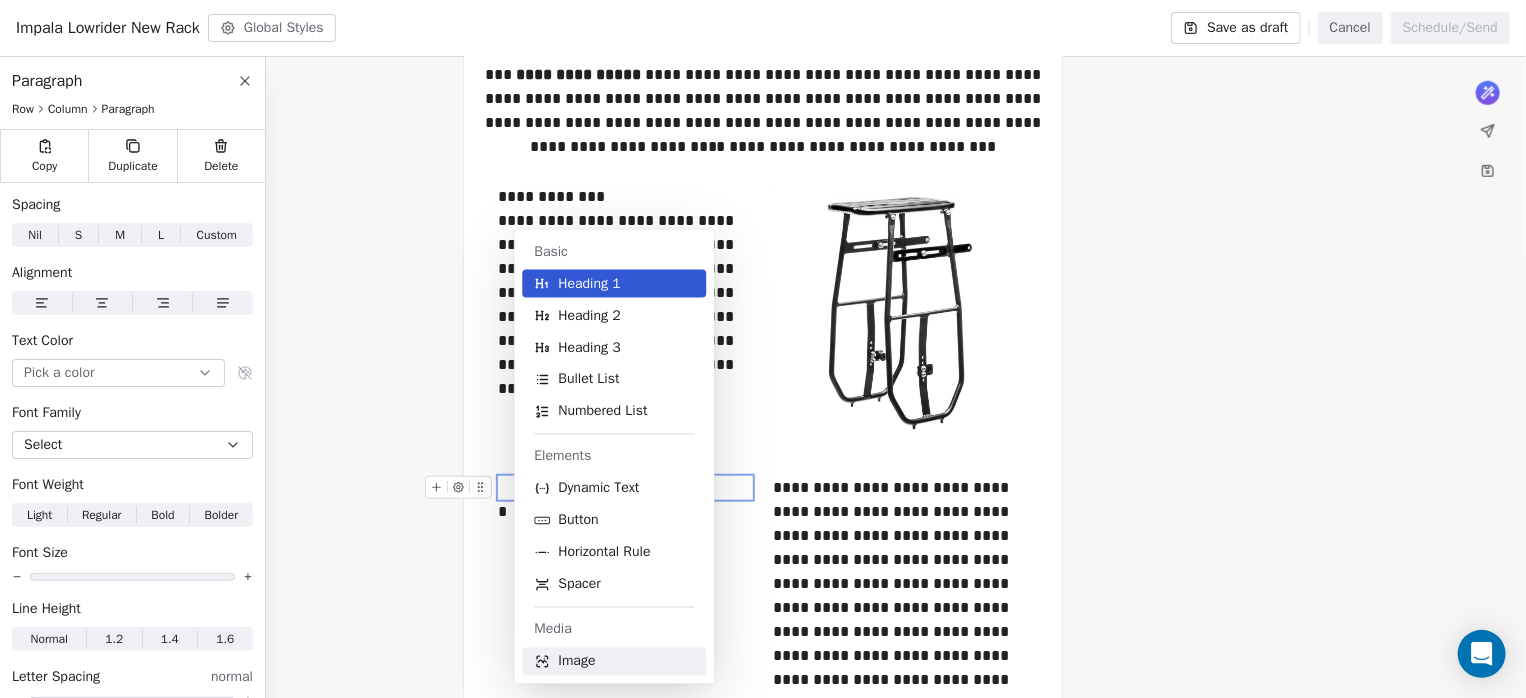 click on "Image" at bounding box center [576, 662] 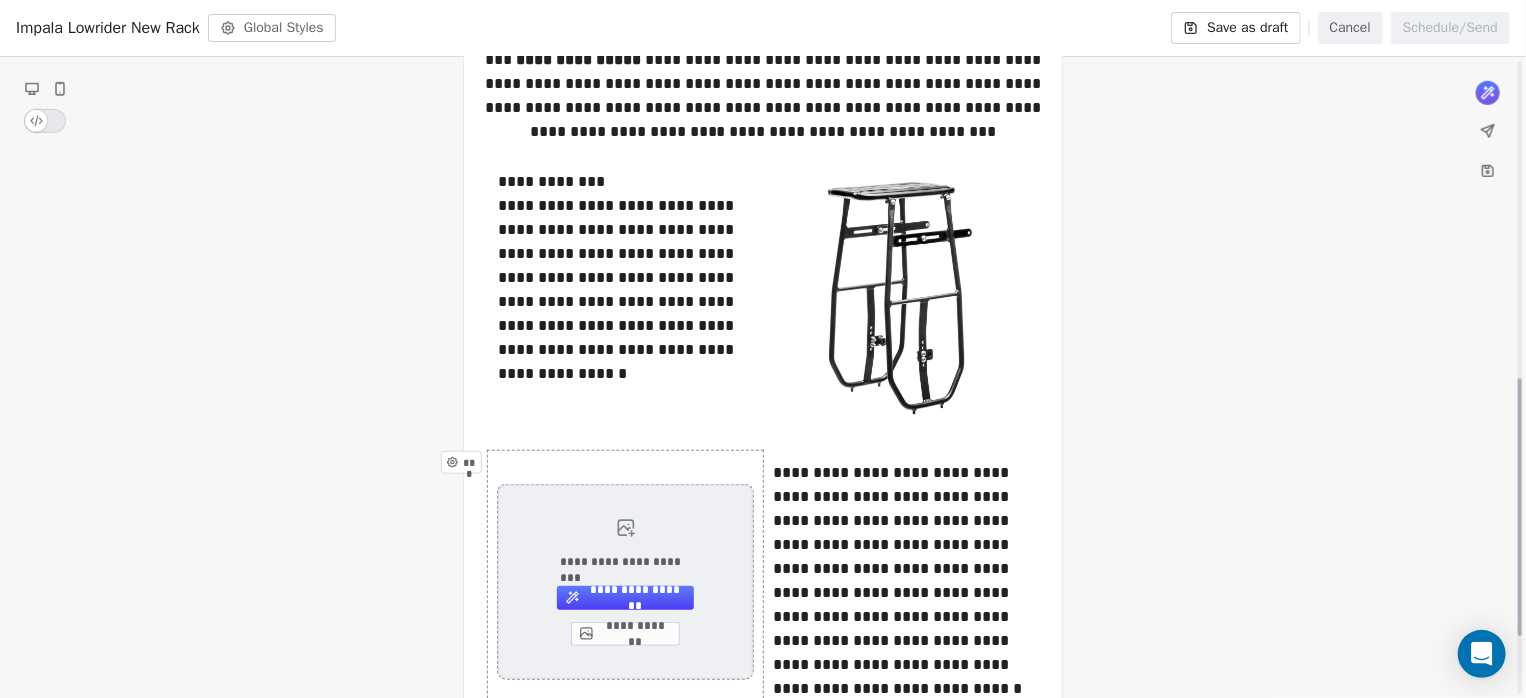 scroll, scrollTop: 792, scrollLeft: 0, axis: vertical 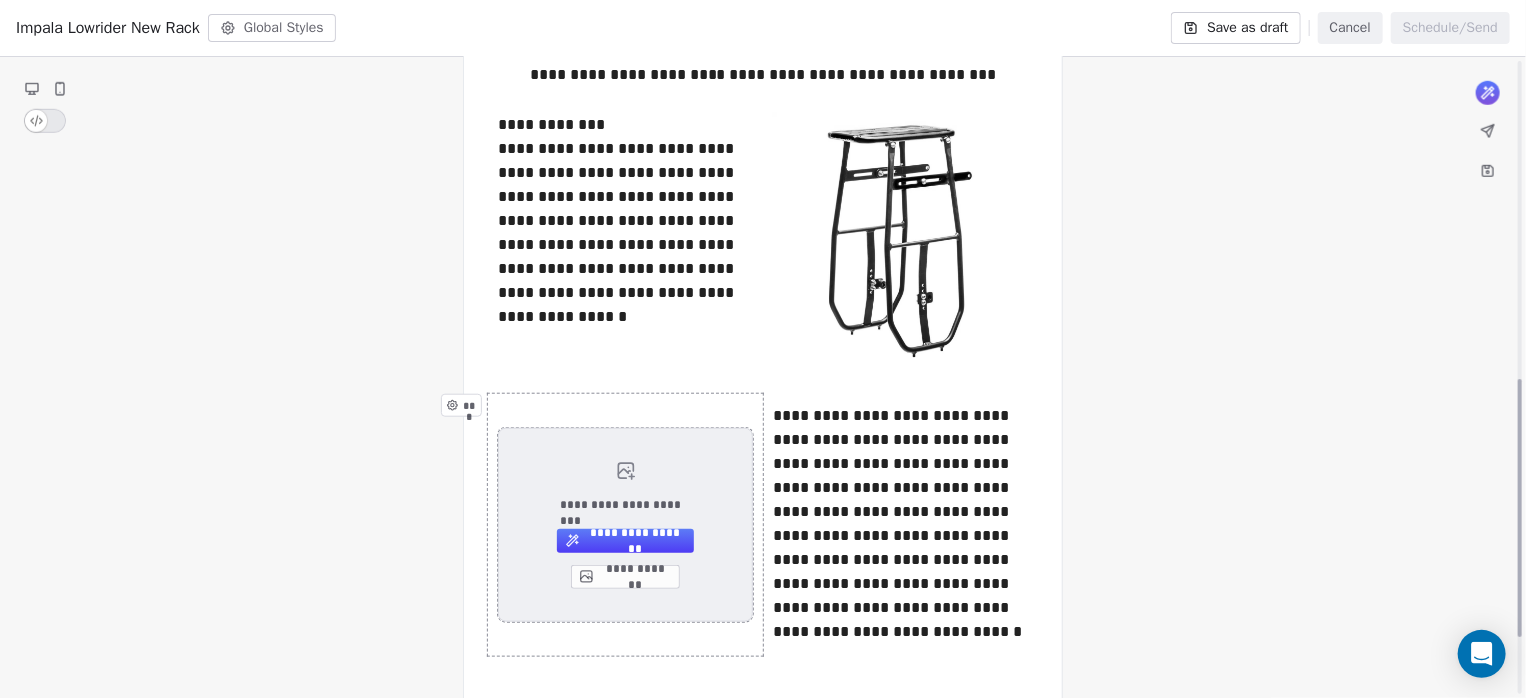 click on "**********" at bounding box center [625, 577] 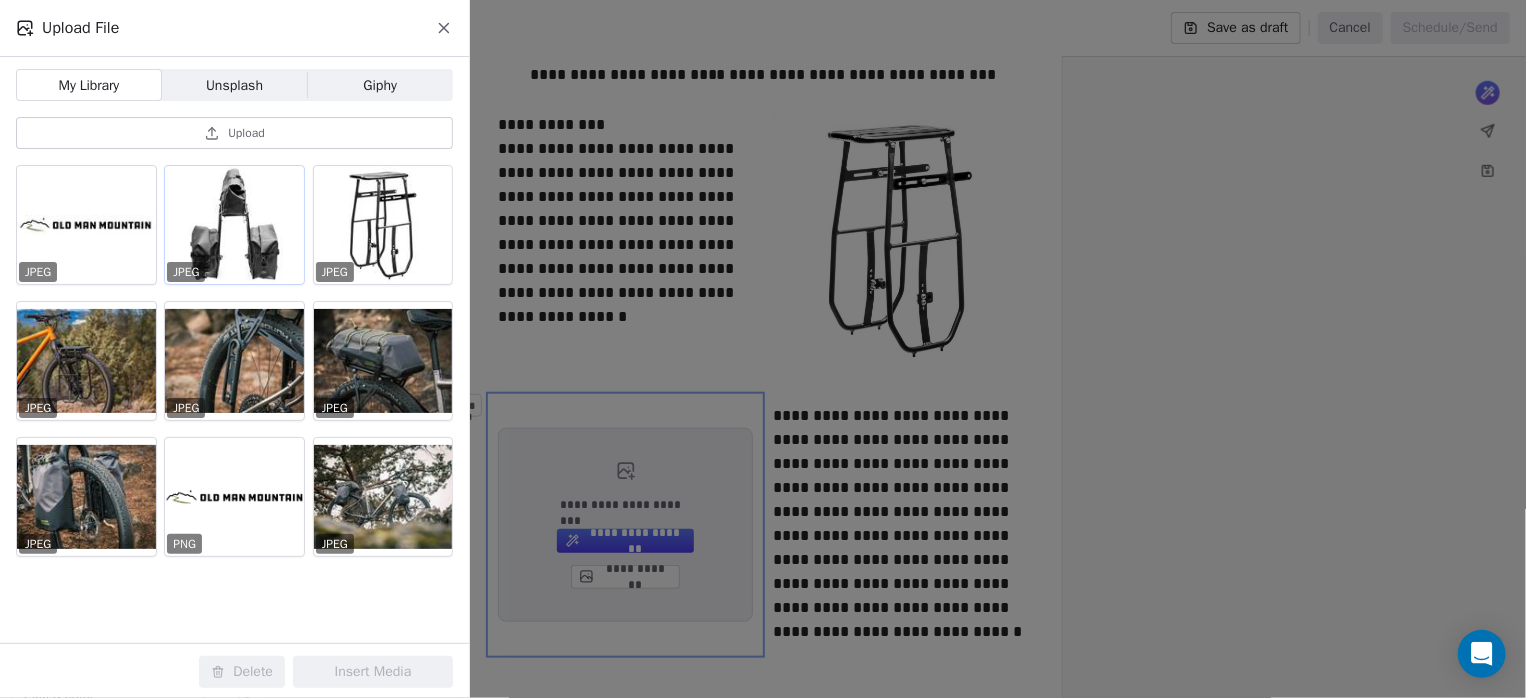 click at bounding box center [234, 225] 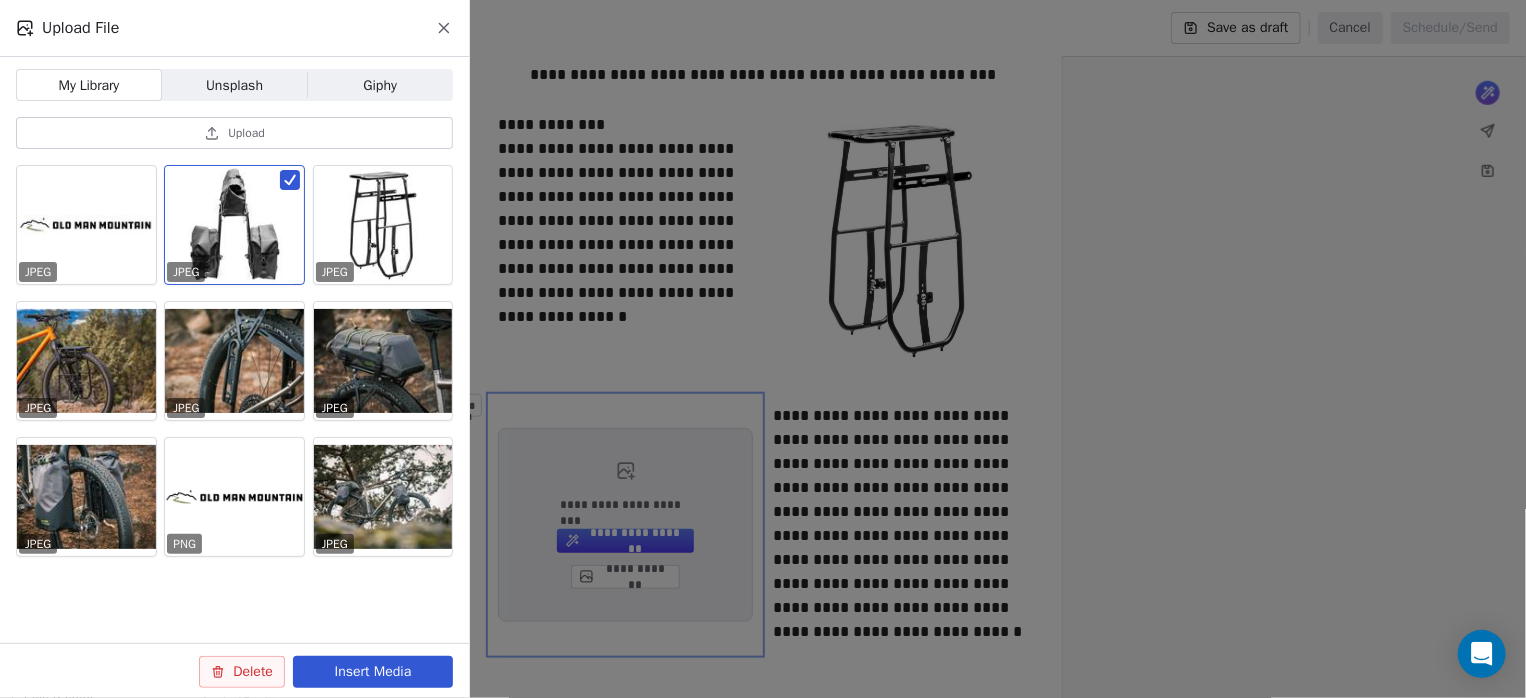 click on "Insert Media" at bounding box center (373, 672) 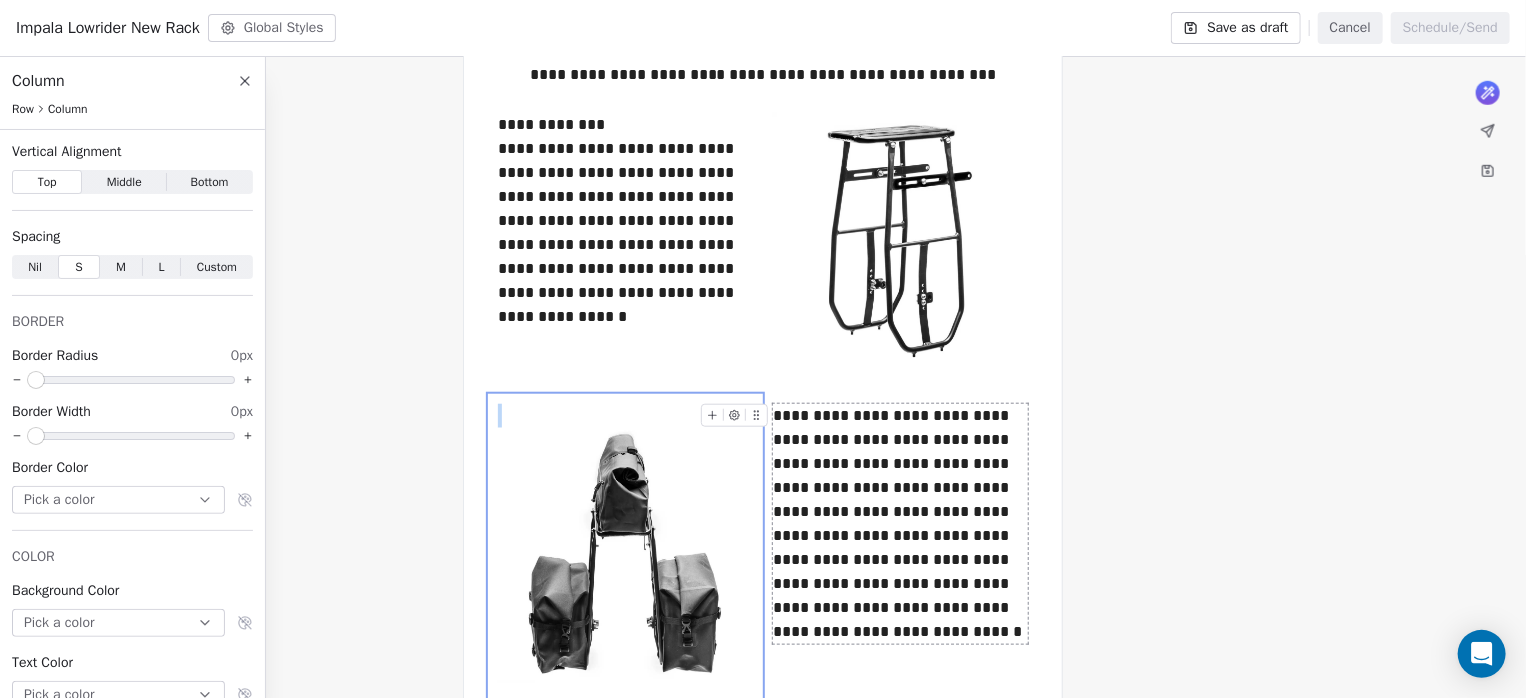 click on "**********" at bounding box center [900, 524] 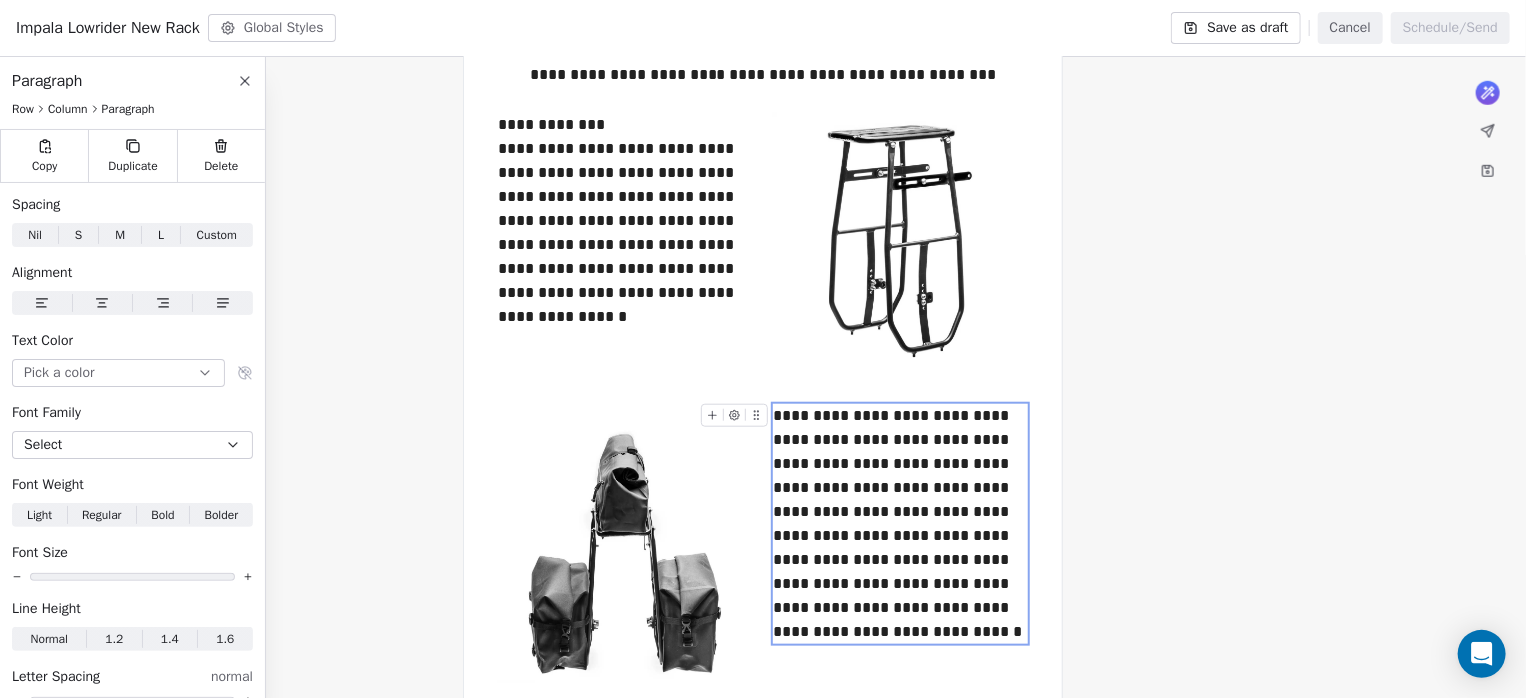 click on "**********" at bounding box center (900, 524) 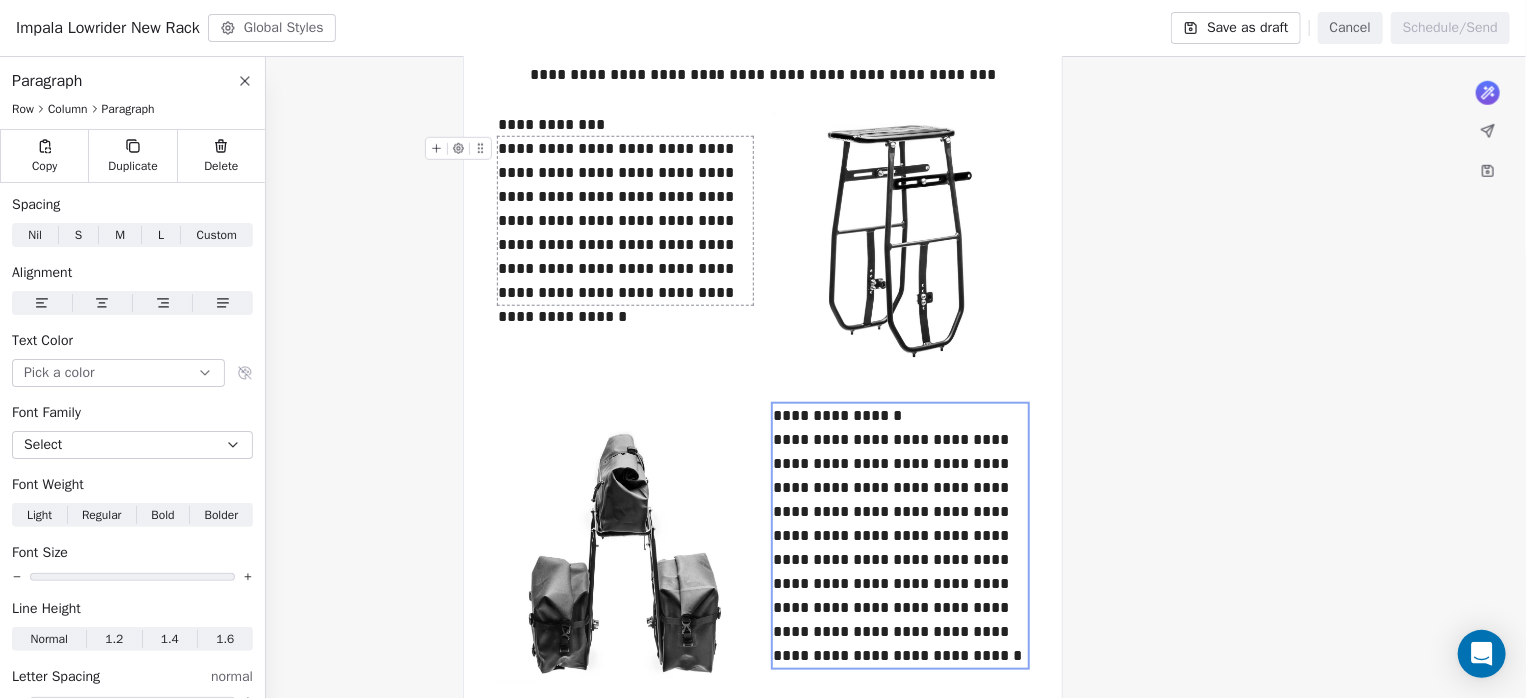 click on "**********" at bounding box center (625, 221) 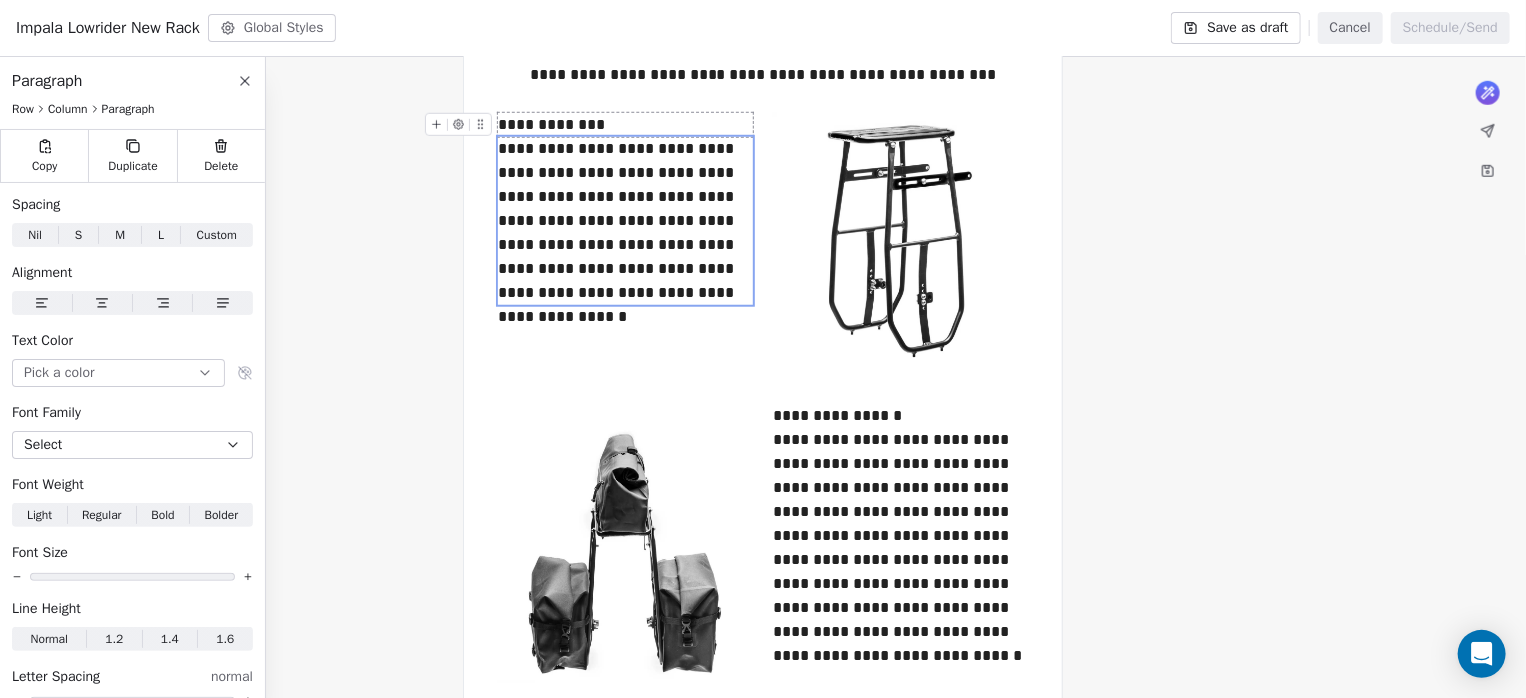click on "**********" at bounding box center [625, 125] 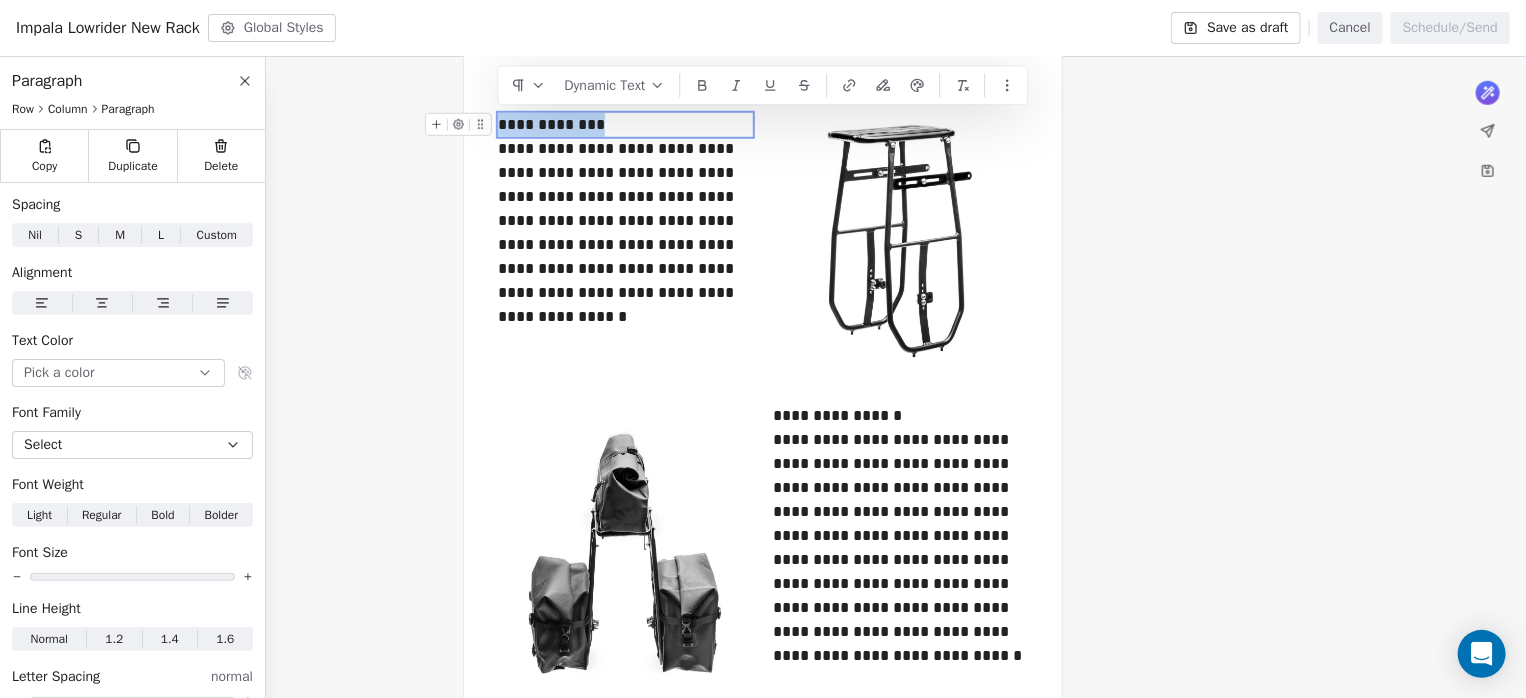 drag, startPoint x: 648, startPoint y: 125, endPoint x: 496, endPoint y: 117, distance: 152.21039 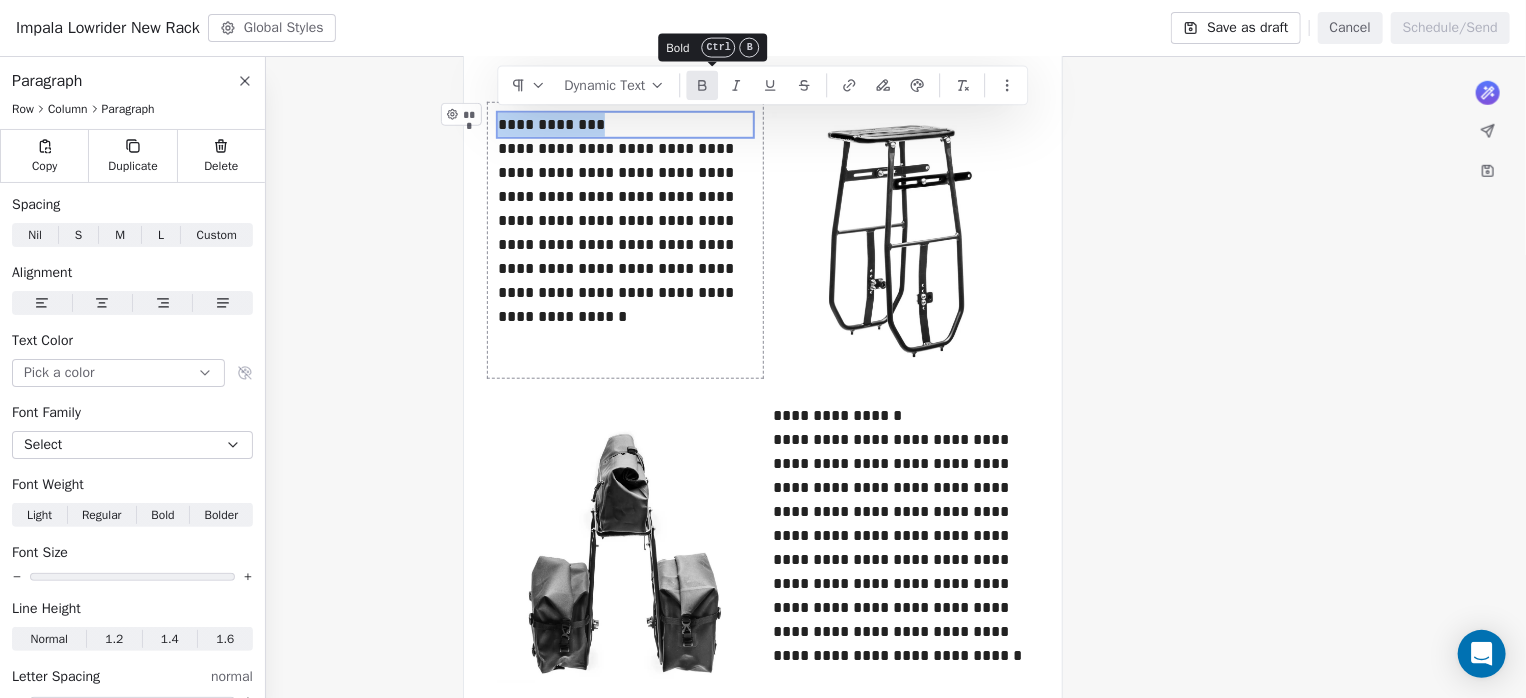 click 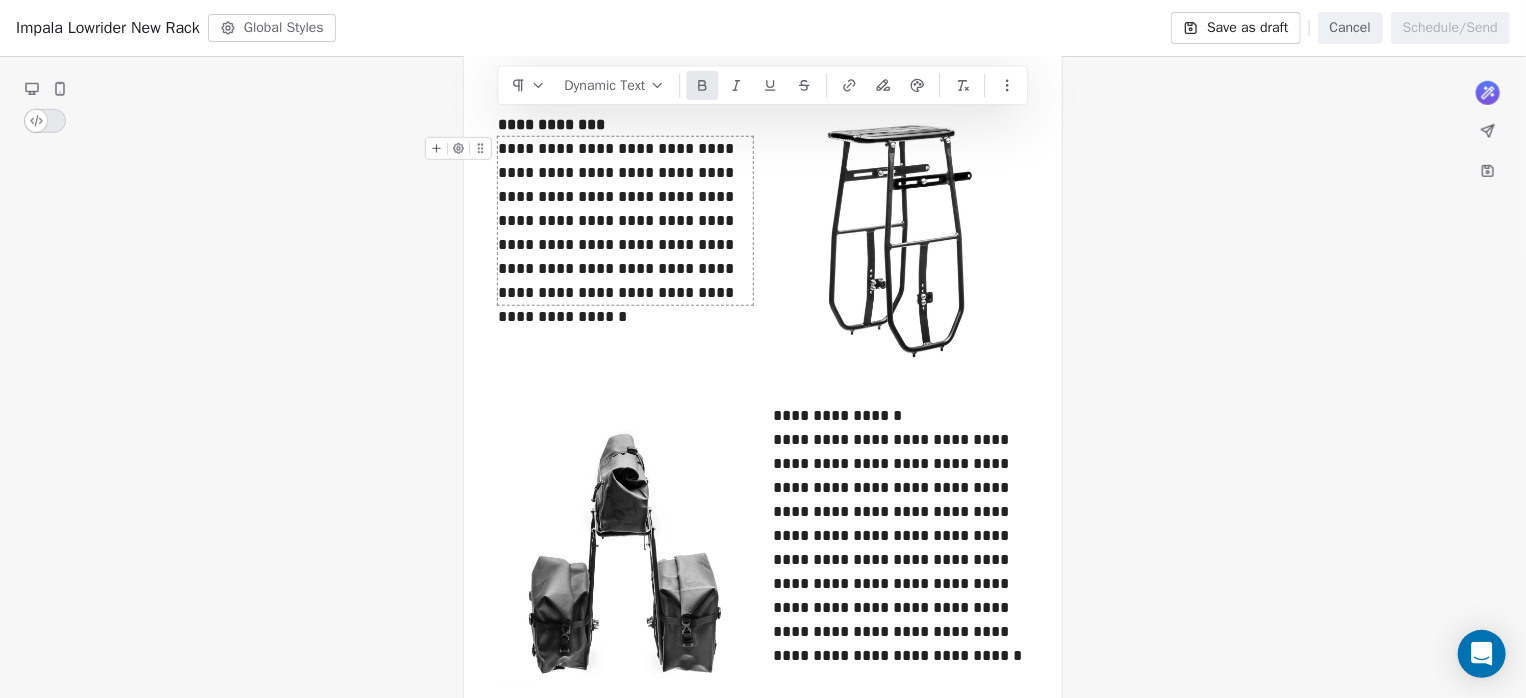 click on "**********" at bounding box center (625, 221) 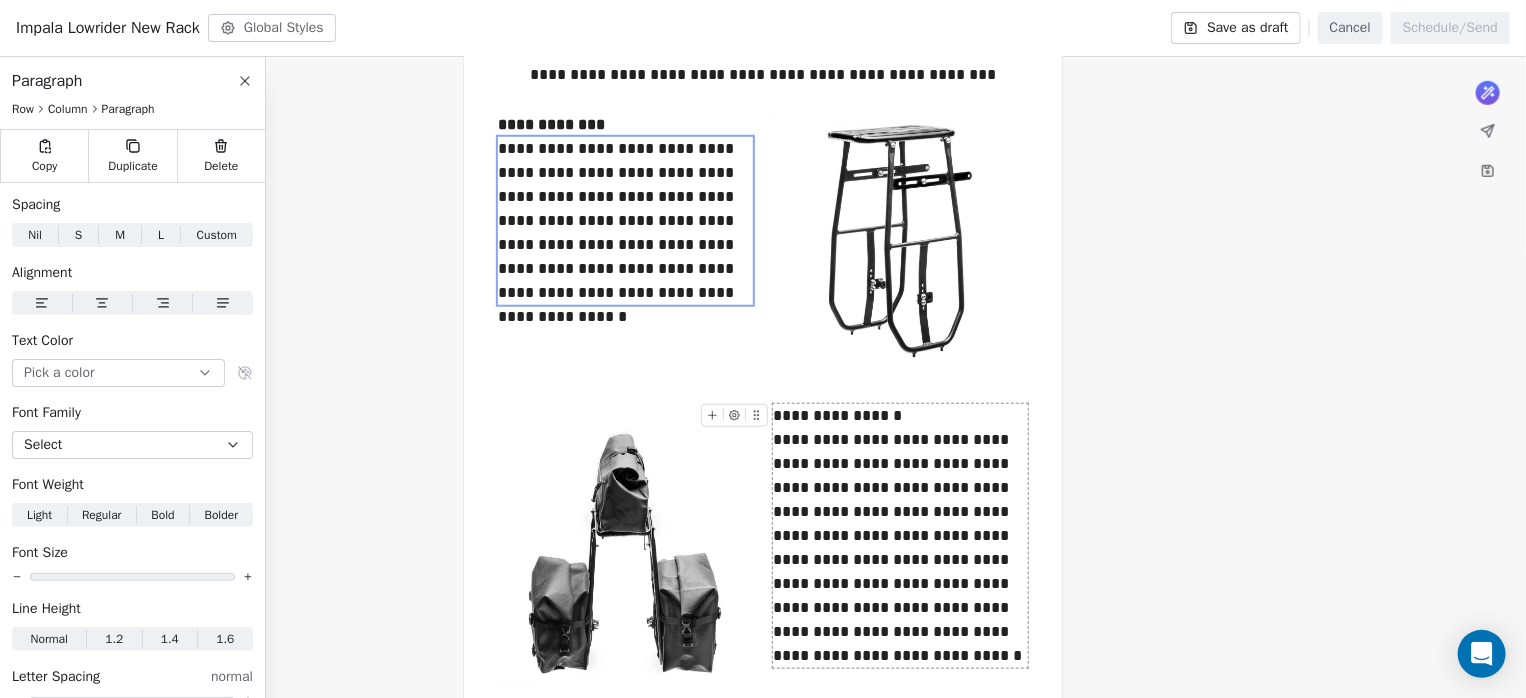drag, startPoint x: 913, startPoint y: 473, endPoint x: 909, endPoint y: 462, distance: 11.7046995 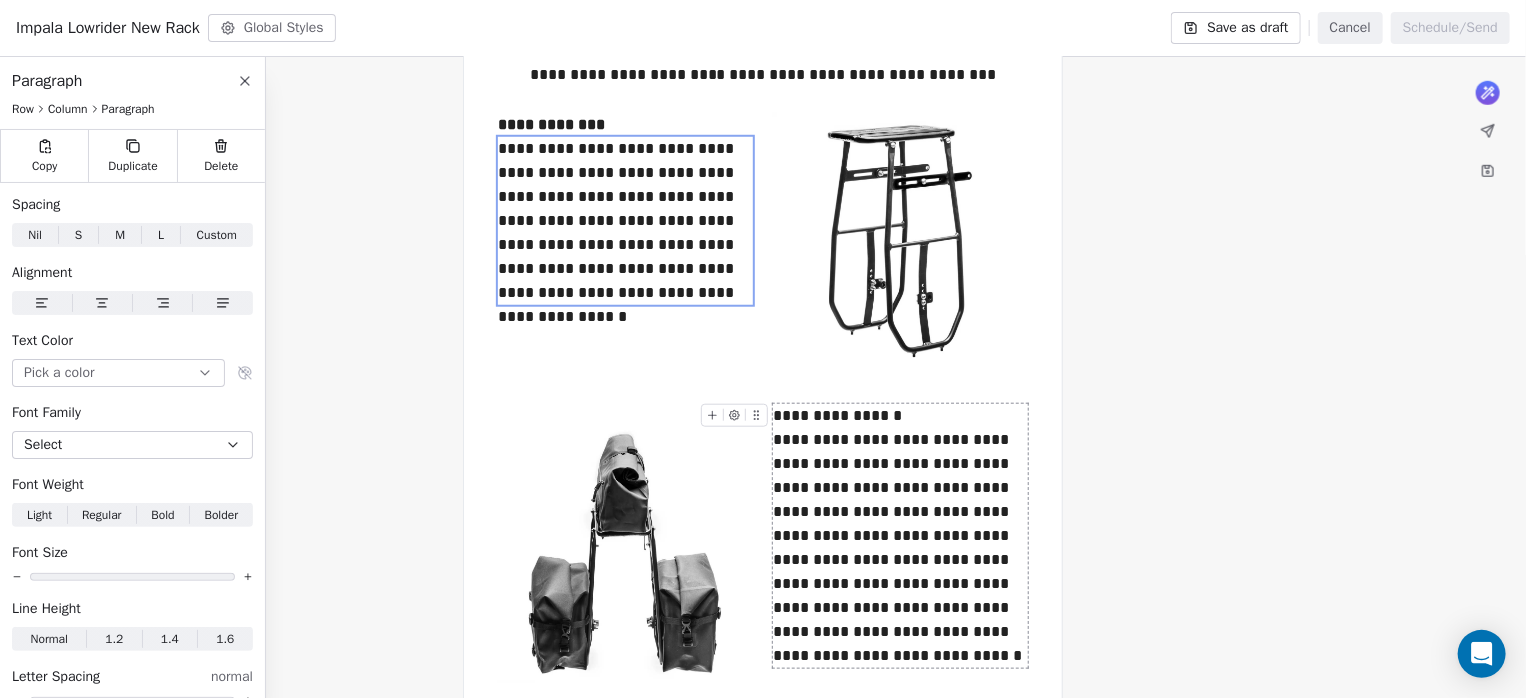 click on "**********" at bounding box center [900, 536] 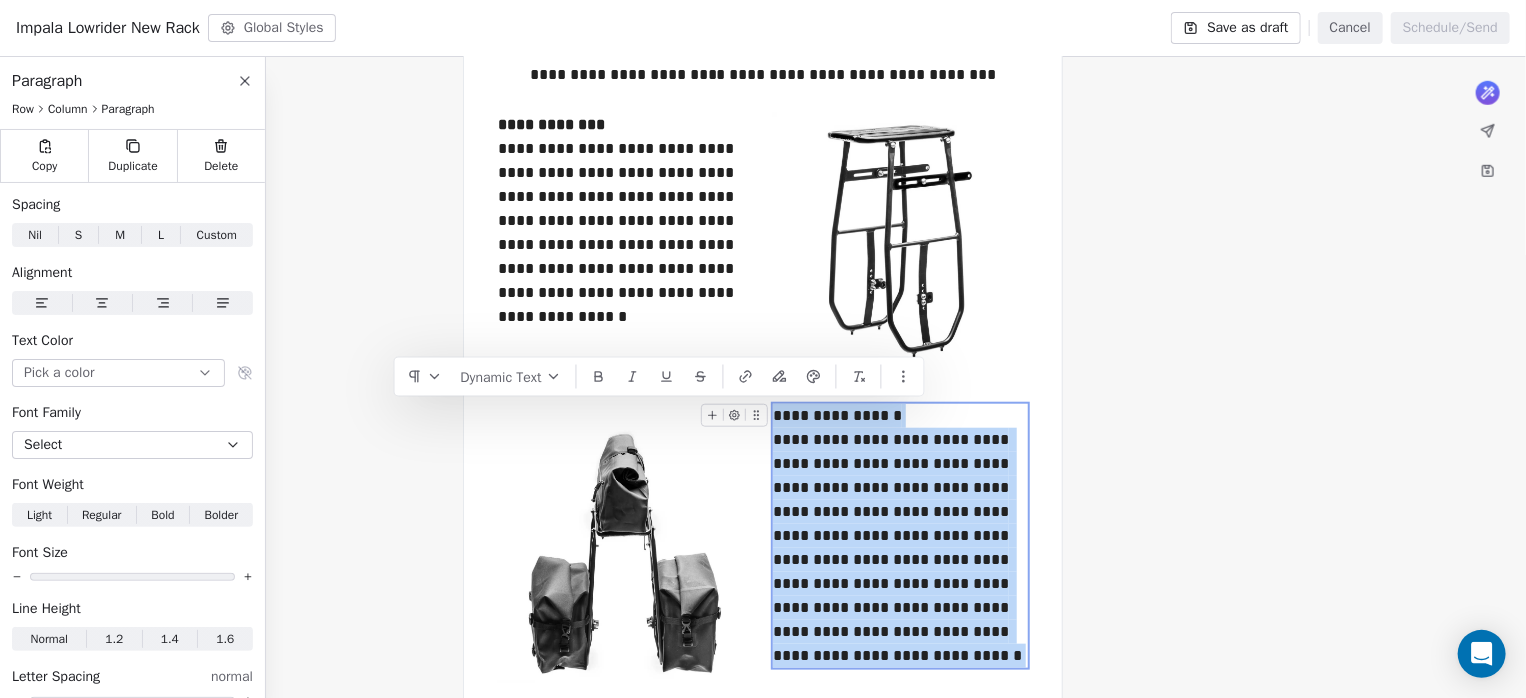 drag, startPoint x: 948, startPoint y: 412, endPoint x: 771, endPoint y: 408, distance: 177.0452 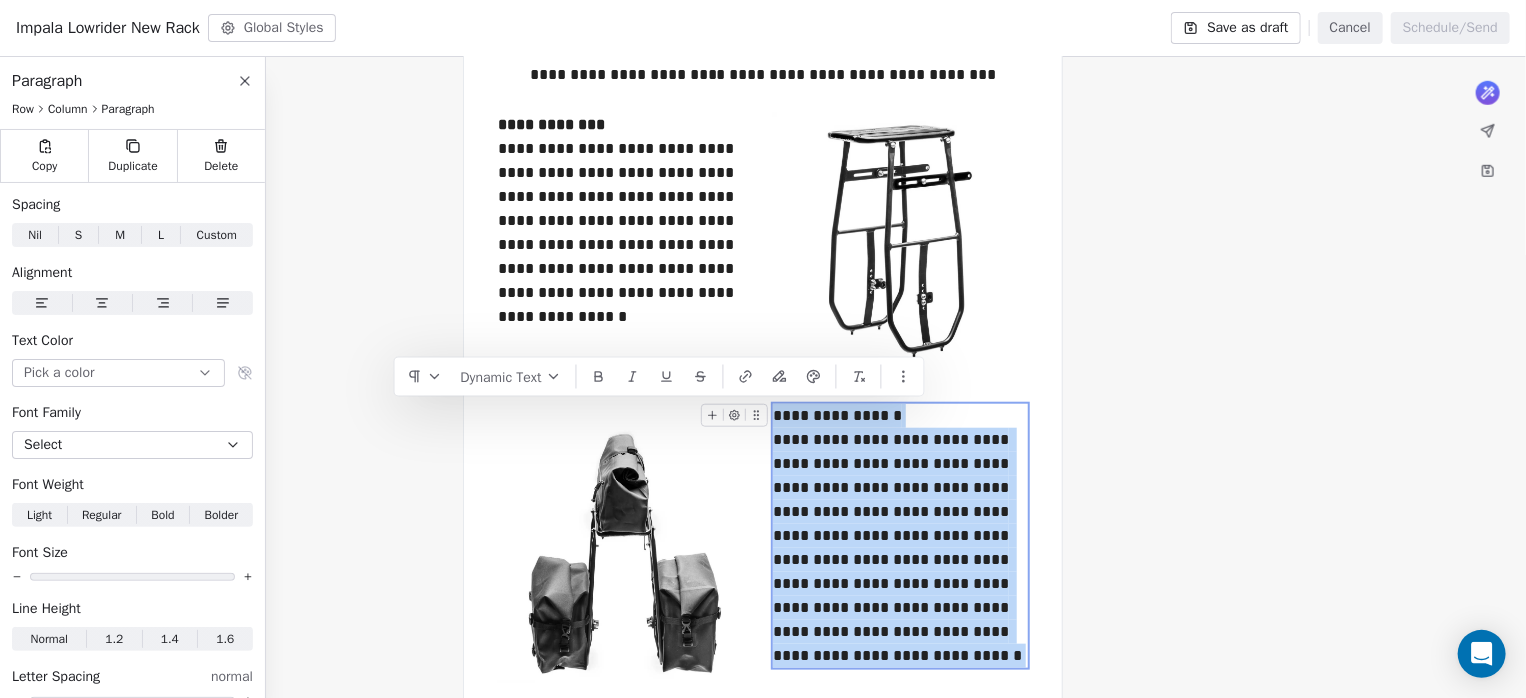 click on "**********" at bounding box center (900, 536) 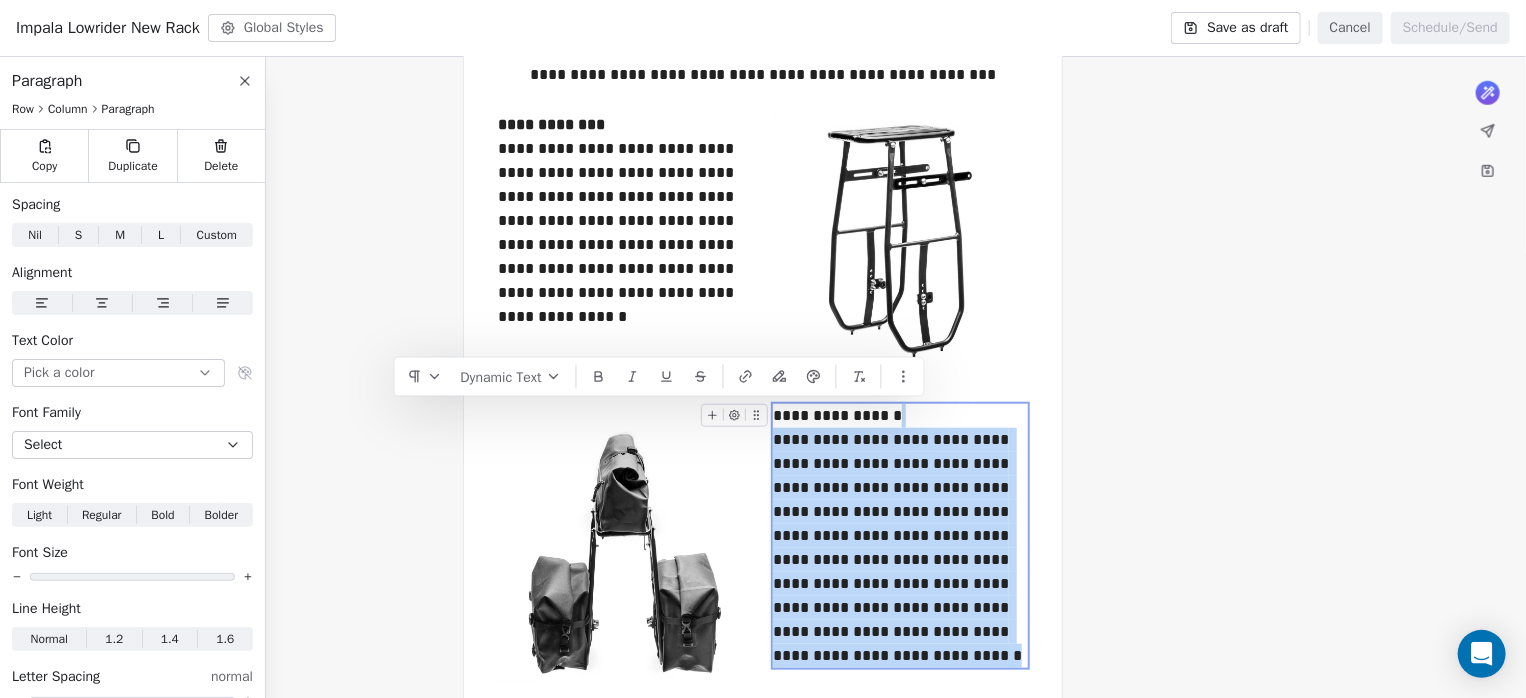 click on "**********" at bounding box center [900, 536] 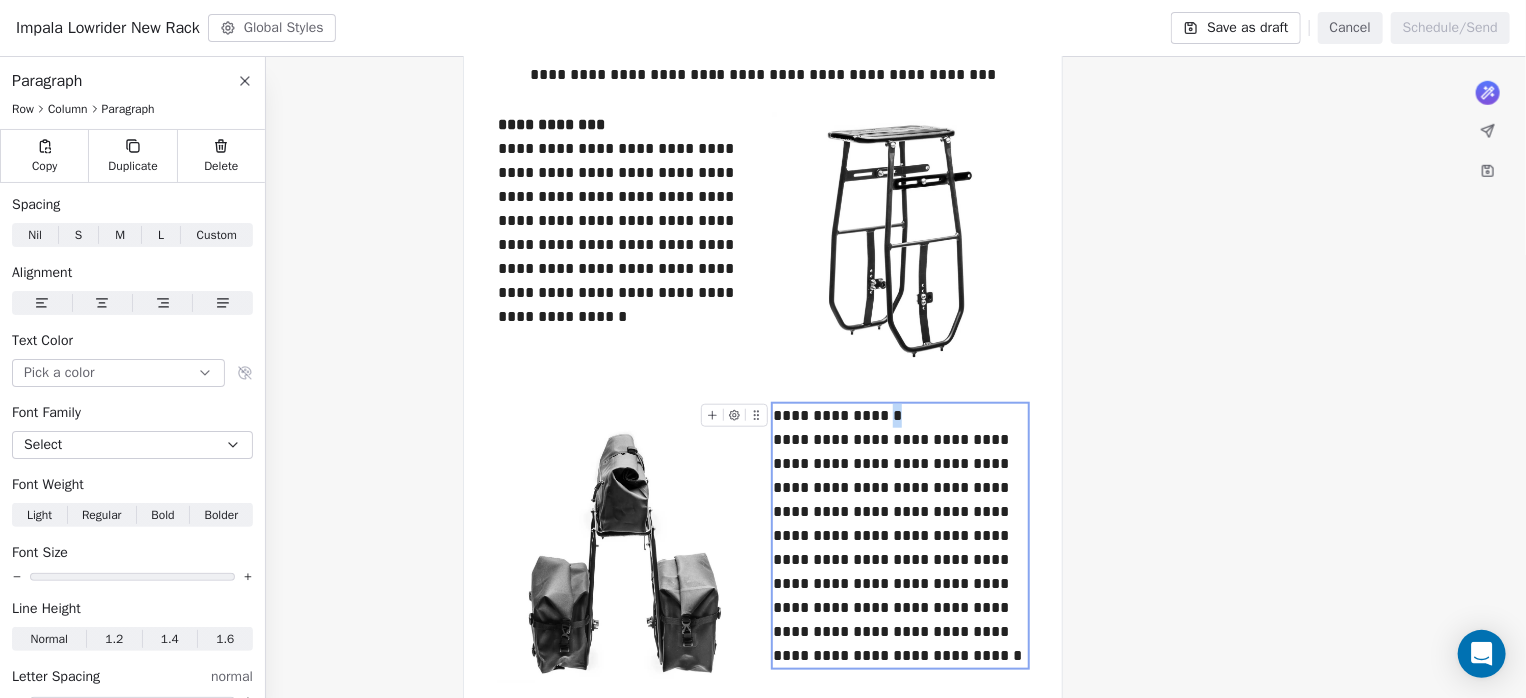 drag, startPoint x: 930, startPoint y: 412, endPoint x: 916, endPoint y: 410, distance: 14.142136 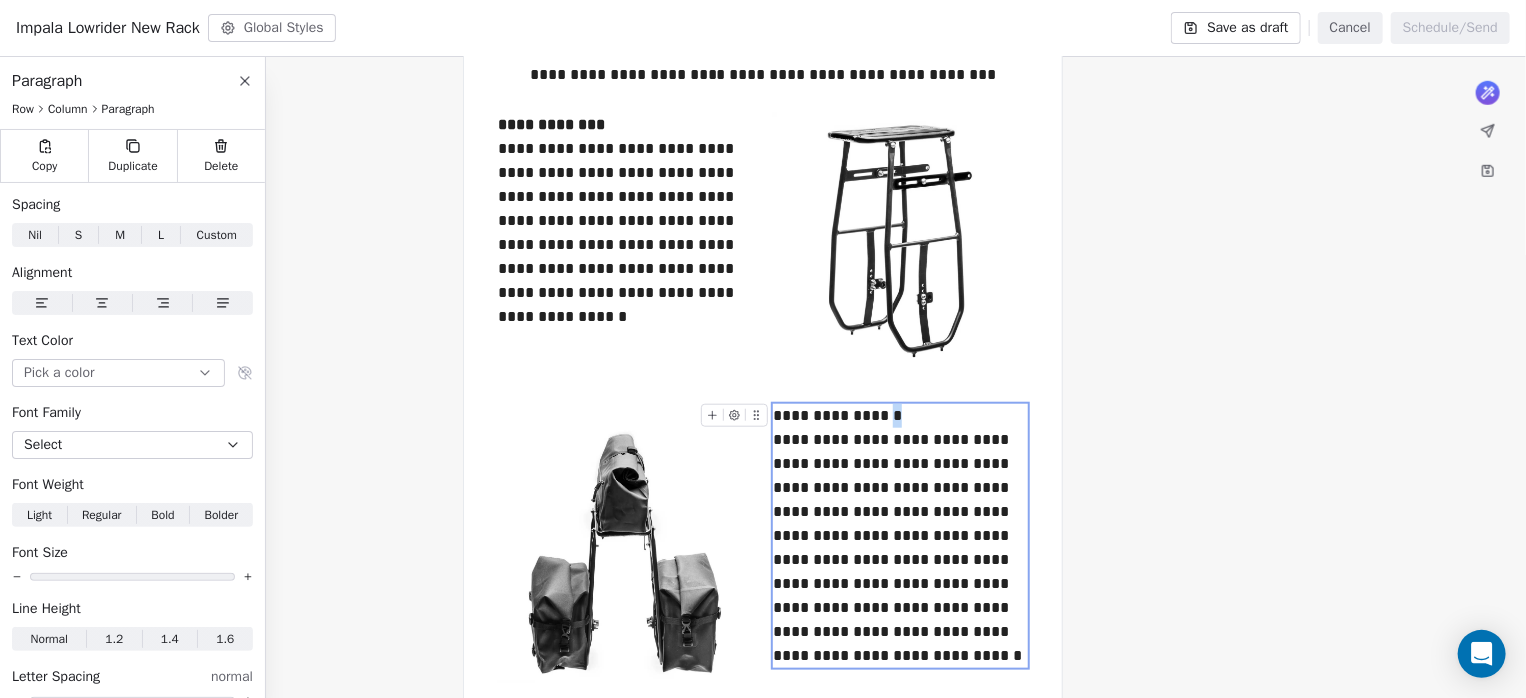 click on "**********" at bounding box center (900, 536) 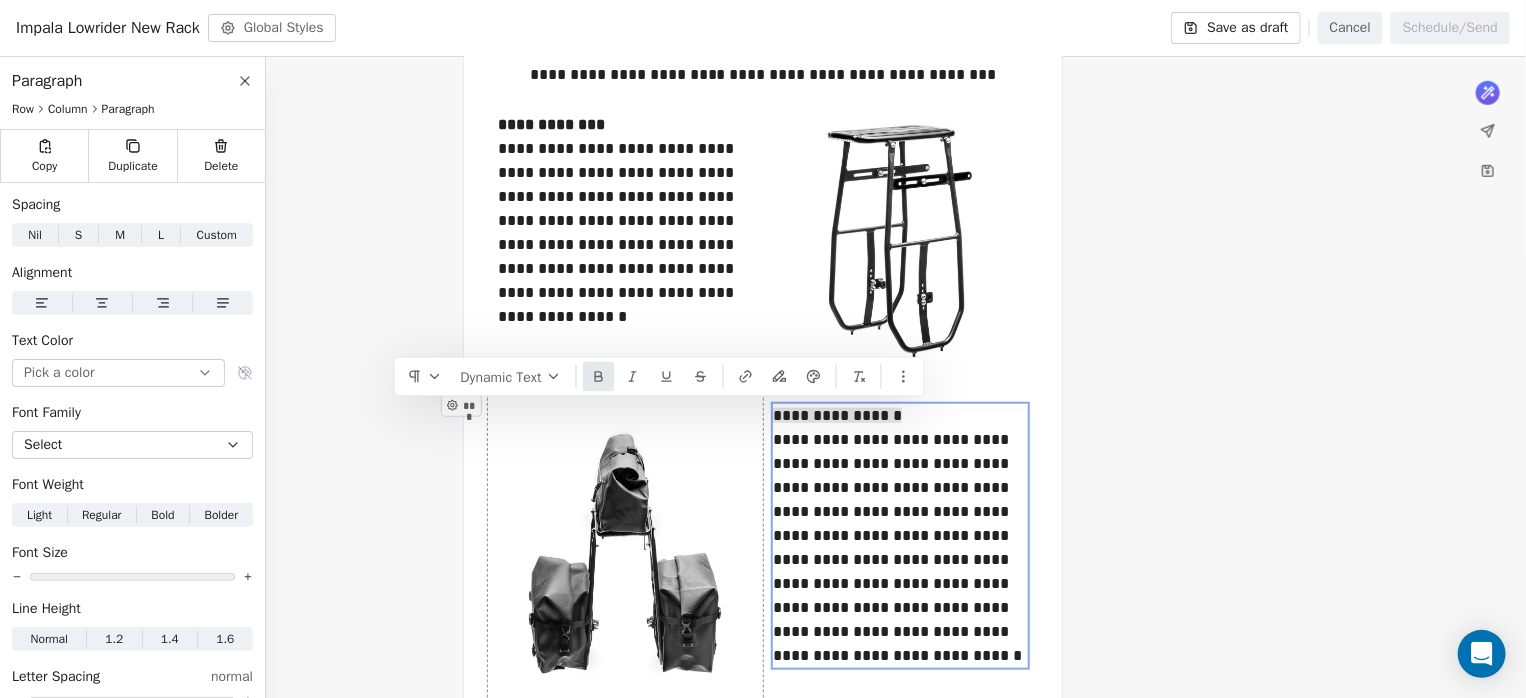 click 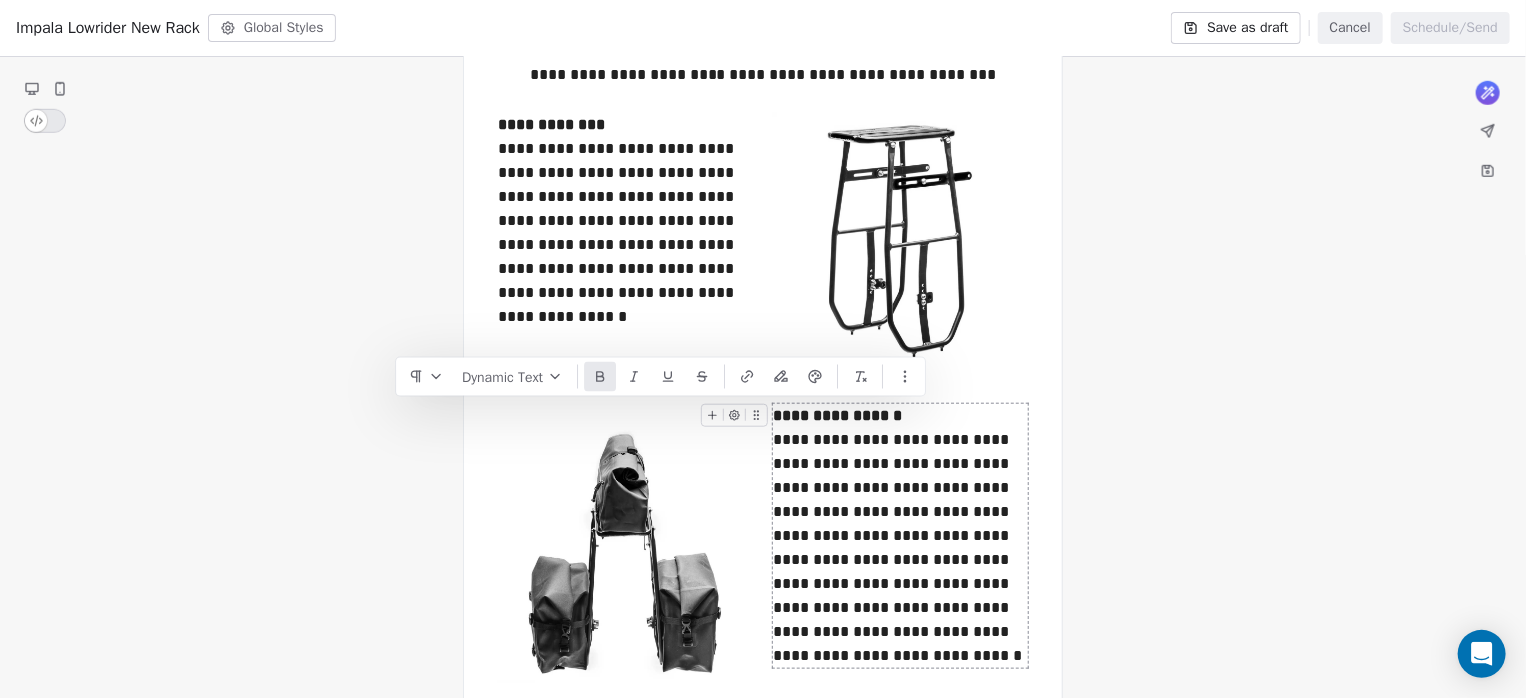 click on "**********" at bounding box center (763, 147) 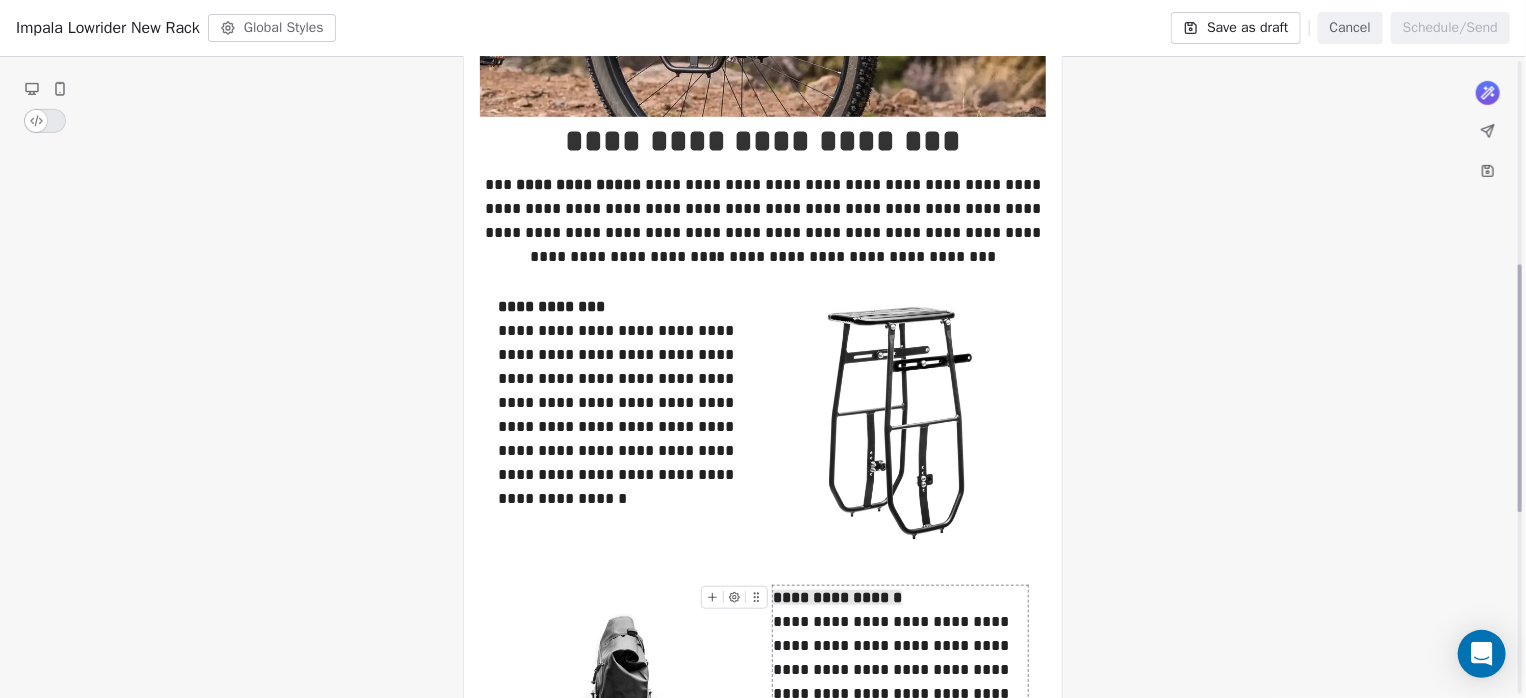 scroll, scrollTop: 526, scrollLeft: 0, axis: vertical 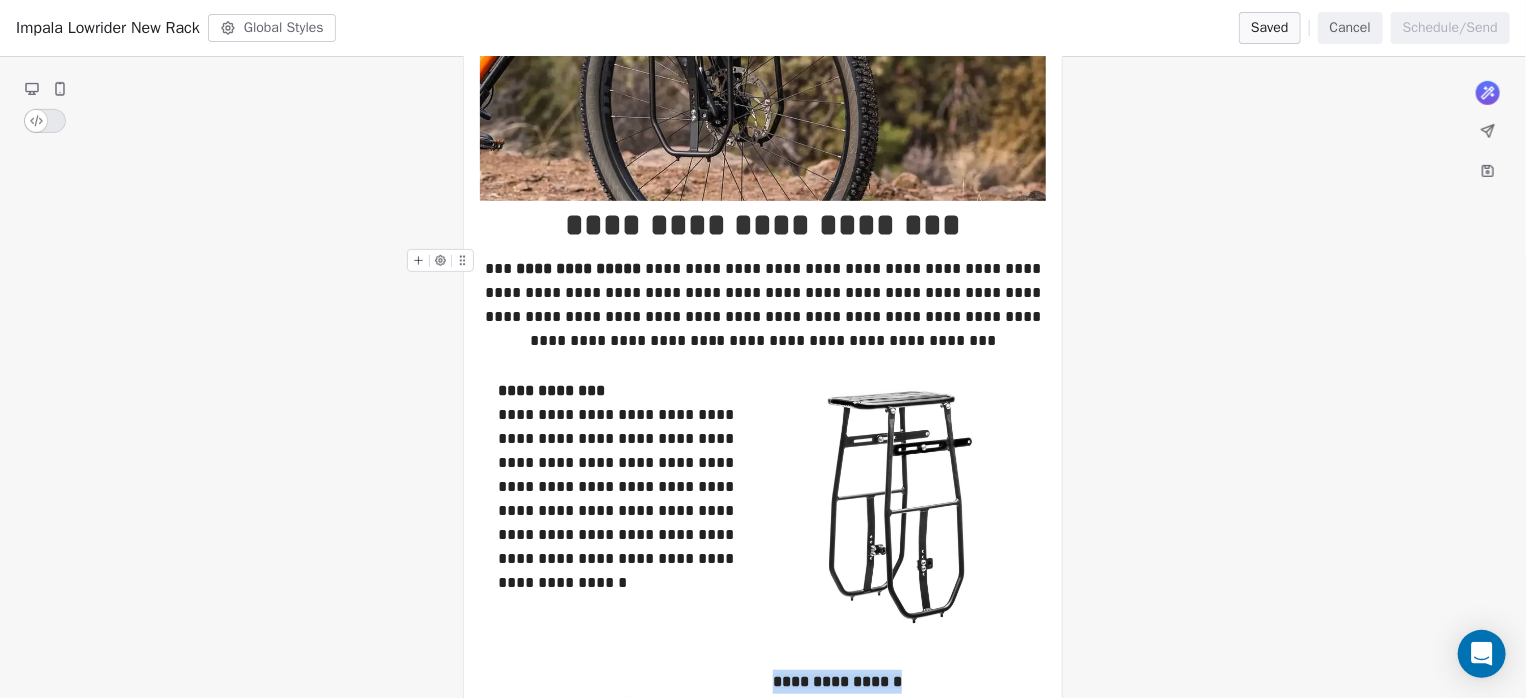 click on "**********" at bounding box center [763, 305] 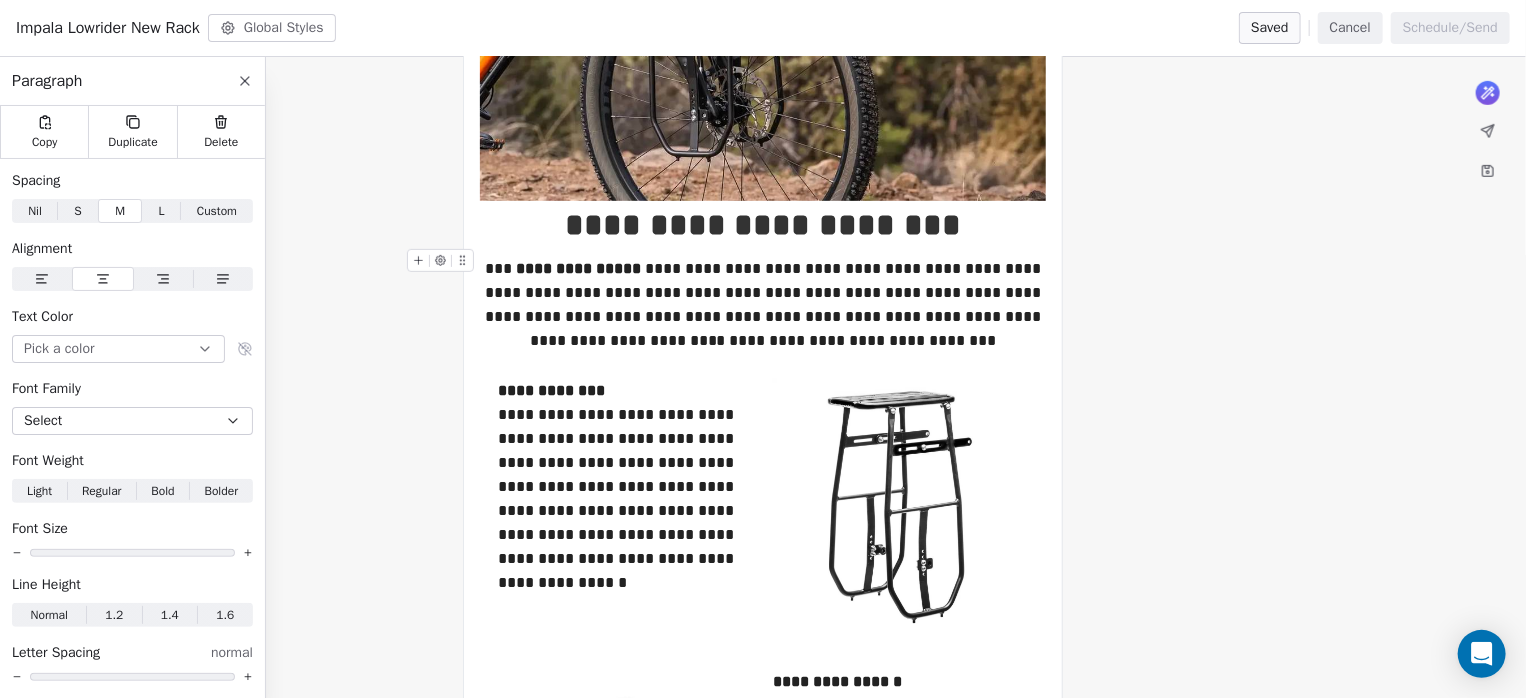 click on "**********" at bounding box center [763, 305] 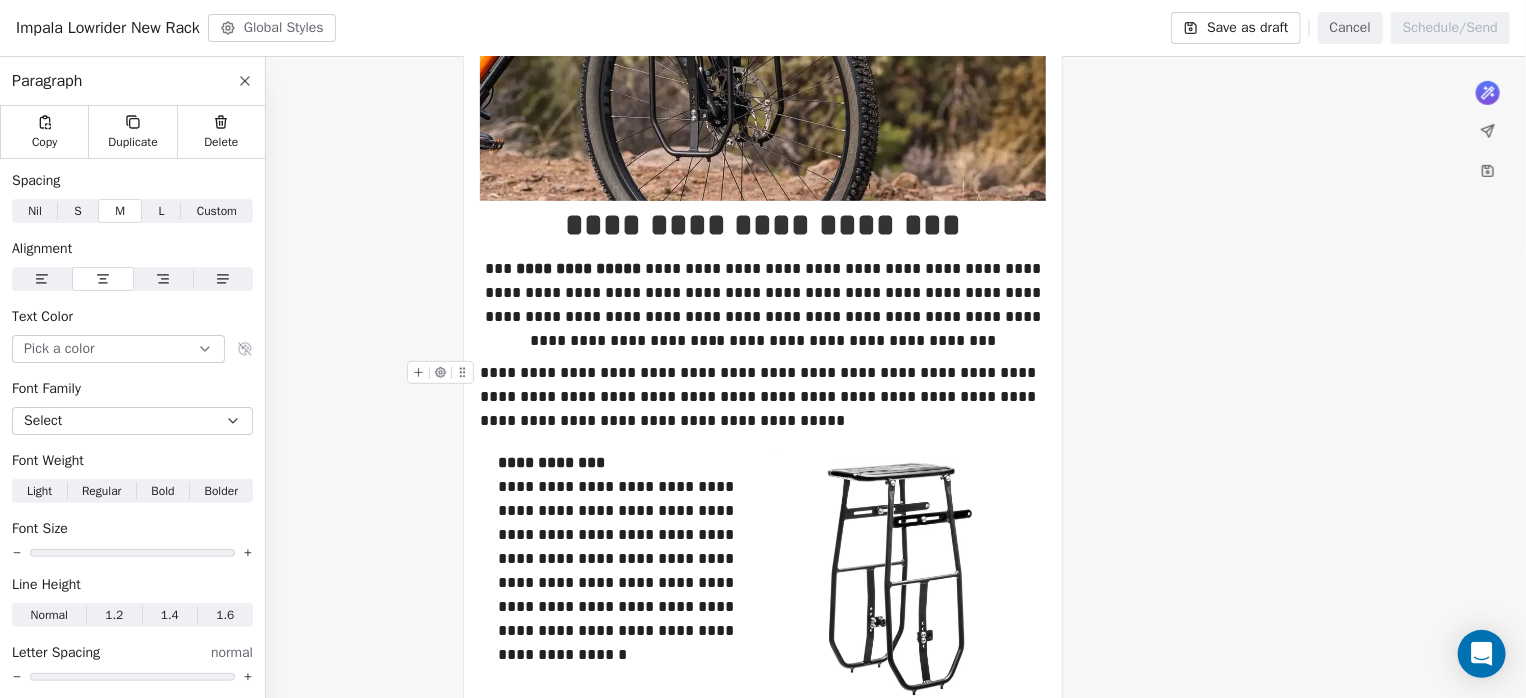 click on "**********" at bounding box center [763, 449] 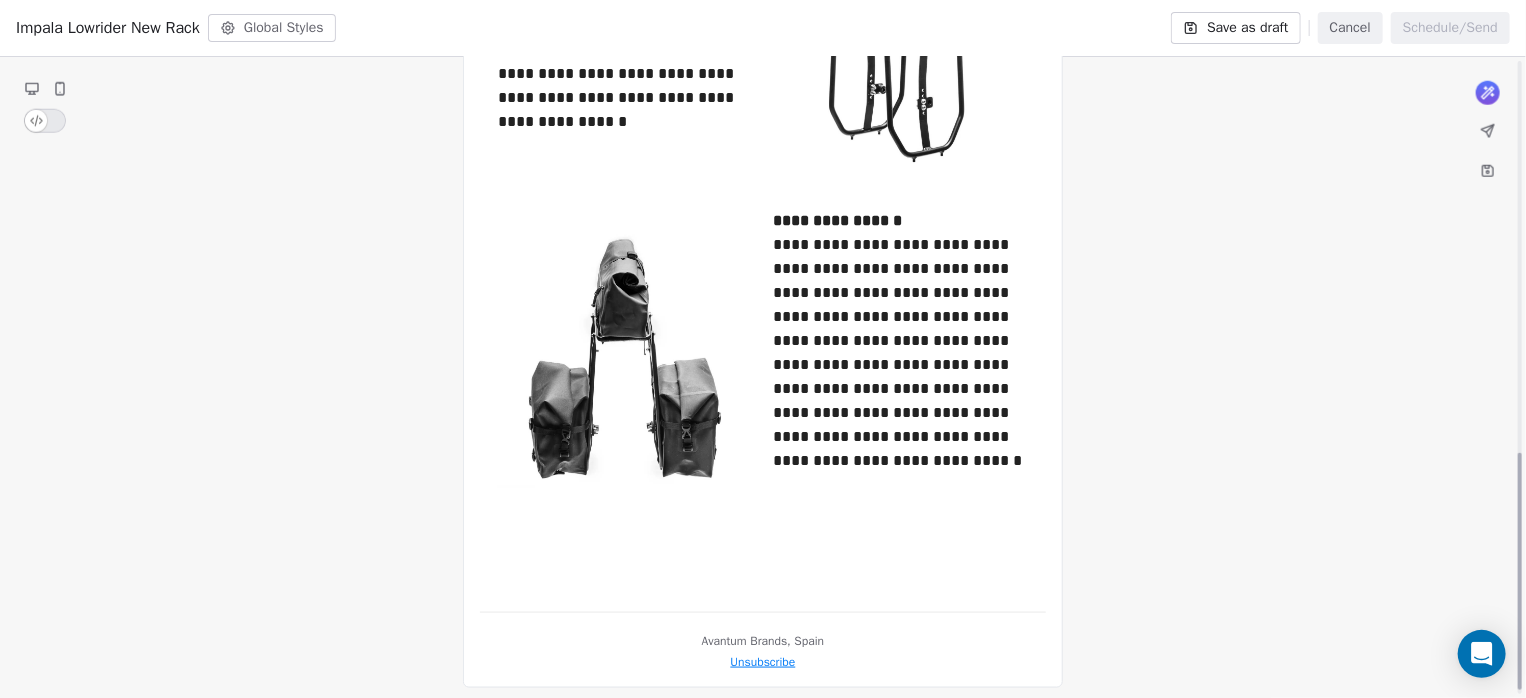 scroll, scrollTop: 1072, scrollLeft: 0, axis: vertical 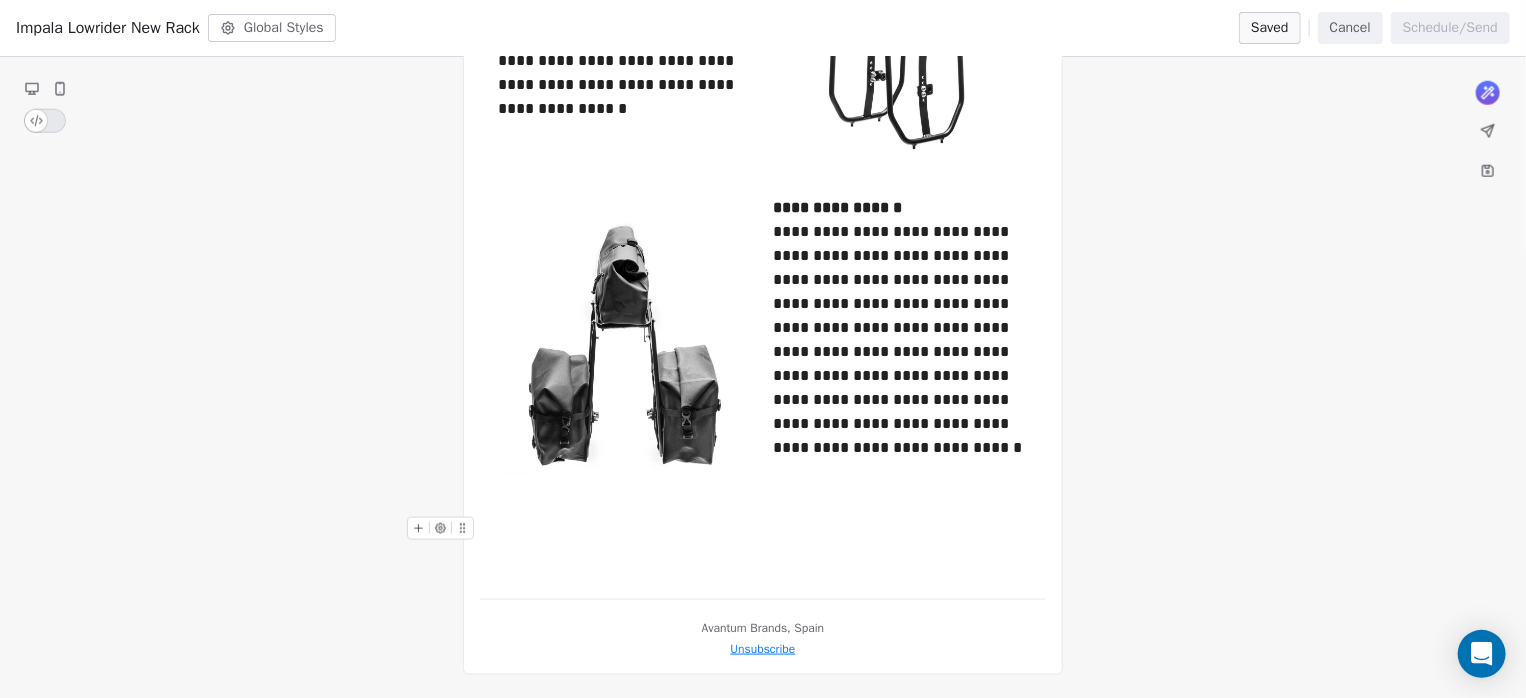 click at bounding box center [763, 529] 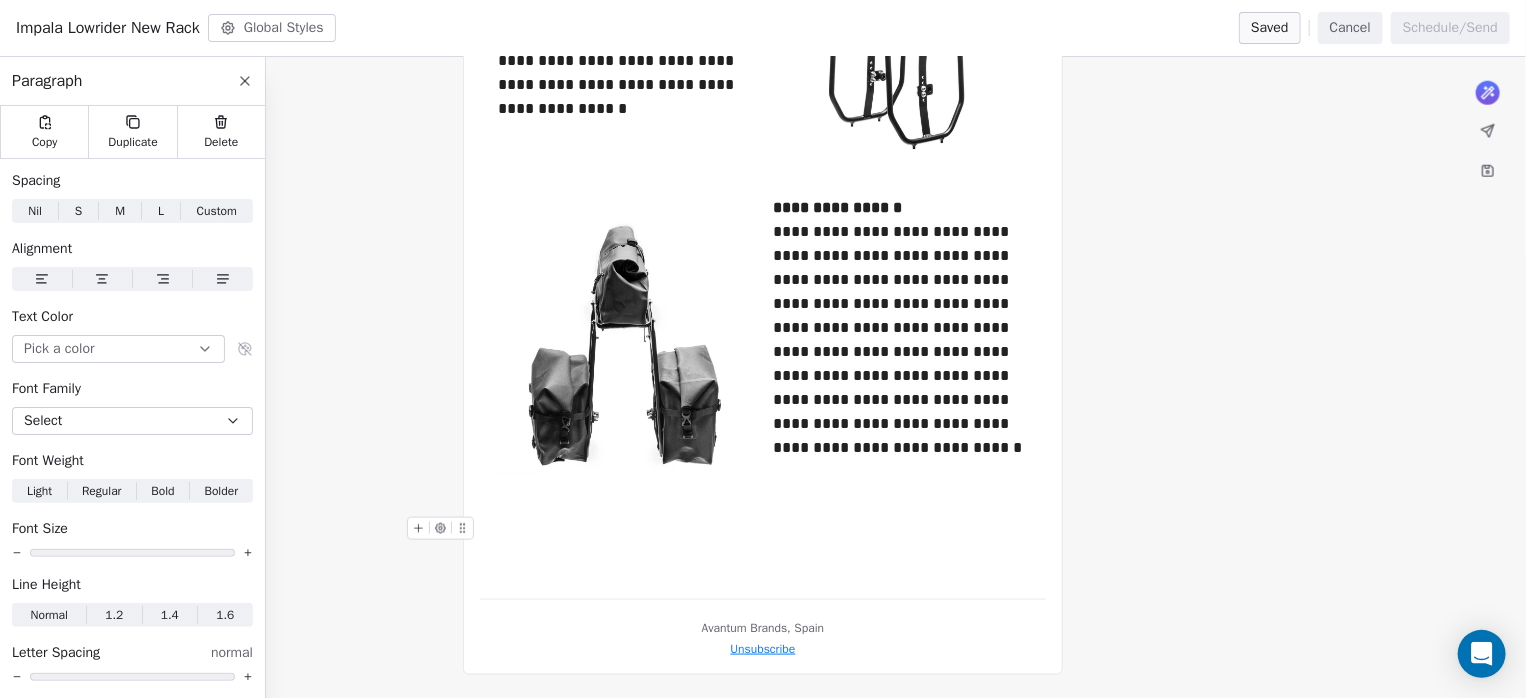 click at bounding box center [418, 528] 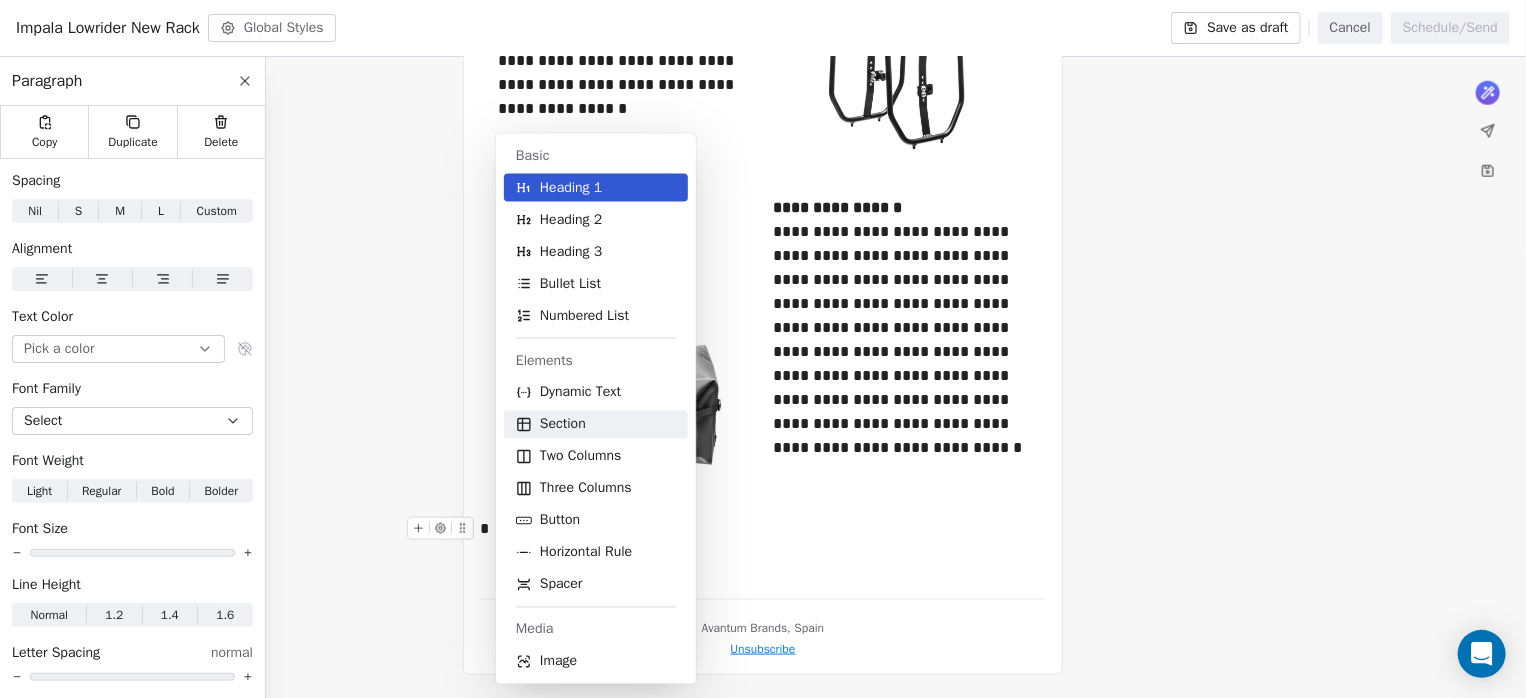 click on "Section" at bounding box center (596, 425) 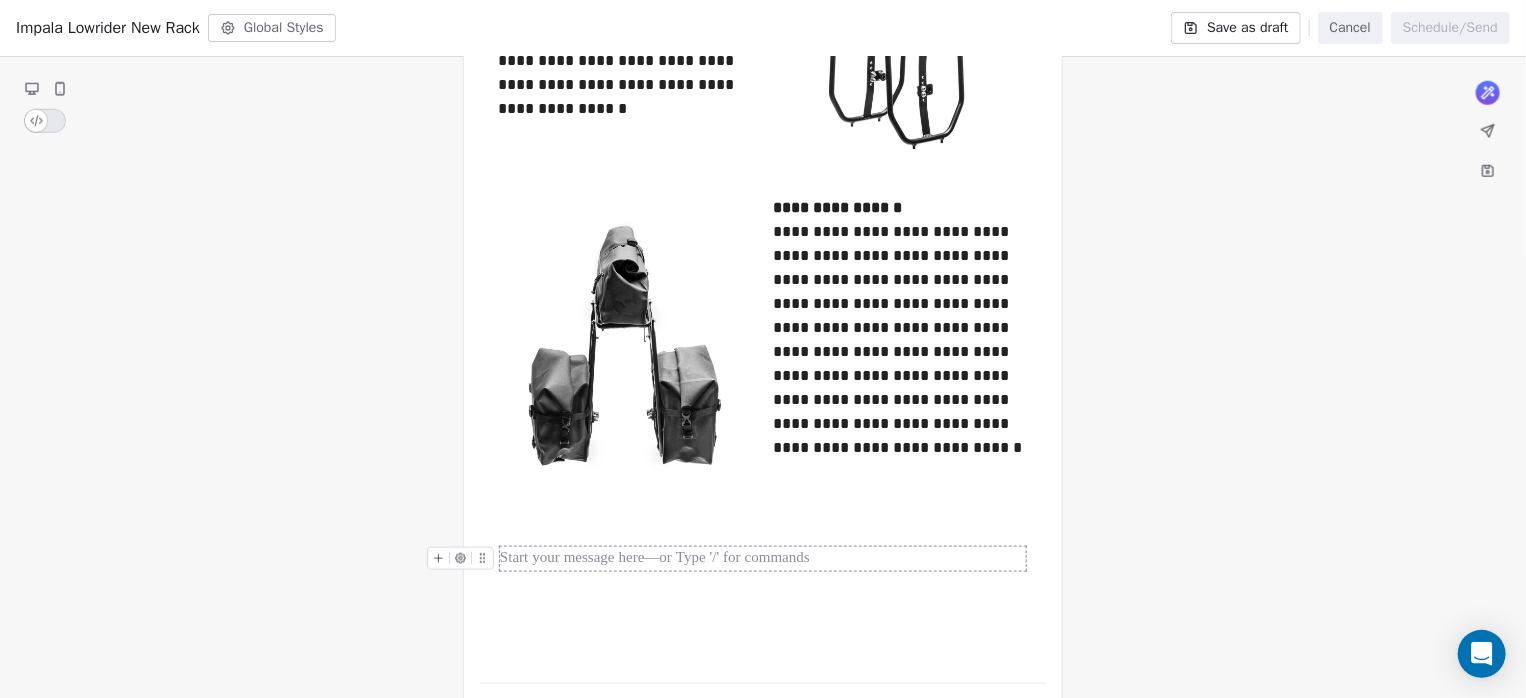 click at bounding box center [438, 558] 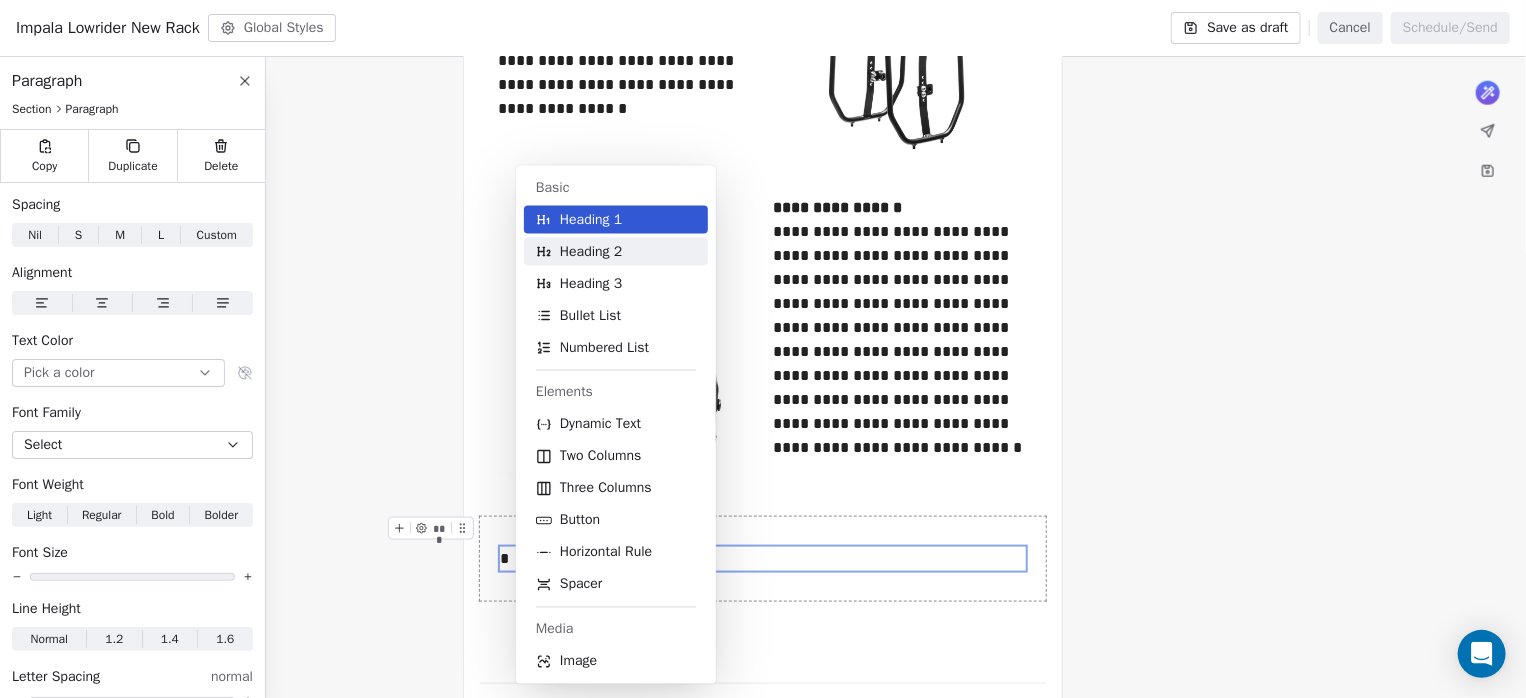 click on "Heading 2" at bounding box center (591, 252) 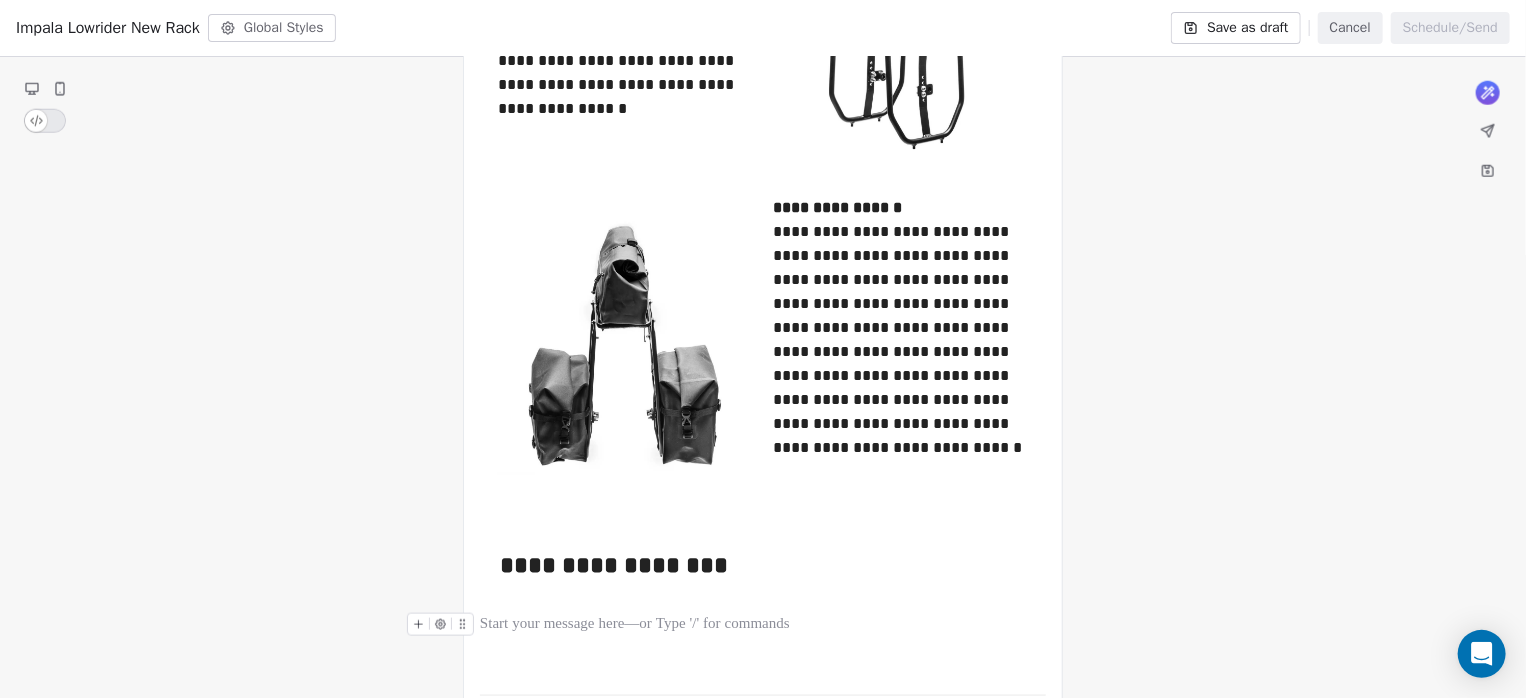 click at bounding box center (763, 625) 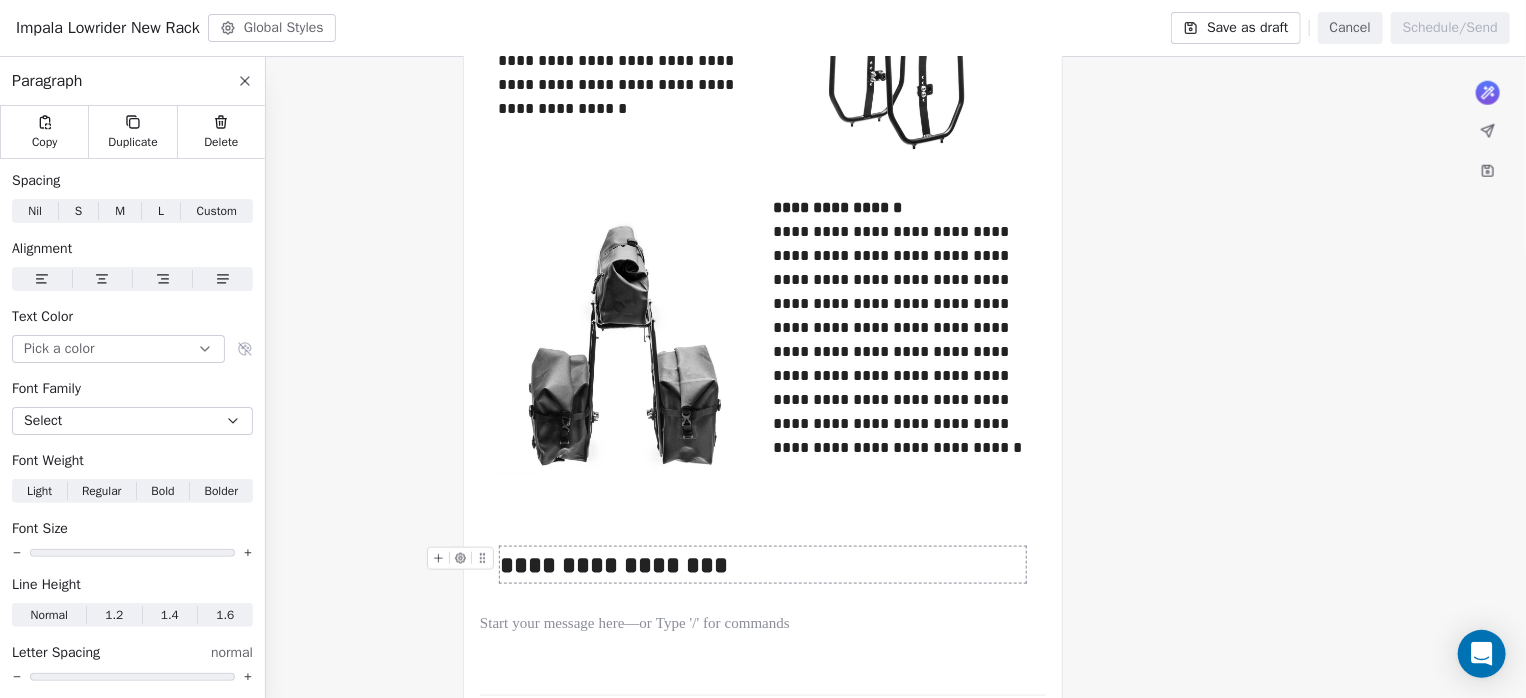 click on "**********" at bounding box center (763, 565) 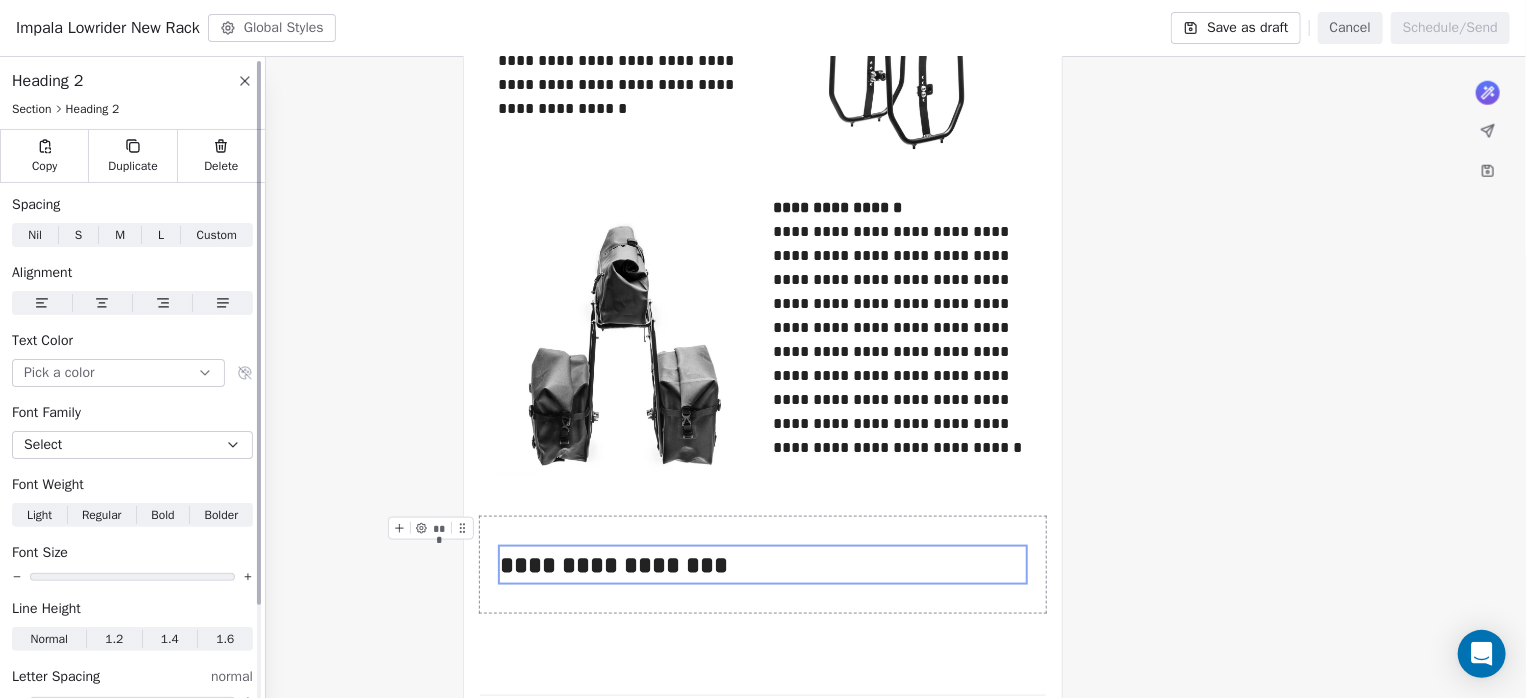 click 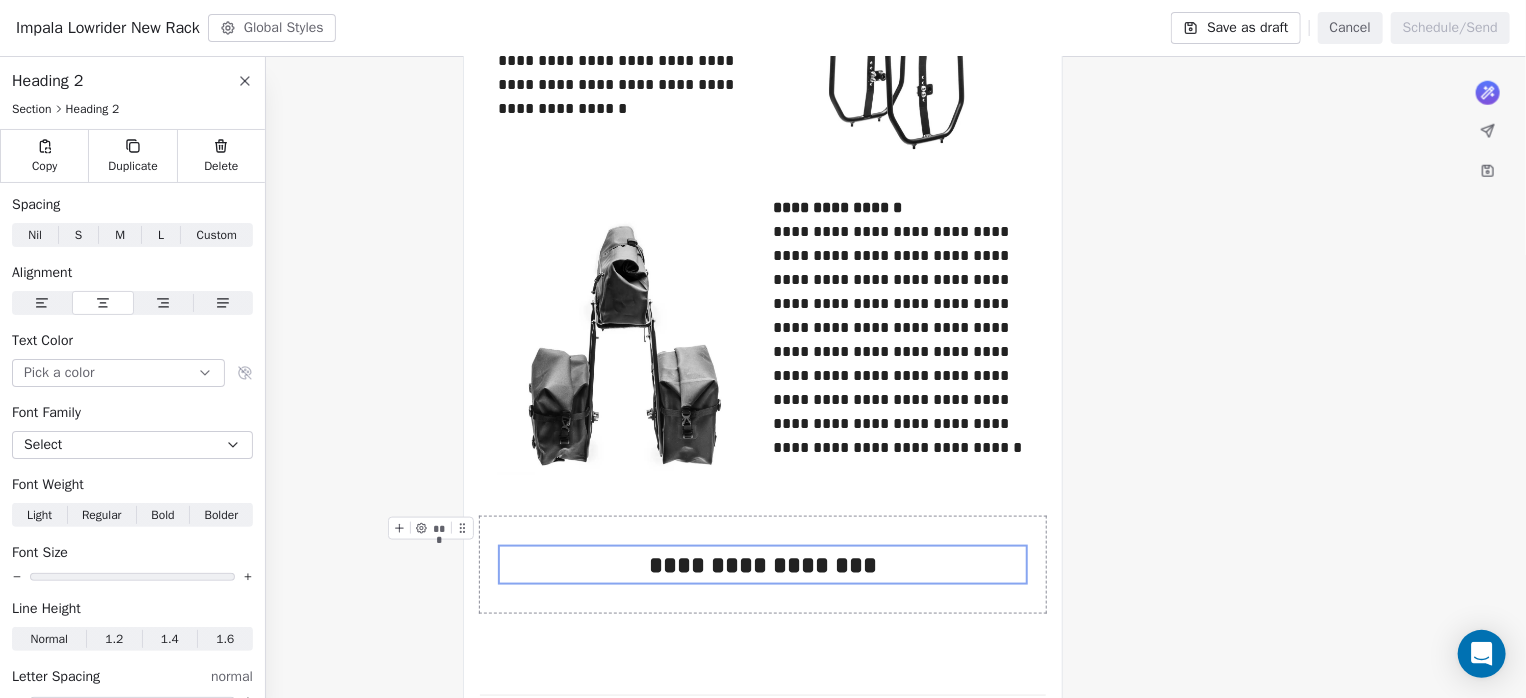 click on "**********" at bounding box center [763, 565] 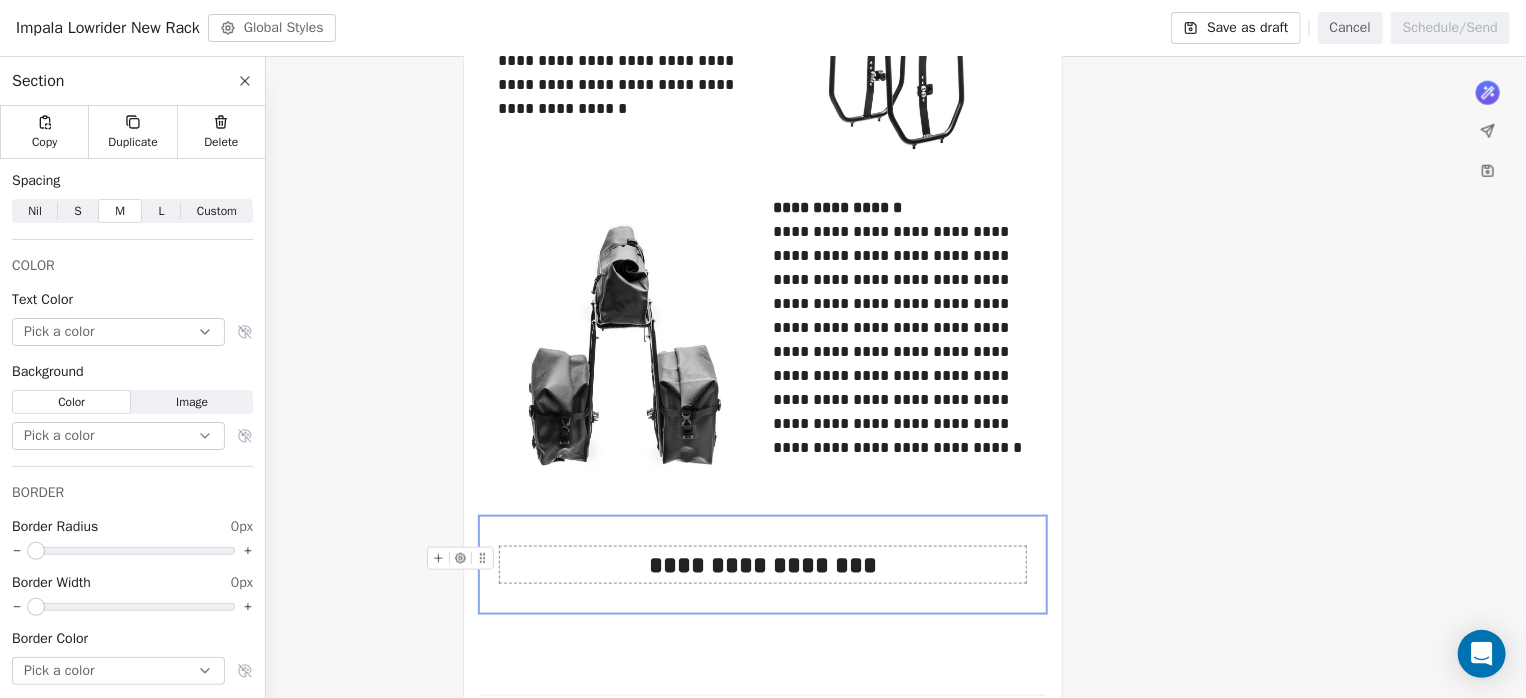click on "**********" at bounding box center (763, 565) 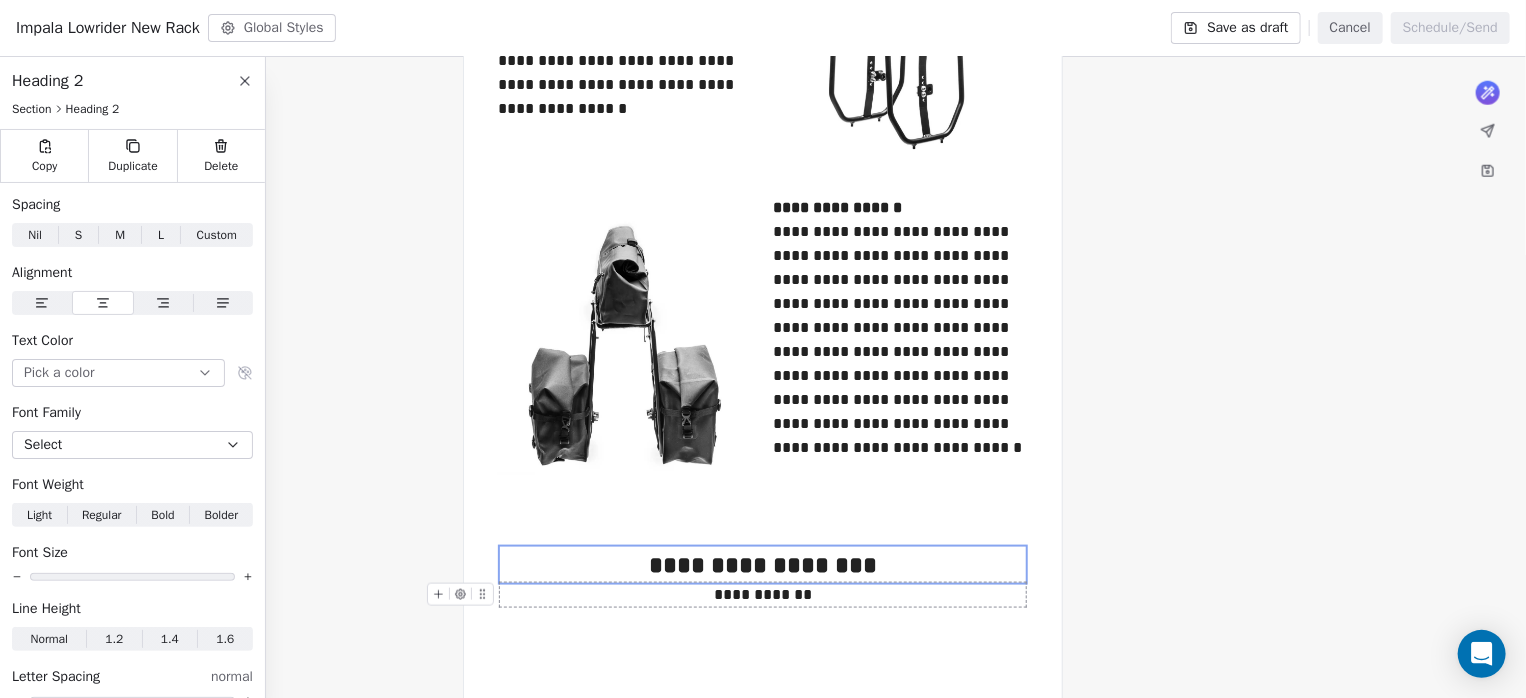 click on "**********" at bounding box center (763, 595) 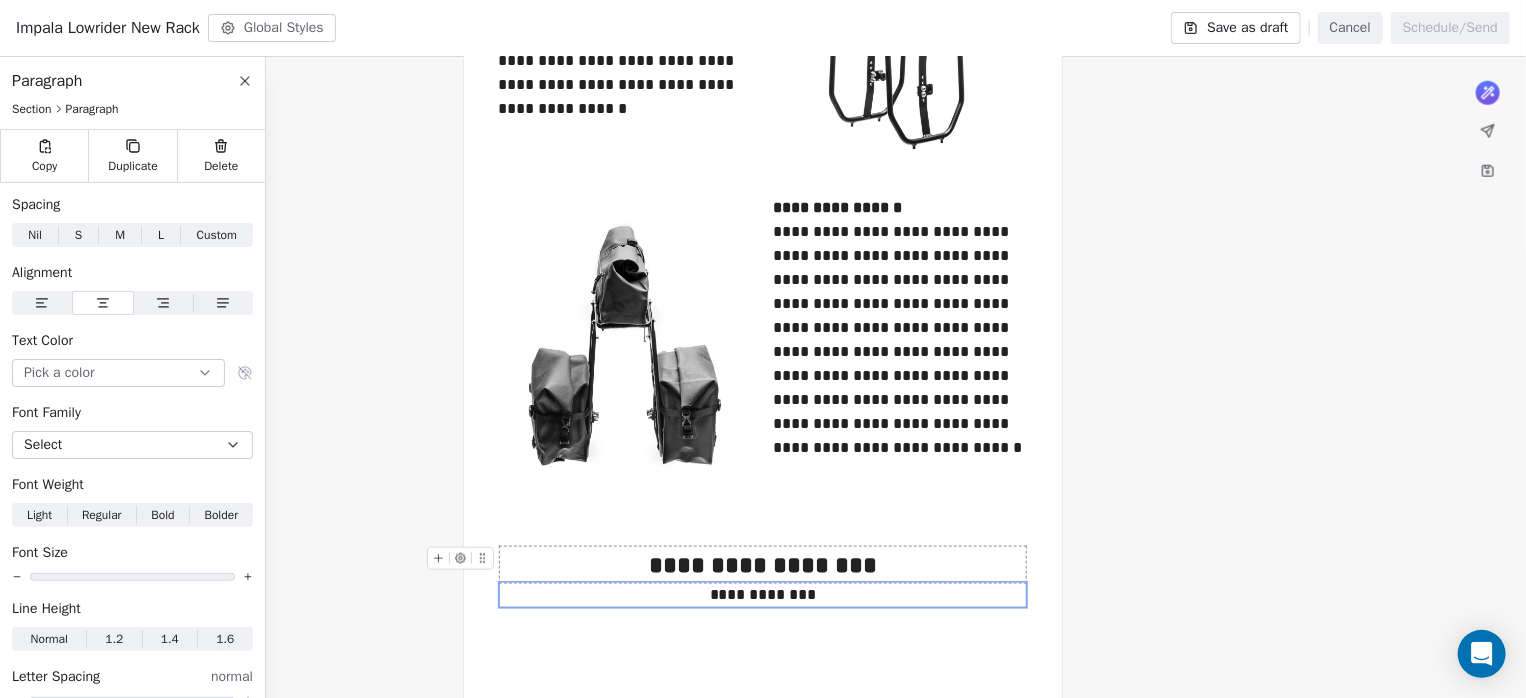 click on "**********" at bounding box center [763, 565] 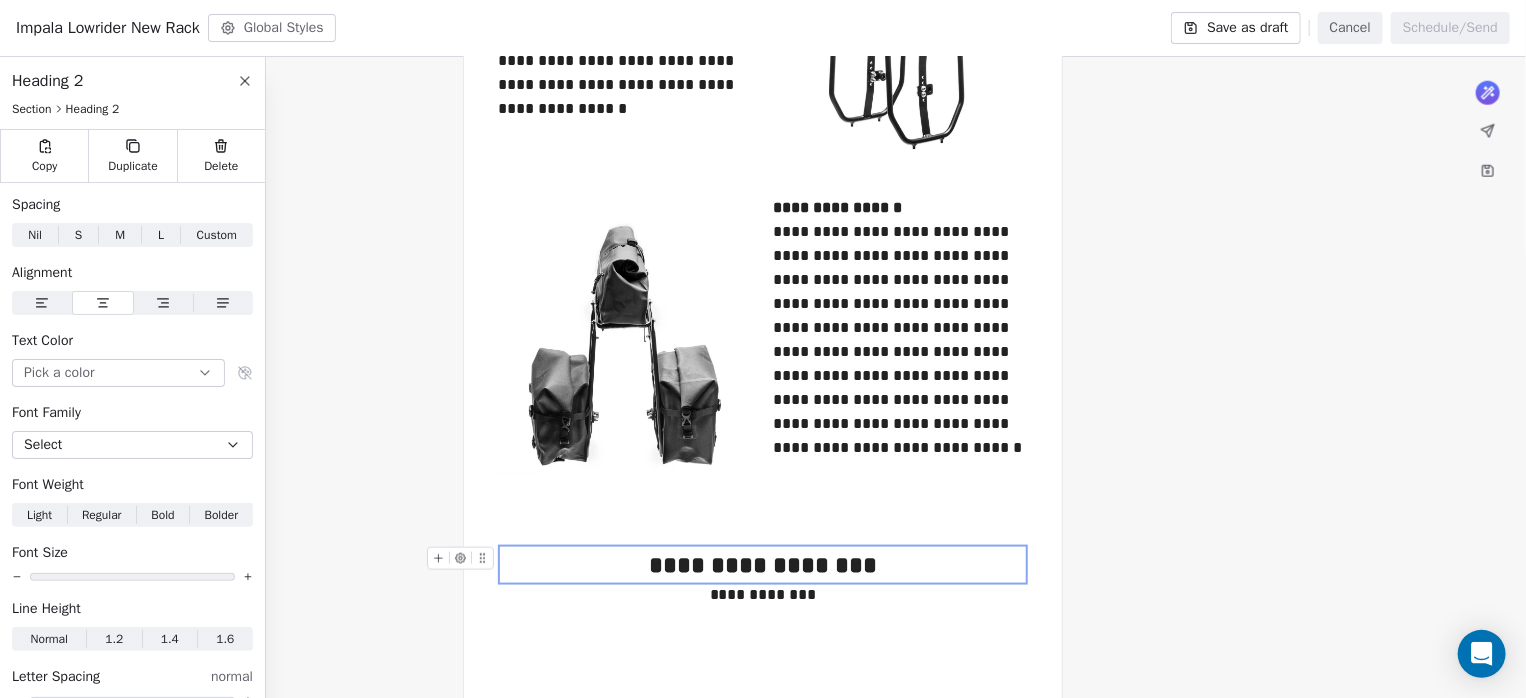 click on "**********" at bounding box center [763, 565] 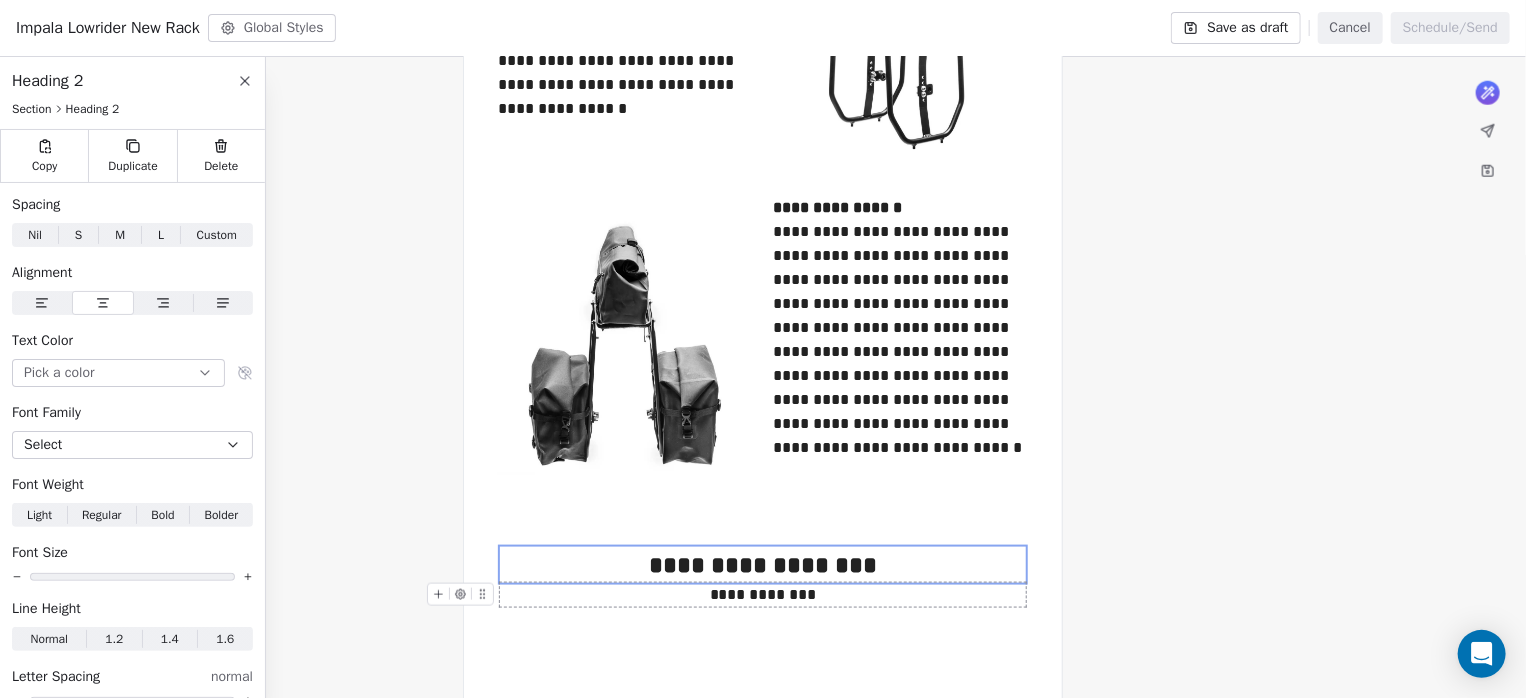 click on "**********" at bounding box center [763, 595] 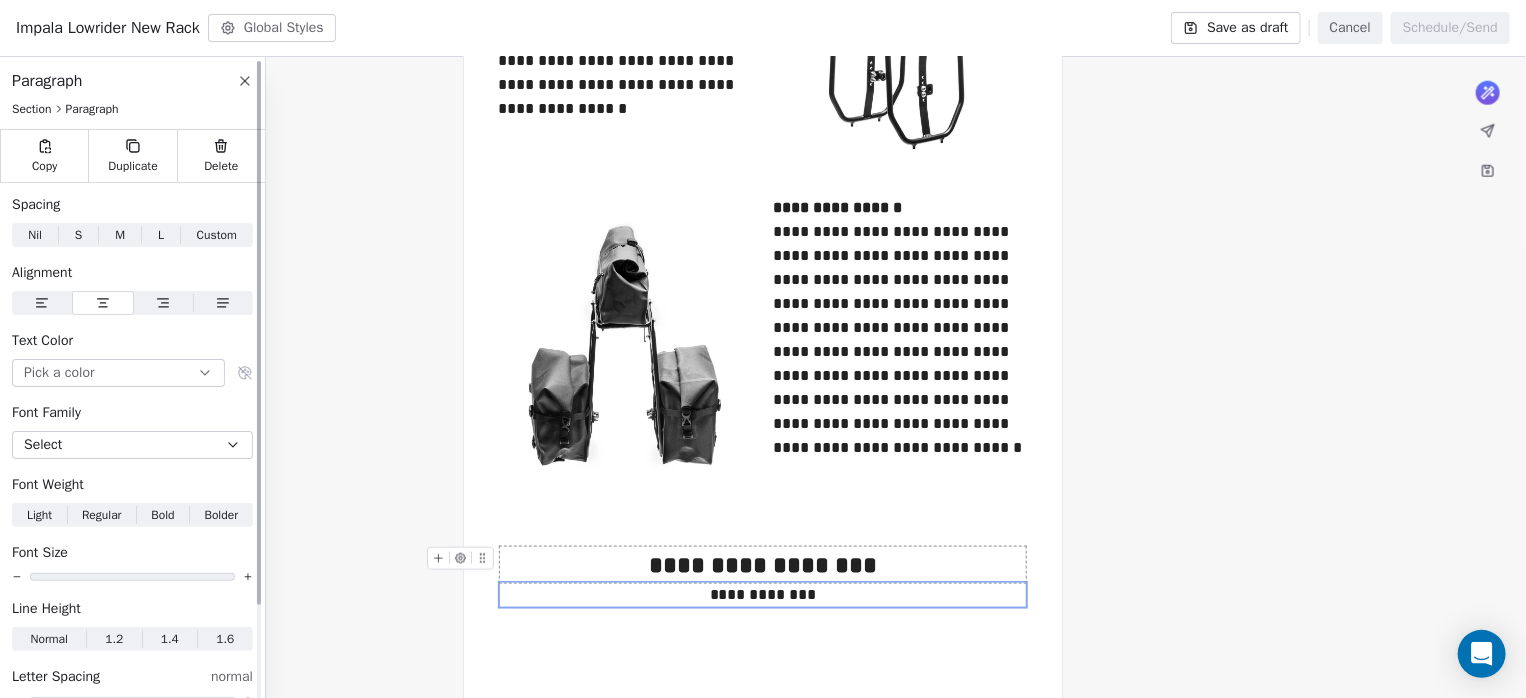 click 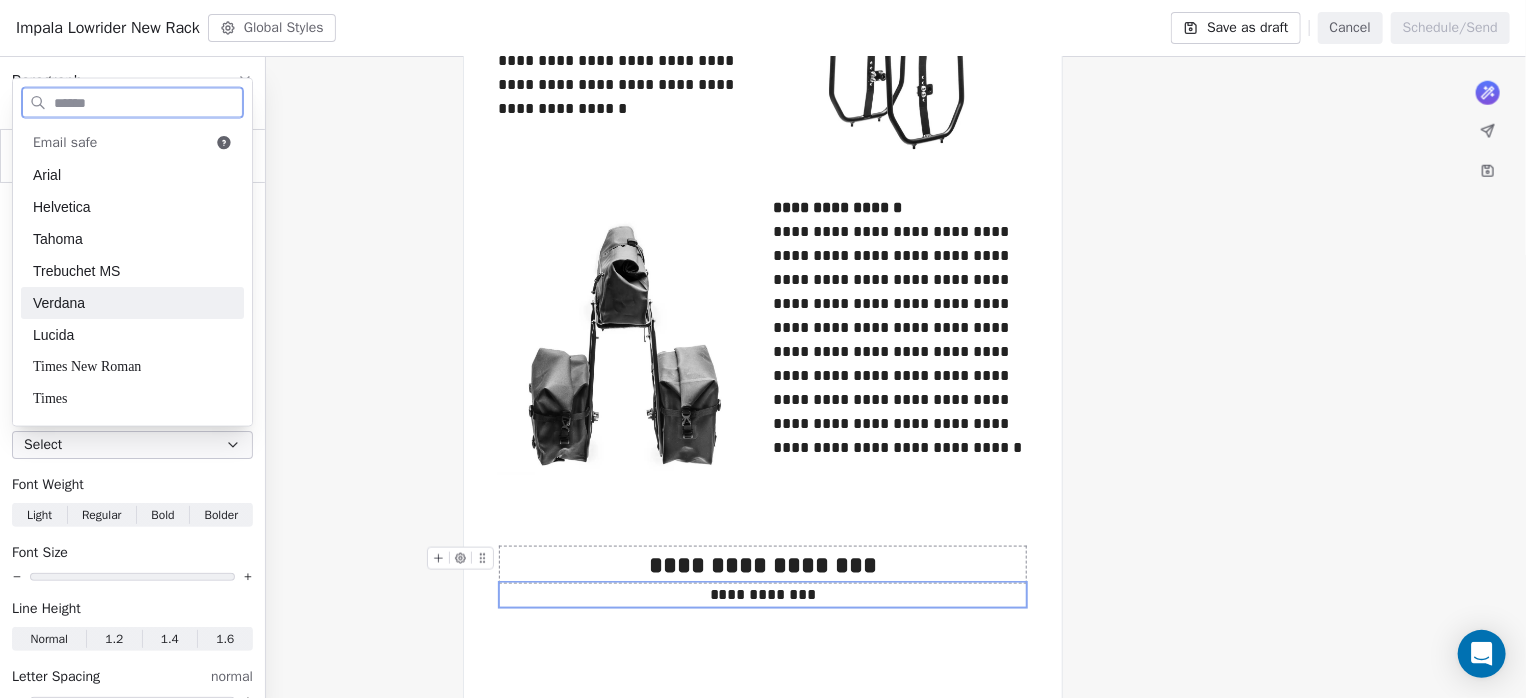 click on "Verdana" at bounding box center (132, 303) 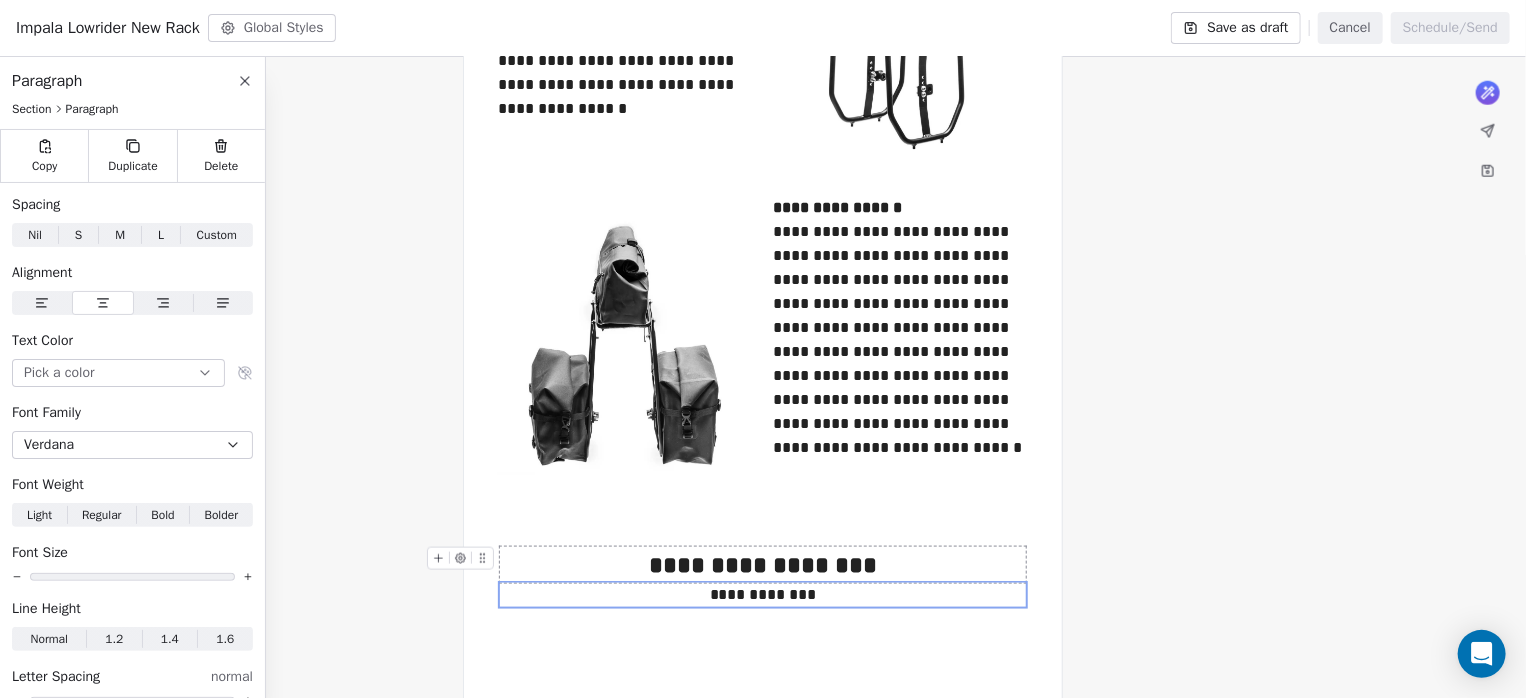 click on "**********" at bounding box center [763, 565] 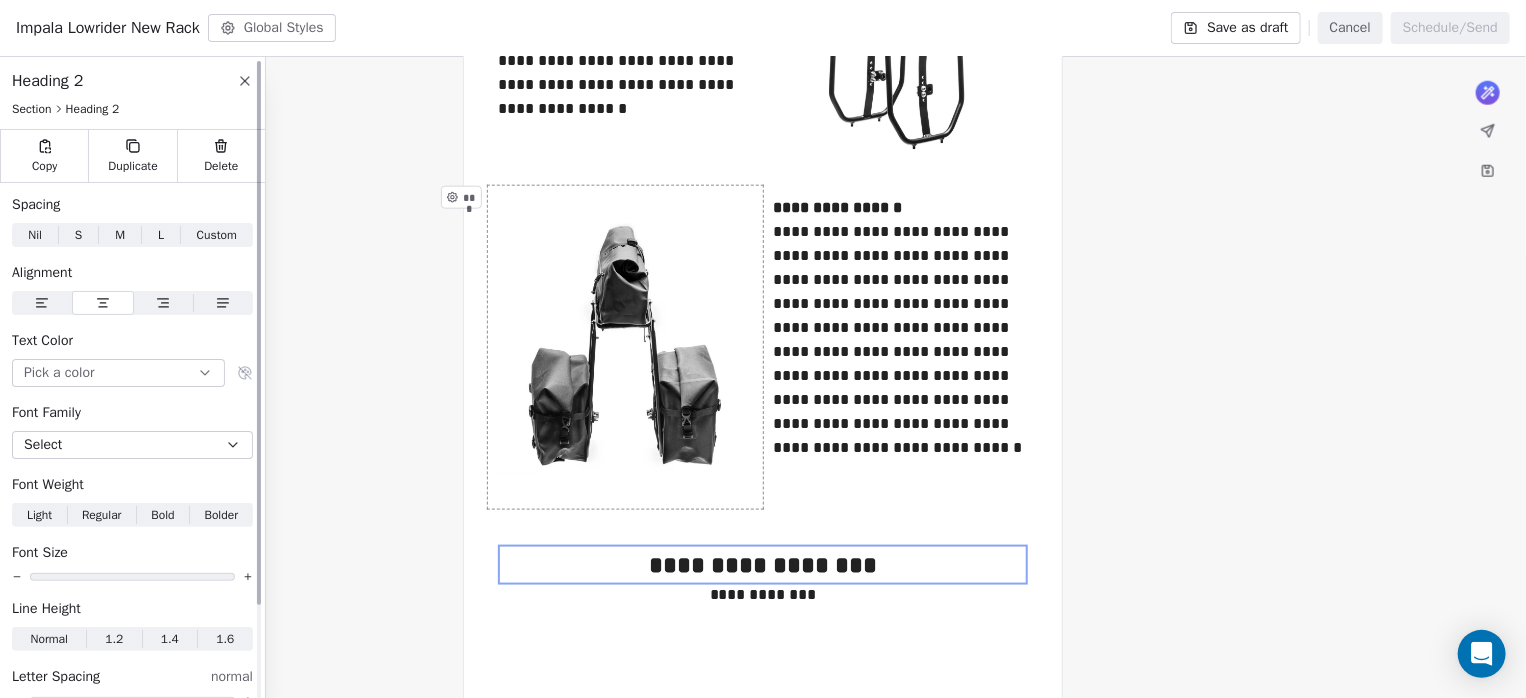 click 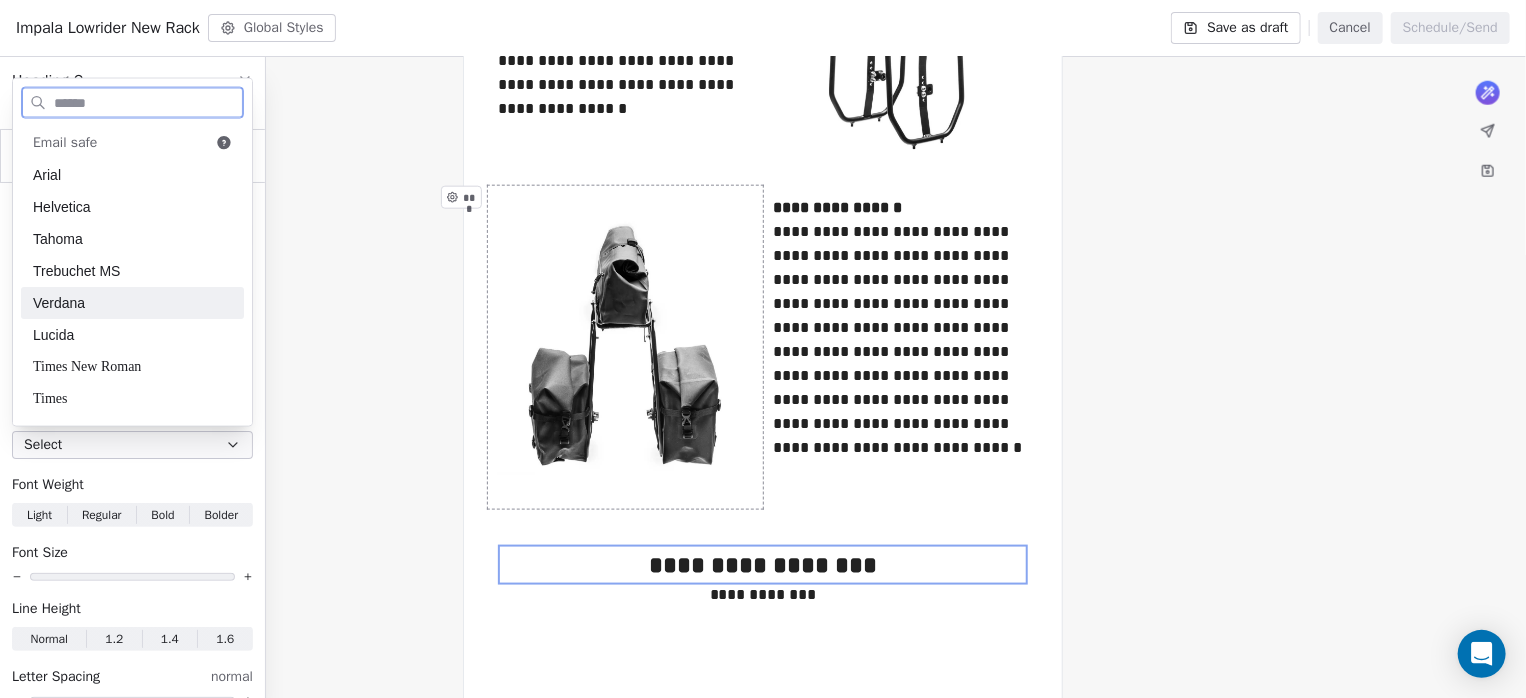 click on "Verdana" at bounding box center [132, 303] 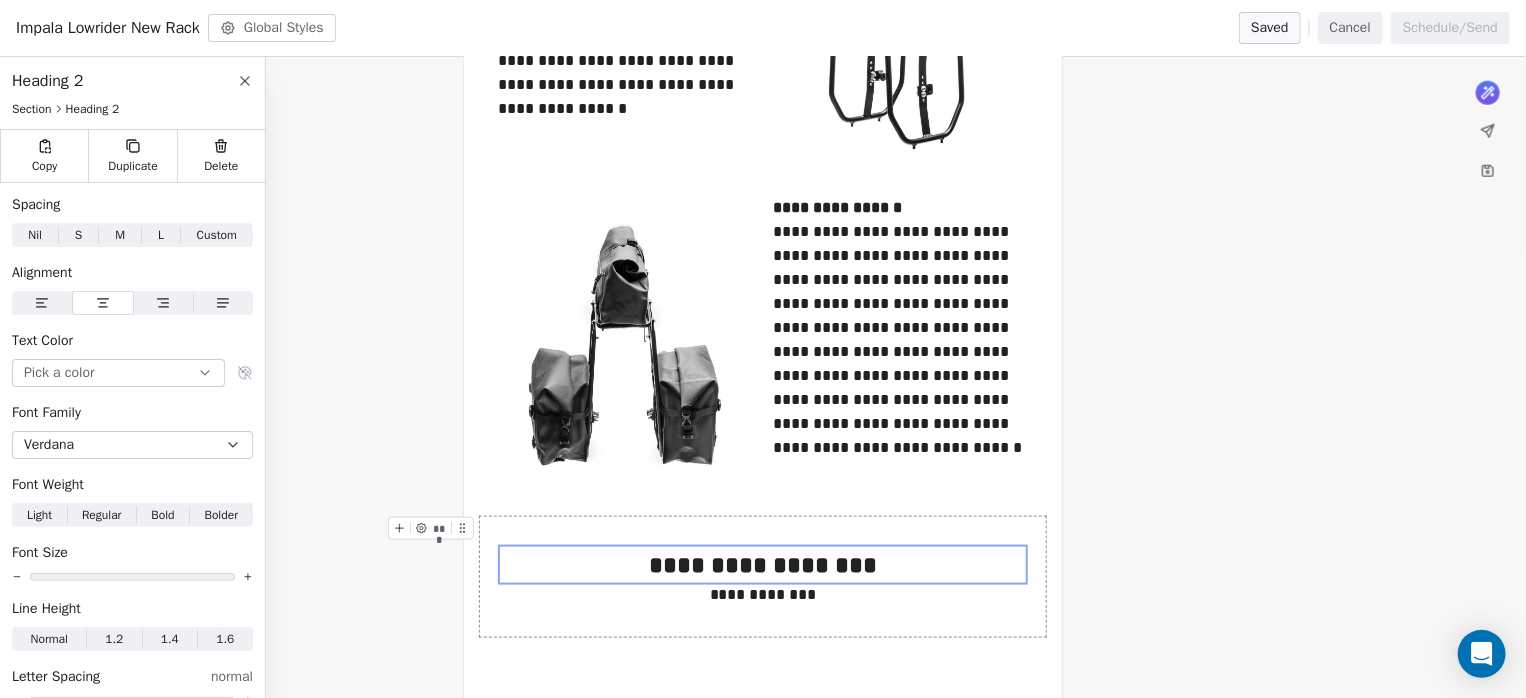 click on "**********" at bounding box center (763, 577) 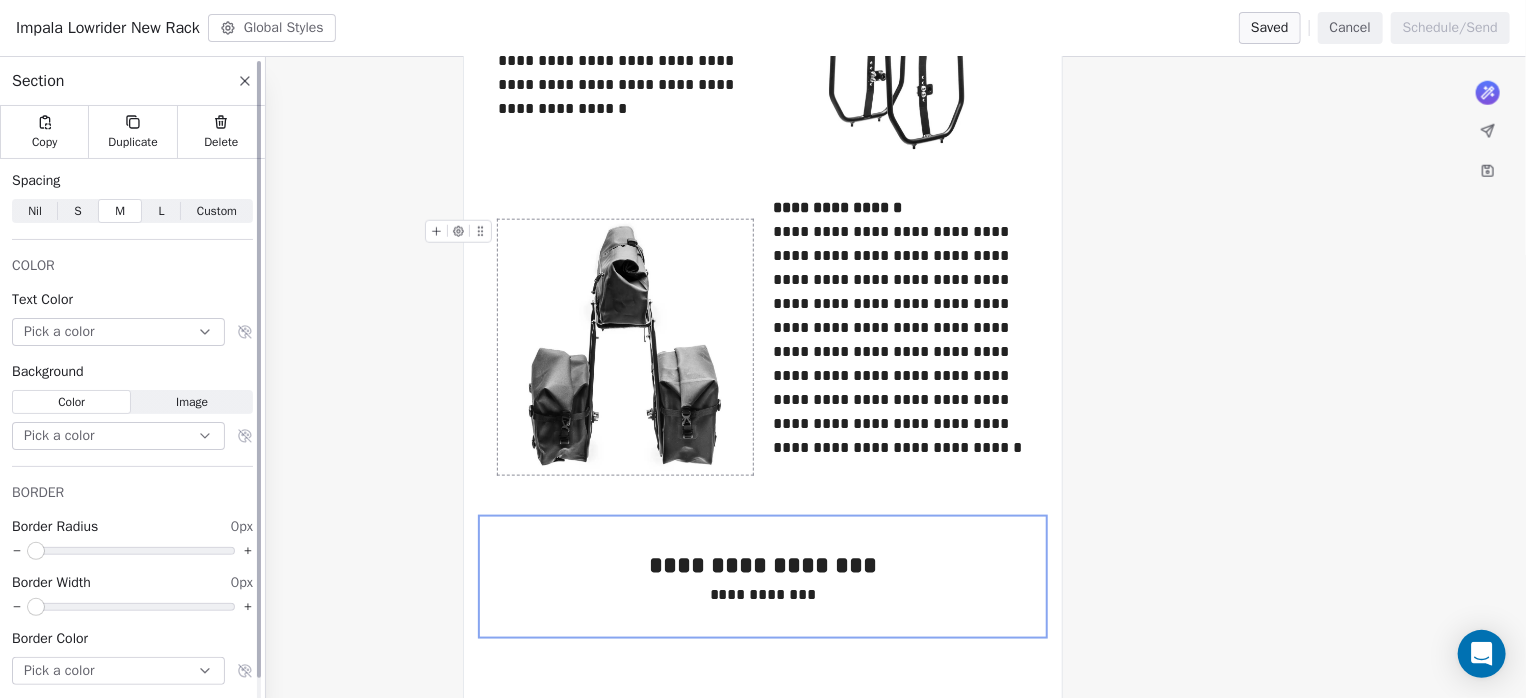 click 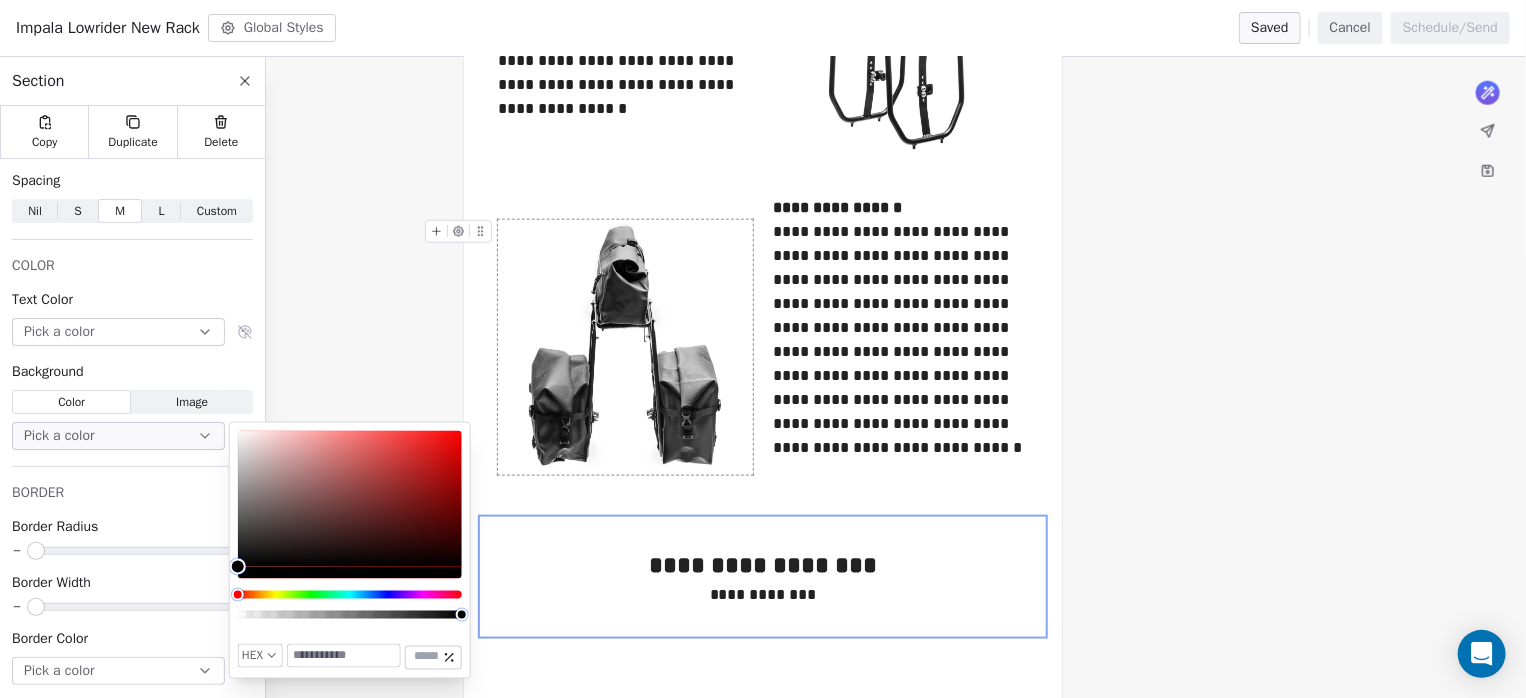 click at bounding box center [344, 656] 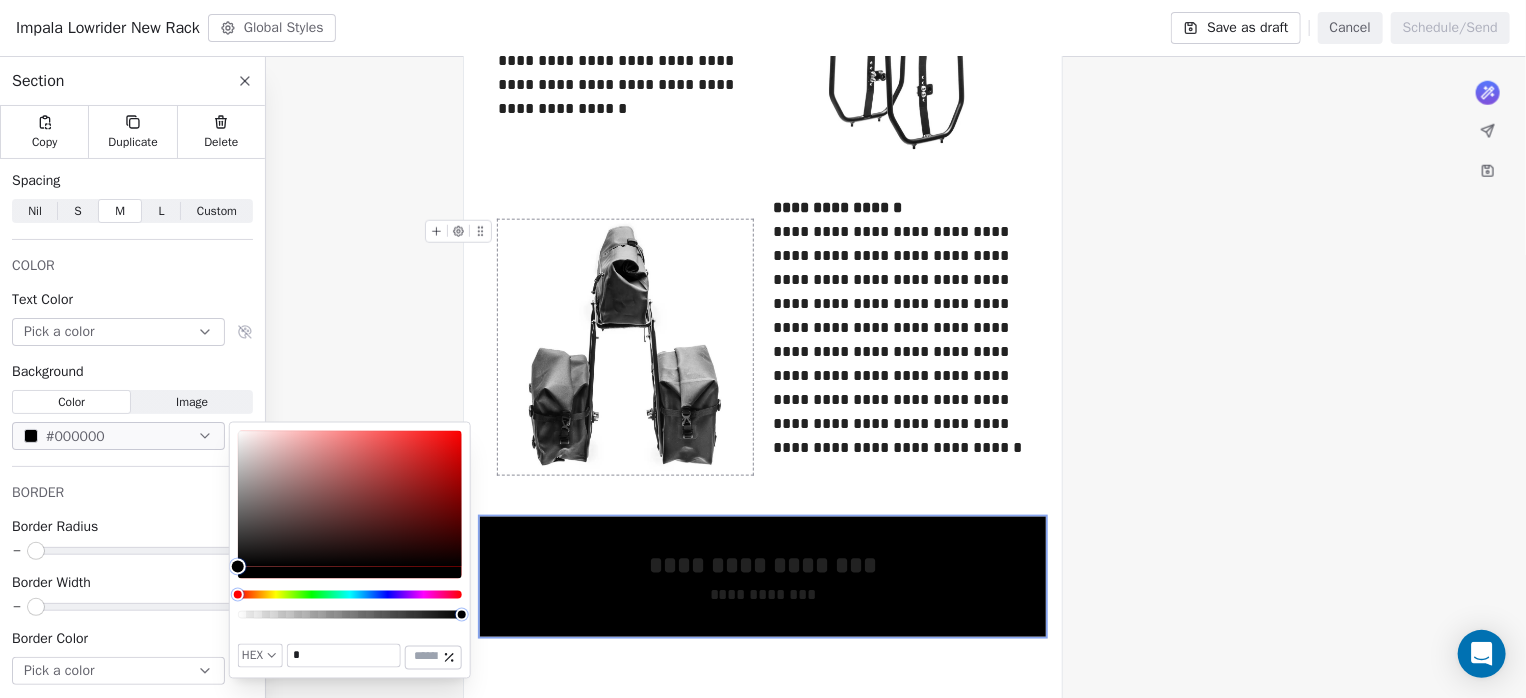 paste on "******" 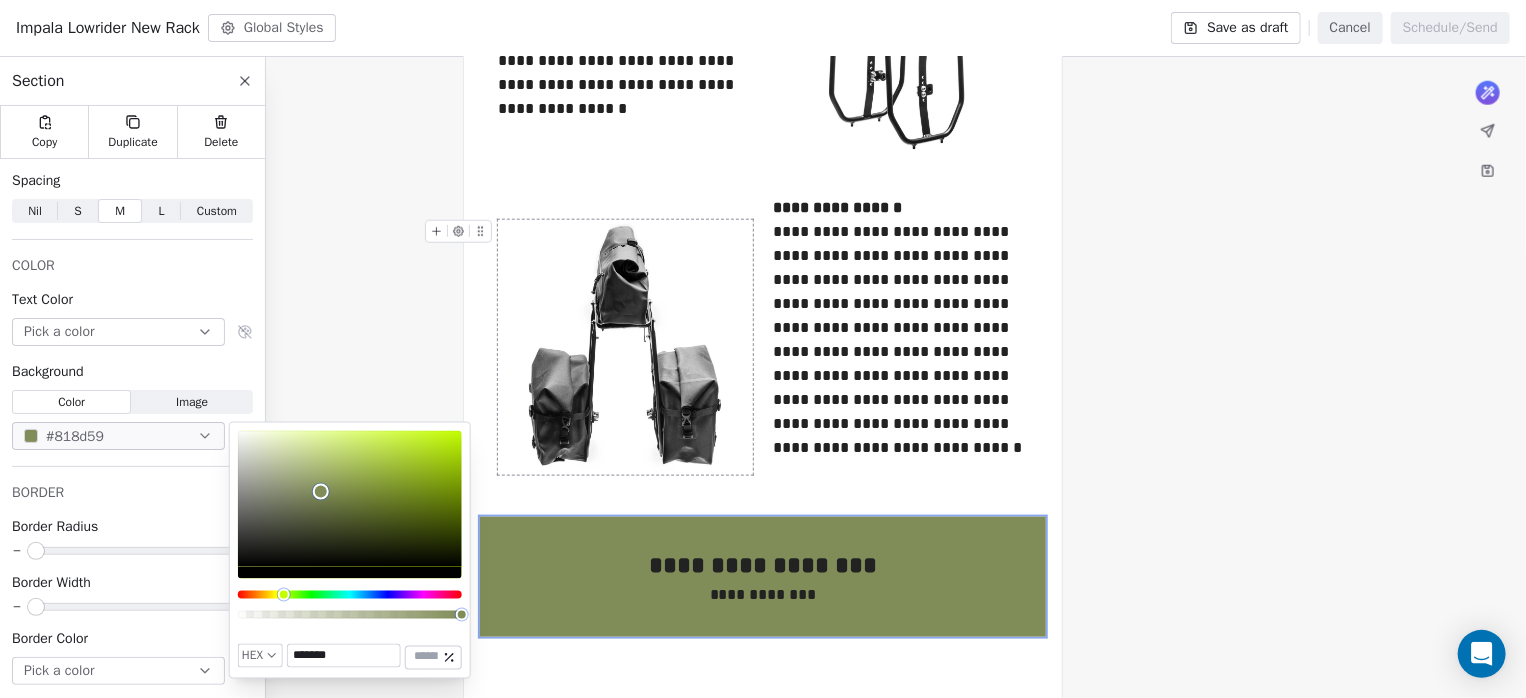 type on "*******" 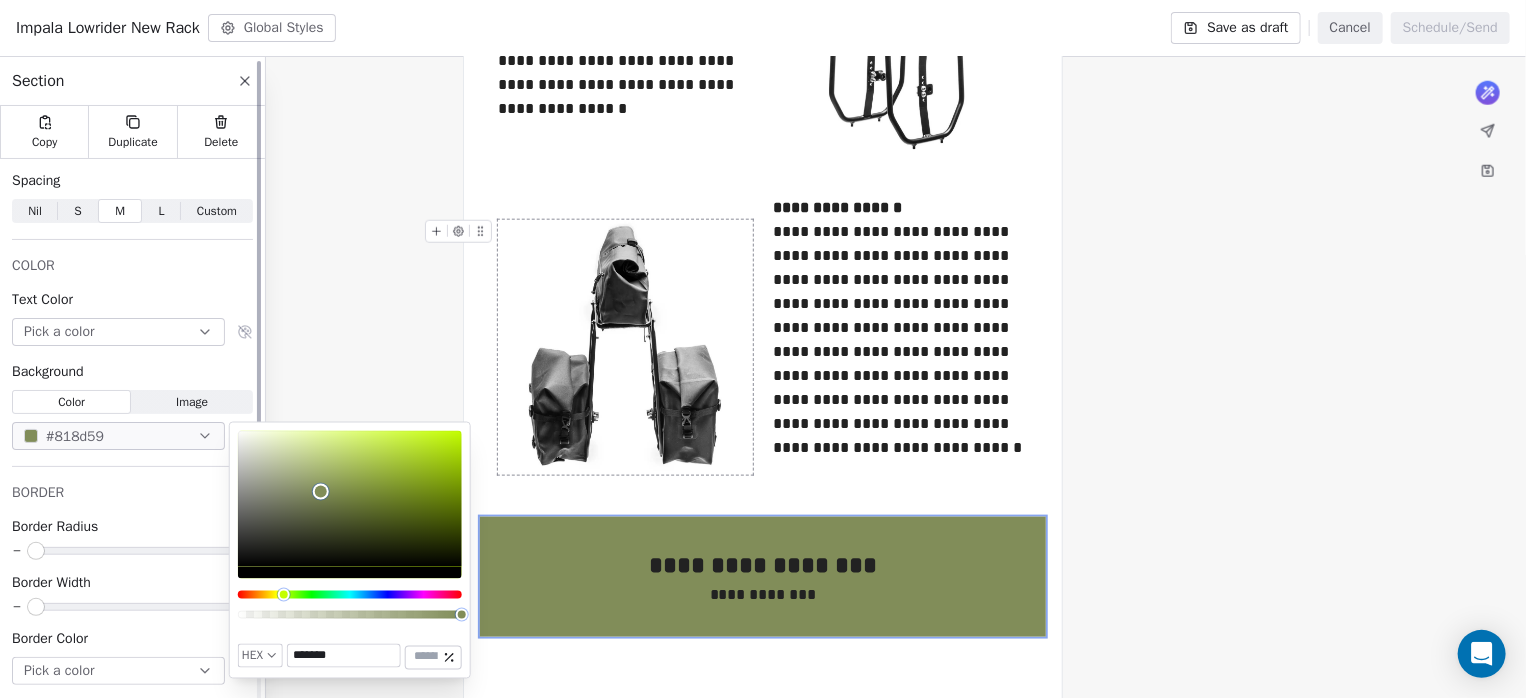 click on "Pick a color" at bounding box center (118, 332) 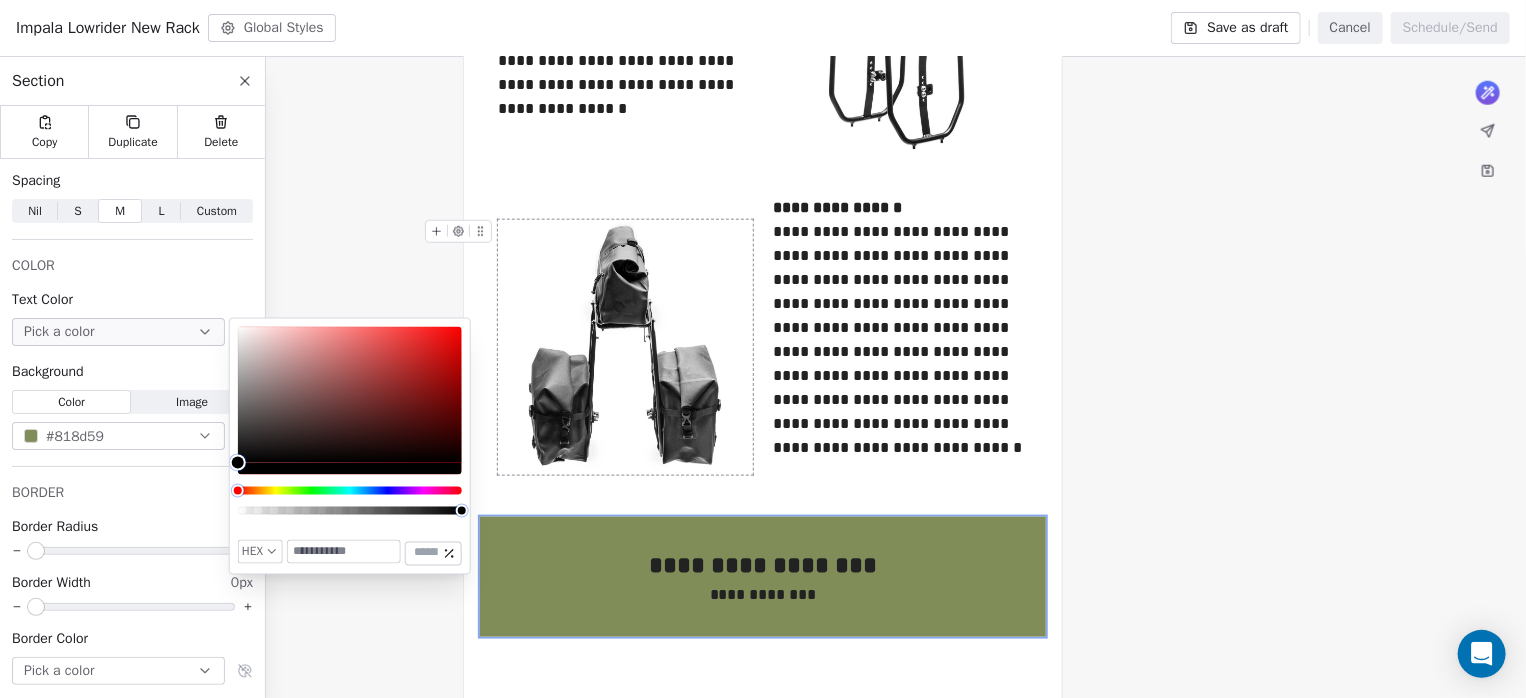 drag, startPoint x: 314, startPoint y: 547, endPoint x: 355, endPoint y: 556, distance: 41.976185 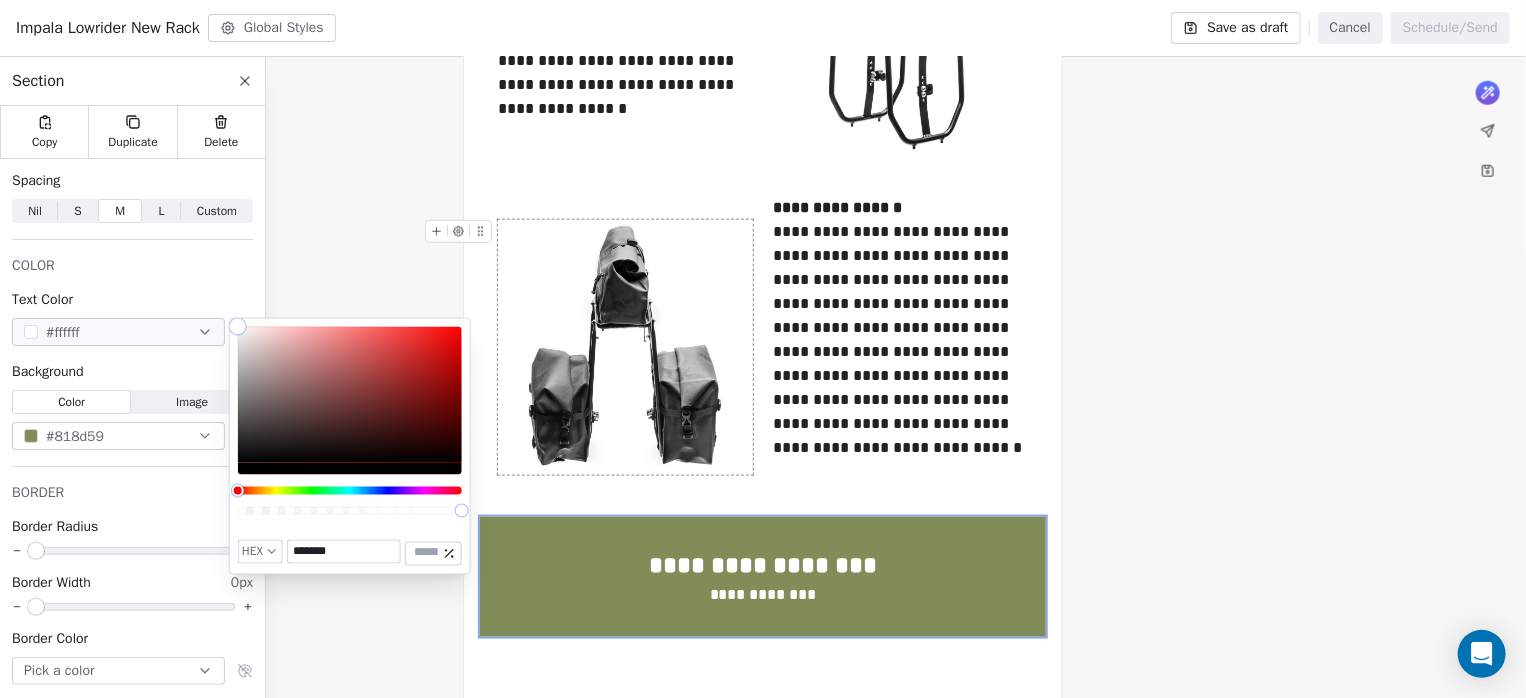 type on "*******" 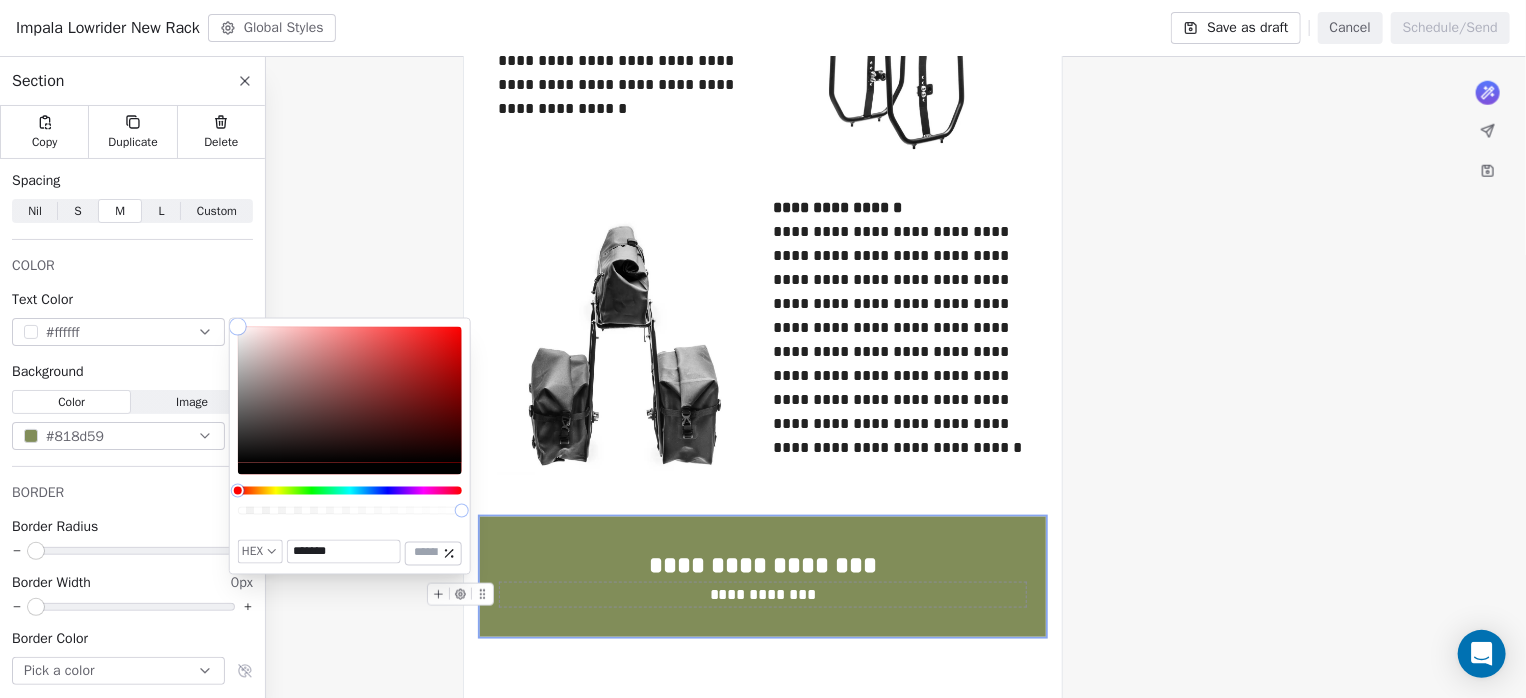 click on "**********" at bounding box center [763, 595] 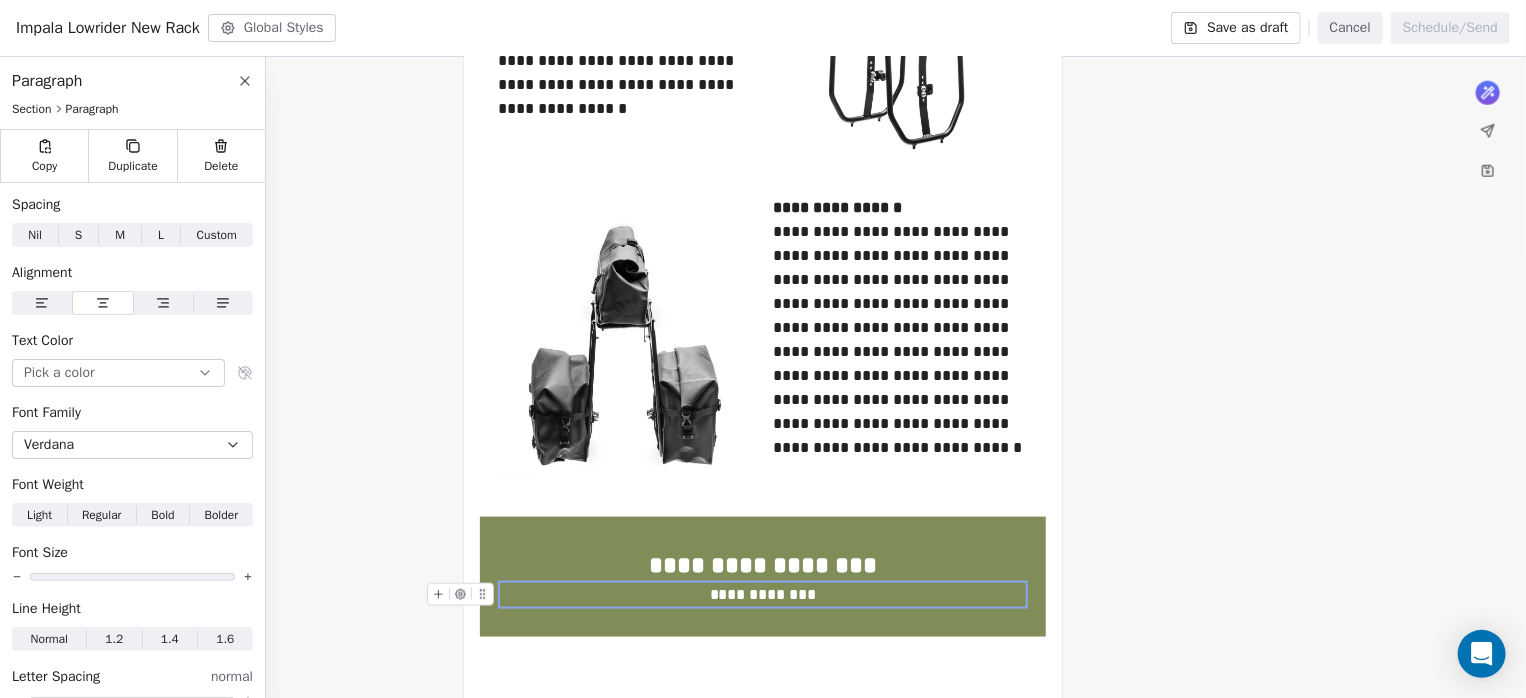 click on "**********" at bounding box center [763, 595] 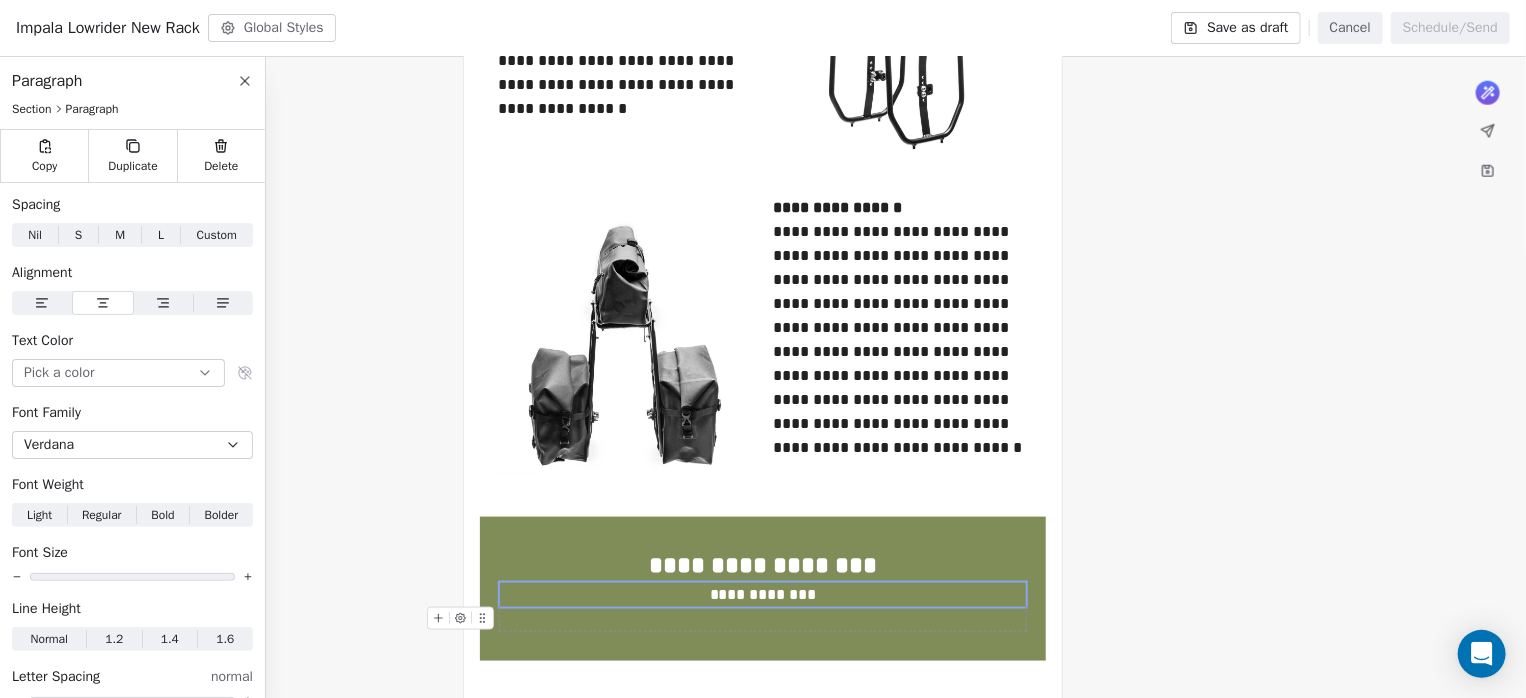 click 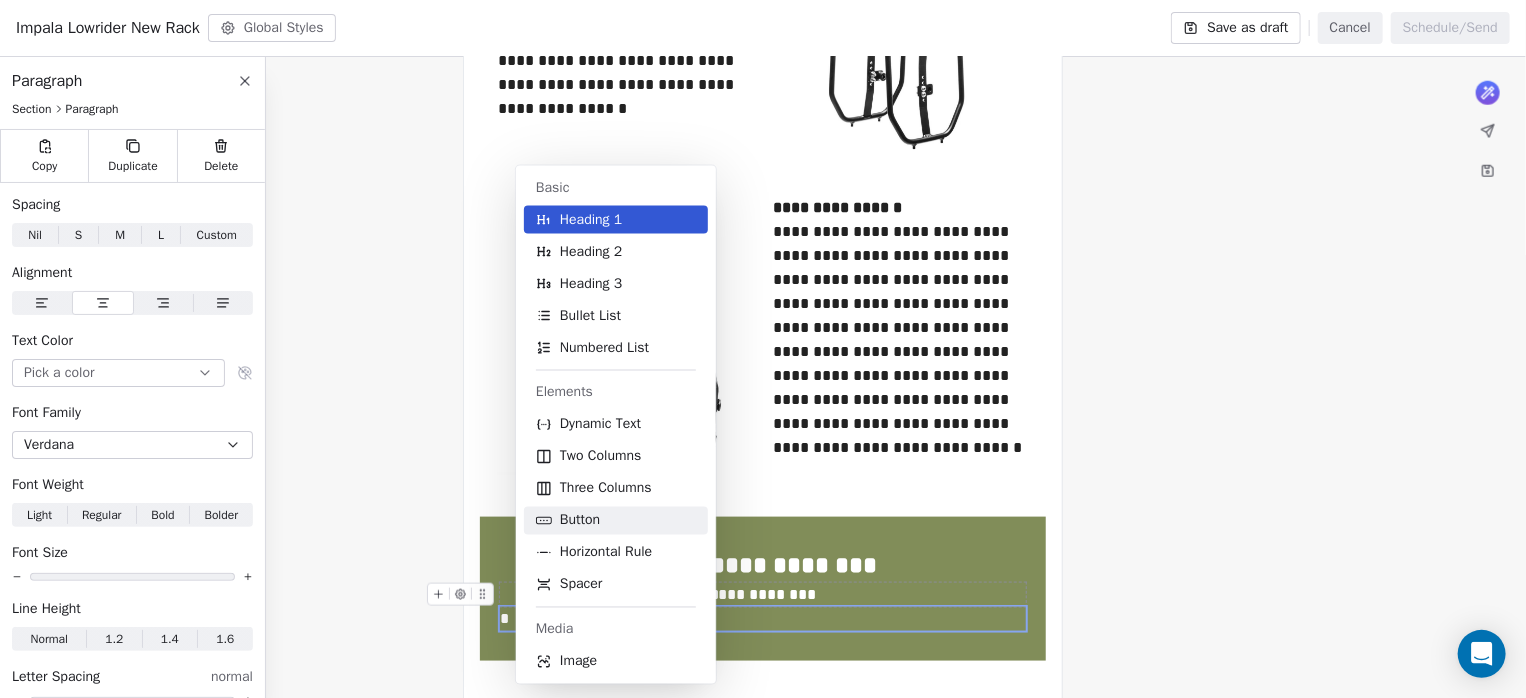 click on "Button" at bounding box center [580, 521] 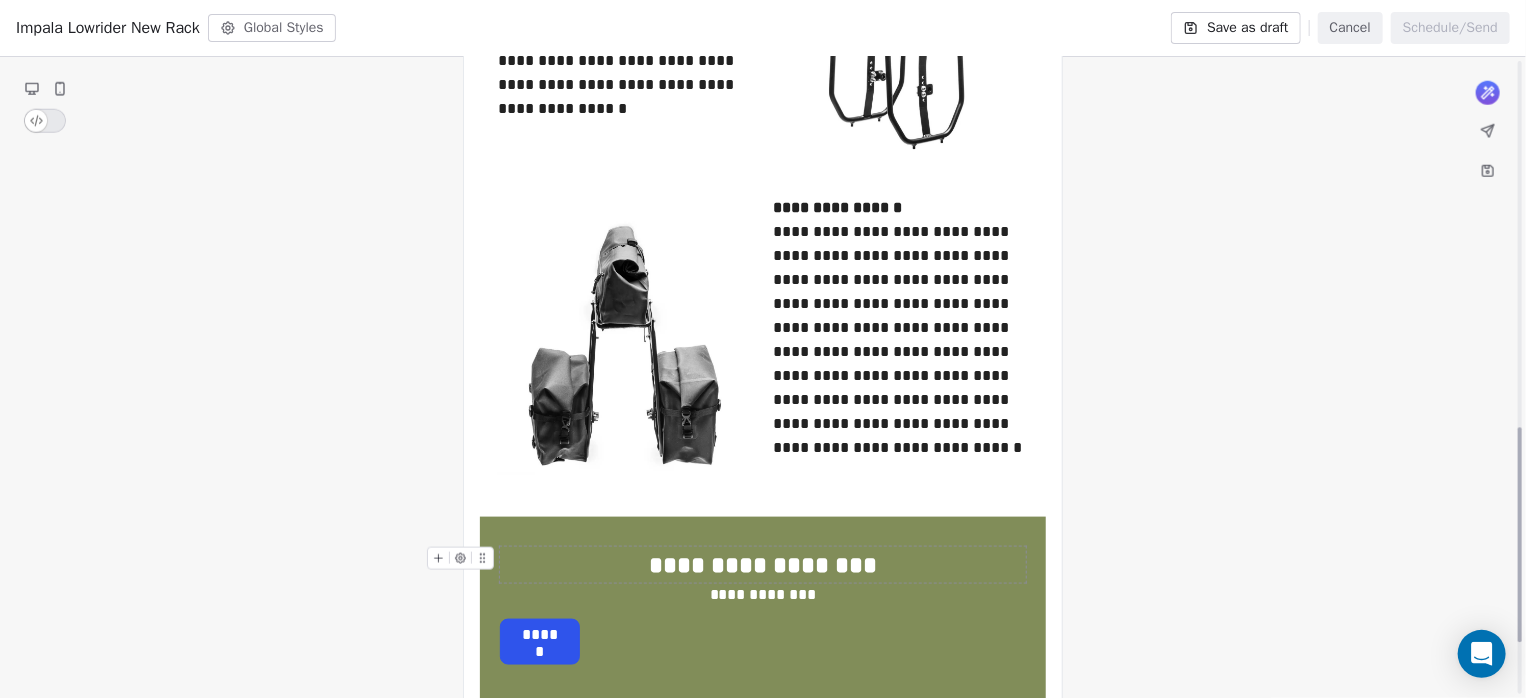 scroll, scrollTop: 1092, scrollLeft: 0, axis: vertical 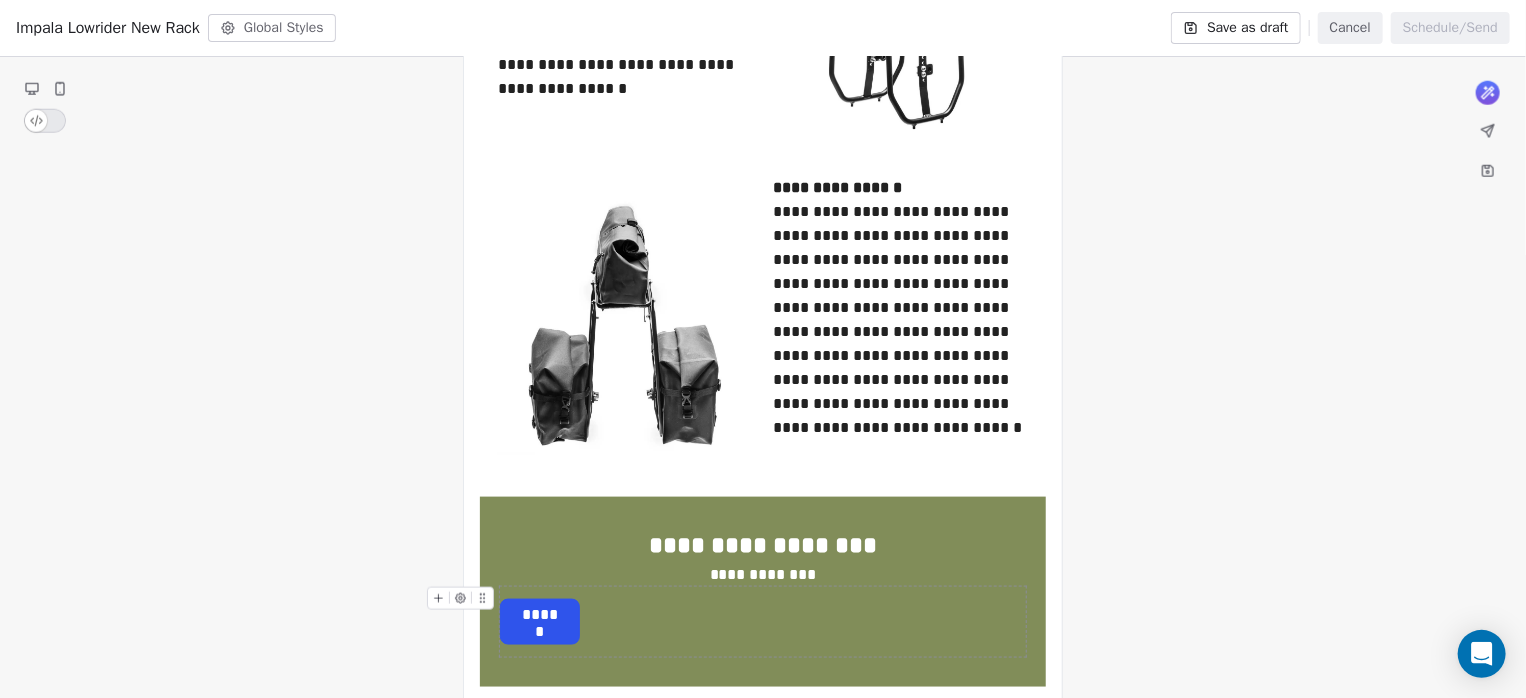 click on "******" at bounding box center (540, 615) 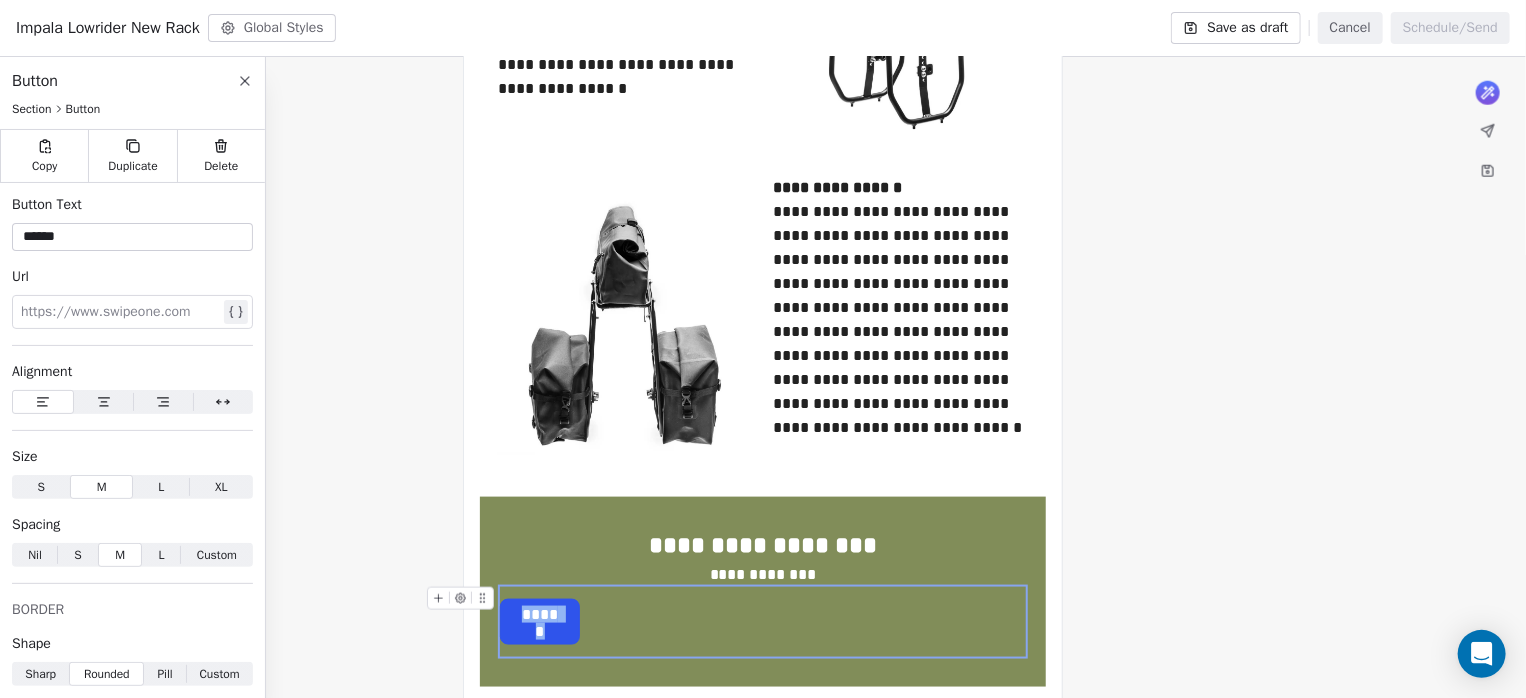 click on "******" at bounding box center (540, 615) 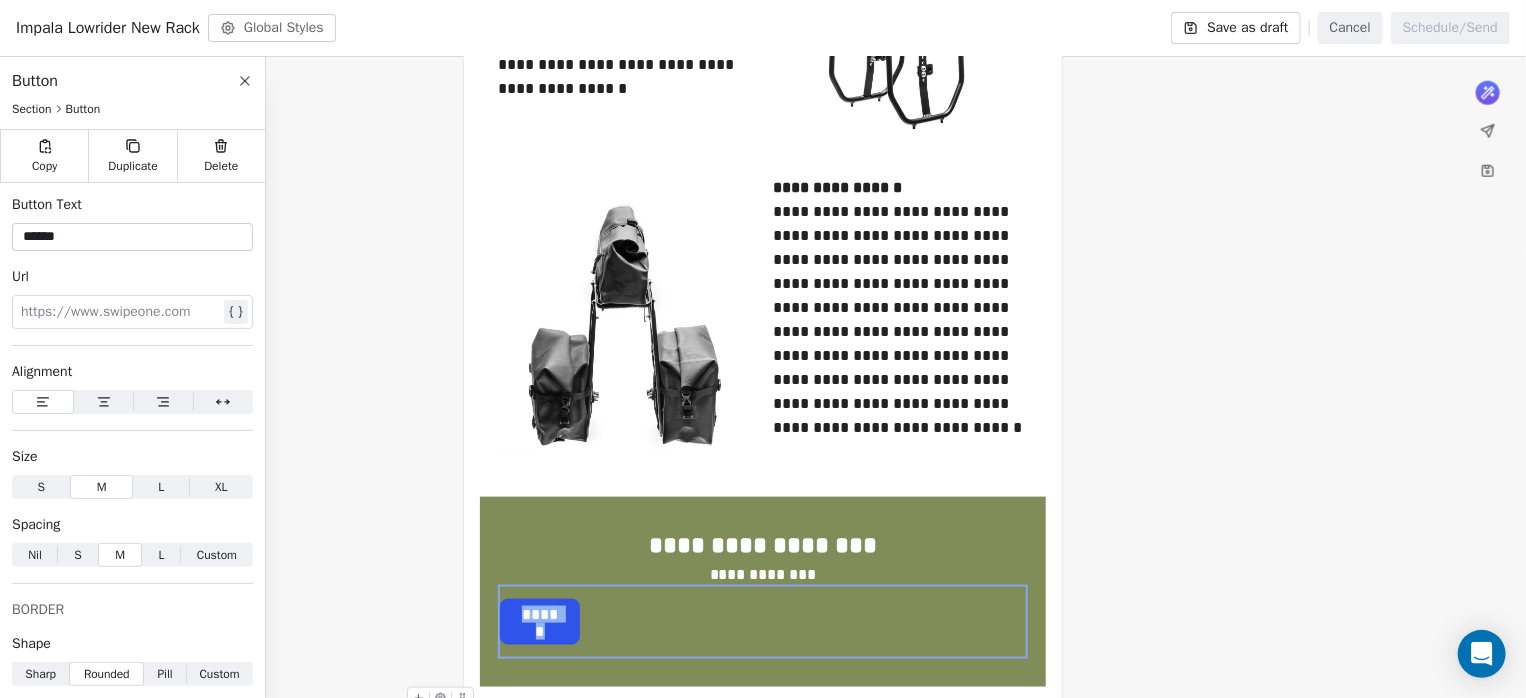 type 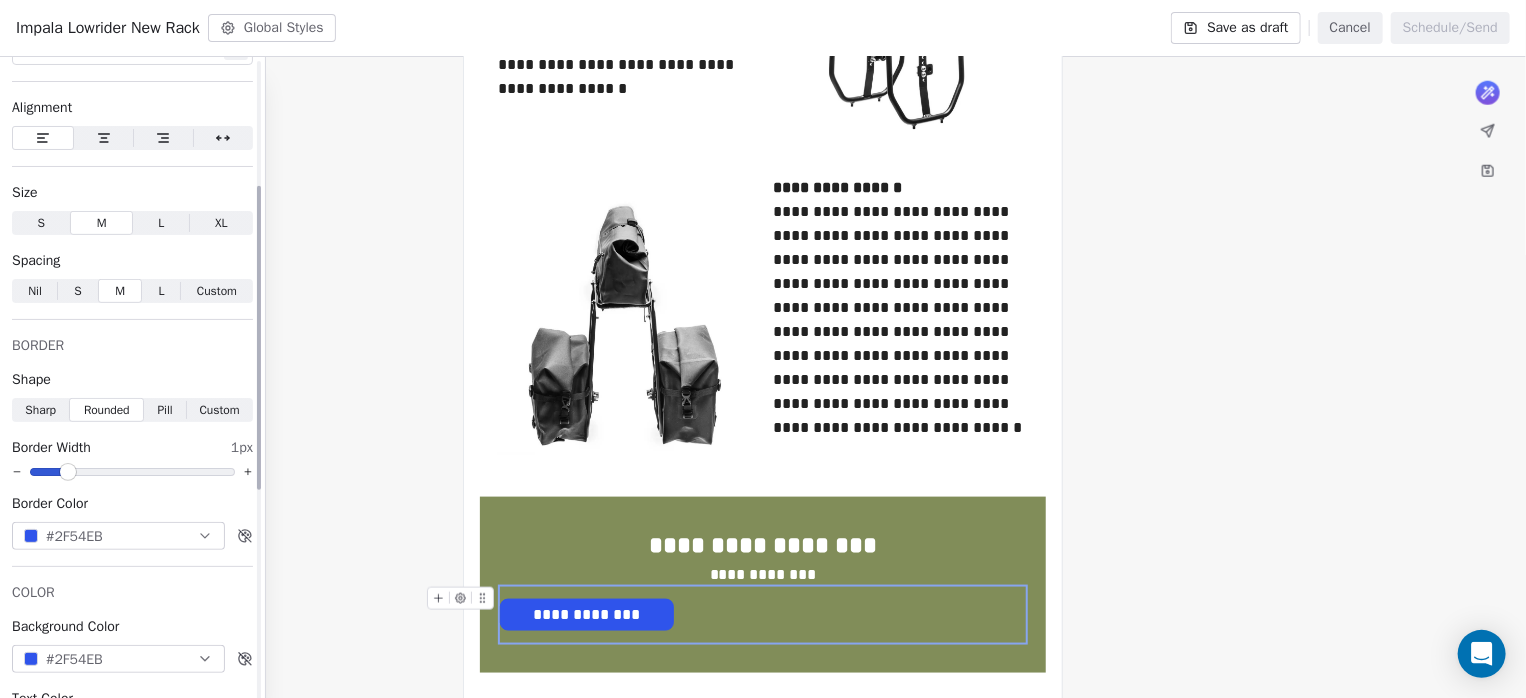 scroll, scrollTop: 266, scrollLeft: 0, axis: vertical 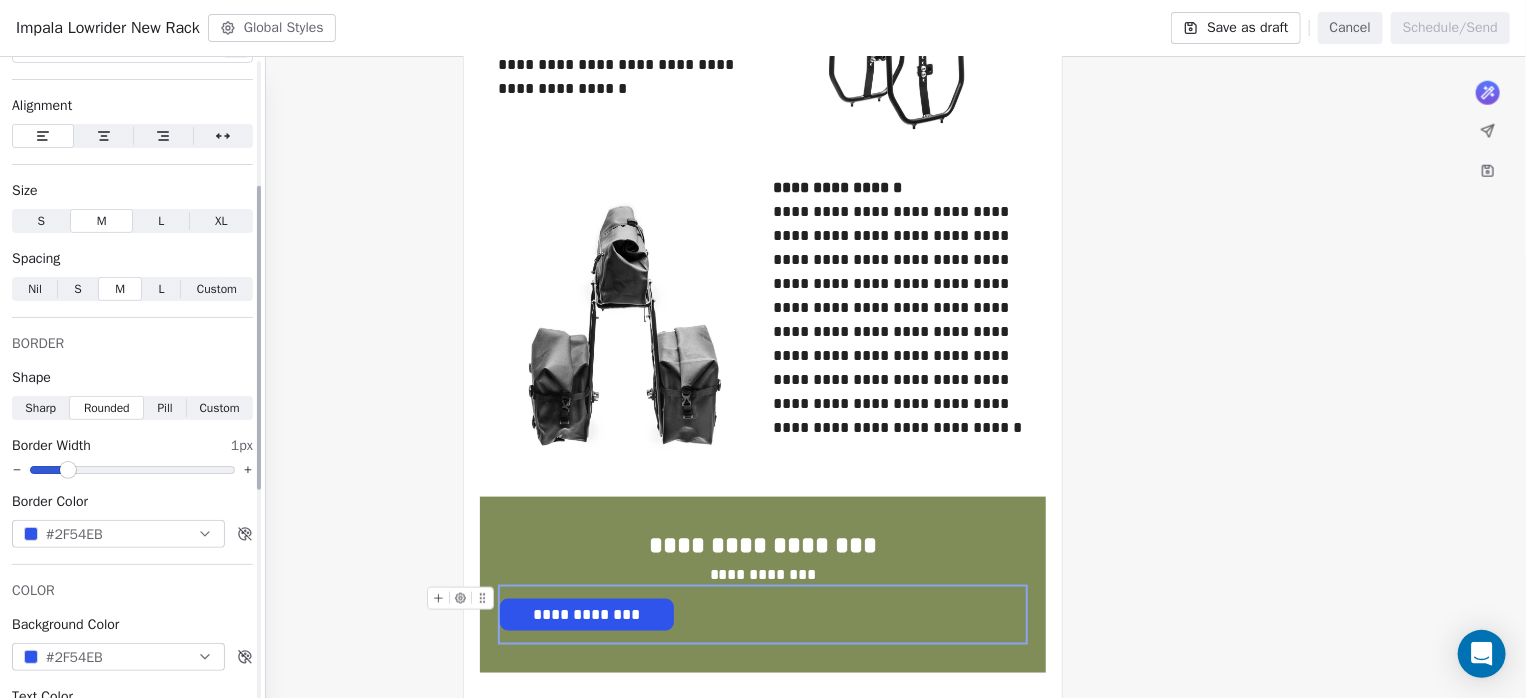 click 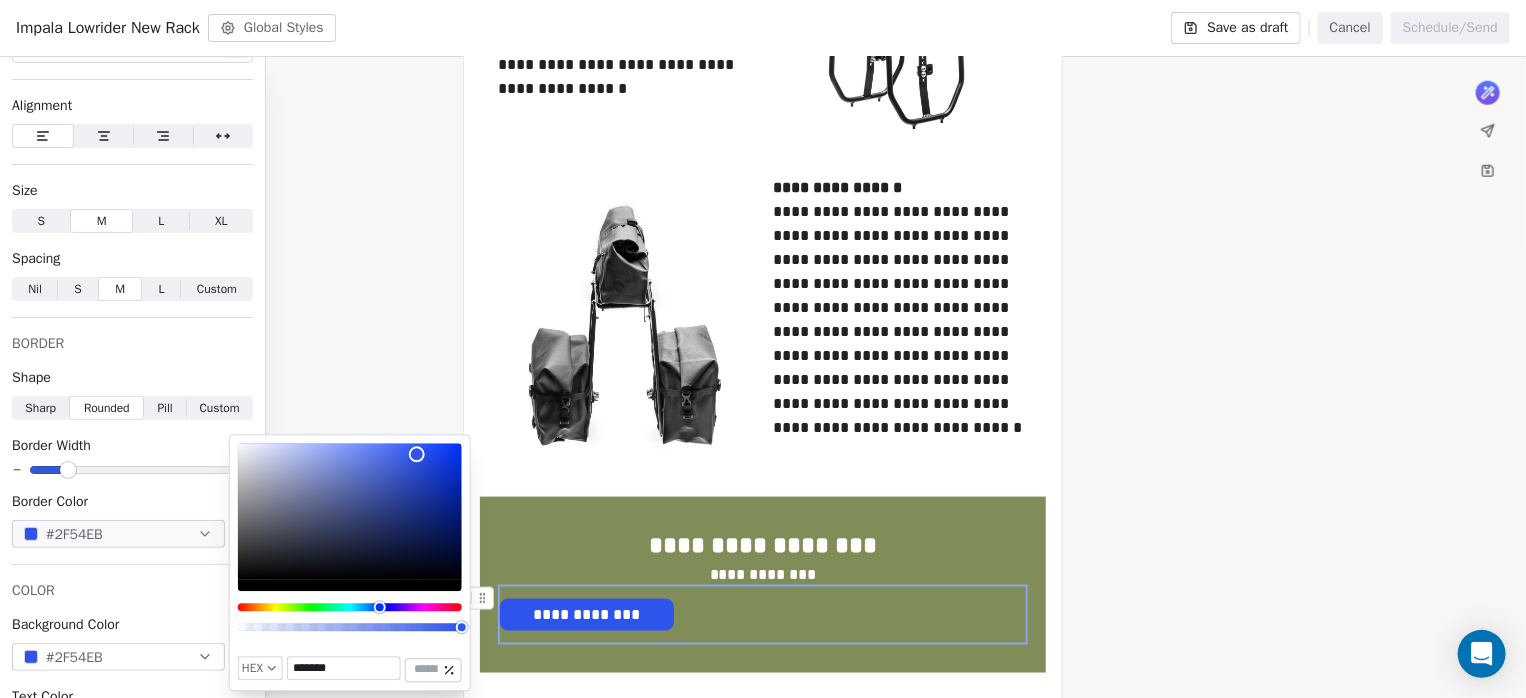 click on "*******" at bounding box center [344, 669] 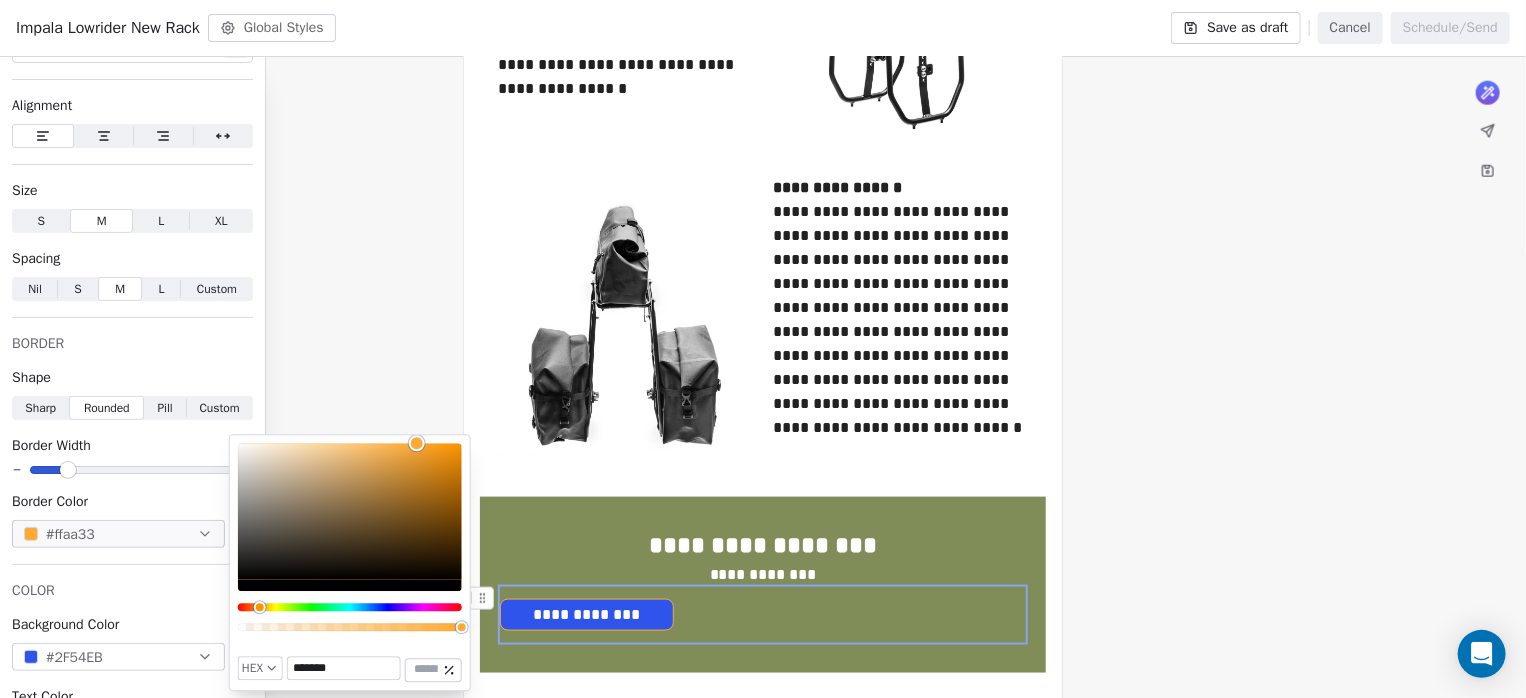 type on "*******" 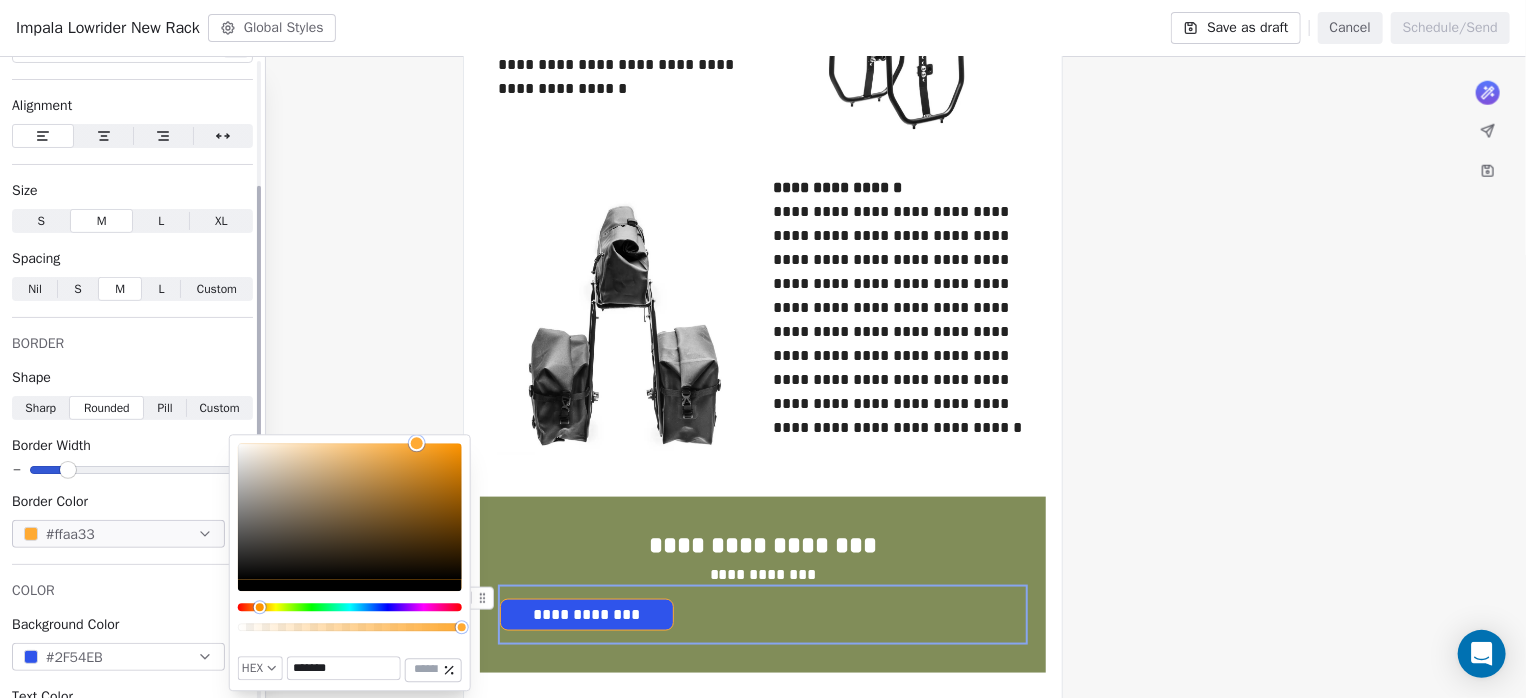 click on "#2F54EB" at bounding box center [118, 657] 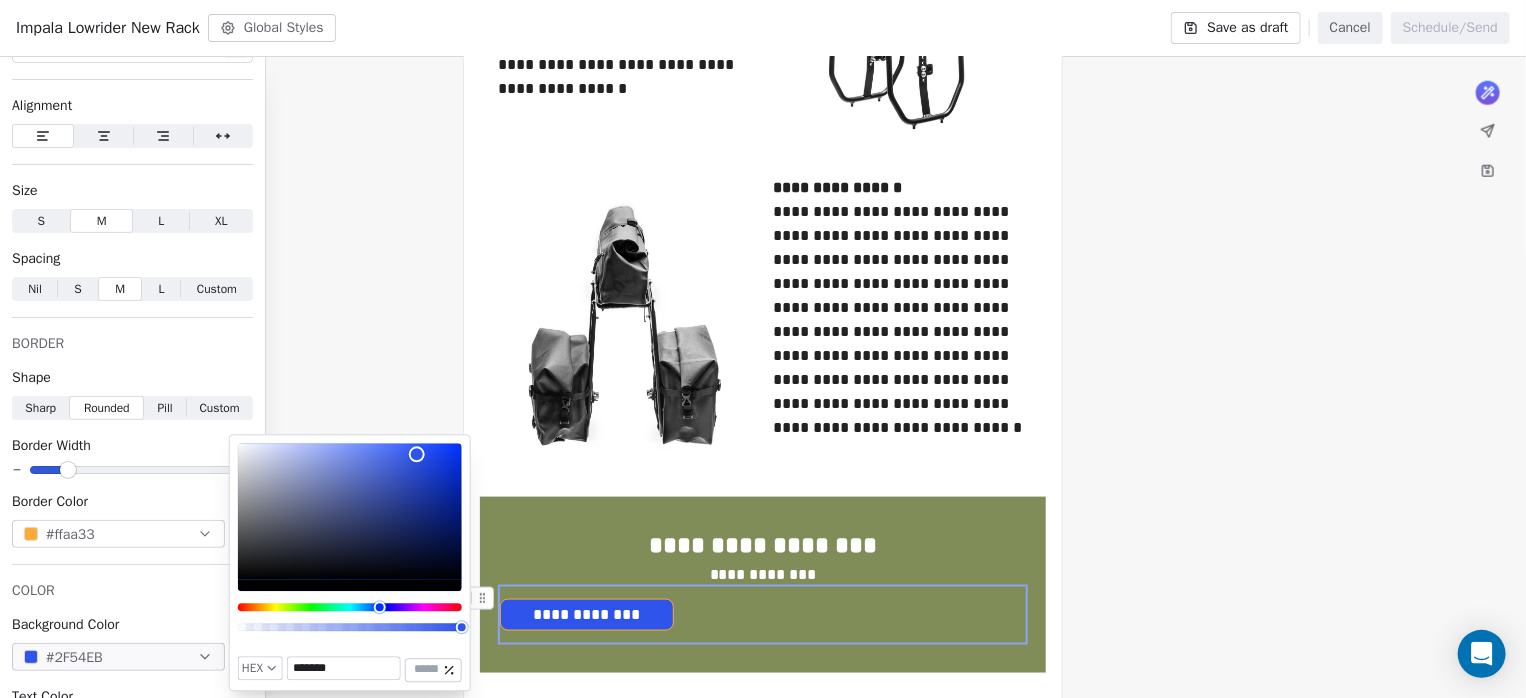 click on "*******" at bounding box center (344, 669) 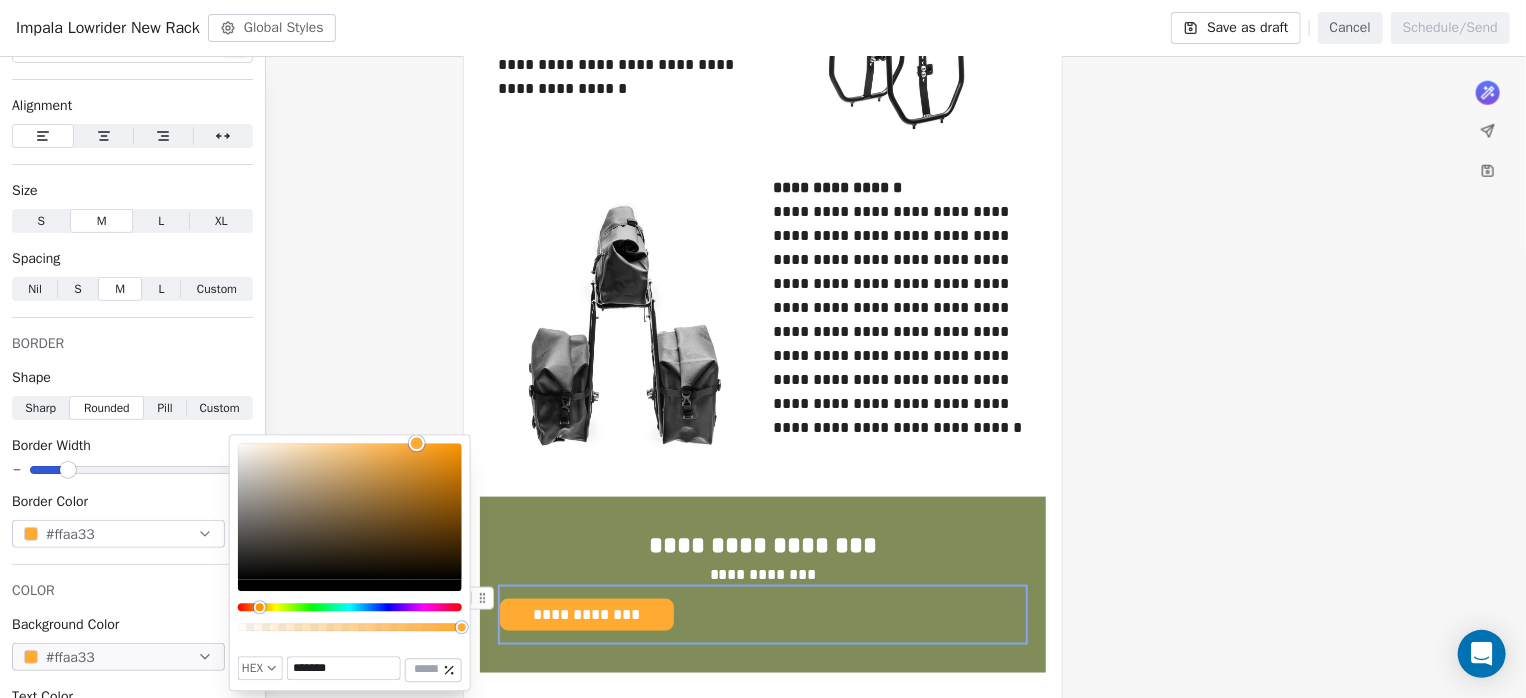 type on "*******" 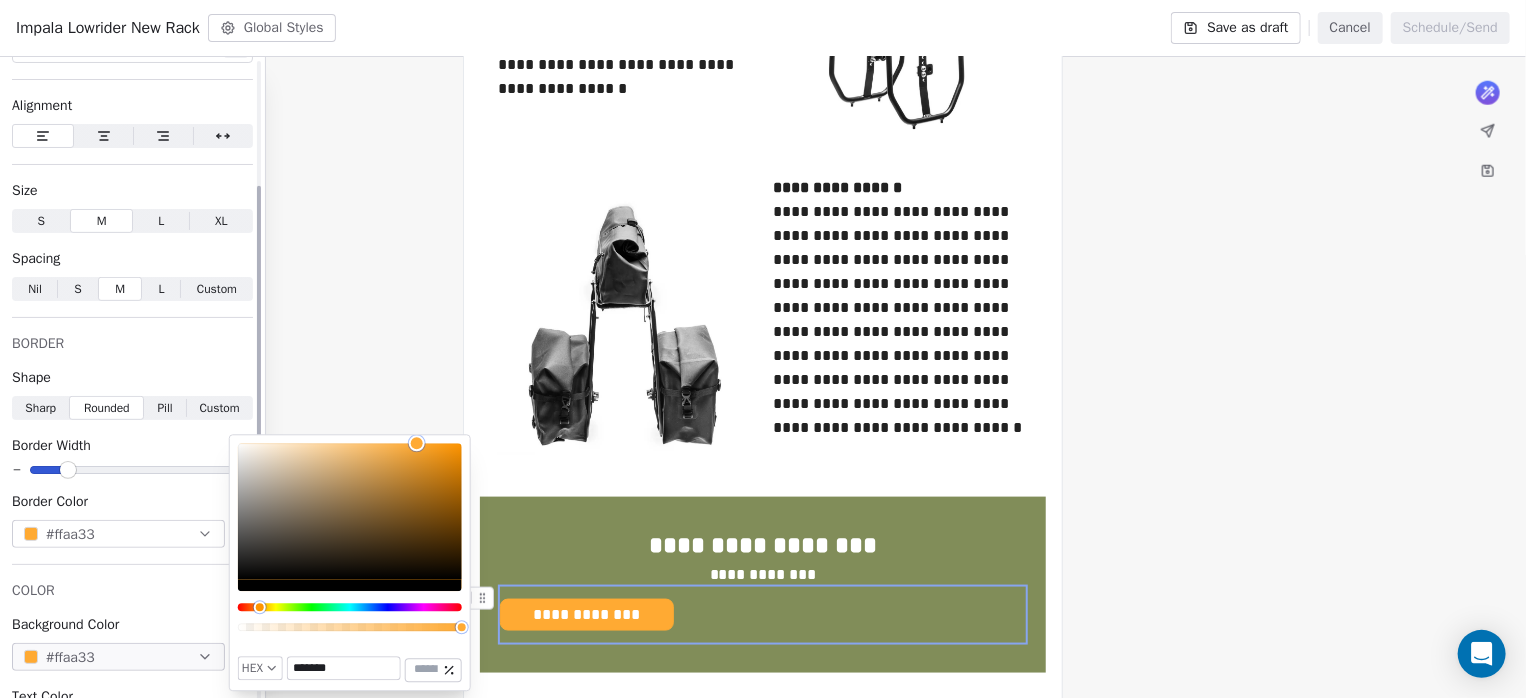 click at bounding box center [104, 136] 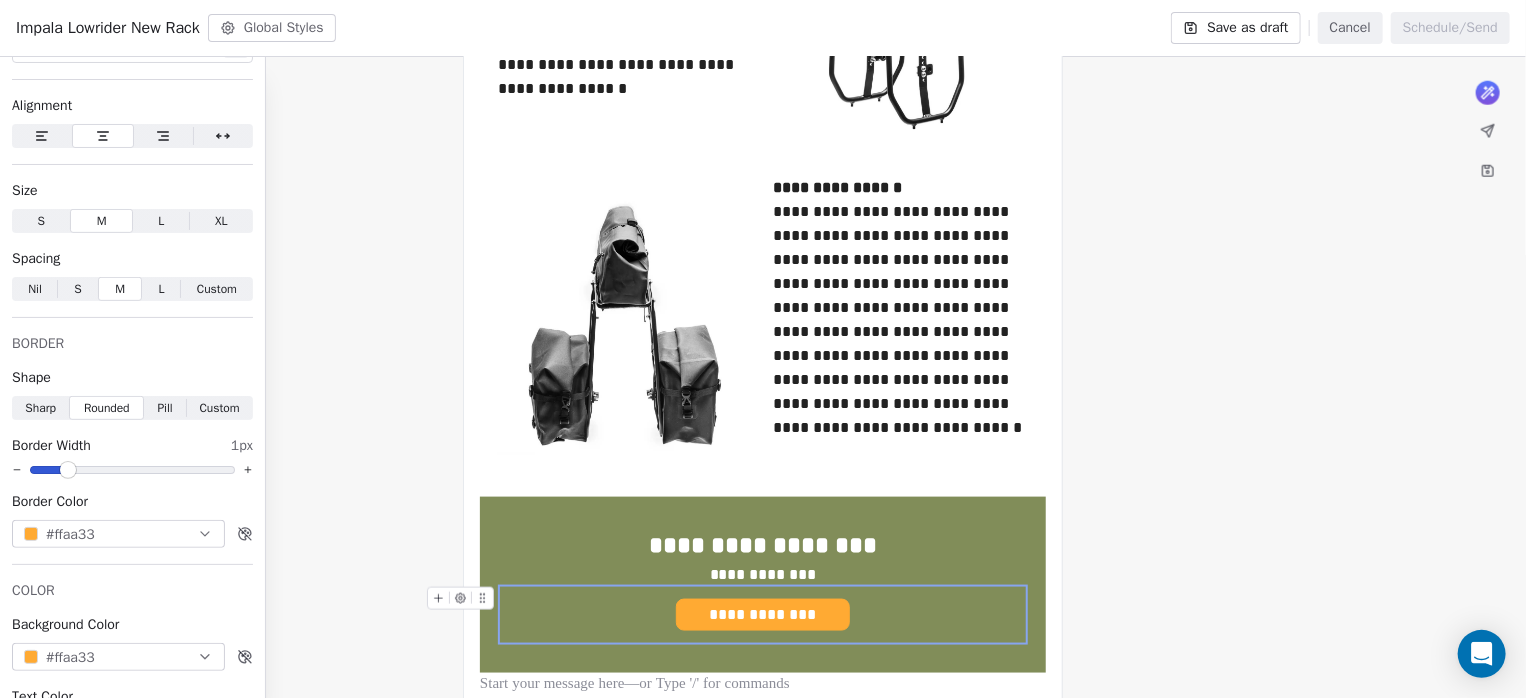click on "**********" at bounding box center [763, 615] 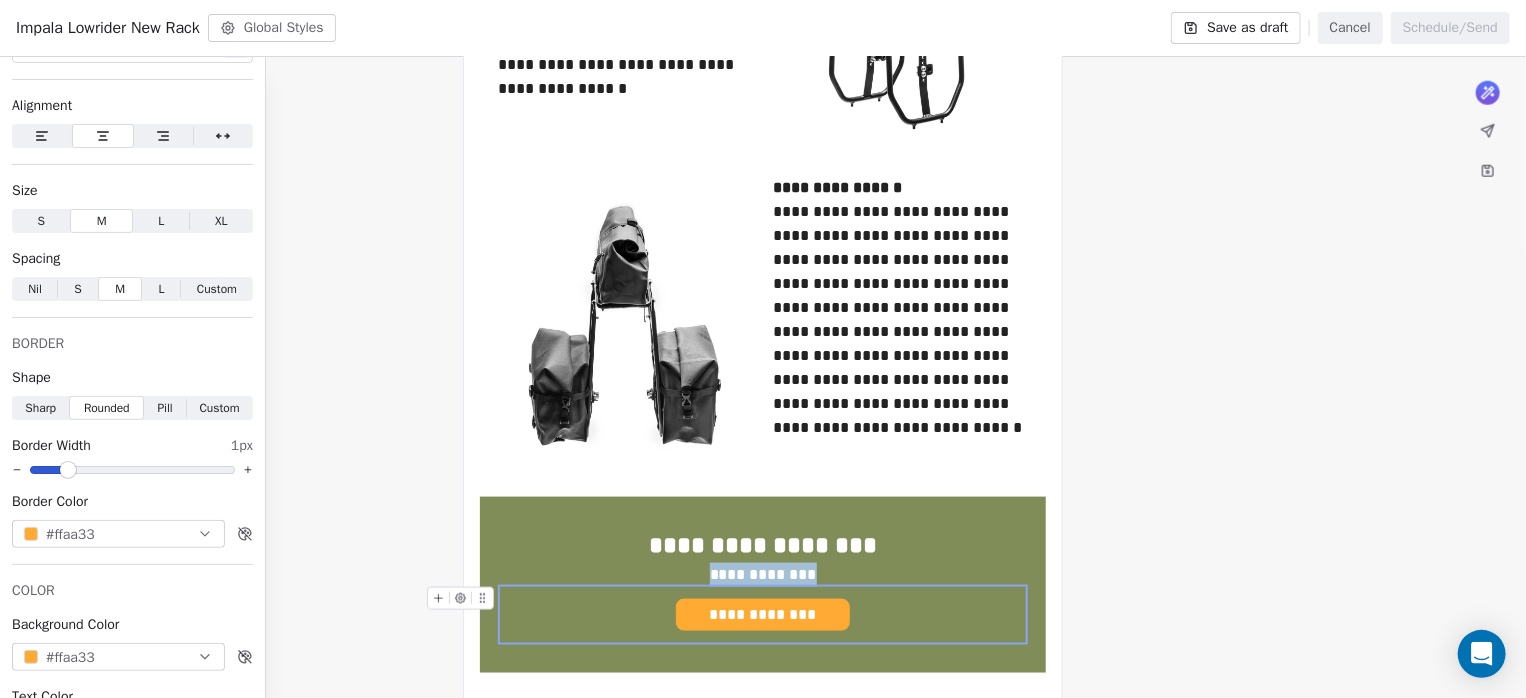 click on "**********" at bounding box center (763, 615) 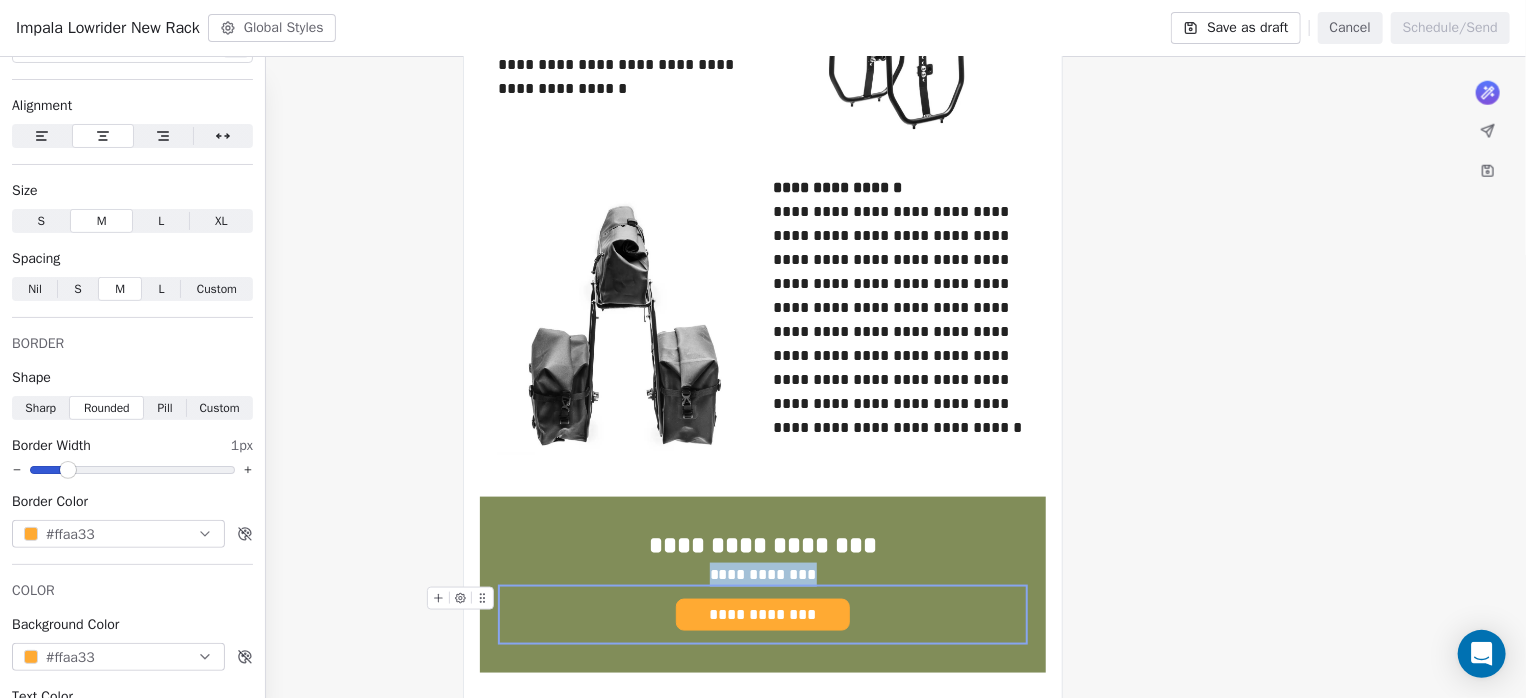 click on "**********" at bounding box center (763, 615) 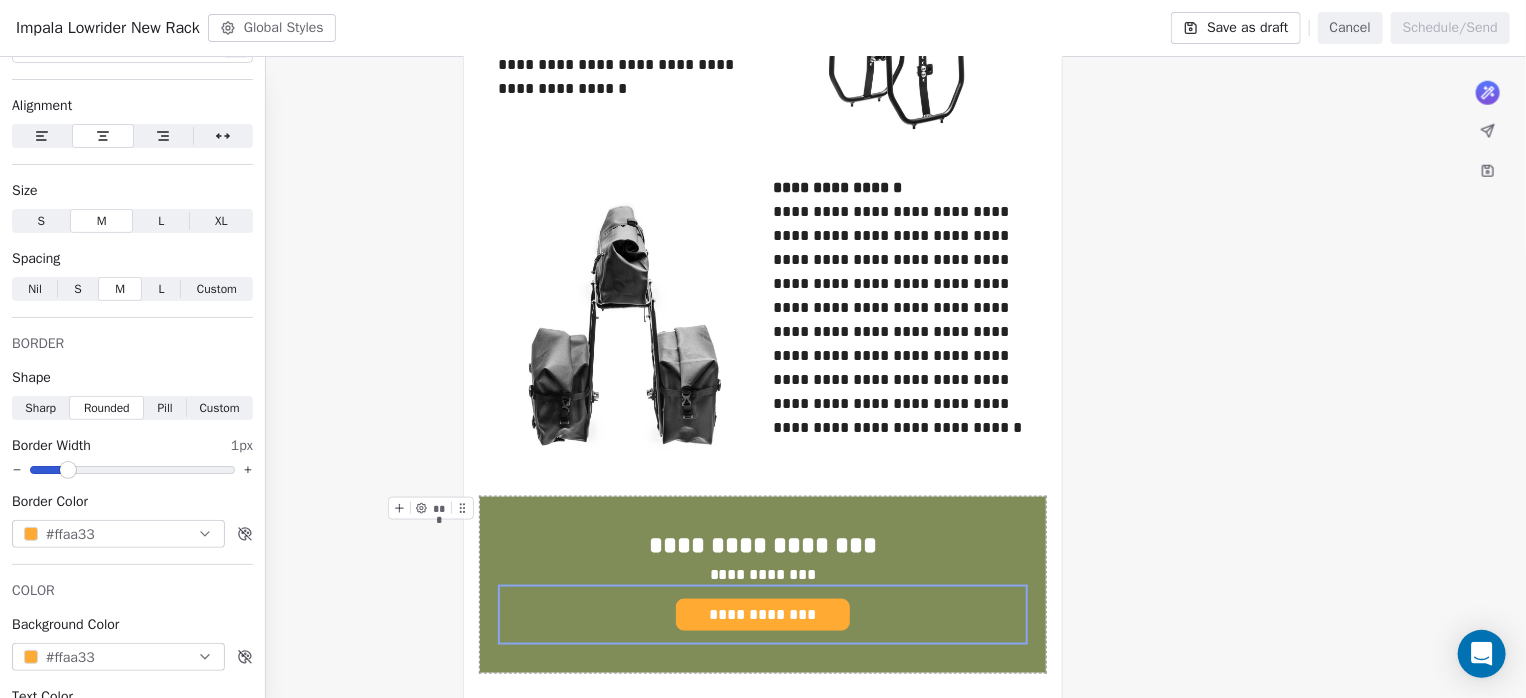 click on "**********" at bounding box center (763, 585) 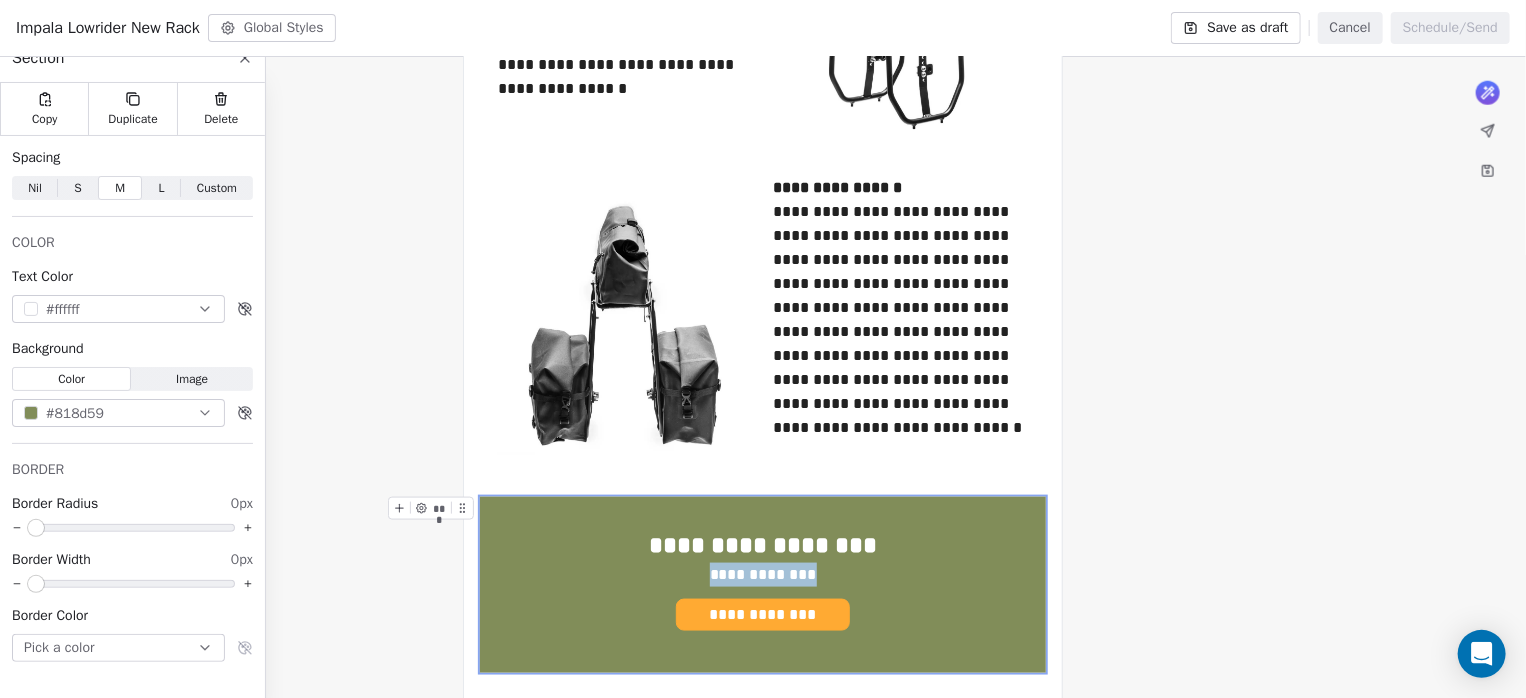 click on "**********" at bounding box center (763, 585) 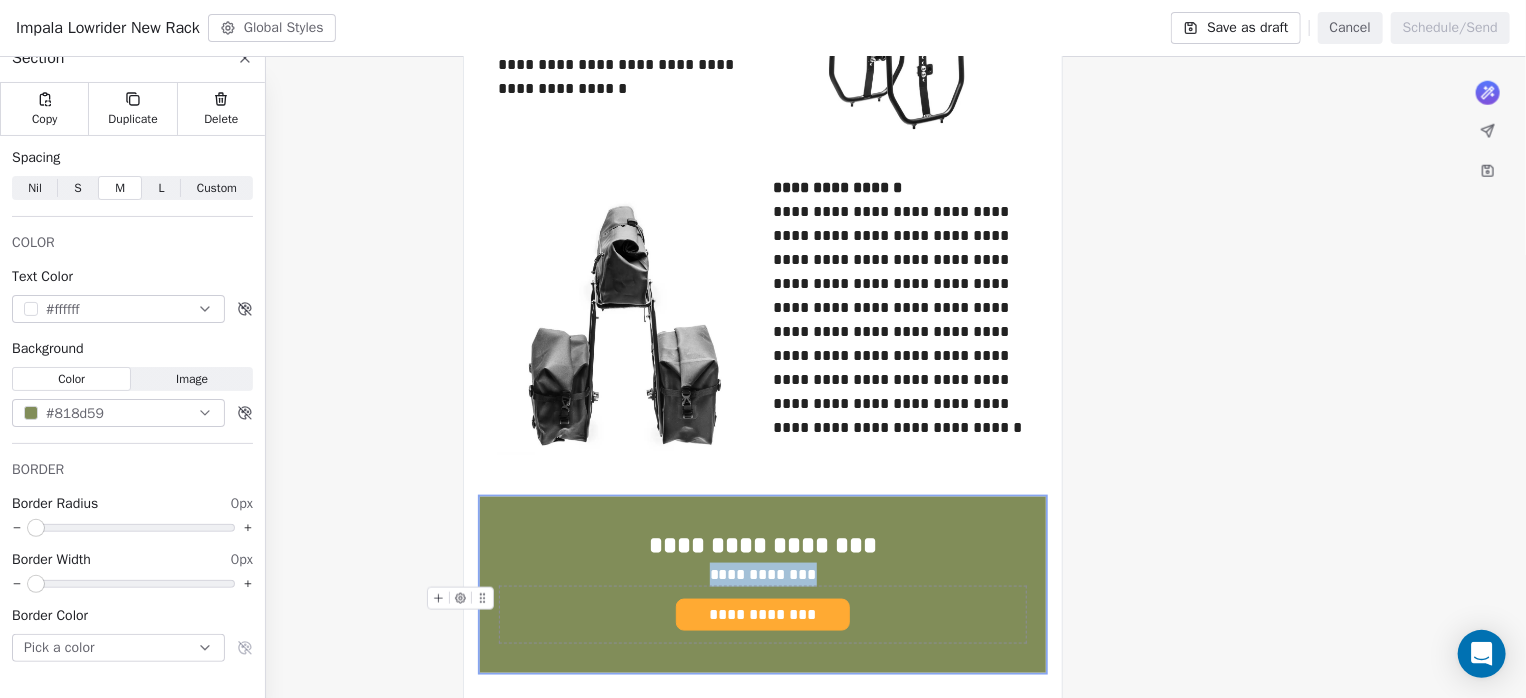 click on "**********" at bounding box center [763, 615] 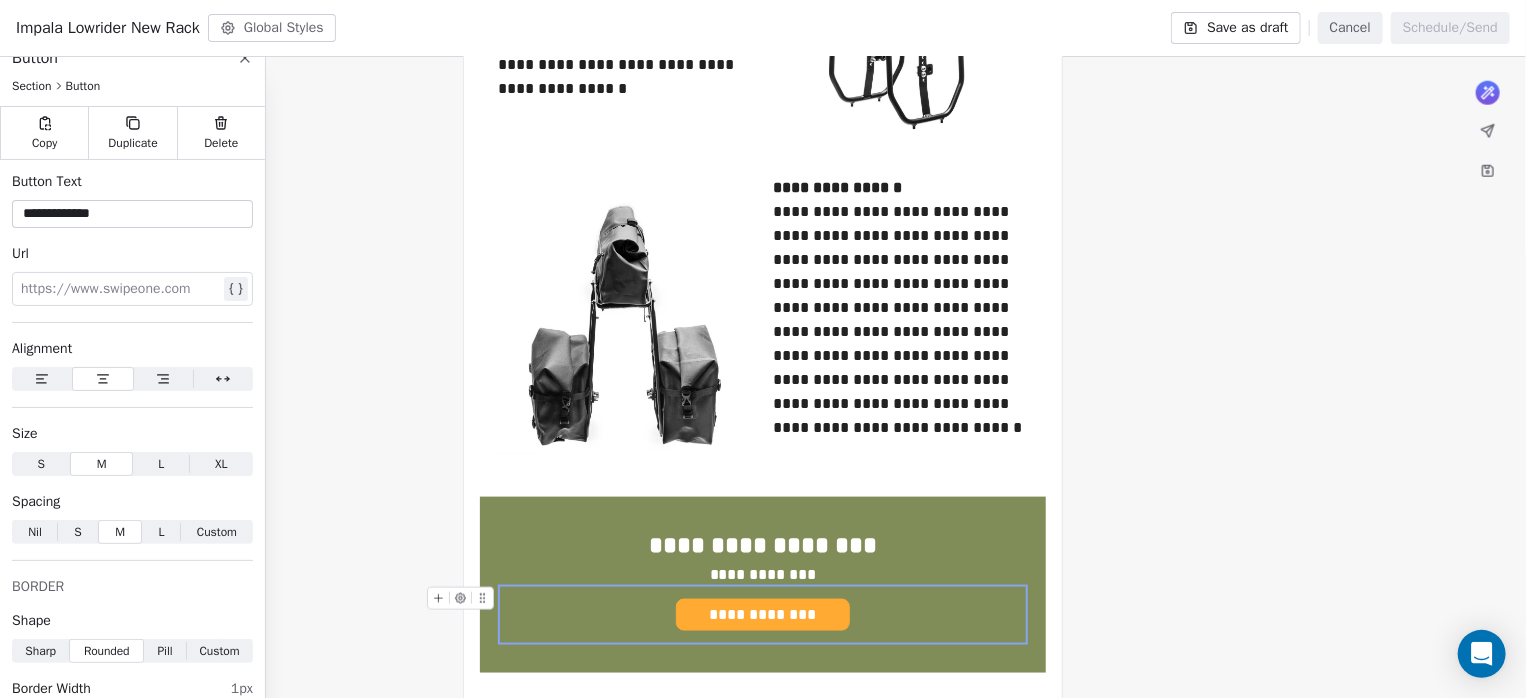 scroll, scrollTop: 266, scrollLeft: 0, axis: vertical 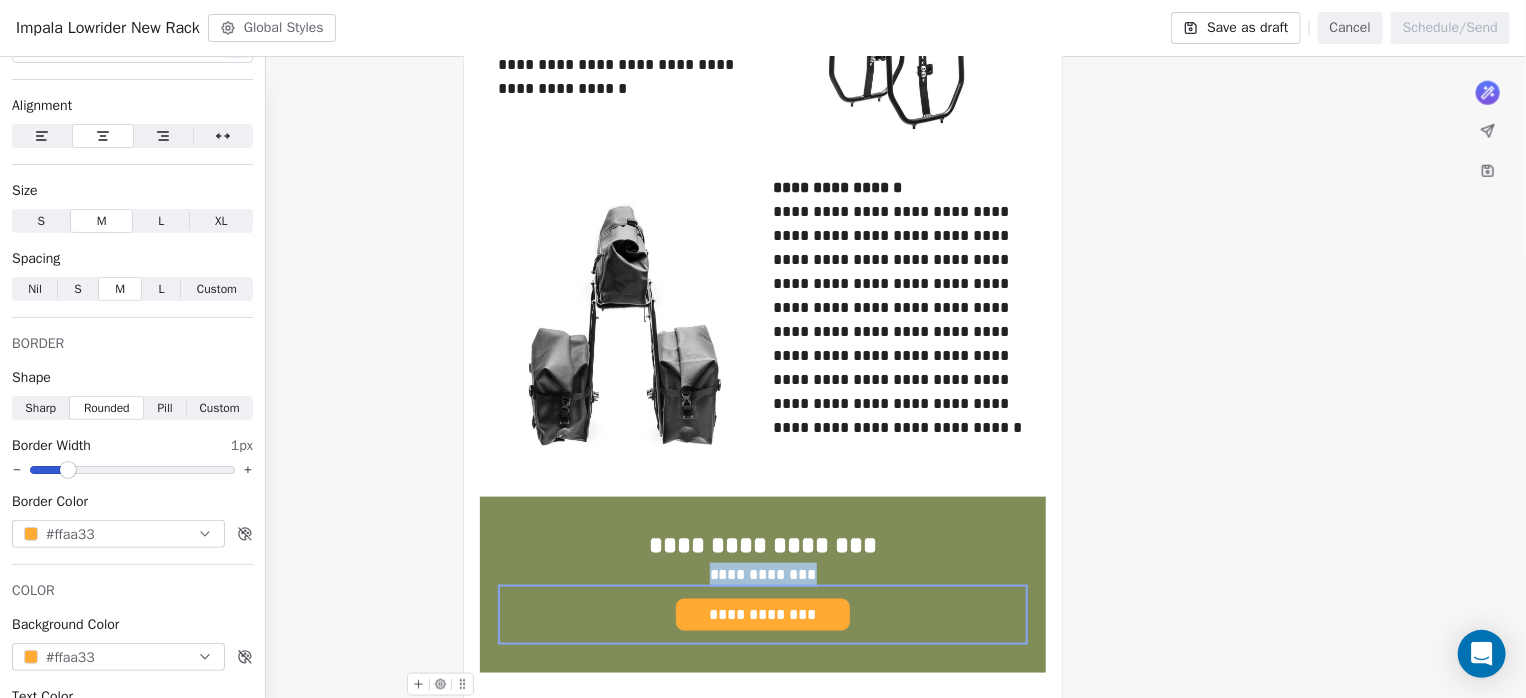 click at bounding box center (763, 685) 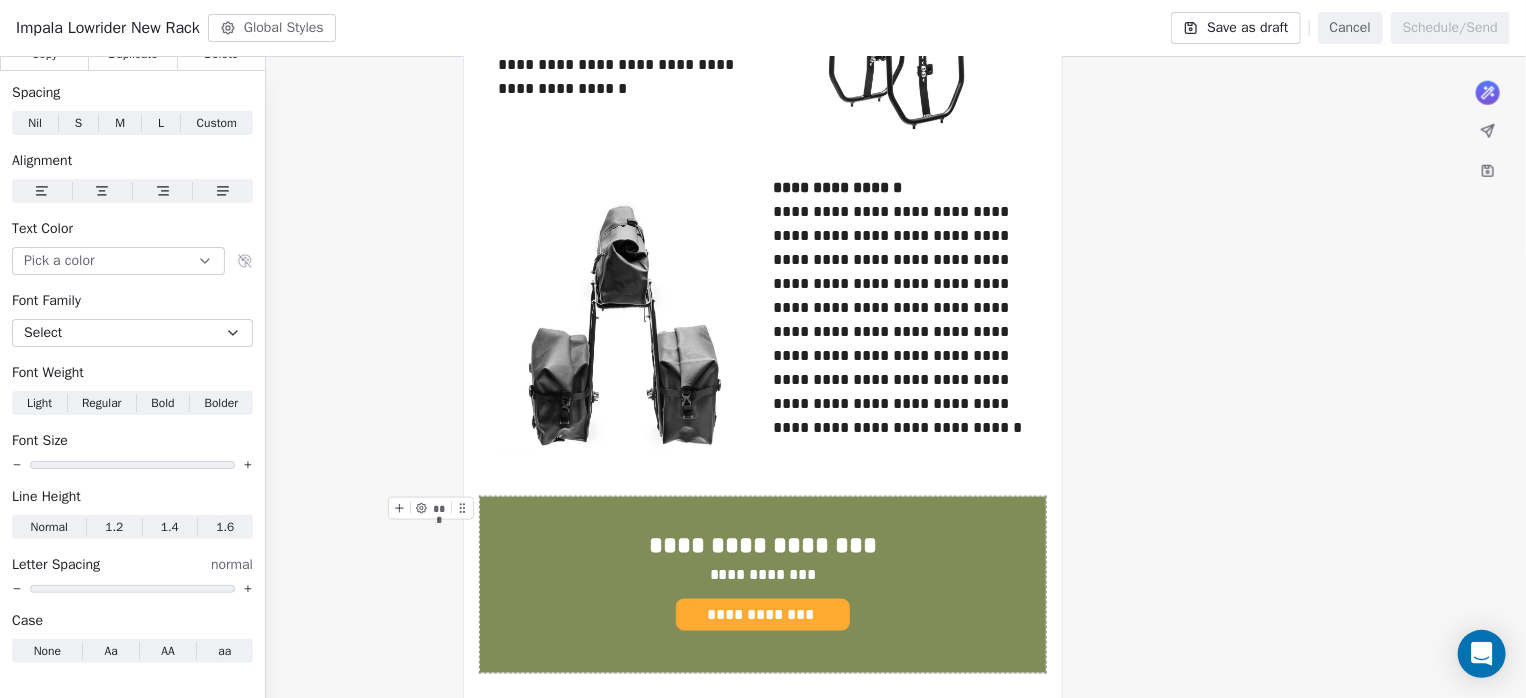 click on "**********" at bounding box center (763, 585) 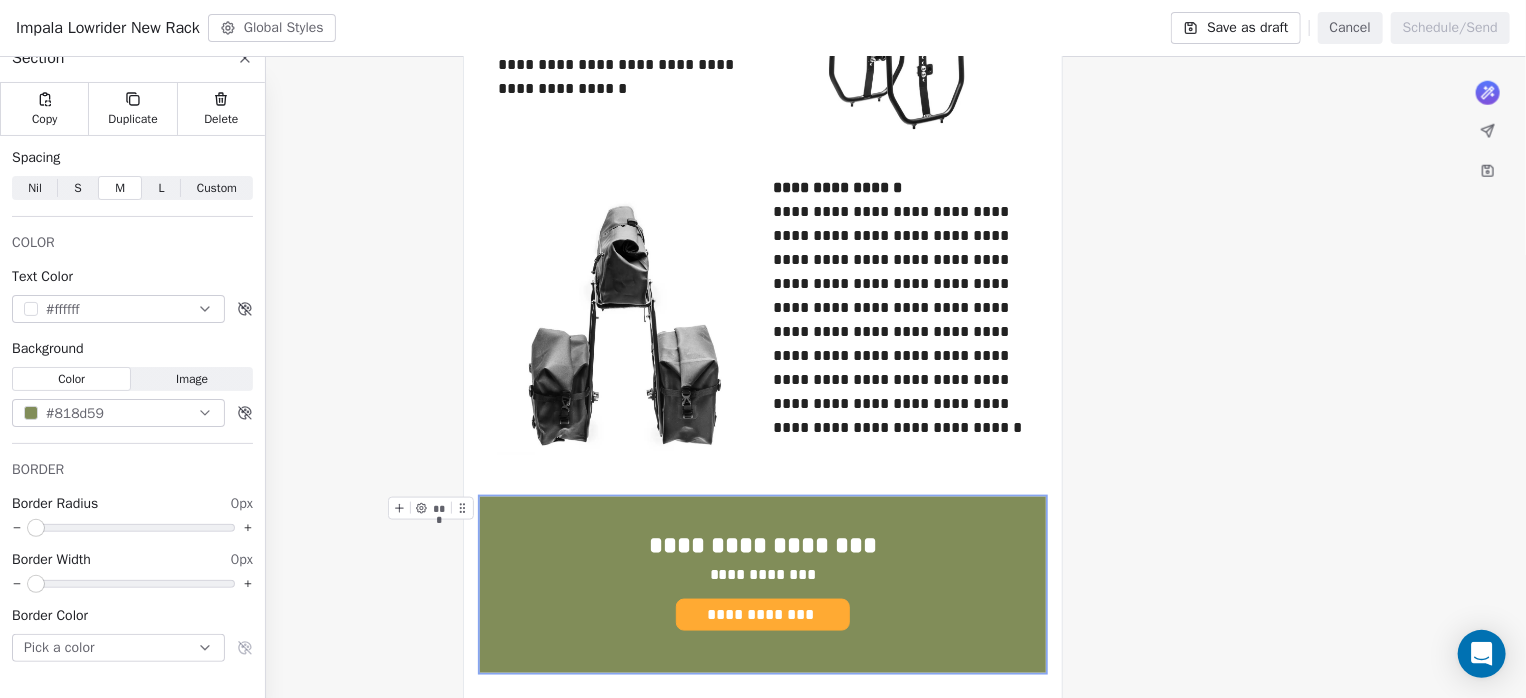click on "**********" at bounding box center (763, 585) 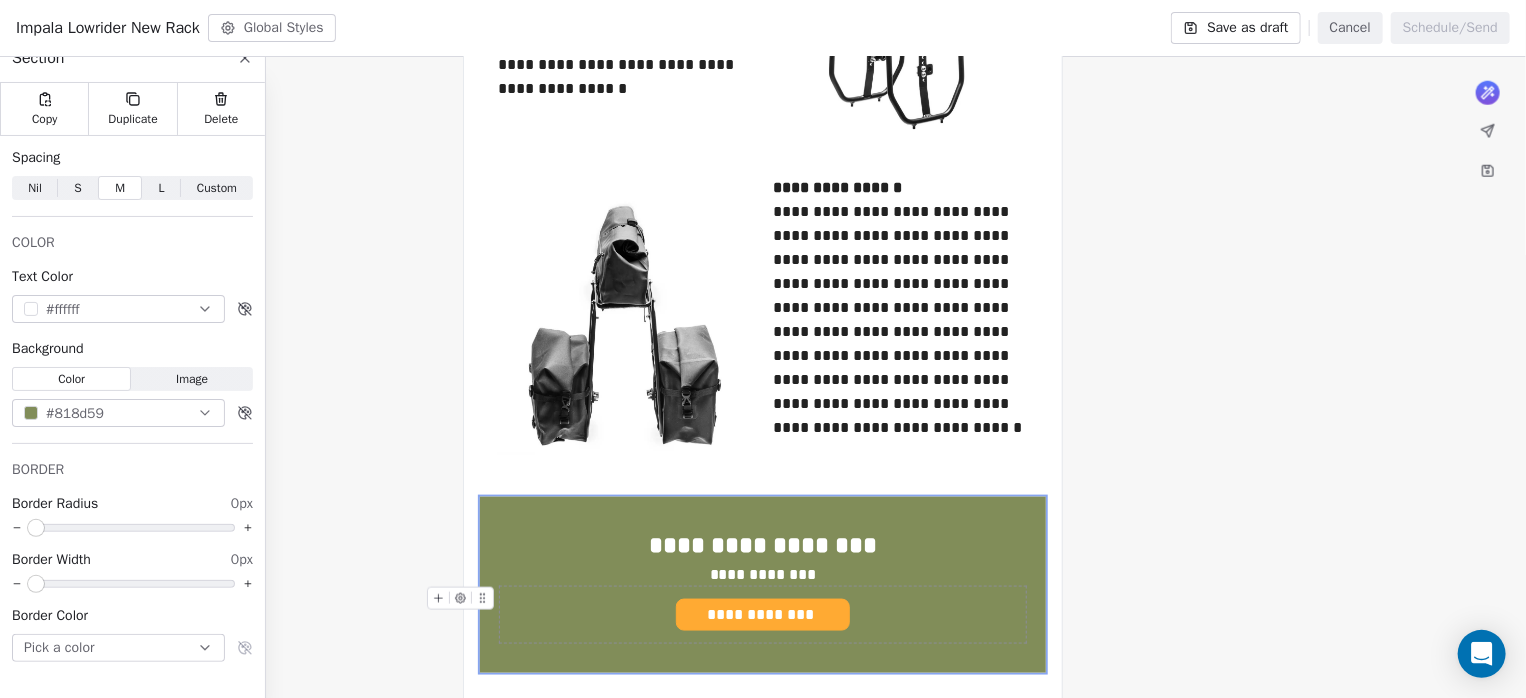 scroll, scrollTop: 1248, scrollLeft: 0, axis: vertical 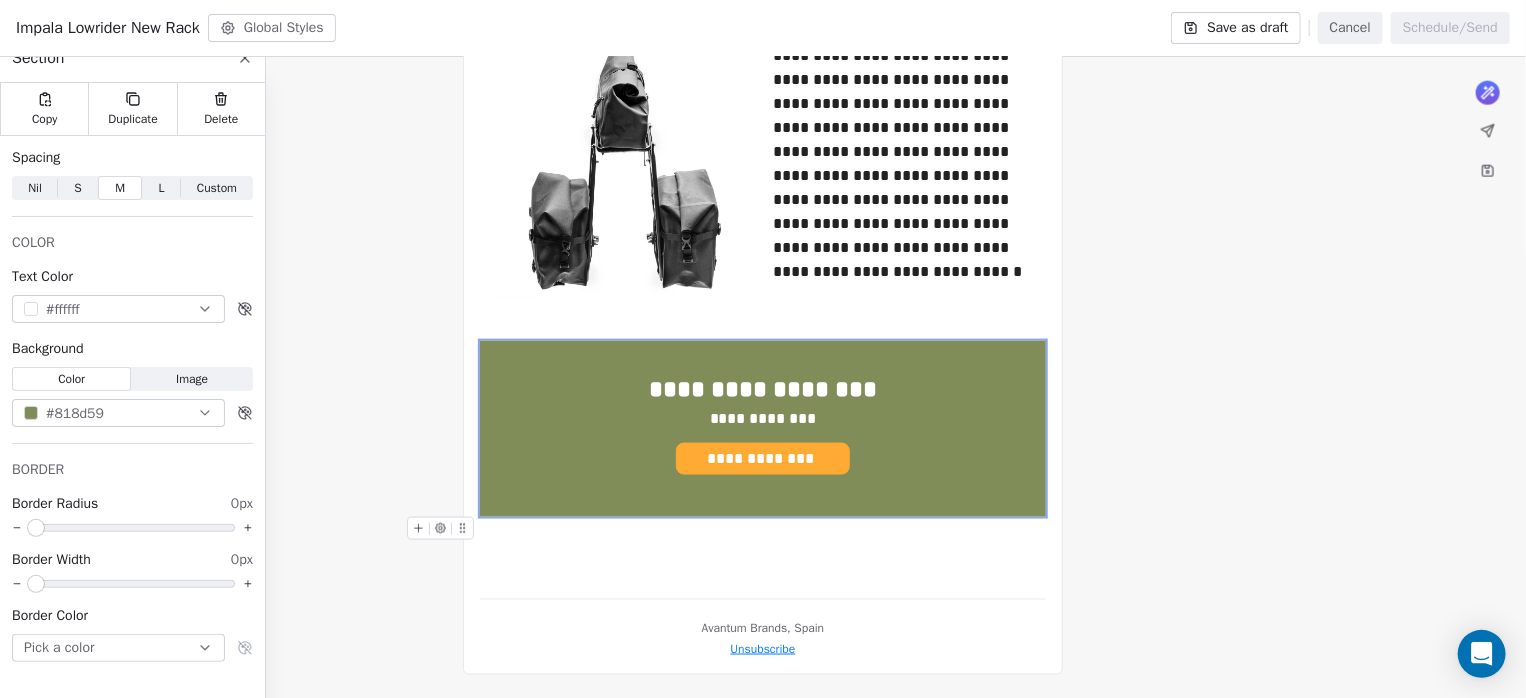 click 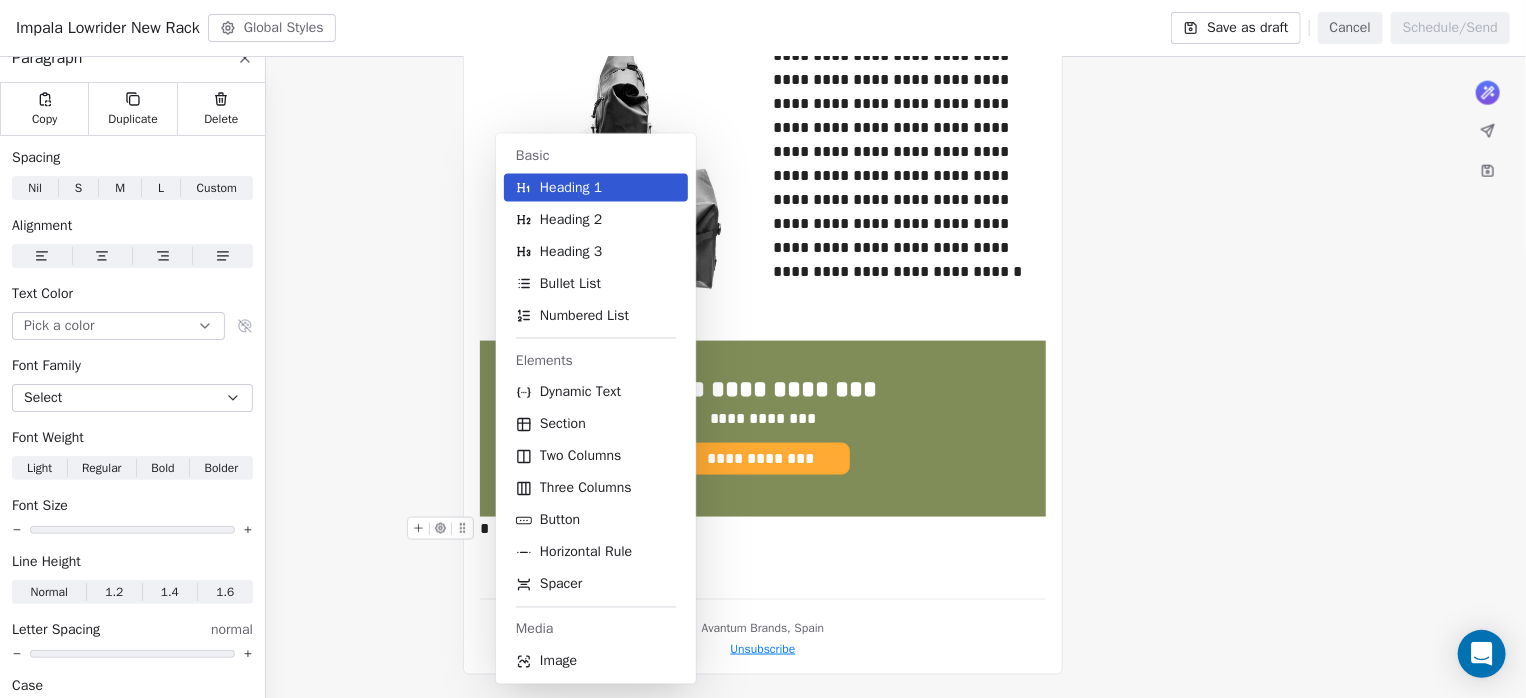 scroll, scrollTop: 88, scrollLeft: 0, axis: vertical 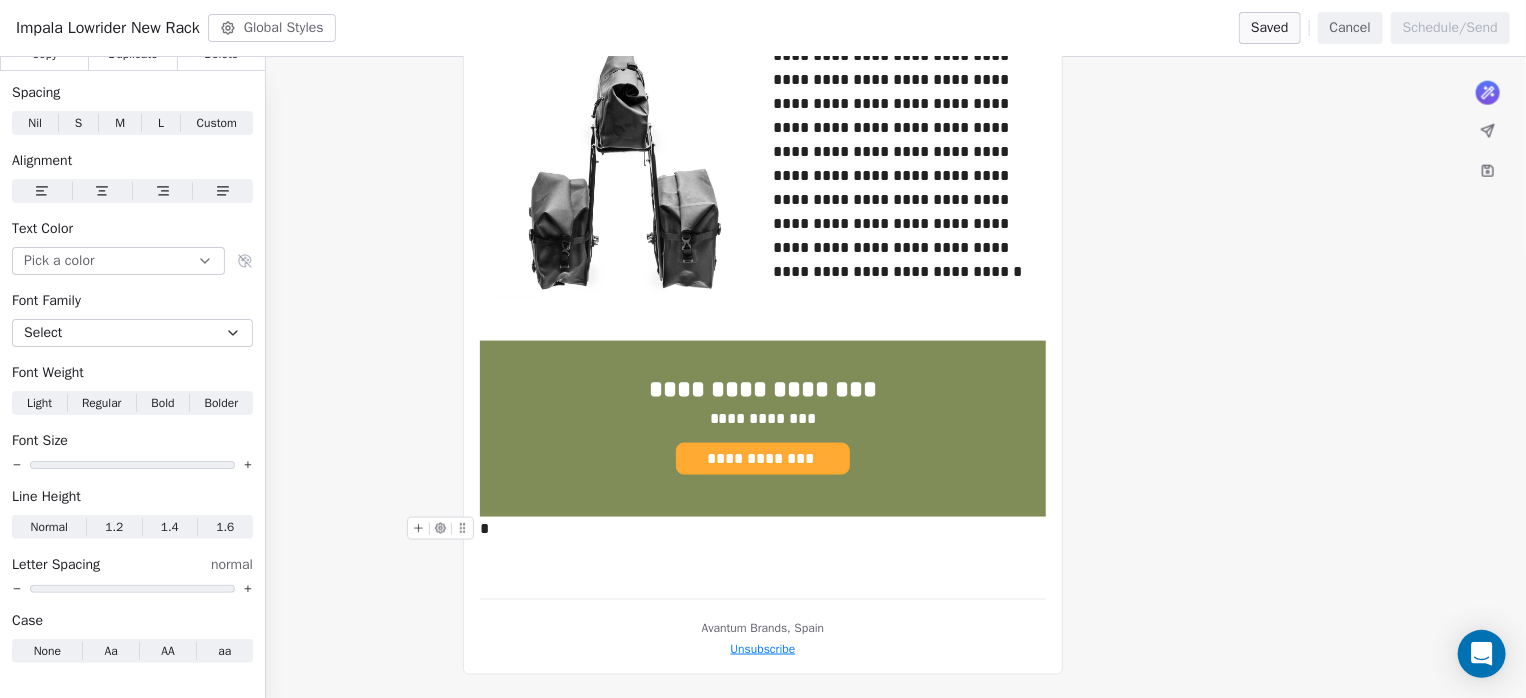 click on "**********" at bounding box center (763, -223) 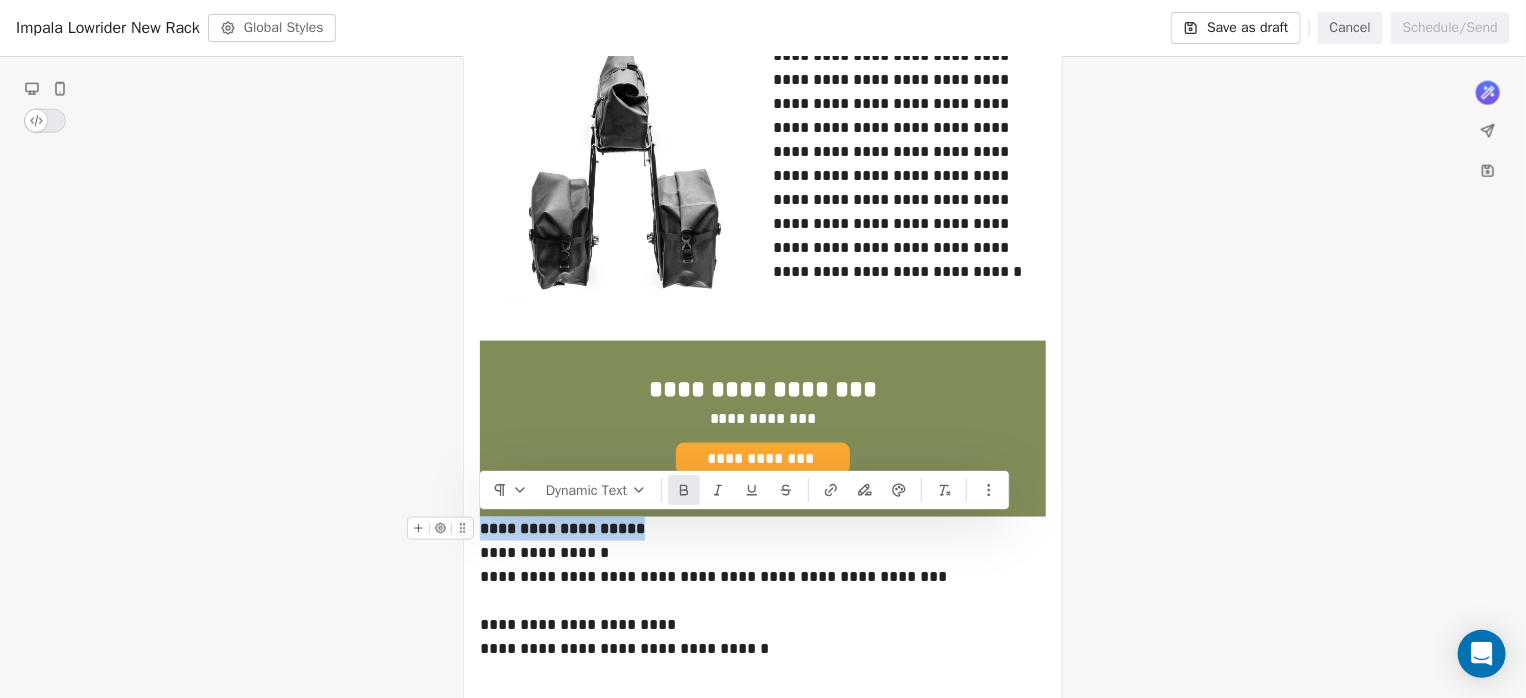 drag, startPoint x: 636, startPoint y: 532, endPoint x: 480, endPoint y: 527, distance: 156.08011 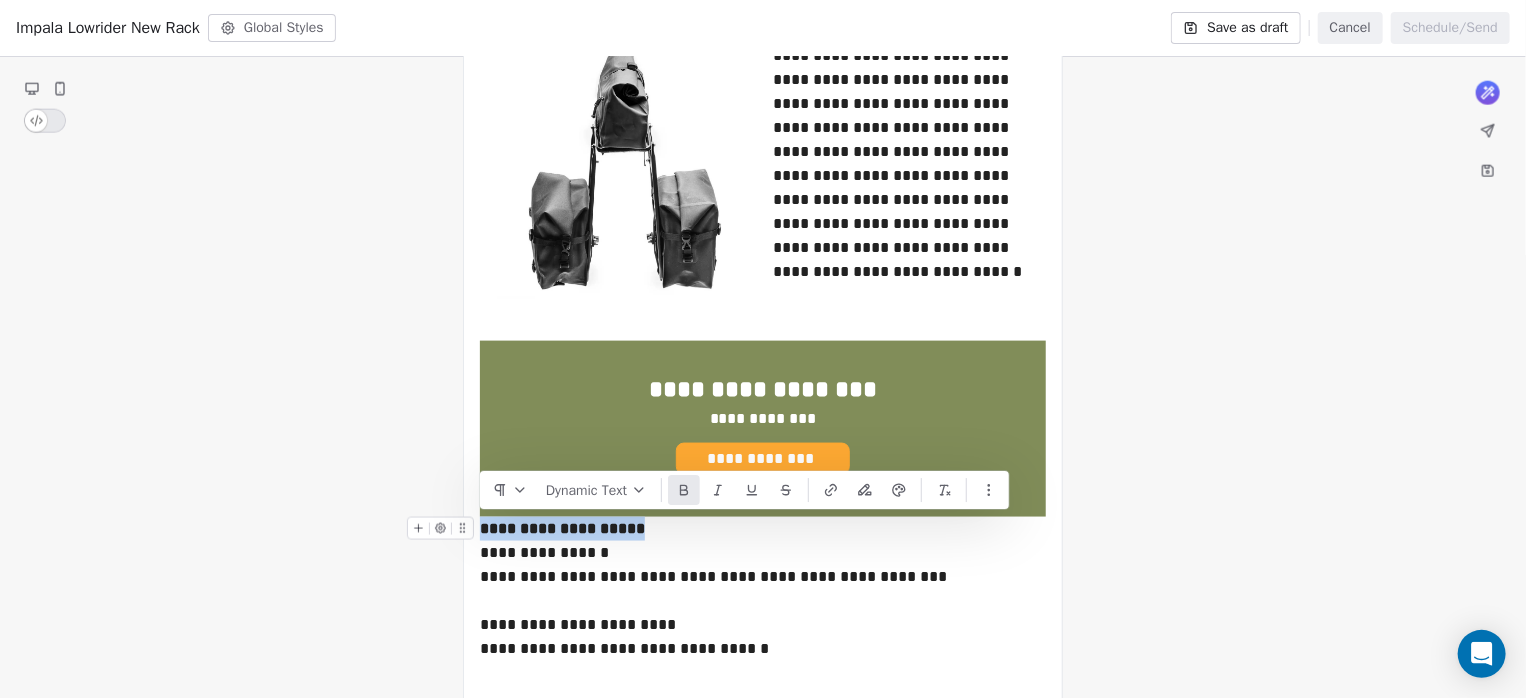click on "**********" at bounding box center (763, 529) 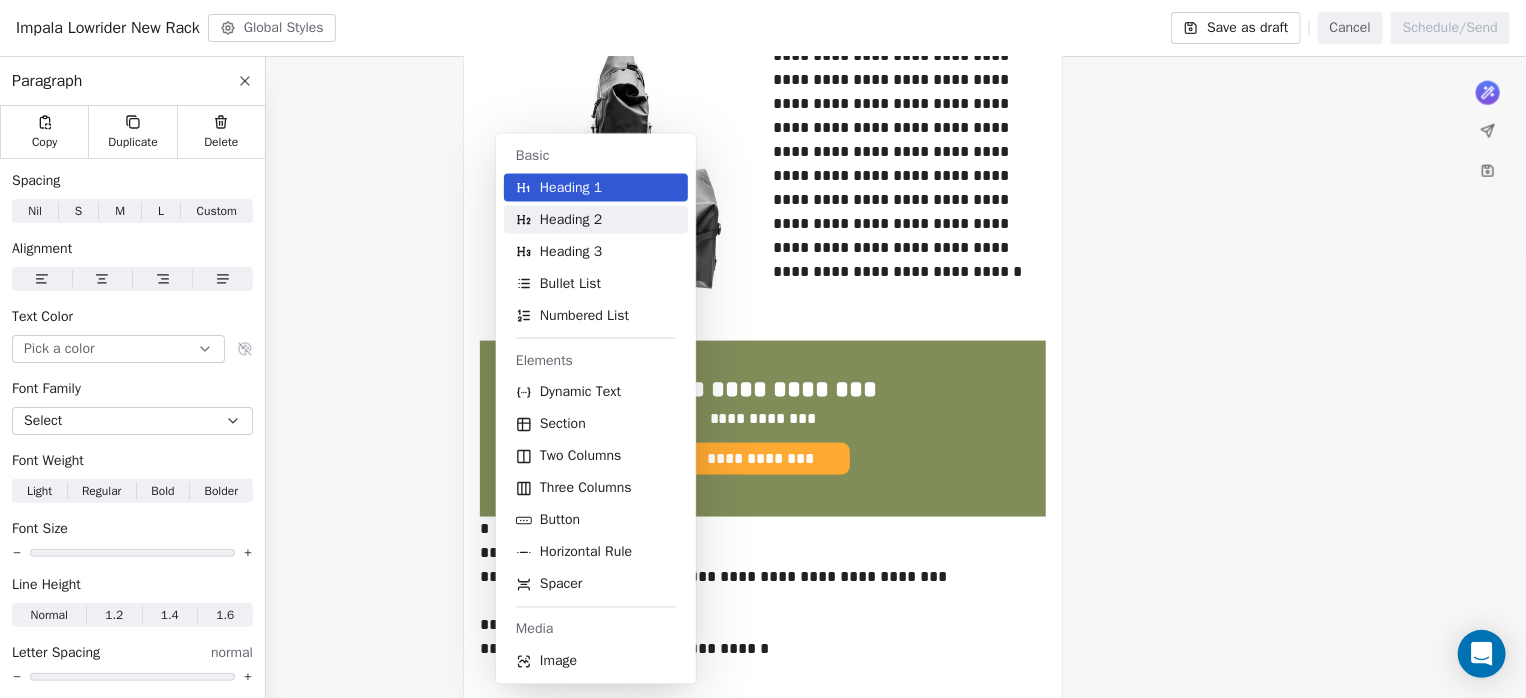 click on "Heading 2" at bounding box center (571, 220) 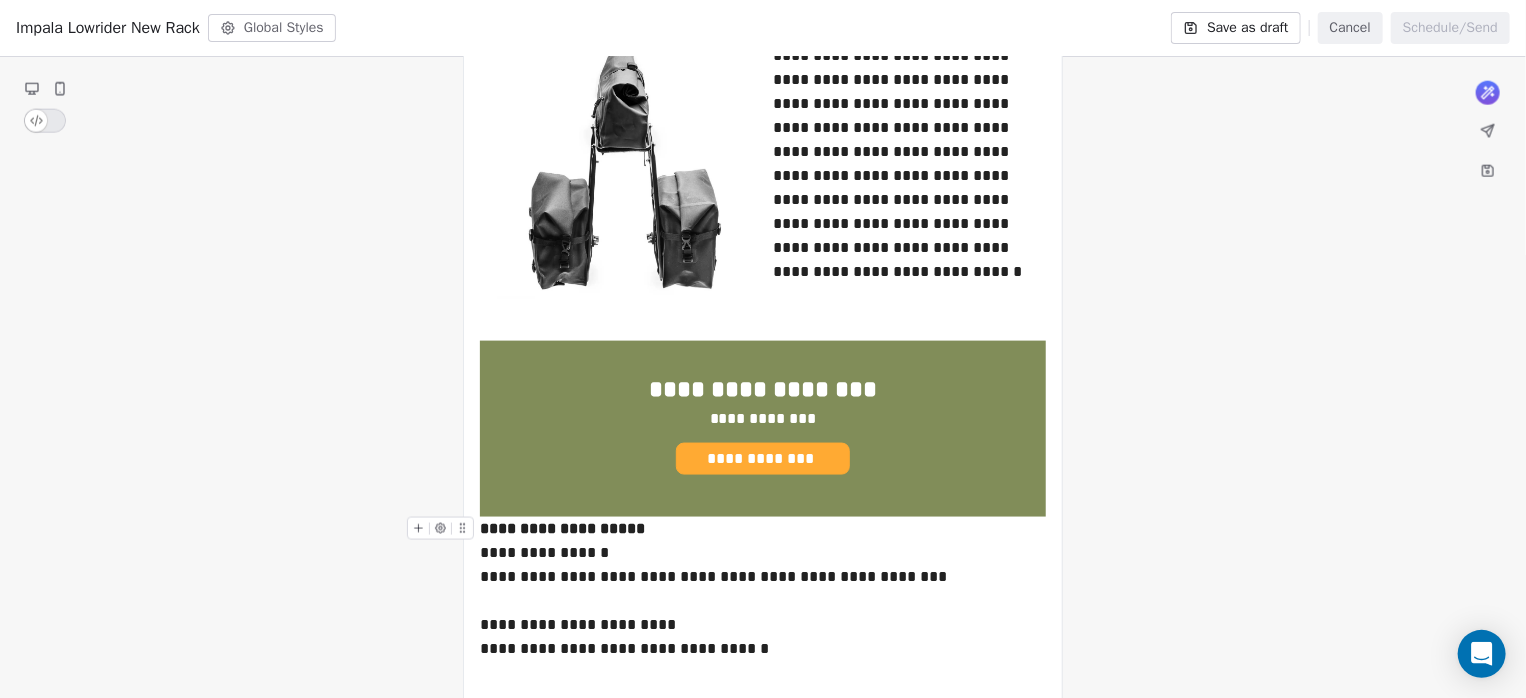 click on "**********" at bounding box center (763, 529) 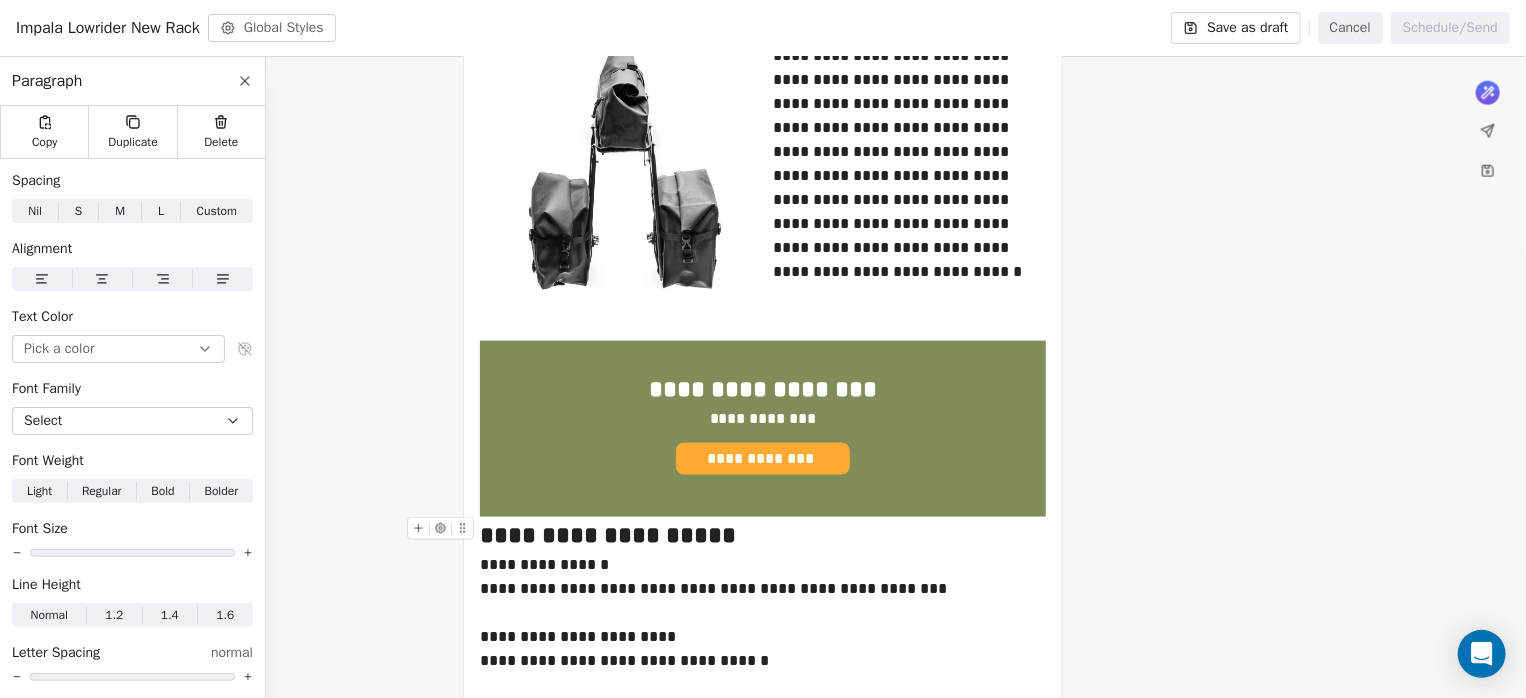 click on "**********" at bounding box center (763, 535) 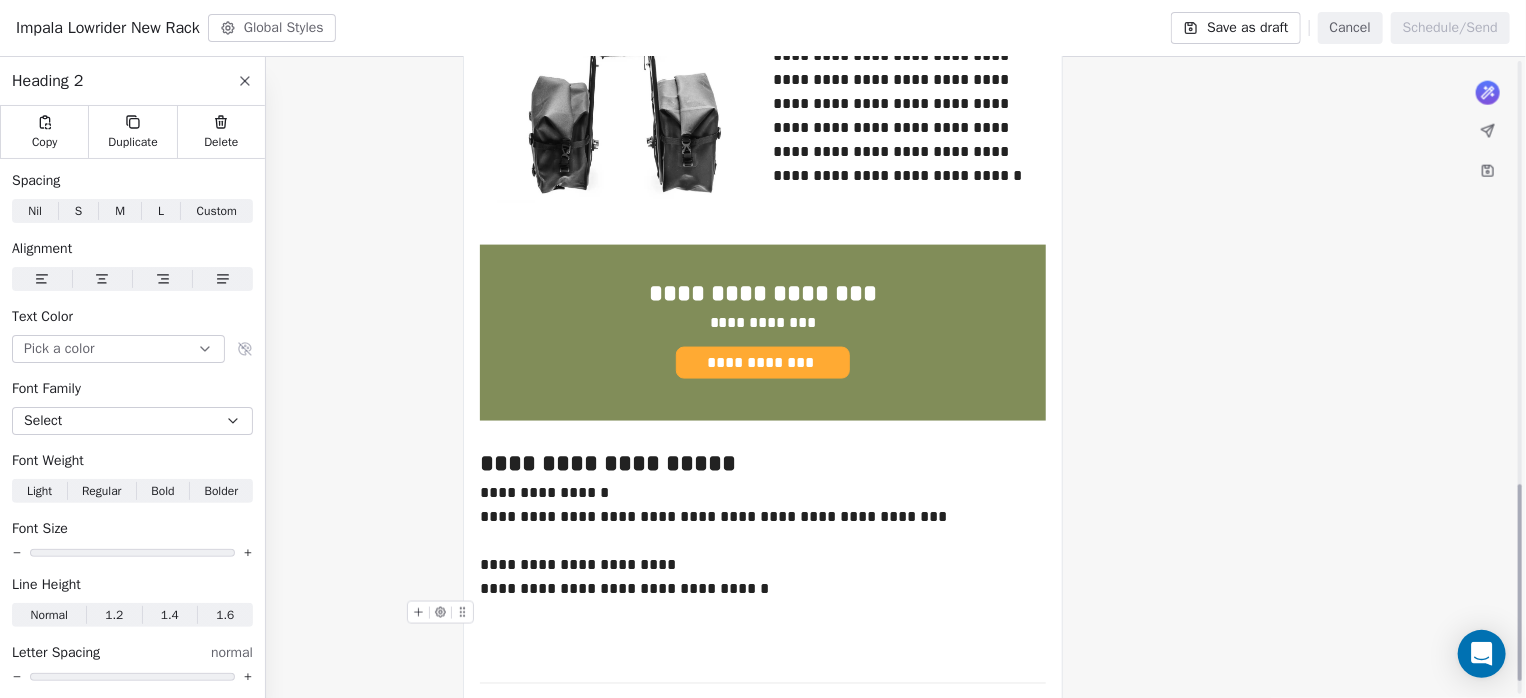 scroll, scrollTop: 1381, scrollLeft: 0, axis: vertical 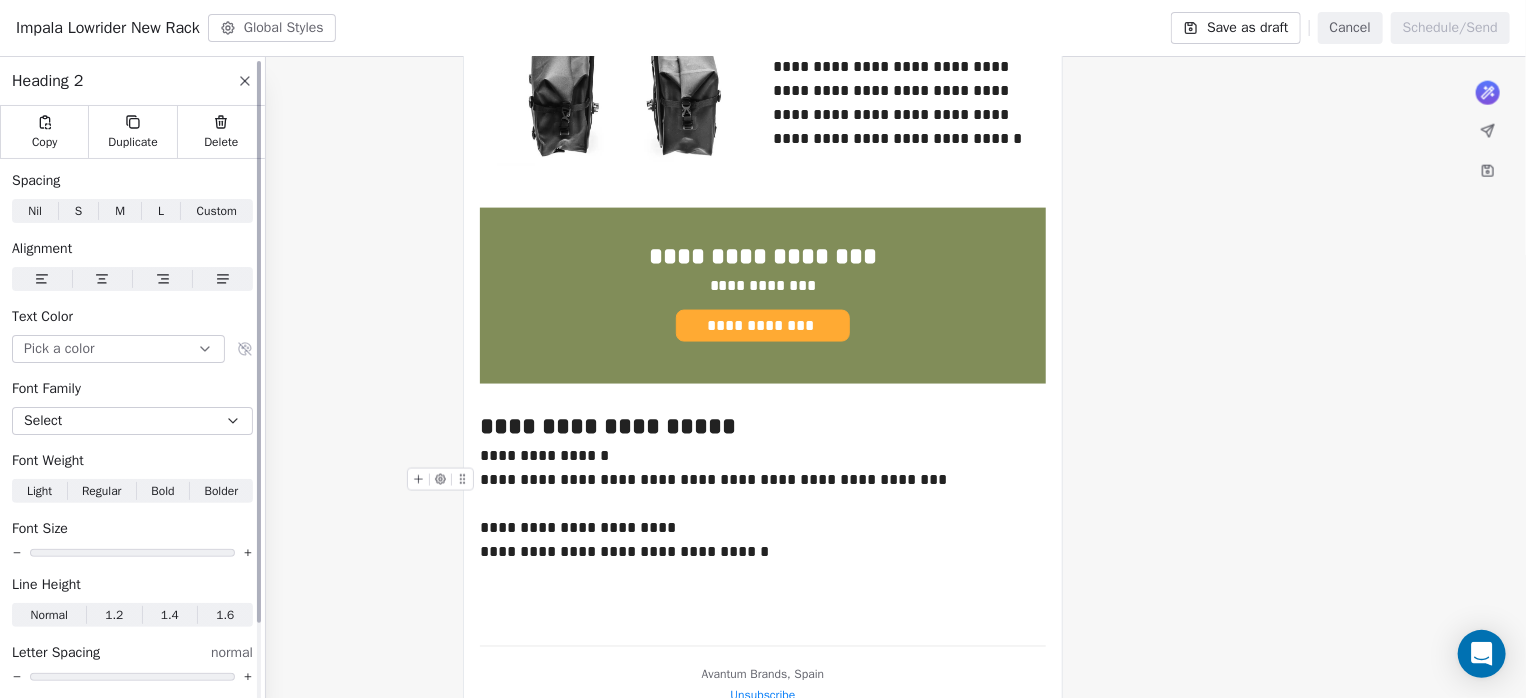 click at bounding box center (102, 279) 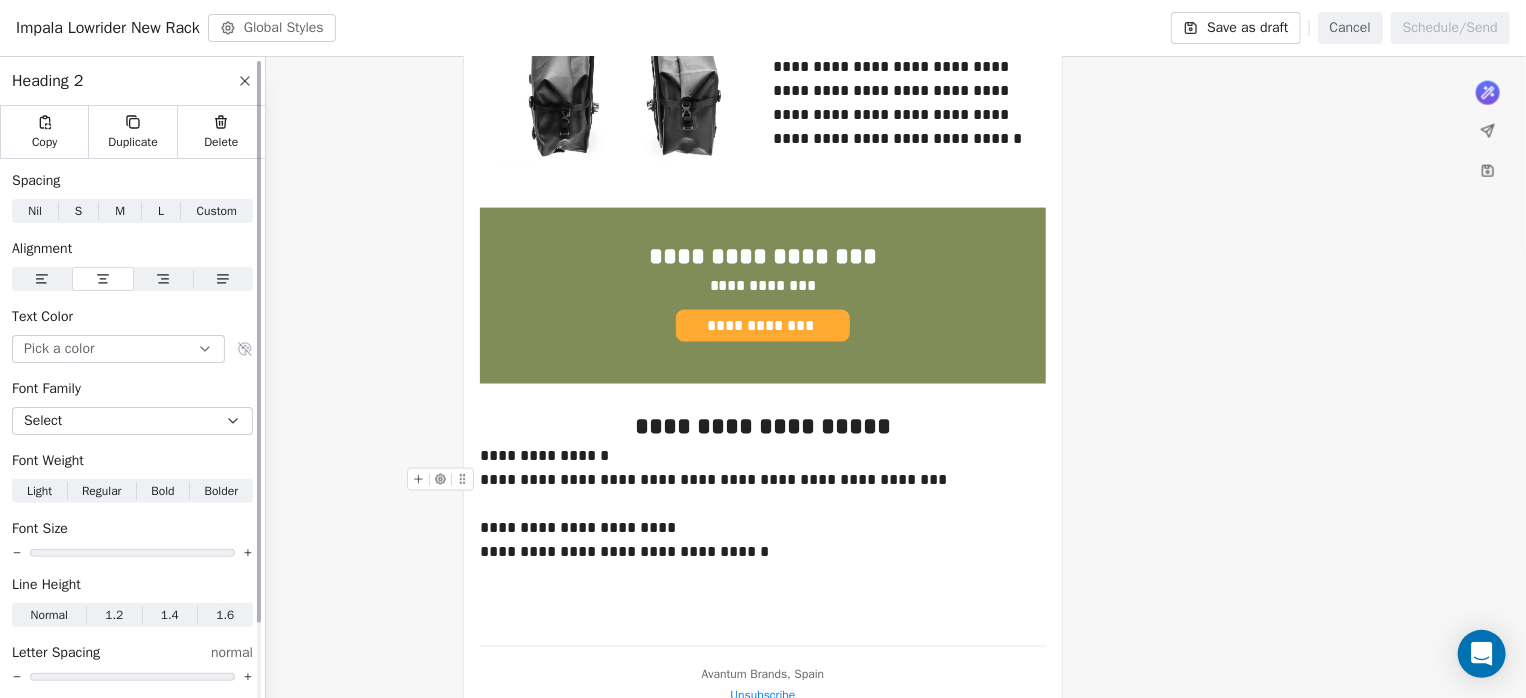 click 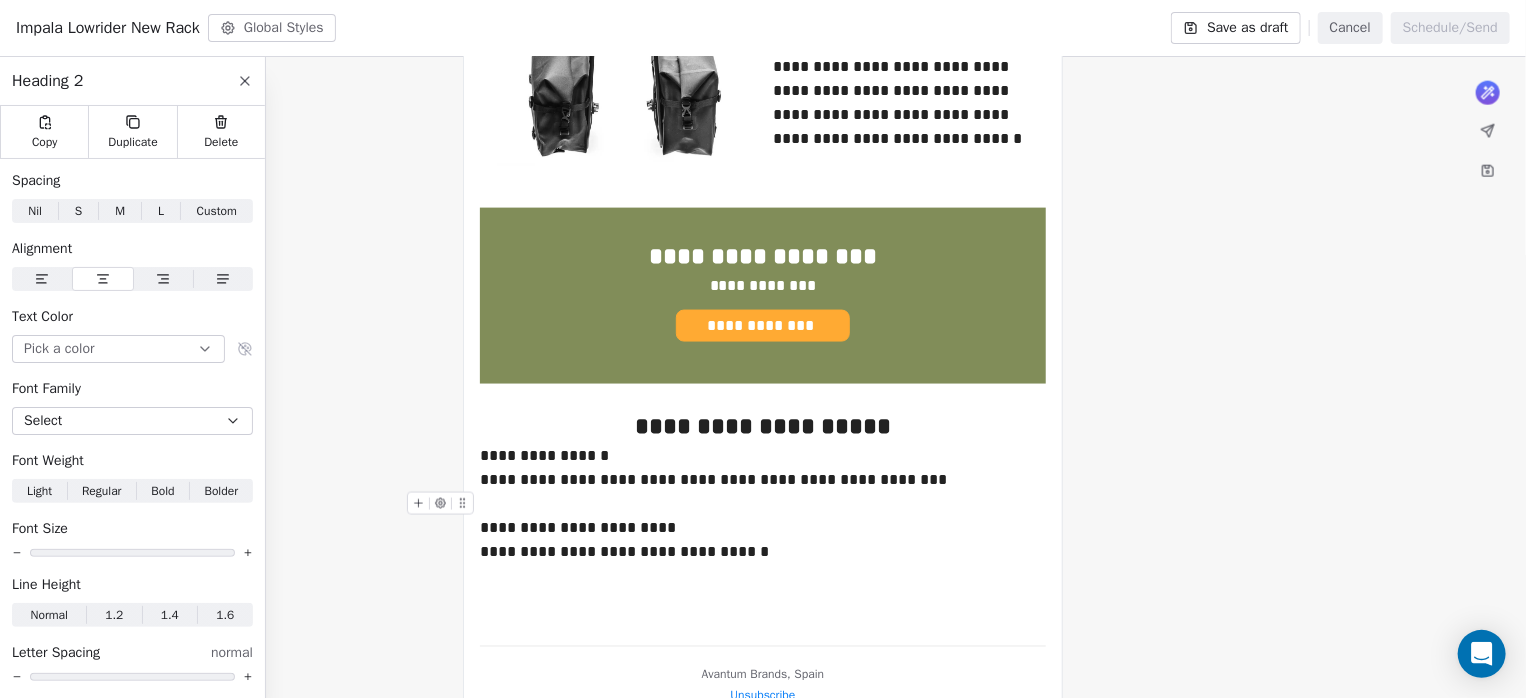 click on "**********" at bounding box center (763, 528) 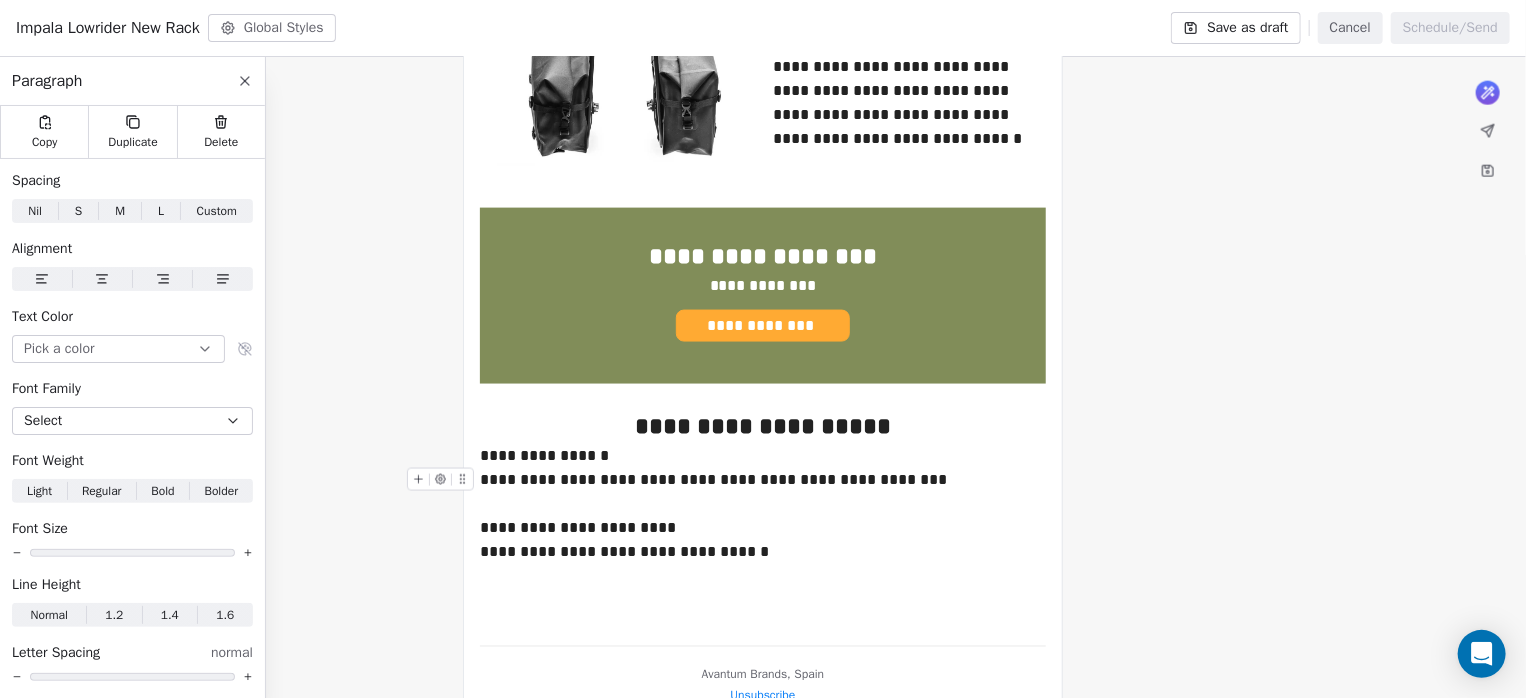 click on "**********" at bounding box center (763, 480) 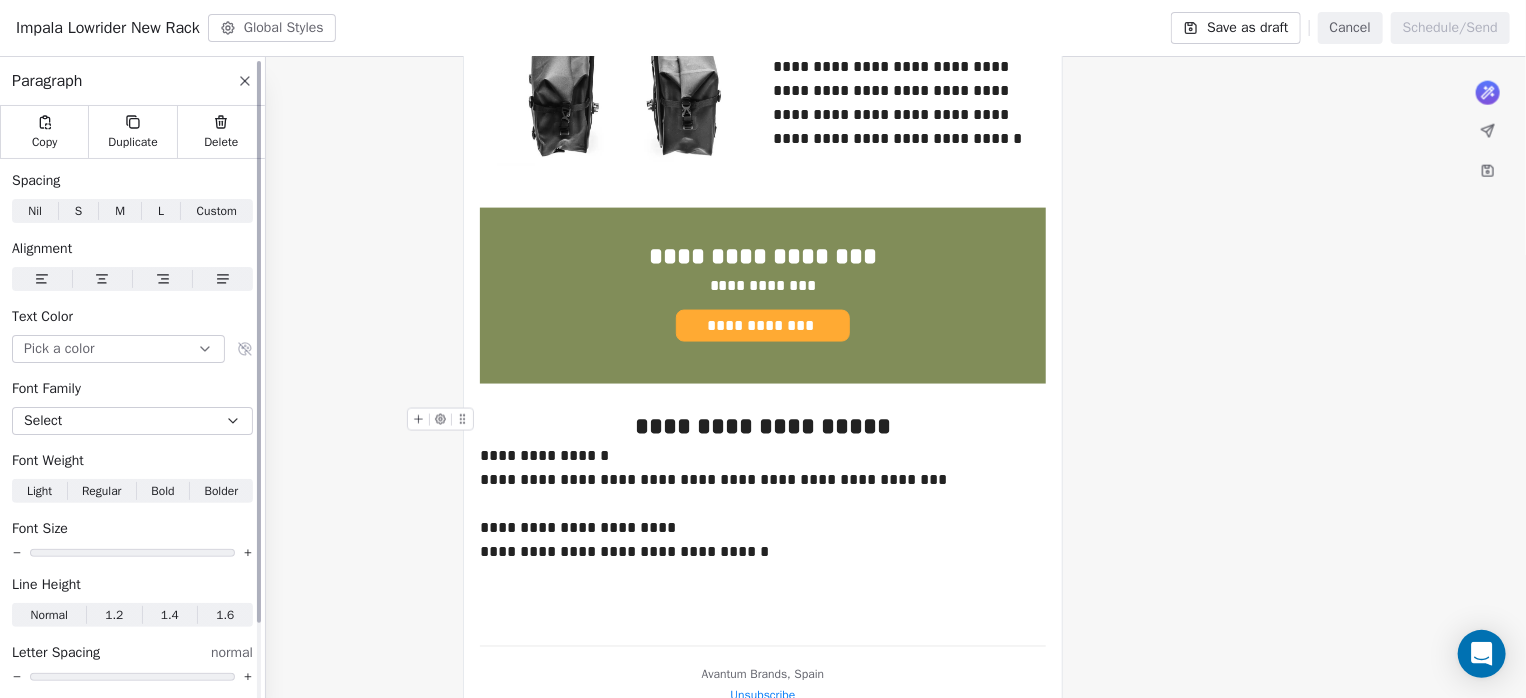 click 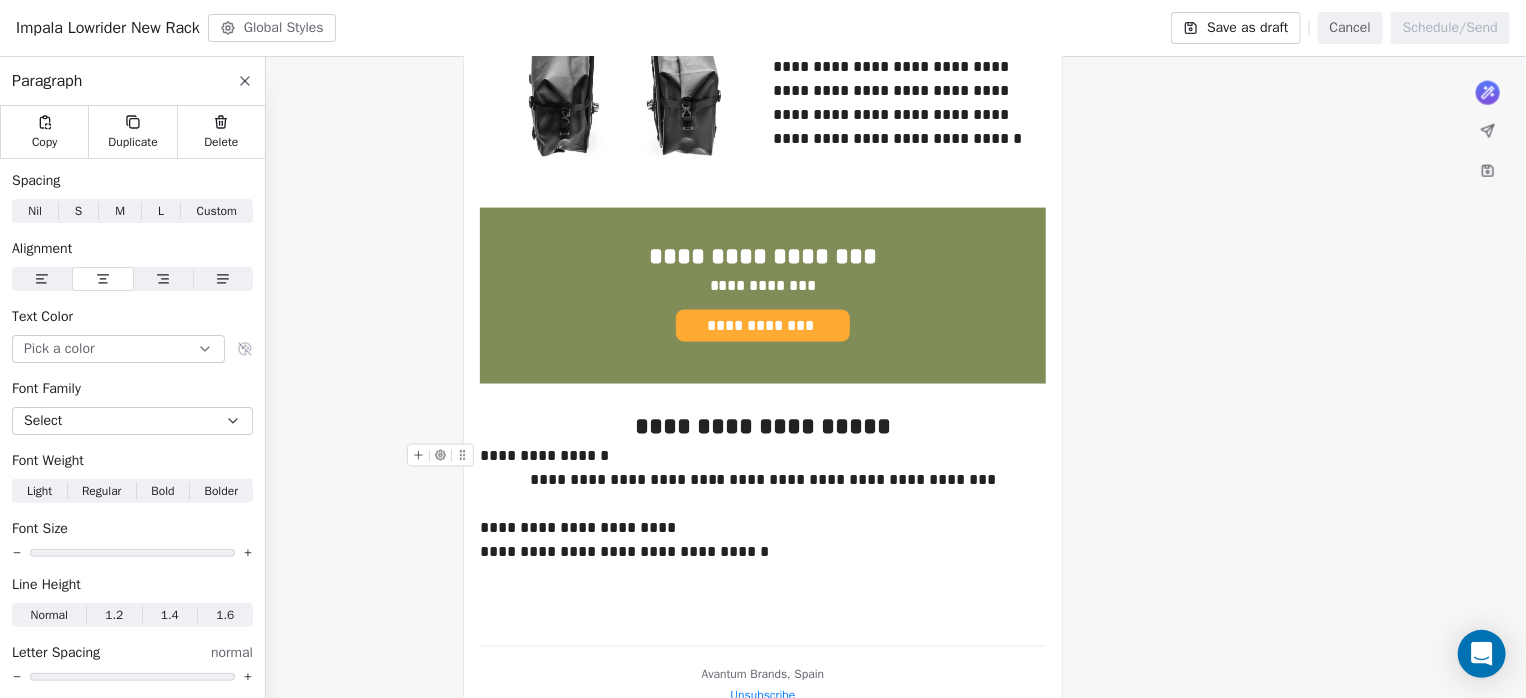click on "**********" at bounding box center (763, 456) 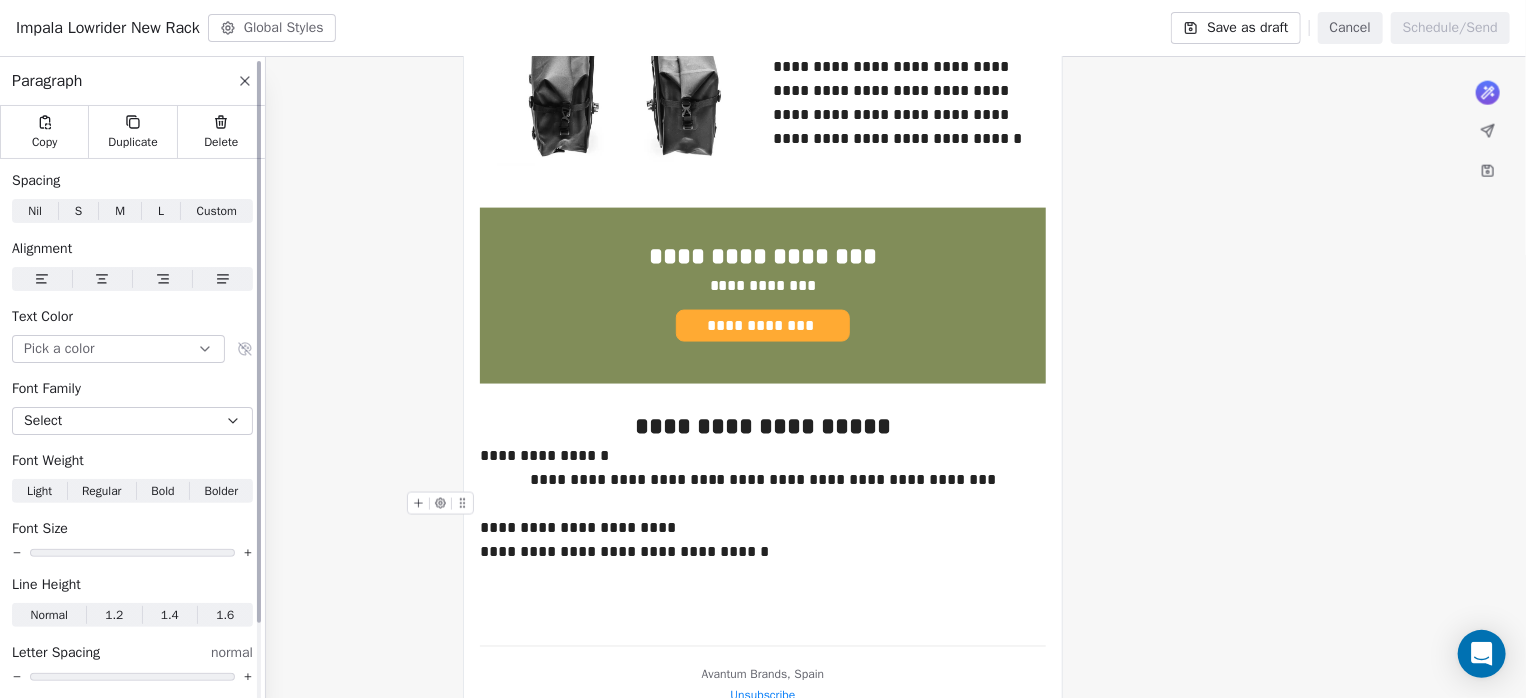 click at bounding box center [102, 279] 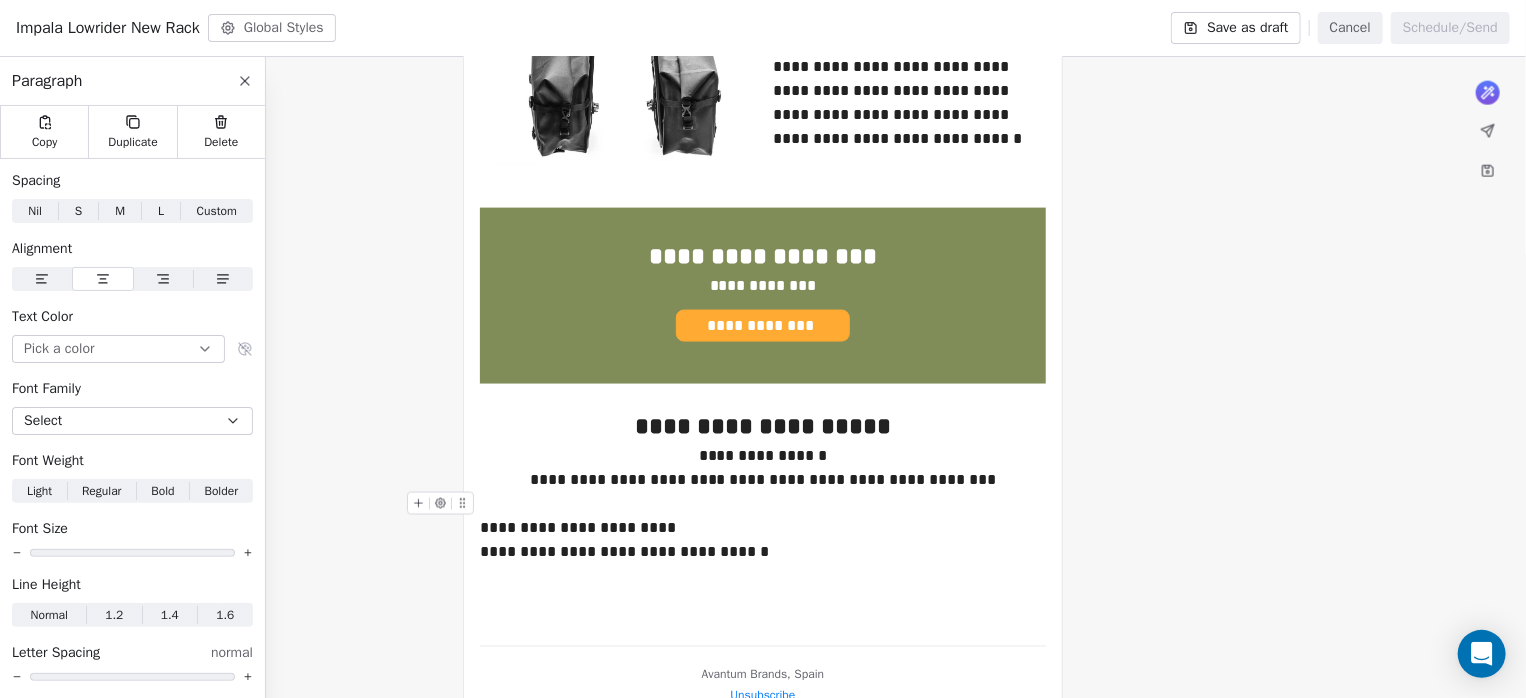 click on "**********" at bounding box center [763, 528] 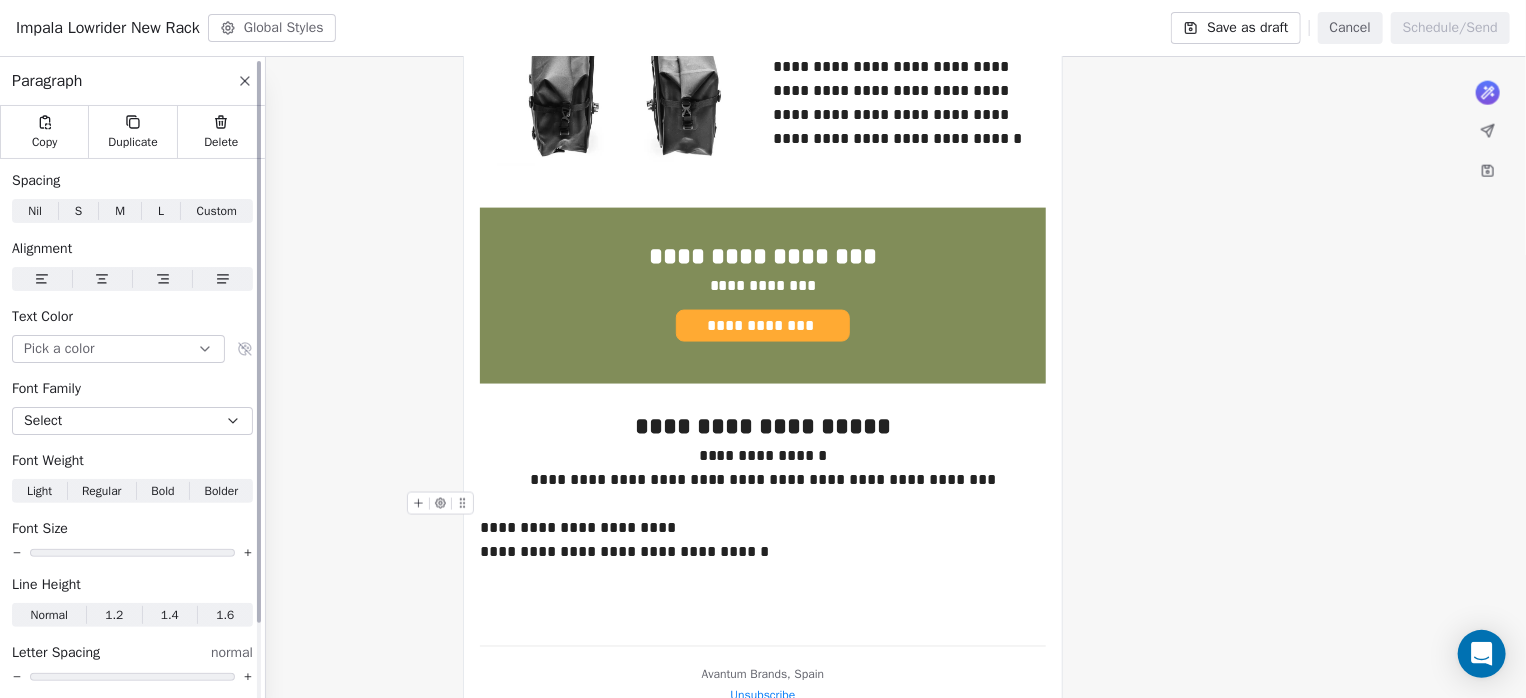 click at bounding box center (102, 279) 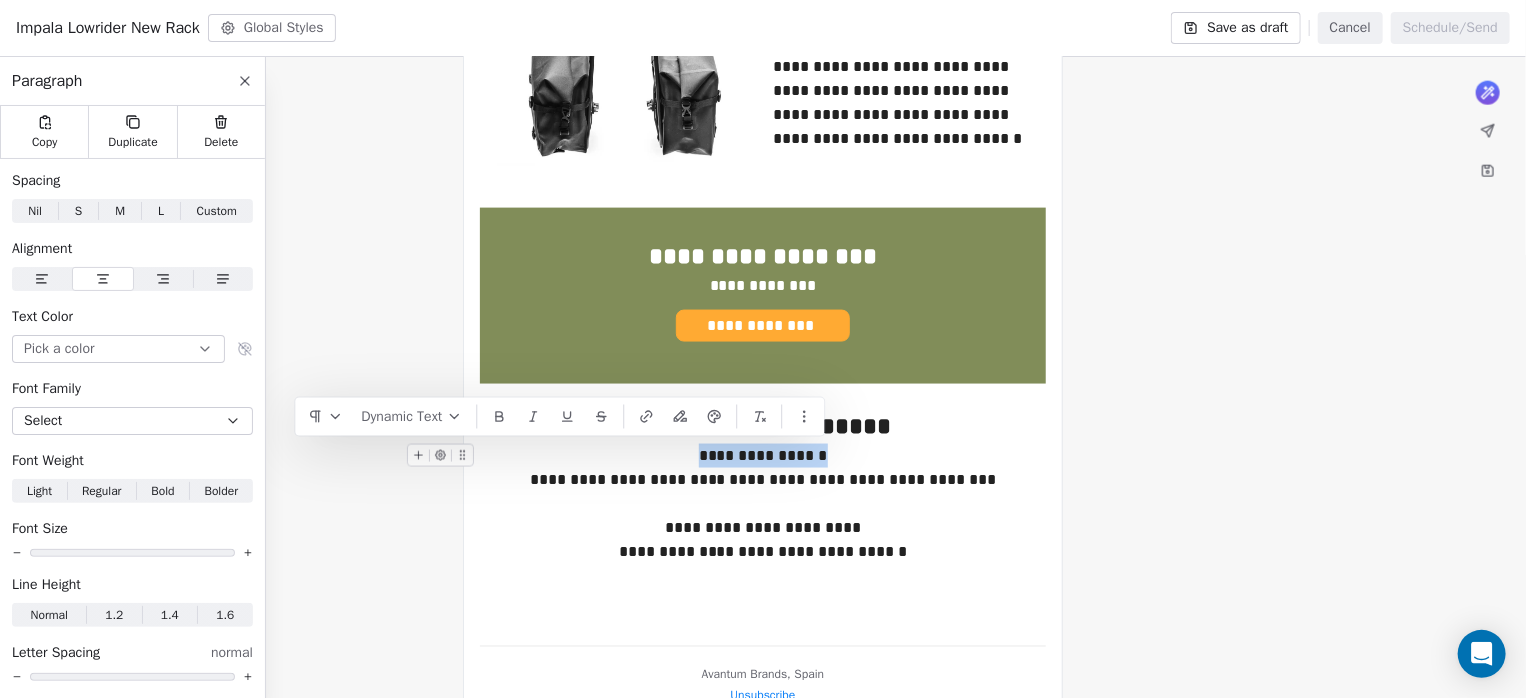 drag, startPoint x: 836, startPoint y: 451, endPoint x: 696, endPoint y: 456, distance: 140.08926 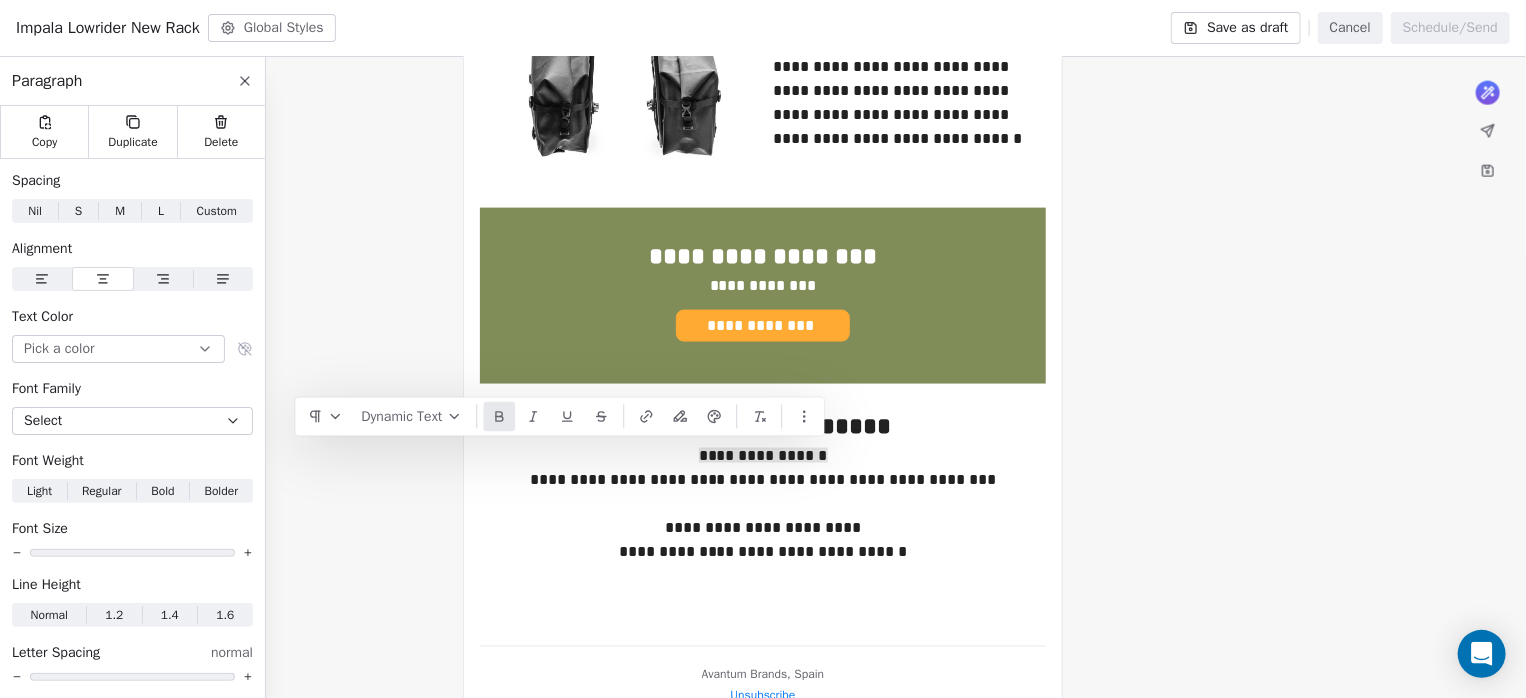 click 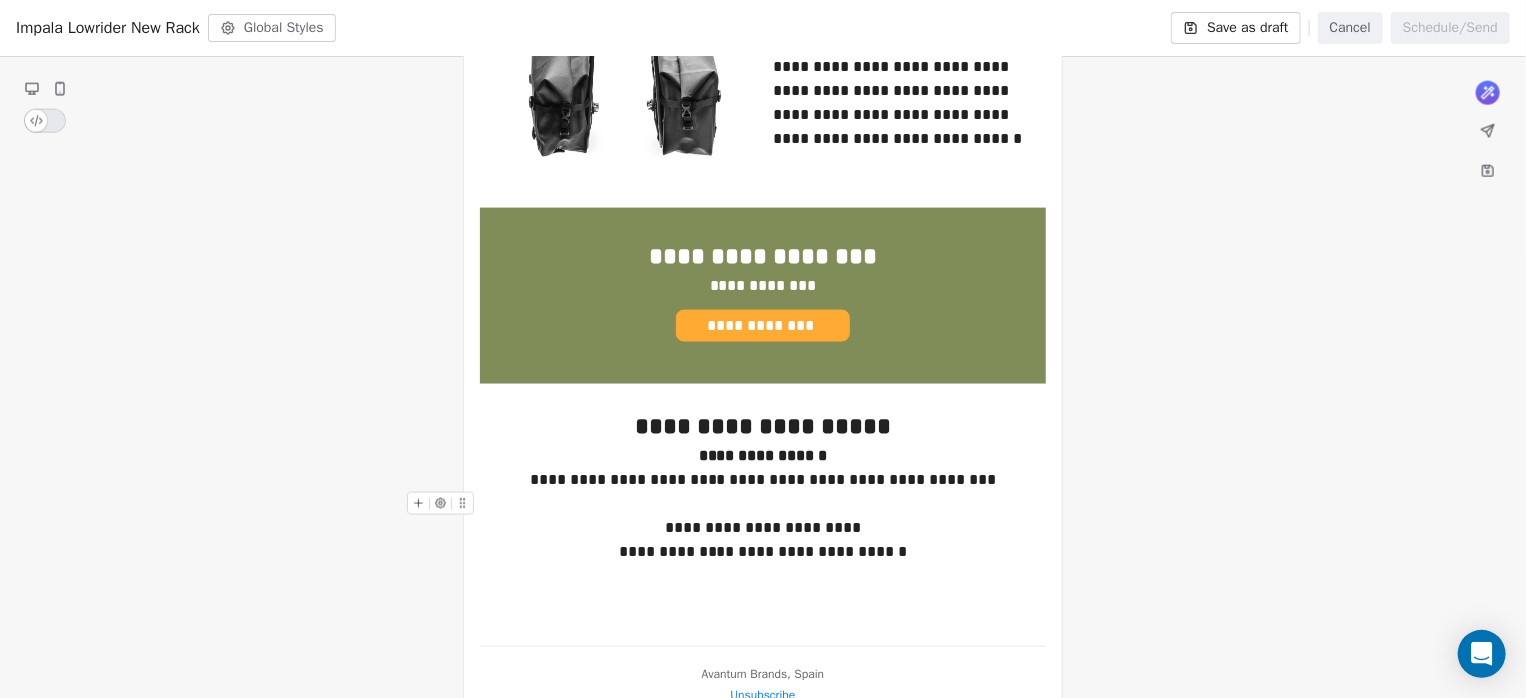 click on "**********" at bounding box center [763, 528] 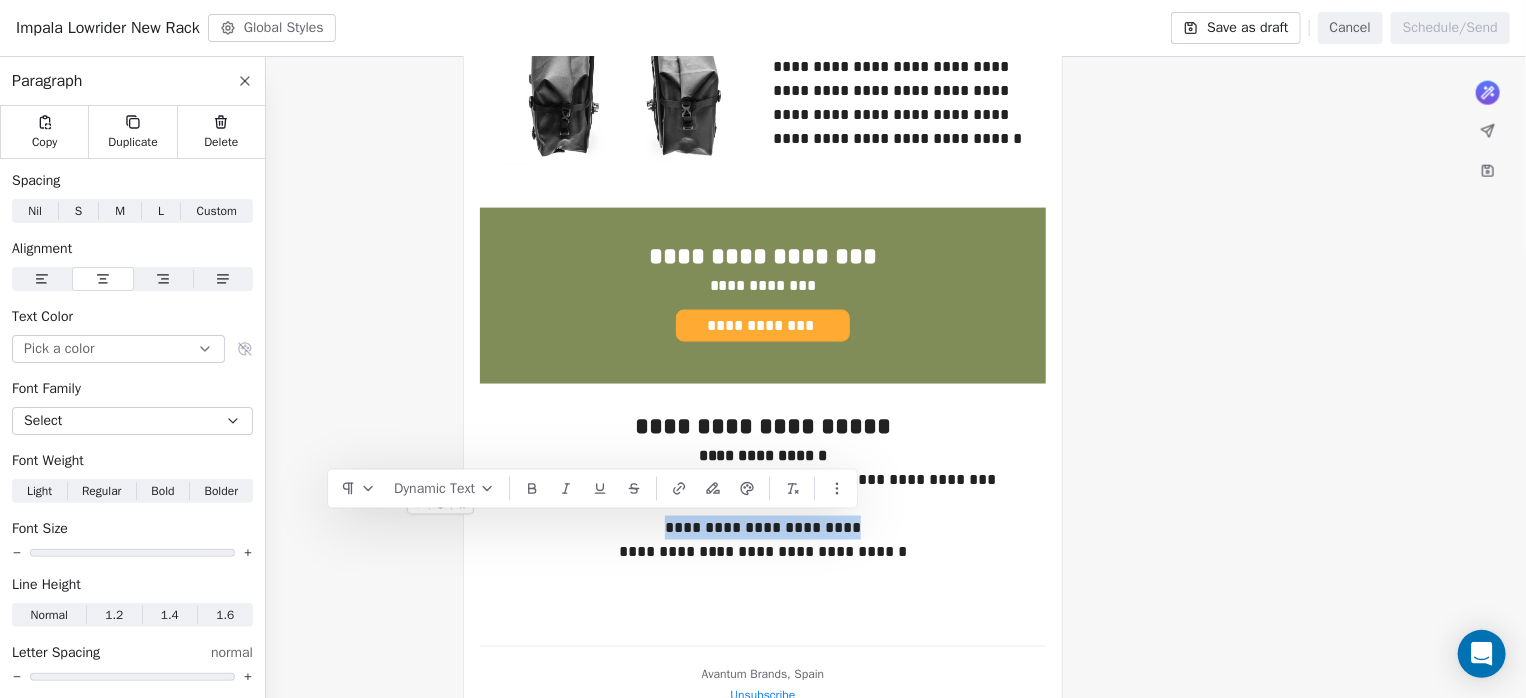 drag, startPoint x: 856, startPoint y: 526, endPoint x: 664, endPoint y: 524, distance: 192.01042 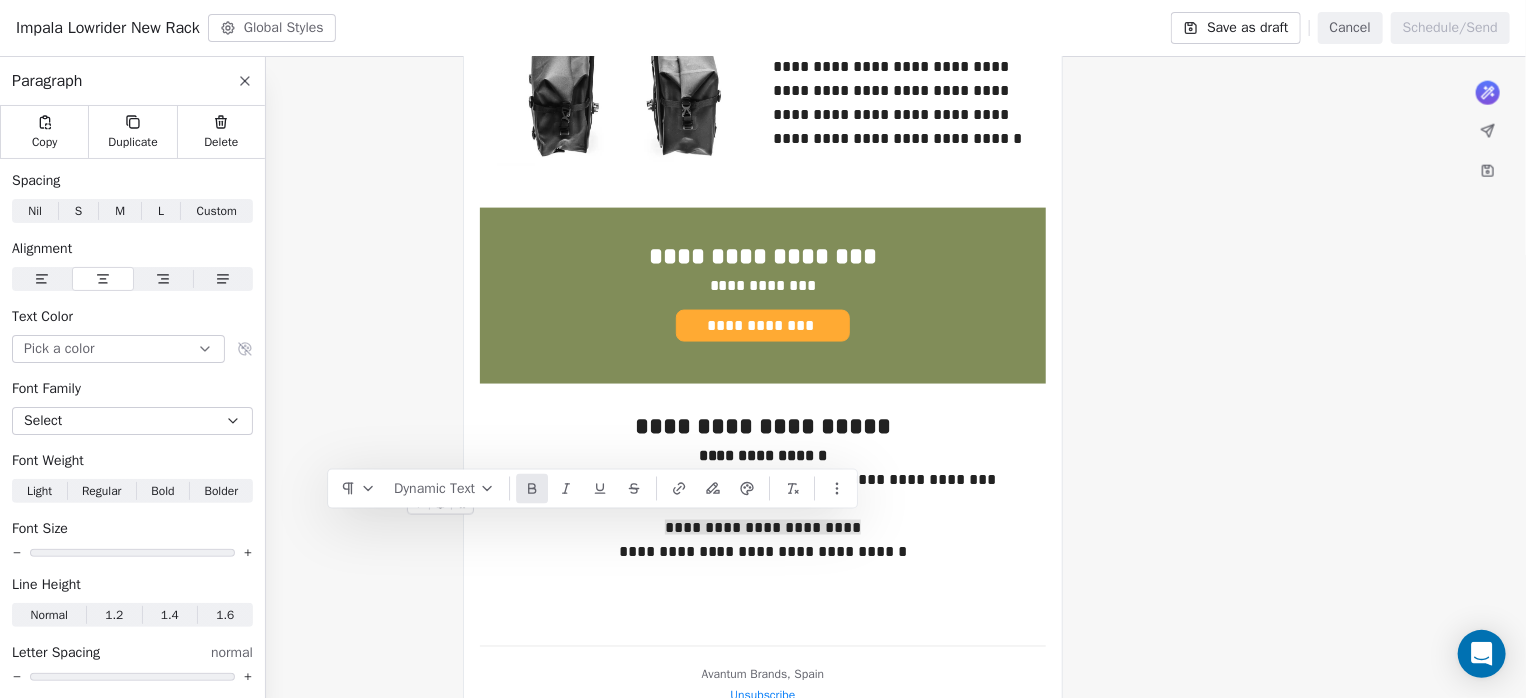 click 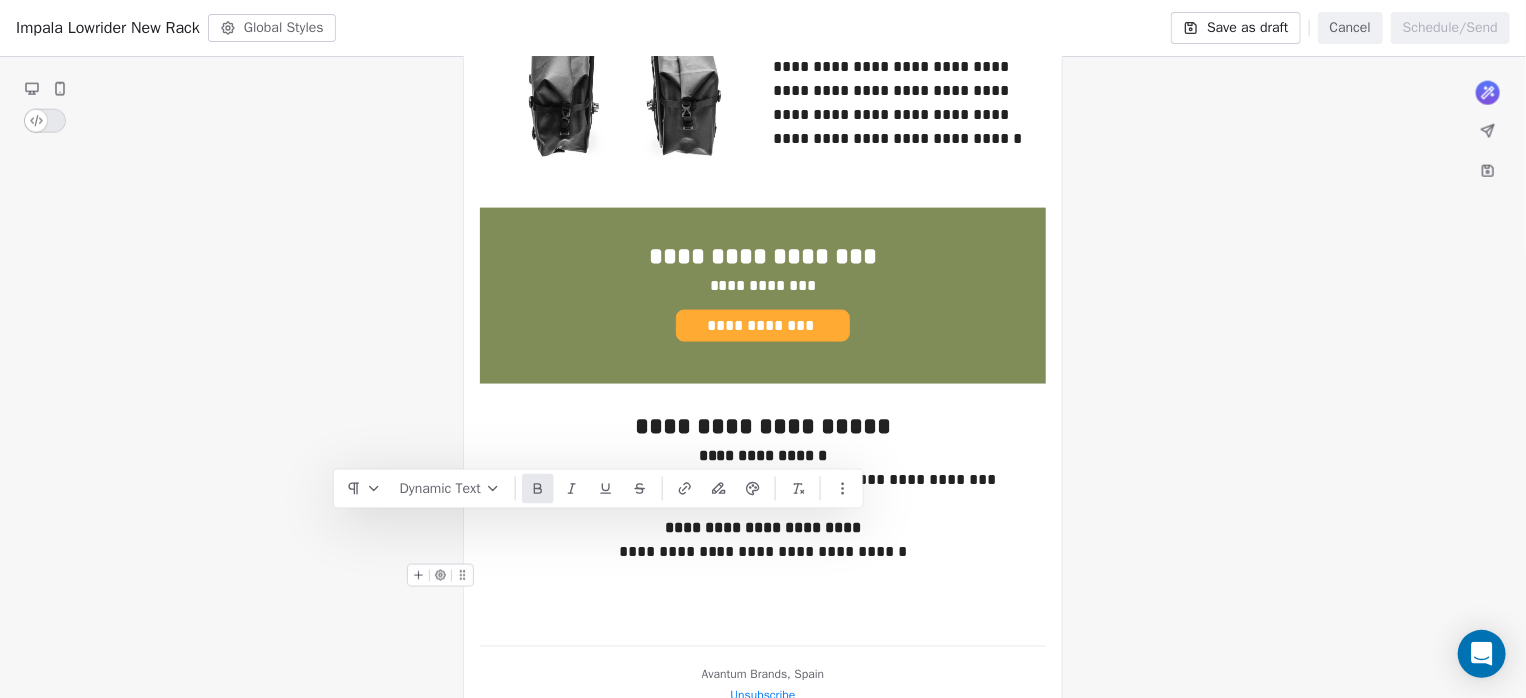 click at bounding box center (763, 576) 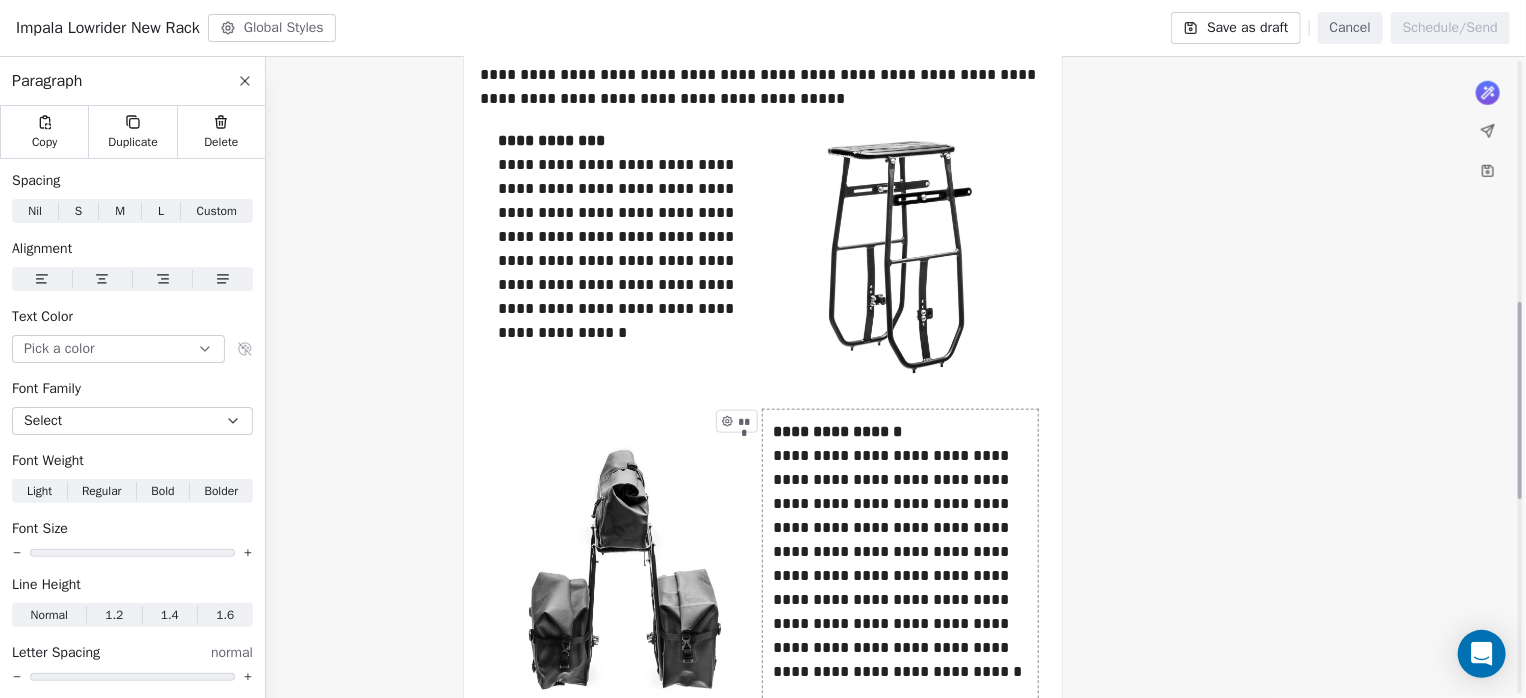scroll, scrollTop: 581, scrollLeft: 0, axis: vertical 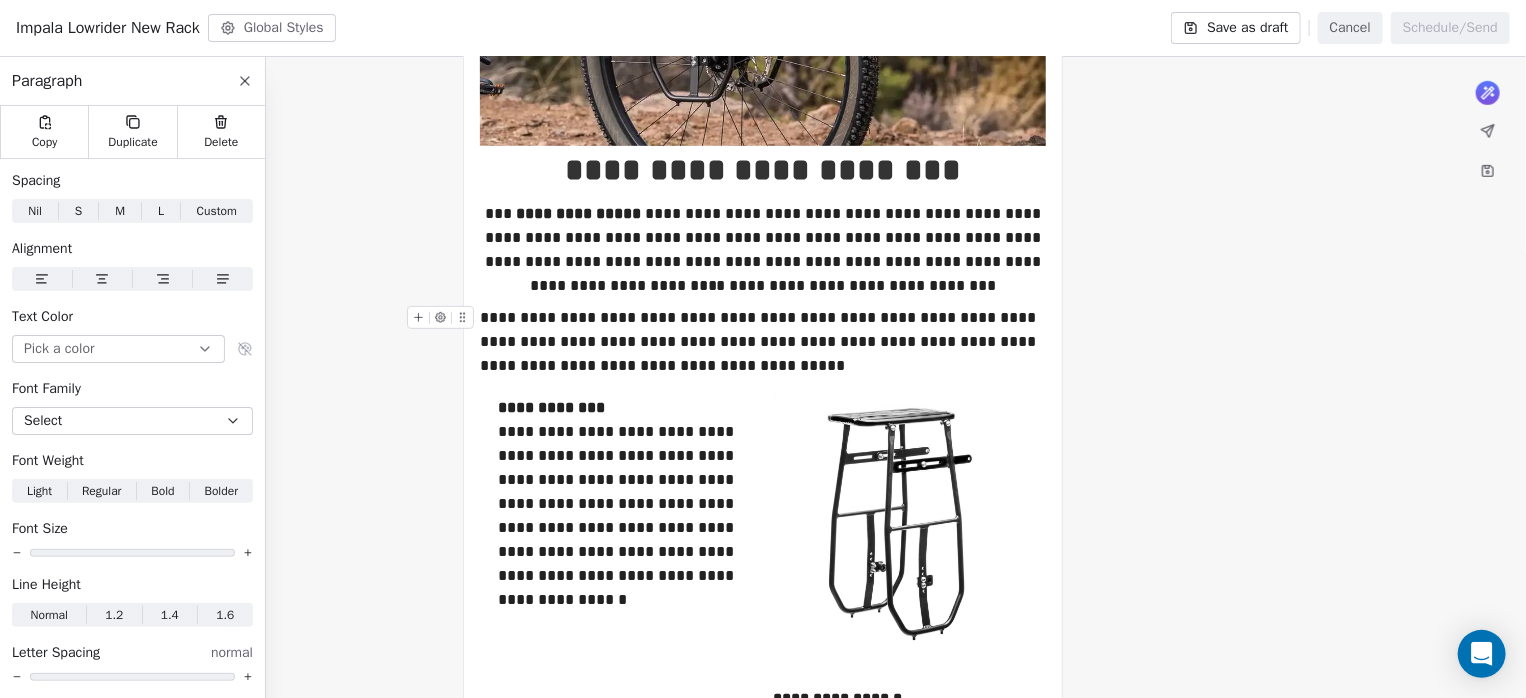click on "**********" at bounding box center (763, 342) 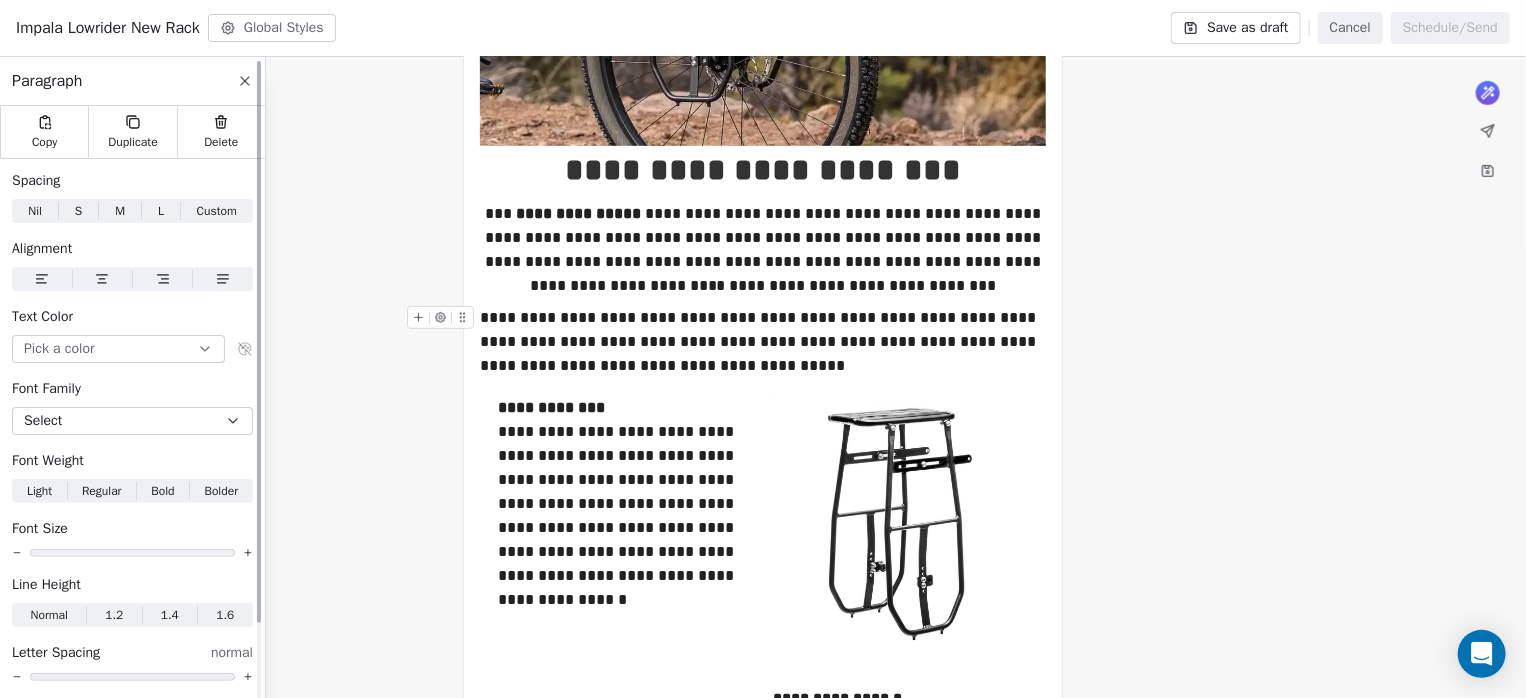 click at bounding box center (102, 279) 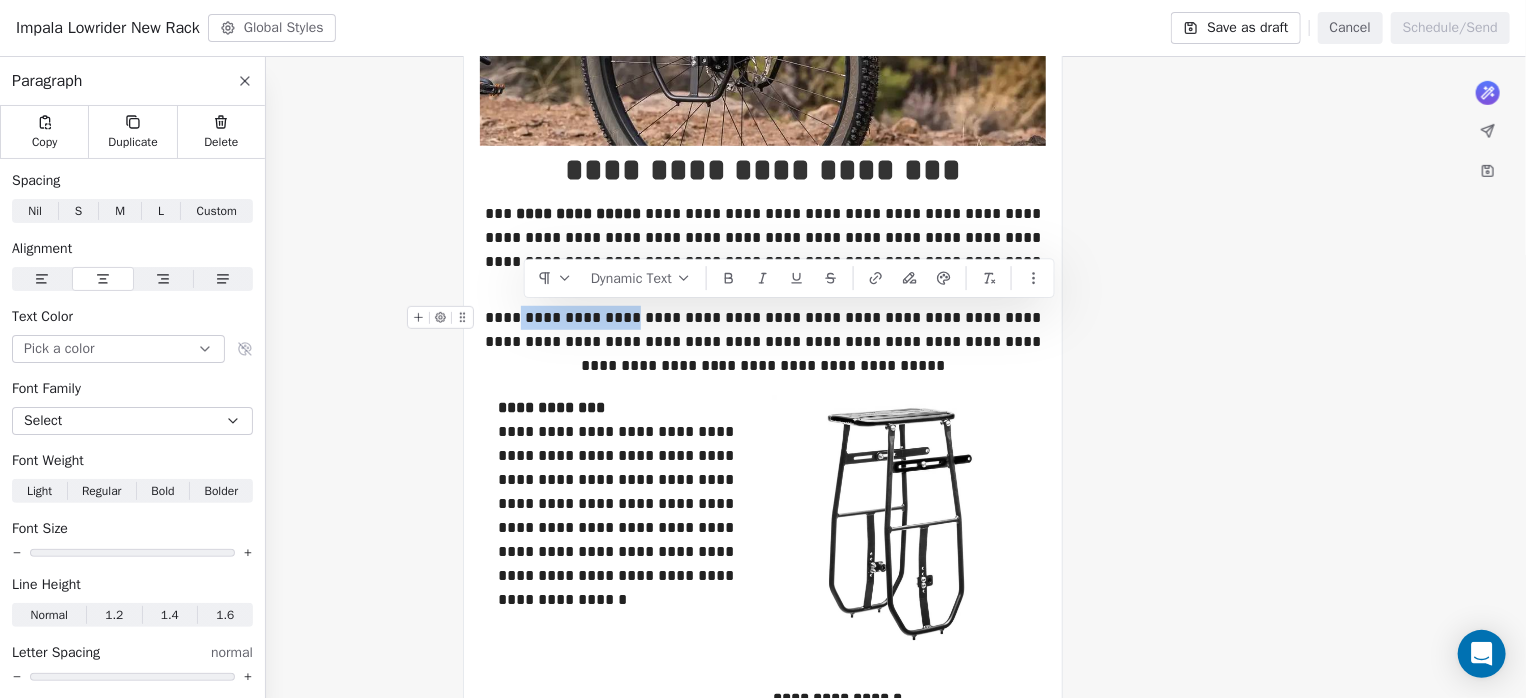 drag, startPoint x: 638, startPoint y: 317, endPoint x: 526, endPoint y: 316, distance: 112.00446 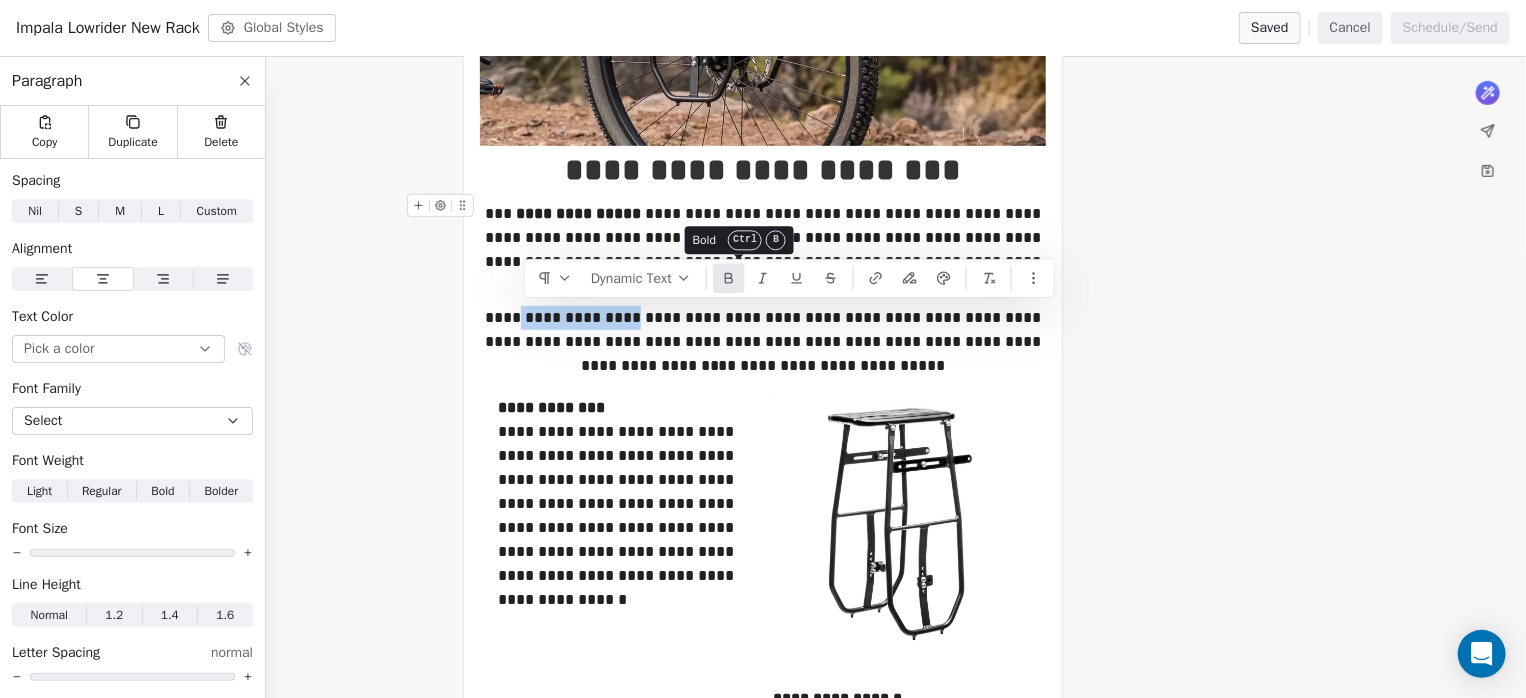 click 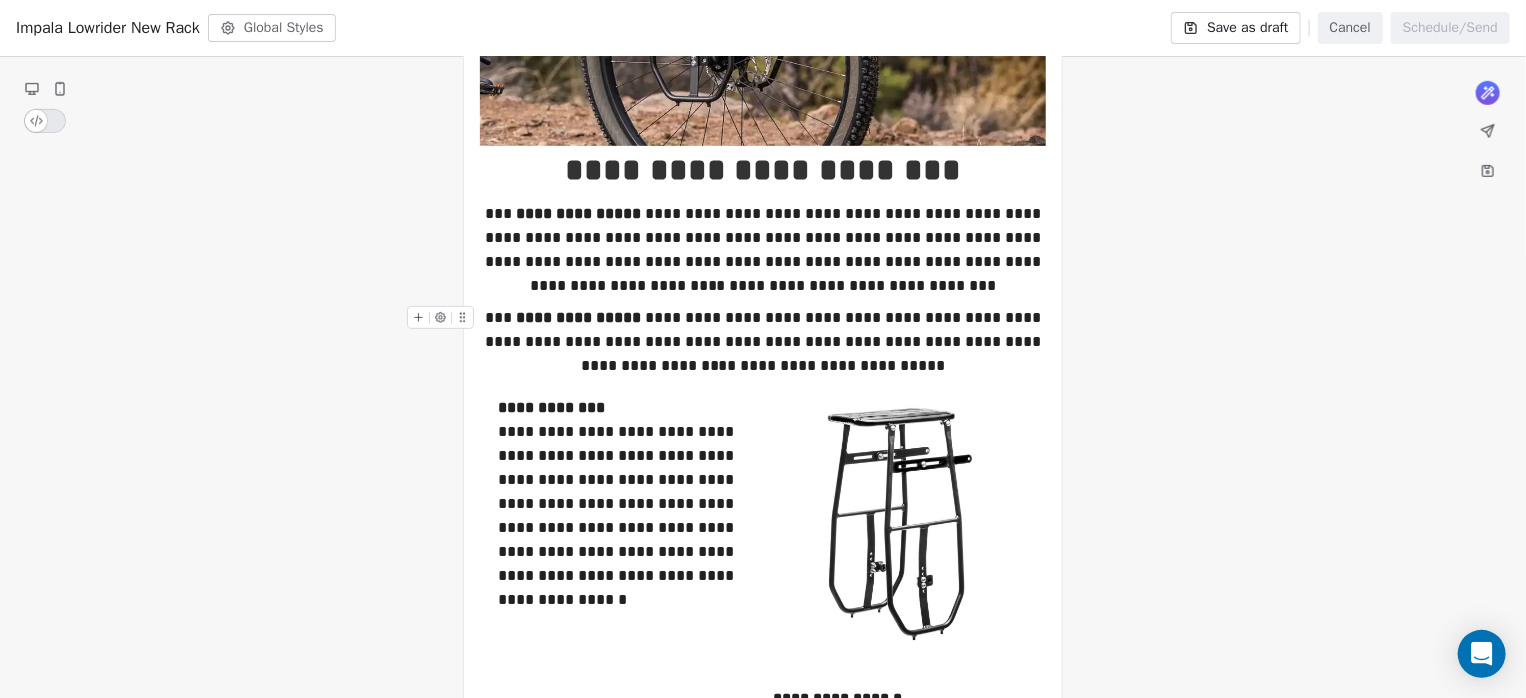 click on "**********" at bounding box center (763, 342) 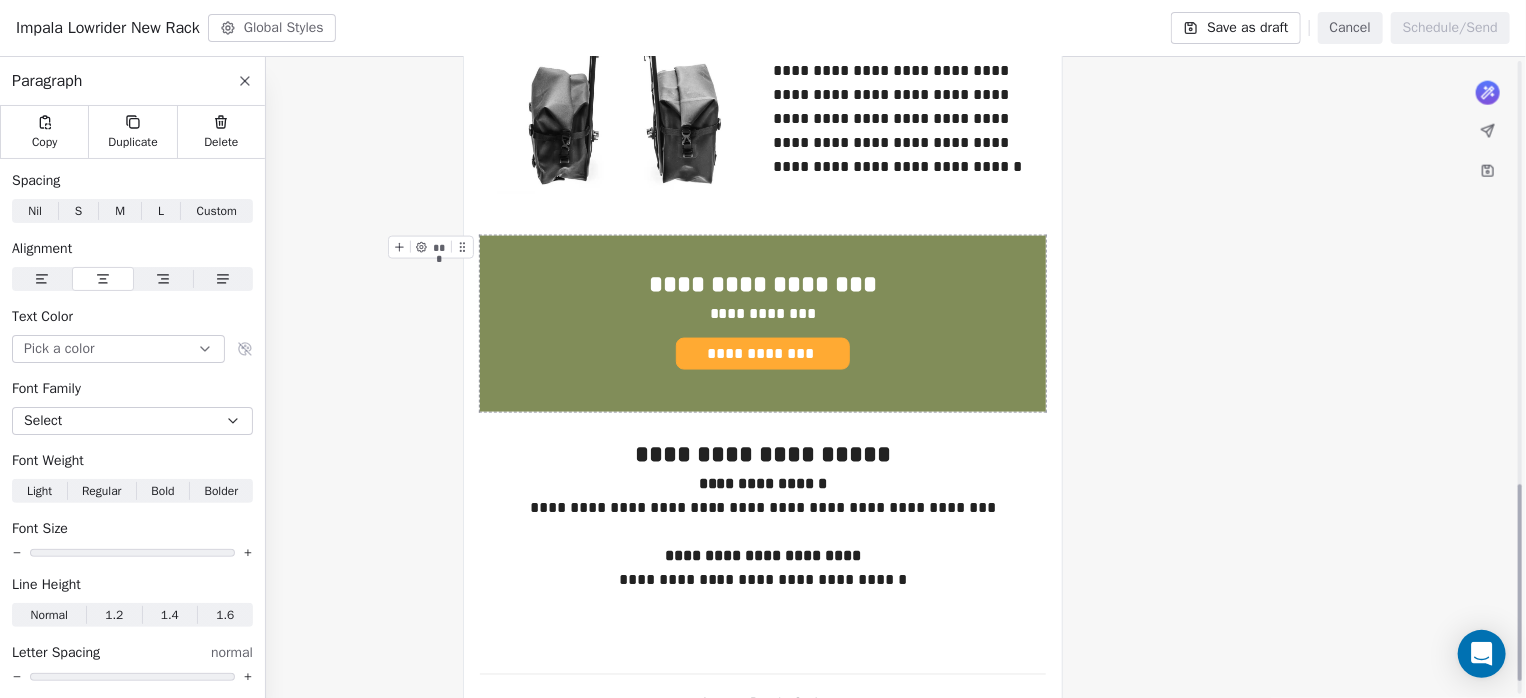 scroll, scrollTop: 1381, scrollLeft: 0, axis: vertical 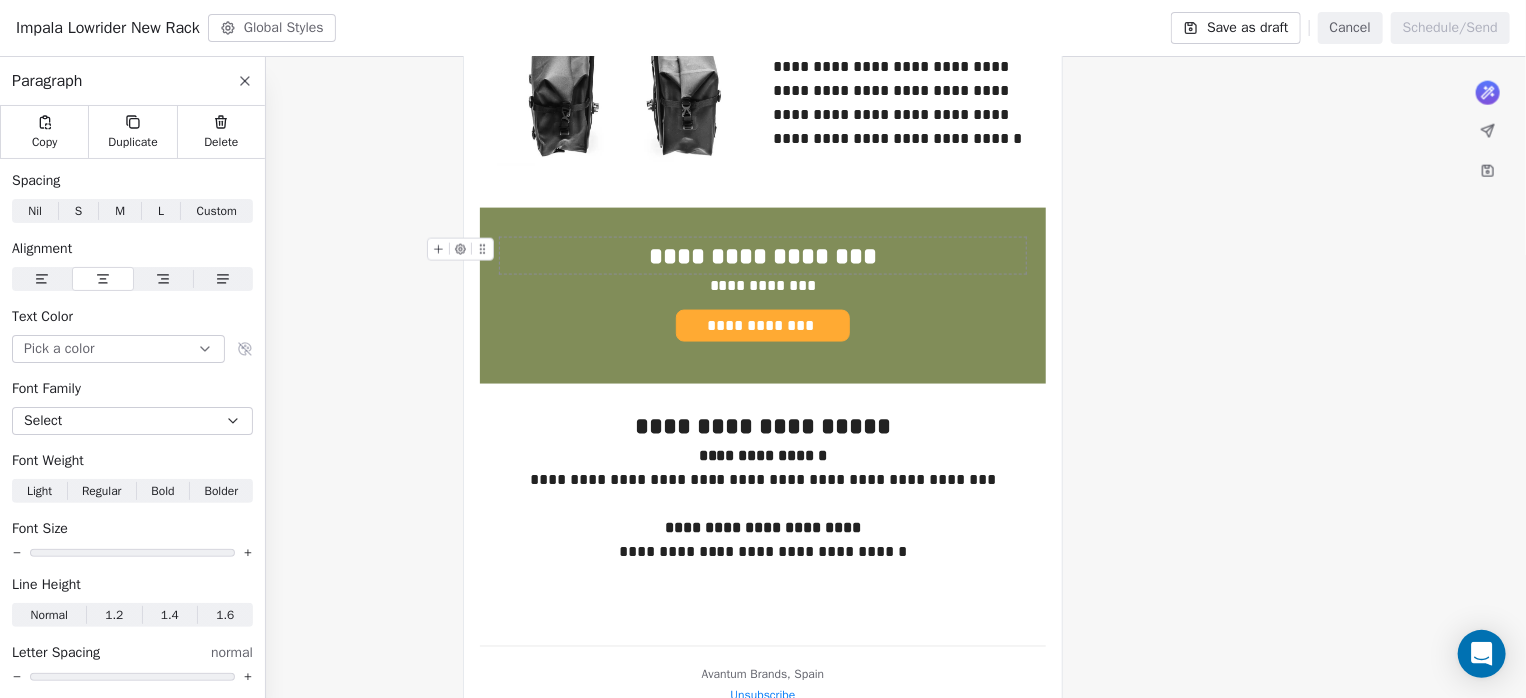 click on "**********" at bounding box center [763, 256] 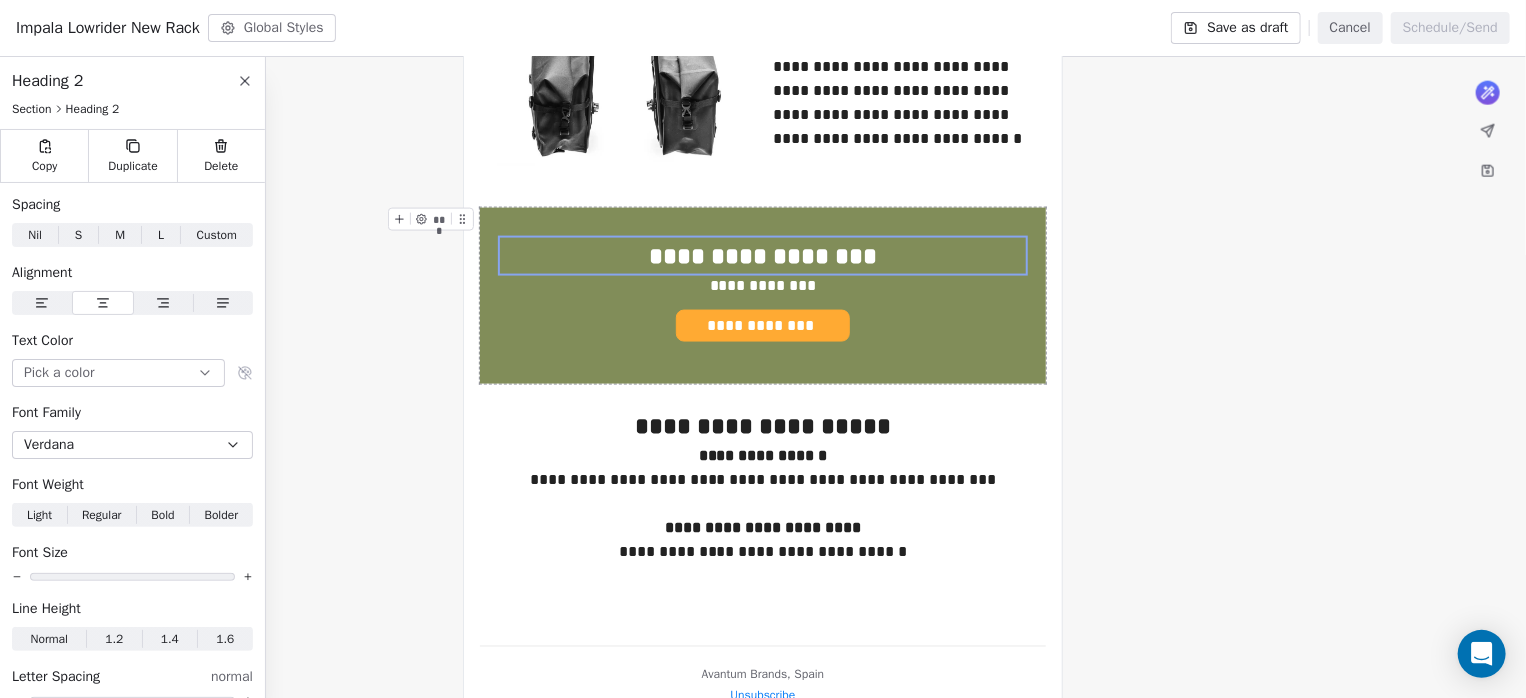 click on "**********" at bounding box center [763, 296] 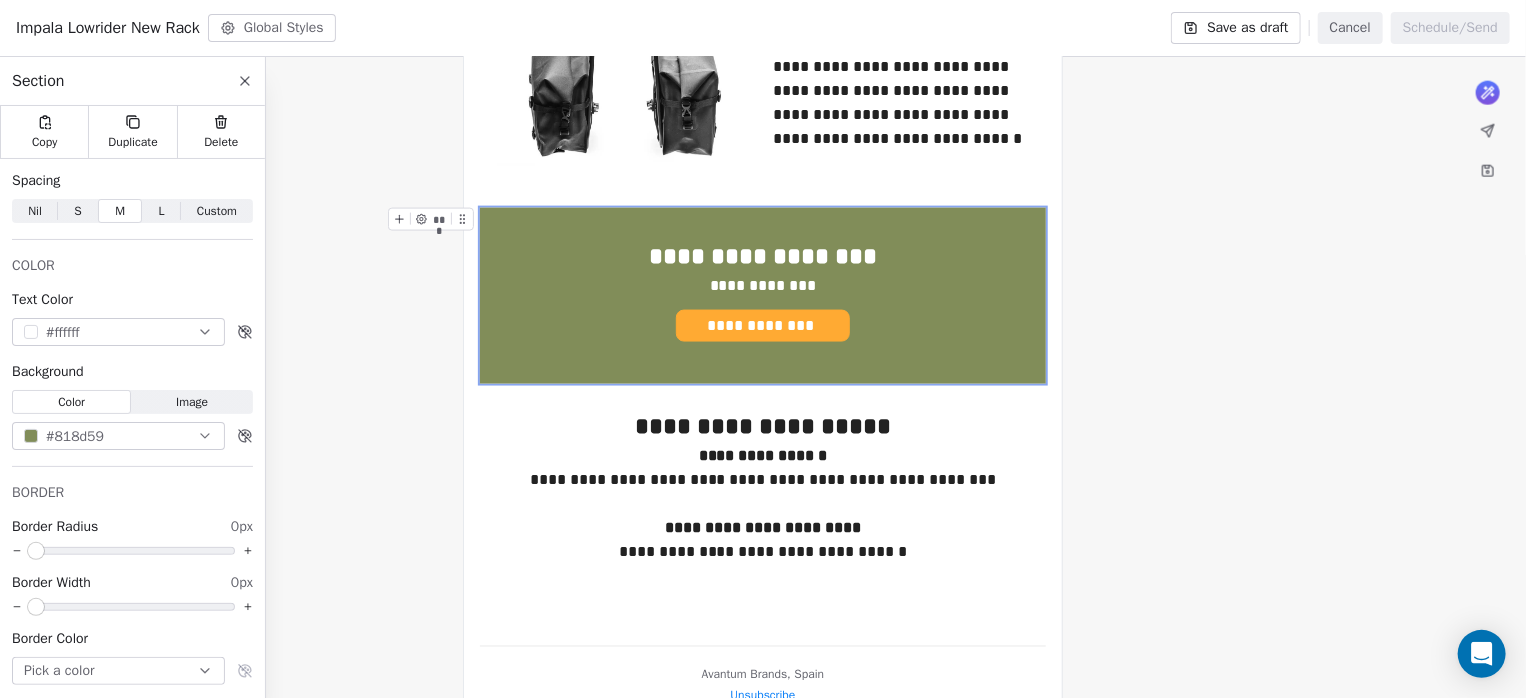 click on "**********" at bounding box center [763, 296] 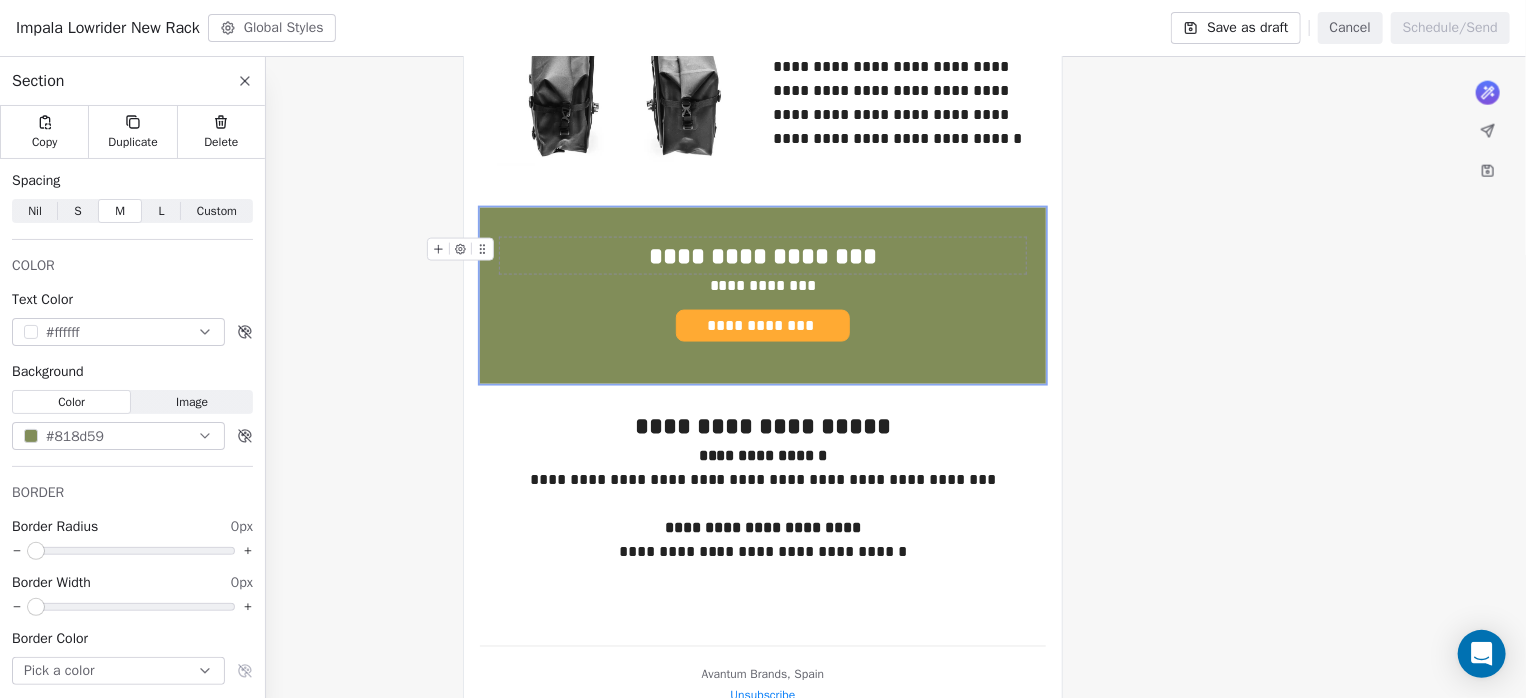 click on "**********" at bounding box center [763, 256] 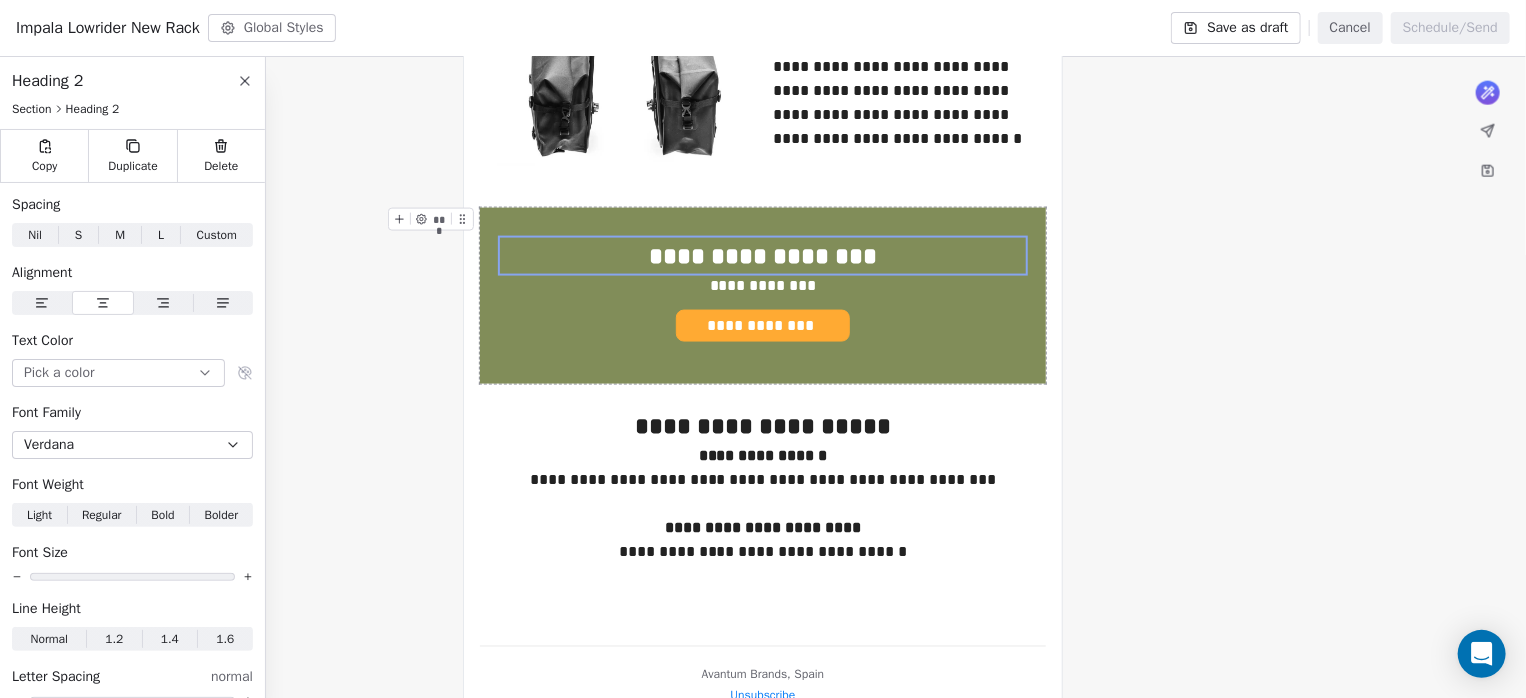 click on "**********" at bounding box center [763, 296] 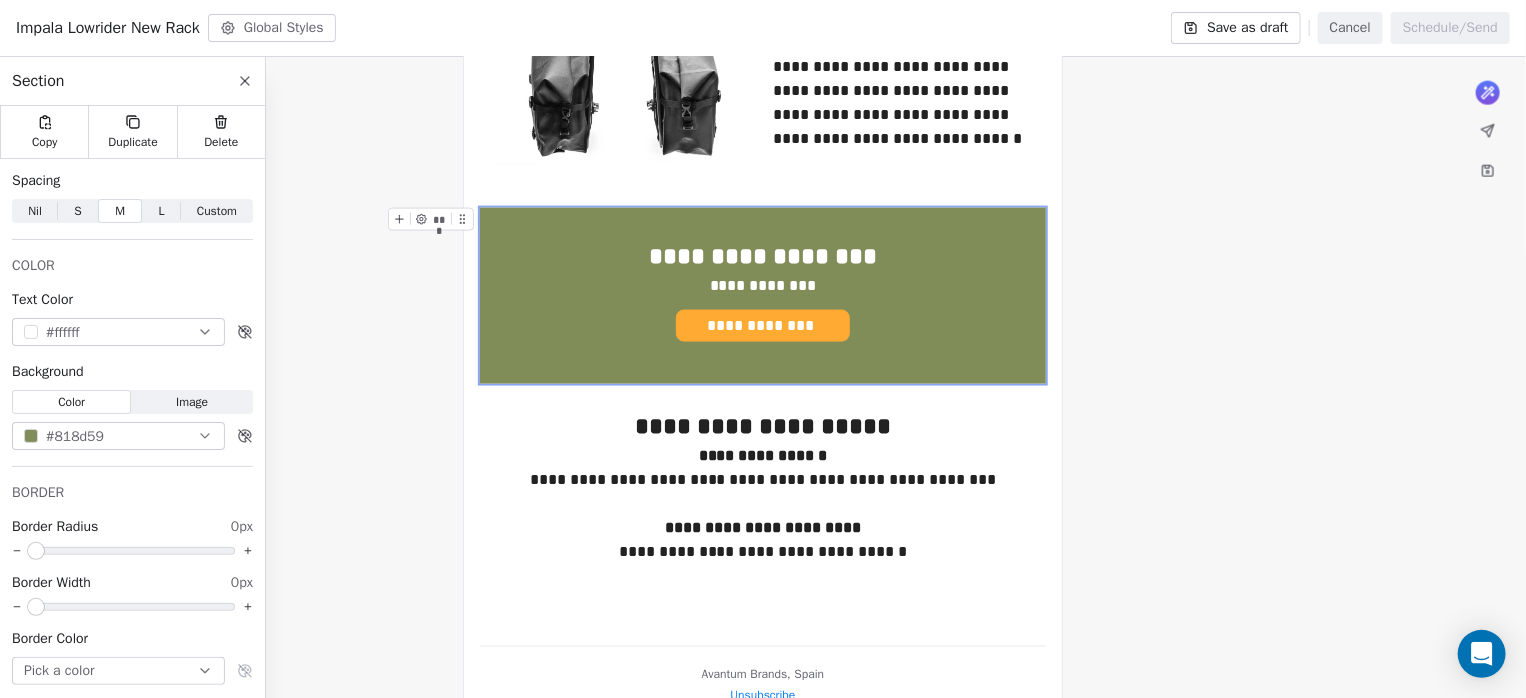click at bounding box center [399, 219] 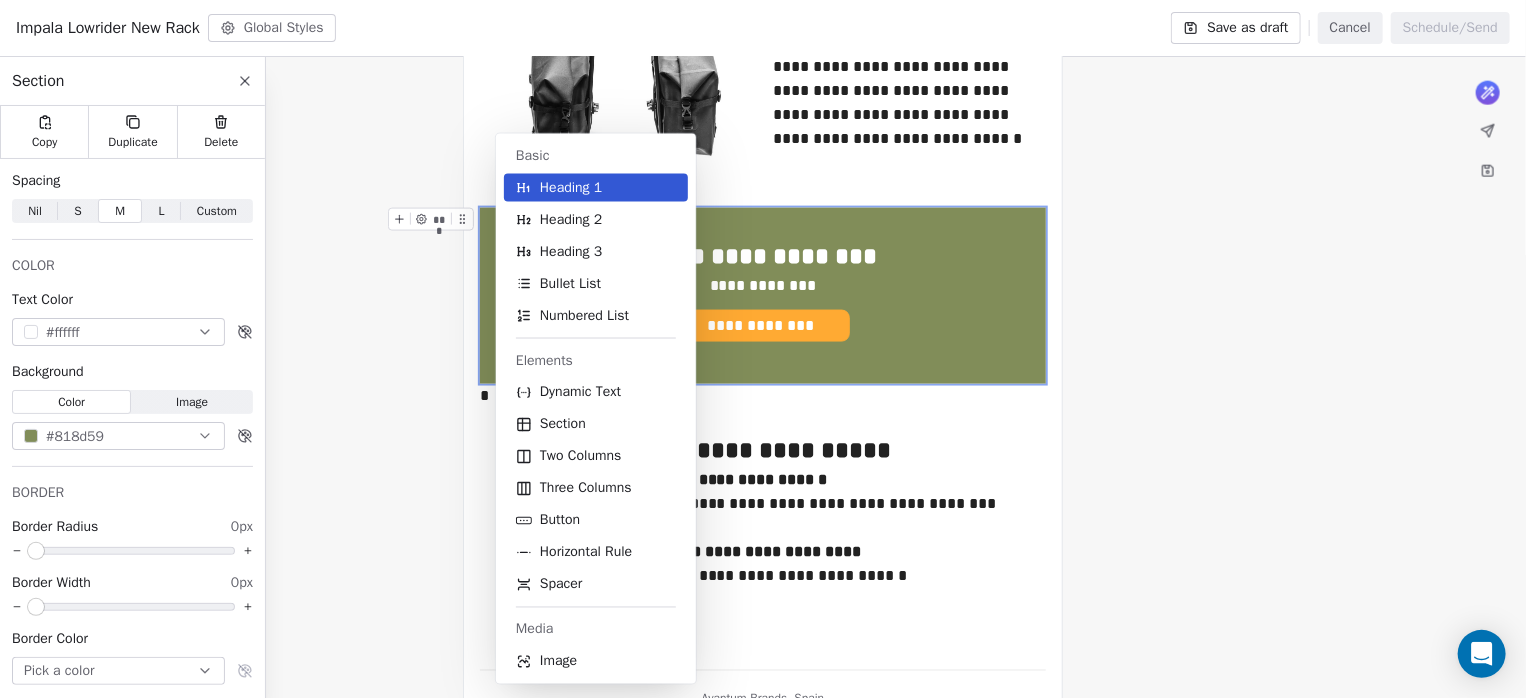 click on "**********" at bounding box center (763, 296) 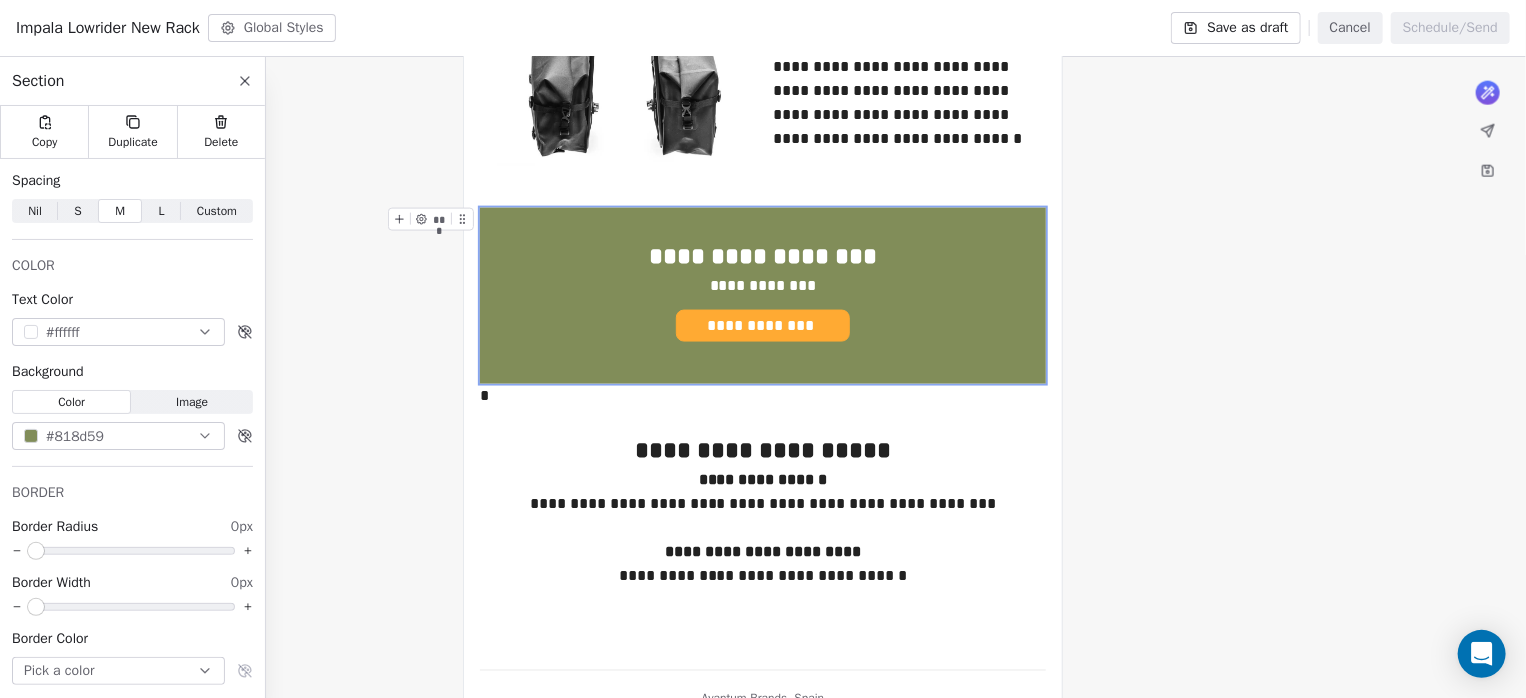 click on "**********" at bounding box center [763, 296] 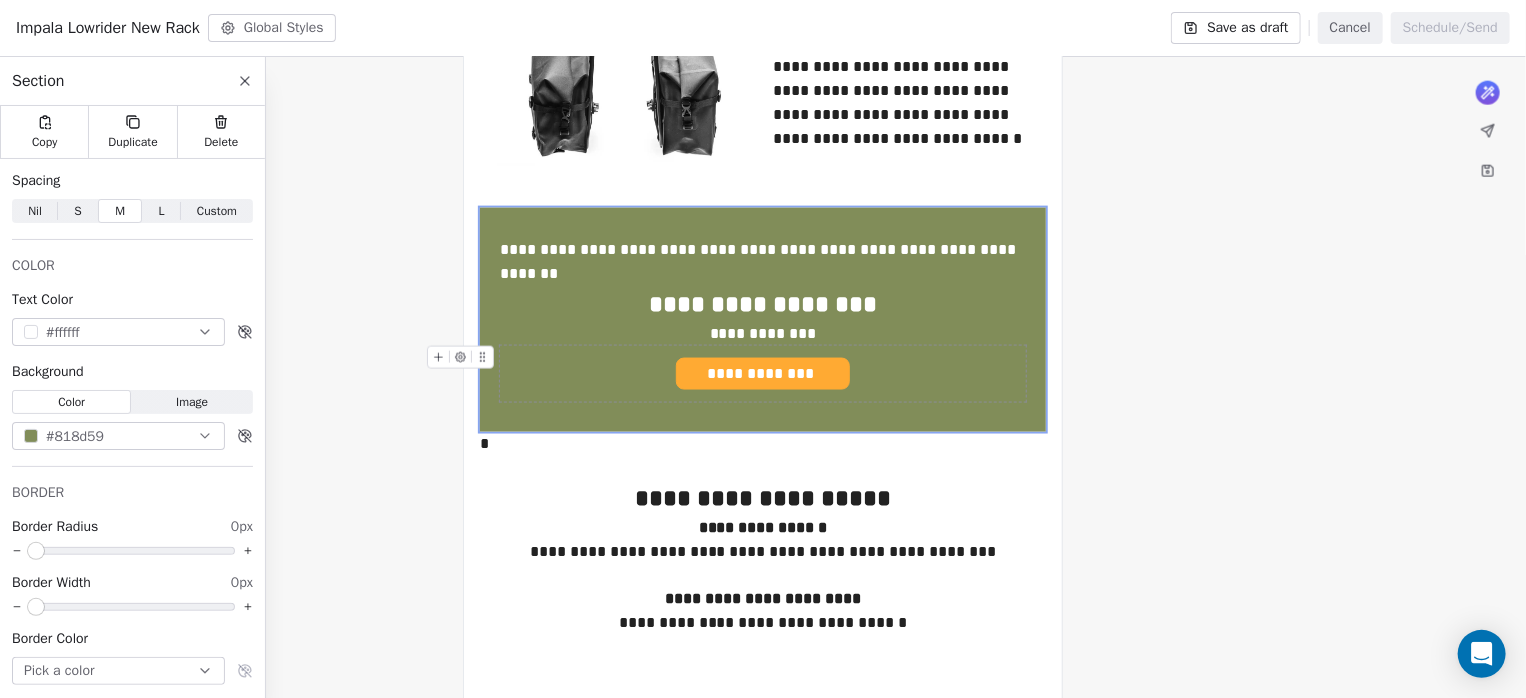 click on "**********" at bounding box center [763, 374] 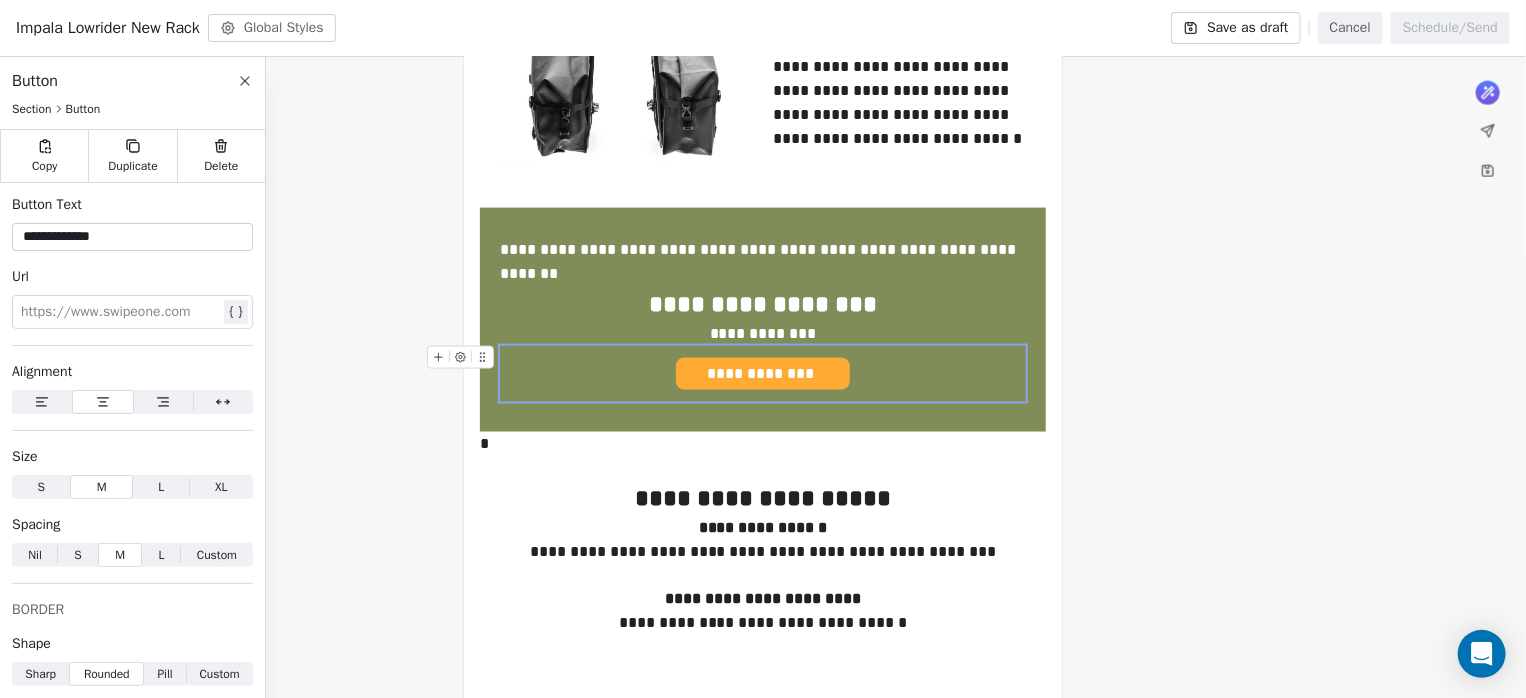 click on "**********" at bounding box center (763, 374) 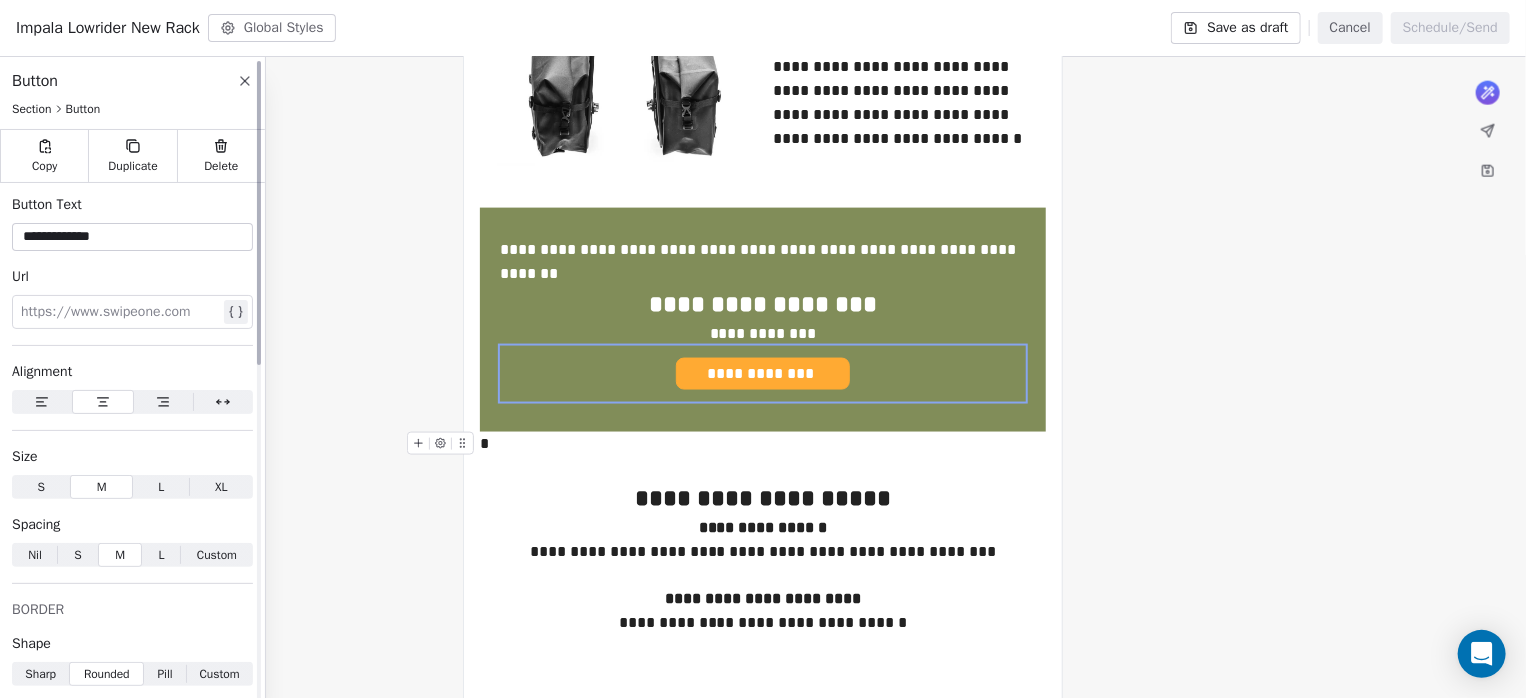 click at bounding box center [120, 312] 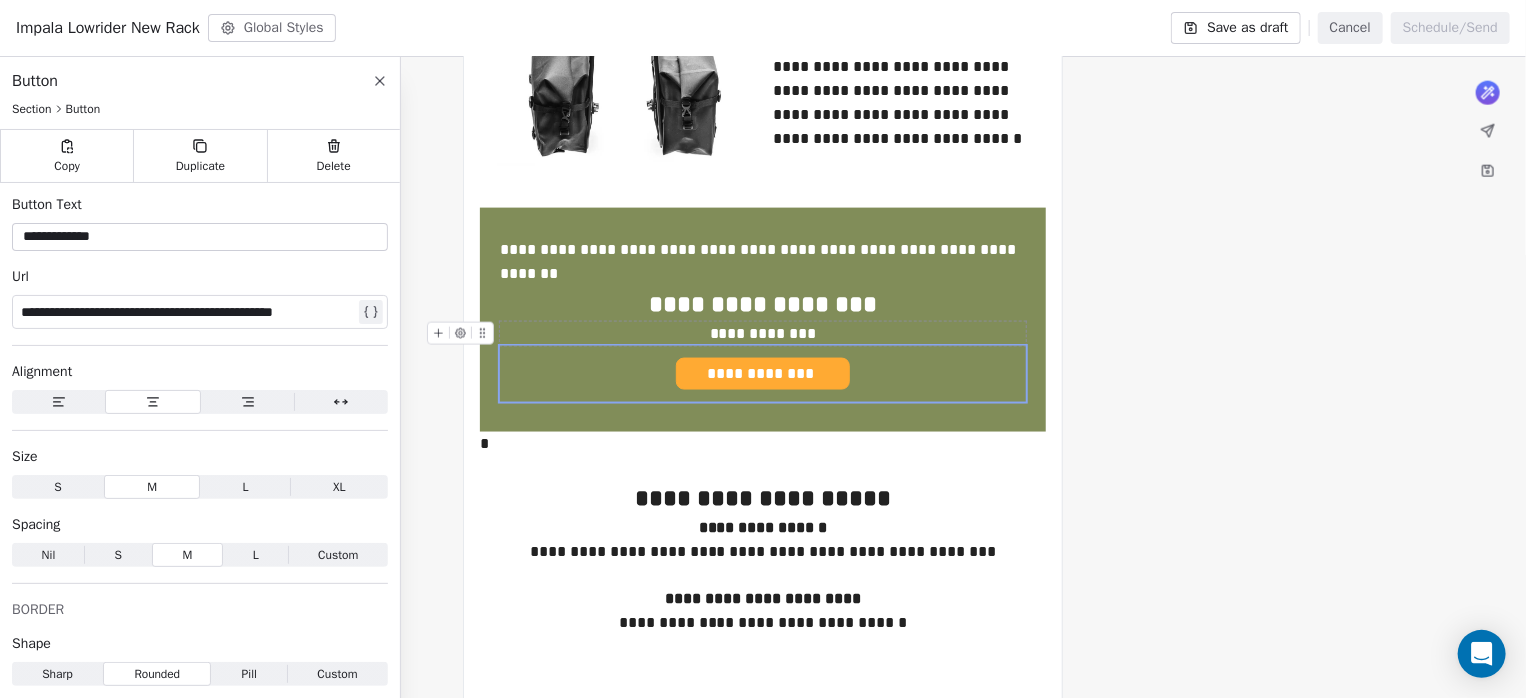 click on "**********" at bounding box center [763, -192] 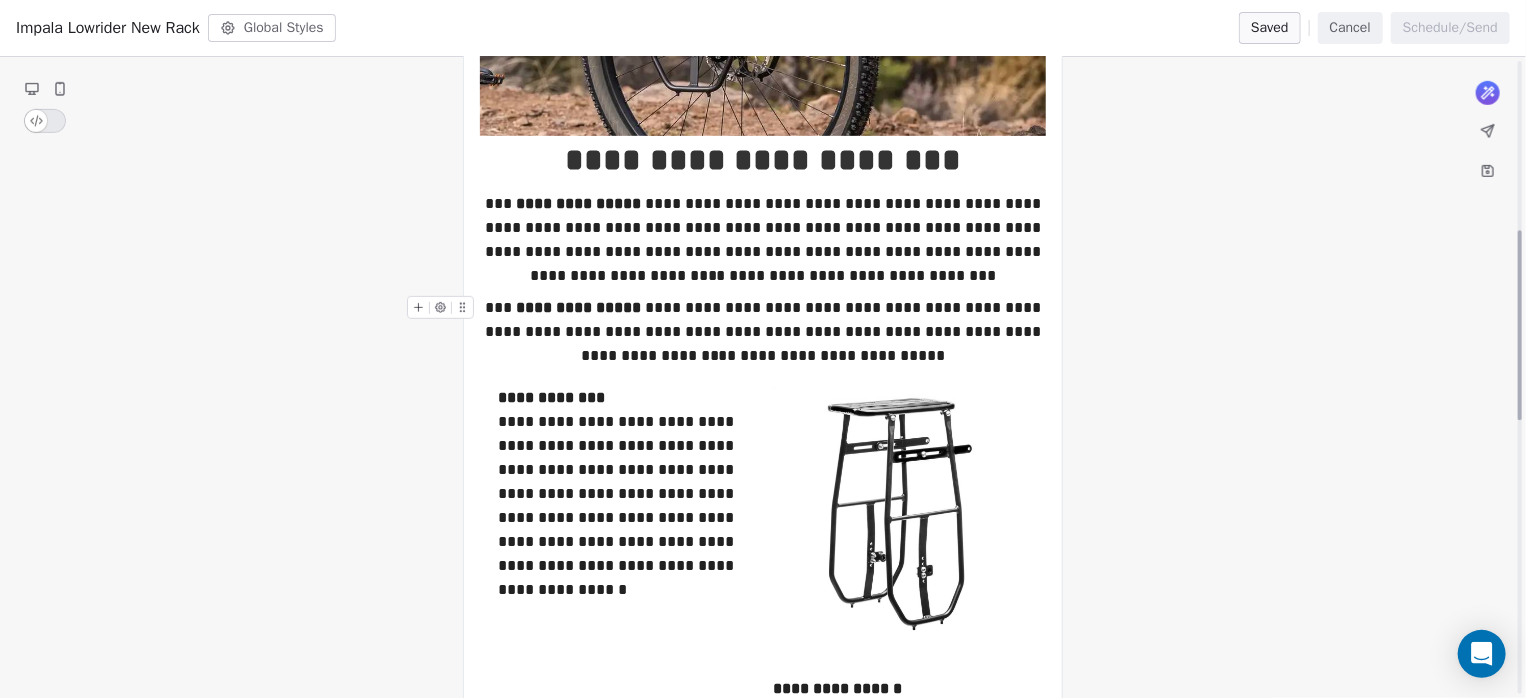 scroll, scrollTop: 533, scrollLeft: 0, axis: vertical 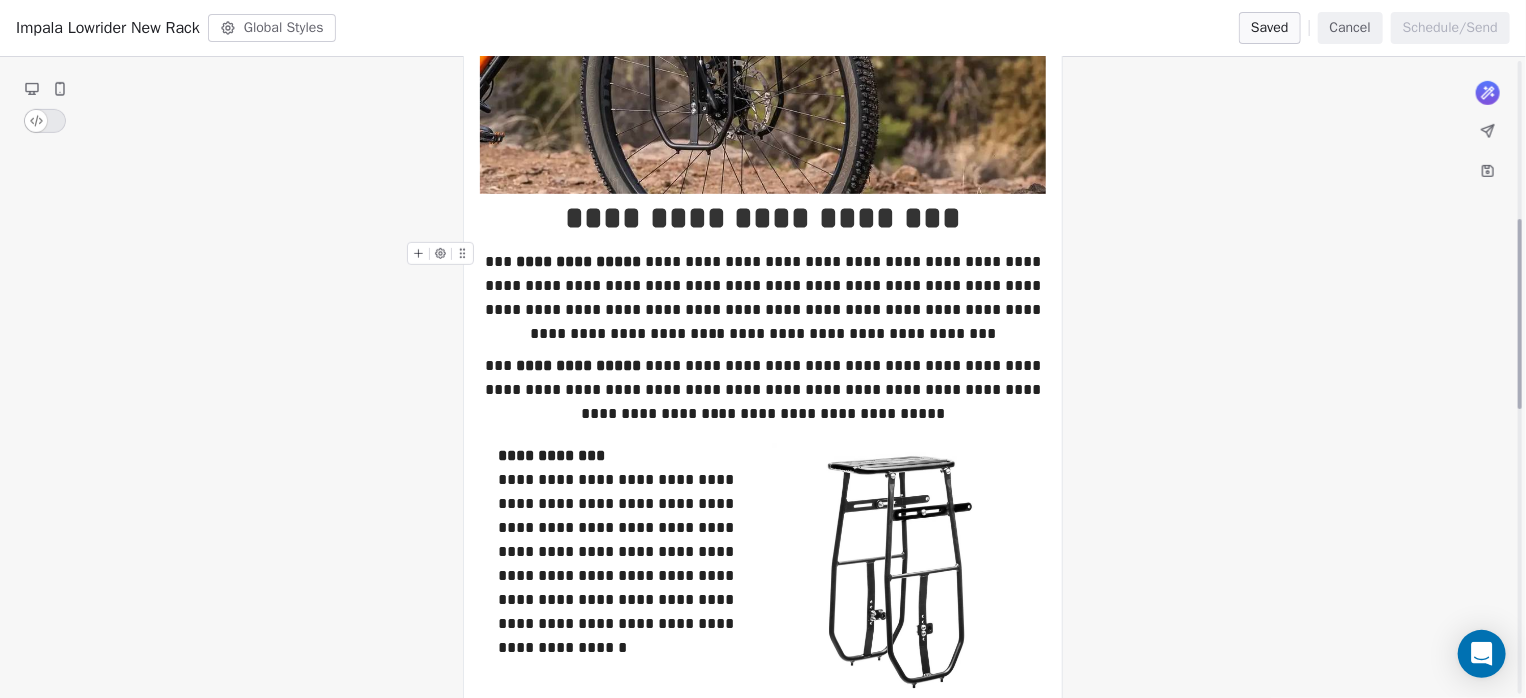 click on "**********" at bounding box center (763, 298) 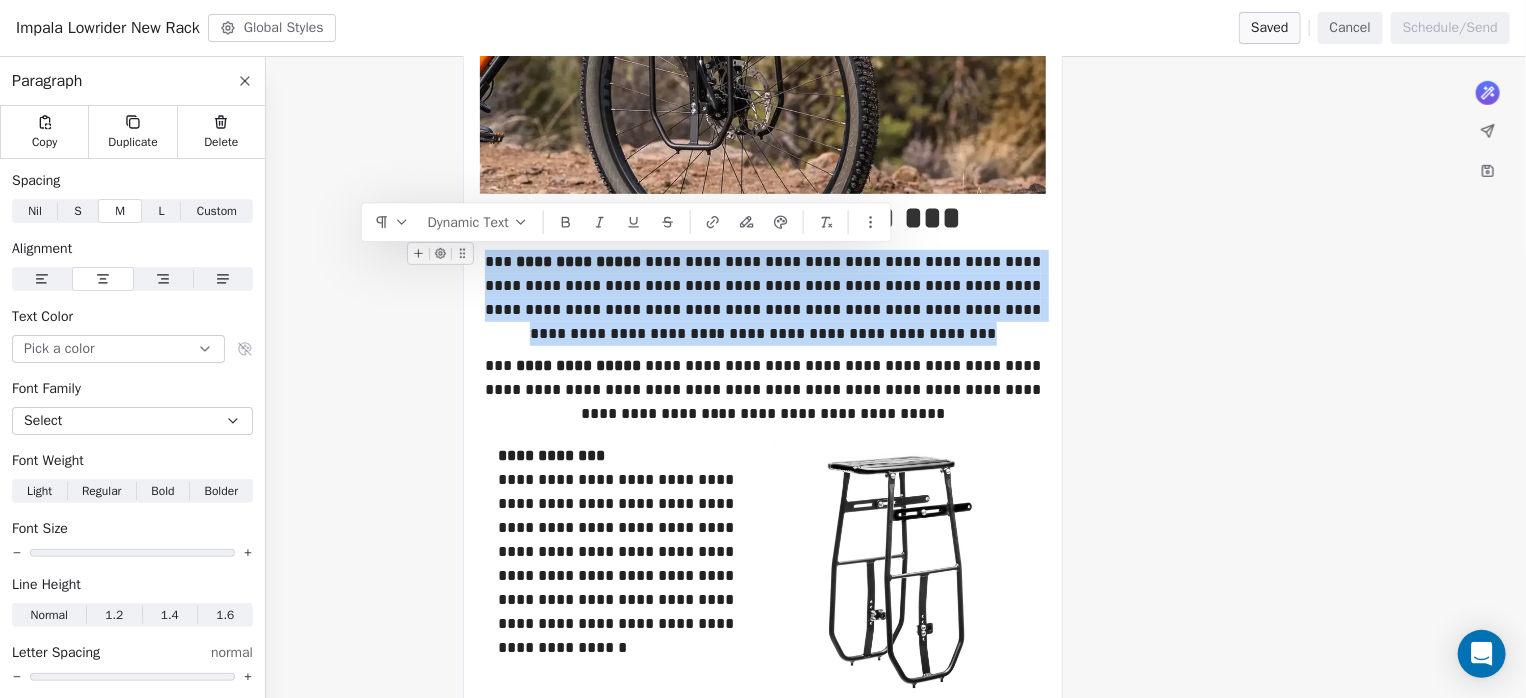 drag, startPoint x: 900, startPoint y: 336, endPoint x: 476, endPoint y: 259, distance: 430.93503 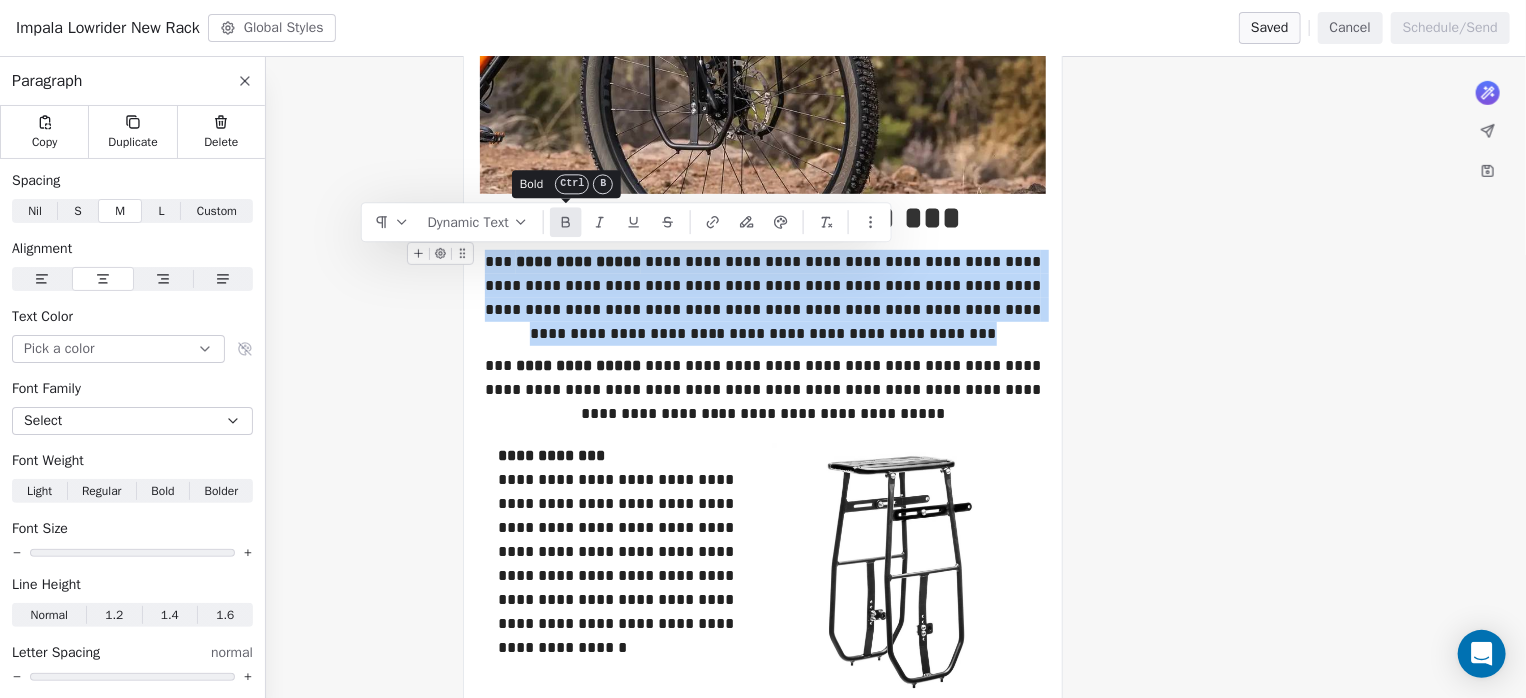 click 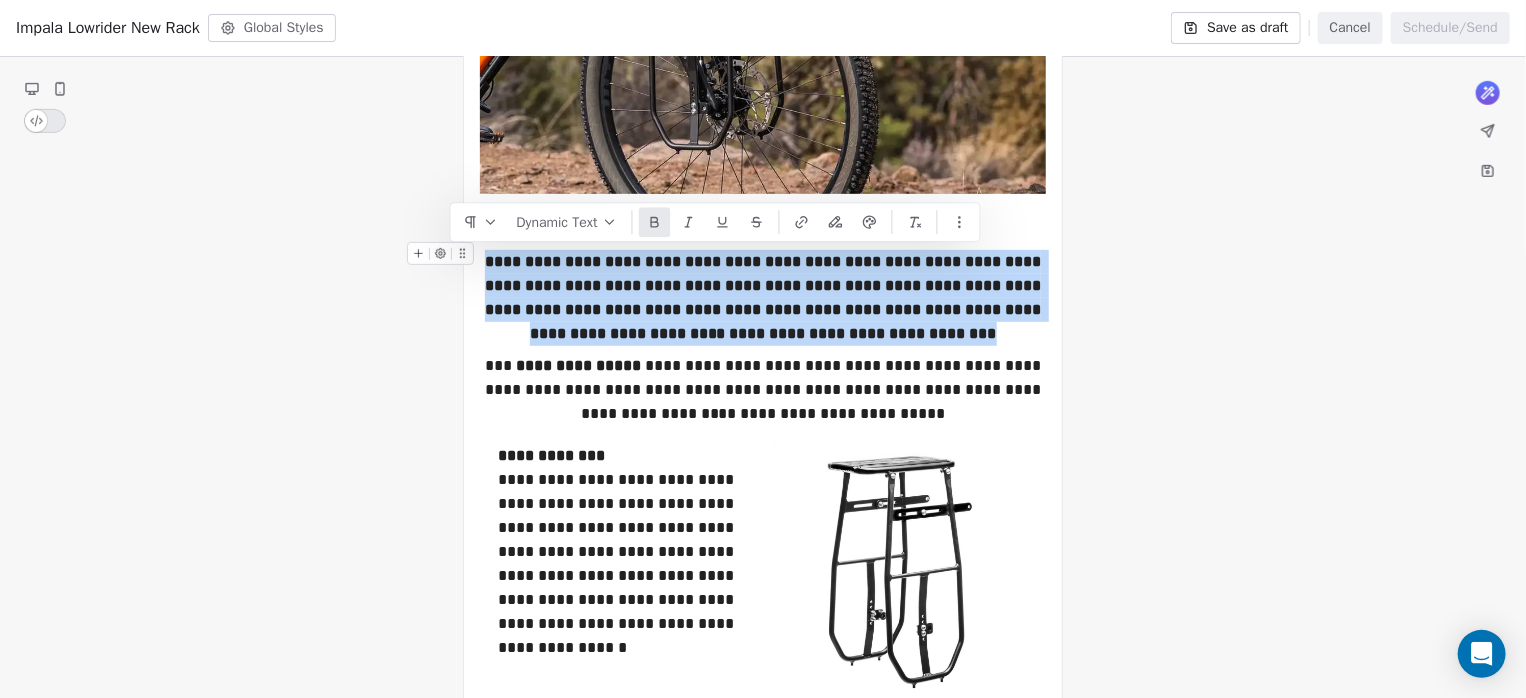 click on "**********" at bounding box center [763, 298] 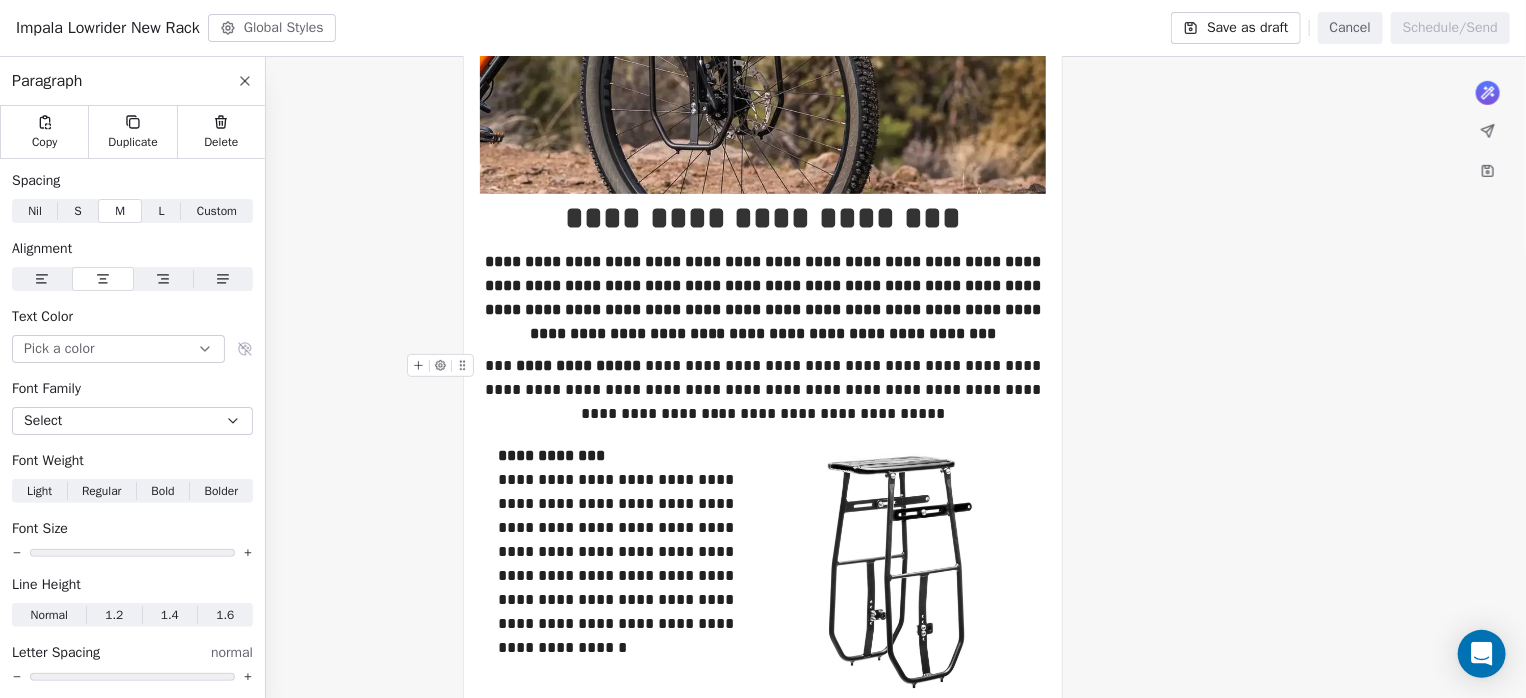 click on "**********" at bounding box center [763, 656] 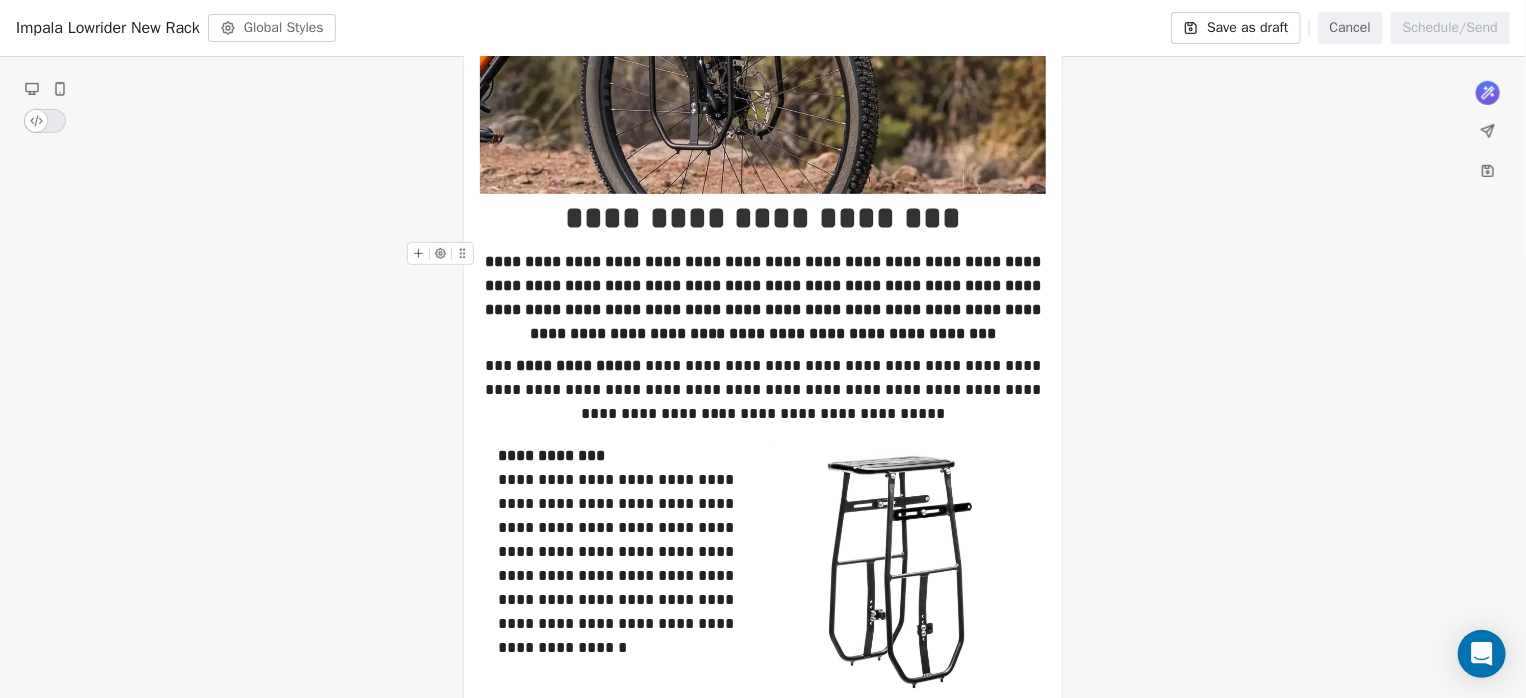 click on "**********" at bounding box center [765, 297] 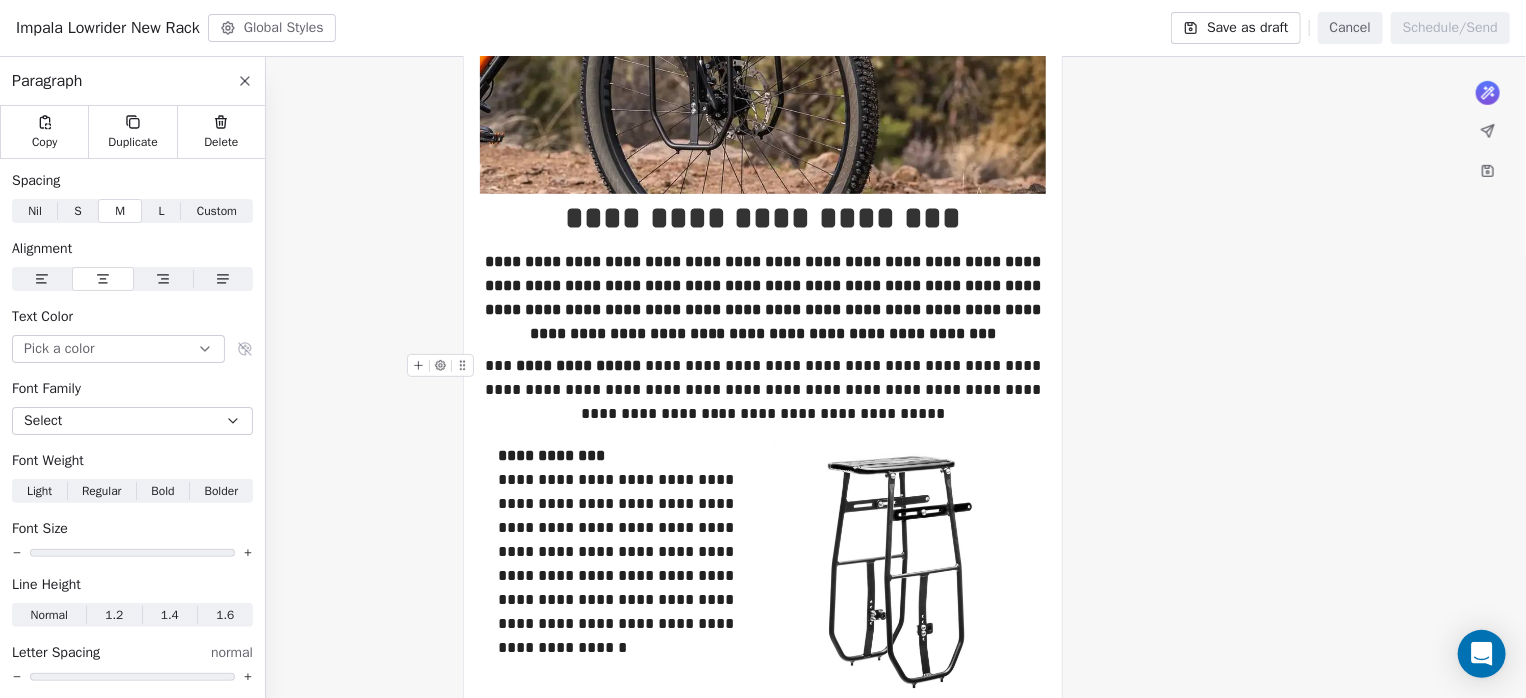 click on "**********" at bounding box center (763, 390) 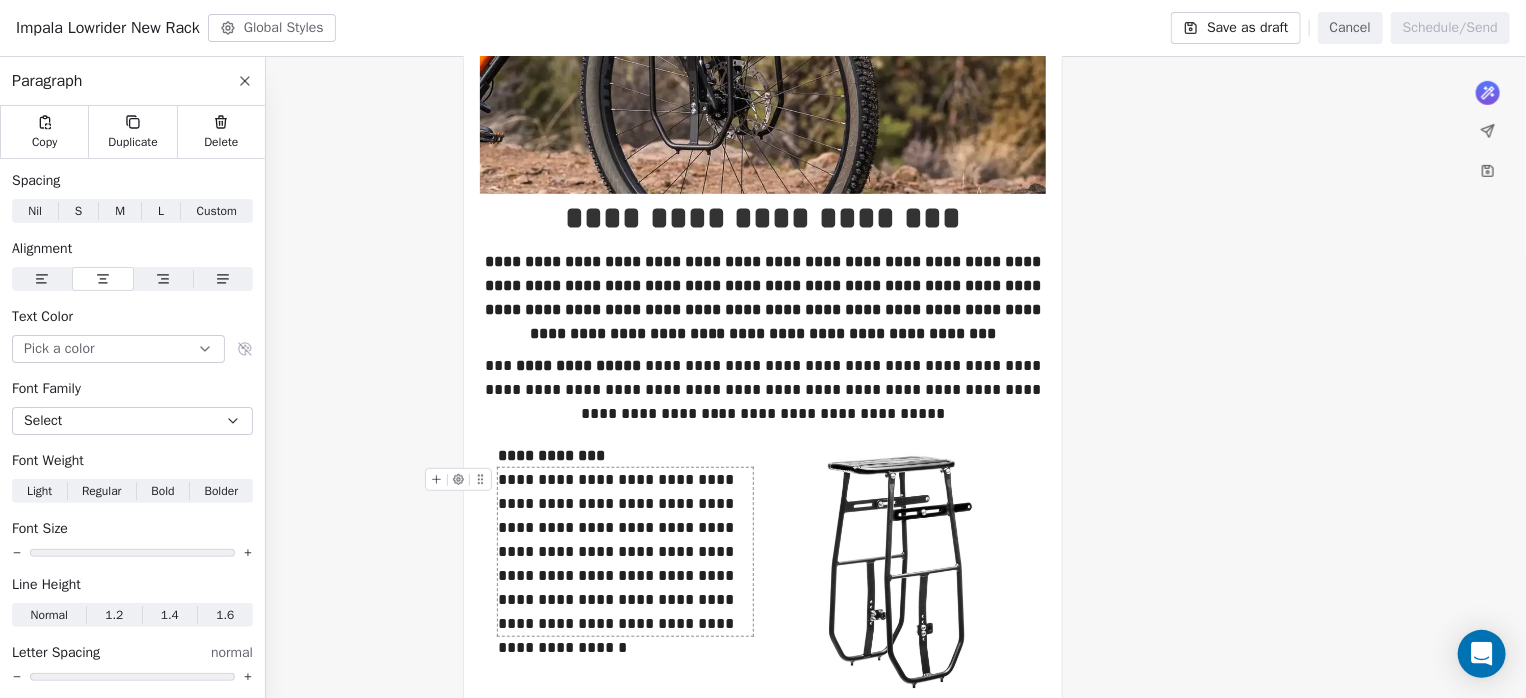 click on "**********" at bounding box center [625, 552] 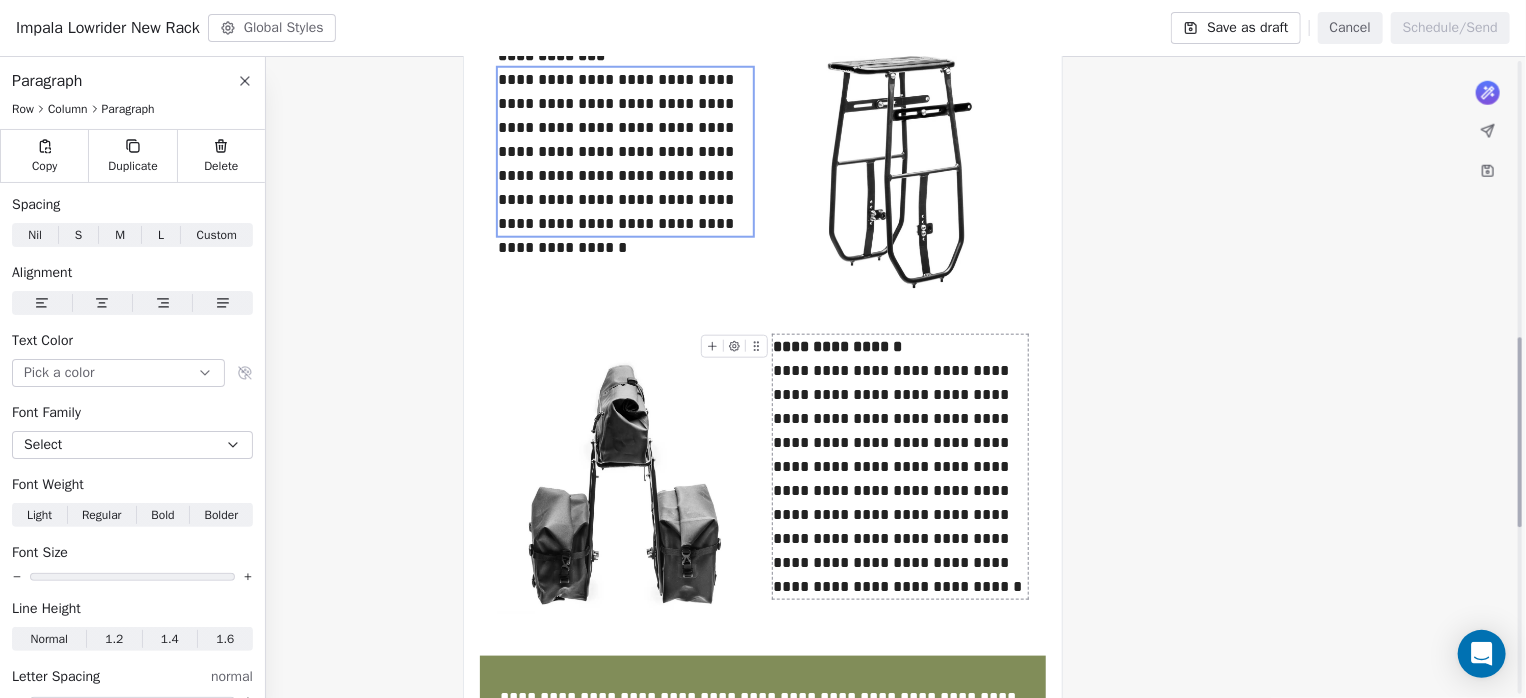 click on "**********" at bounding box center (900, 467) 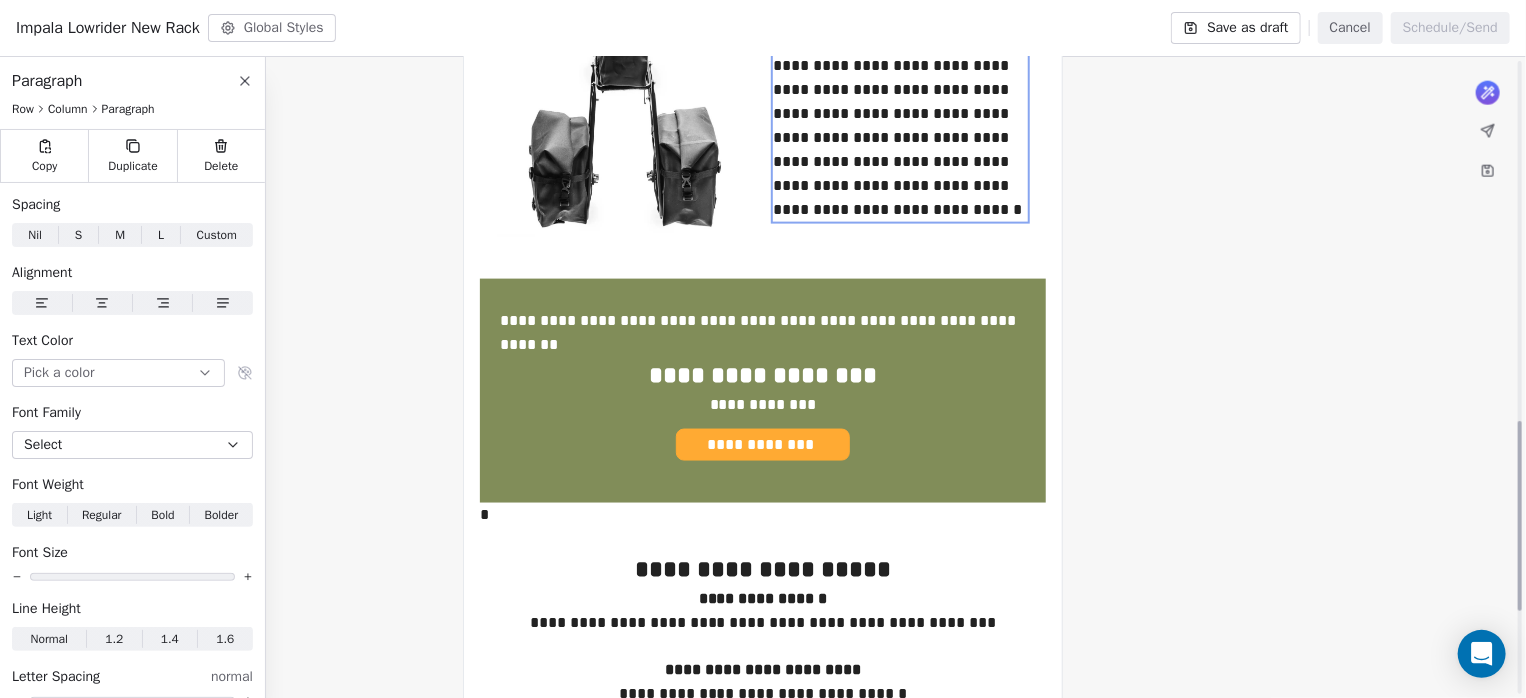 scroll, scrollTop: 1333, scrollLeft: 0, axis: vertical 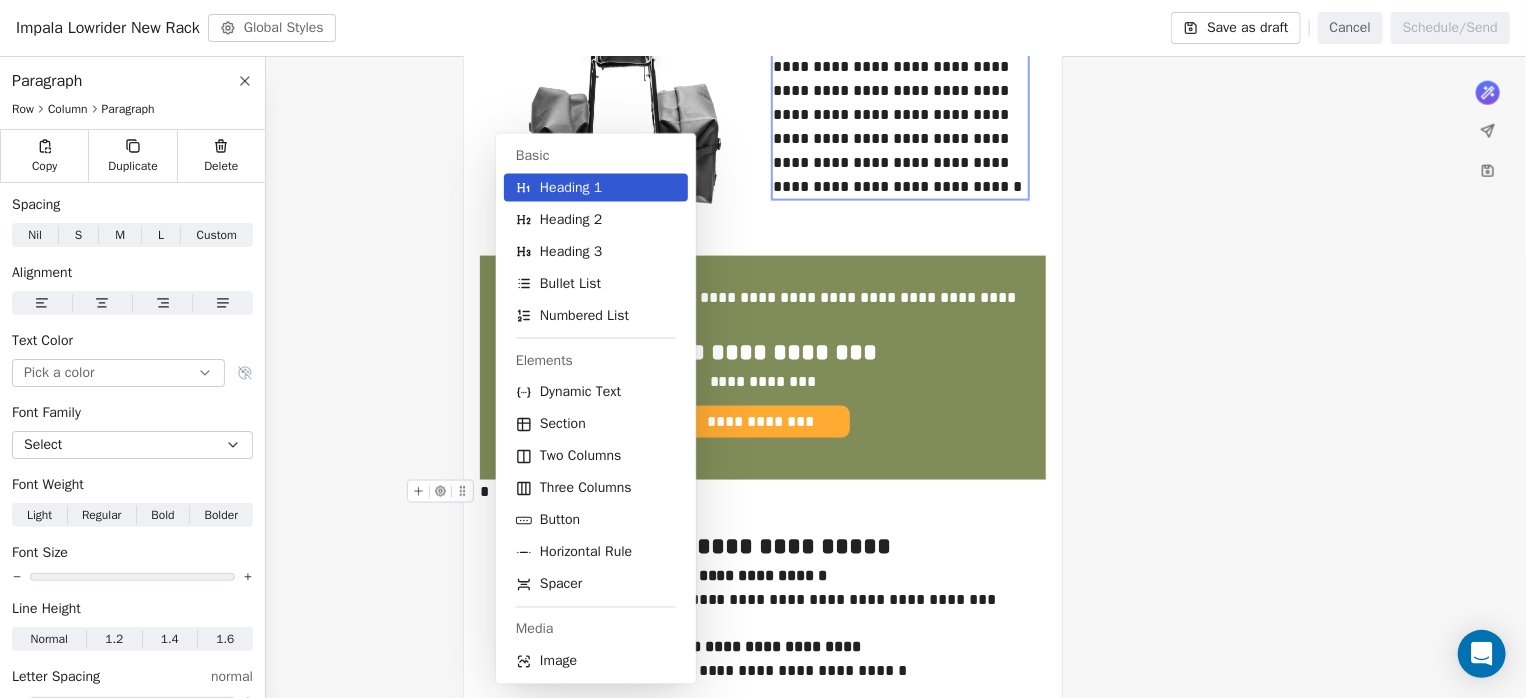 click on "Avantum Brands Contacts People Marketing Workflows Campaigns Sales Pipelines Sequences Beta Tools Apps AI Agents Help & Support Campaigns Create new campaign All ( 5 ) All ( 5 ) Drafts ( 2 ) Drafts ( 2 ) In Progress ( 0 ) In Progress ( 0 ) Scheduled ( 0 ) Scheduled ( 0 ) Sent ( 3 ) Sent ( 3 ) Name Status Analytics Actions Impala Lowrider New Rack Created on [MONTH] [DAY], [YEAR], [HOUR]:[MINUTE] [AM/PM] To: No segment selected Draft - Open Rate - Click Rate - Unsubscribe New Impala Lowrider Created on [MONTH] [DAY], [YEAR], [HOUR]:[MINUTE] [AM/PM] To: OMEU Has ordered Draft - Open Rate - Click Rate - Unsubscribe New Gear bikepacking Sent on [MONTH] [DAY], [YEAR], [HOUR]:[MINUTE] [AM/PM] To: Buying OMEU Shops Sent 9 / 9 33.33% (3) Open Rate - Click Rate - Unsubscribe Nuevos accesorios bikepacking Sent on [MONTH] [DAY], [YEAR], [HOUR]:[MINUTE] [AM/PM] To: AV Tiendas OMM ES Sent 77 / 77 33.82% (23) Open Rate 1.47% (1) Click Rate - Unsubscribe New Gear Sent on [MONTH] [DAY], [YEAR], [HOUR]:[MINUTE] [AM/PM] To: OMEU Has ordered Sent 194 / 194 62.79% (108) Open Rate 16.86% (29) Click Rate - Unsubscribe Showing 1 to 5 of 5" at bounding box center [763, 349] 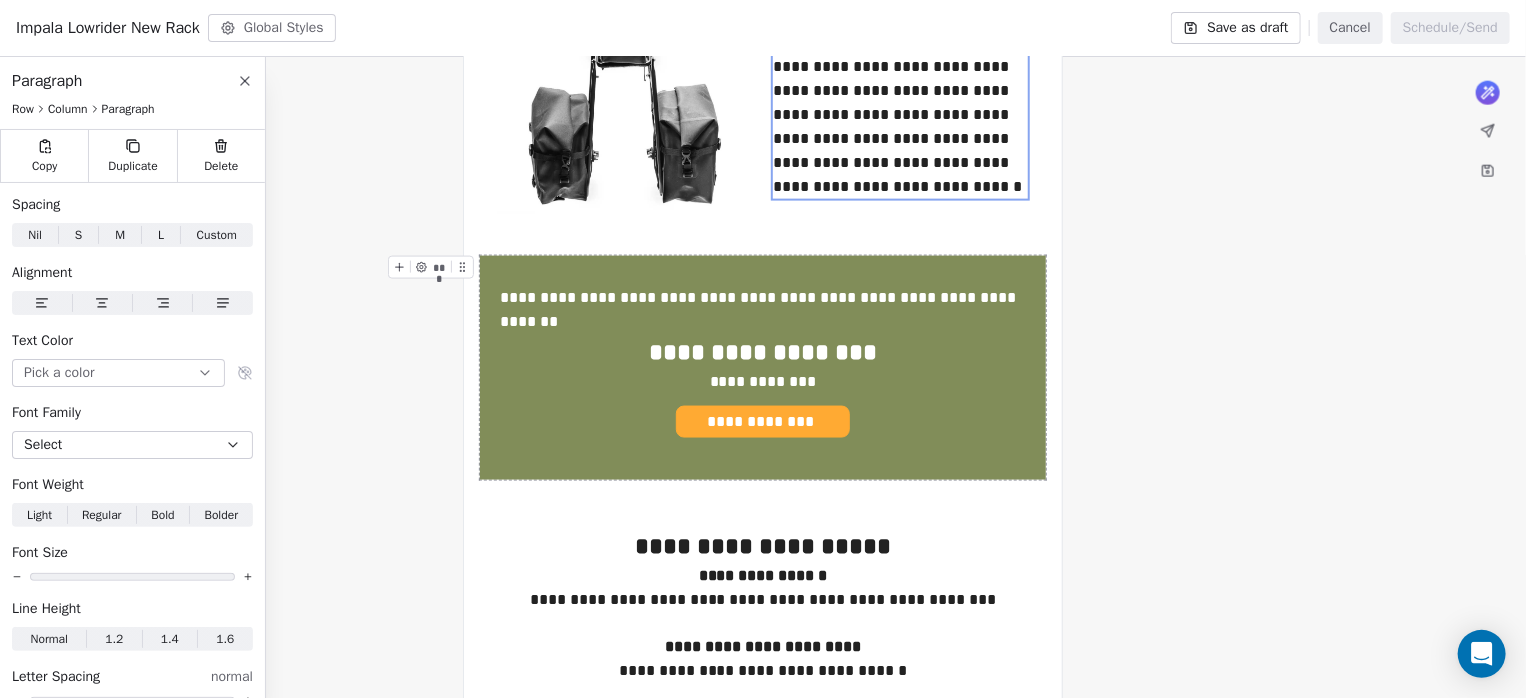 click on "**********" at bounding box center [763, -144] 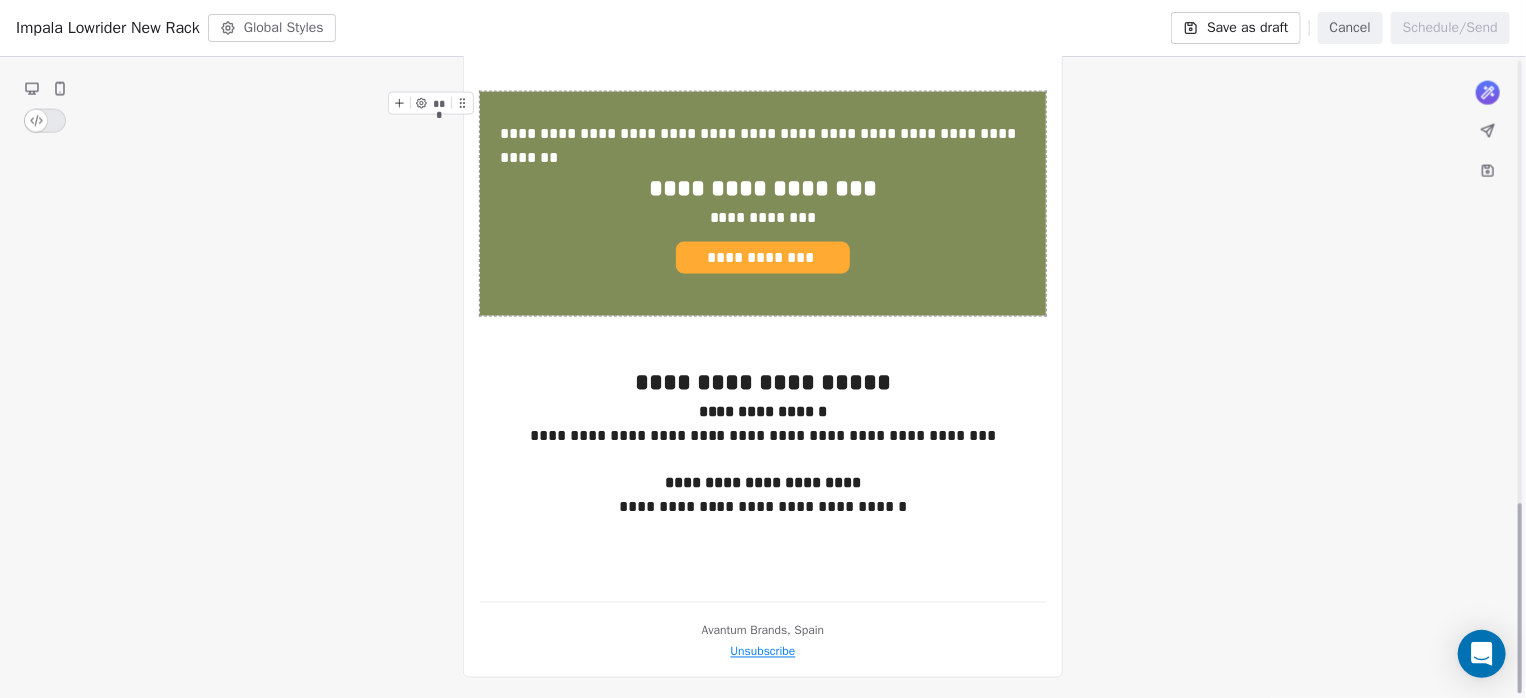 scroll, scrollTop: 1500, scrollLeft: 0, axis: vertical 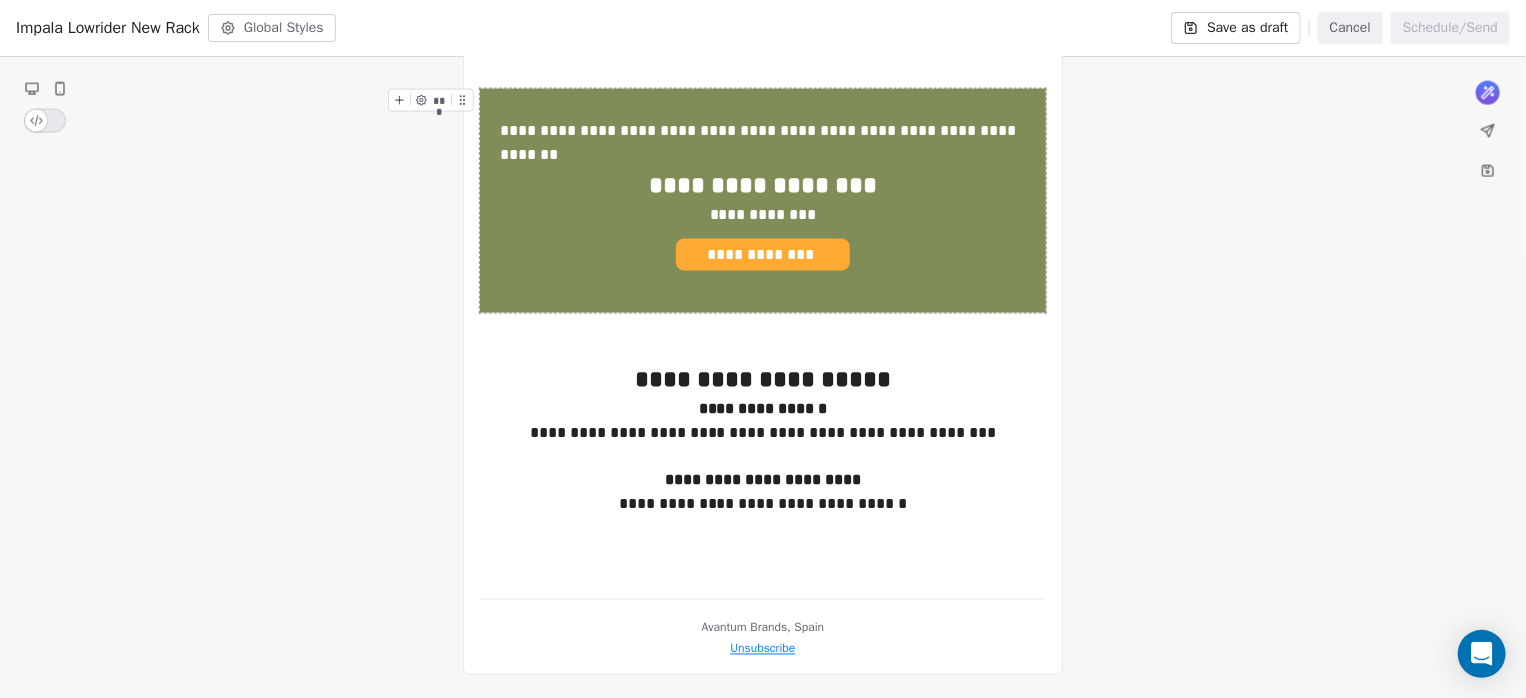 click on "**********" at bounding box center [763, -349] 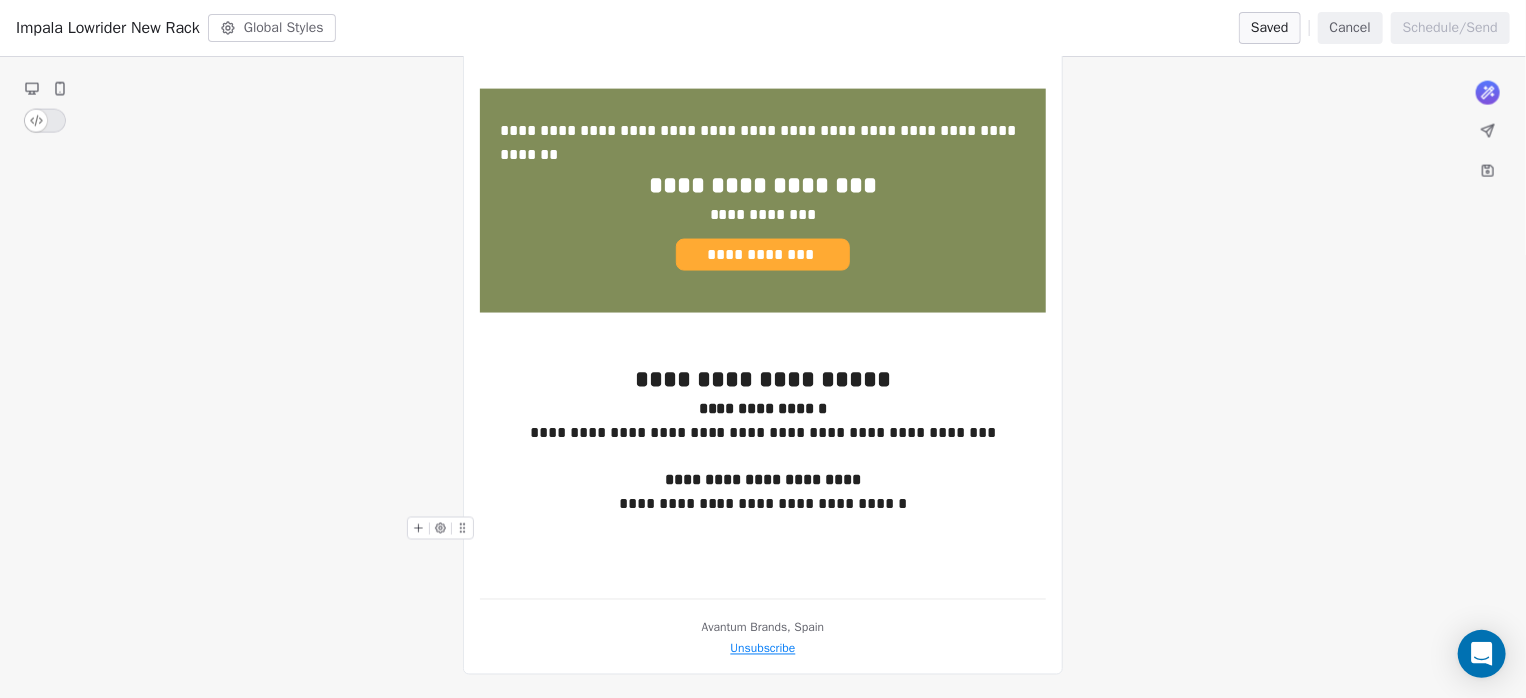 click 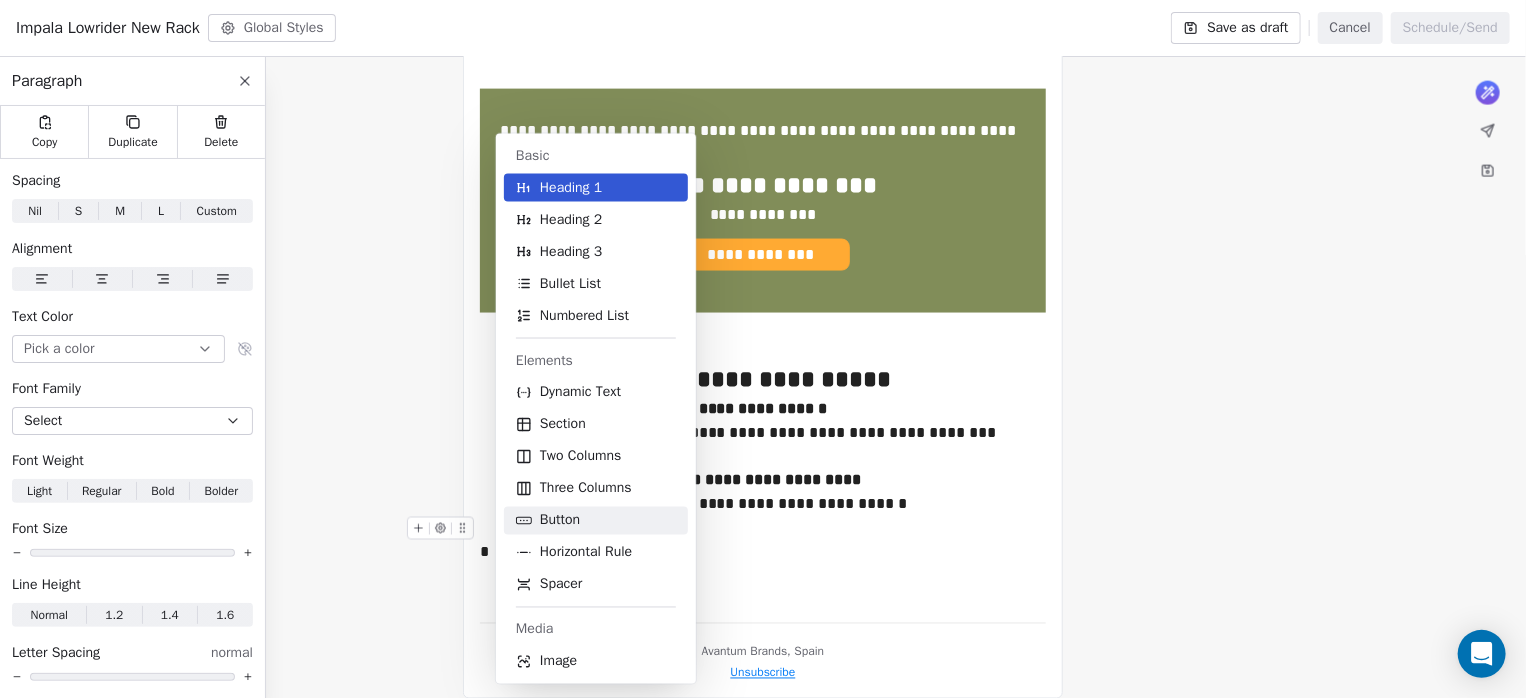 click on "Button" at bounding box center [560, 521] 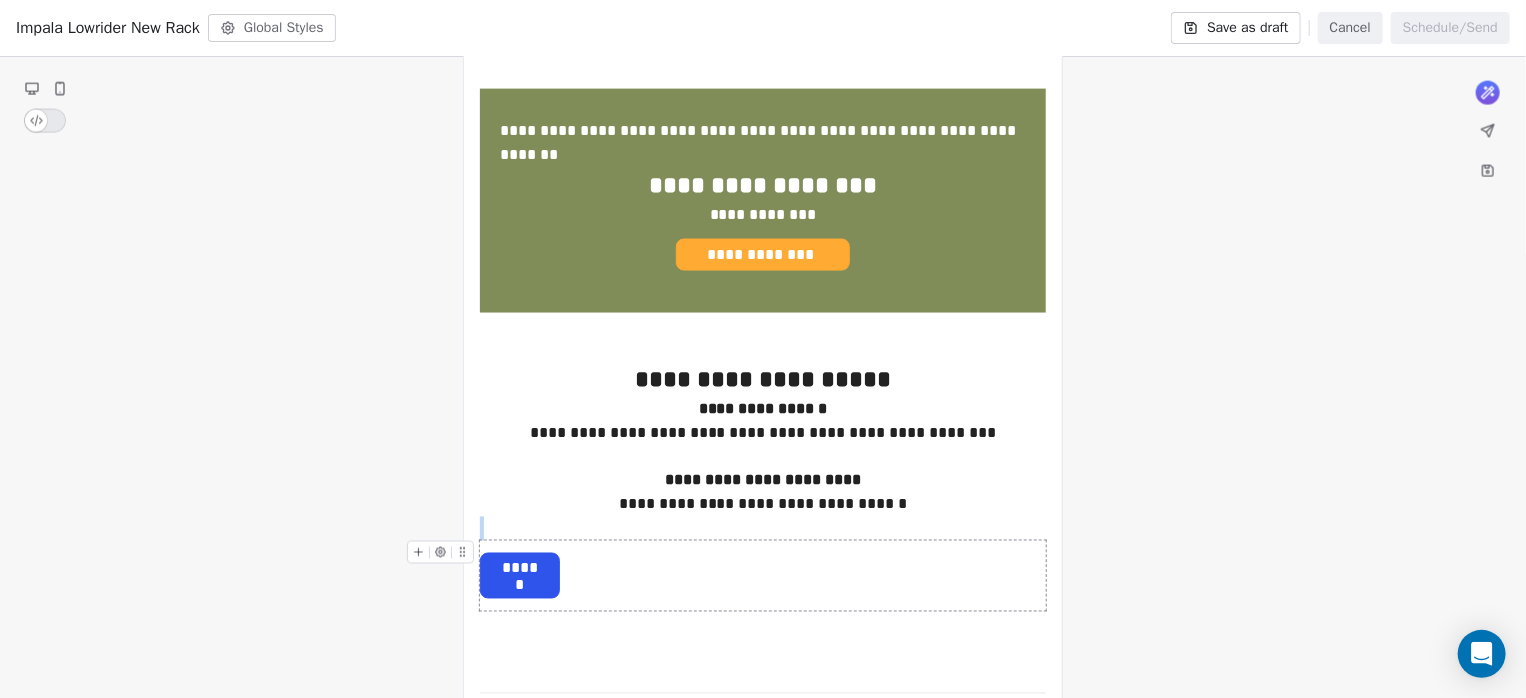 click on "******" at bounding box center (520, 569) 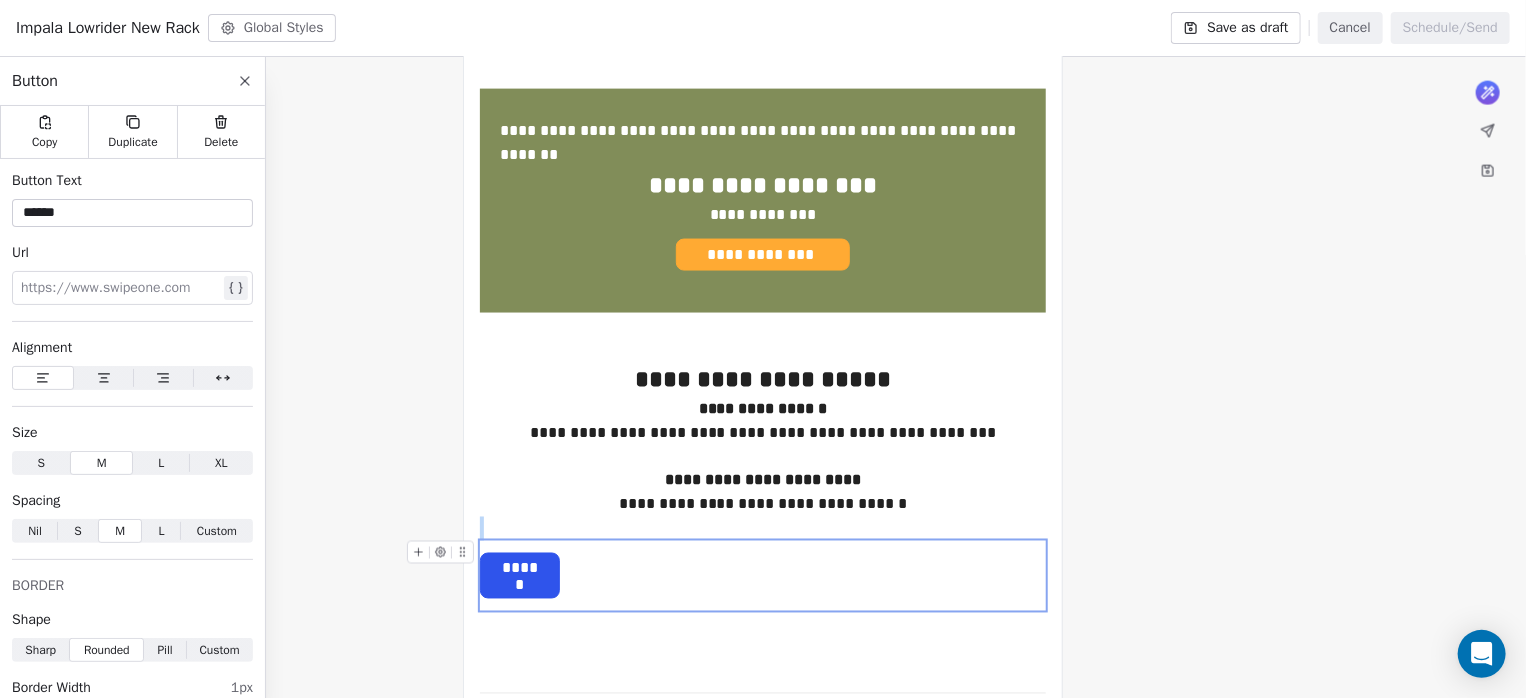 click on "******" at bounding box center (520, 569) 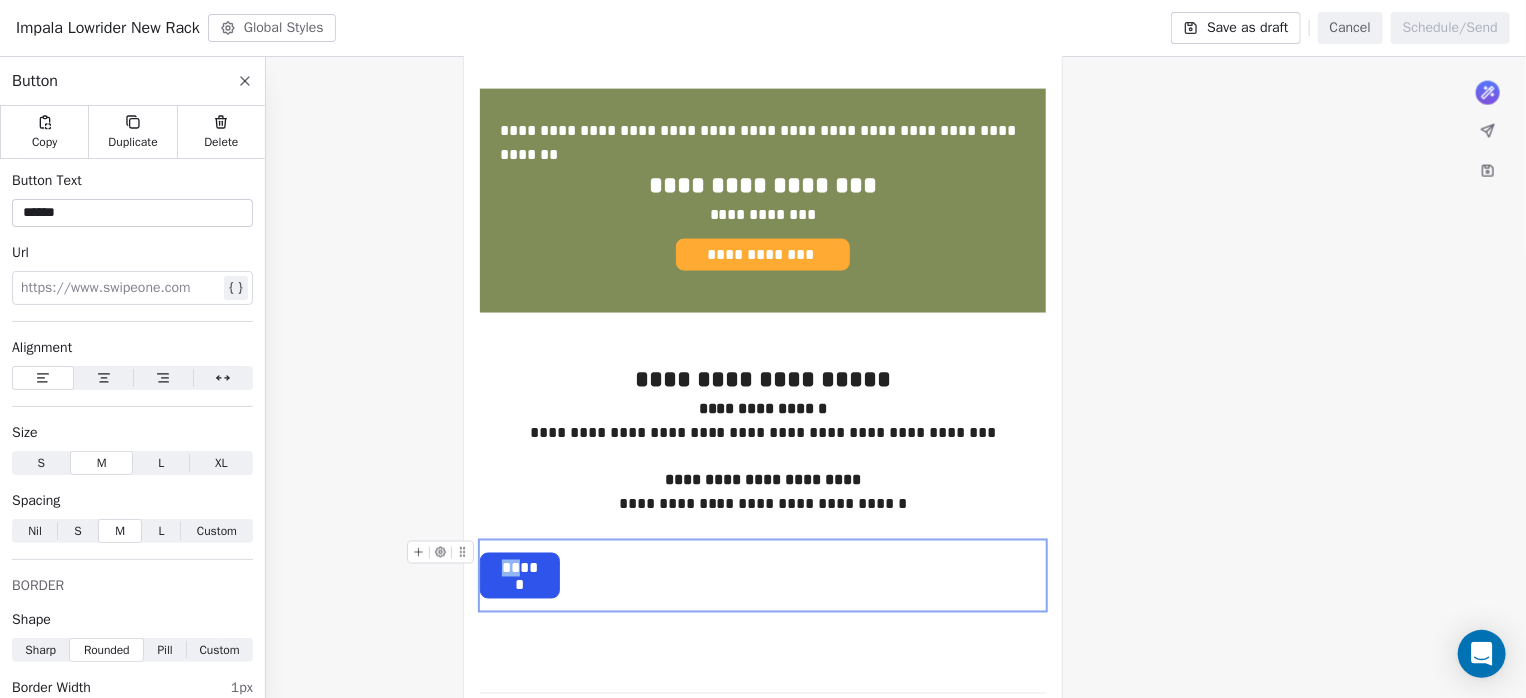 type 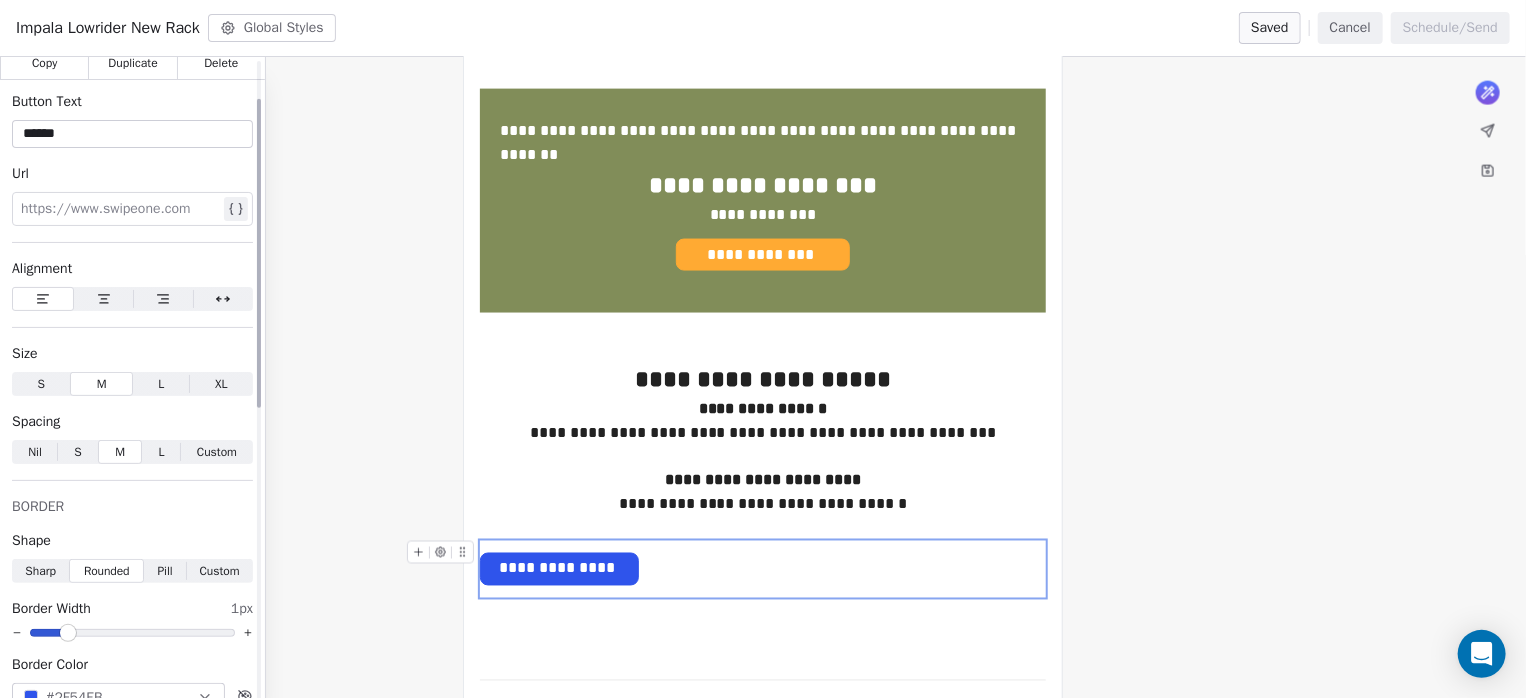 scroll, scrollTop: 133, scrollLeft: 0, axis: vertical 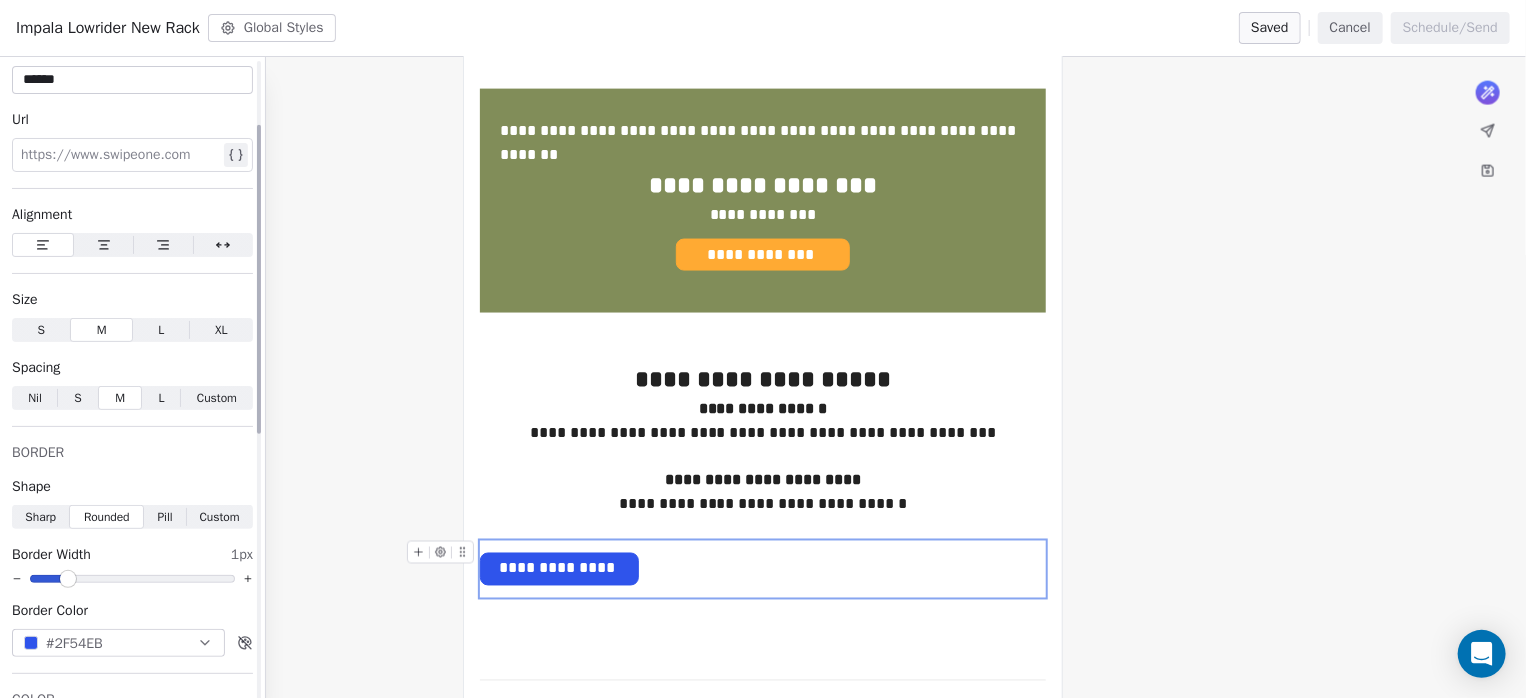 click at bounding box center (104, 245) 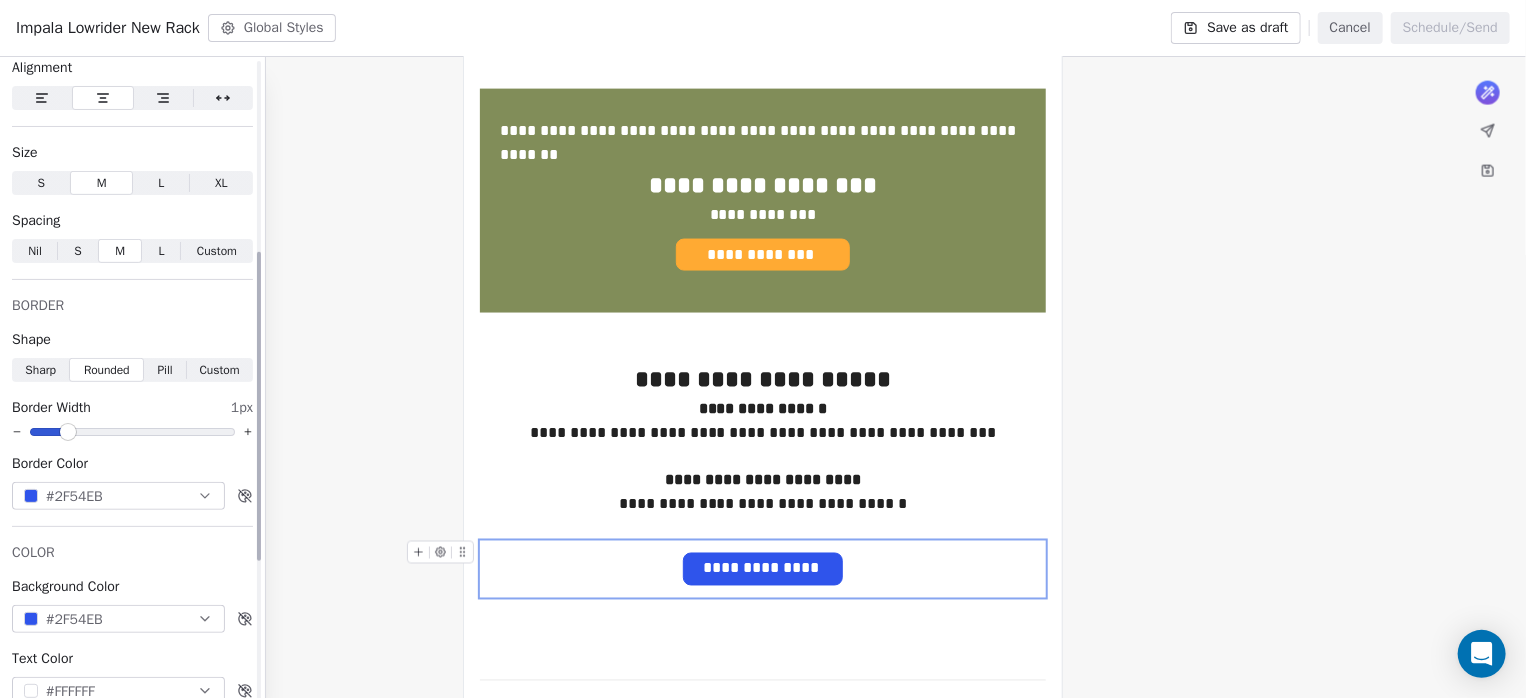 scroll, scrollTop: 400, scrollLeft: 0, axis: vertical 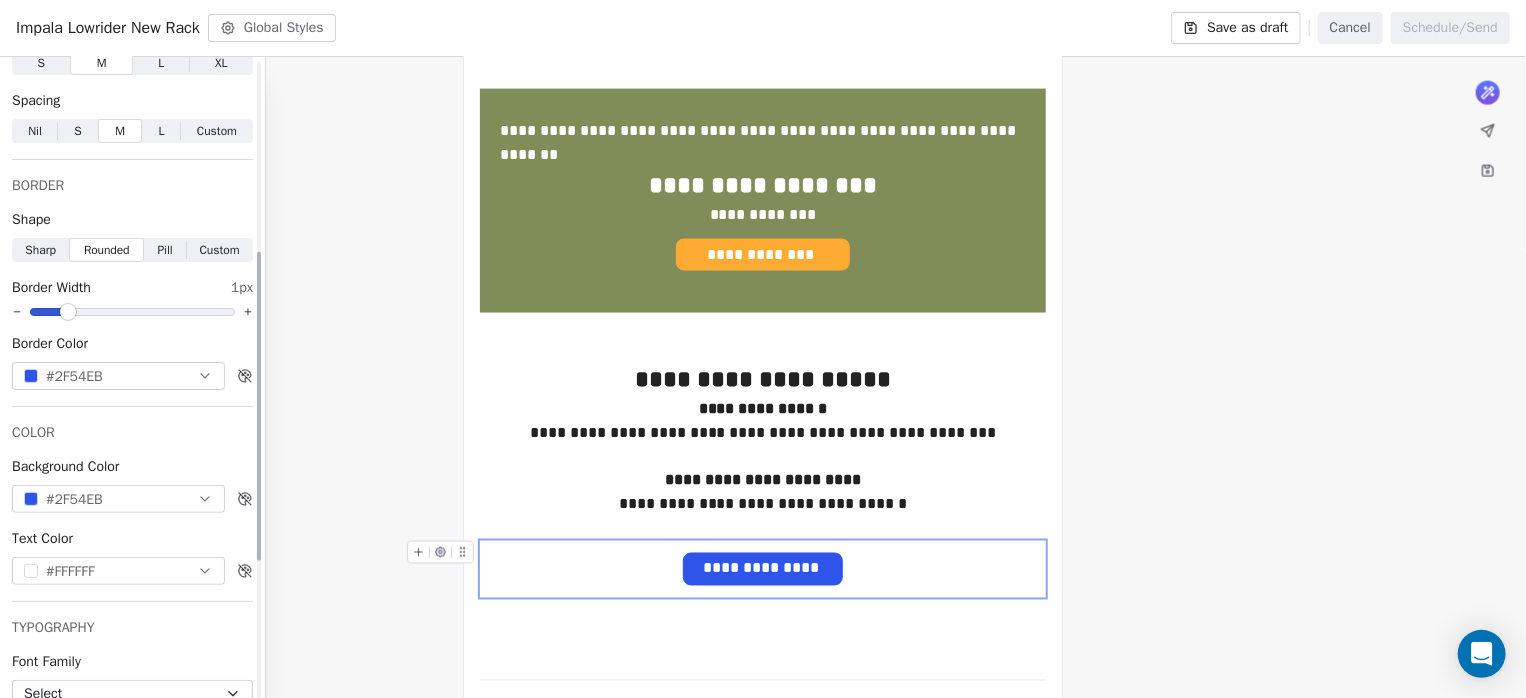 click 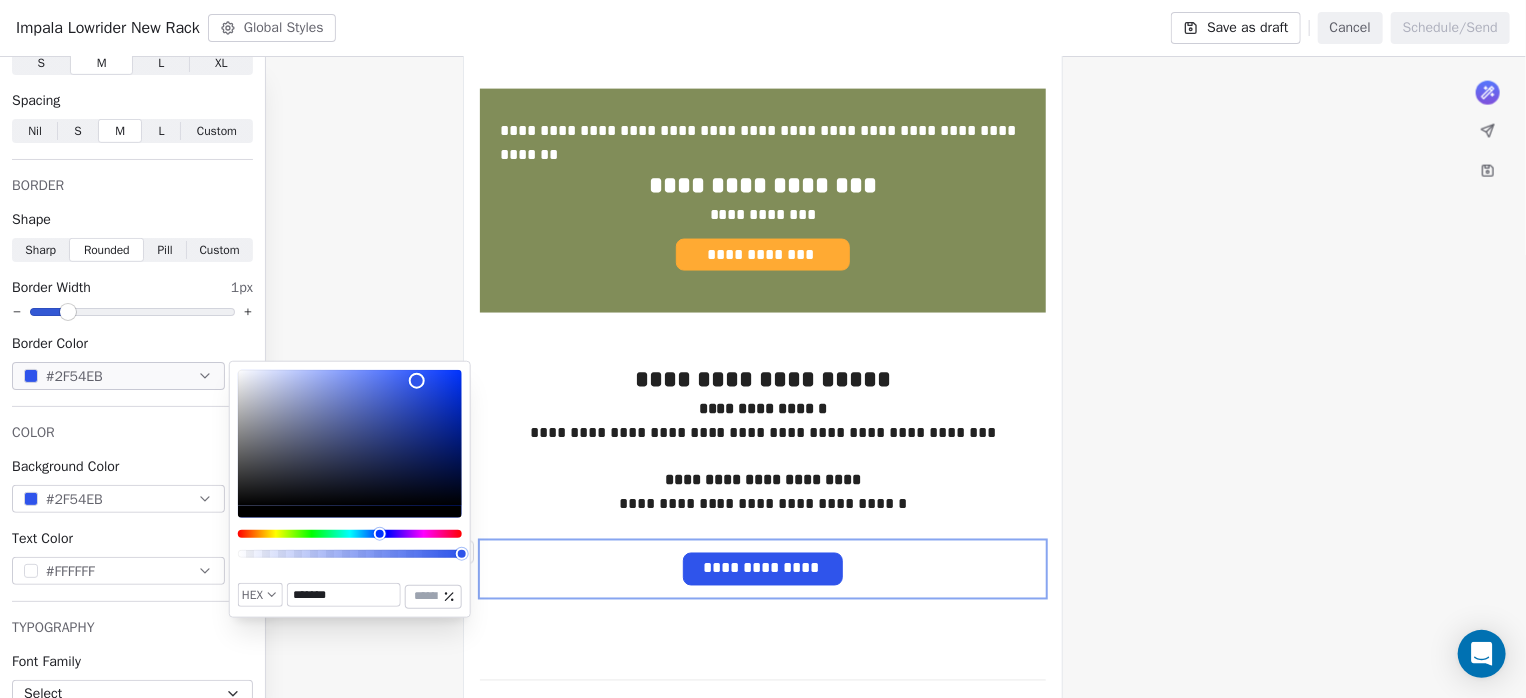 click on "*******" at bounding box center (344, 595) 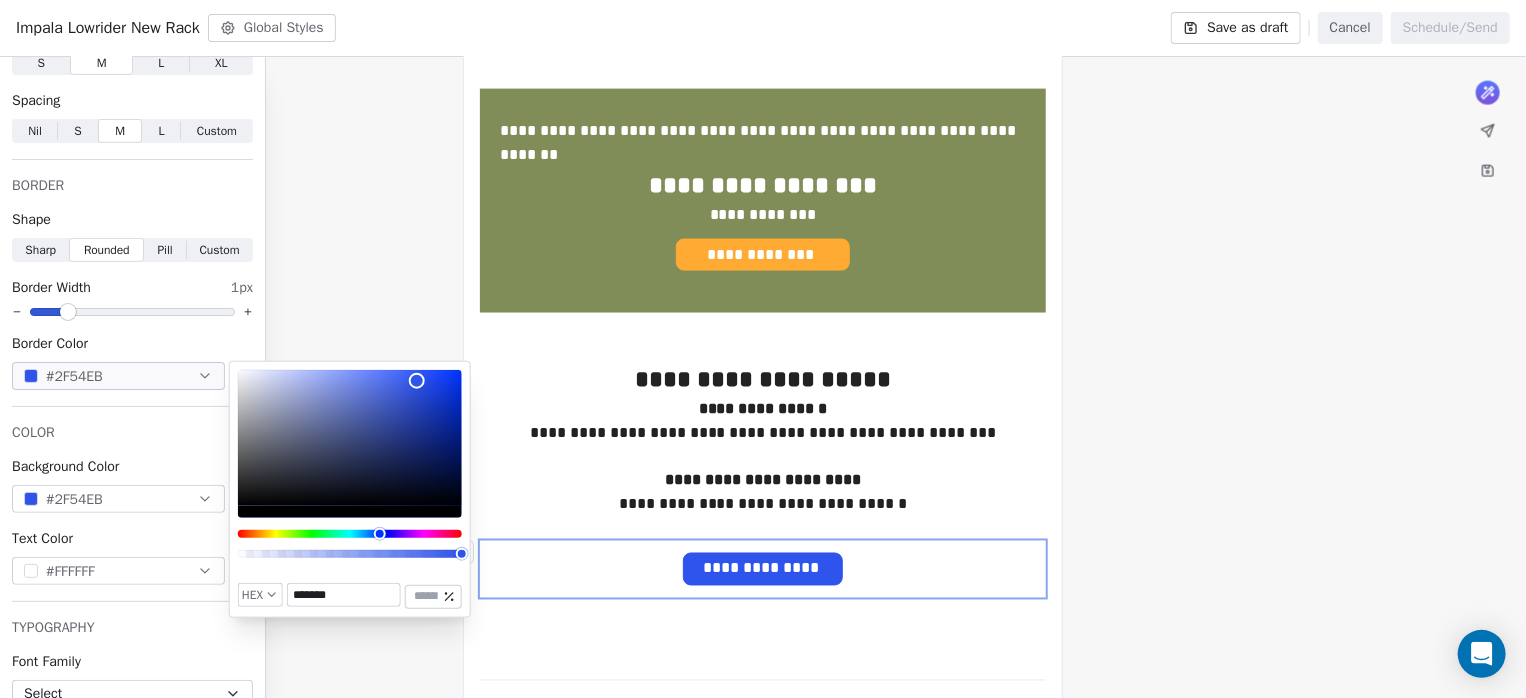 click on "*******" at bounding box center (344, 595) 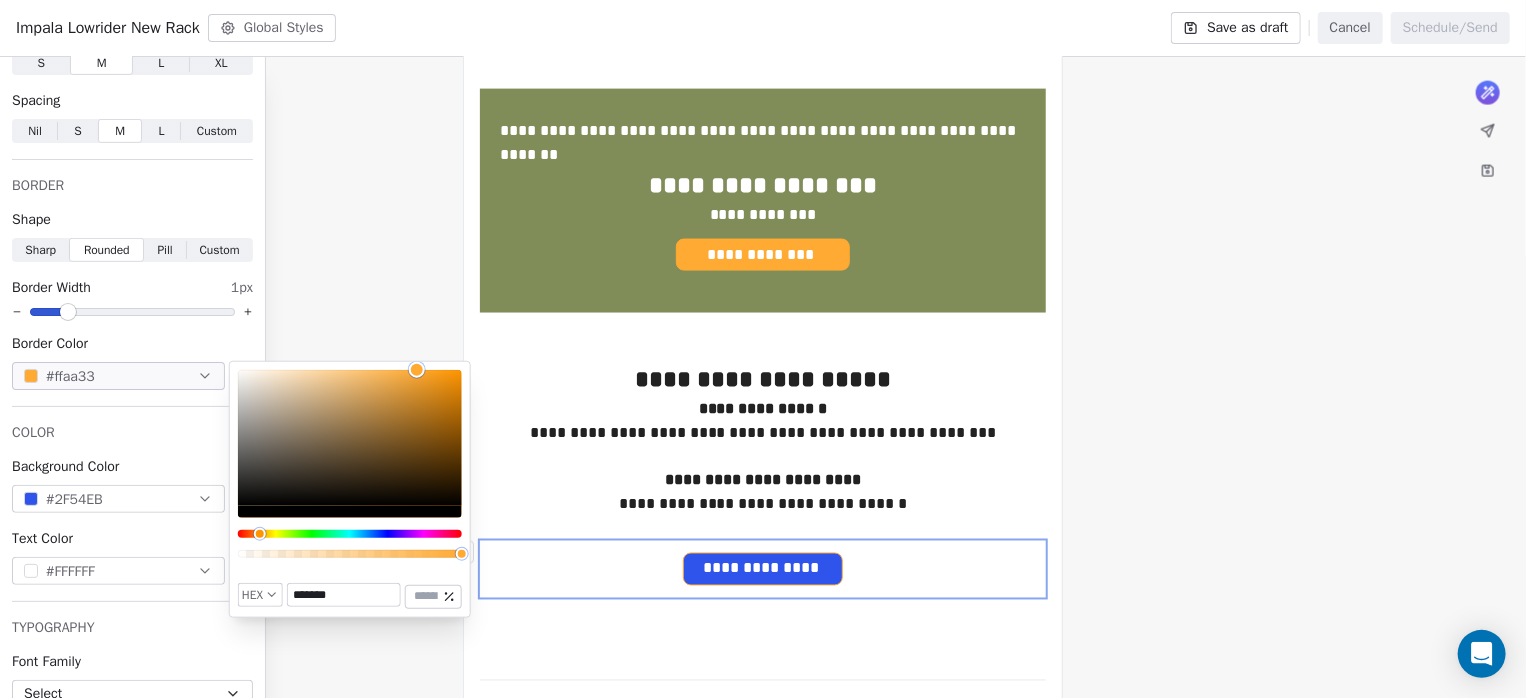 type on "*******" 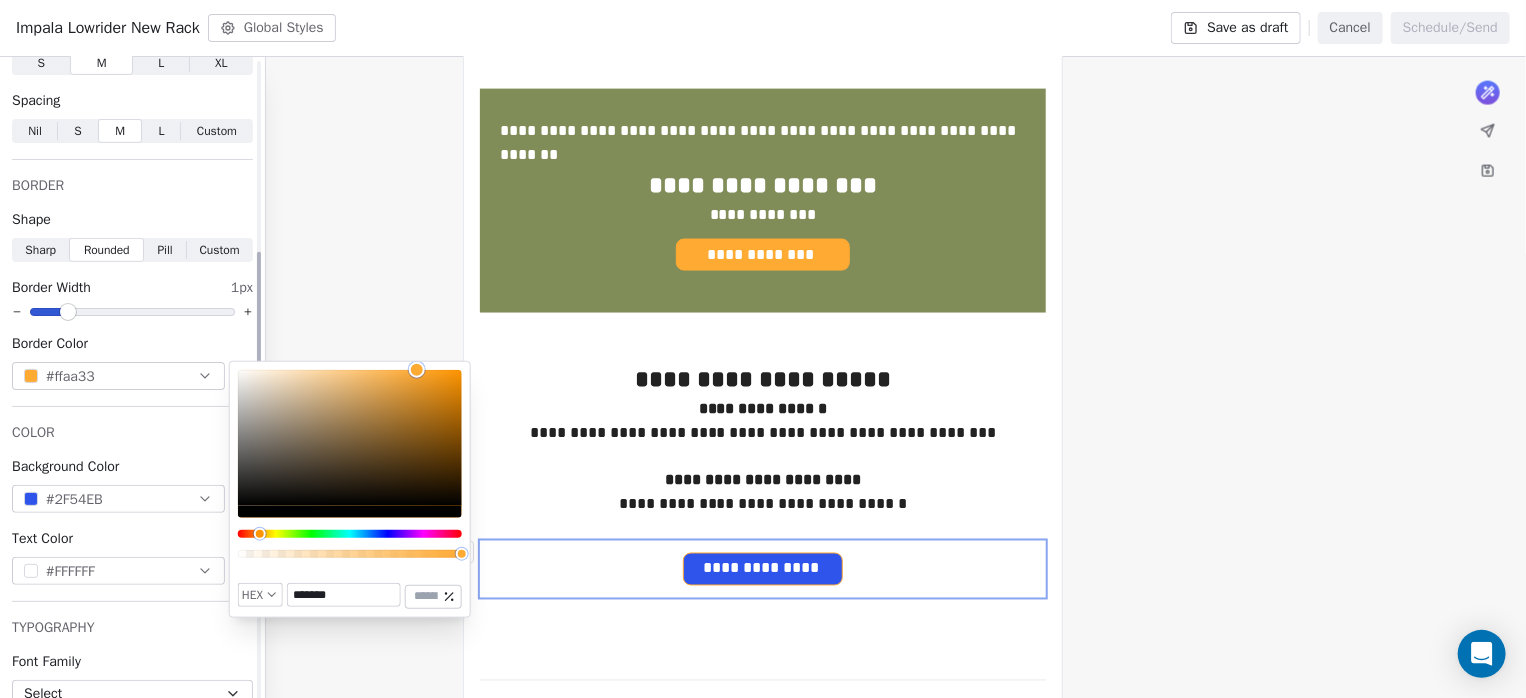 click on "#FFFFFF" at bounding box center [118, 571] 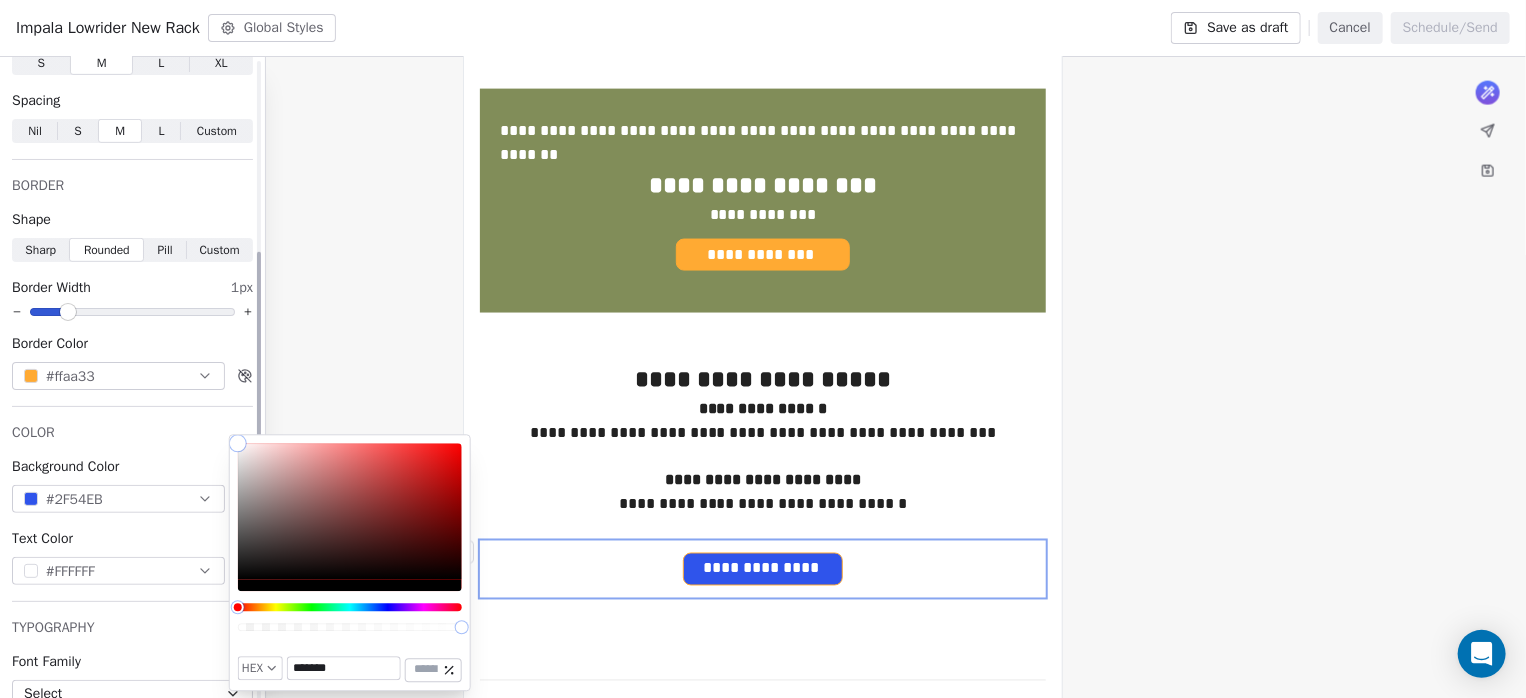 click on "#2F54EB" at bounding box center (118, 499) 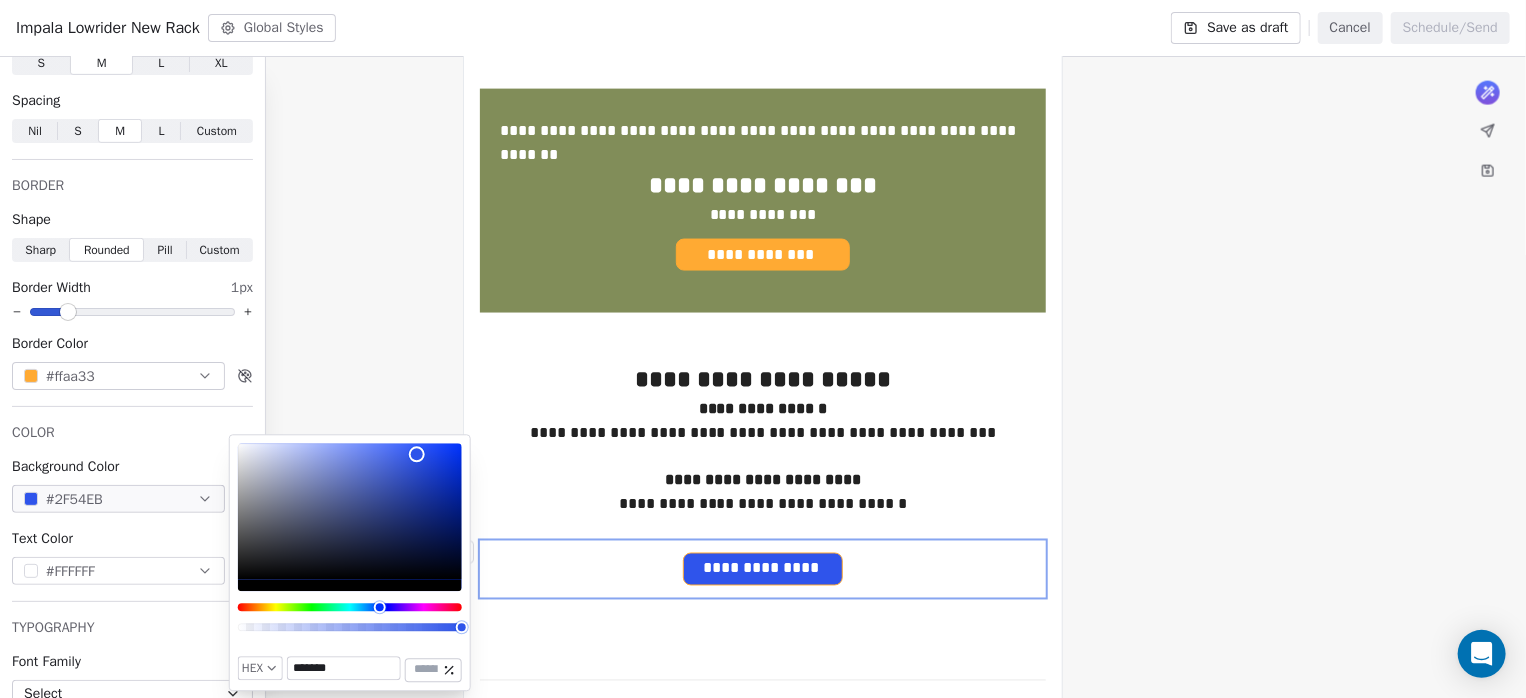 click on "*******" at bounding box center [344, 669] 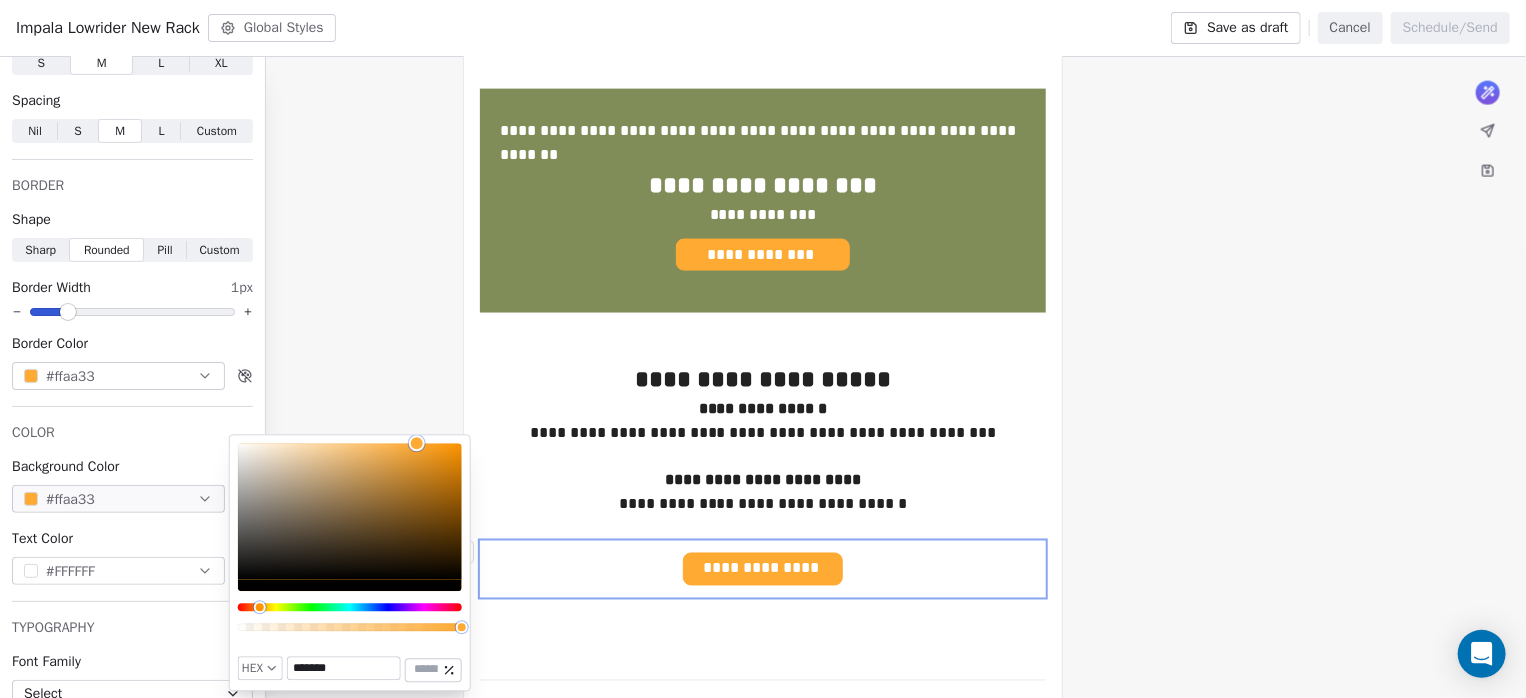 type on "*******" 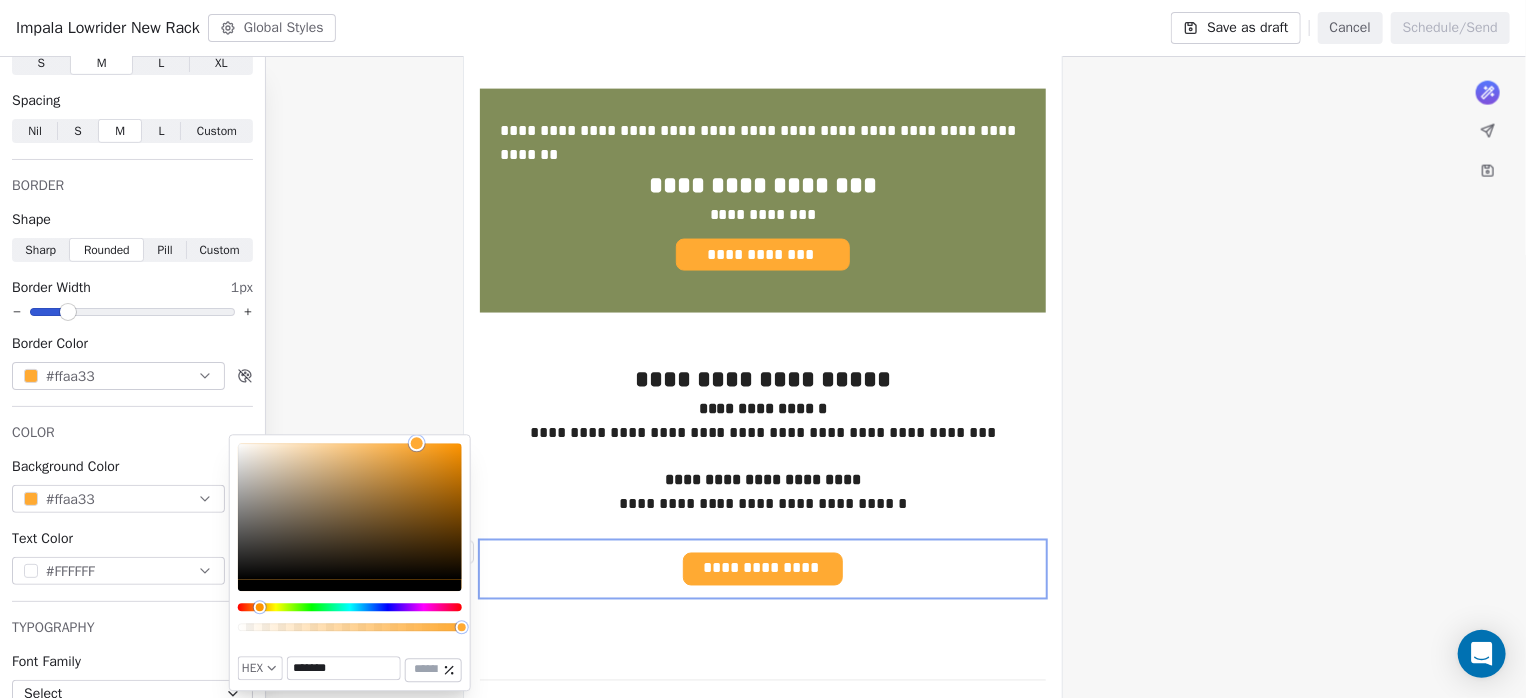 click on "**********" at bounding box center [763, -271] 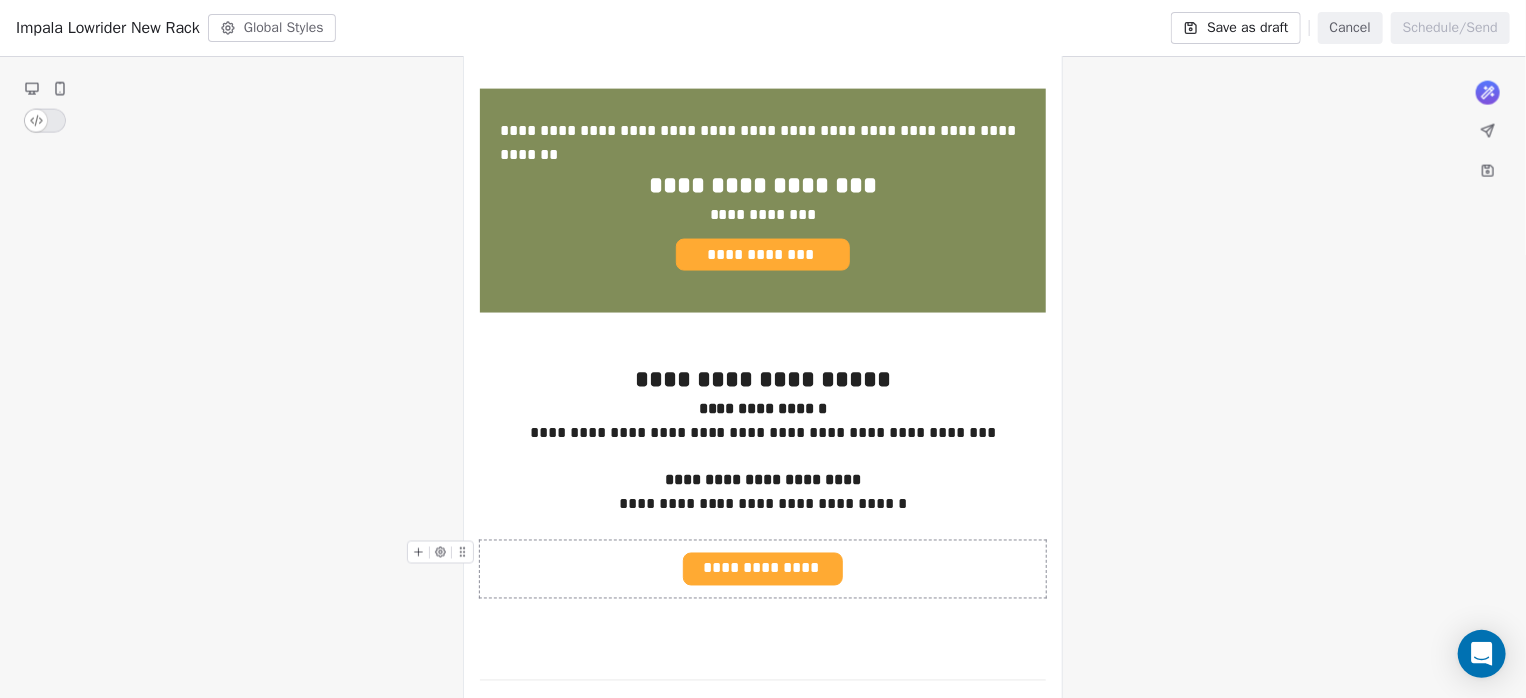 click on "**********" at bounding box center (762, 569) 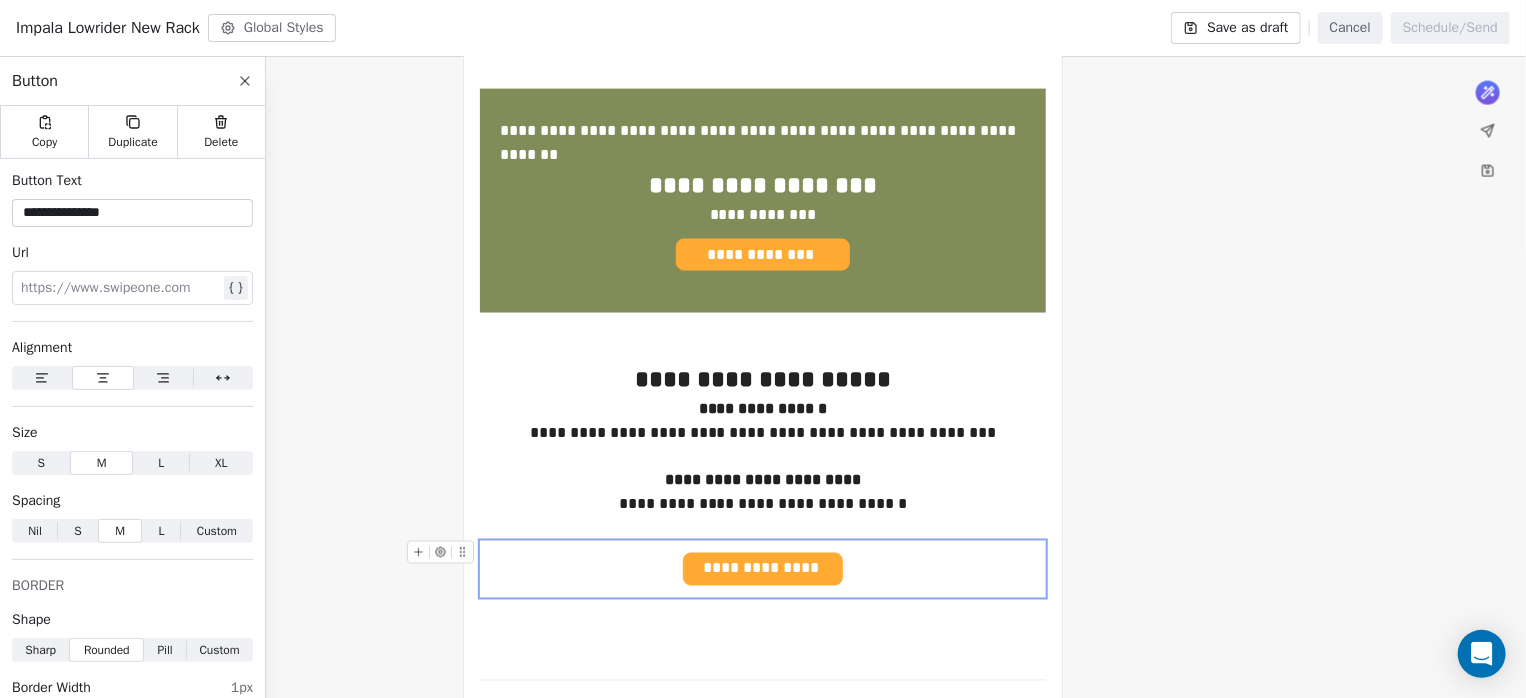 click on "**********" at bounding box center (762, 569) 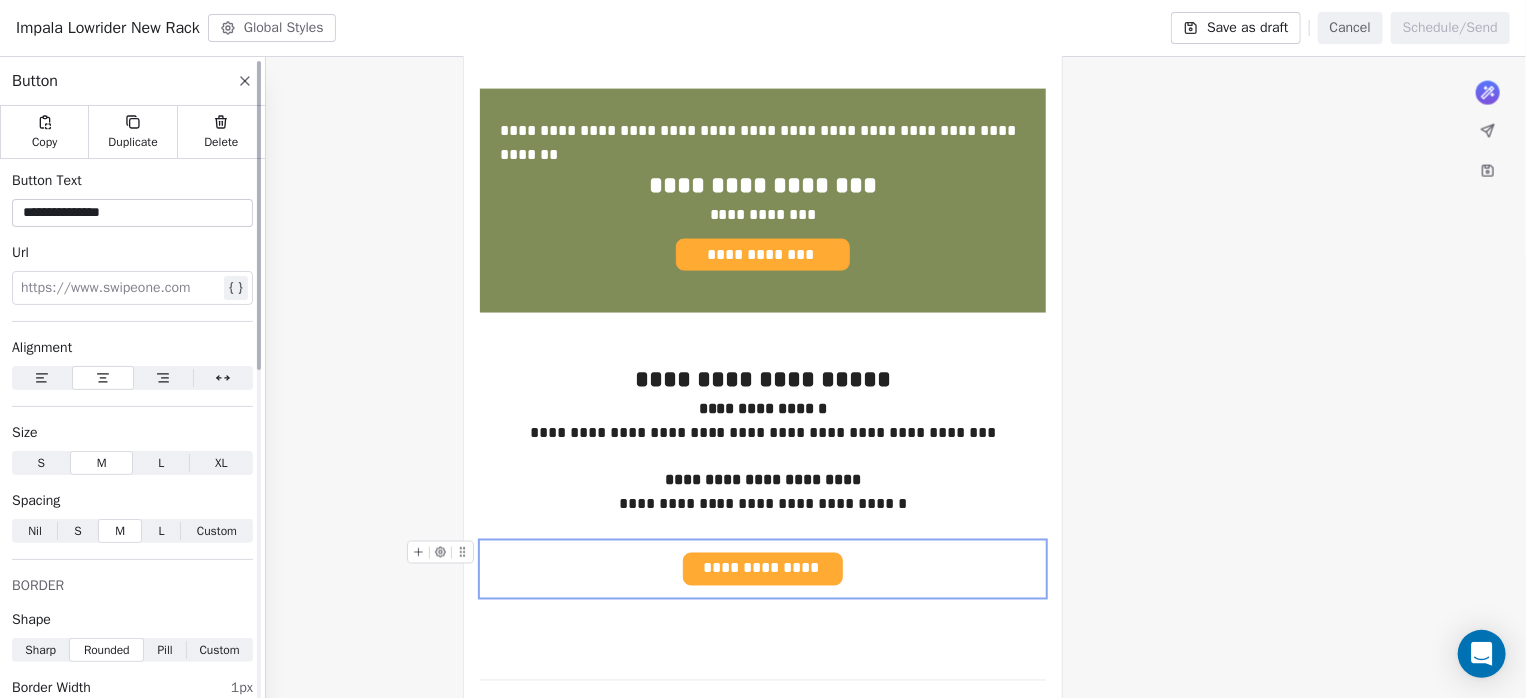 click at bounding box center (120, 288) 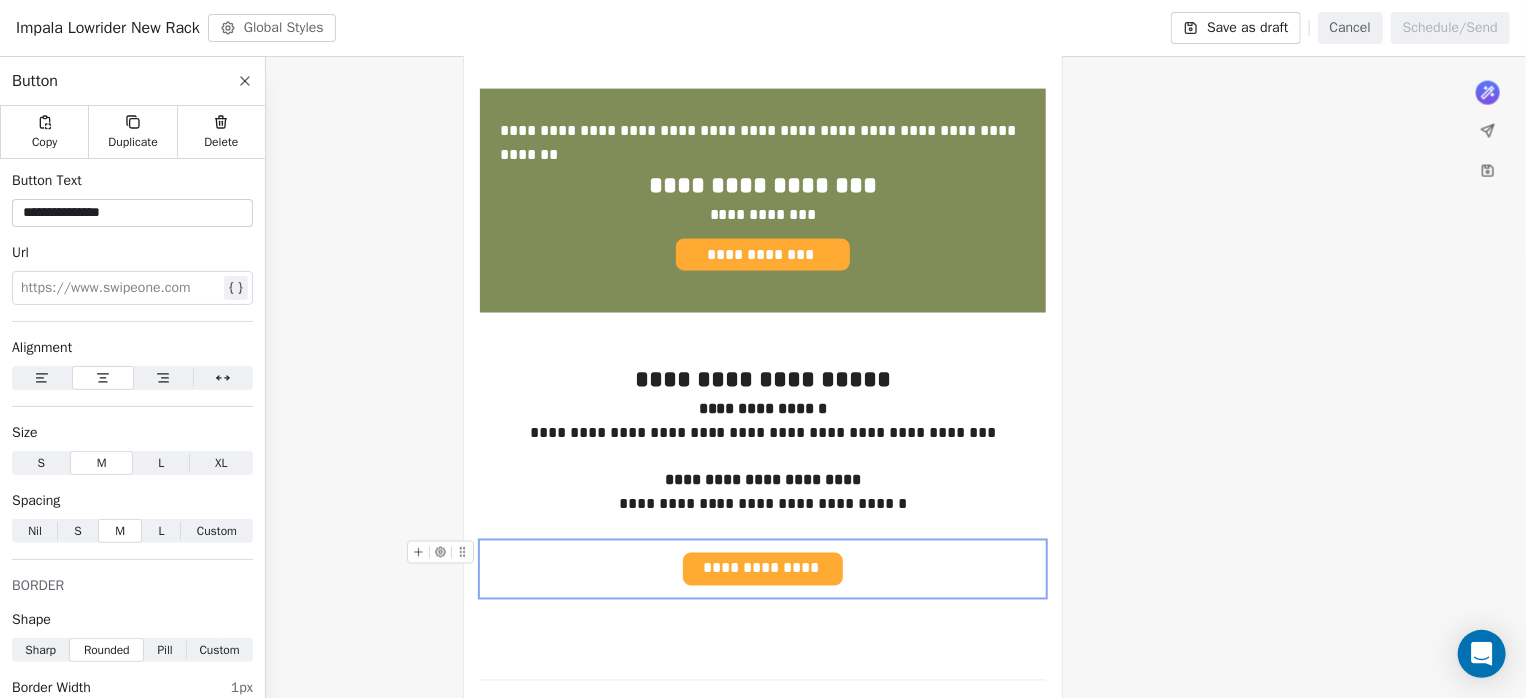 paste 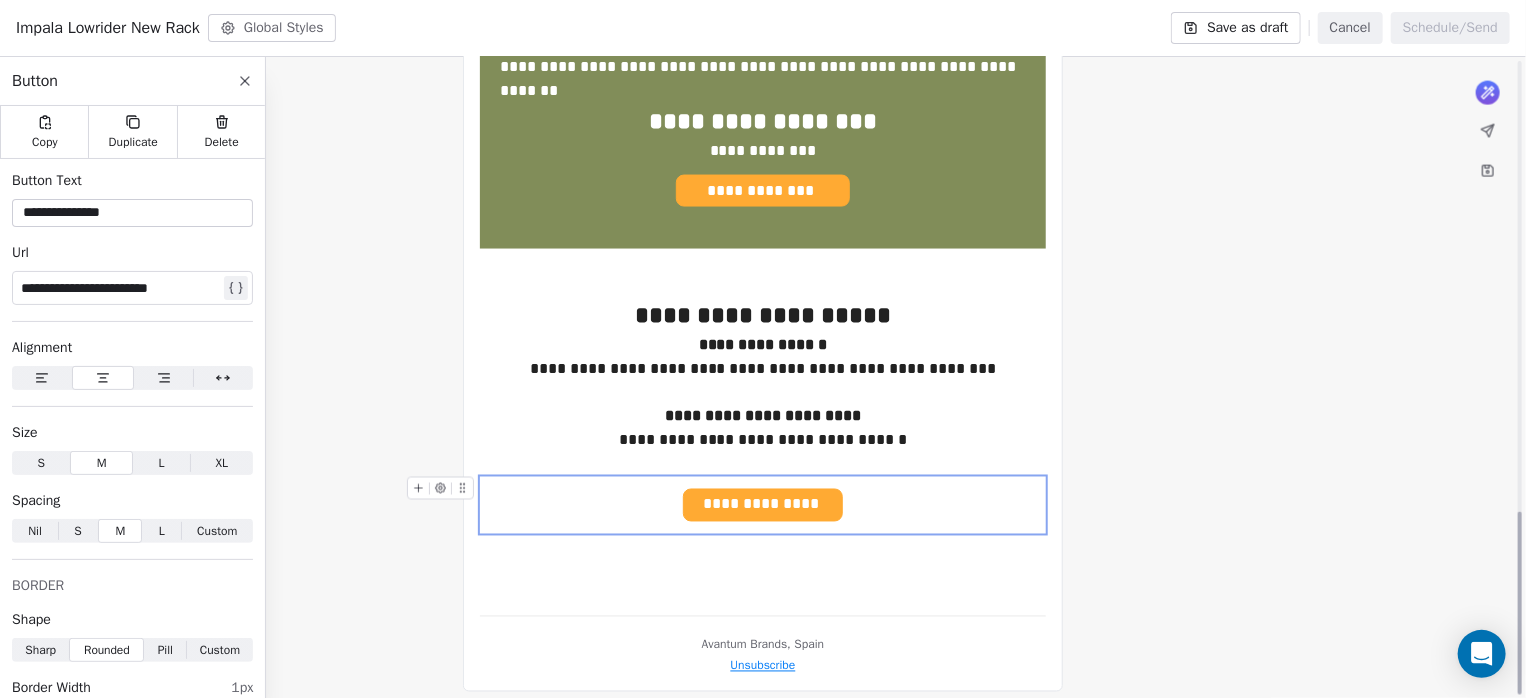 scroll, scrollTop: 1580, scrollLeft: 0, axis: vertical 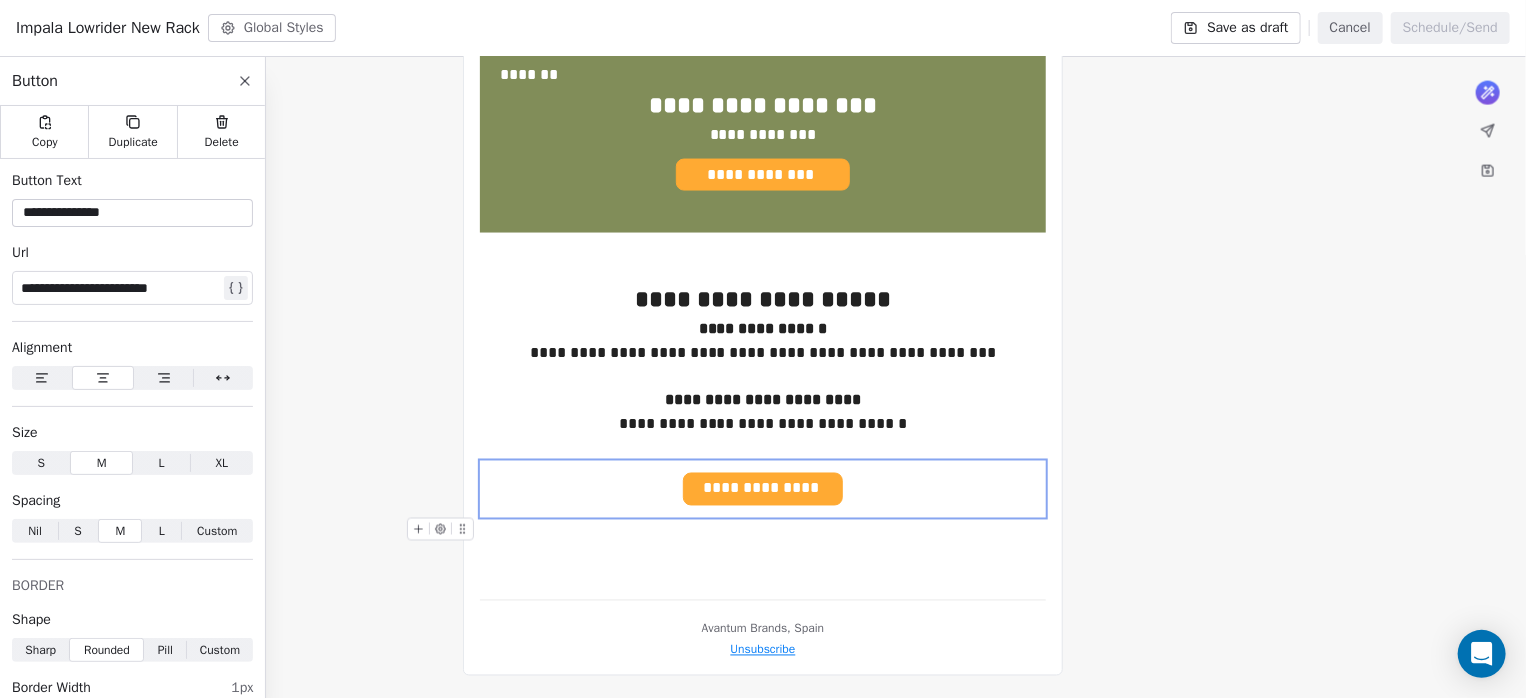 click on "**********" at bounding box center (763, -351) 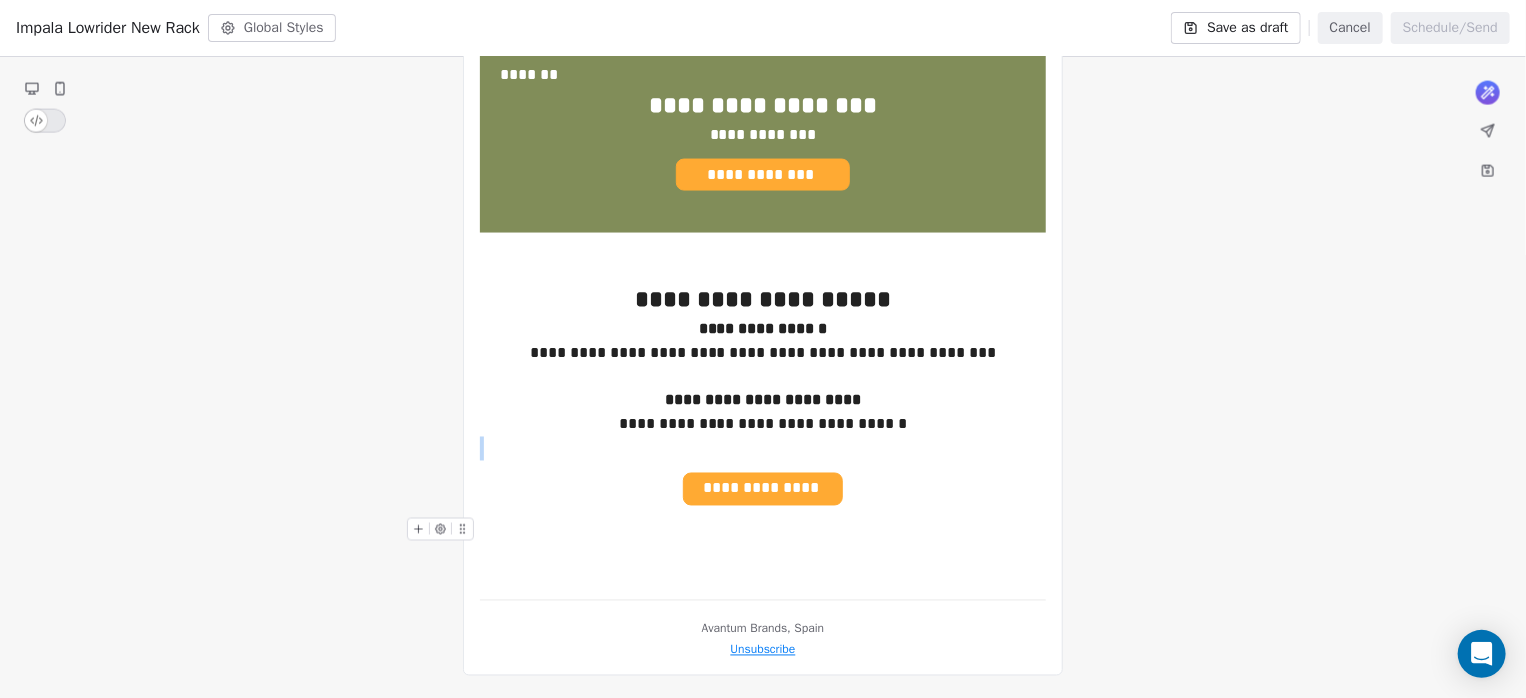 click on "**********" at bounding box center (763, -388) 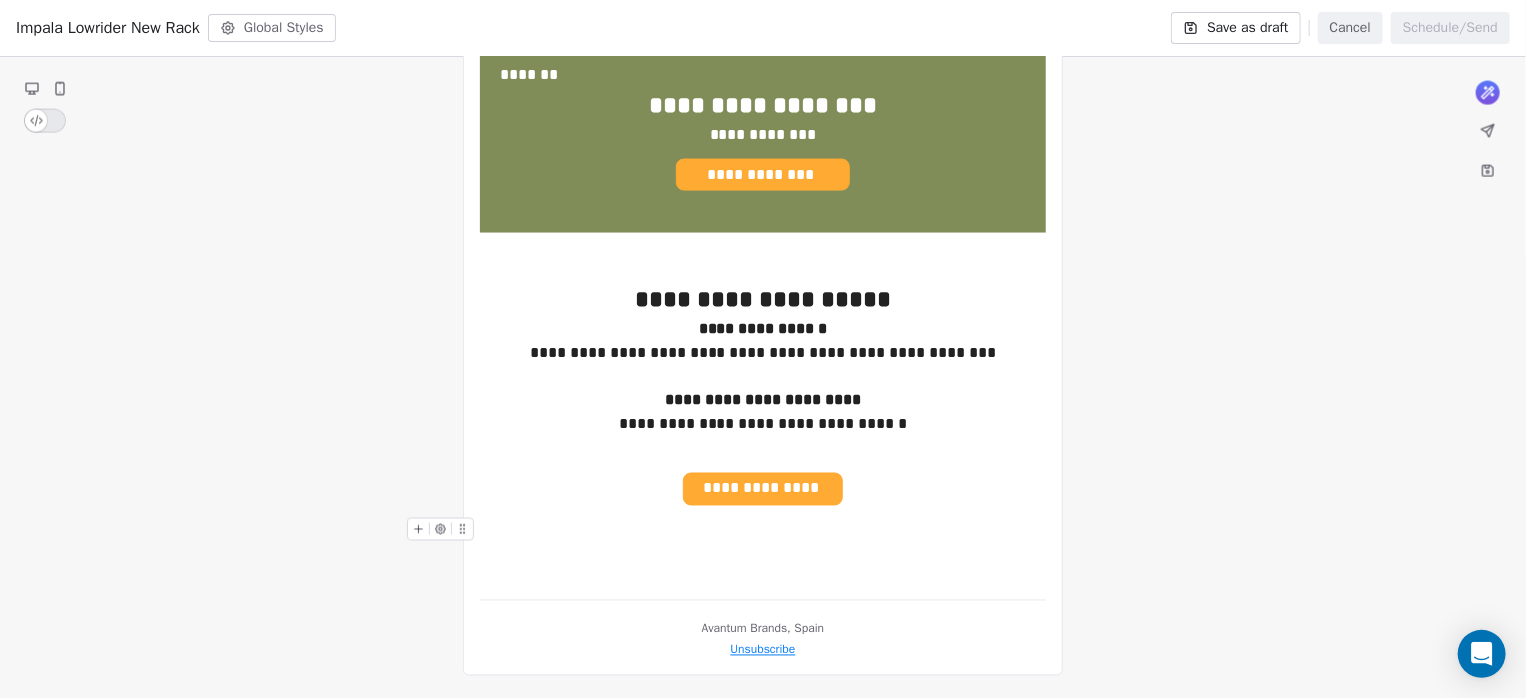 click on "**********" at bounding box center (763, -351) 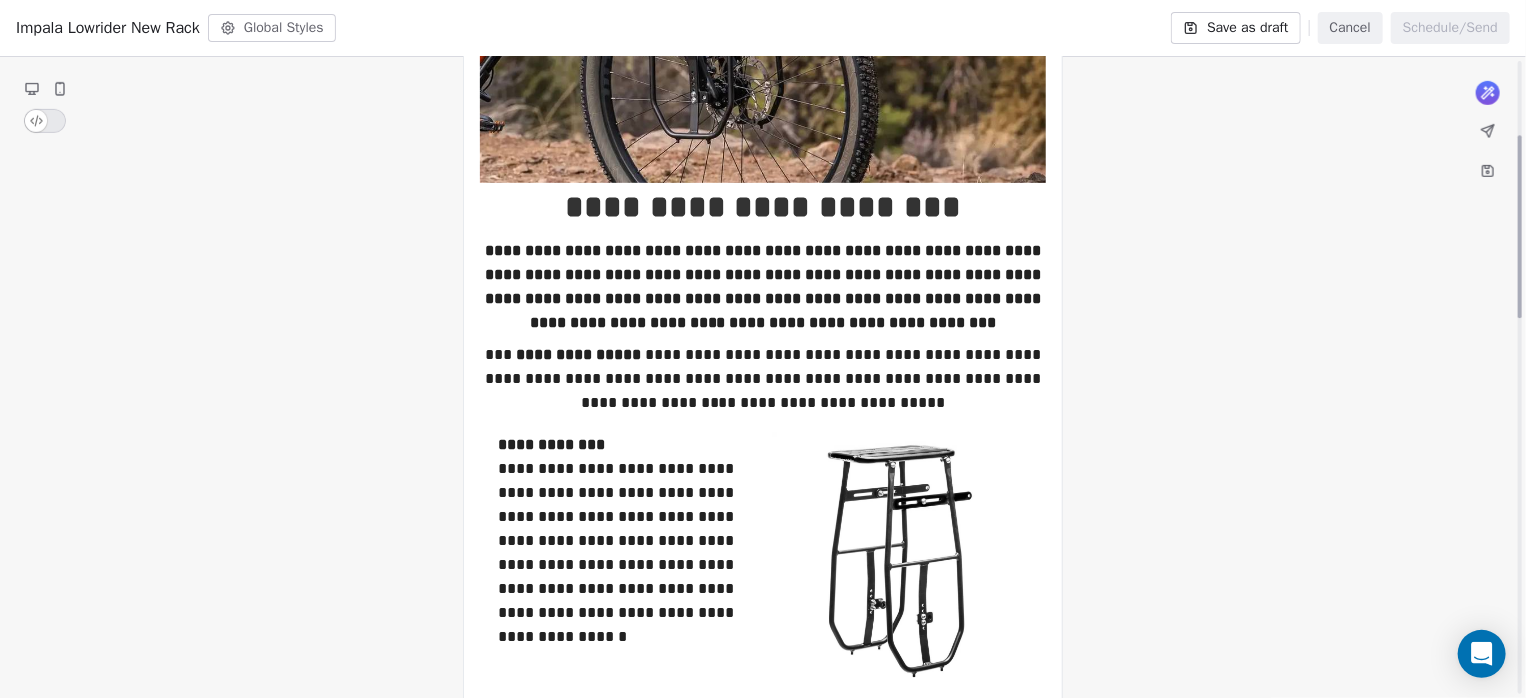 scroll, scrollTop: 246, scrollLeft: 0, axis: vertical 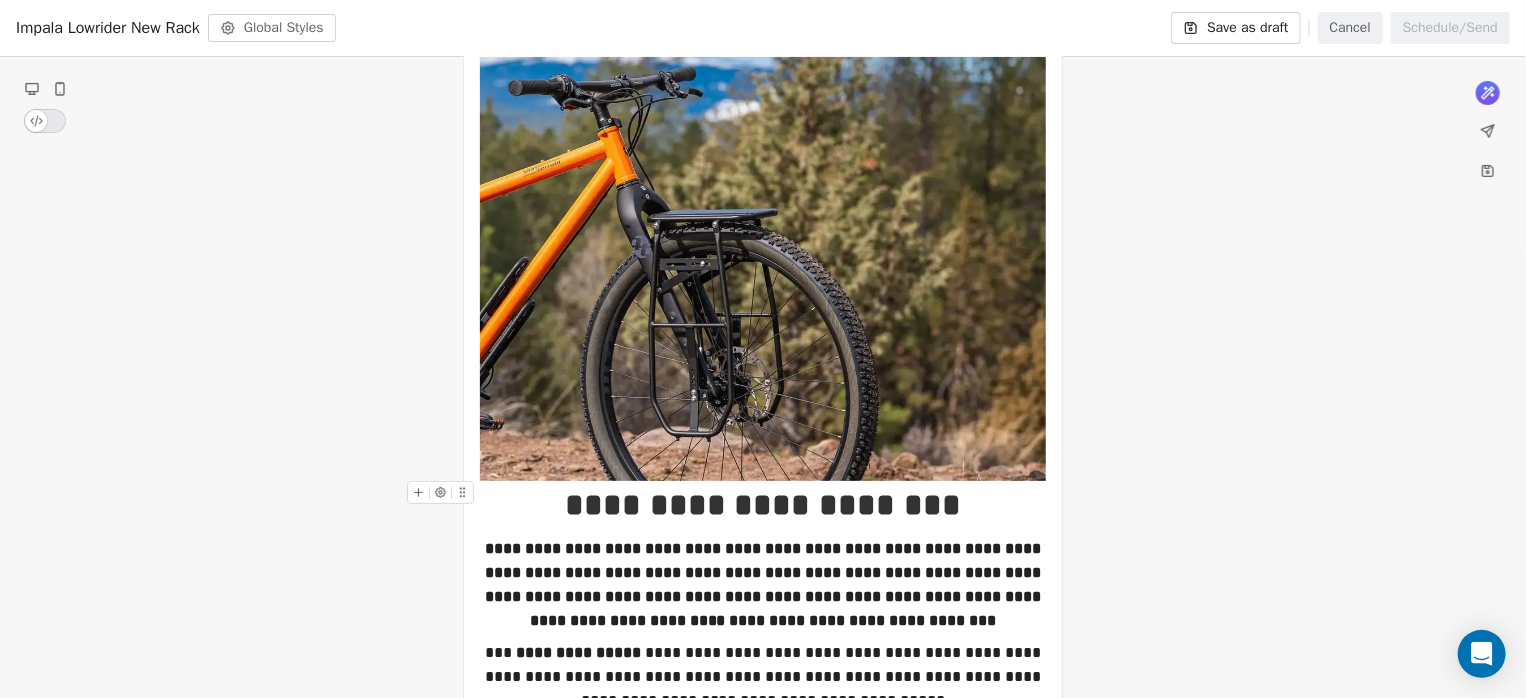 click on "**********" at bounding box center [763, 505] 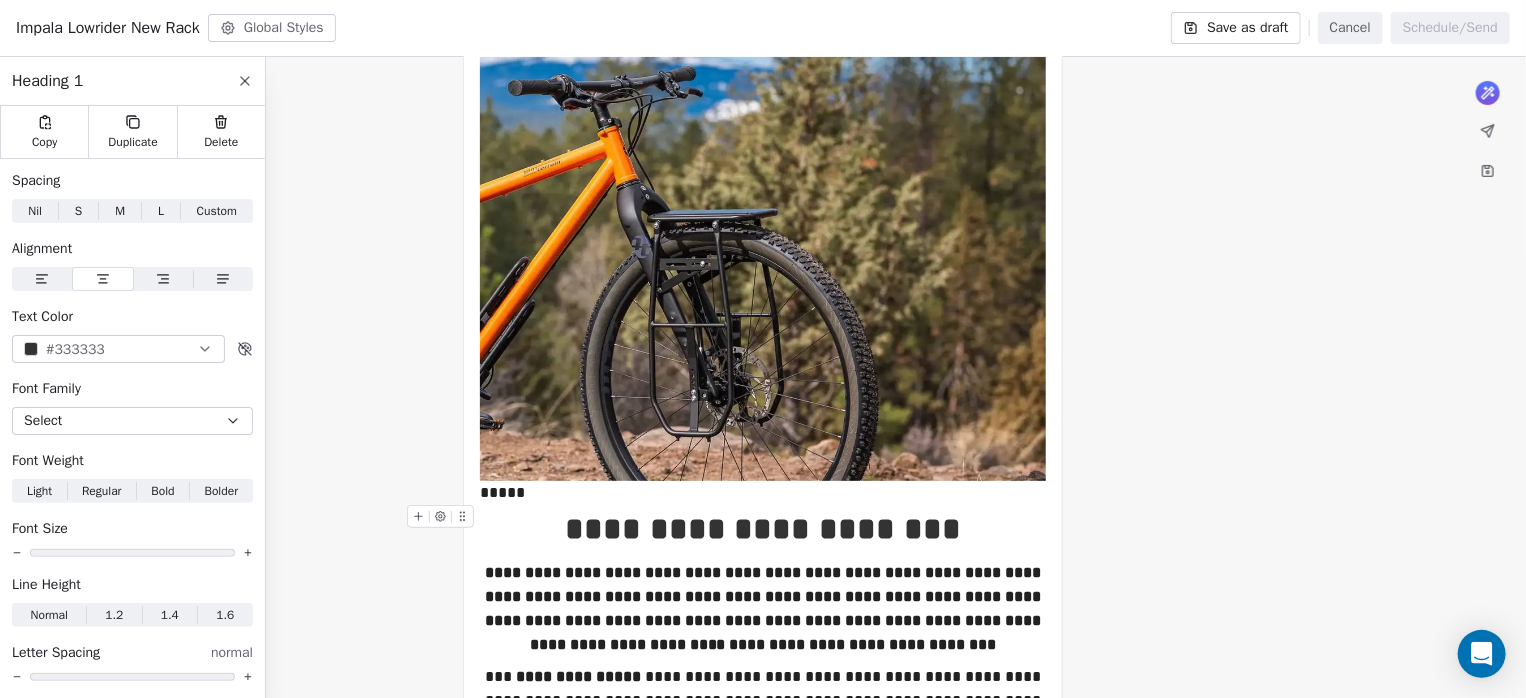 click 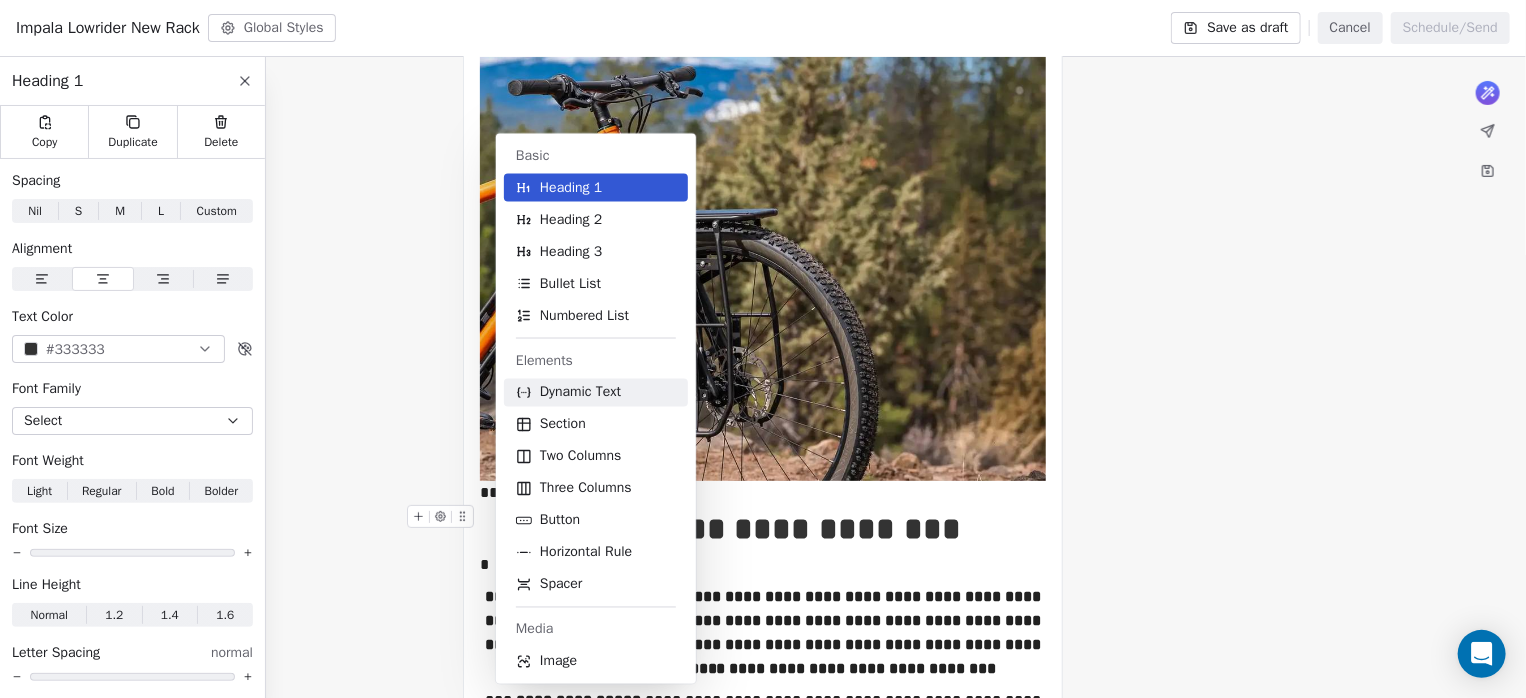 click on "Dynamic Text" at bounding box center [580, 393] 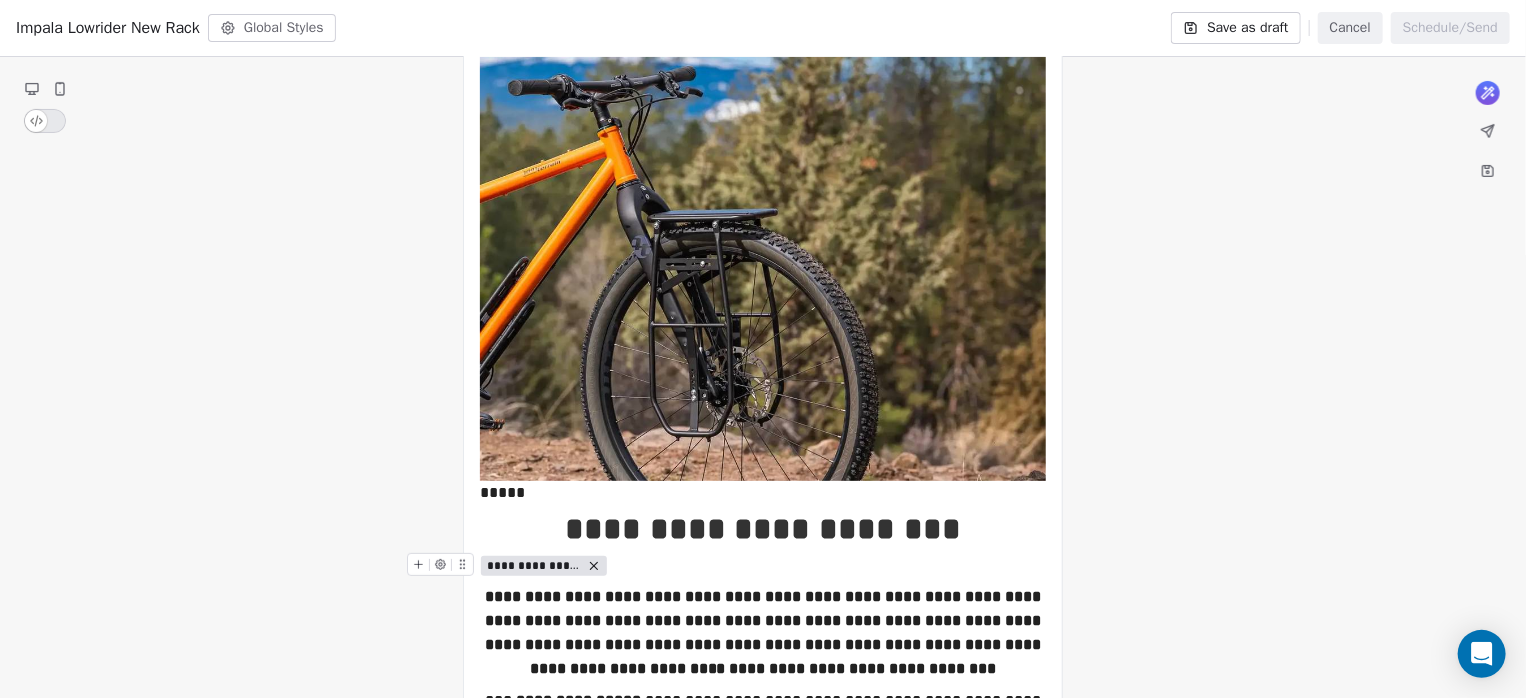click on "**********" at bounding box center [544, 566] 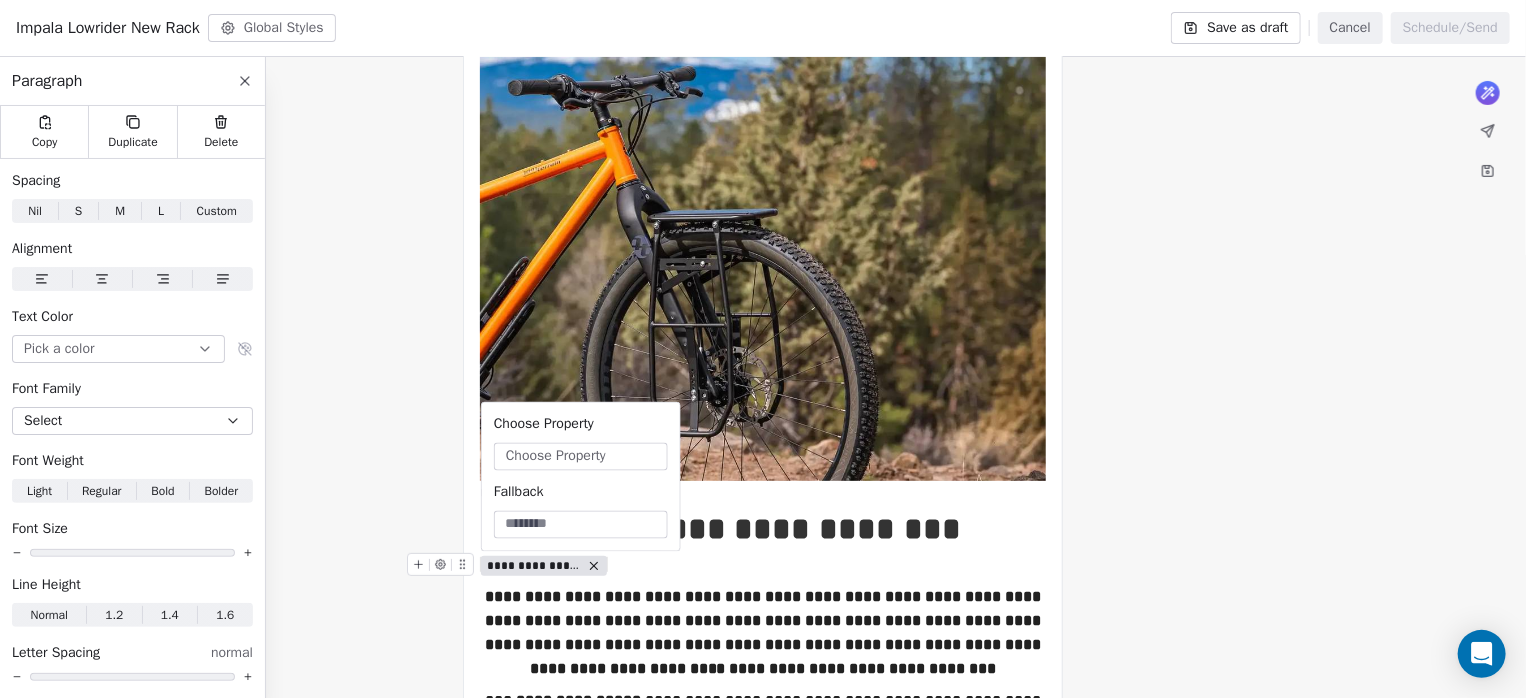 click at bounding box center [581, 525] 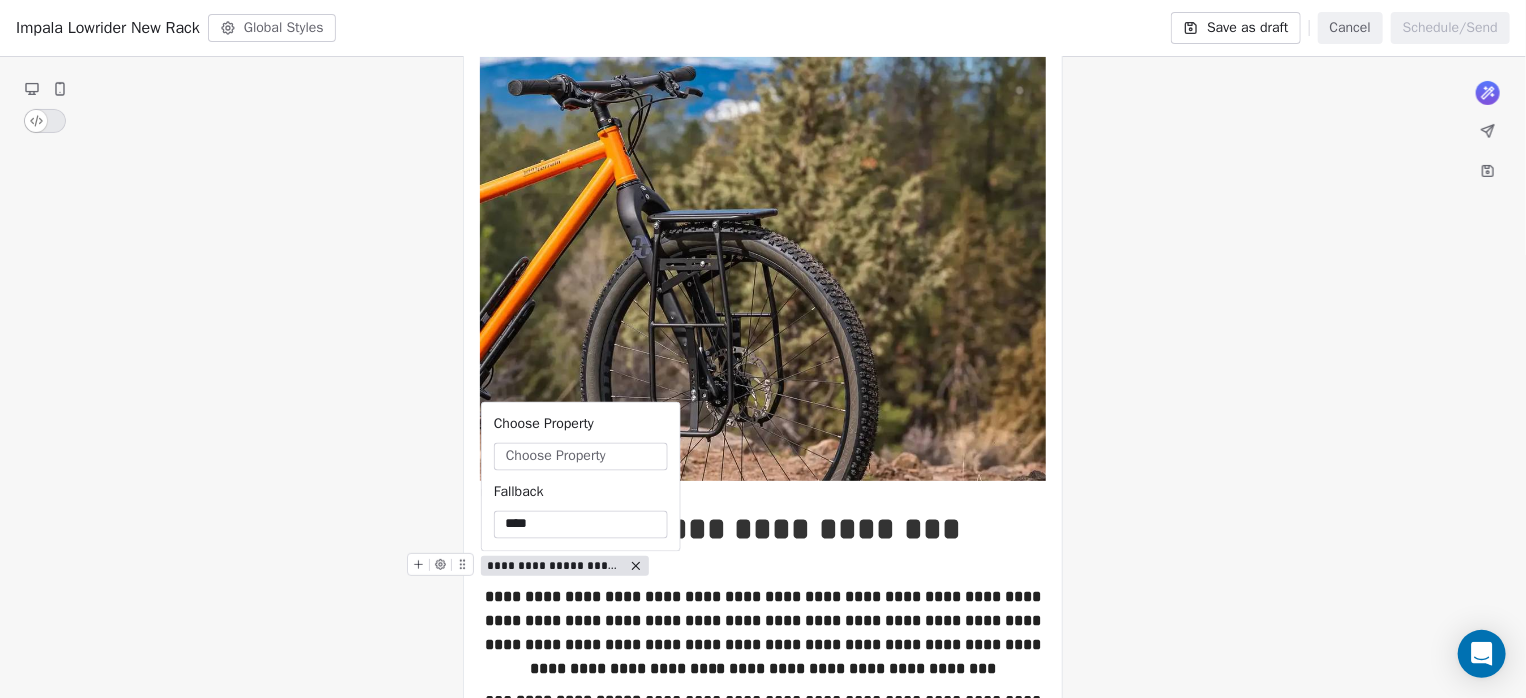 type on "****" 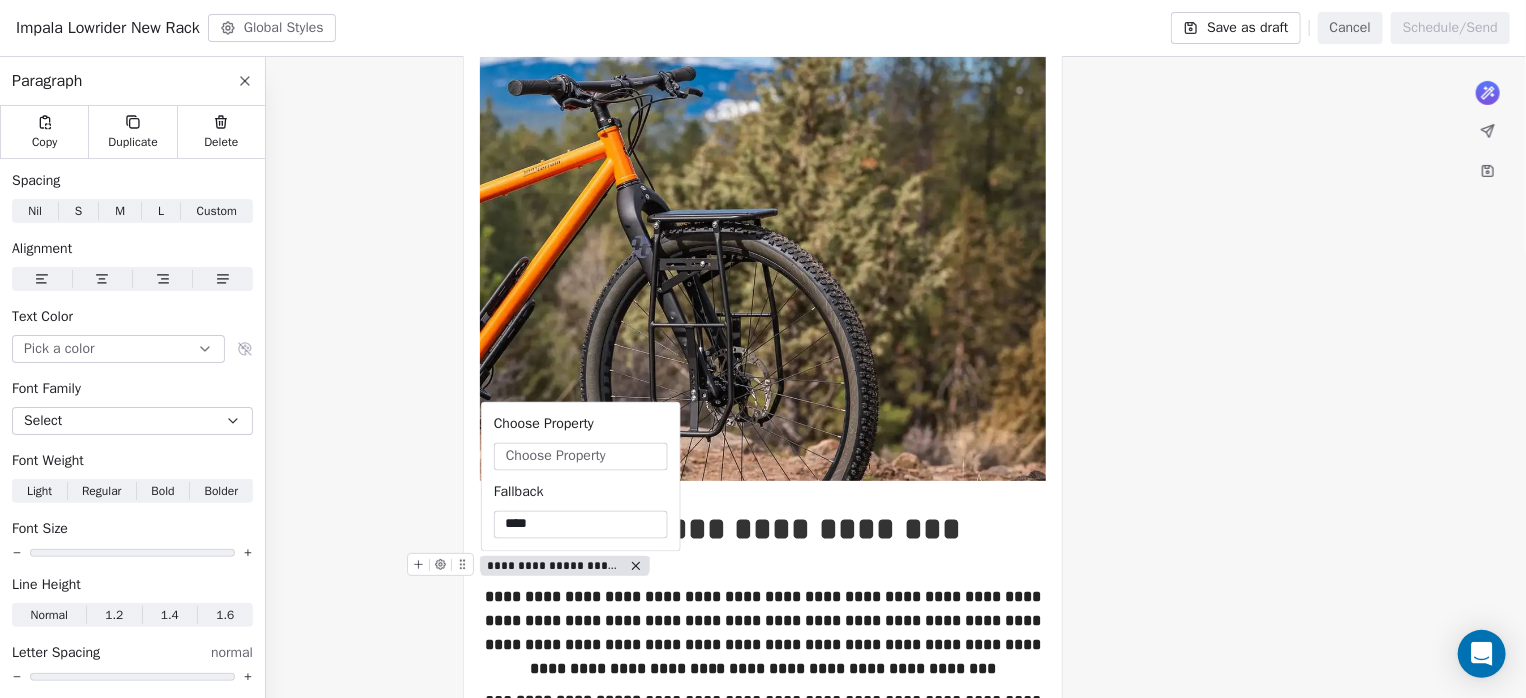 drag, startPoint x: 569, startPoint y: 527, endPoint x: 485, endPoint y: 528, distance: 84.00595 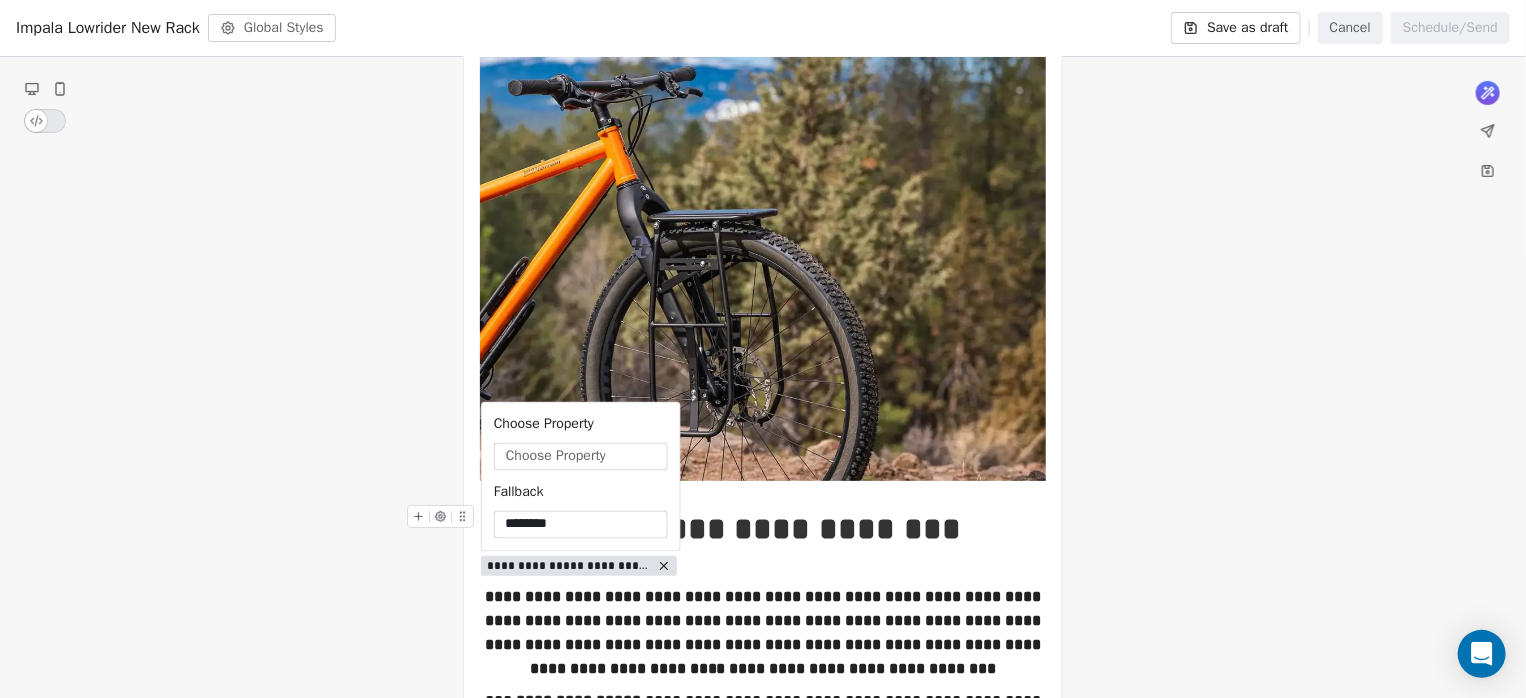 type on "********" 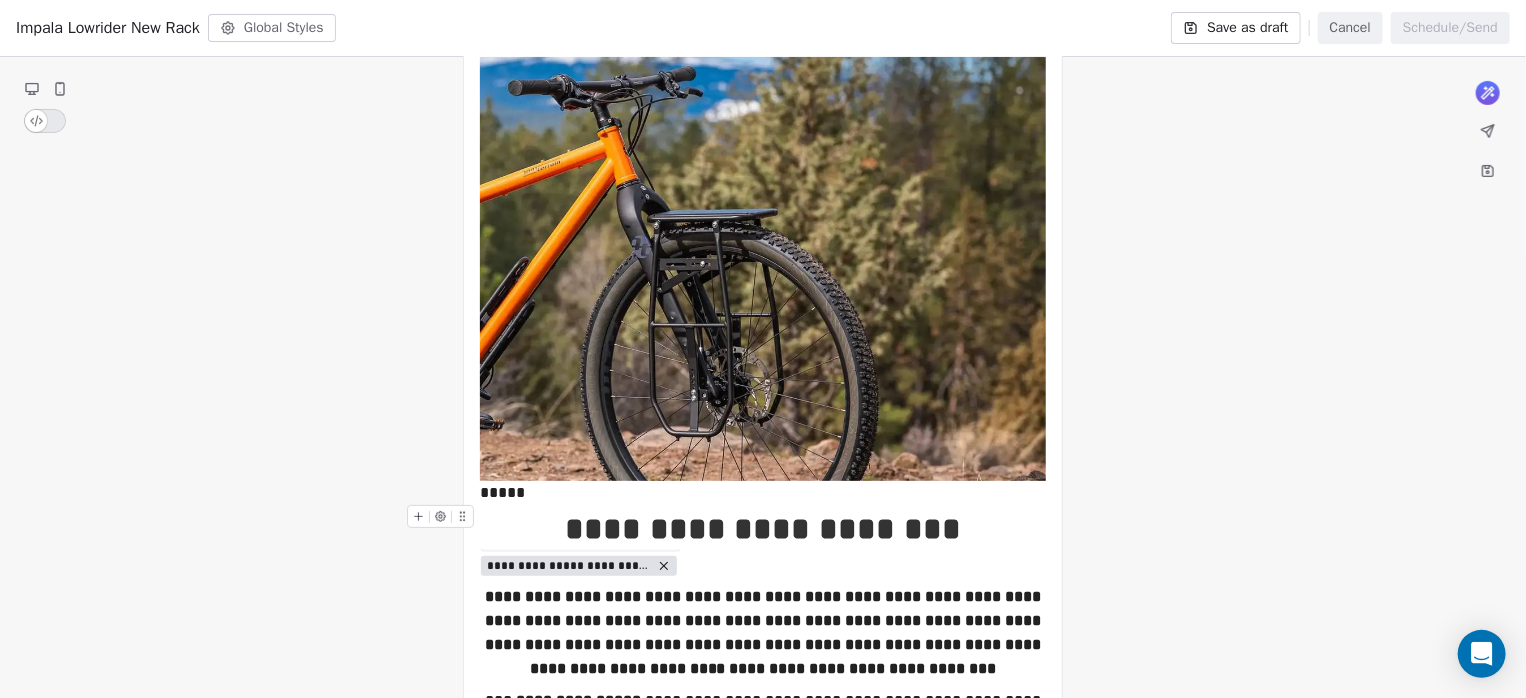 click on "**********" at bounding box center [763, 1007] 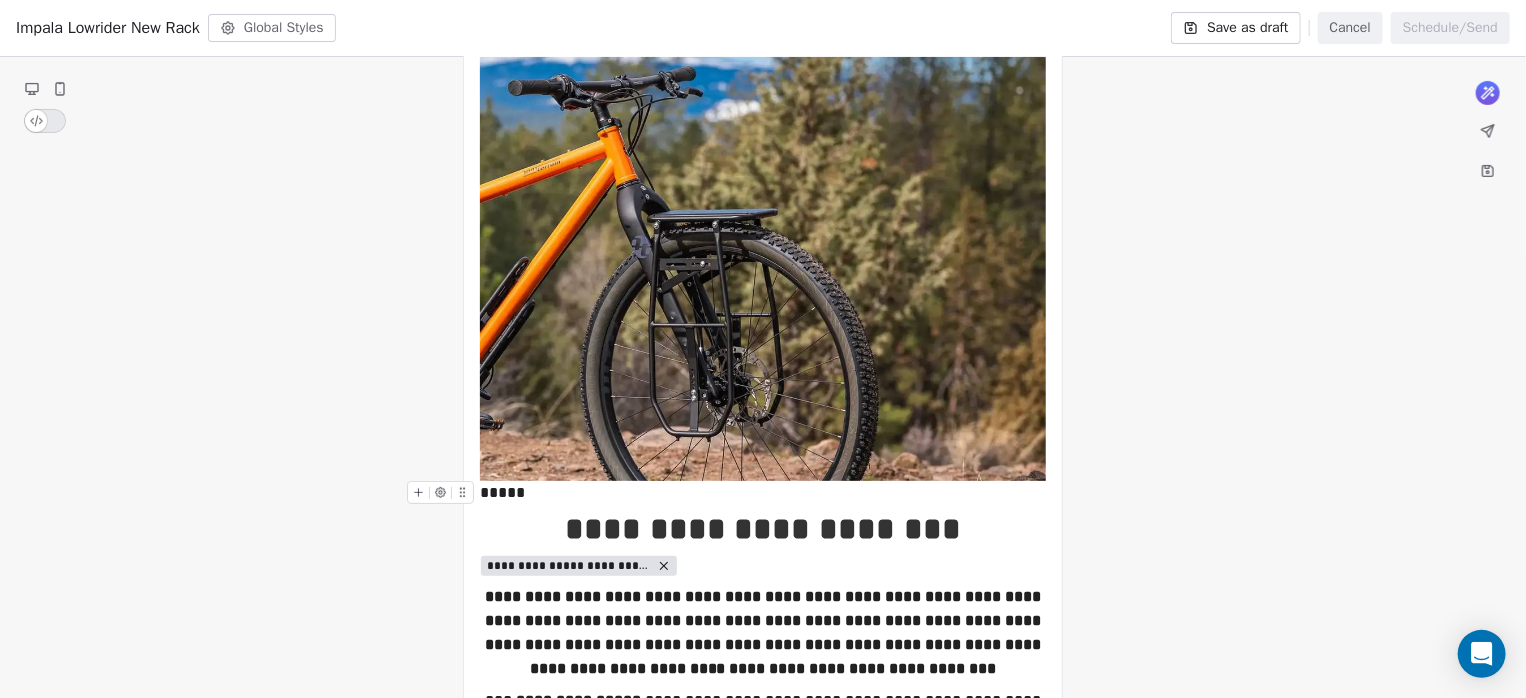 click on "*****" at bounding box center [763, 493] 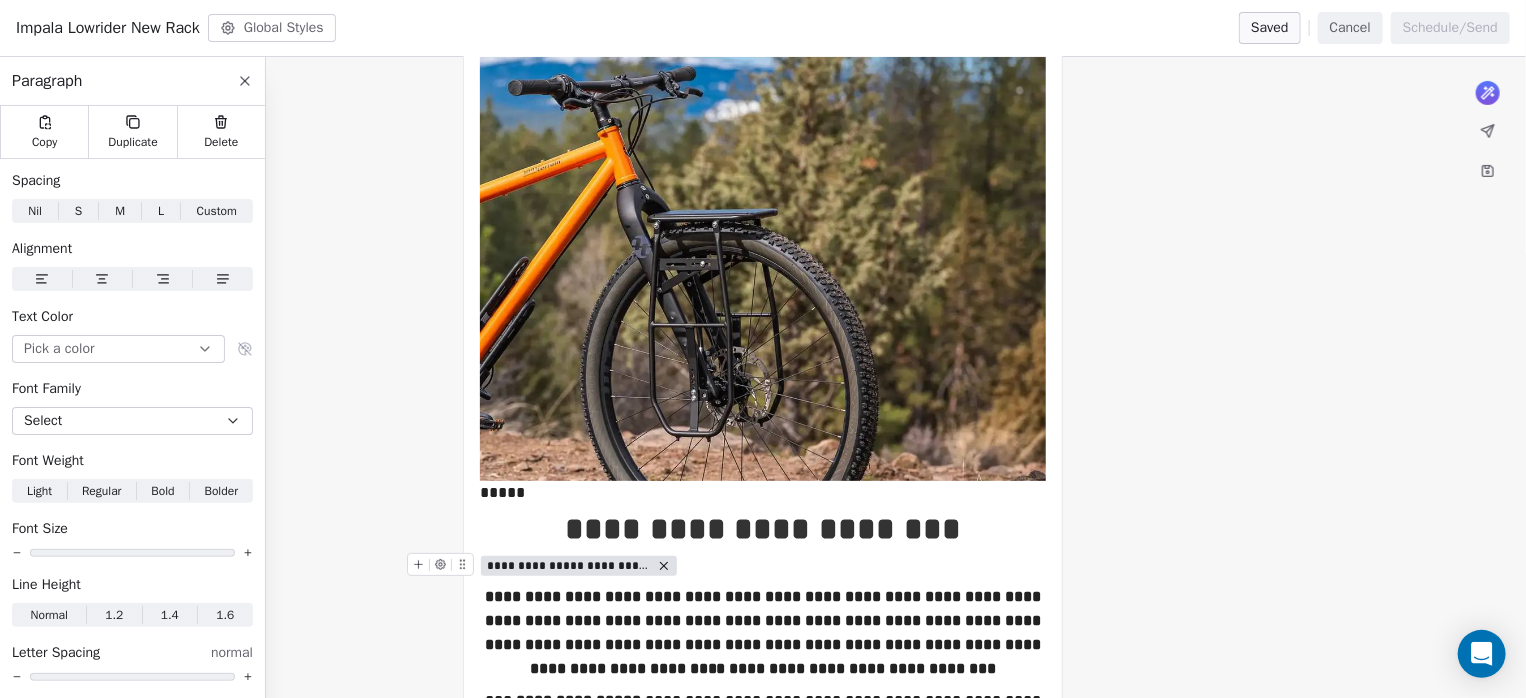 click on "**********" at bounding box center [579, 566] 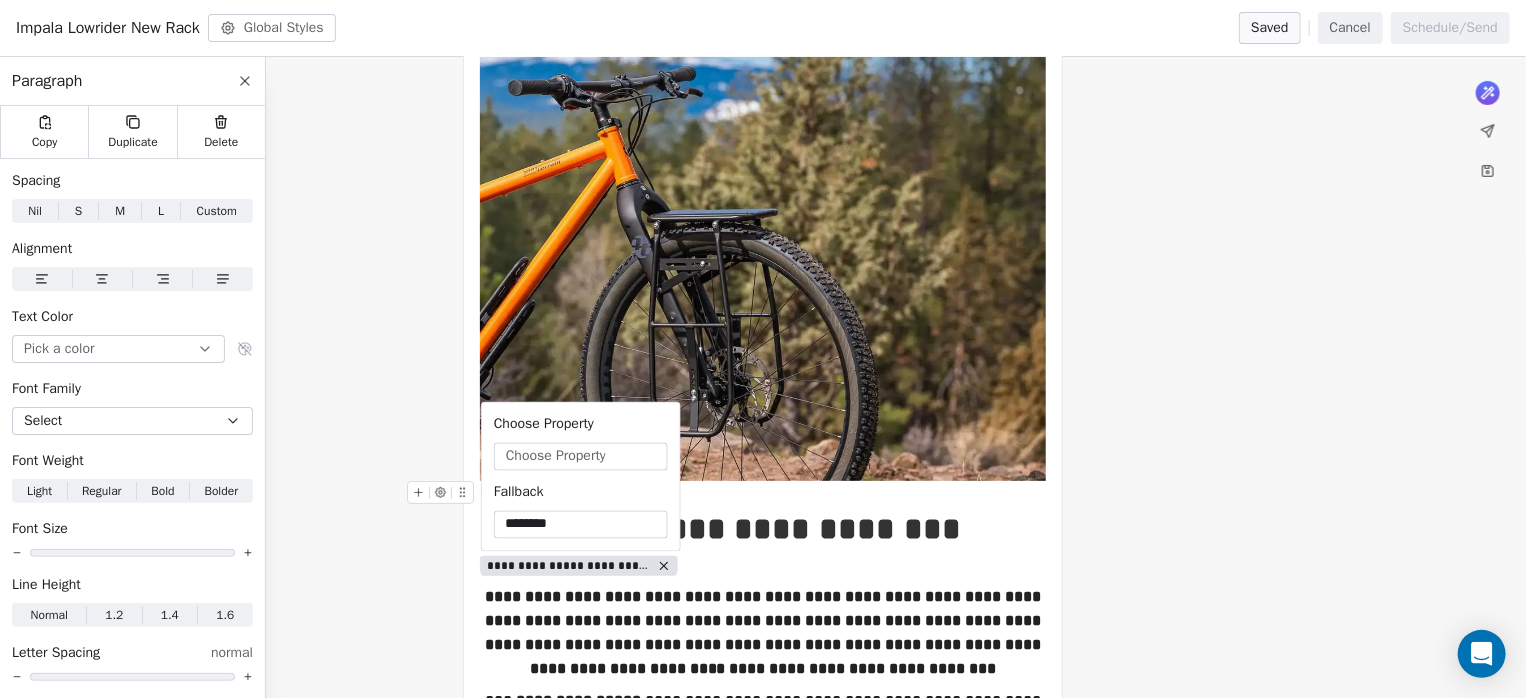 click on "*****" at bounding box center [763, 493] 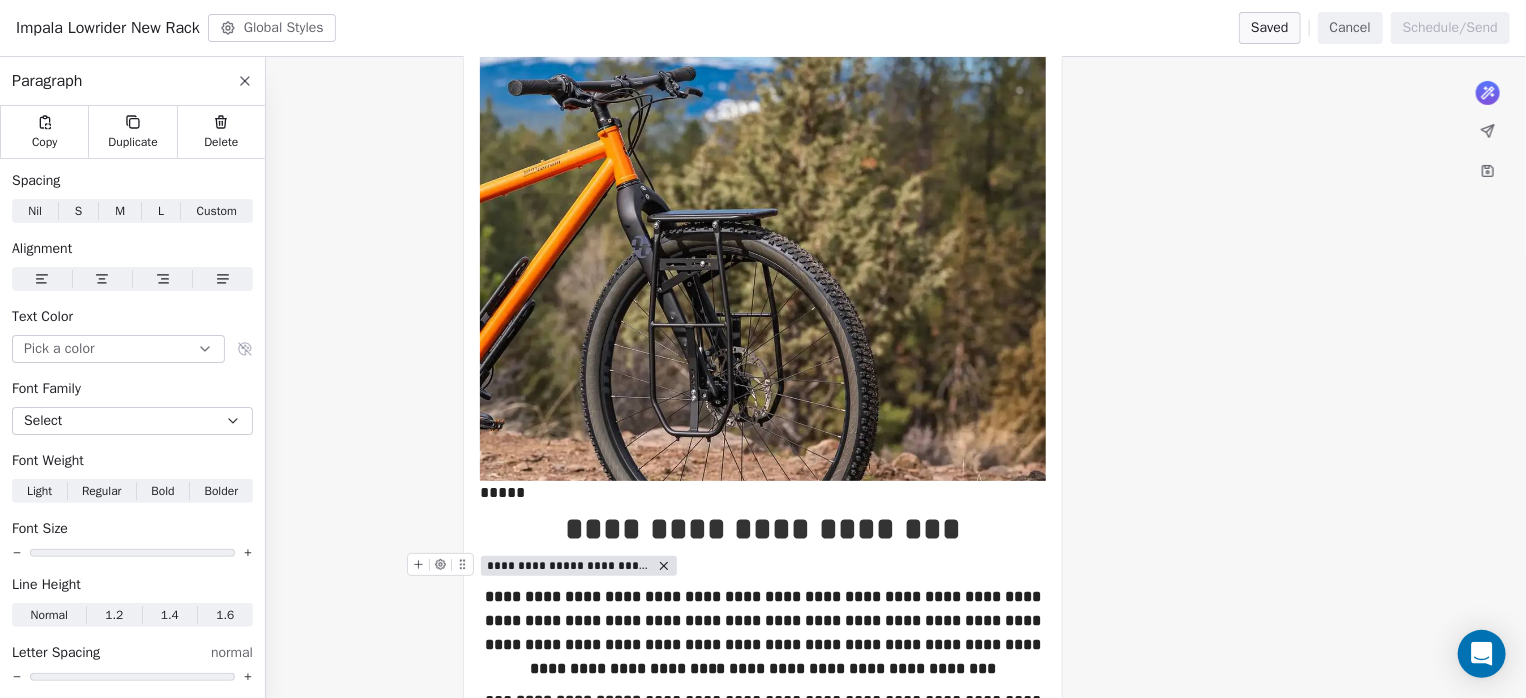 click on "**********" at bounding box center [579, 566] 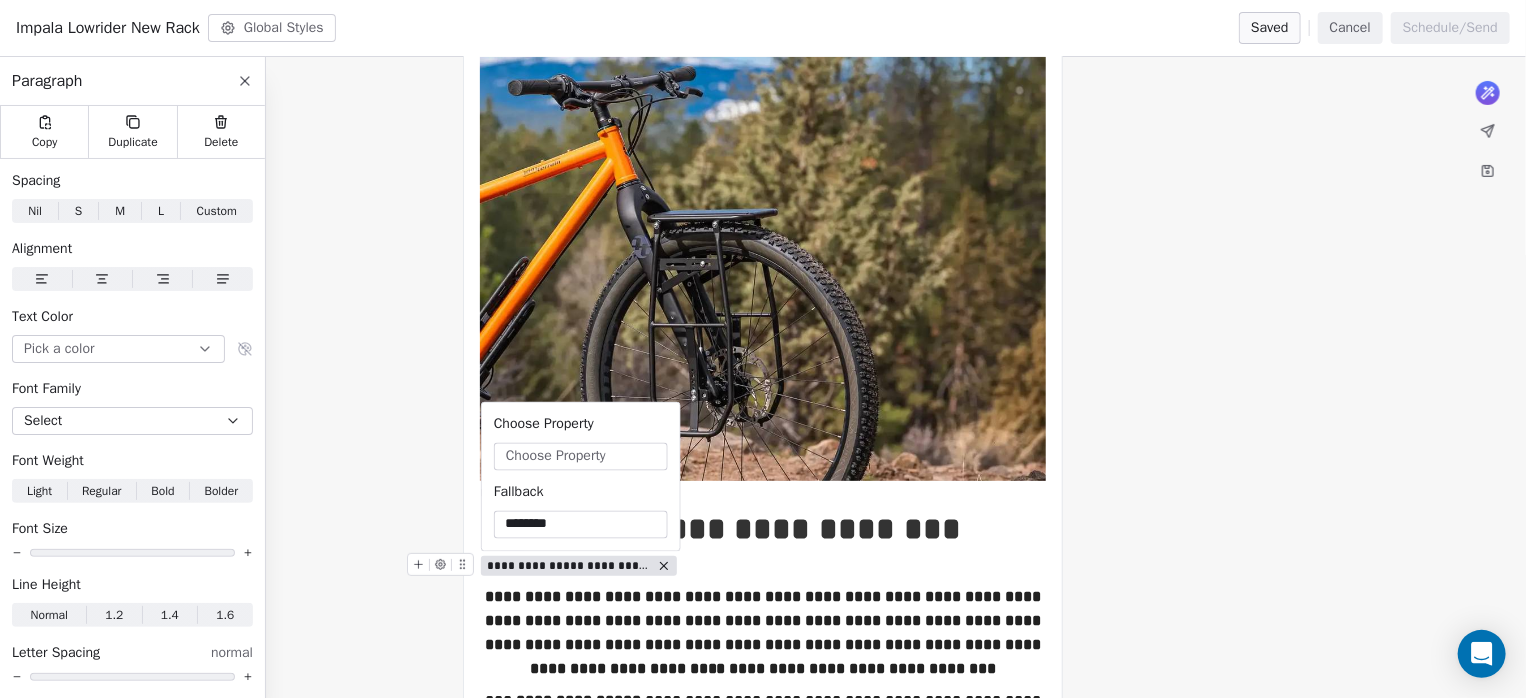 click on "**********" at bounding box center (763, 565) 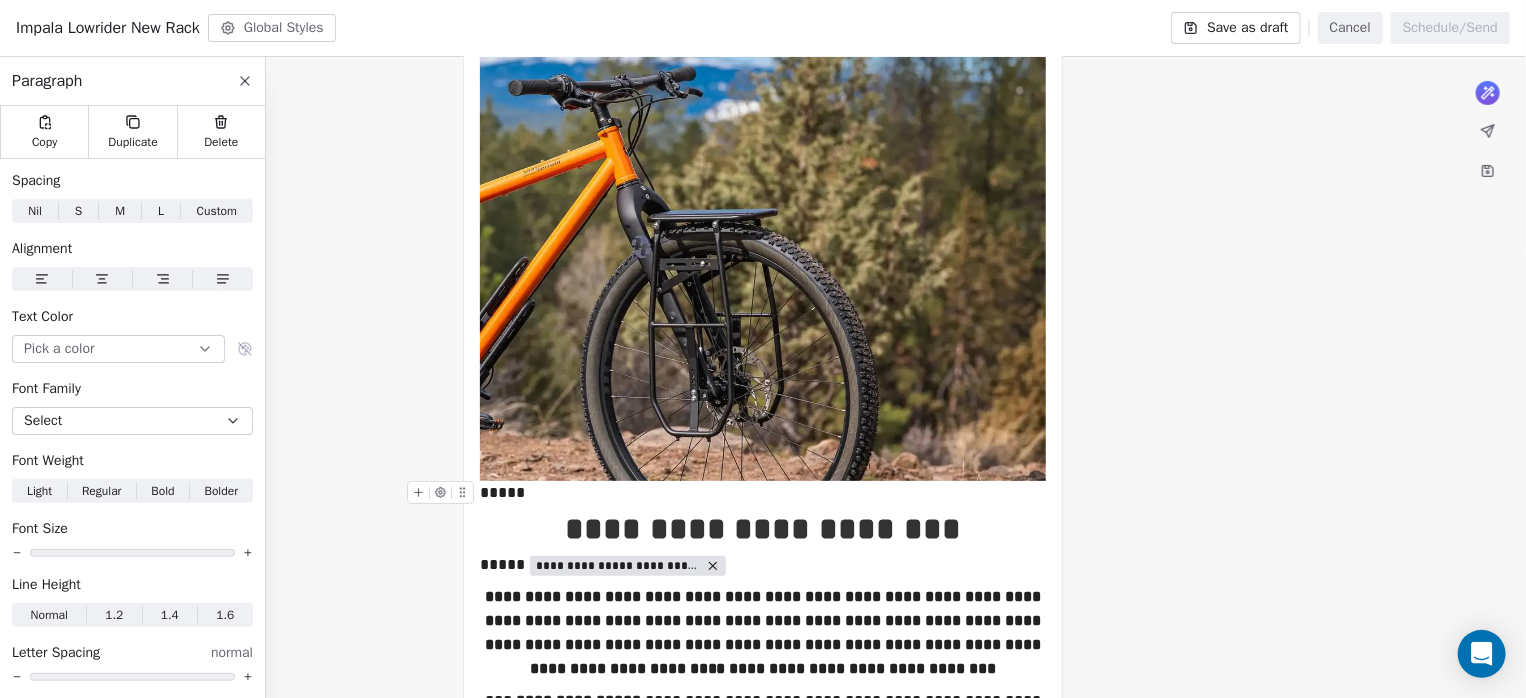 click on "*****" at bounding box center [763, 493] 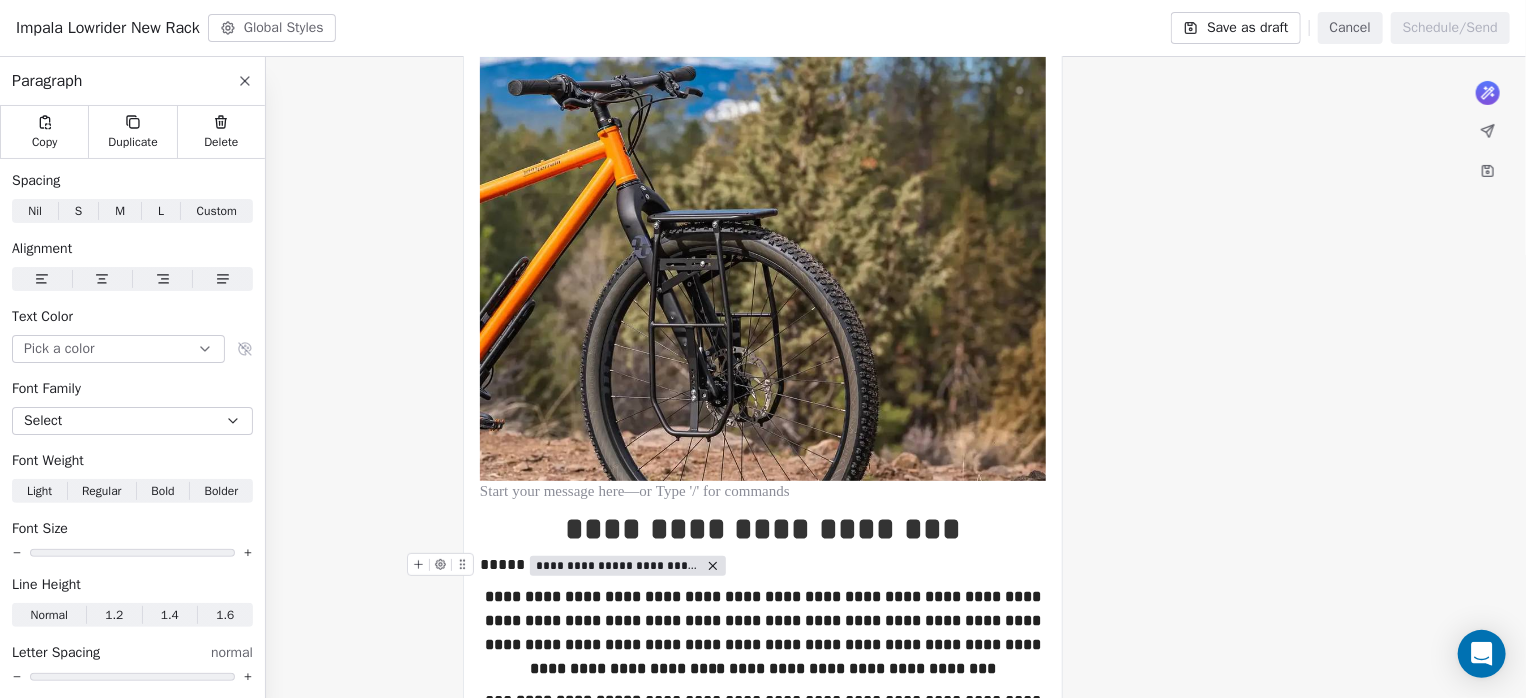 click on "**********" at bounding box center (763, 565) 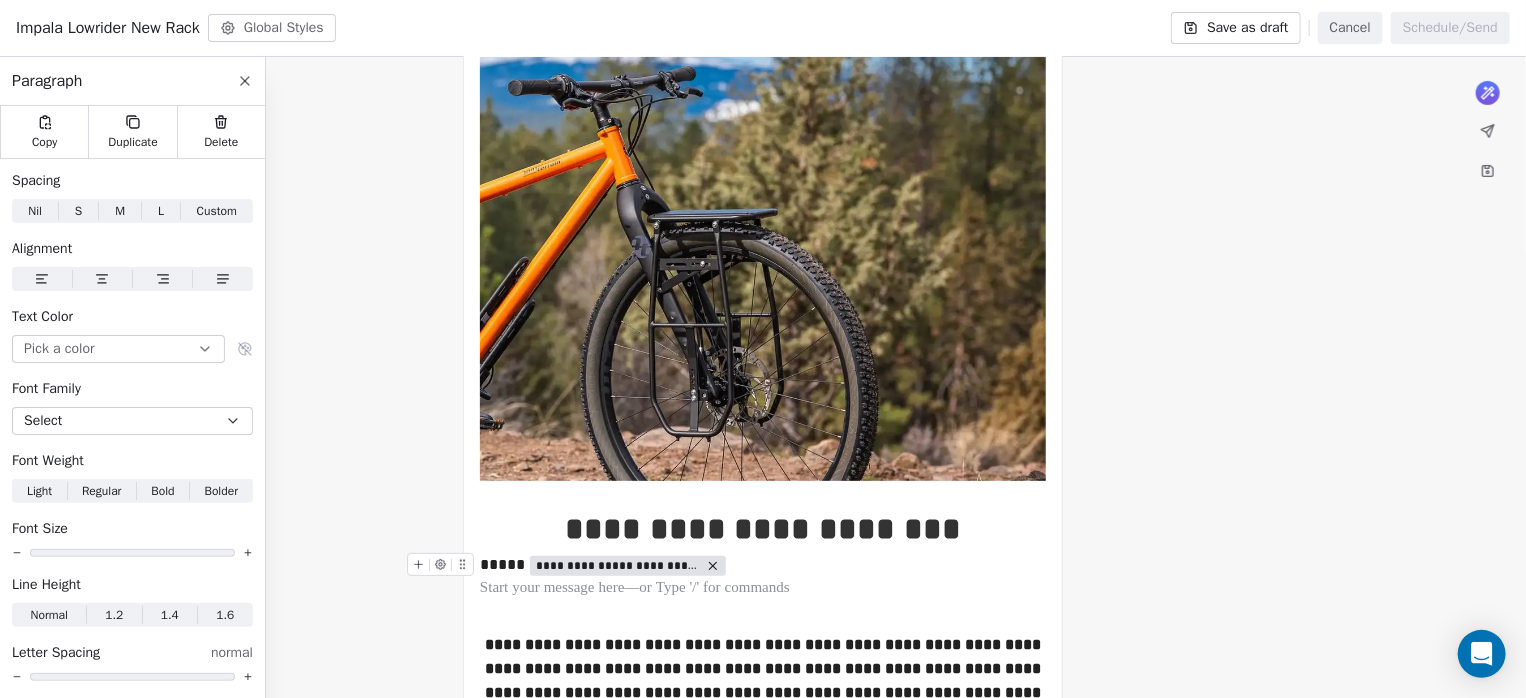 click on "**********" at bounding box center (618, 566) 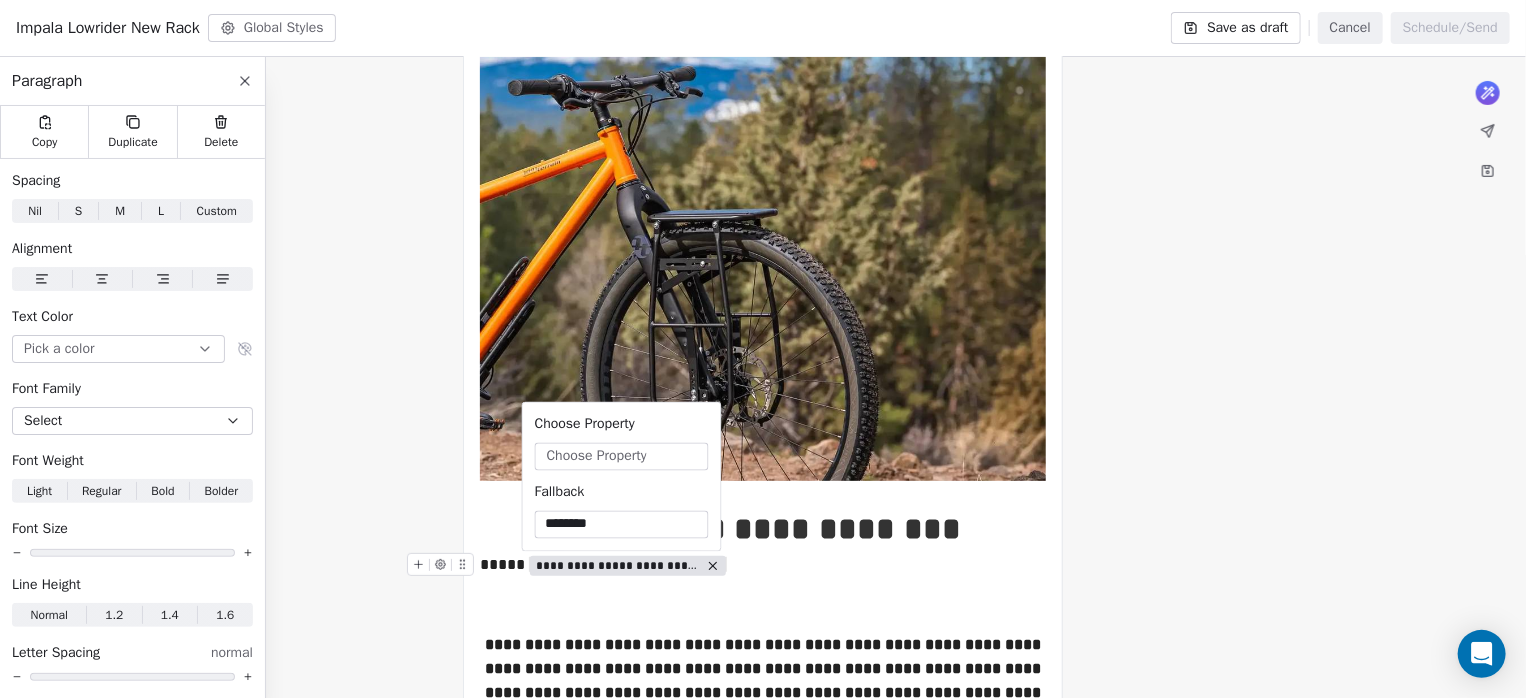 click on "Choose Property" at bounding box center (622, 457) 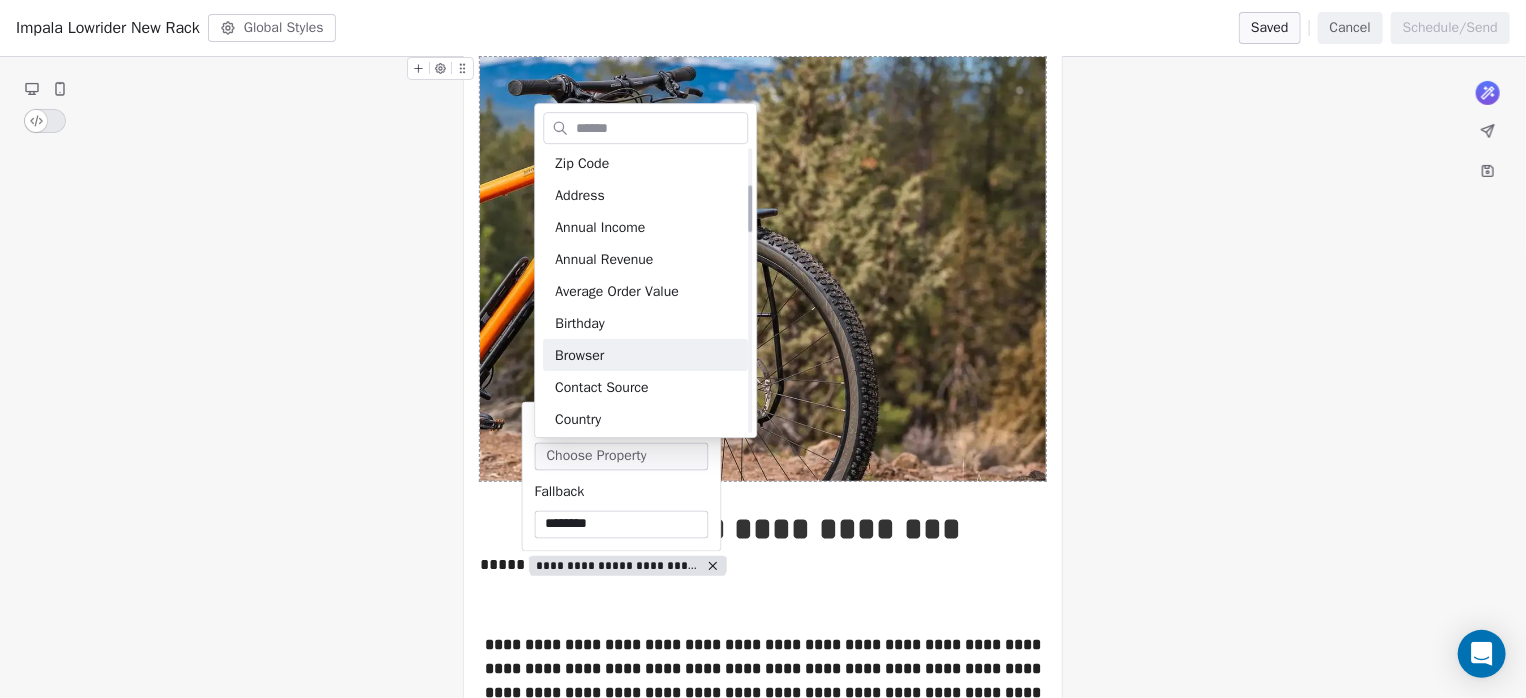 scroll, scrollTop: 266, scrollLeft: 0, axis: vertical 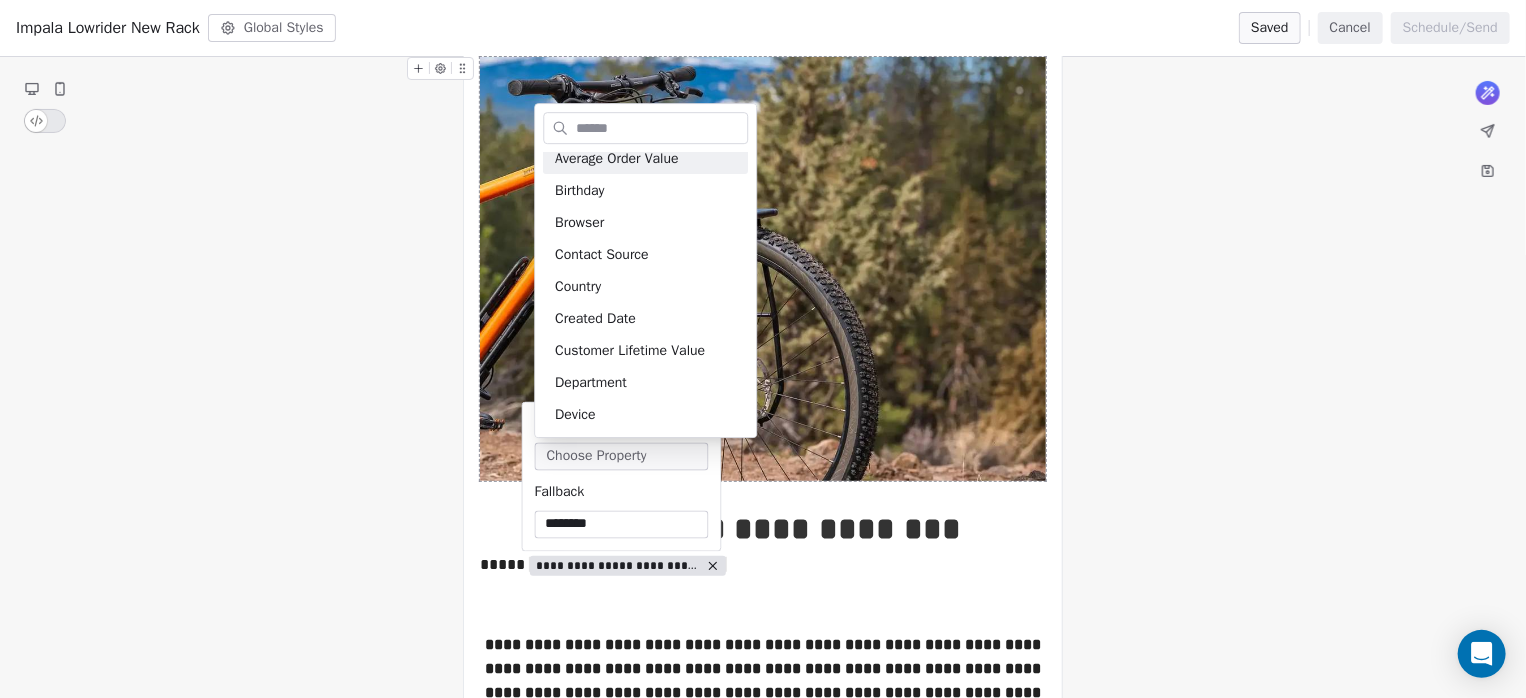 click at bounding box center [659, 128] 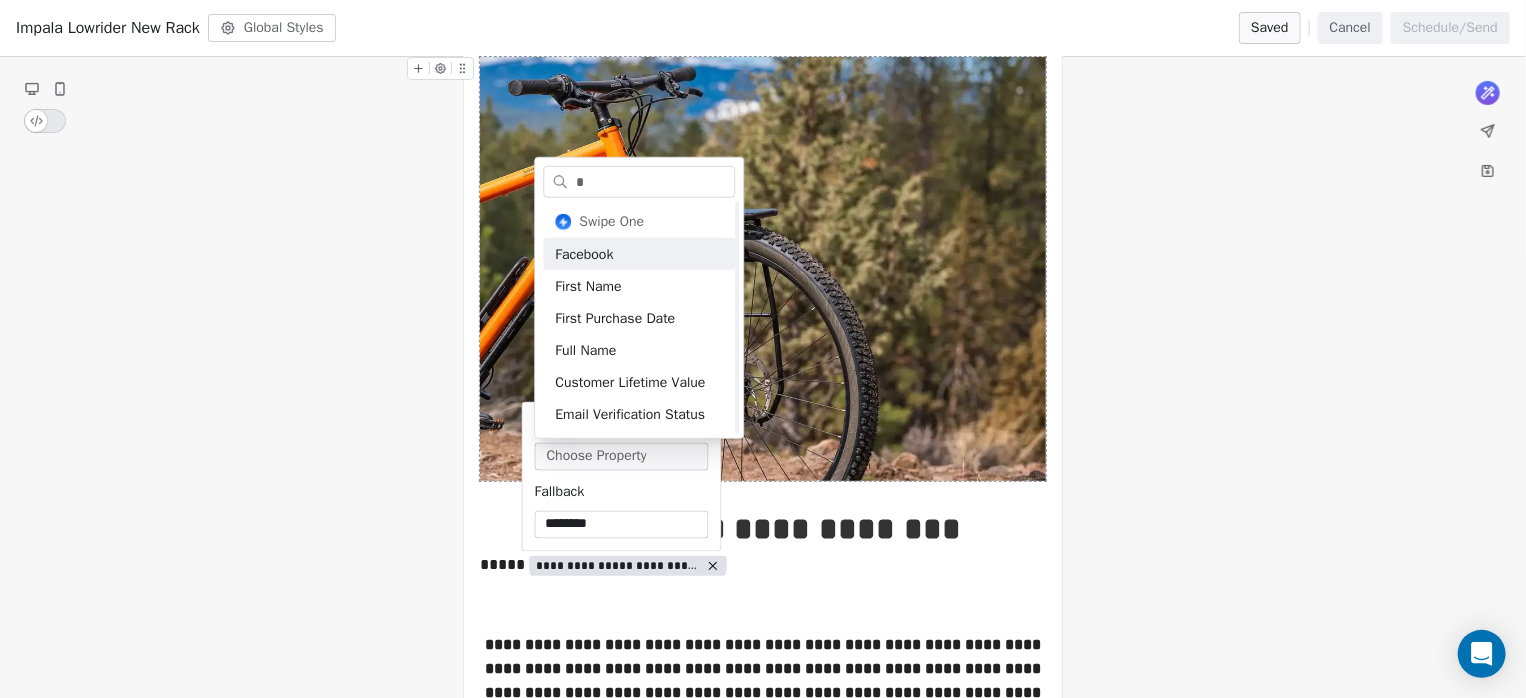 scroll, scrollTop: 0, scrollLeft: 0, axis: both 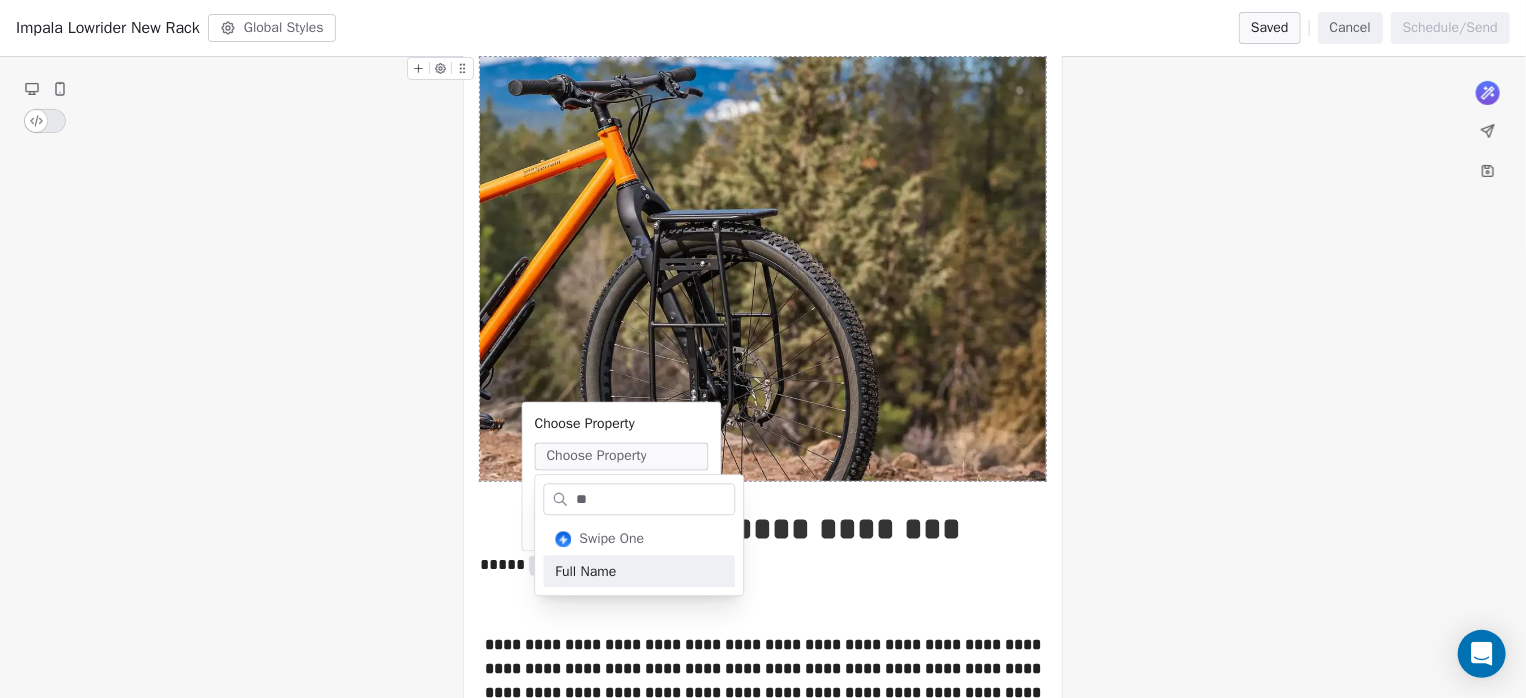 type on "**" 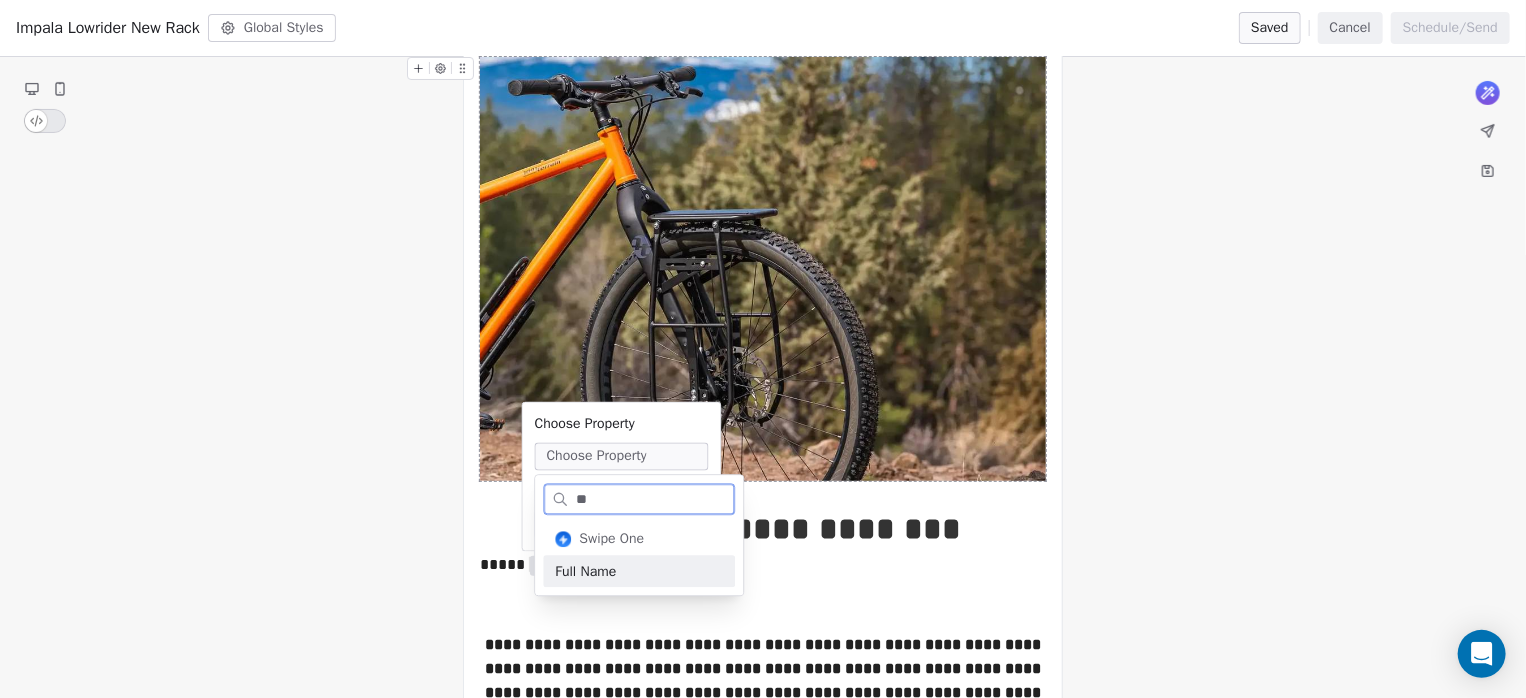 click on "Full Name" at bounding box center (639, 571) 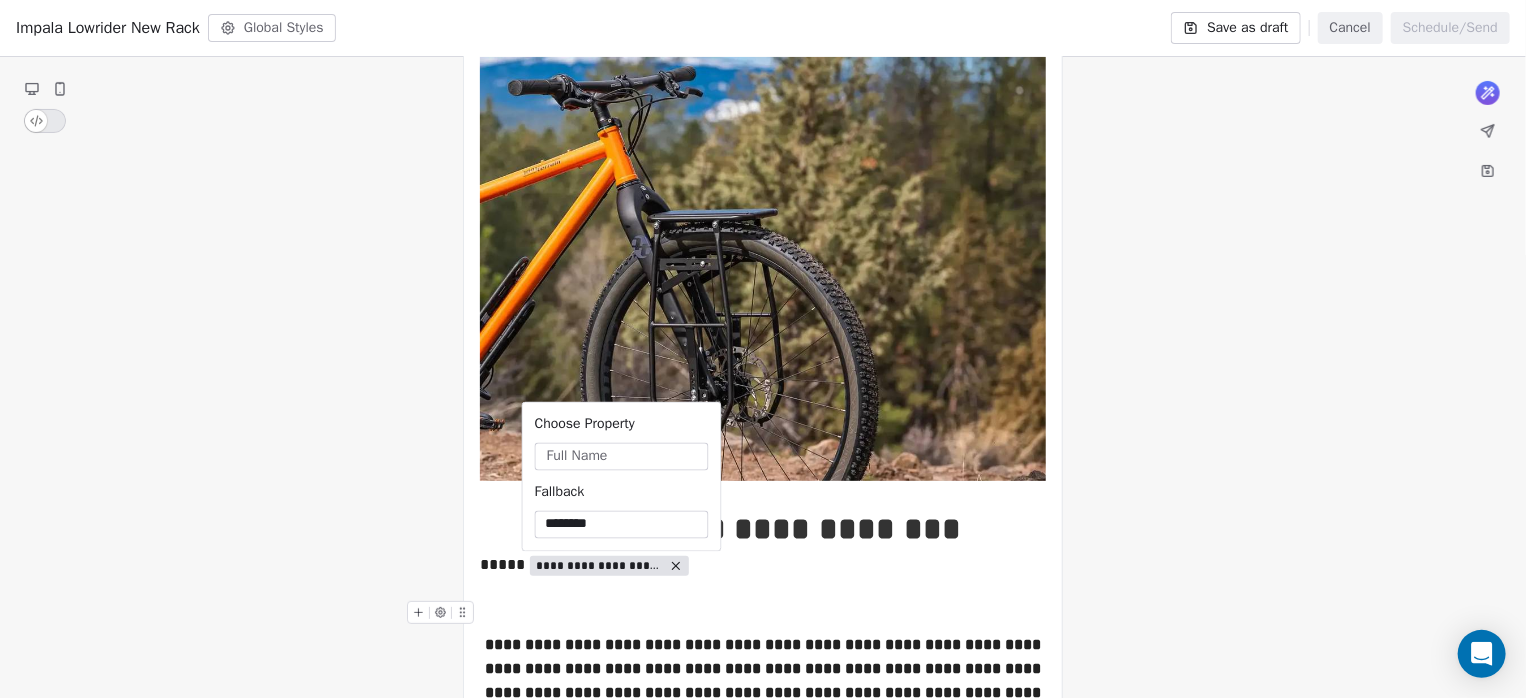 click on "**********" at bounding box center (763, 1031) 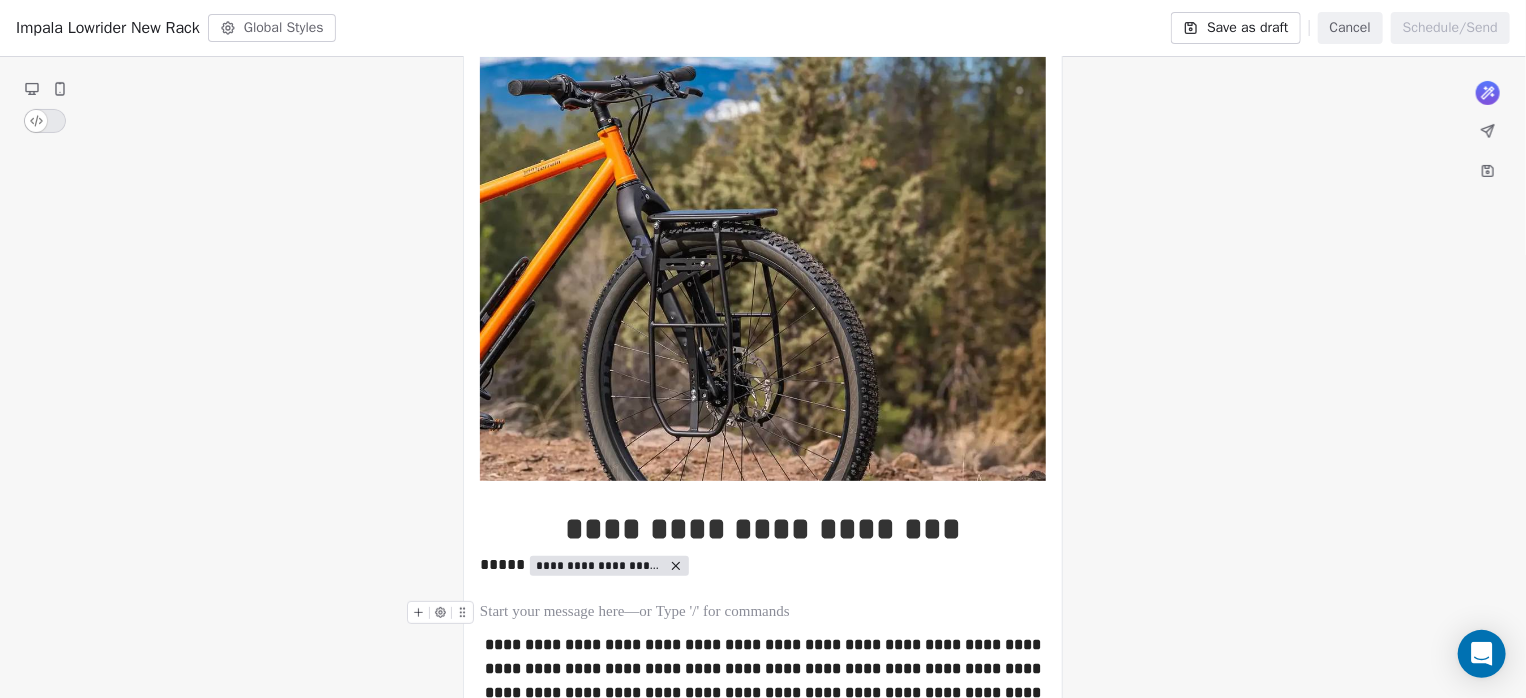 click at bounding box center (763, 613) 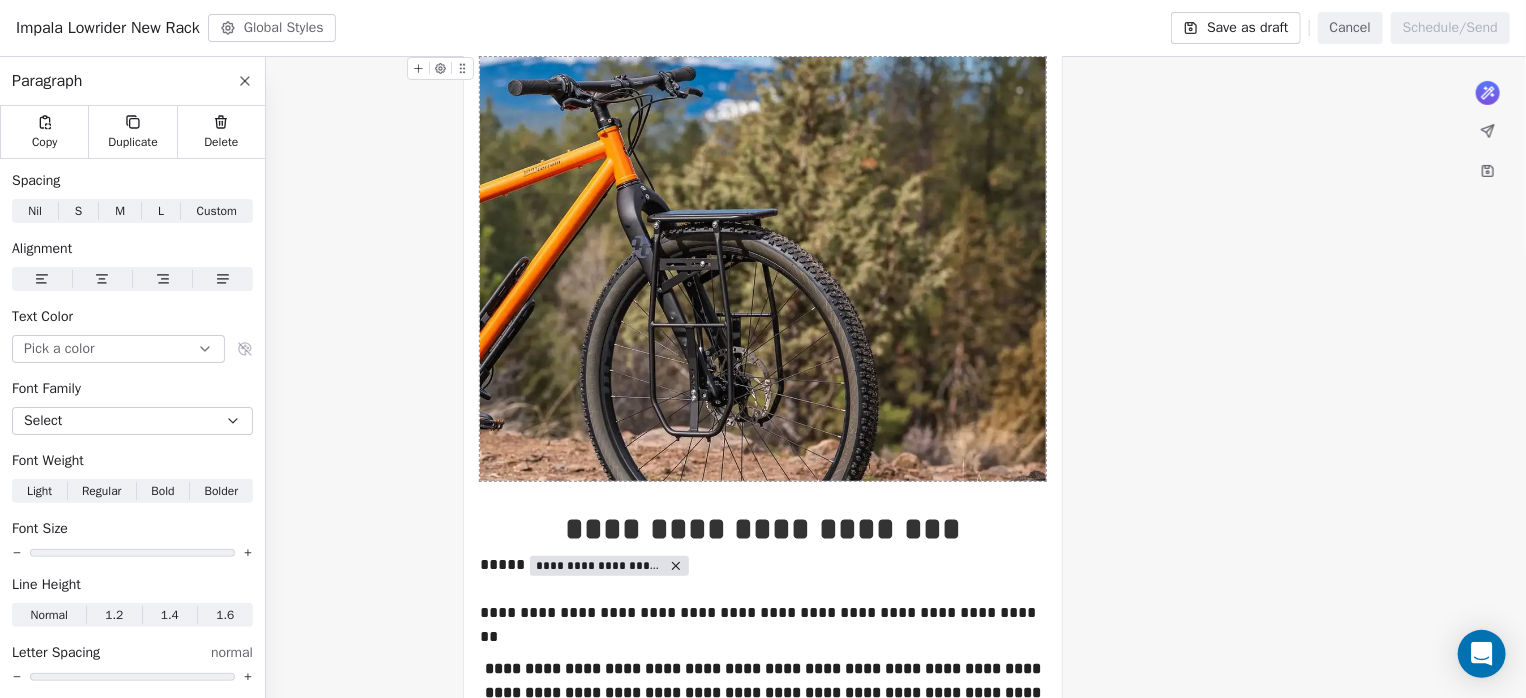 click on "**********" at bounding box center [763, 1043] 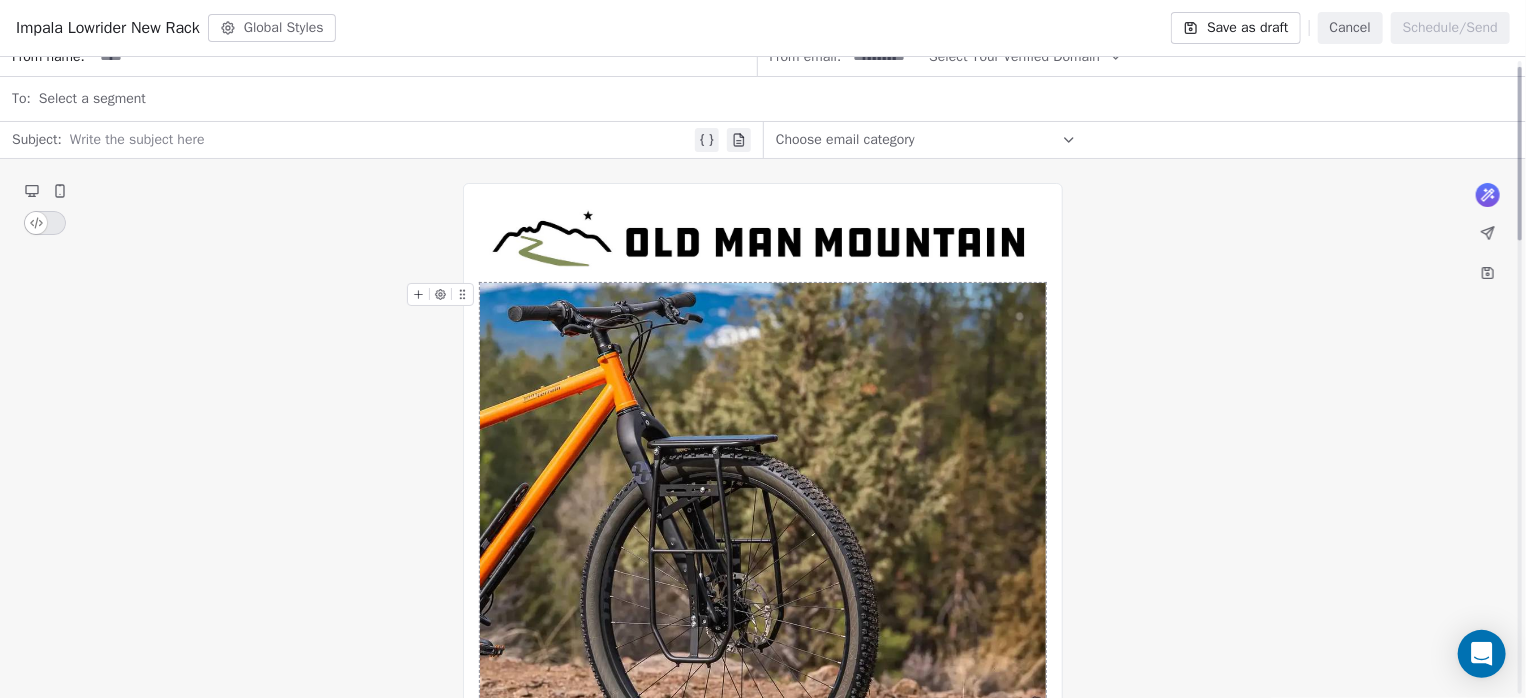 scroll, scrollTop: 0, scrollLeft: 0, axis: both 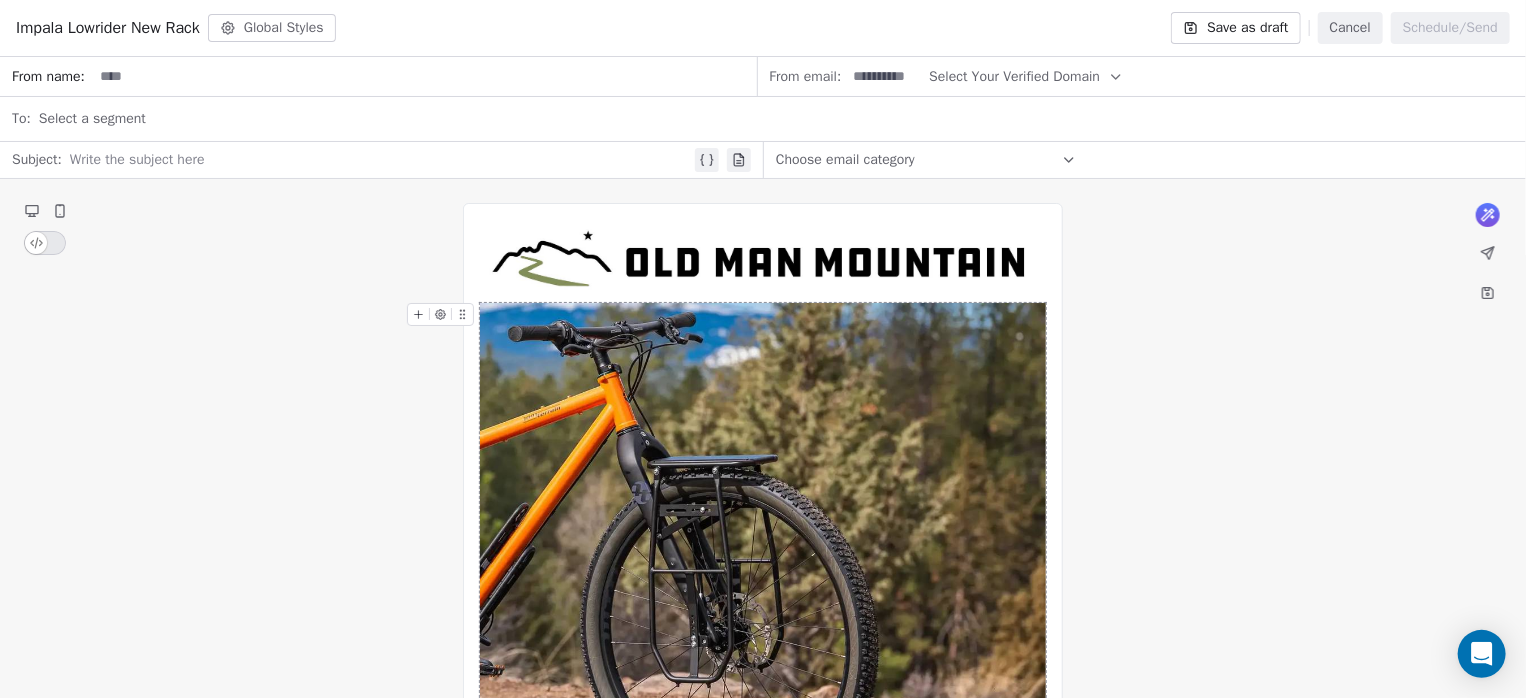 click at bounding box center [424, 76] 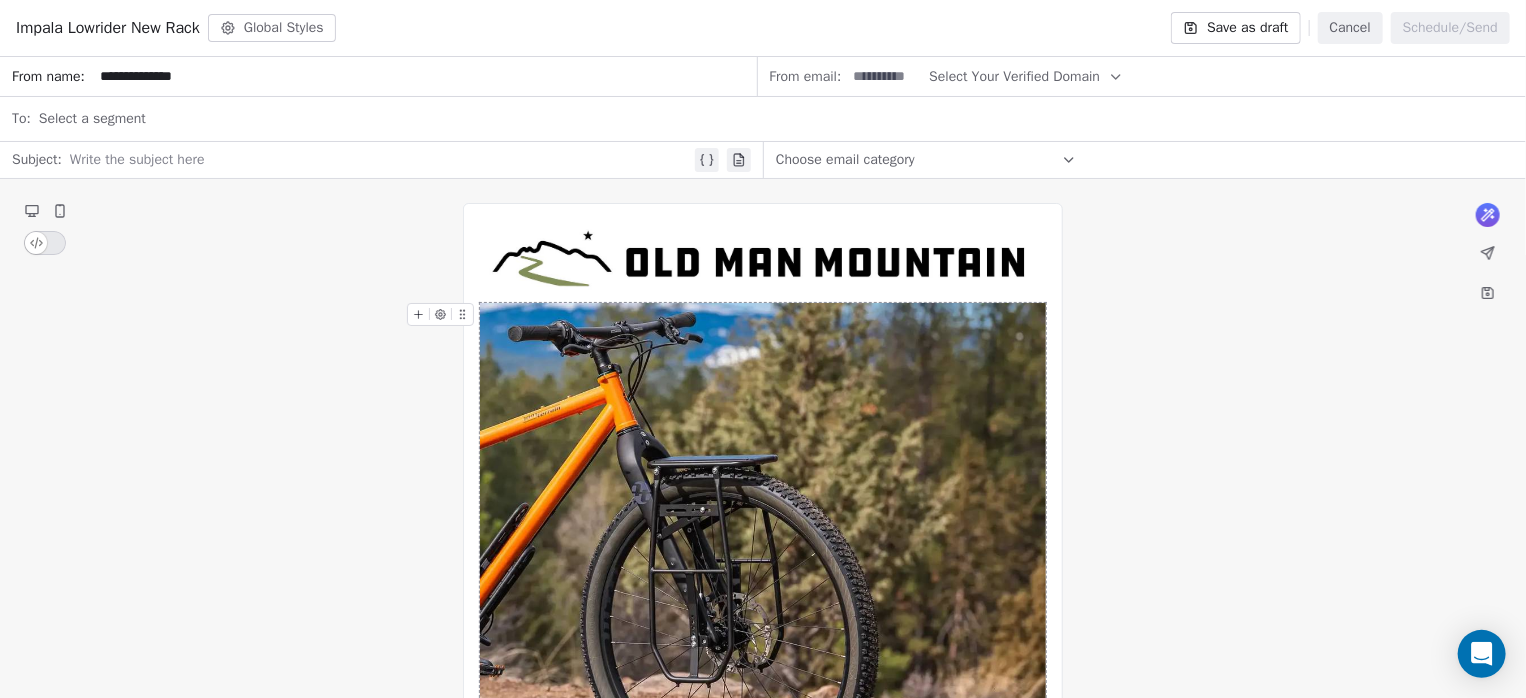 type on "**********" 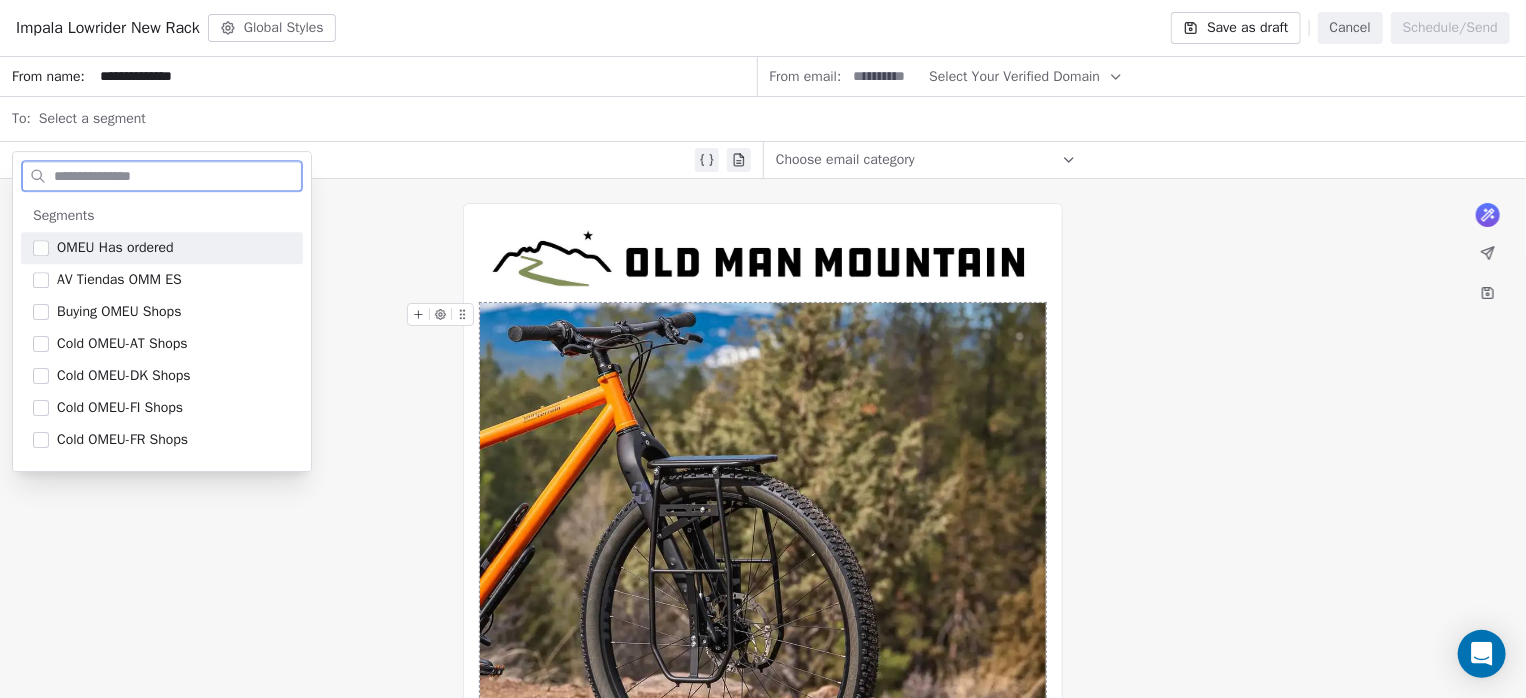 click at bounding box center [41, 248] 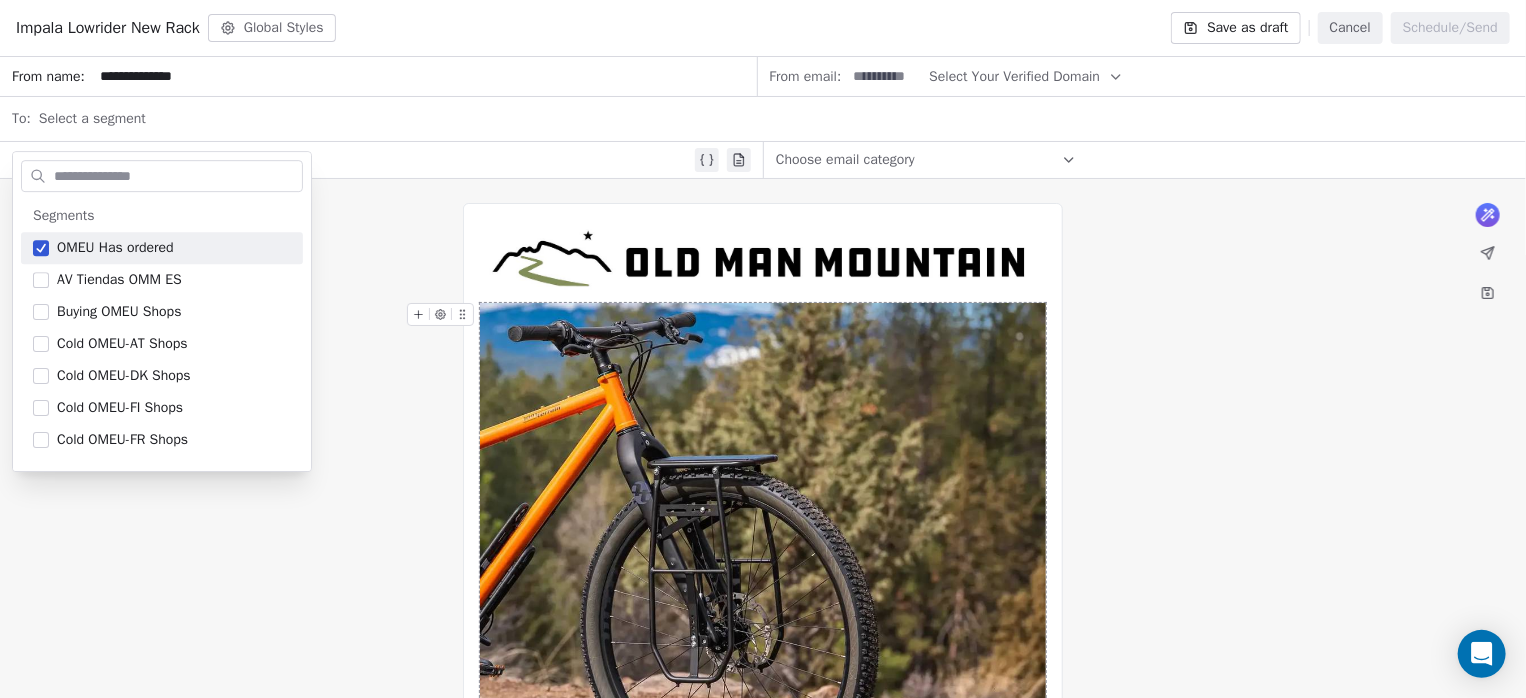 click on "Select a segment" at bounding box center [776, 119] 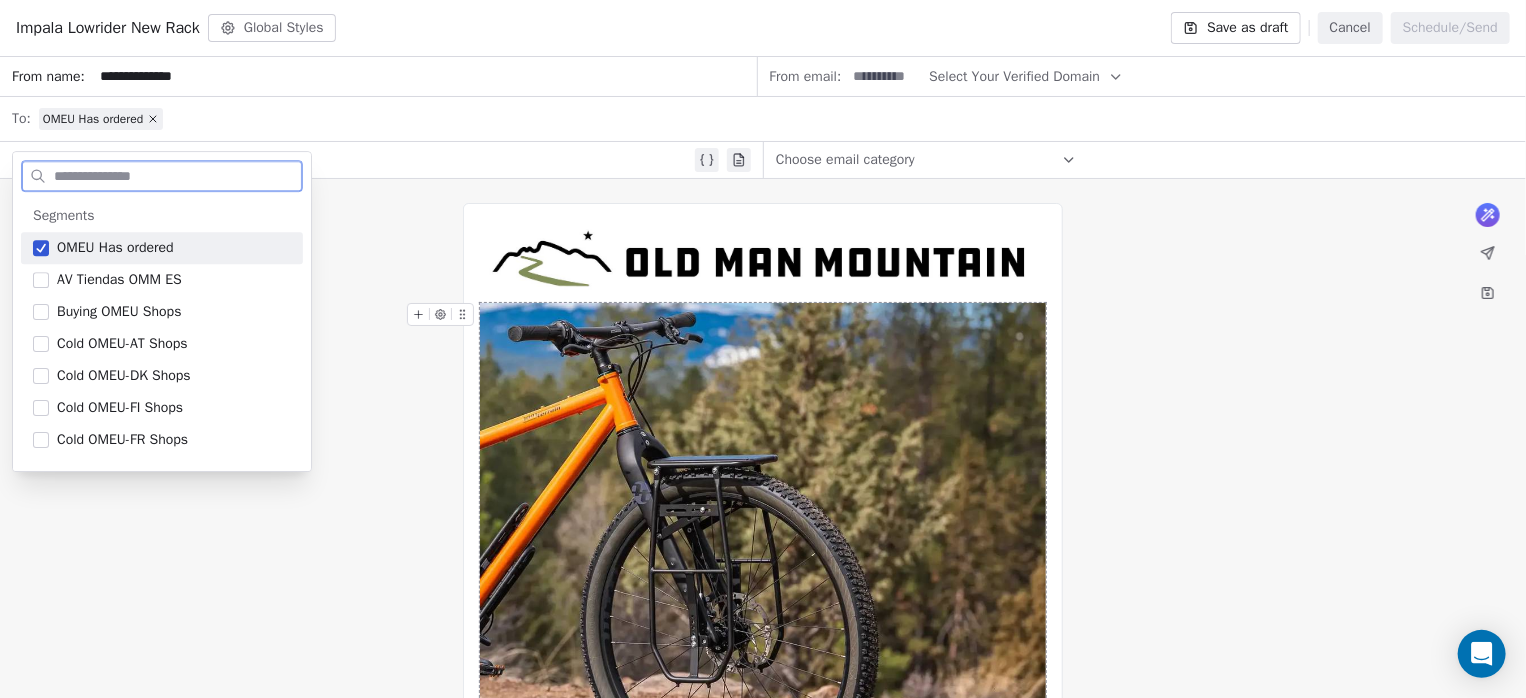 click on "Subject: Write the subject here" at bounding box center (381, 160) 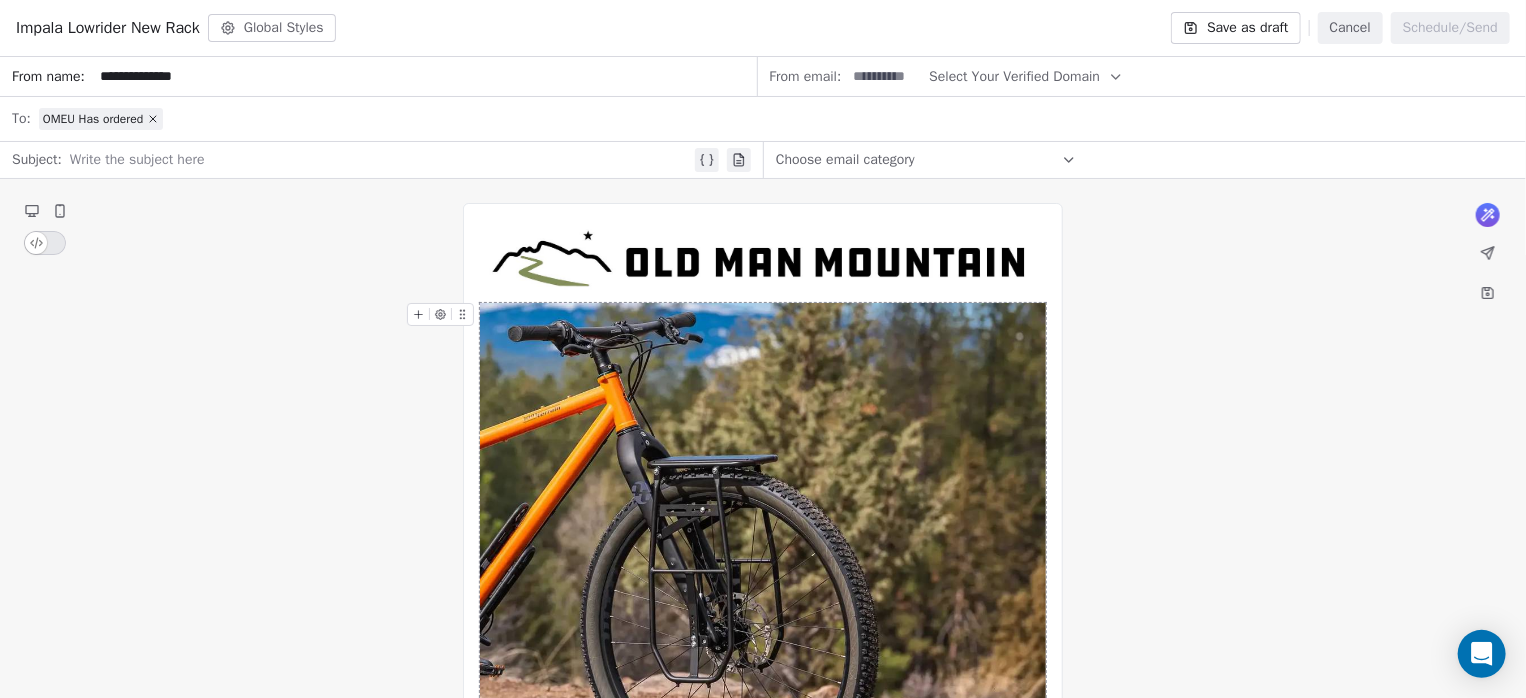 click at bounding box center (380, 160) 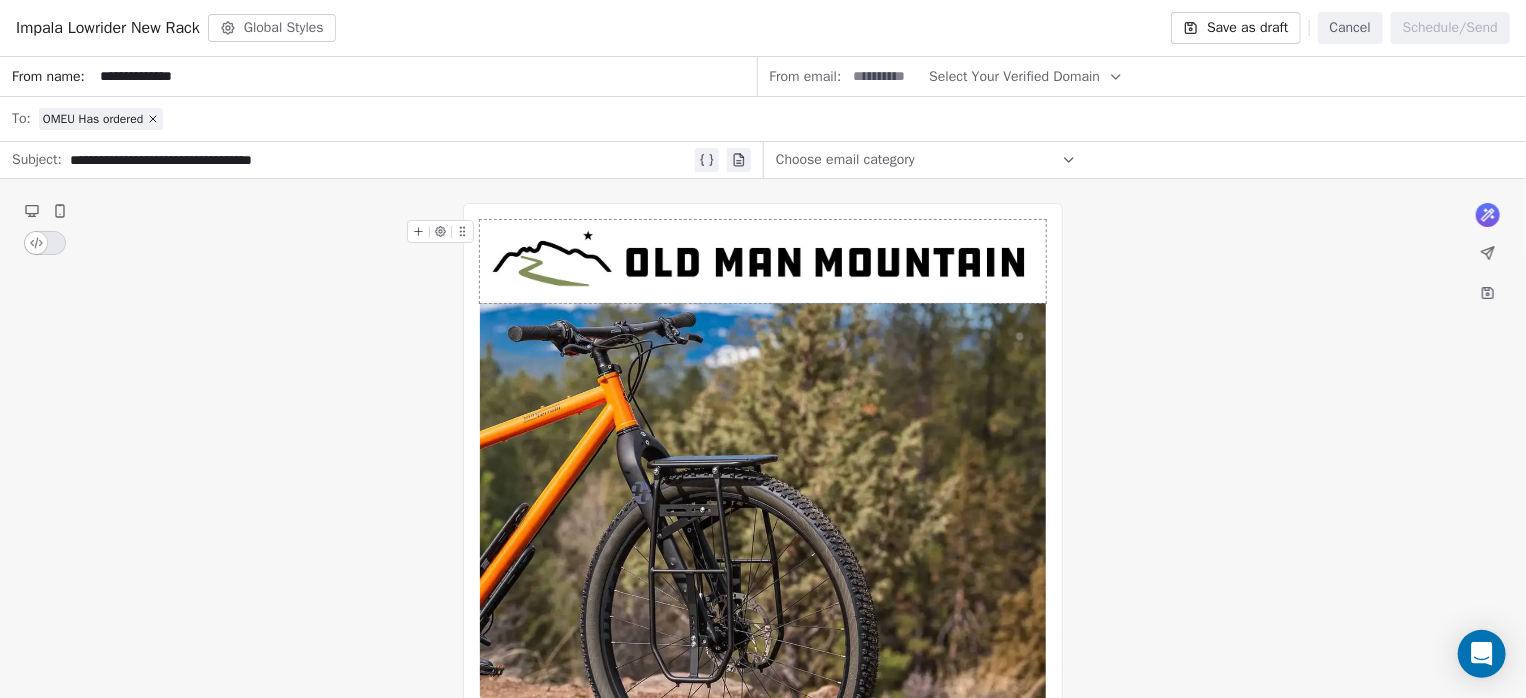 click on "Choose email category" at bounding box center (926, 160) 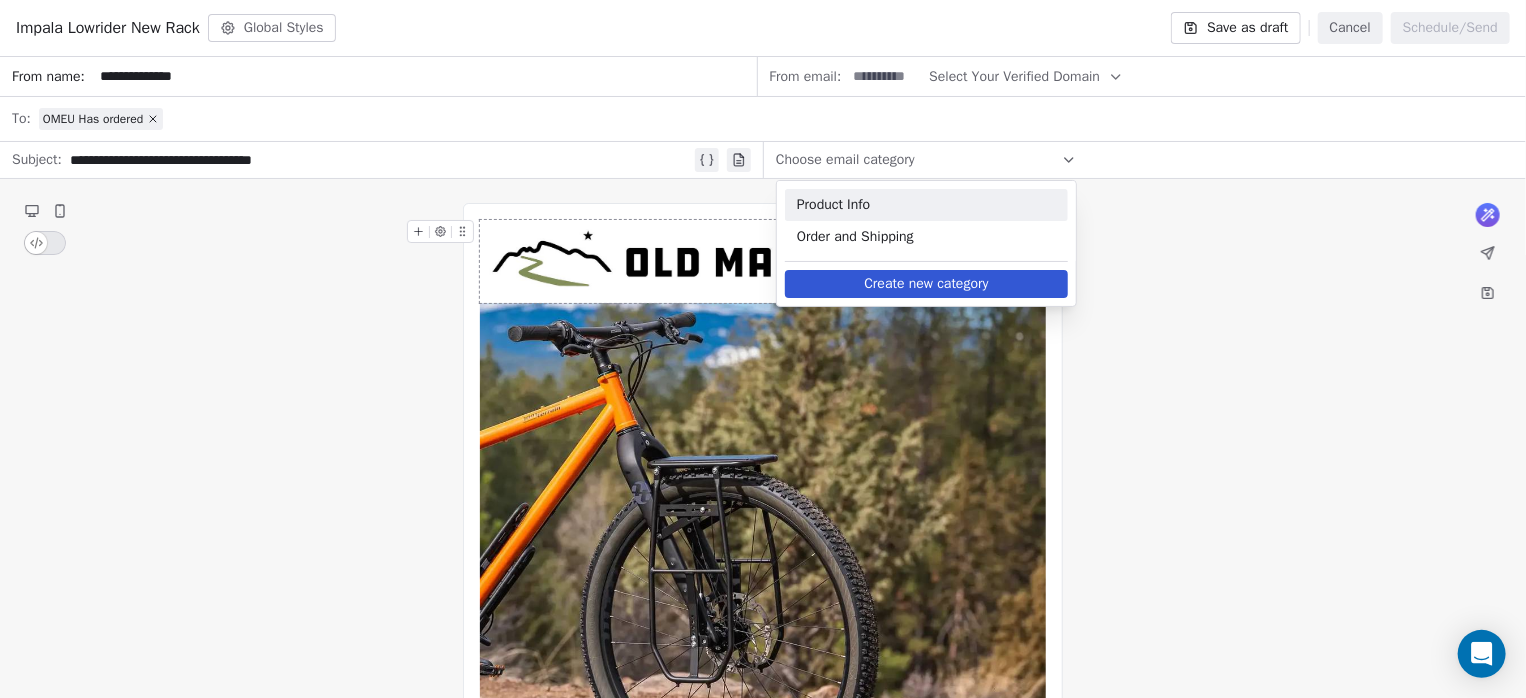 click on "Product Info" at bounding box center [926, 205] 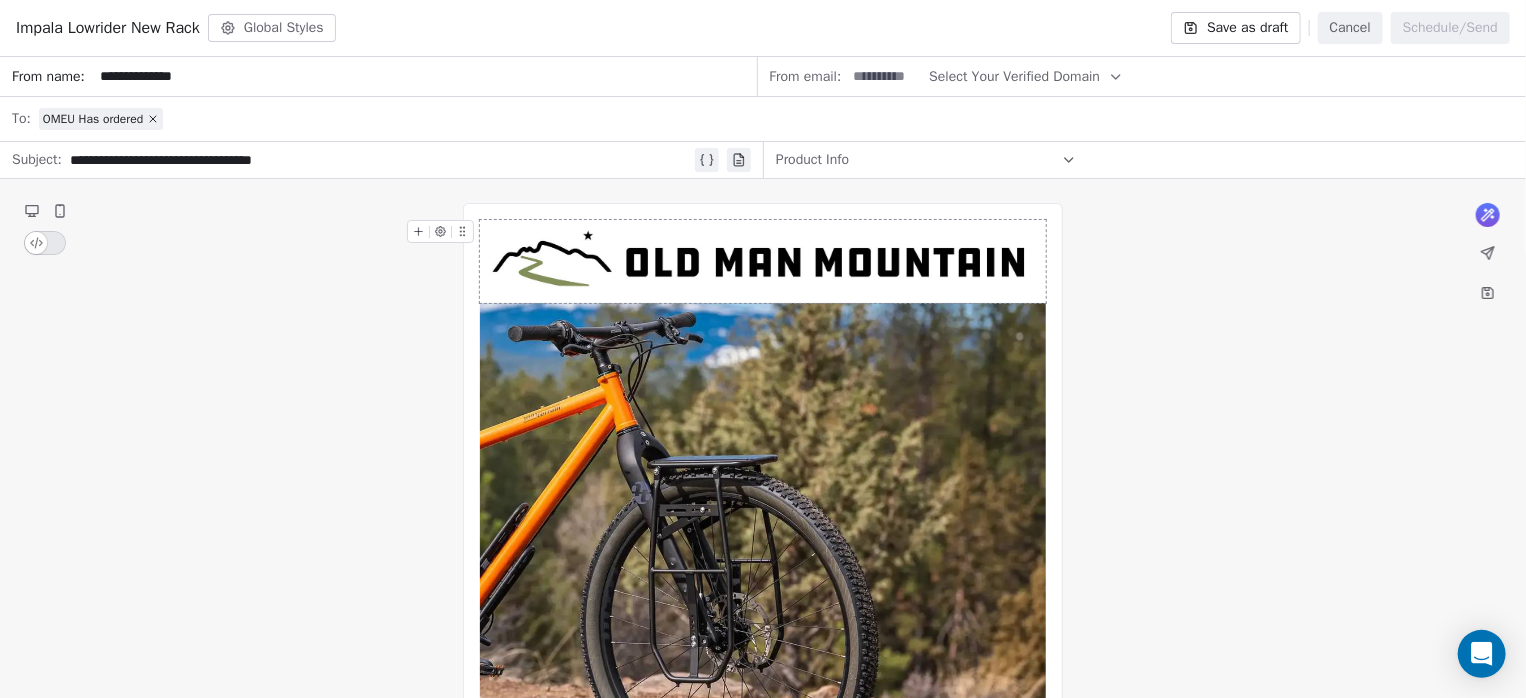 click on "Select Your Verified Domain" at bounding box center [1014, 76] 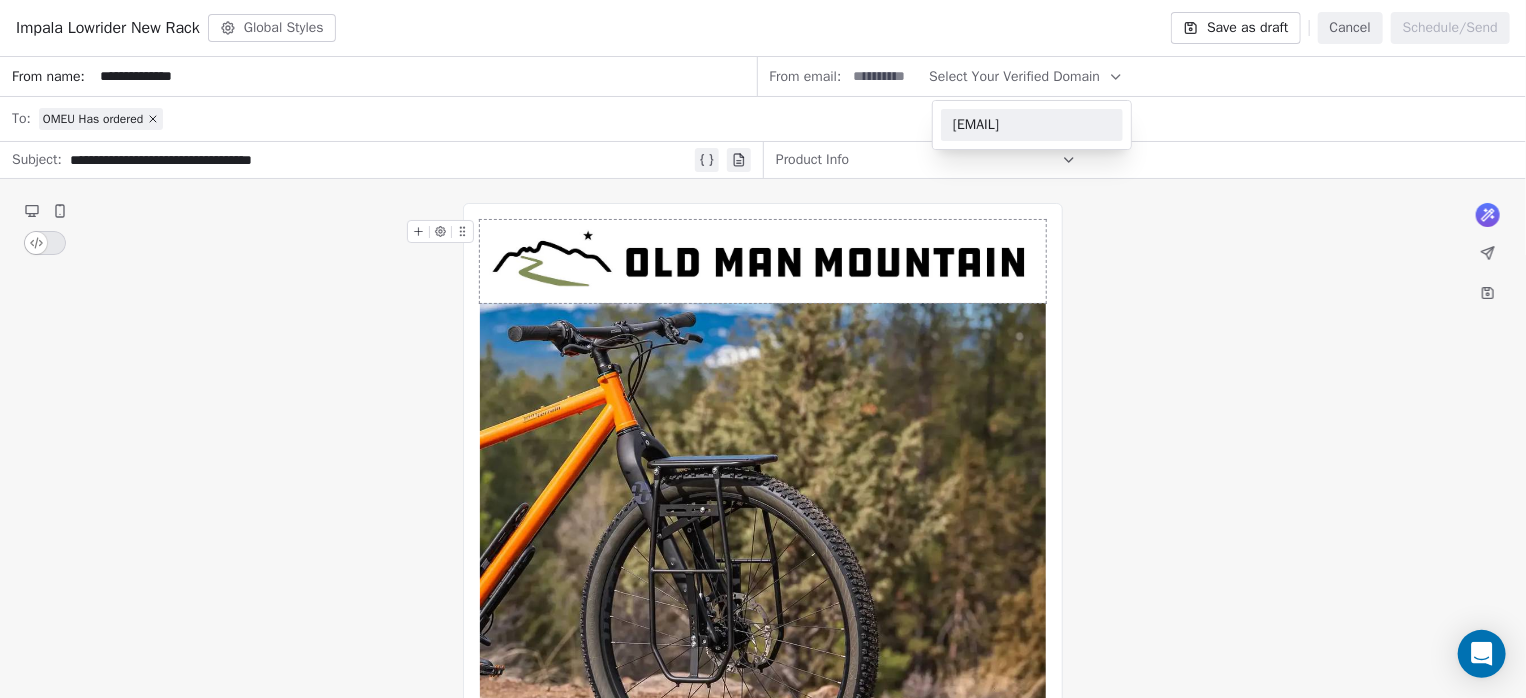 click on "[EMAIL]" at bounding box center (1032, 125) 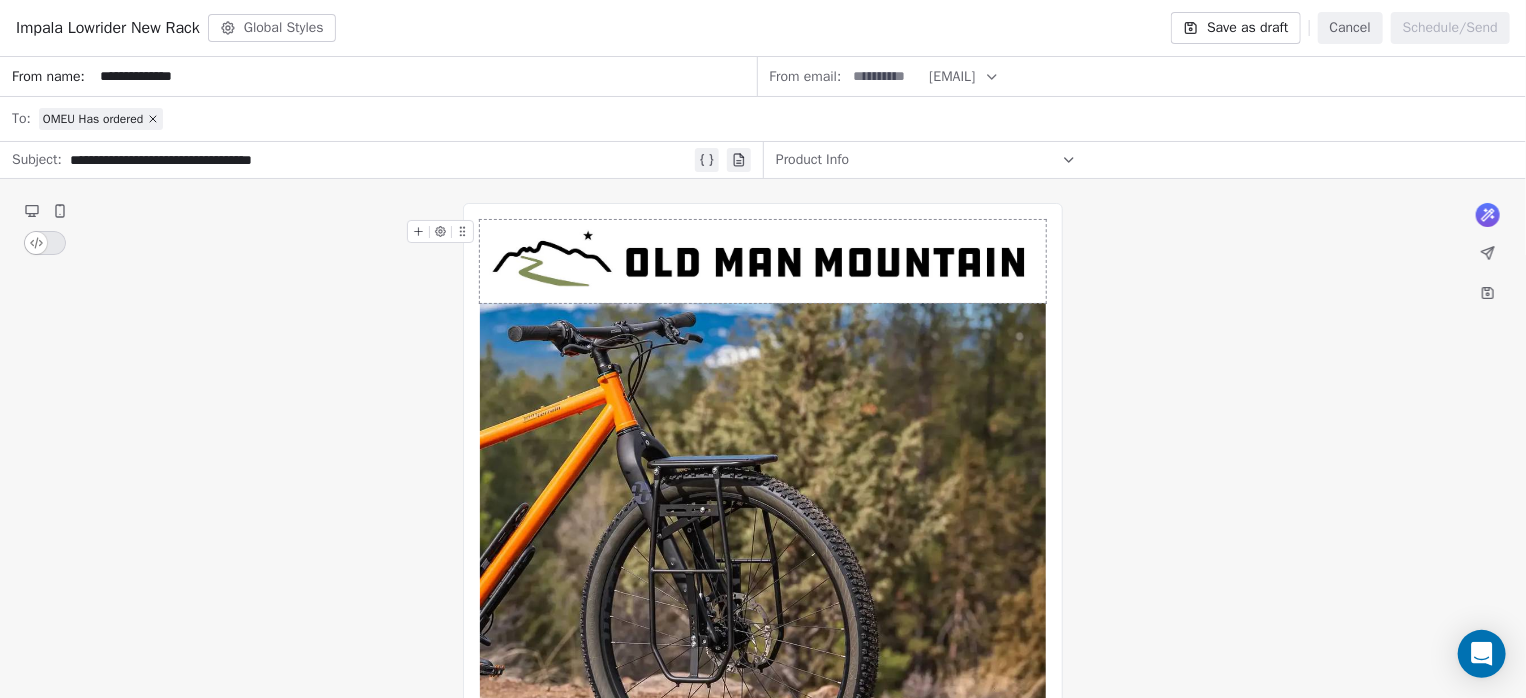 click on "**********" at bounding box center [763, 1289] 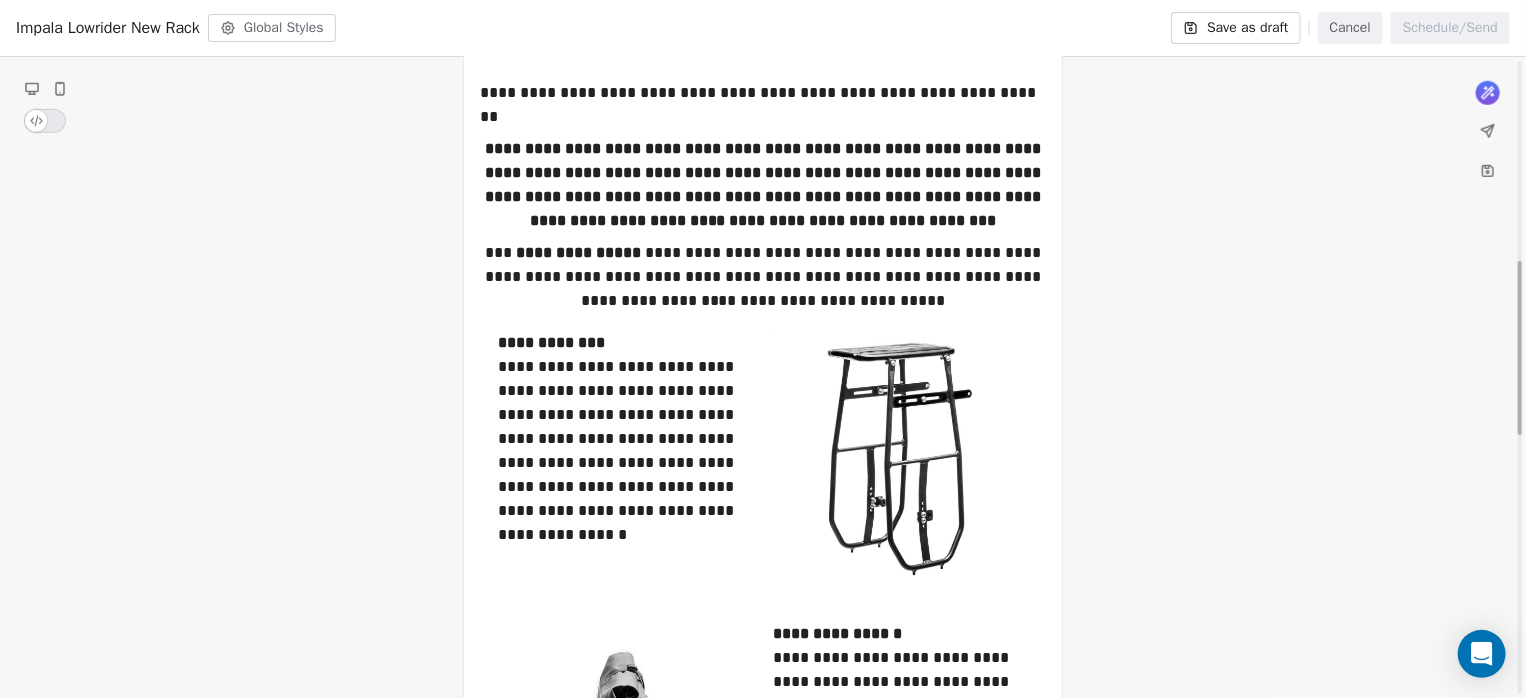 scroll, scrollTop: 0, scrollLeft: 0, axis: both 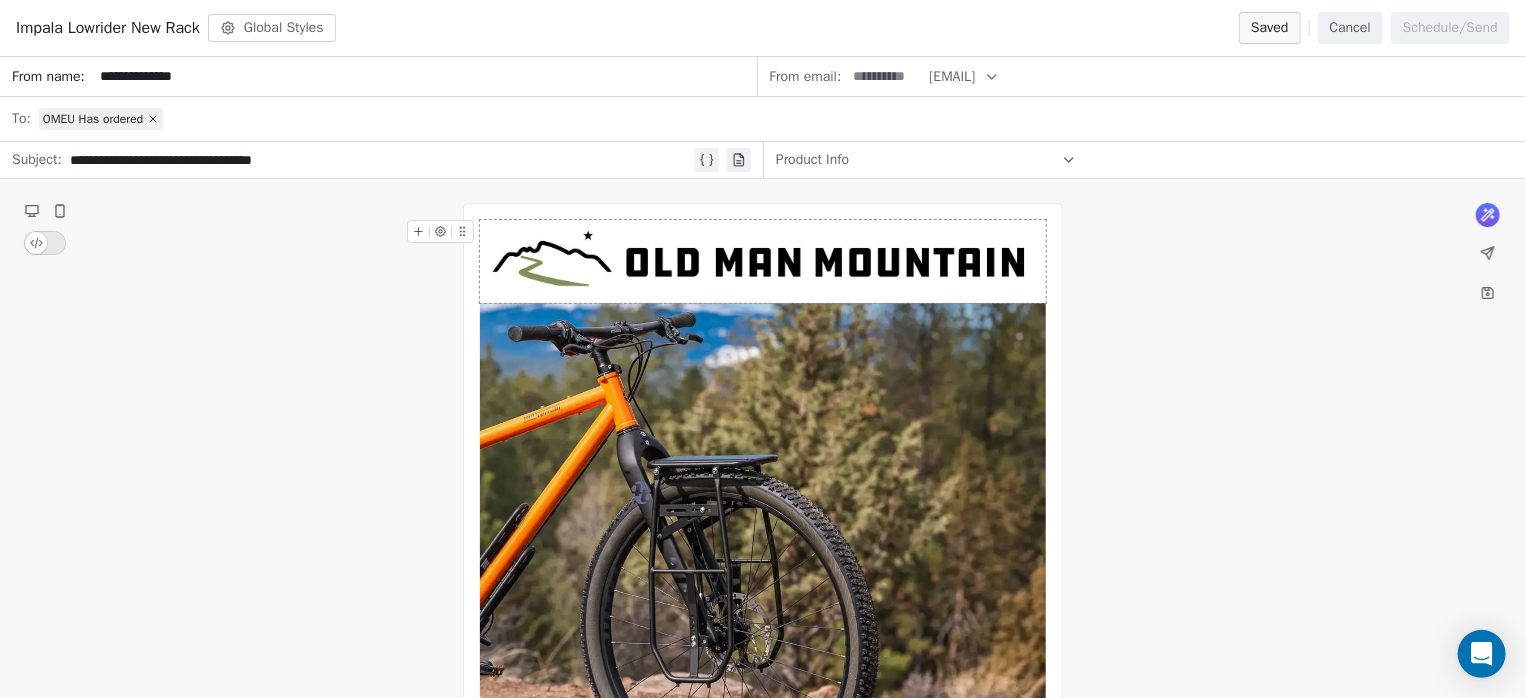 click at bounding box center (885, 76) 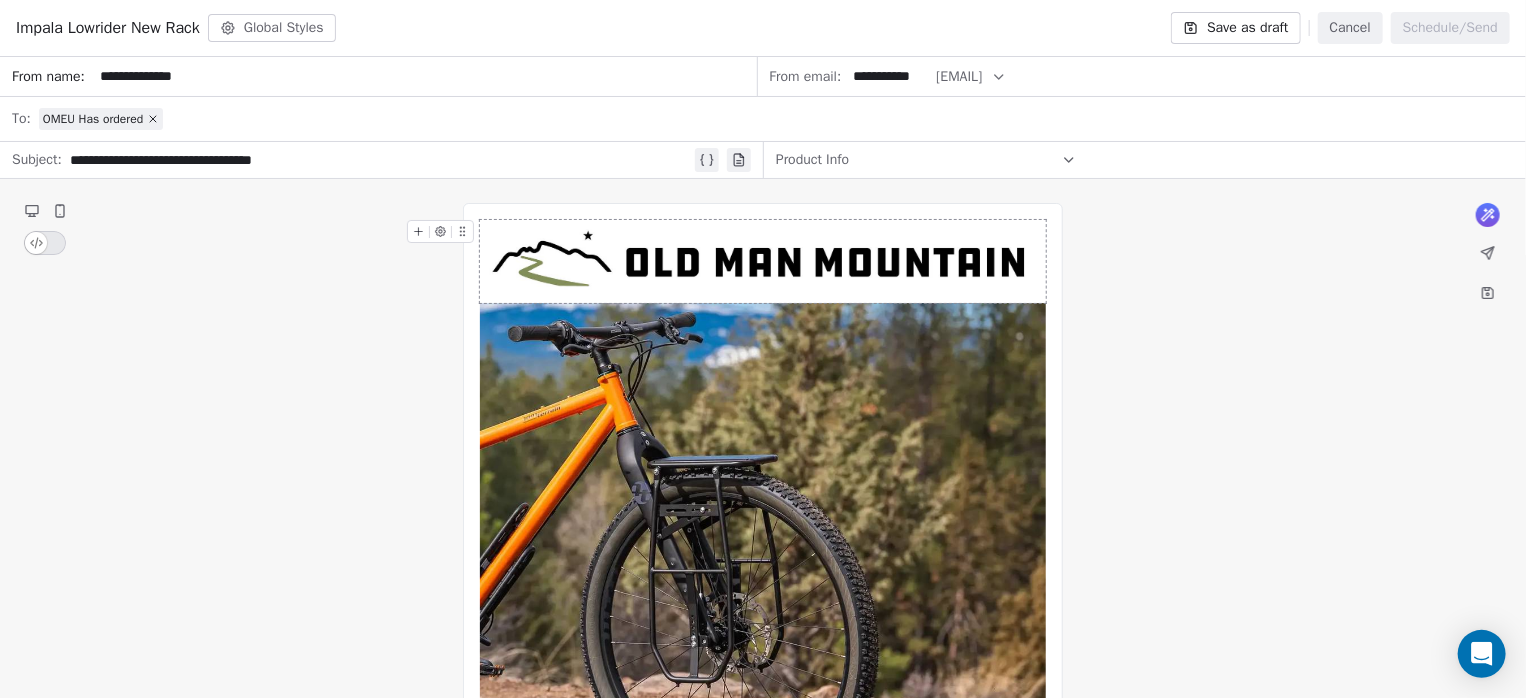 scroll, scrollTop: 0, scrollLeft: 0, axis: both 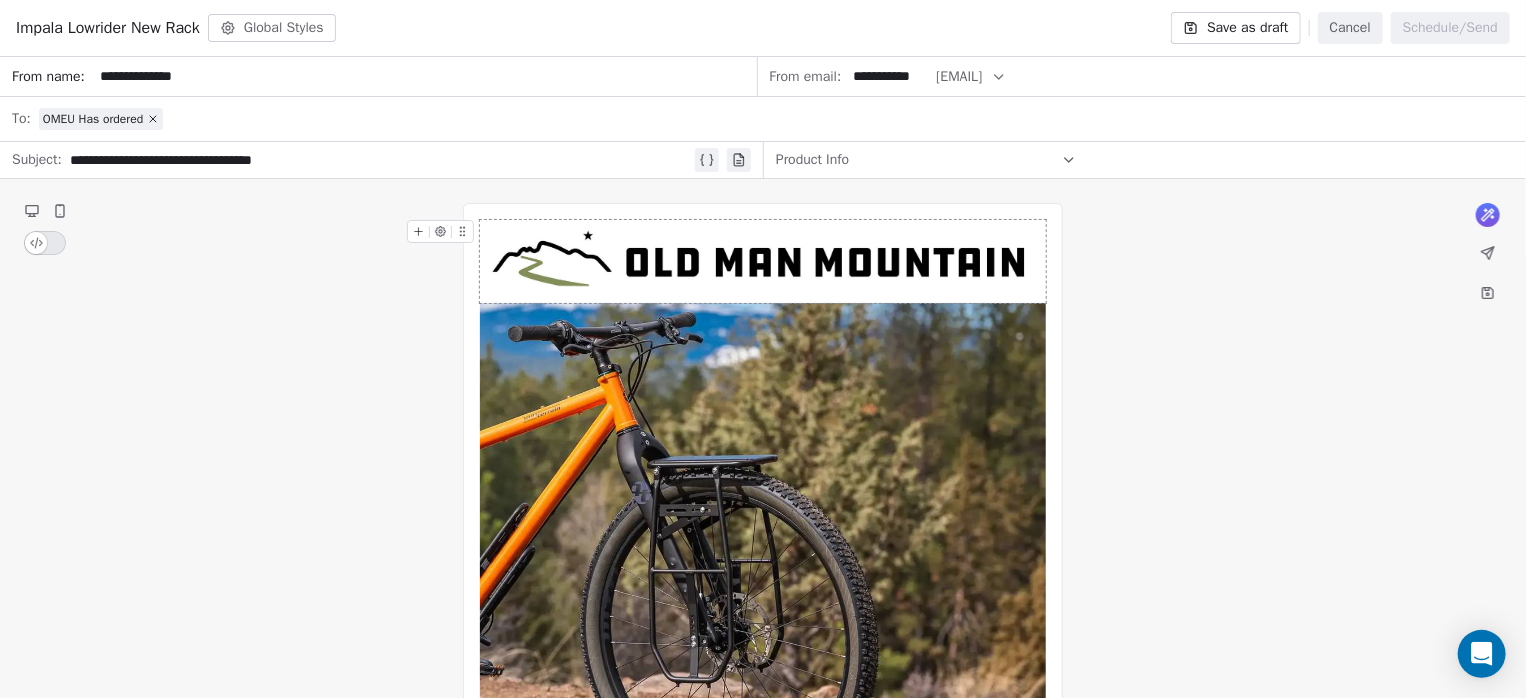 type on "**********" 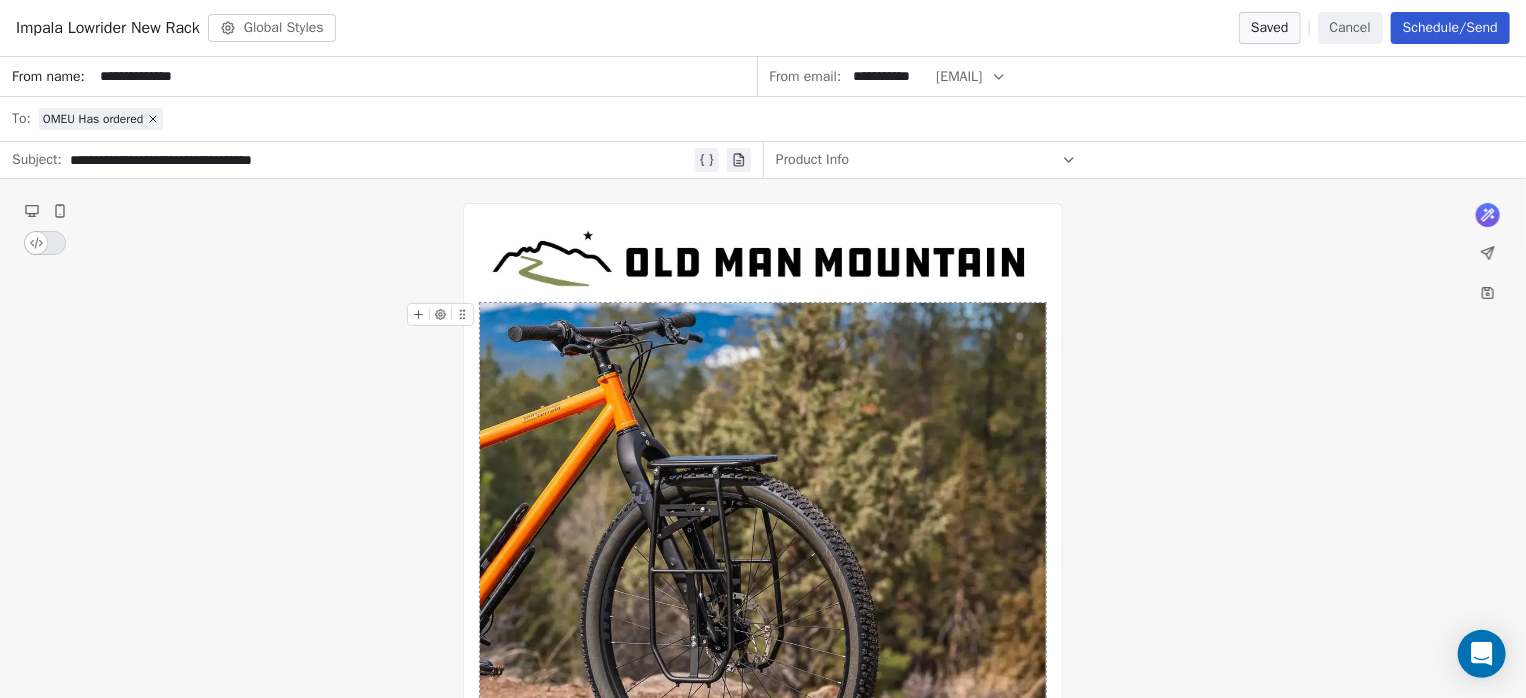 click on "Schedule/Send" at bounding box center (1450, 28) 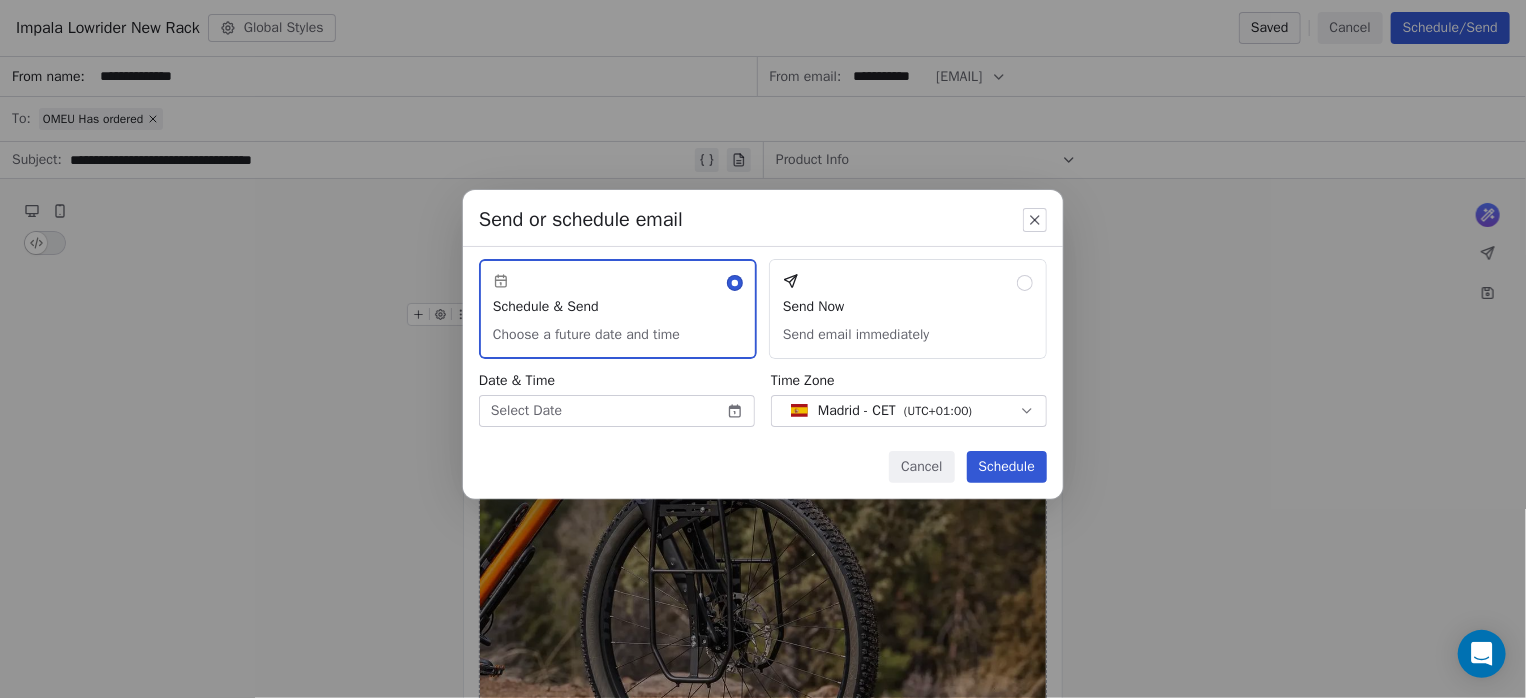 click on "Cancel" at bounding box center (921, 467) 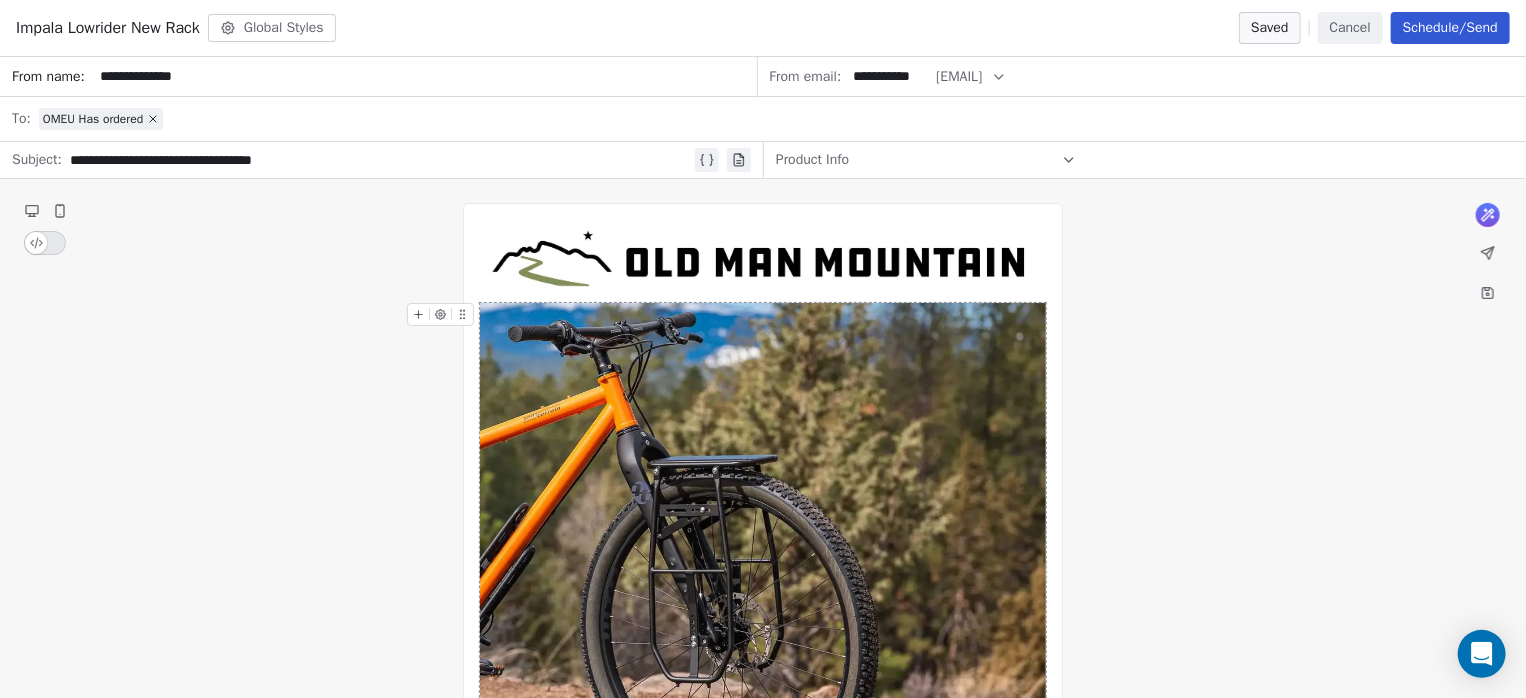 click 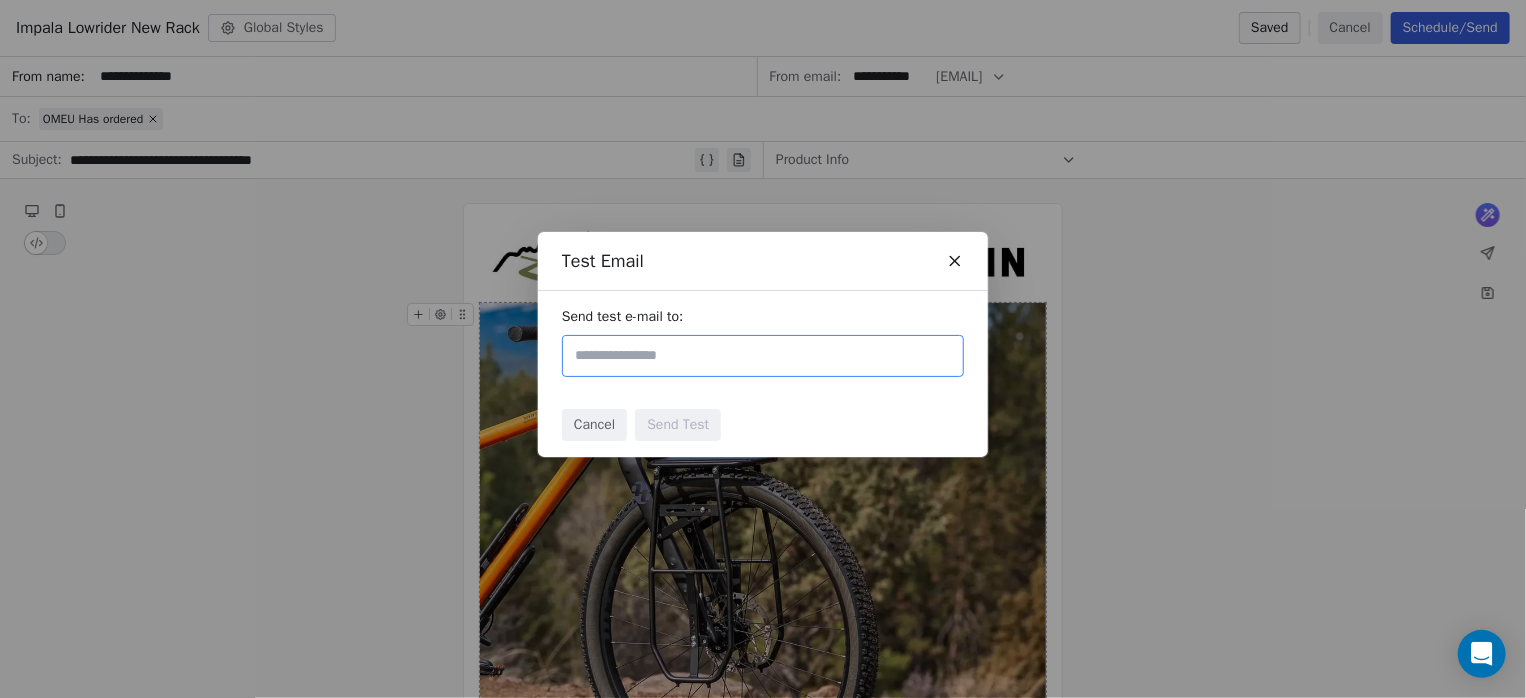 click at bounding box center [763, 356] 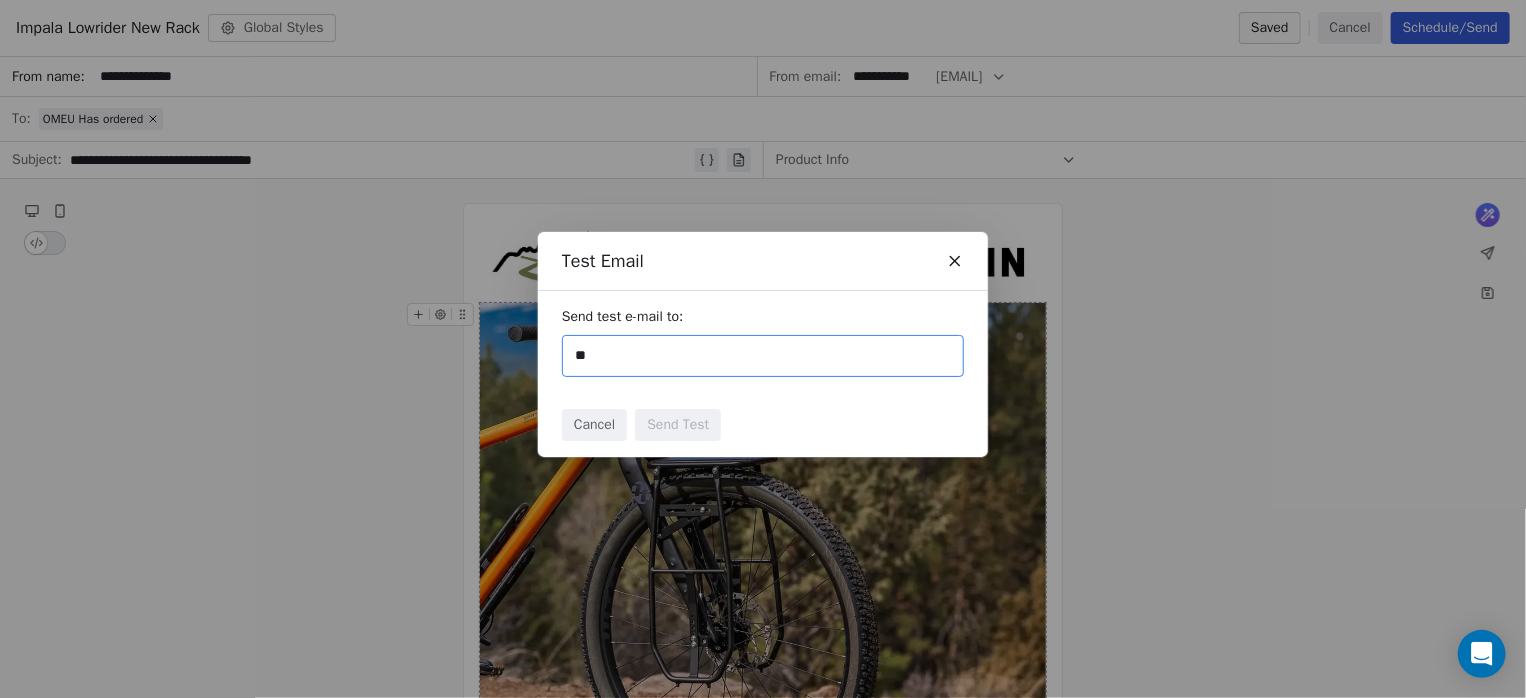type on "*" 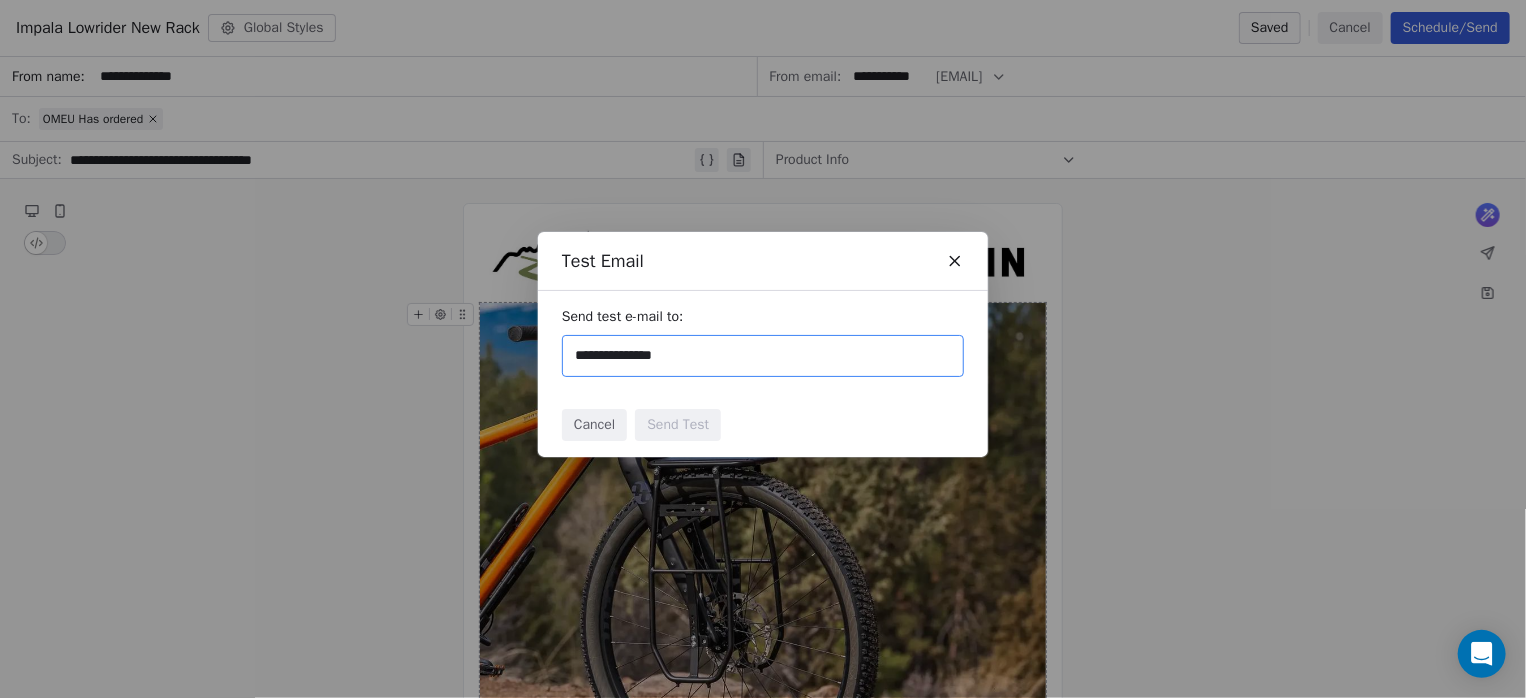 click on "**********" at bounding box center (763, 356) 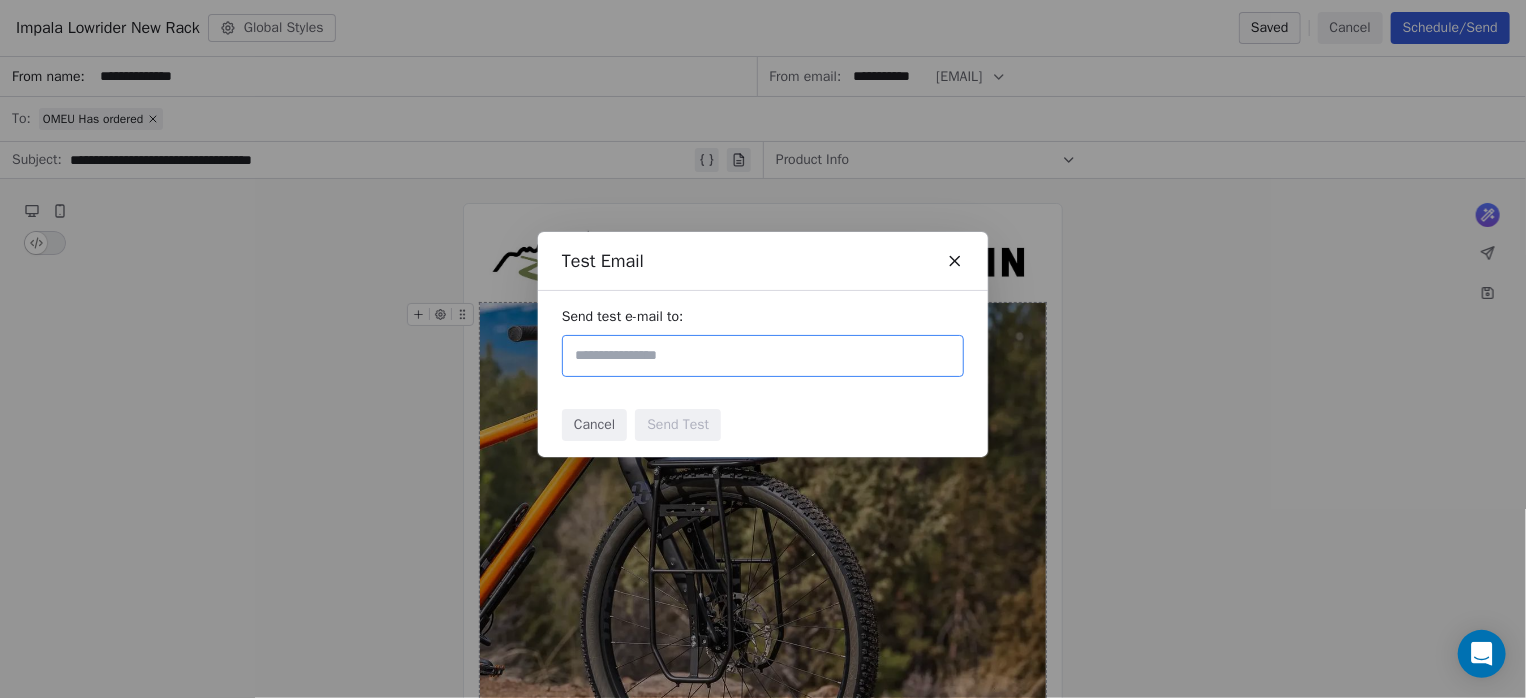 click on "Send Test" at bounding box center [678, 425] 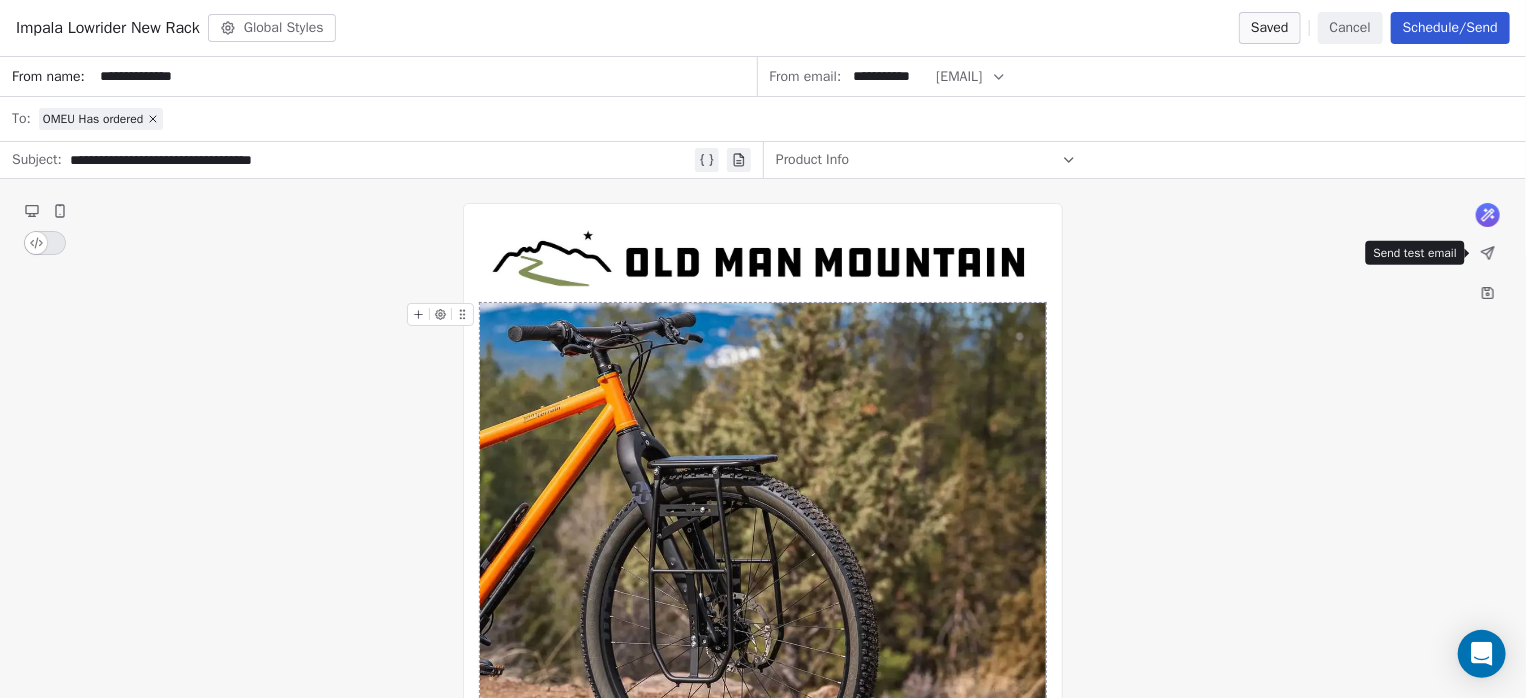 click 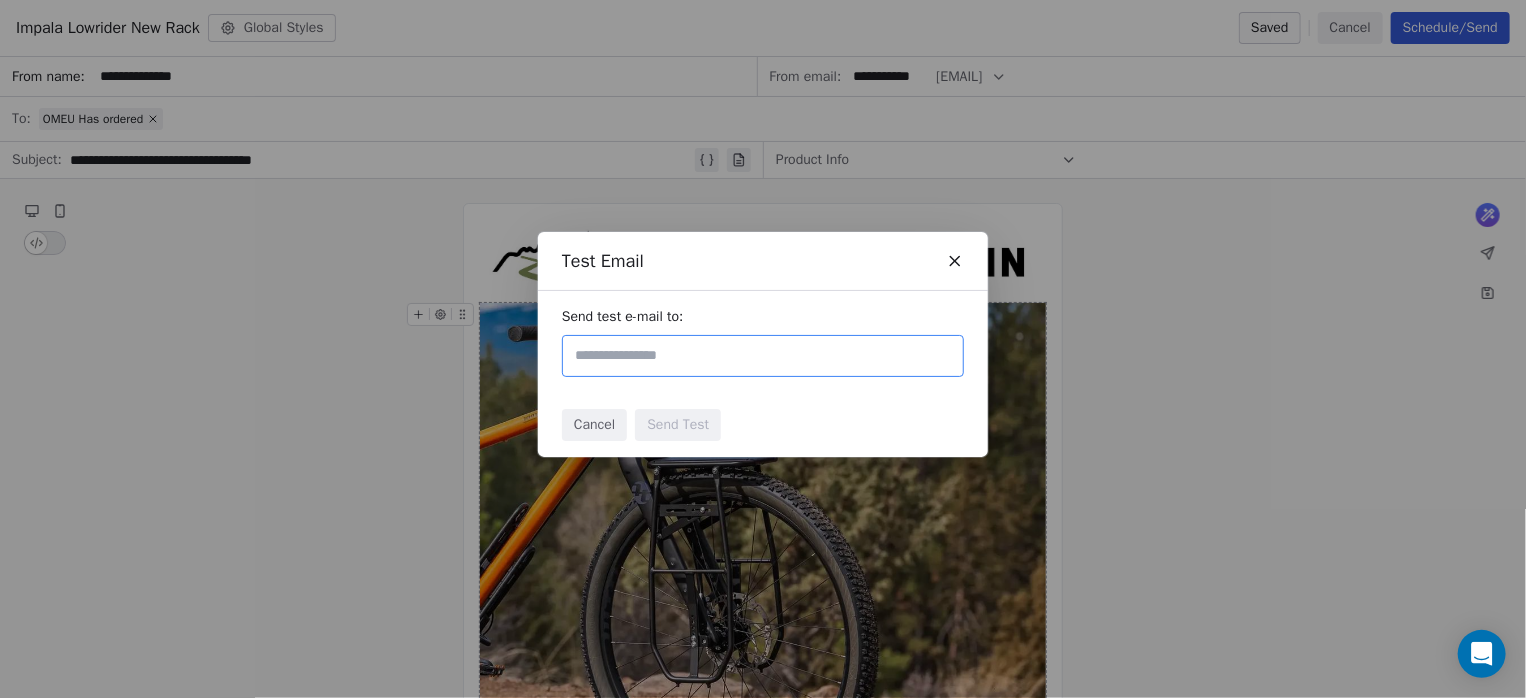 type on "**********" 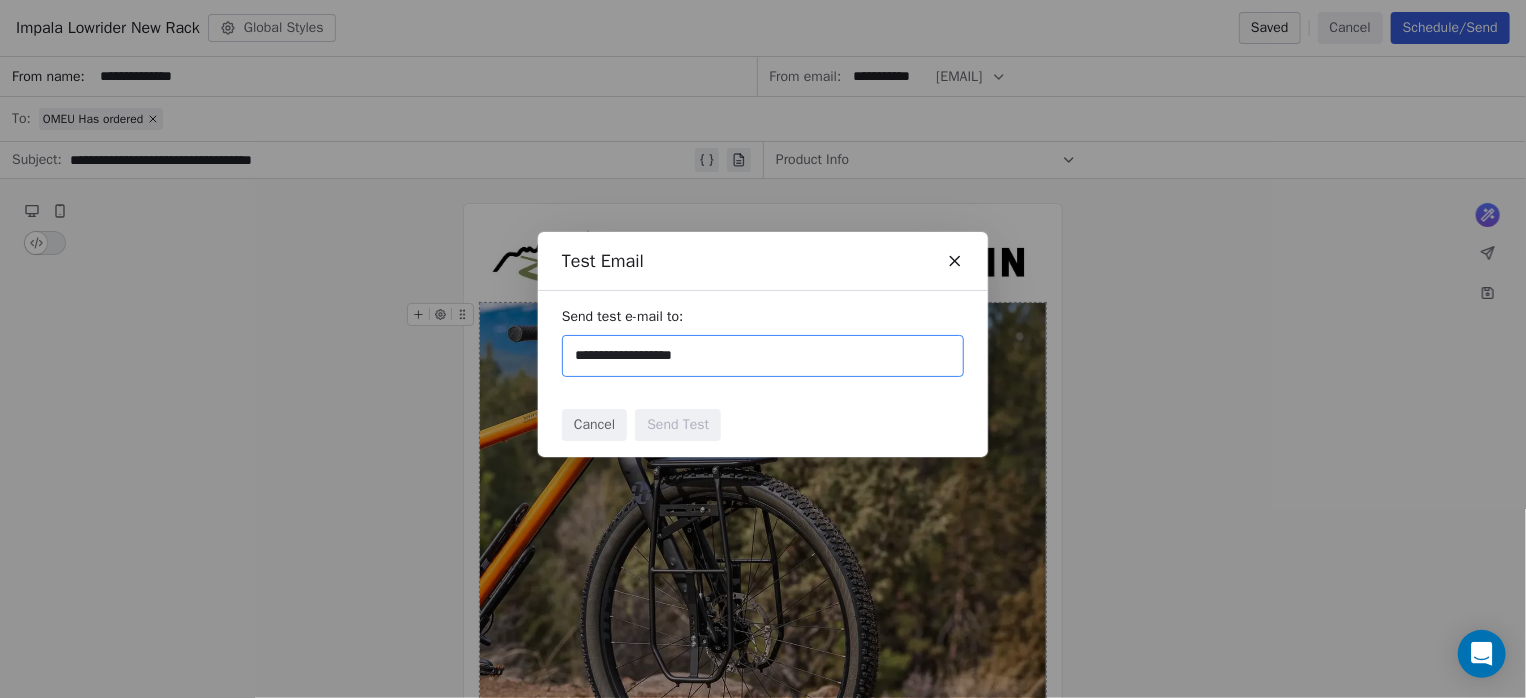 click on "**********" at bounding box center [763, 356] 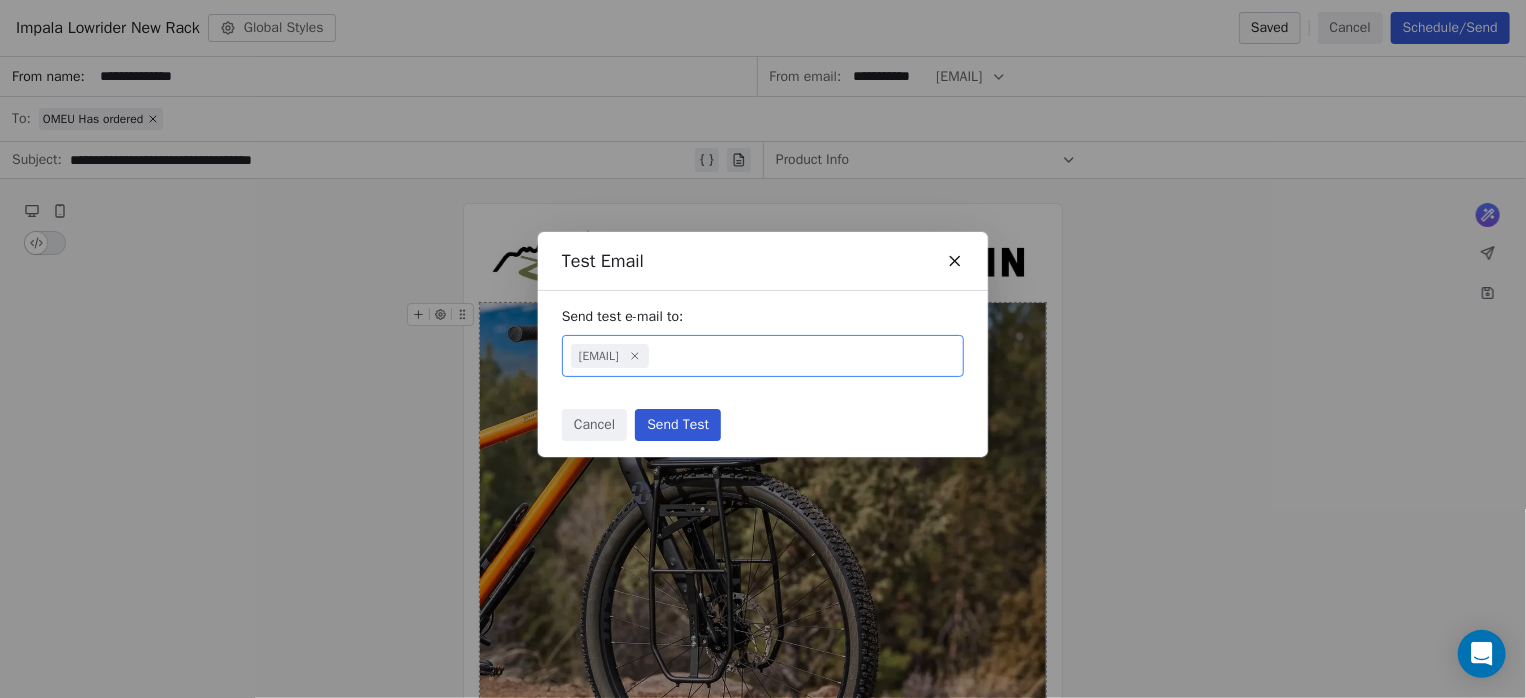 click on "Cancel Send Test" at bounding box center (763, 425) 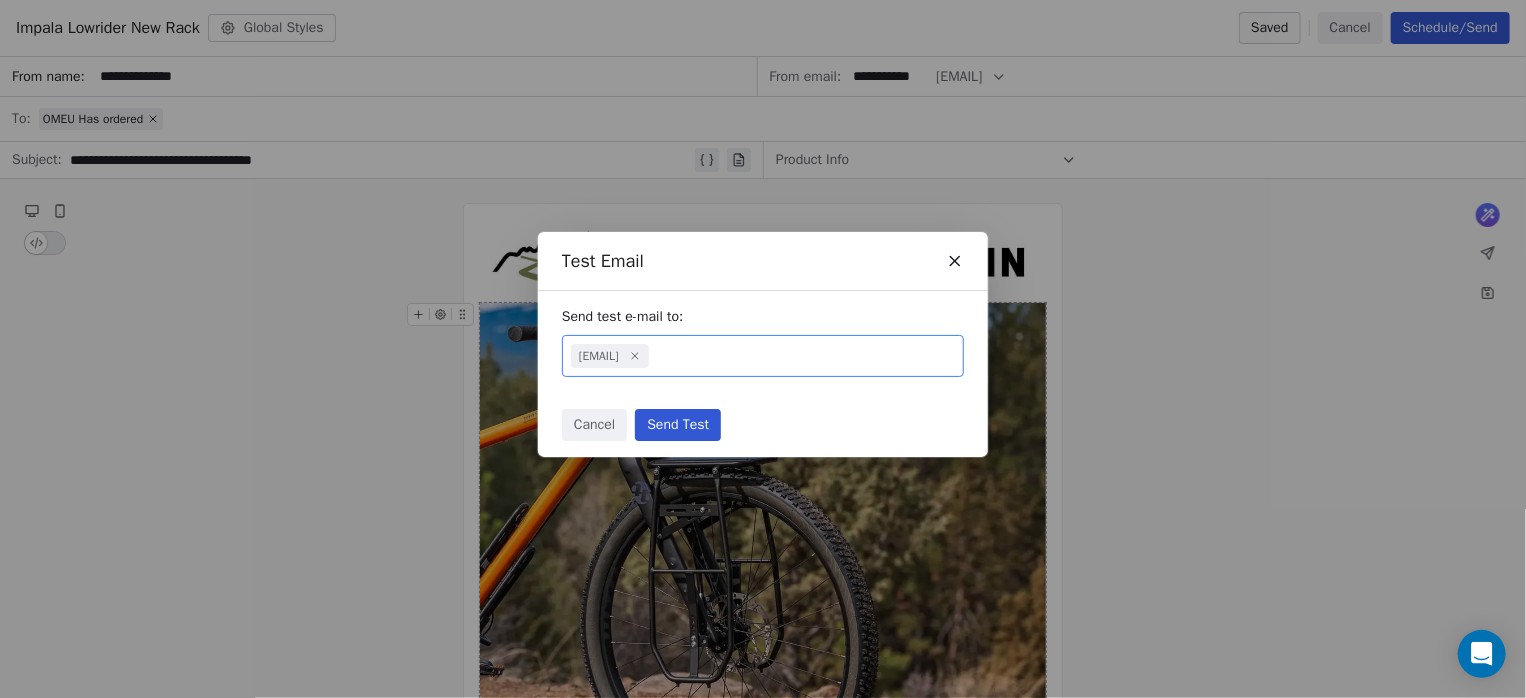 drag, startPoint x: 739, startPoint y: 357, endPoint x: 560, endPoint y: 357, distance: 179 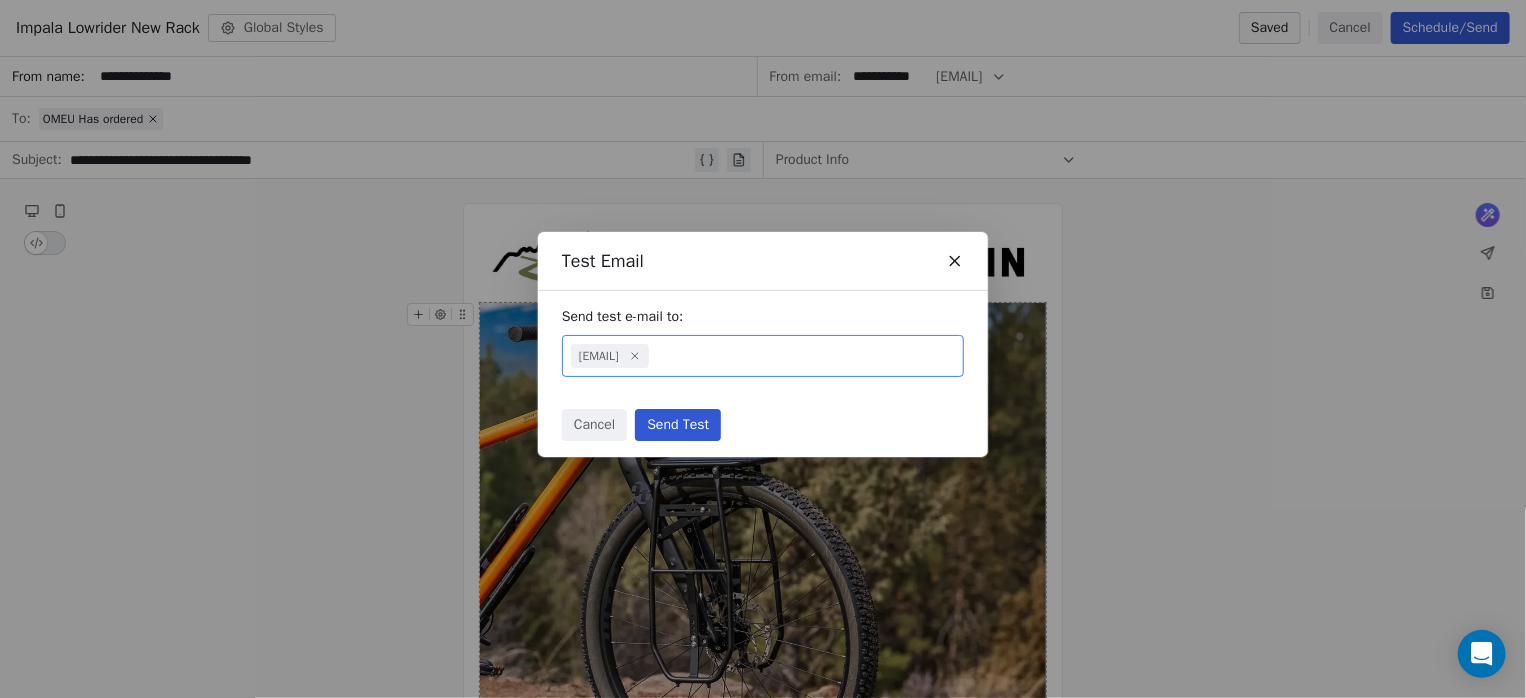 click on "Send test e-mail to: [EMAIL]" at bounding box center (763, 342) 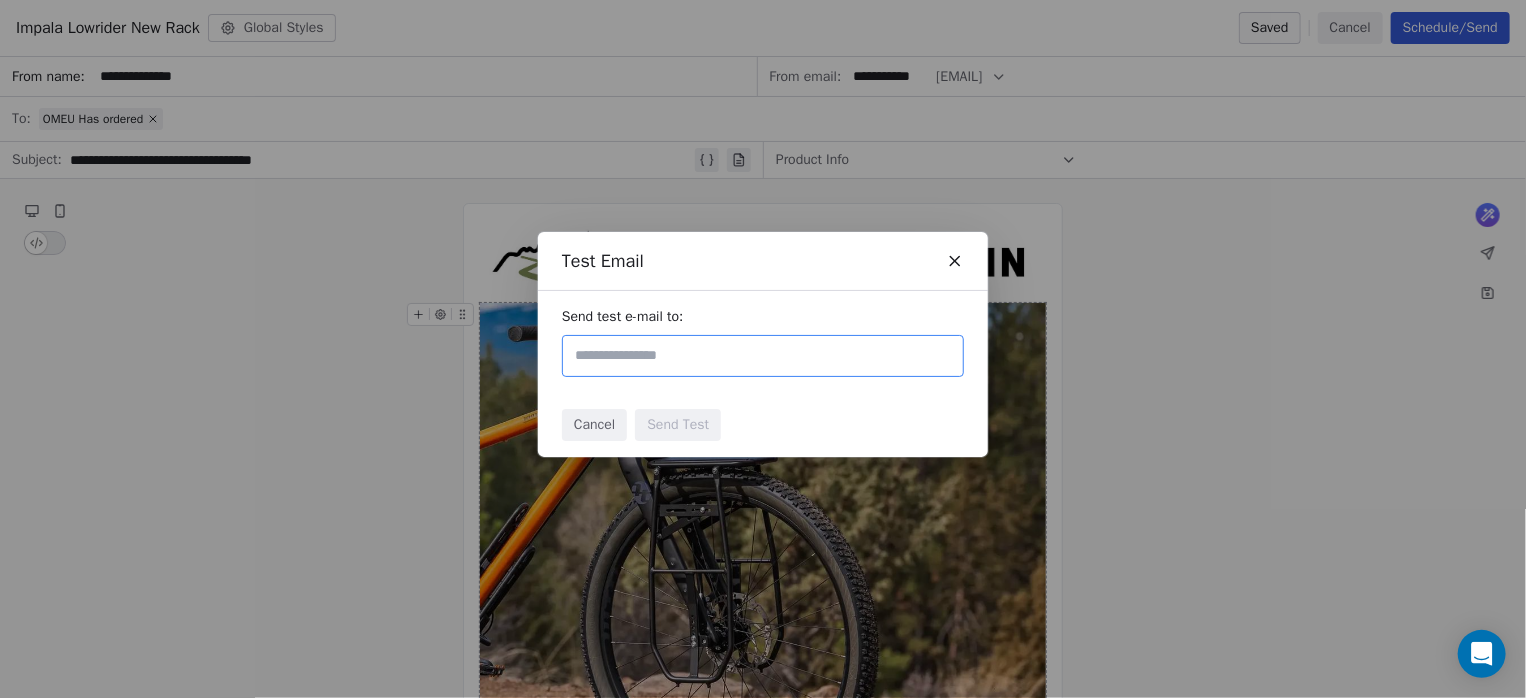 click at bounding box center [763, 356] 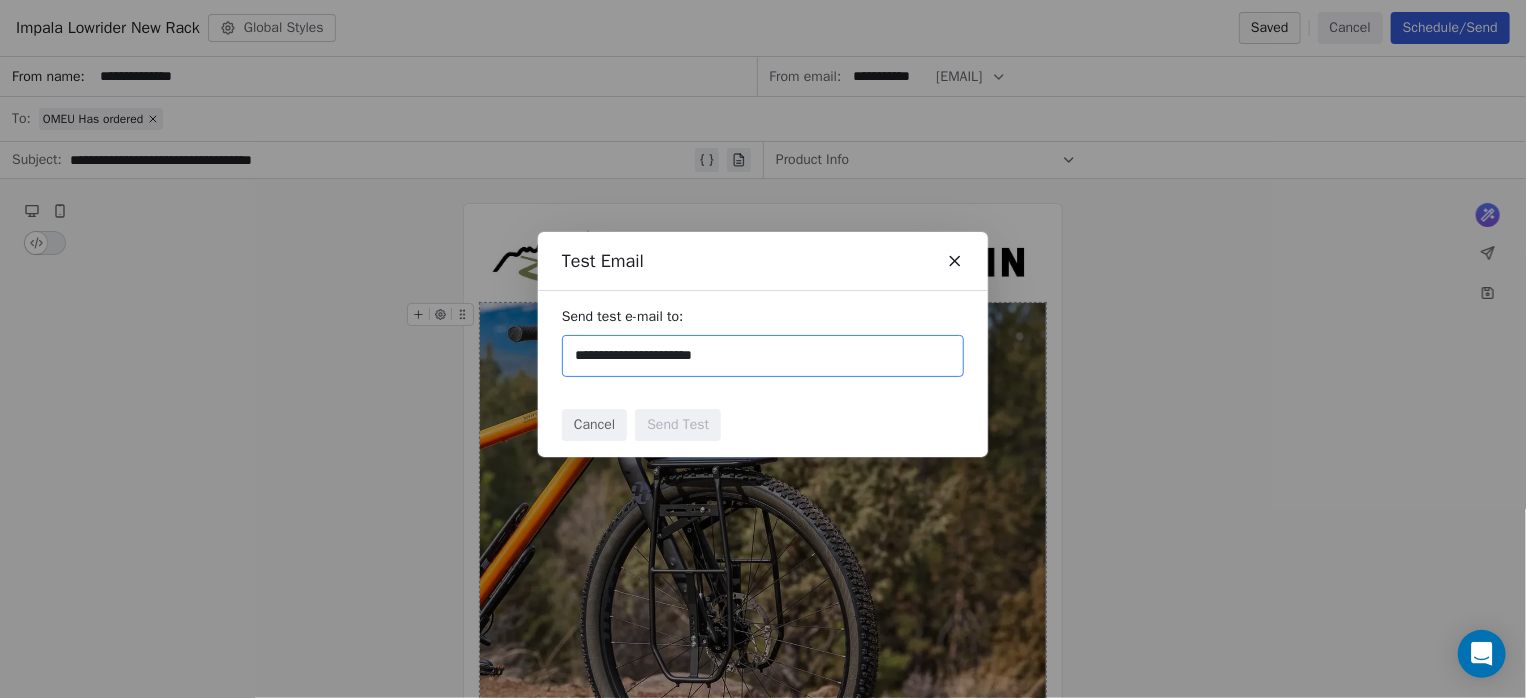 type on "**********" 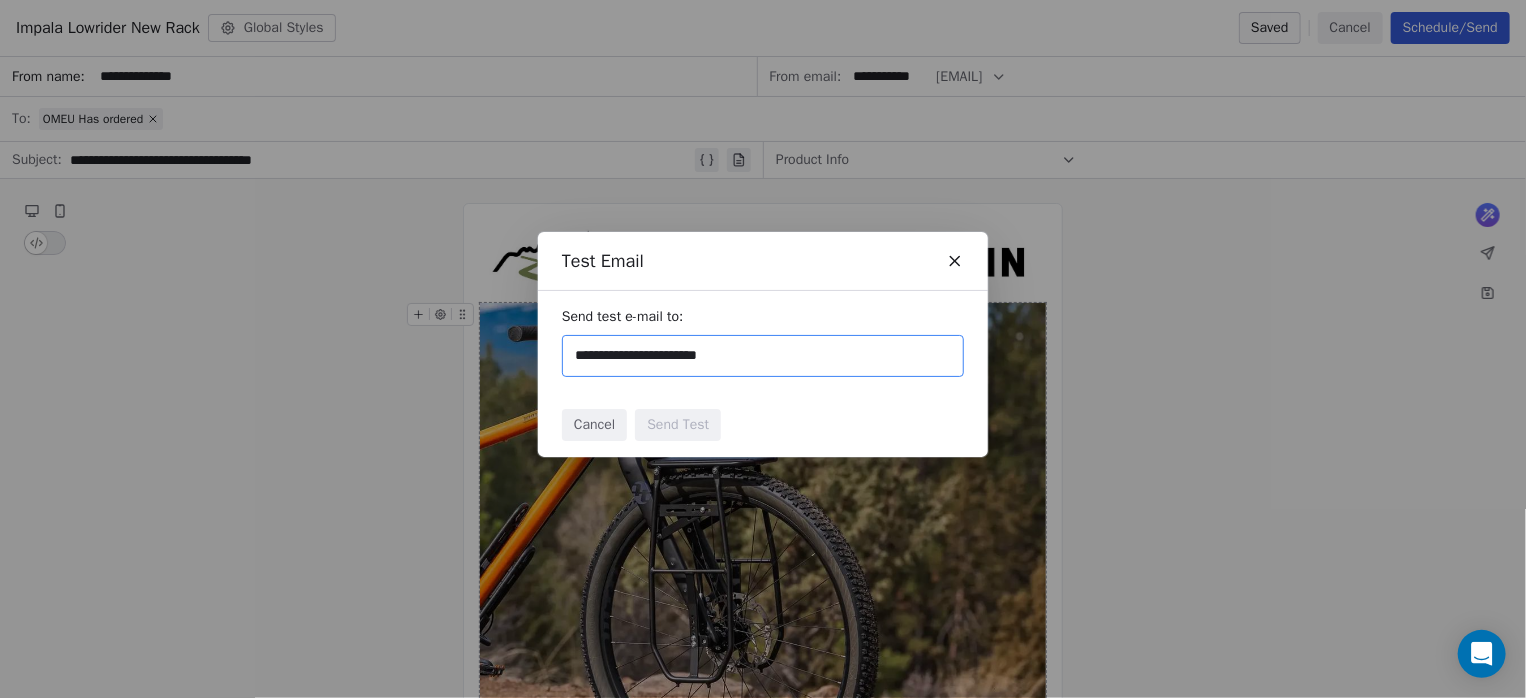 click on "**********" at bounding box center [763, 356] 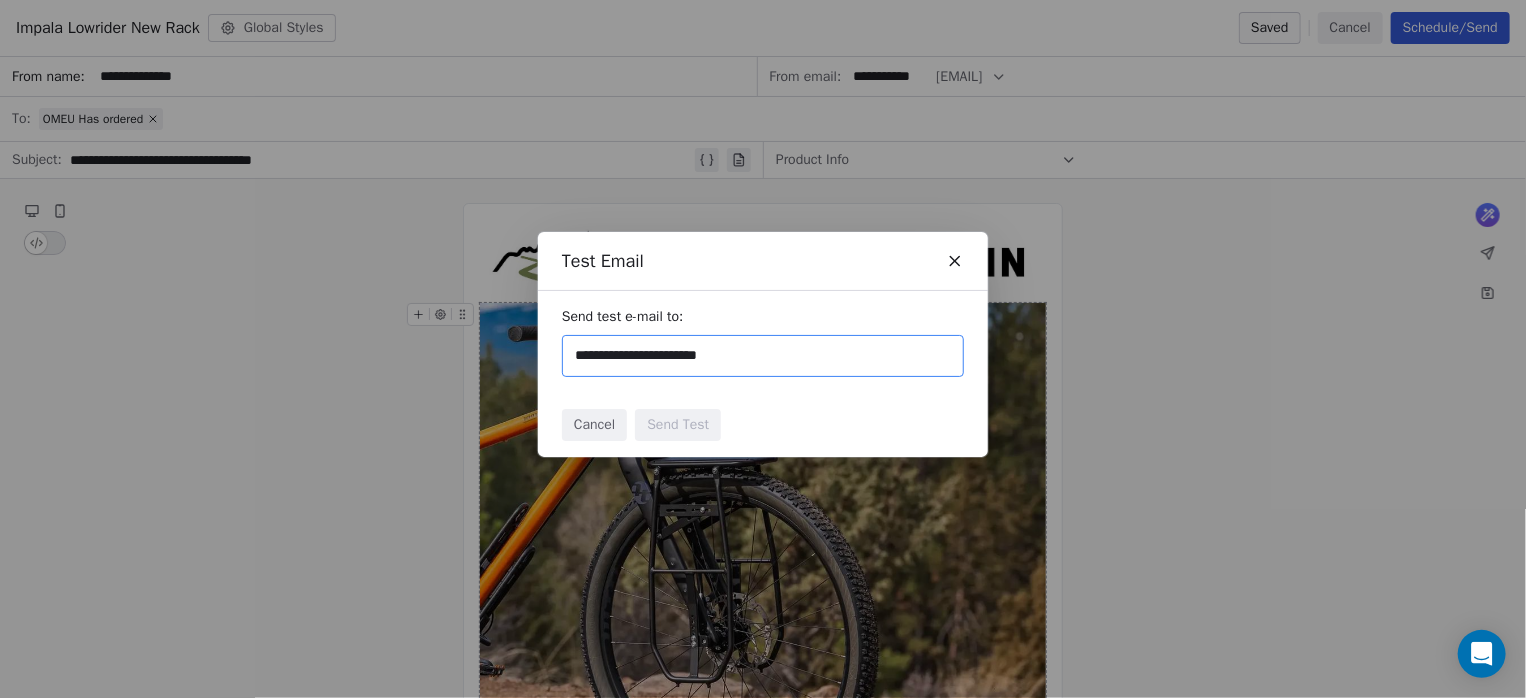 type 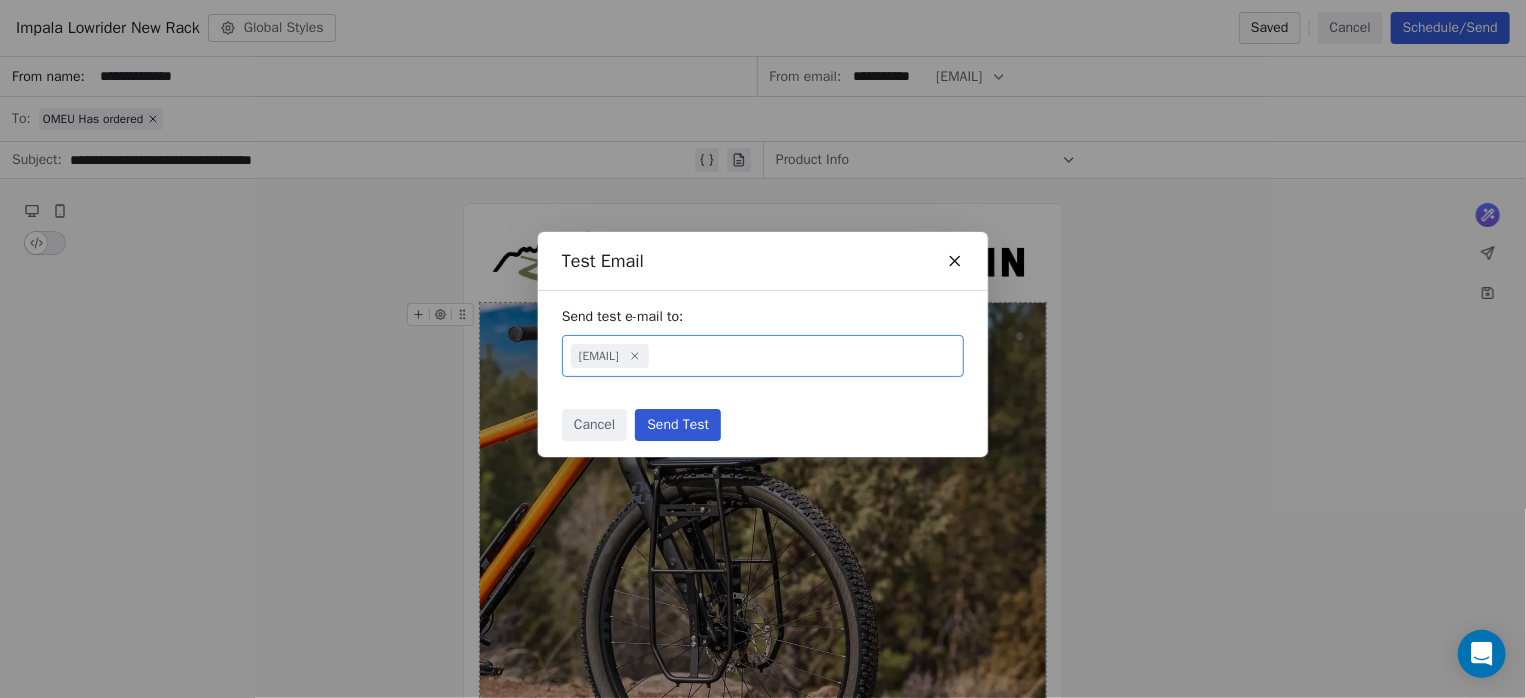 click on "Send Test" at bounding box center [678, 425] 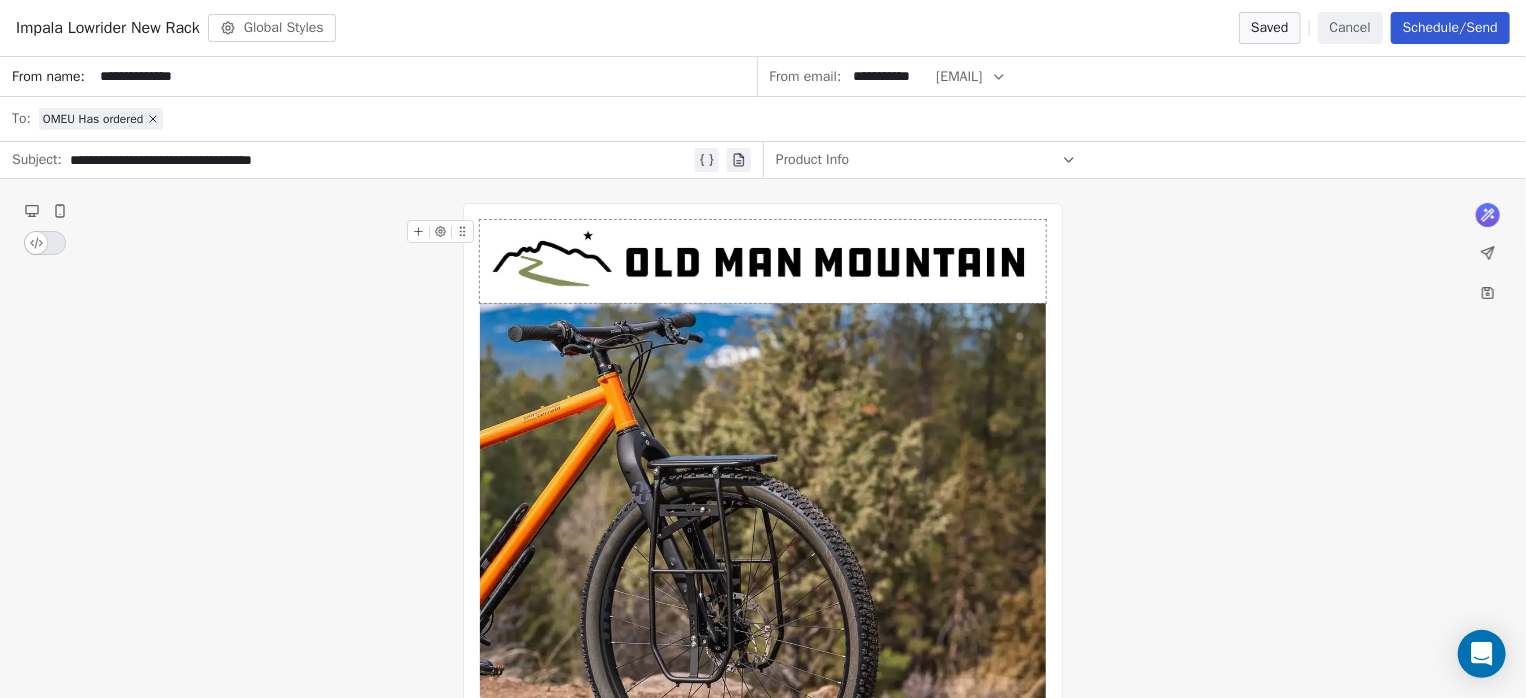click on "Schedule/Send" at bounding box center [1450, 28] 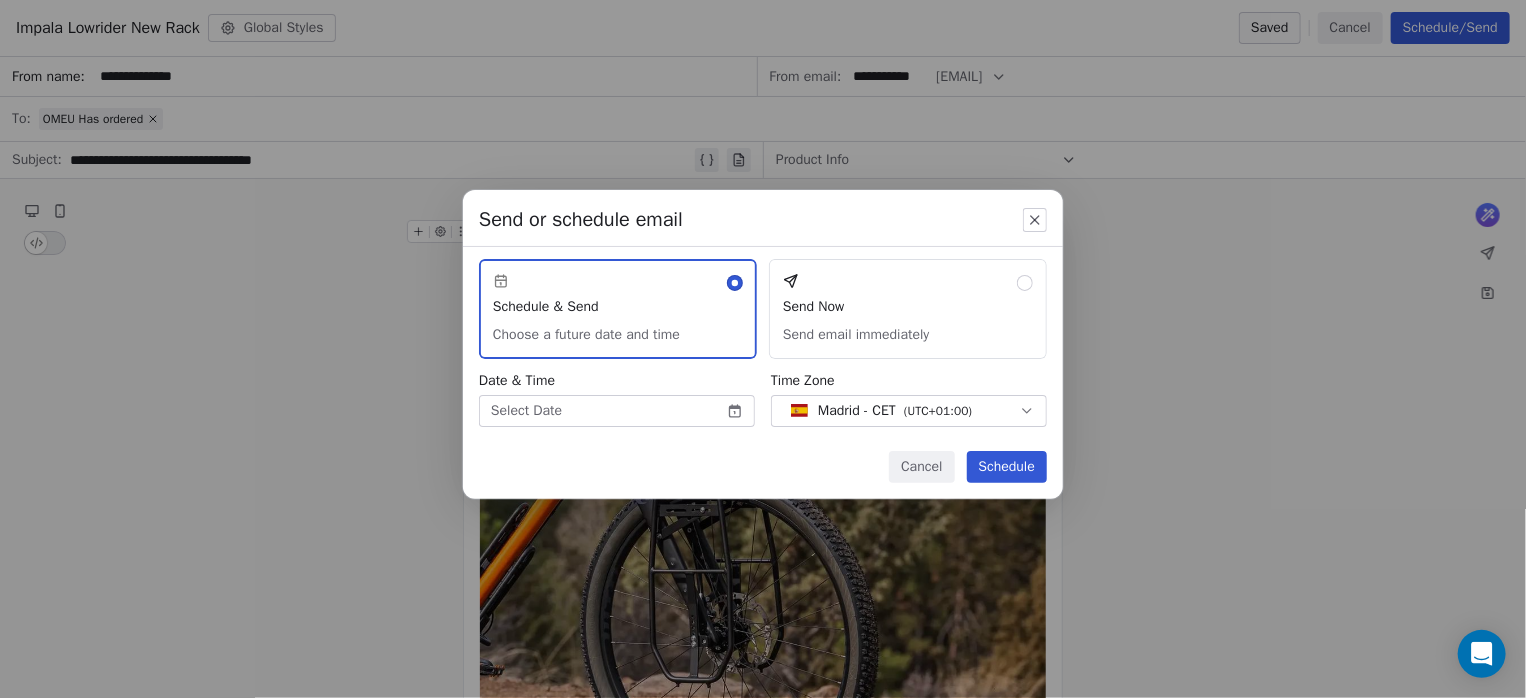 click on "Send or schedule email Schedule & Send Choose a future date and time Send Now Send email immediately Date & Time Select Date Time Zone Madrid - CET ( UTC+01:00 ) Cancel Schedule" at bounding box center [763, 349] 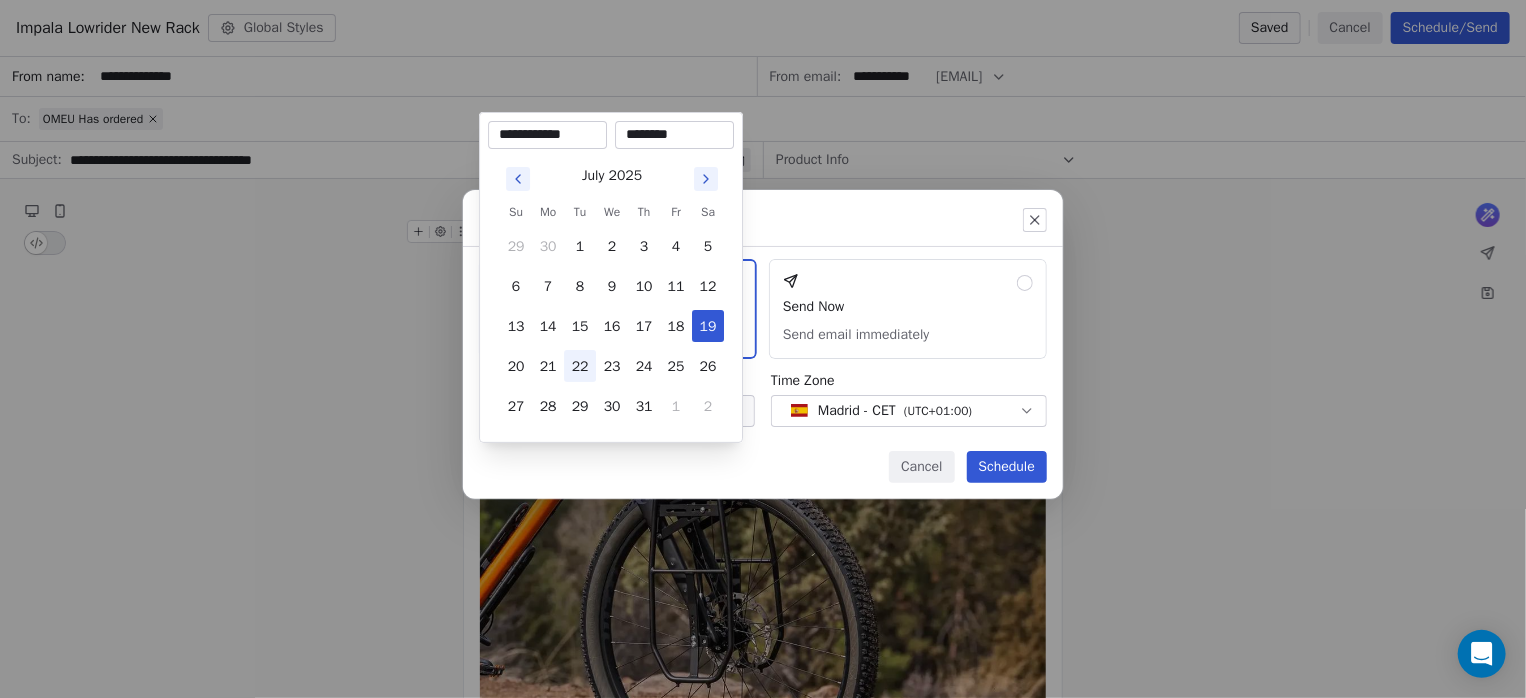 click on "22" at bounding box center [580, 366] 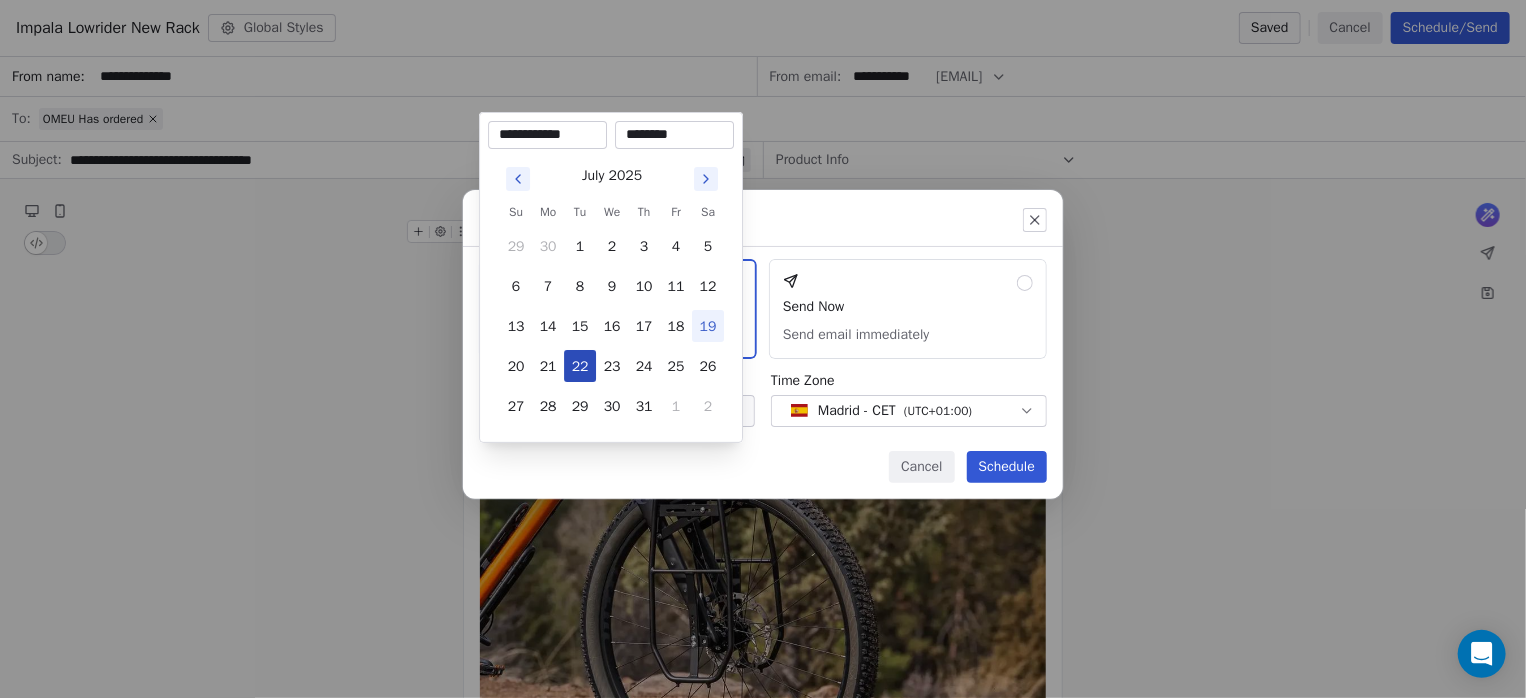 click on "22" at bounding box center [580, 366] 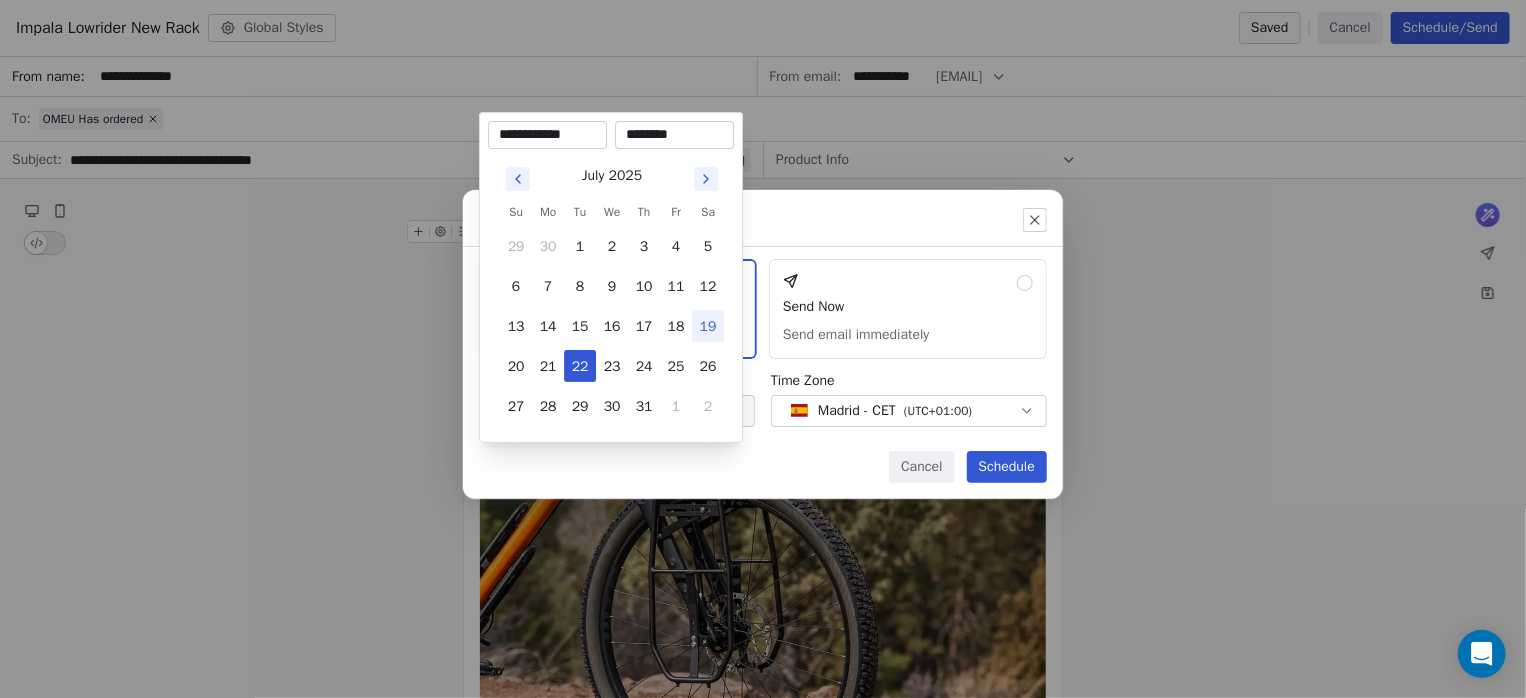 click on "Send or schedule email Schedule & Send Choose a future date and time Send Now Send email immediately Date & Time Select Date Time Zone Madrid - CET ( UTC+01:00 ) Cancel Schedule" at bounding box center [763, 349] 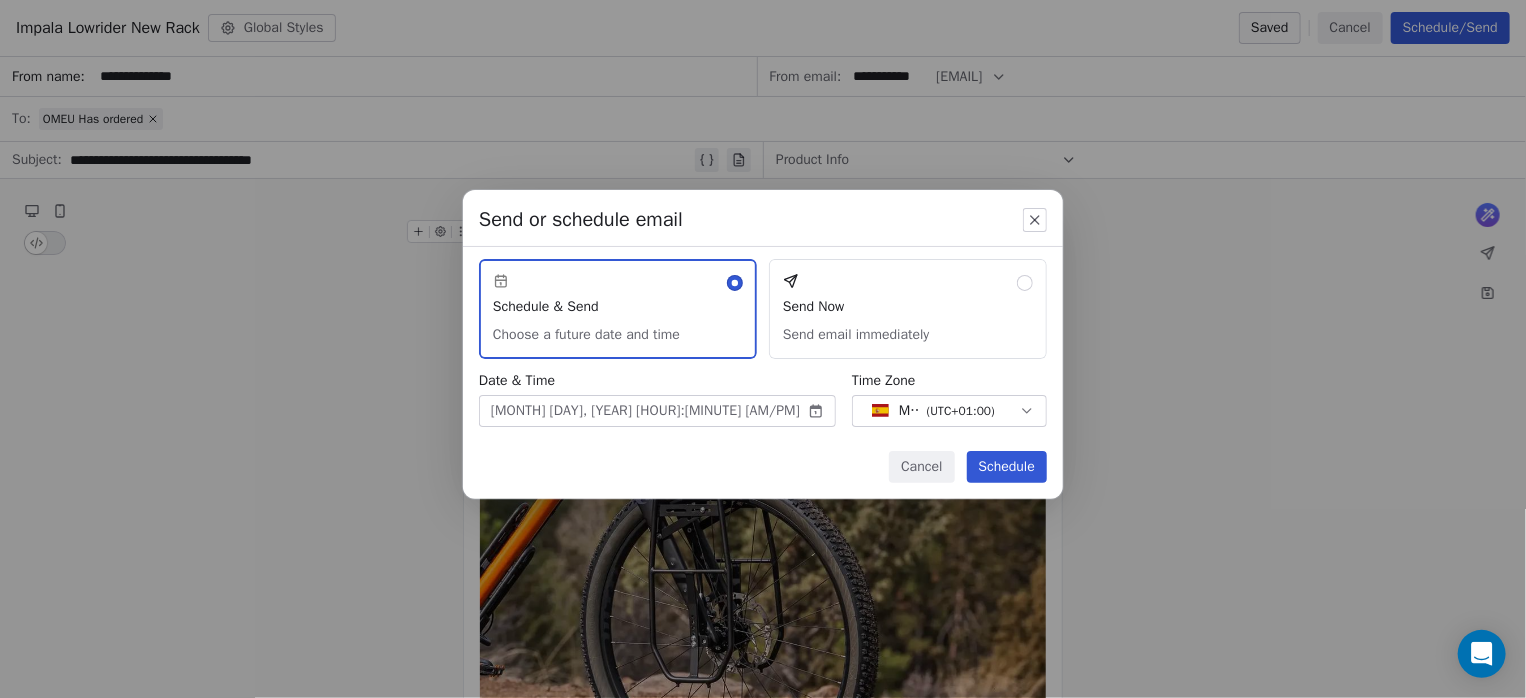click on "Avantum Brands Contacts People Marketing Workflows Campaigns Sales Pipelines Sequences Beta Tools Apps AI Agents Help & Support Campaigns Create new campaign All ( 5 ) All ( 5 ) Drafts ( 2 ) Drafts ( 2 ) In Progress ( 0 ) In Progress ( 0 ) Scheduled ( 0 ) Scheduled ( 0 ) Sent ( 3 ) Sent ( 3 ) Name Status Analytics Actions Impala Lowrider New Rack Created on [MONTH] [DAY], [YEAR], [HOUR]:[MINUTE] [AM/PM] To: OMEU Has ordered Draft - Open Rate - Click Rate - Unsubscribe New Impala Lowrider Created on [MONTH] [DAY], [YEAR], [HOUR]:[MINUTE] [AM/PM] To: OMEU Has ordered Draft - Open Rate - Click Rate - Unsubscribe New Gear bikepacking Sent on [MONTH] [DAY], [YEAR], [HOUR]:[MINUTE] [AM/PM] To: Buying OMEU Shops Sent 9 / 9 33.33% (3) Open Rate - Click Rate - Unsubscribe Nuevos accesorios bikepacking Sent on [MONTH] [DAY], [YEAR], [HOUR]:[MINUTE] [AM/PM] To: AV Tiendas OMM ES Sent 77 / 77 33.82% (23) Open Rate 1.47% (1) Click Rate - Unsubscribe New Gear Sent on [MONTH] [DAY], [YEAR], [HOUR]:[MINUTE] [AM/PM] To: OMEU Has ordered Sent 194 / 194 62.79% (108) Open Rate 16.86% (29) Click Rate - Unsubscribe Showing 1 to 5 of 5 1" at bounding box center (763, 349) 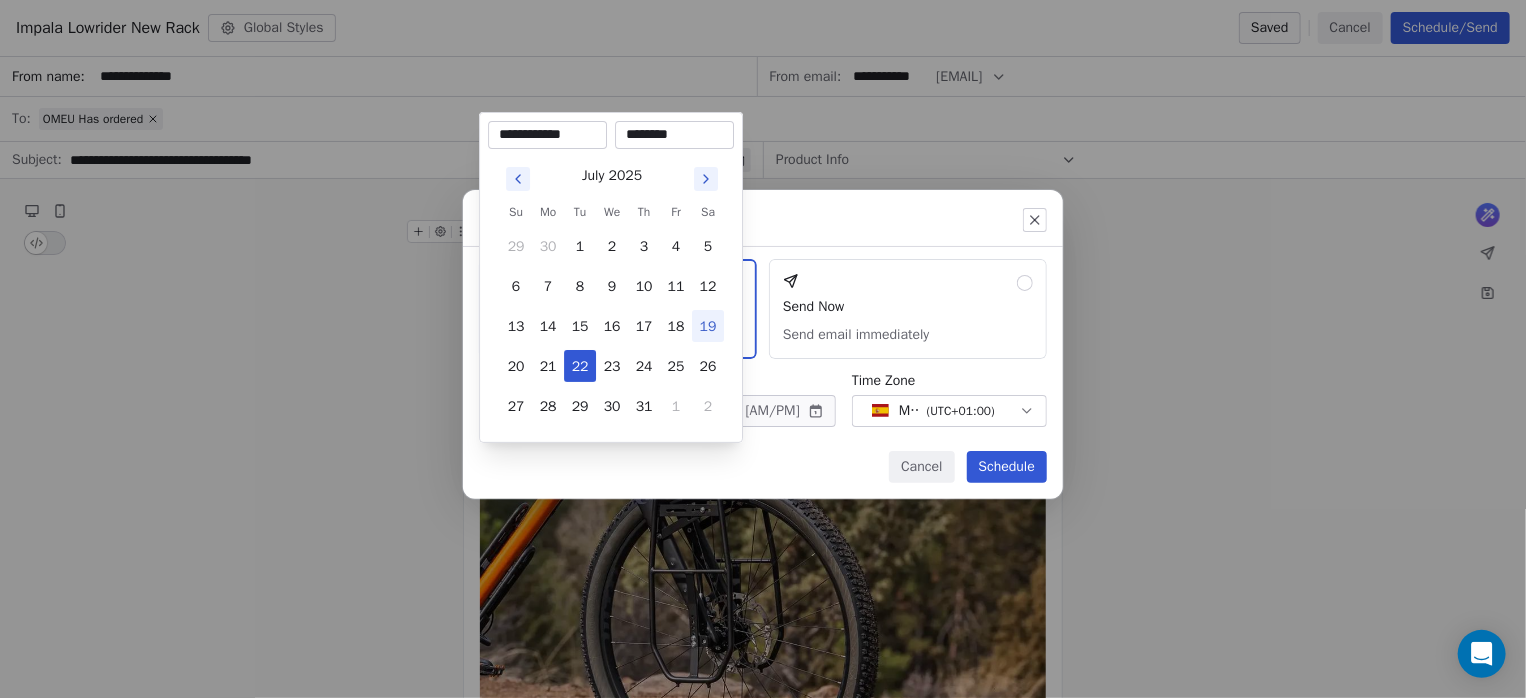 click on "********" at bounding box center (674, 135) 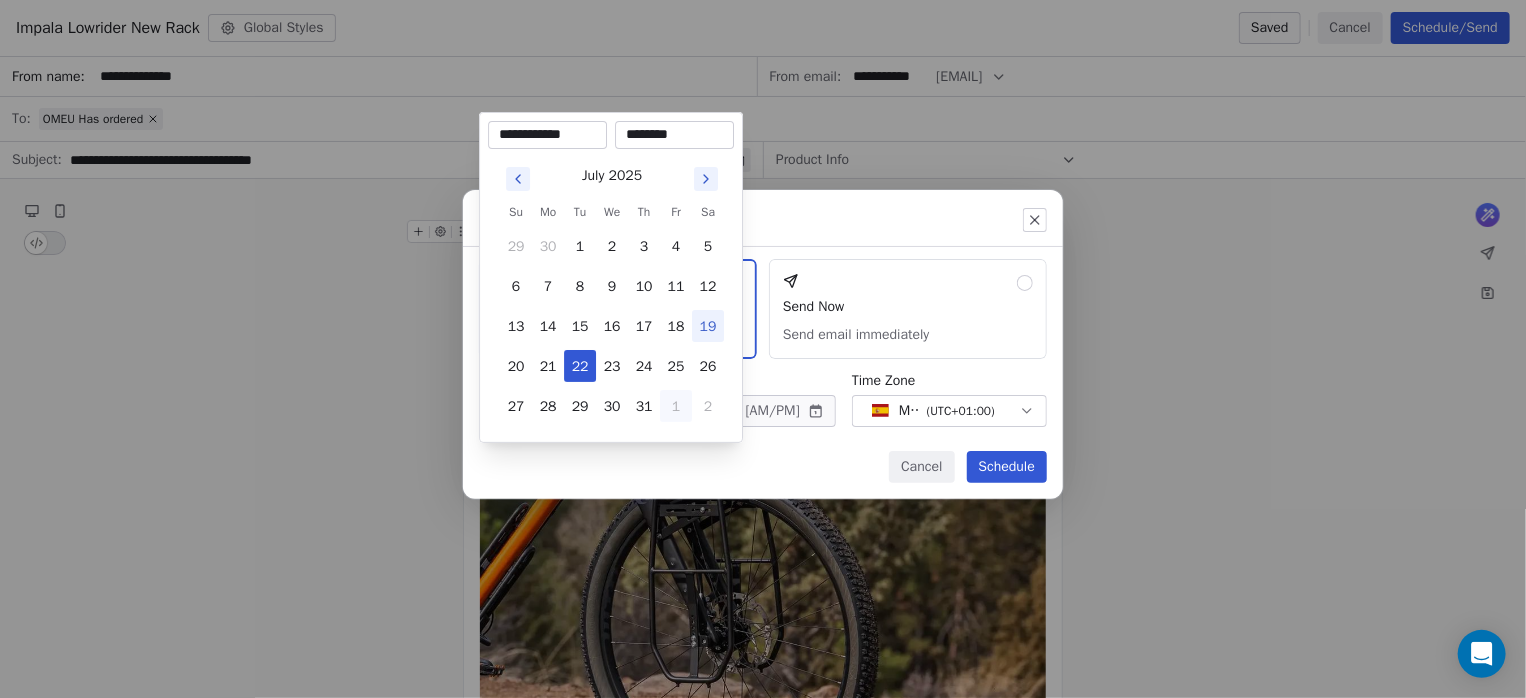 type on "********" 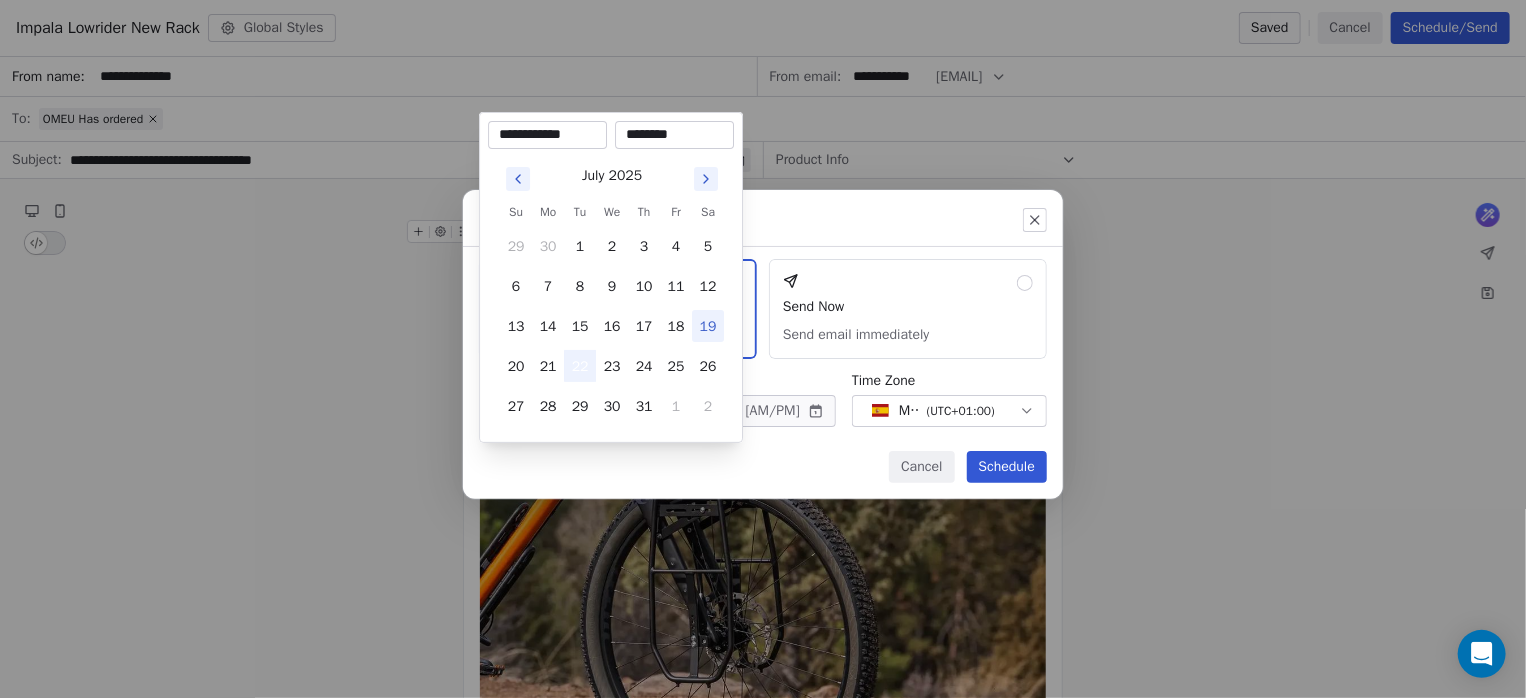 click on "22" at bounding box center [580, 366] 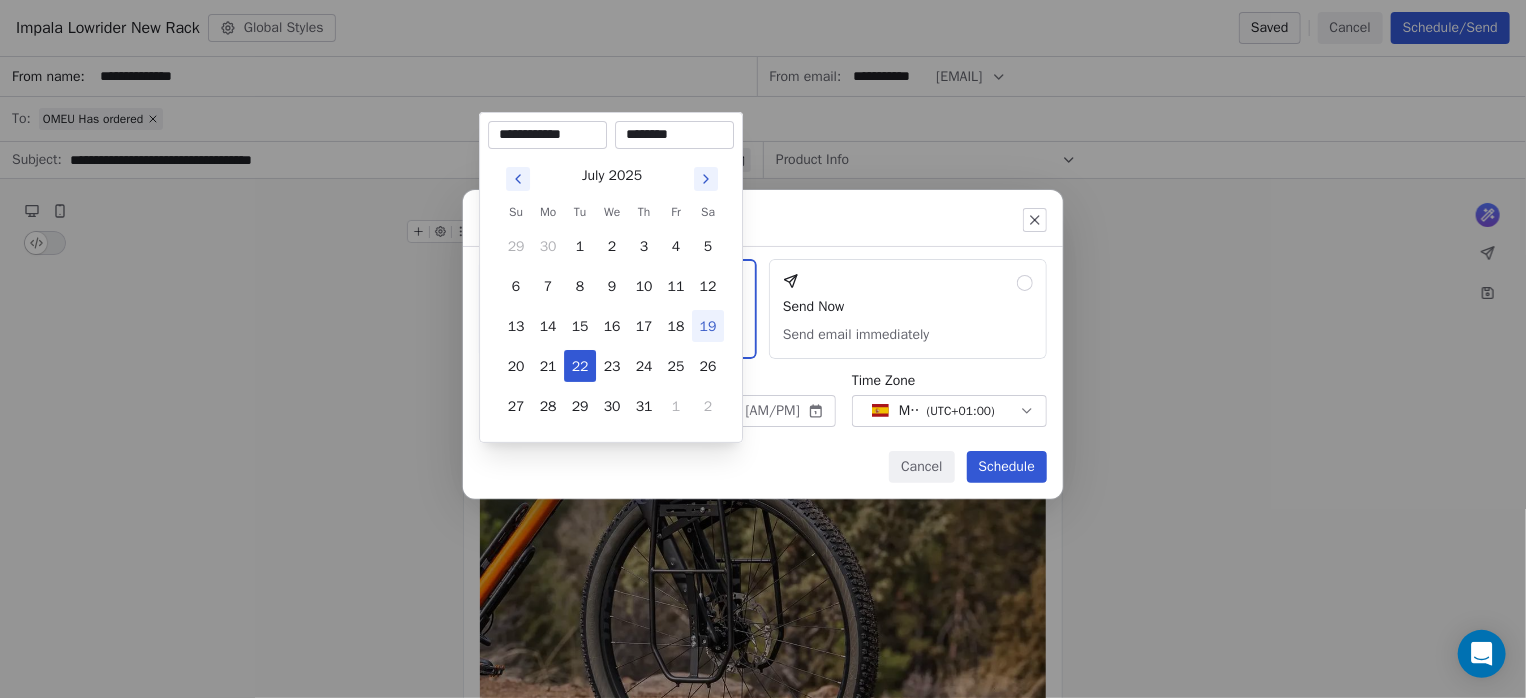 click on "Send or schedule email Schedule & Send Choose a future date and time Send Now Send email immediately Date & Time [MONTH] [DAY], [YEAR] [HOUR]:[MINUTE] [AM/PM] Time Zone Madrid - CET ( UTC+01:00 ) Cancel Schedule" at bounding box center [763, 349] 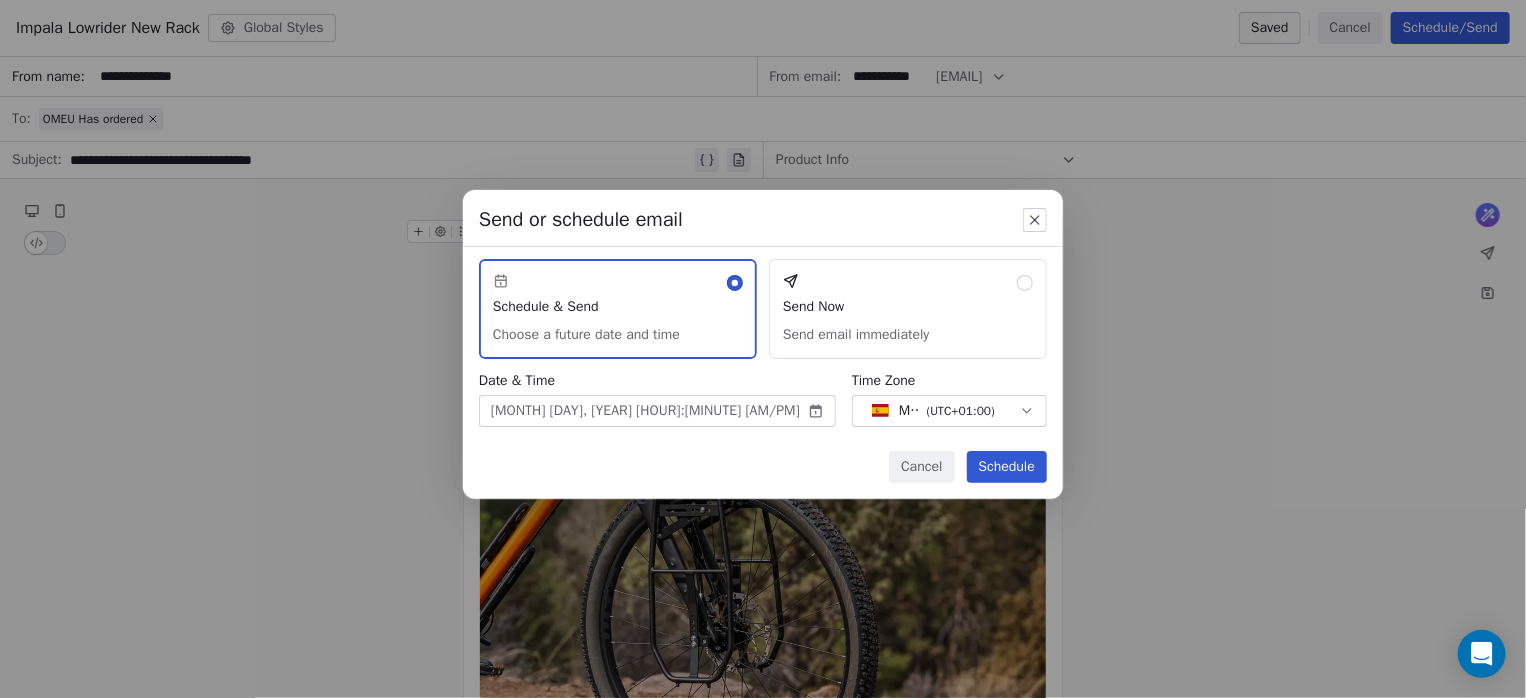 click on "Schedule" at bounding box center (1007, 467) 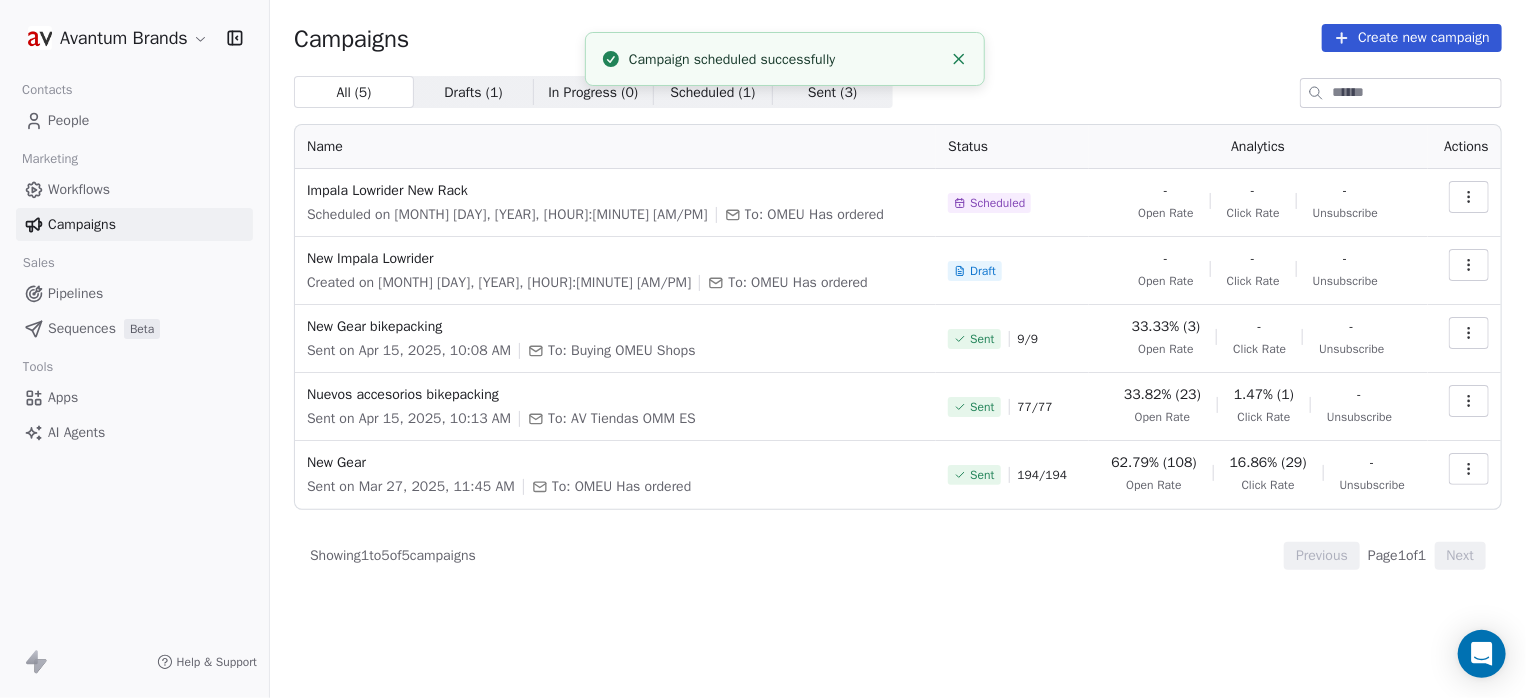 click at bounding box center [1469, 265] 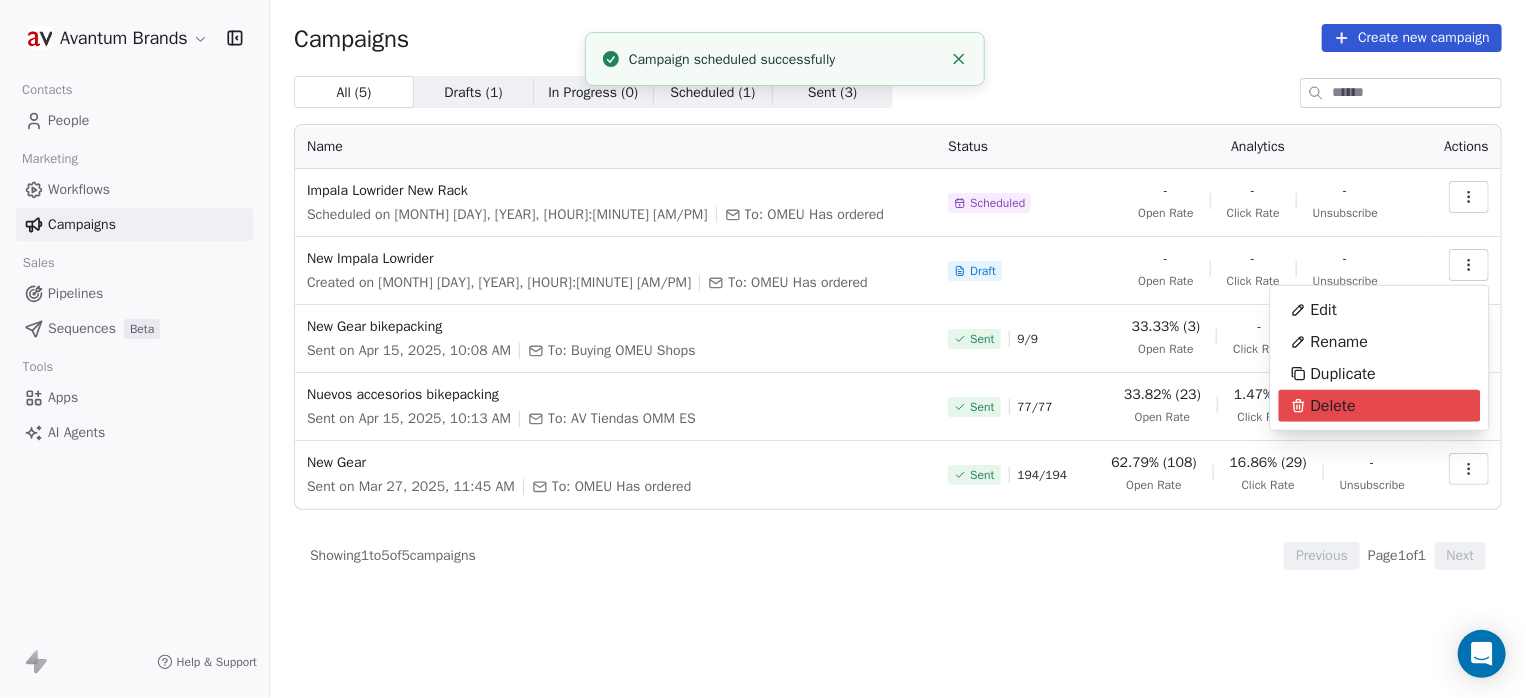 click on "Delete" at bounding box center (1333, 406) 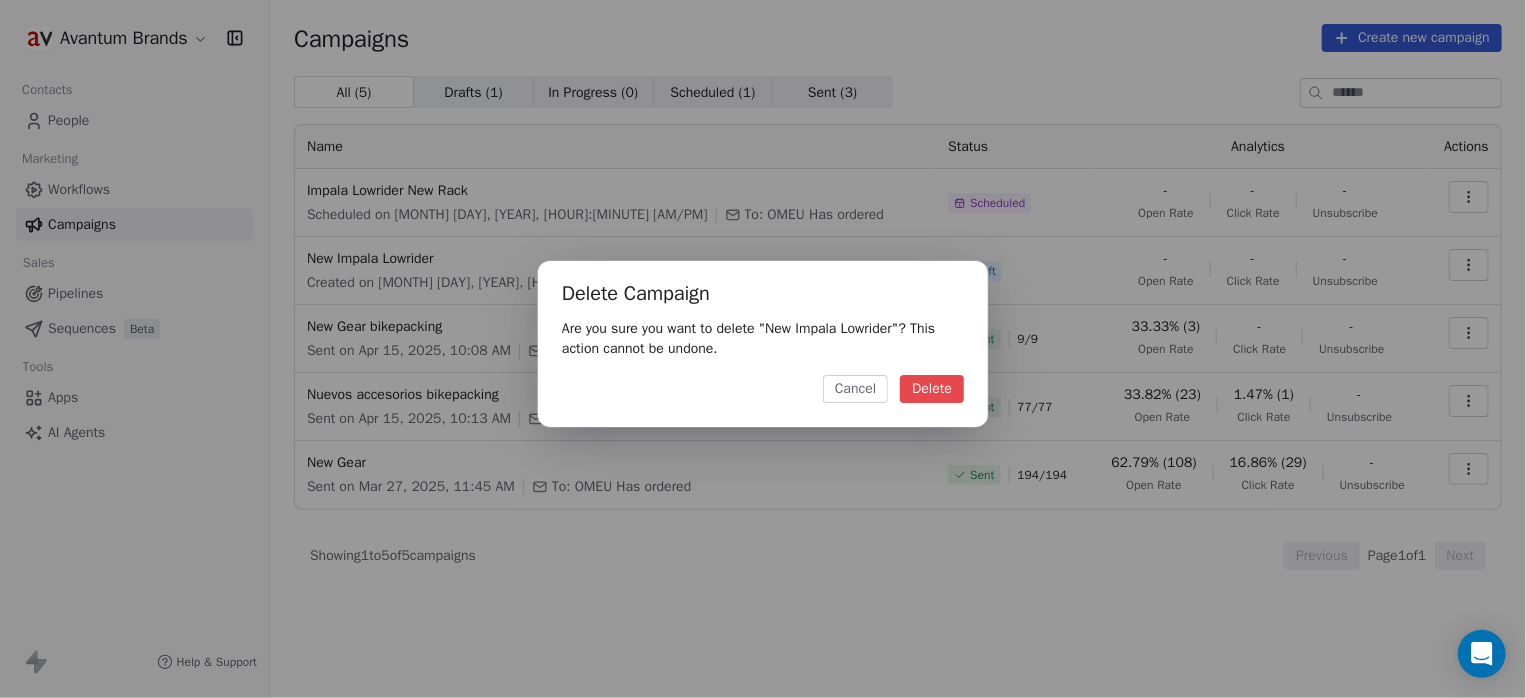 click on "Delete" at bounding box center [932, 389] 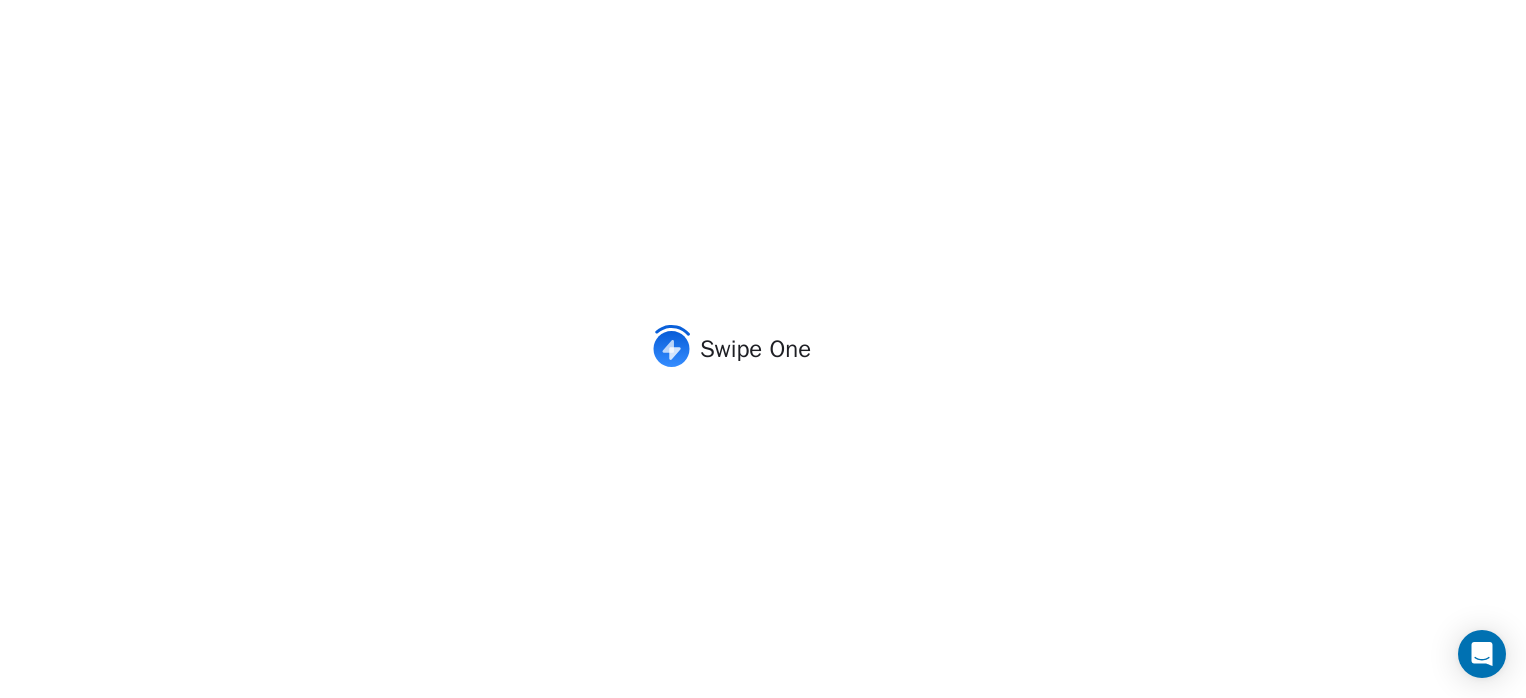 scroll, scrollTop: 0, scrollLeft: 0, axis: both 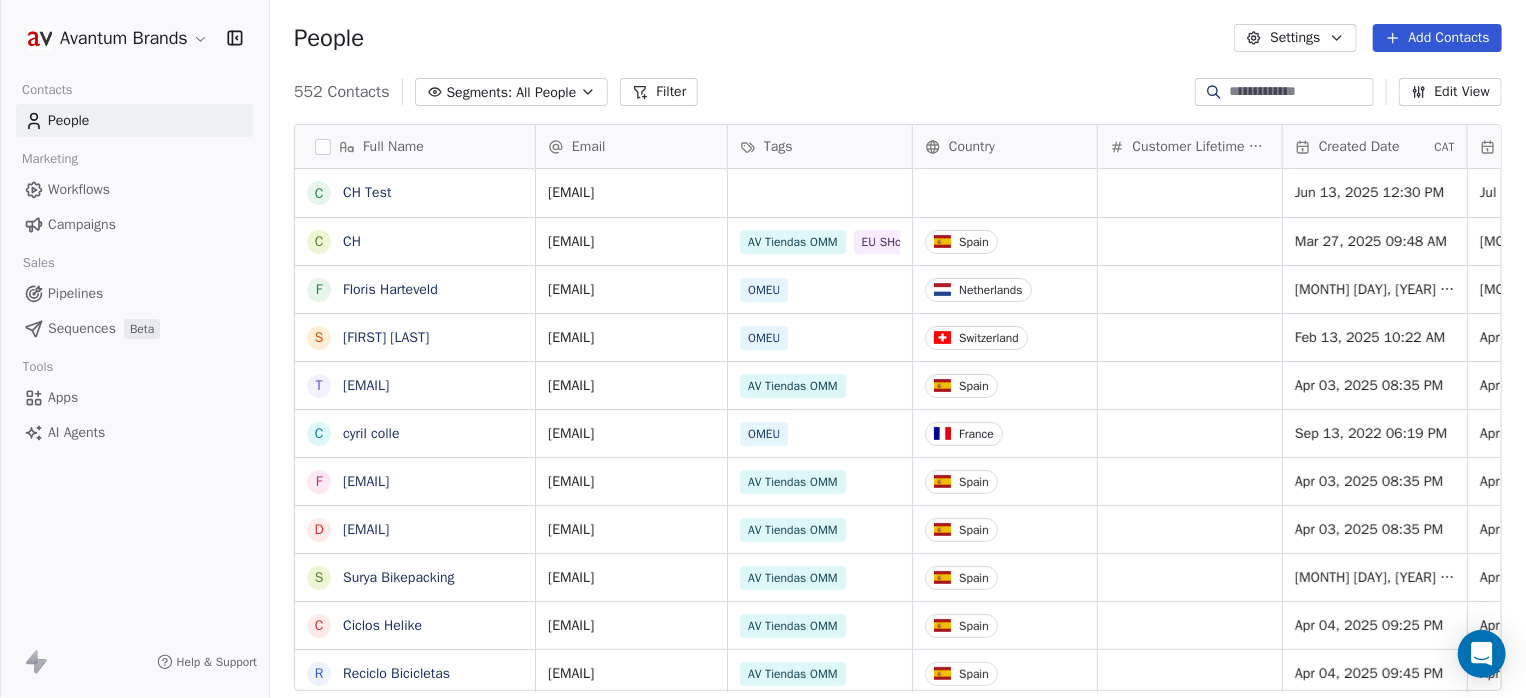 click on "Avantum Brands Contacts People Marketing Workflows Campaigns Sales Pipelines Sequences Beta Tools Apps AI Agents Help & Support People Settings  Add Contacts 552 Contacts Segments: All People Filter  Edit View Tag Add to Sequence Export Full Name C CH Test C CH F Floris Harteveld S Stefan Ek t tecnibike@hotmail.com c cyril colle f fernandoalmozara@gmail.com d dmanolo@telefonica.net S Surya Bikepacking C Ciclos Helike R Reciclo Bicicletas K Kirian Baum t tbikes@tbikes.cat d diversportmotor@yahoo.es i info@ciclosquintena.es d dario@ablocbikes.com i info@foxil.es C Ciclos La Ferro G Gregario Atelier S Suicycle-Store B Bertil Nordahl i info@ciclesfransi.com t tienda@bimont.com c ciclopuntosl@gmail.com t tienda@chapinal.com c ciclopolis@gmail.com i info@suriabicis.com m mikelyarza@hotmail.com S Suba Cycles i info@ciclesjk.com T The Bike Alliance Email Tags Country Customer Lifetime Value Created Date CAT Last Activity Date CAT Email Marketing Consent Notes Total Spent ch01@vivaldi.net Jun 13, 2025 12:30 PM OMES" at bounding box center (763, 349) 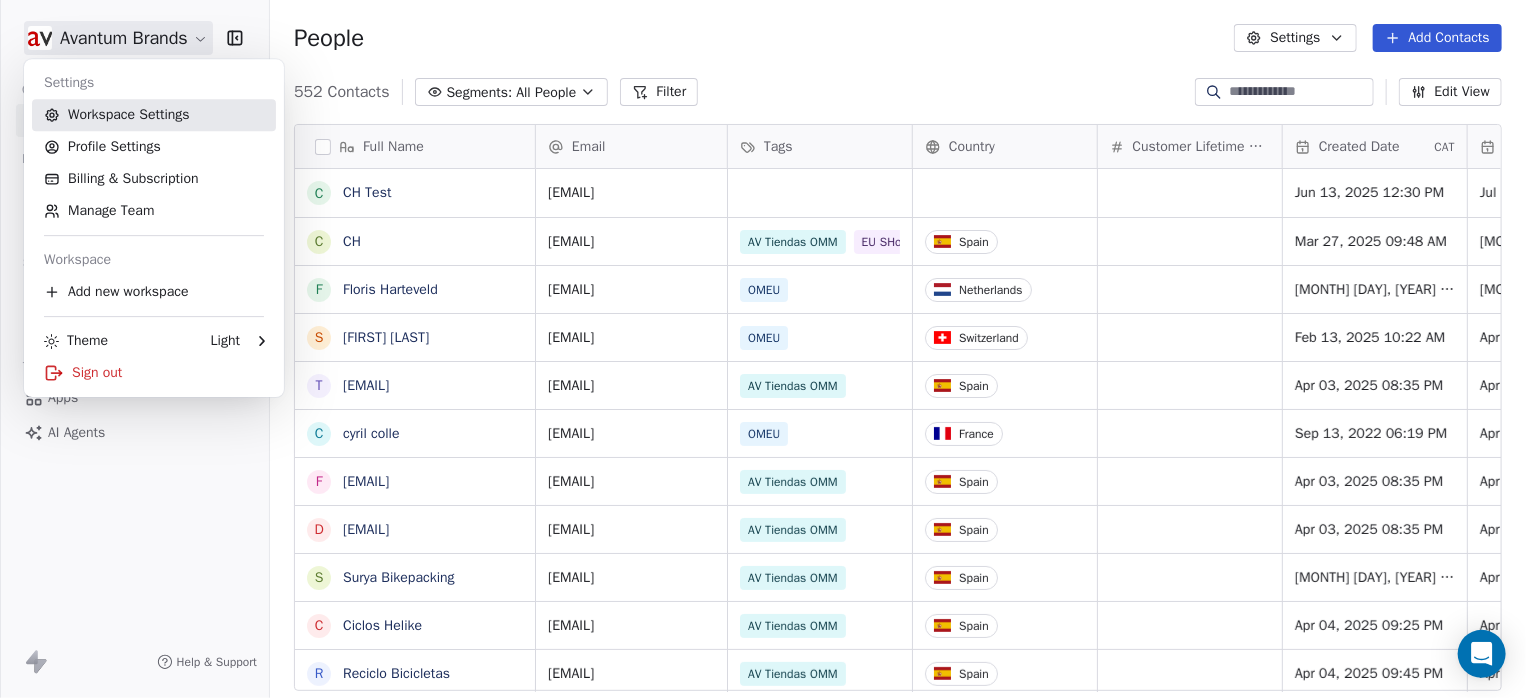 click on "Workspace Settings" at bounding box center [154, 115] 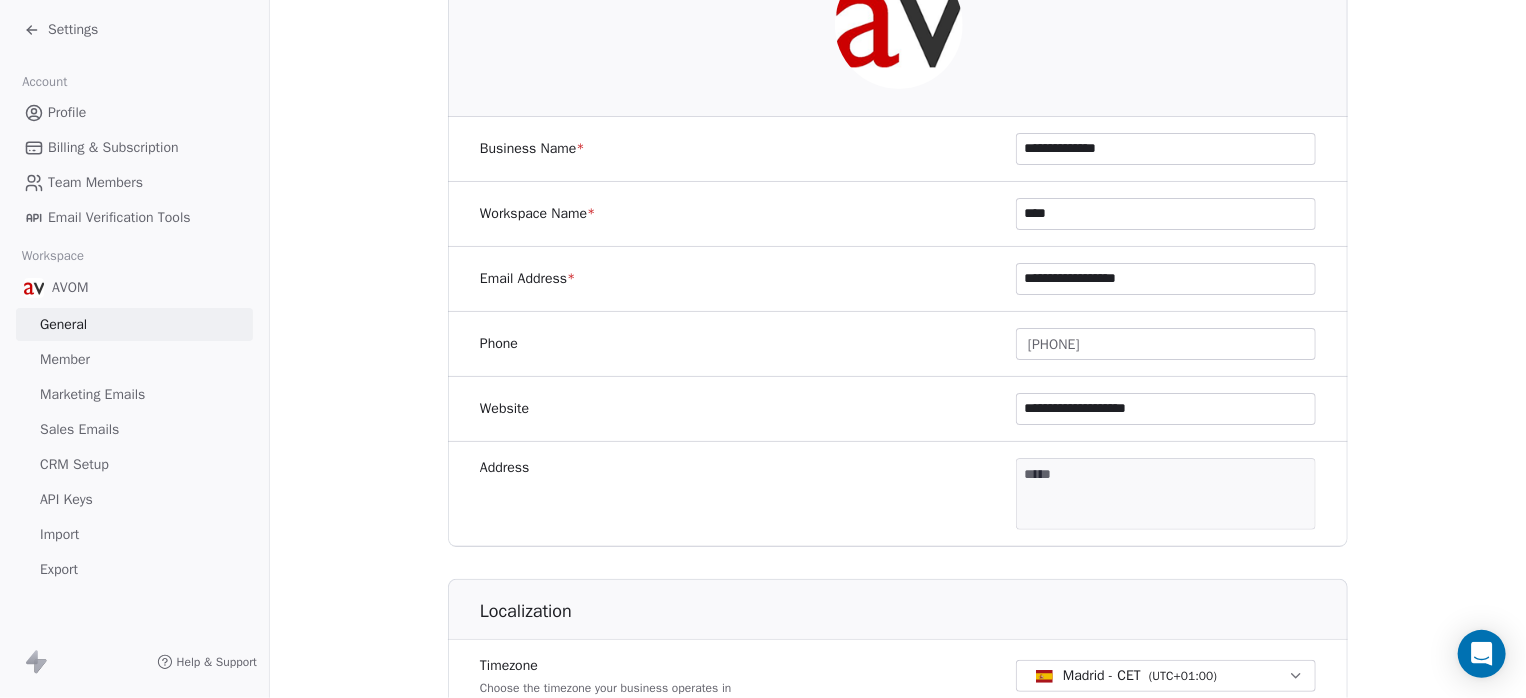 scroll, scrollTop: 533, scrollLeft: 0, axis: vertical 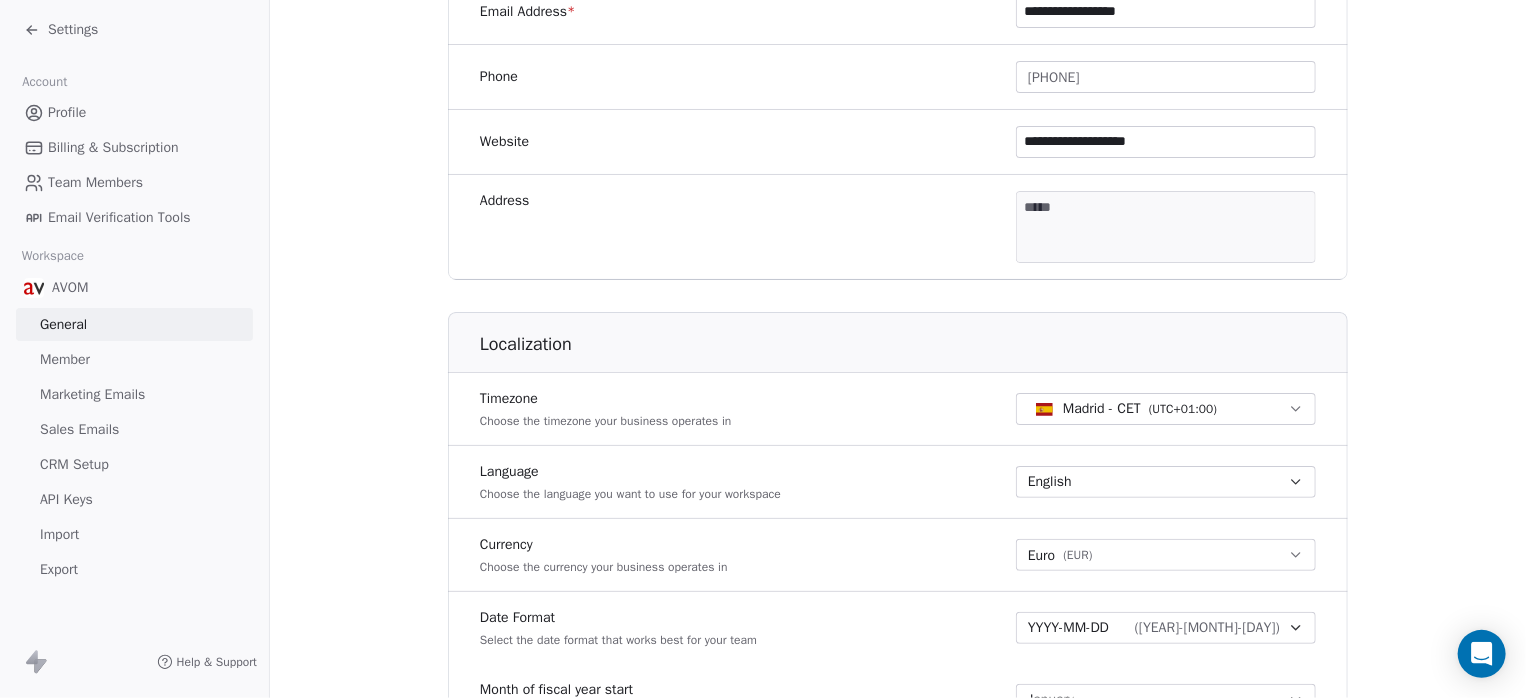 click on "**********" at bounding box center (763, 349) 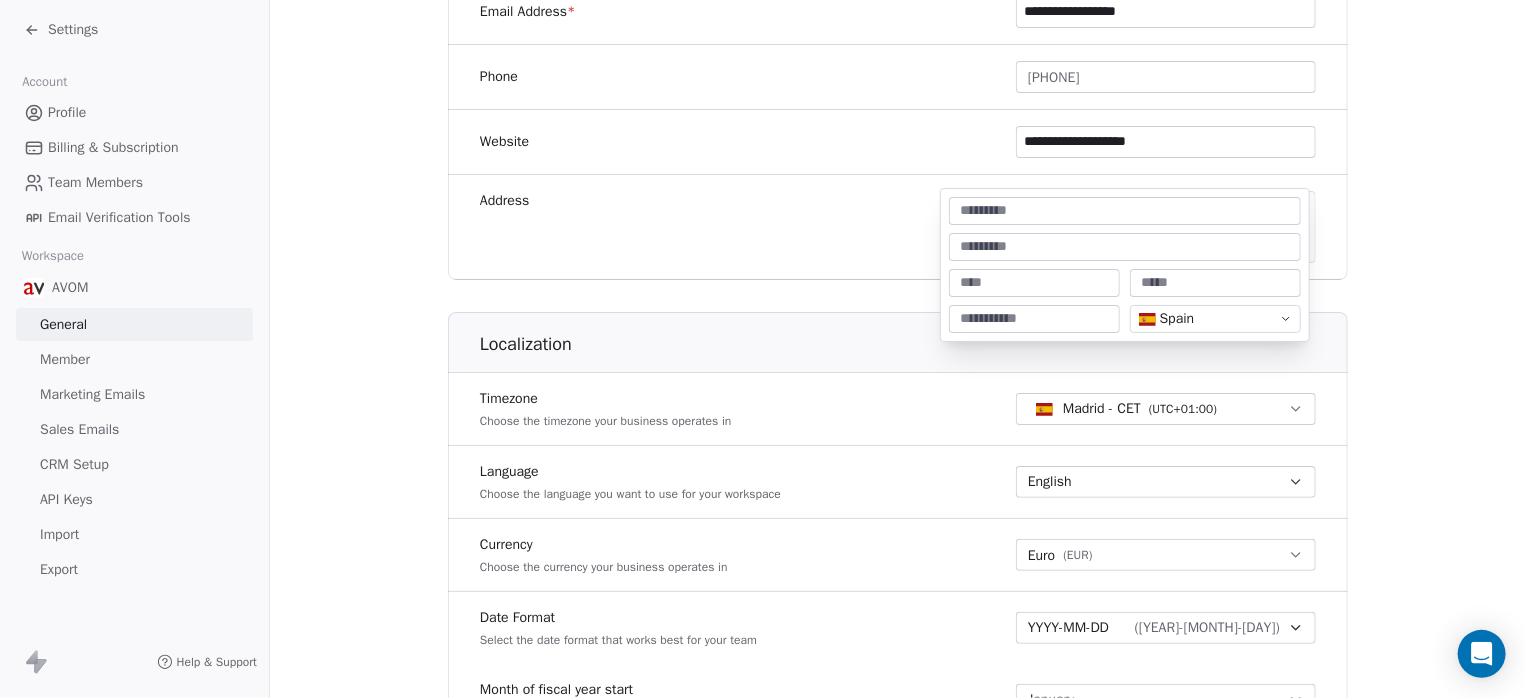 click at bounding box center [1125, 211] 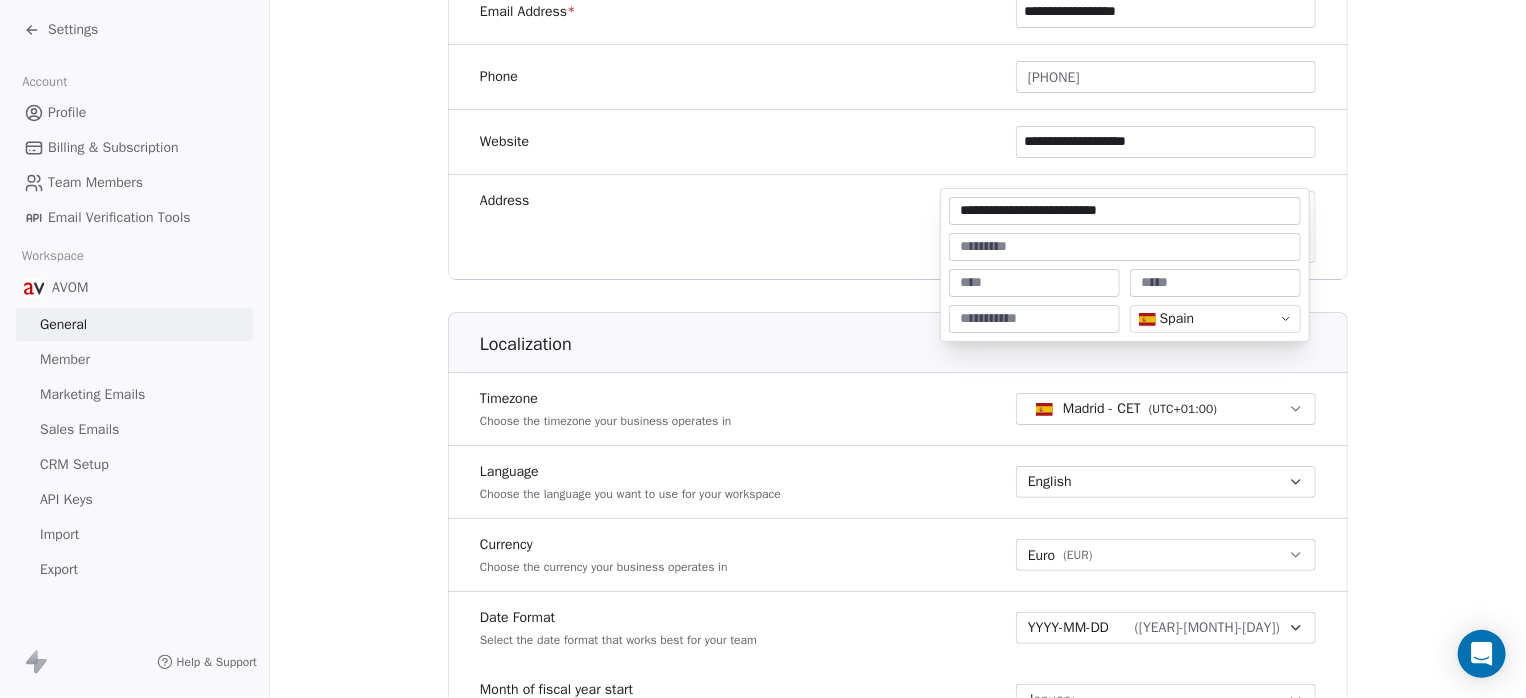 type on "**********" 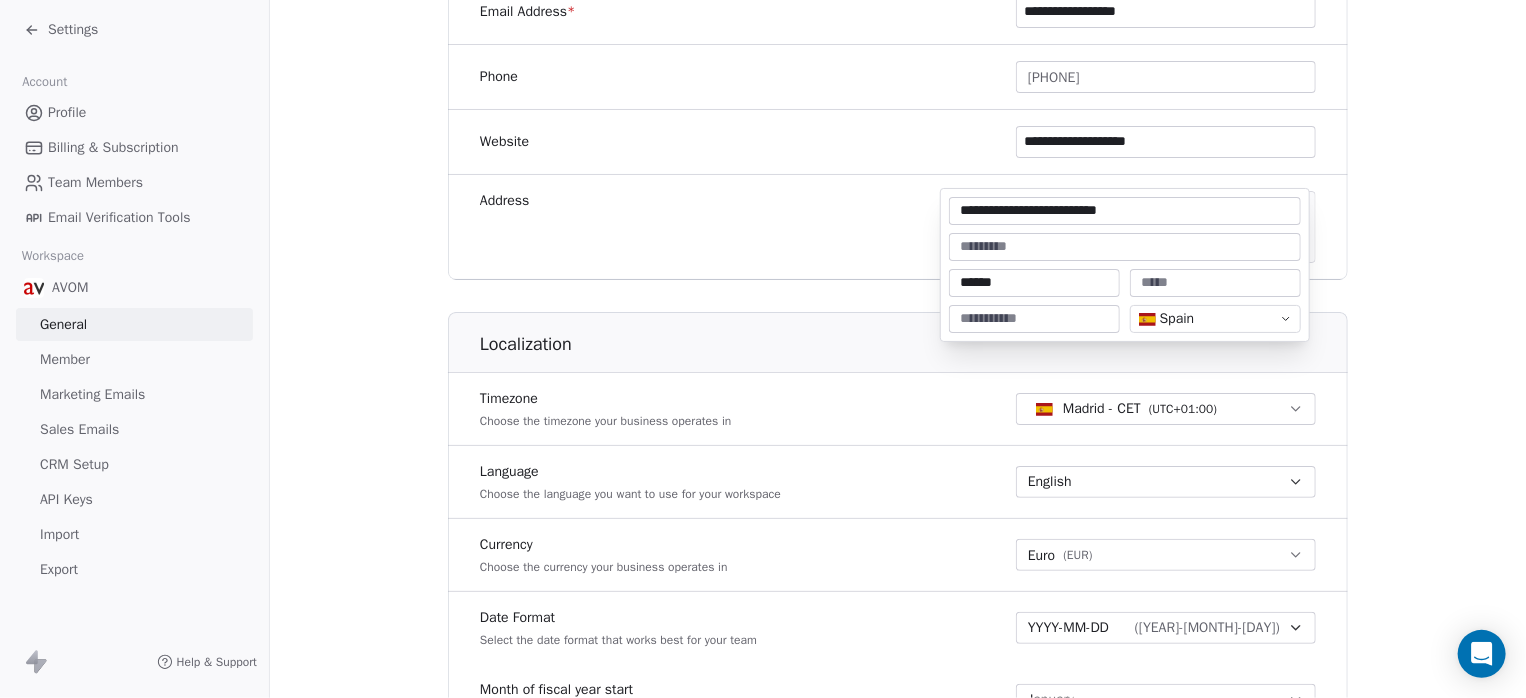 type on "******" 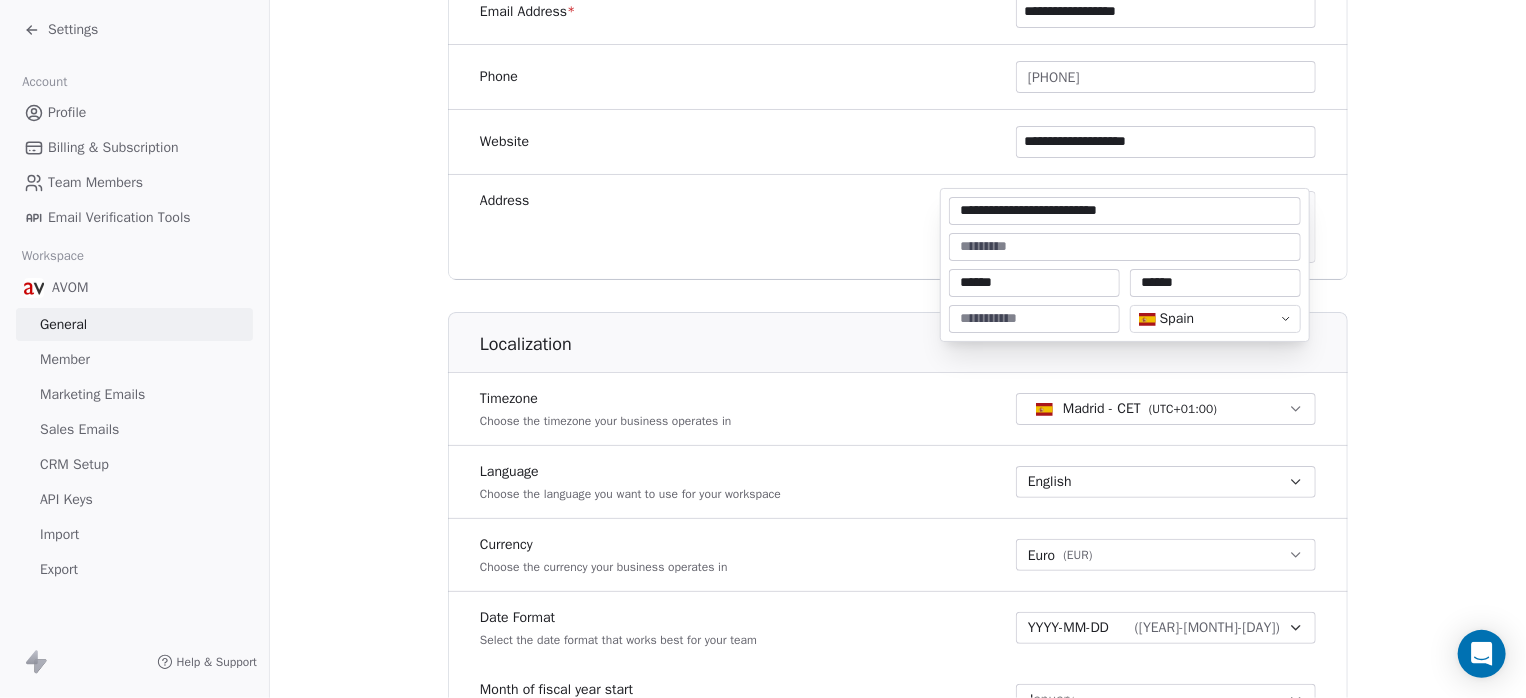type on "******" 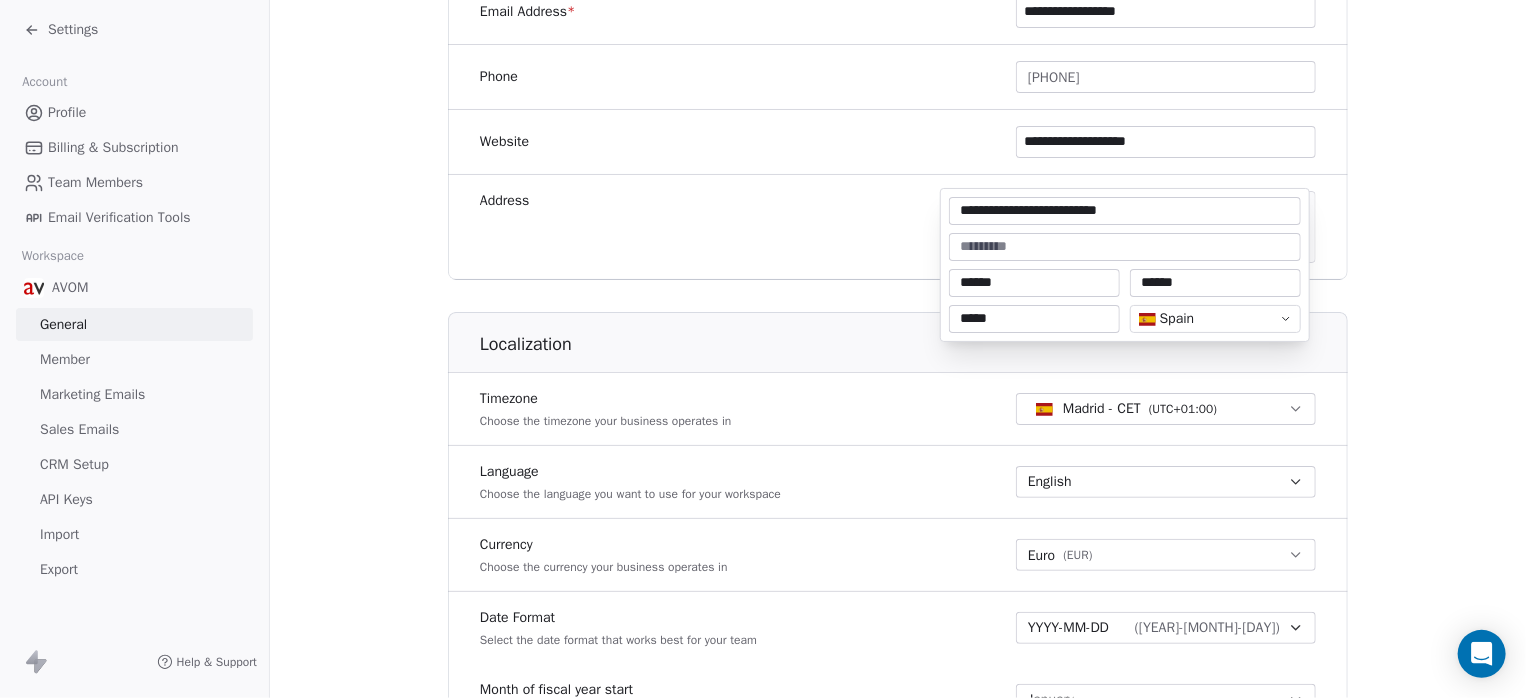 type on "*****" 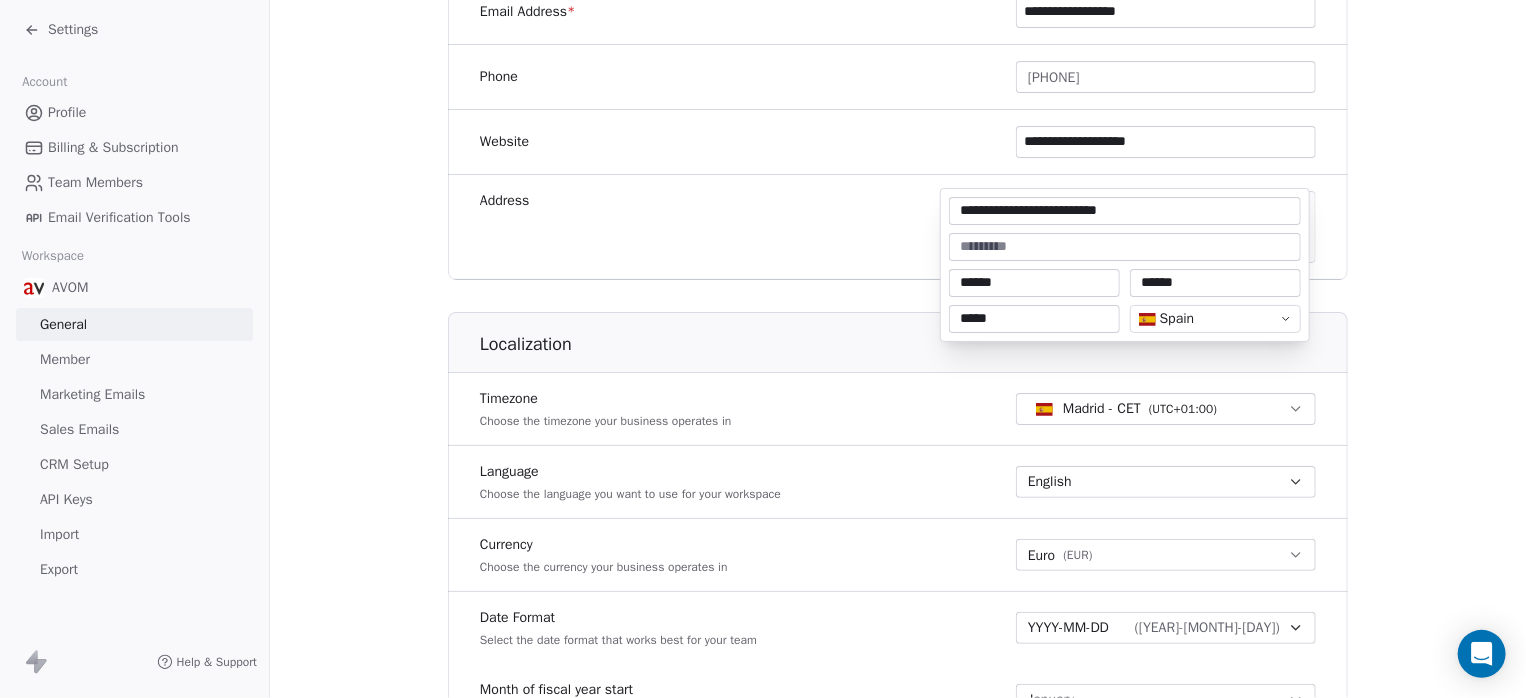 click on "**********" at bounding box center [763, 349] 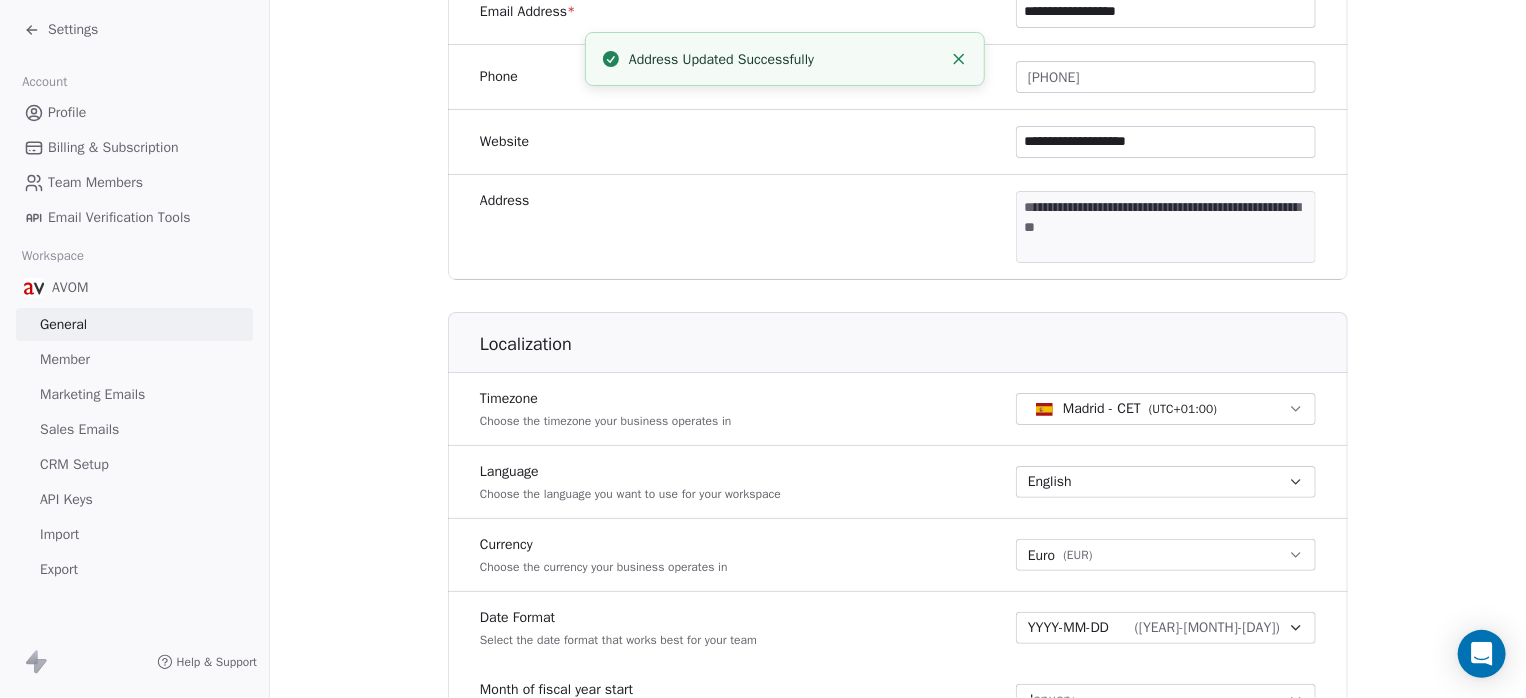 click on "**********" at bounding box center [763, 349] 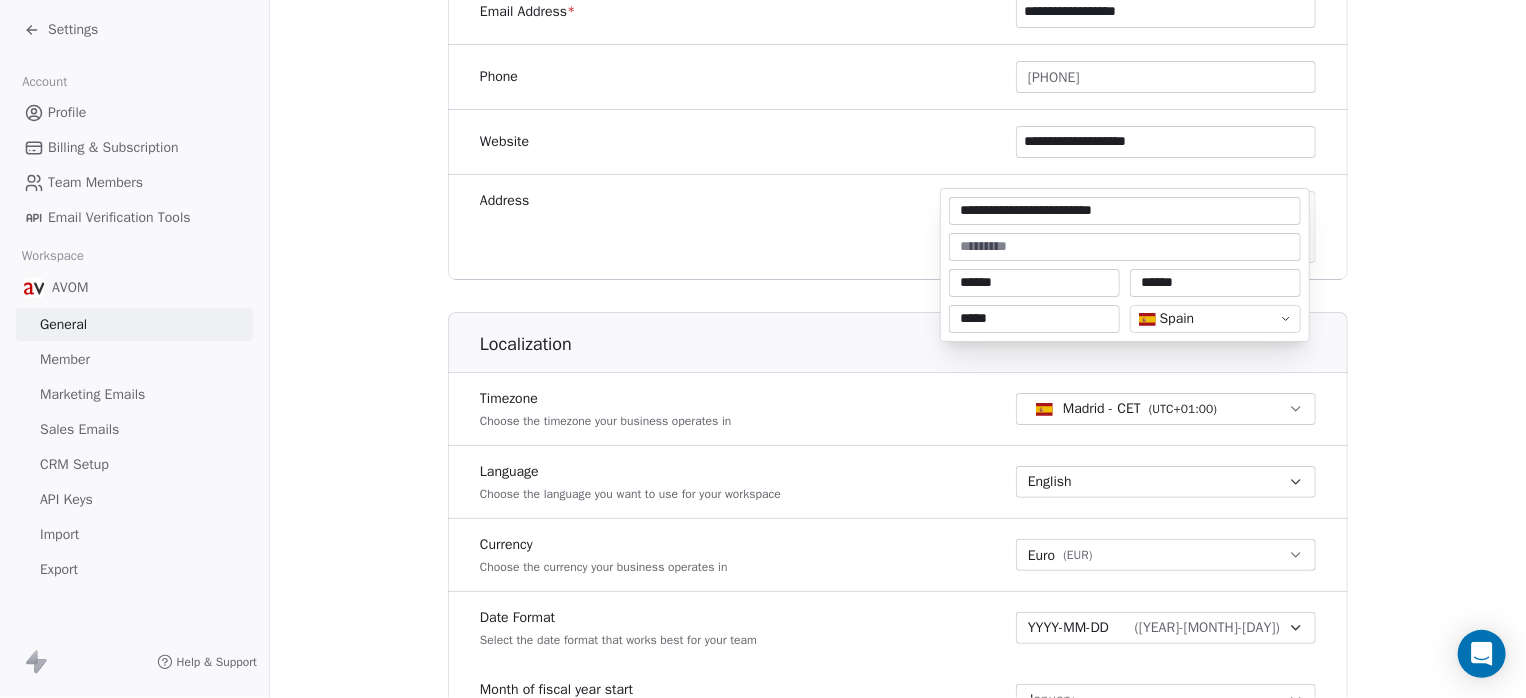 type on "**********" 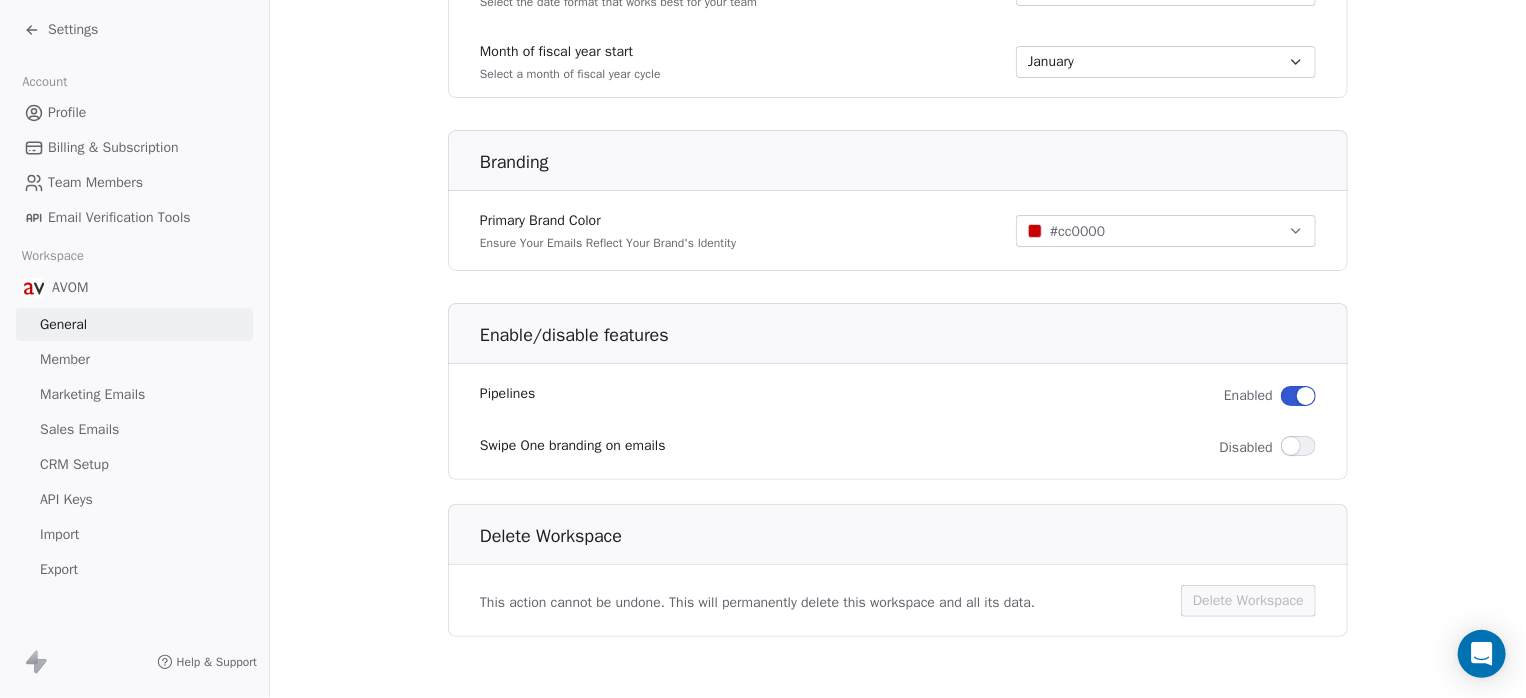 scroll, scrollTop: 237, scrollLeft: 0, axis: vertical 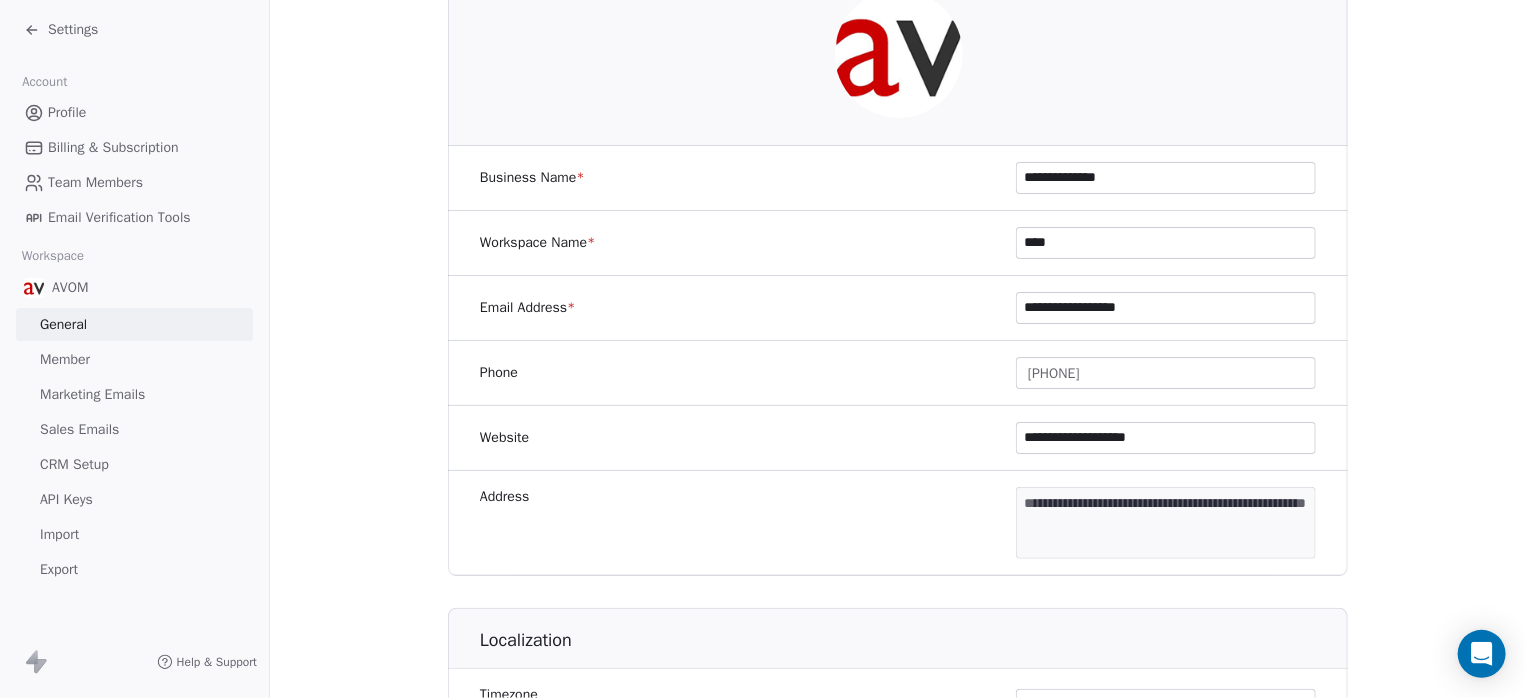 click 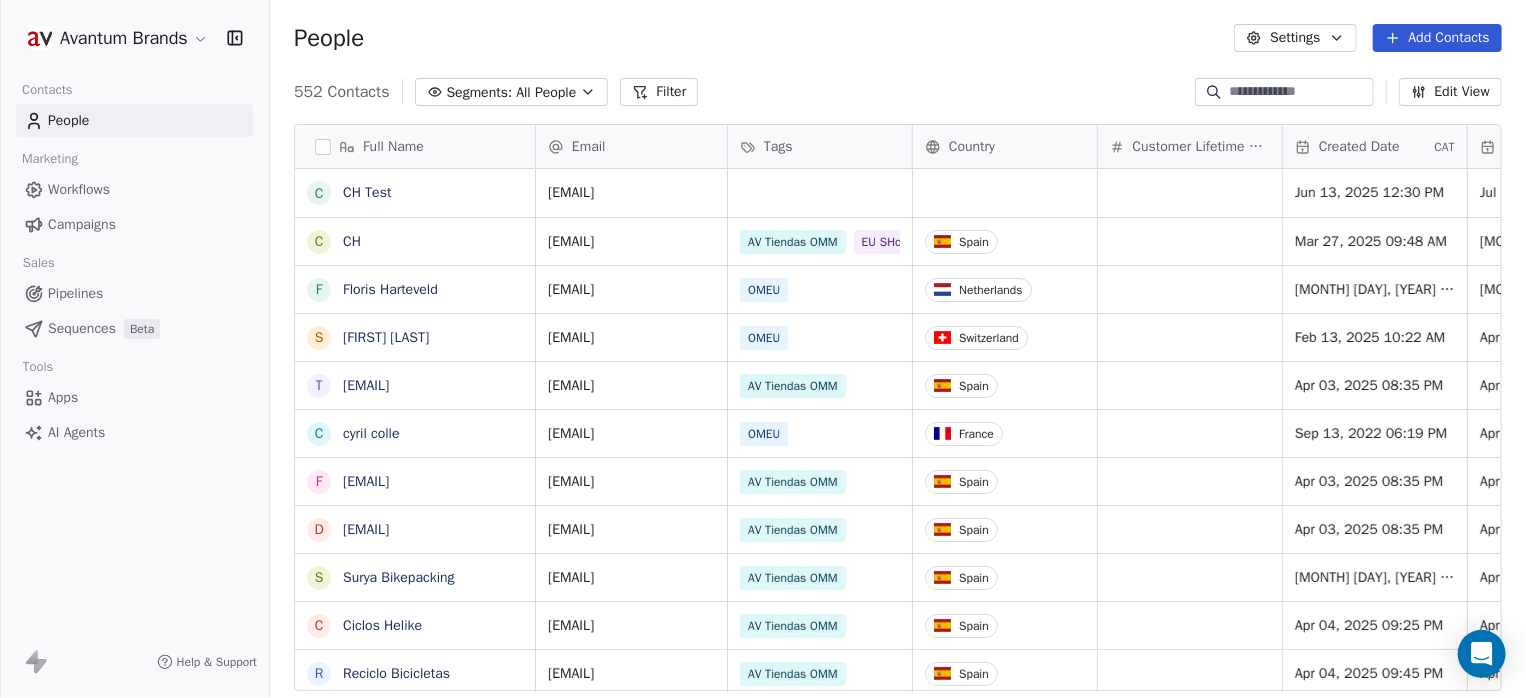 scroll, scrollTop: 16, scrollLeft: 15, axis: both 